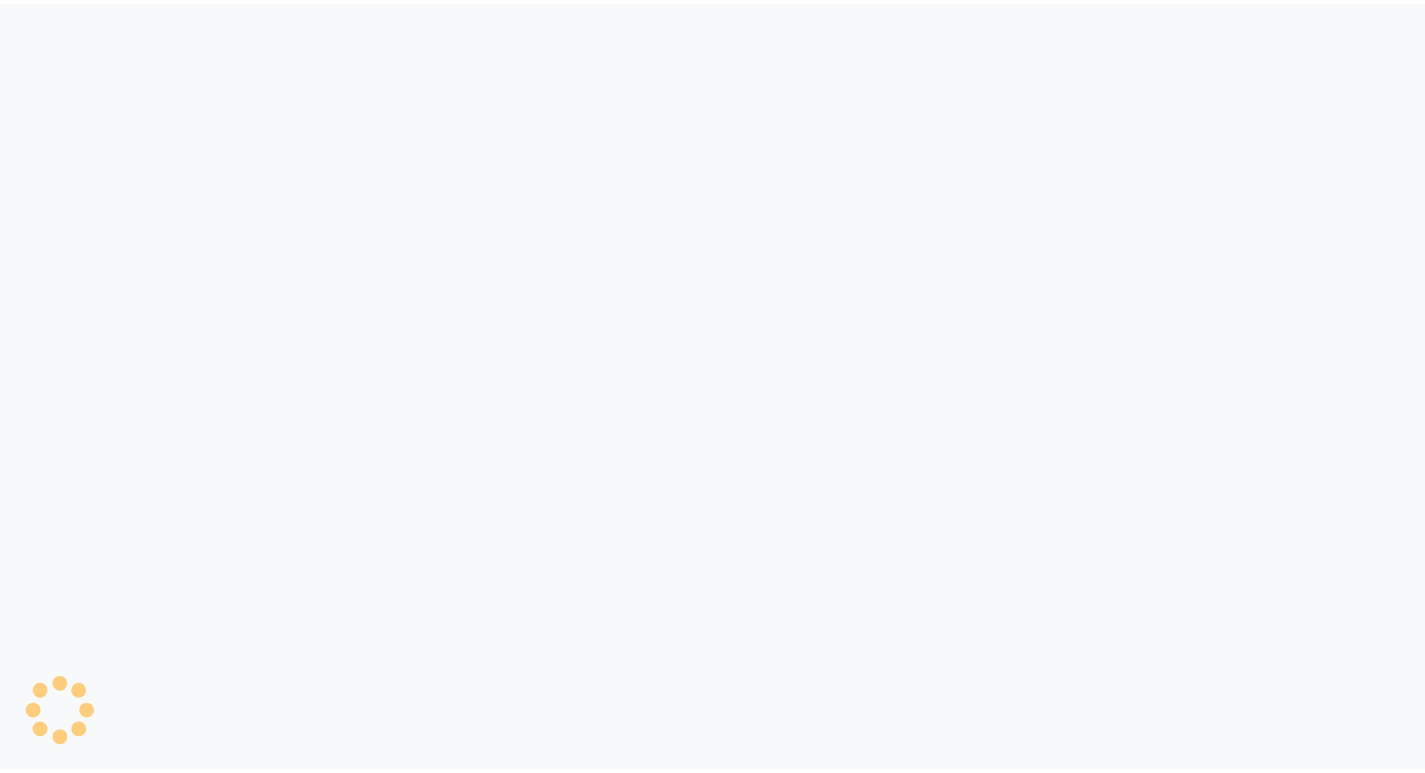 scroll, scrollTop: 0, scrollLeft: 0, axis: both 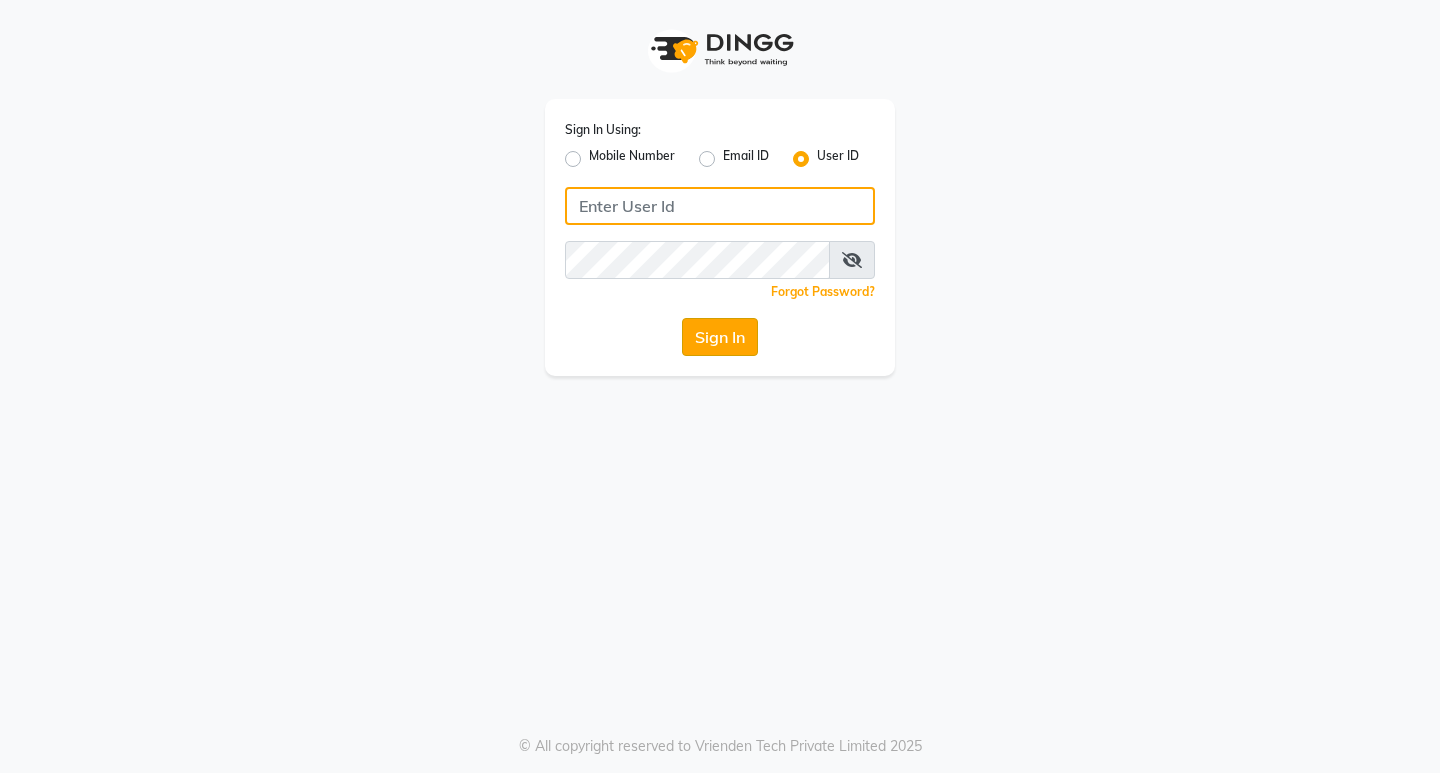 type on "e1884-49" 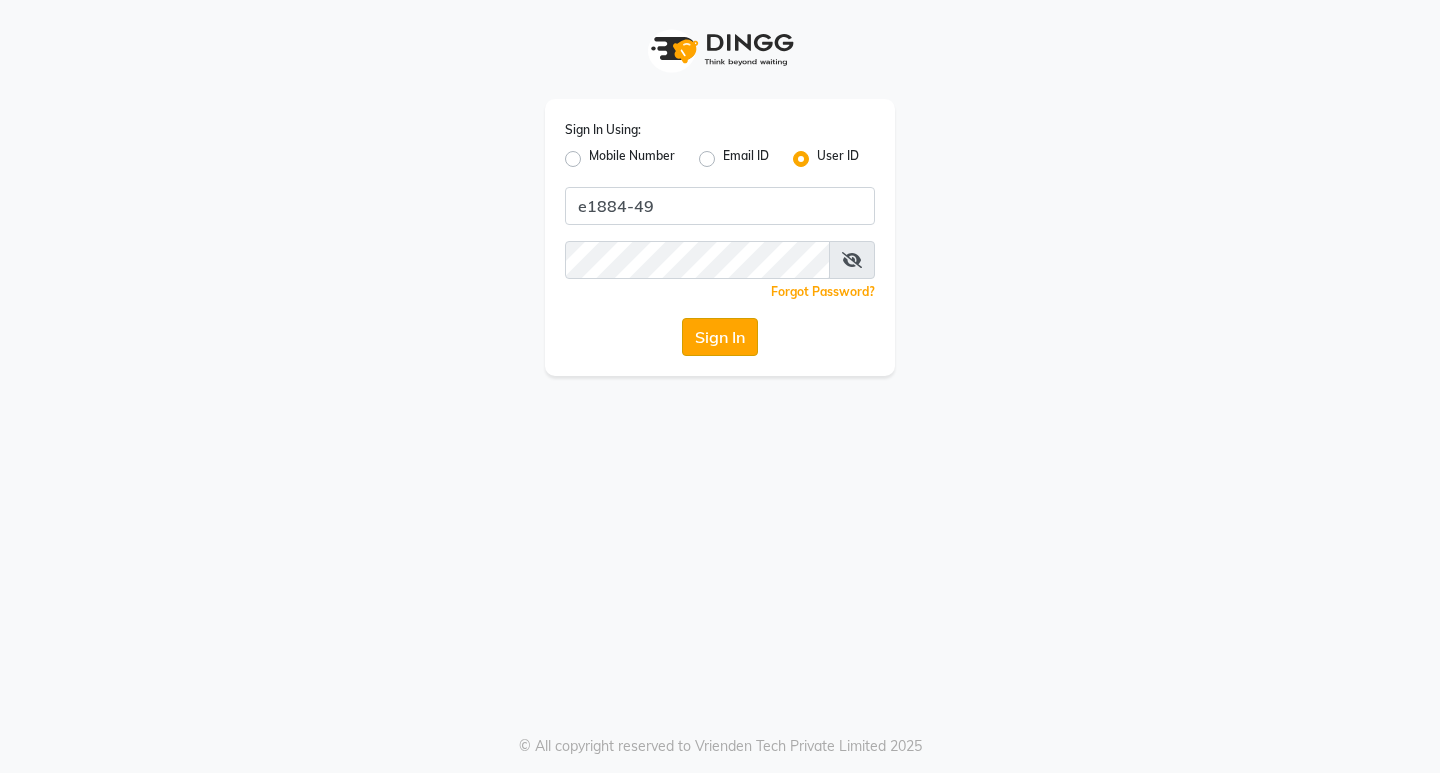 click on "Sign In" 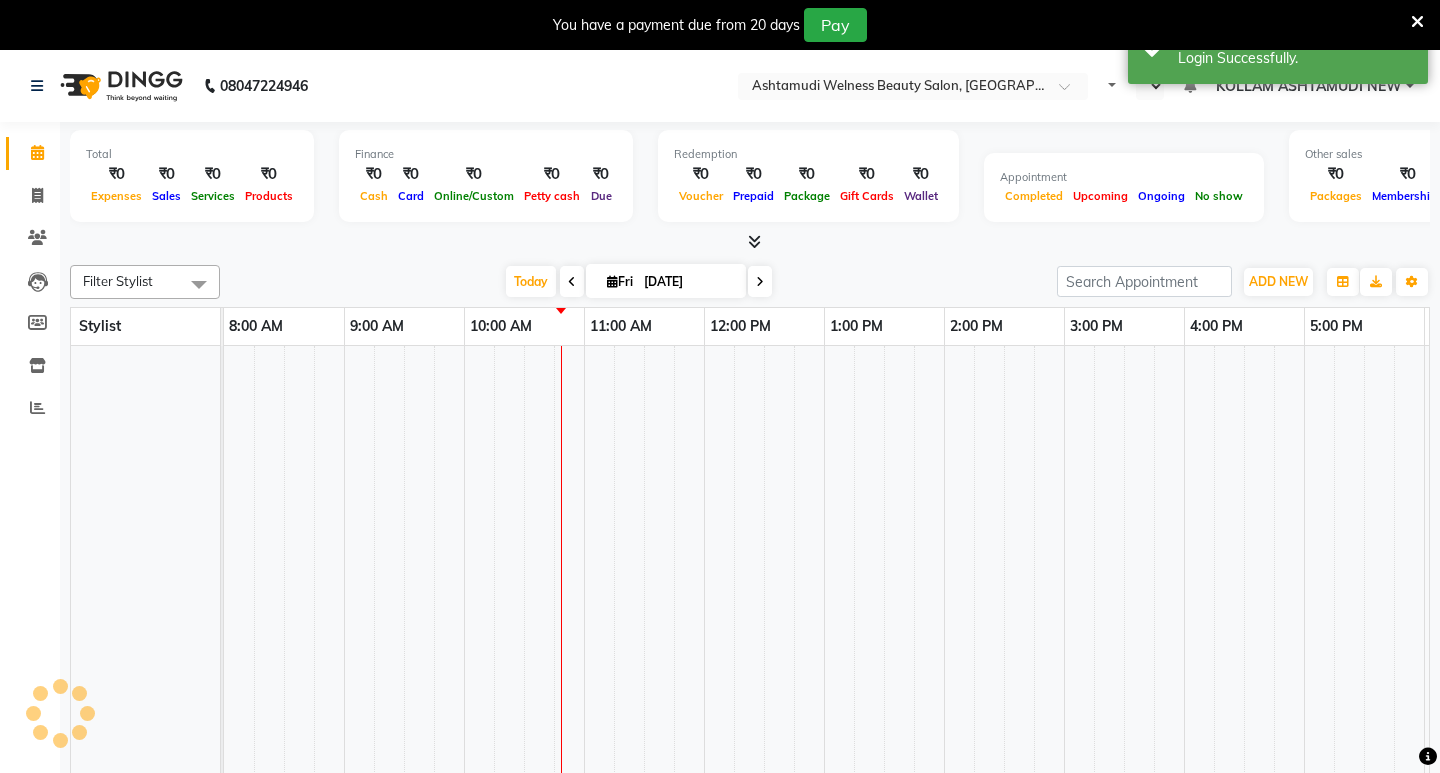 select on "en" 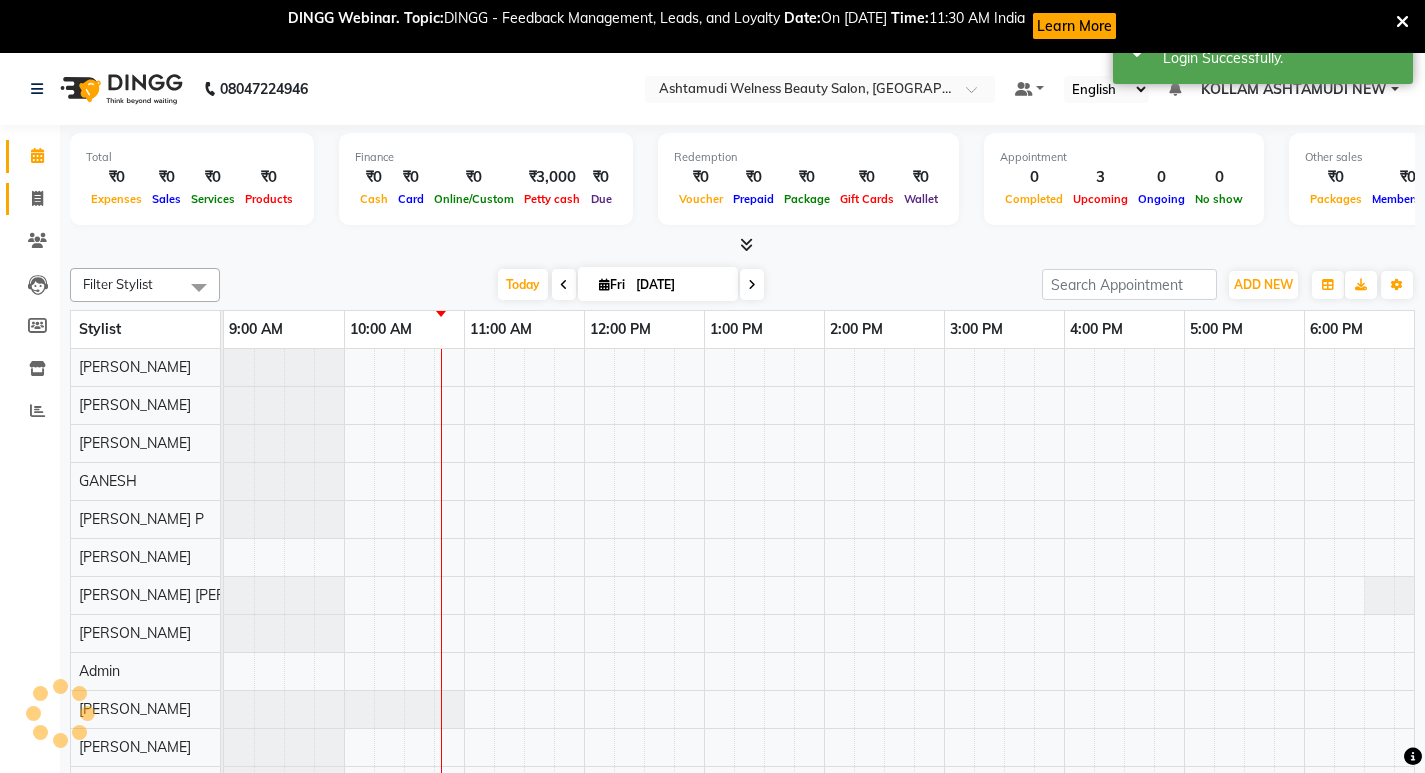 scroll, scrollTop: 0, scrollLeft: 121, axis: horizontal 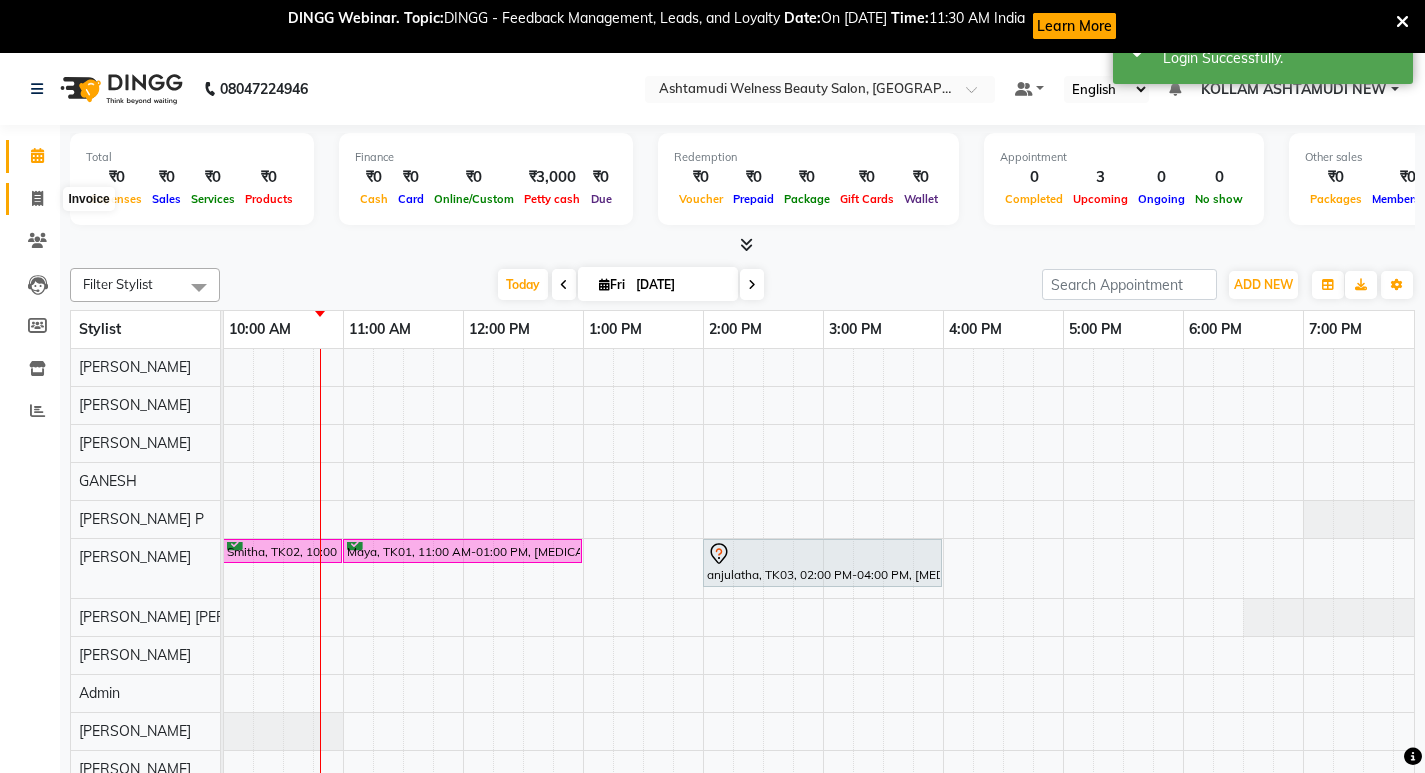 click 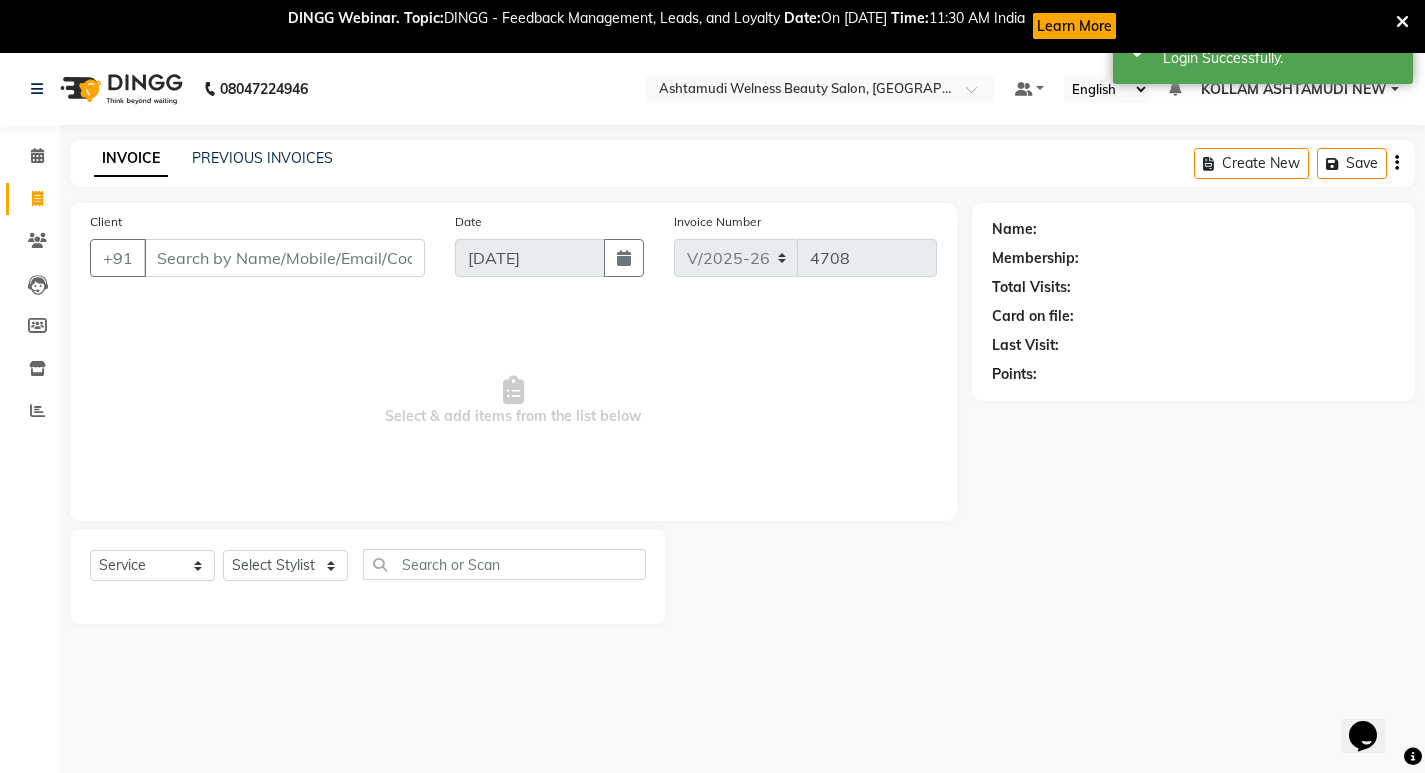 scroll, scrollTop: 0, scrollLeft: 0, axis: both 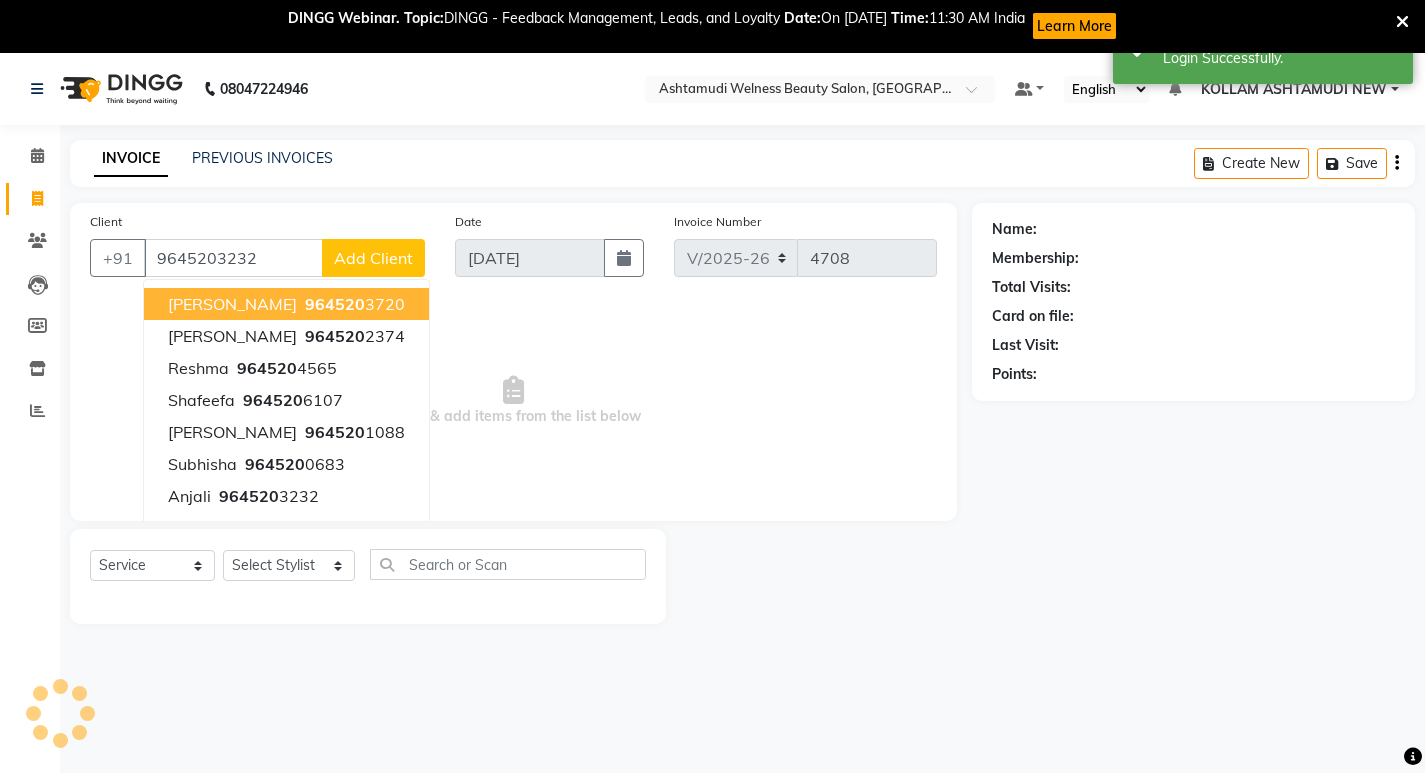 type on "9645203232" 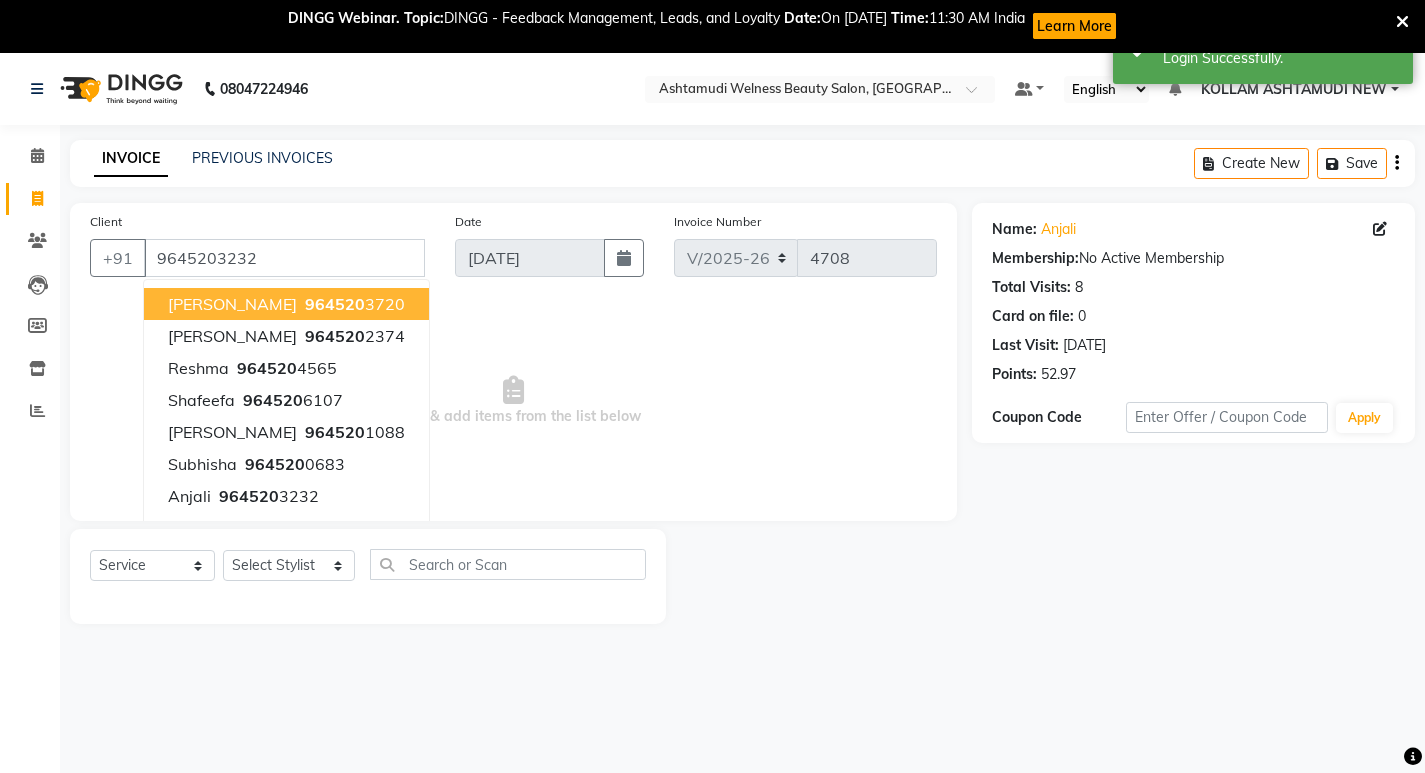 click on "Select & add items from the list below" at bounding box center (513, 401) 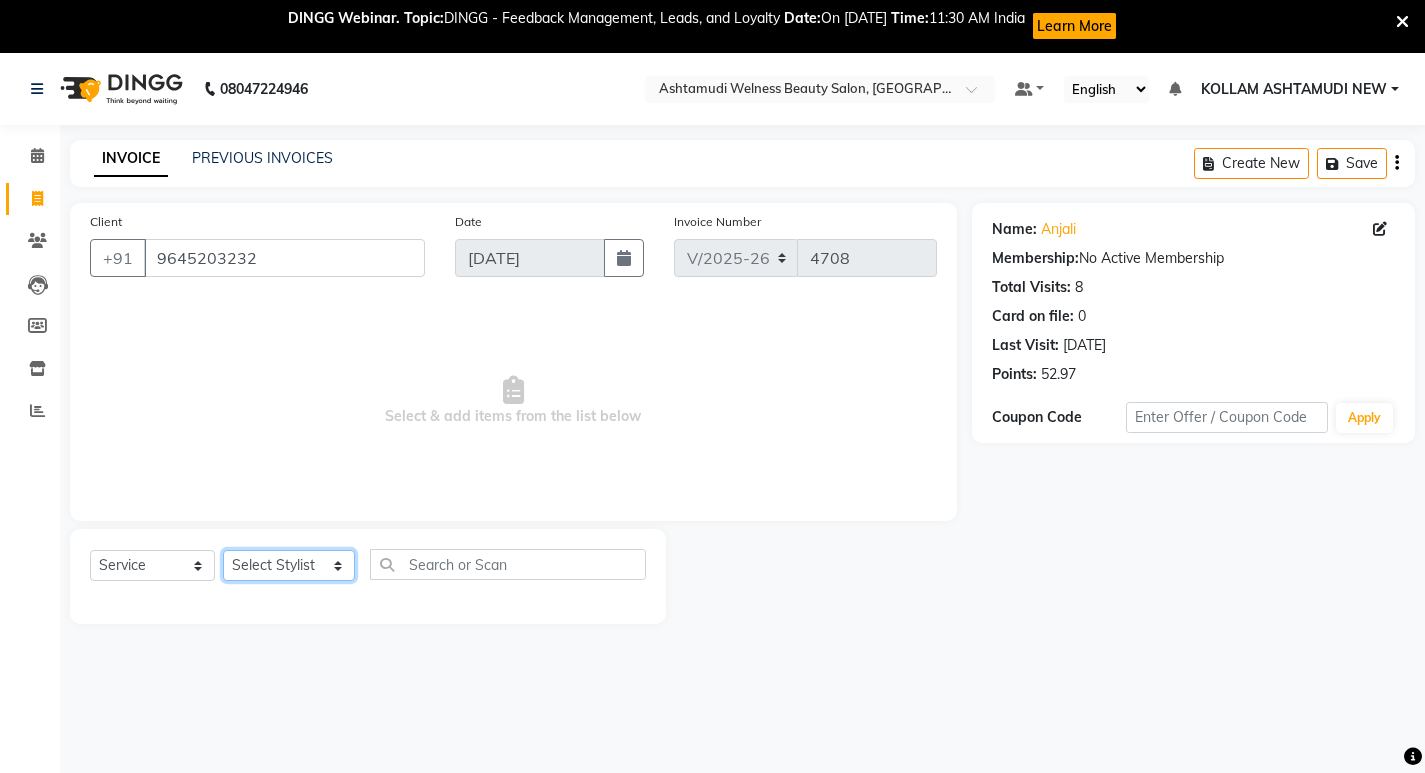 click on "Select Stylist [PERSON_NAME] Admin [PERSON_NAME]  [PERSON_NAME] [PERSON_NAME] [PERSON_NAME]  M [PERSON_NAME]  [PERSON_NAME]  P [PERSON_NAME] ASHTAMUDI KOLLAM ASHTAMUDI NEW  [PERSON_NAME] [PERSON_NAME] [PERSON_NAME]  [PERSON_NAME] [PERSON_NAME] [PERSON_NAME] [PERSON_NAME] [PERSON_NAME] M [PERSON_NAME] SARIGA [PERSON_NAME] [PERSON_NAME] [PERSON_NAME] [PERSON_NAME] [PERSON_NAME] S" 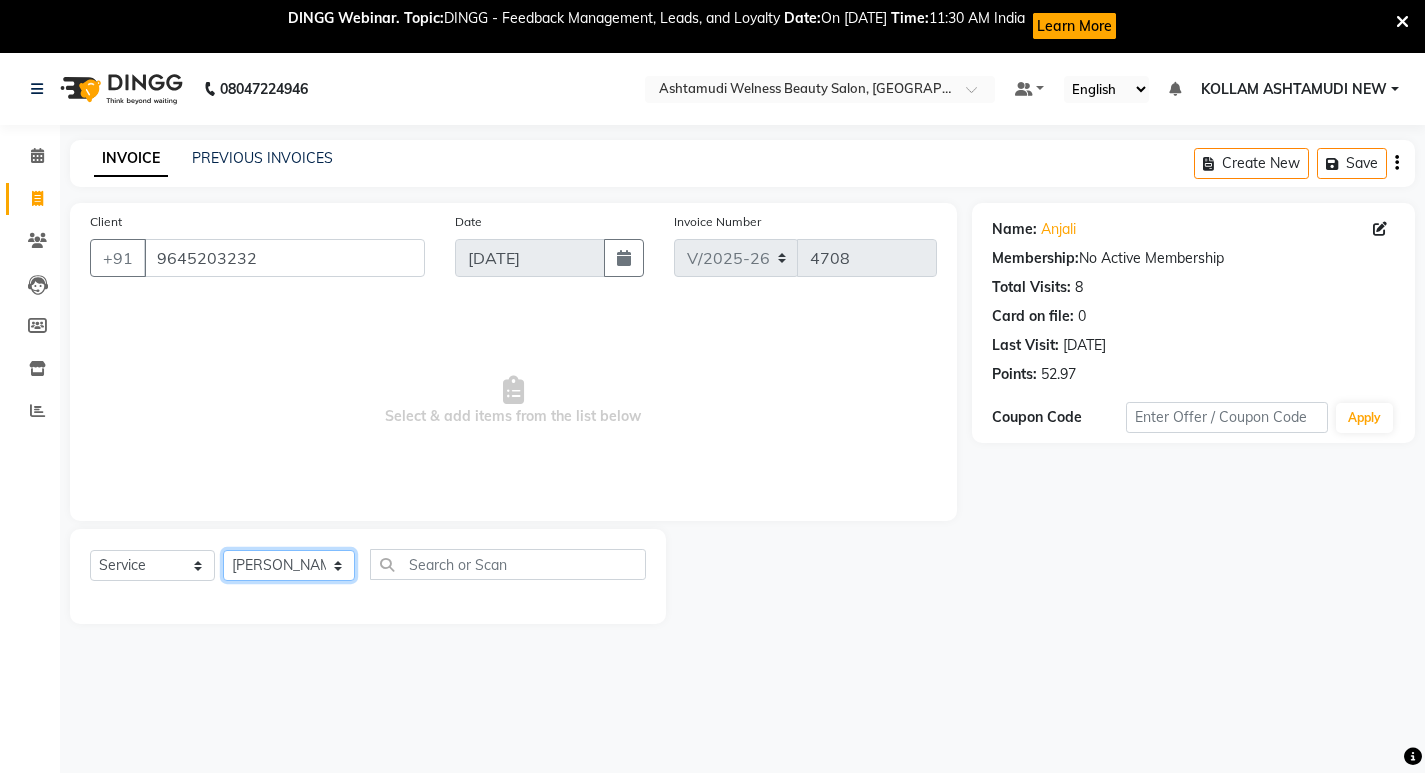 click on "Select Stylist [PERSON_NAME] Admin [PERSON_NAME]  [PERSON_NAME] [PERSON_NAME] [PERSON_NAME]  M [PERSON_NAME]  [PERSON_NAME]  P [PERSON_NAME] ASHTAMUDI KOLLAM ASHTAMUDI NEW  [PERSON_NAME] [PERSON_NAME] [PERSON_NAME]  [PERSON_NAME] [PERSON_NAME] [PERSON_NAME] [PERSON_NAME] [PERSON_NAME] M [PERSON_NAME] SARIGA [PERSON_NAME] [PERSON_NAME] [PERSON_NAME] [PERSON_NAME] [PERSON_NAME] S" 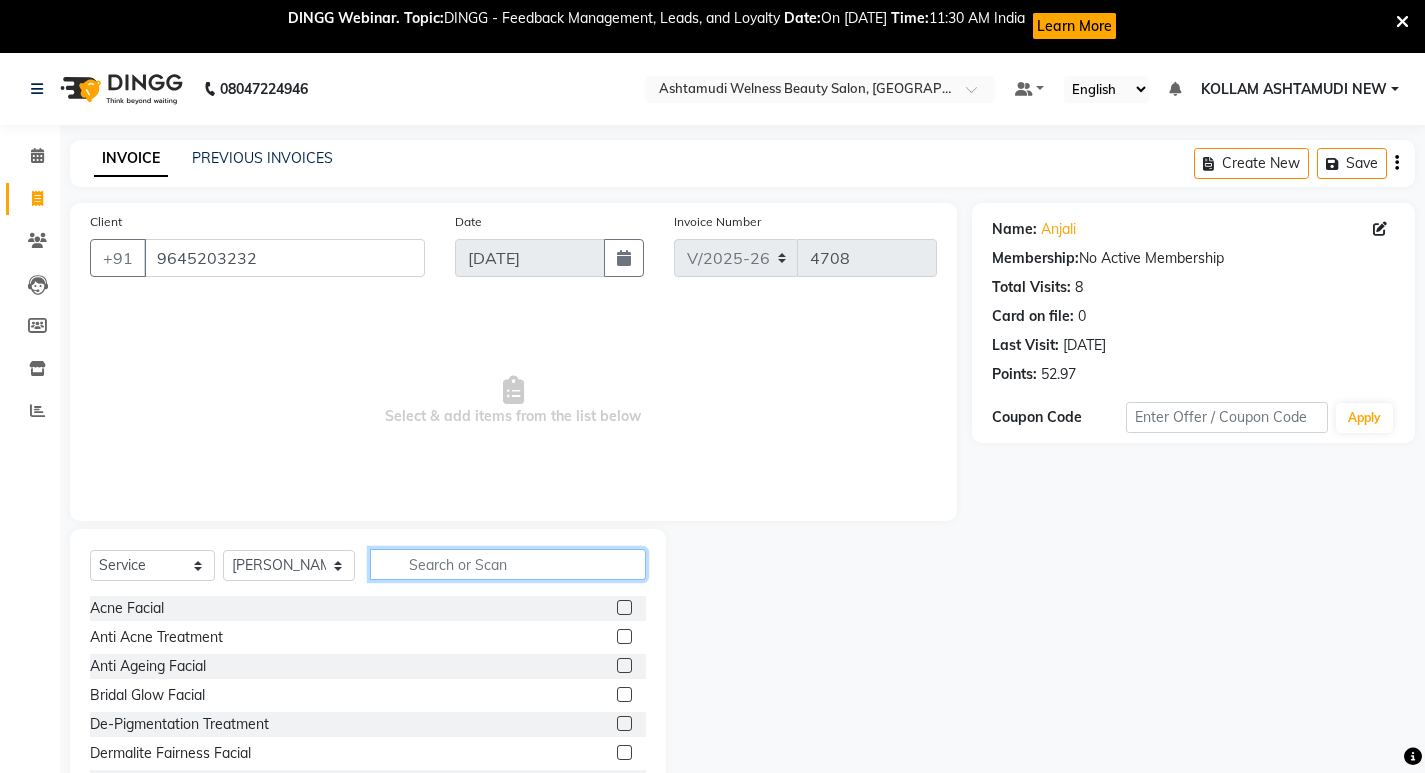 click 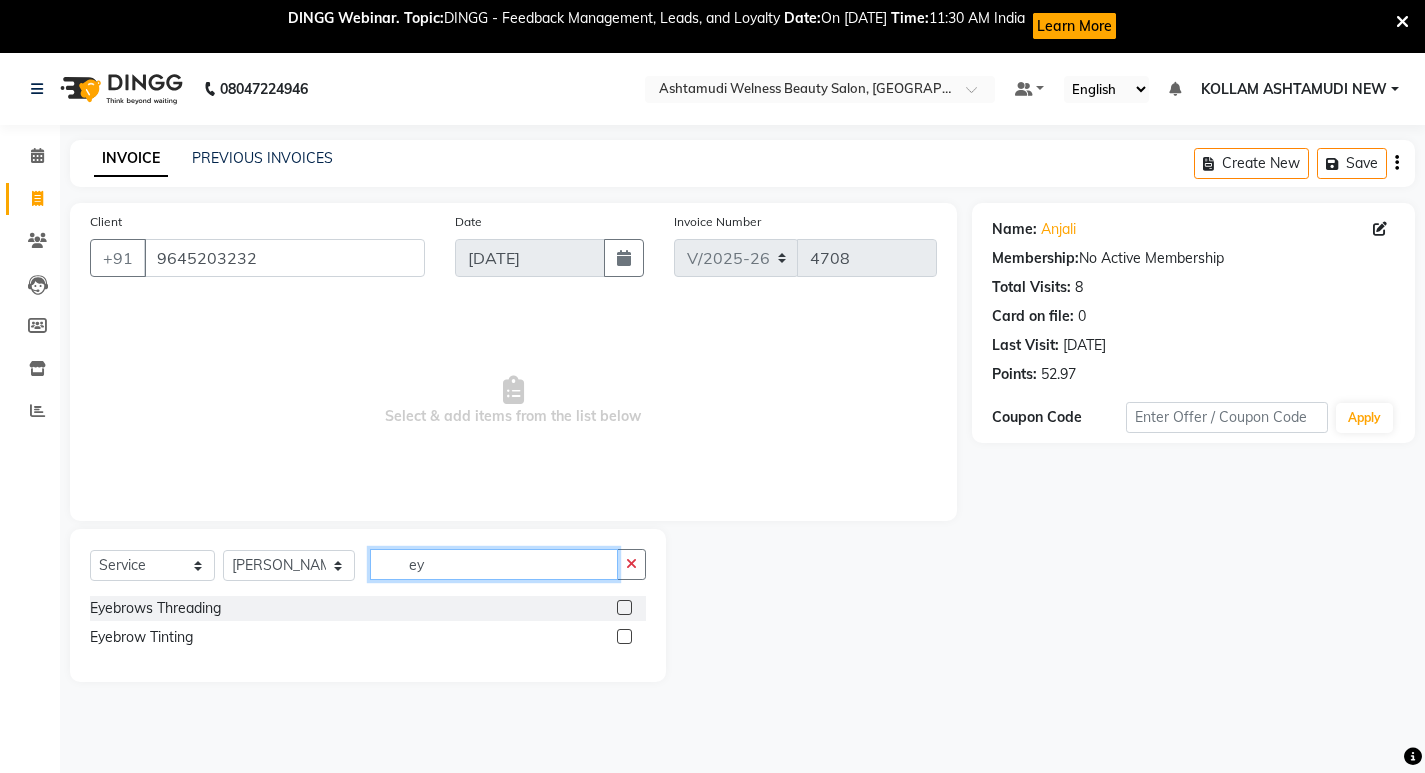 type on "ey" 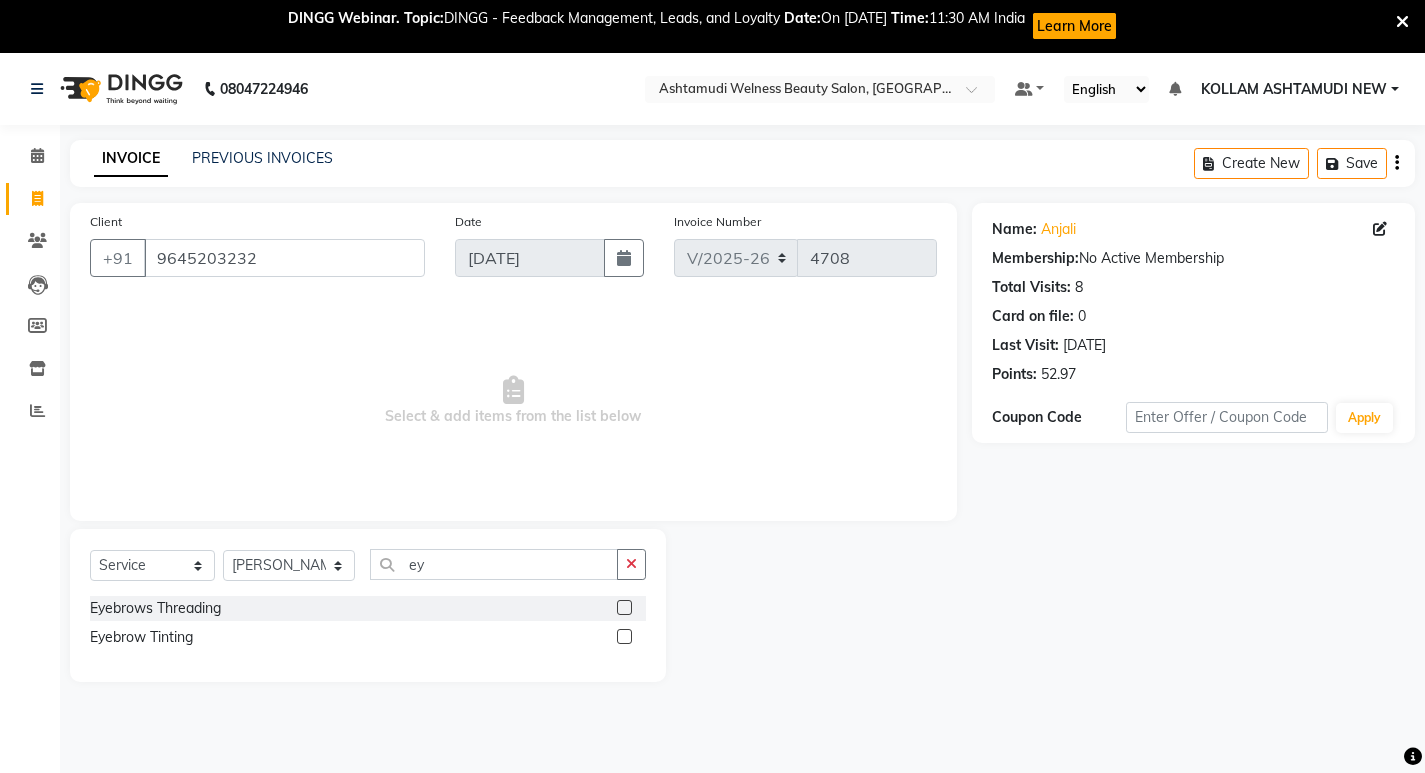 click 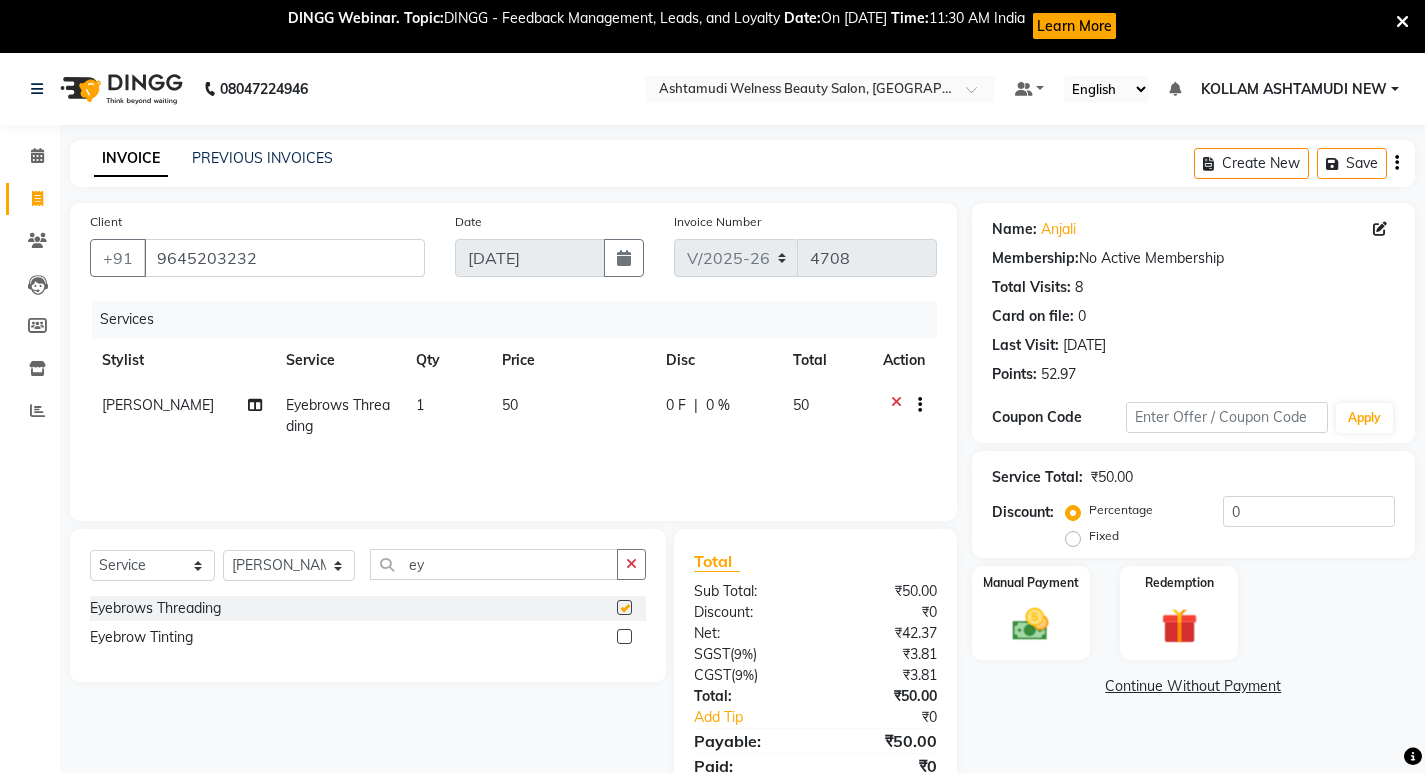 checkbox on "false" 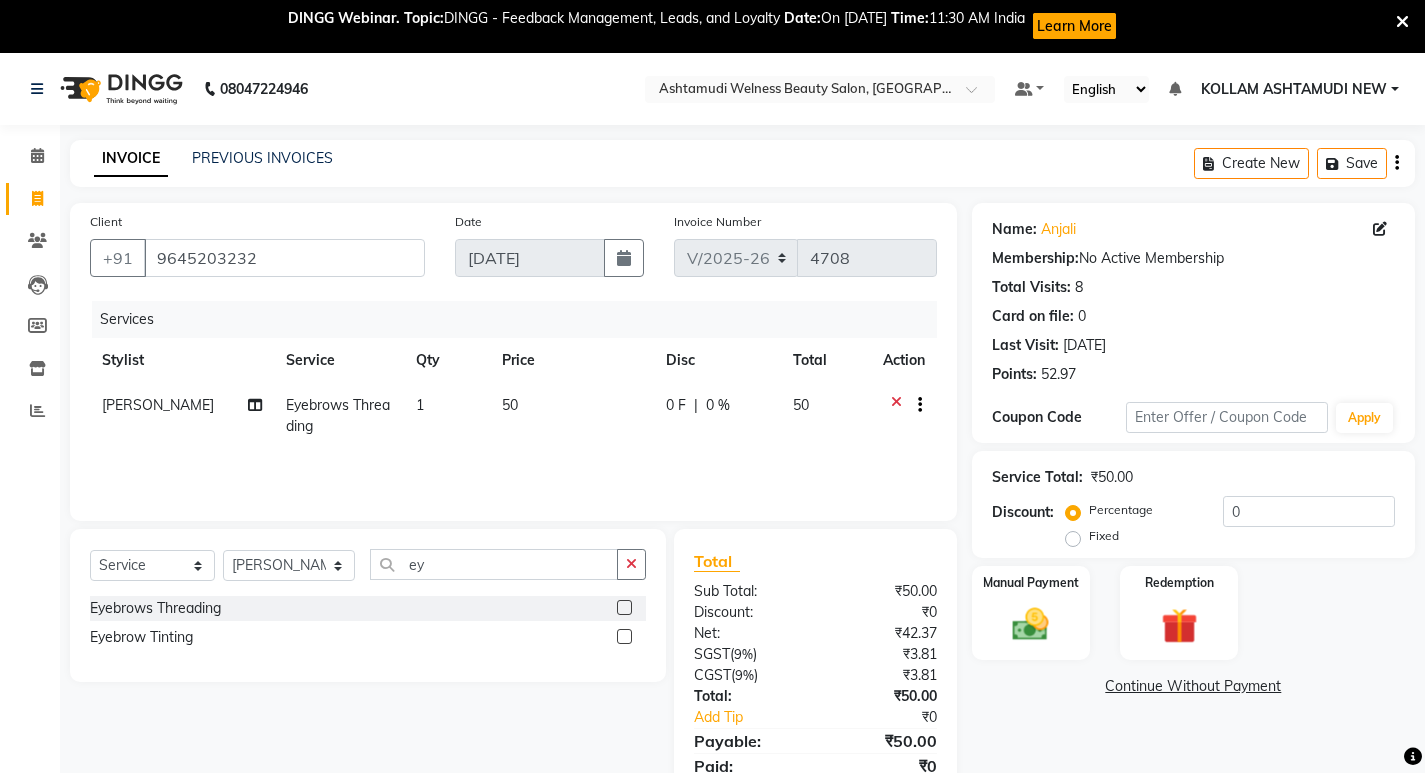 click at bounding box center [1402, 22] 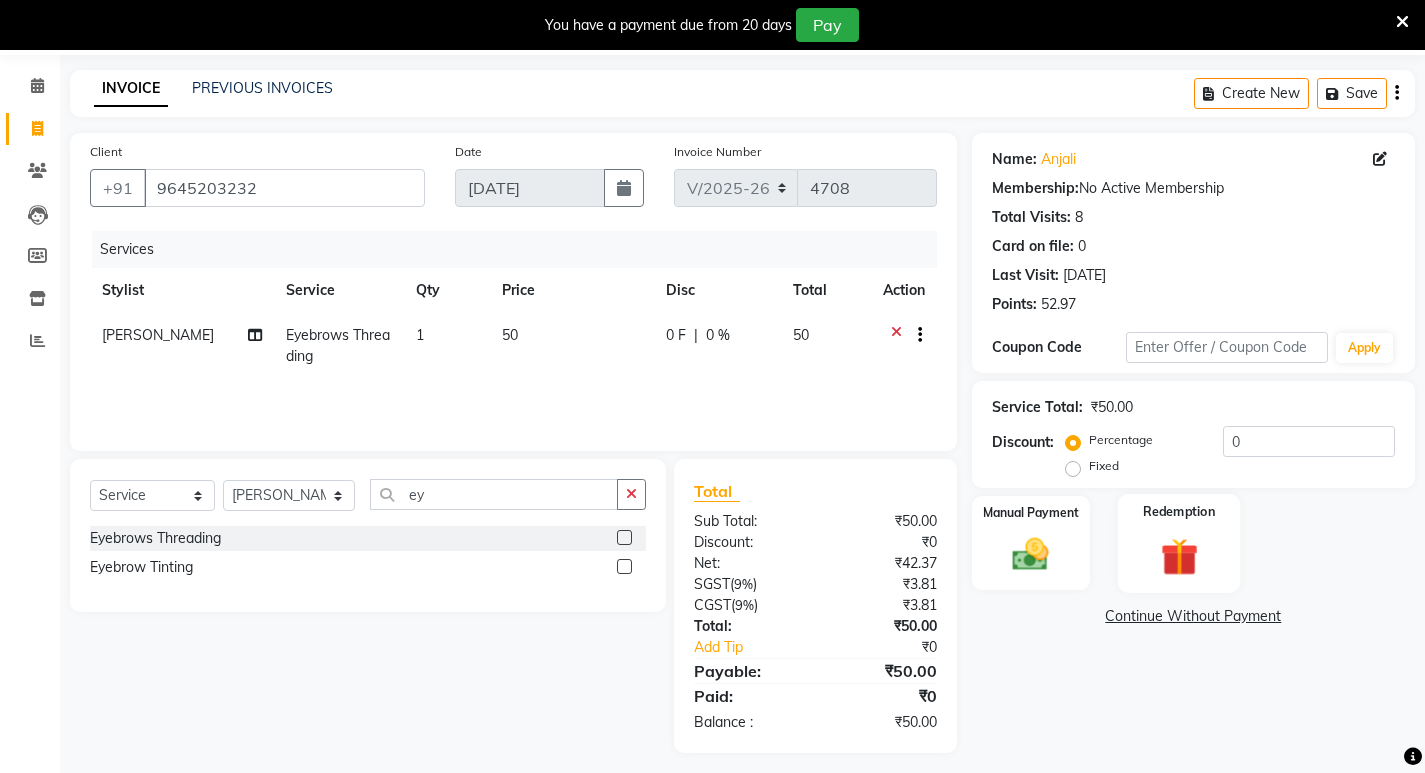 scroll, scrollTop: 27, scrollLeft: 0, axis: vertical 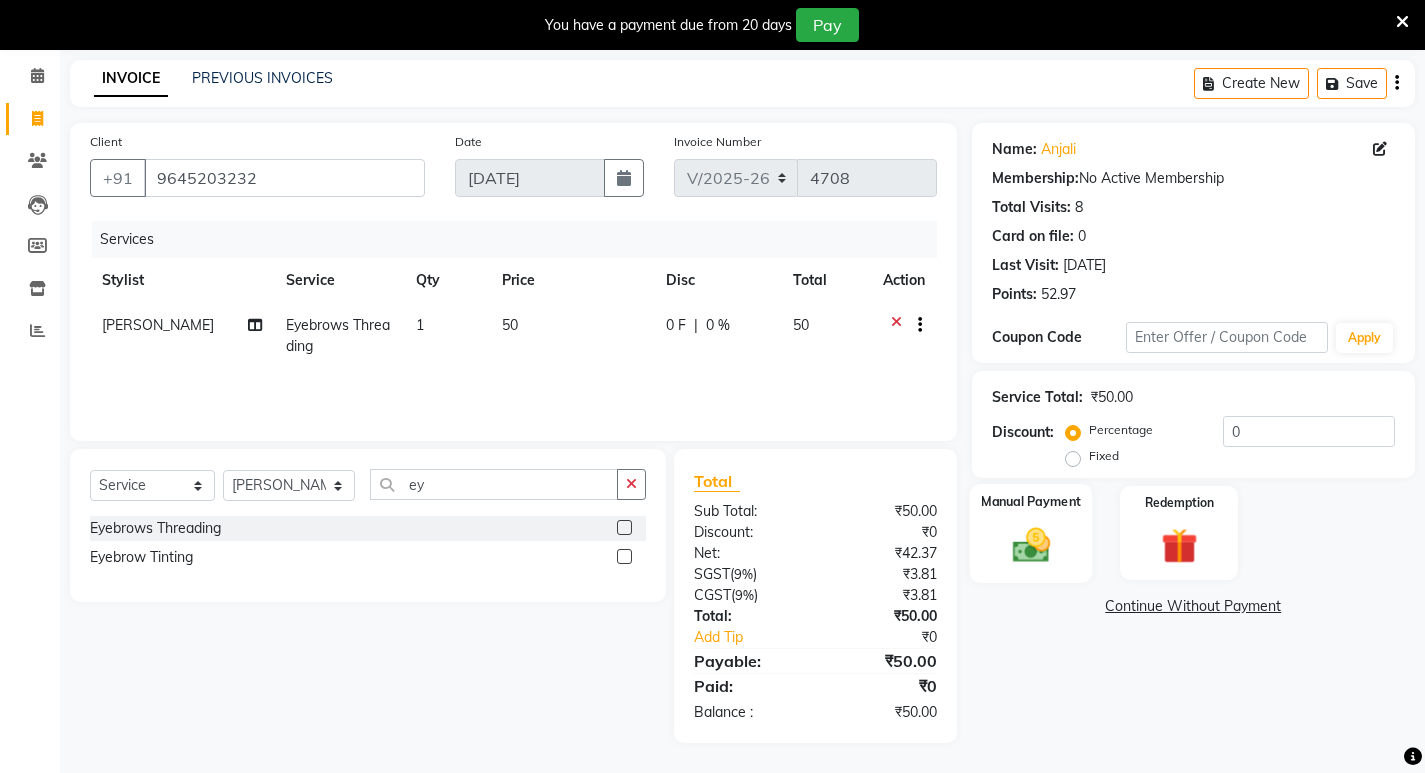 click 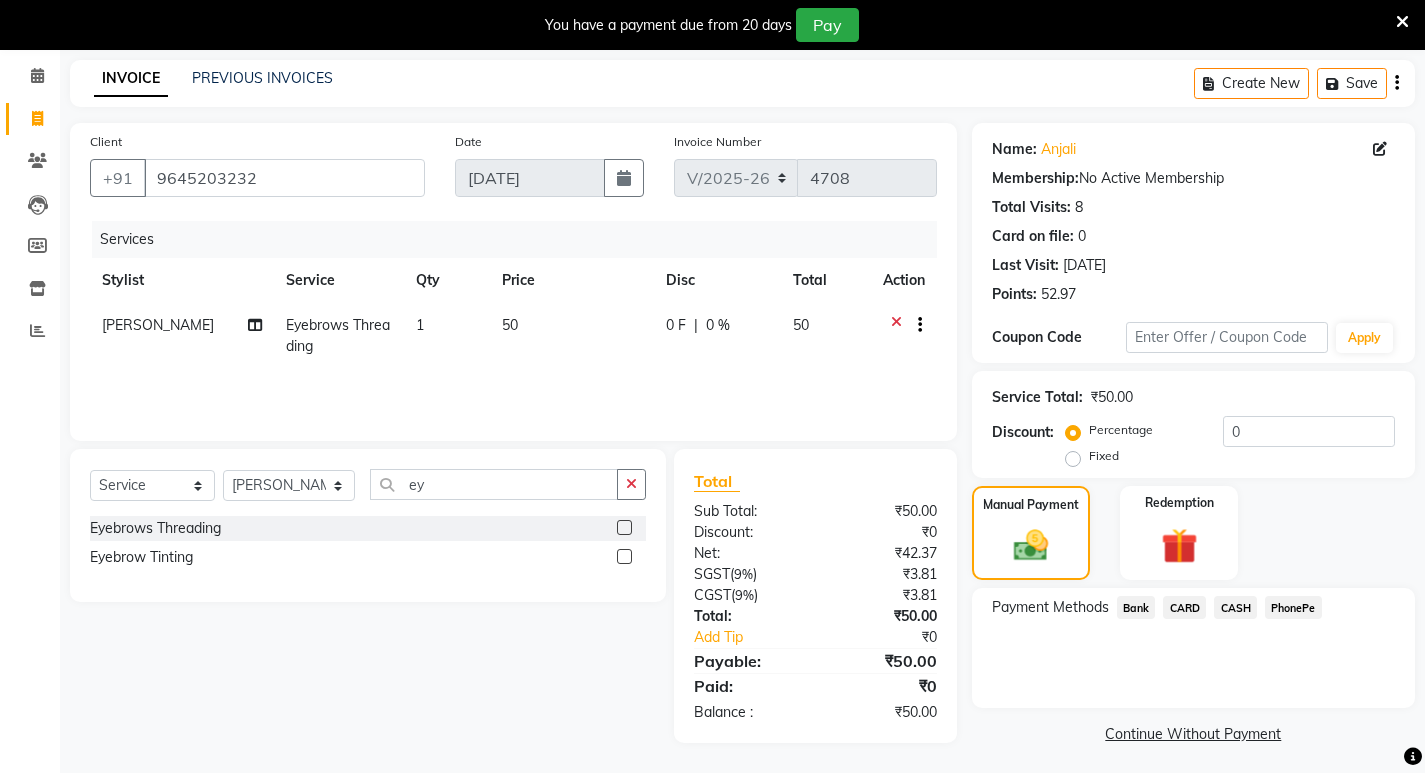 scroll, scrollTop: 33, scrollLeft: 0, axis: vertical 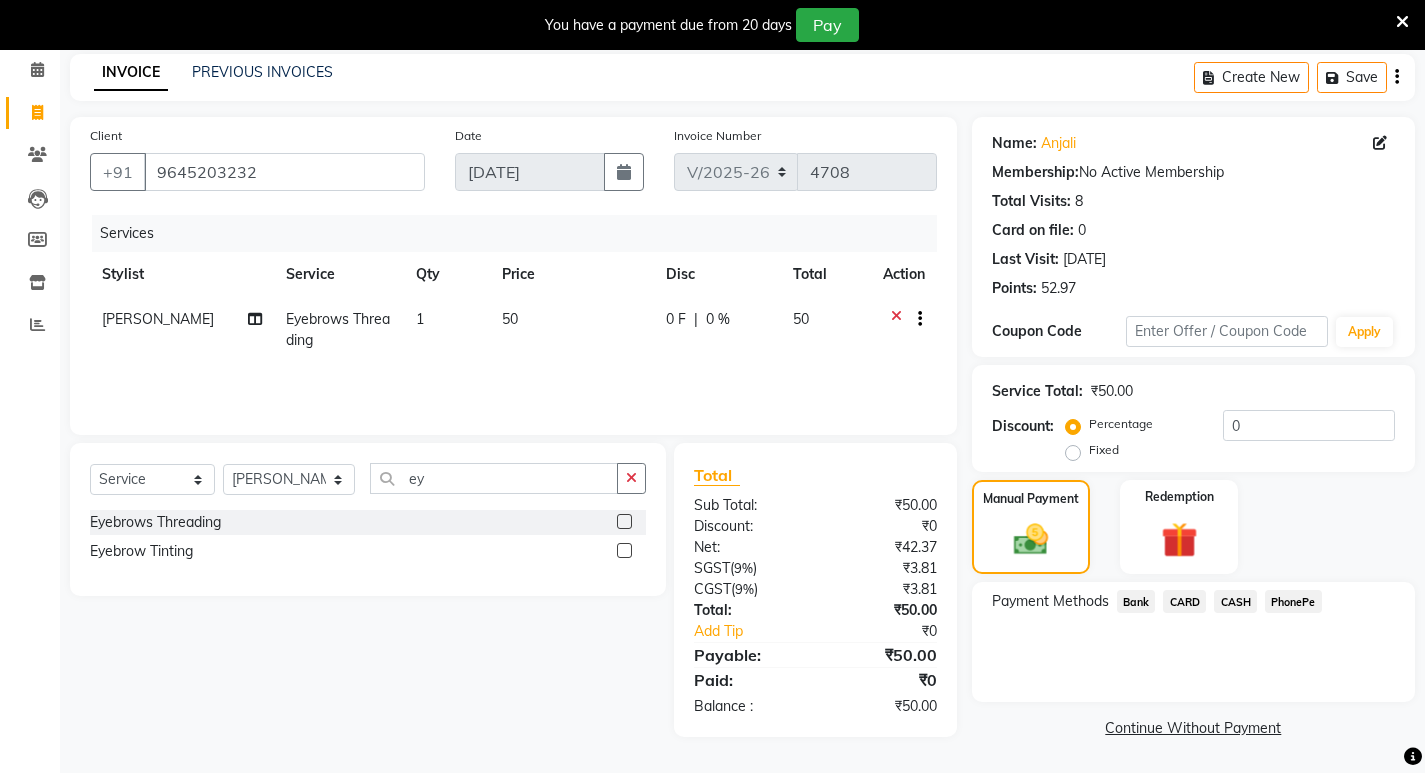 click on "PhonePe" 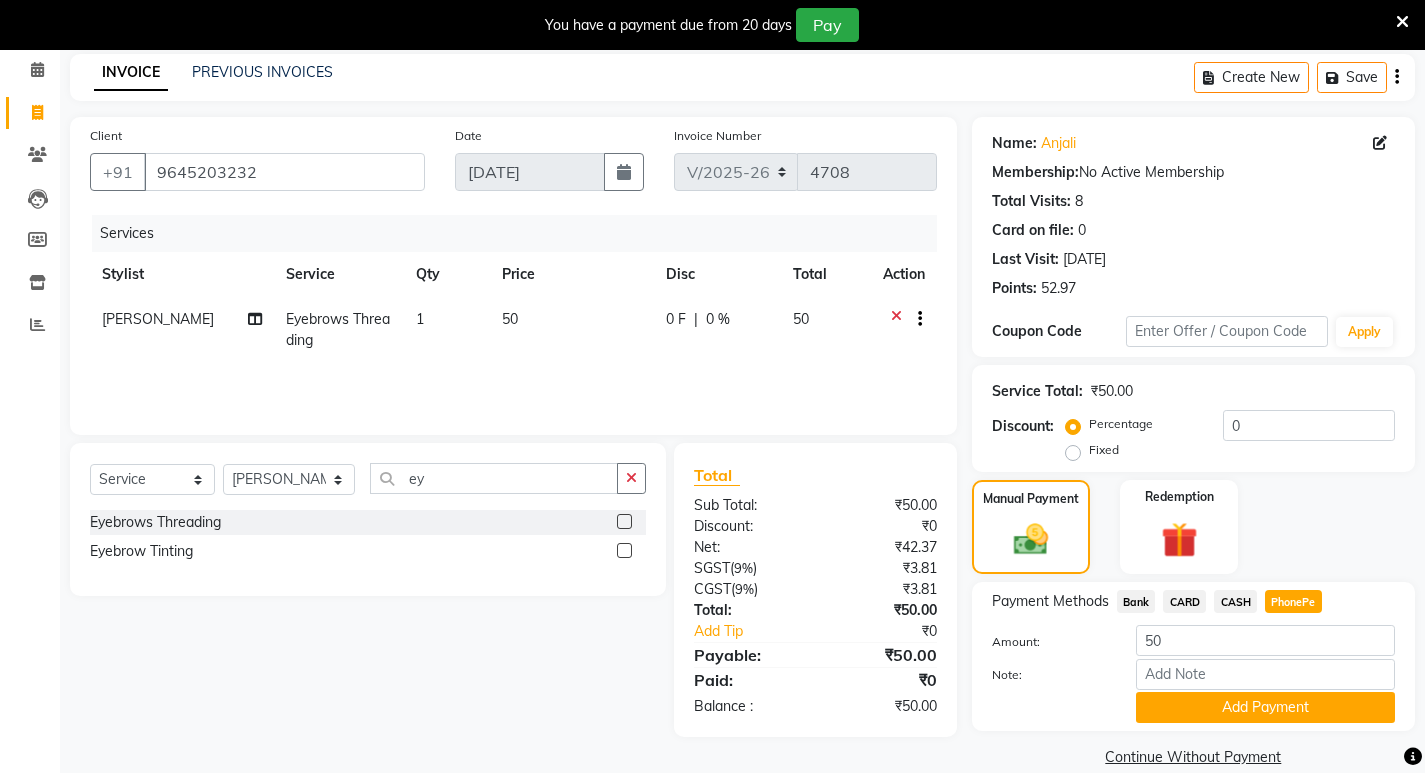 click on "CASH" 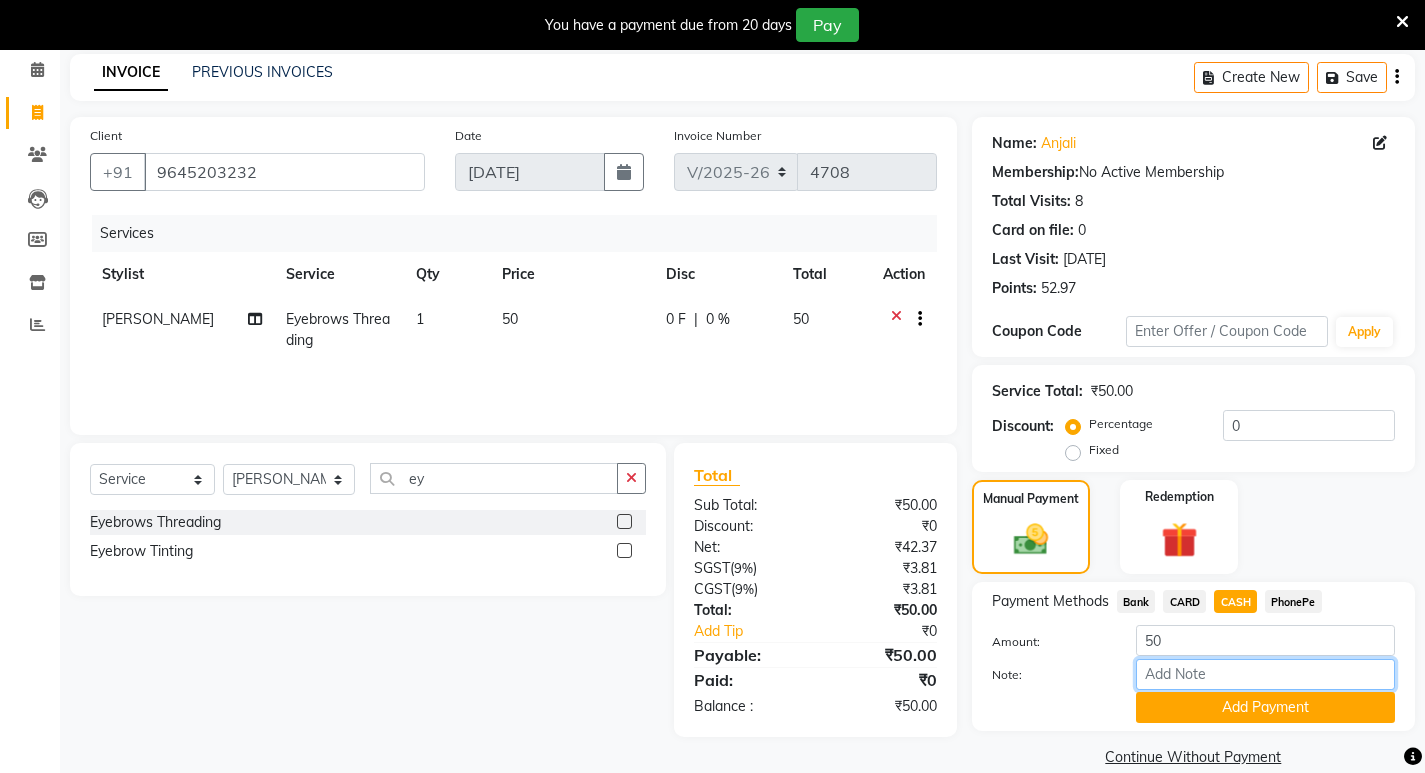 drag, startPoint x: 1222, startPoint y: 687, endPoint x: 1230, endPoint y: 623, distance: 64.49806 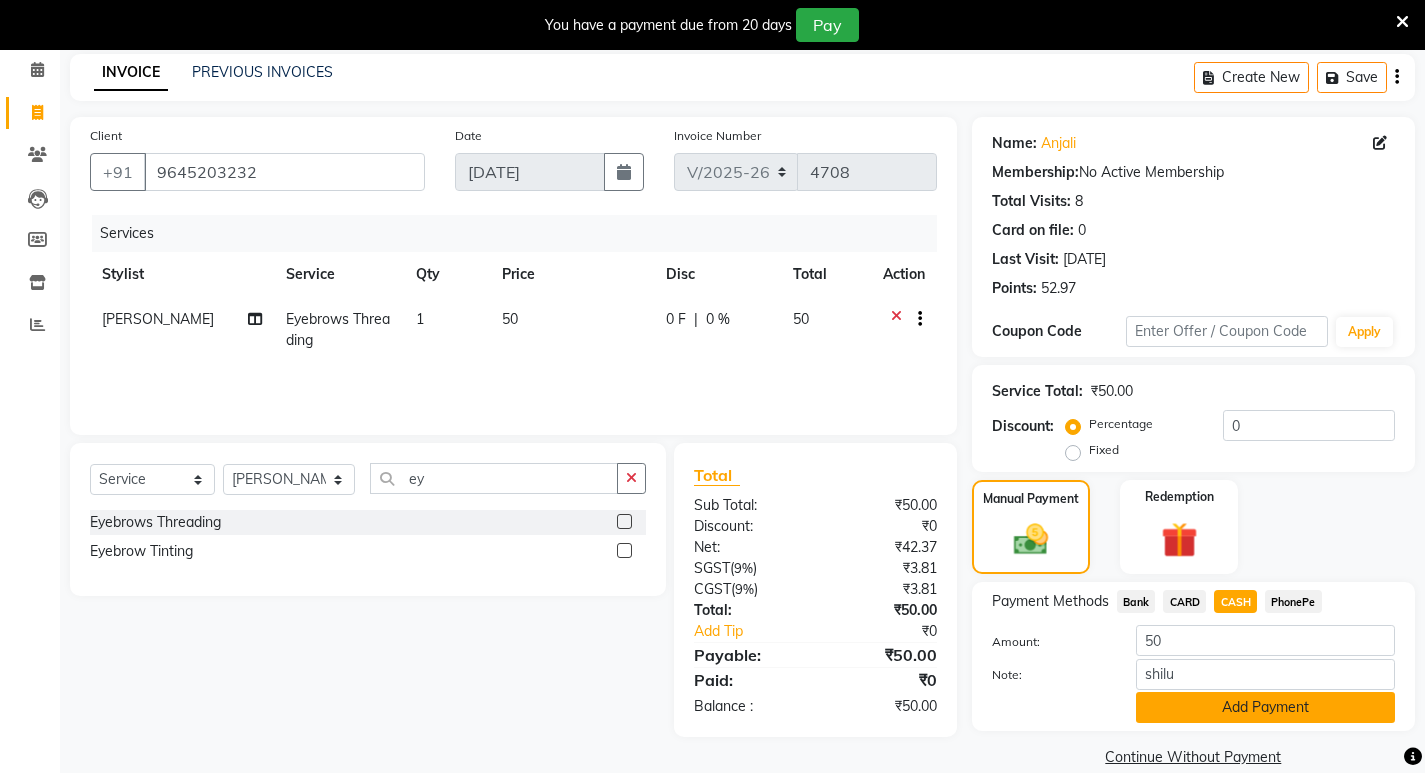 click on "Add Payment" 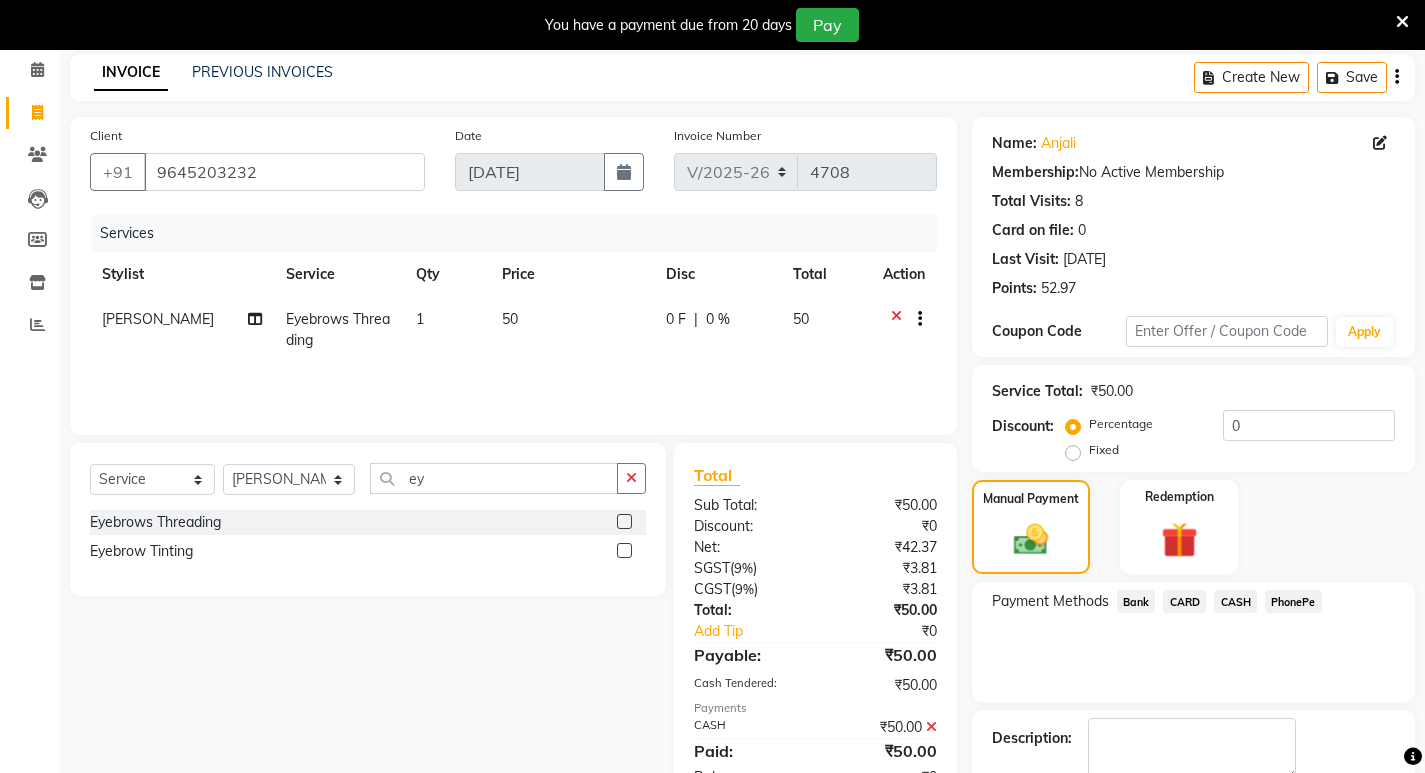 scroll, scrollTop: 117, scrollLeft: 0, axis: vertical 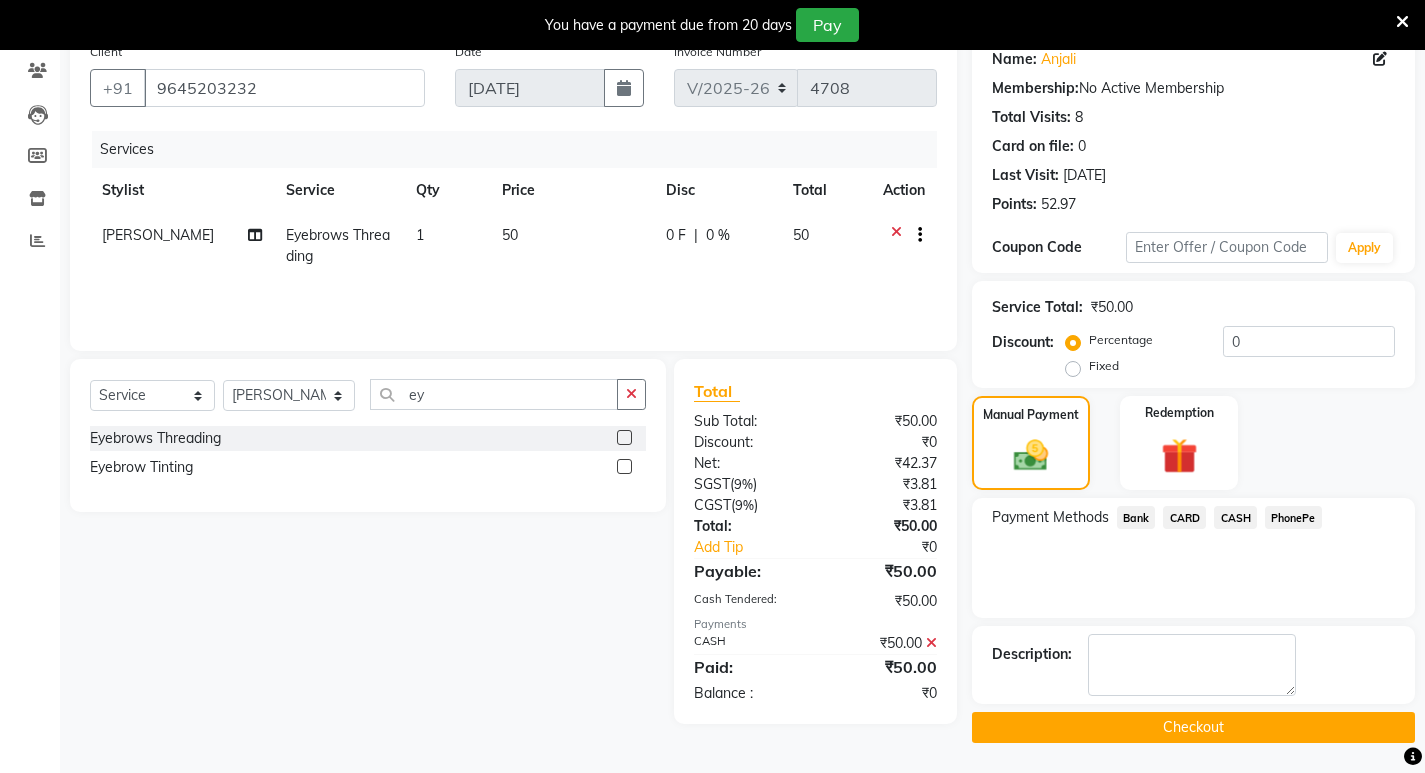 click on "Checkout" 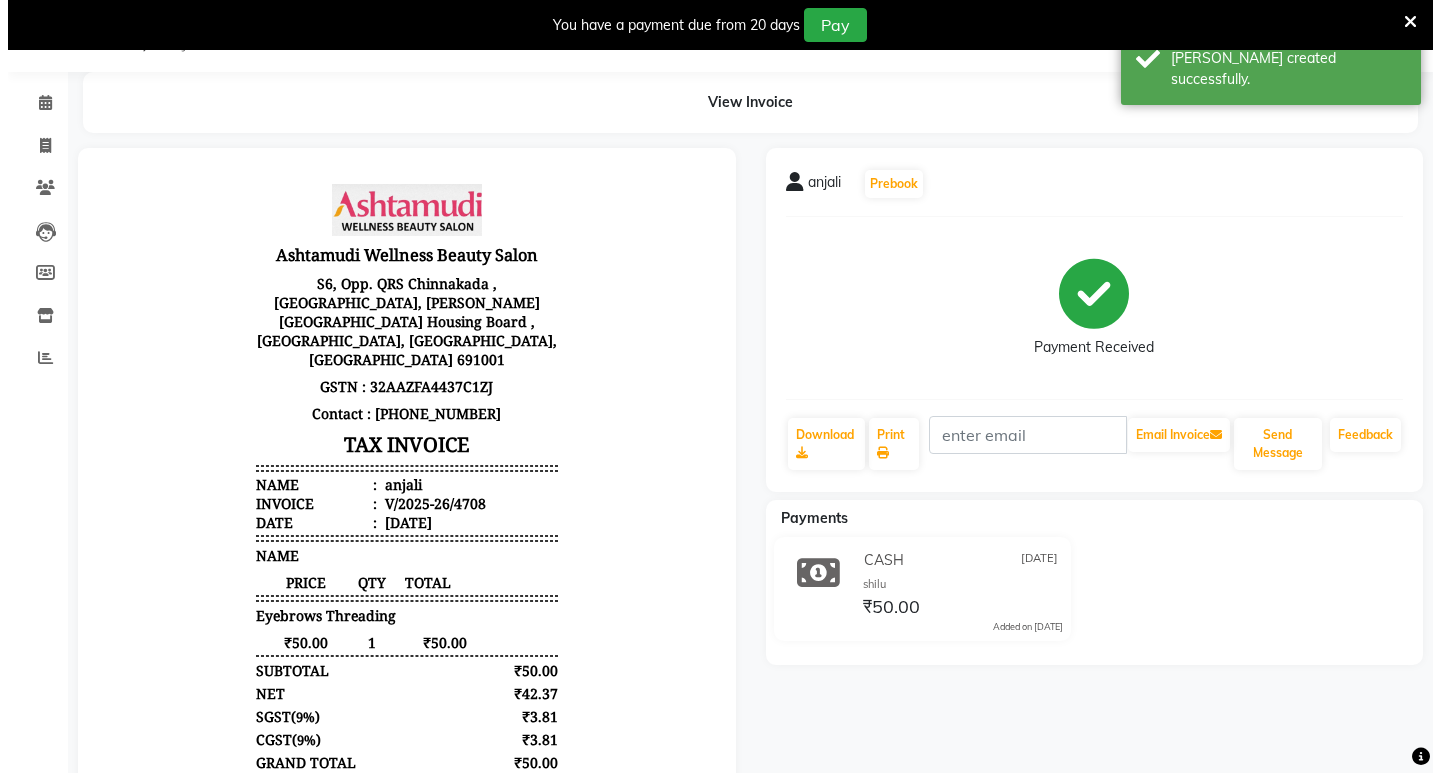 scroll, scrollTop: 0, scrollLeft: 0, axis: both 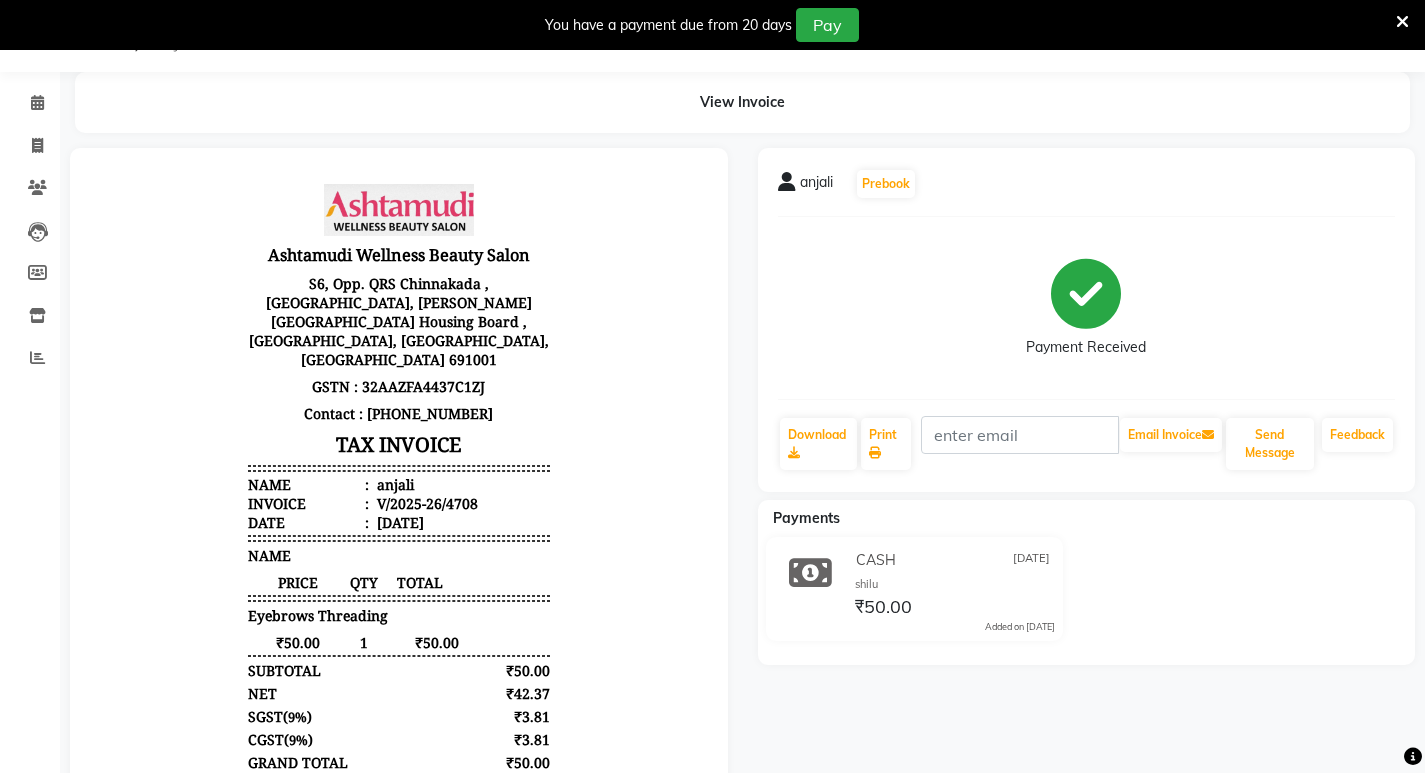 click at bounding box center (1402, 22) 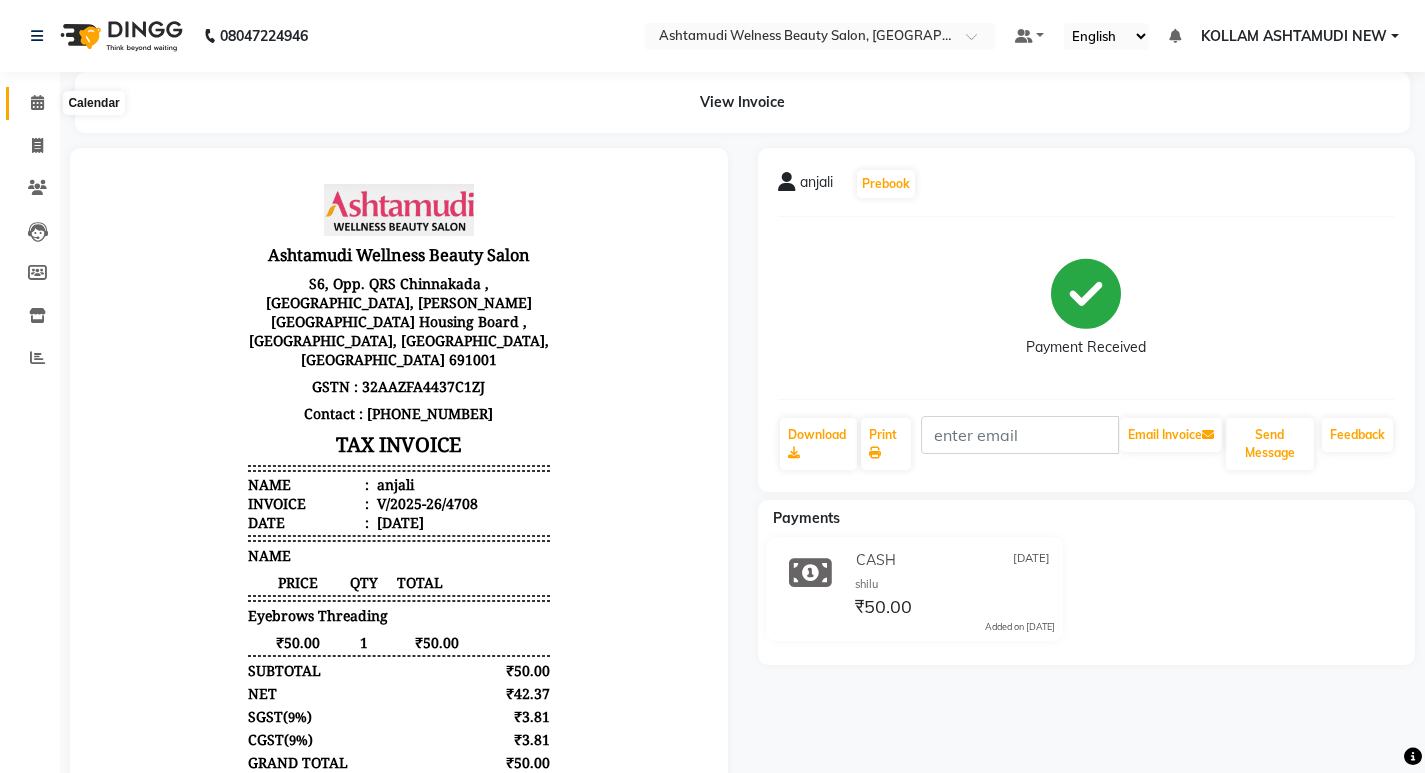click 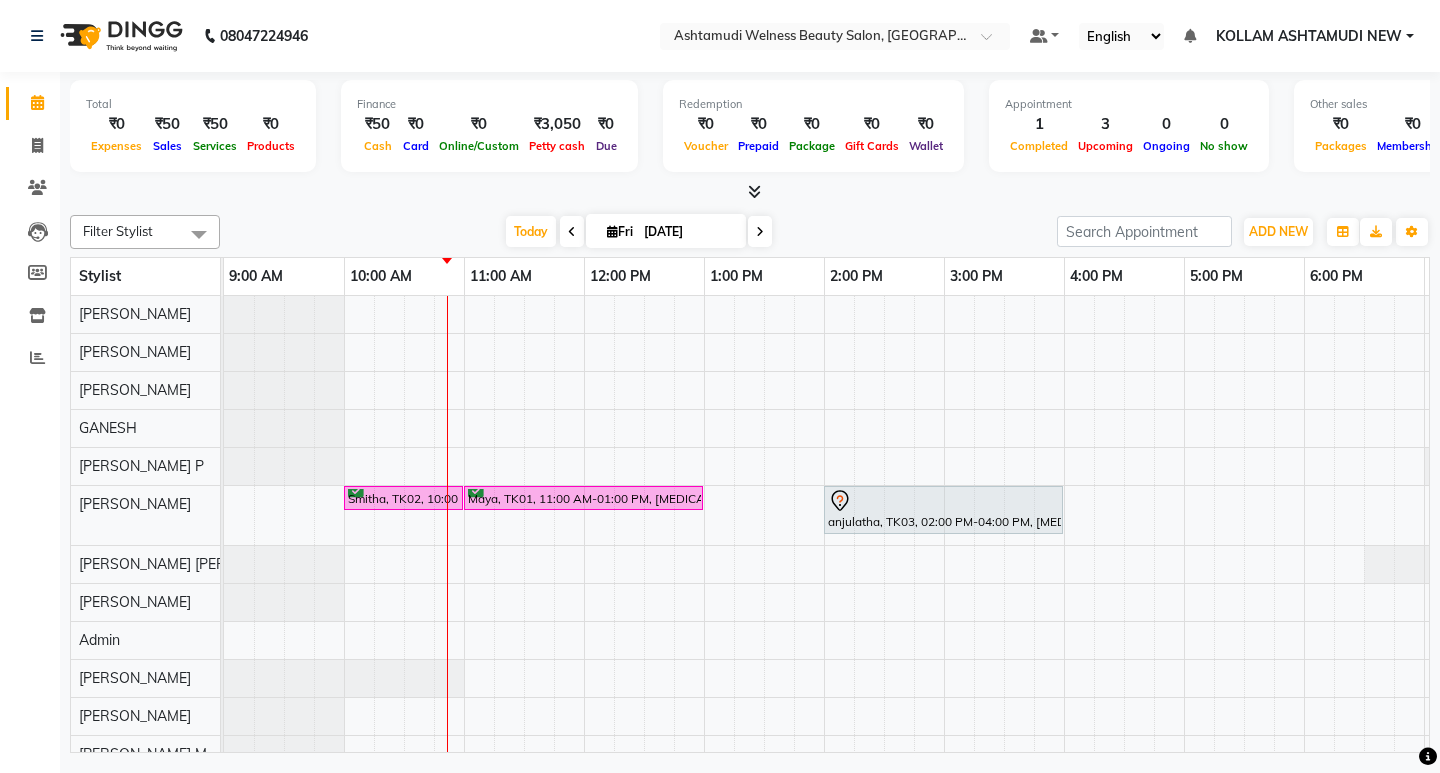 scroll, scrollTop: 5, scrollLeft: 0, axis: vertical 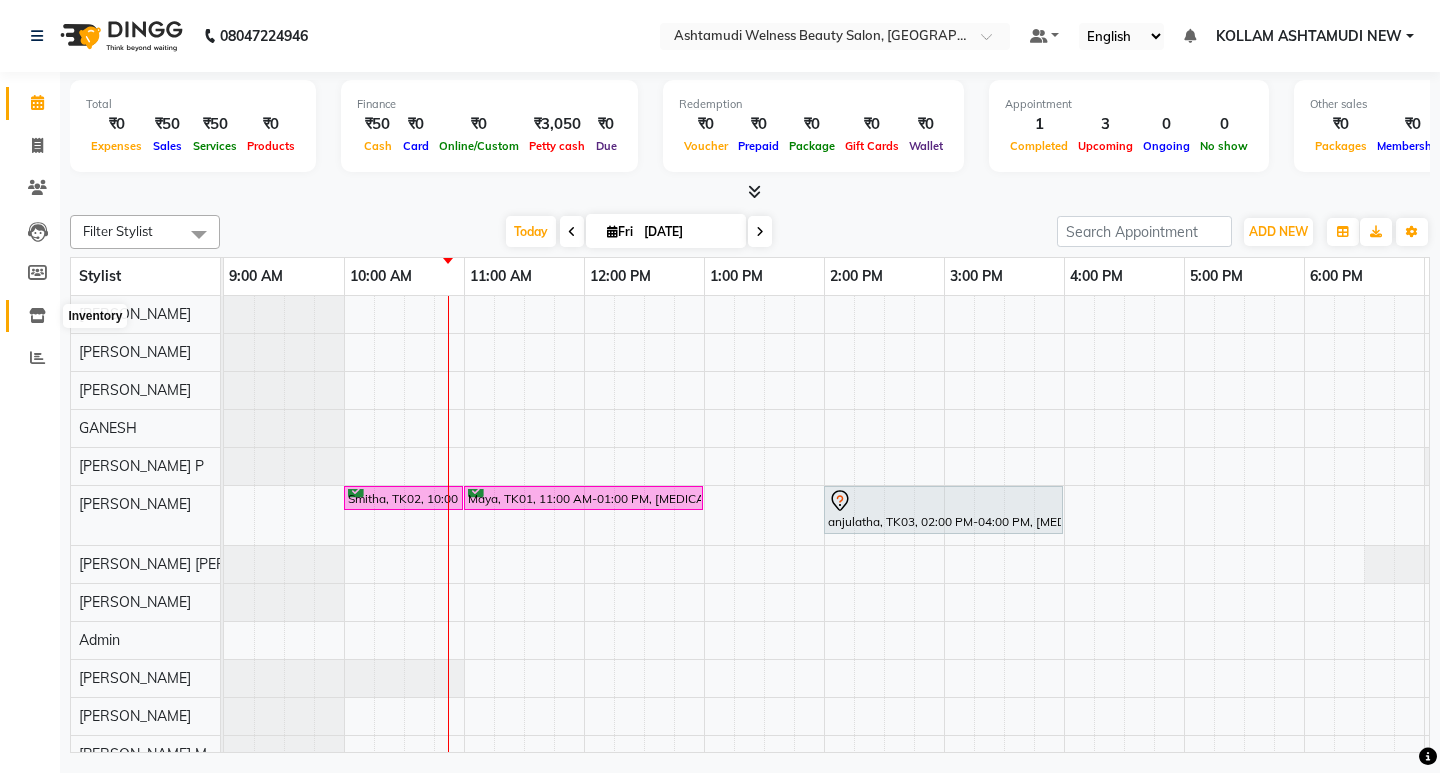 click 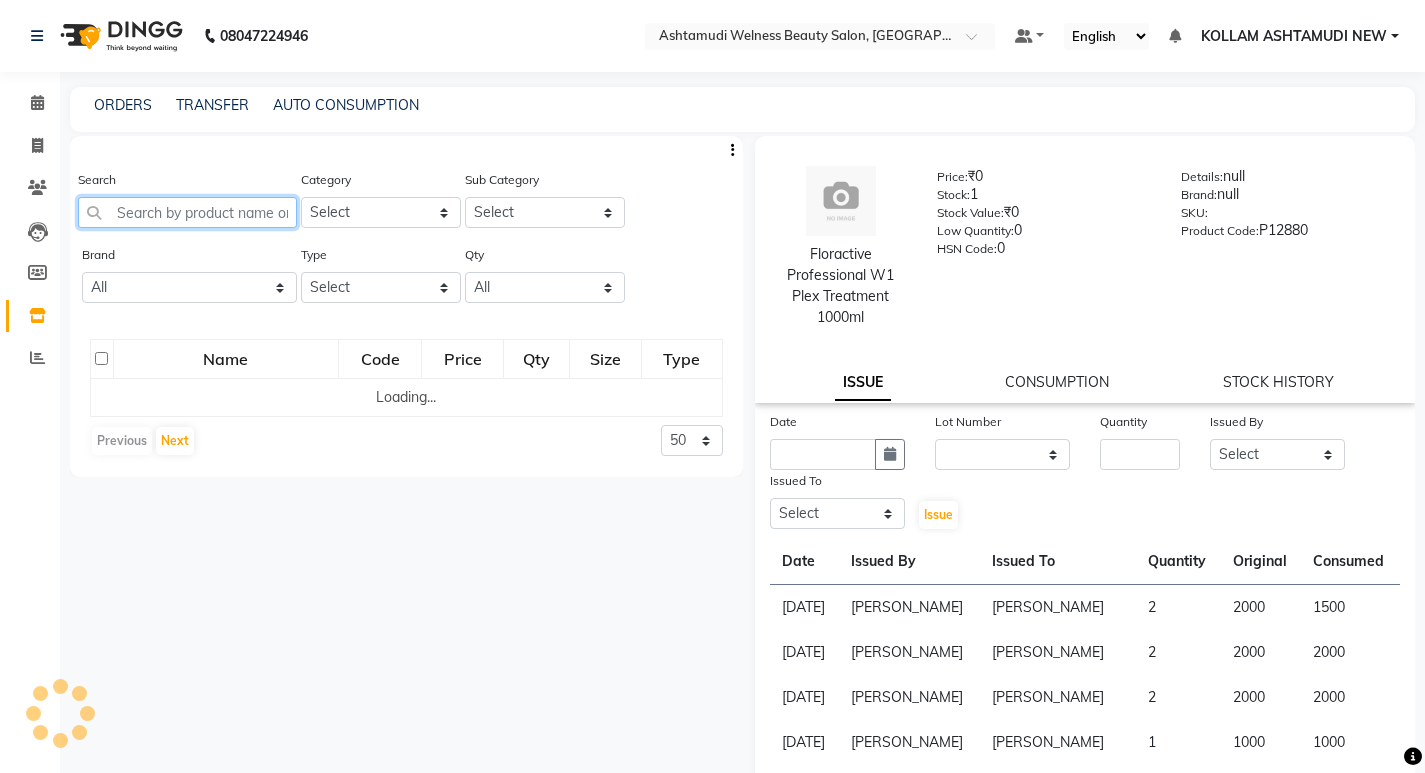 drag, startPoint x: 161, startPoint y: 222, endPoint x: 200, endPoint y: 201, distance: 44.294468 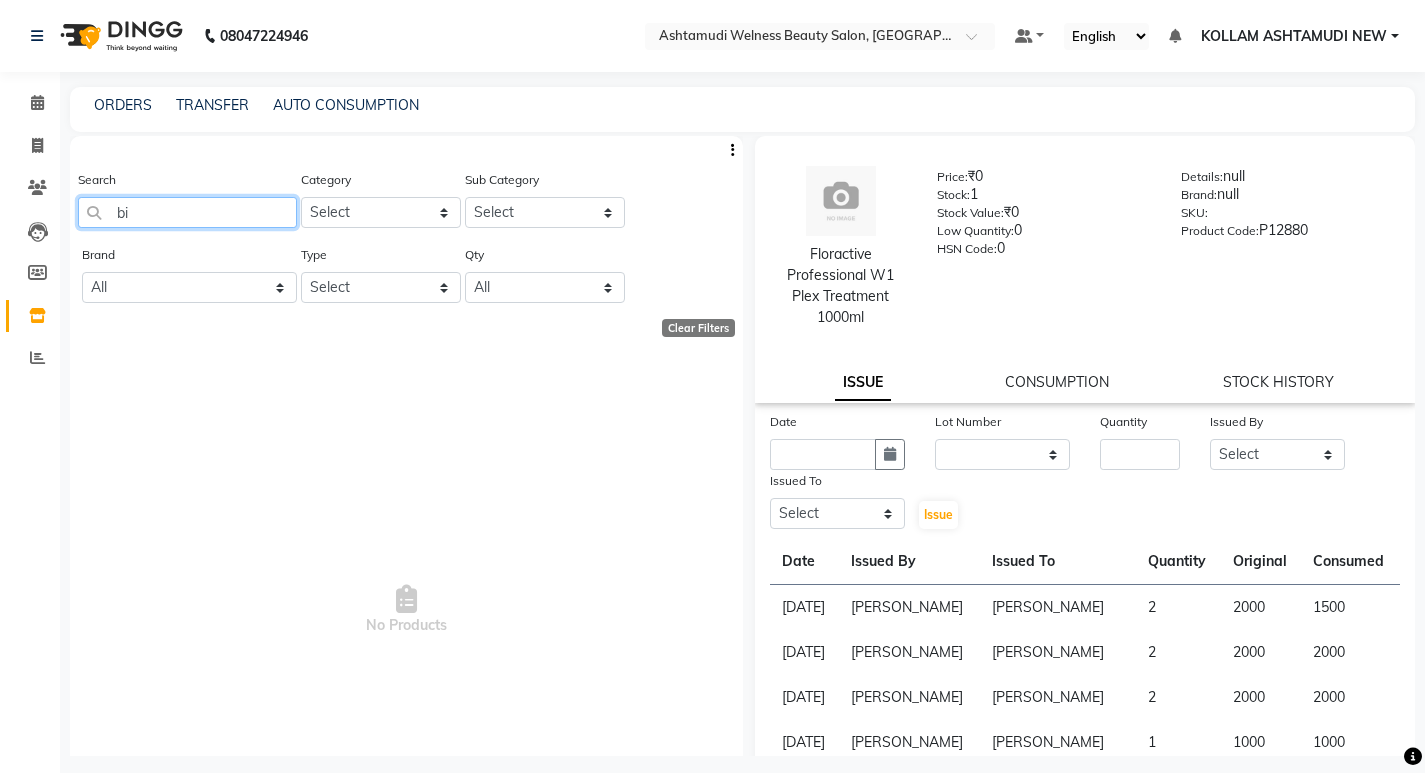 type on "b" 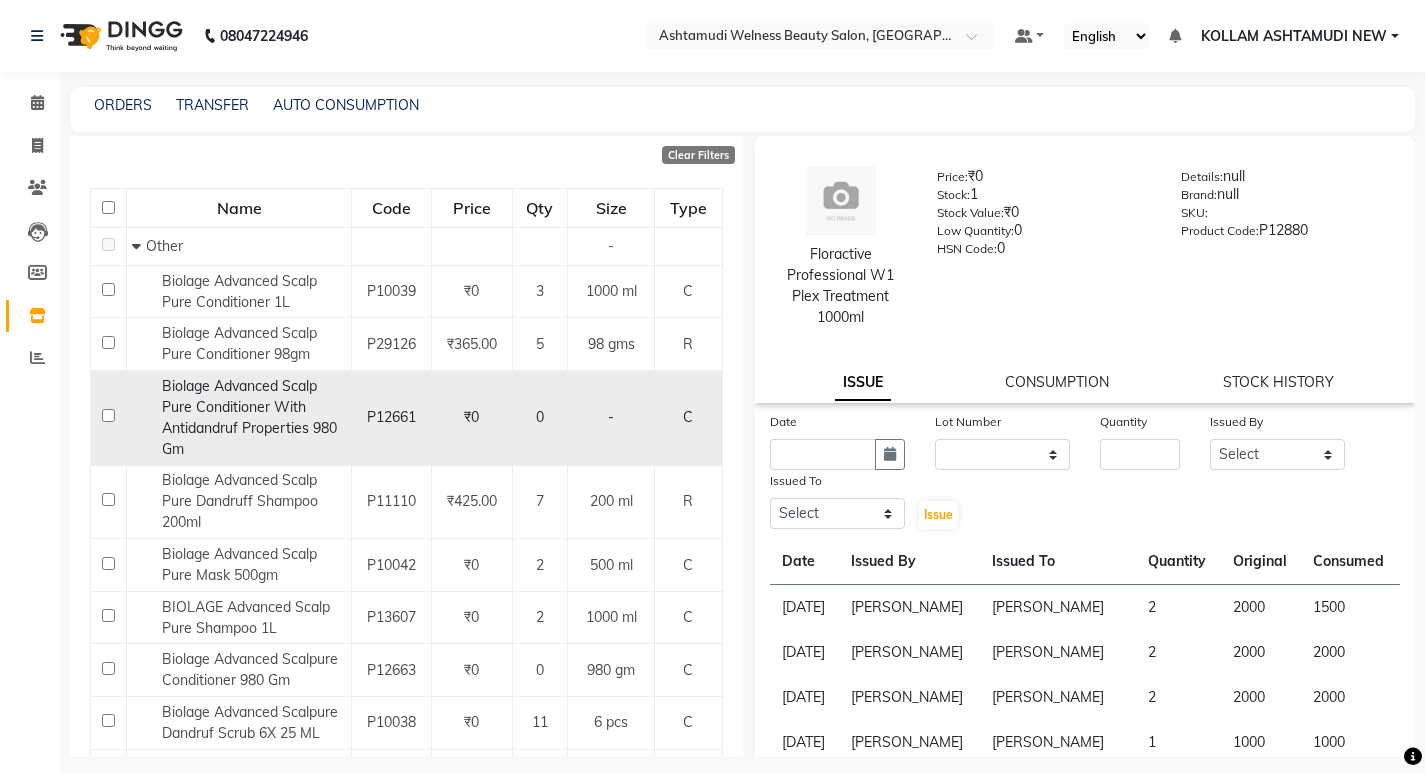 scroll, scrollTop: 100, scrollLeft: 0, axis: vertical 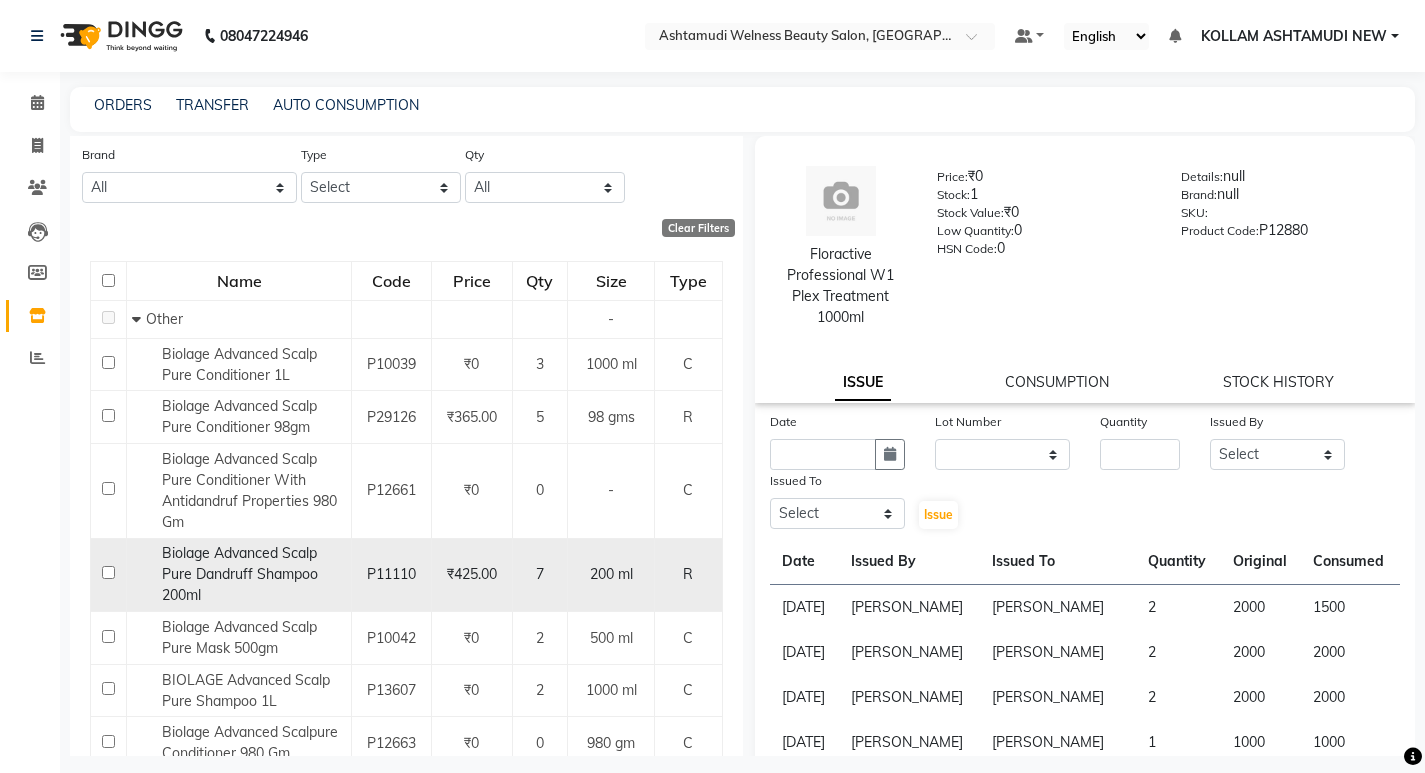 type on "biola" 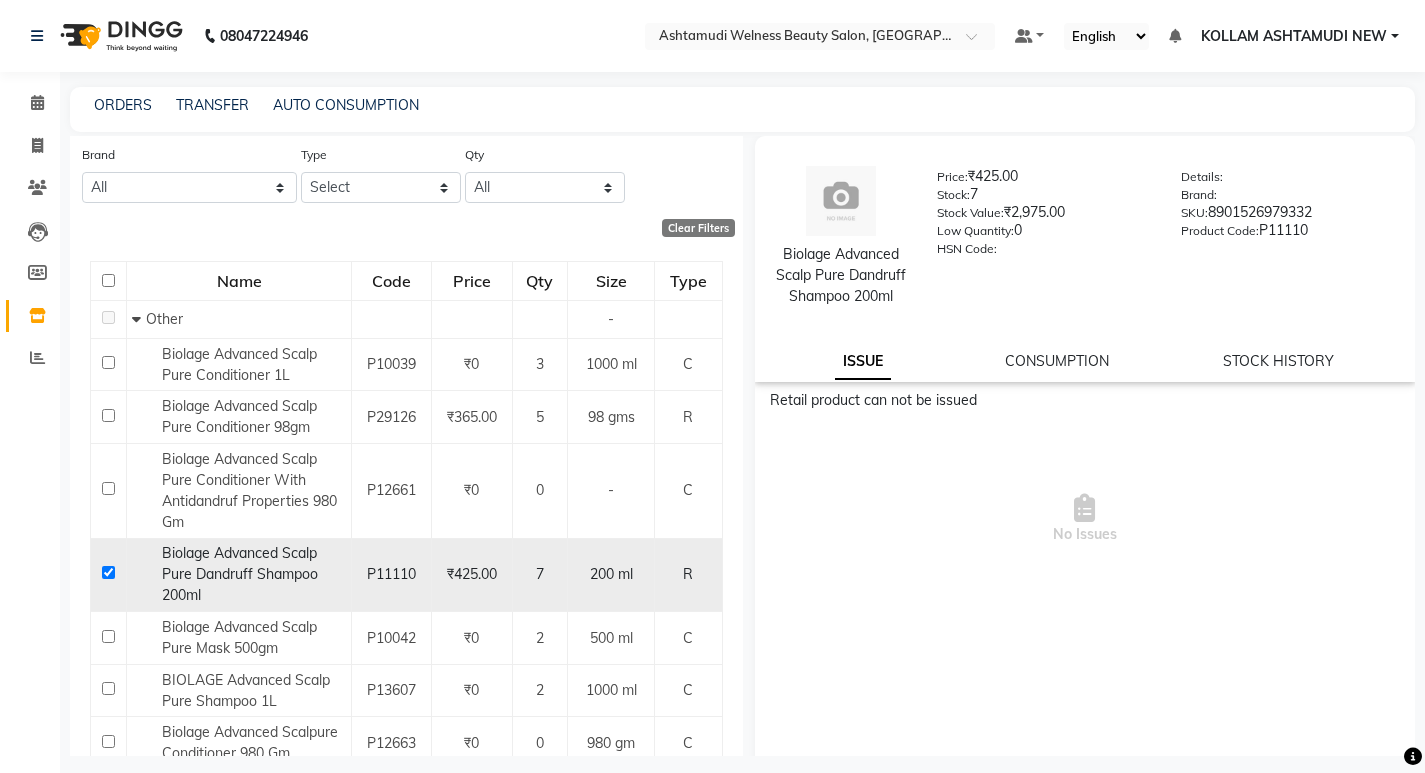 click 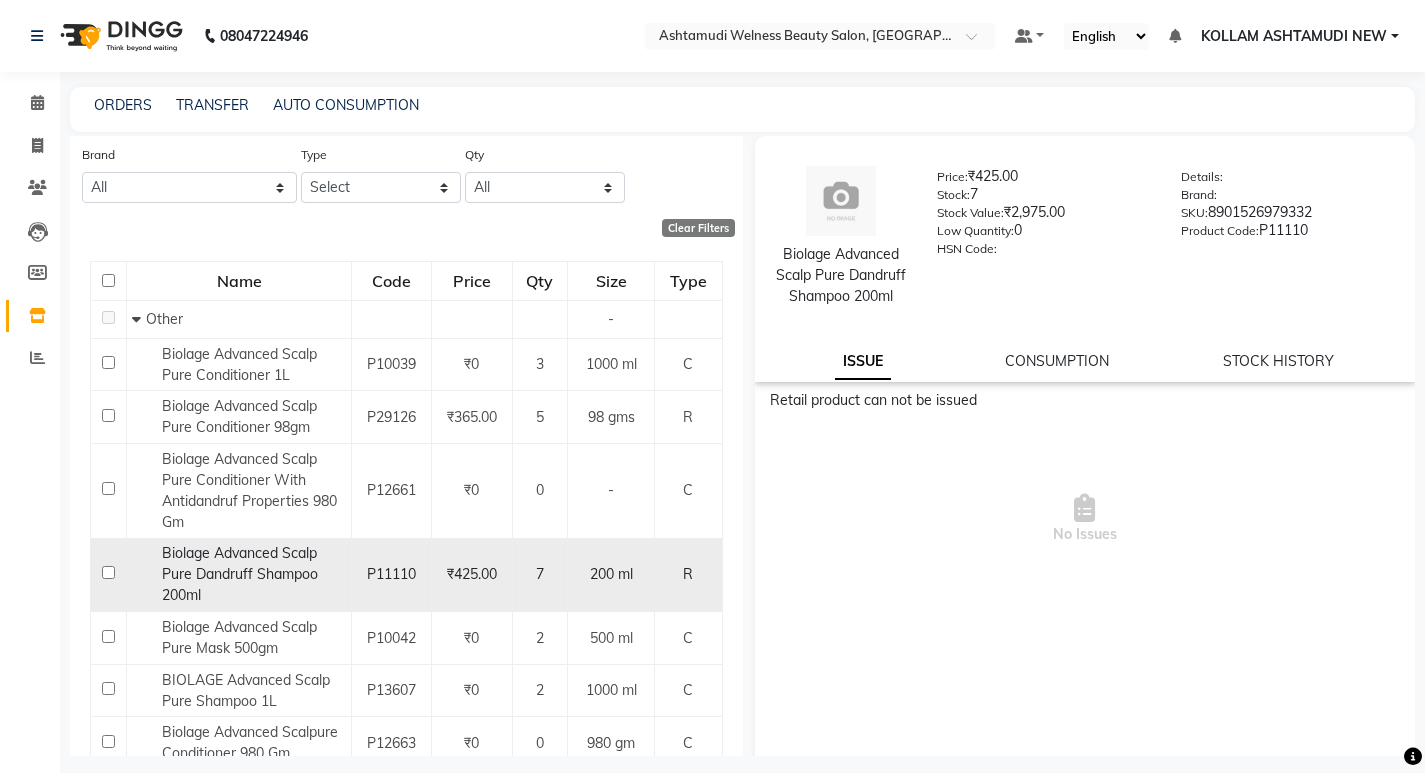 checkbox on "false" 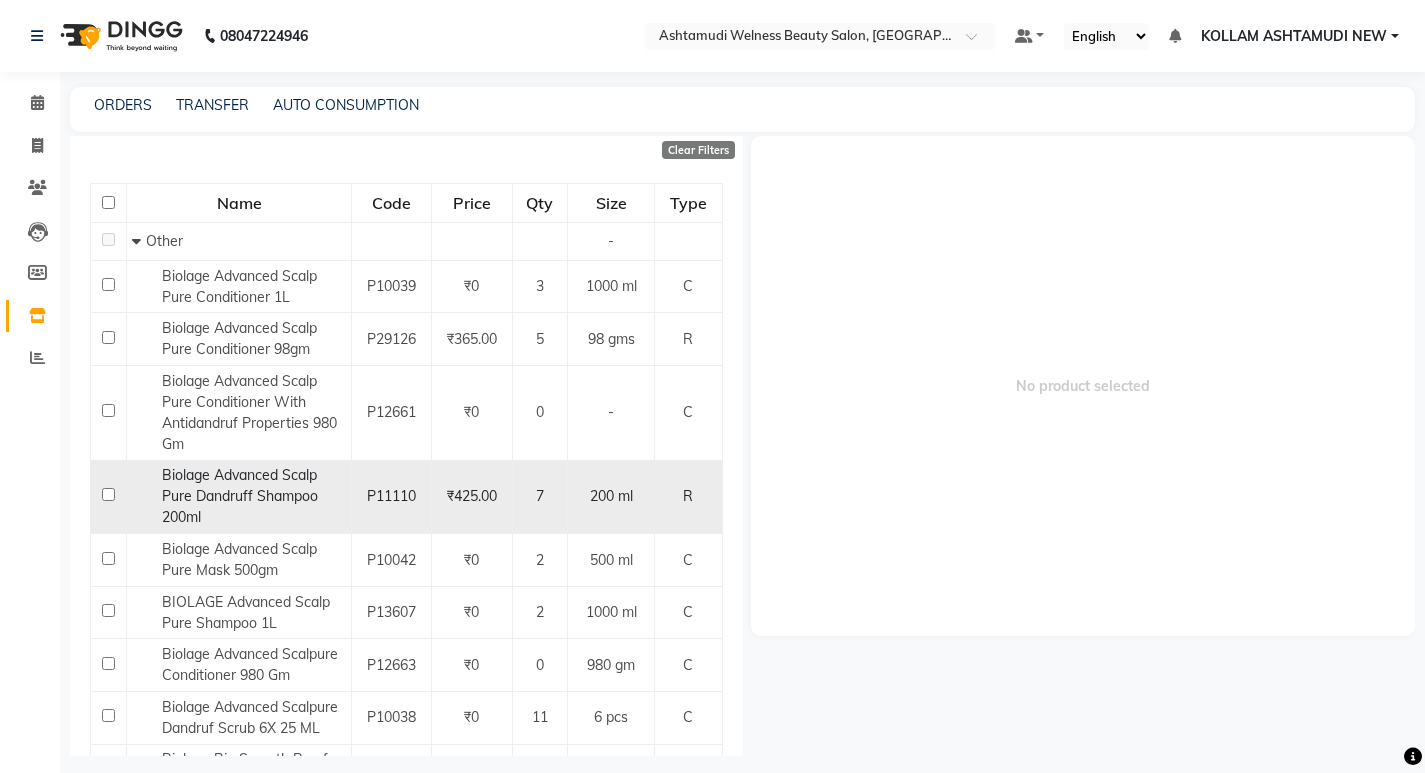 scroll, scrollTop: 200, scrollLeft: 0, axis: vertical 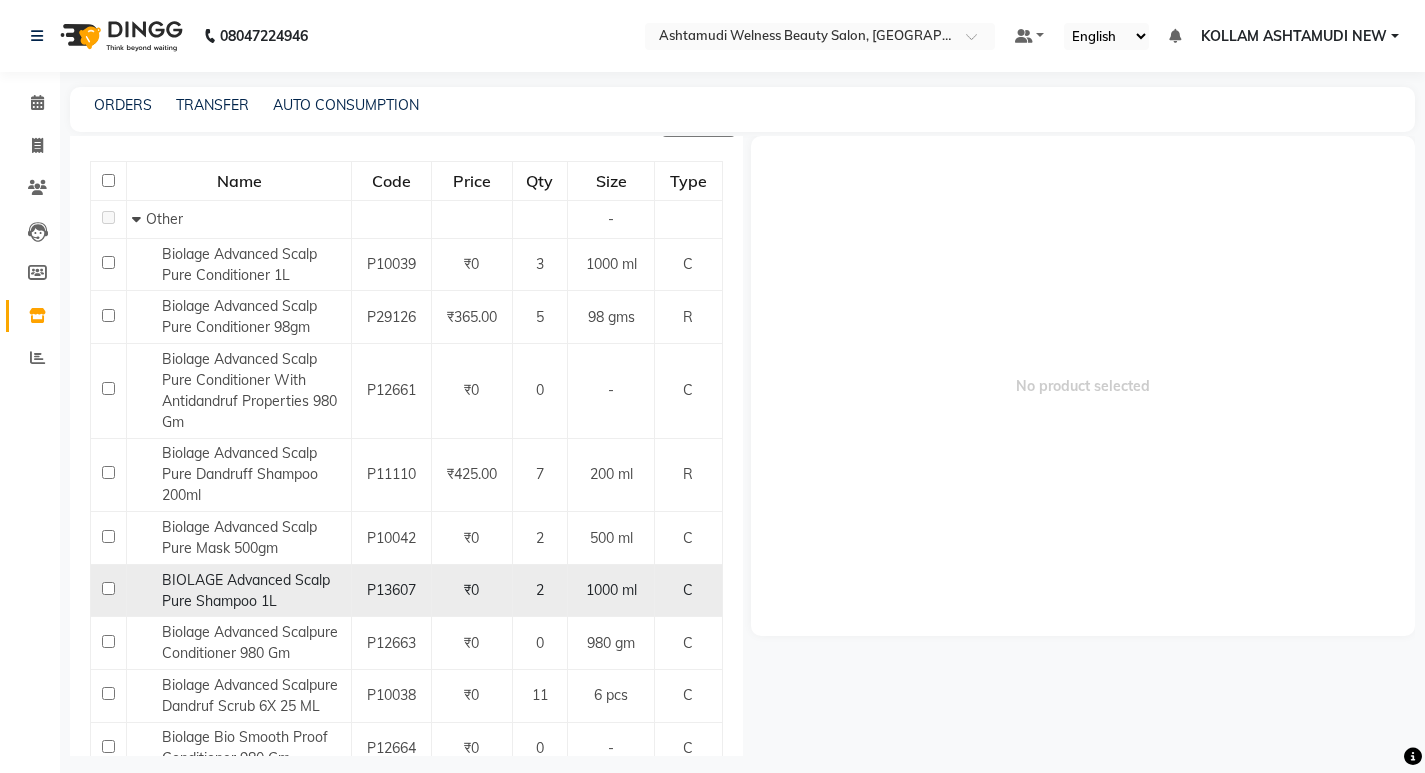 click 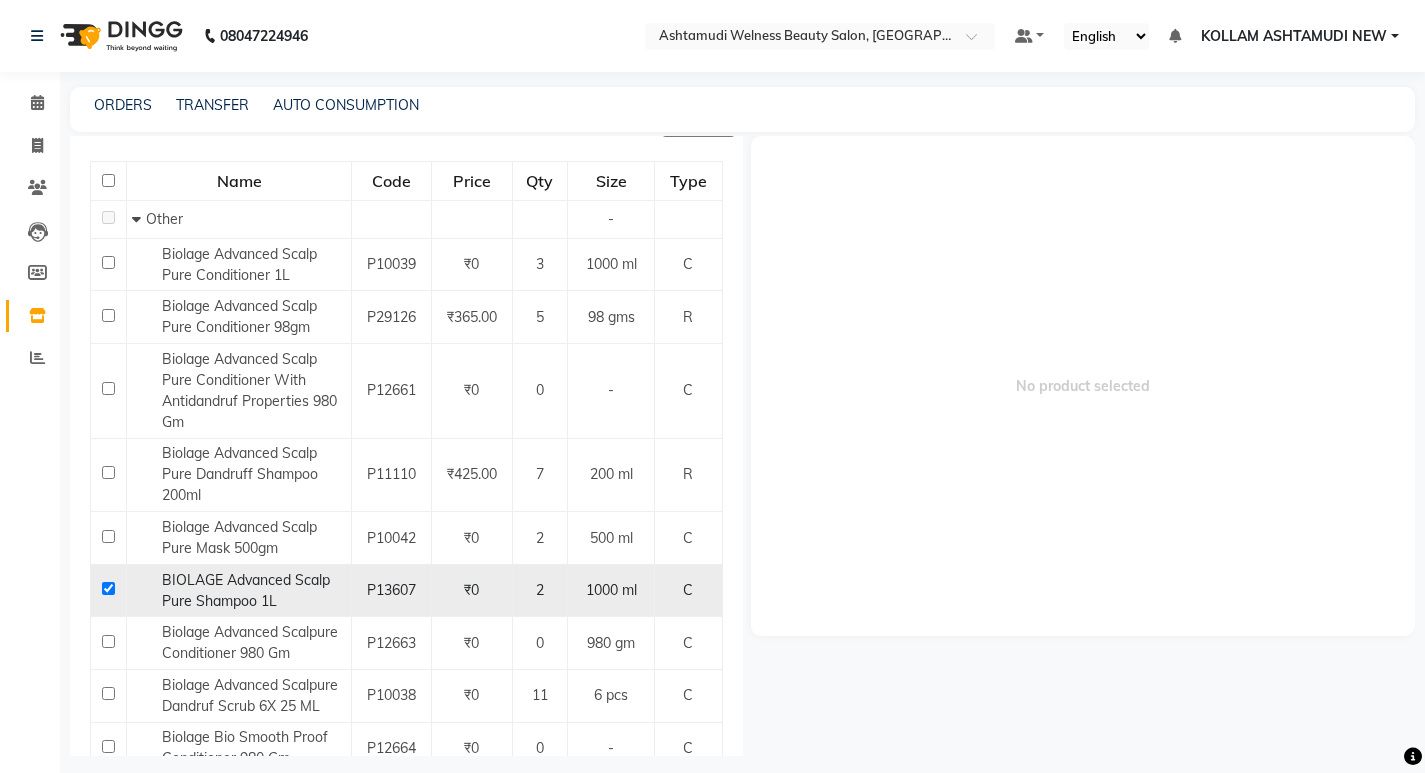 checkbox on "true" 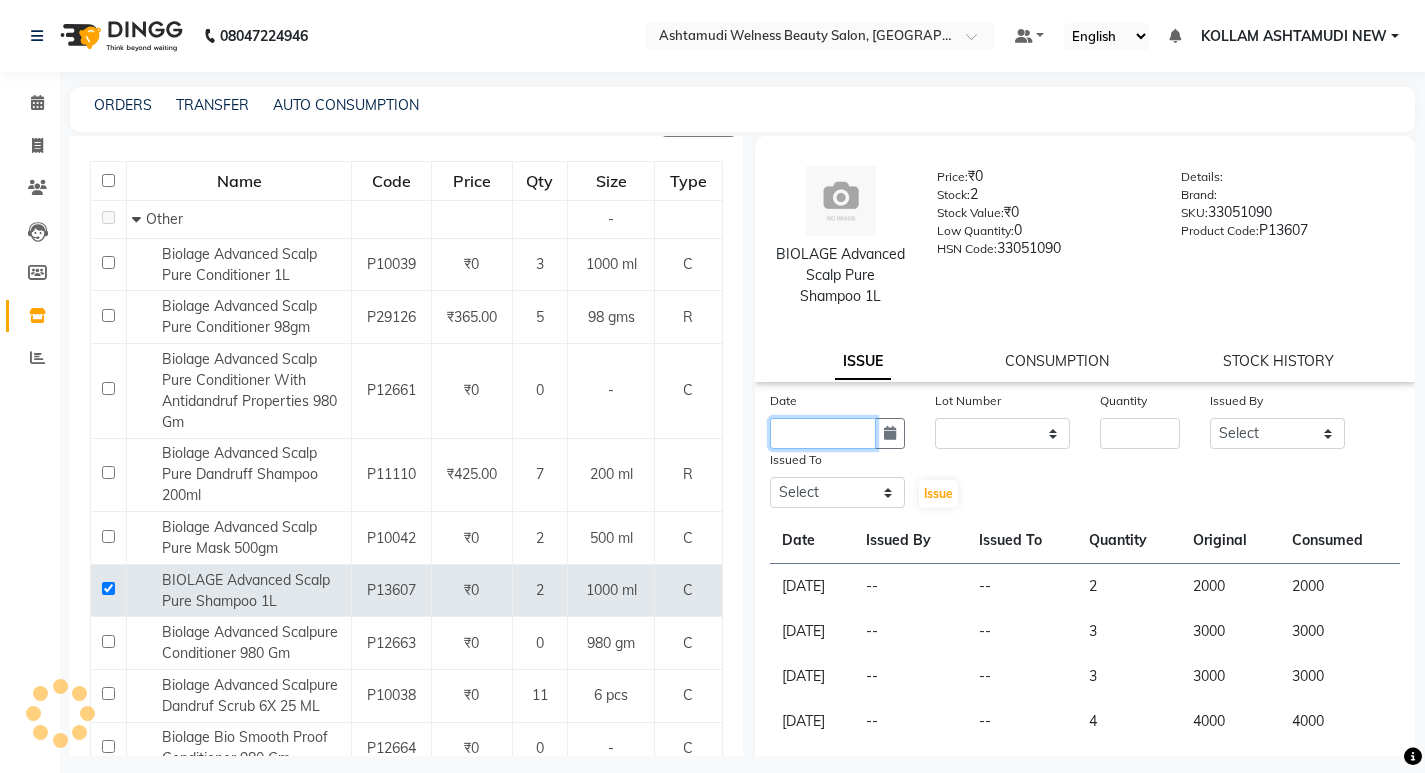 click 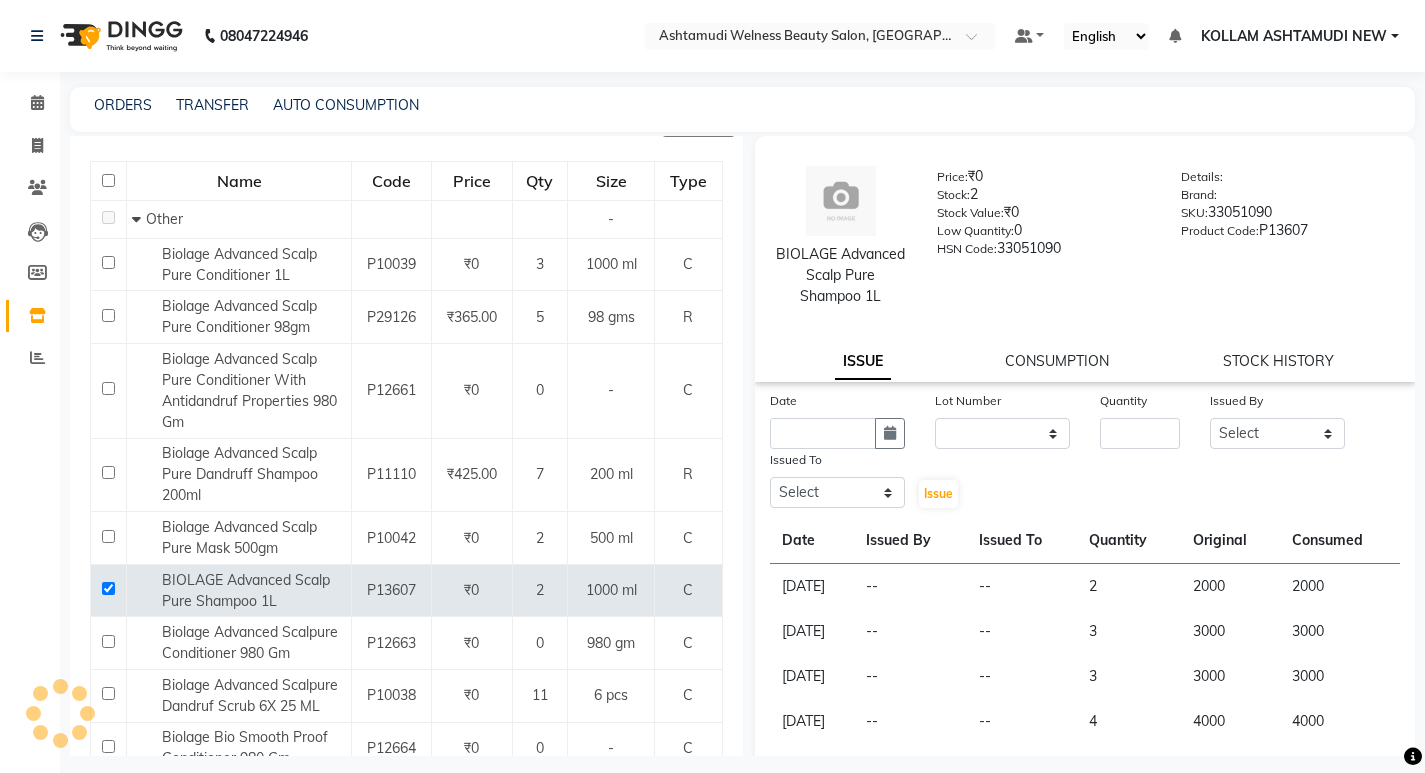 select on "7" 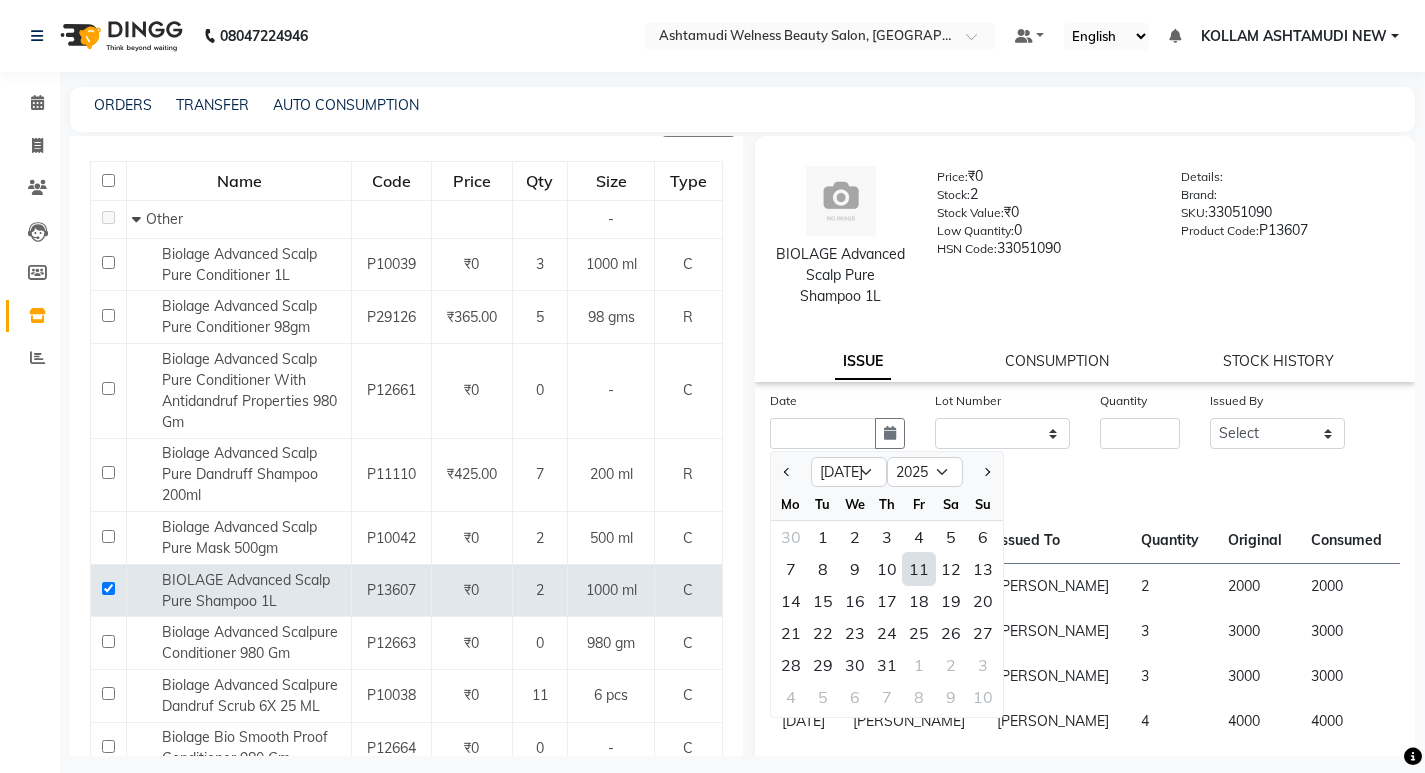 click on "11" 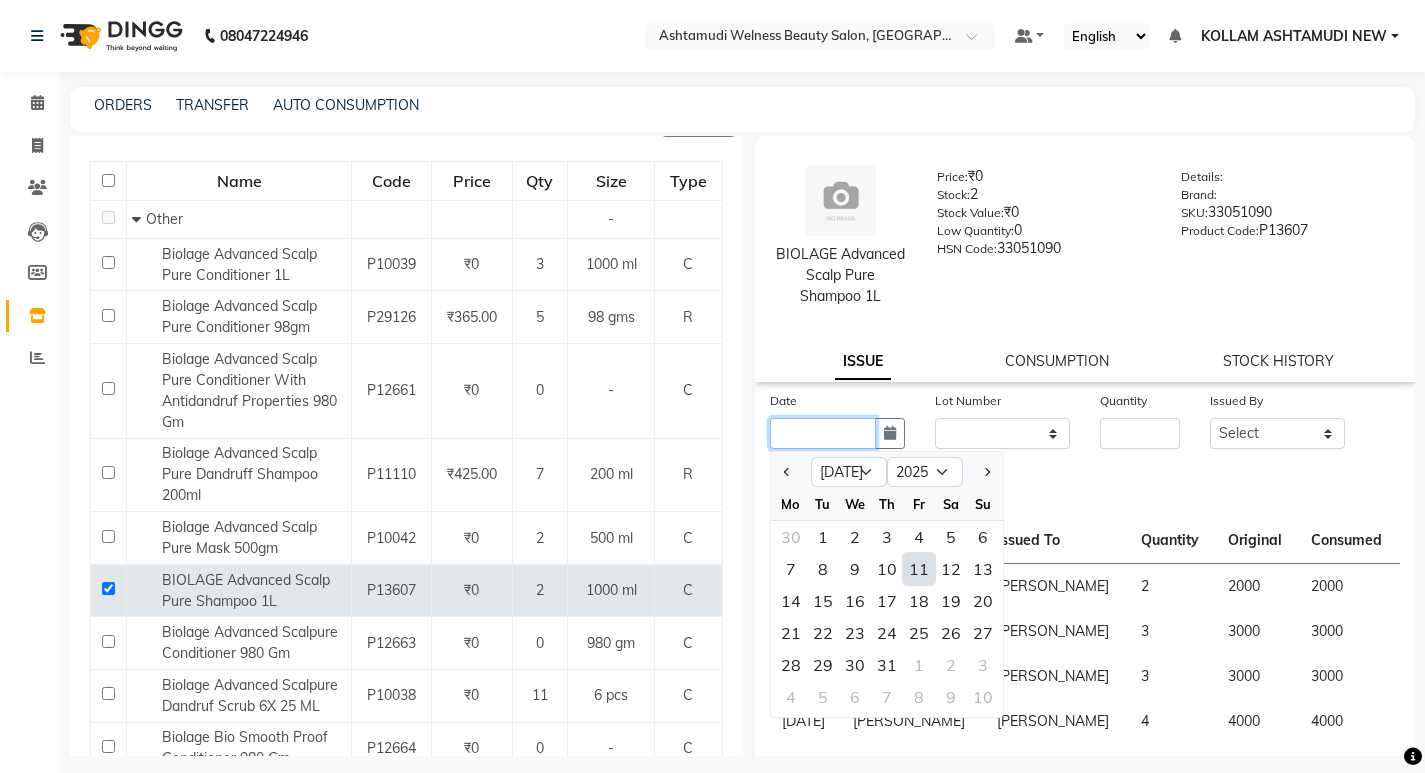 type on "[DATE]" 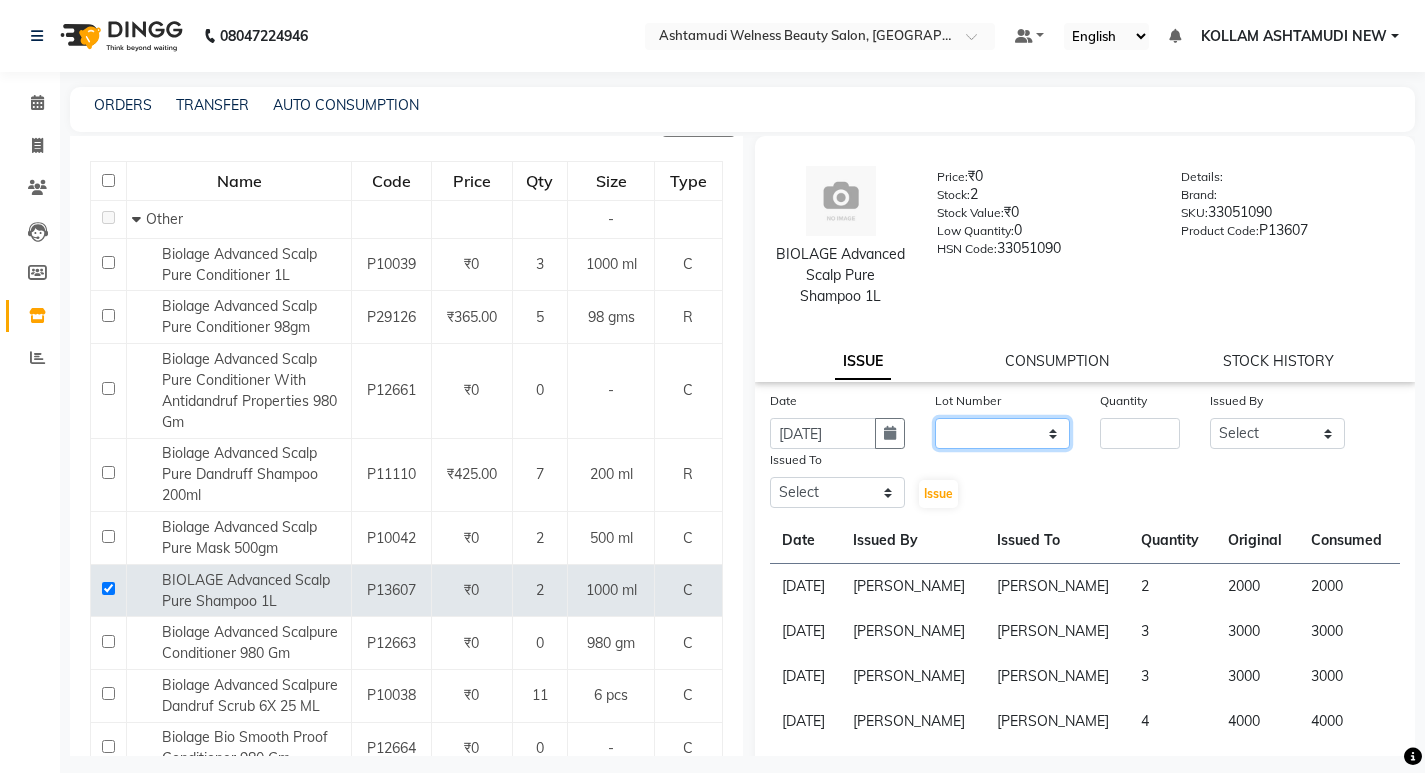 drag, startPoint x: 980, startPoint y: 429, endPoint x: 982, endPoint y: 447, distance: 18.110771 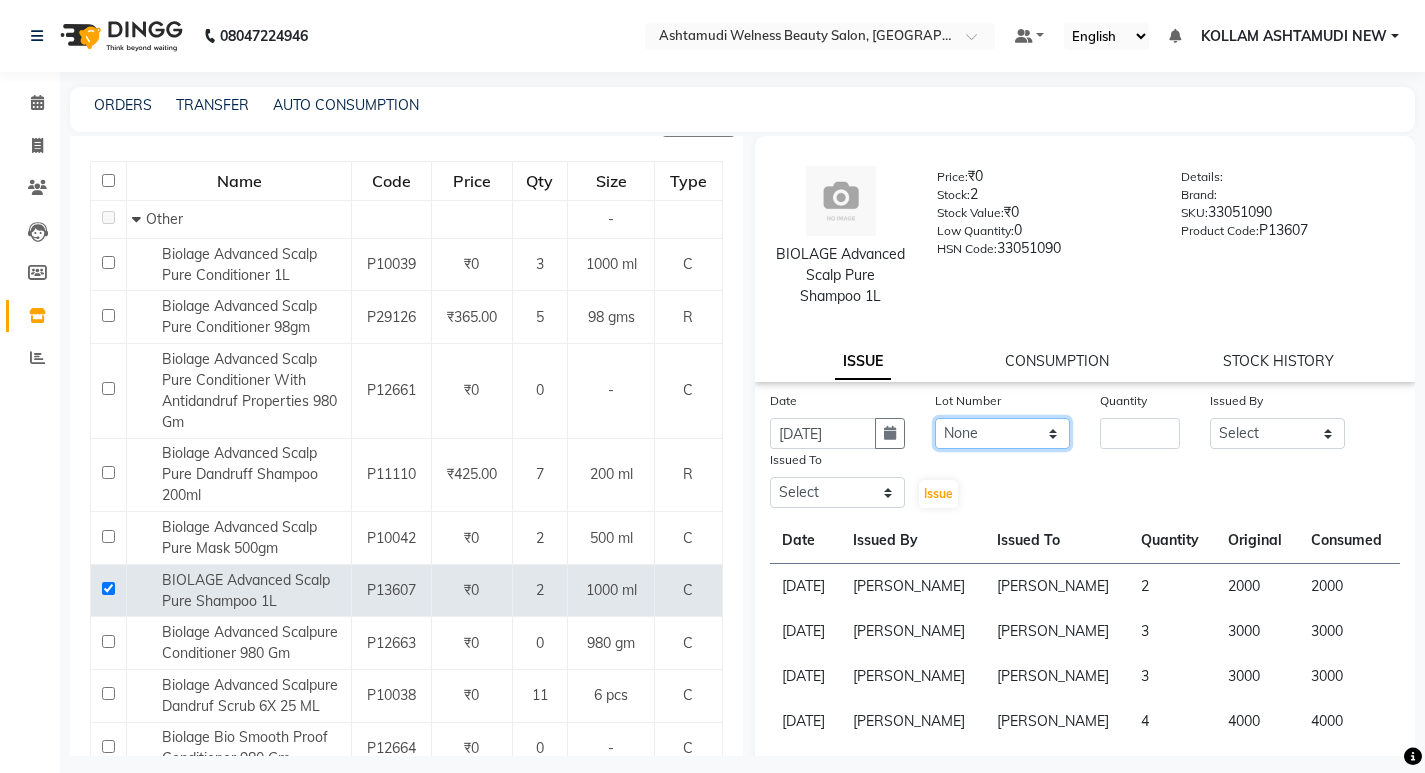 click on "None" 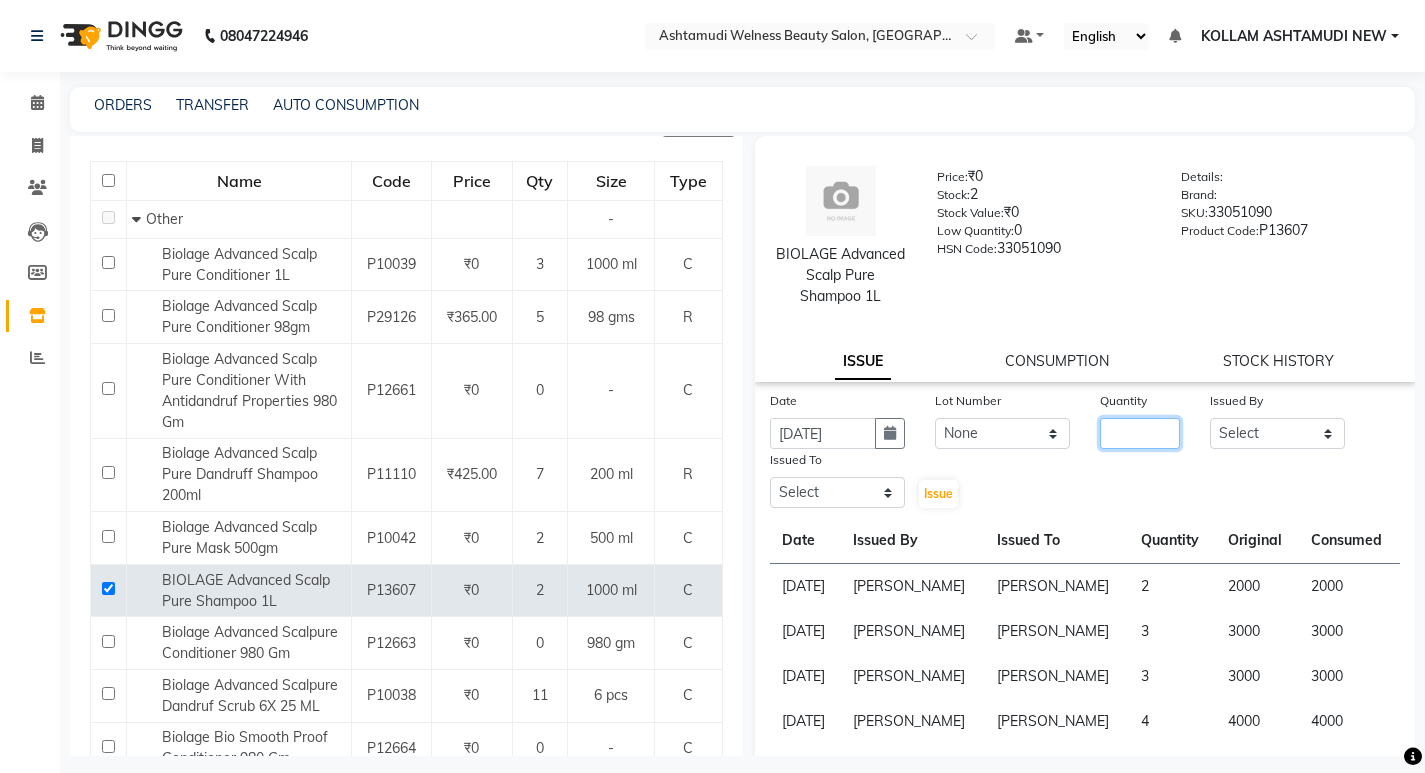 click 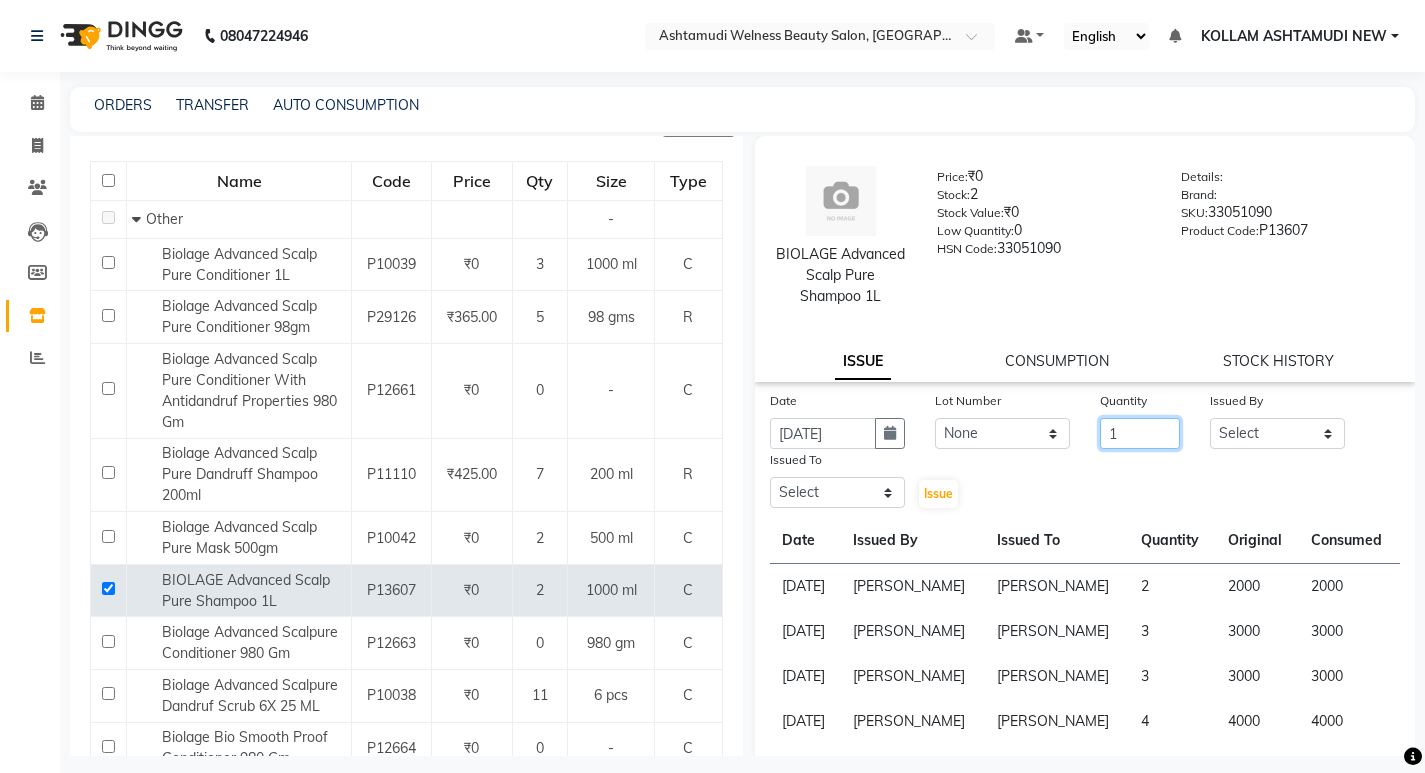 type on "1" 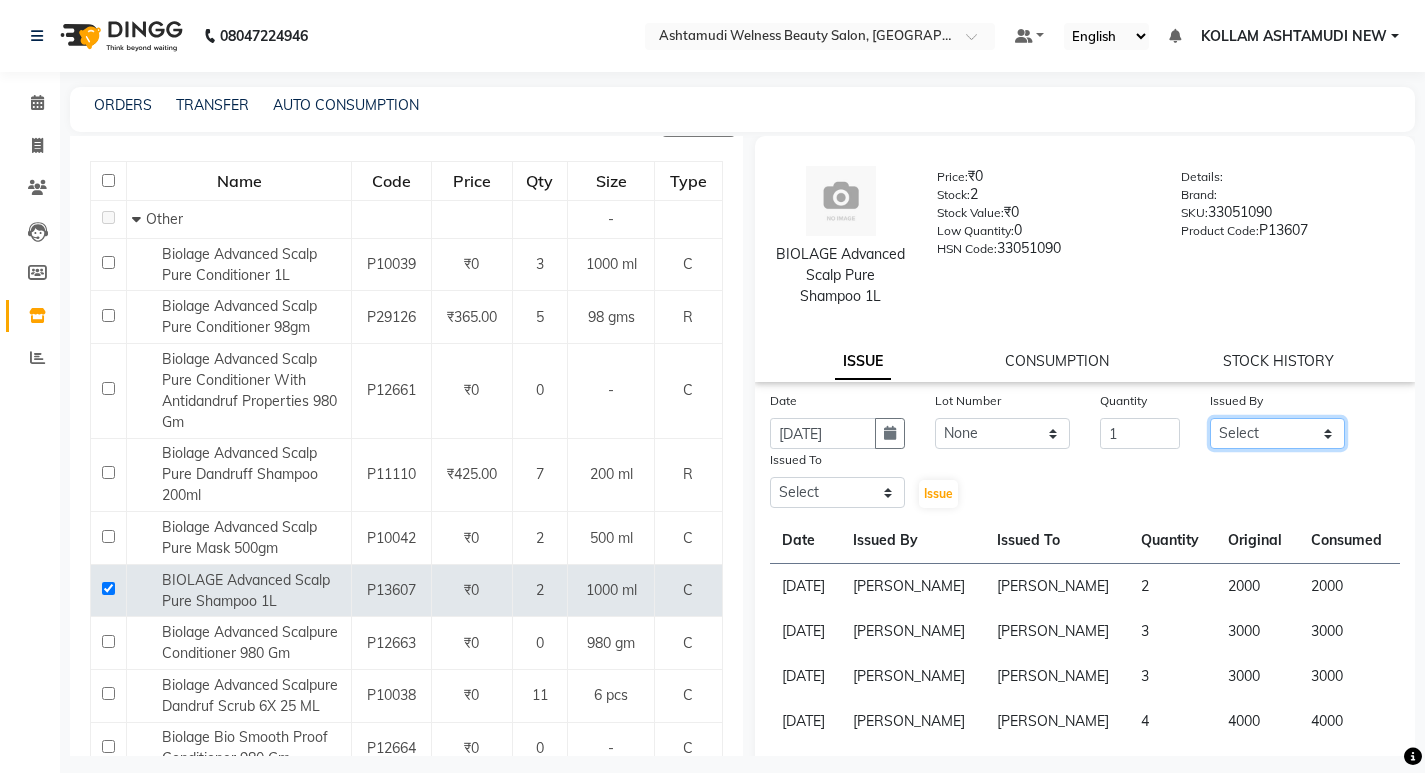 click on "Select [PERSON_NAME] Admin [PERSON_NAME]  [PERSON_NAME] [PERSON_NAME] [PERSON_NAME]  M [PERSON_NAME]  [PERSON_NAME]  P [PERSON_NAME] KOLLAM ASHTAMUDI KOLLAM ASHTAMUDI NEW  [PERSON_NAME] [PERSON_NAME] [PERSON_NAME]  [PERSON_NAME] [PERSON_NAME] [PERSON_NAME] [PERSON_NAME] [PERSON_NAME] M [PERSON_NAME] SARIGA [PERSON_NAME] [PERSON_NAME] [PERSON_NAME] [PERSON_NAME] [PERSON_NAME] S" 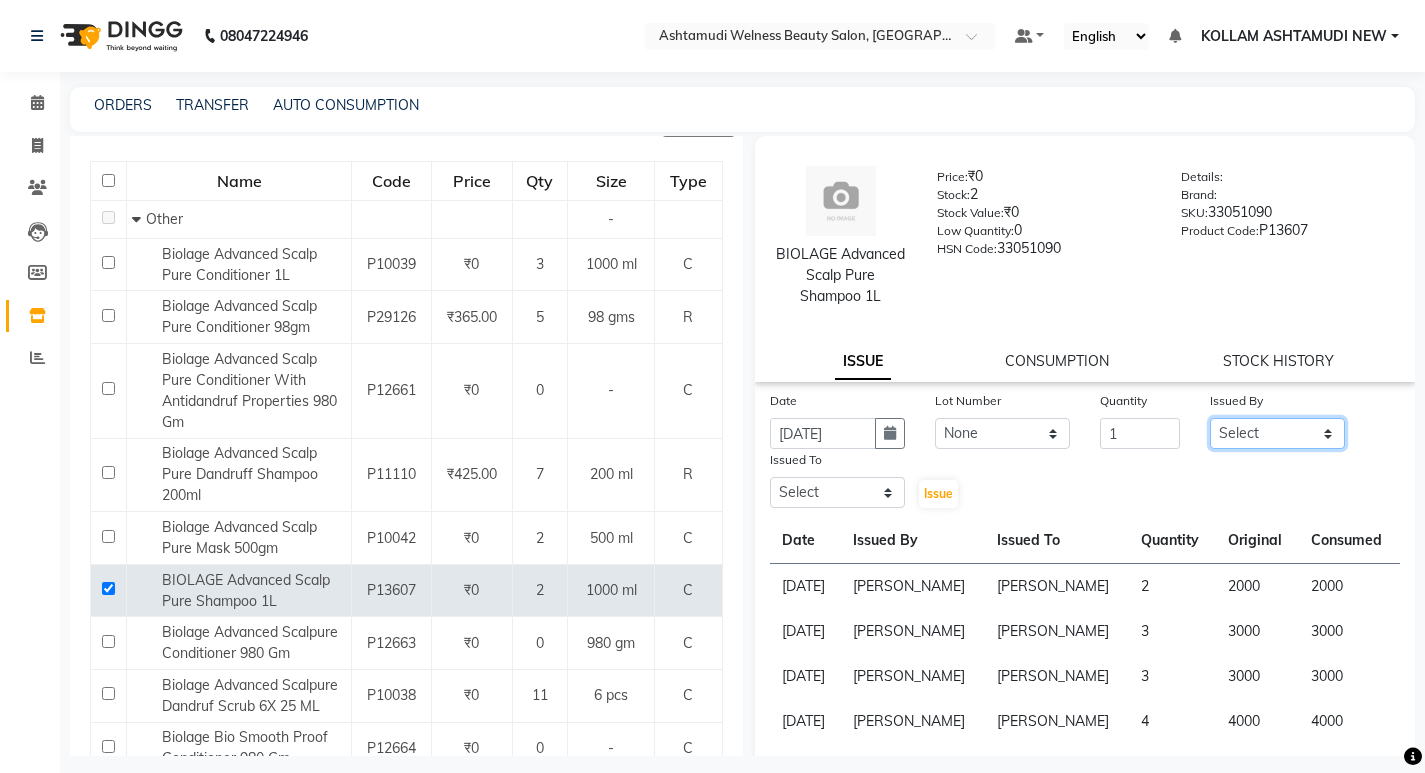 select on "39754" 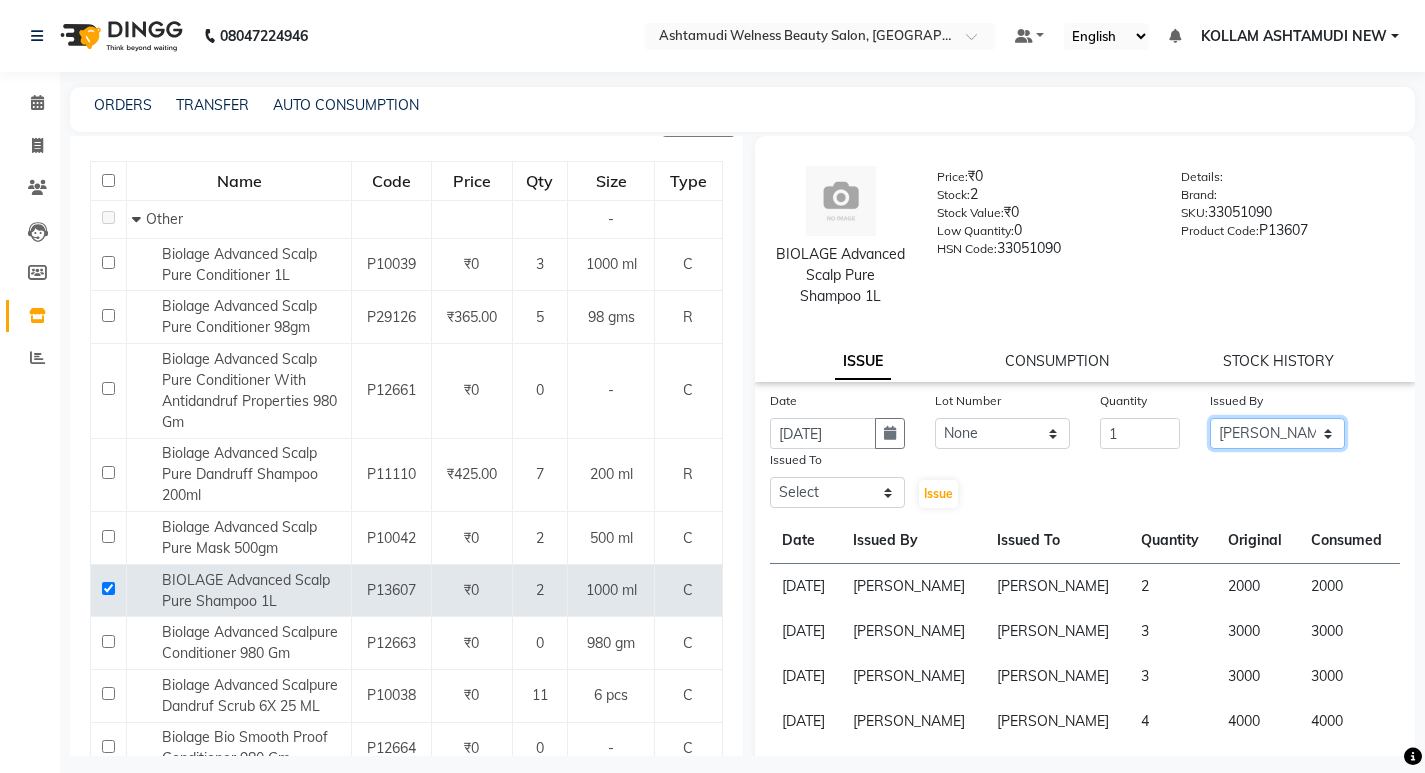 click on "Select [PERSON_NAME] Admin [PERSON_NAME]  [PERSON_NAME] [PERSON_NAME] [PERSON_NAME]  M [PERSON_NAME]  [PERSON_NAME]  P [PERSON_NAME] KOLLAM ASHTAMUDI KOLLAM ASHTAMUDI NEW  [PERSON_NAME] [PERSON_NAME] [PERSON_NAME]  [PERSON_NAME] [PERSON_NAME] [PERSON_NAME] [PERSON_NAME] [PERSON_NAME] M [PERSON_NAME] SARIGA [PERSON_NAME] [PERSON_NAME] [PERSON_NAME] [PERSON_NAME] [PERSON_NAME] S" 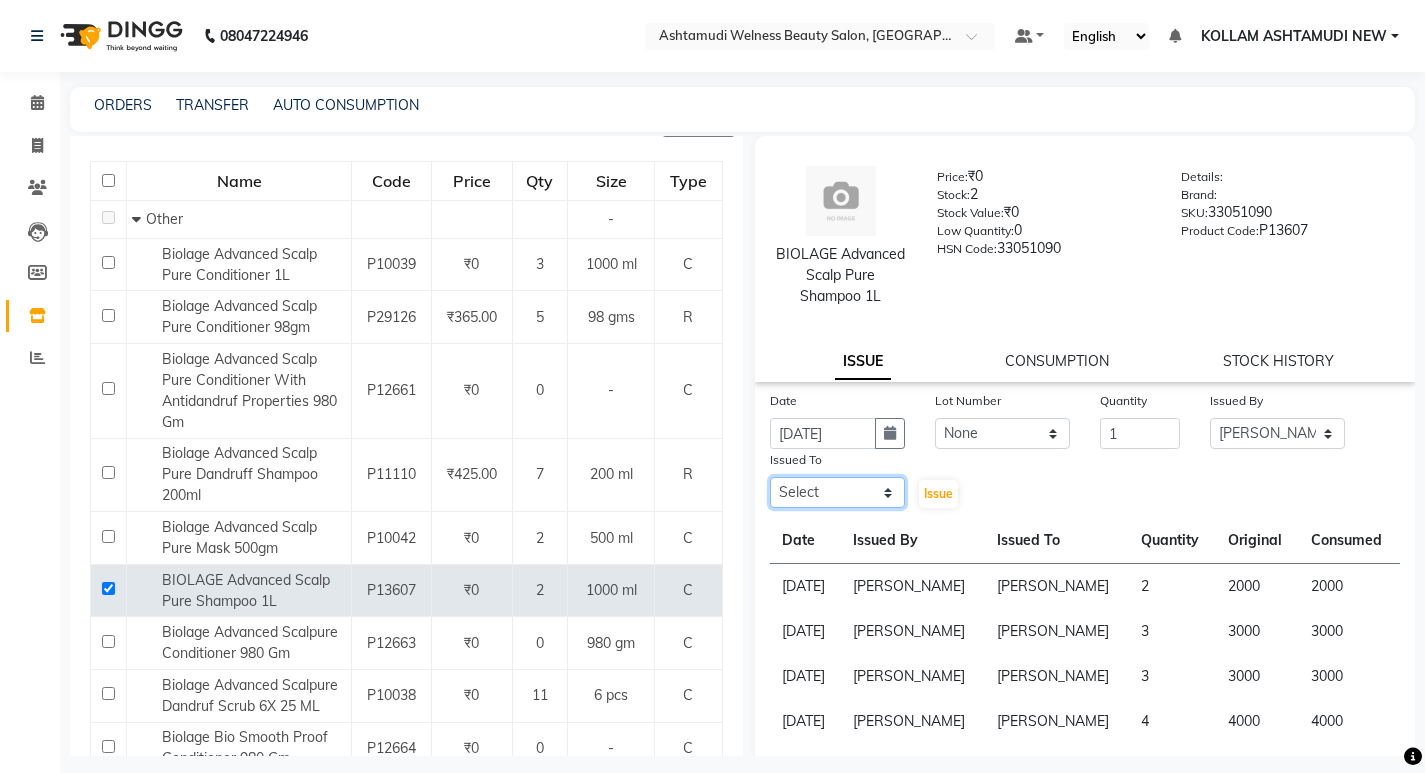click on "Select [PERSON_NAME] Admin [PERSON_NAME]  [PERSON_NAME] [PERSON_NAME] [PERSON_NAME]  M [PERSON_NAME]  [PERSON_NAME]  P [PERSON_NAME] KOLLAM ASHTAMUDI KOLLAM ASHTAMUDI NEW  [PERSON_NAME] [PERSON_NAME] [PERSON_NAME]  [PERSON_NAME] [PERSON_NAME] [PERSON_NAME] [PERSON_NAME] [PERSON_NAME] M [PERSON_NAME] SARIGA [PERSON_NAME] [PERSON_NAME] [PERSON_NAME] [PERSON_NAME] [PERSON_NAME] S" 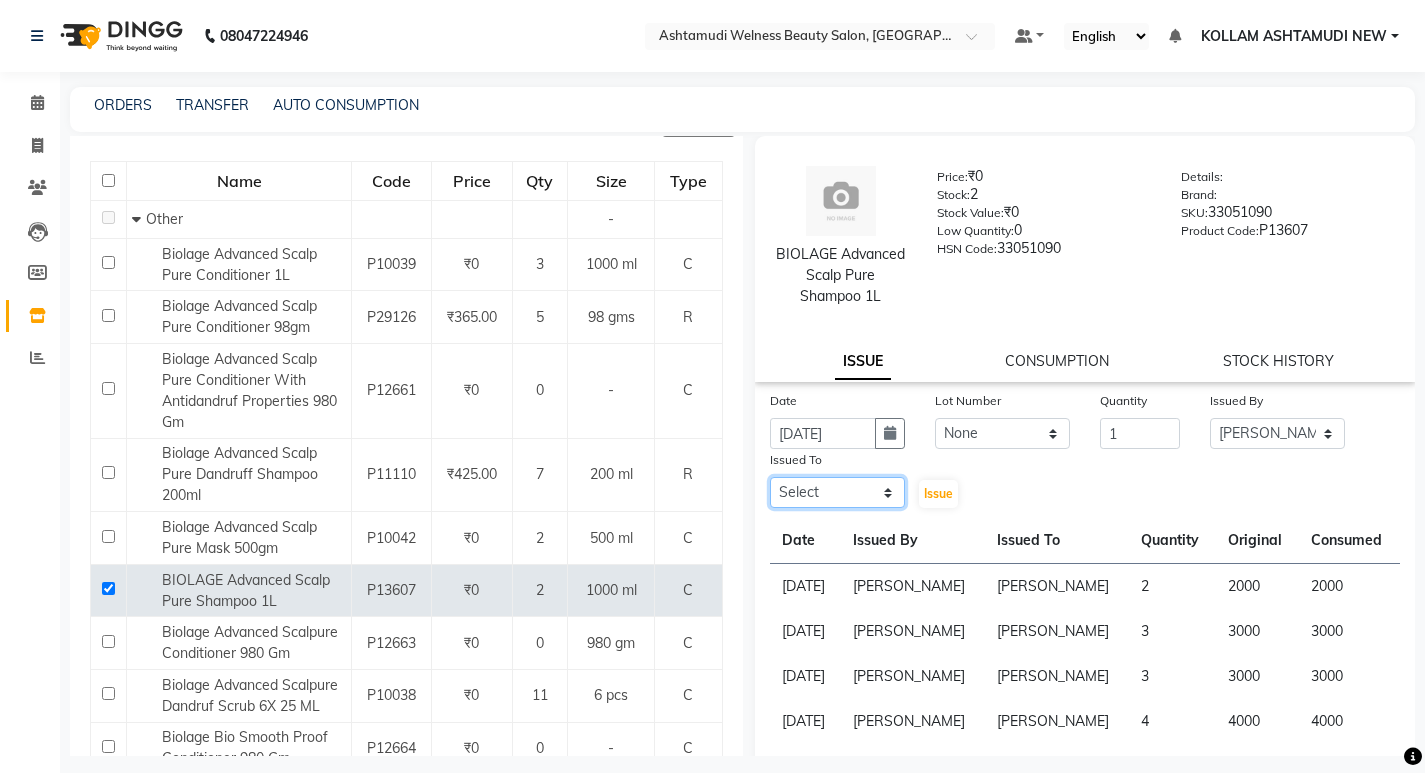 select on "67520" 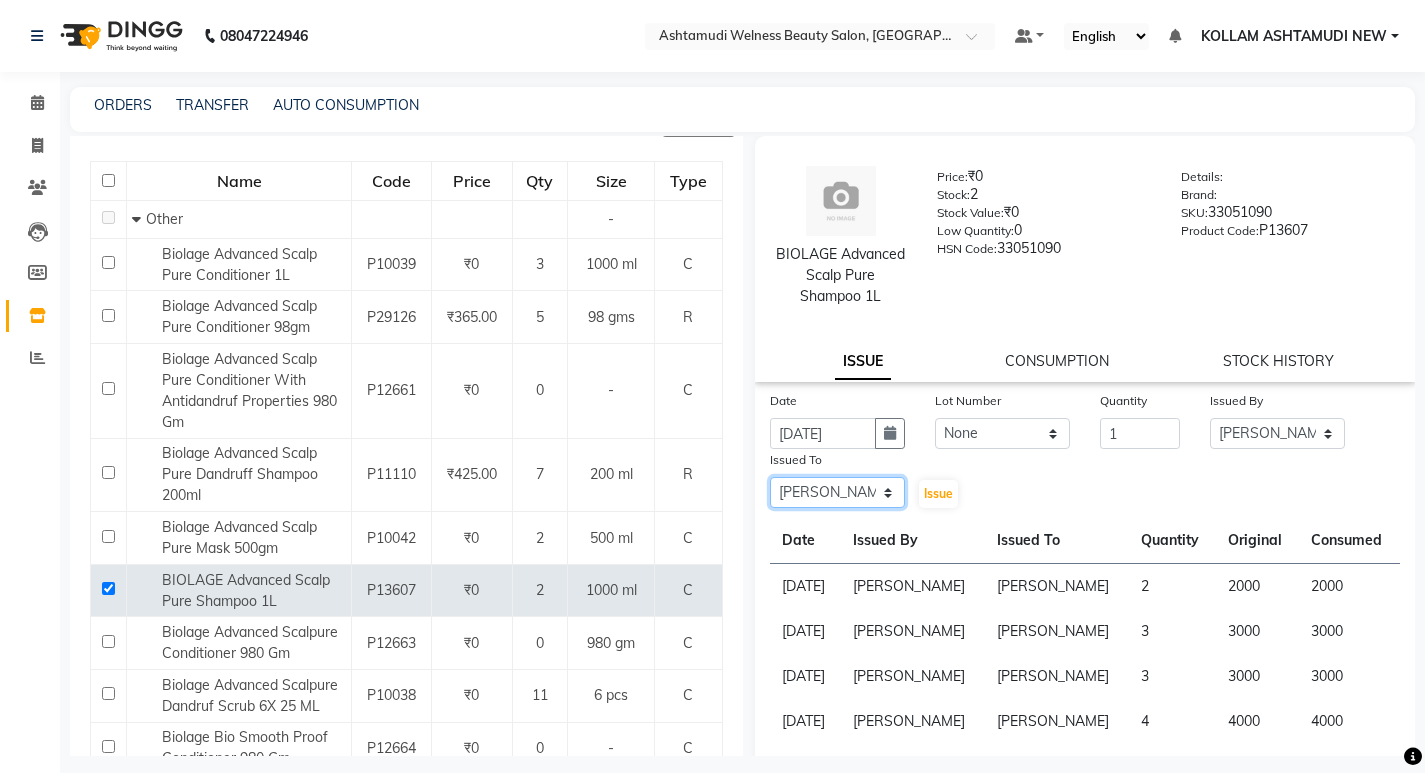 click on "Select [PERSON_NAME] Admin [PERSON_NAME]  [PERSON_NAME] [PERSON_NAME] [PERSON_NAME]  M [PERSON_NAME]  [PERSON_NAME]  P [PERSON_NAME] KOLLAM ASHTAMUDI KOLLAM ASHTAMUDI NEW  [PERSON_NAME] [PERSON_NAME] [PERSON_NAME]  [PERSON_NAME] [PERSON_NAME] [PERSON_NAME] [PERSON_NAME] [PERSON_NAME] M [PERSON_NAME] SARIGA [PERSON_NAME] [PERSON_NAME] [PERSON_NAME] [PERSON_NAME] [PERSON_NAME] S" 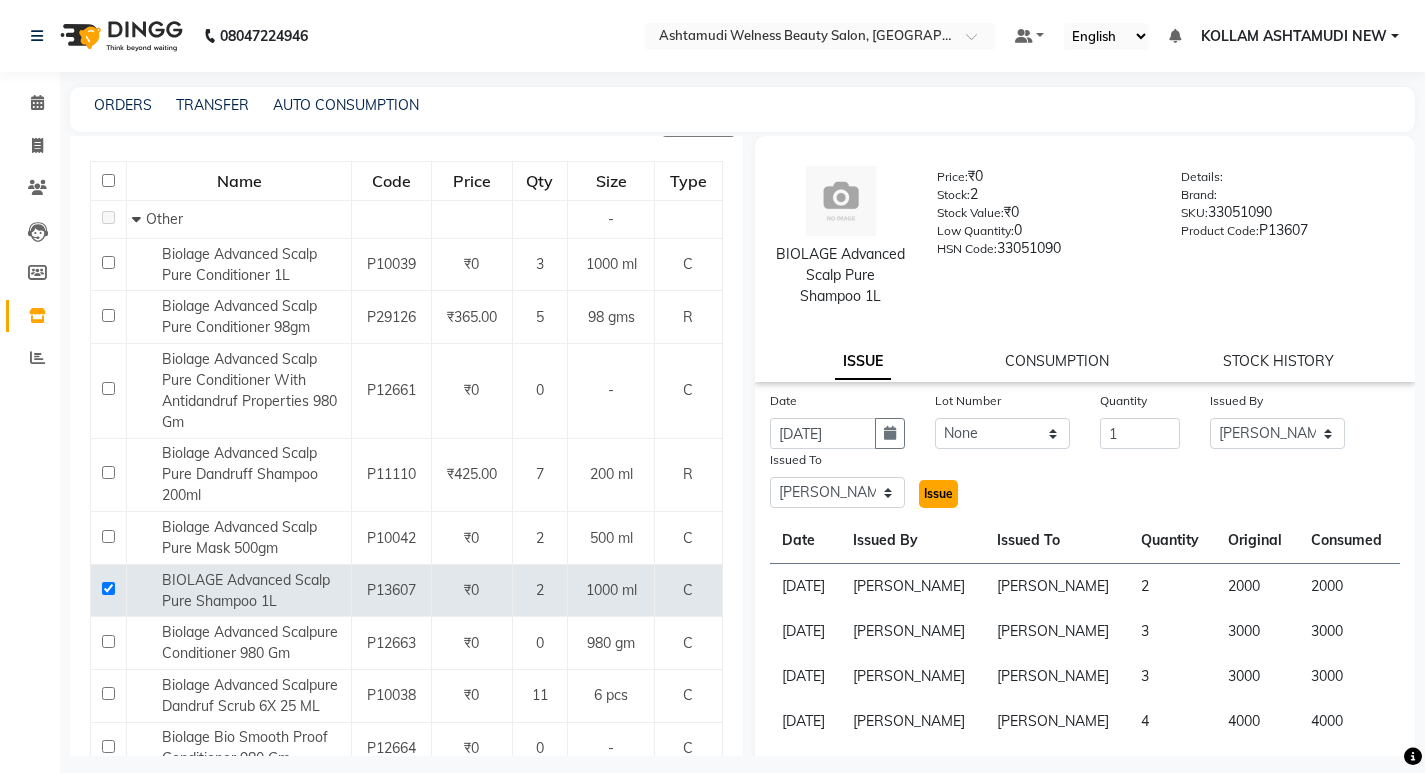 click on "Issue" 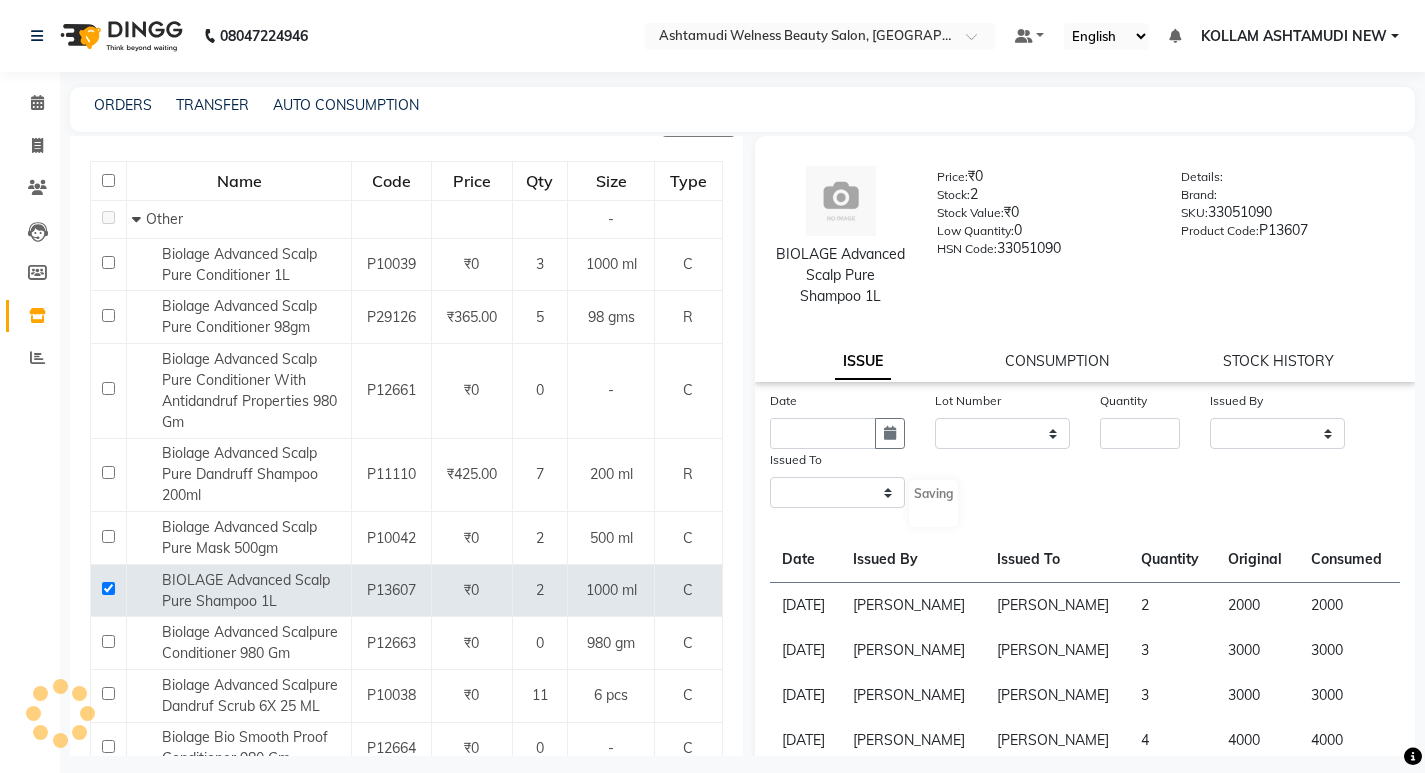 select 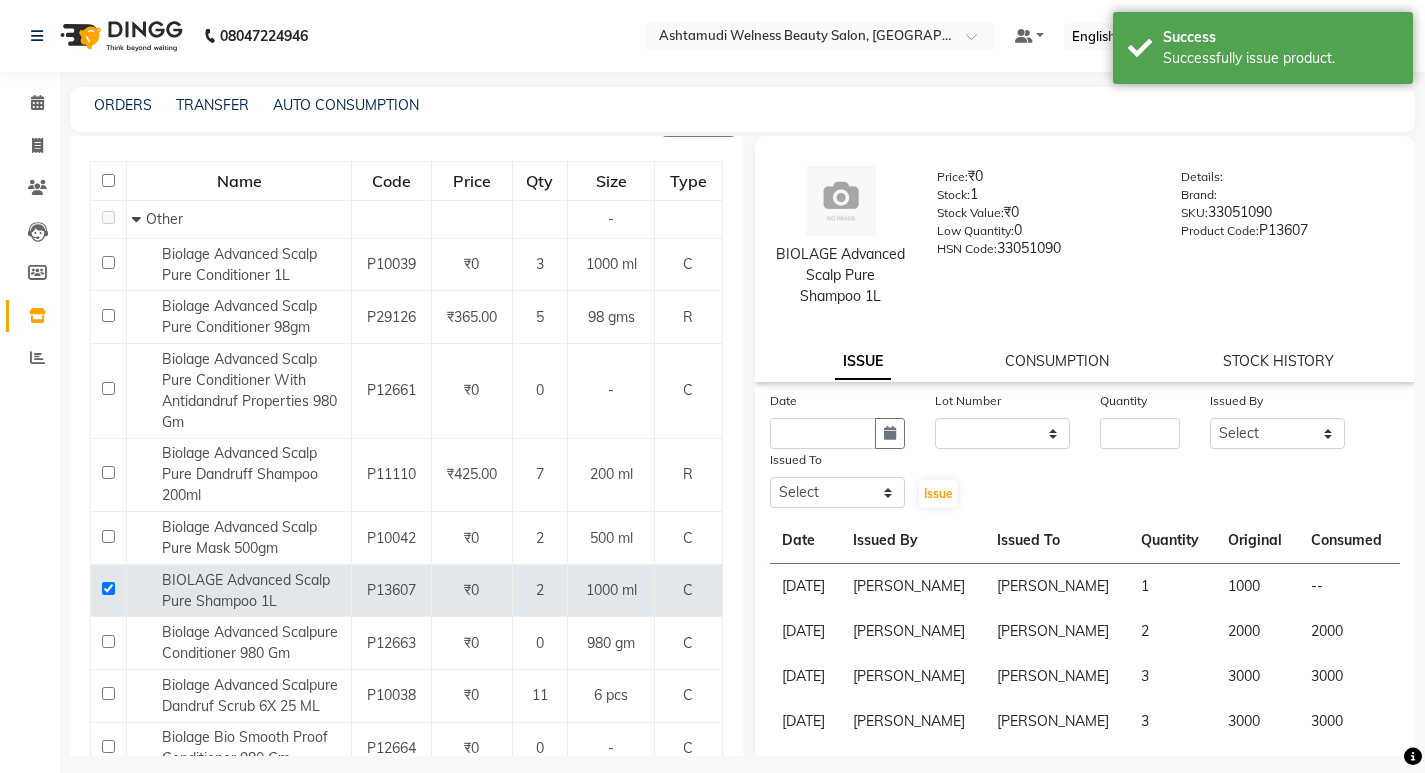 click on "CONSUMPTION" 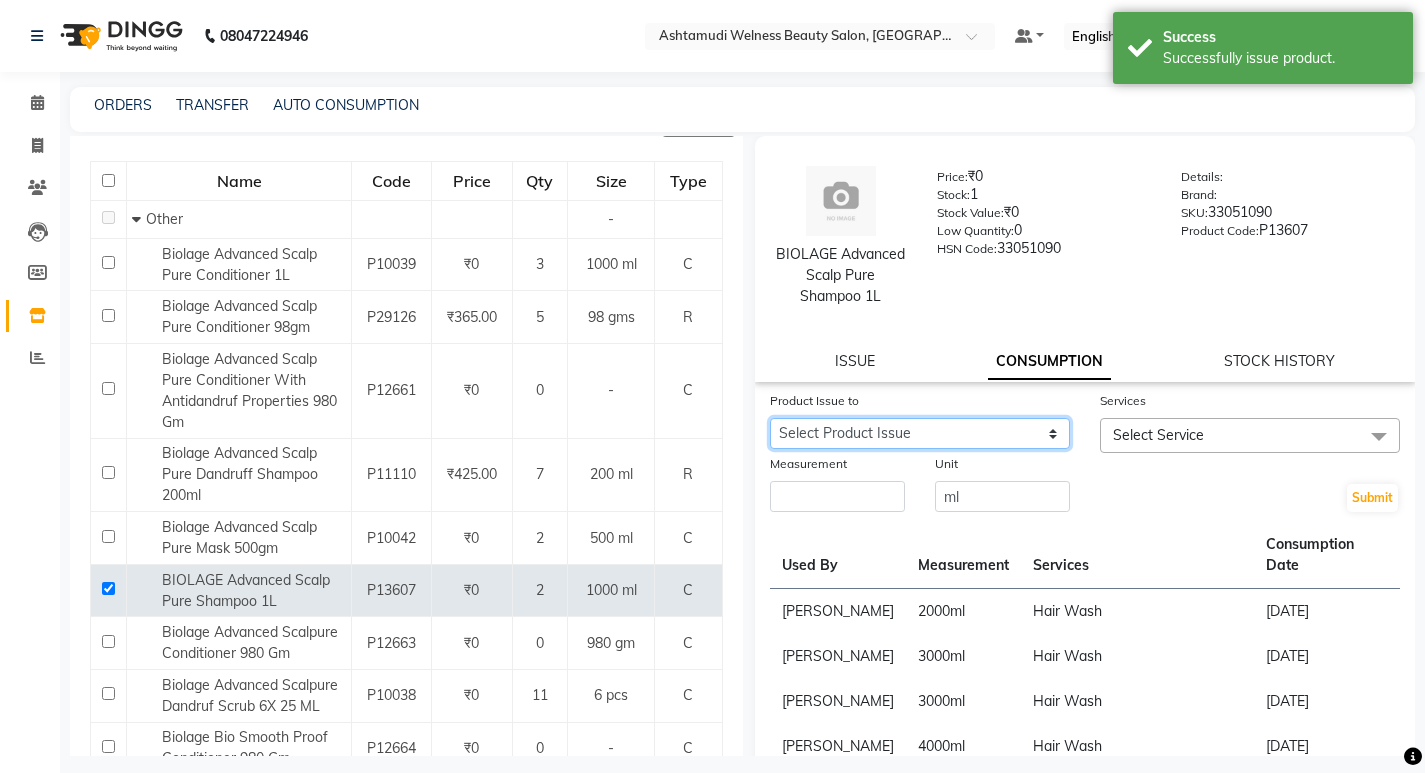 click on "Select Product Issue [DATE], Issued to: [PERSON_NAME], Balance: 1000" 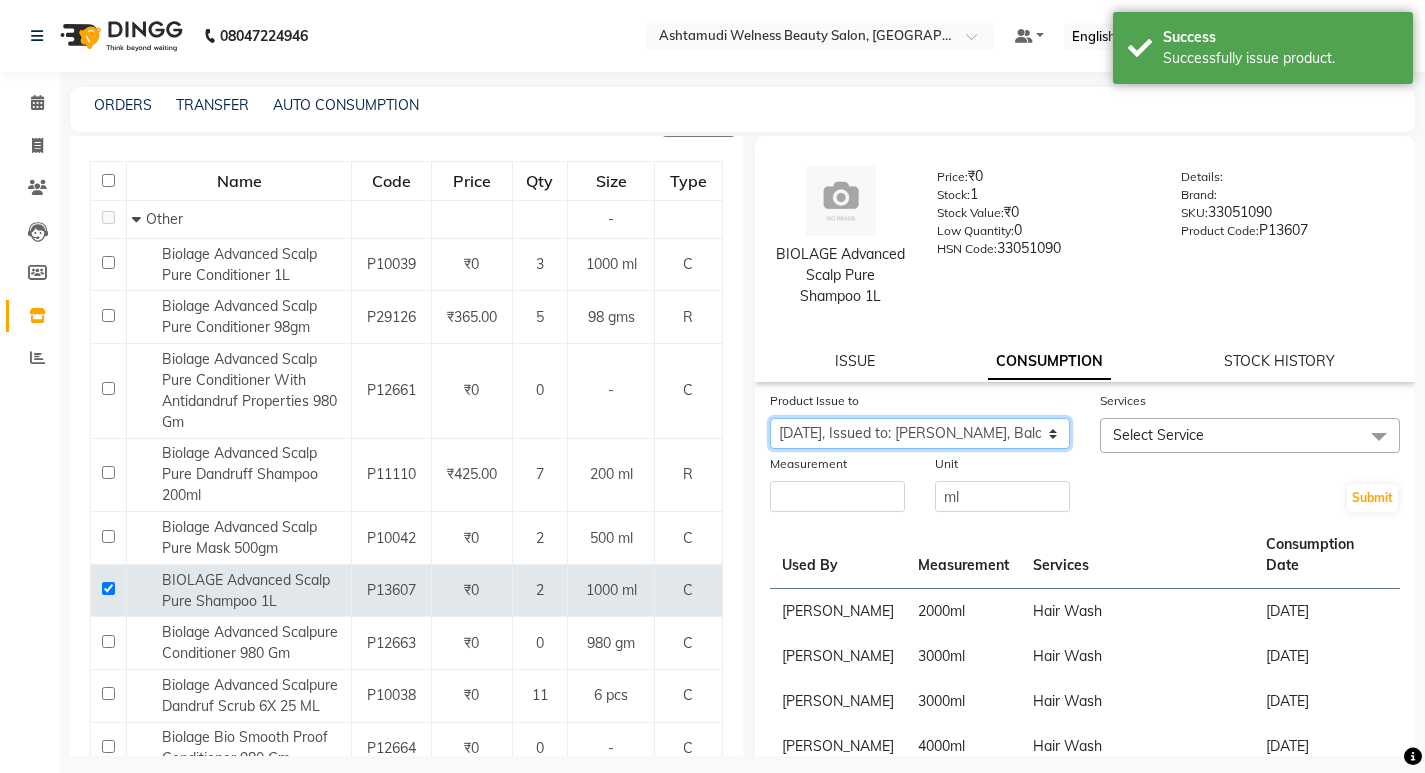 click on "Select Product Issue [DATE], Issued to: [PERSON_NAME], Balance: 1000" 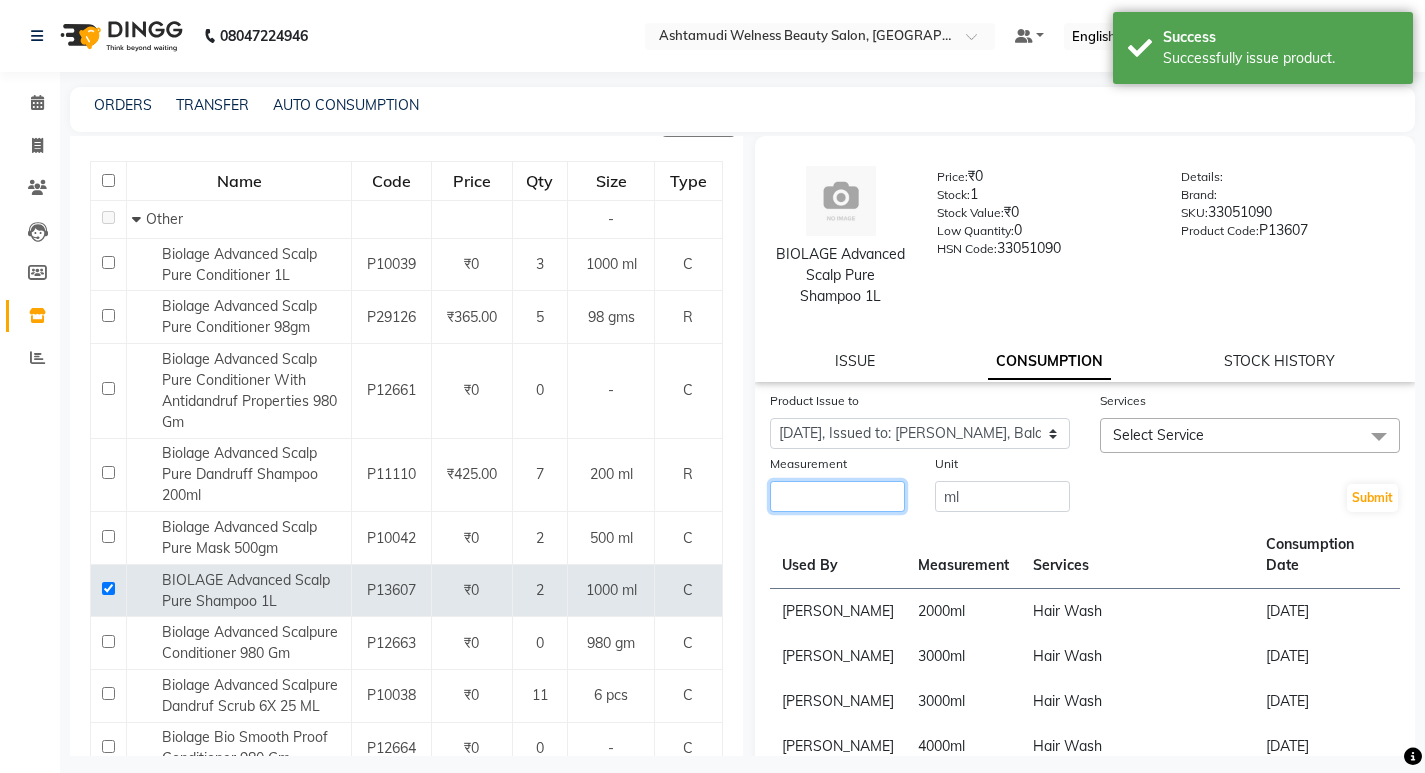 click 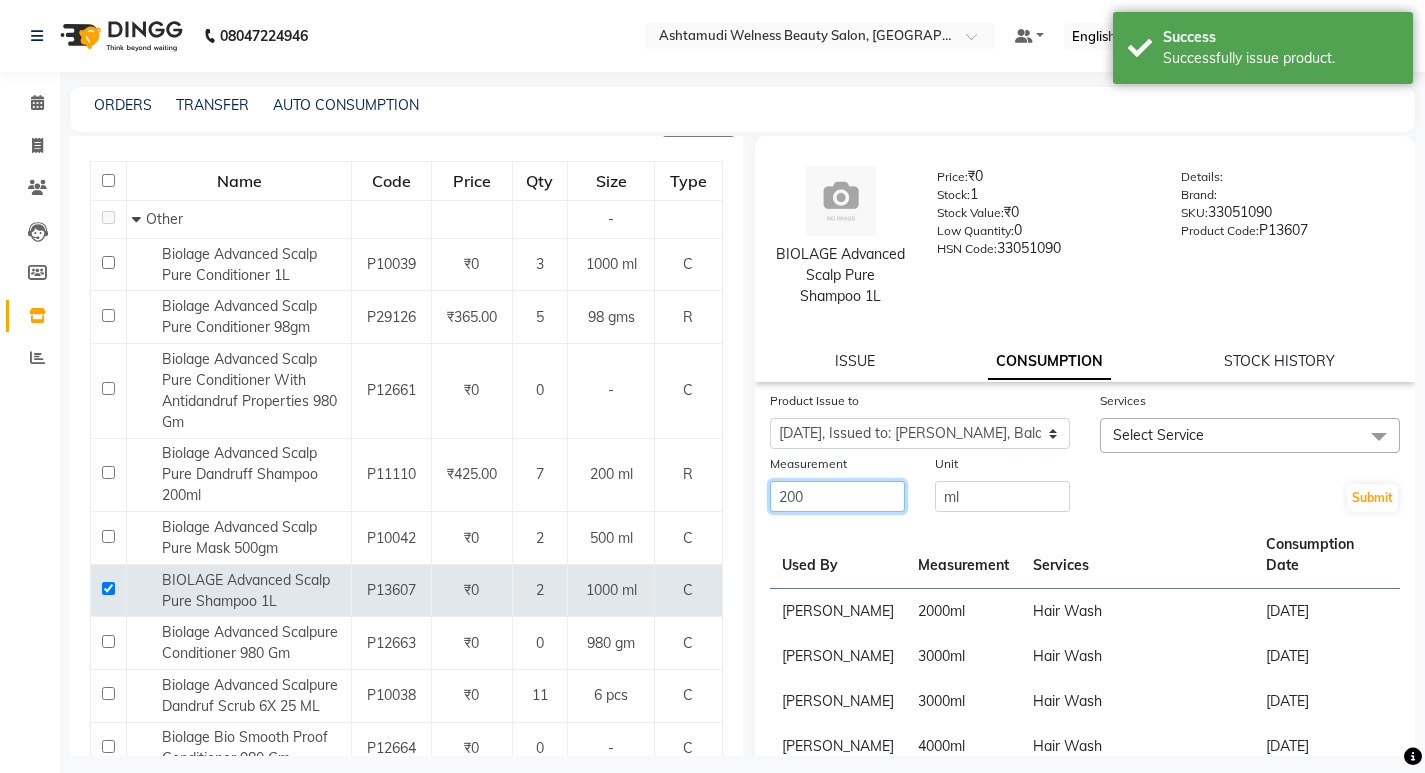 type on "200" 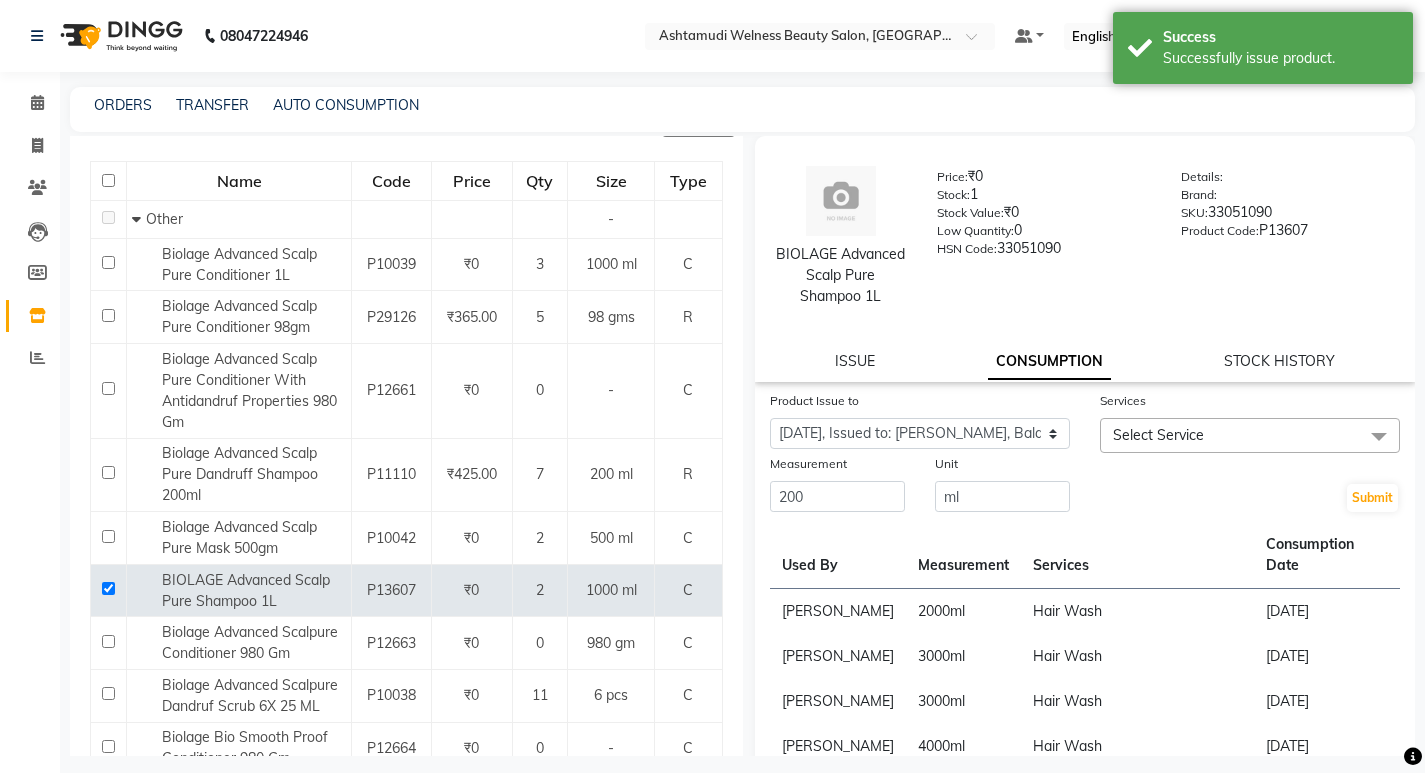 click on "Select Service" 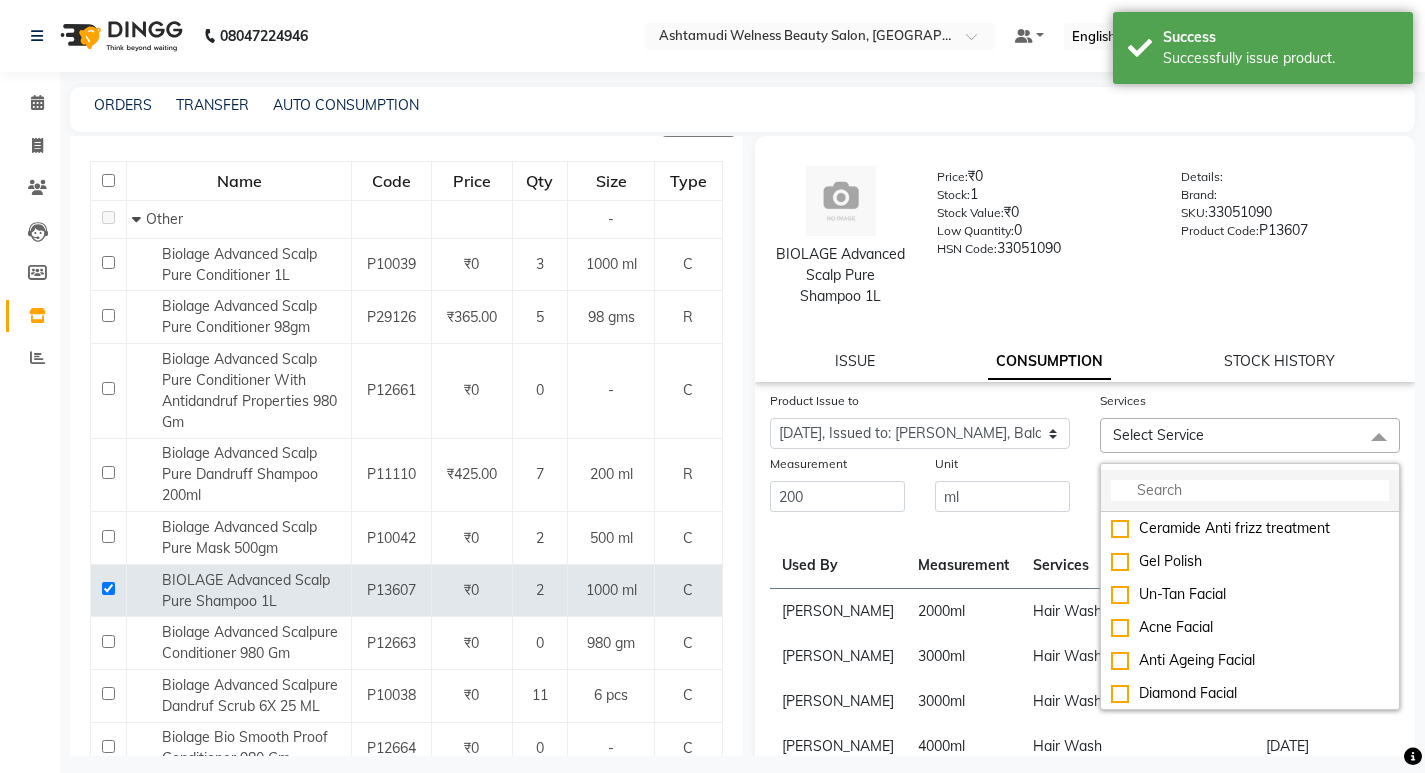 click 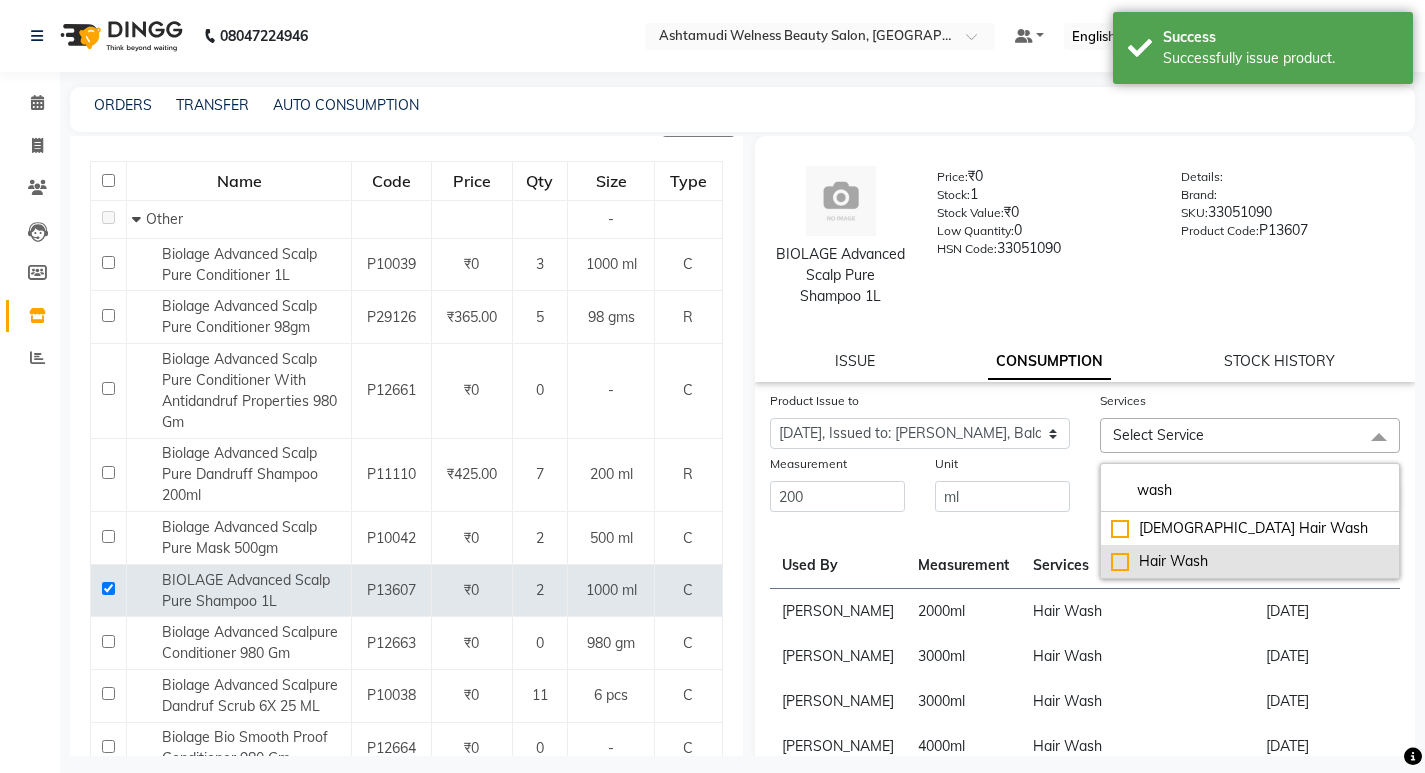 type on "wash" 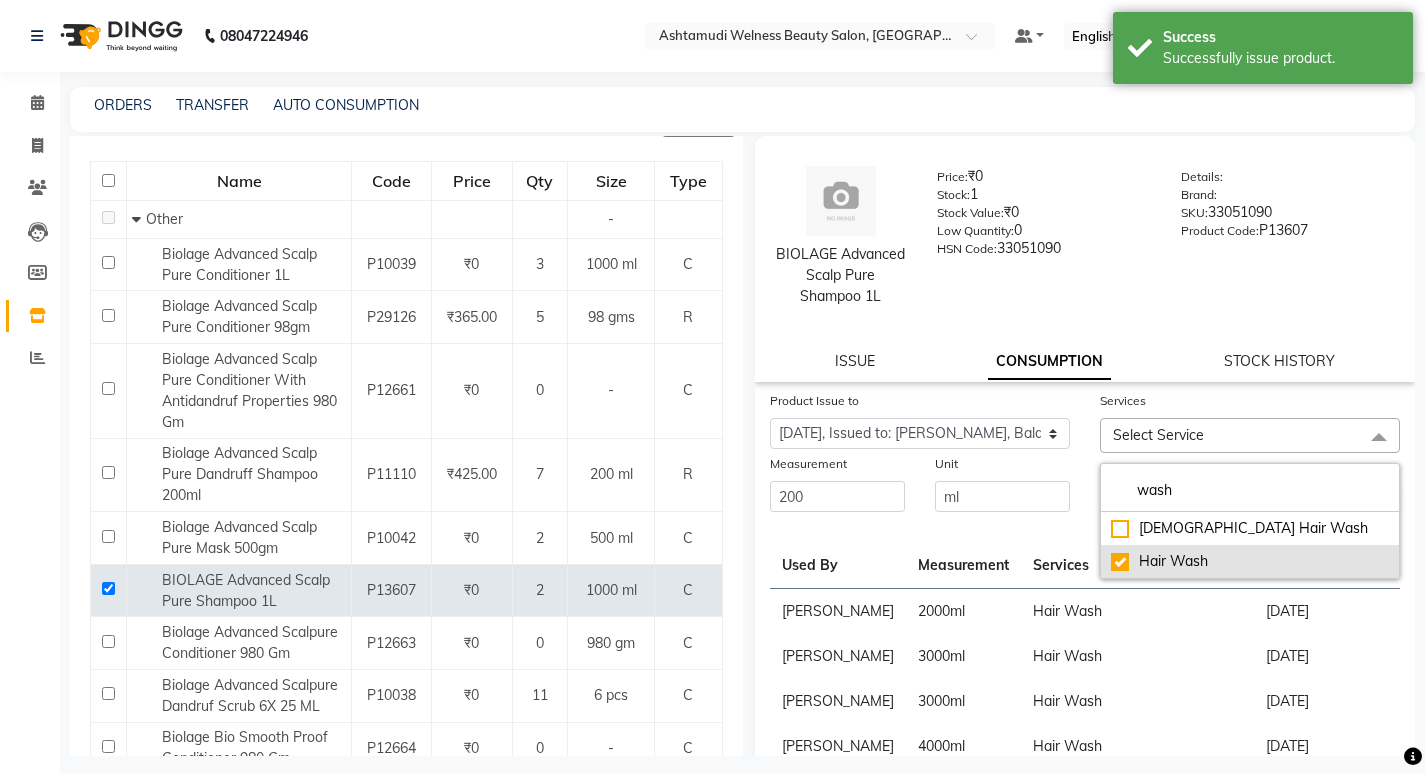 checkbox on "true" 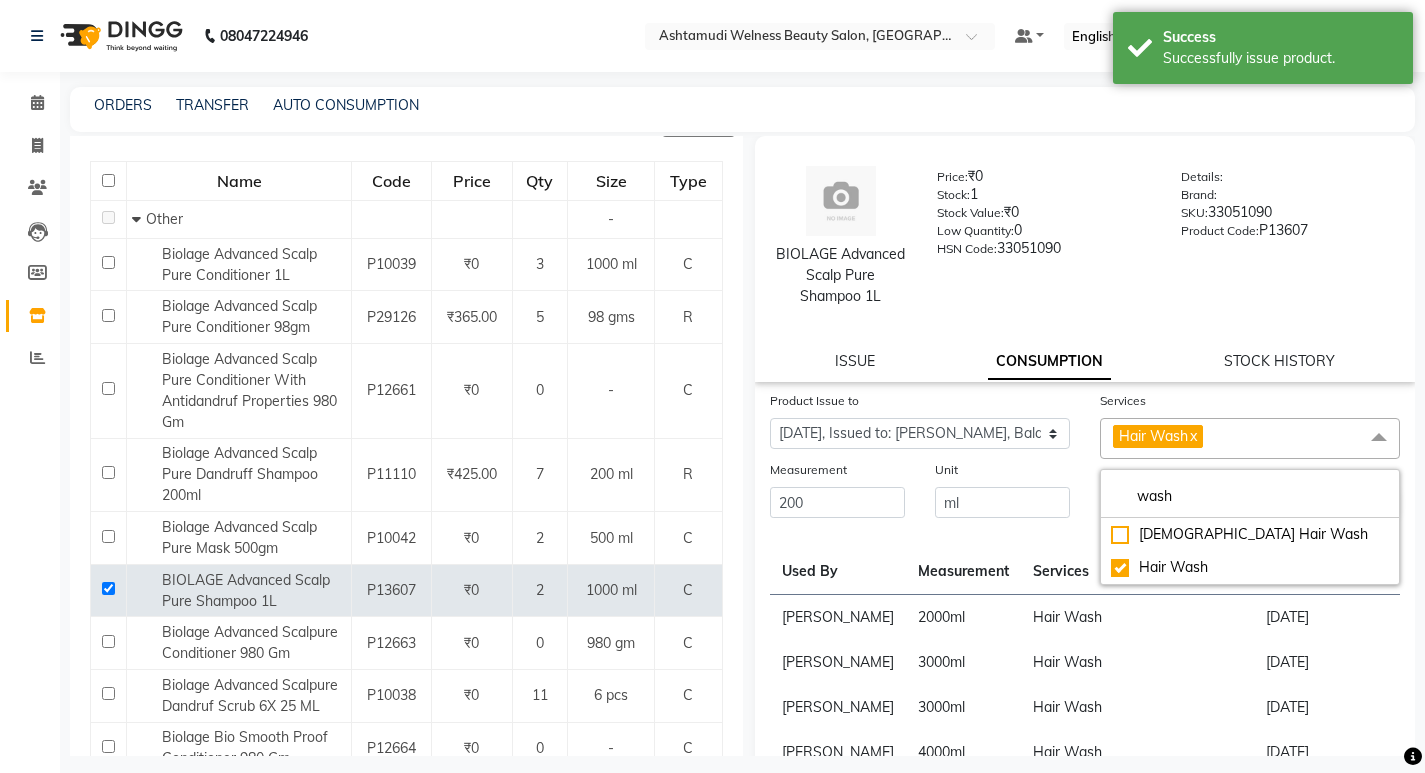 click on "Unit ml" 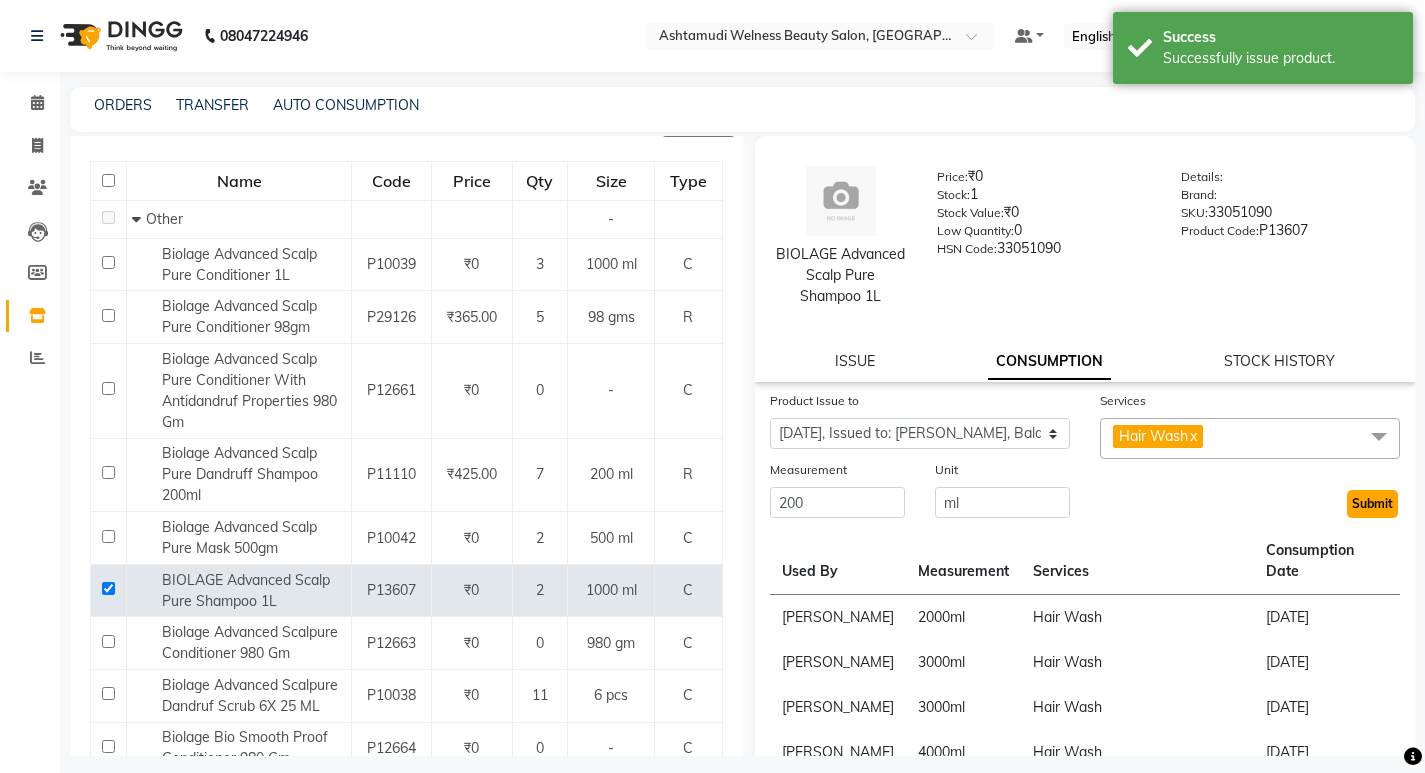 click on "Submit" 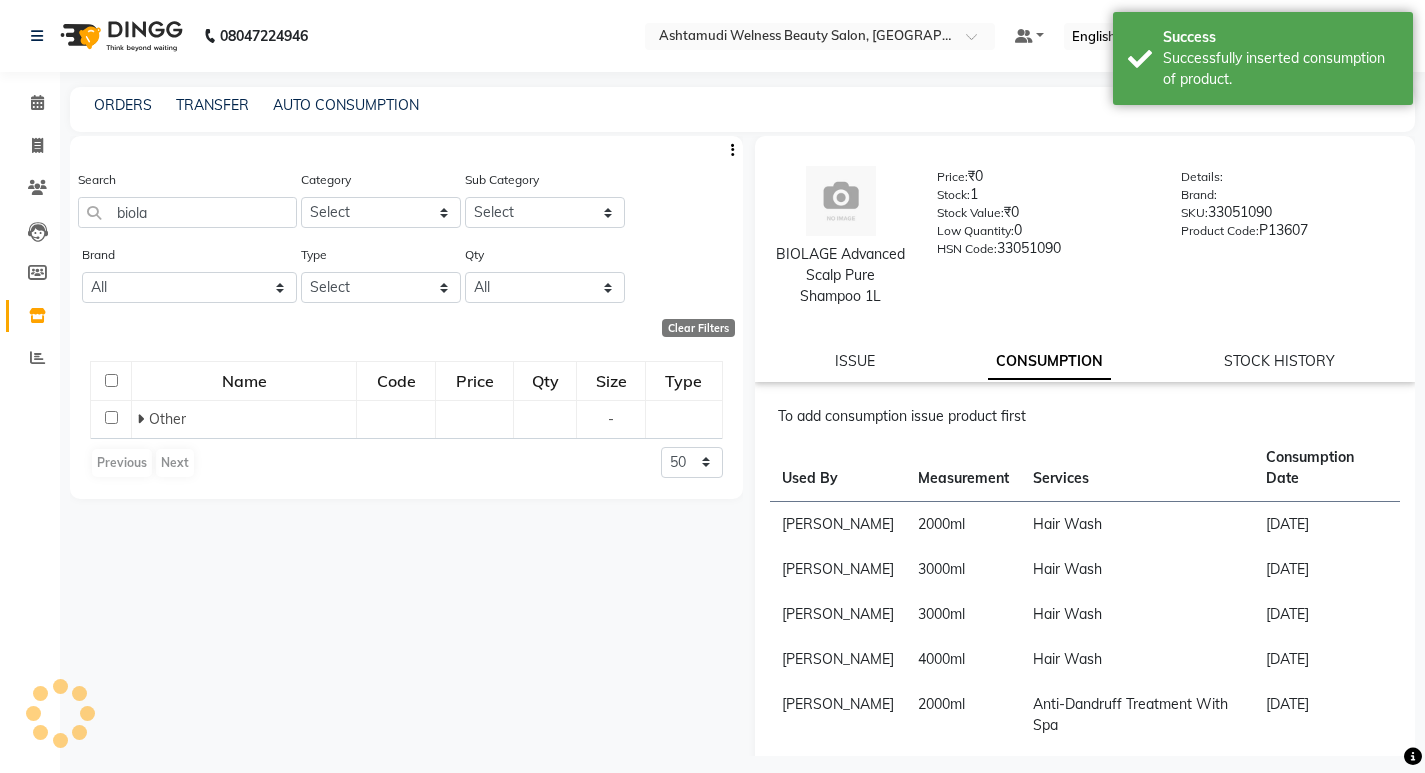 scroll, scrollTop: 0, scrollLeft: 0, axis: both 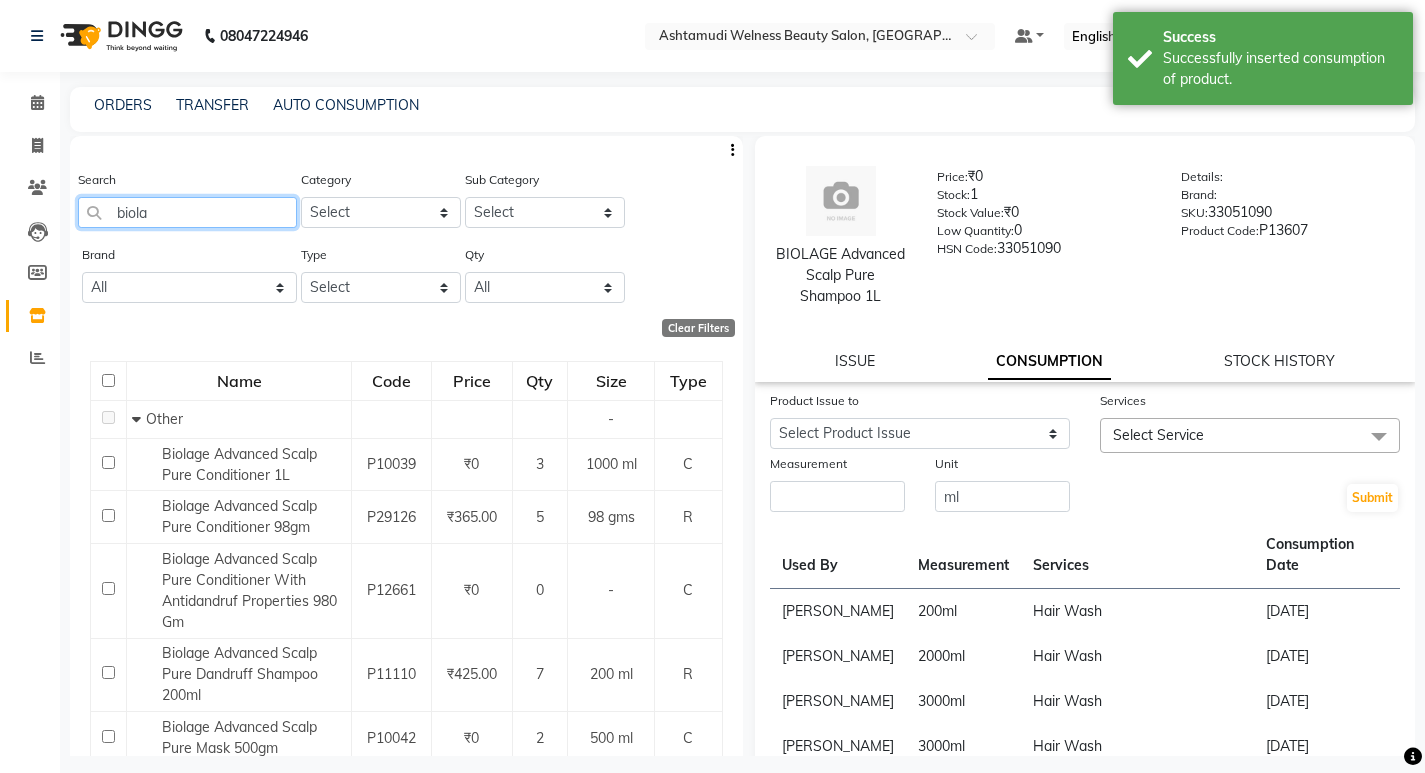 click on "biola" 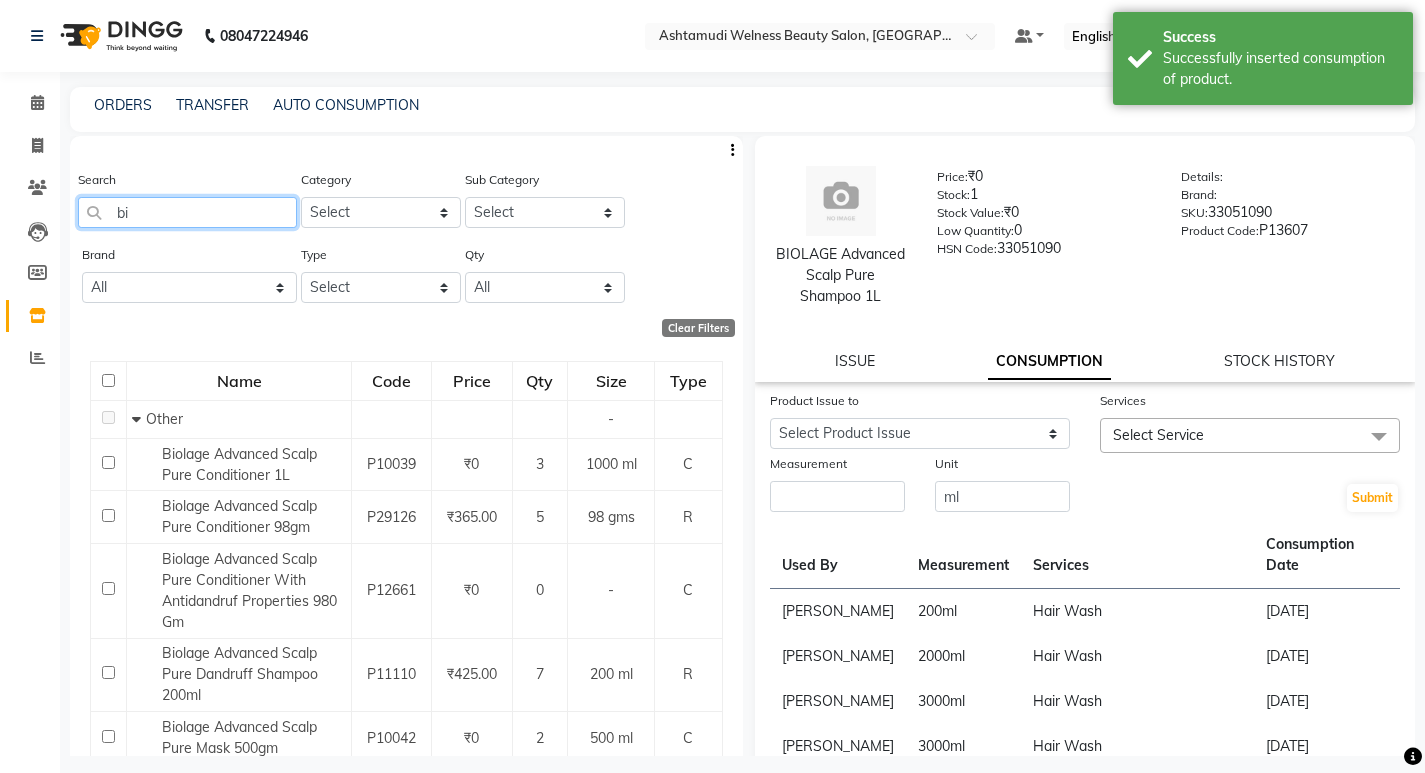 type on "b" 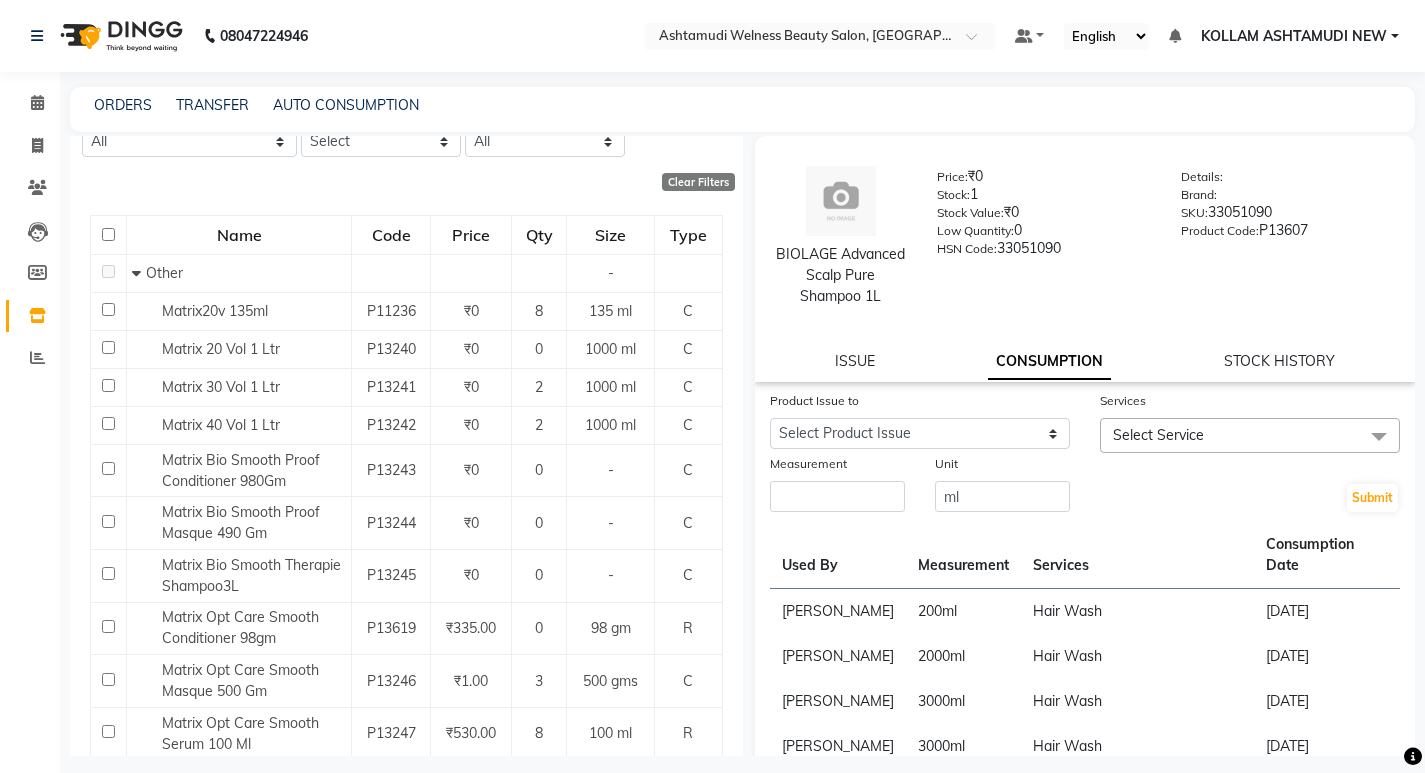 scroll, scrollTop: 0, scrollLeft: 0, axis: both 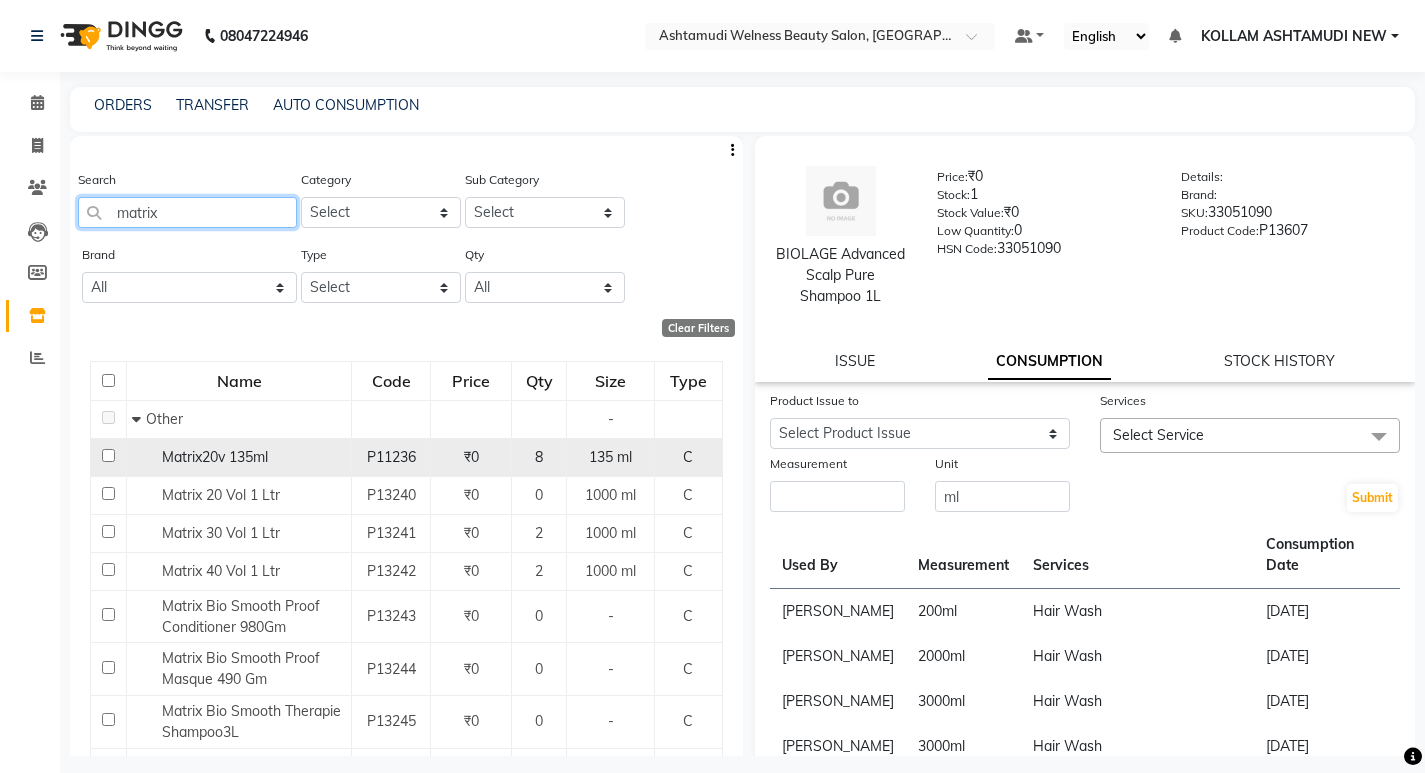 type on "matrix" 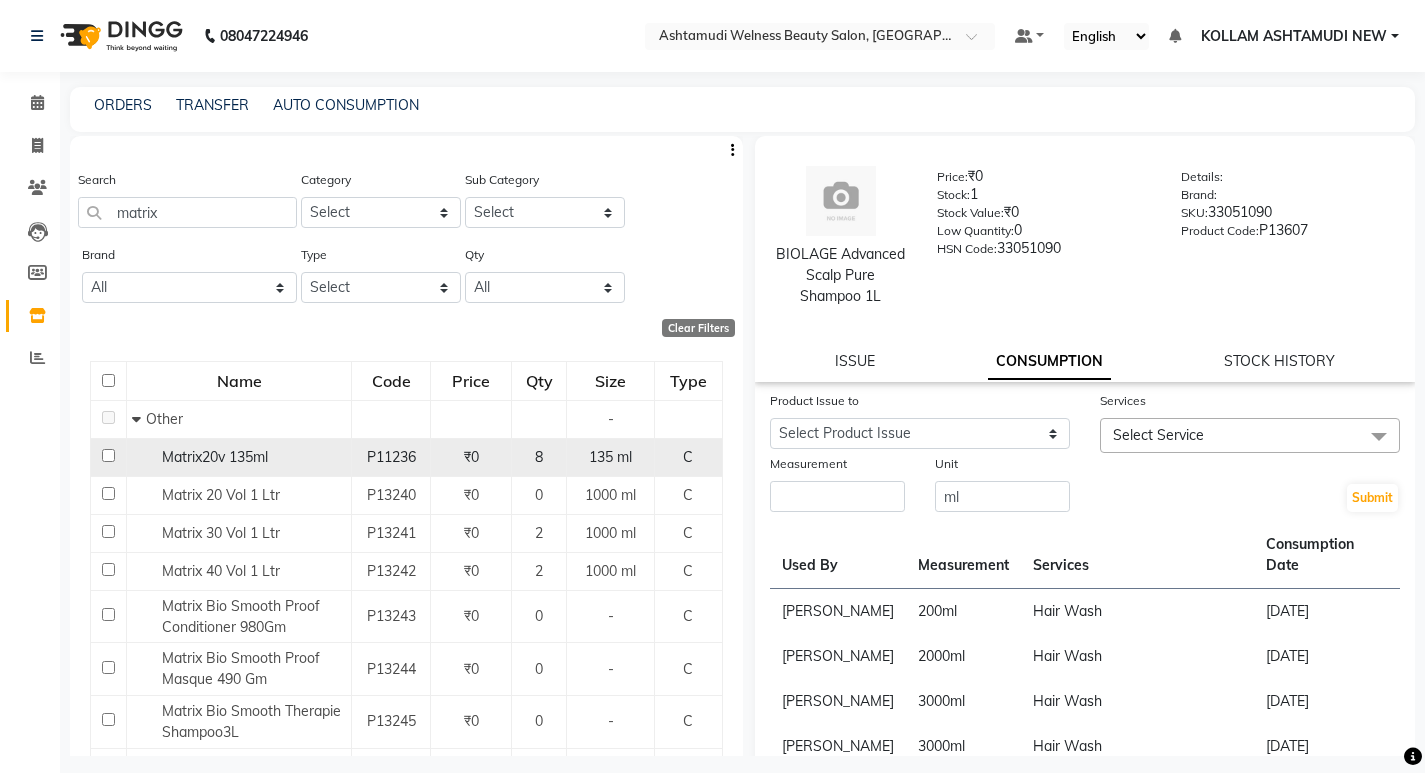 click 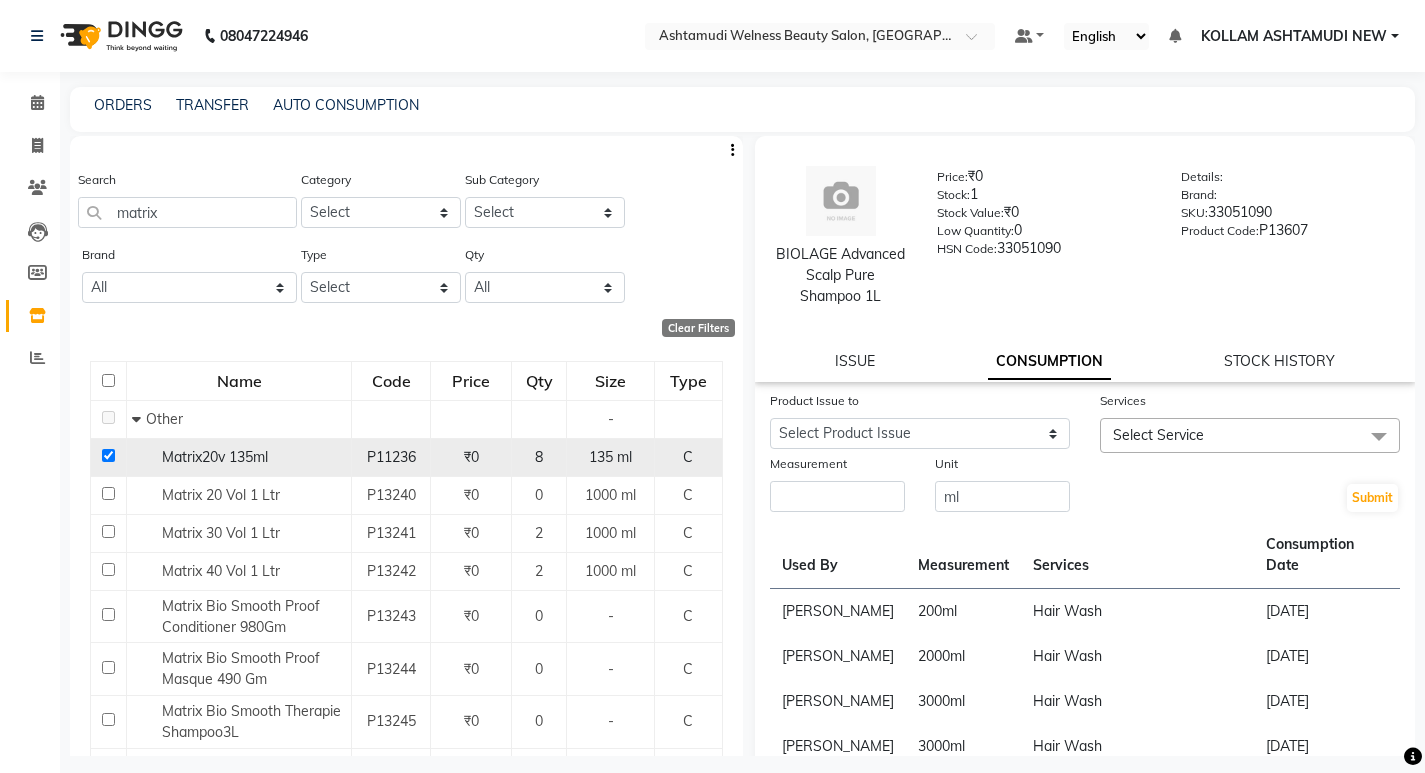 checkbox on "true" 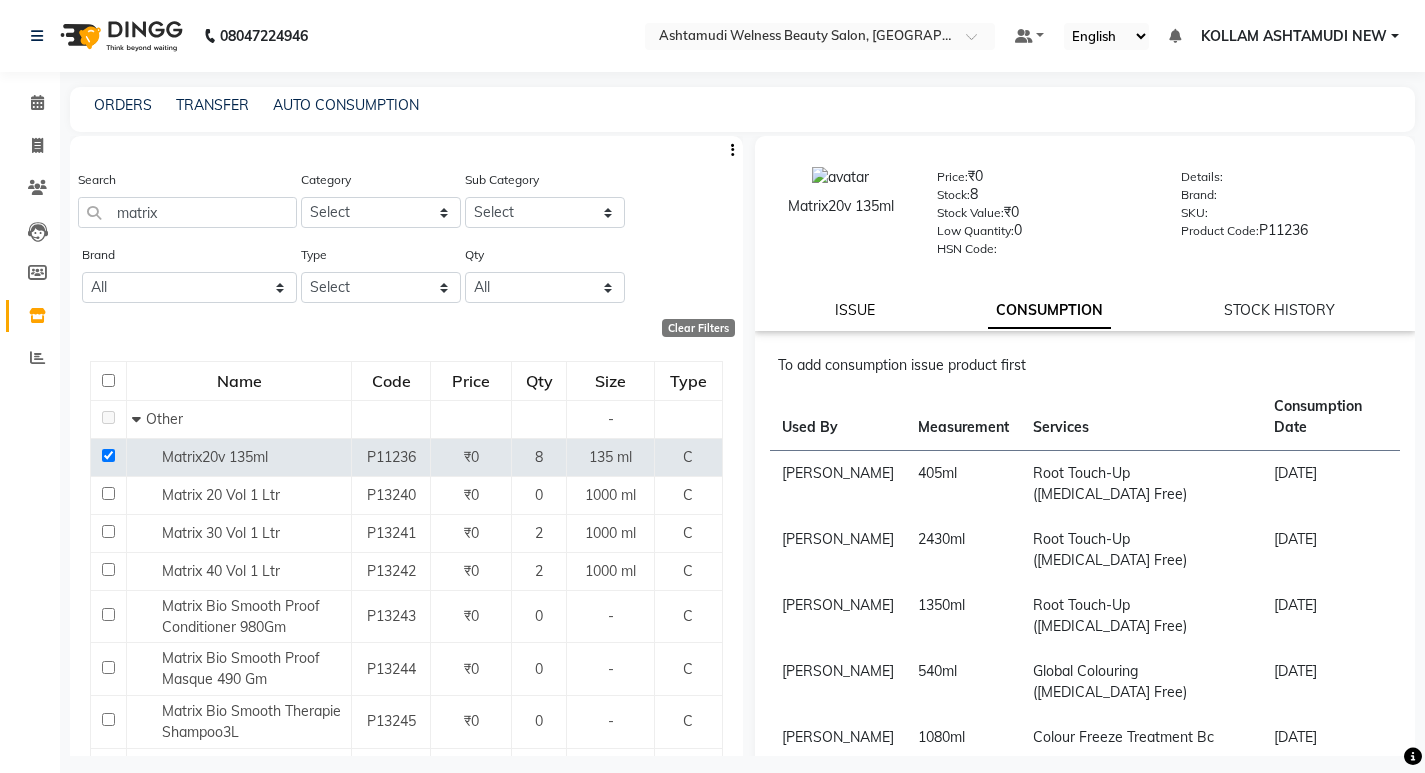 click on "ISSUE" 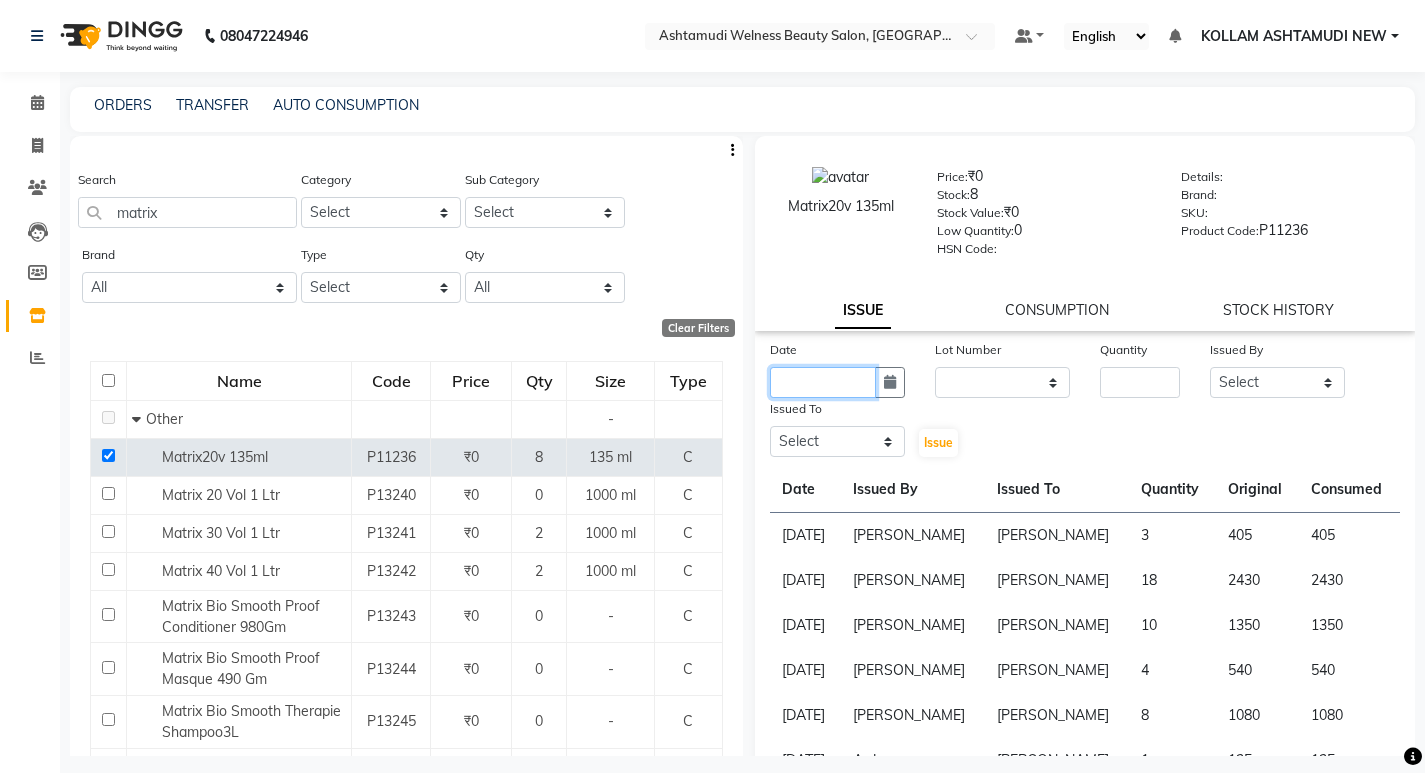 click 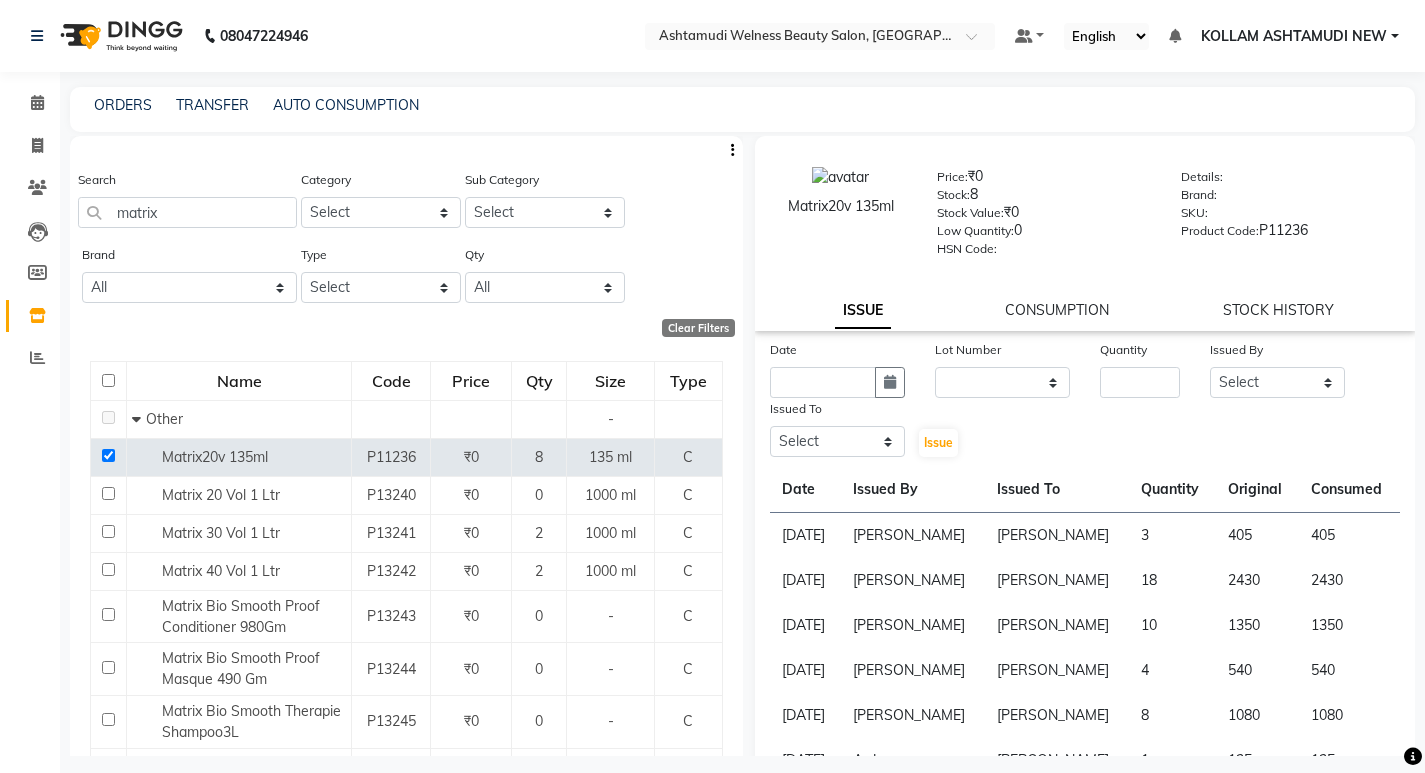 select on "7" 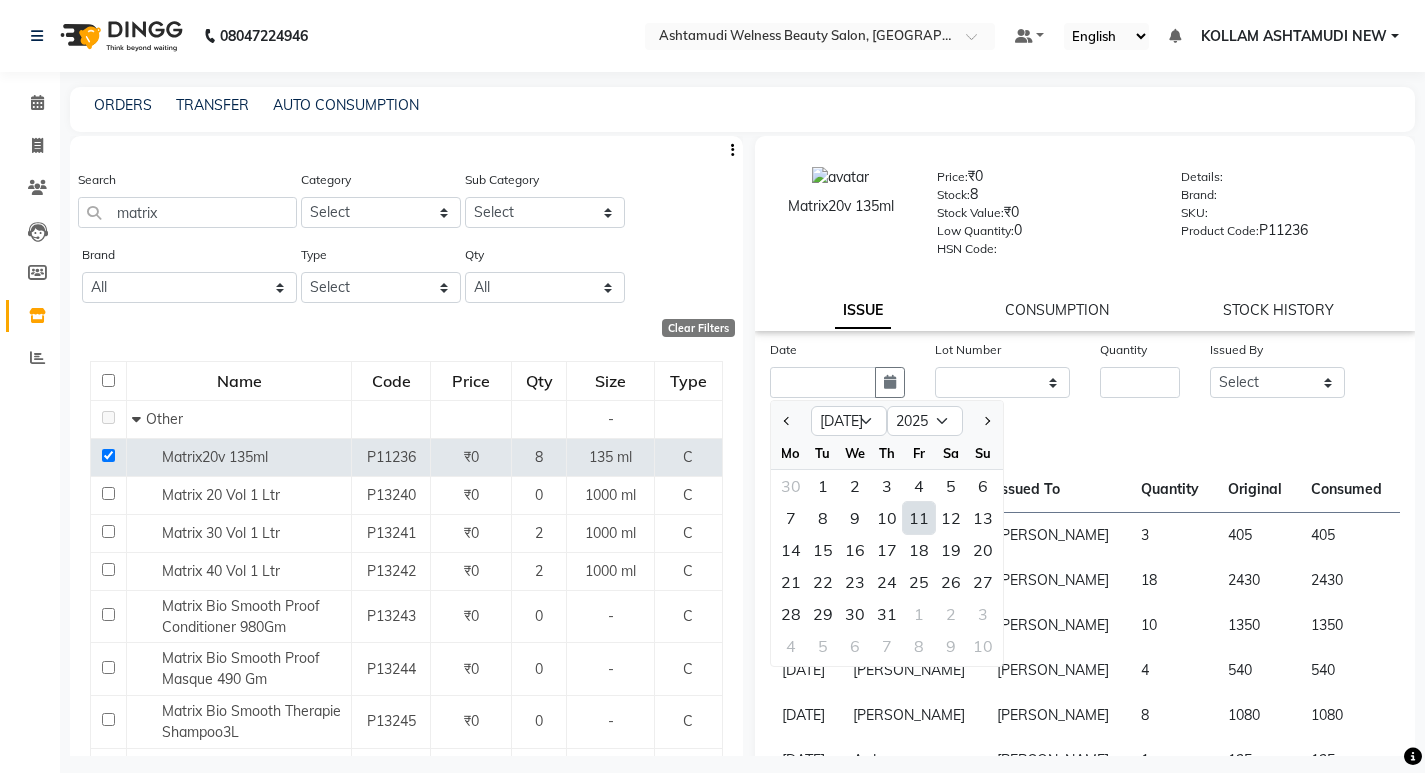 click on "11" 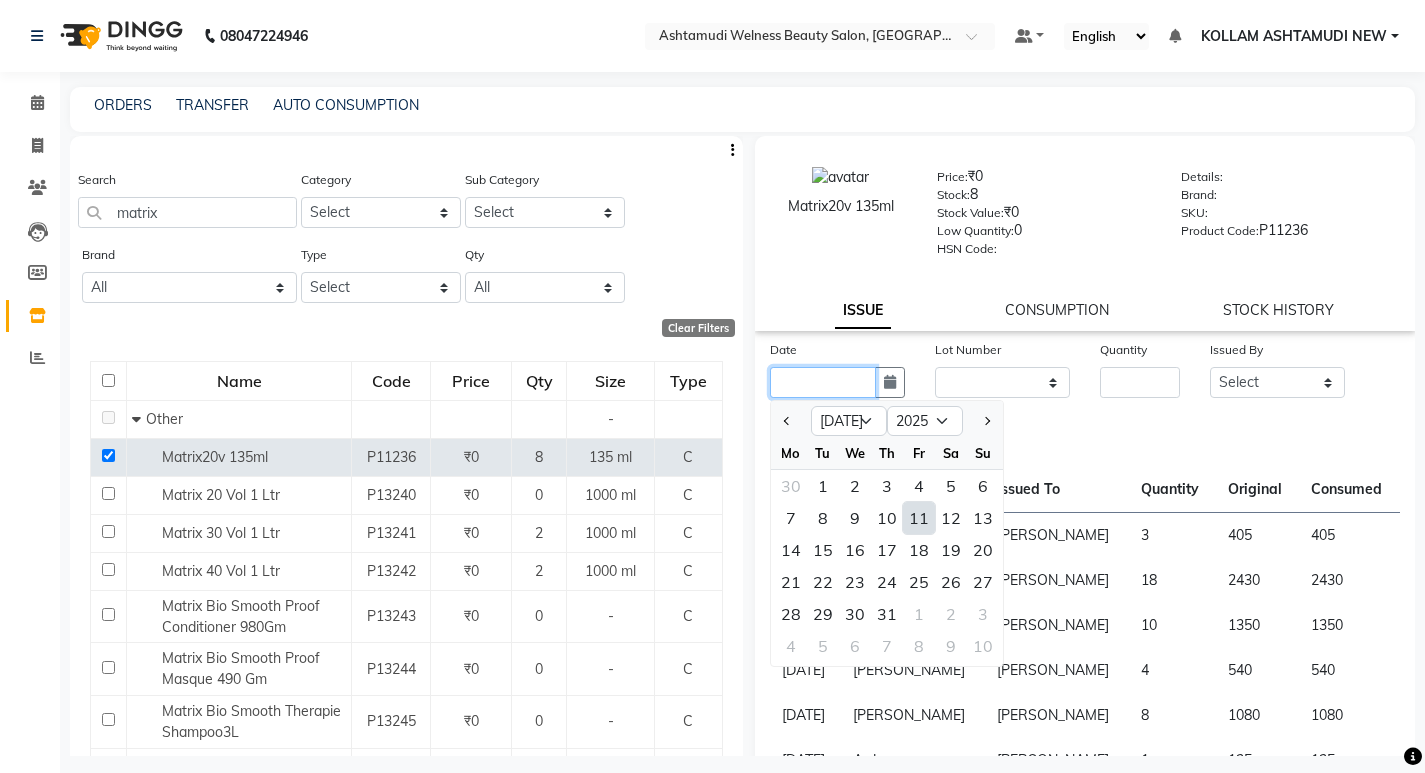 type on "[DATE]" 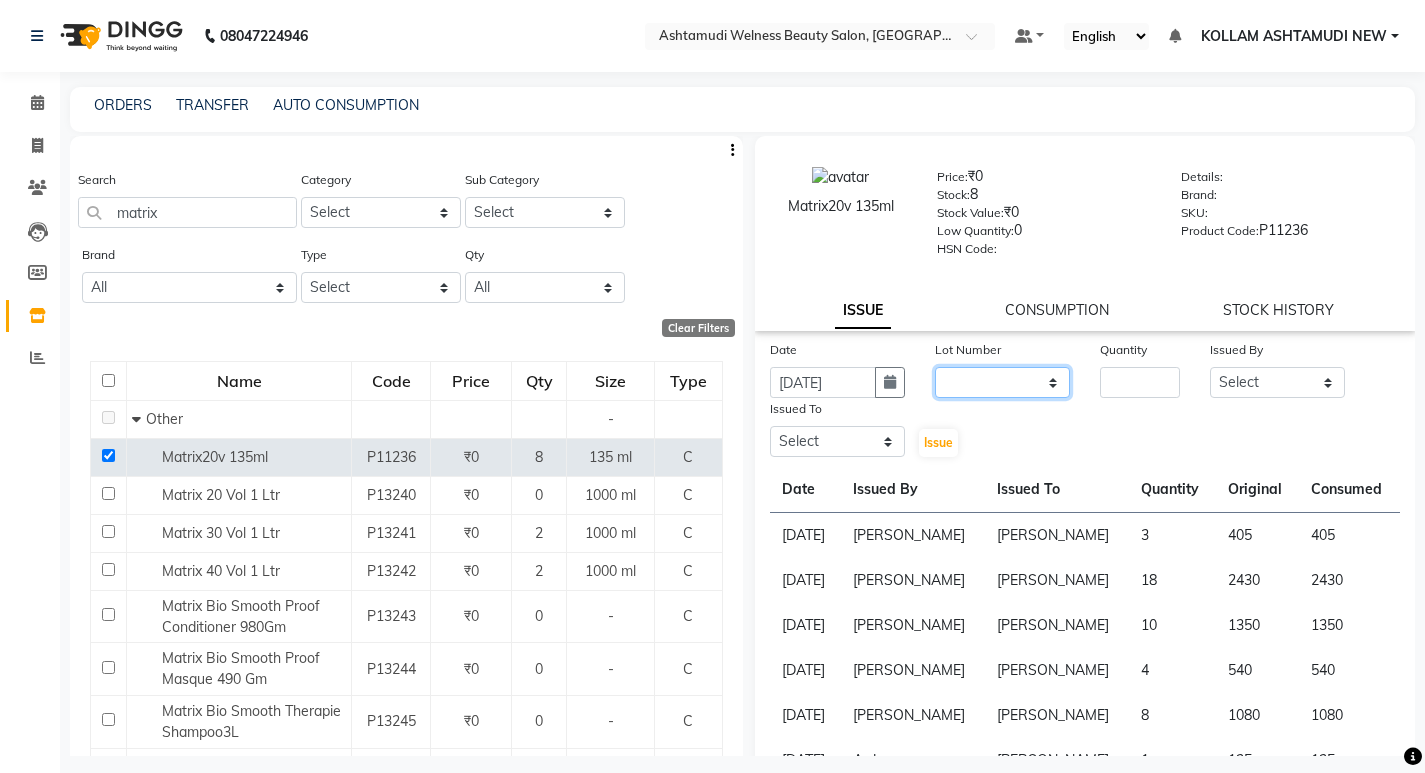 drag, startPoint x: 982, startPoint y: 386, endPoint x: 982, endPoint y: 398, distance: 12 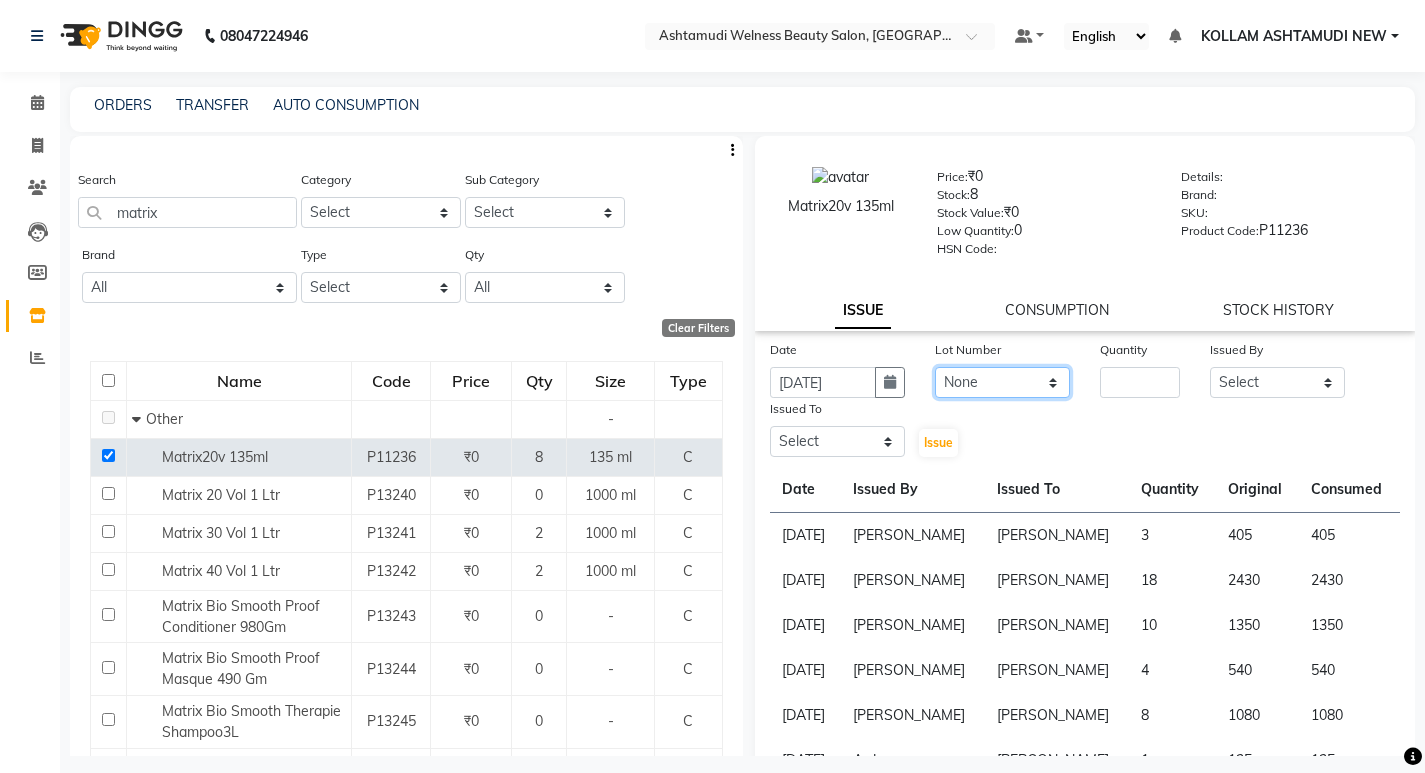 click on "None" 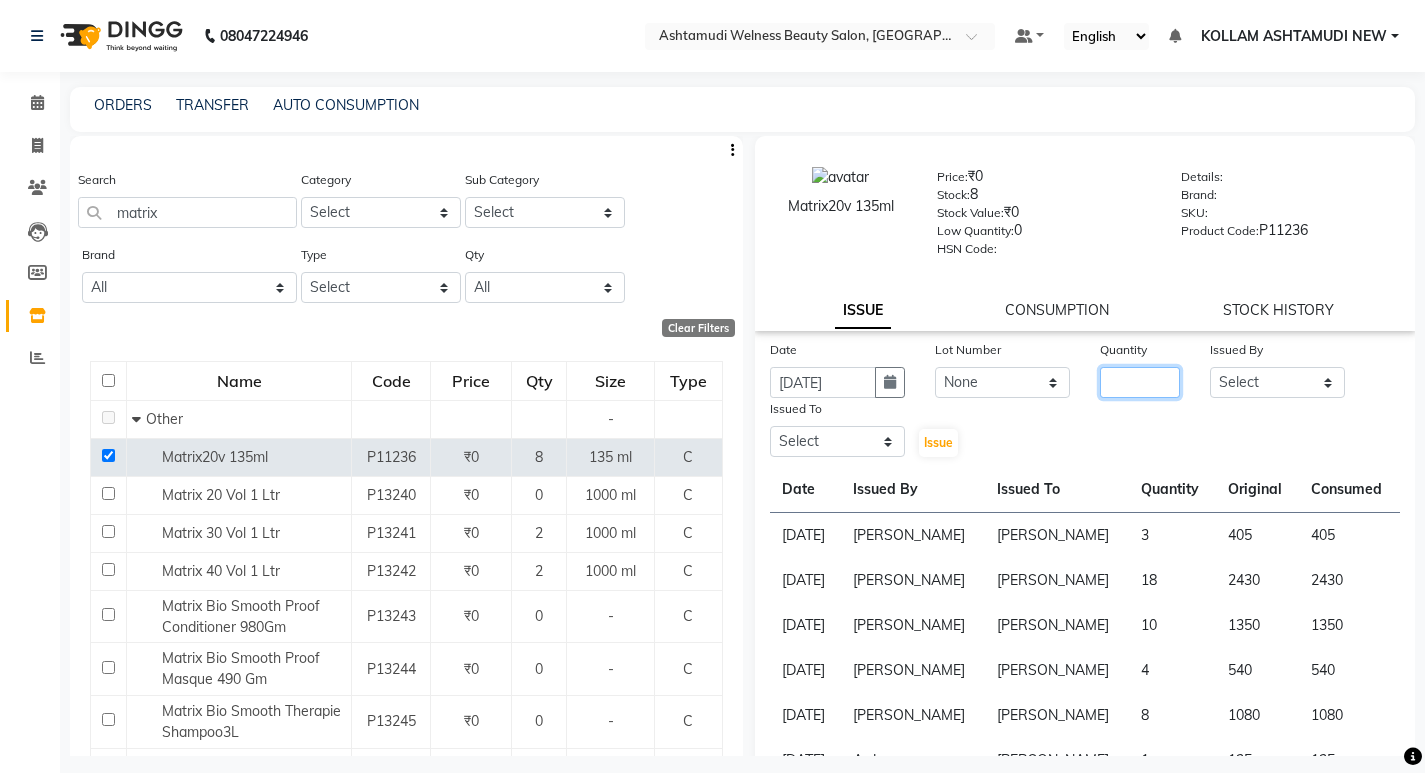 click 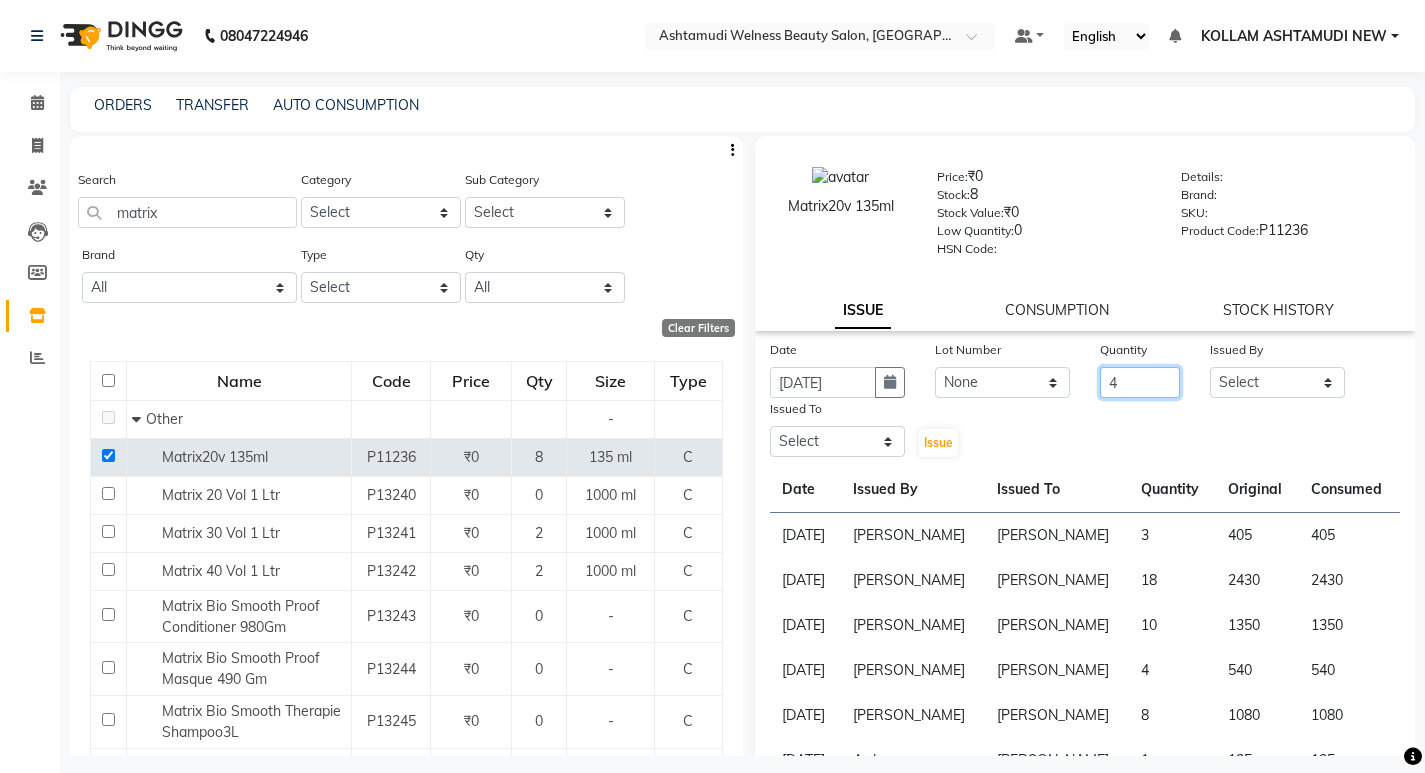 type on "4" 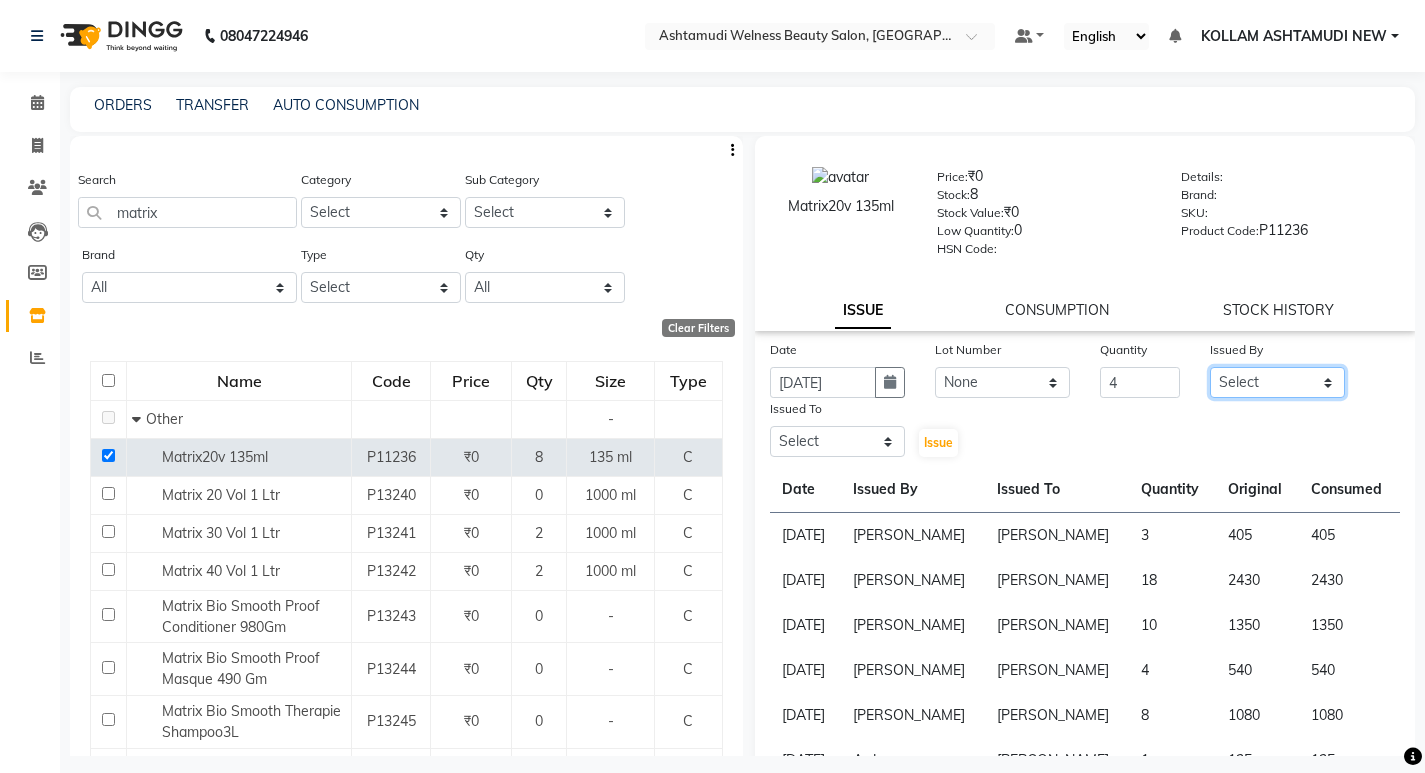 click on "Select [PERSON_NAME] Admin [PERSON_NAME]  [PERSON_NAME] [PERSON_NAME] [PERSON_NAME]  M [PERSON_NAME]  [PERSON_NAME]  P [PERSON_NAME] KOLLAM ASHTAMUDI KOLLAM ASHTAMUDI NEW  [PERSON_NAME] [PERSON_NAME] [PERSON_NAME]  [PERSON_NAME] [PERSON_NAME] [PERSON_NAME] [PERSON_NAME] [PERSON_NAME] M [PERSON_NAME] SARIGA [PERSON_NAME] [PERSON_NAME] [PERSON_NAME] [PERSON_NAME] [PERSON_NAME] S" 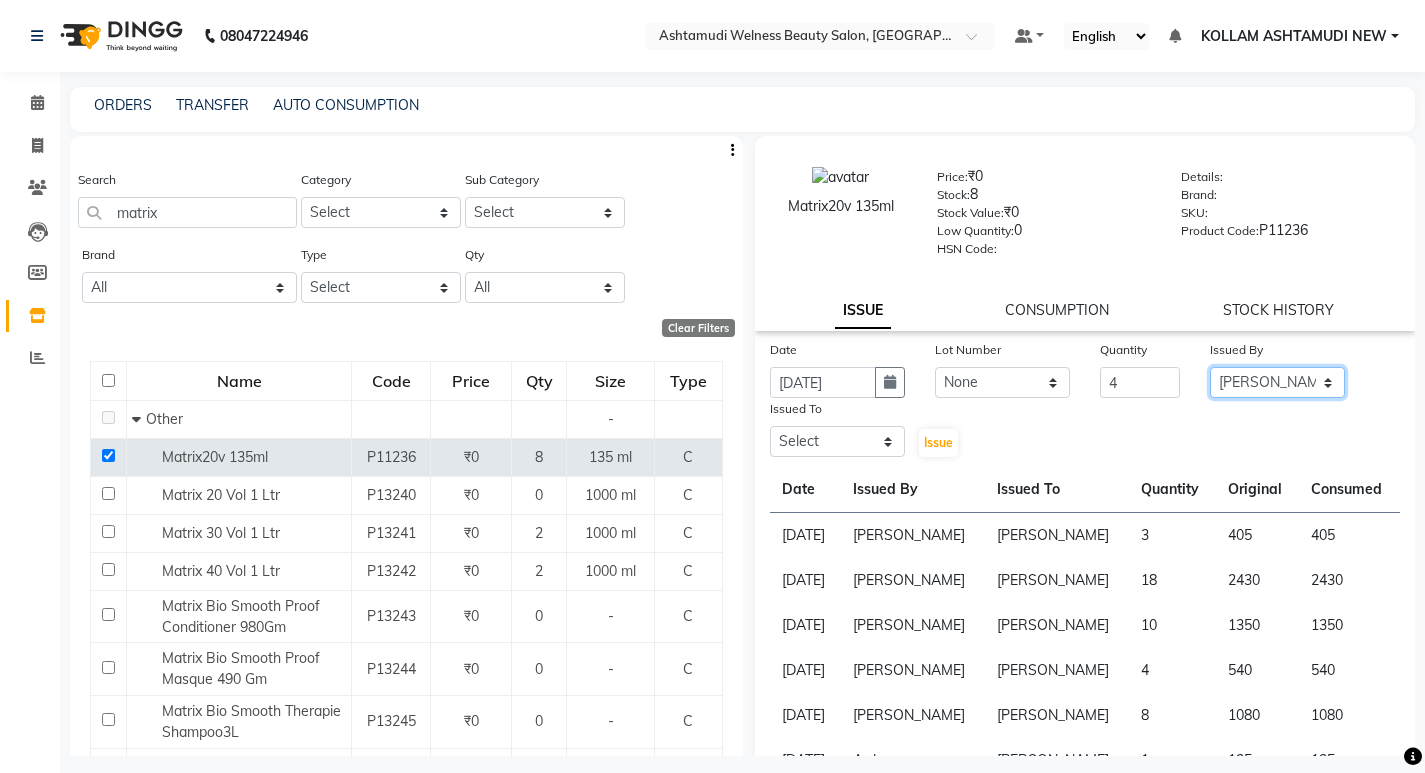 click on "Select [PERSON_NAME] Admin [PERSON_NAME]  [PERSON_NAME] [PERSON_NAME] [PERSON_NAME]  M [PERSON_NAME]  [PERSON_NAME]  P [PERSON_NAME] KOLLAM ASHTAMUDI KOLLAM ASHTAMUDI NEW  [PERSON_NAME] [PERSON_NAME] [PERSON_NAME]  [PERSON_NAME] [PERSON_NAME] [PERSON_NAME] [PERSON_NAME] [PERSON_NAME] M [PERSON_NAME] SARIGA [PERSON_NAME] [PERSON_NAME] [PERSON_NAME] [PERSON_NAME] [PERSON_NAME] S" 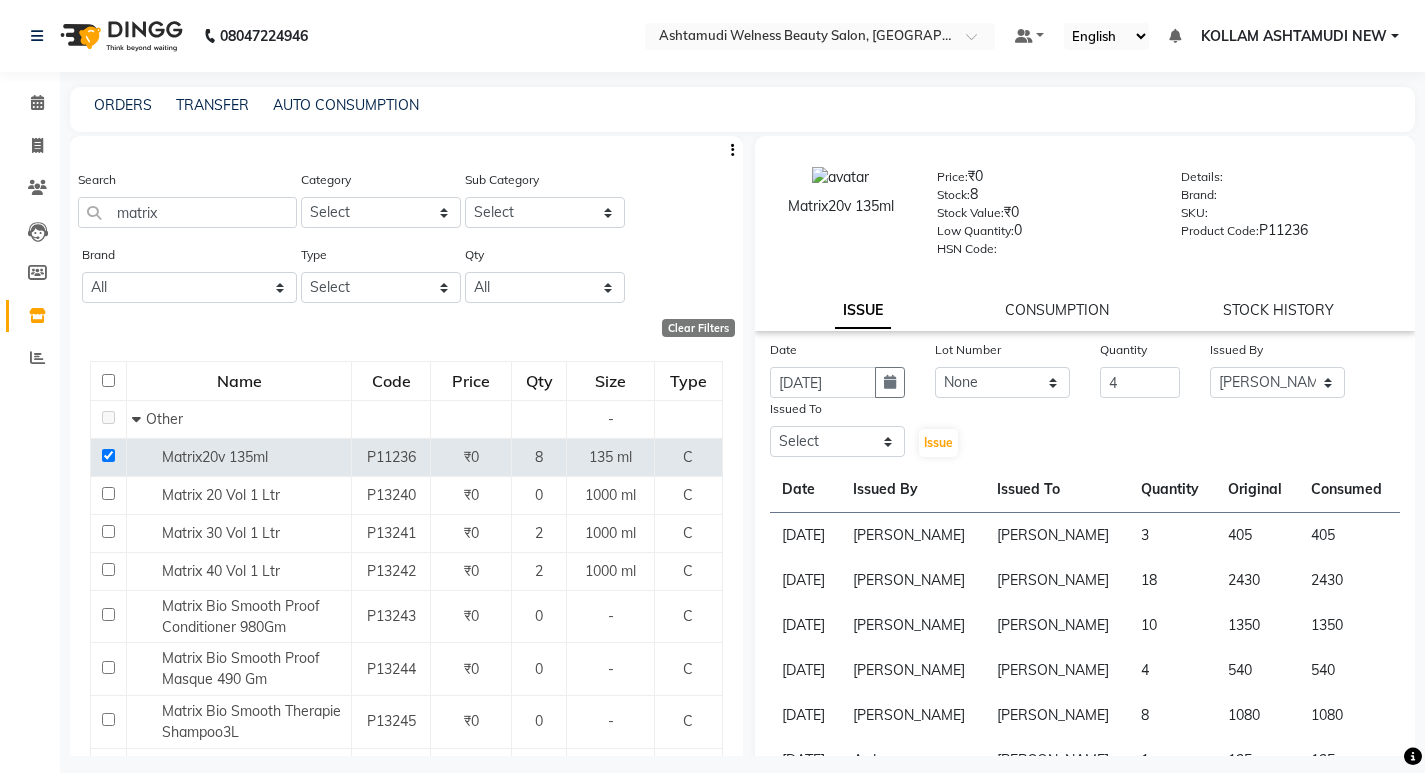 click on "Issued To Select [PERSON_NAME] Admin [PERSON_NAME]  [PERSON_NAME] [PERSON_NAME] [PERSON_NAME]  M [PERSON_NAME]  [PERSON_NAME]  P [PERSON_NAME] KOLLAM ASHTAMUDI NEW  [PERSON_NAME] [PERSON_NAME] [PERSON_NAME]  [PERSON_NAME] [PERSON_NAME] [PERSON_NAME] [PERSON_NAME] [PERSON_NAME] M [PERSON_NAME] SARIGA [PERSON_NAME] [PERSON_NAME] [PERSON_NAME] [PERSON_NAME] [PERSON_NAME] S" 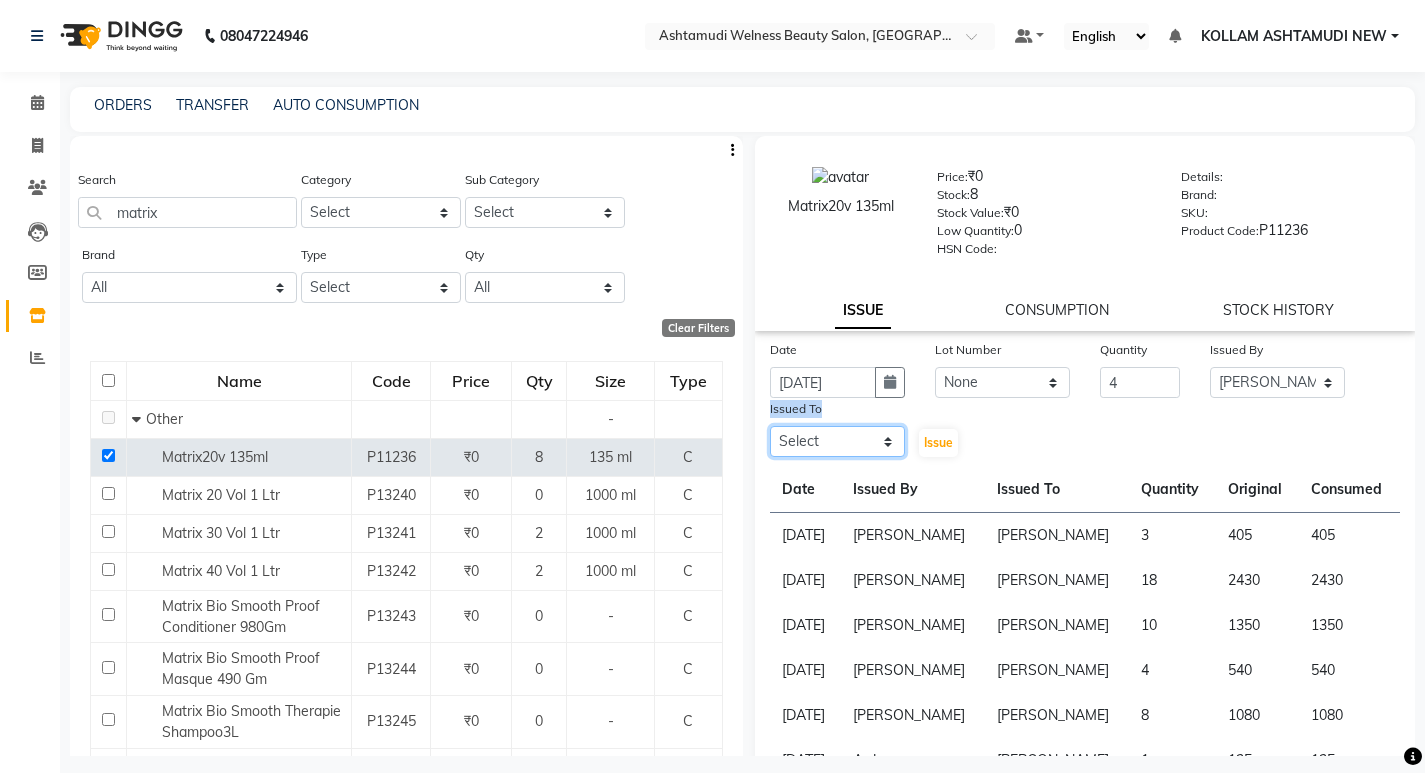 click on "Select [PERSON_NAME] Admin [PERSON_NAME]  [PERSON_NAME] [PERSON_NAME] [PERSON_NAME]  M [PERSON_NAME]  [PERSON_NAME]  P [PERSON_NAME] KOLLAM ASHTAMUDI KOLLAM ASHTAMUDI NEW  [PERSON_NAME] [PERSON_NAME] [PERSON_NAME]  [PERSON_NAME] [PERSON_NAME] [PERSON_NAME] [PERSON_NAME] [PERSON_NAME] M [PERSON_NAME] SARIGA [PERSON_NAME] [PERSON_NAME] [PERSON_NAME] [PERSON_NAME] [PERSON_NAME] S" 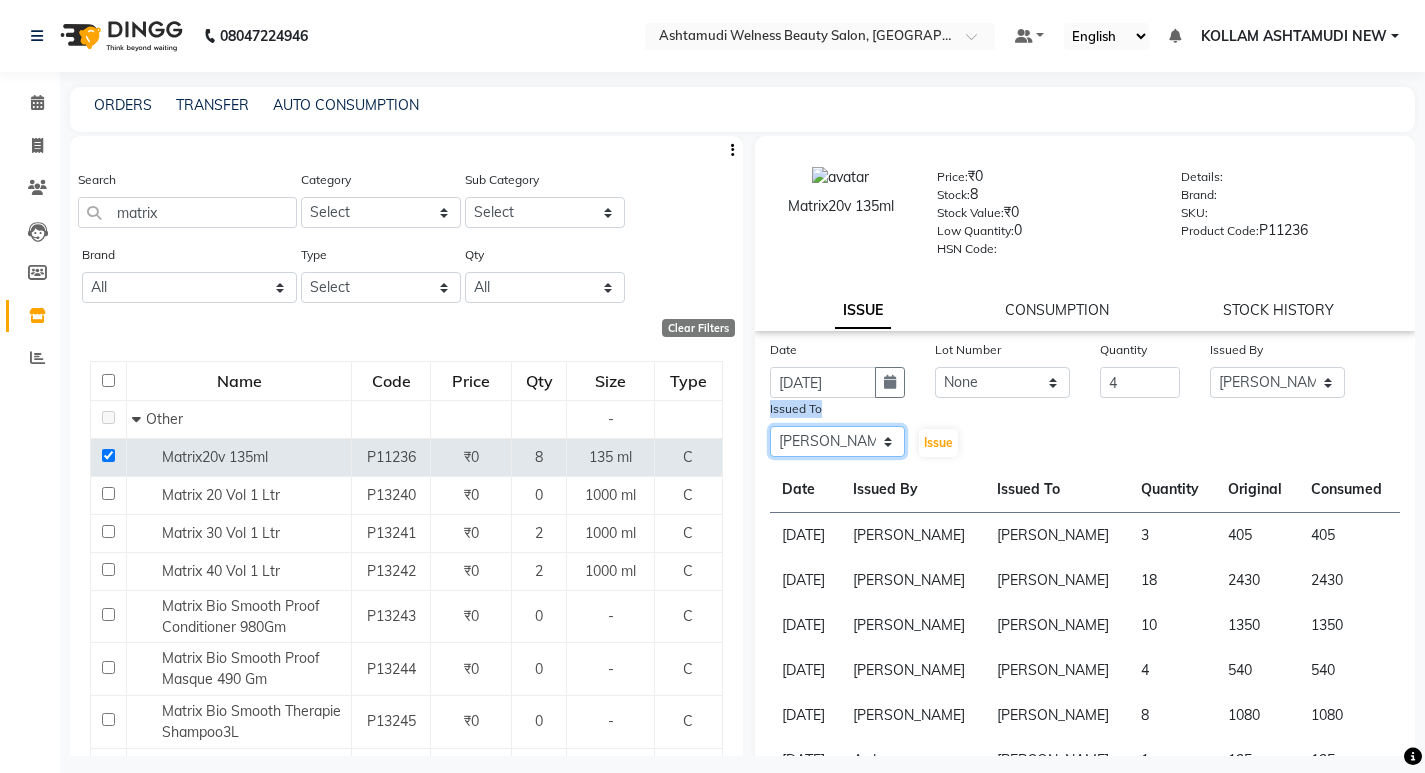 click on "Select [PERSON_NAME] Admin [PERSON_NAME]  [PERSON_NAME] [PERSON_NAME] [PERSON_NAME]  M [PERSON_NAME]  [PERSON_NAME]  P [PERSON_NAME] KOLLAM ASHTAMUDI KOLLAM ASHTAMUDI NEW  [PERSON_NAME] [PERSON_NAME] [PERSON_NAME]  [PERSON_NAME] [PERSON_NAME] [PERSON_NAME] [PERSON_NAME] [PERSON_NAME] M [PERSON_NAME] SARIGA [PERSON_NAME] [PERSON_NAME] [PERSON_NAME] [PERSON_NAME] [PERSON_NAME] S" 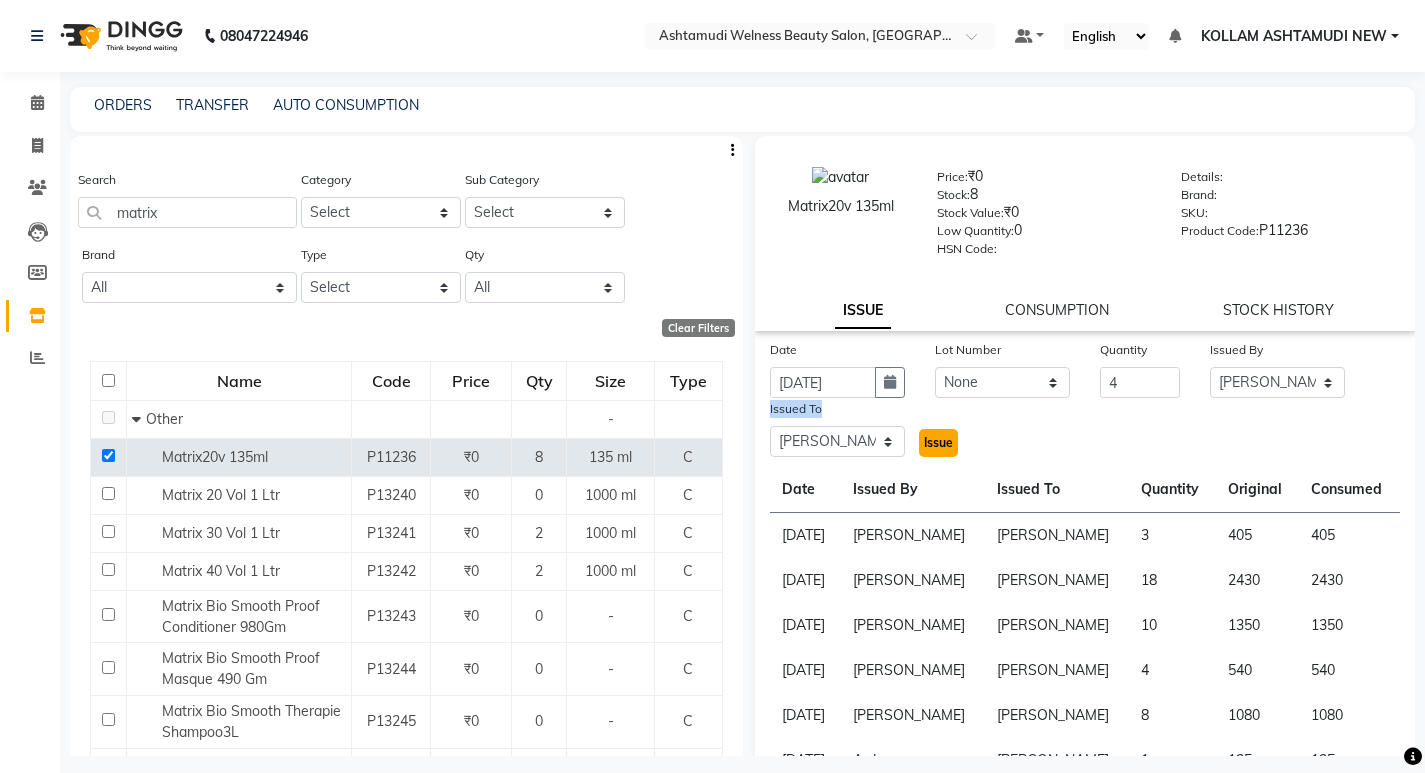 click on "Issue" 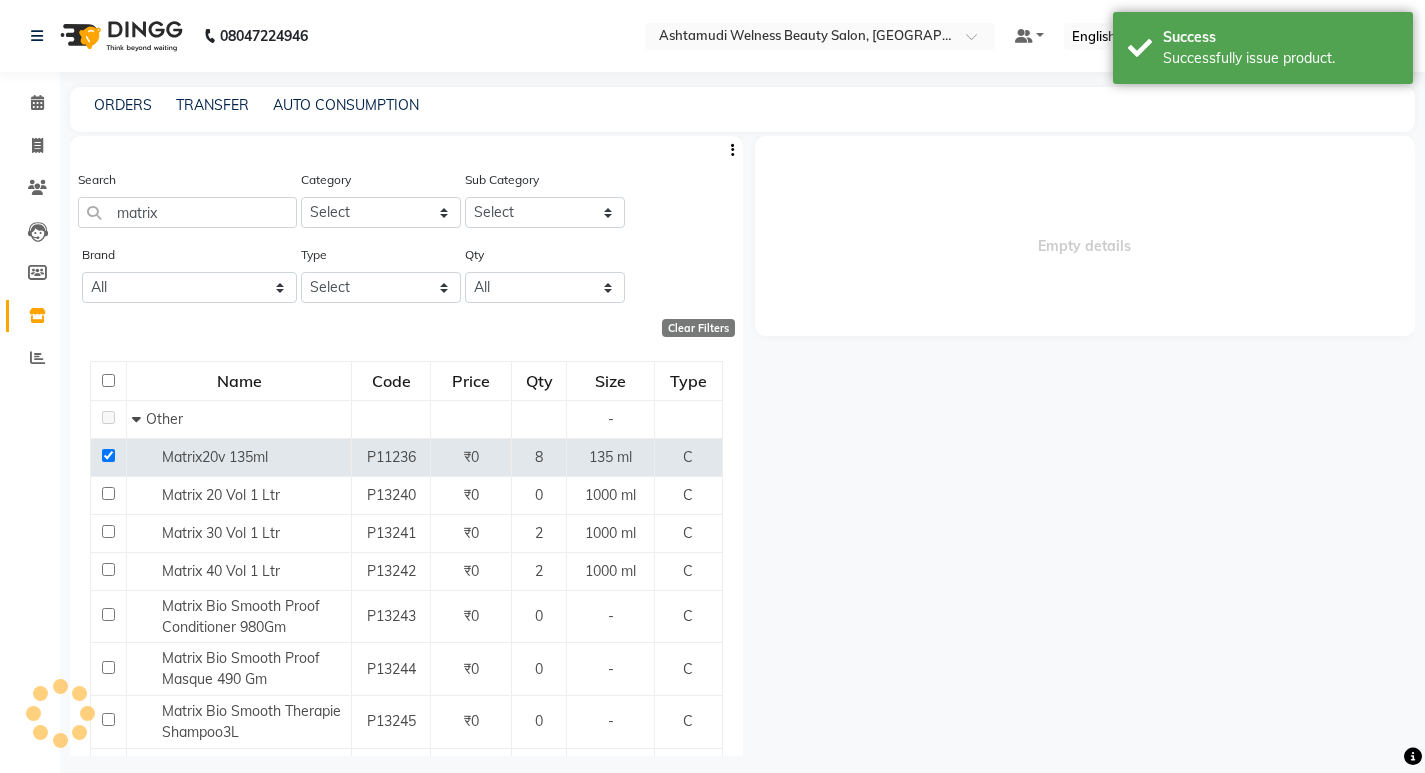 select 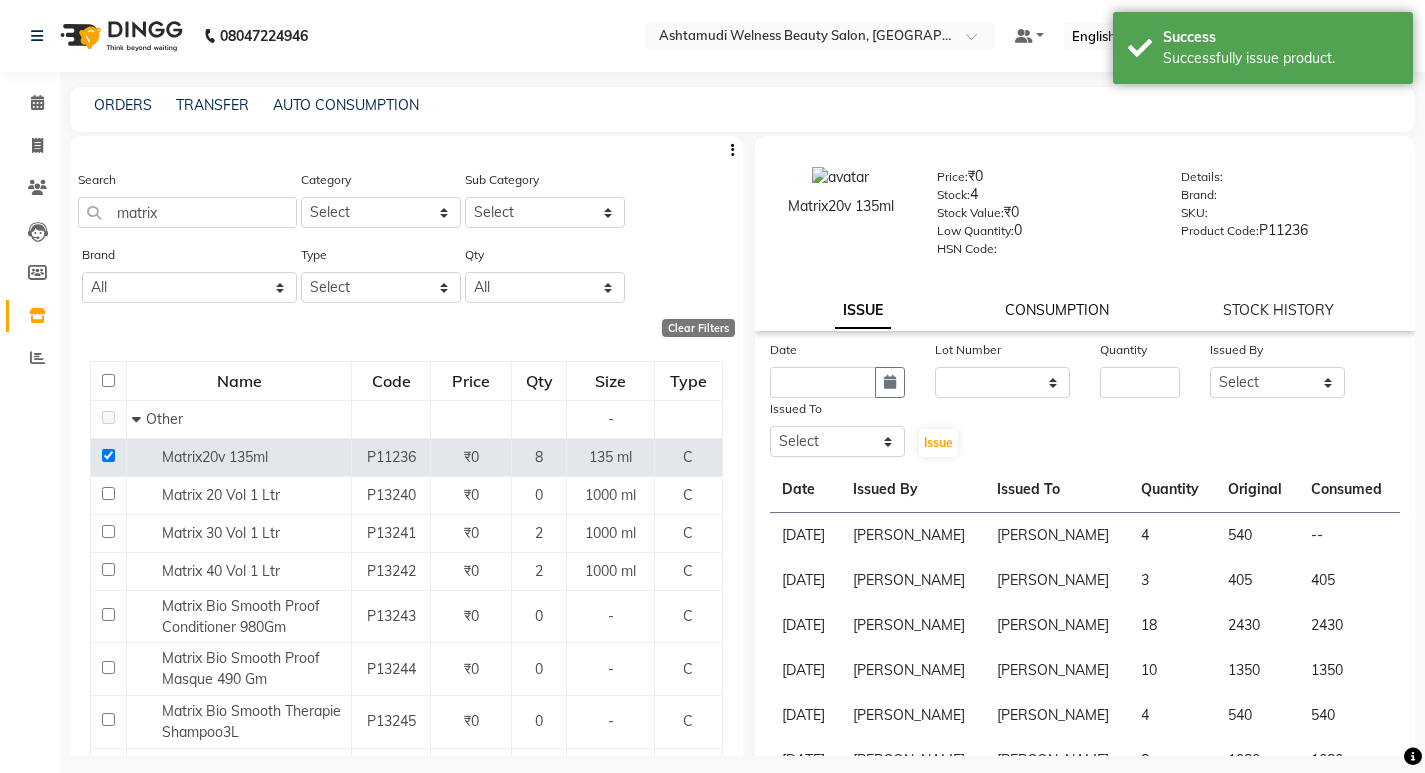 click on "CONSUMPTION" 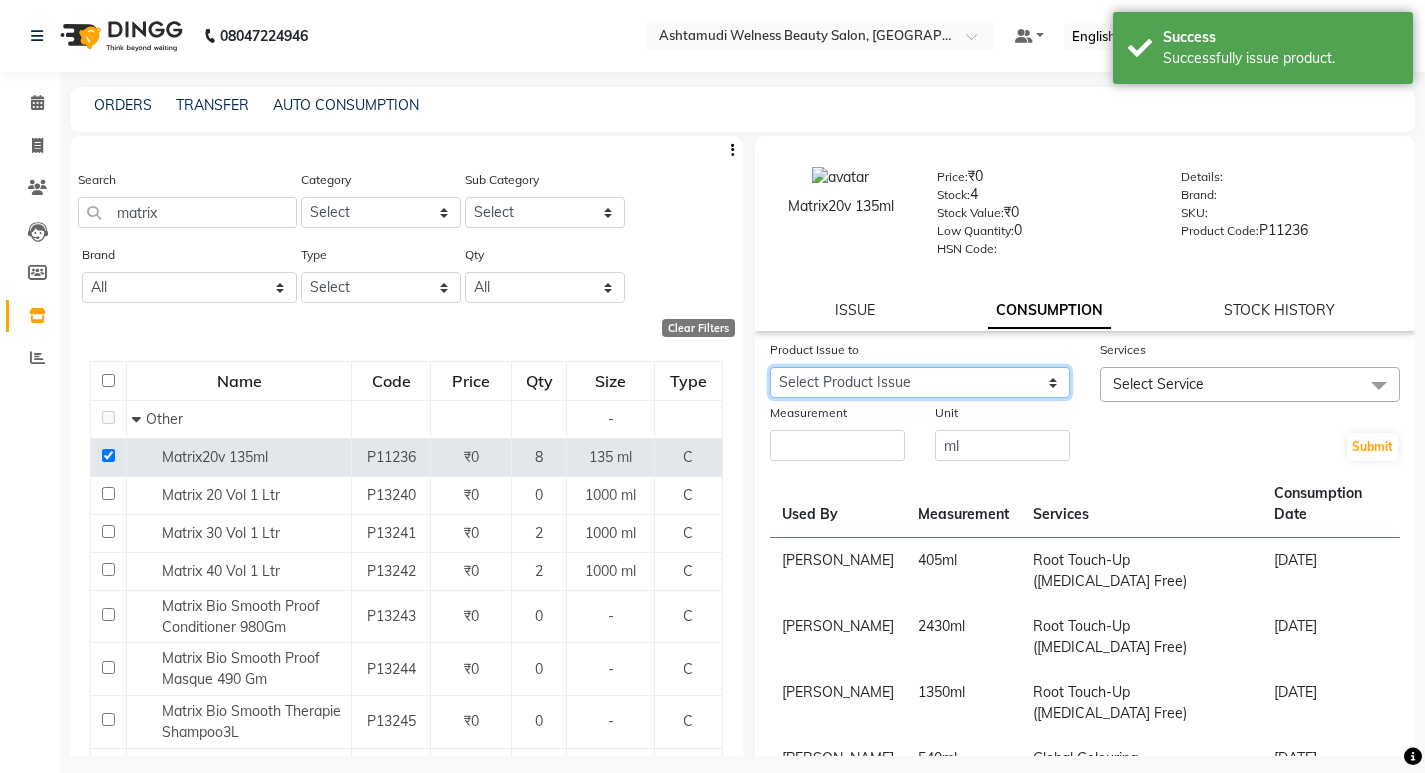 click on "Select Product Issue [DATE], Issued to: [PERSON_NAME], Balance: 540" 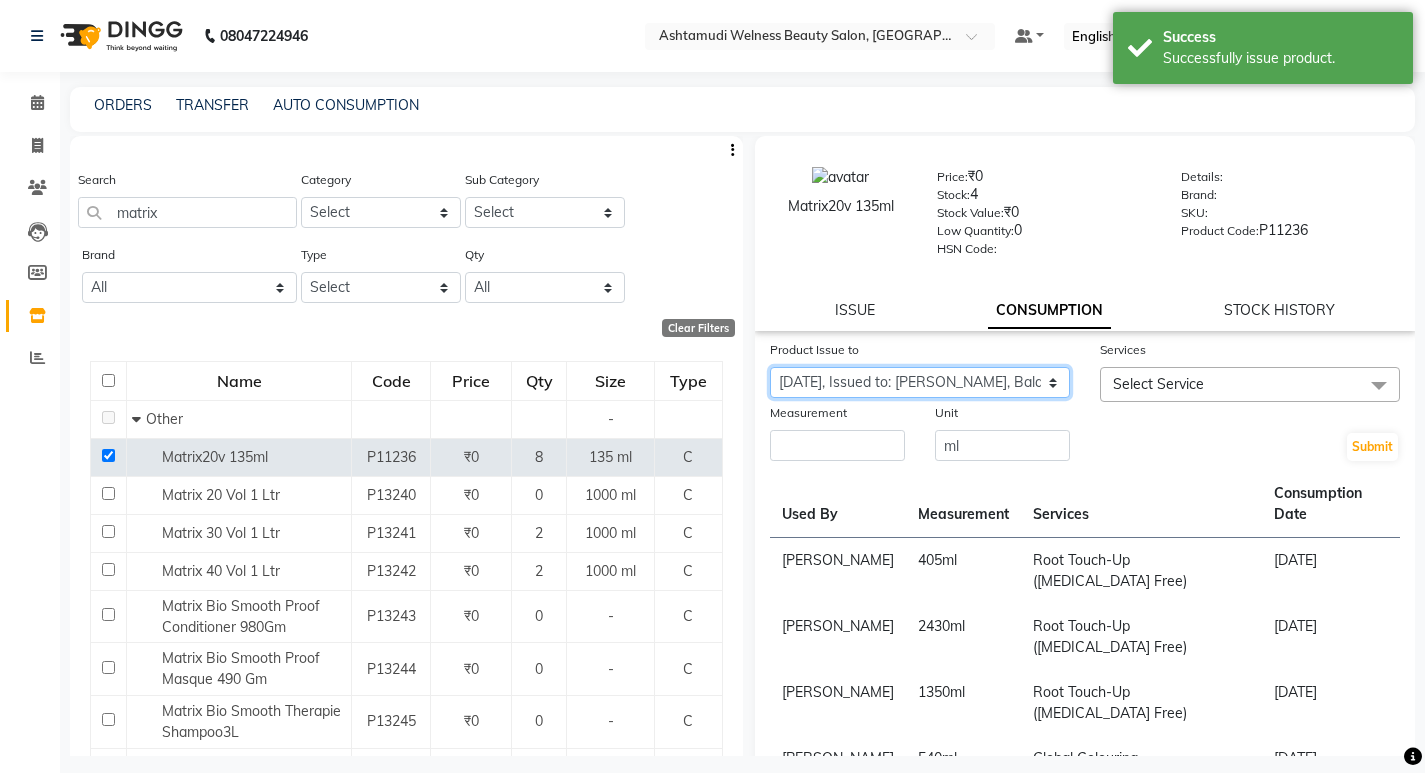 click on "Select Product Issue [DATE], Issued to: [PERSON_NAME], Balance: 540" 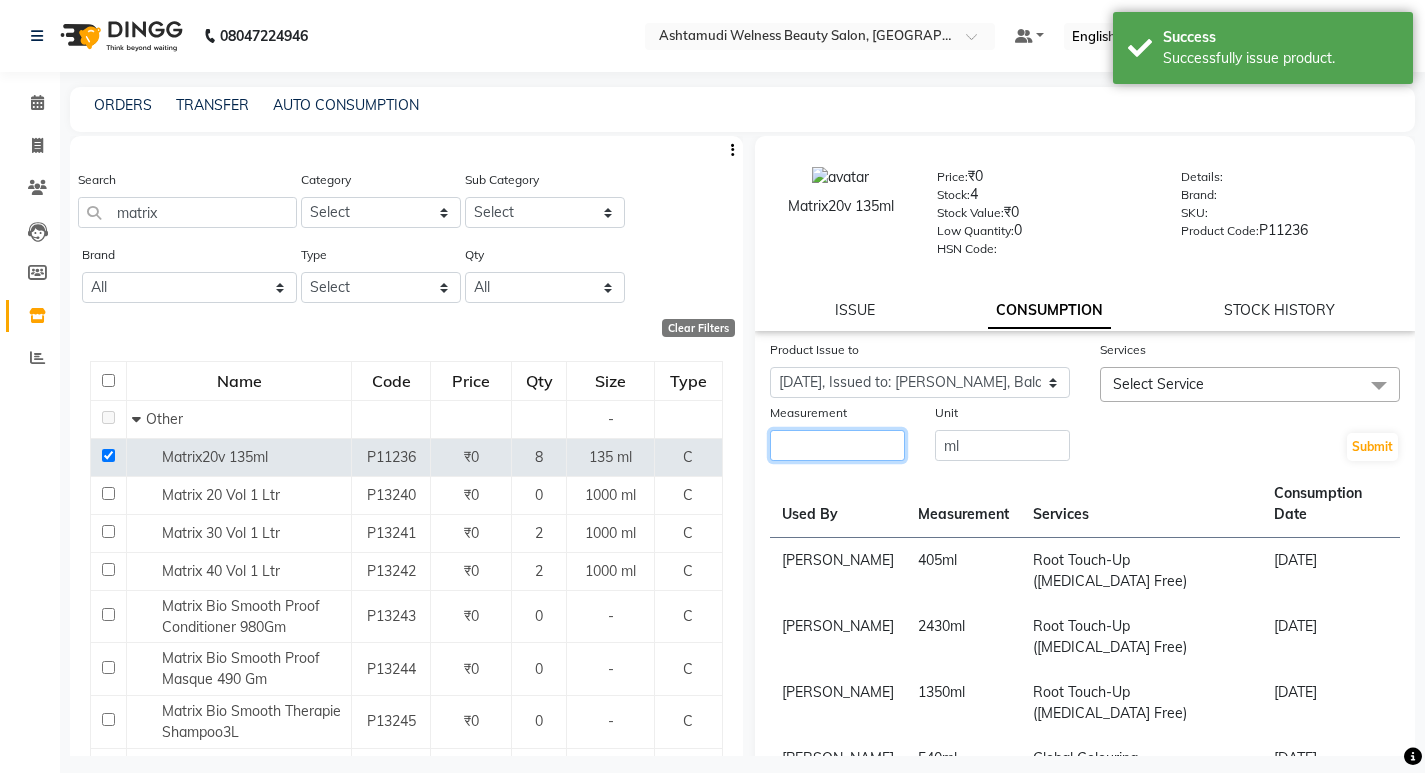 click on "Measurement" 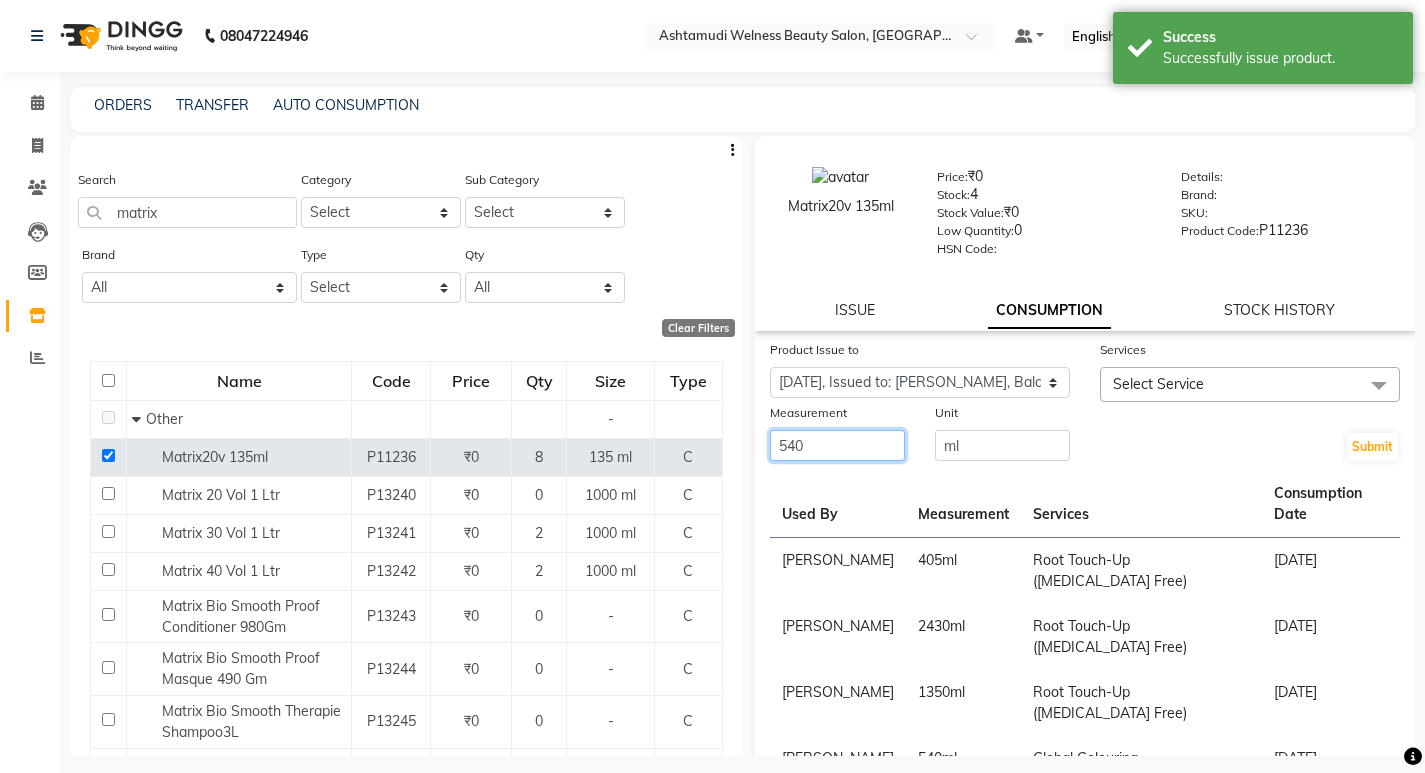 type on "540" 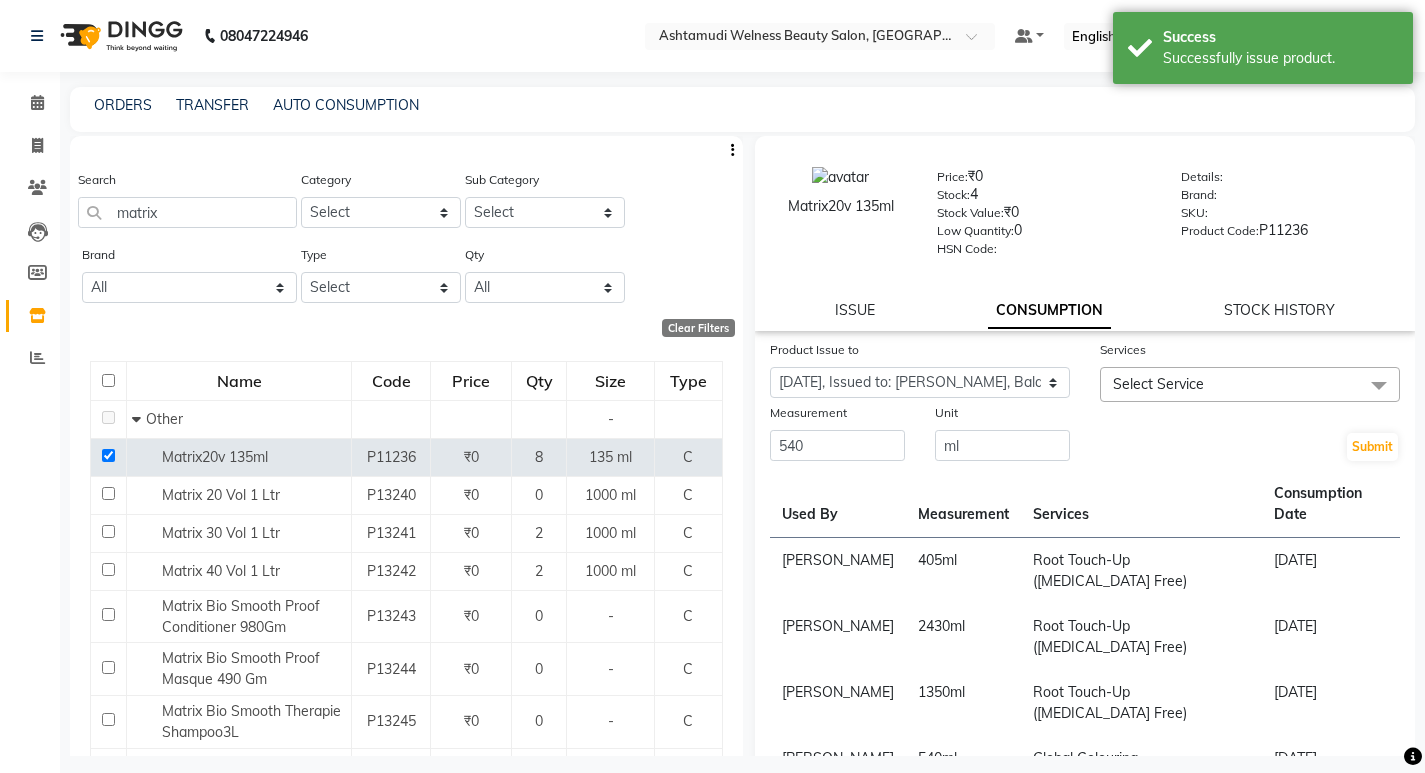 click on "Select Service" 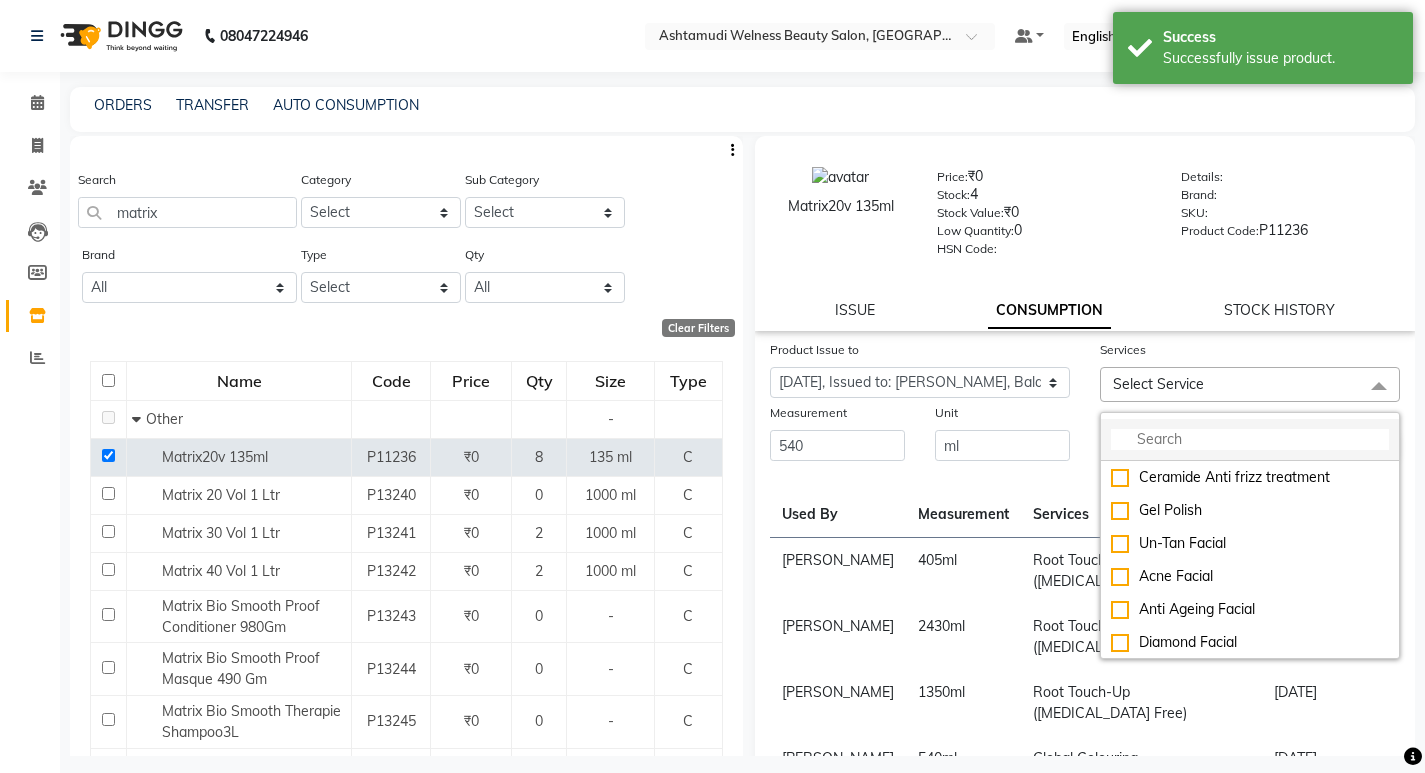 click 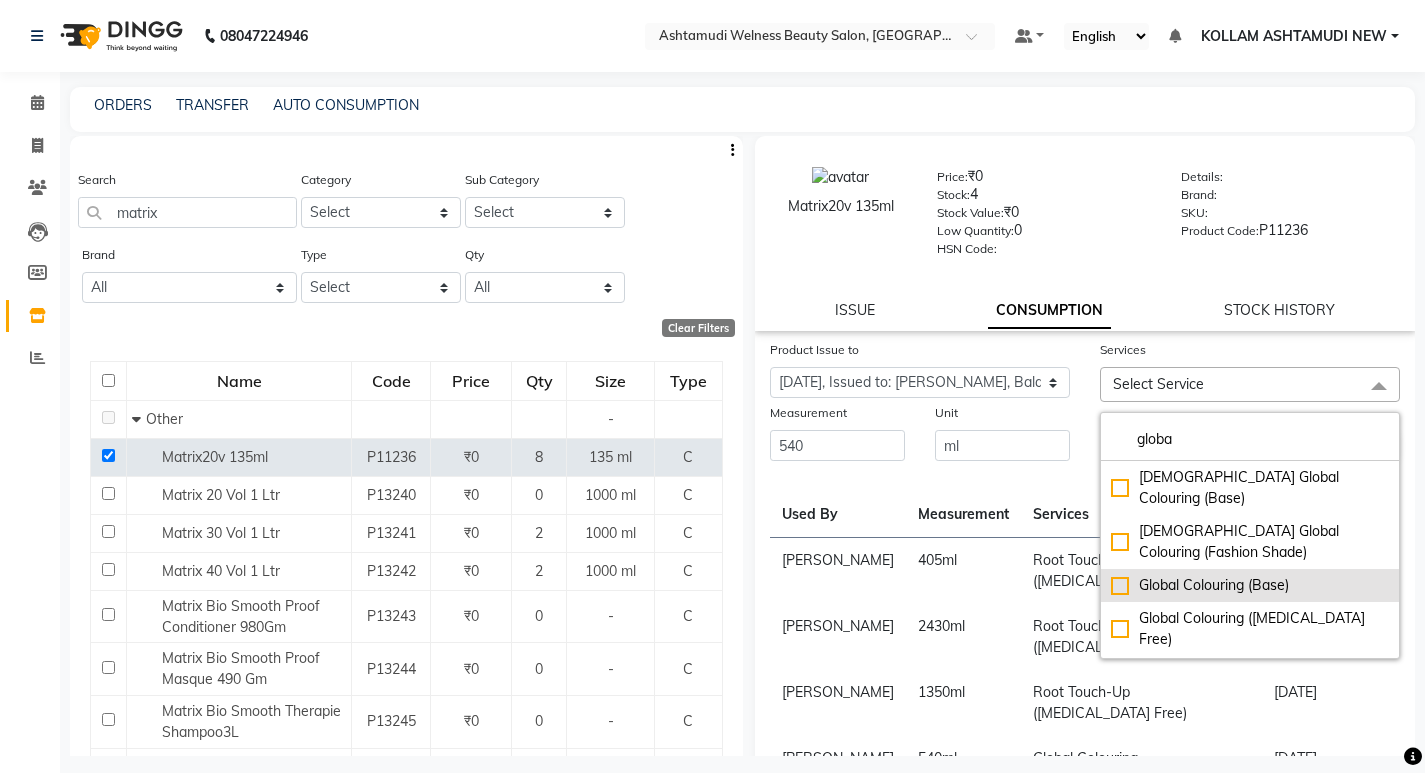 type on "globa" 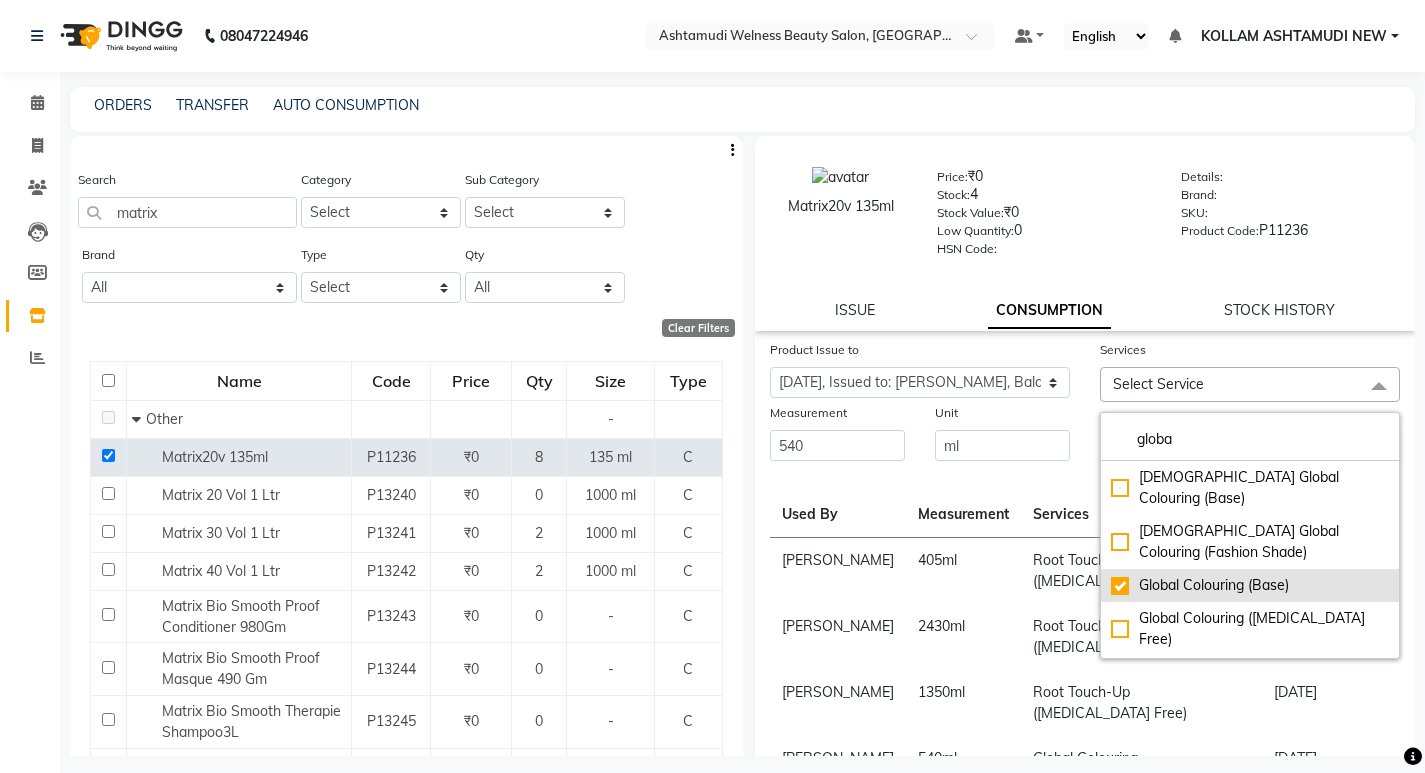 checkbox on "true" 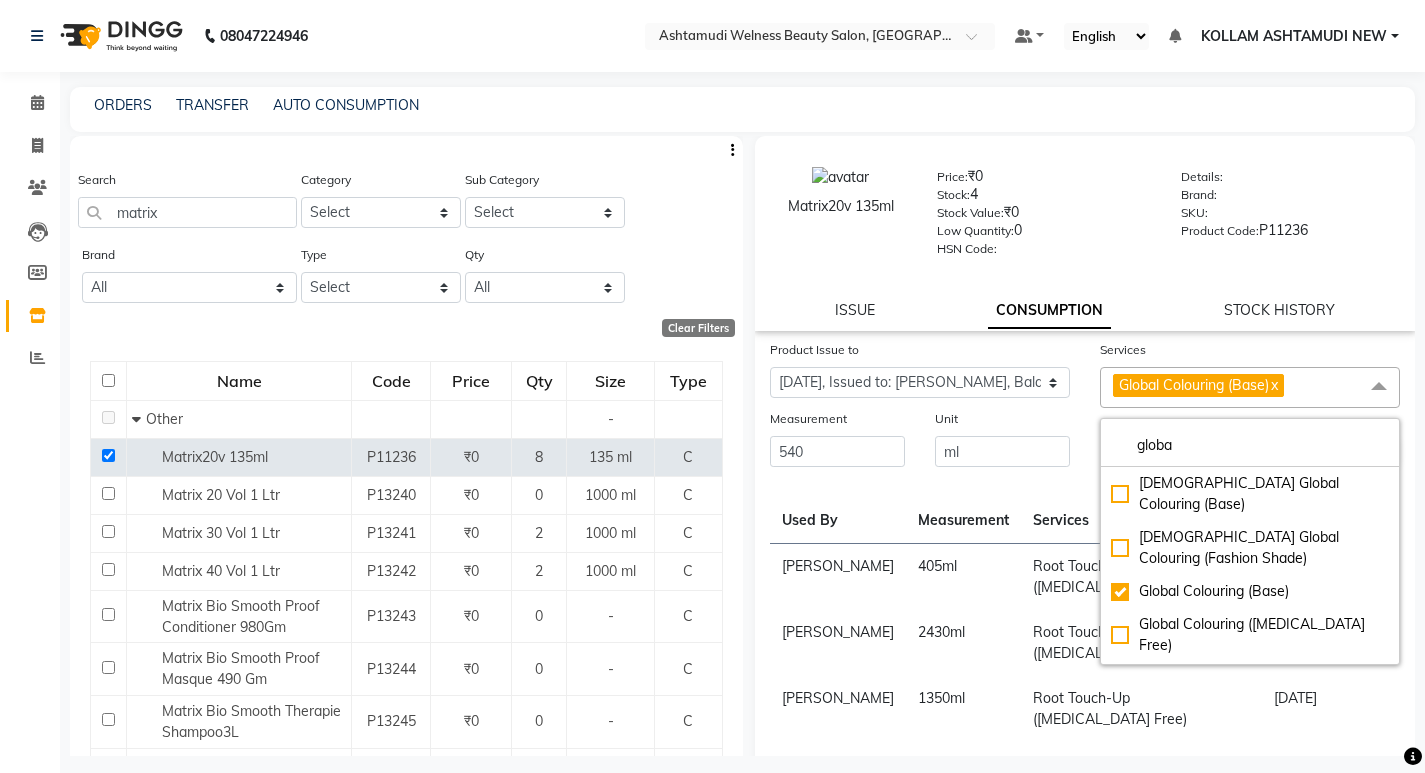click on "Unit" 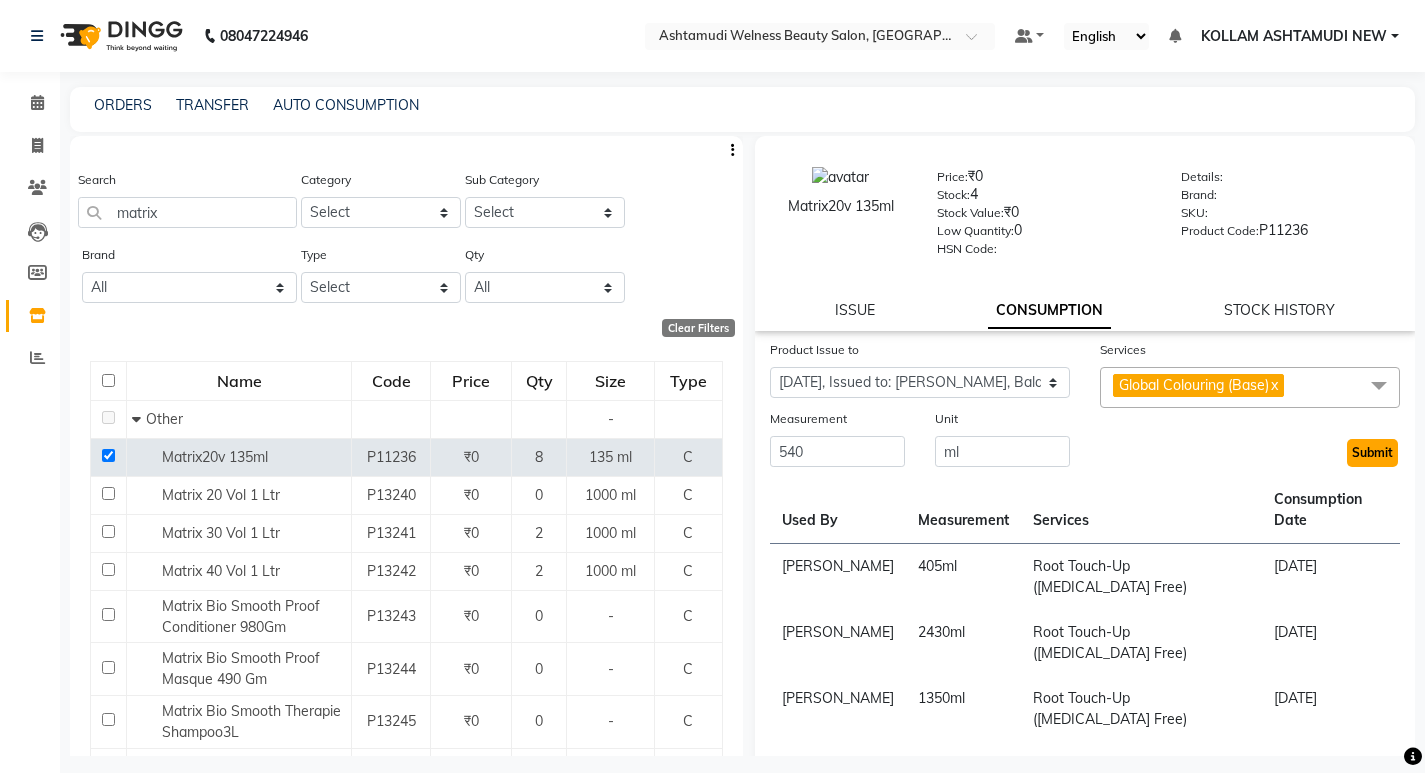 click on "Submit" 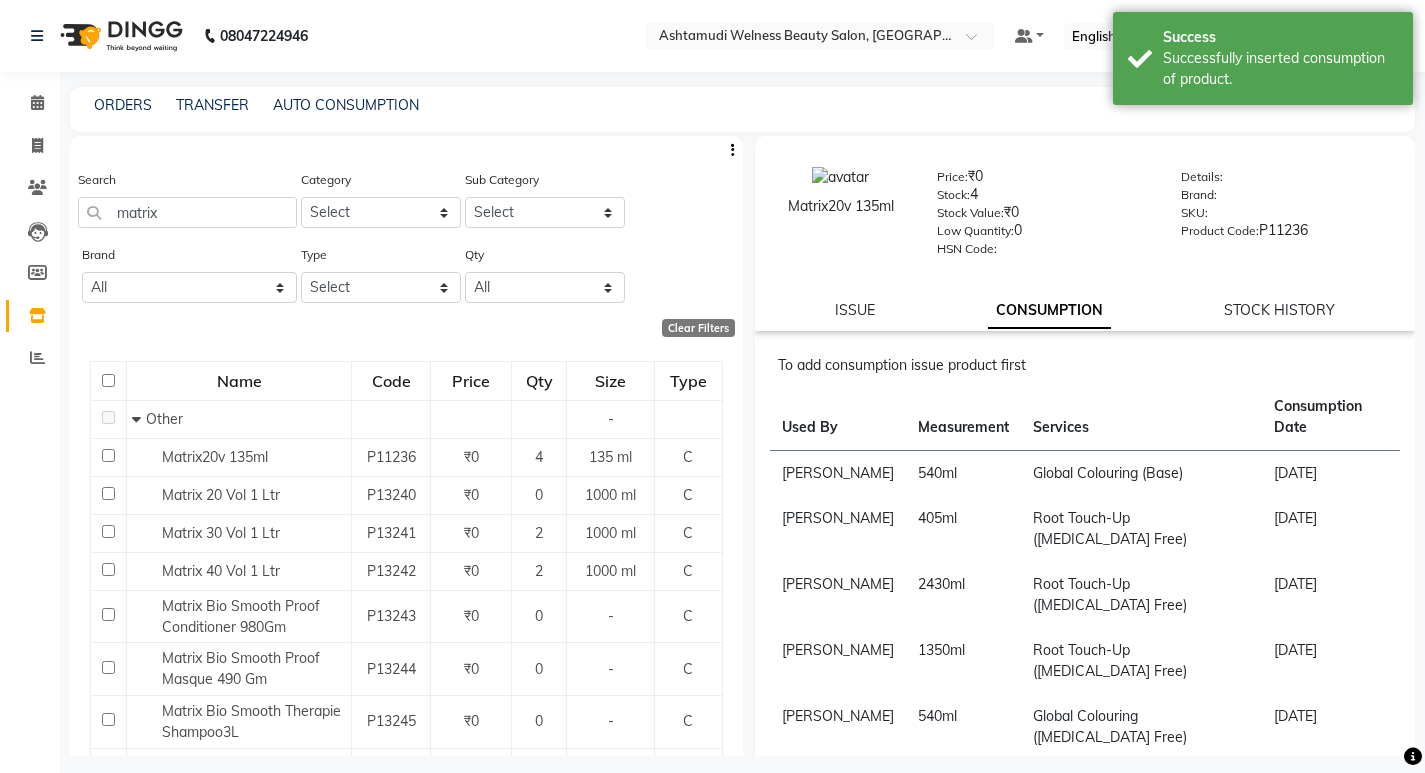 scroll, scrollTop: 0, scrollLeft: 0, axis: both 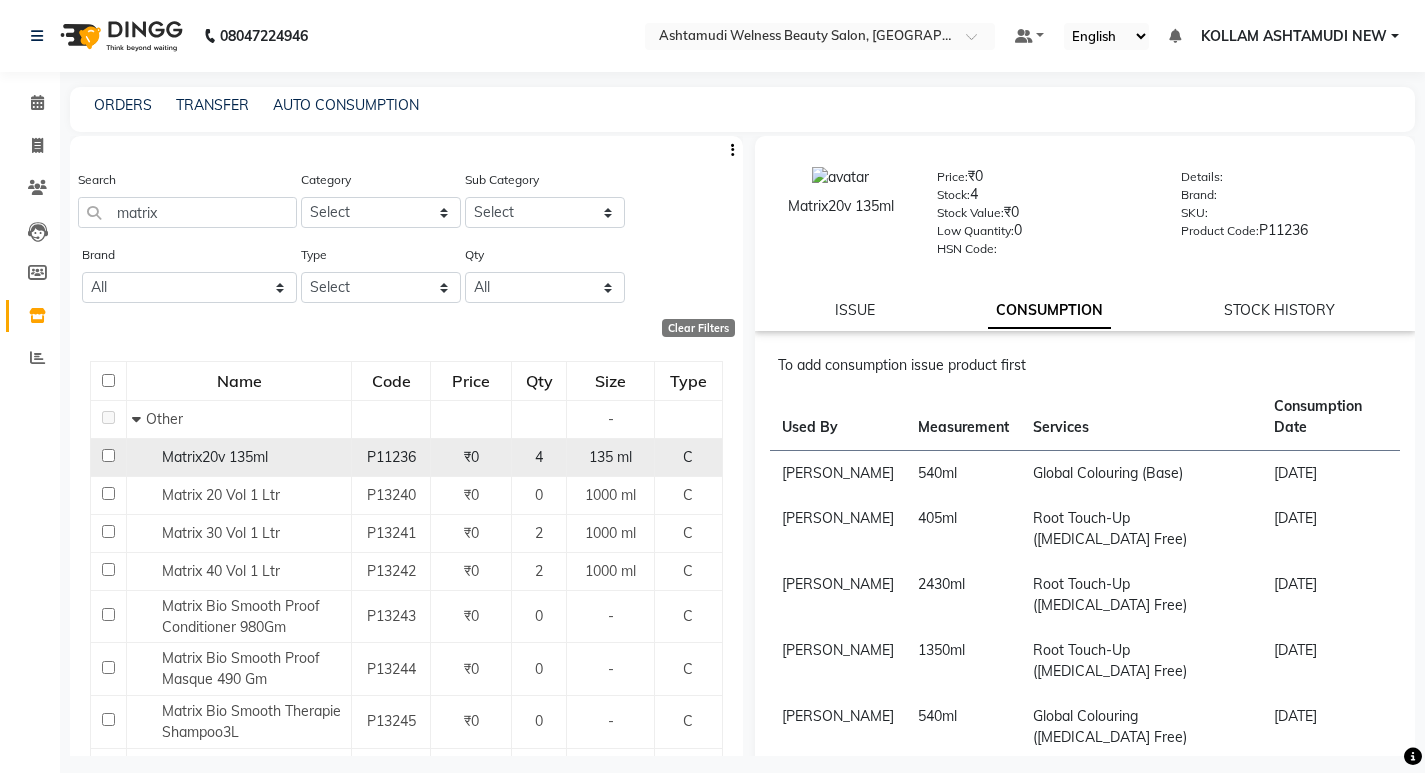 click 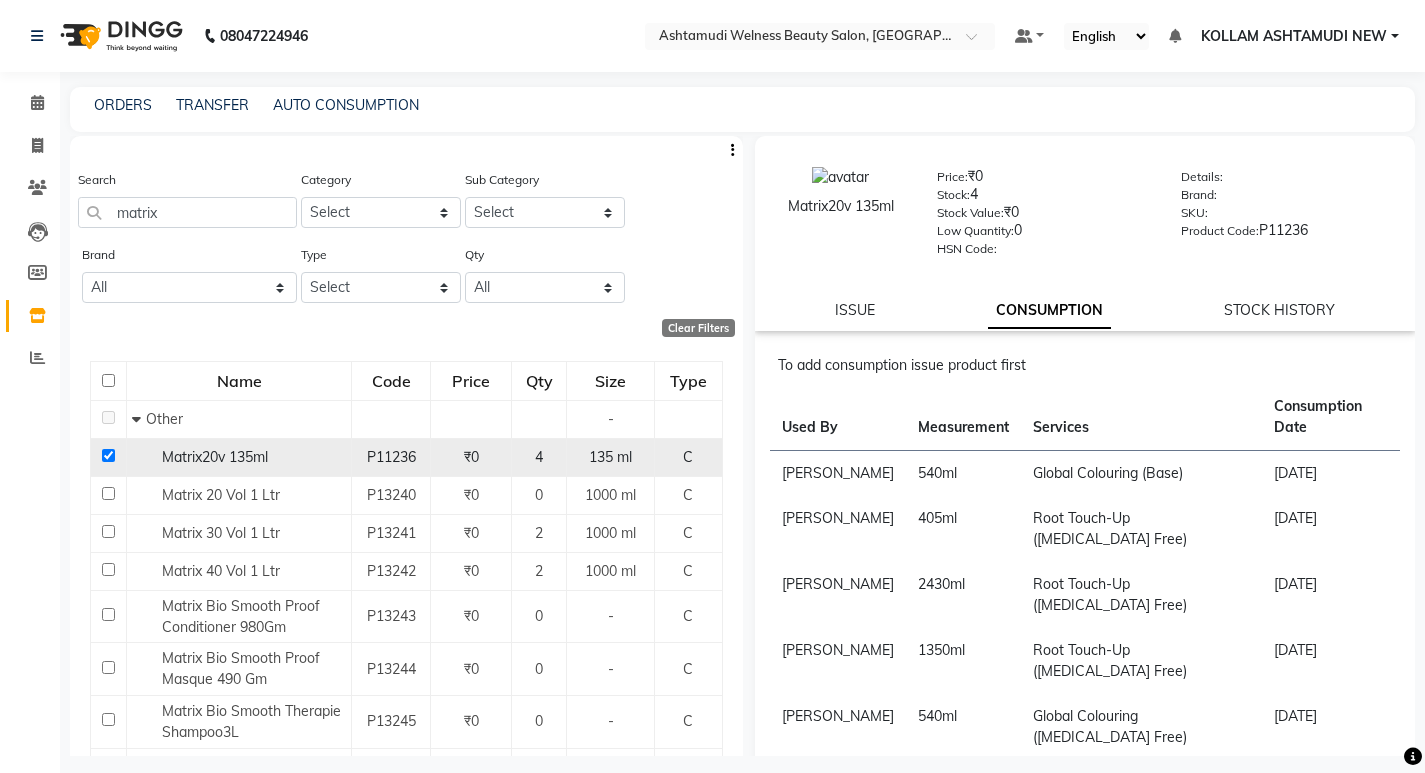checkbox on "true" 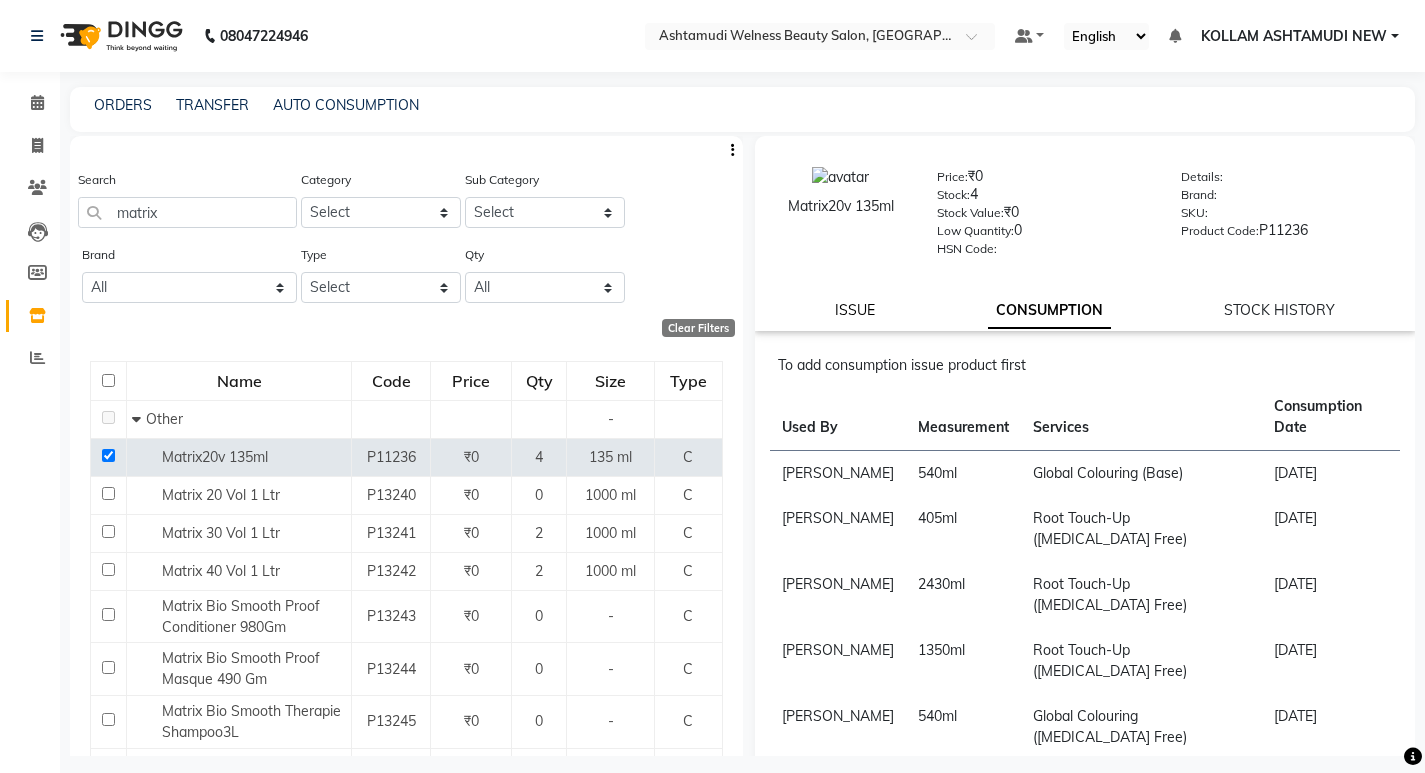 click on "ISSUE" 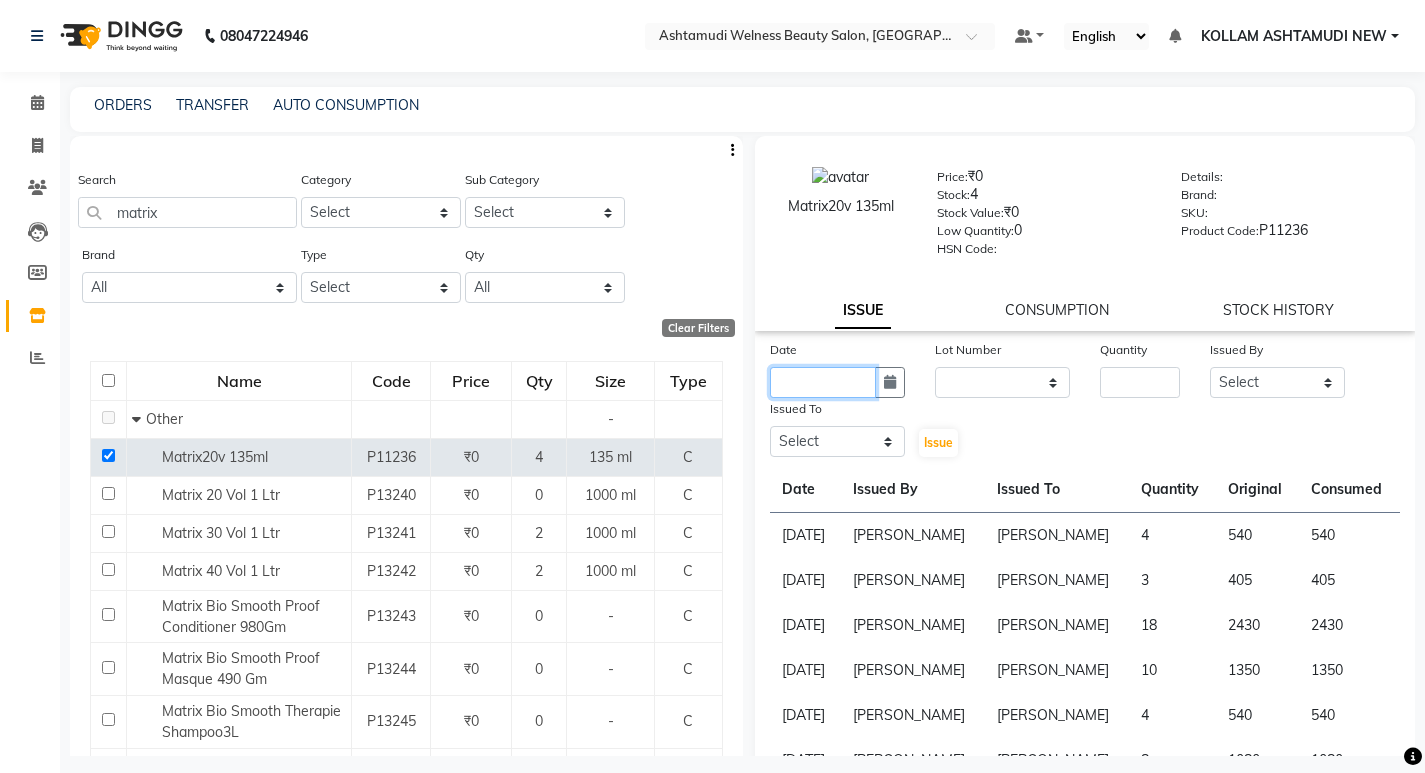 drag, startPoint x: 842, startPoint y: 385, endPoint x: 842, endPoint y: 398, distance: 13 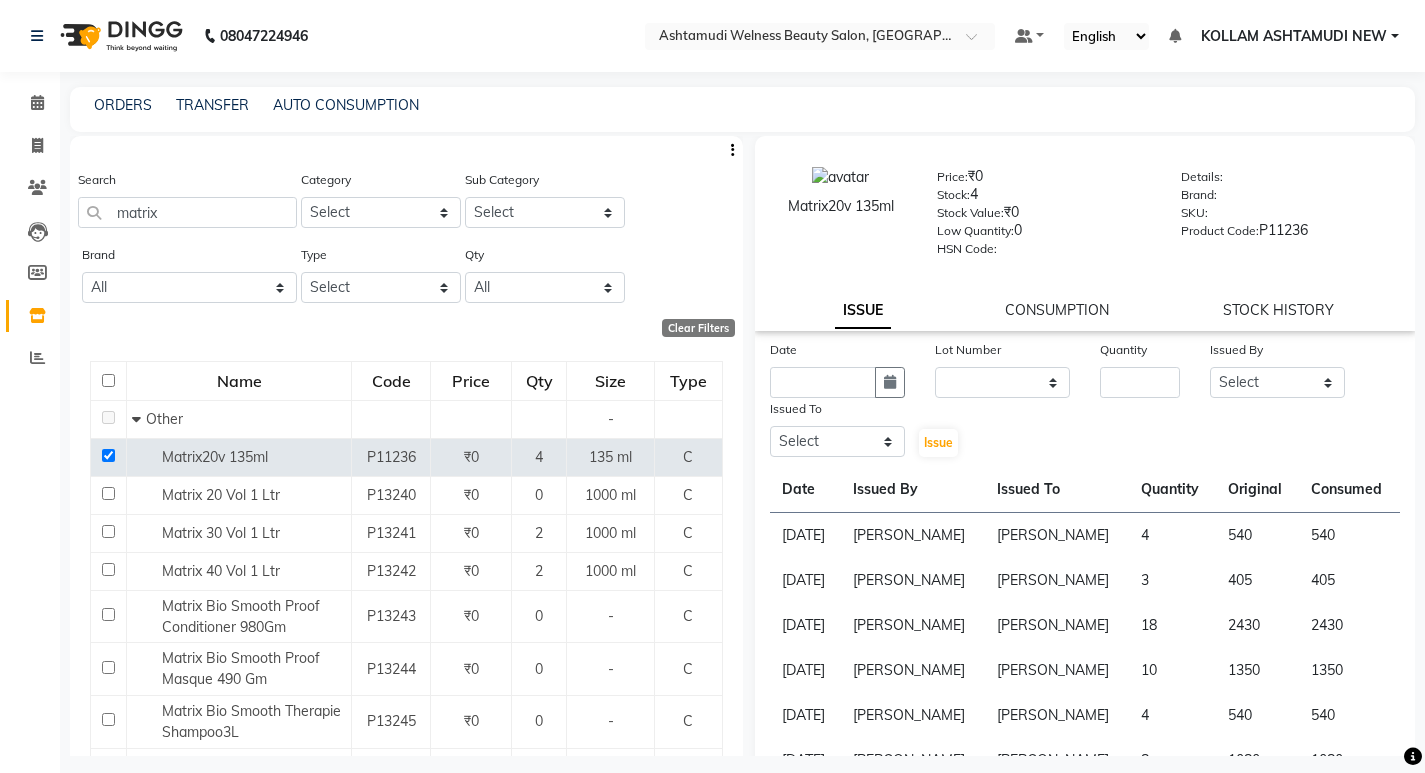 select on "7" 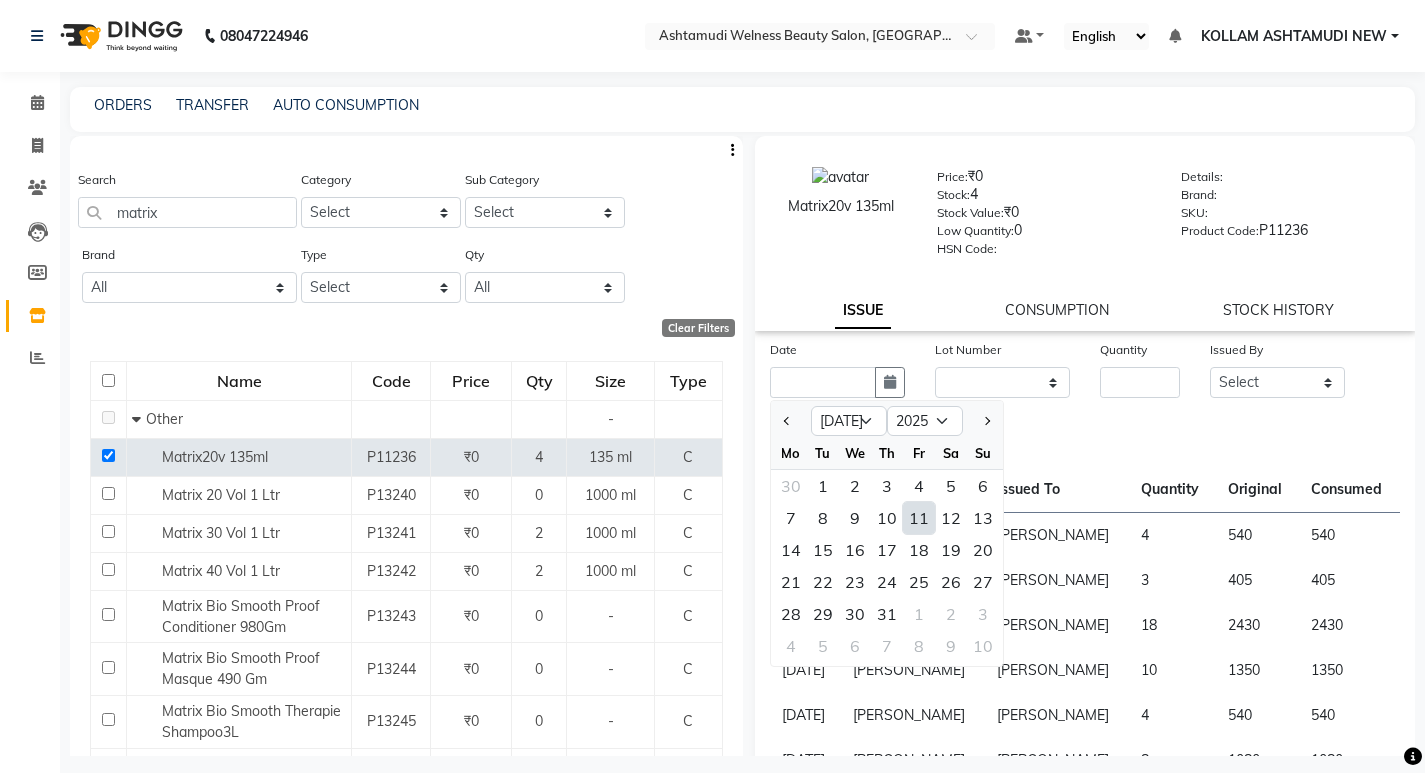 click on "11" 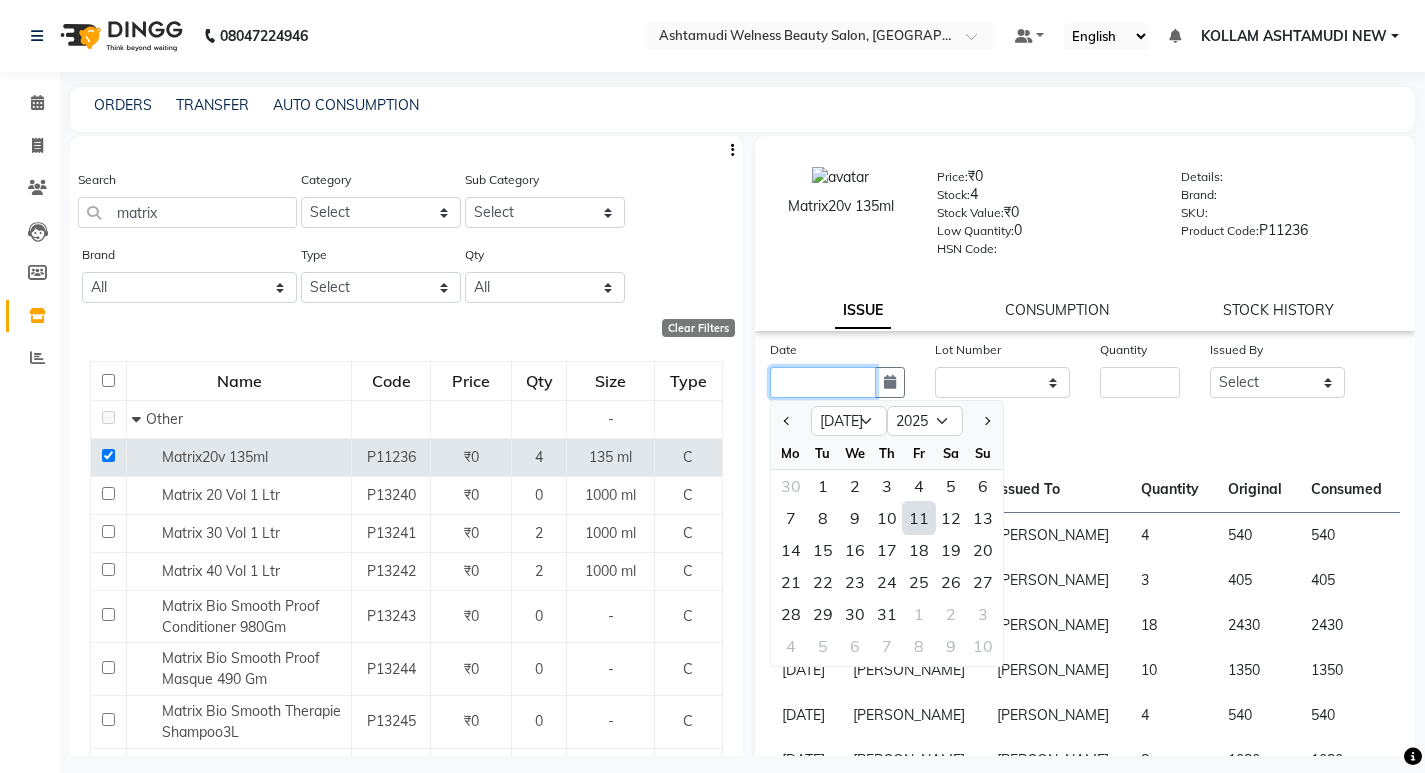 type on "[DATE]" 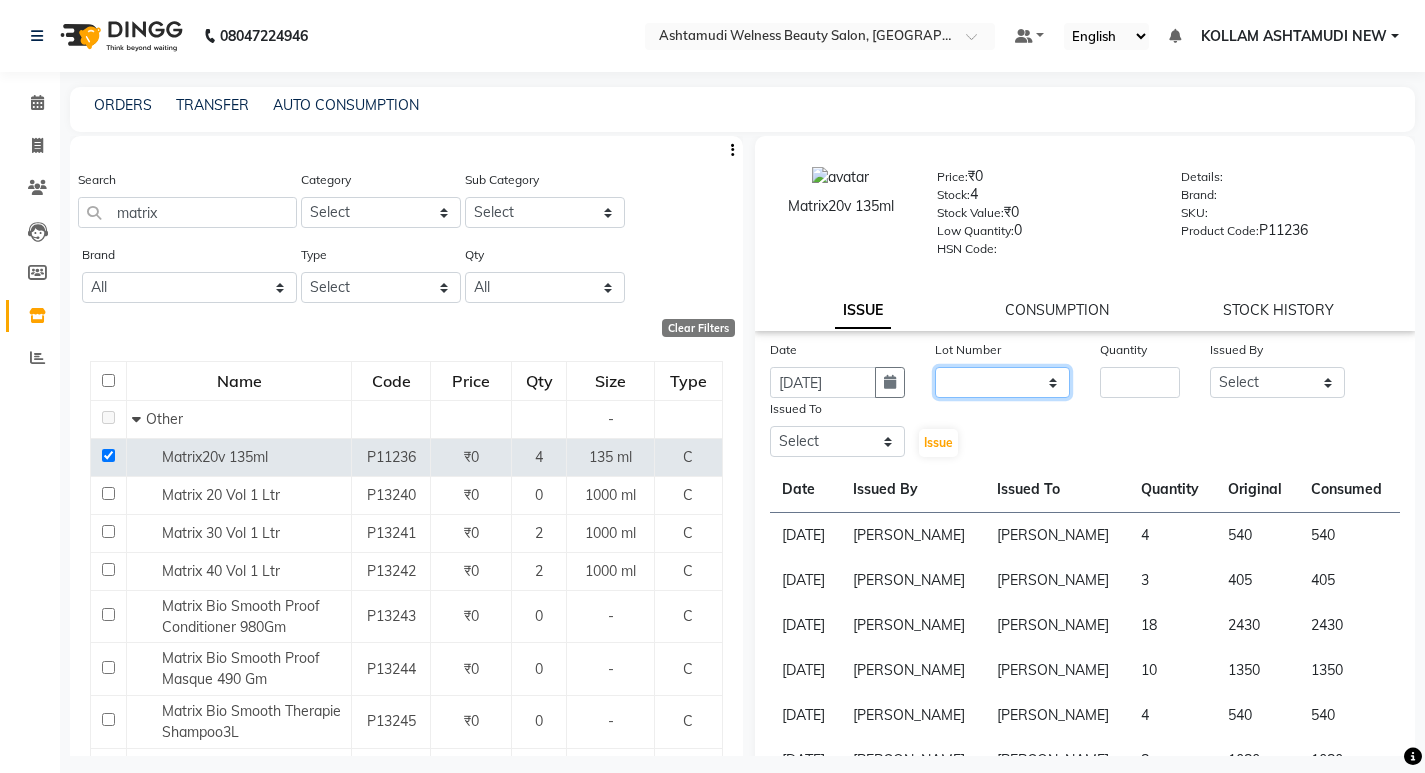 click on "None" 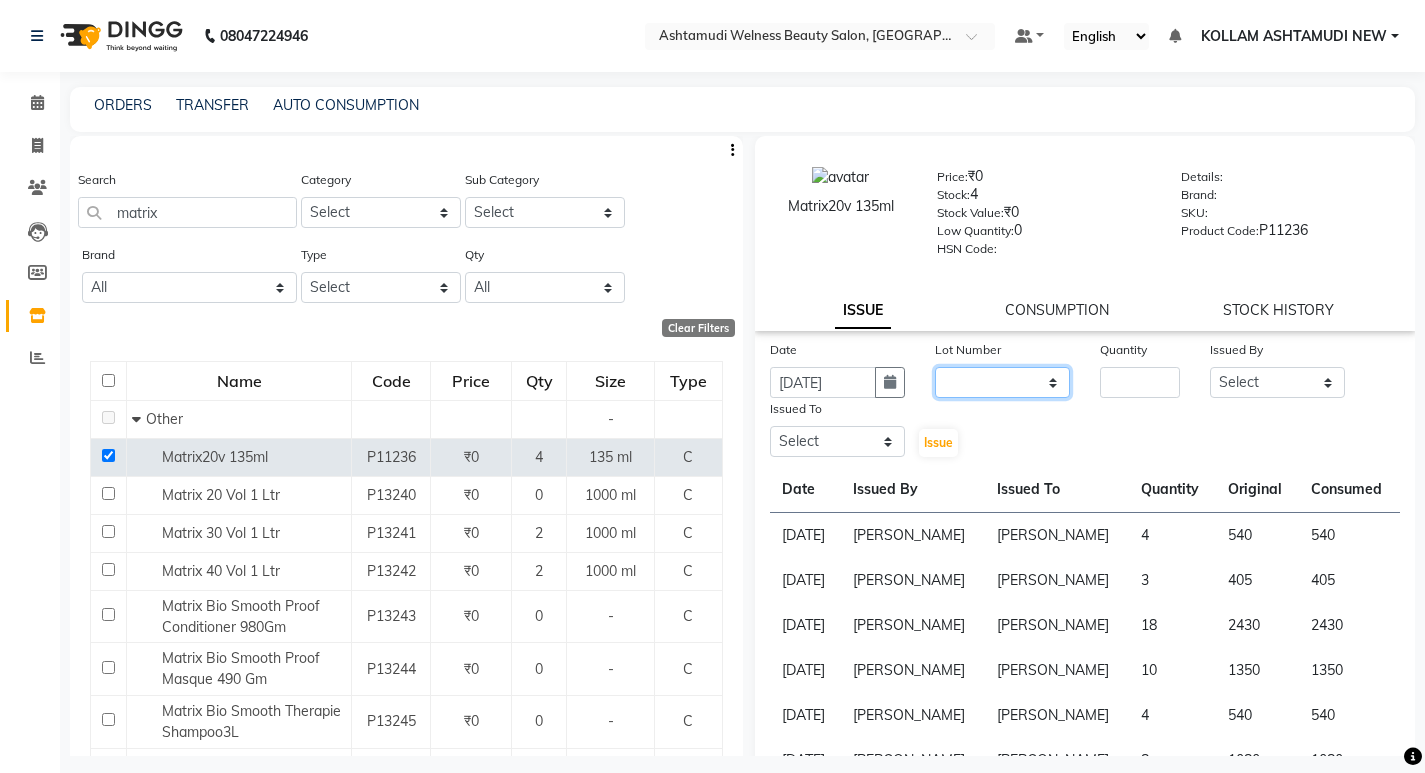 select on "0: null" 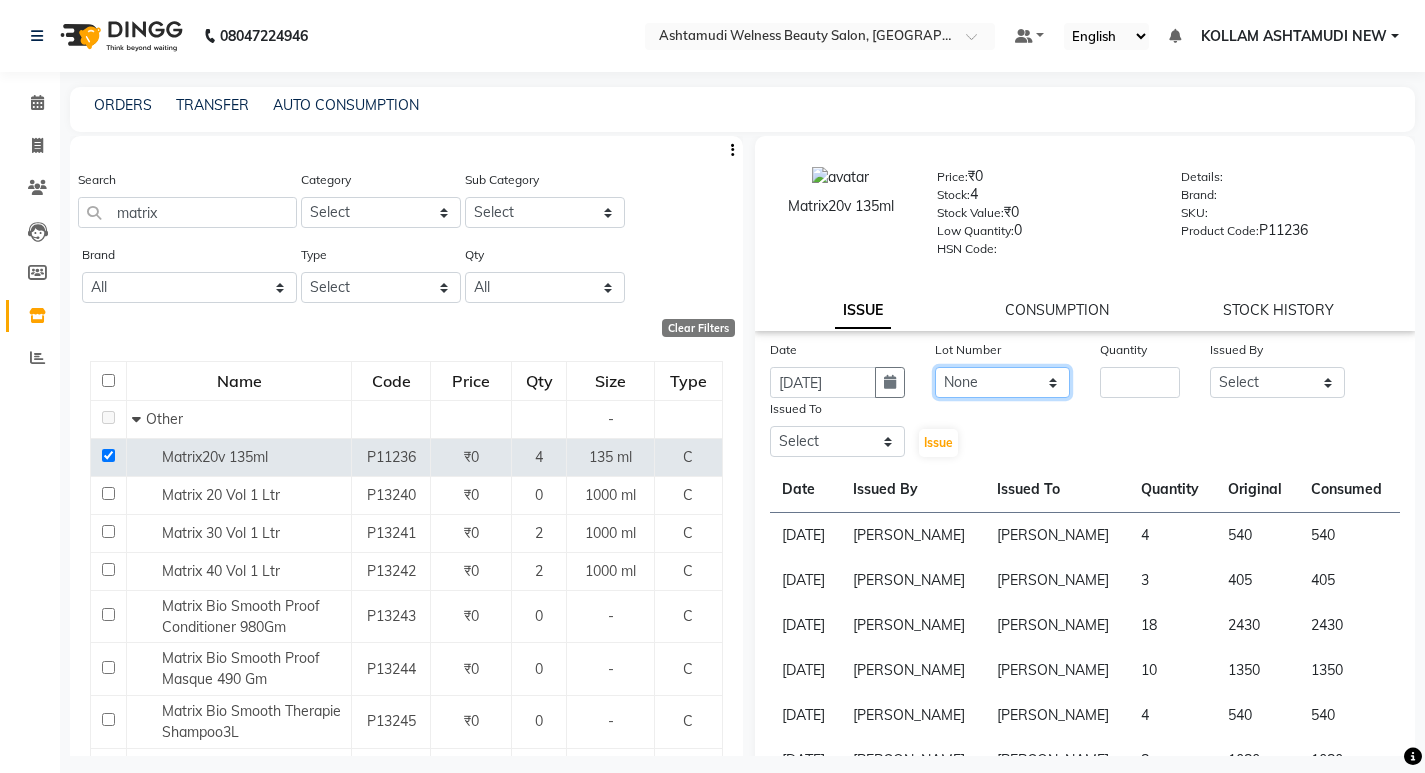 click on "None" 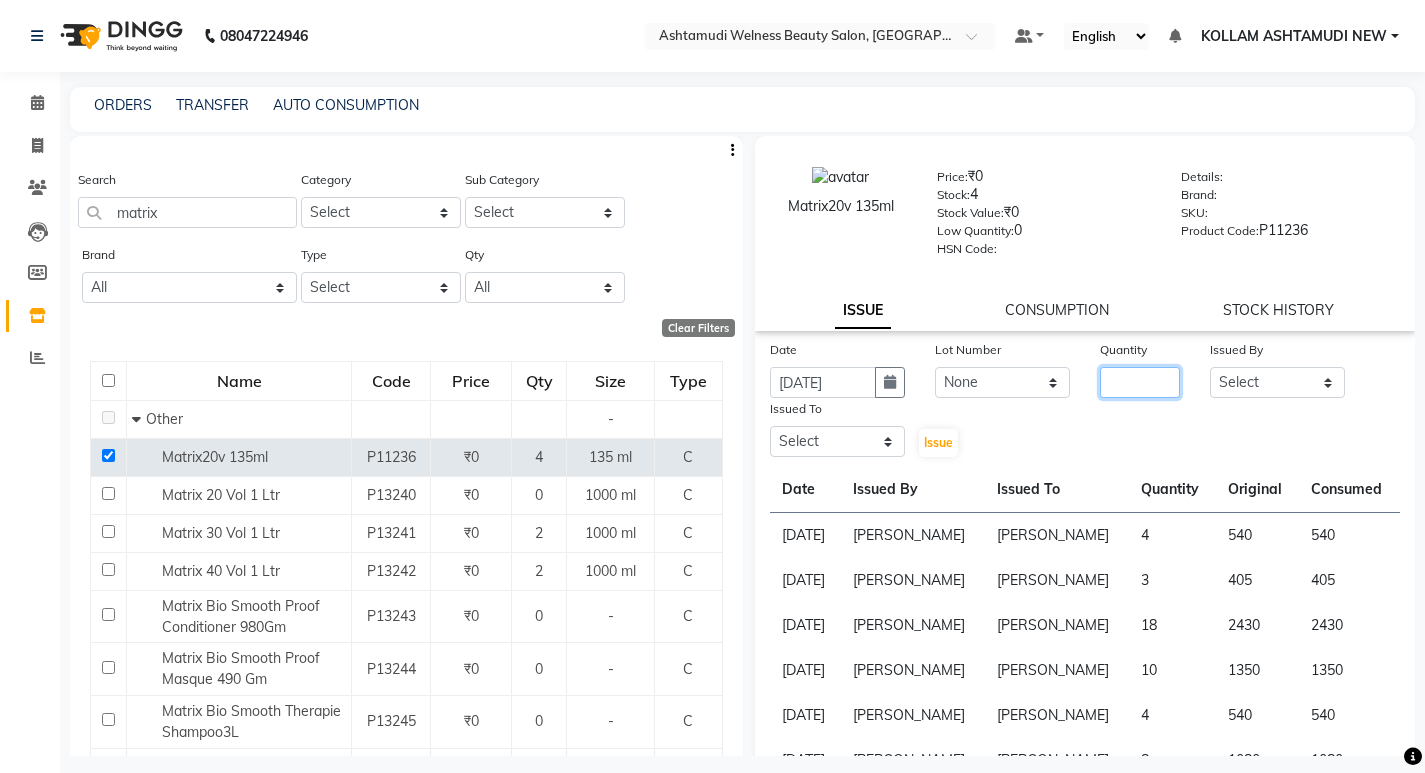 click 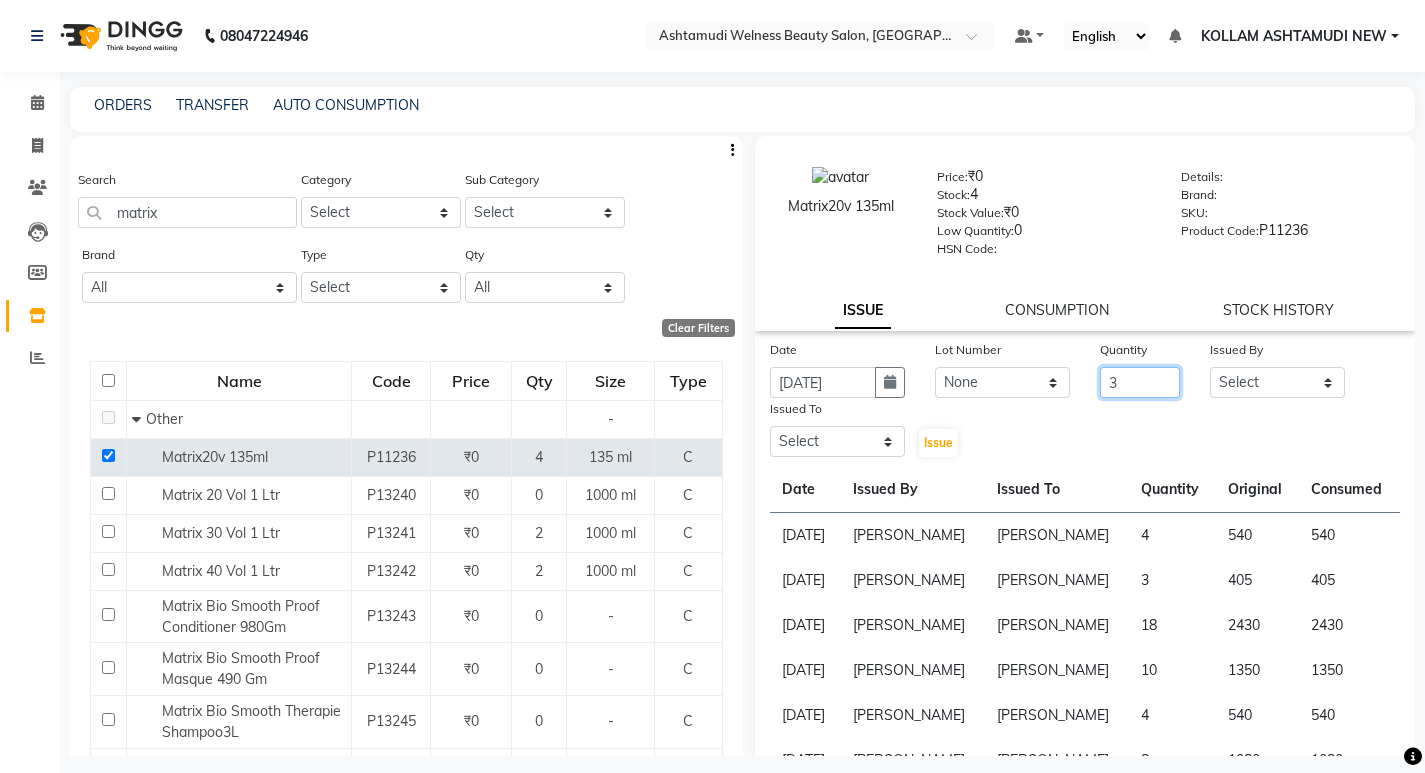 type on "3" 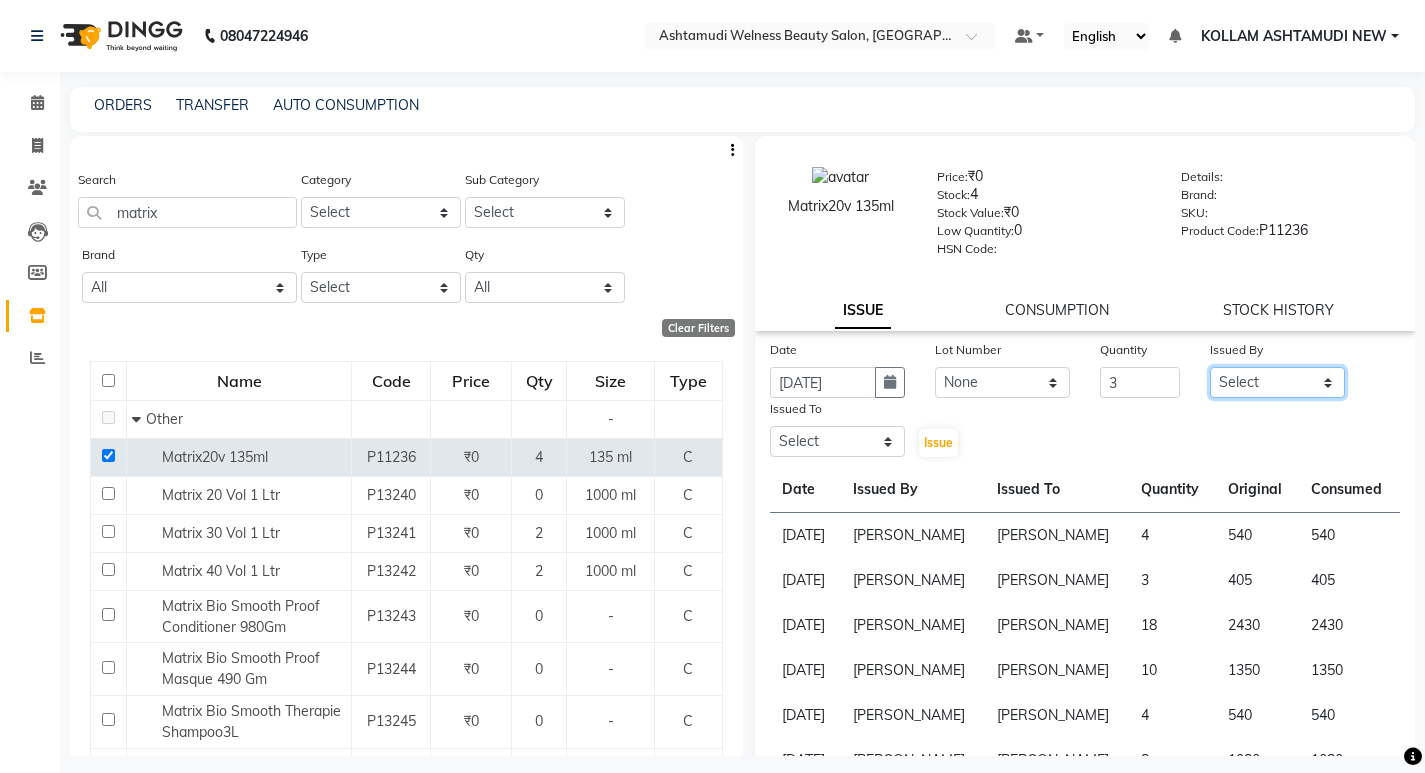 click on "Select [PERSON_NAME] Admin [PERSON_NAME]  [PERSON_NAME] [PERSON_NAME] [PERSON_NAME]  M [PERSON_NAME]  [PERSON_NAME]  P [PERSON_NAME] KOLLAM ASHTAMUDI KOLLAM ASHTAMUDI NEW  [PERSON_NAME] [PERSON_NAME] [PERSON_NAME]  [PERSON_NAME] [PERSON_NAME] [PERSON_NAME] [PERSON_NAME] [PERSON_NAME] M [PERSON_NAME] SARIGA [PERSON_NAME] [PERSON_NAME] [PERSON_NAME] [PERSON_NAME] [PERSON_NAME] S" 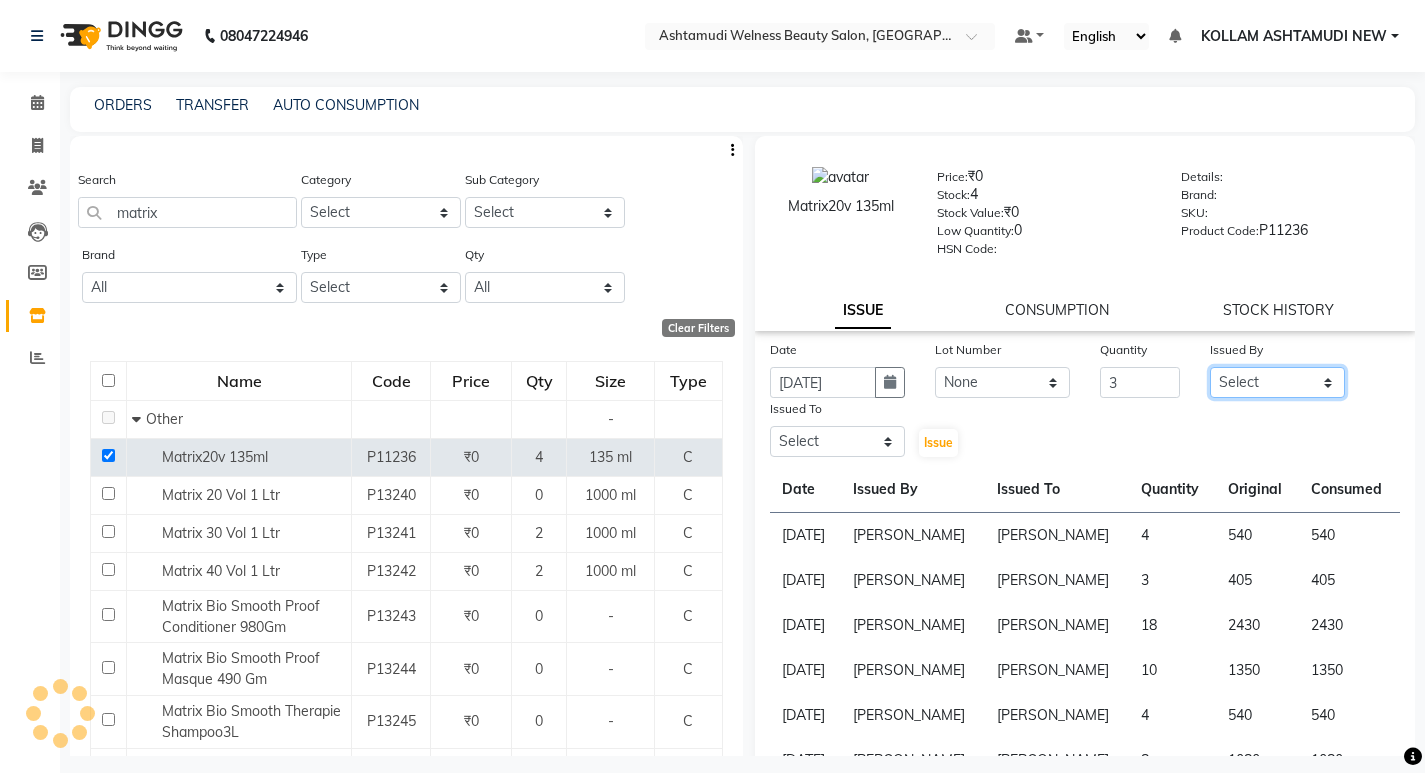 select on "25976" 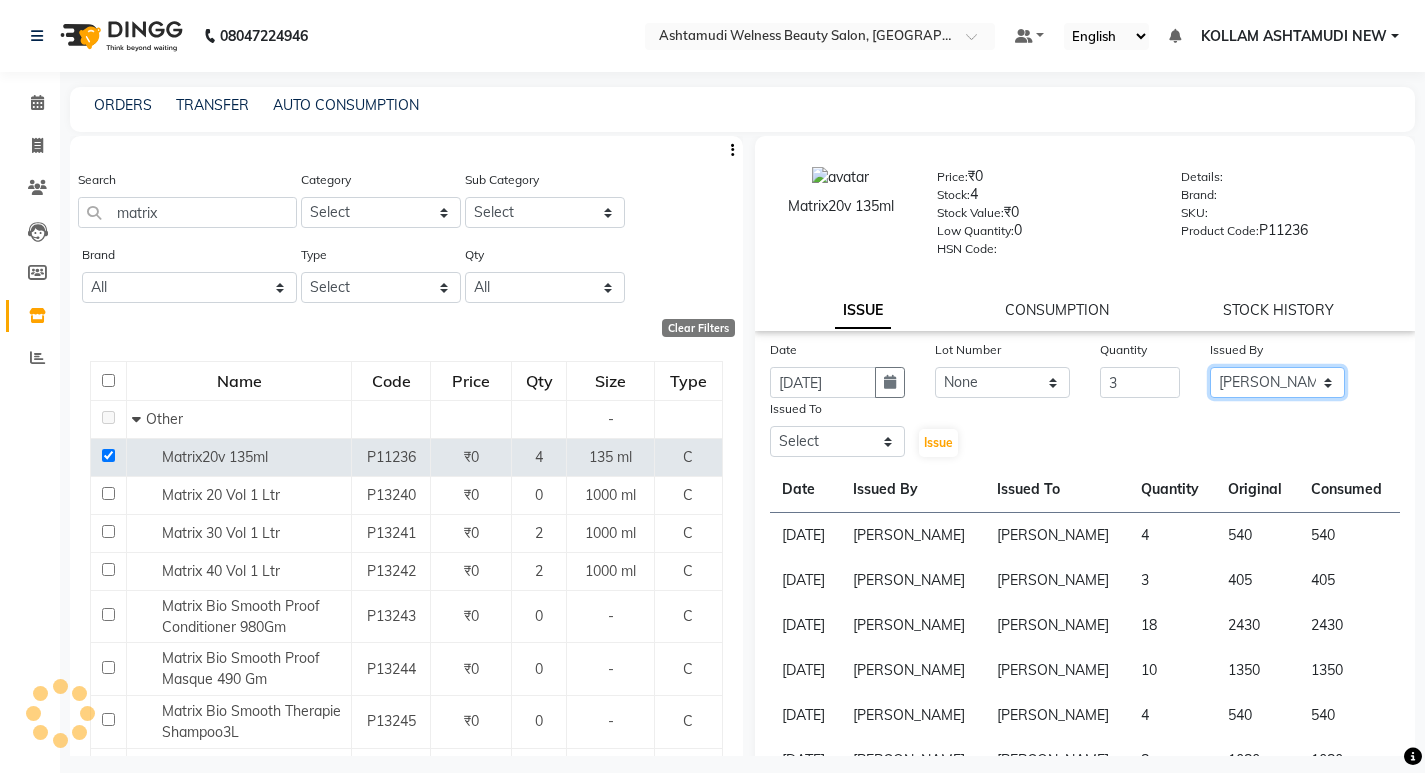 click on "Select [PERSON_NAME] Admin [PERSON_NAME]  [PERSON_NAME] [PERSON_NAME] [PERSON_NAME]  M [PERSON_NAME]  [PERSON_NAME]  P [PERSON_NAME] KOLLAM ASHTAMUDI KOLLAM ASHTAMUDI NEW  [PERSON_NAME] [PERSON_NAME] [PERSON_NAME]  [PERSON_NAME] [PERSON_NAME] [PERSON_NAME] [PERSON_NAME] [PERSON_NAME] M [PERSON_NAME] SARIGA [PERSON_NAME] [PERSON_NAME] [PERSON_NAME] [PERSON_NAME] [PERSON_NAME] S" 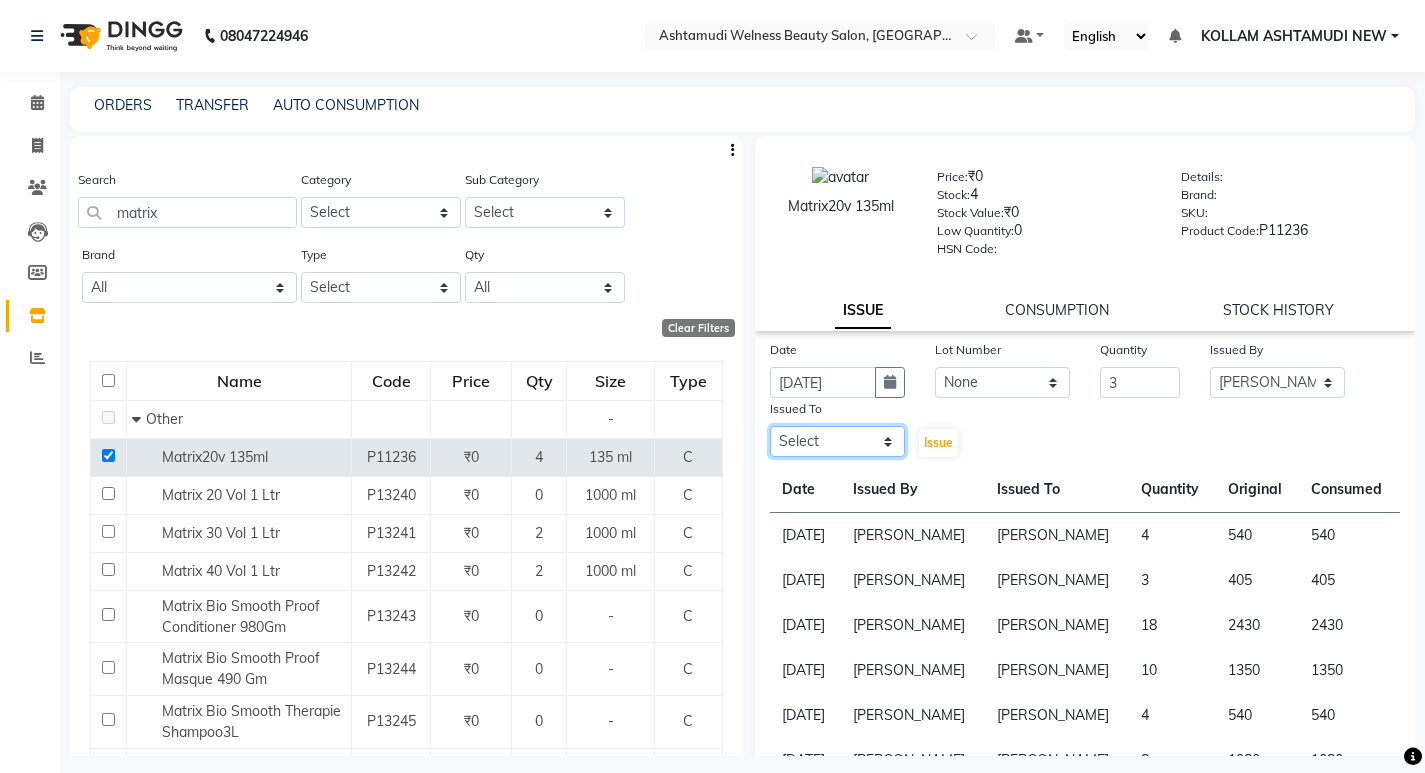 click on "Select [PERSON_NAME] Admin [PERSON_NAME]  [PERSON_NAME] [PERSON_NAME] [PERSON_NAME]  M [PERSON_NAME]  [PERSON_NAME]  P [PERSON_NAME] KOLLAM ASHTAMUDI KOLLAM ASHTAMUDI NEW  [PERSON_NAME] [PERSON_NAME] [PERSON_NAME]  [PERSON_NAME] [PERSON_NAME] [PERSON_NAME] [PERSON_NAME] [PERSON_NAME] M [PERSON_NAME] SARIGA [PERSON_NAME] [PERSON_NAME] [PERSON_NAME] [PERSON_NAME] [PERSON_NAME] S" 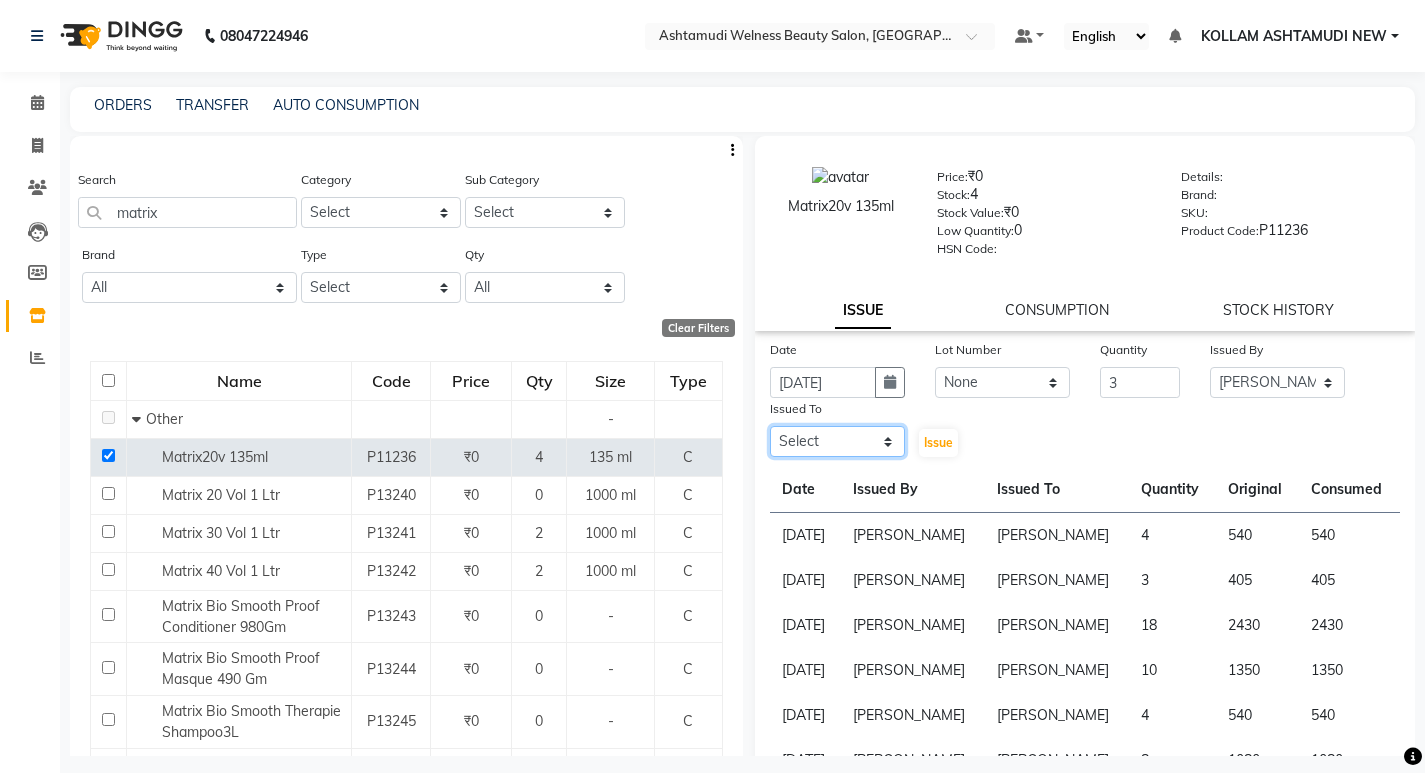 select on "25976" 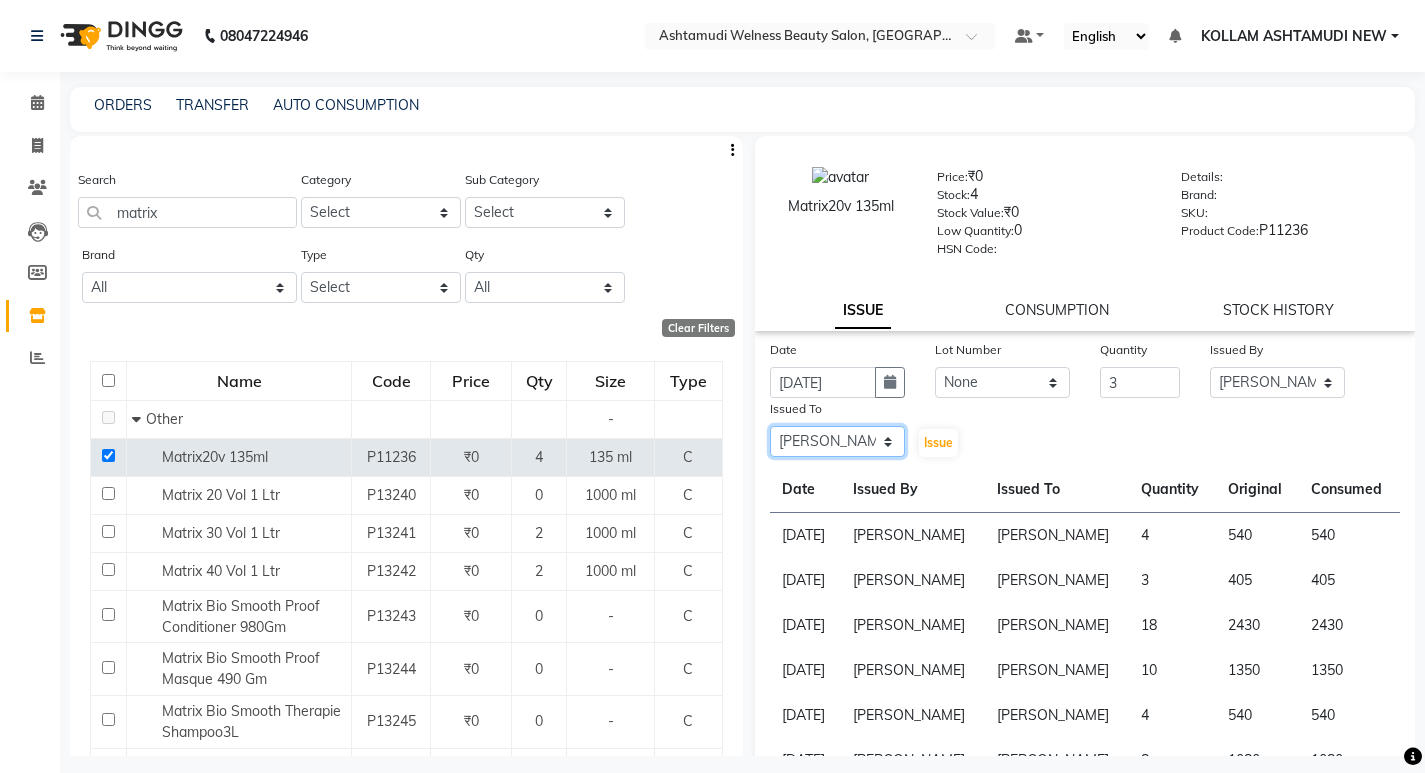 click on "Select [PERSON_NAME] Admin [PERSON_NAME]  [PERSON_NAME] [PERSON_NAME] [PERSON_NAME]  M [PERSON_NAME]  [PERSON_NAME]  P [PERSON_NAME] KOLLAM ASHTAMUDI KOLLAM ASHTAMUDI NEW  [PERSON_NAME] [PERSON_NAME] [PERSON_NAME]  [PERSON_NAME] [PERSON_NAME] [PERSON_NAME] [PERSON_NAME] [PERSON_NAME] M [PERSON_NAME] SARIGA [PERSON_NAME] [PERSON_NAME] [PERSON_NAME] [PERSON_NAME] [PERSON_NAME] S" 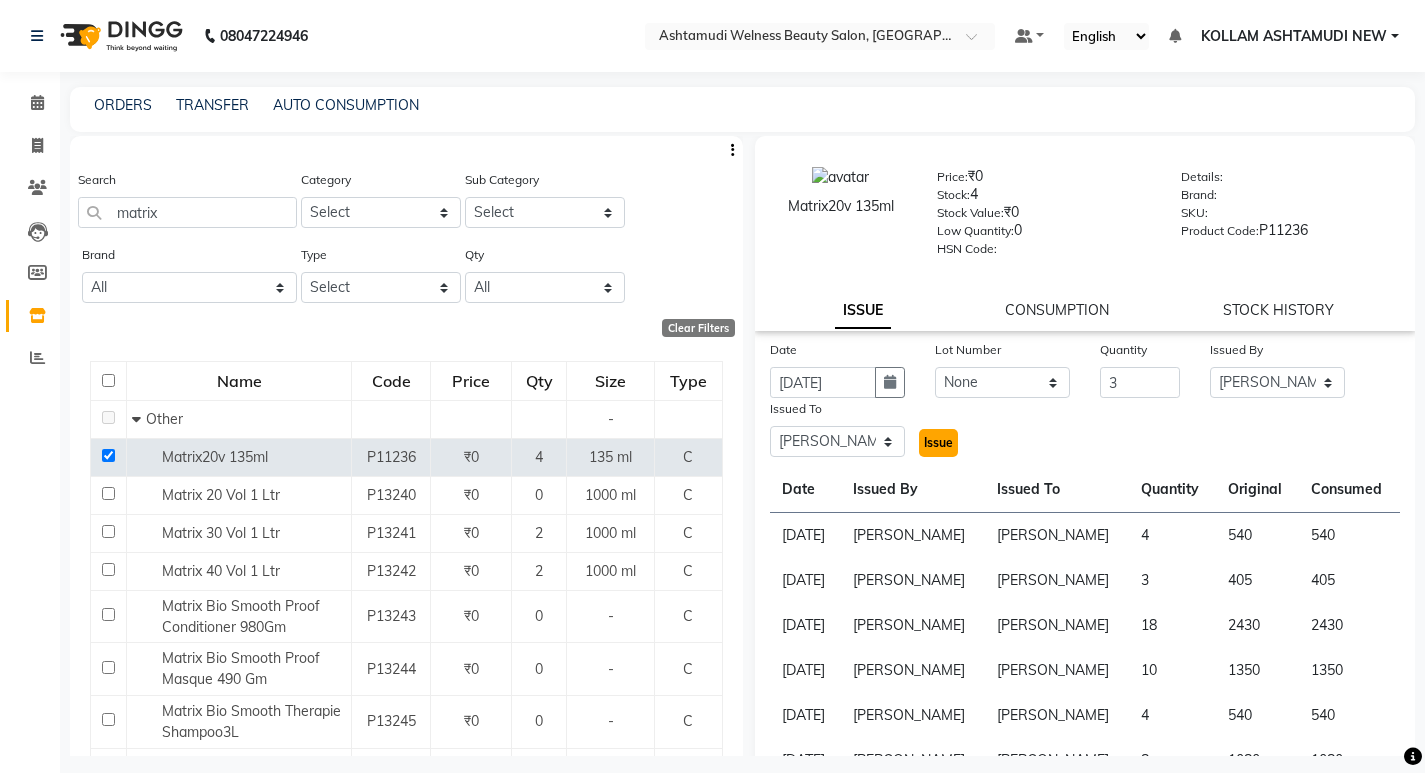 click on "Issue" 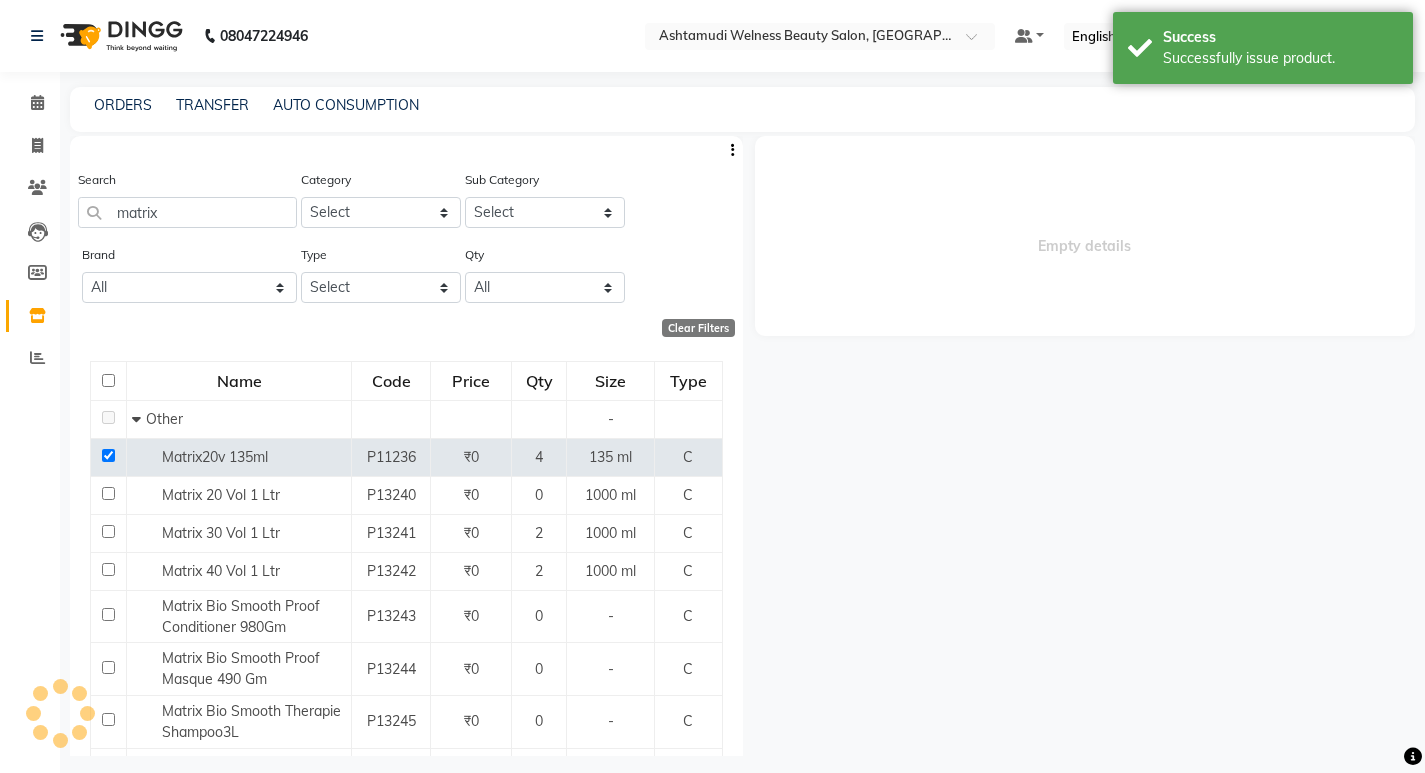 select 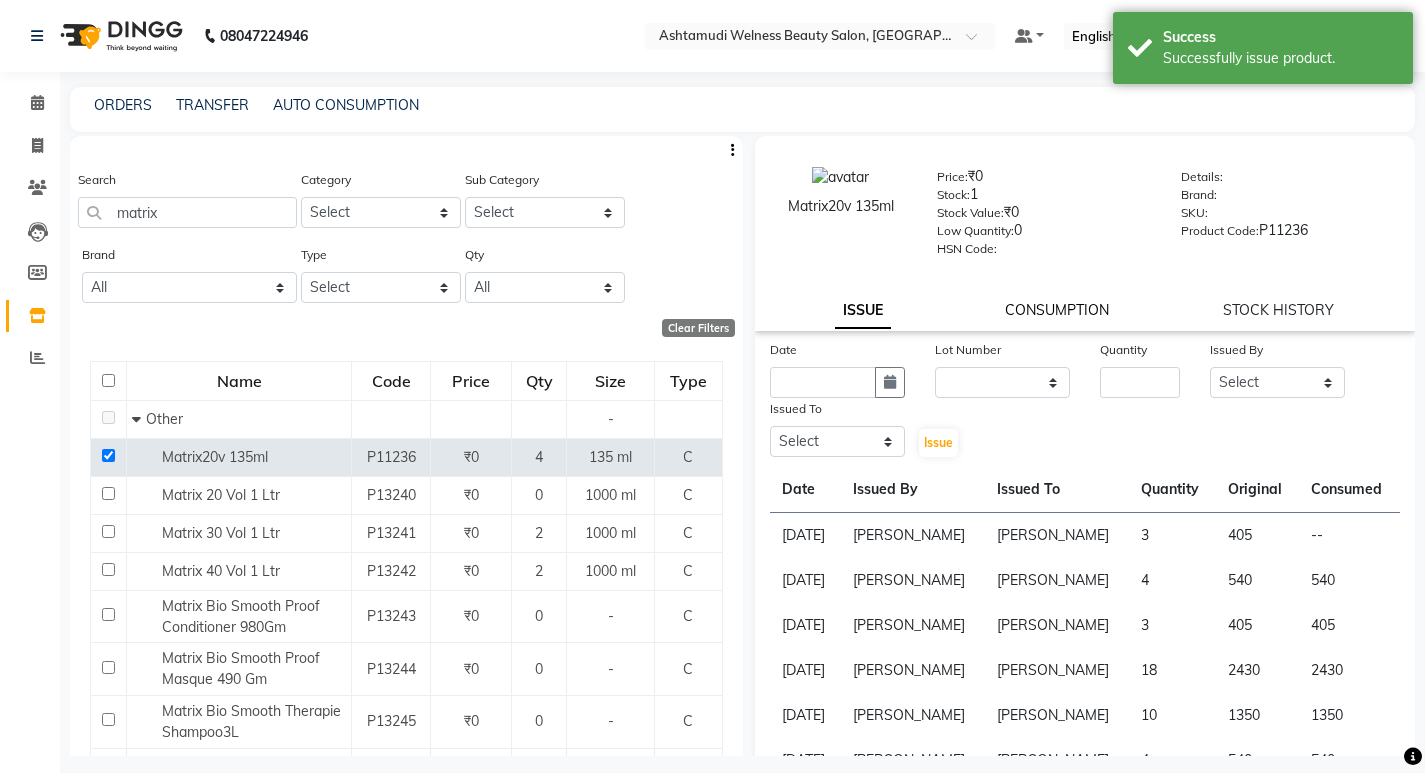 click on "CONSUMPTION" 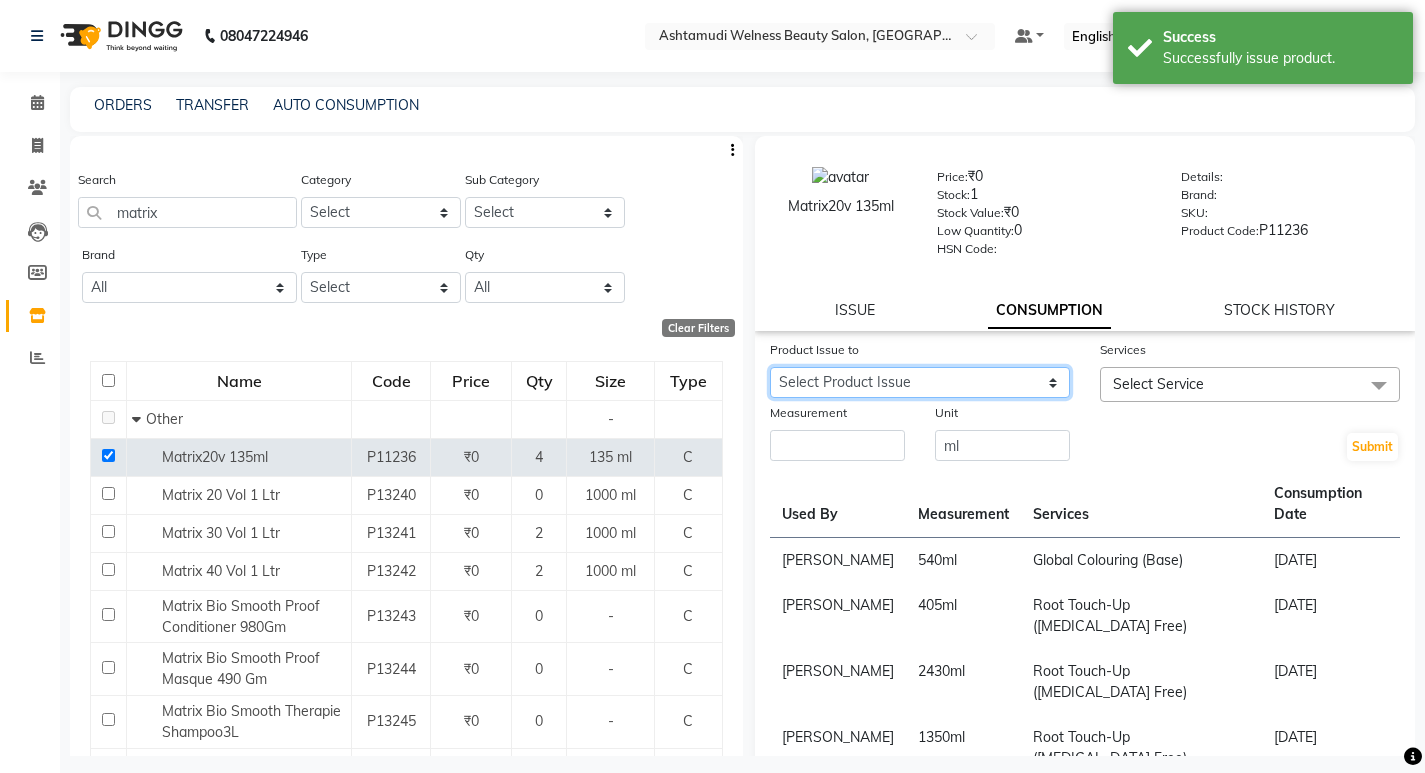 drag, startPoint x: 955, startPoint y: 376, endPoint x: 954, endPoint y: 392, distance: 16.03122 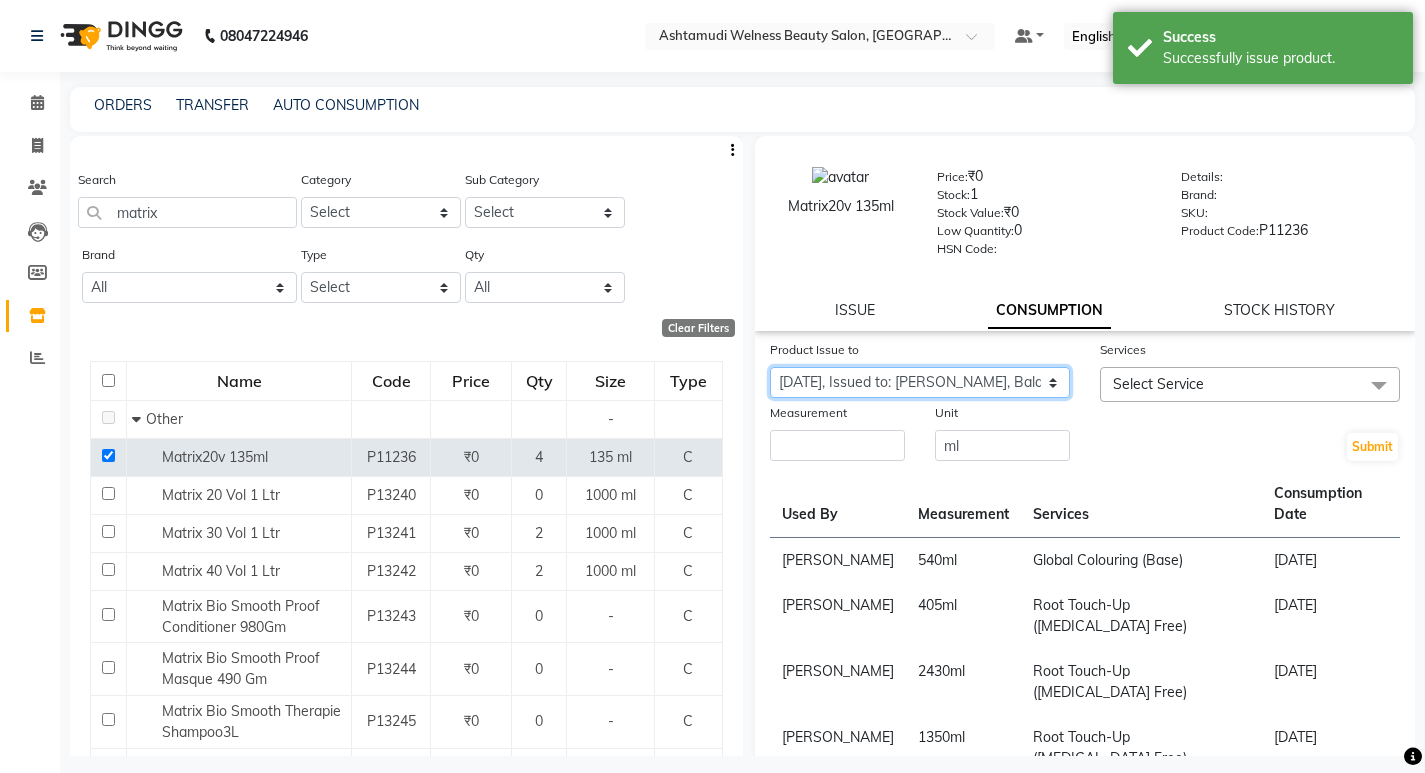 click on "Select Product Issue [DATE], Issued to: [PERSON_NAME], Balance: 405" 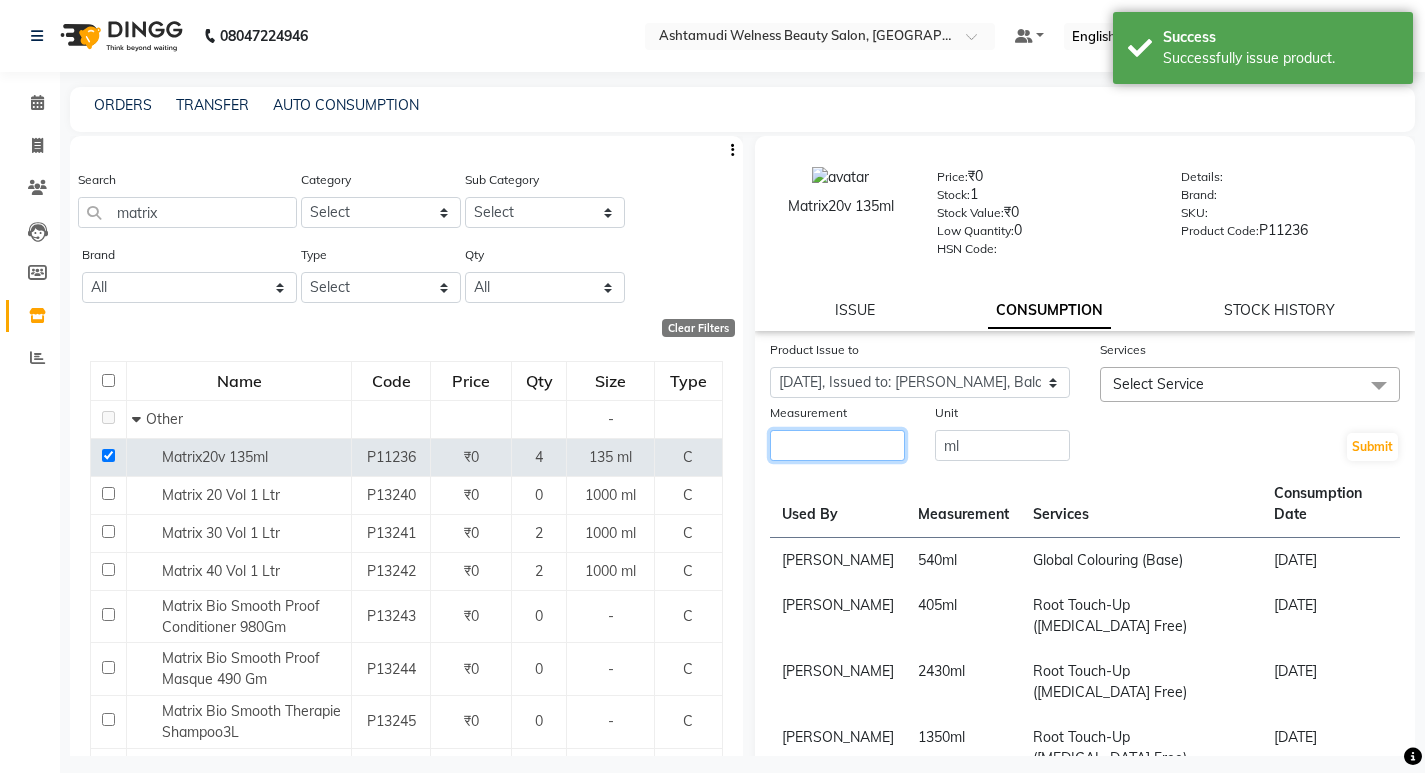 click 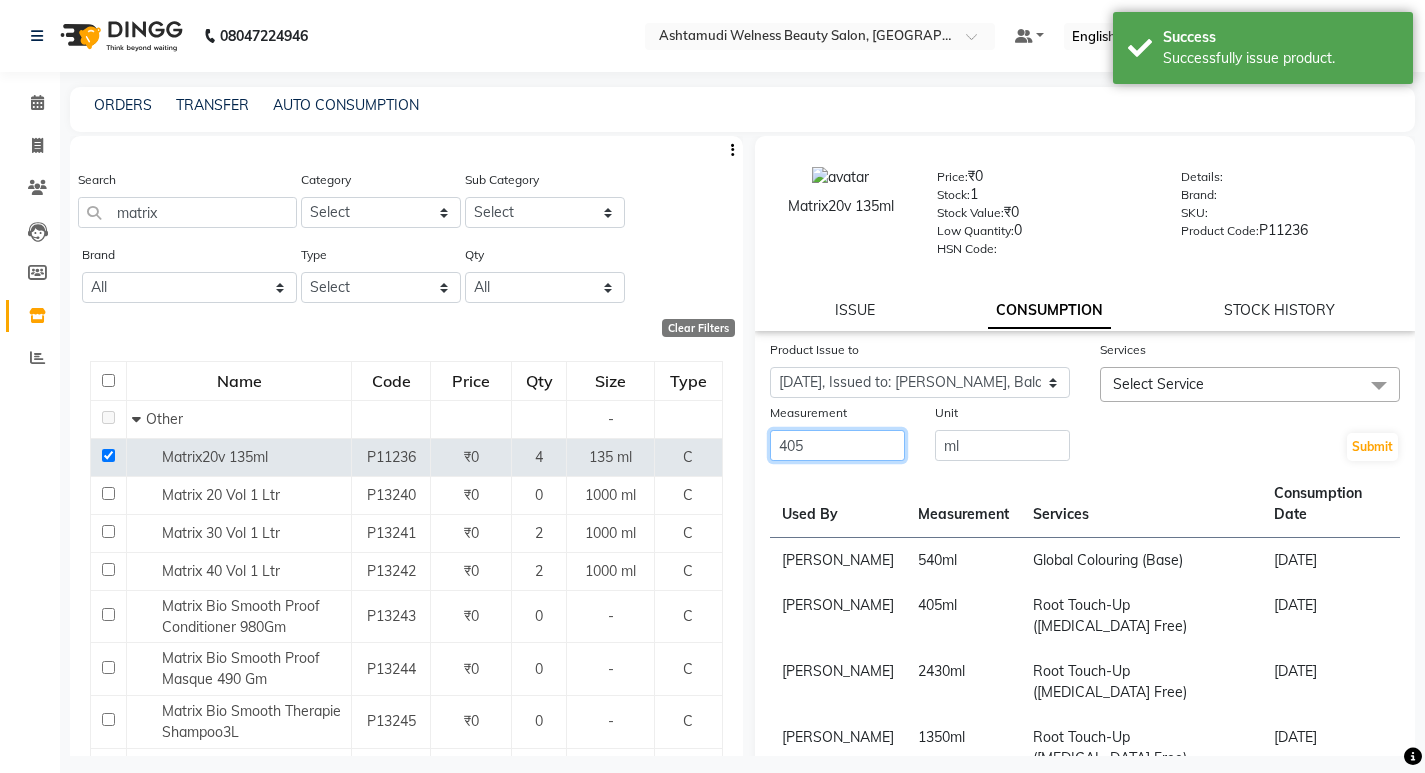 type on "405" 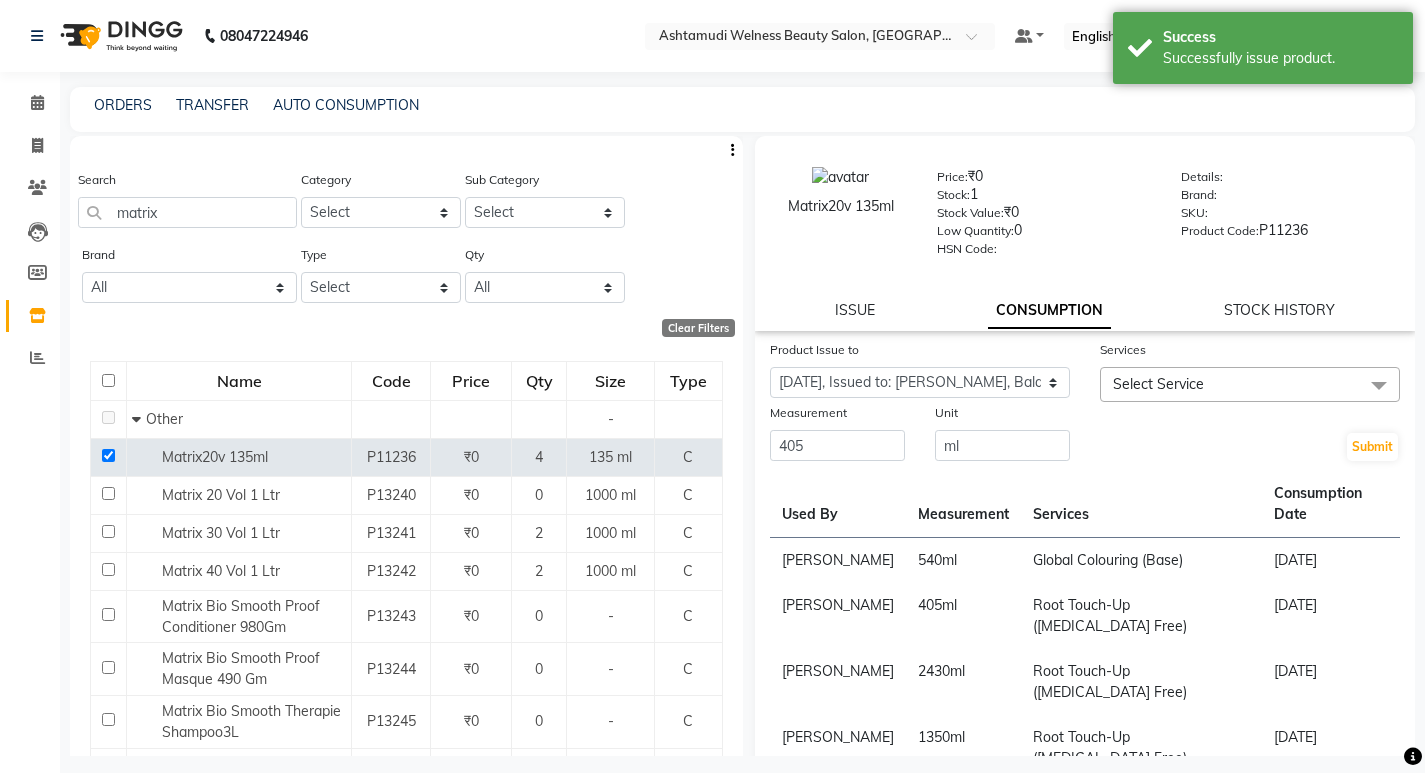 click on "Select Service" 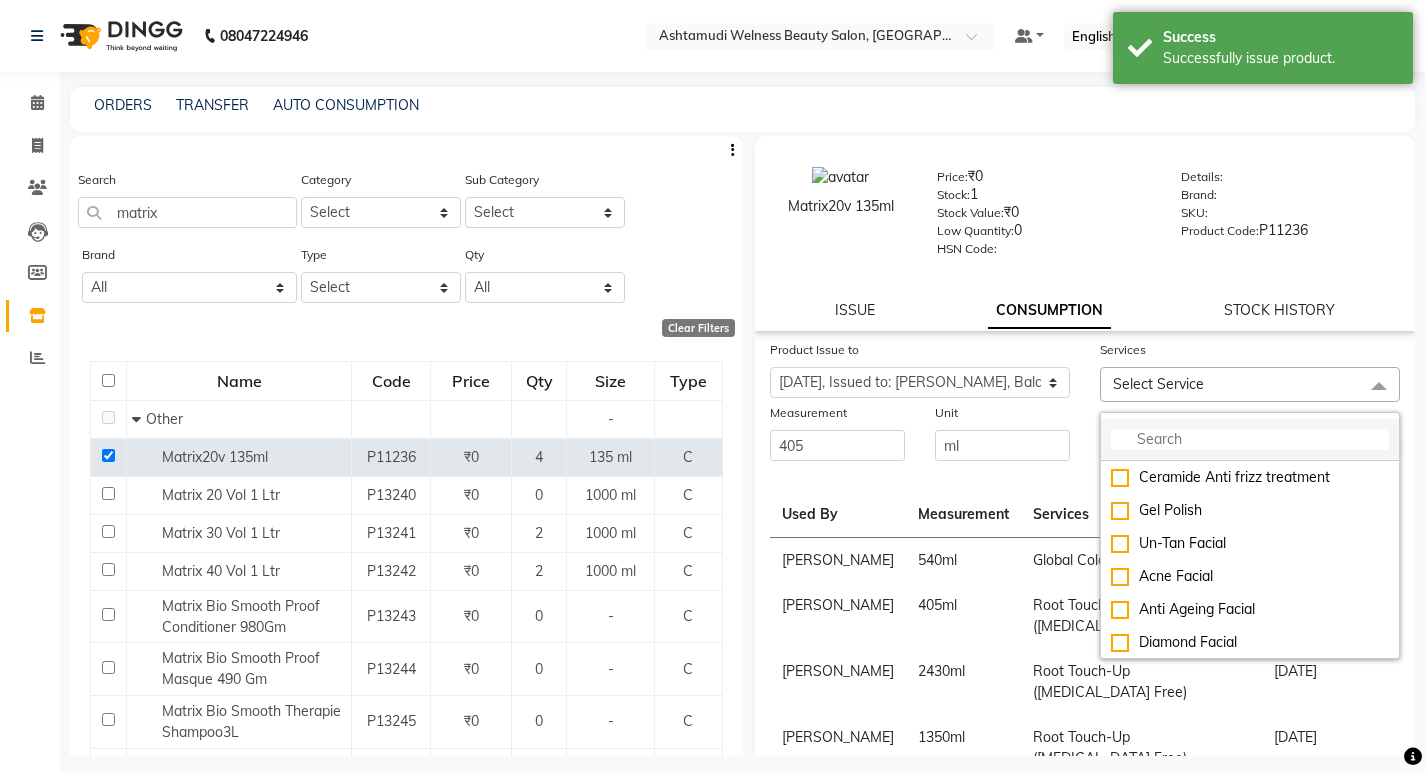 click 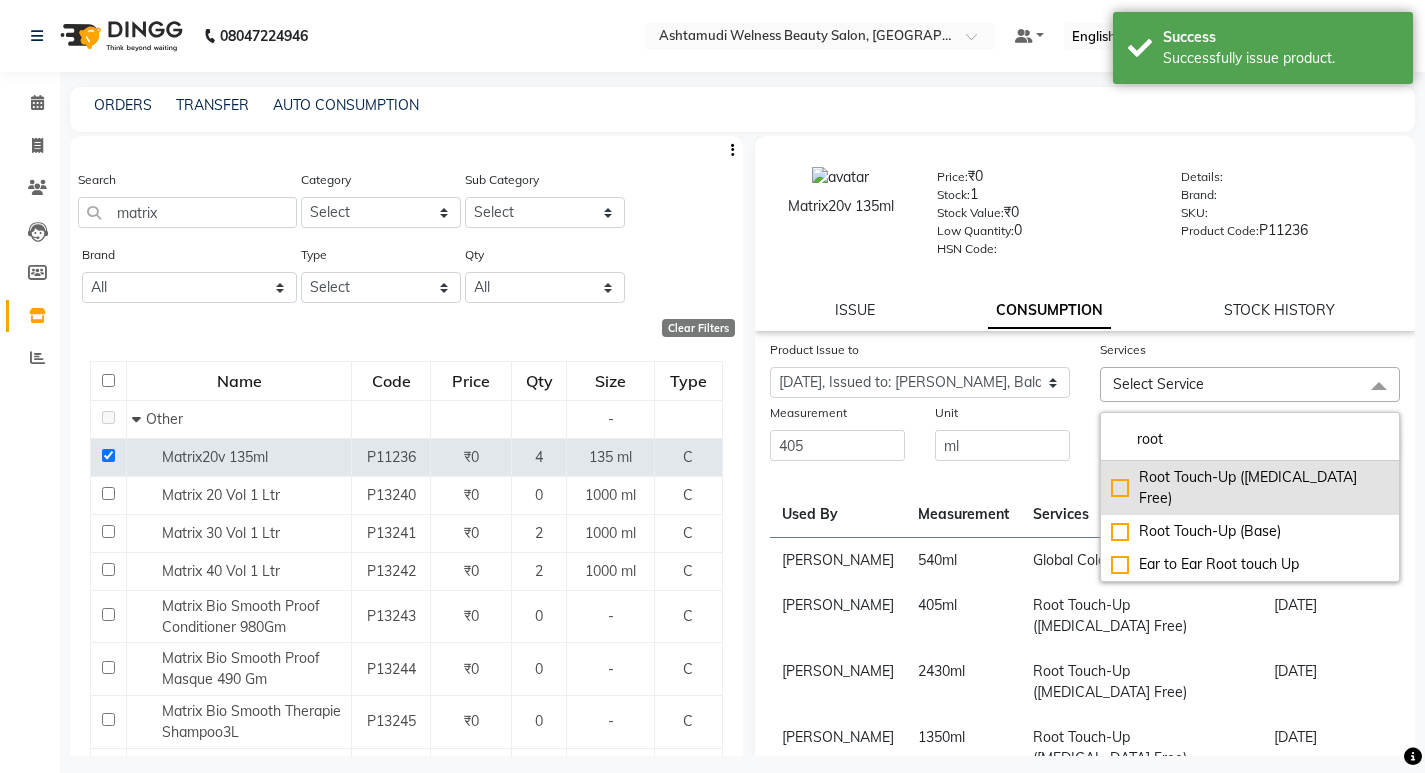 type on "root" 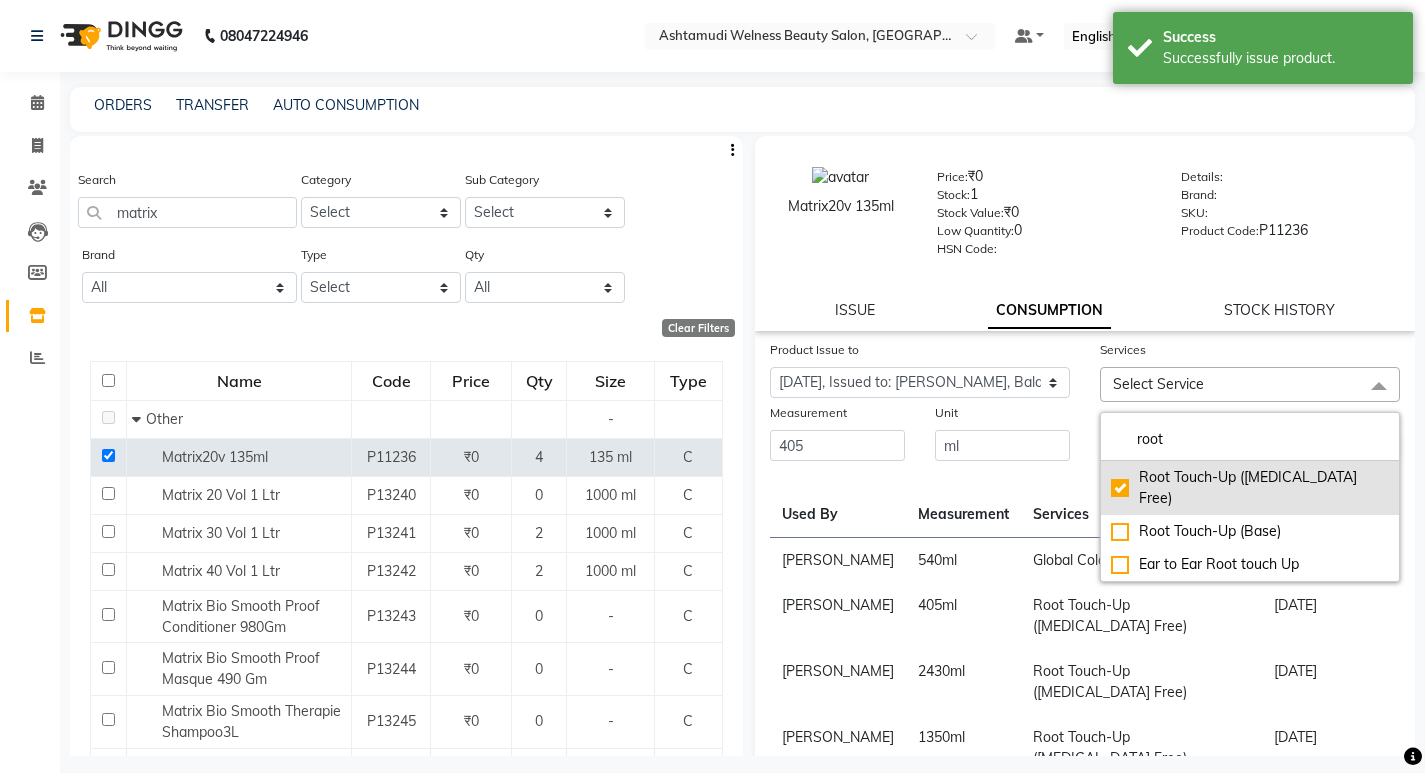 checkbox on "true" 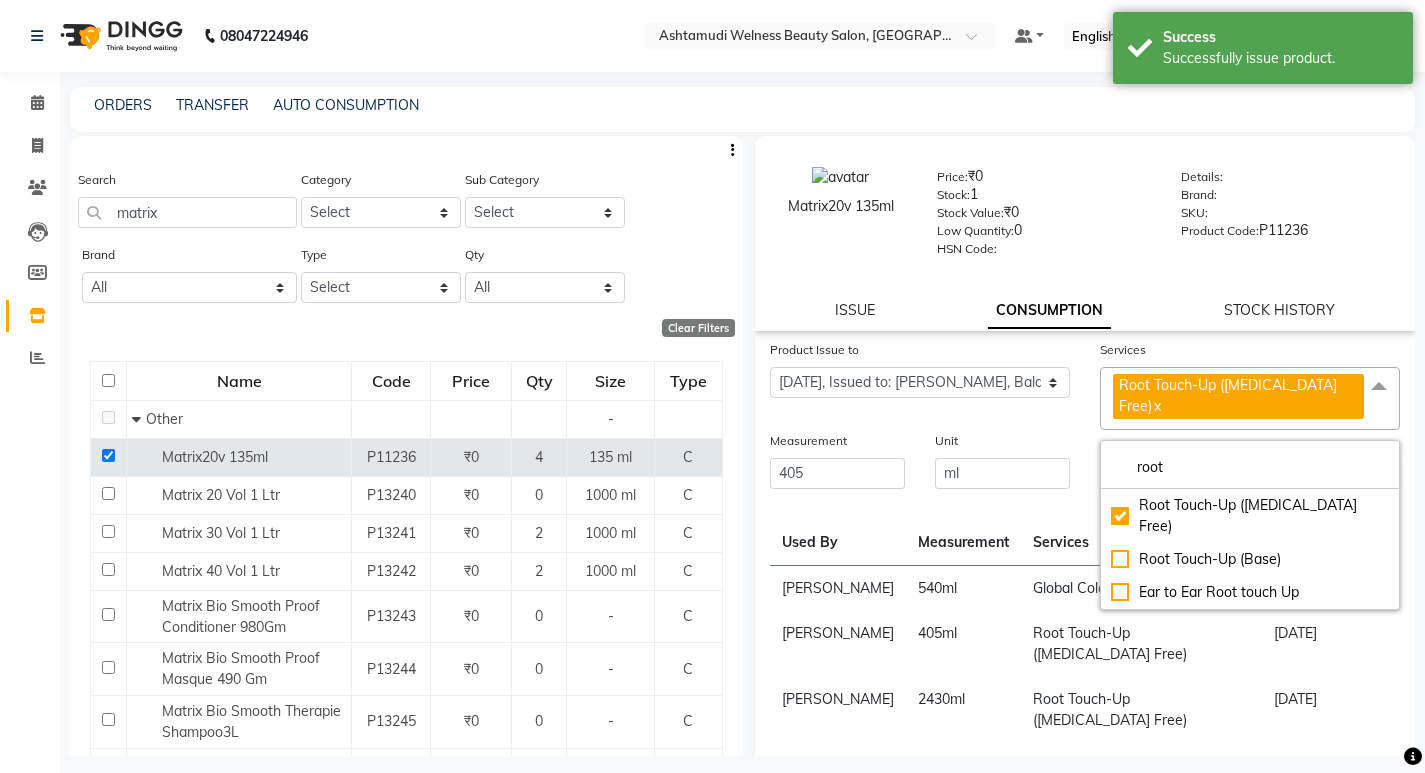 click on "Unit ml" 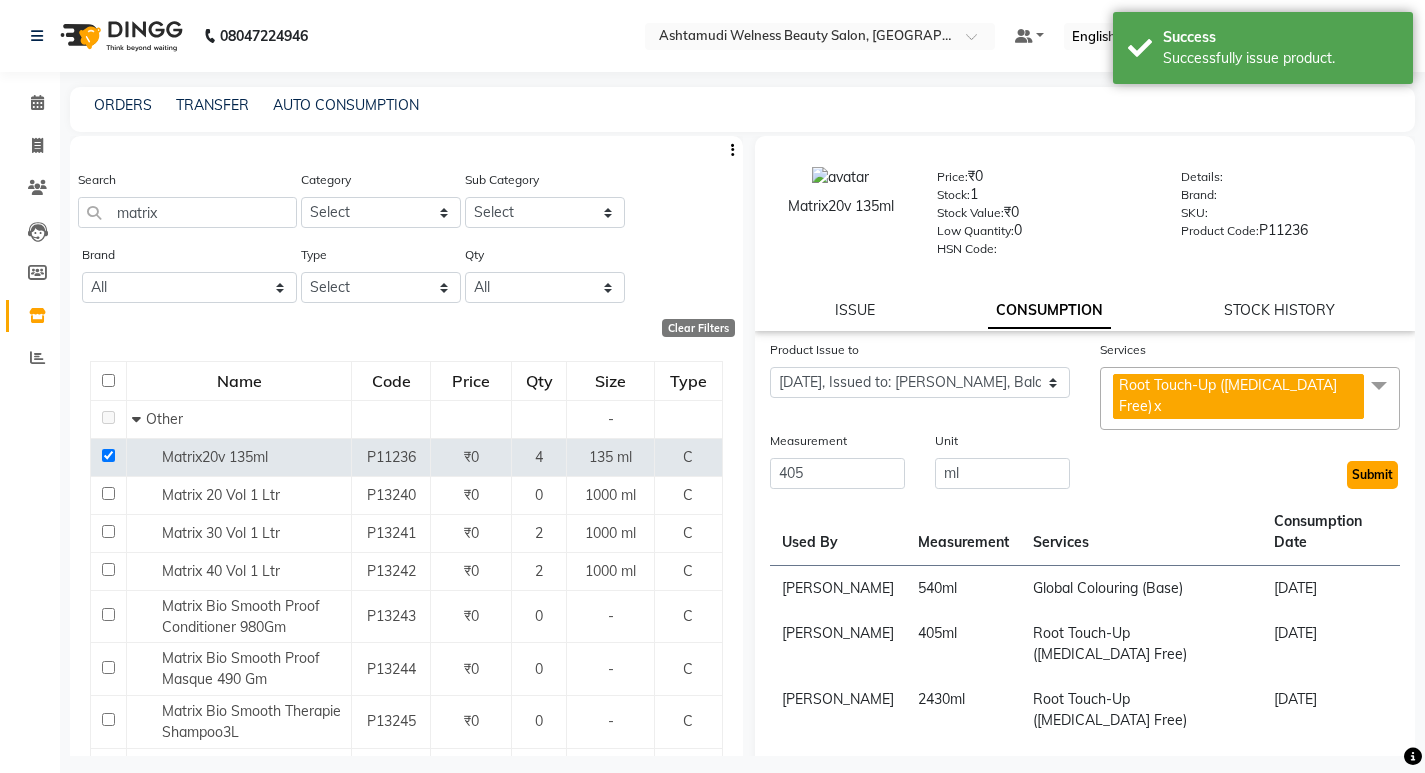 click on "Submit" 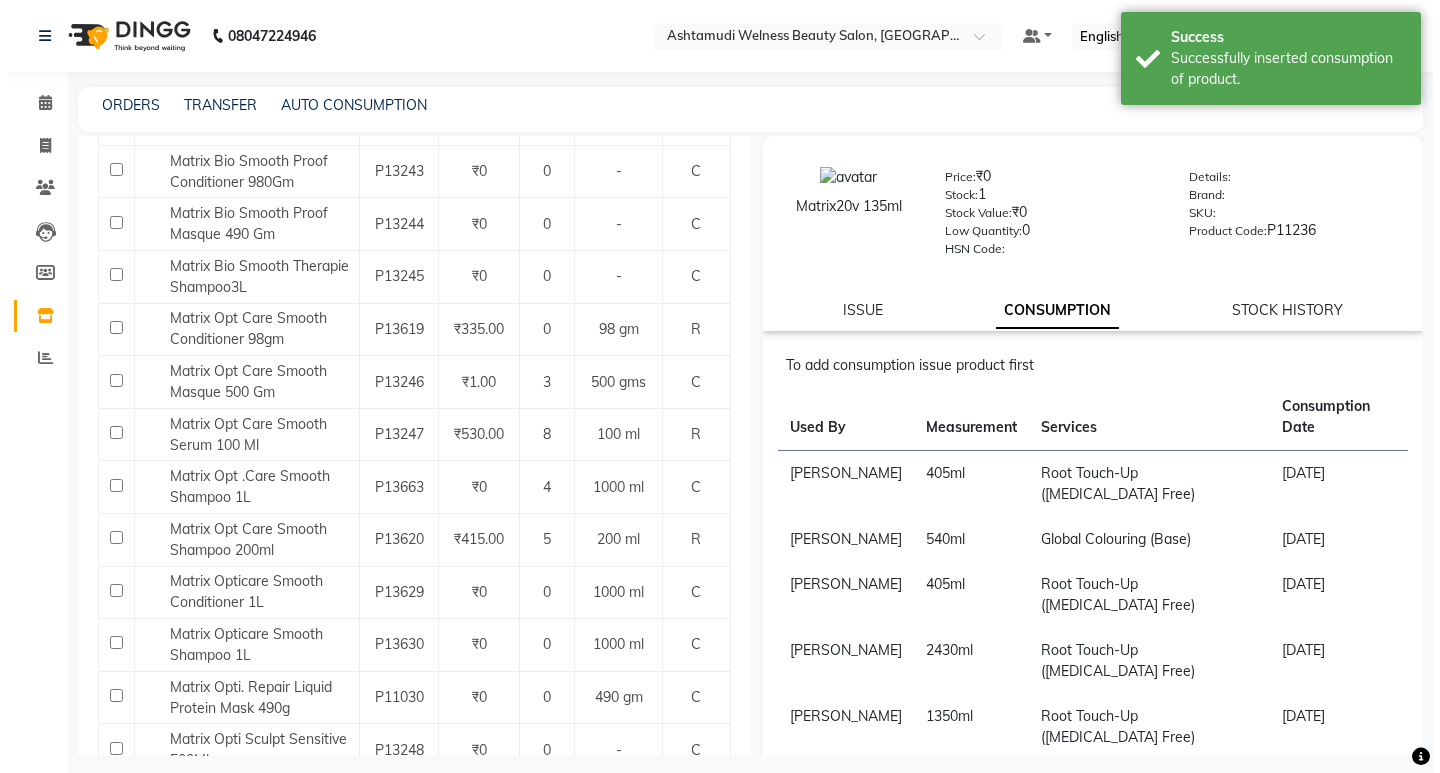 scroll, scrollTop: 400, scrollLeft: 0, axis: vertical 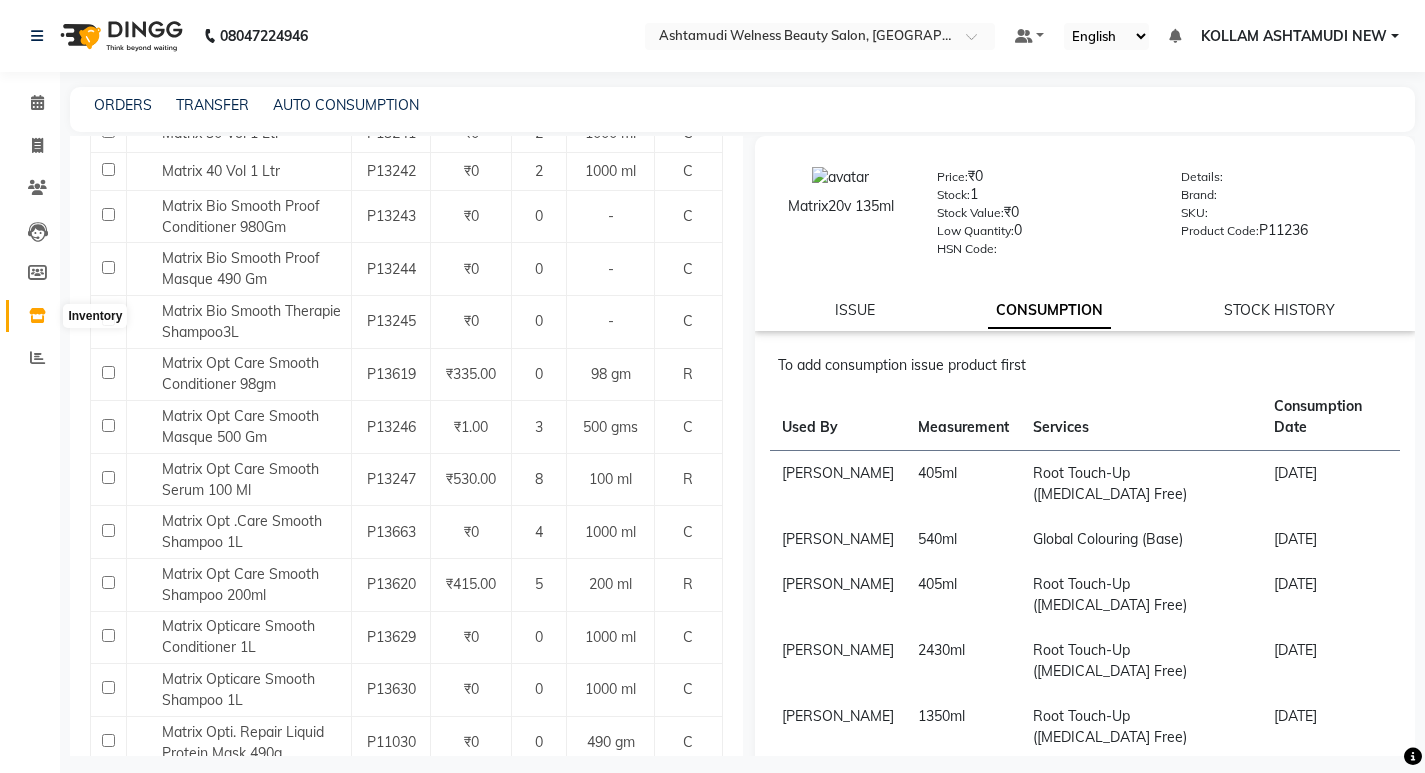 click 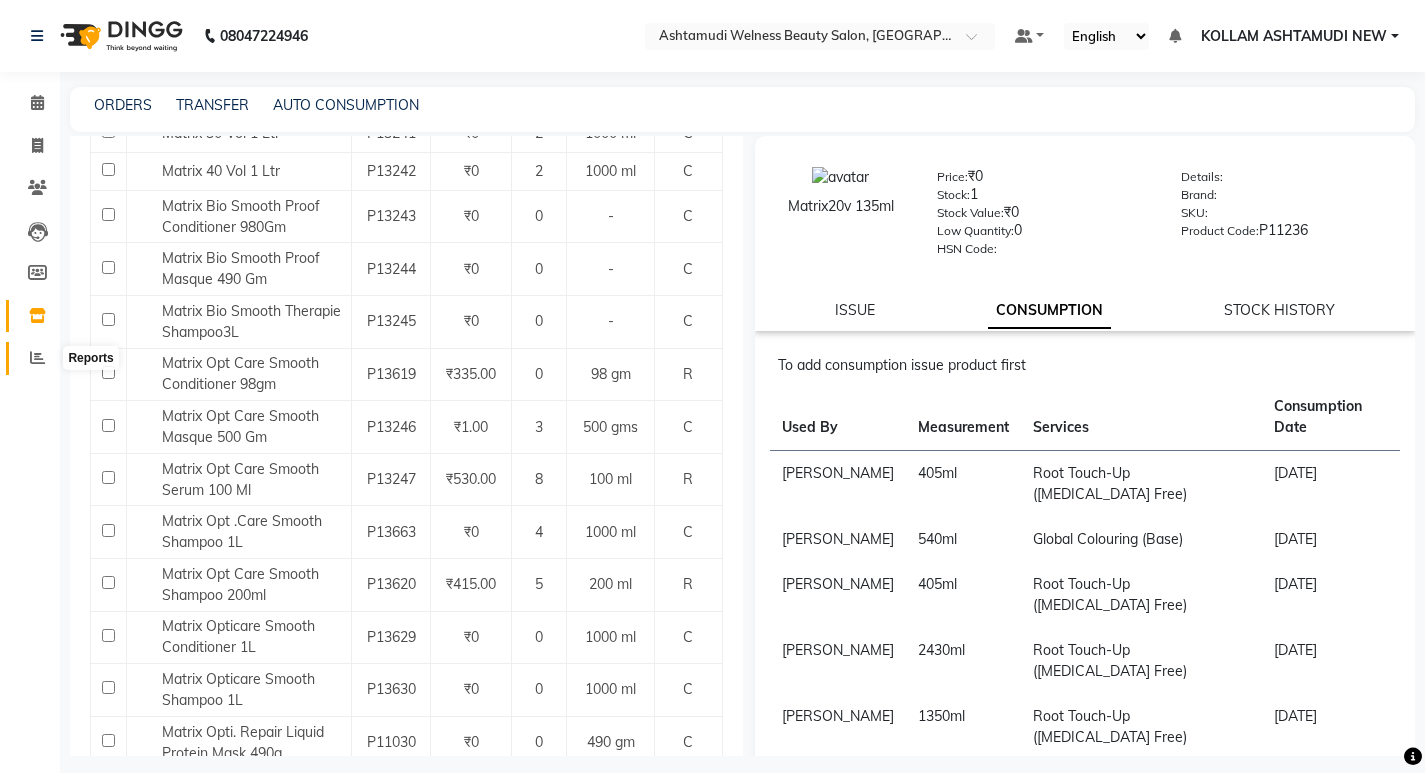 click 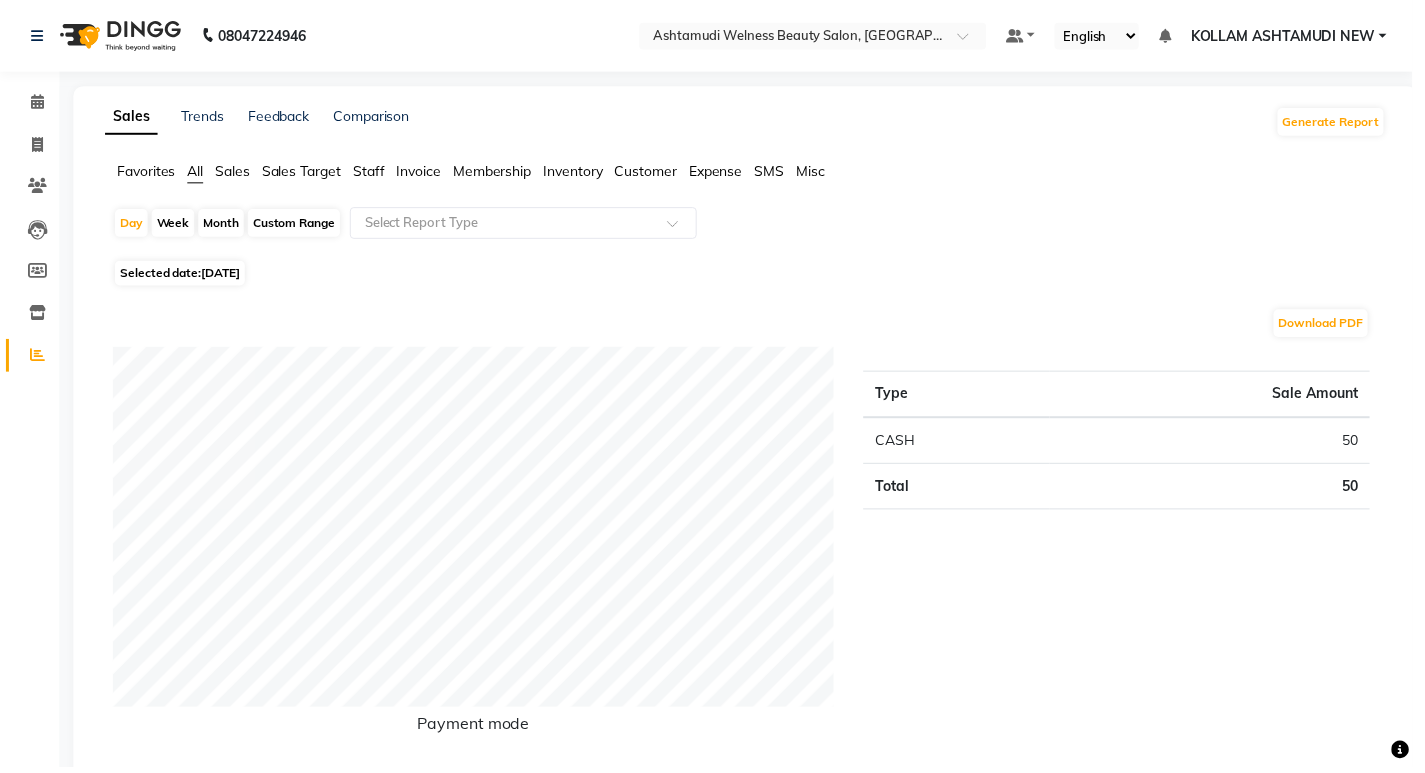 click on "Expense" 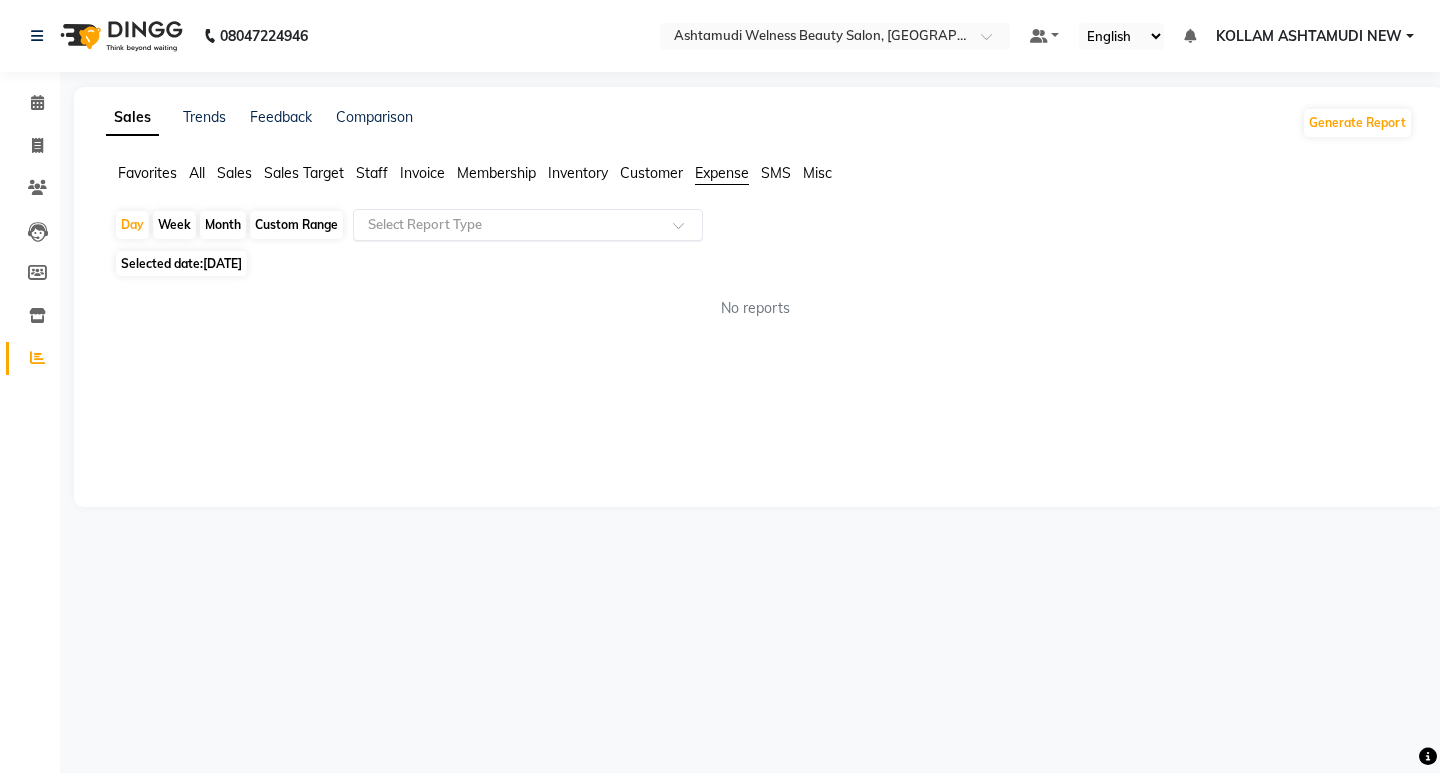 click on "Select Report Type" 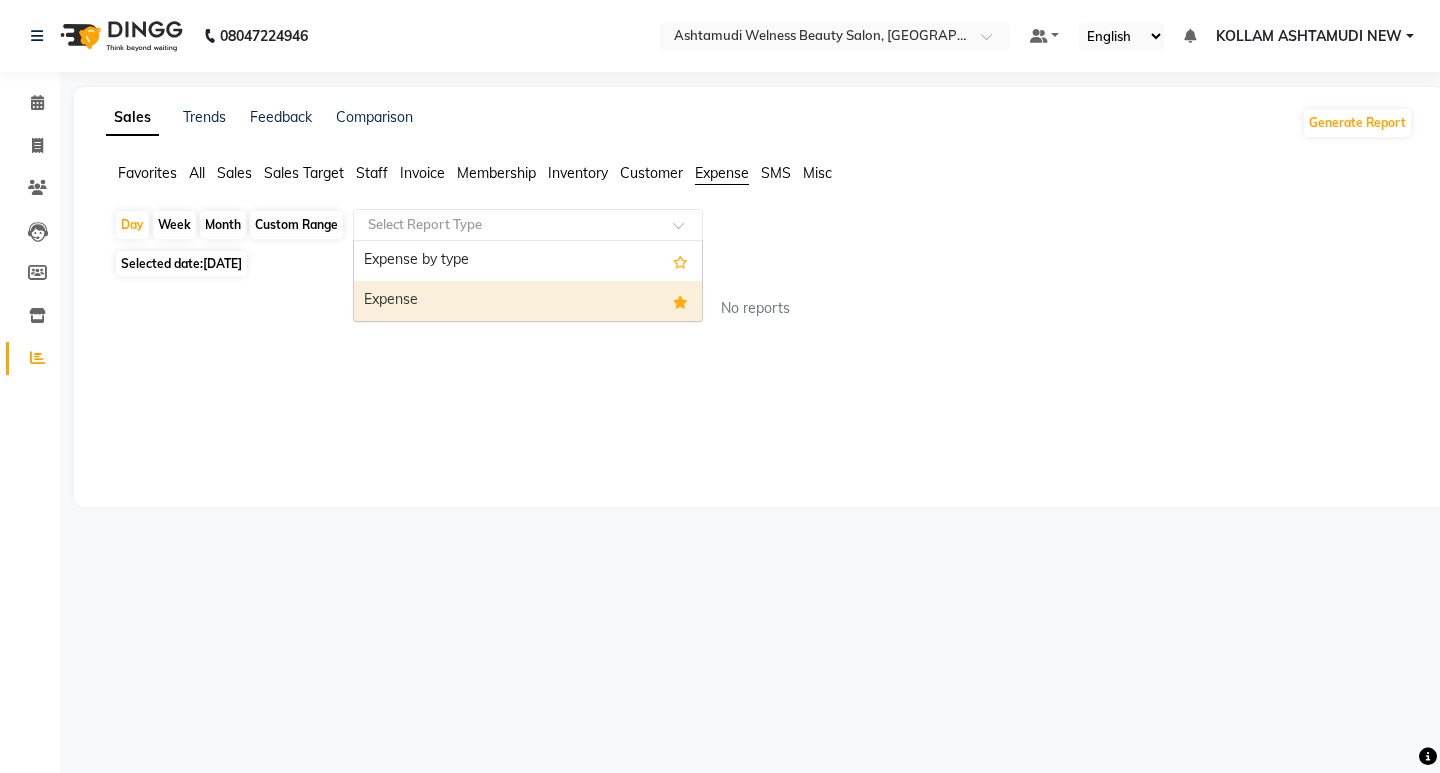 click on "Expense" at bounding box center [528, 301] 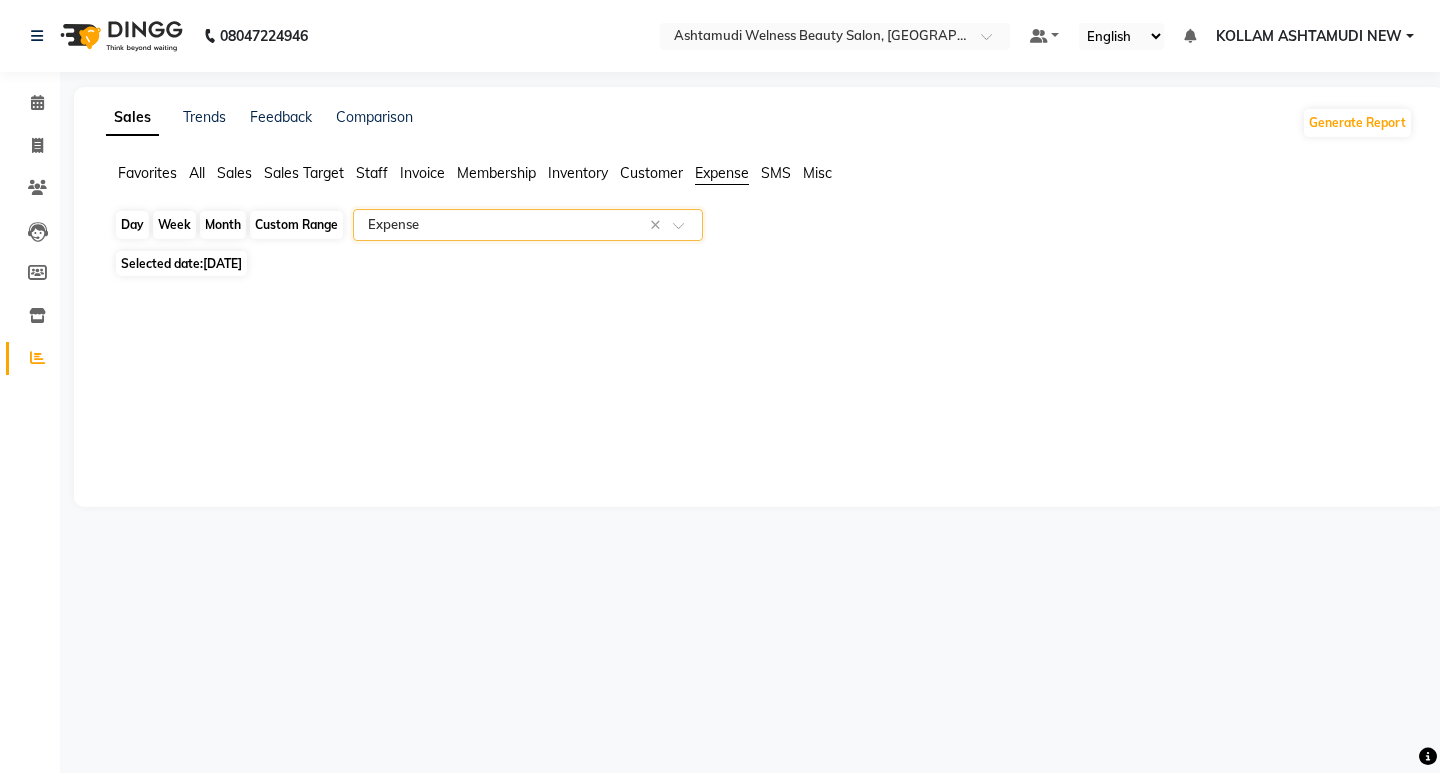 click on "Day" 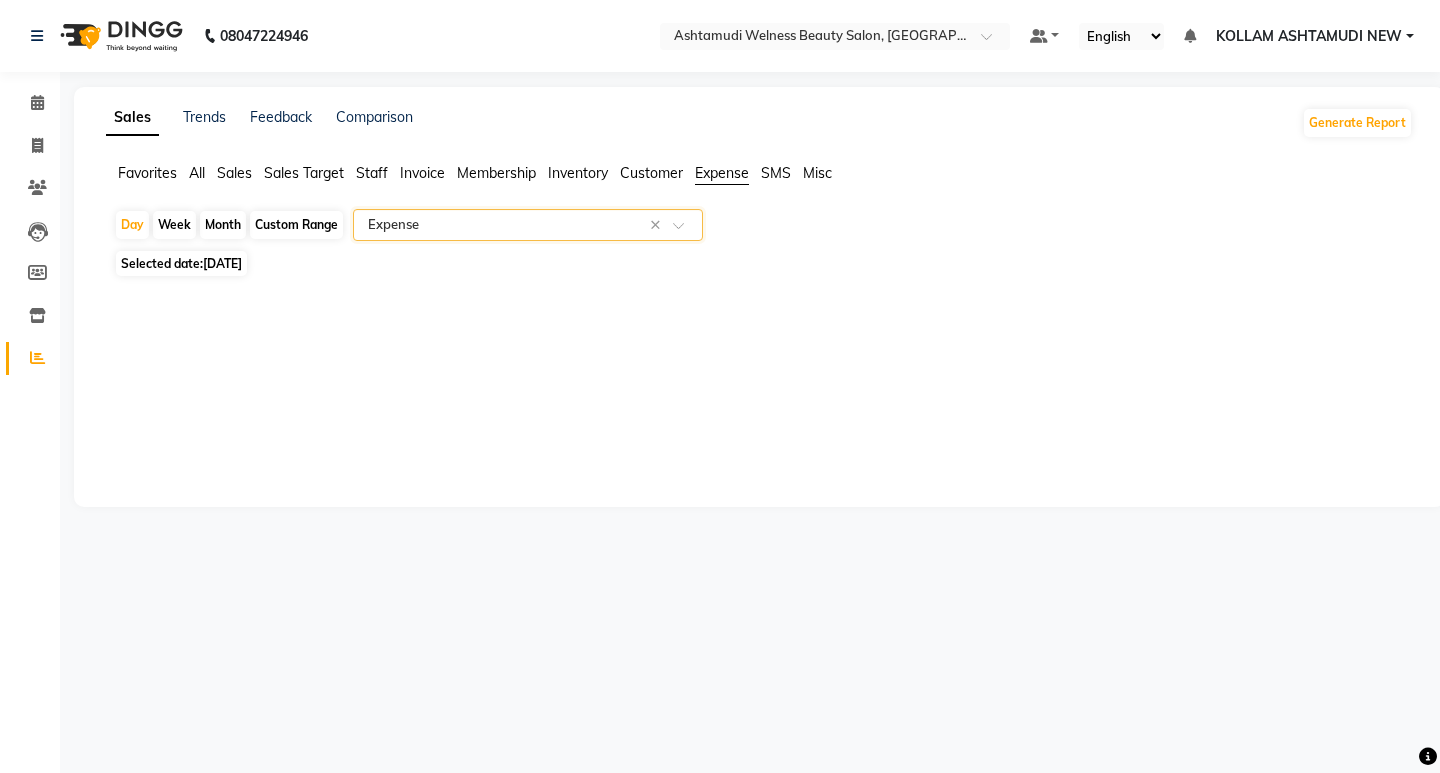 select on "7" 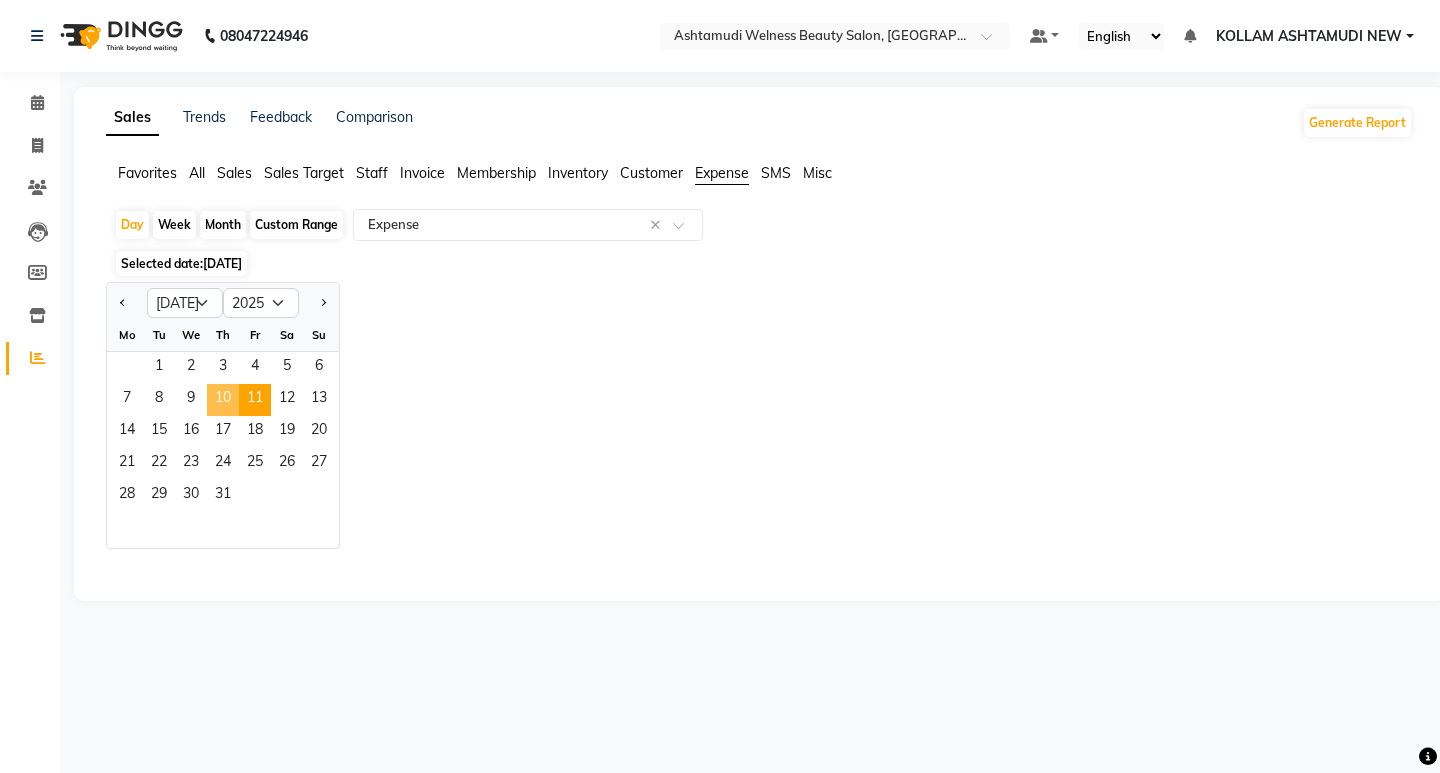 click on "10" 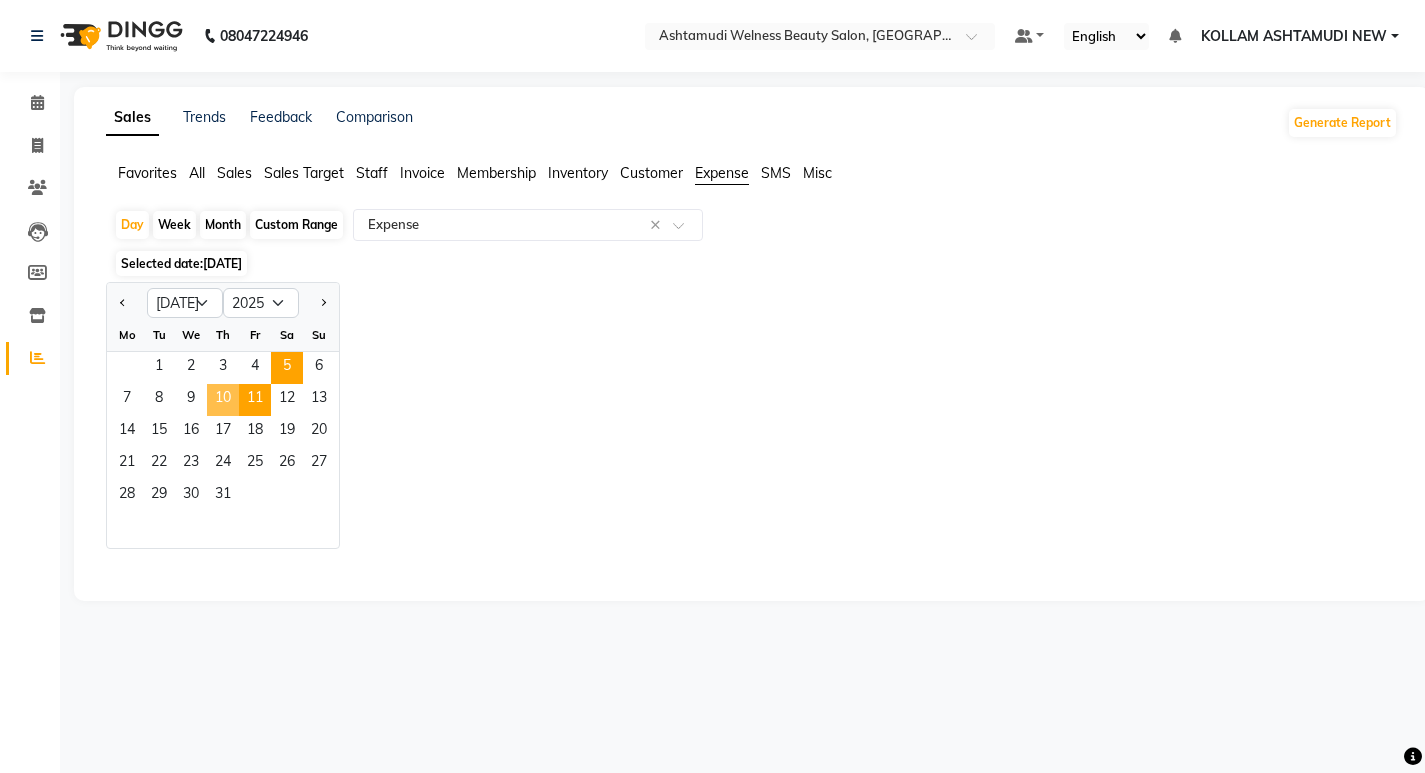 select on "full_report" 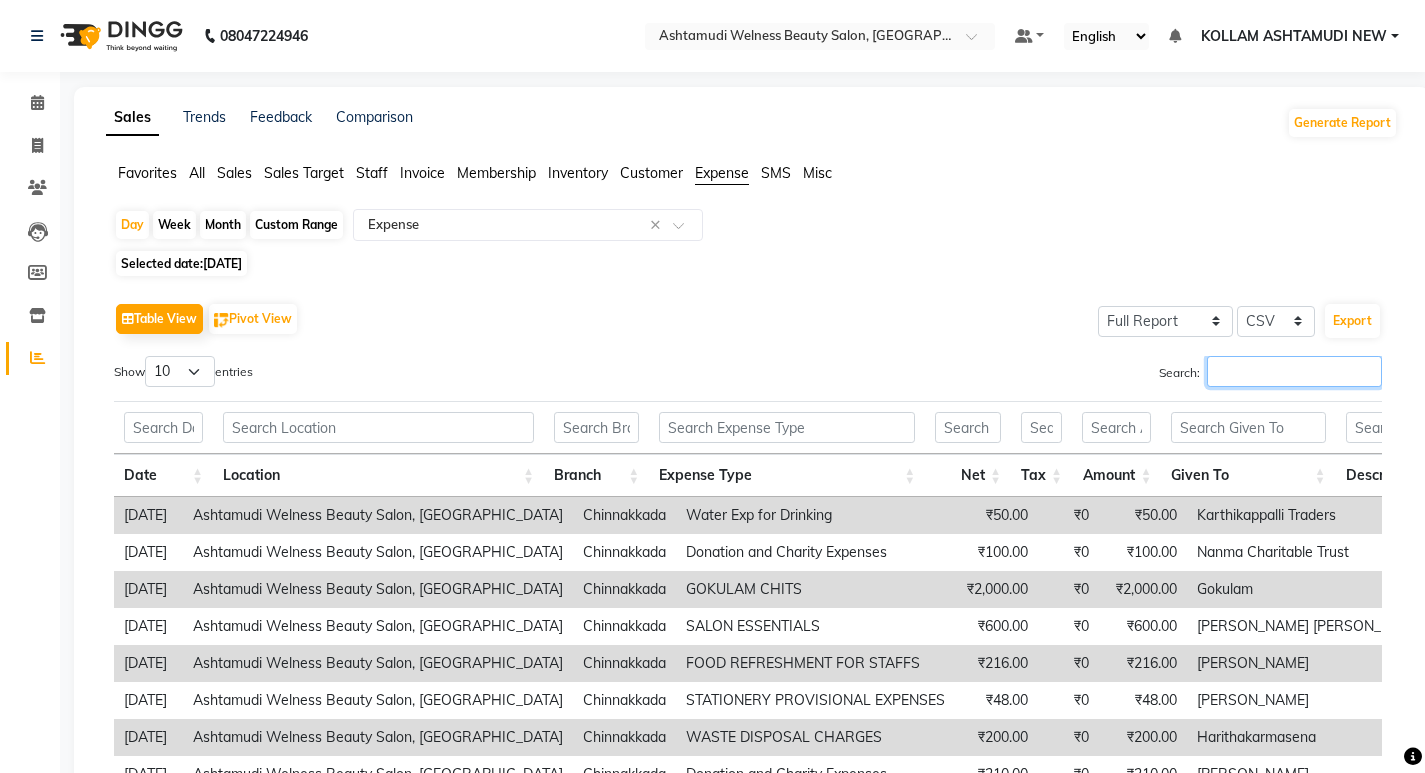 click on "Search:" at bounding box center [1294, 371] 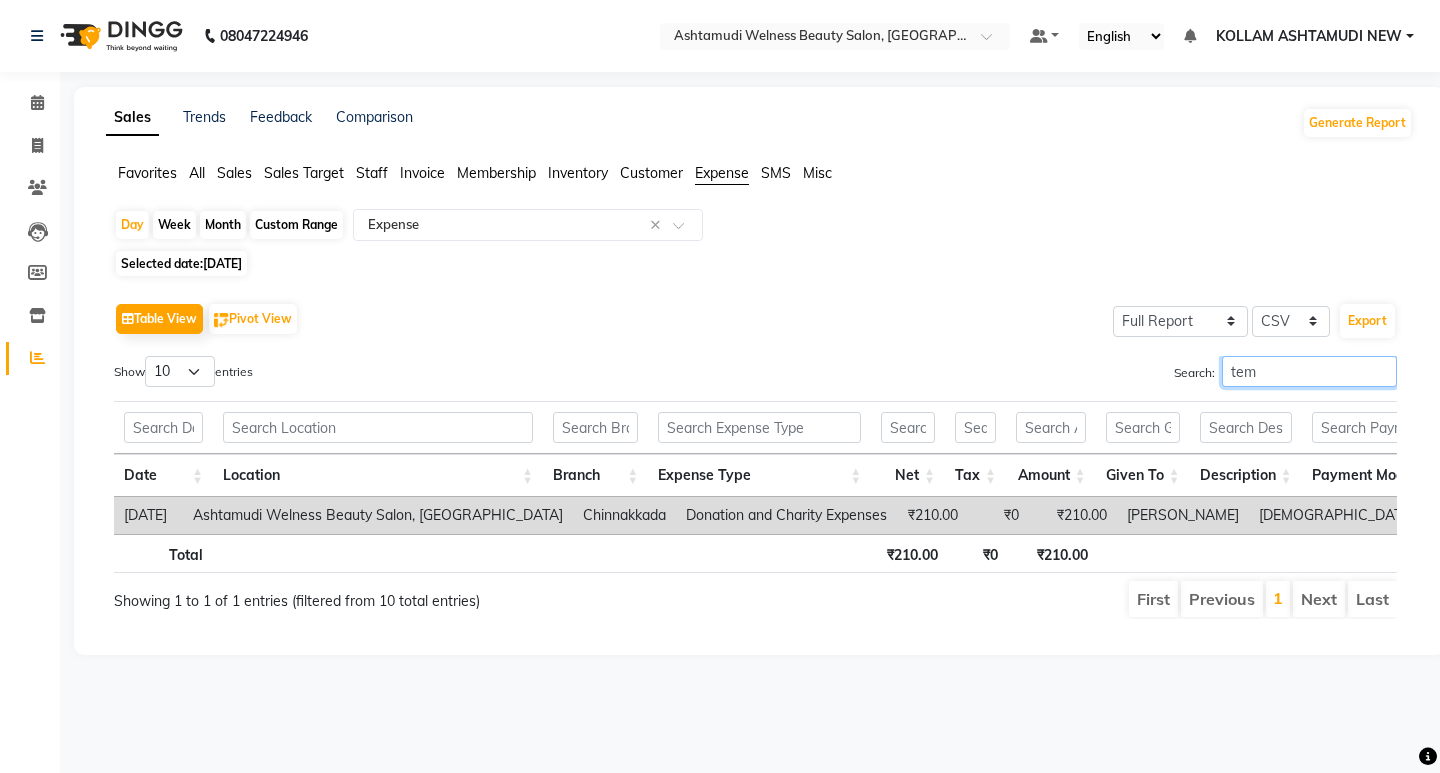 scroll, scrollTop: 0, scrollLeft: 41, axis: horizontal 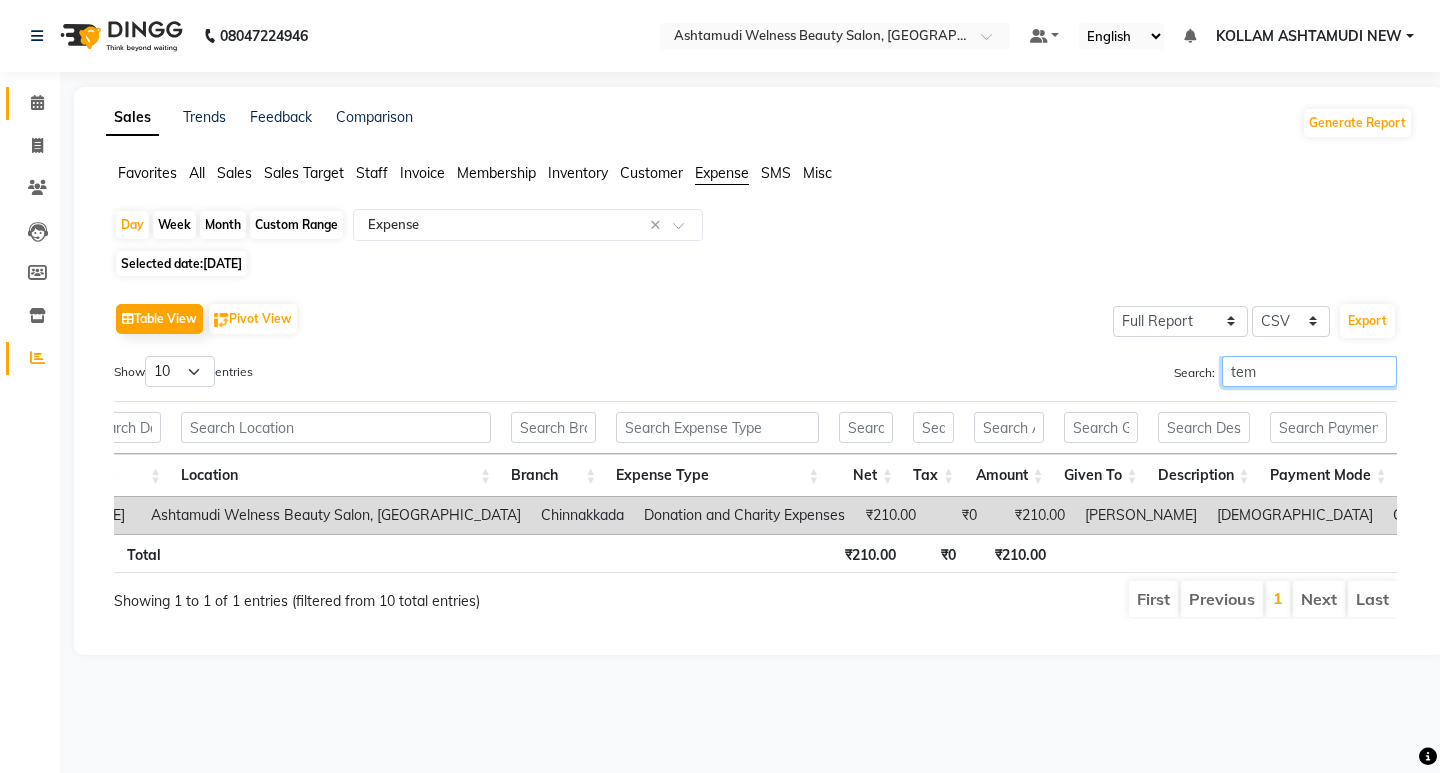 type on "tem" 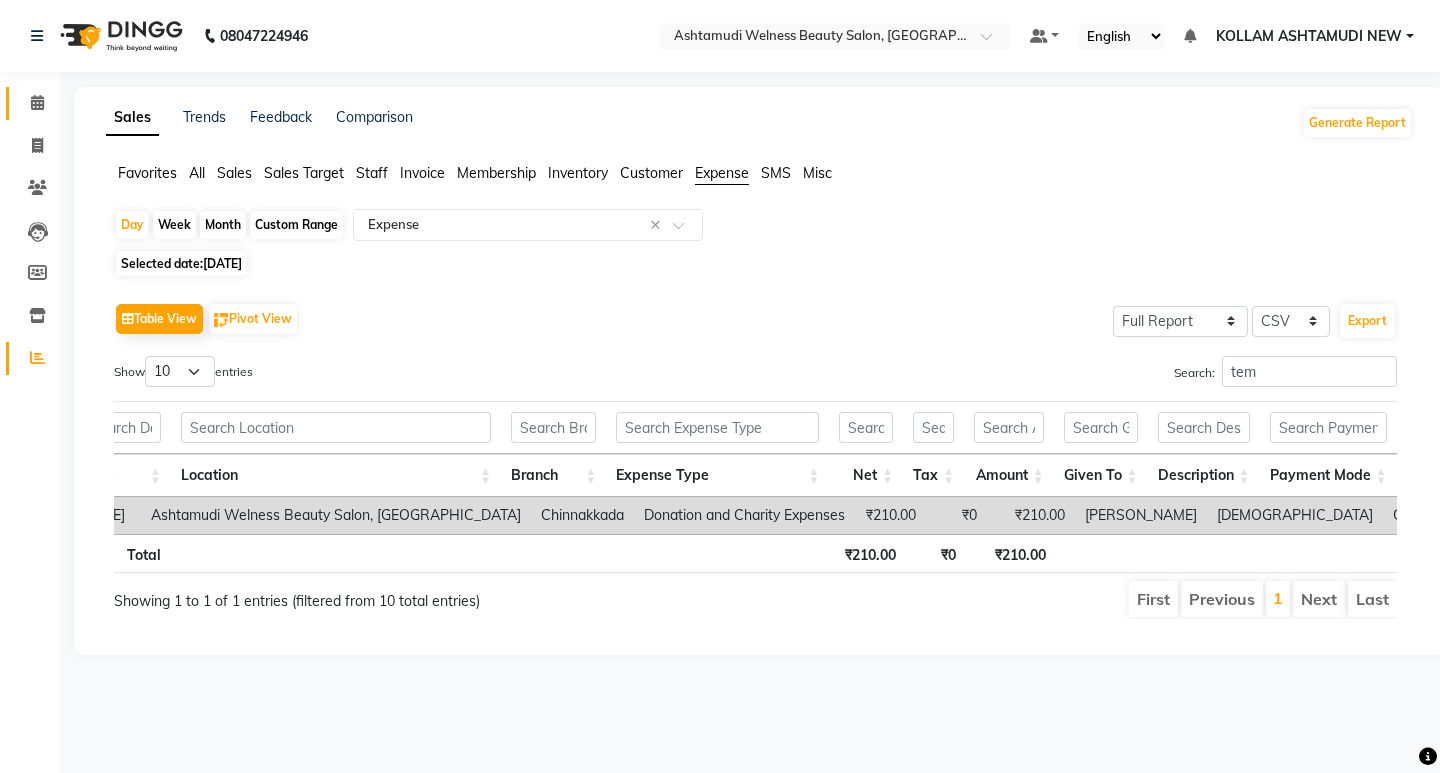 click on "Calendar" 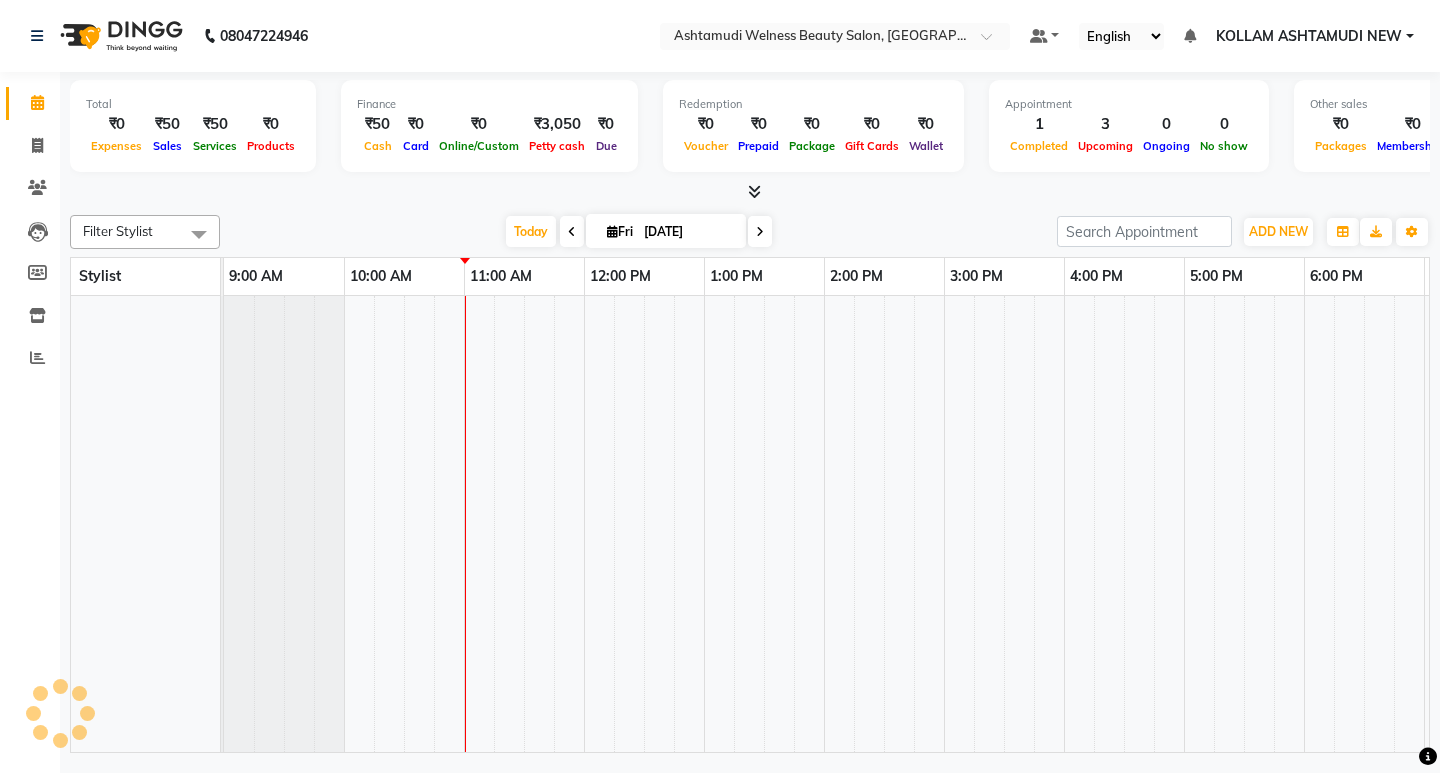 scroll, scrollTop: 0, scrollLeft: 0, axis: both 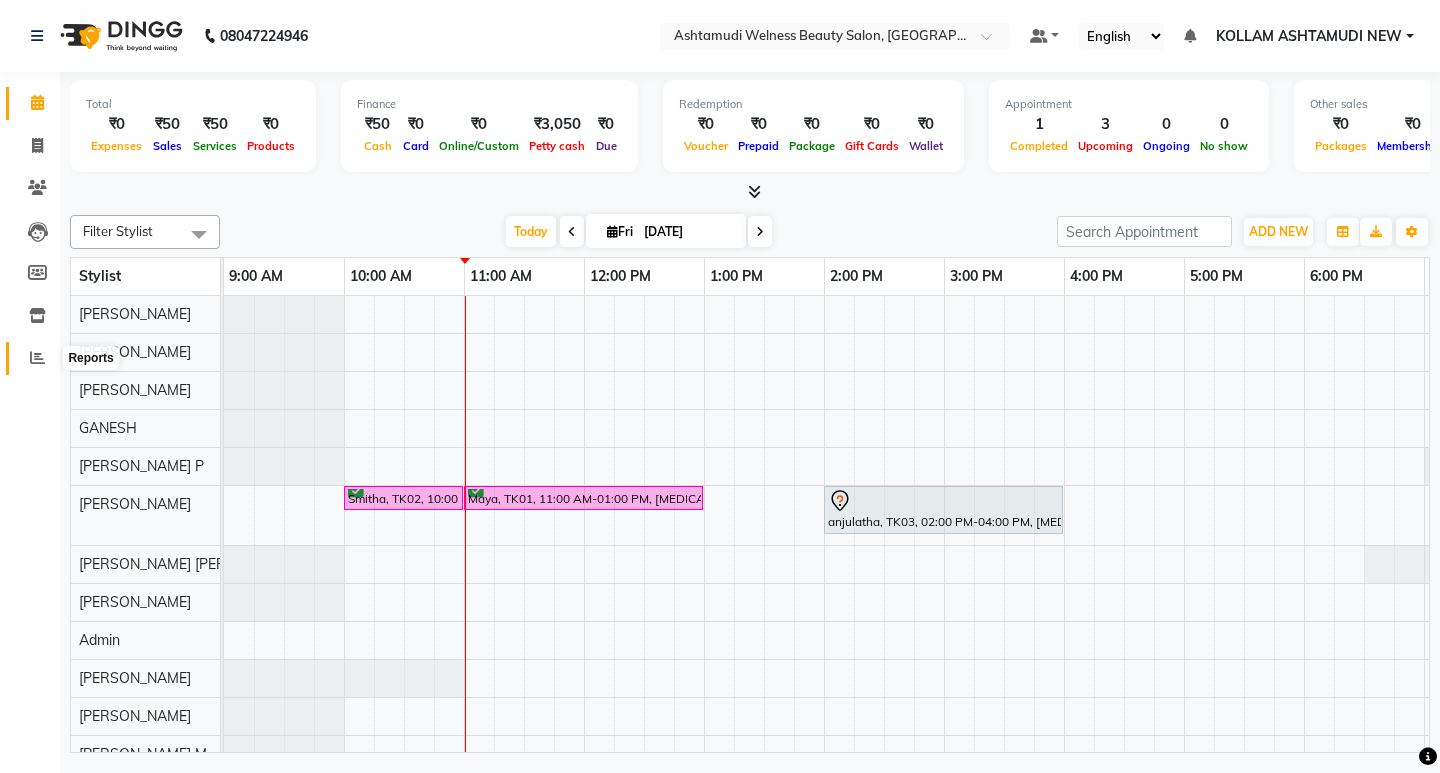 click 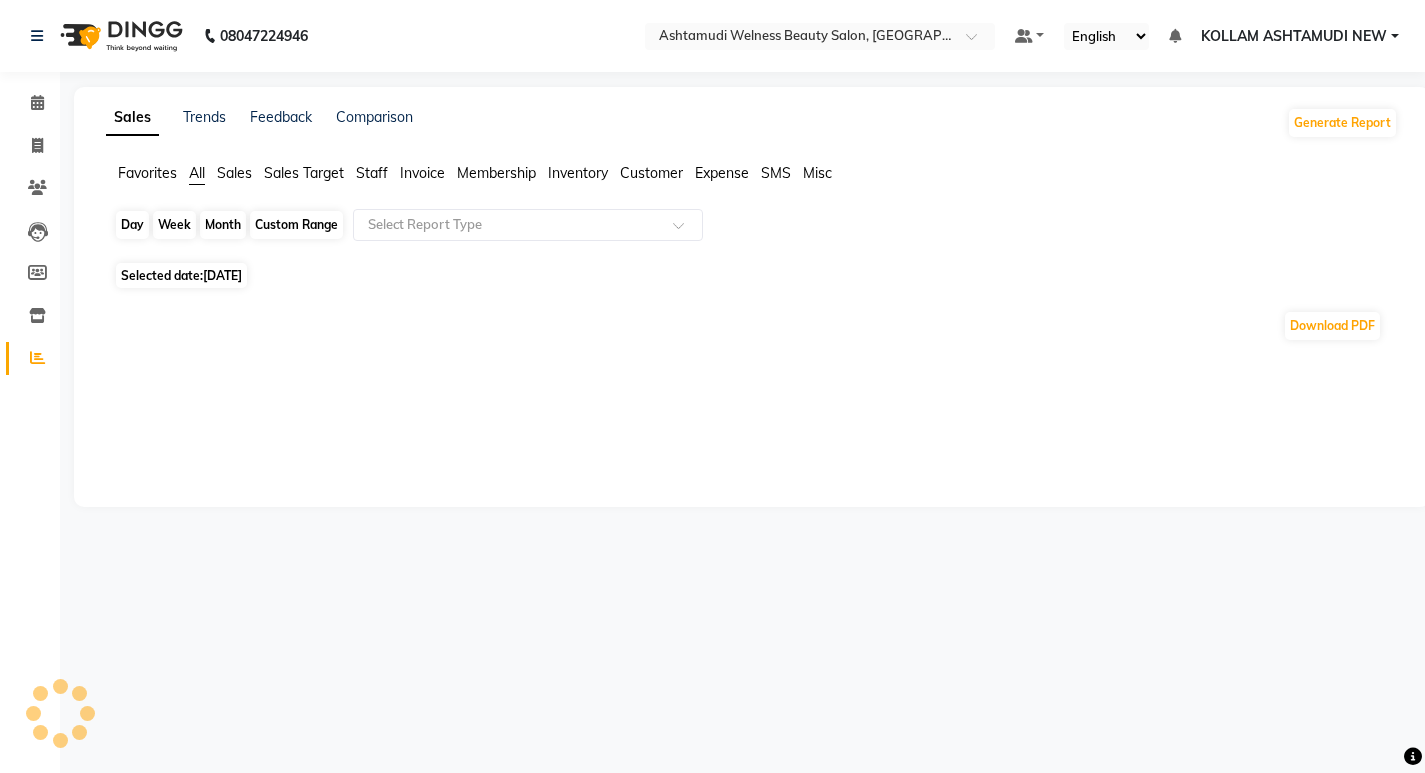 click on "Day" 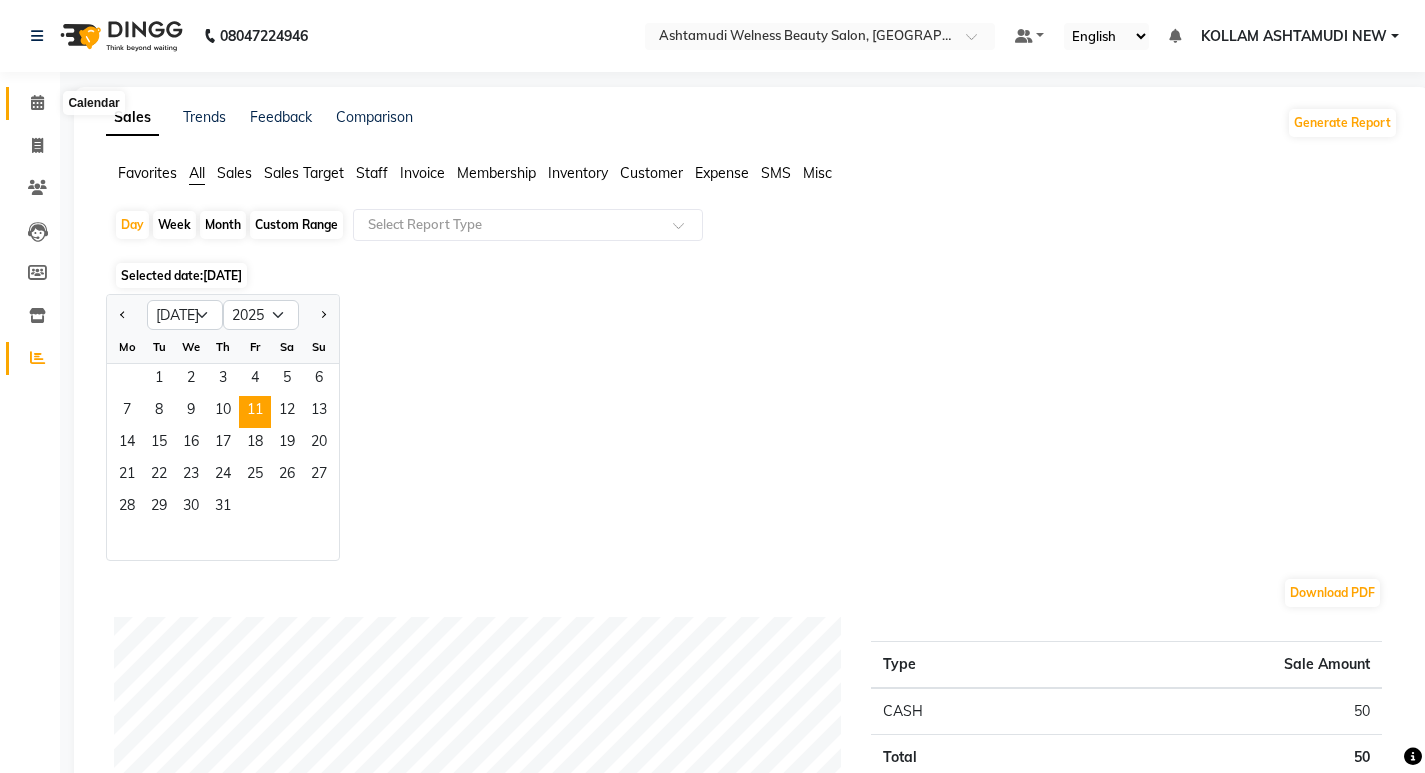 click 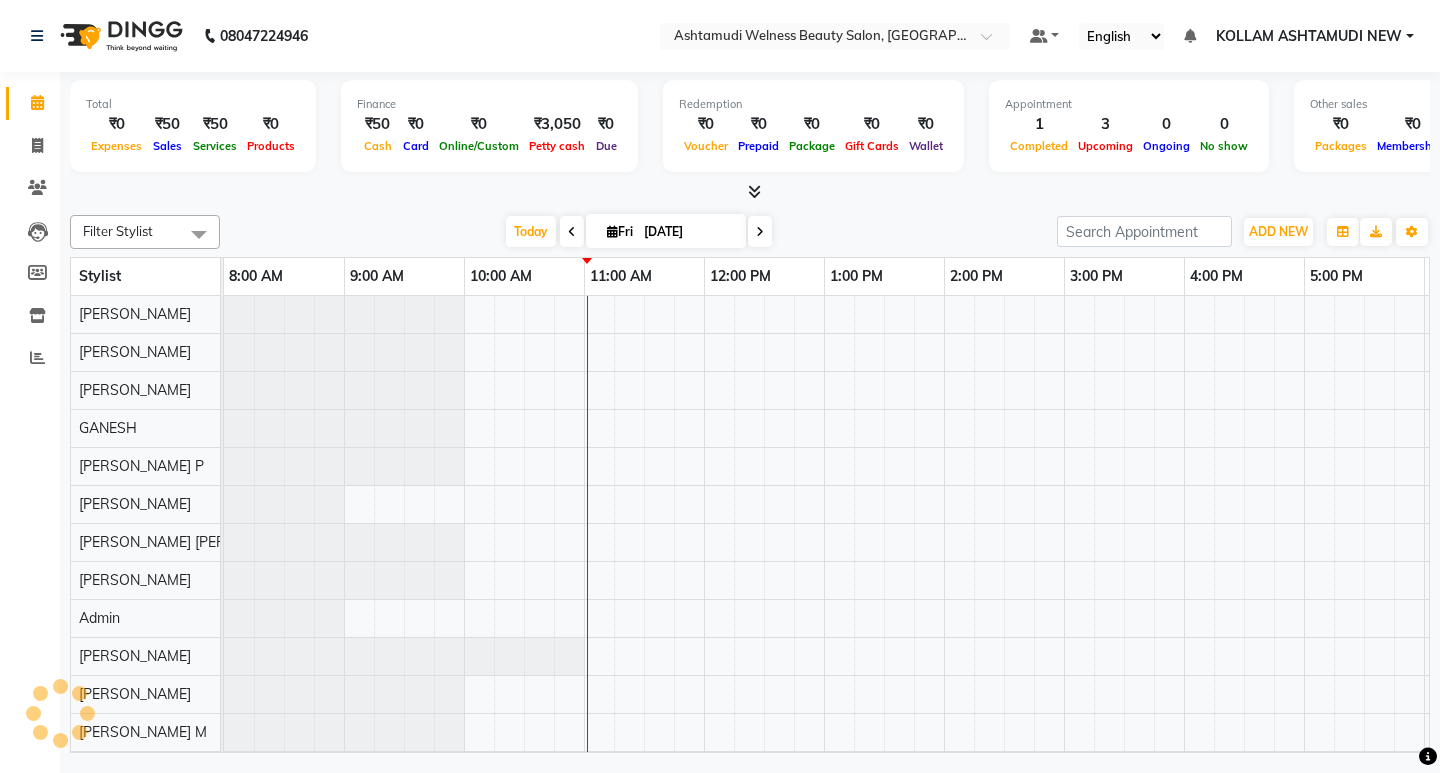 scroll, scrollTop: 0, scrollLeft: 0, axis: both 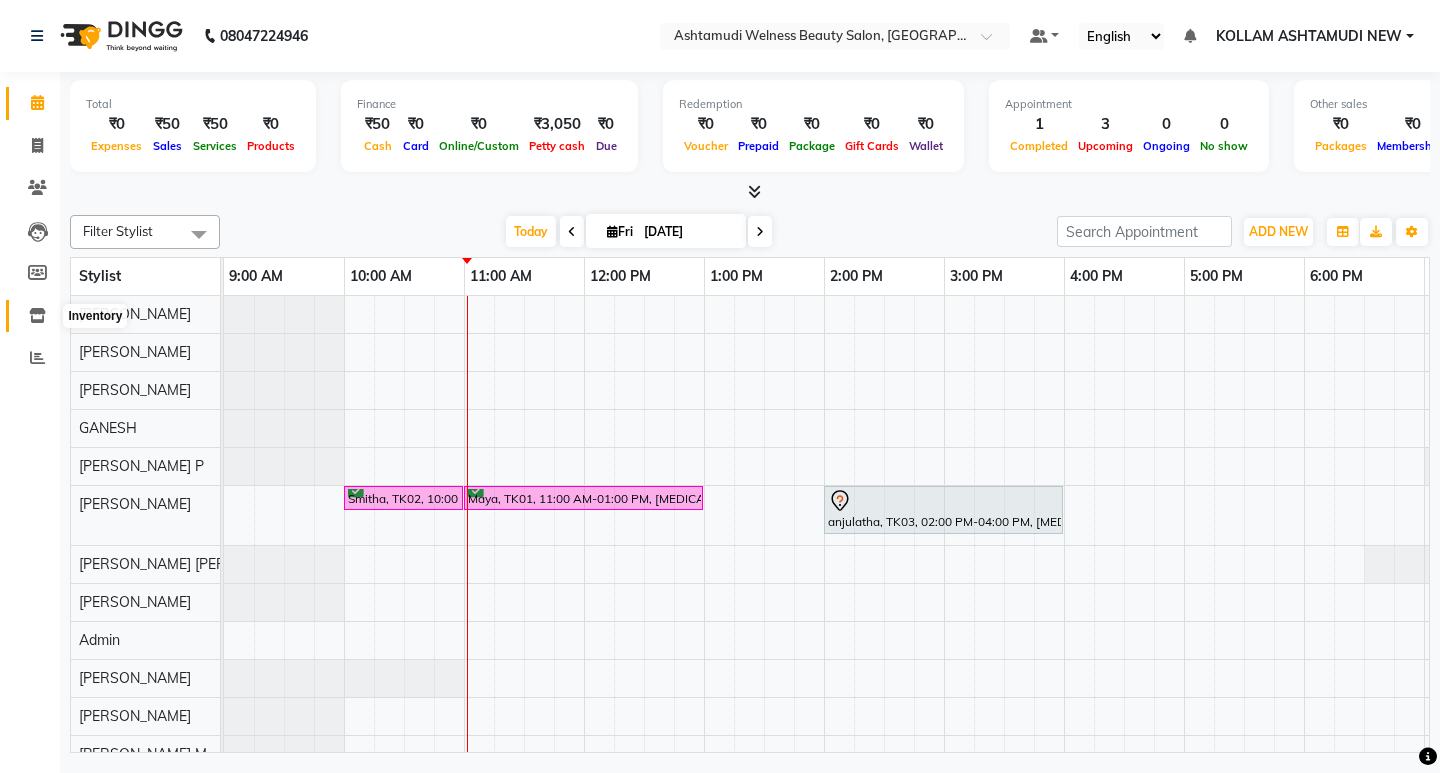 click 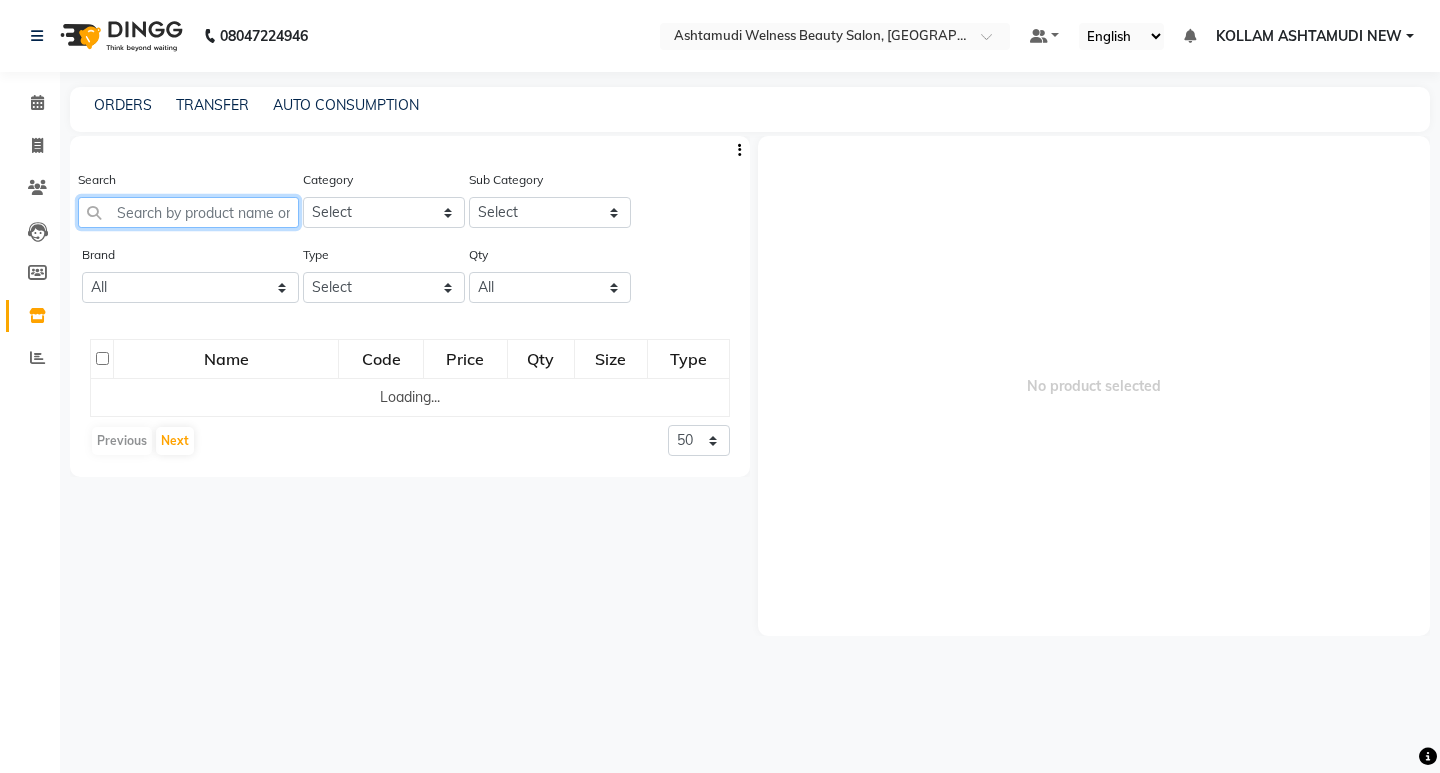 click 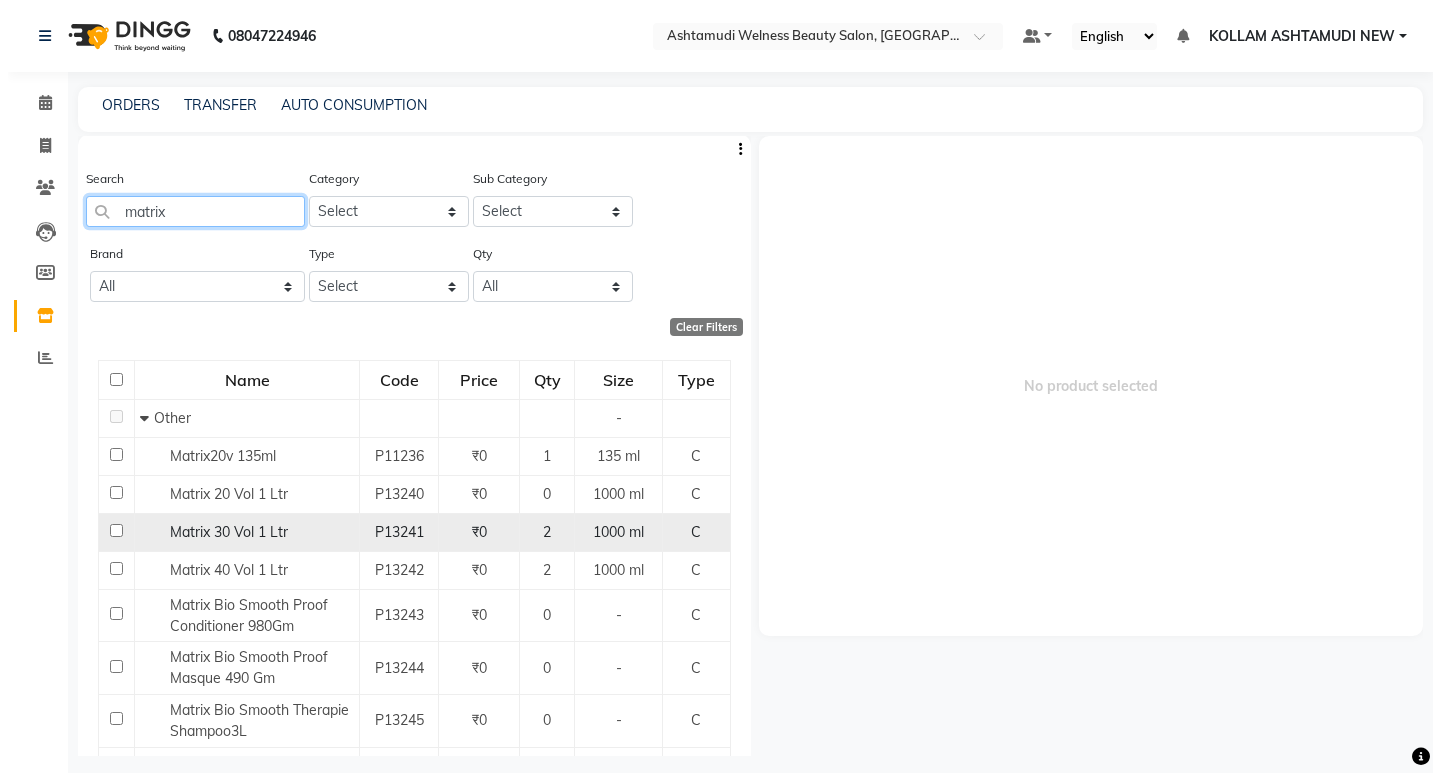 scroll, scrollTop: 0, scrollLeft: 0, axis: both 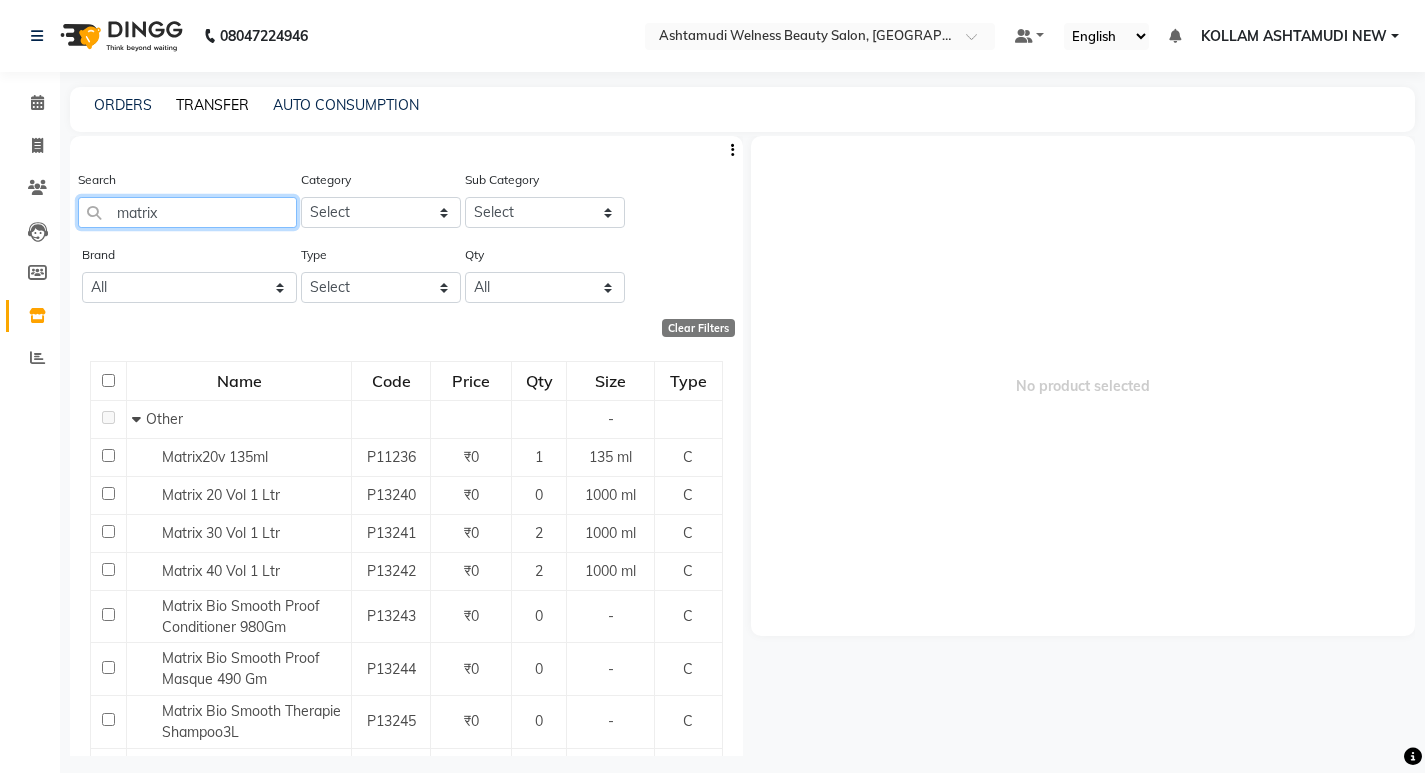 type on "matrix" 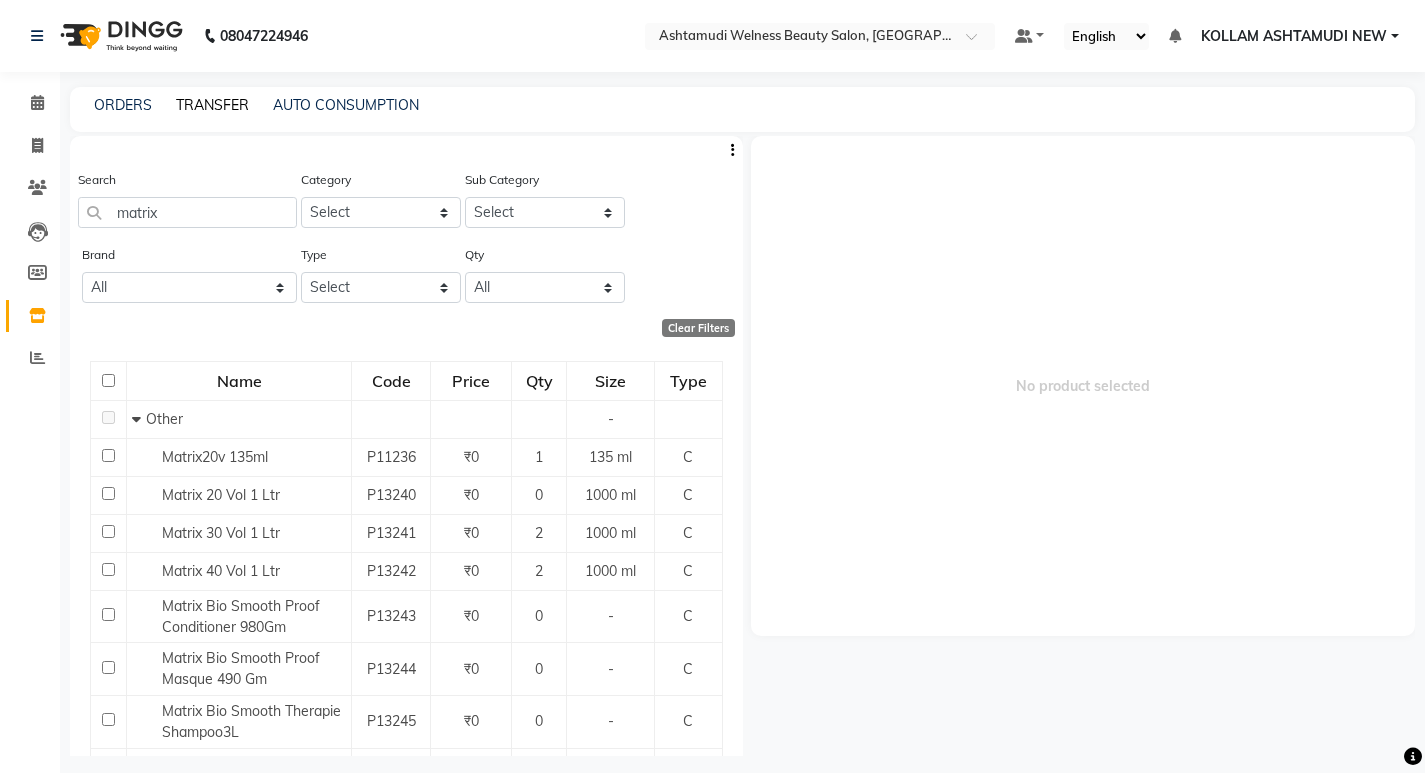 click on "TRANSFER" 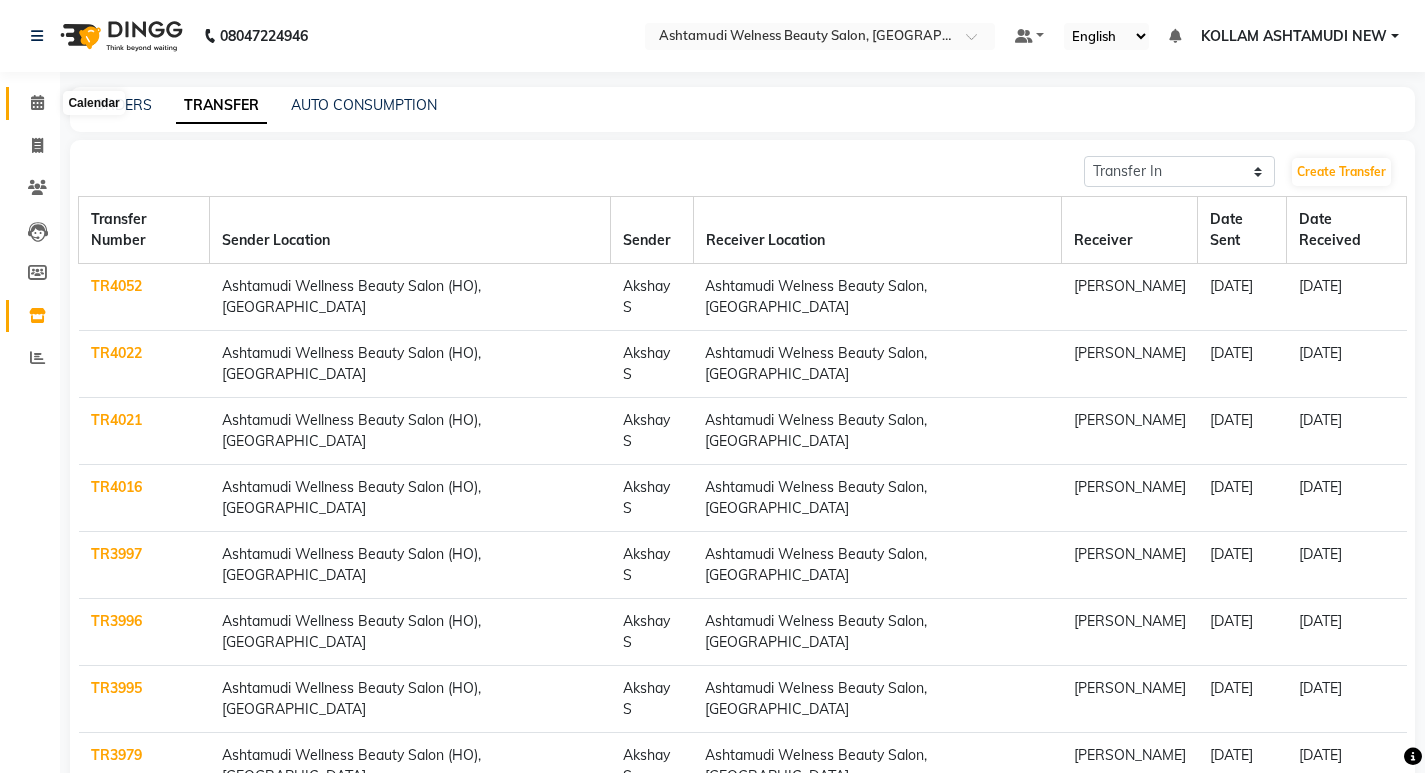 click 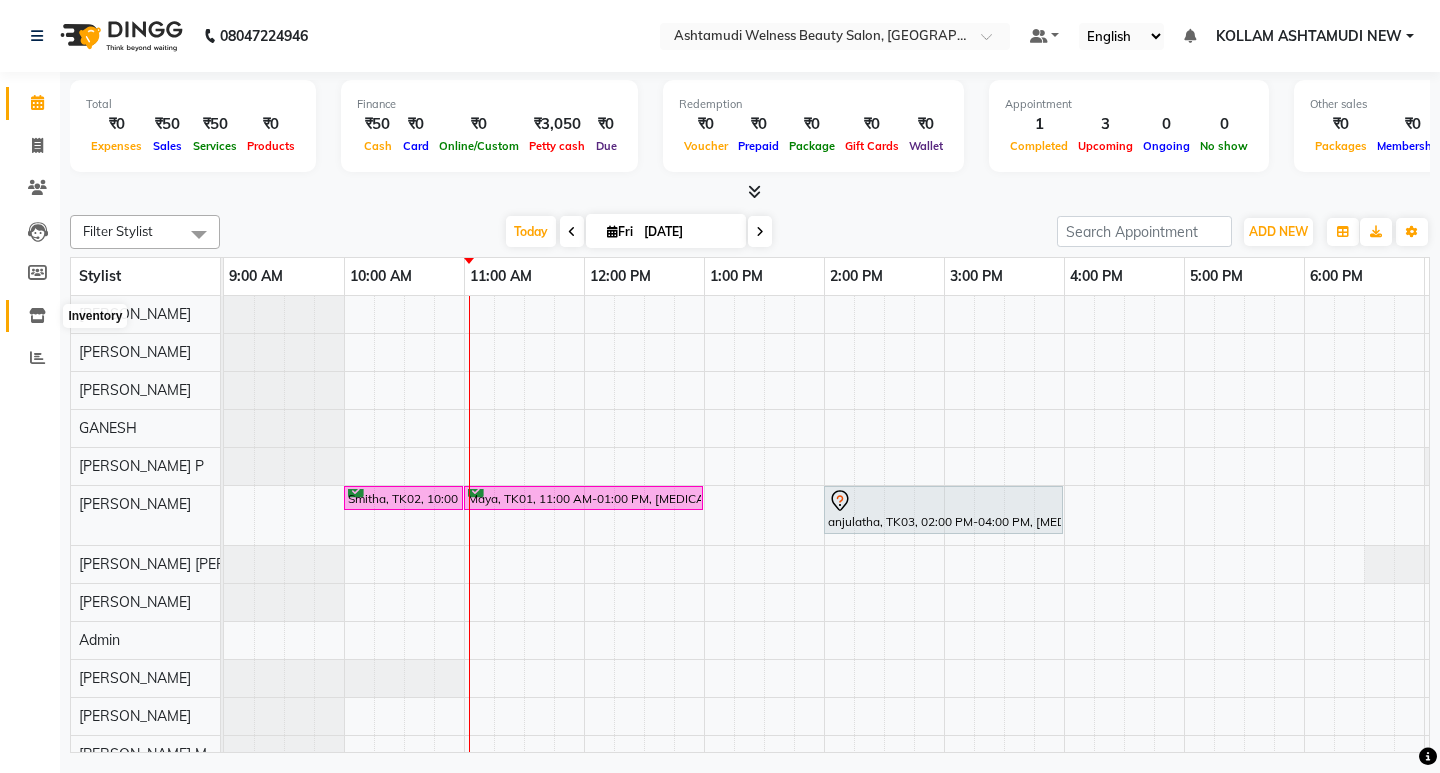 click 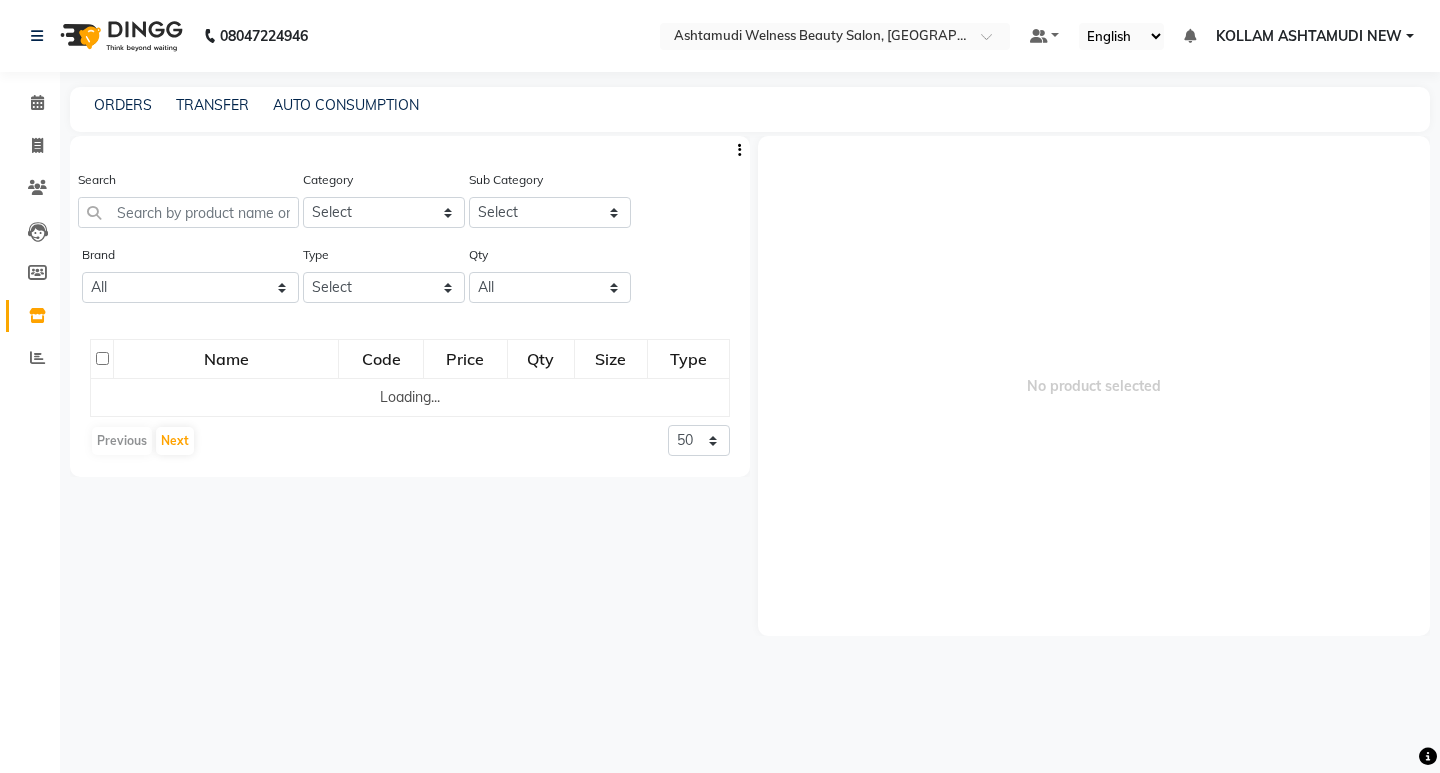 click on "Search" 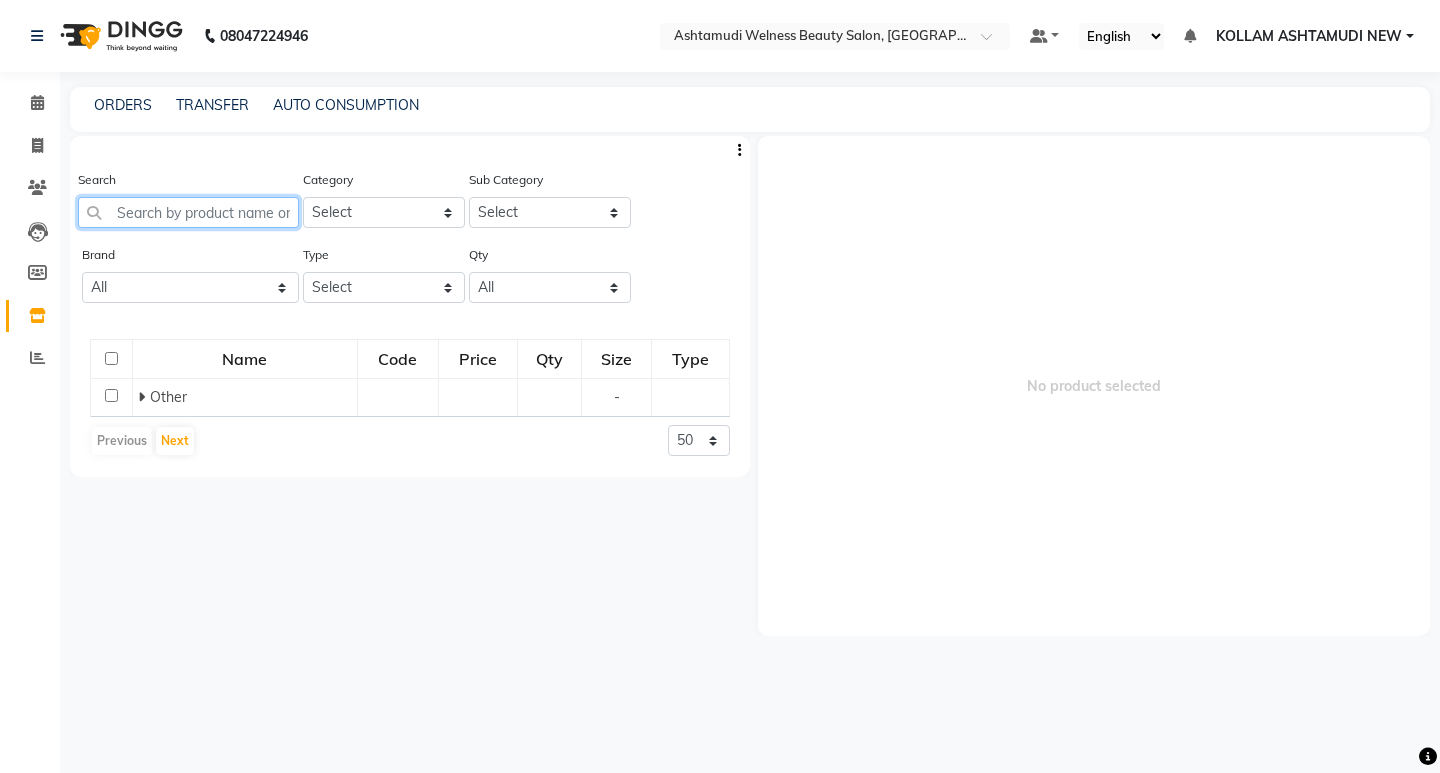 click 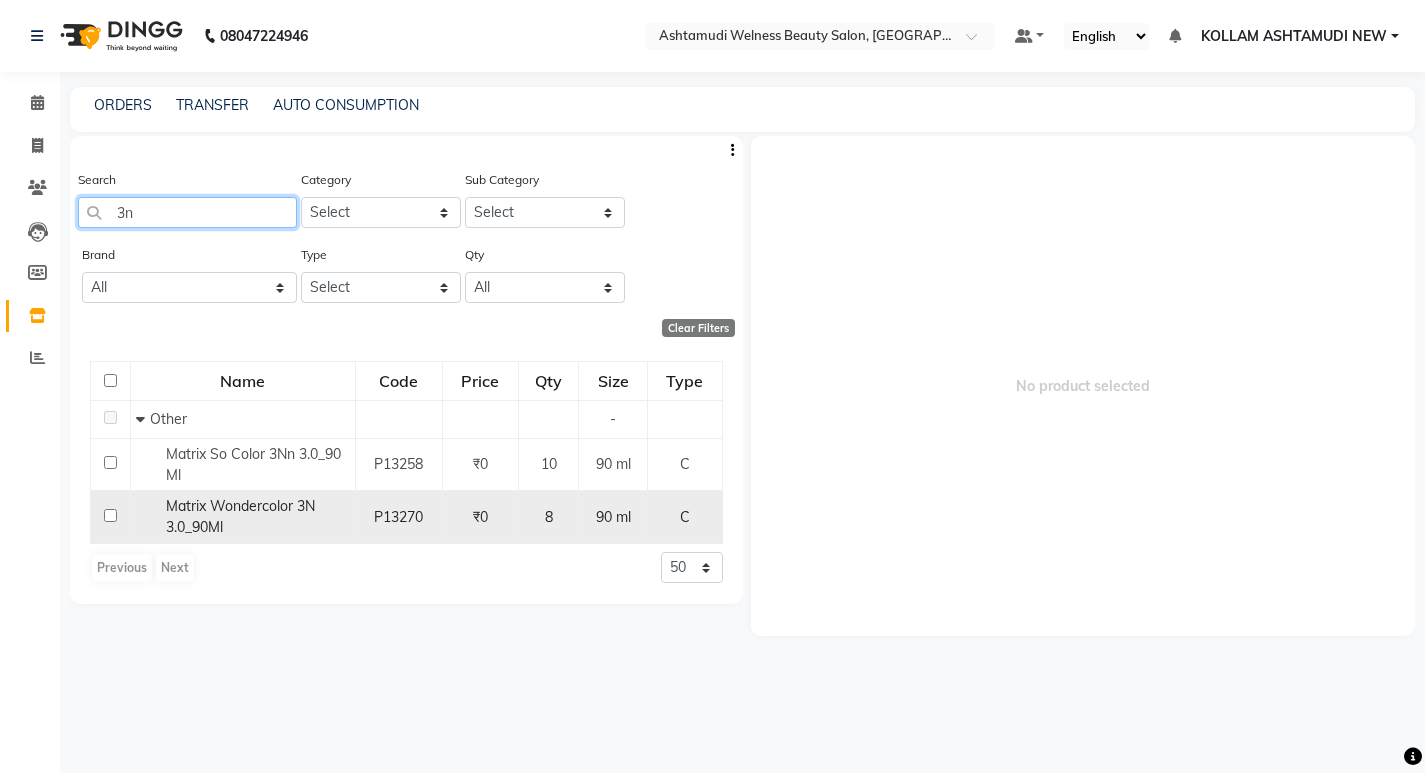 type on "3n" 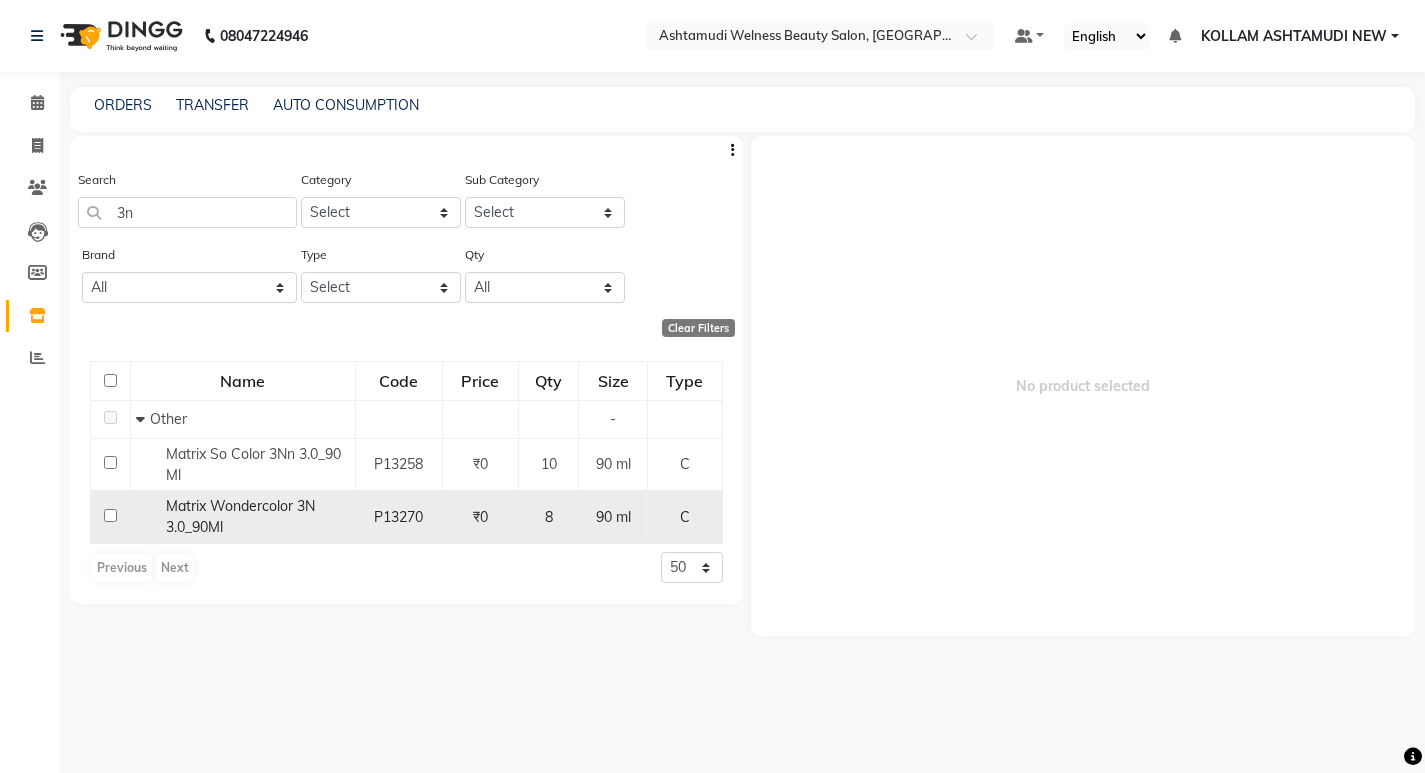 click 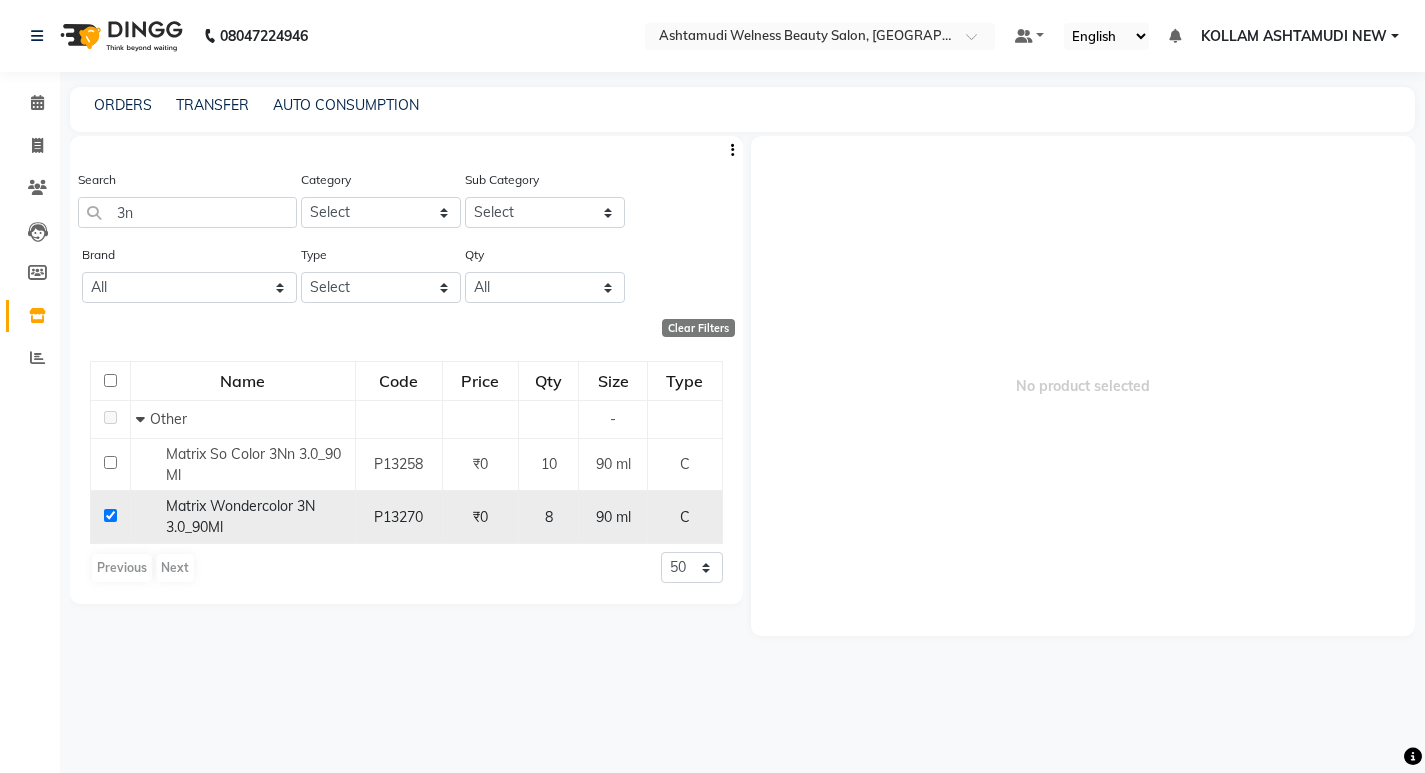 checkbox on "true" 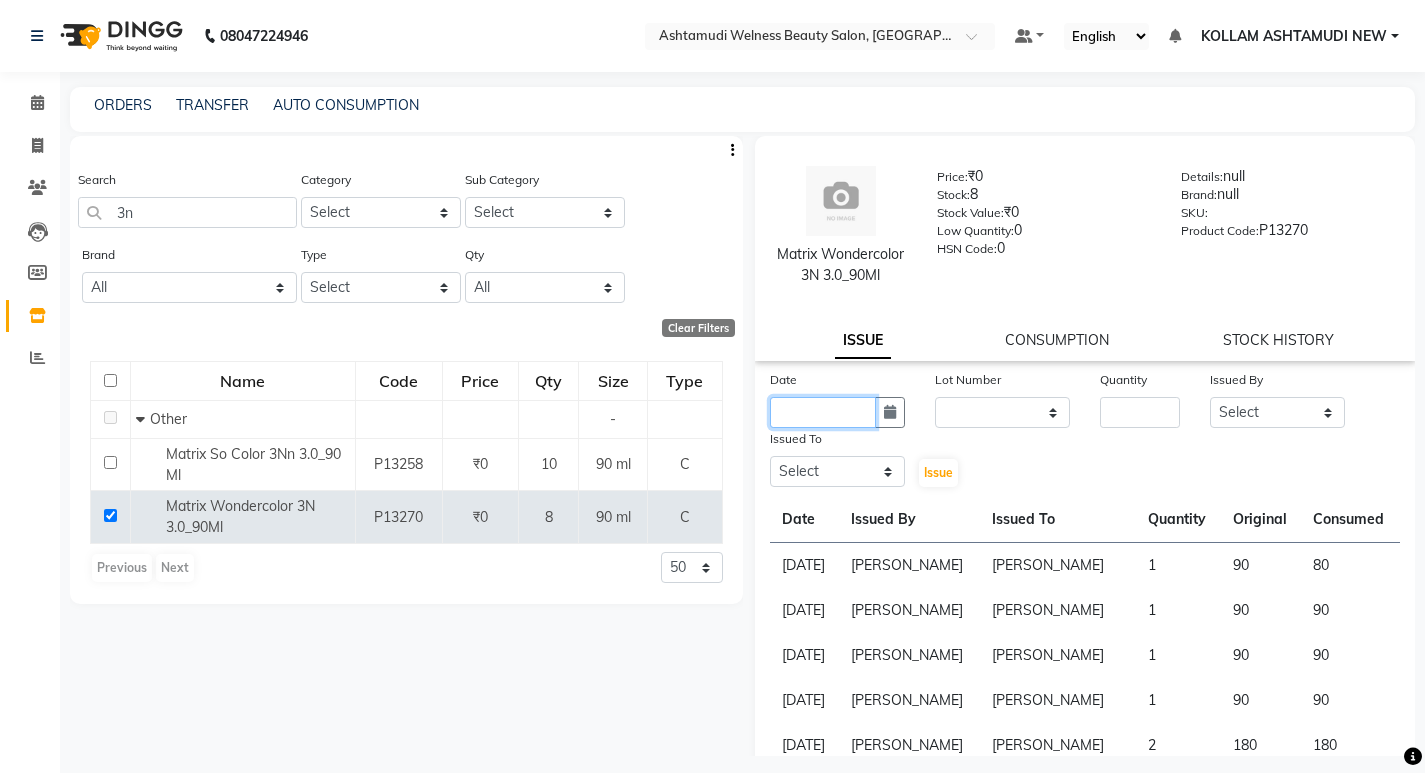 click 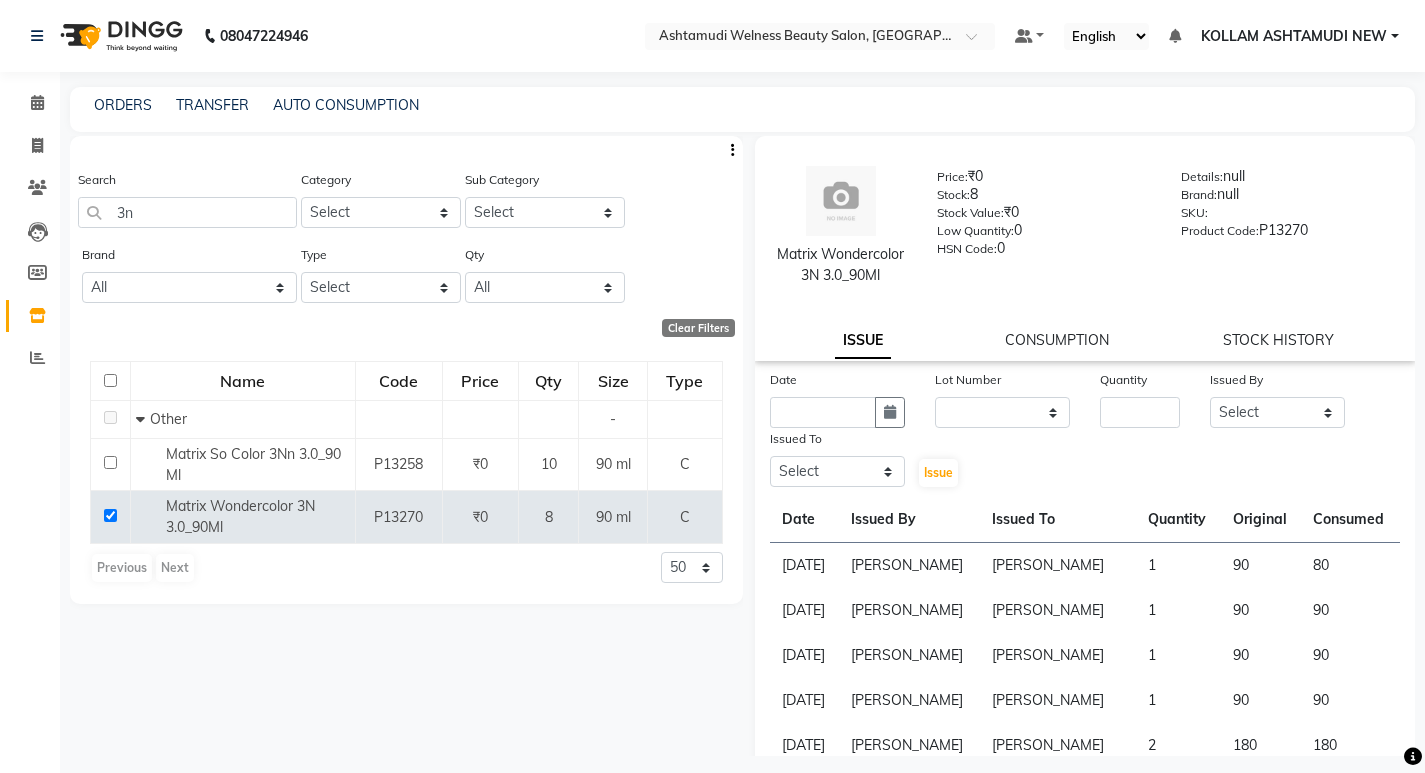 select on "7" 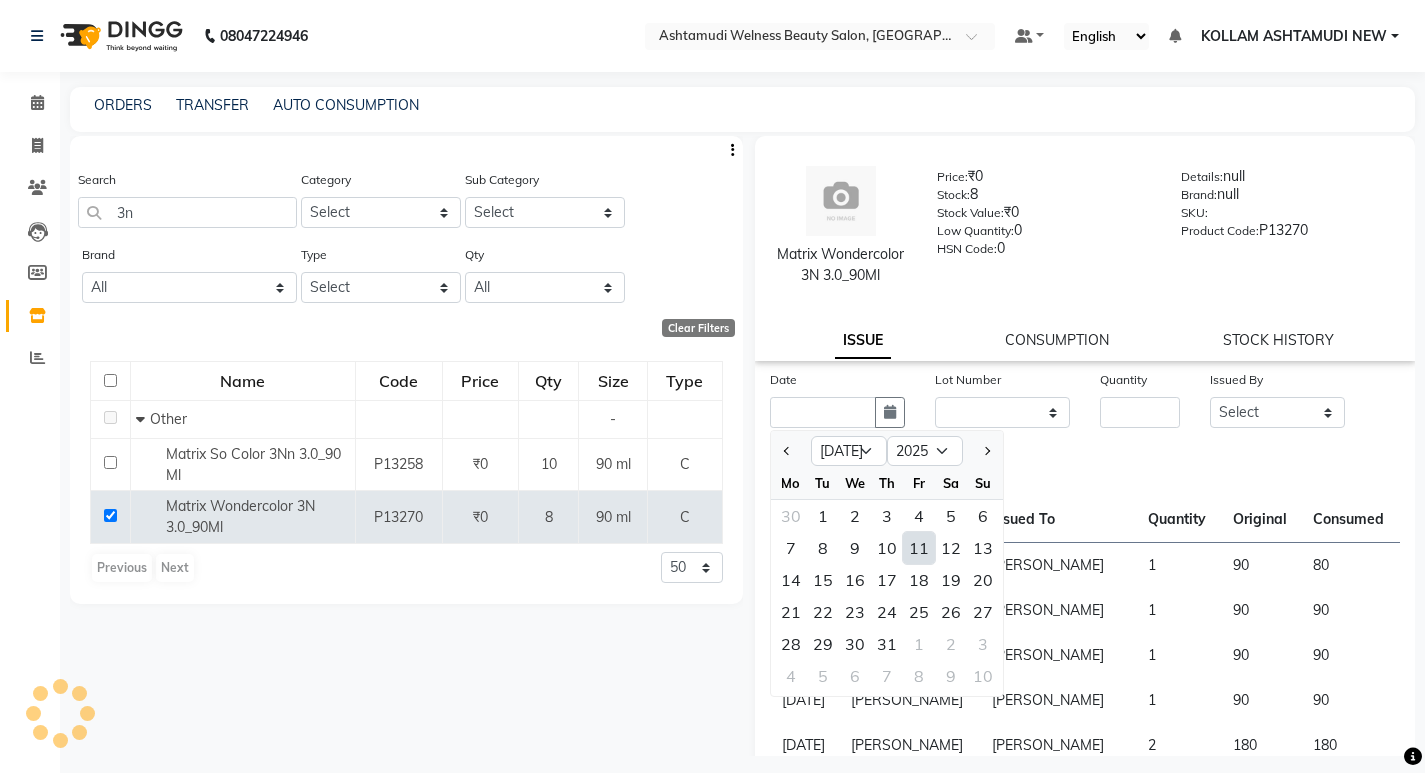 click on "11" 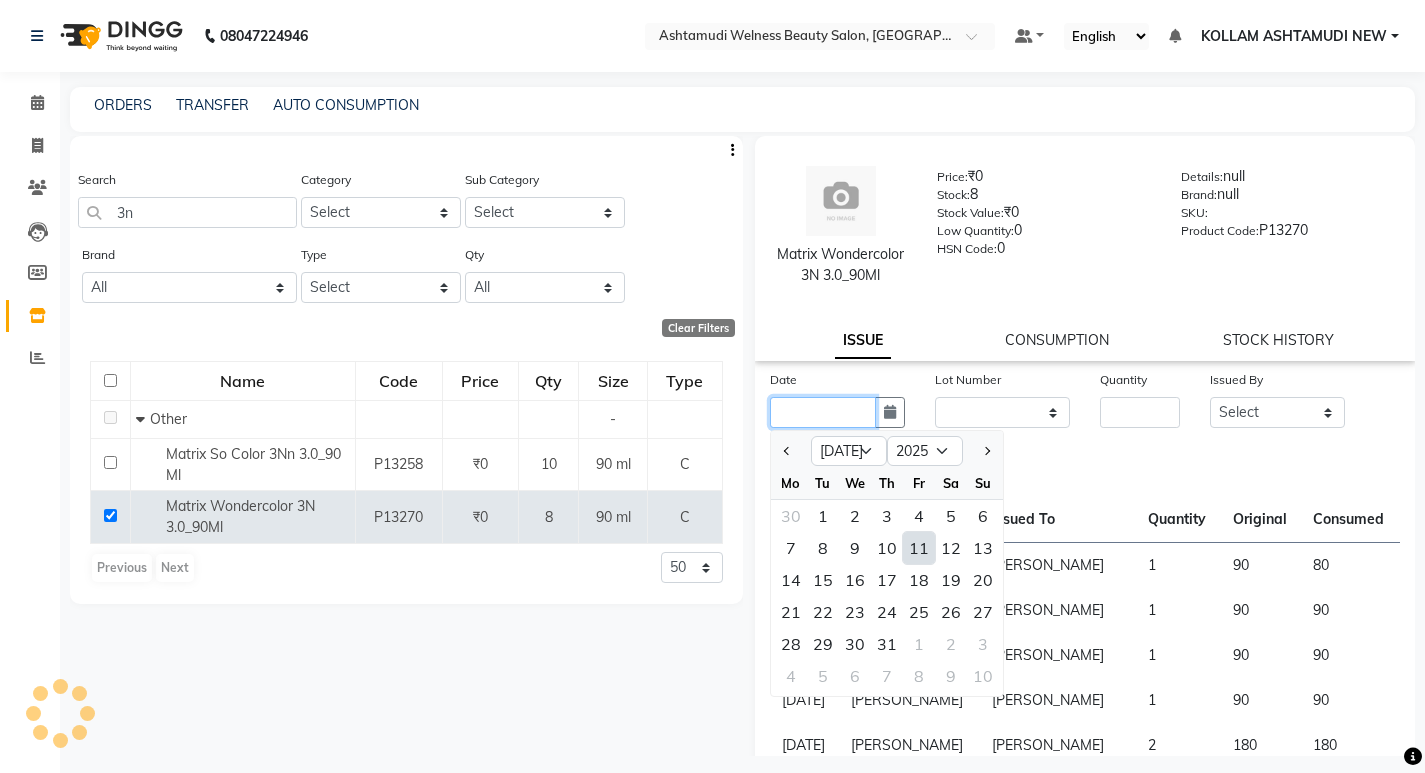 type on "[DATE]" 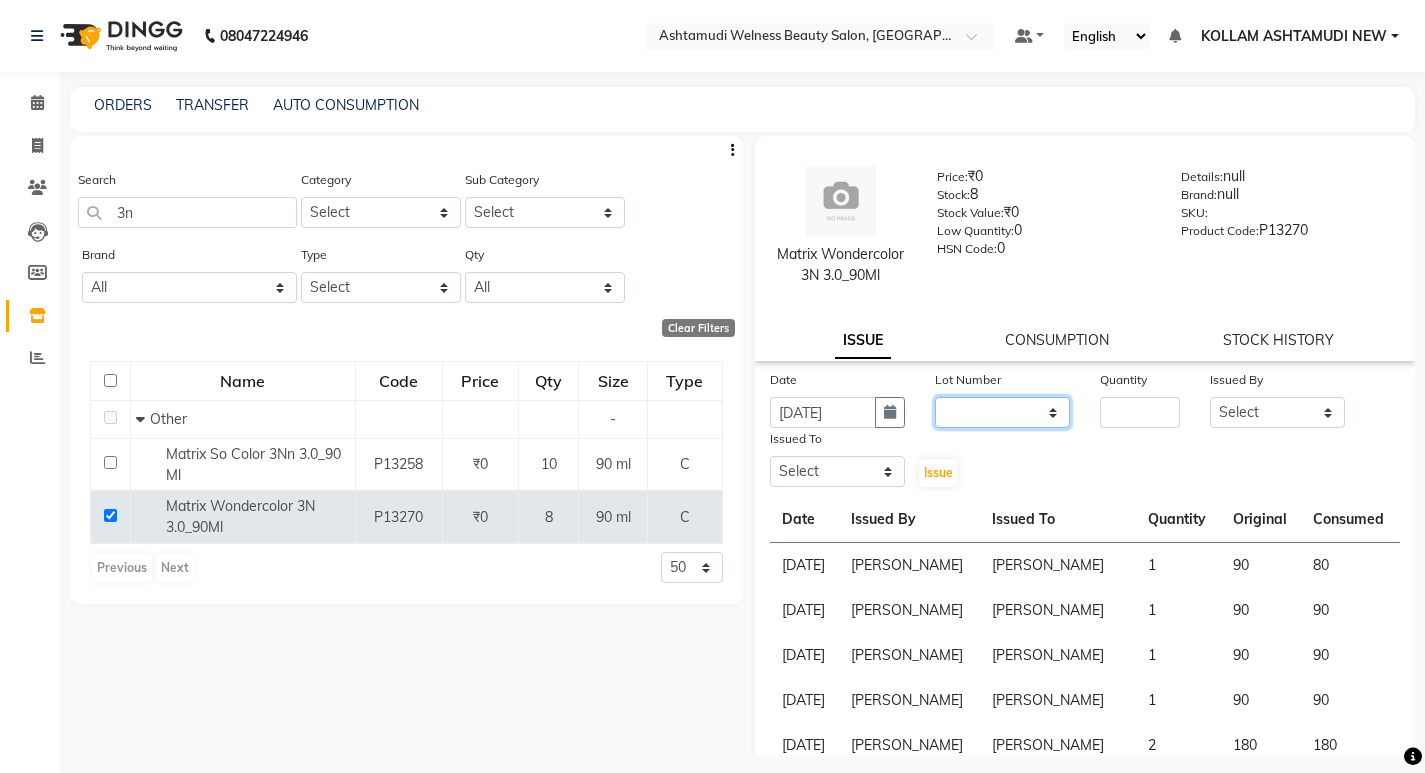 click on "None" 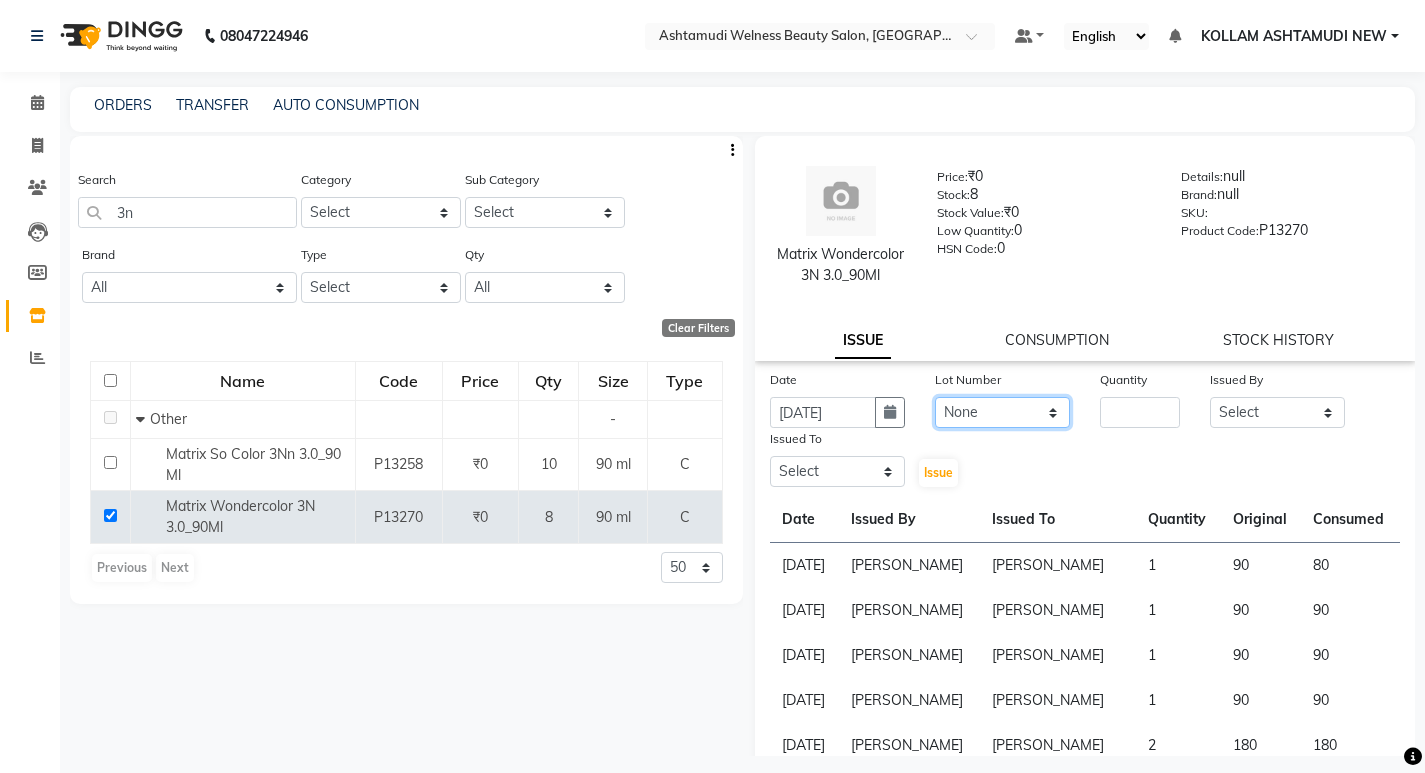 click on "None" 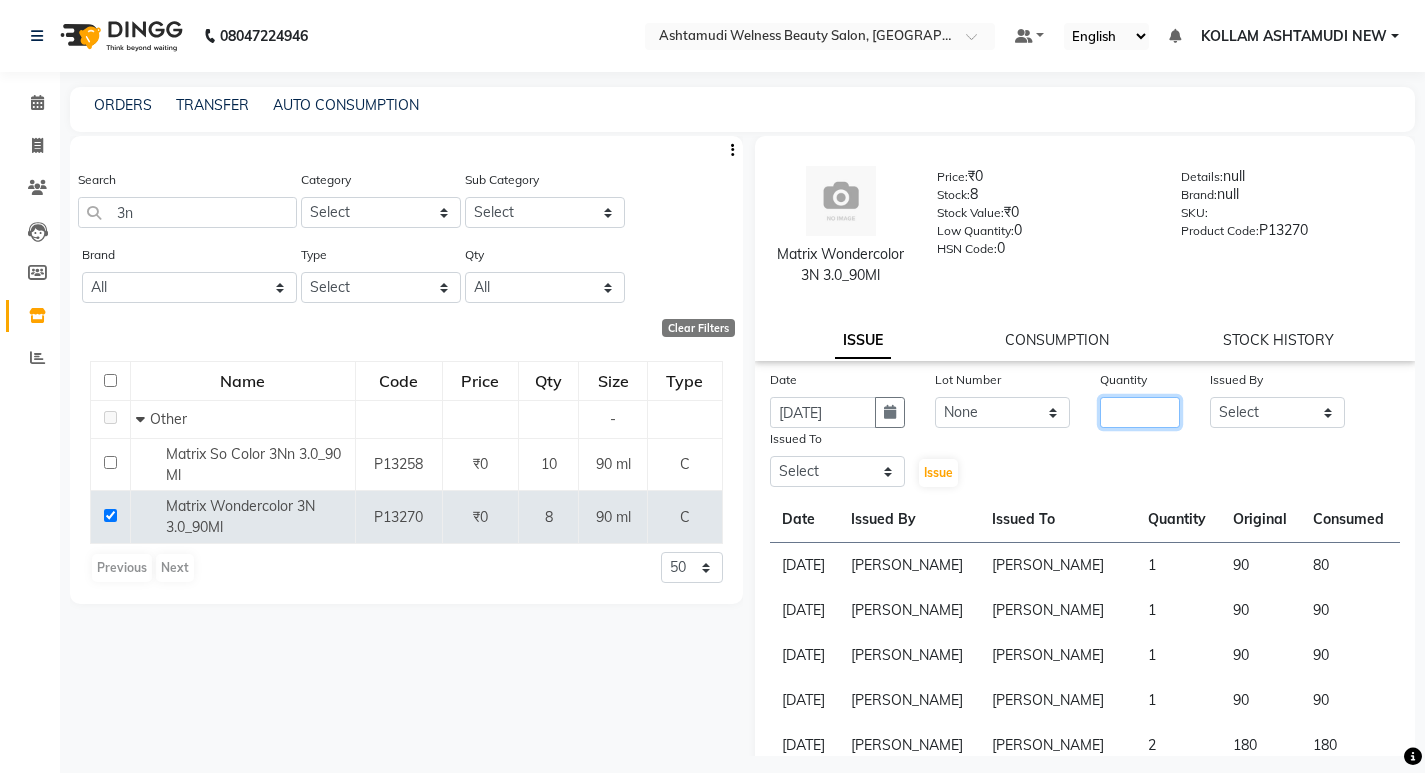 click 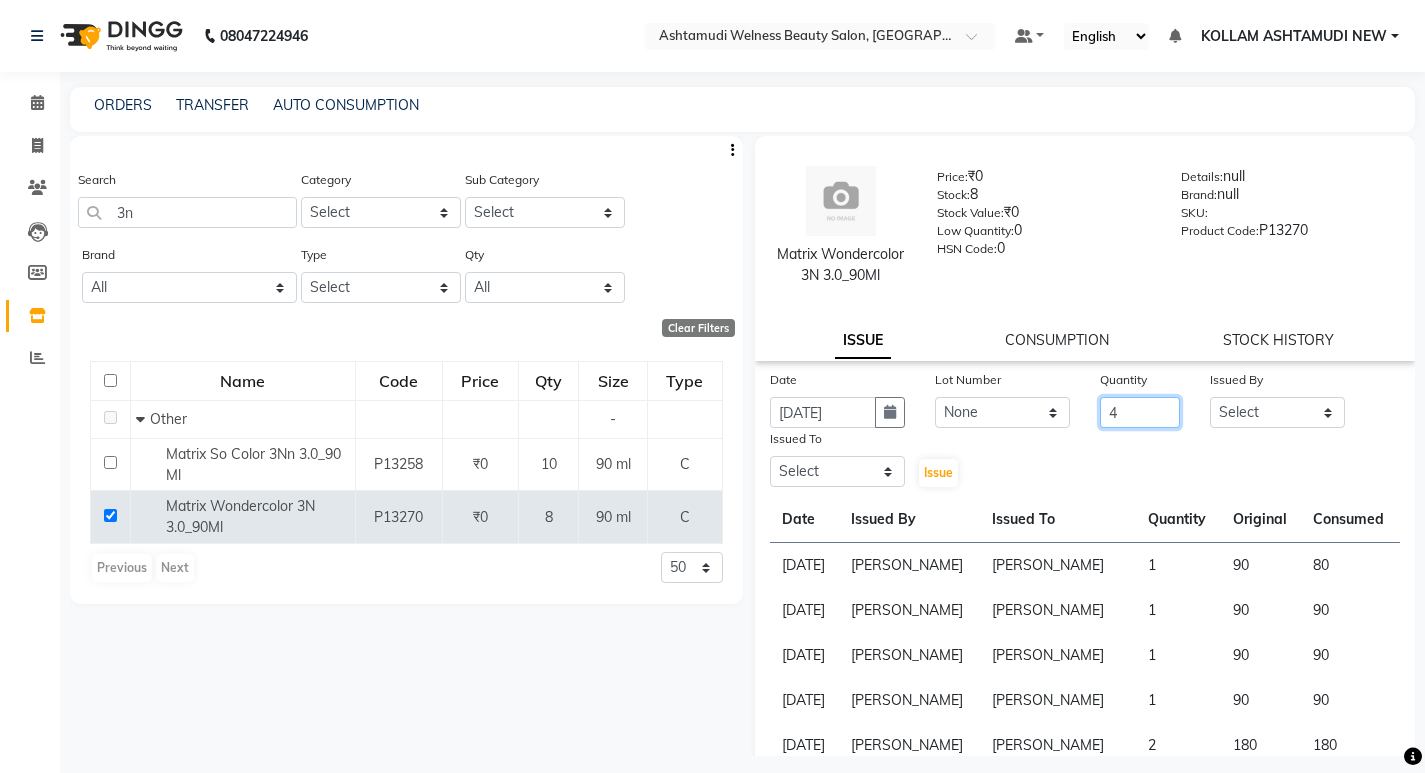 type on "4" 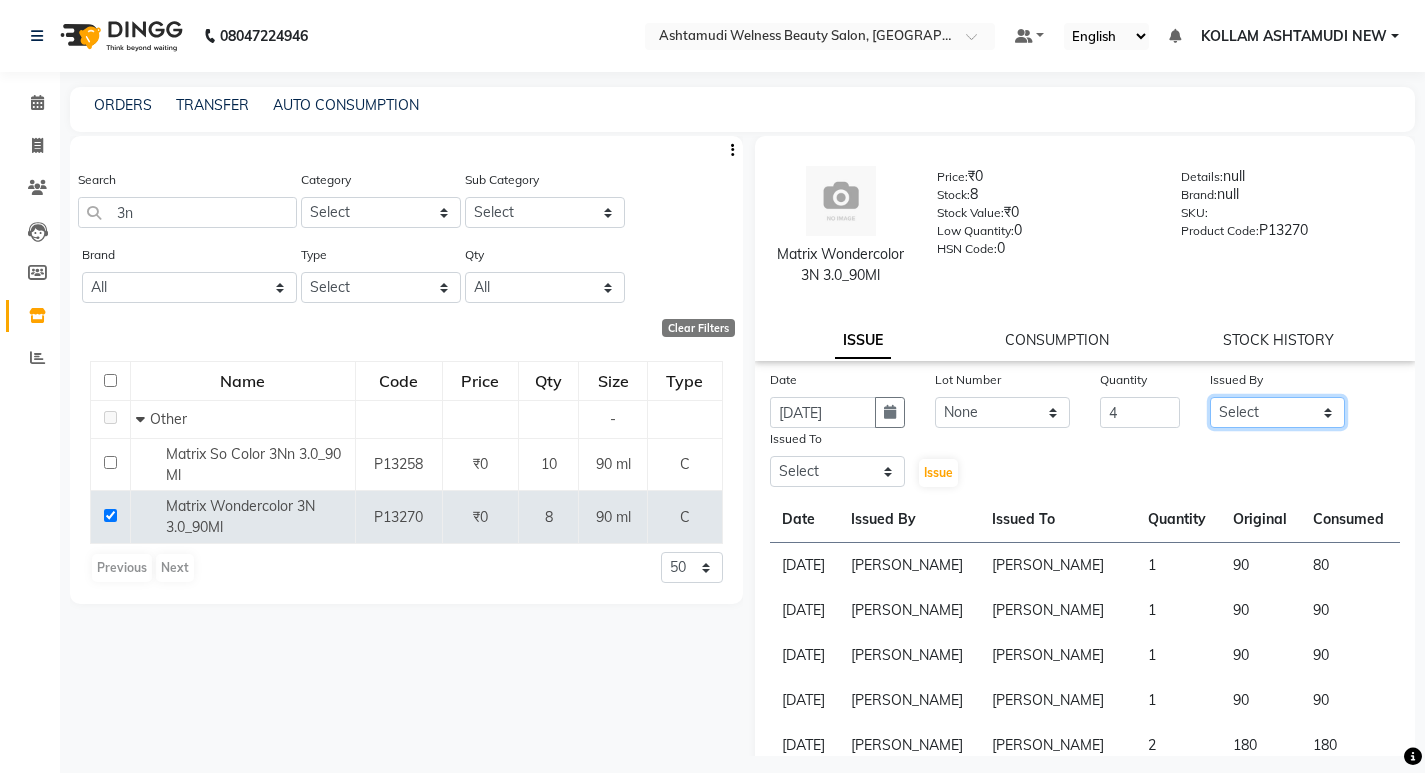 click on "Select [PERSON_NAME] Admin [PERSON_NAME]  [PERSON_NAME] [PERSON_NAME] [PERSON_NAME]  M [PERSON_NAME]  [PERSON_NAME]  P [PERSON_NAME] KOLLAM ASHTAMUDI KOLLAM ASHTAMUDI NEW  [PERSON_NAME] [PERSON_NAME] [PERSON_NAME]  [PERSON_NAME] [PERSON_NAME] [PERSON_NAME] [PERSON_NAME] [PERSON_NAME] M [PERSON_NAME] SARIGA [PERSON_NAME] [PERSON_NAME] [PERSON_NAME] [PERSON_NAME] [PERSON_NAME] S" 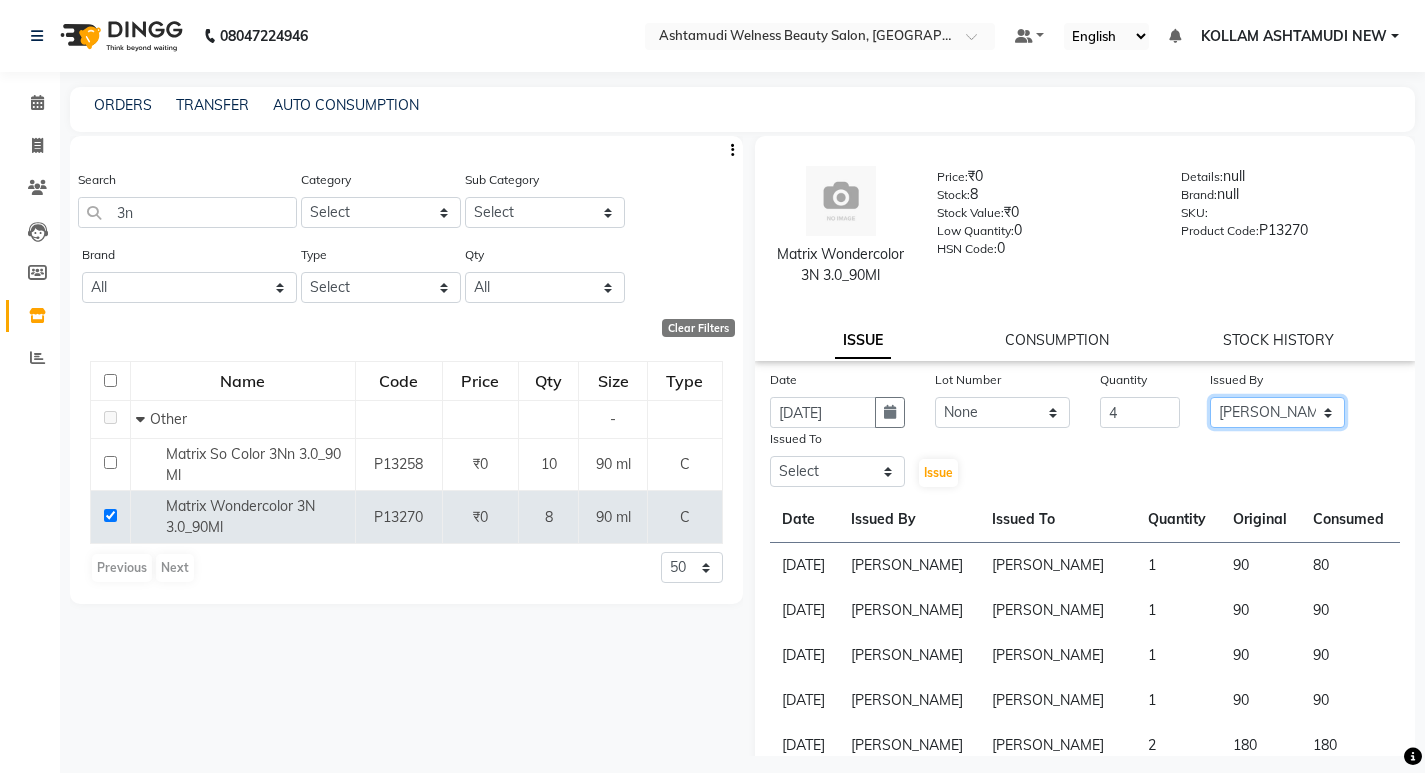 click on "Select [PERSON_NAME] Admin [PERSON_NAME]  [PERSON_NAME] [PERSON_NAME] [PERSON_NAME]  M [PERSON_NAME]  [PERSON_NAME]  P [PERSON_NAME] KOLLAM ASHTAMUDI KOLLAM ASHTAMUDI NEW  [PERSON_NAME] [PERSON_NAME] [PERSON_NAME]  [PERSON_NAME] [PERSON_NAME] [PERSON_NAME] [PERSON_NAME] [PERSON_NAME] M [PERSON_NAME] SARIGA [PERSON_NAME] [PERSON_NAME] [PERSON_NAME] [PERSON_NAME] [PERSON_NAME] S" 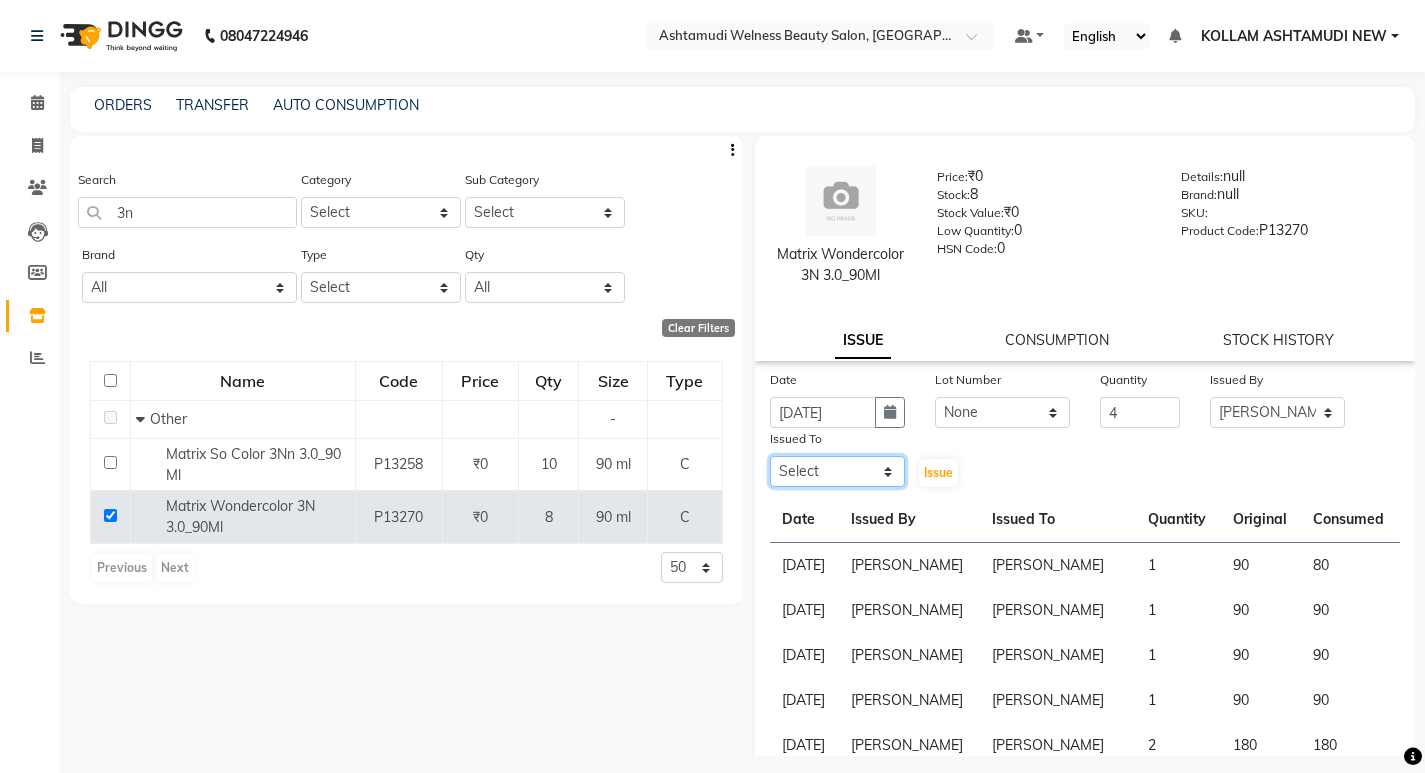 click on "Select [PERSON_NAME] Admin [PERSON_NAME]  [PERSON_NAME] [PERSON_NAME] [PERSON_NAME]  M [PERSON_NAME]  [PERSON_NAME]  P [PERSON_NAME] KOLLAM ASHTAMUDI KOLLAM ASHTAMUDI NEW  [PERSON_NAME] [PERSON_NAME] [PERSON_NAME]  [PERSON_NAME] [PERSON_NAME] [PERSON_NAME] [PERSON_NAME] [PERSON_NAME] M [PERSON_NAME] SARIGA [PERSON_NAME] [PERSON_NAME] [PERSON_NAME] [PERSON_NAME] [PERSON_NAME] S" 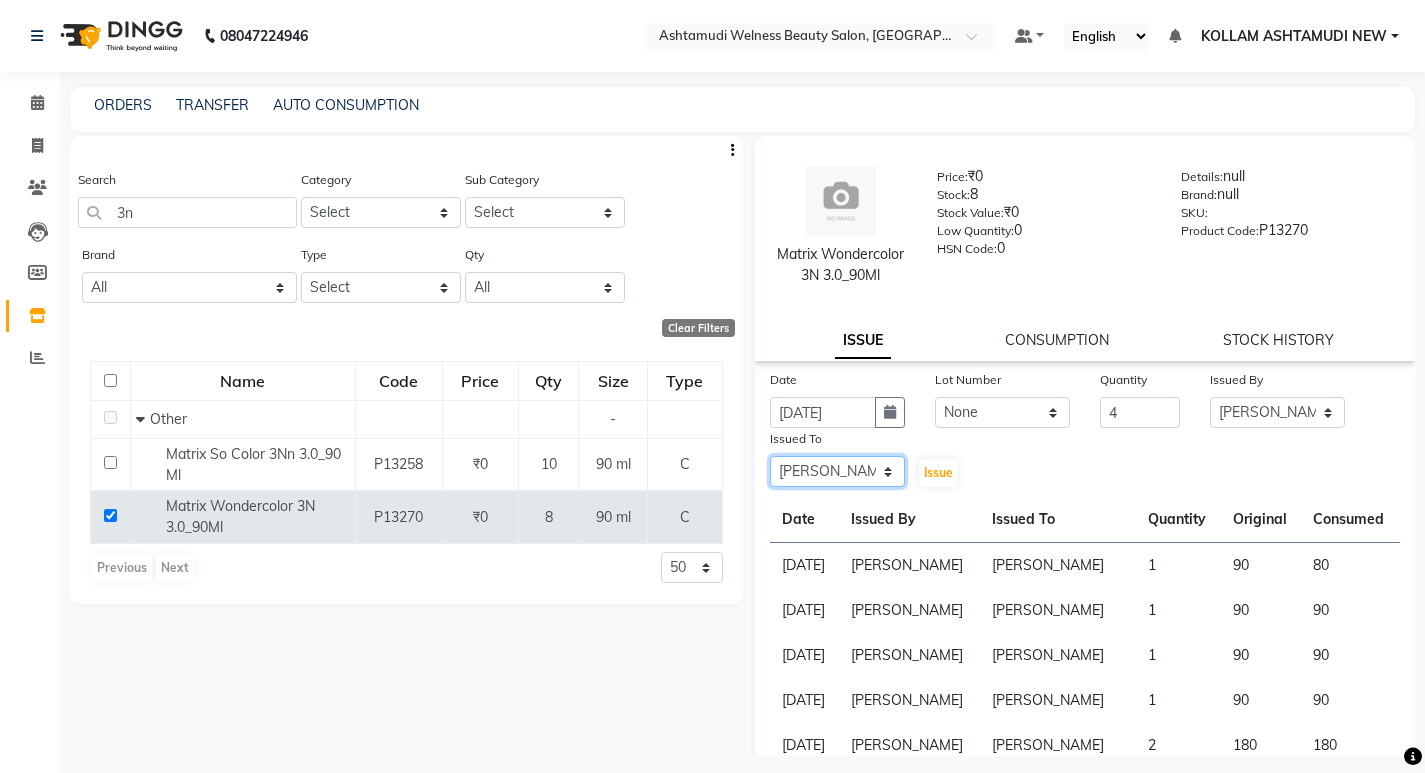 click on "Select [PERSON_NAME] Admin [PERSON_NAME]  [PERSON_NAME] [PERSON_NAME] [PERSON_NAME]  M [PERSON_NAME]  [PERSON_NAME]  P [PERSON_NAME] KOLLAM ASHTAMUDI KOLLAM ASHTAMUDI NEW  [PERSON_NAME] [PERSON_NAME] [PERSON_NAME]  [PERSON_NAME] [PERSON_NAME] [PERSON_NAME] [PERSON_NAME] [PERSON_NAME] M [PERSON_NAME] SARIGA [PERSON_NAME] [PERSON_NAME] [PERSON_NAME] [PERSON_NAME] [PERSON_NAME] S" 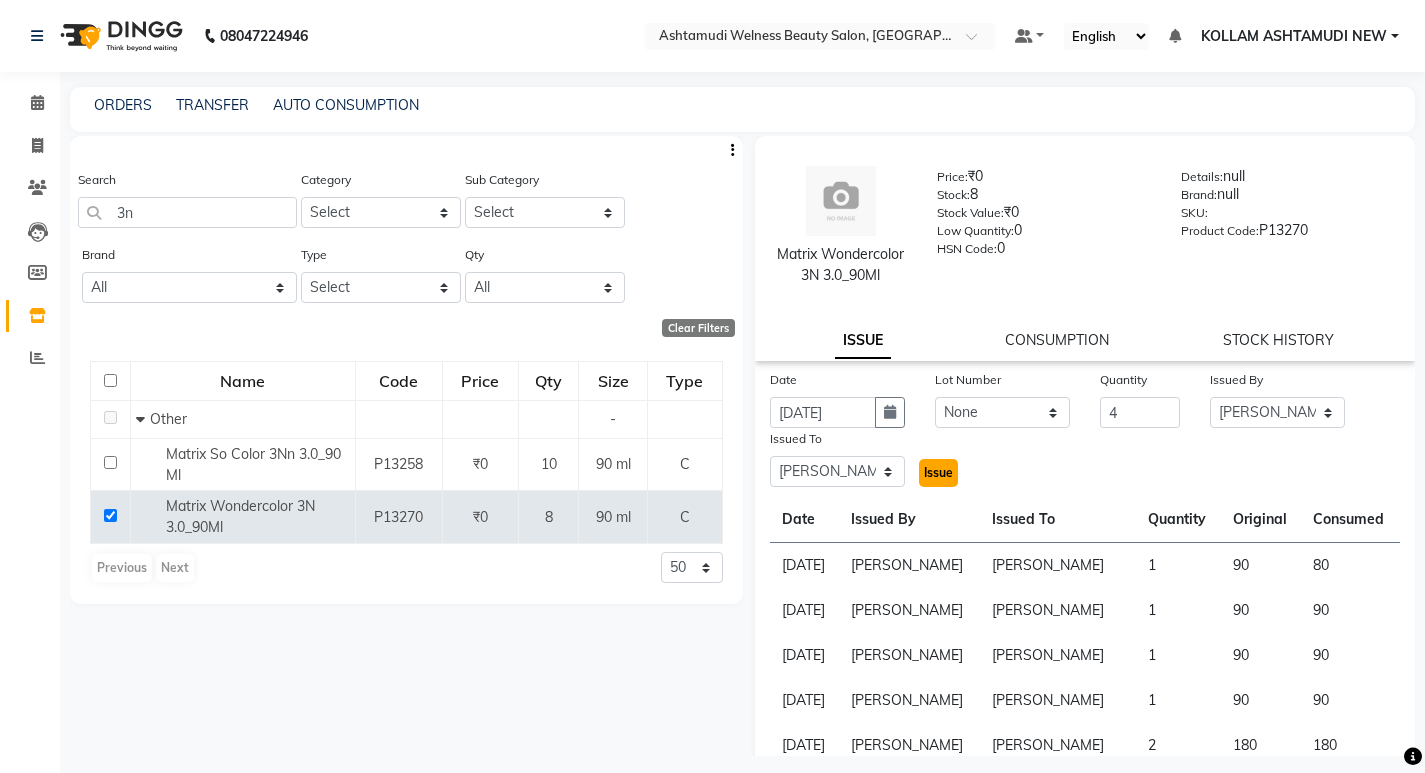 click on "Issue" 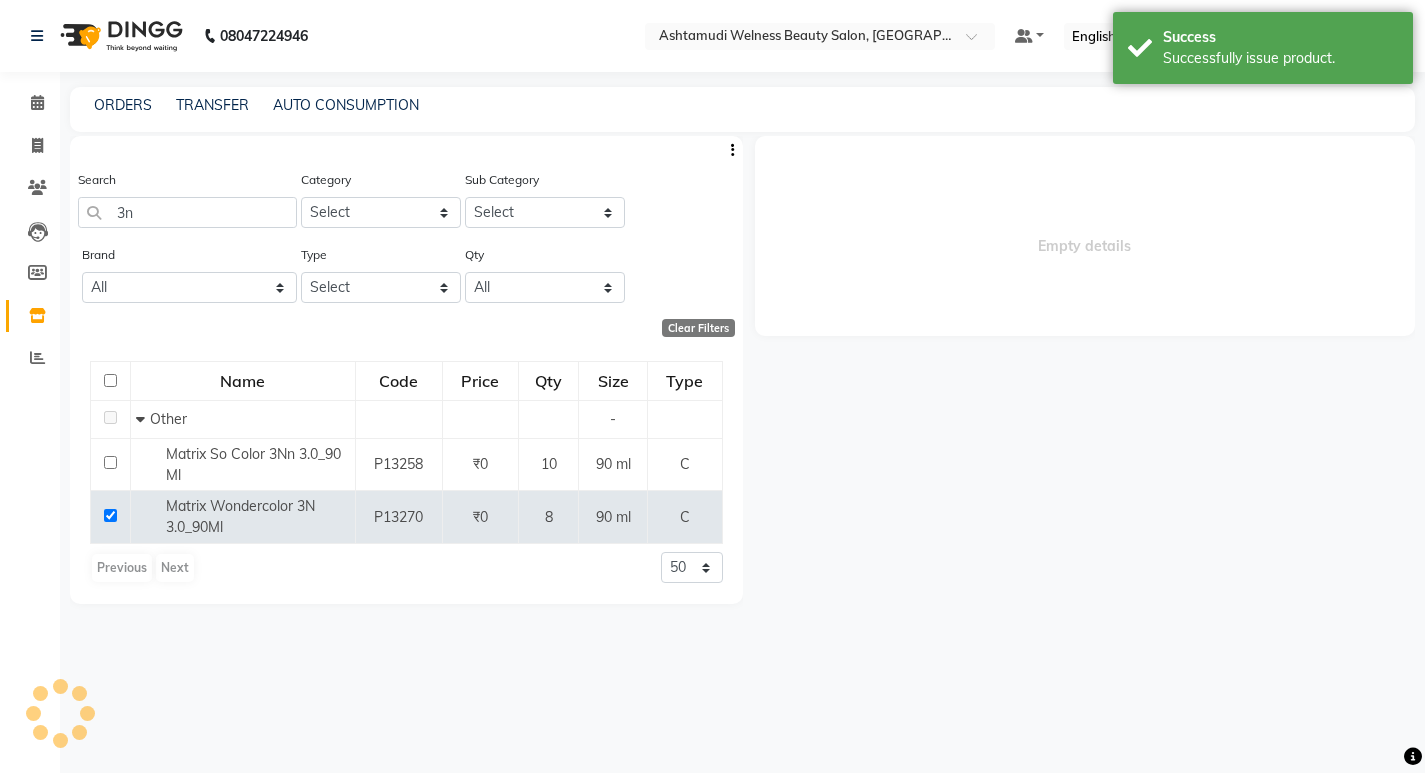 select 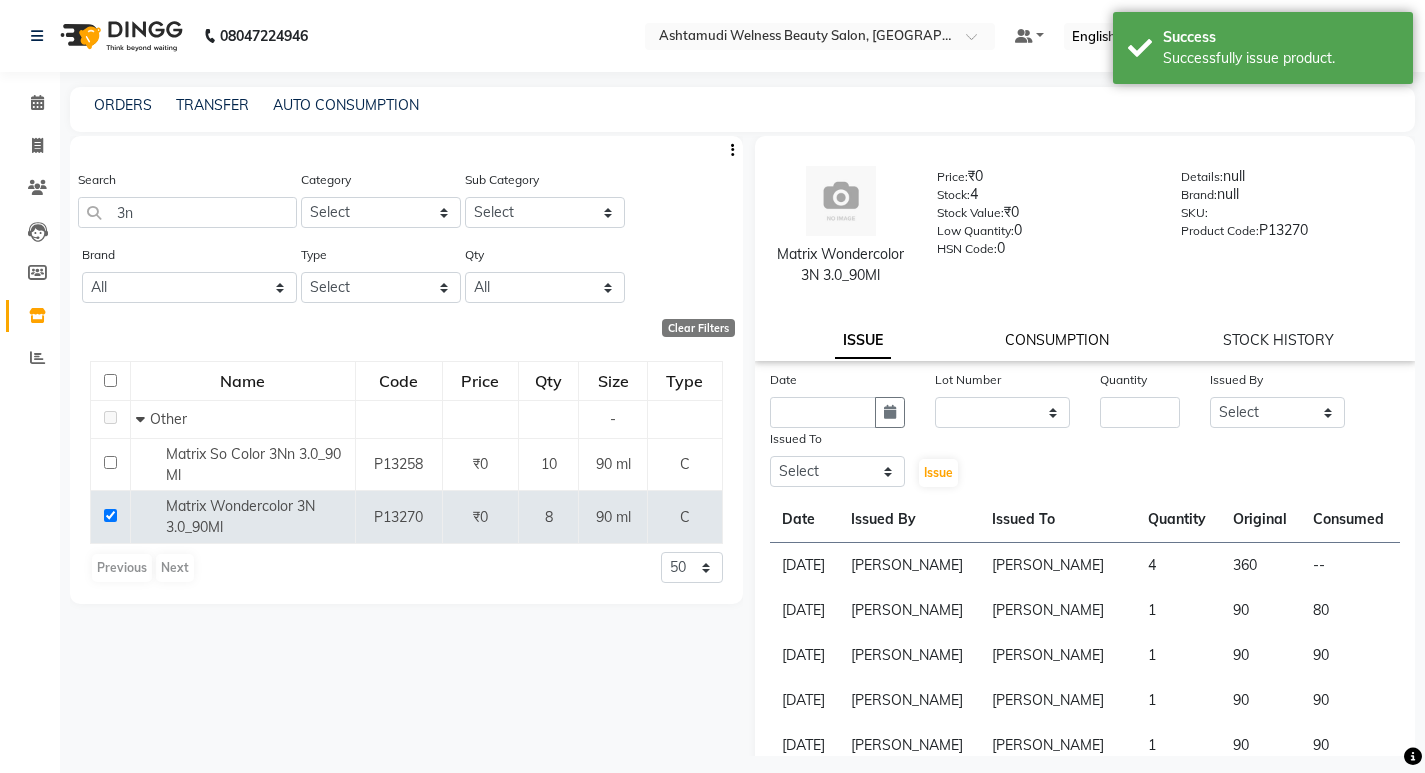 click on "CONSUMPTION" 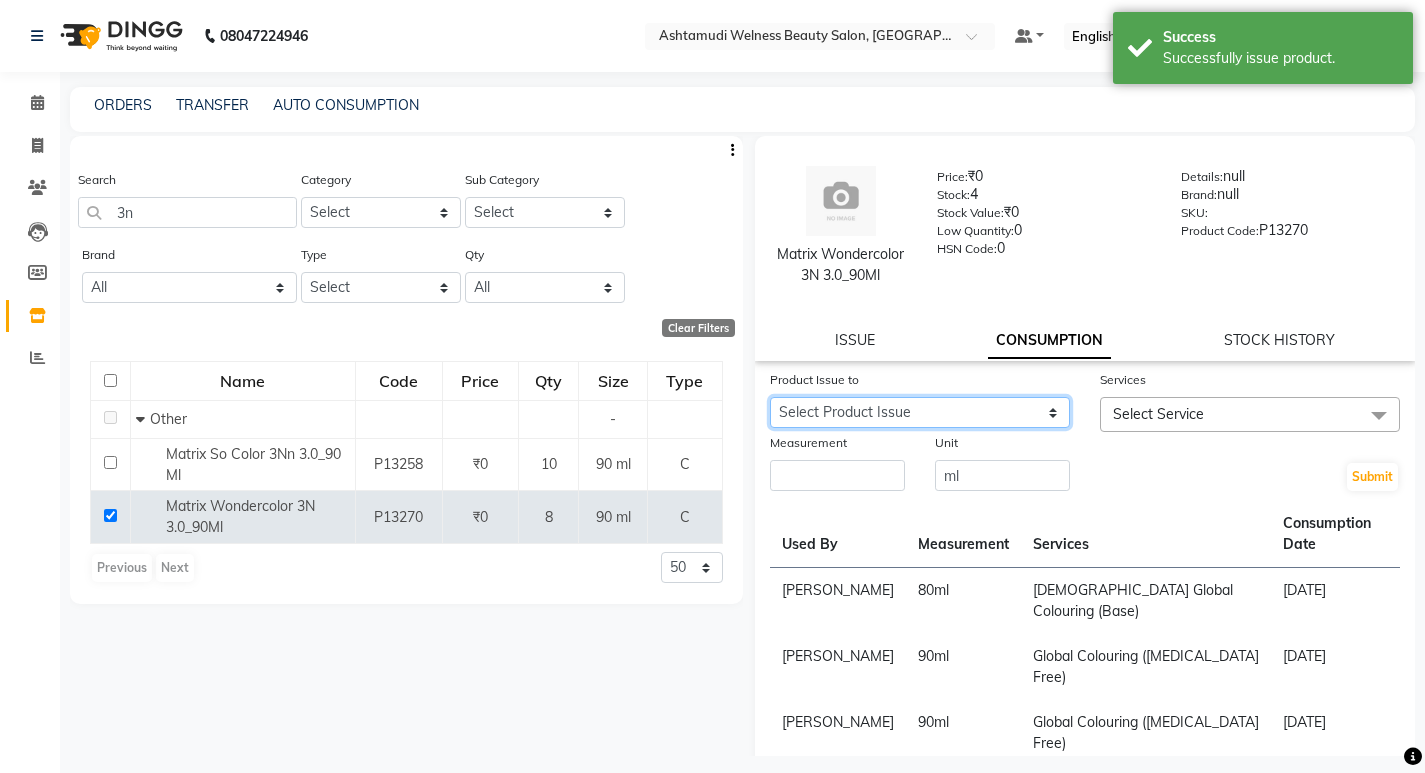 click on "Select Product Issue [DATE], Issued to: KOLLAM ASHTAMUDI, Balance: 360 [DATE], Issued to: [PERSON_NAME], Balance: 10" 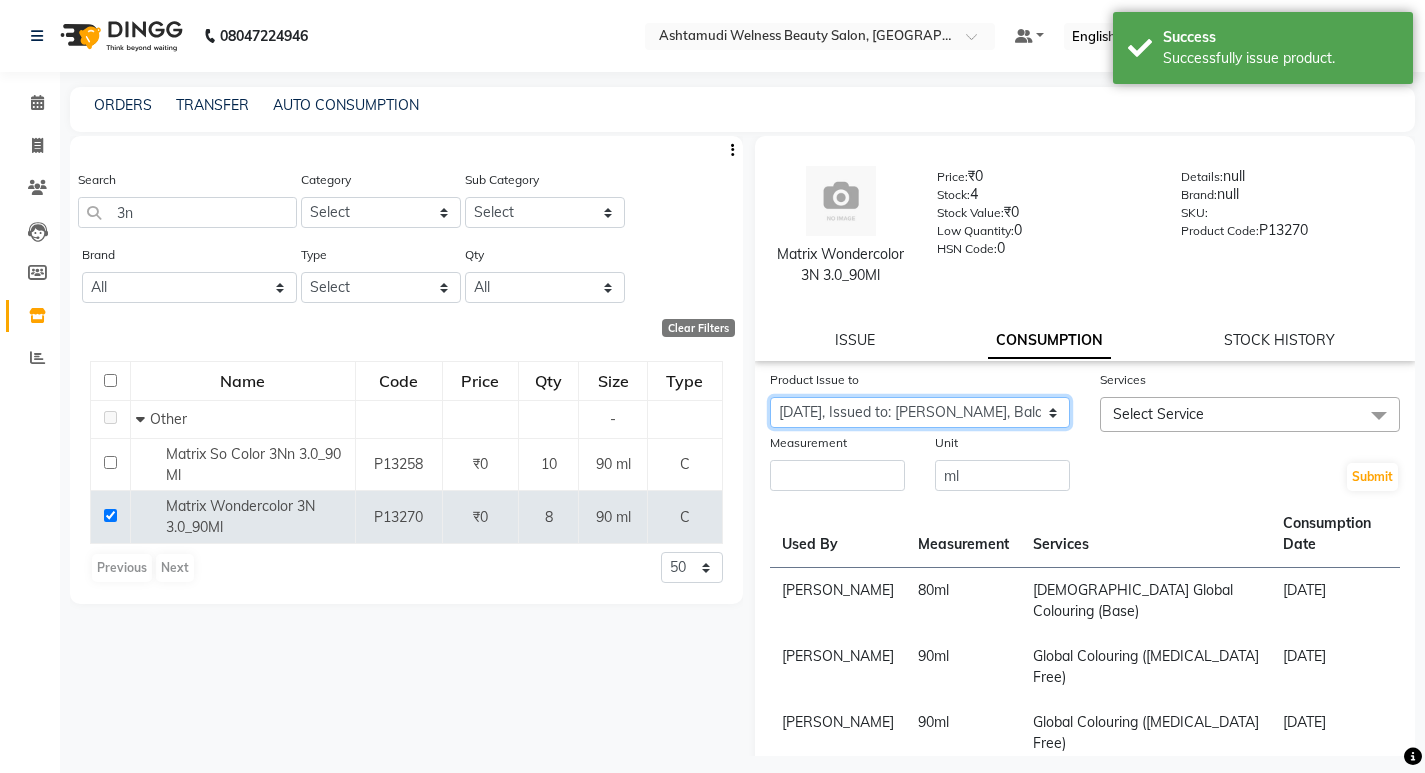 click on "Select Product Issue [DATE], Issued to: KOLLAM ASHTAMUDI, Balance: 360 [DATE], Issued to: [PERSON_NAME], Balance: 10" 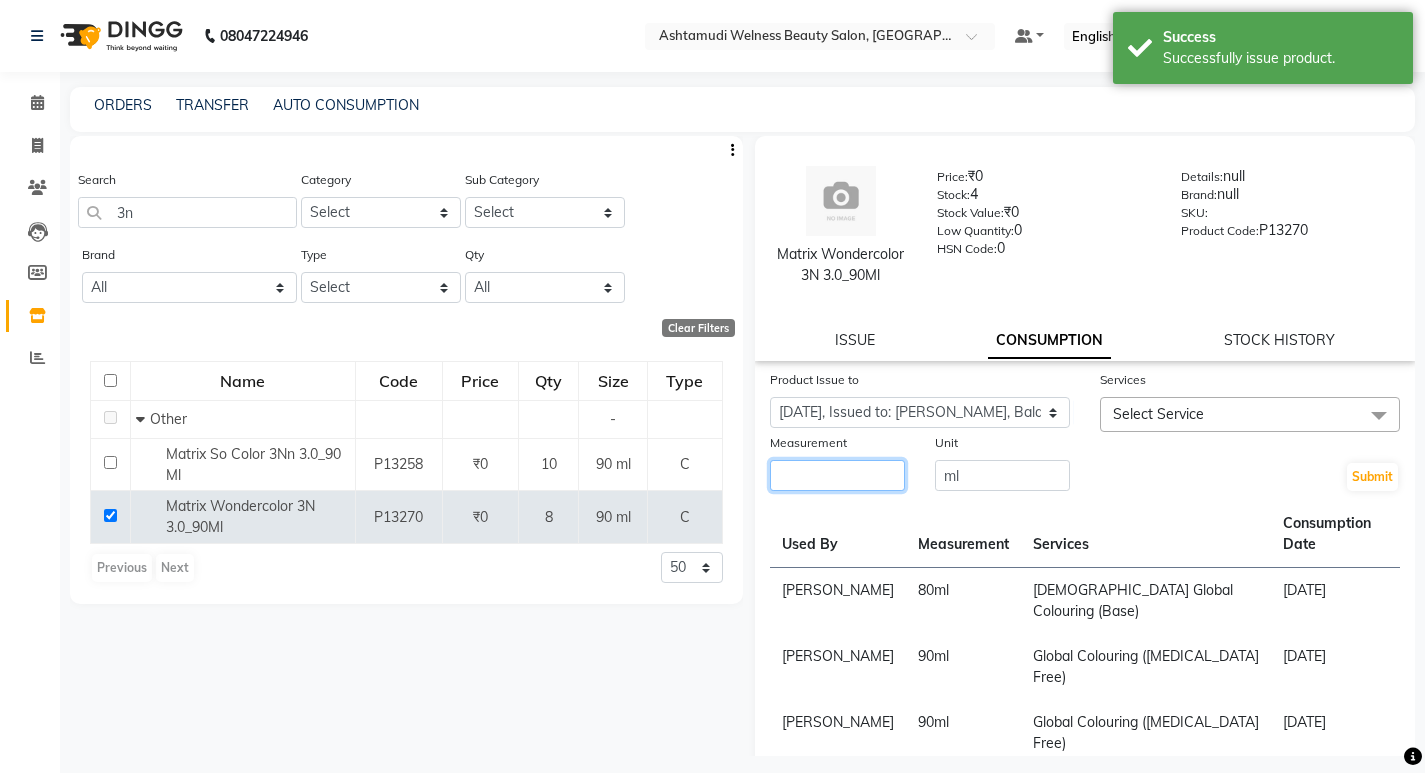 click 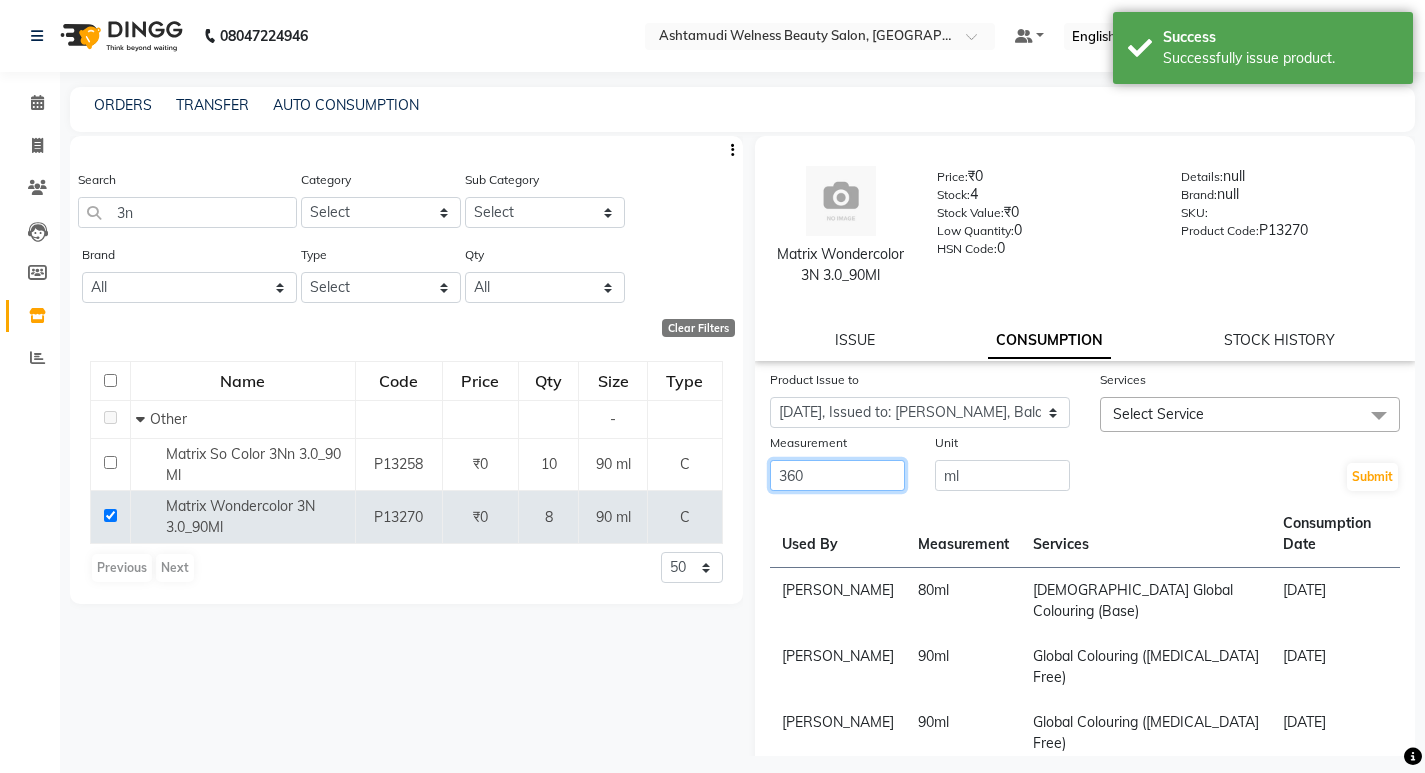 type on "360" 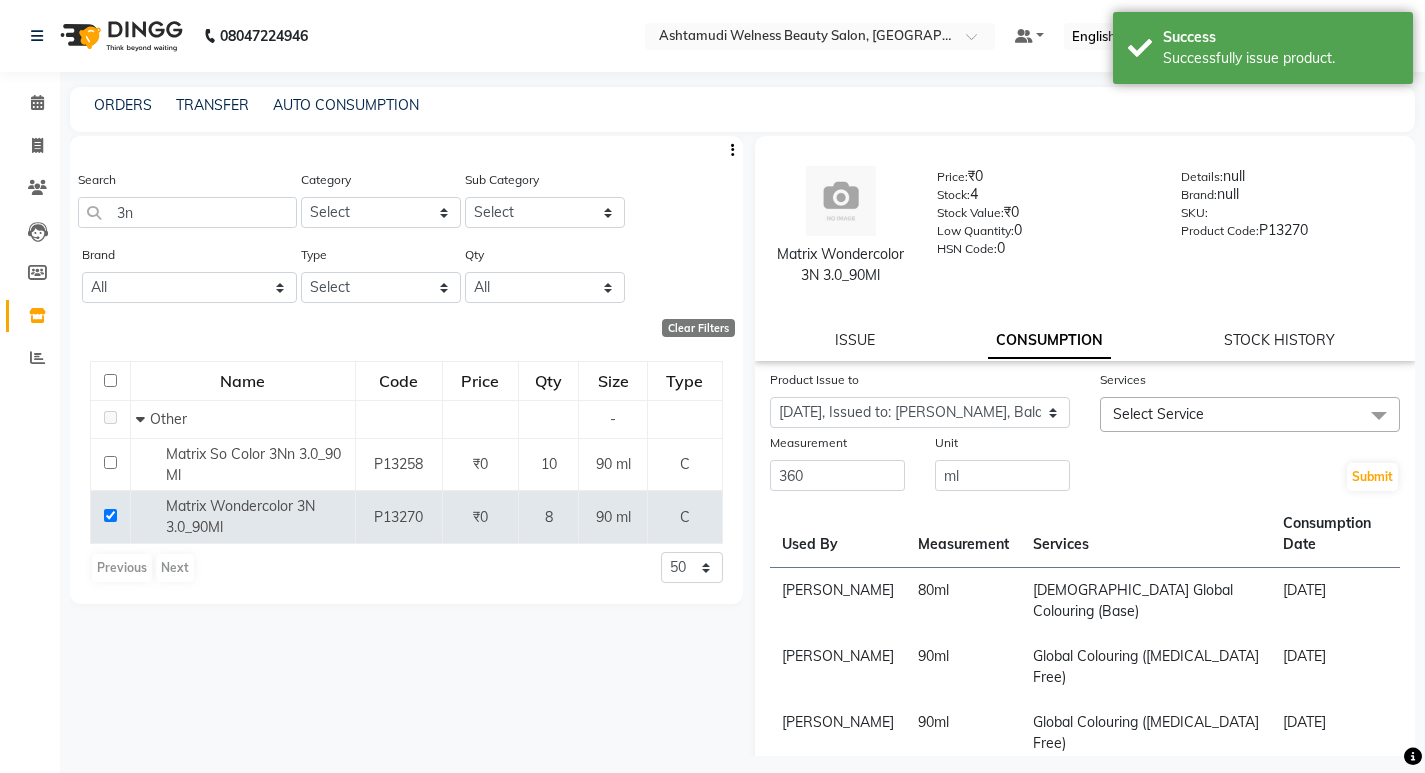 drag, startPoint x: 1246, startPoint y: 407, endPoint x: 1226, endPoint y: 468, distance: 64.195015 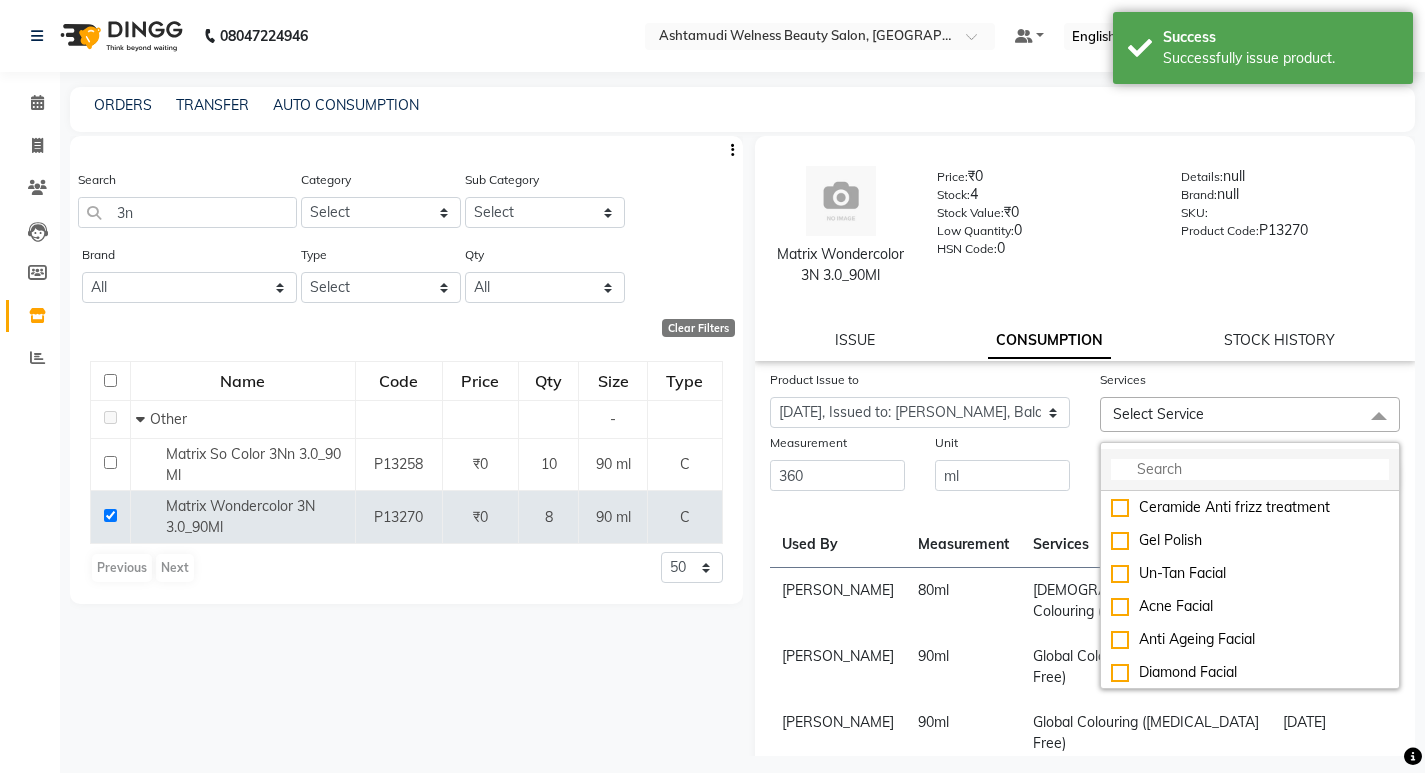 click 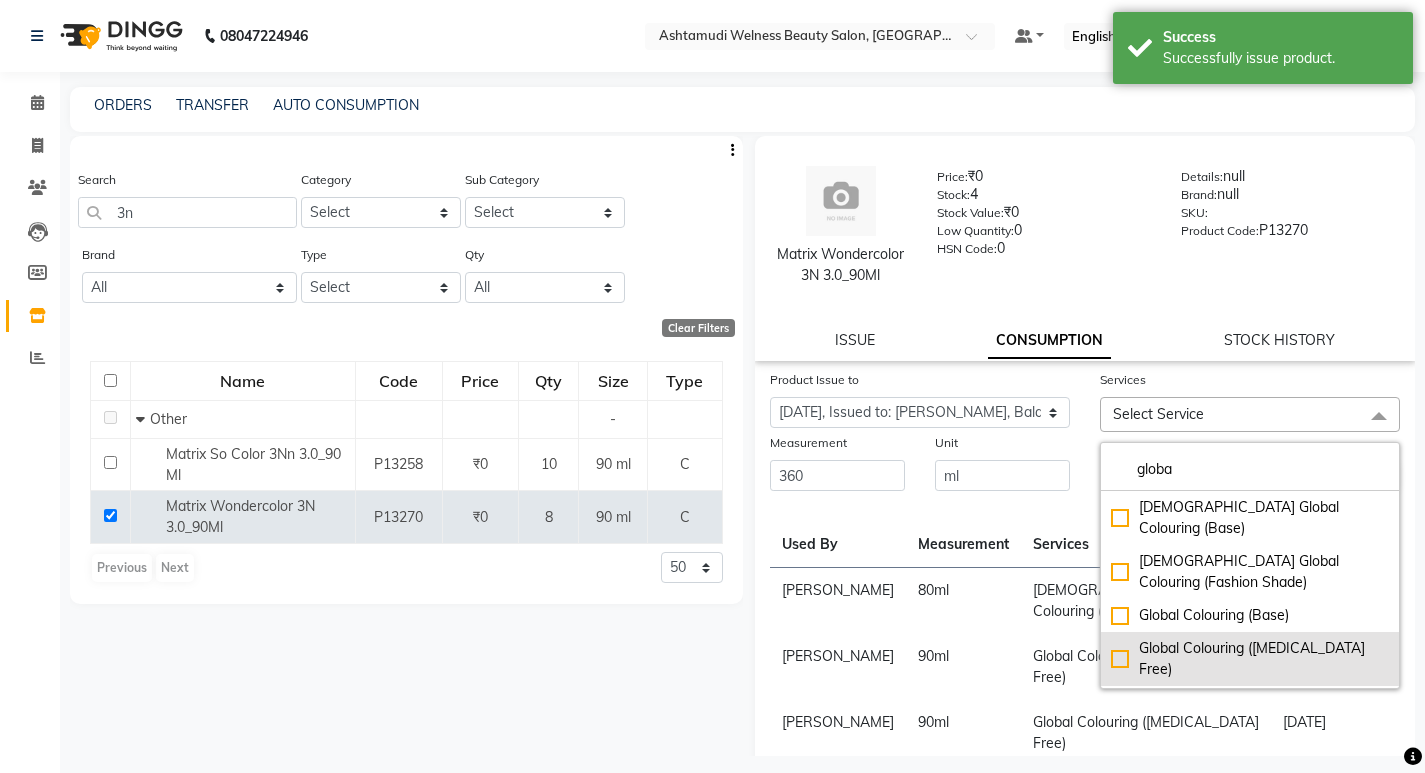 type on "globa" 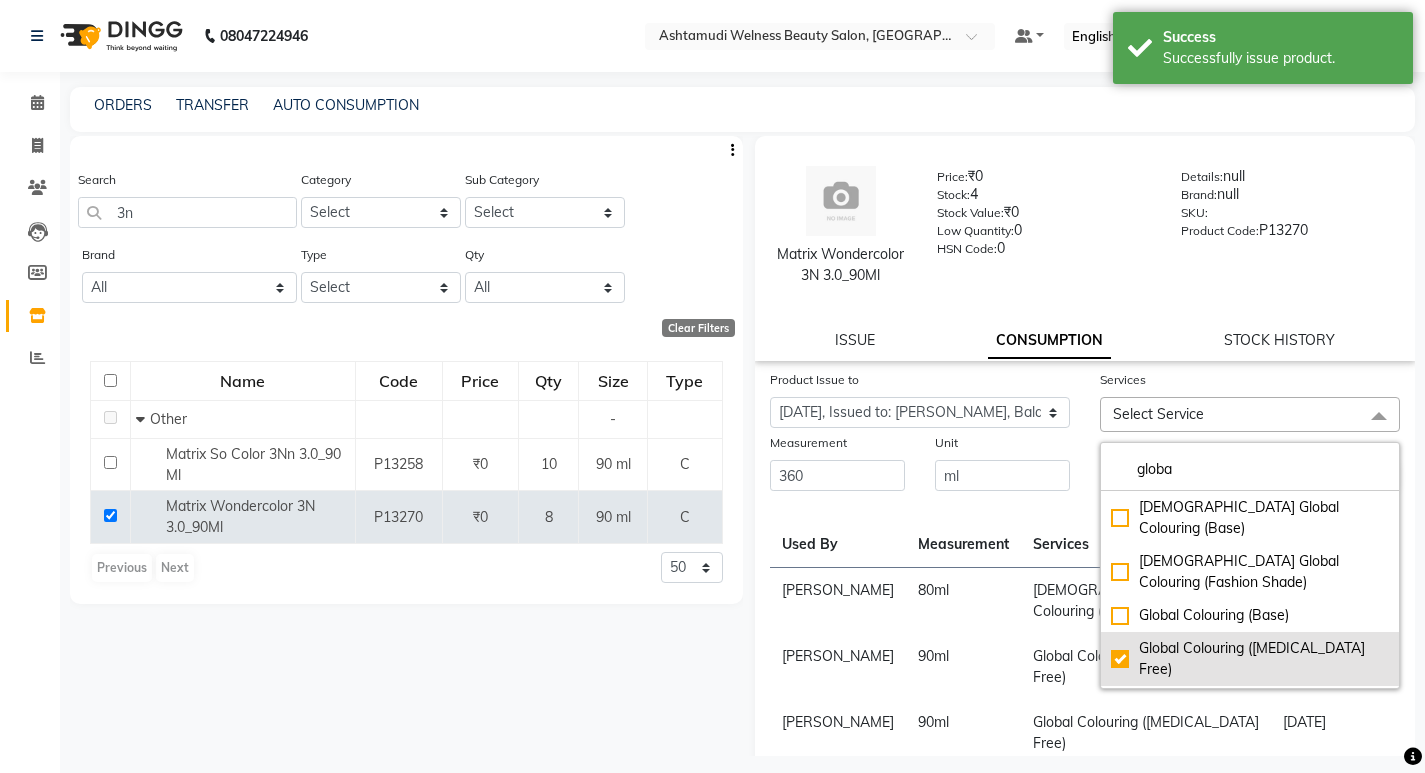 checkbox on "true" 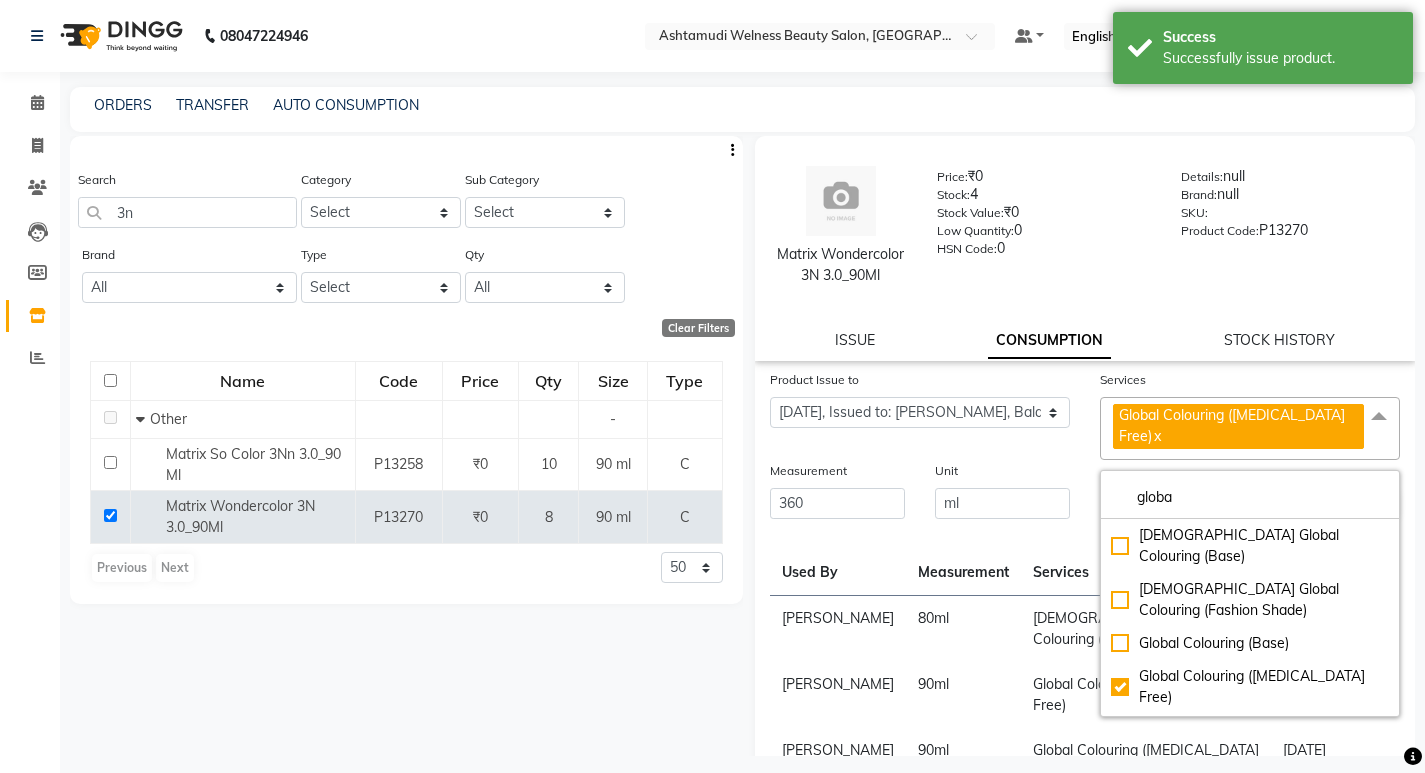 click on "Product Issue to Select Product Issue [DATE], Issued to: KOLLAM ASHTAMUDI, Balance: 360 [DATE], Issued to: [PERSON_NAME], Balance: 10" 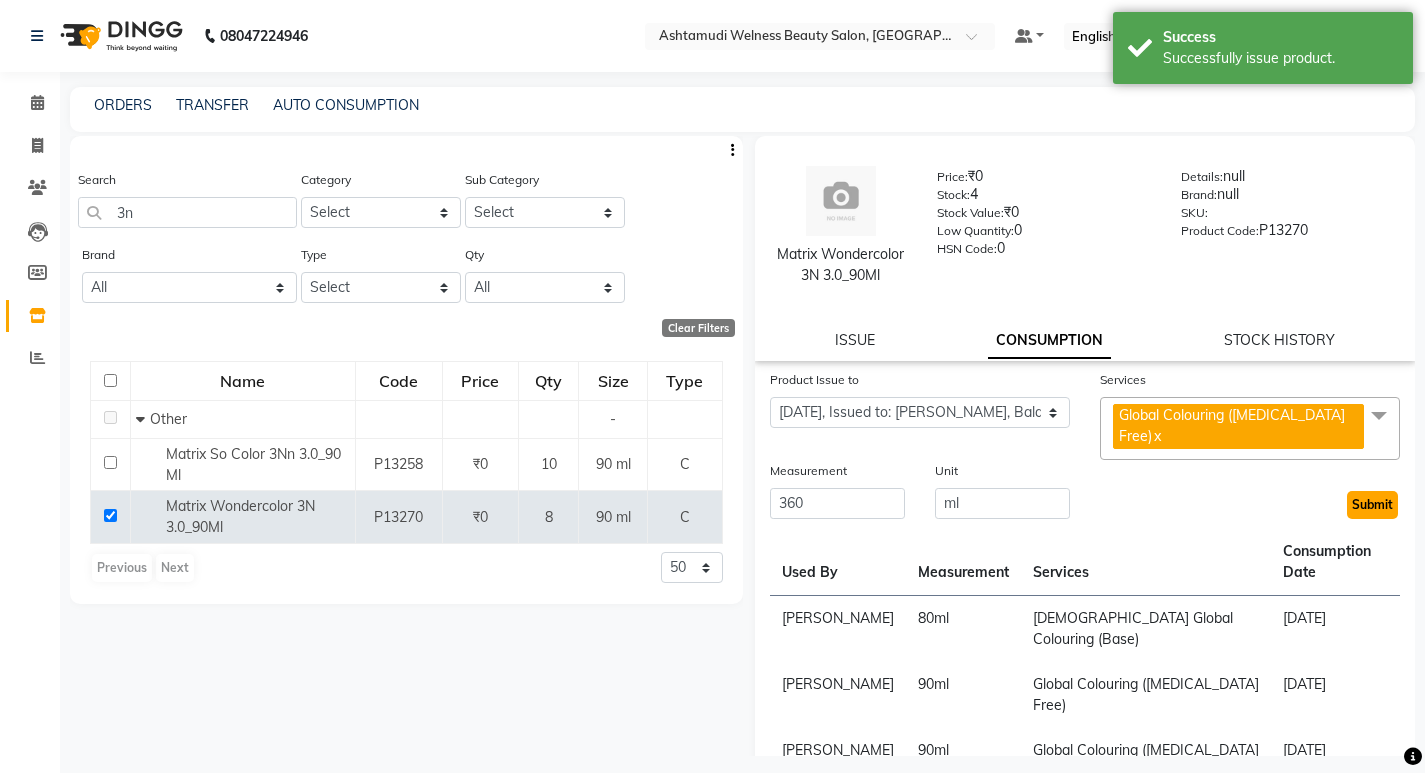 click on "Submit" 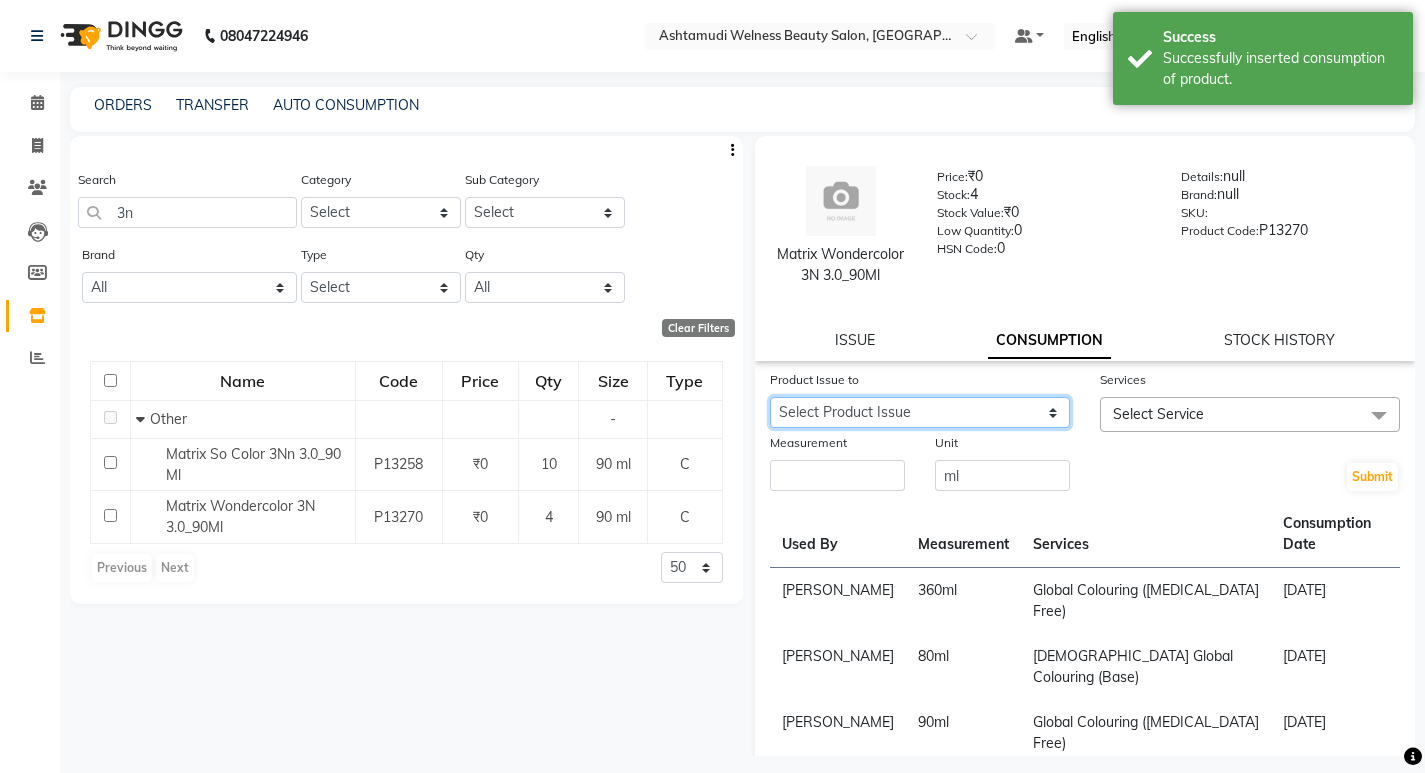 click on "Select Product Issue [DATE], Issued to: [PERSON_NAME], Balance: 10" 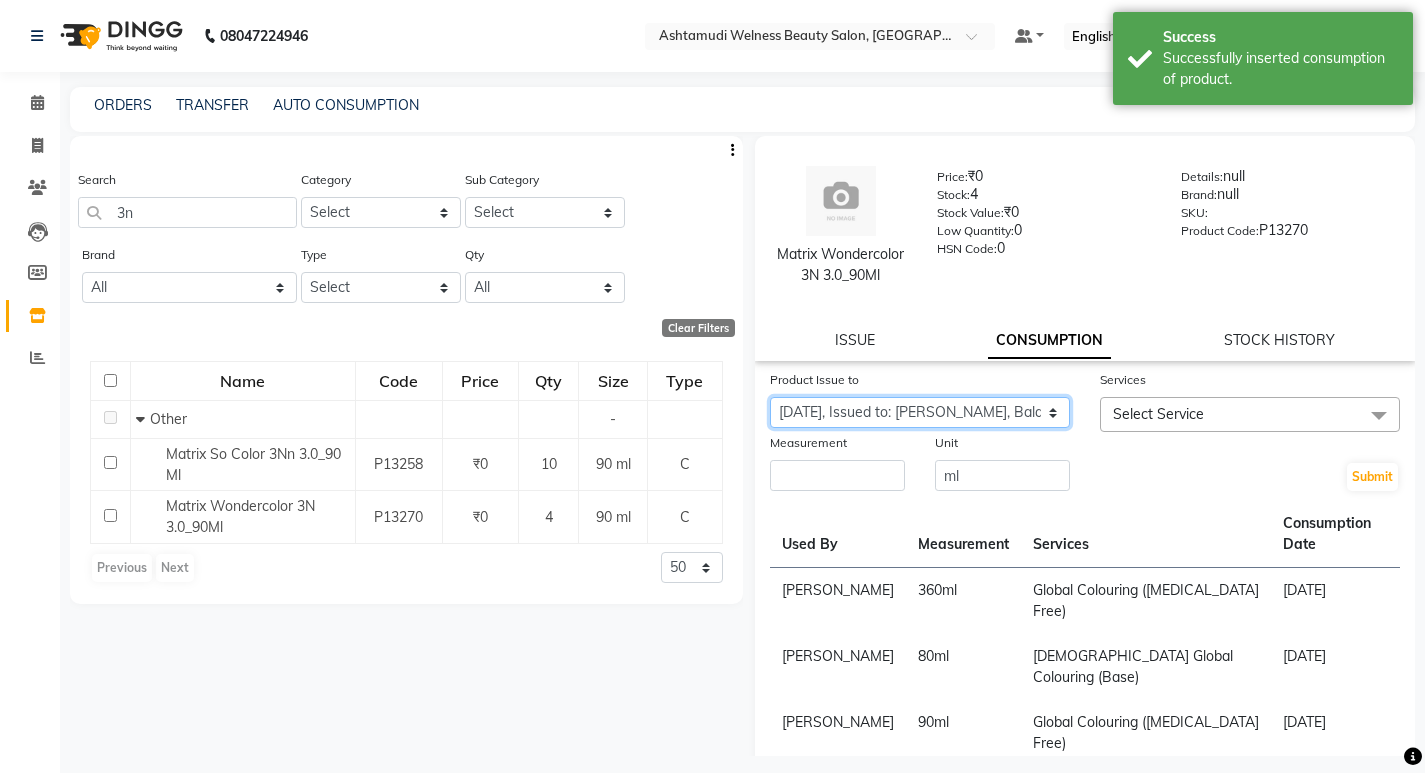 click on "Select Product Issue [DATE], Issued to: [PERSON_NAME], Balance: 10" 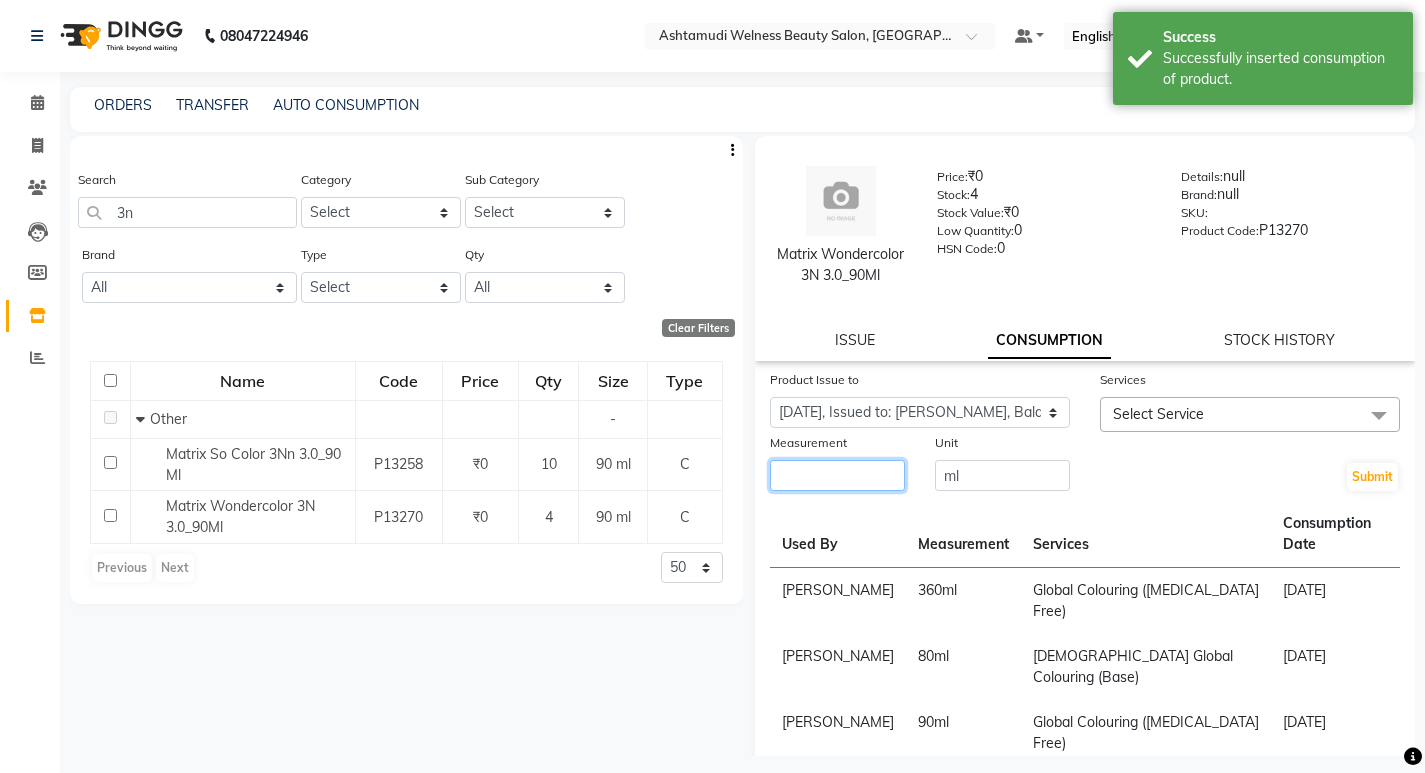 click 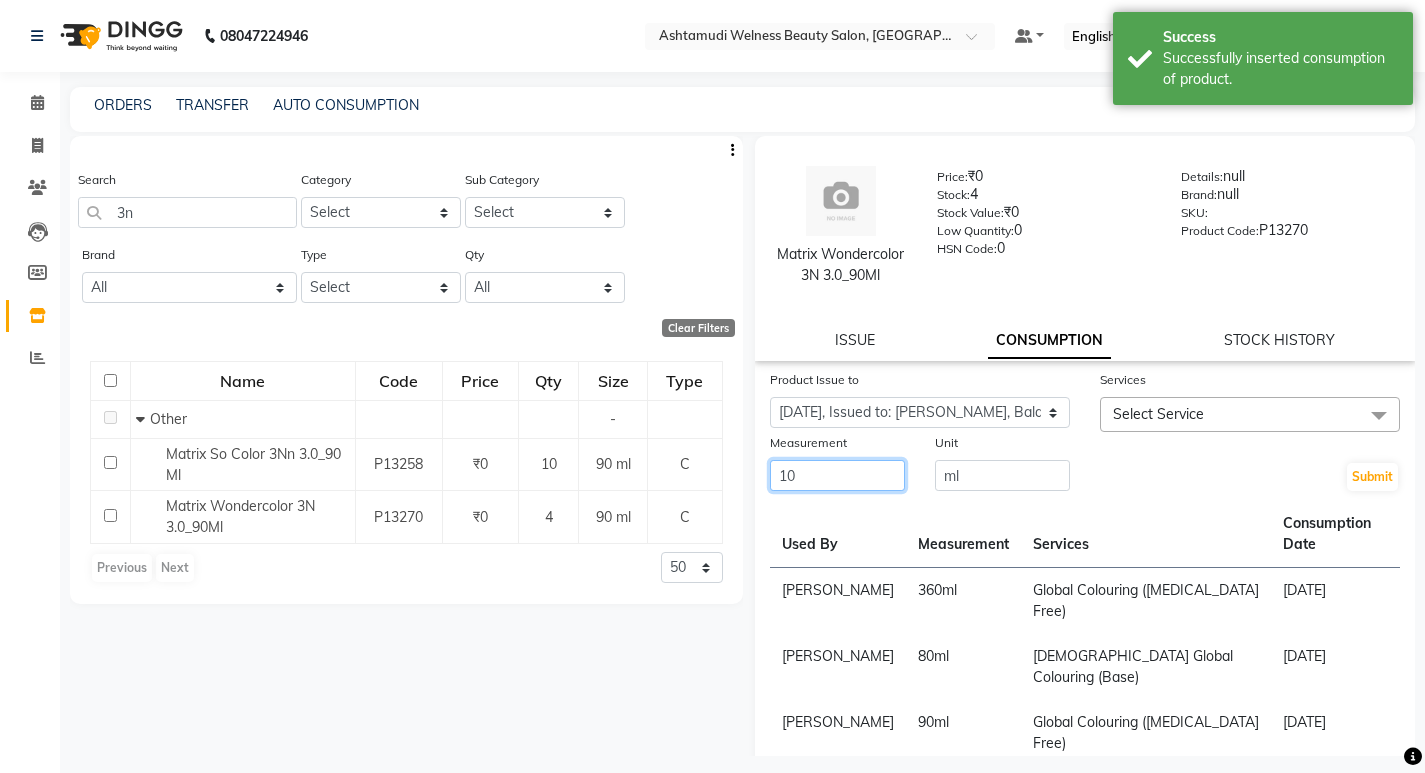 type on "10" 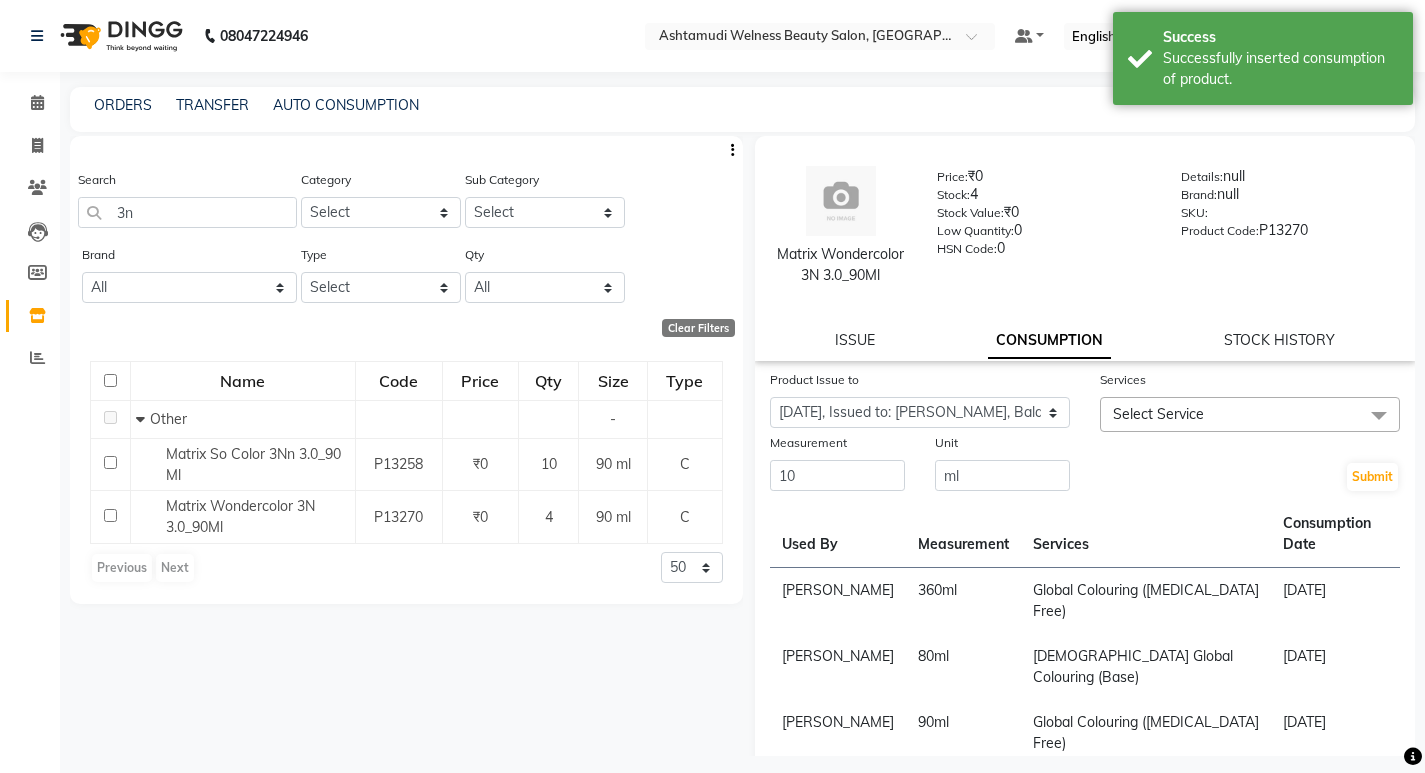 click on "Select Service" 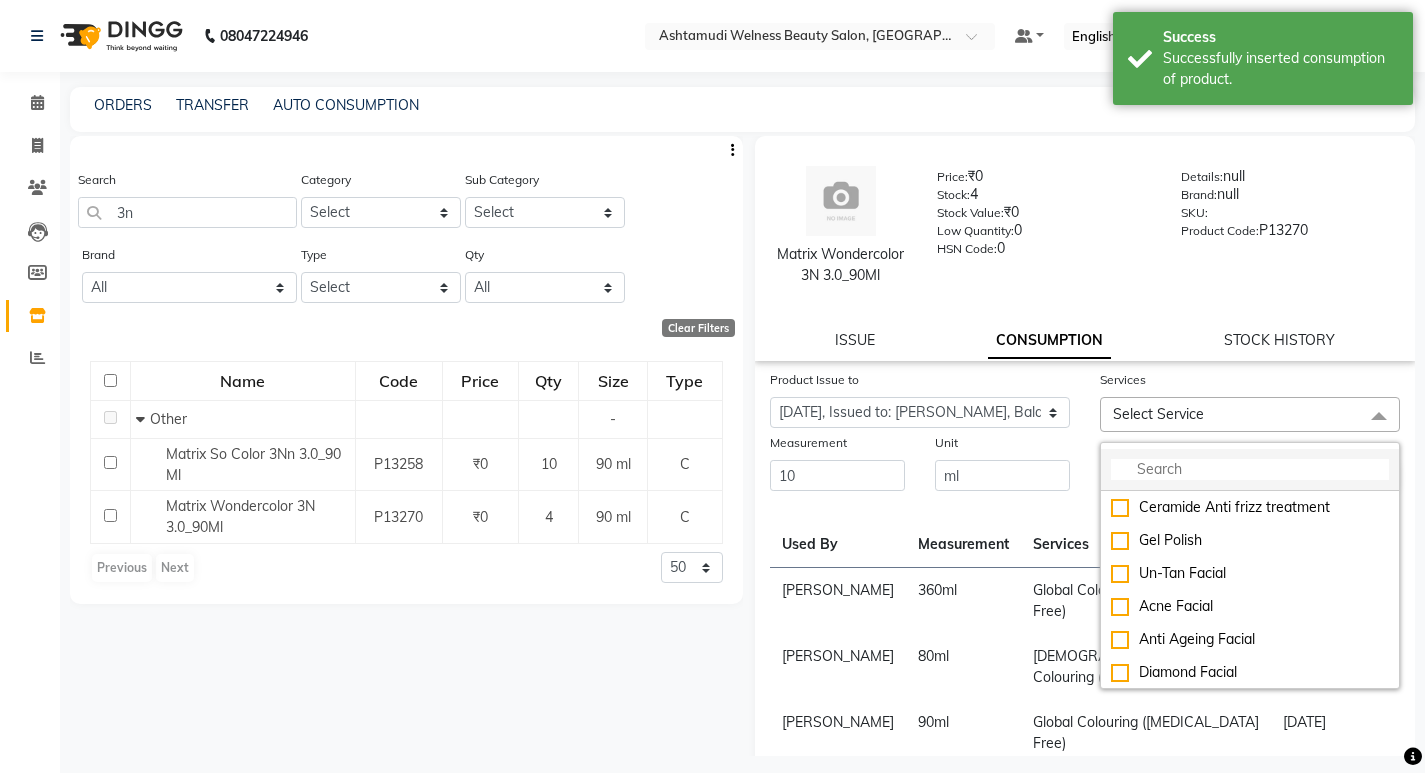 click 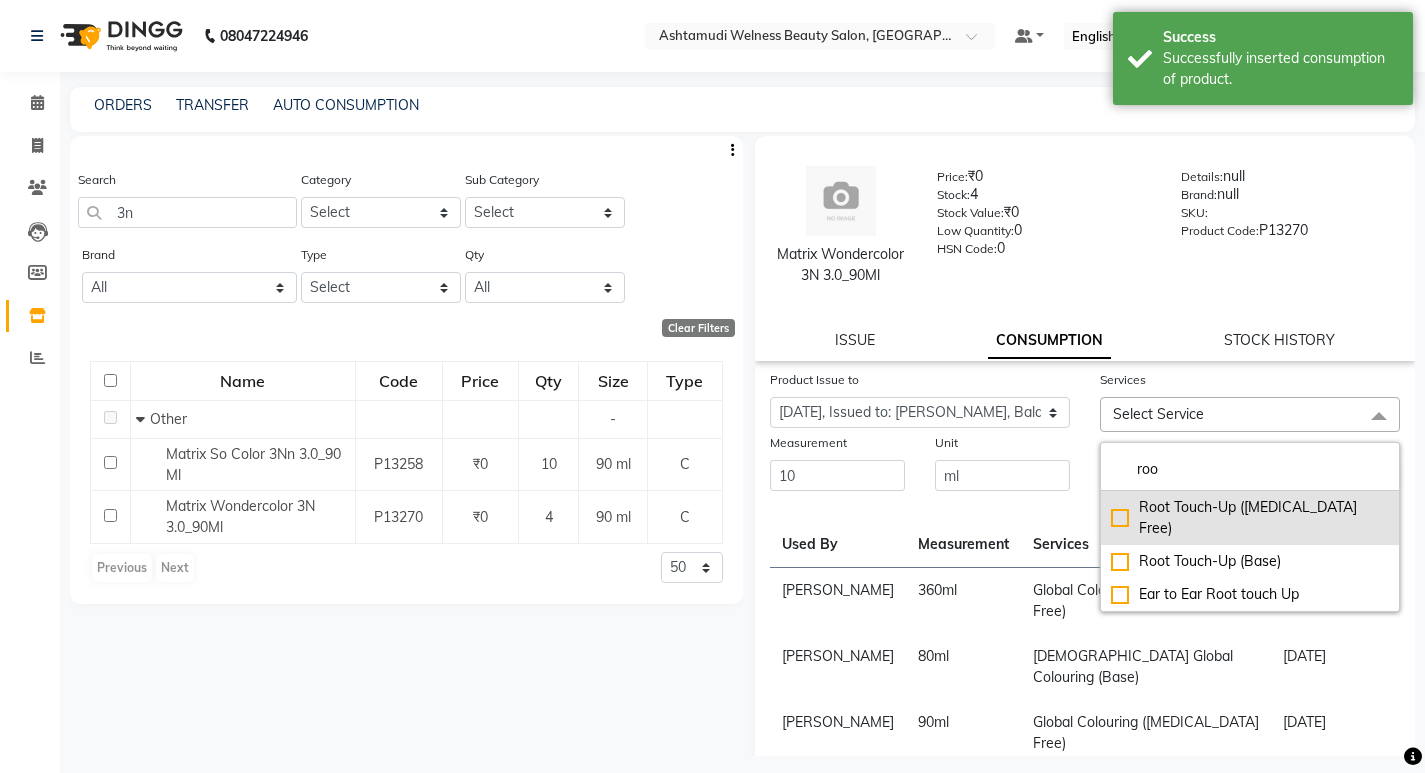 type on "roo" 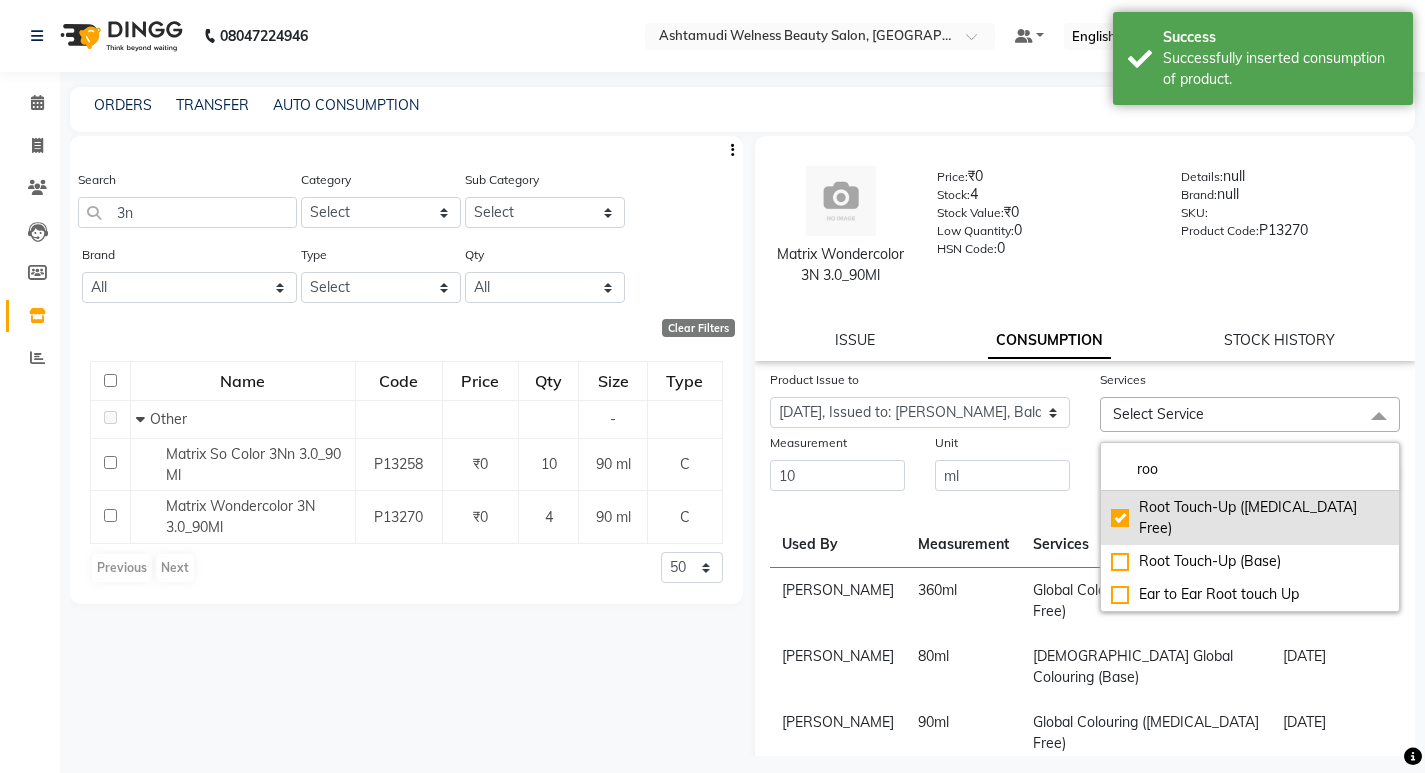 checkbox on "true" 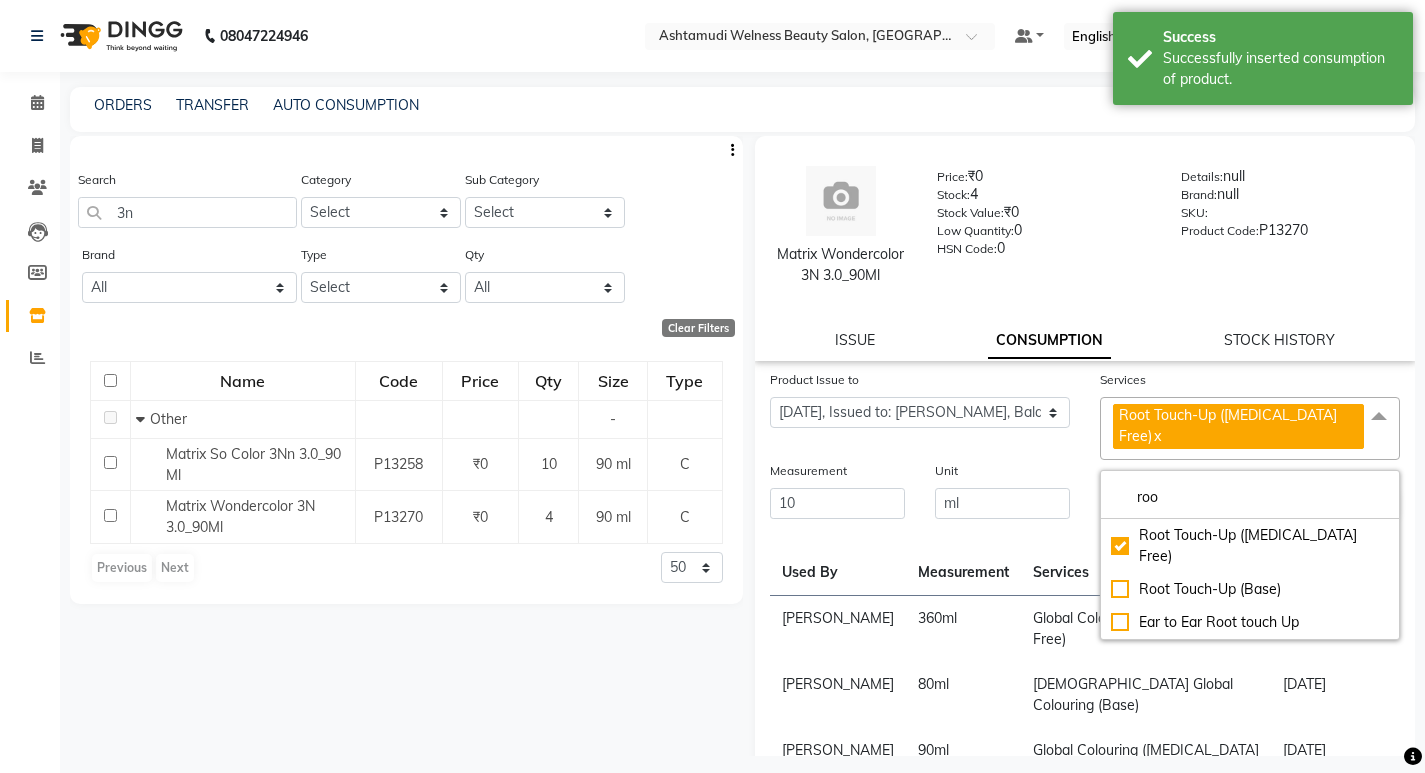 click on "Unit ml" 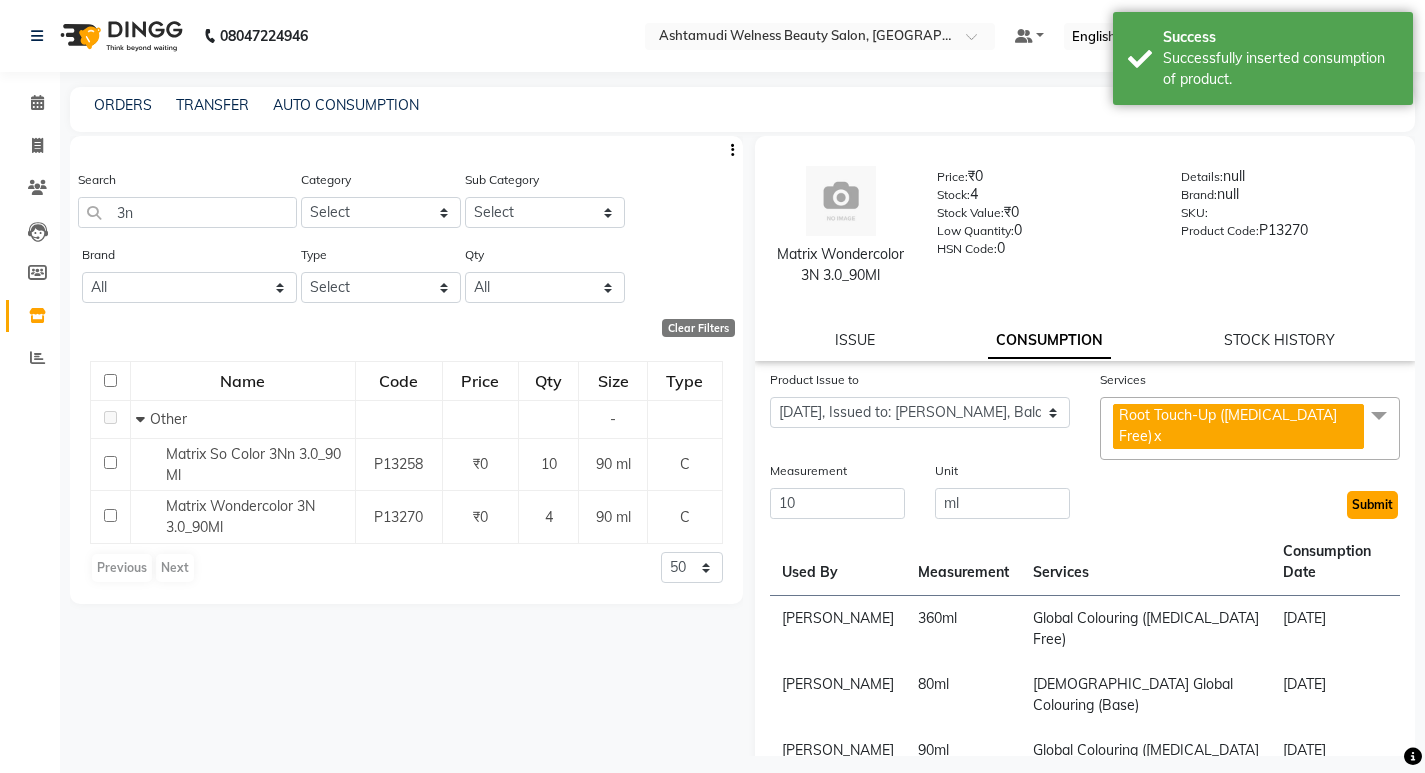 click on "Submit" 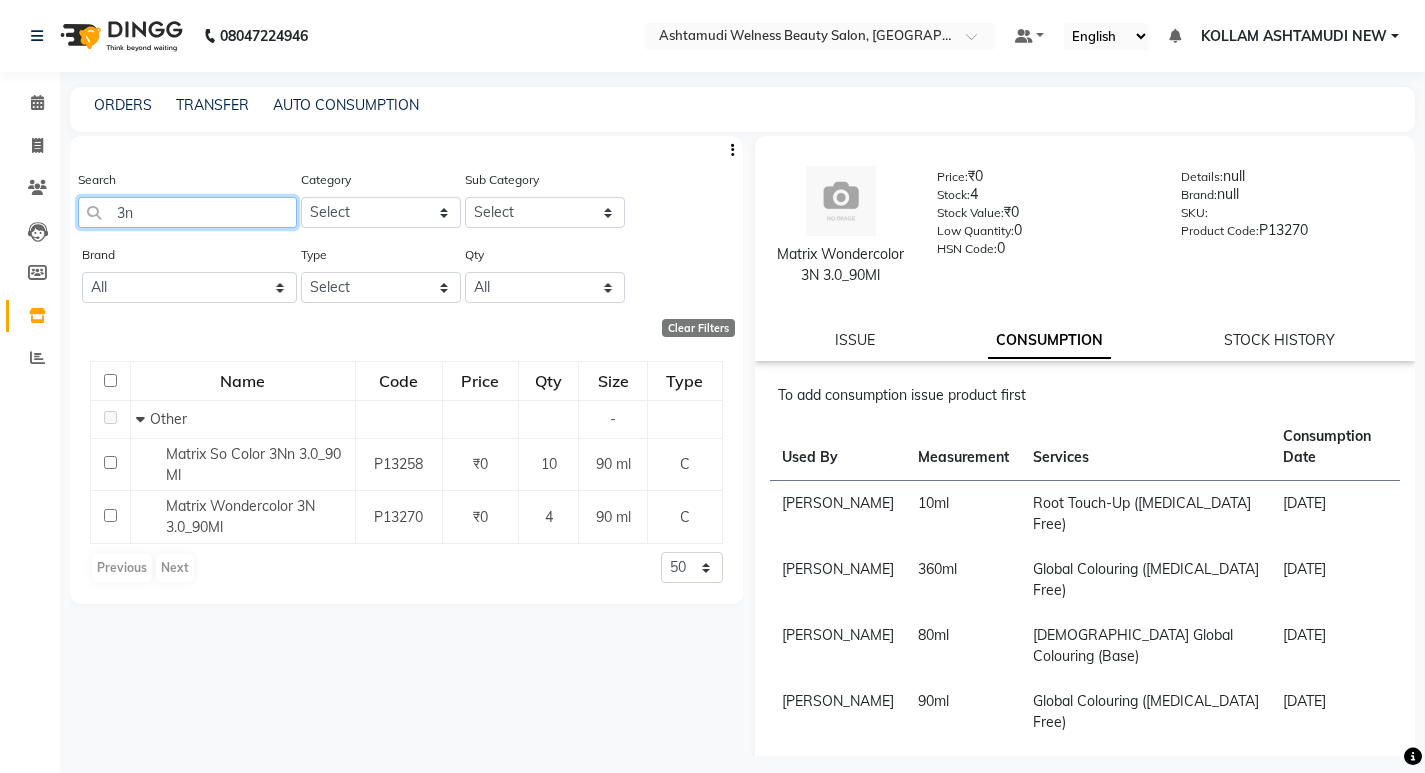 click on "3n" 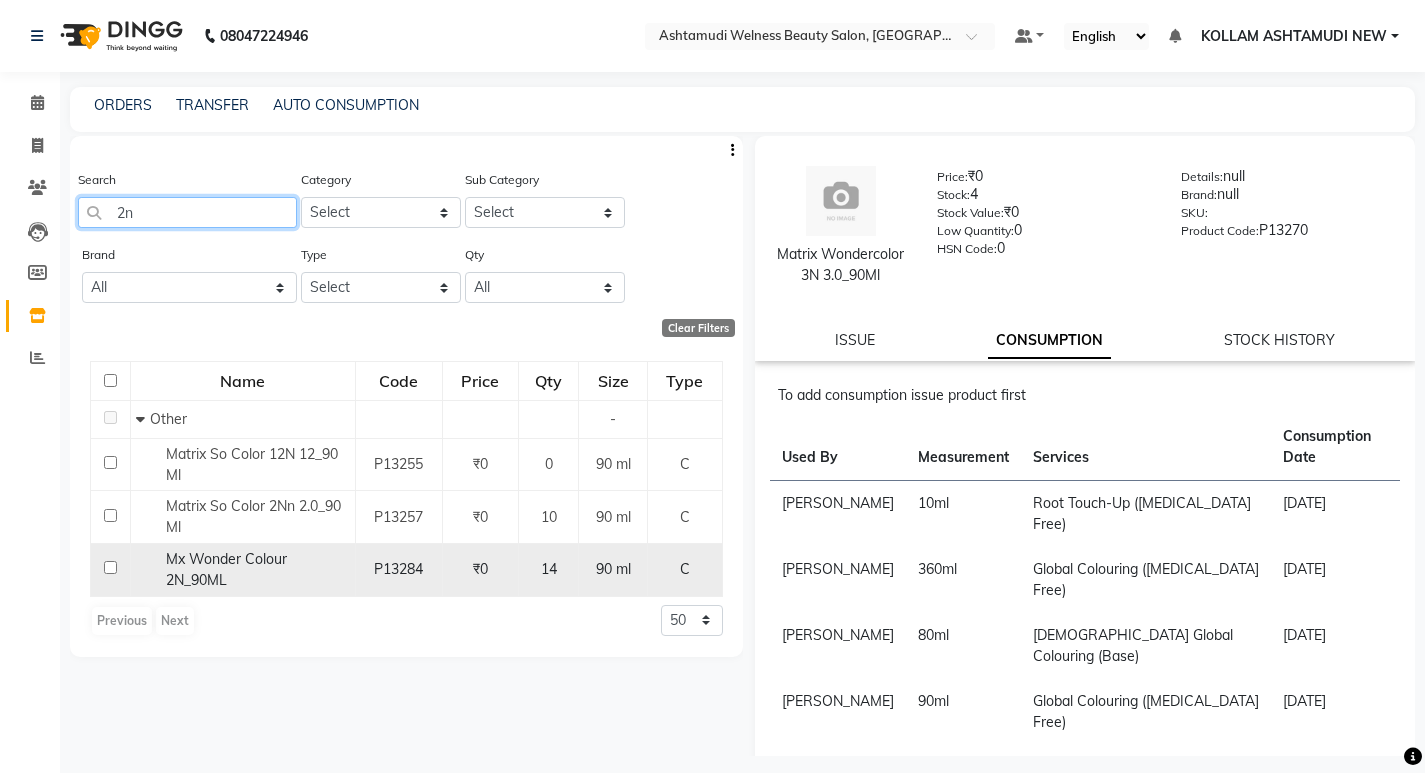 type on "2n" 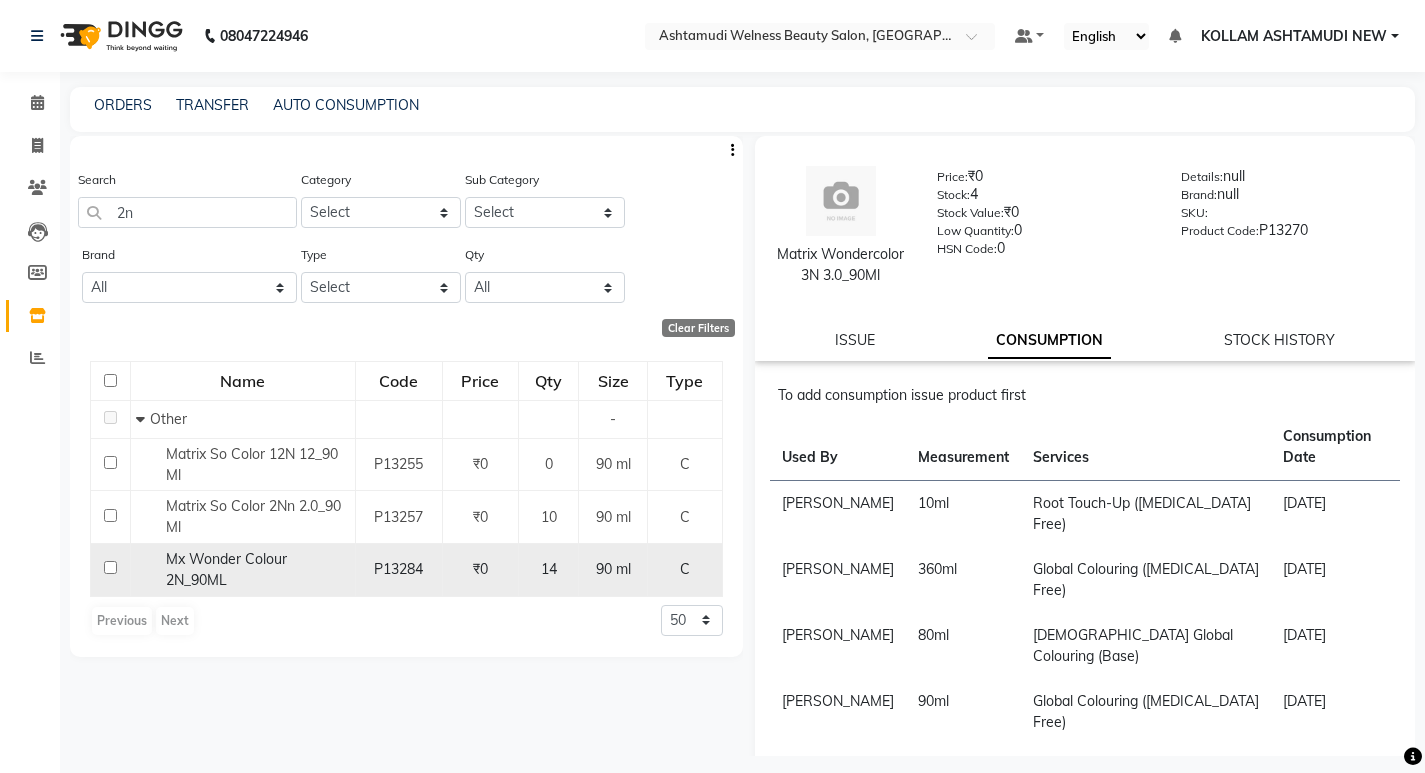 click 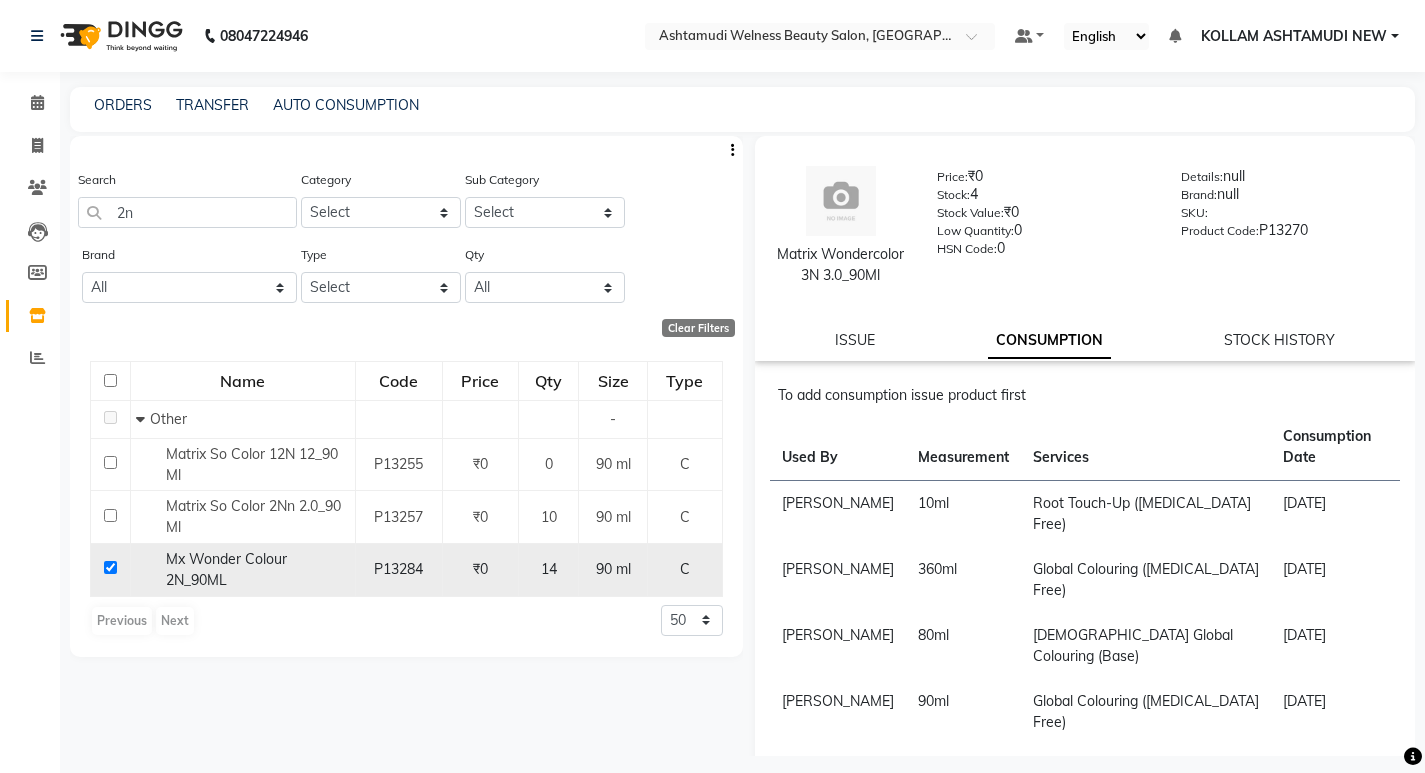 checkbox on "true" 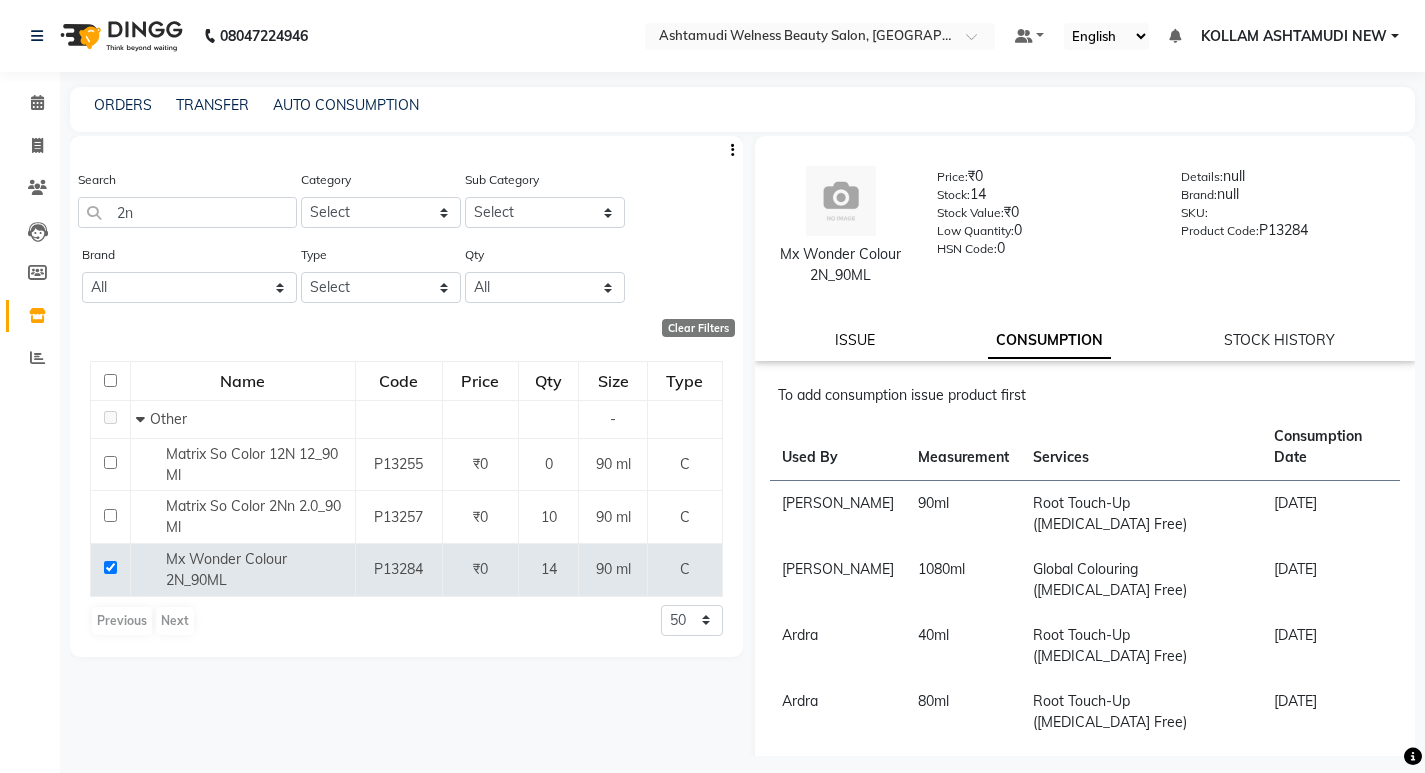 click on "ISSUE" 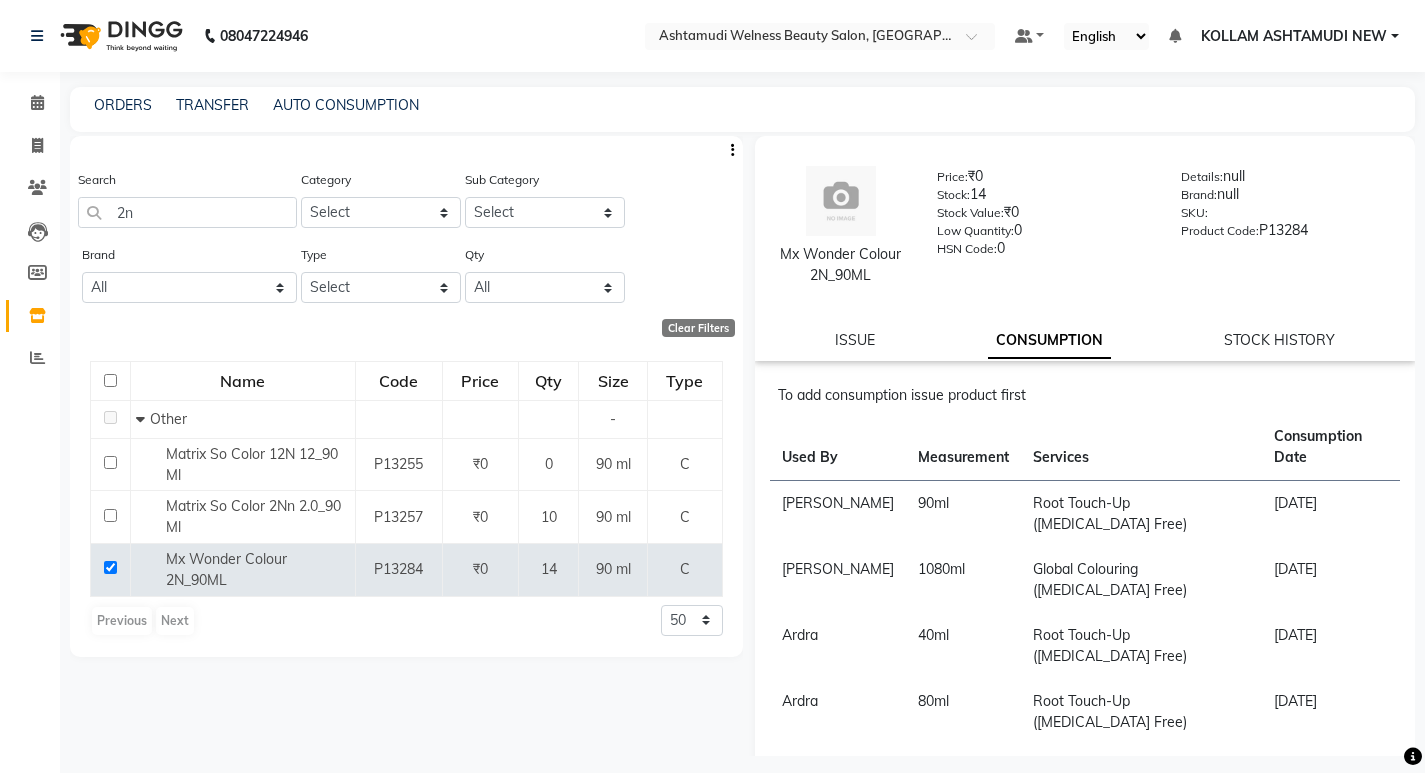 select 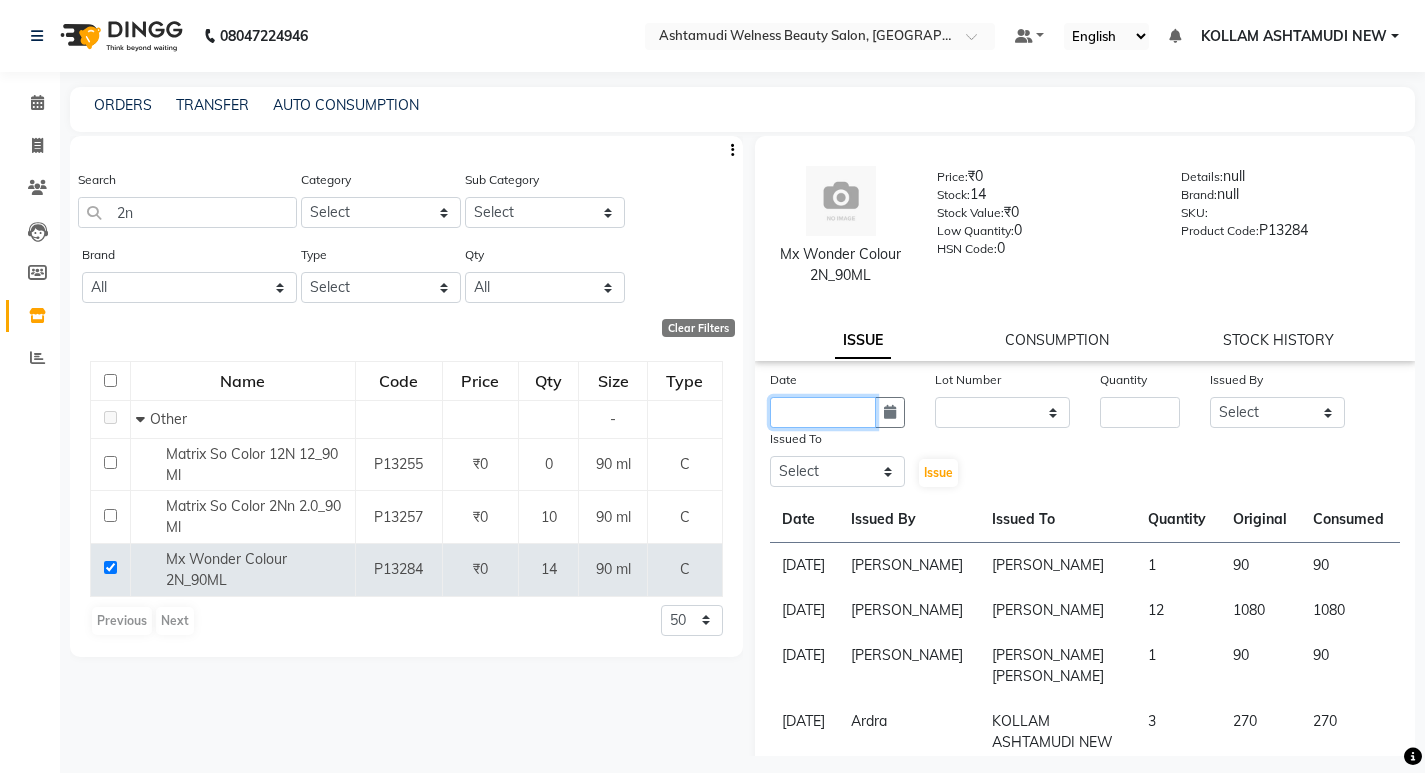 click 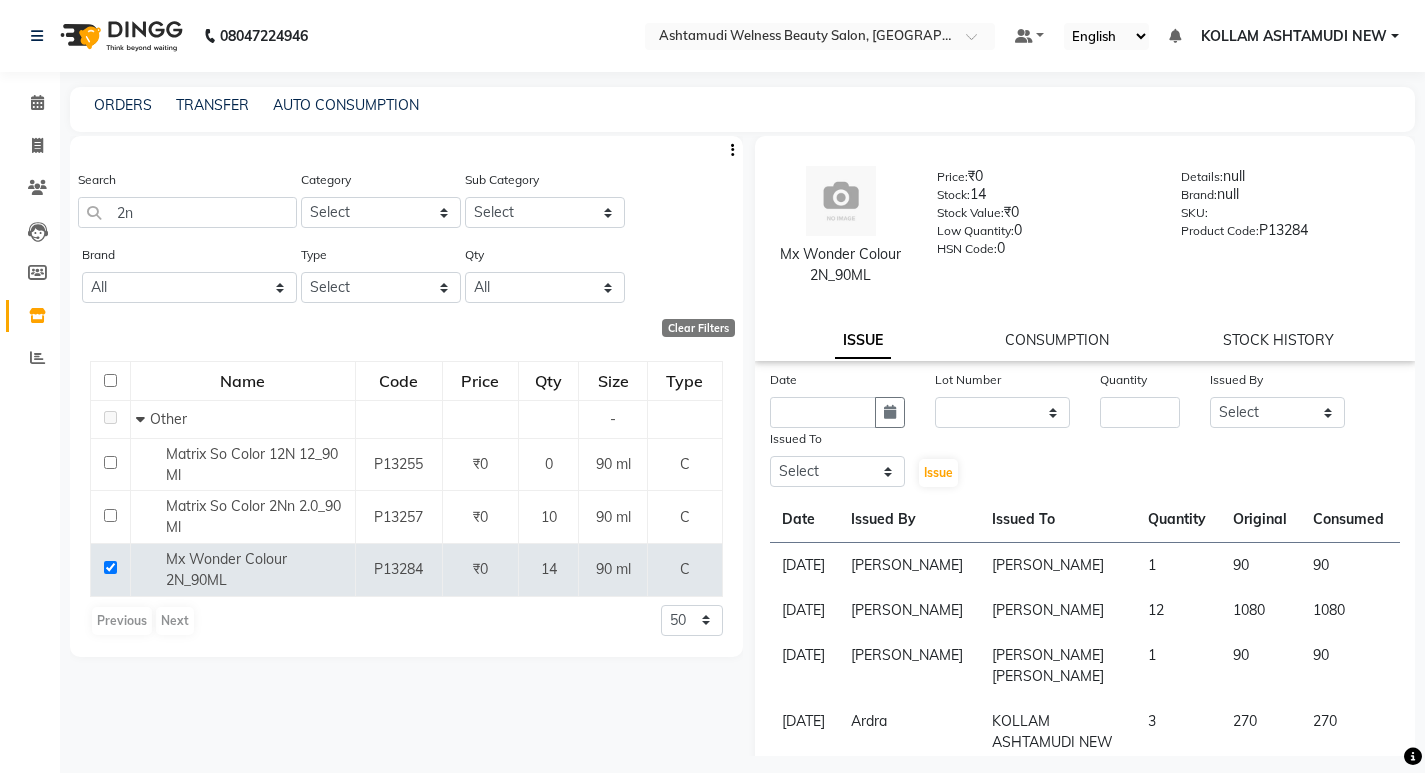 select on "7" 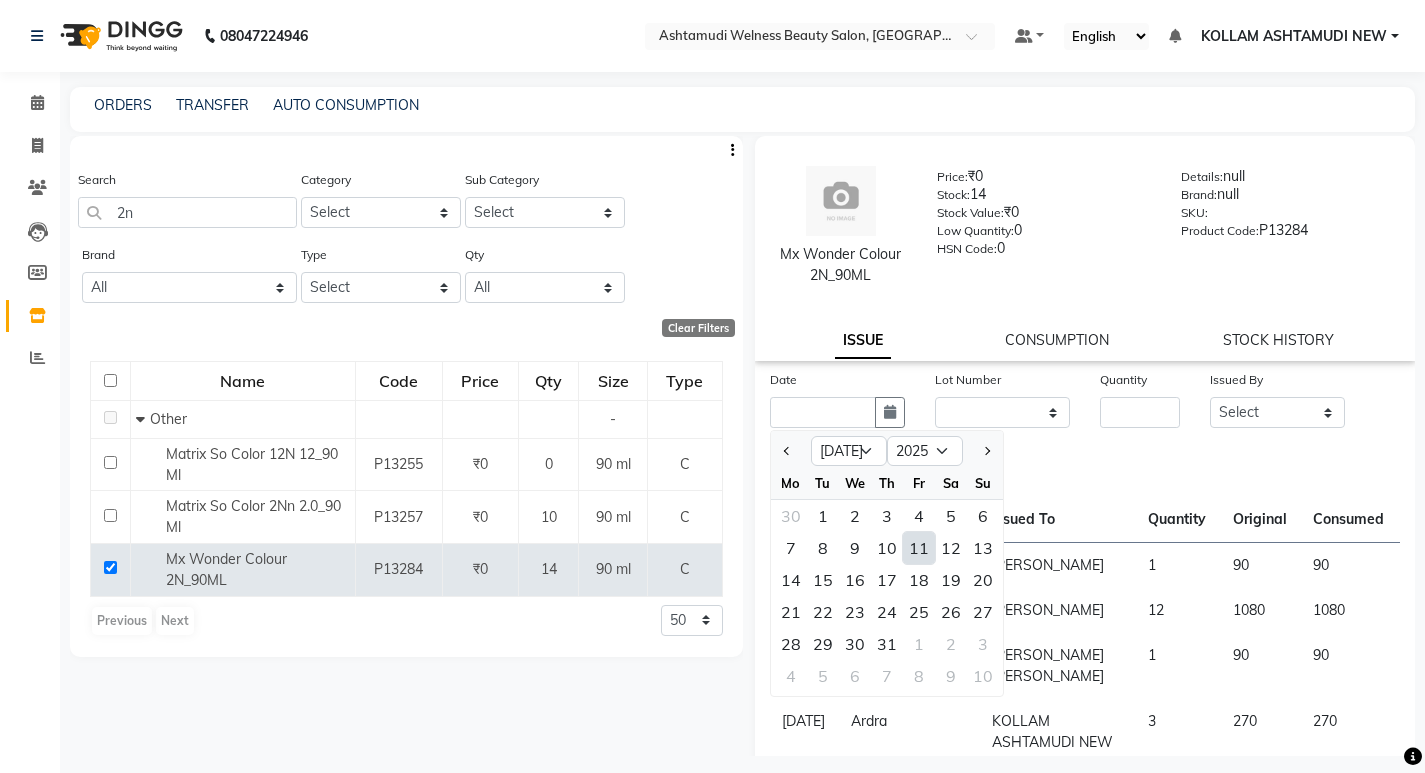 click on "11" 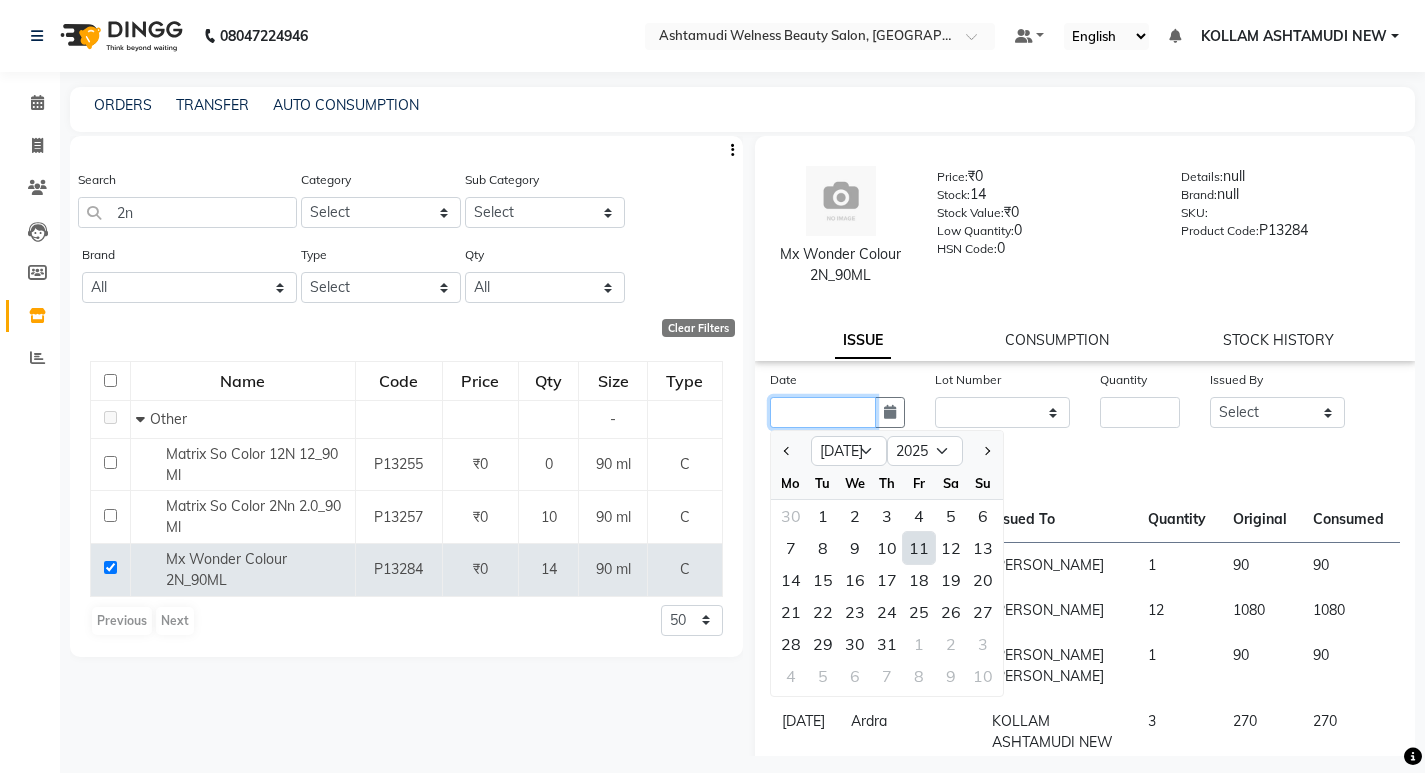 type on "[DATE]" 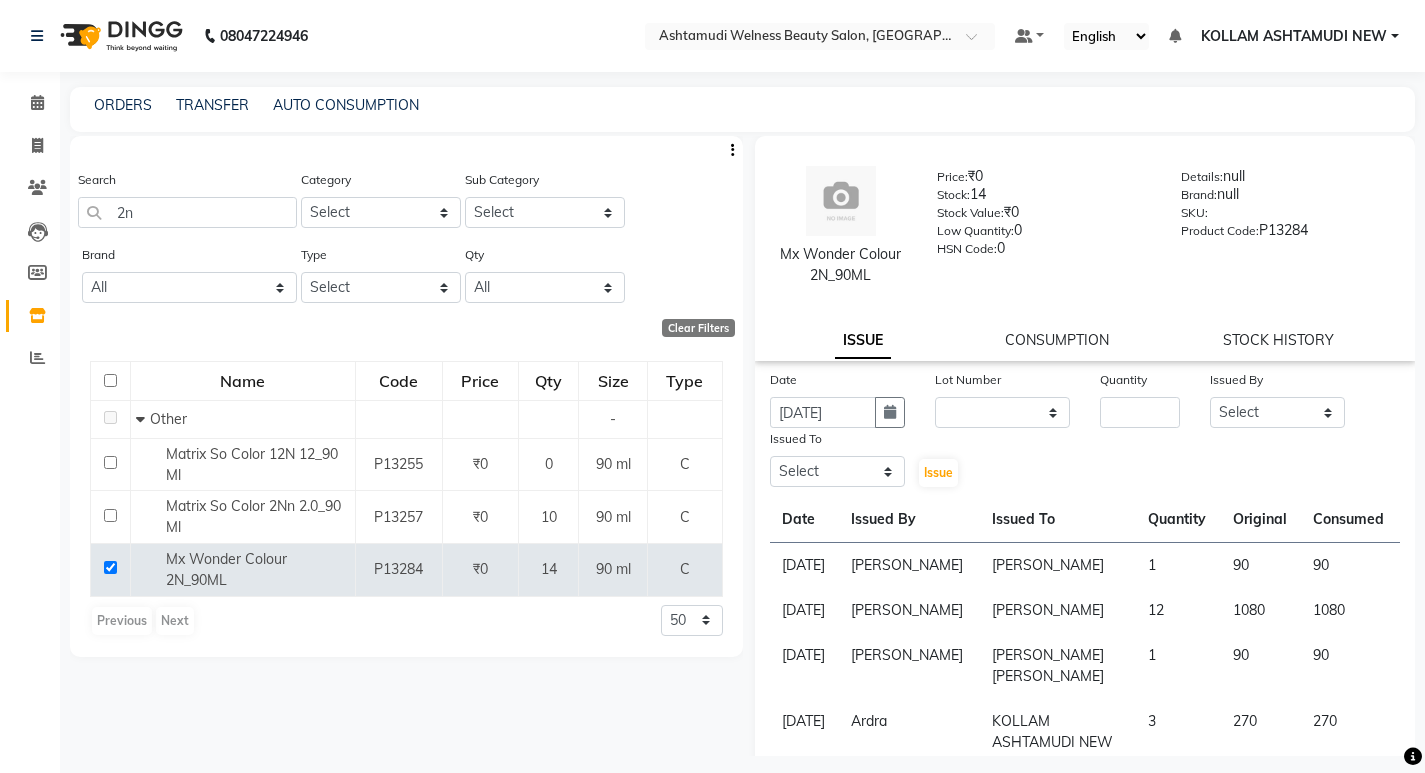 click on "Lot Number None" 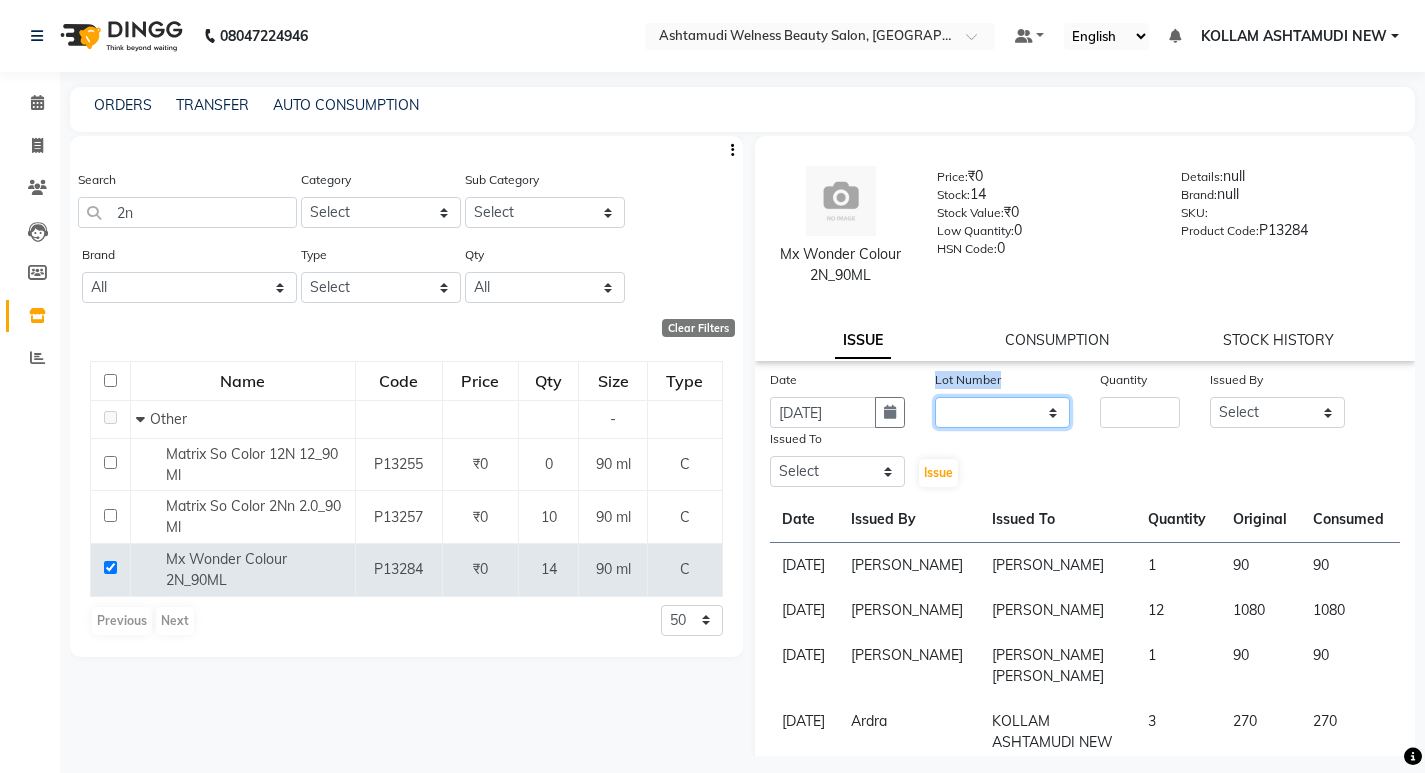 click on "None" 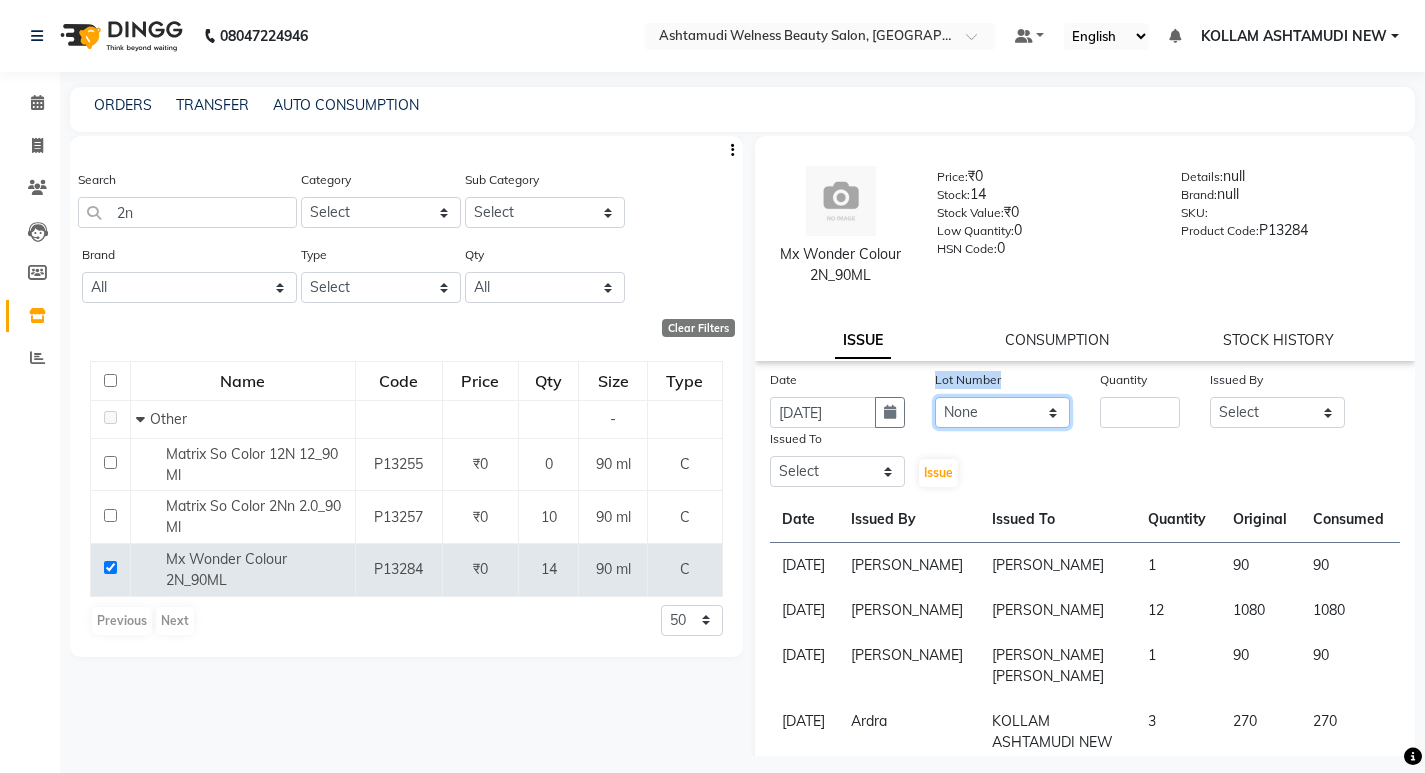 click on "None" 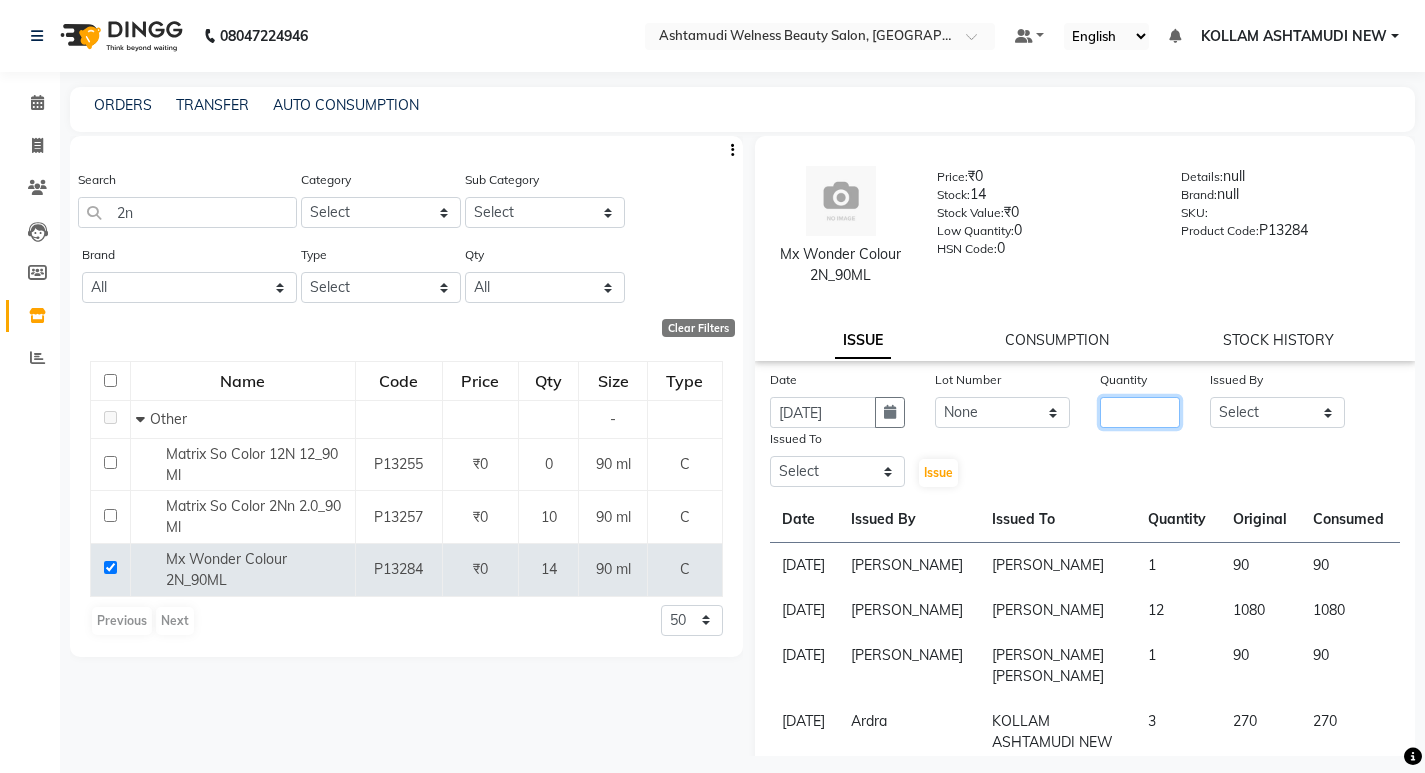 click 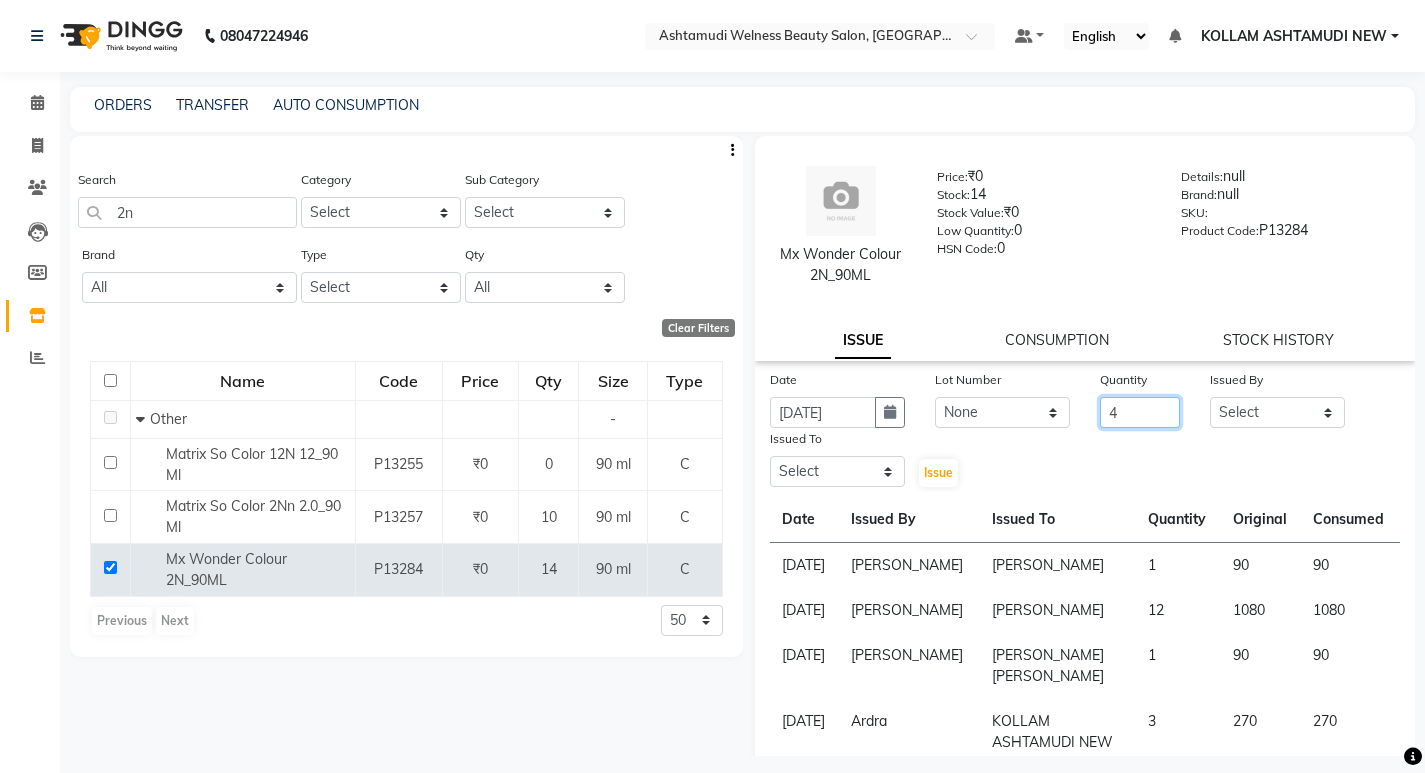 type on "4" 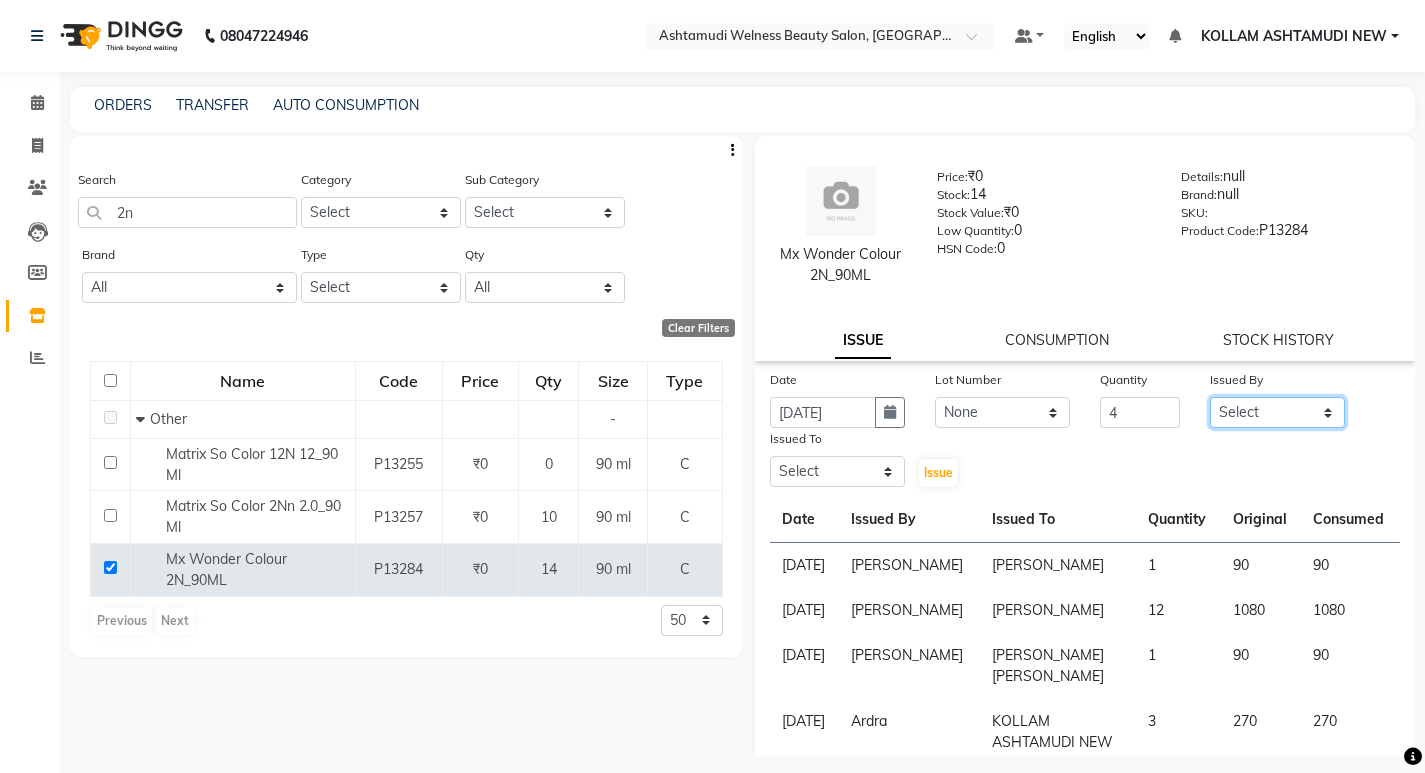 click on "Select [PERSON_NAME] Admin [PERSON_NAME]  [PERSON_NAME] [PERSON_NAME] [PERSON_NAME]  M [PERSON_NAME]  [PERSON_NAME]  P [PERSON_NAME] KOLLAM ASHTAMUDI KOLLAM ASHTAMUDI NEW  [PERSON_NAME] [PERSON_NAME] [PERSON_NAME]  [PERSON_NAME] [PERSON_NAME] [PERSON_NAME] [PERSON_NAME] [PERSON_NAME] M [PERSON_NAME] SARIGA [PERSON_NAME] [PERSON_NAME] [PERSON_NAME] [PERSON_NAME] [PERSON_NAME] S" 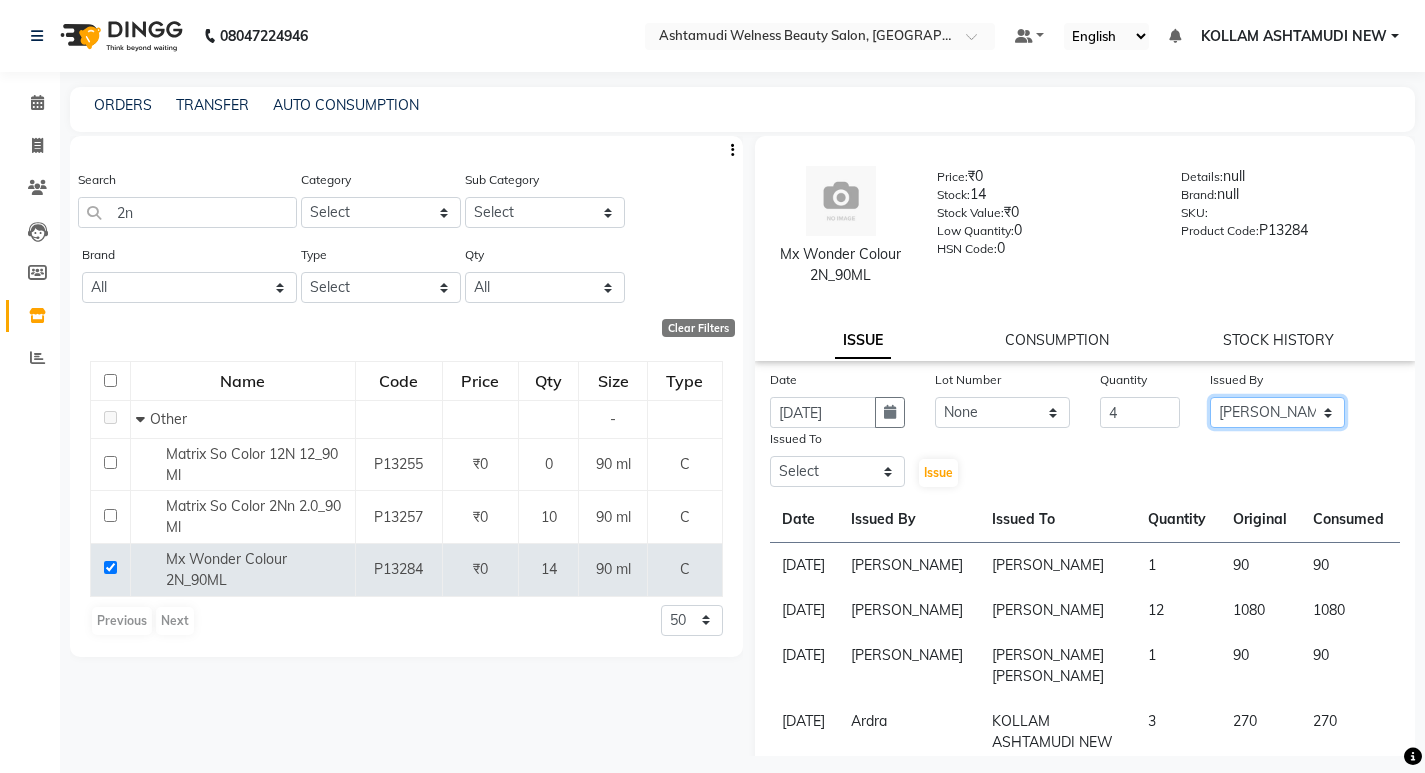 click on "Select [PERSON_NAME] Admin [PERSON_NAME]  [PERSON_NAME] [PERSON_NAME] [PERSON_NAME]  M [PERSON_NAME]  [PERSON_NAME]  P [PERSON_NAME] KOLLAM ASHTAMUDI KOLLAM ASHTAMUDI NEW  [PERSON_NAME] [PERSON_NAME] [PERSON_NAME]  [PERSON_NAME] [PERSON_NAME] [PERSON_NAME] [PERSON_NAME] [PERSON_NAME] M [PERSON_NAME] SARIGA [PERSON_NAME] [PERSON_NAME] [PERSON_NAME] [PERSON_NAME] [PERSON_NAME] S" 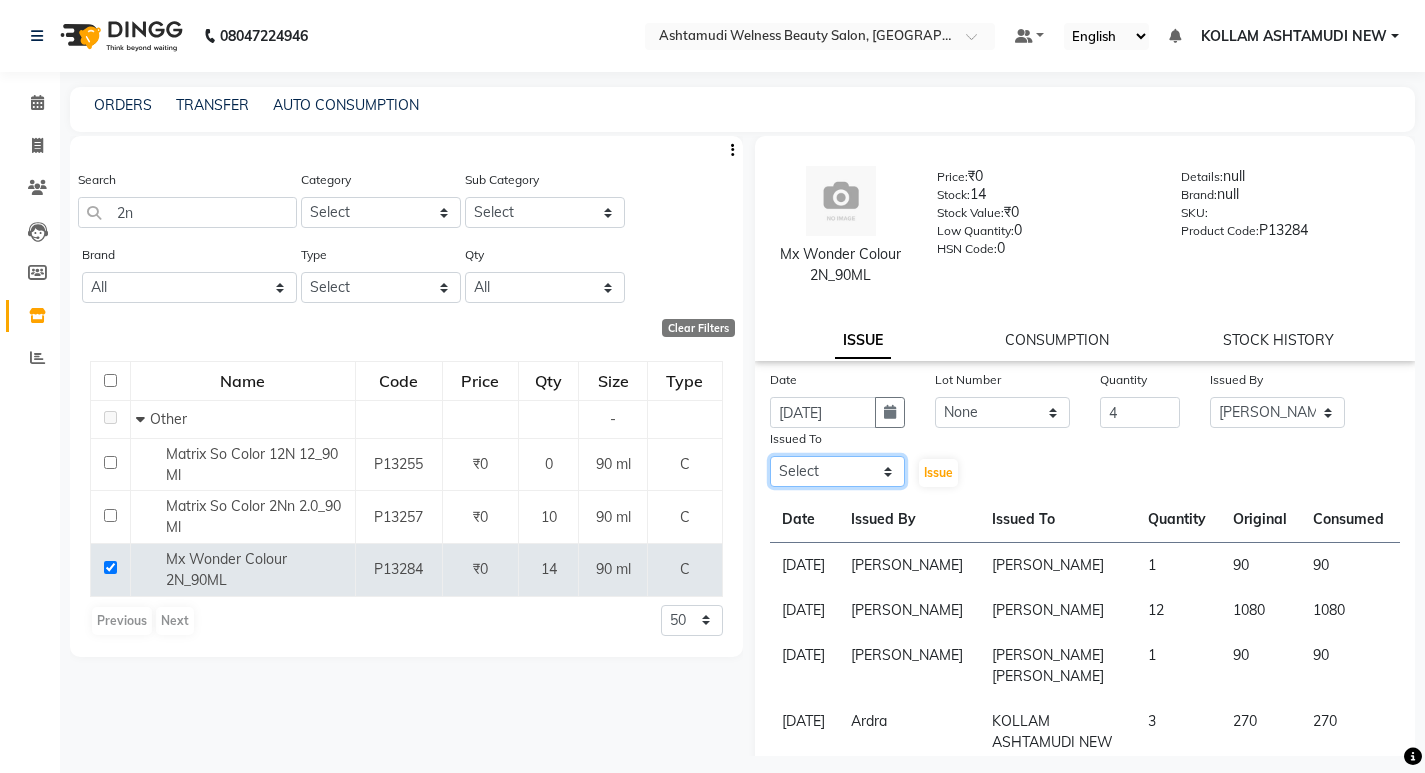 drag, startPoint x: 879, startPoint y: 482, endPoint x: 863, endPoint y: 458, distance: 28.84441 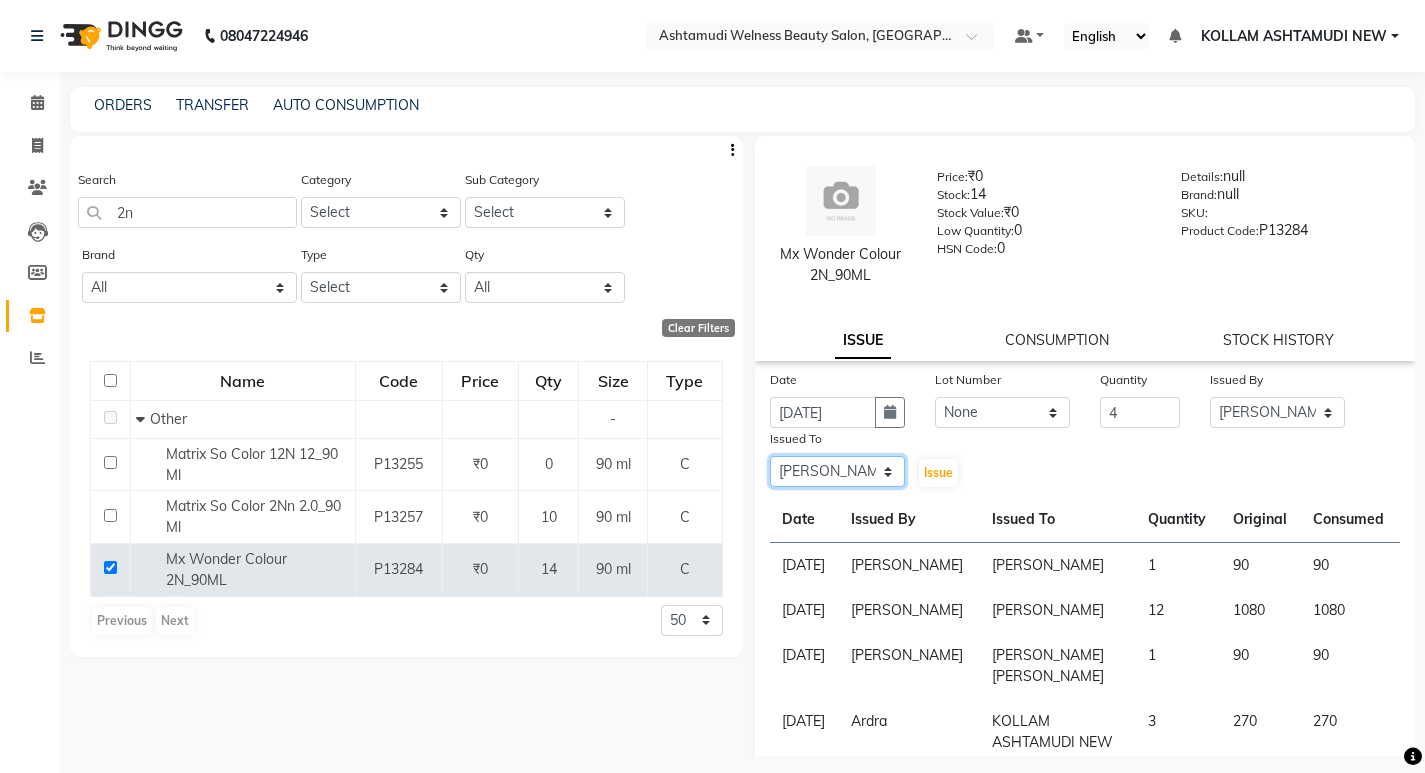 click on "Select [PERSON_NAME] Admin [PERSON_NAME]  [PERSON_NAME] [PERSON_NAME] [PERSON_NAME]  M [PERSON_NAME]  [PERSON_NAME]  P [PERSON_NAME] KOLLAM ASHTAMUDI KOLLAM ASHTAMUDI NEW  [PERSON_NAME] [PERSON_NAME] [PERSON_NAME]  [PERSON_NAME] [PERSON_NAME] [PERSON_NAME] [PERSON_NAME] [PERSON_NAME] M [PERSON_NAME] SARIGA [PERSON_NAME] [PERSON_NAME] [PERSON_NAME] [PERSON_NAME] [PERSON_NAME] S" 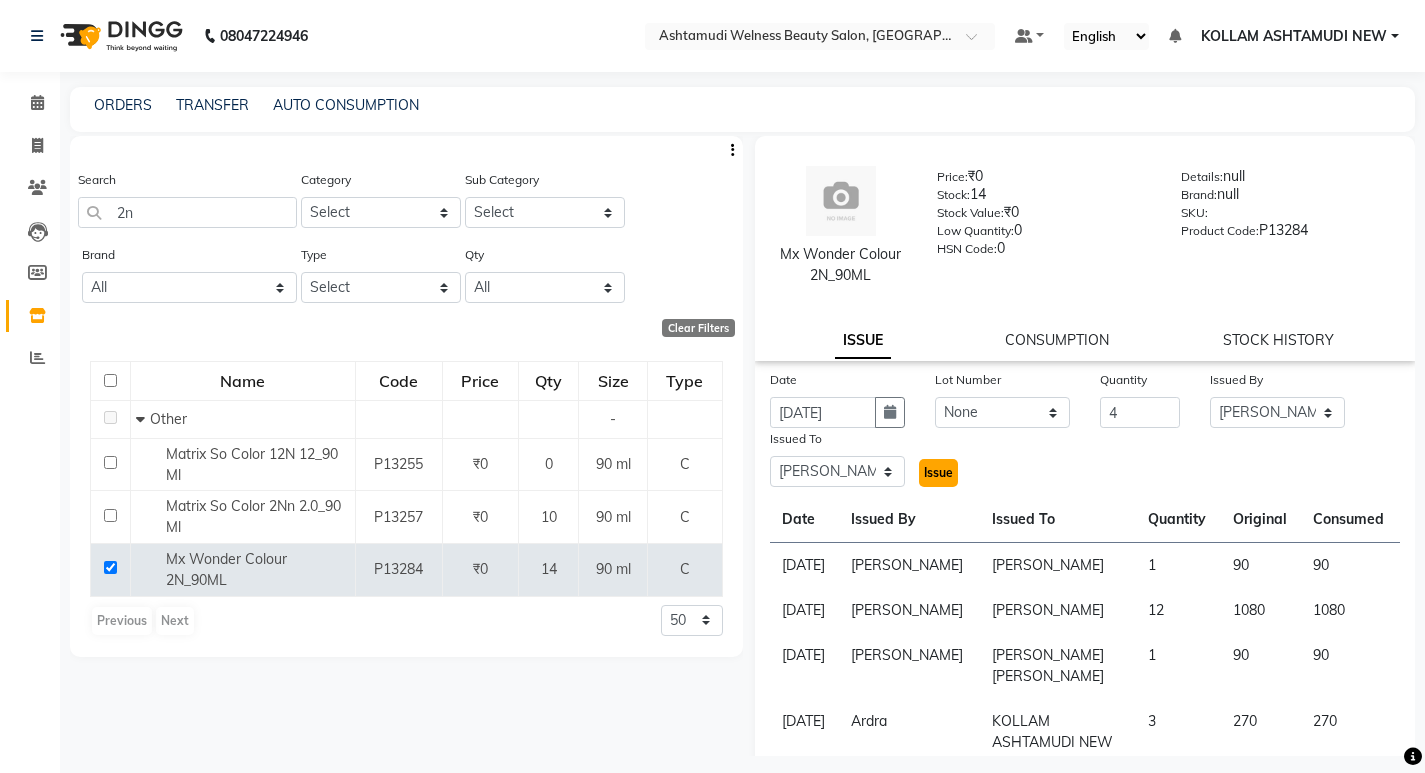 click on "Issue" 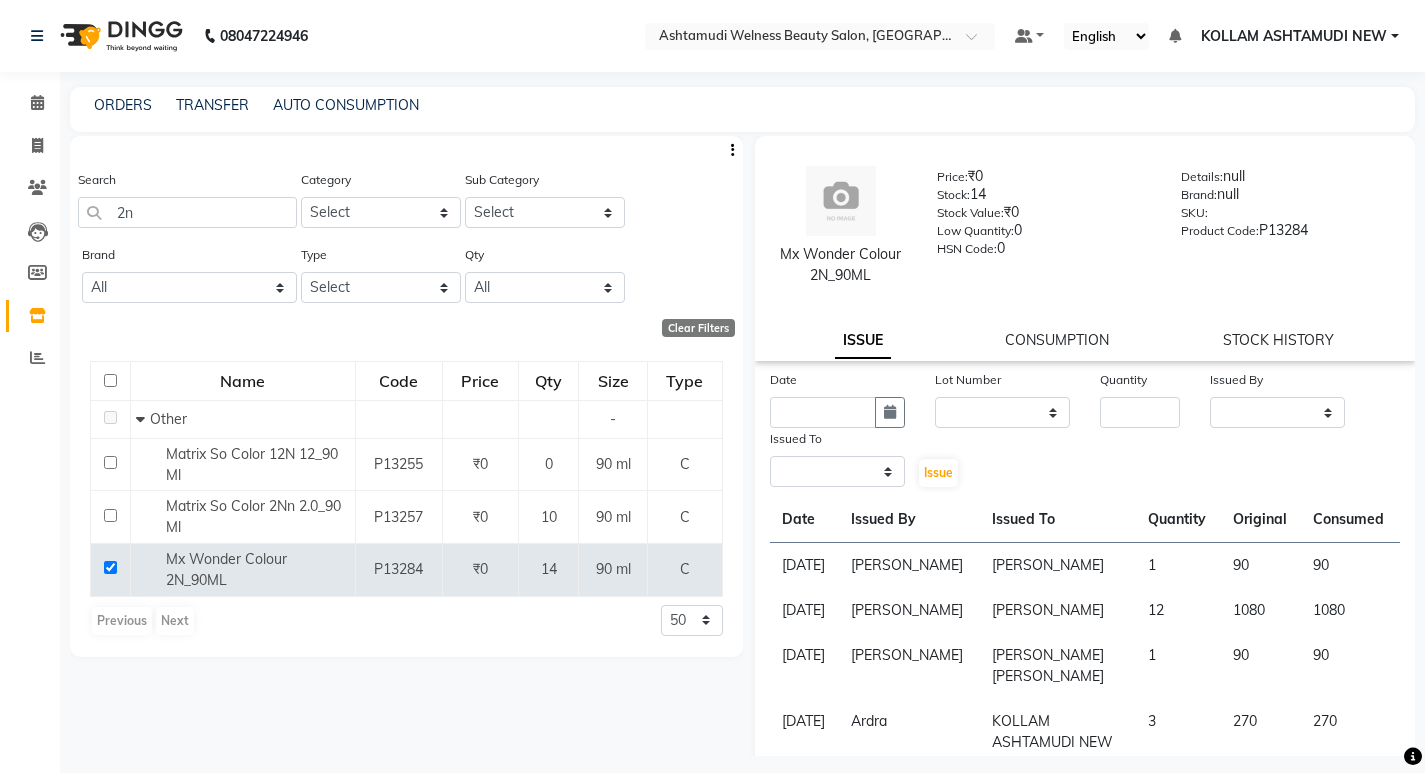 select 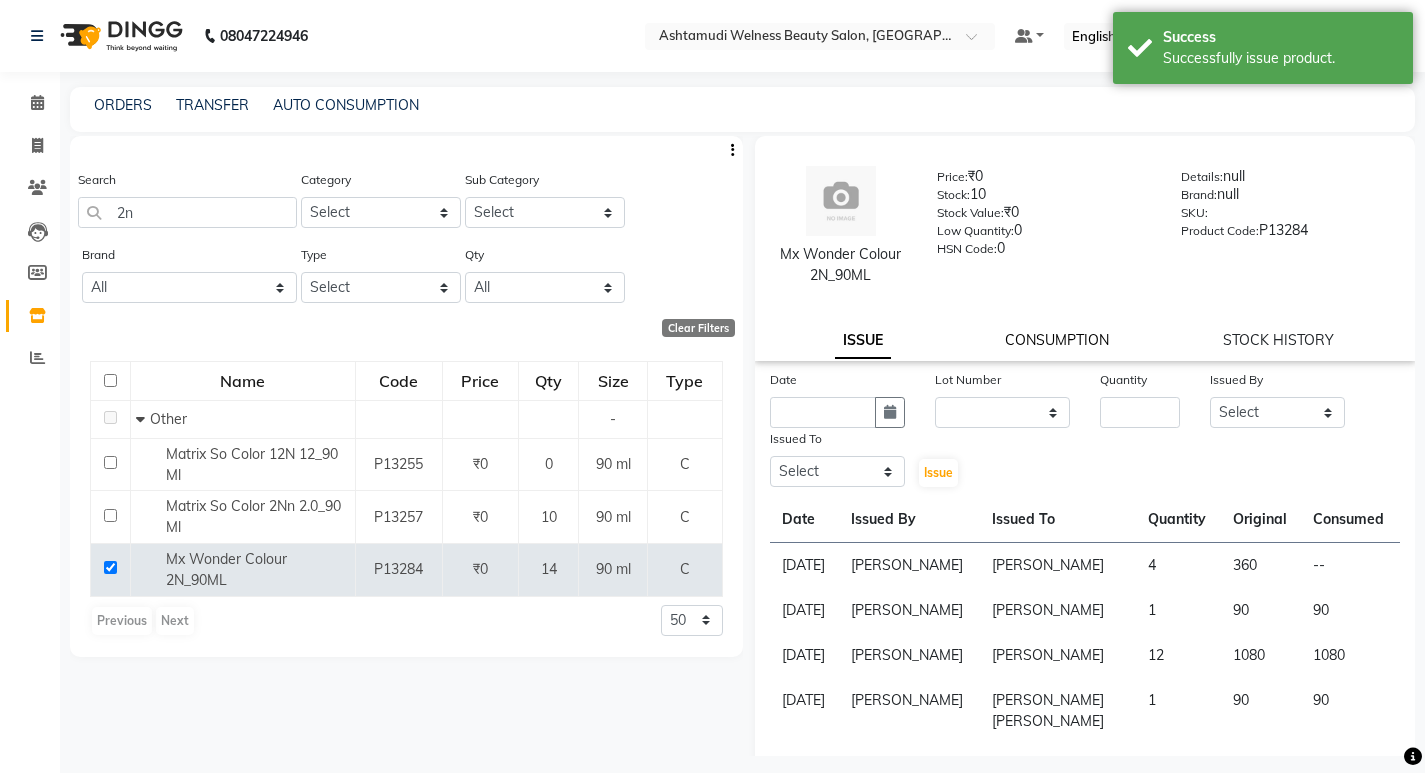 click on "CONSUMPTION" 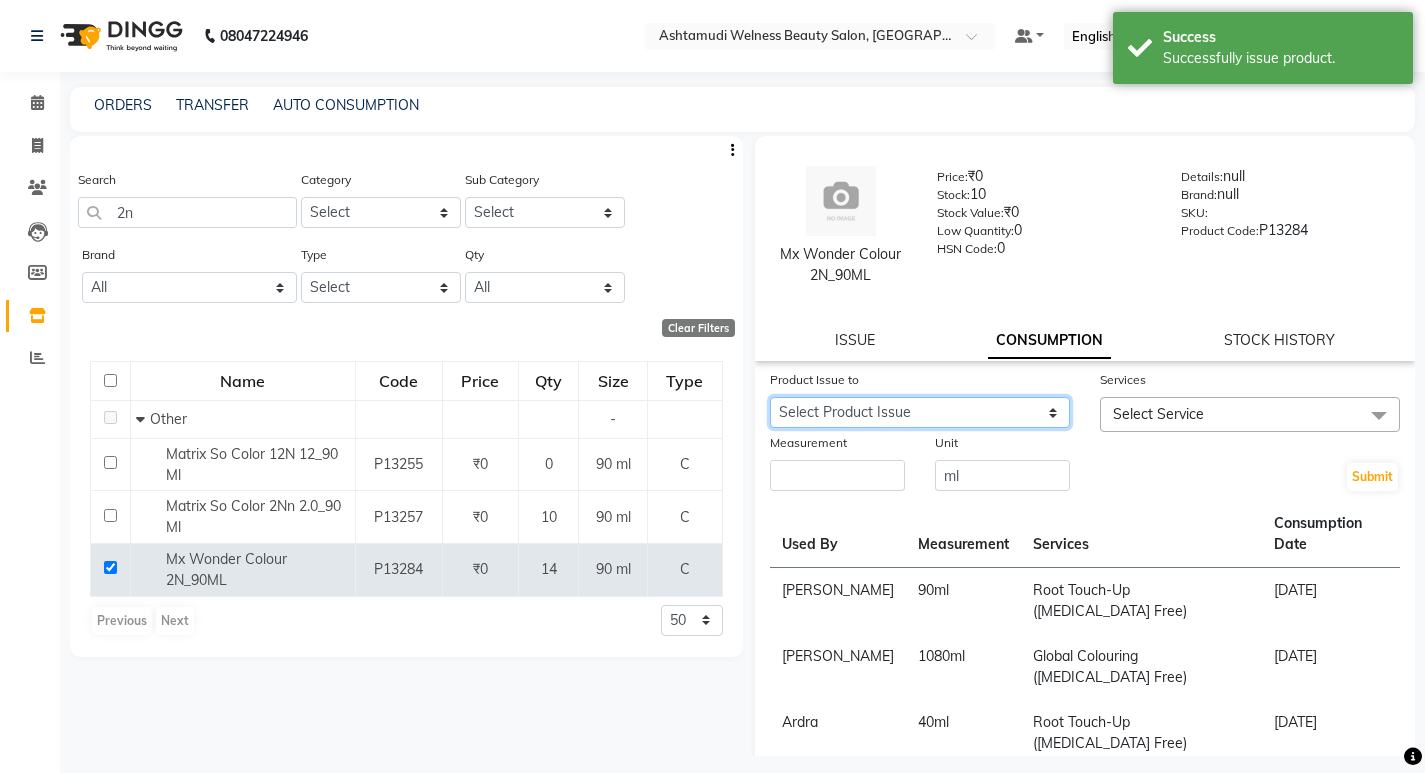 drag, startPoint x: 982, startPoint y: 416, endPoint x: 981, endPoint y: 426, distance: 10.049875 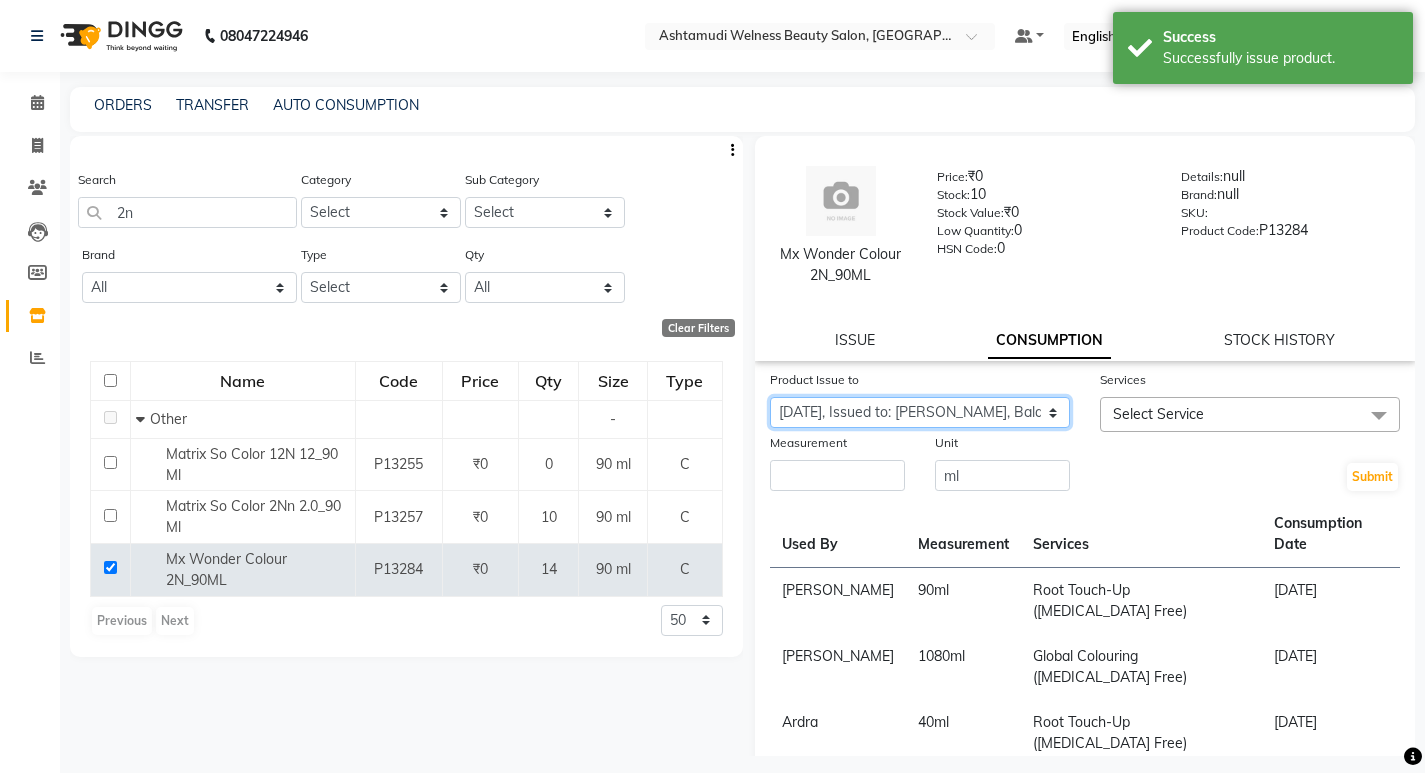 click on "Select Product Issue [DATE], Issued to: [PERSON_NAME], Balance: 360" 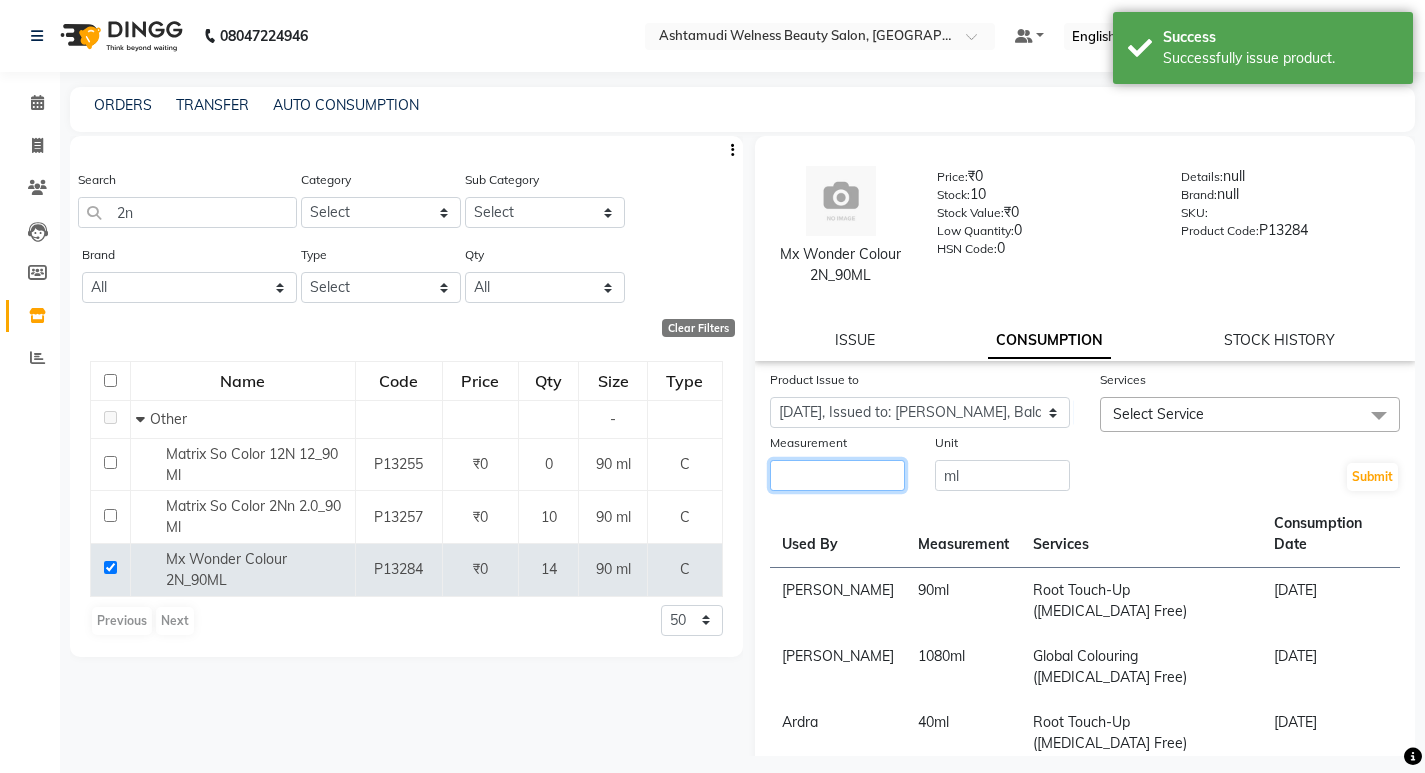 click 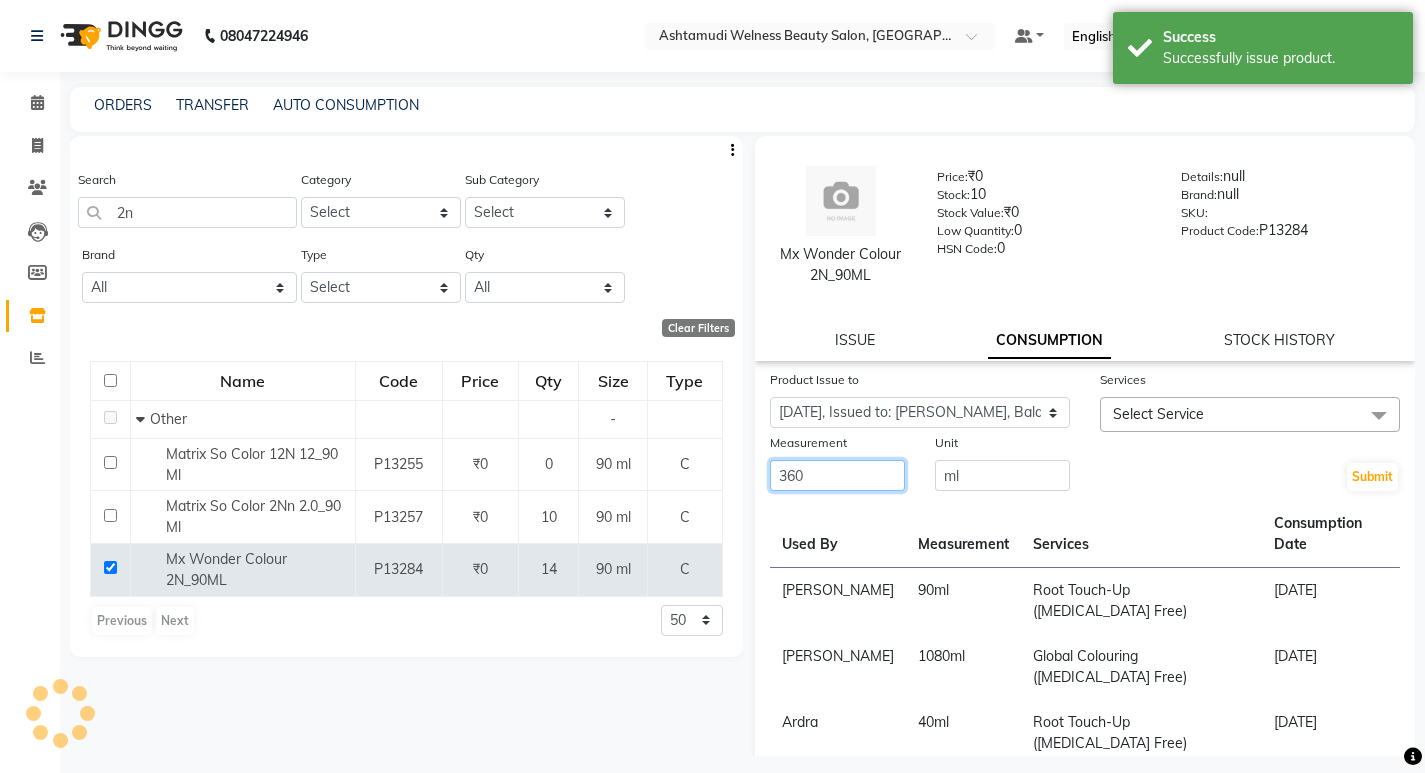 type on "360" 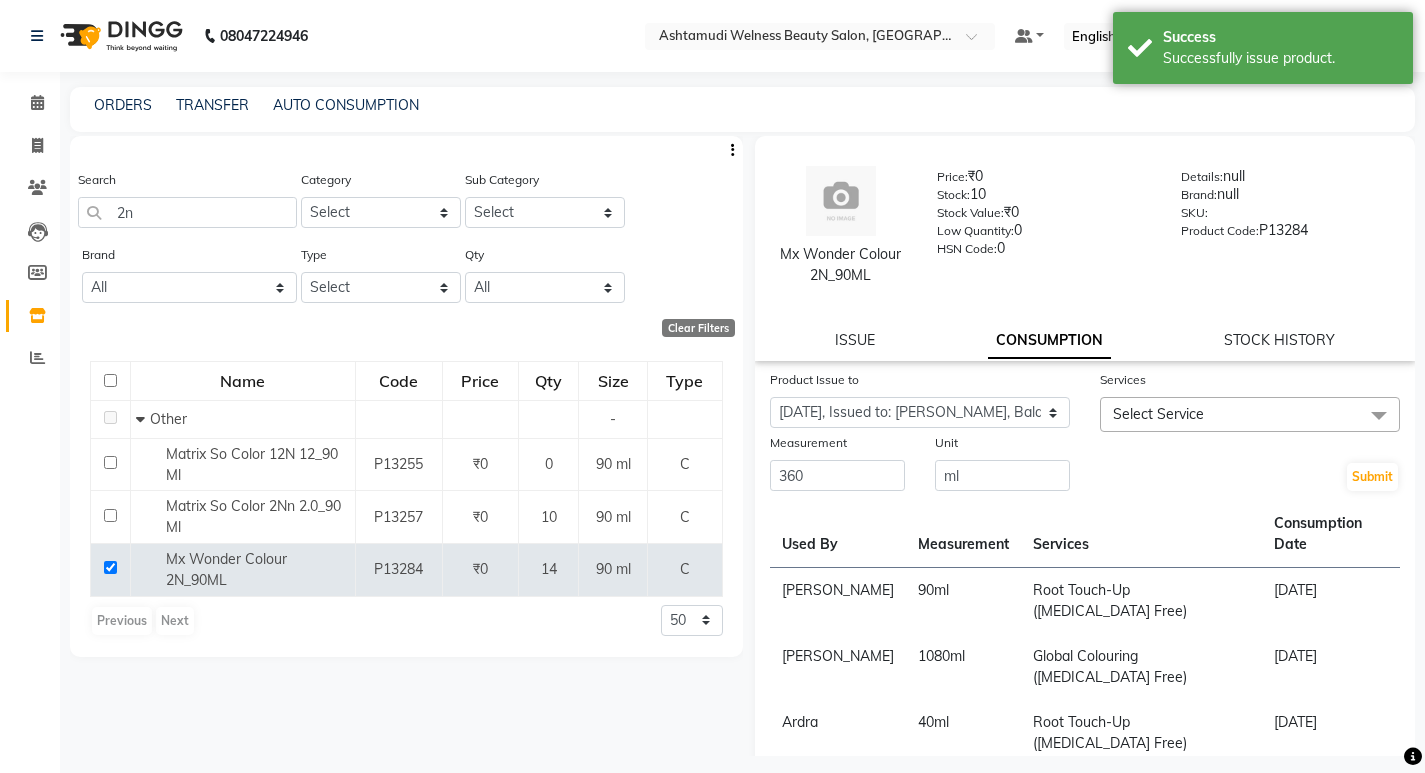 drag, startPoint x: 1139, startPoint y: 416, endPoint x: 1141, endPoint y: 472, distance: 56.0357 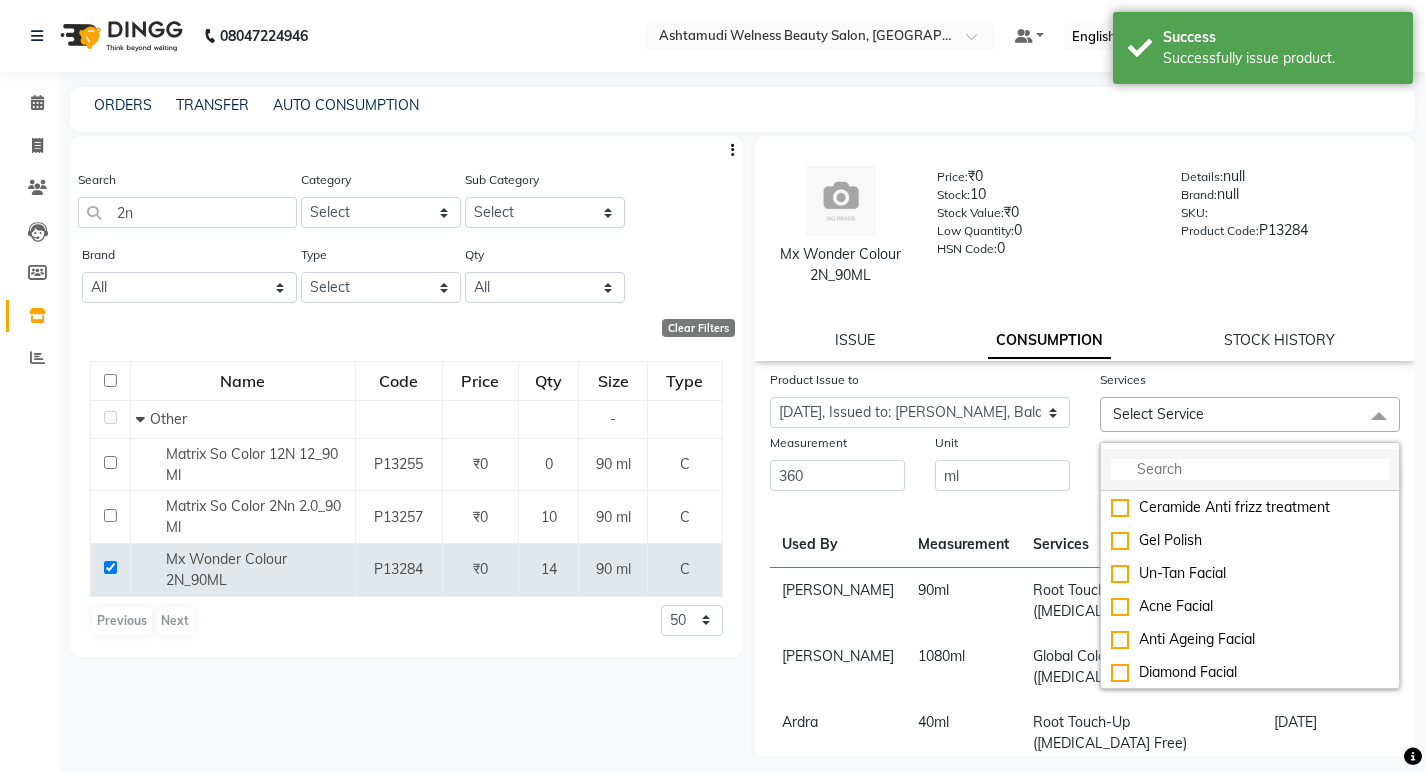 click 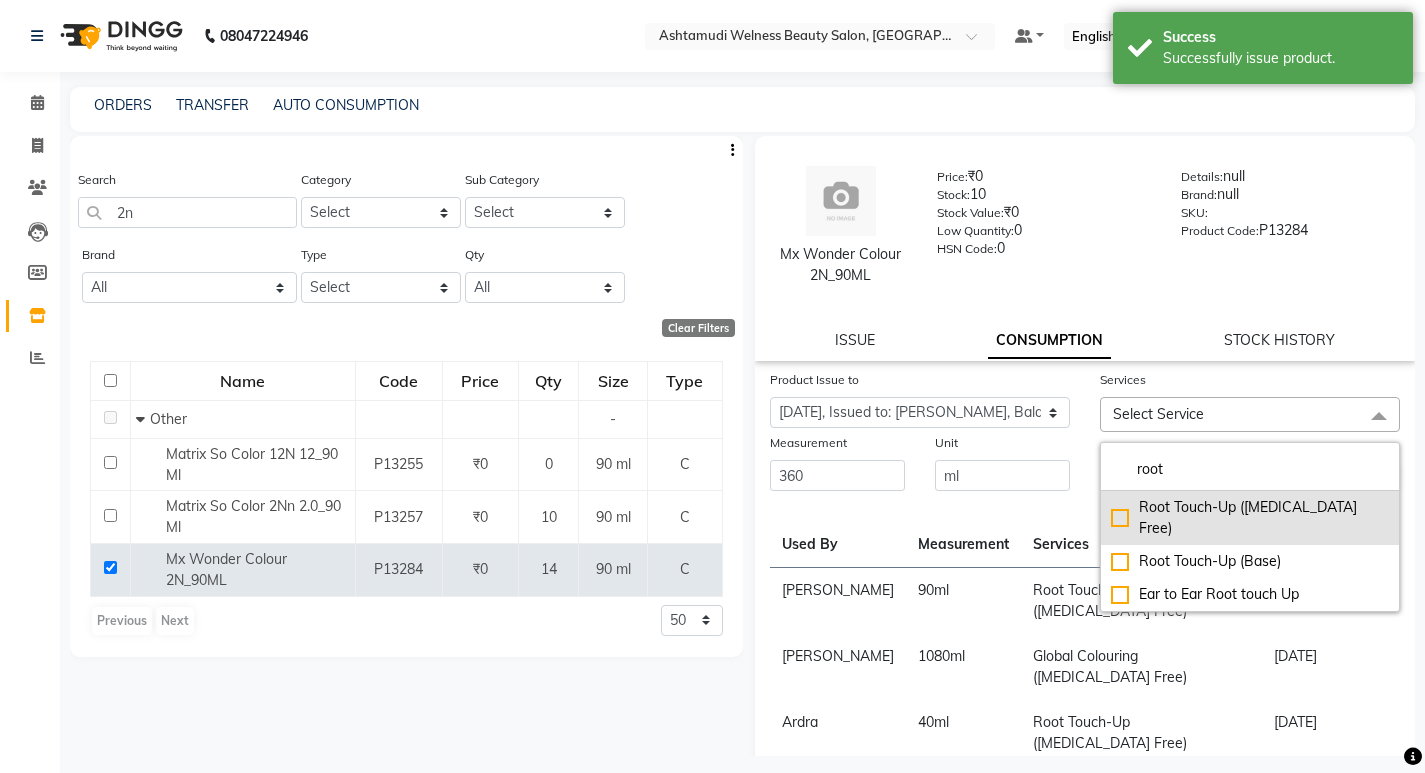 type on "root" 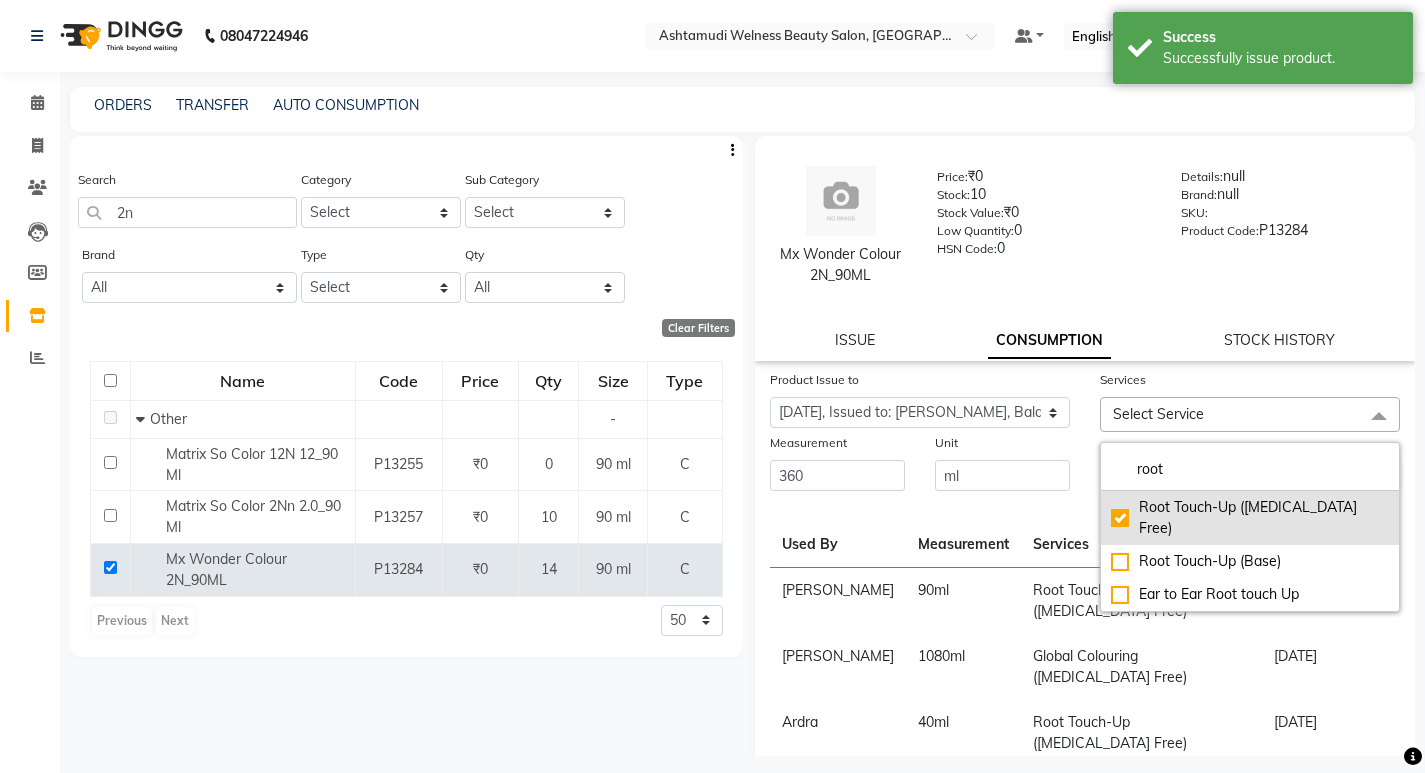 checkbox on "true" 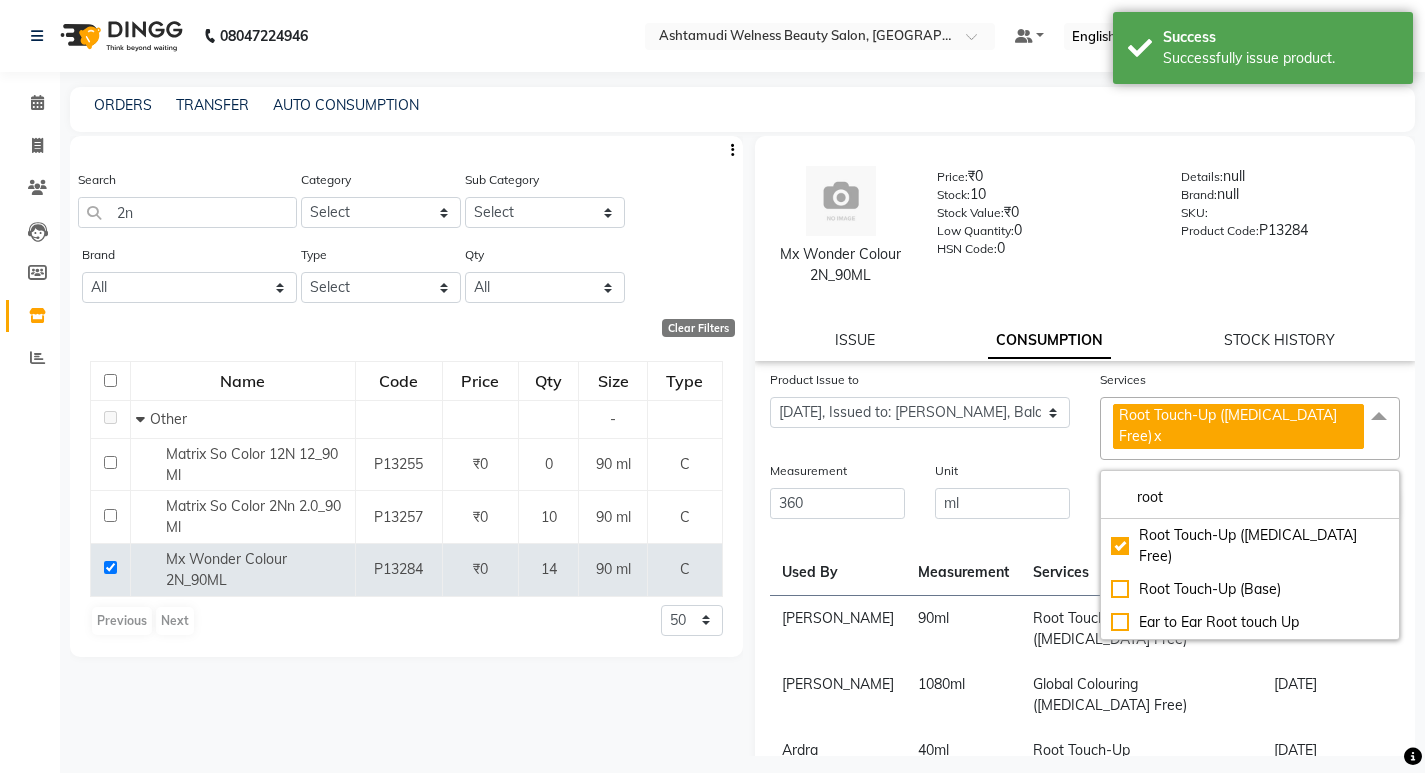 click on "Unit ml" 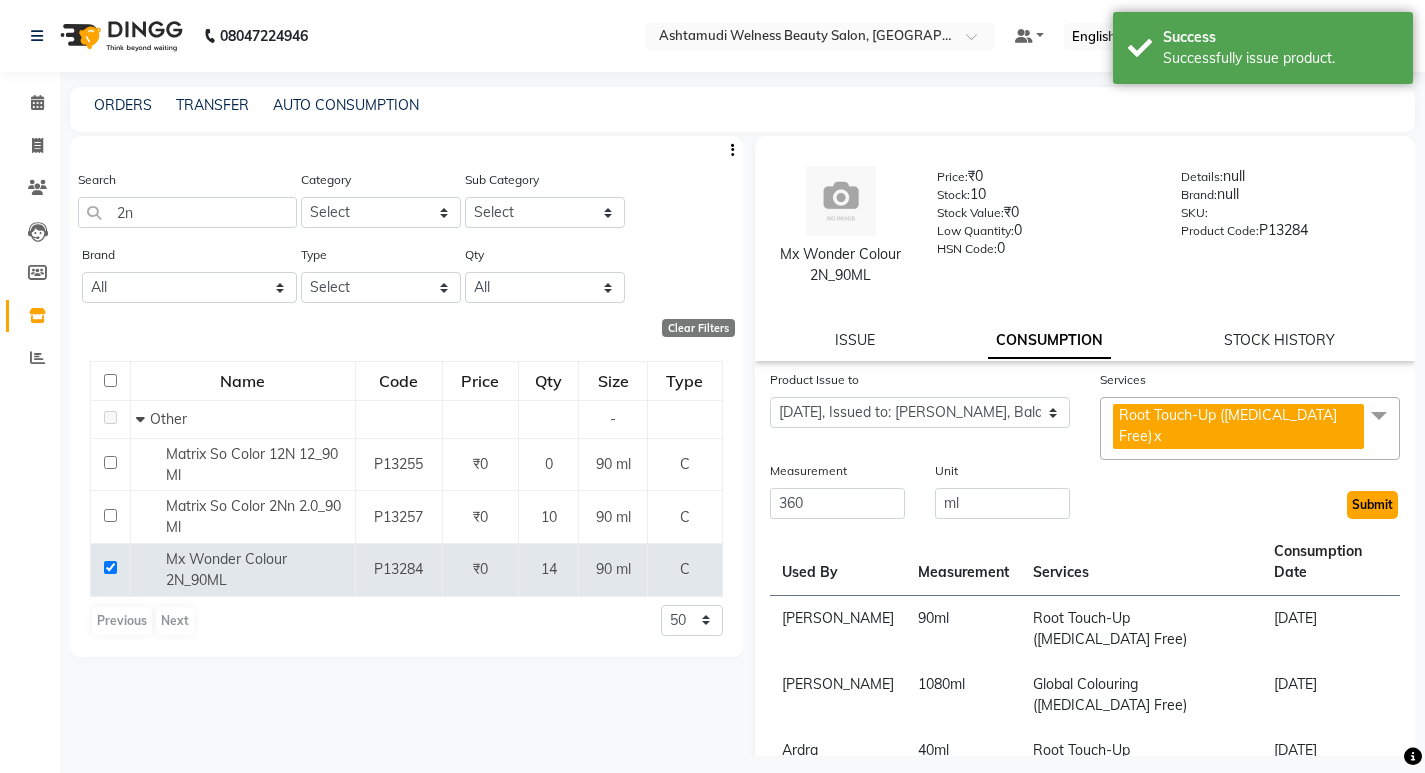 click on "Submit" 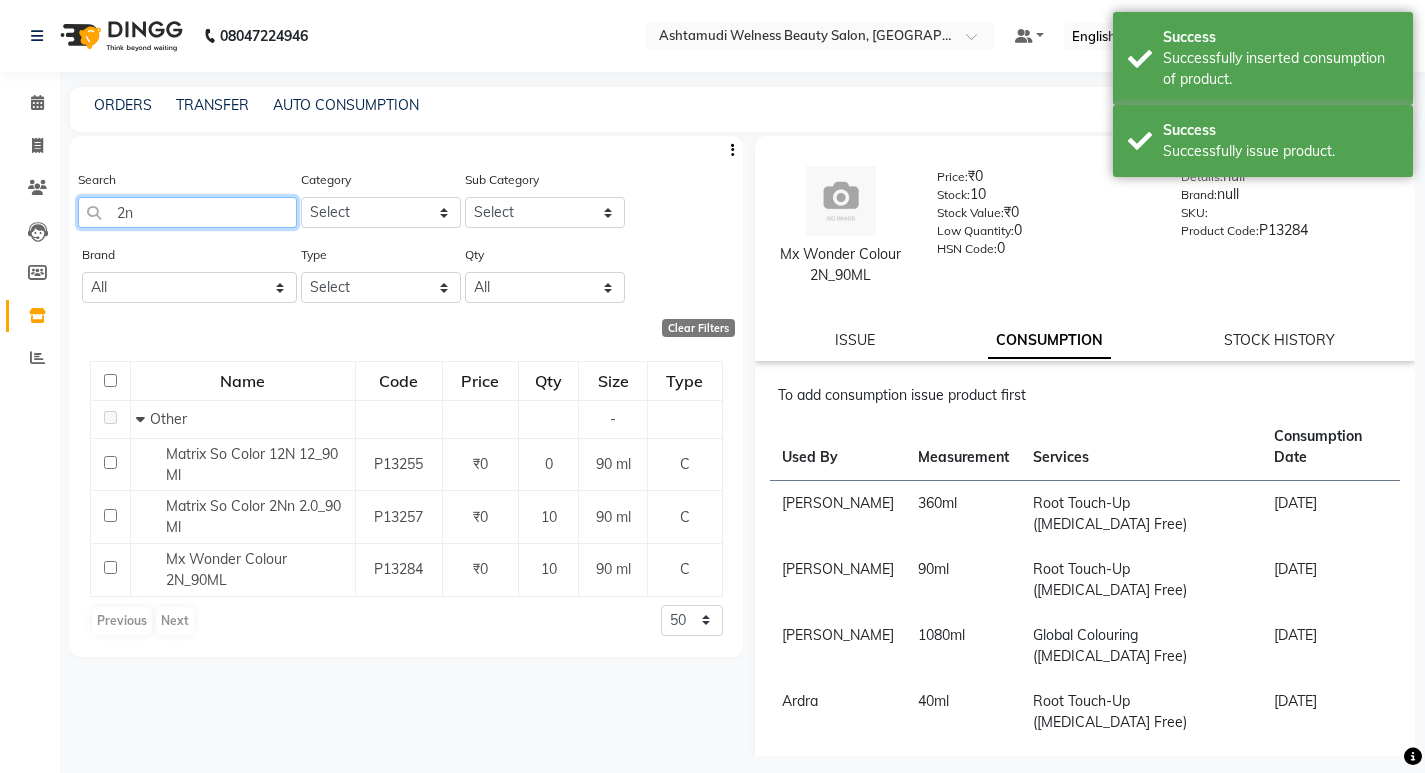 click on "2n" 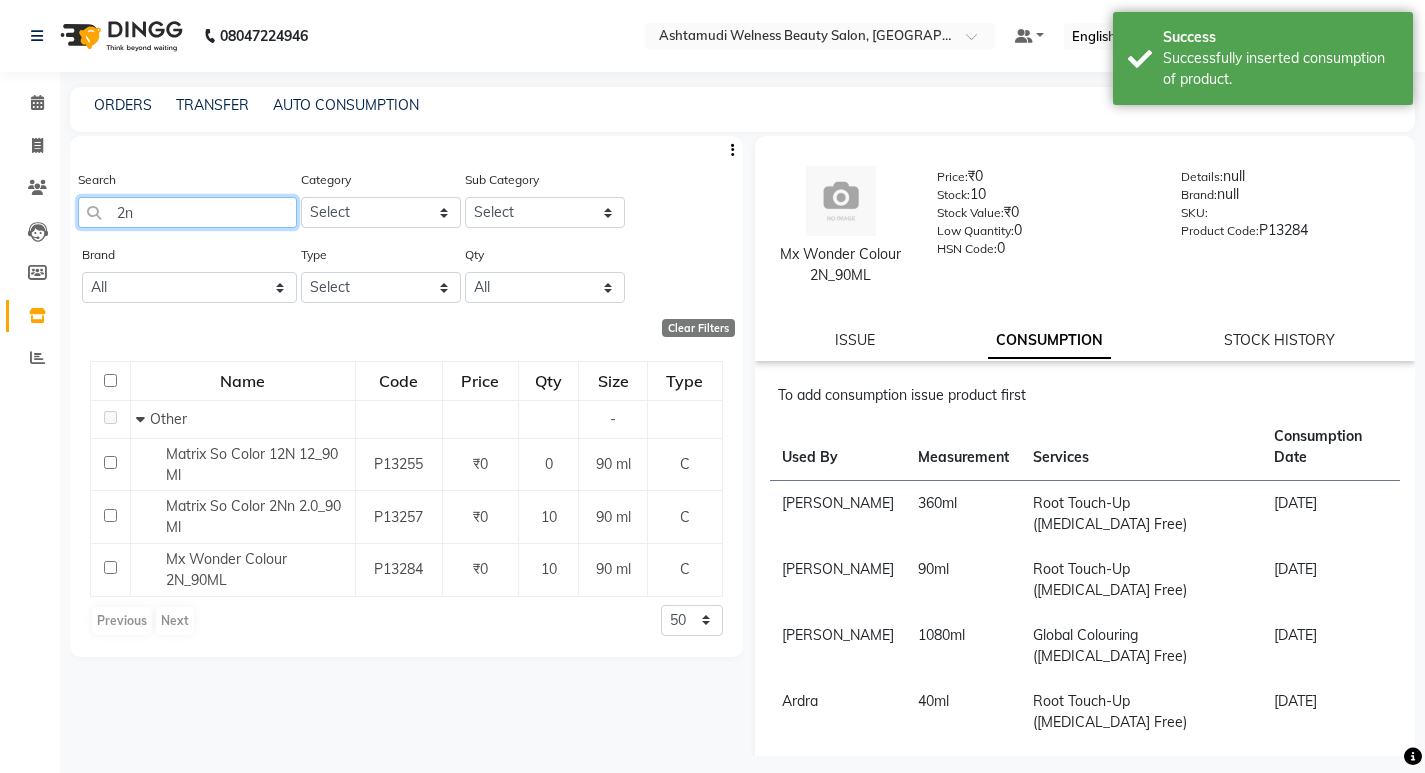 type on "2" 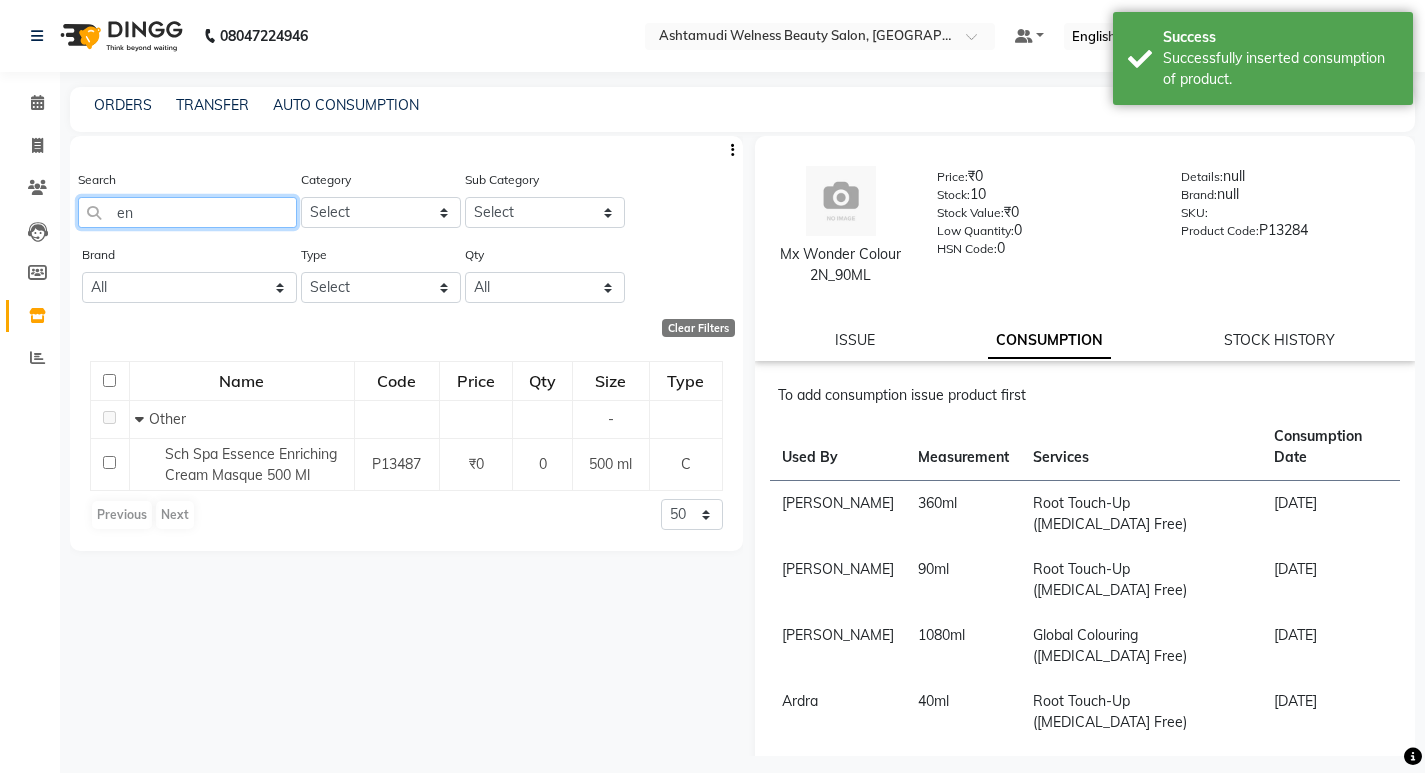 type on "e" 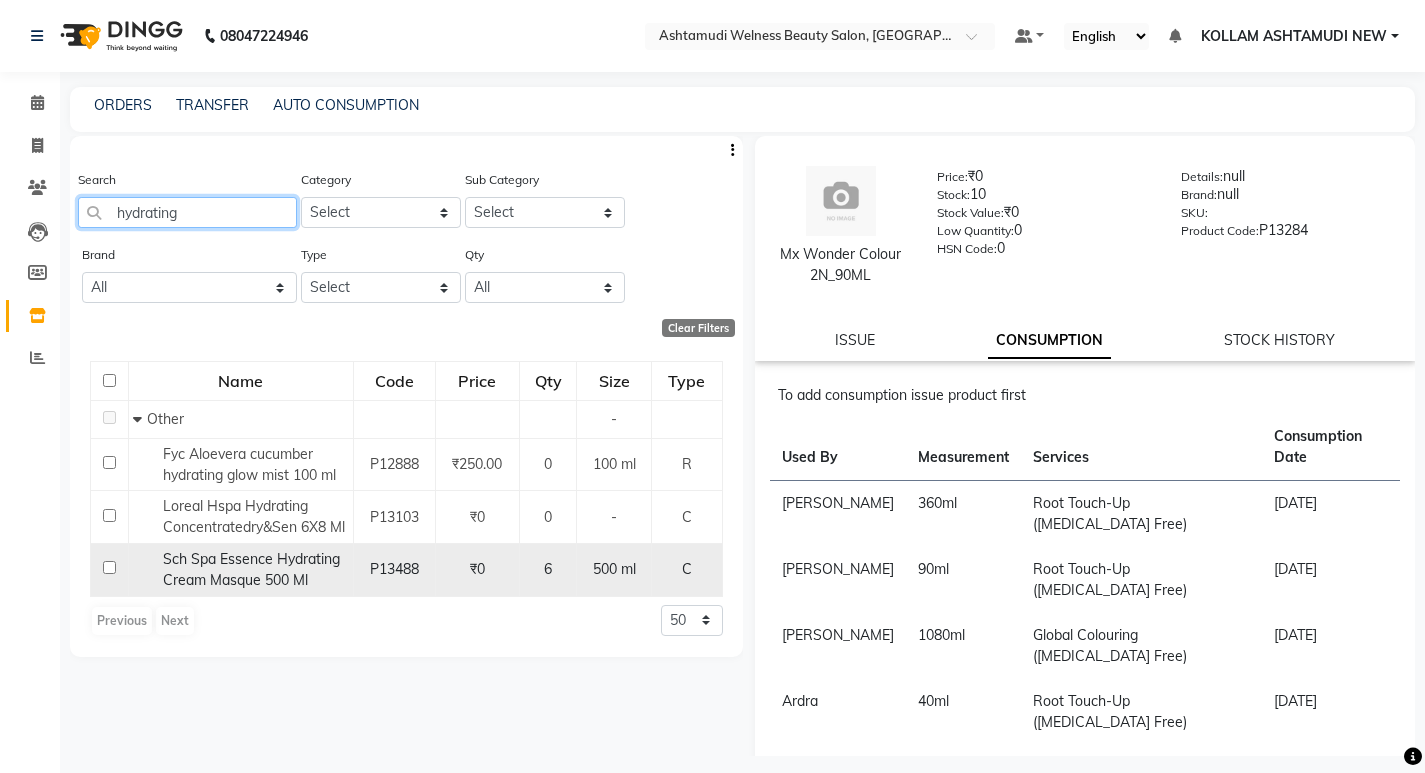 type on "hydrating" 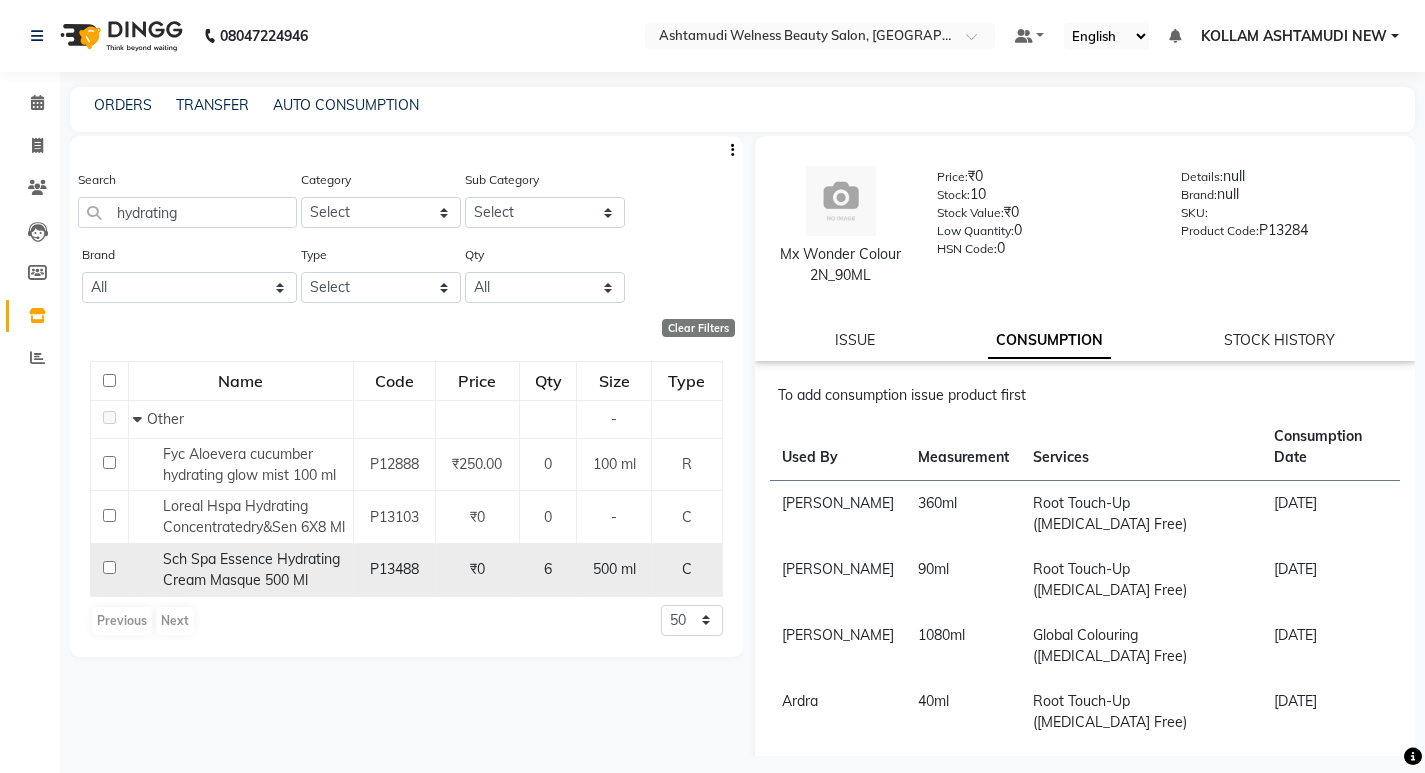 click 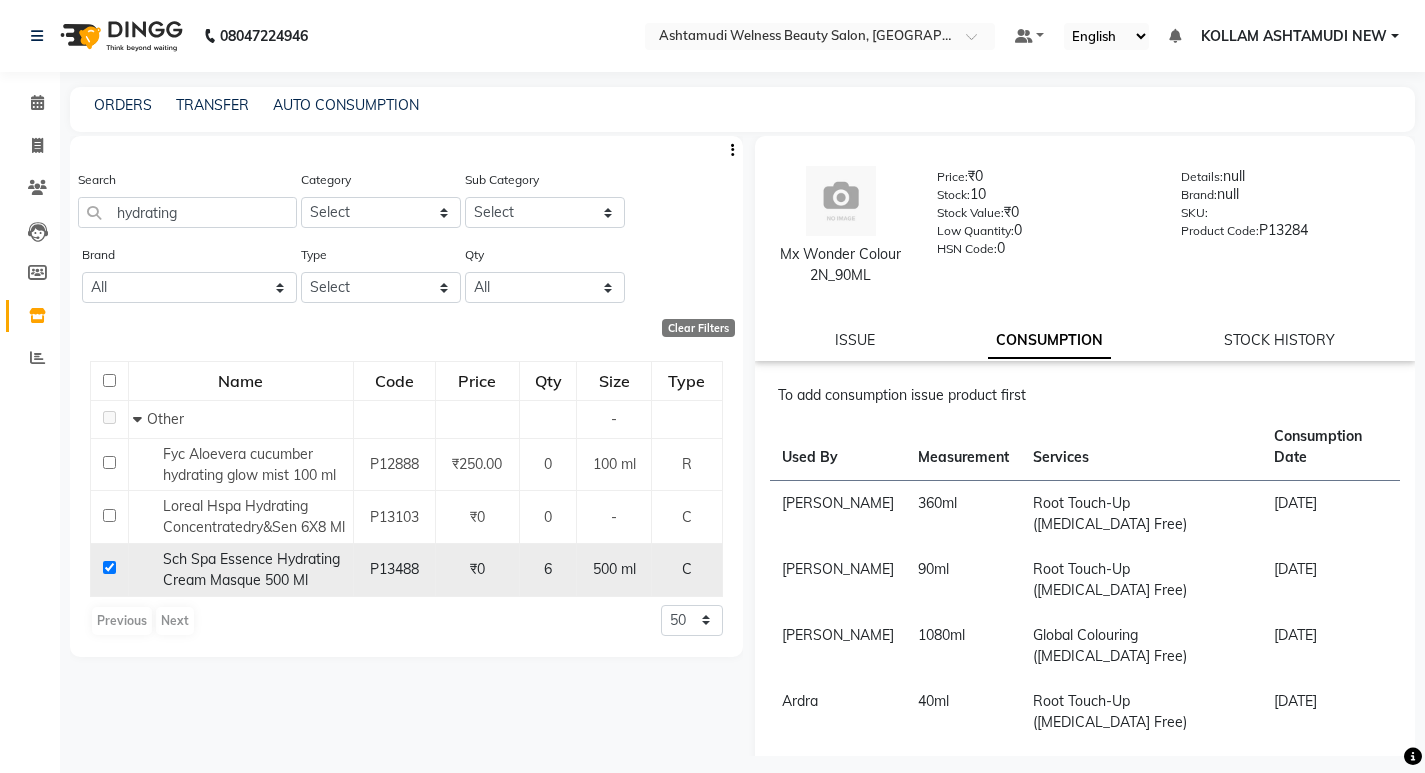 checkbox on "true" 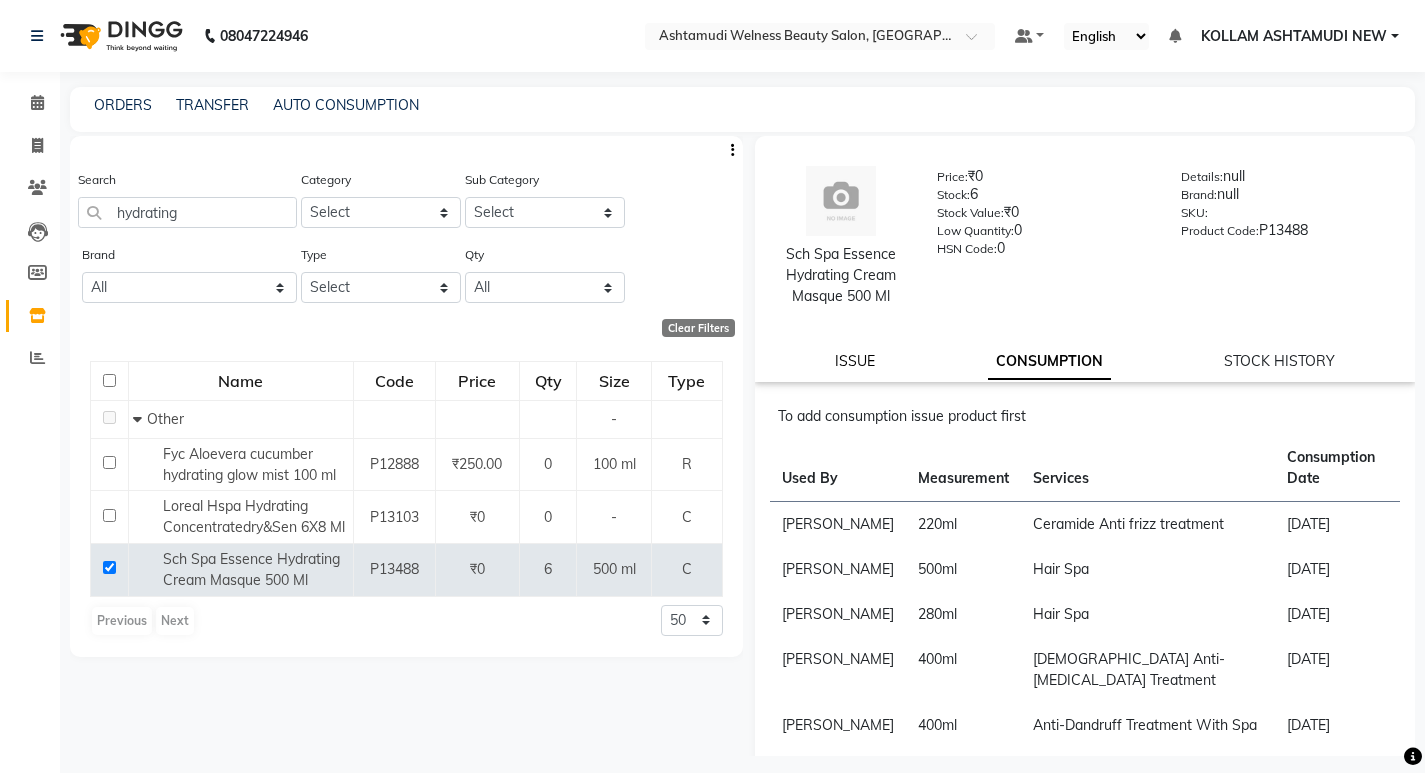 click on "ISSUE" 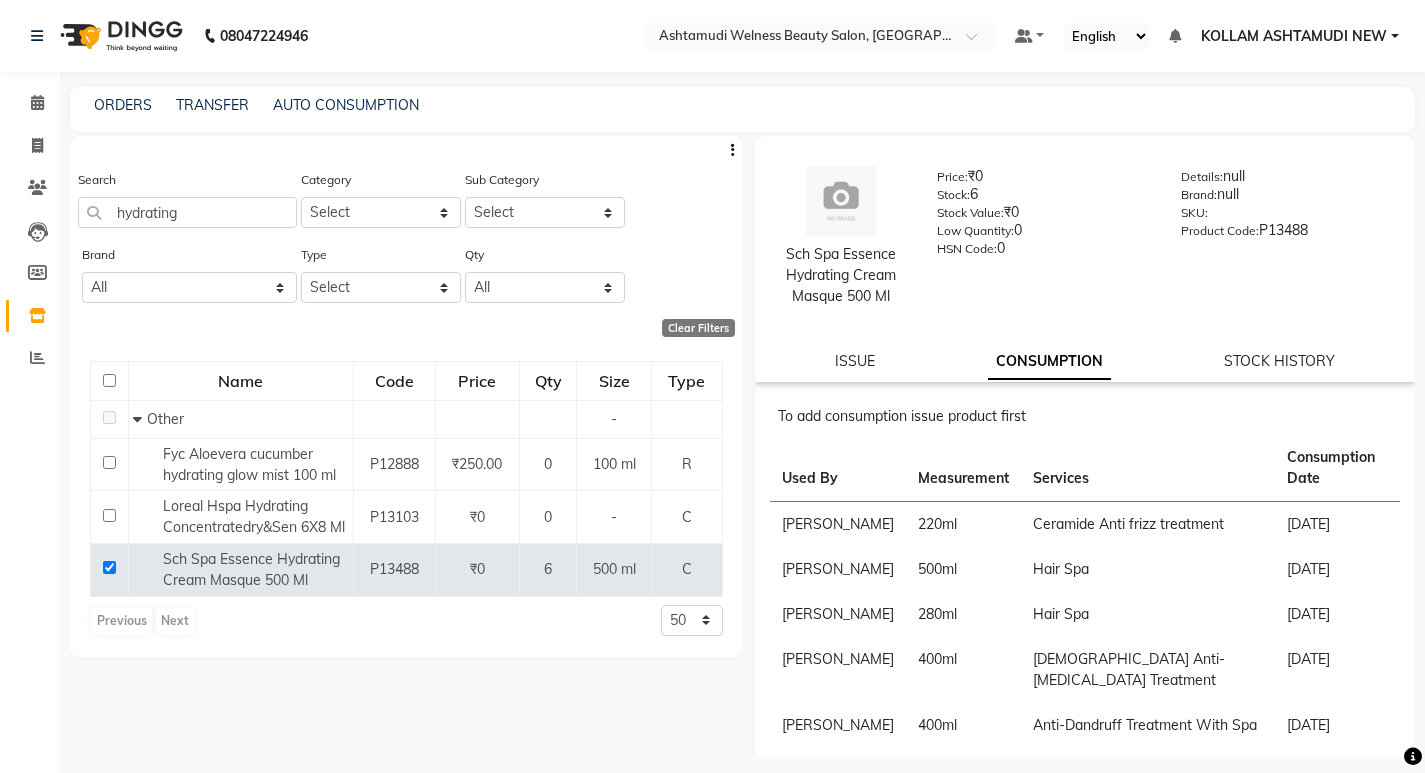 select 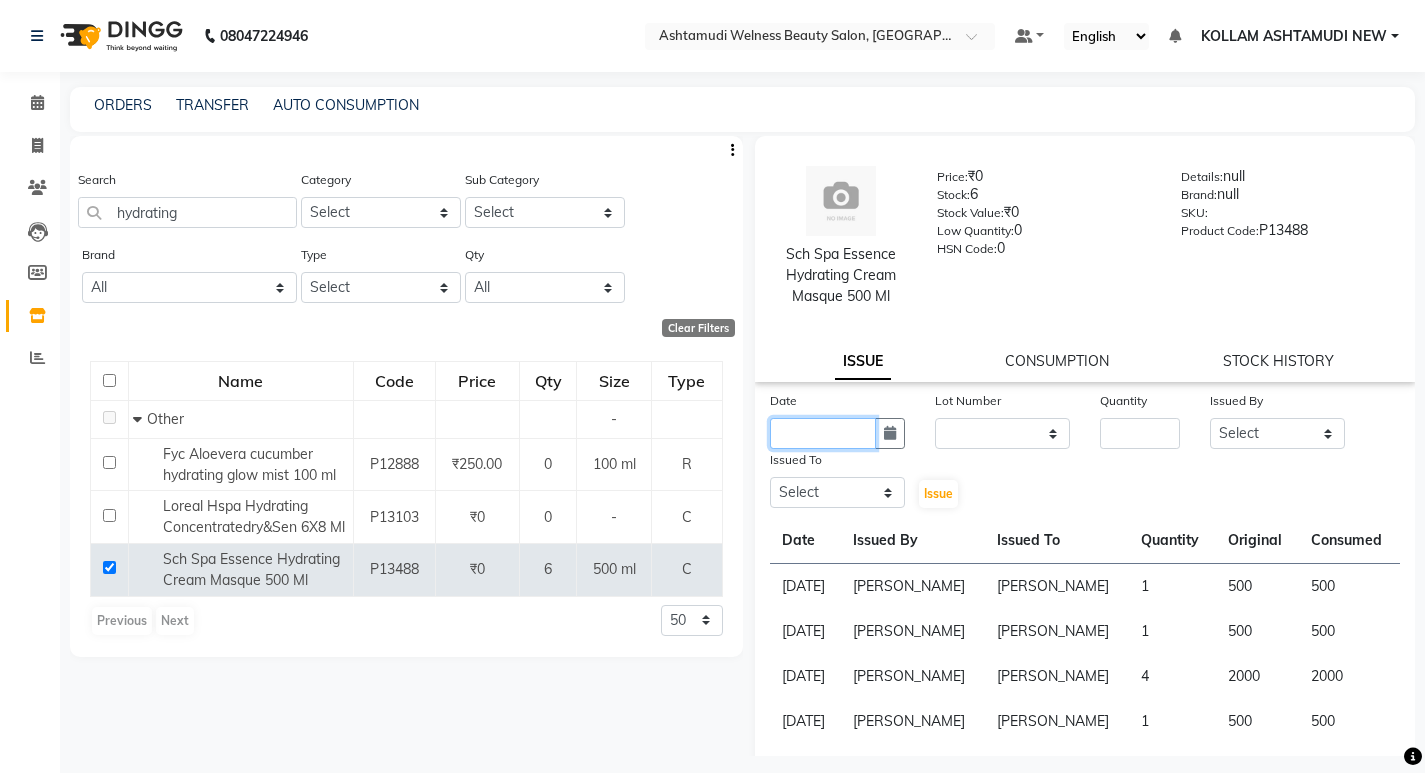 click 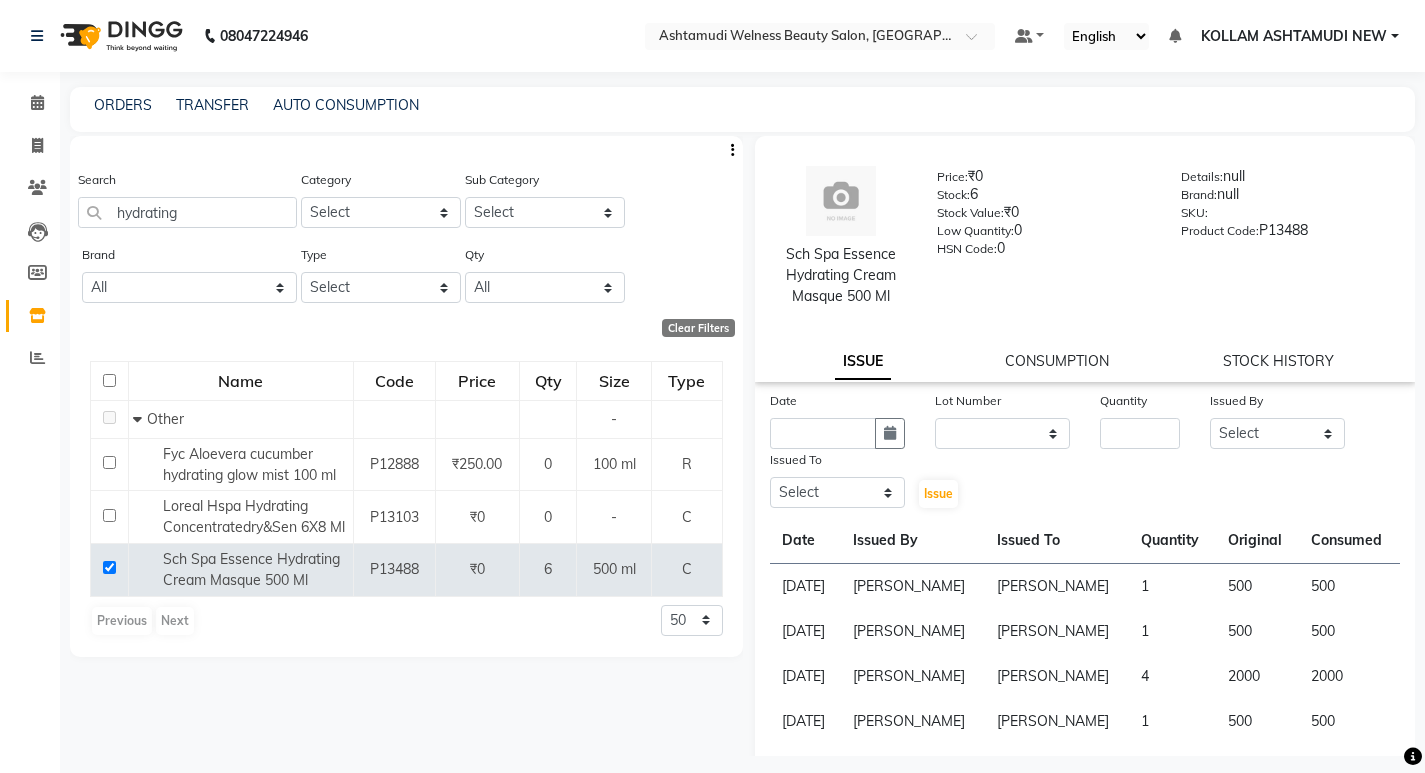 select on "7" 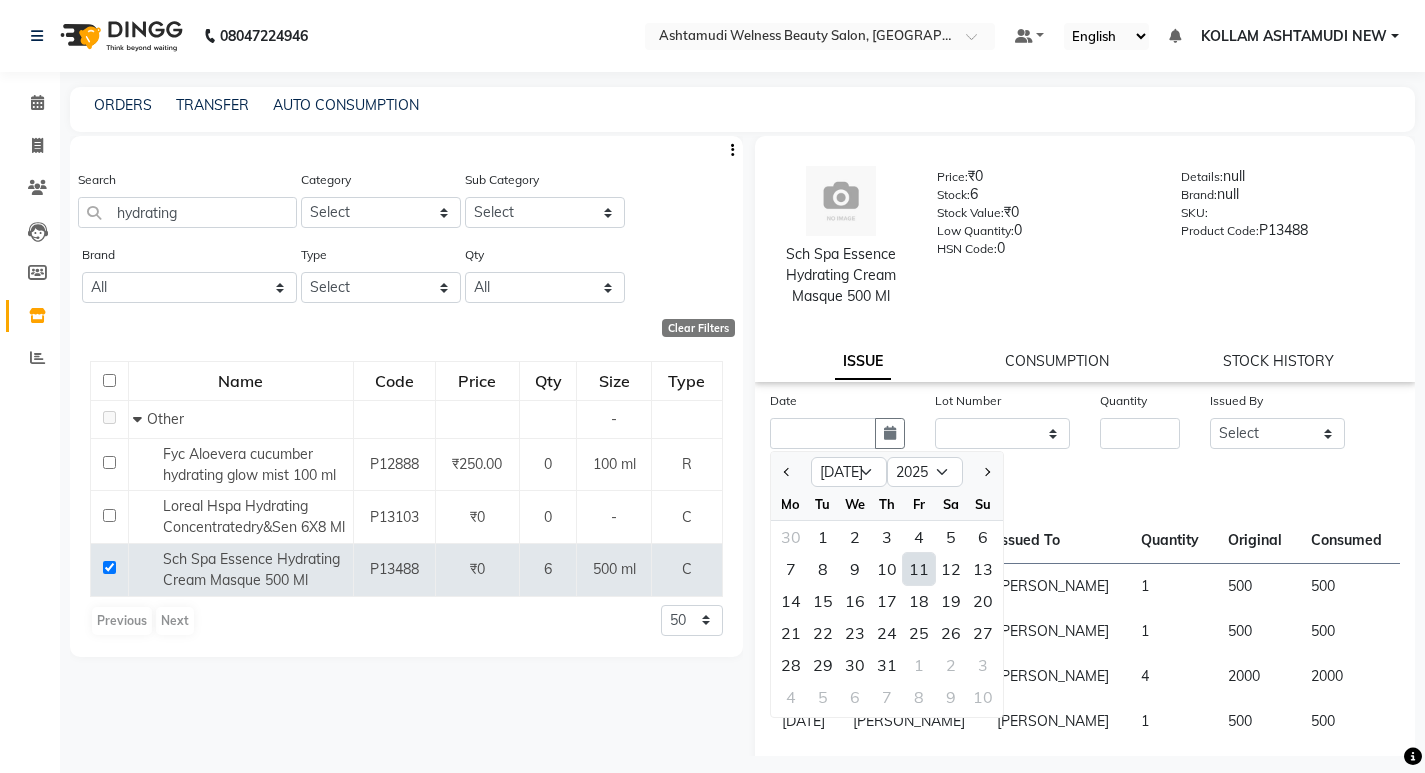drag, startPoint x: 925, startPoint y: 566, endPoint x: 915, endPoint y: 551, distance: 18.027756 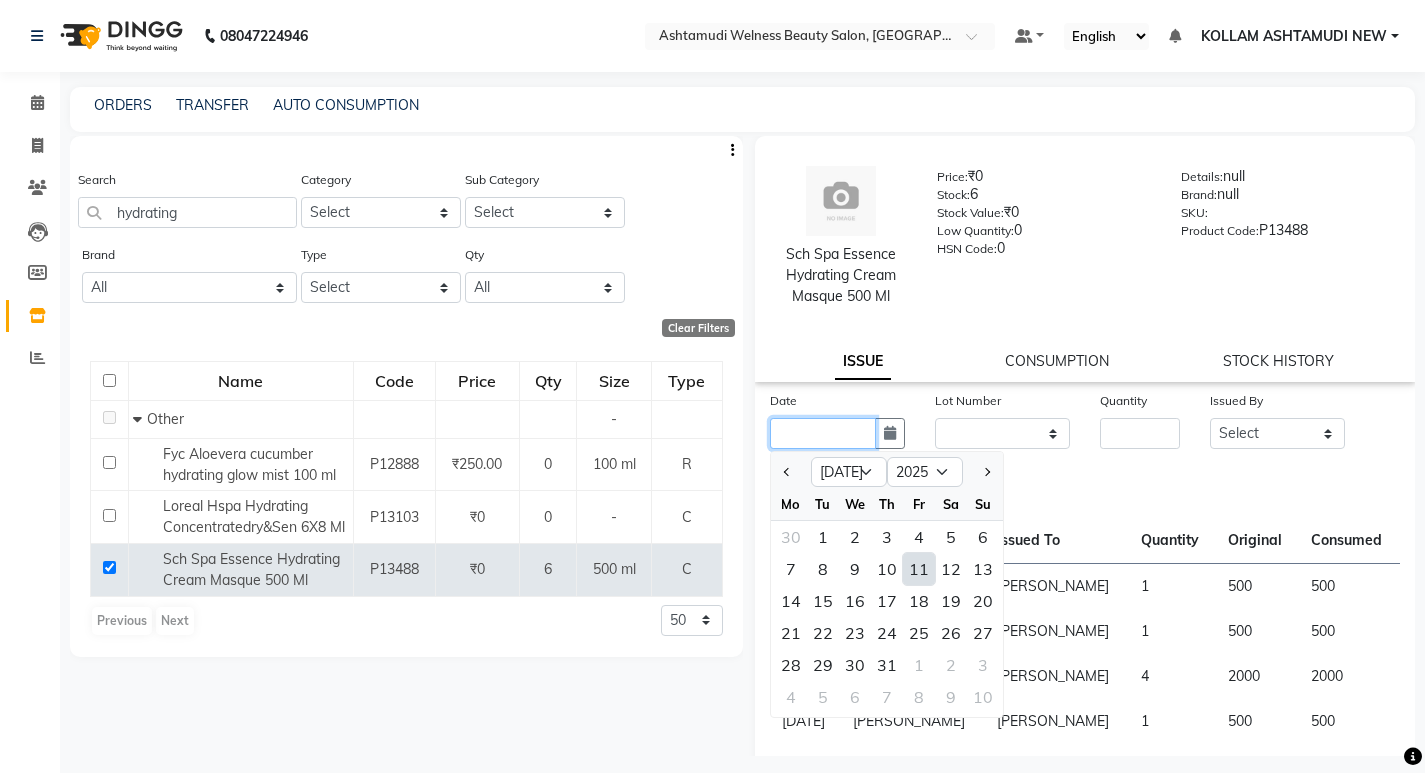 type on "[DATE]" 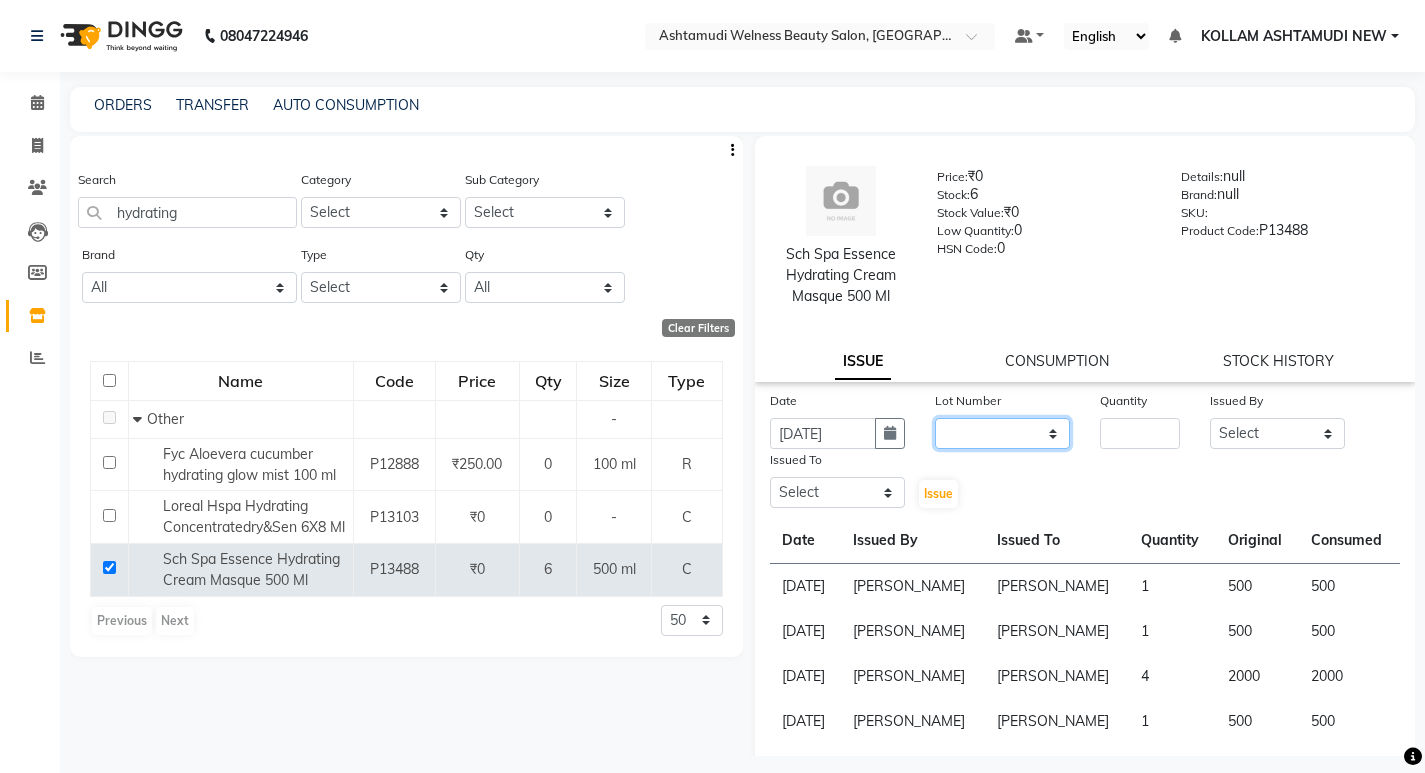 click on "None" 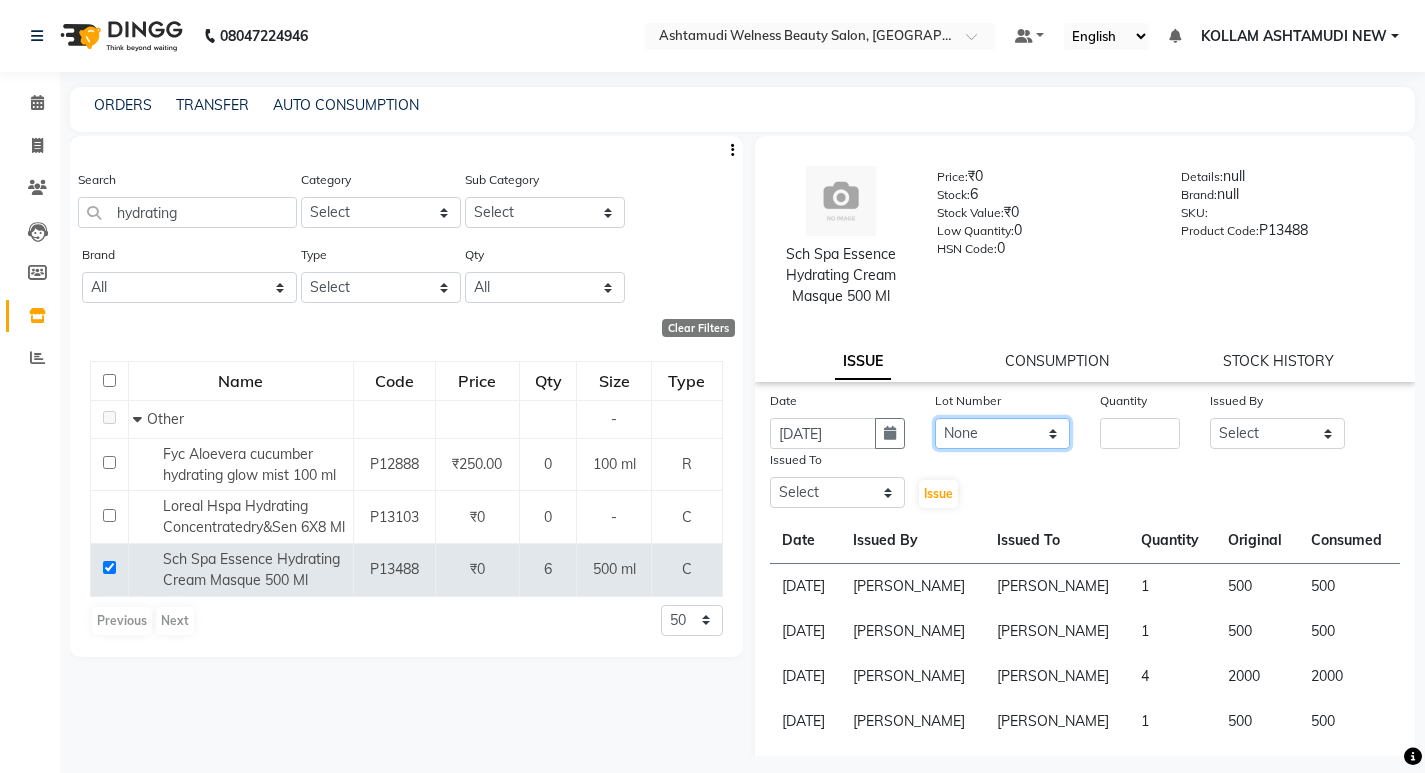 click on "None" 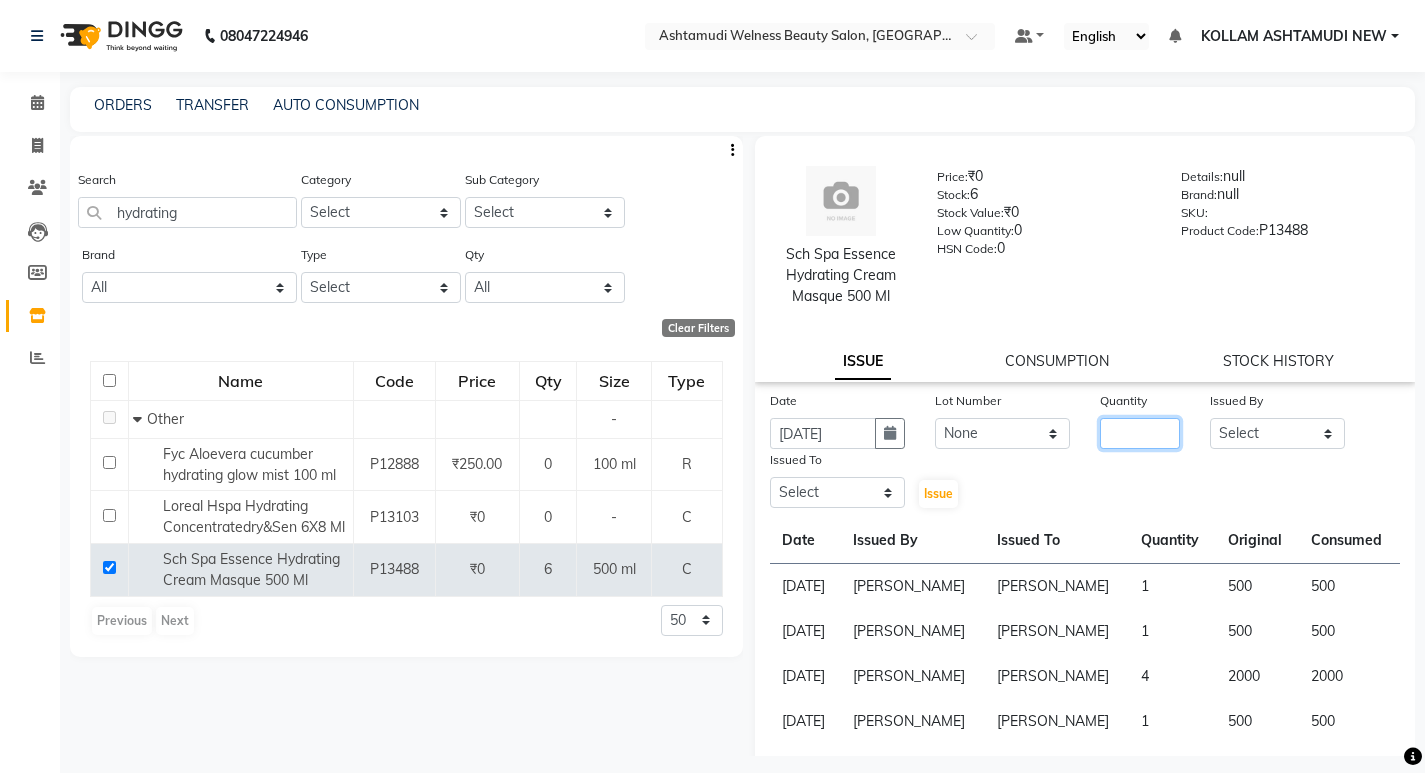 click 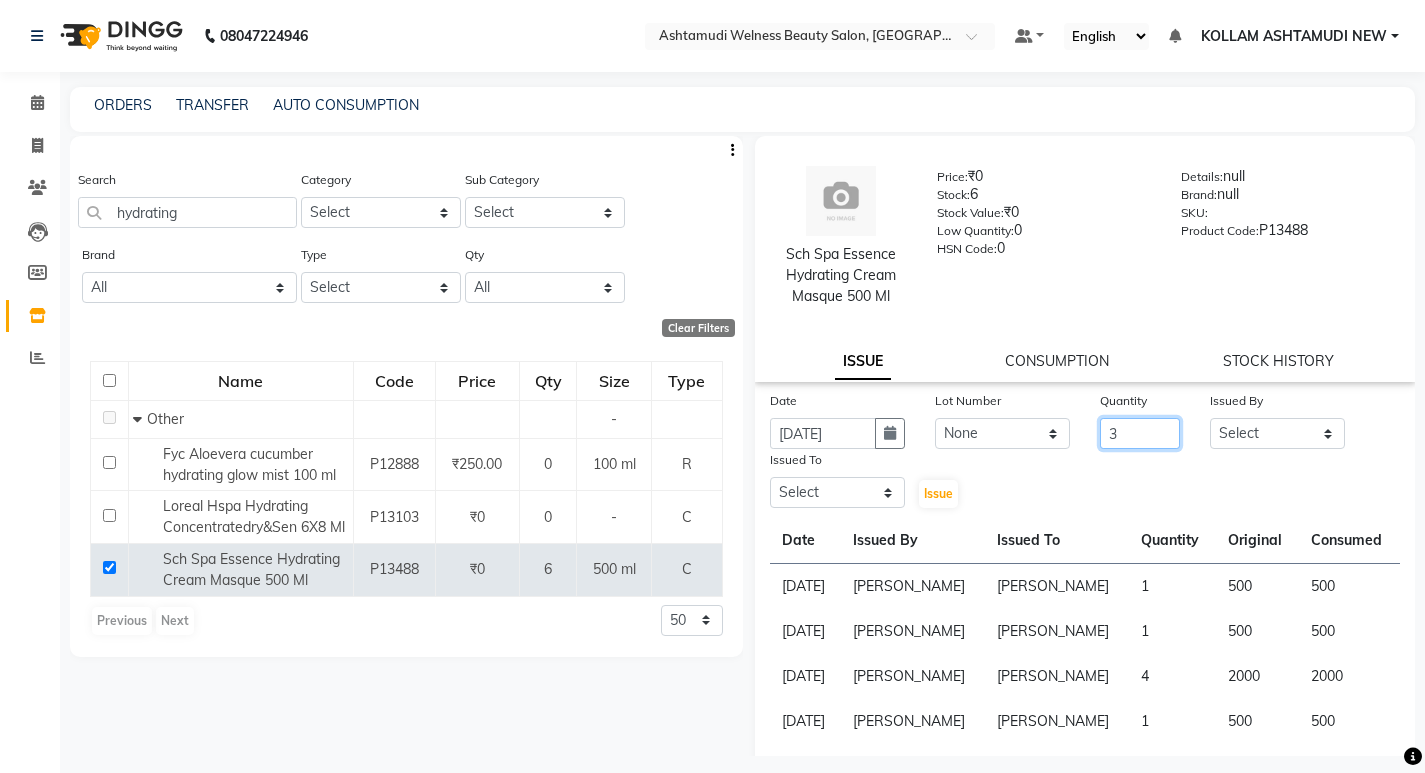 type on "3" 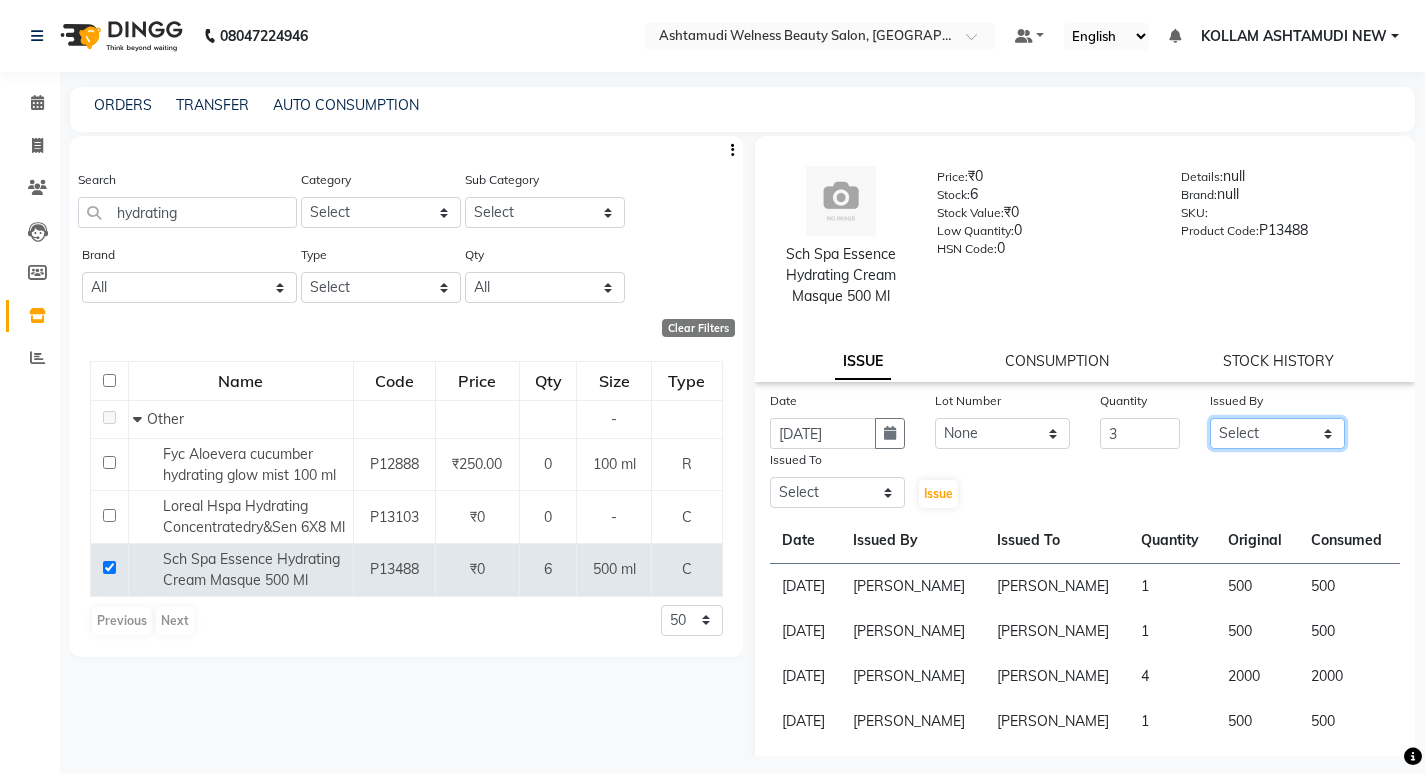 click on "Select [PERSON_NAME] Admin [PERSON_NAME]  [PERSON_NAME] [PERSON_NAME] [PERSON_NAME]  M [PERSON_NAME]  [PERSON_NAME]  P [PERSON_NAME] KOLLAM ASHTAMUDI KOLLAM ASHTAMUDI NEW  [PERSON_NAME] [PERSON_NAME] [PERSON_NAME]  [PERSON_NAME] [PERSON_NAME] [PERSON_NAME] [PERSON_NAME] [PERSON_NAME] M [PERSON_NAME] SARIGA [PERSON_NAME] [PERSON_NAME] [PERSON_NAME] [PERSON_NAME] [PERSON_NAME] S" 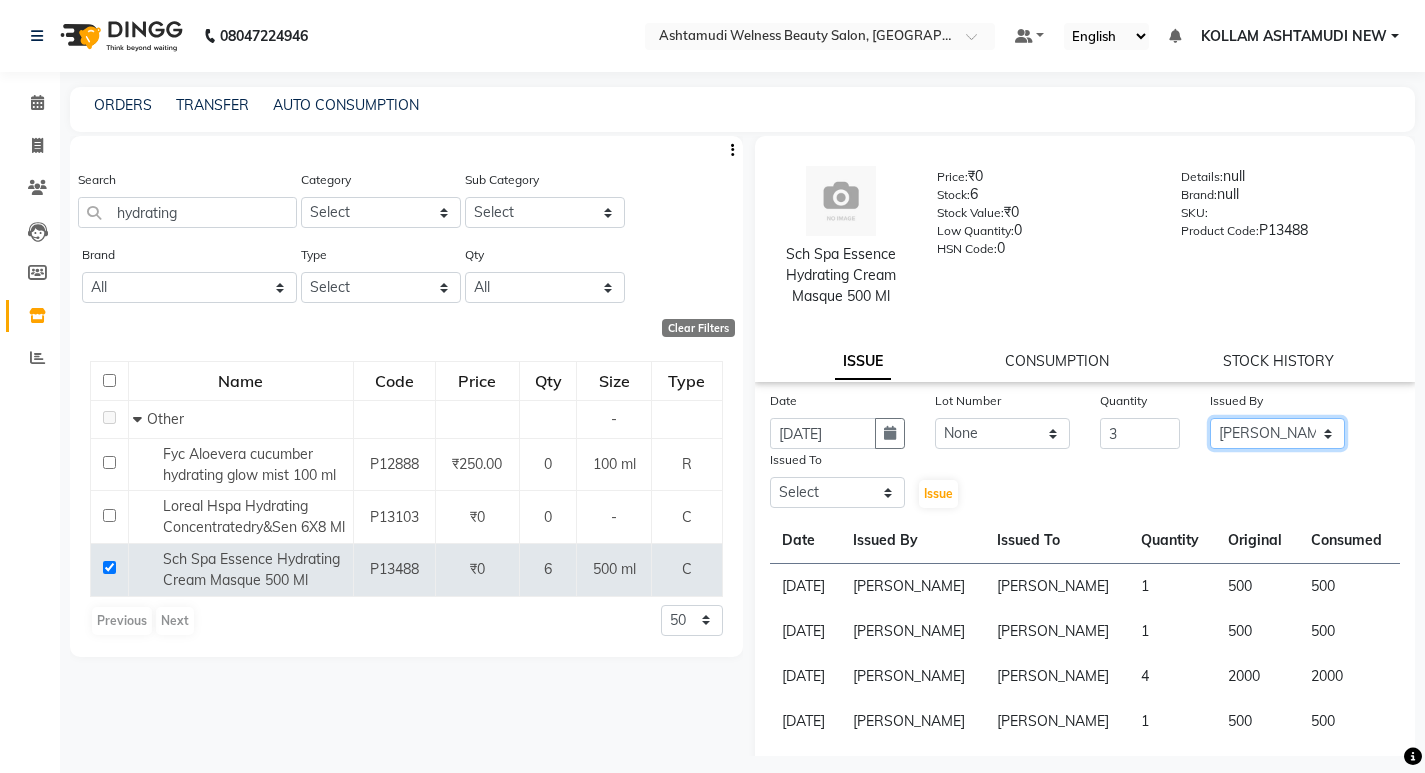 click on "Select [PERSON_NAME] Admin [PERSON_NAME]  [PERSON_NAME] [PERSON_NAME] [PERSON_NAME]  M [PERSON_NAME]  [PERSON_NAME]  P [PERSON_NAME] KOLLAM ASHTAMUDI KOLLAM ASHTAMUDI NEW  [PERSON_NAME] [PERSON_NAME] [PERSON_NAME]  [PERSON_NAME] [PERSON_NAME] [PERSON_NAME] [PERSON_NAME] [PERSON_NAME] M [PERSON_NAME] SARIGA [PERSON_NAME] [PERSON_NAME] [PERSON_NAME] [PERSON_NAME] [PERSON_NAME] S" 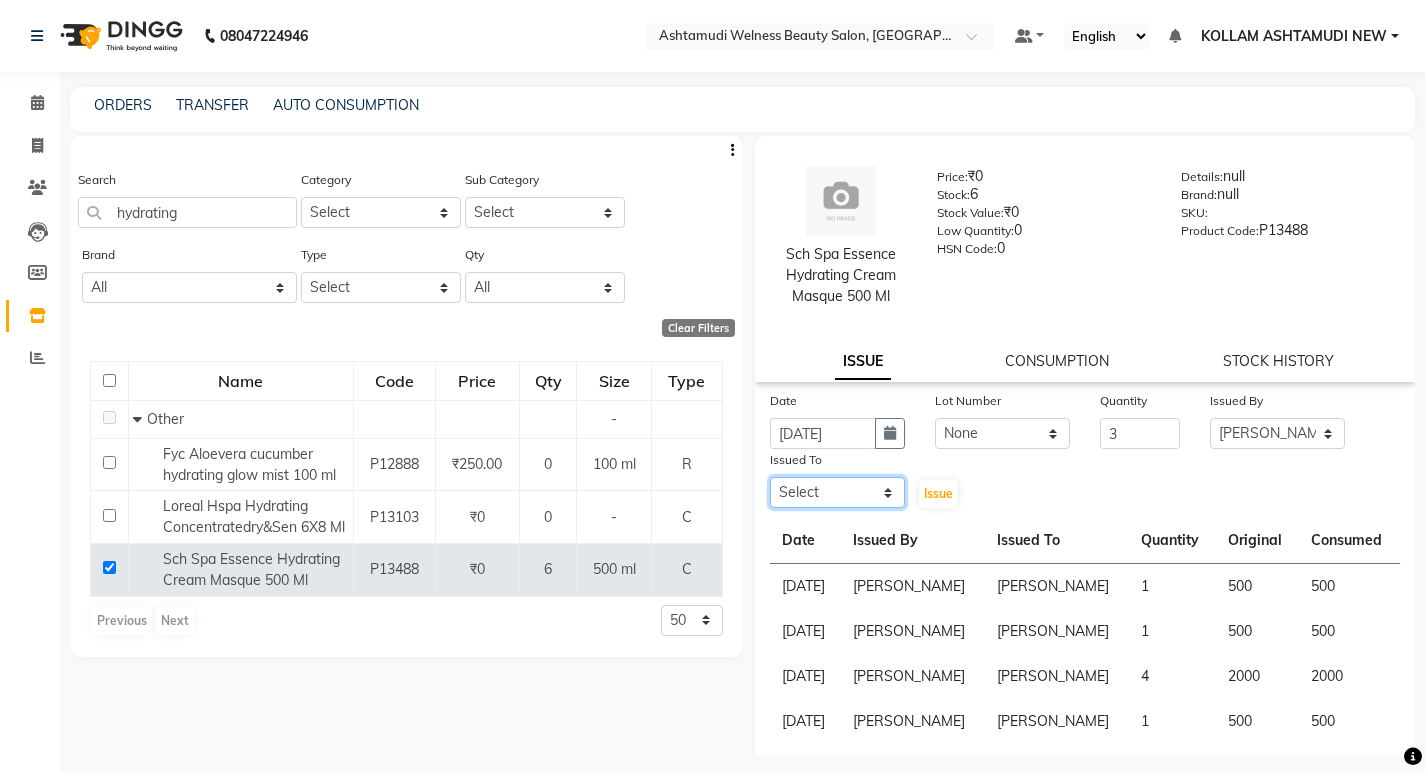 drag, startPoint x: 844, startPoint y: 493, endPoint x: 845, endPoint y: 481, distance: 12.0415945 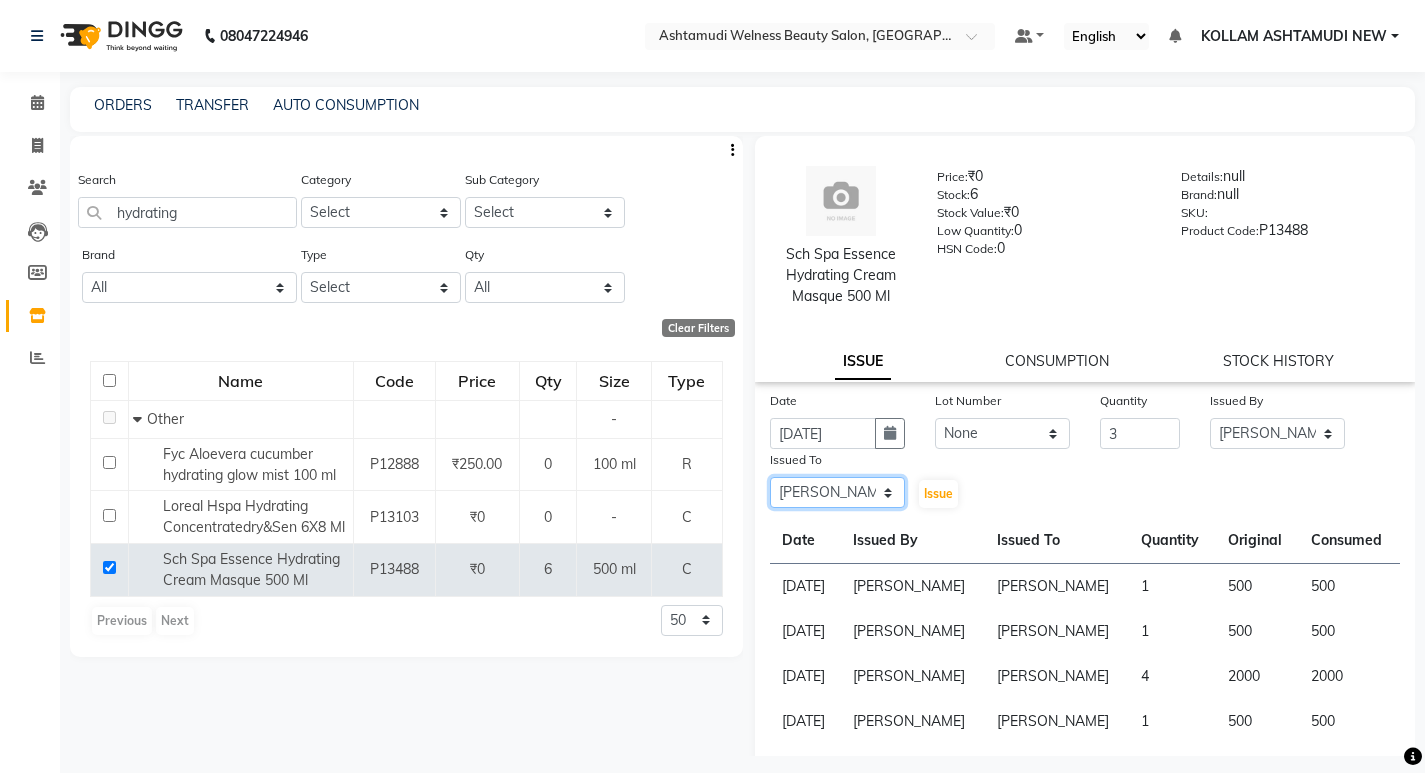click on "Select [PERSON_NAME] Admin [PERSON_NAME]  [PERSON_NAME] [PERSON_NAME] [PERSON_NAME]  M [PERSON_NAME]  [PERSON_NAME]  P [PERSON_NAME] KOLLAM ASHTAMUDI KOLLAM ASHTAMUDI NEW  [PERSON_NAME] [PERSON_NAME] [PERSON_NAME]  [PERSON_NAME] [PERSON_NAME] [PERSON_NAME] [PERSON_NAME] [PERSON_NAME] M [PERSON_NAME] SARIGA [PERSON_NAME] [PERSON_NAME] [PERSON_NAME] [PERSON_NAME] [PERSON_NAME] S" 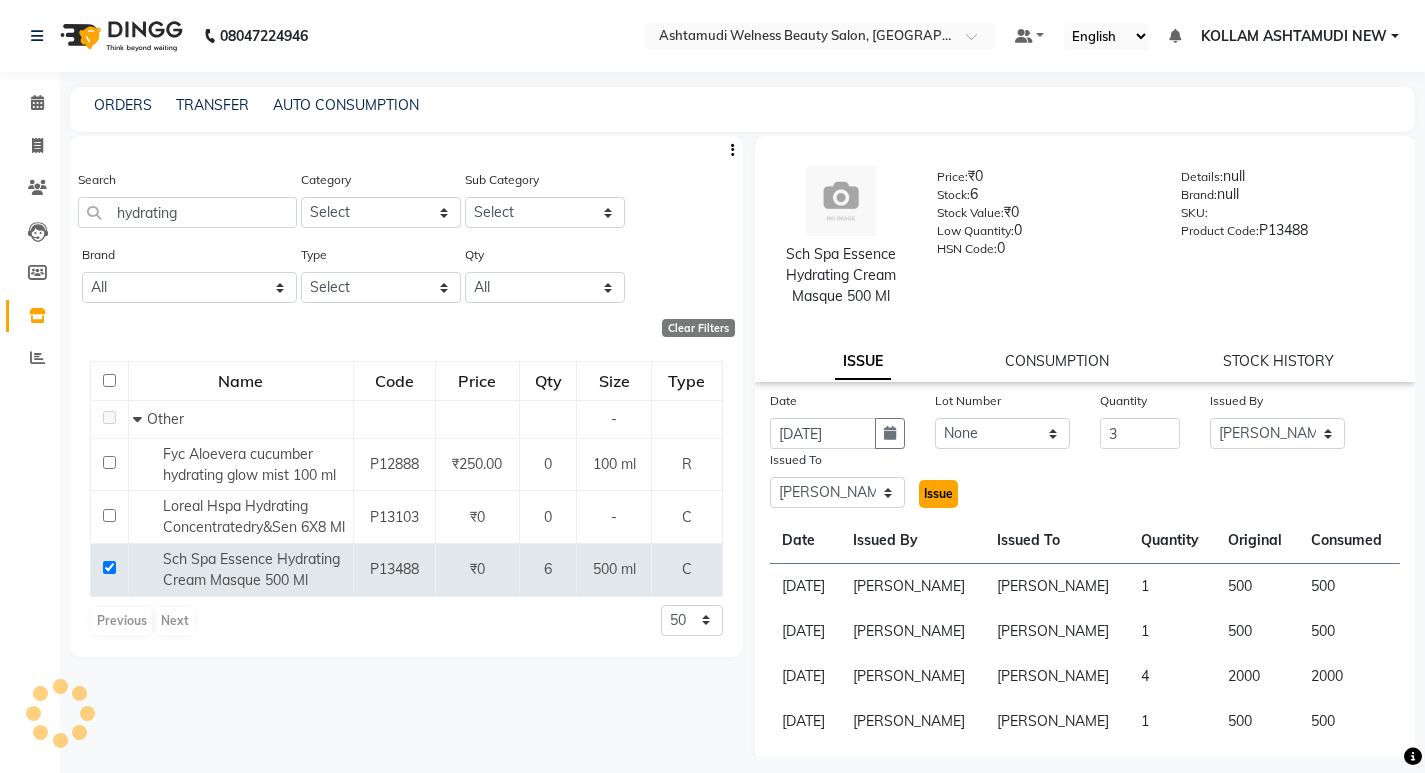 click on "Issue" 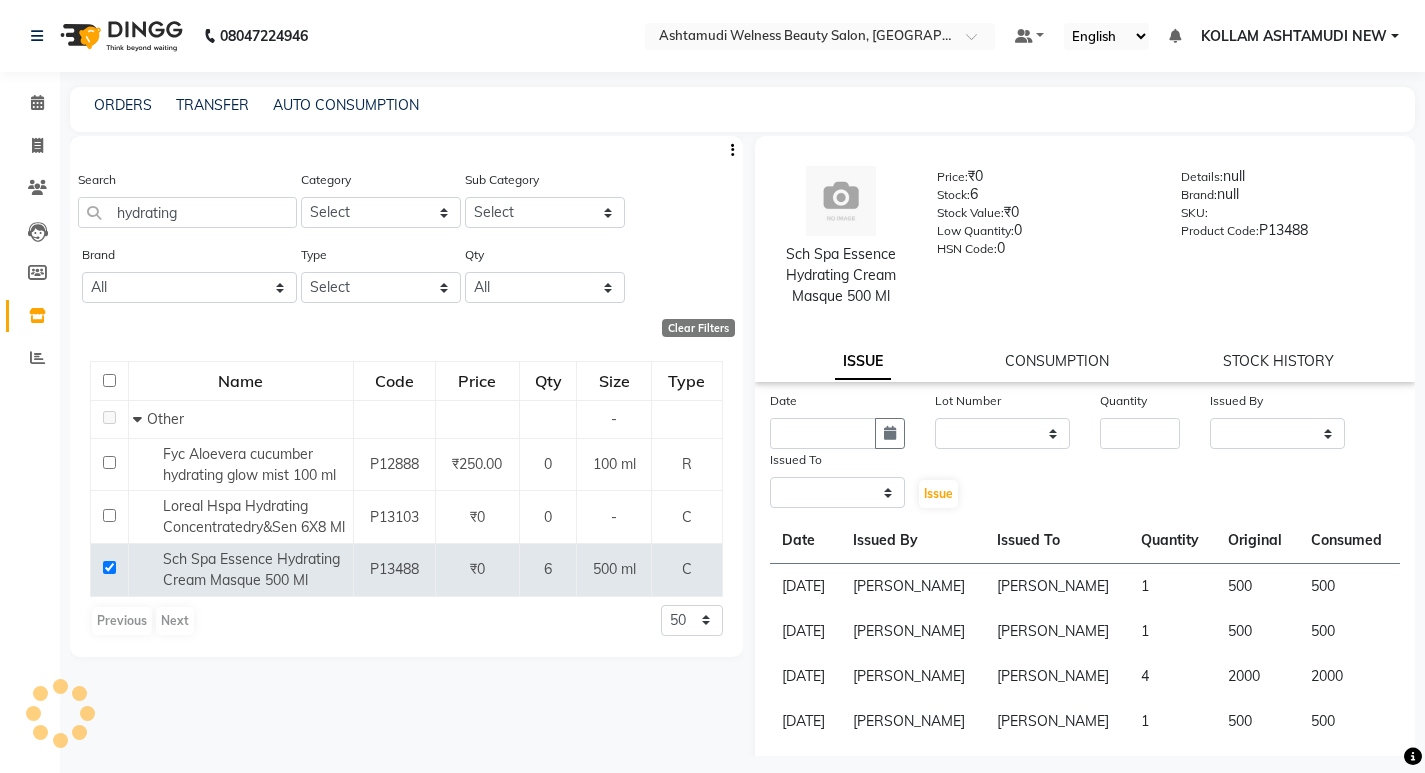 select 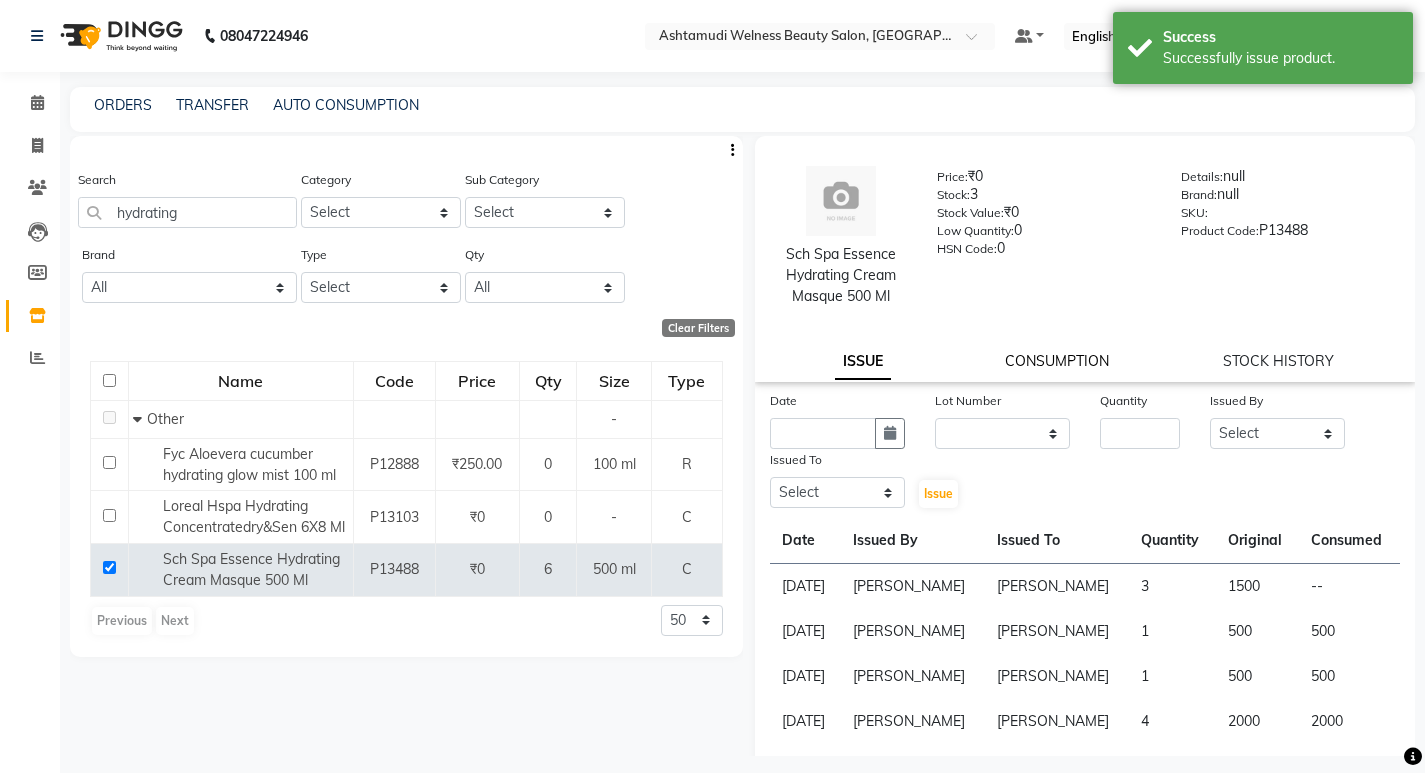 click on "CONSUMPTION" 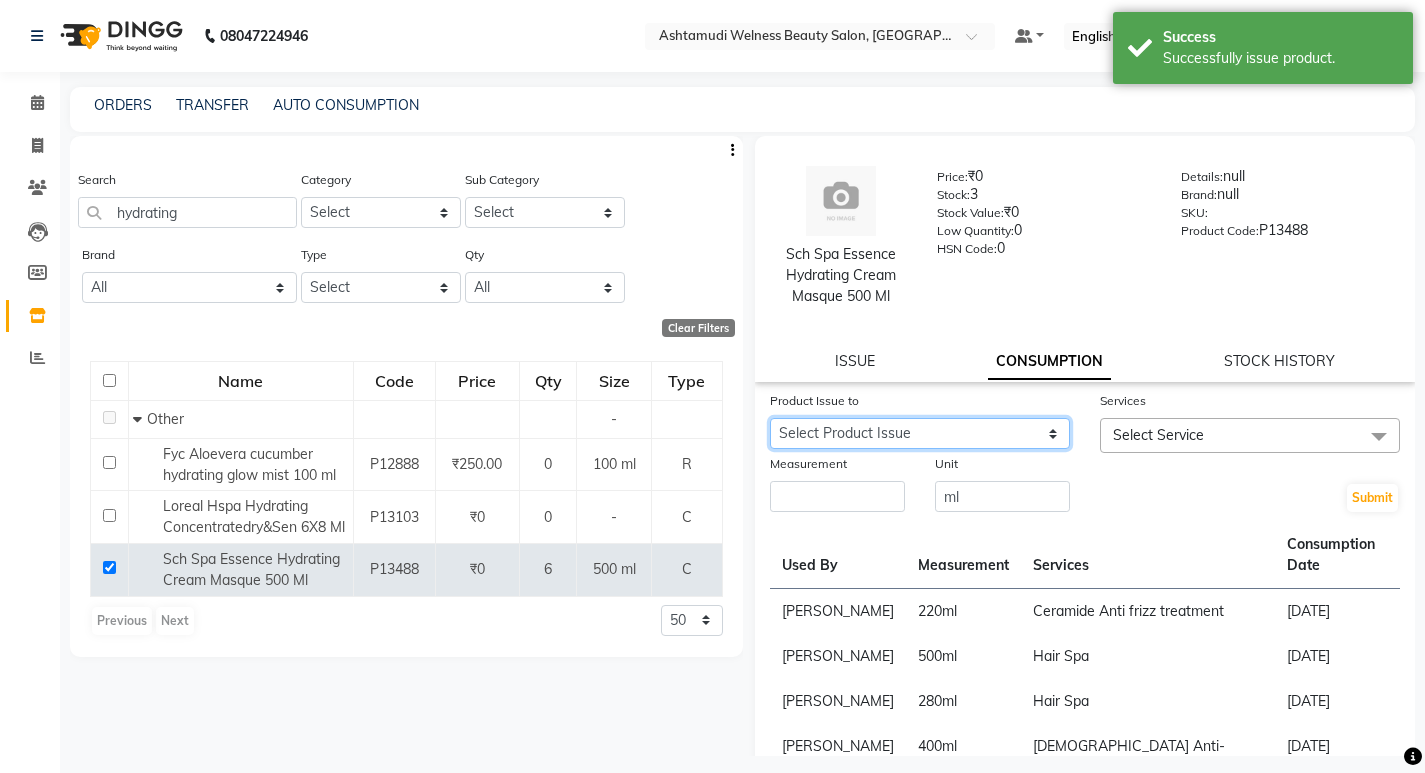 drag, startPoint x: 1031, startPoint y: 435, endPoint x: 1030, endPoint y: 447, distance: 12.0415945 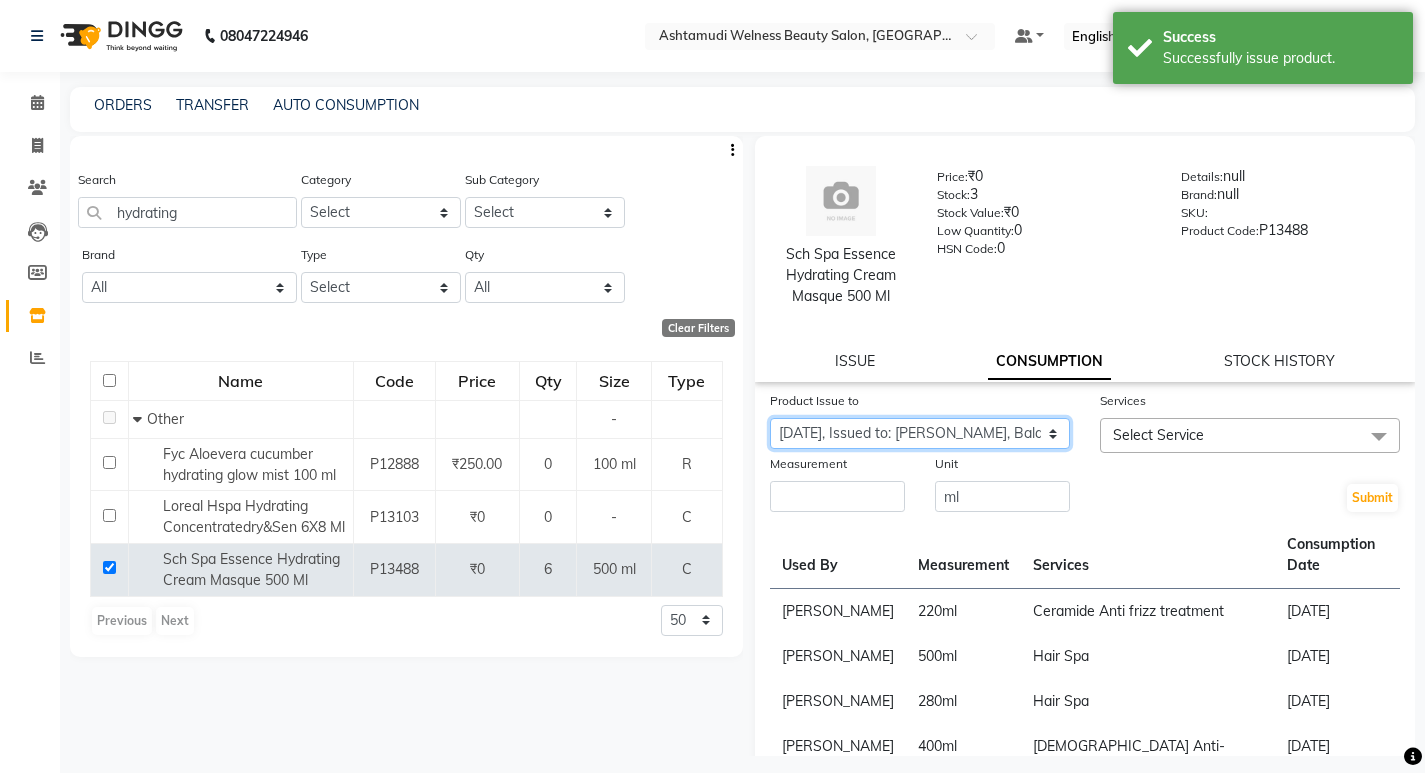 click on "Select Product Issue [DATE], Issued to: [PERSON_NAME], Balance: 1500" 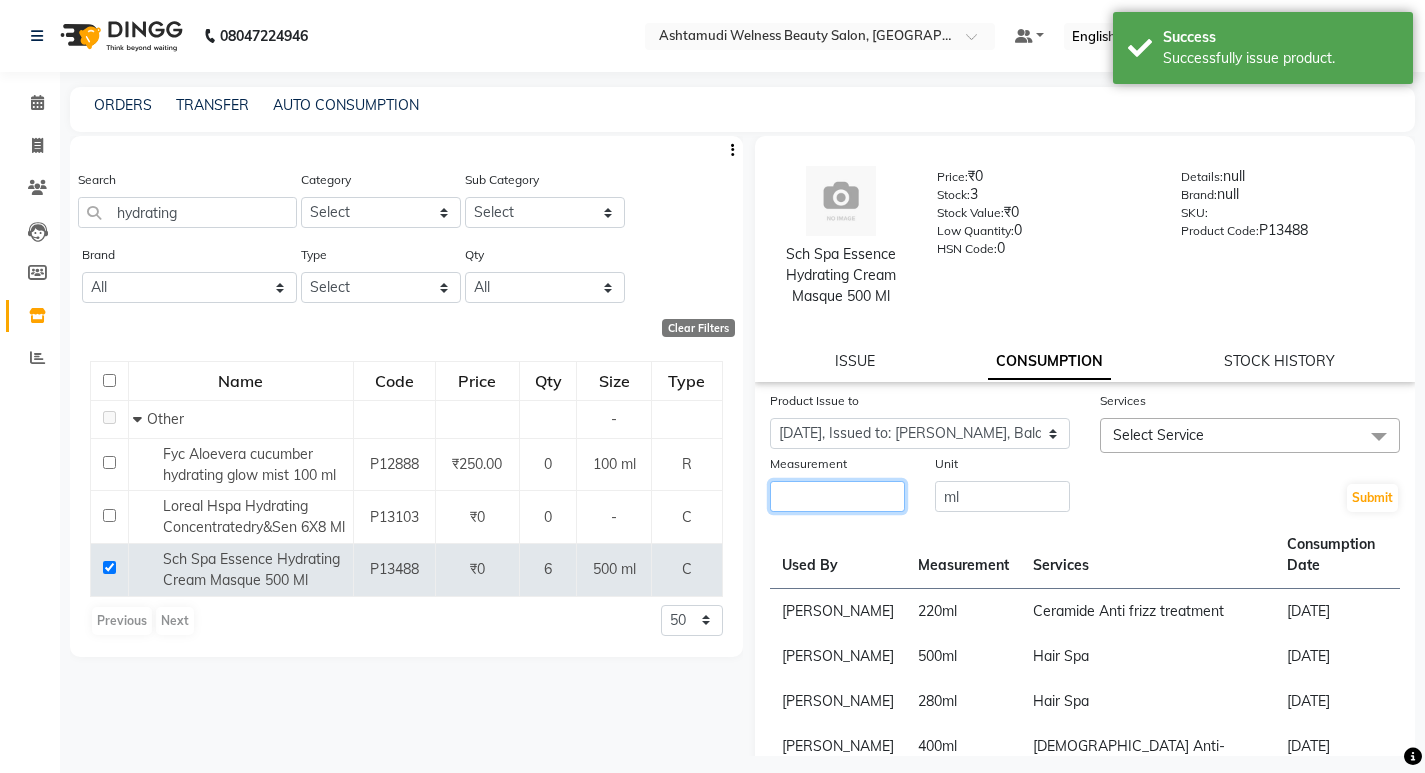 click 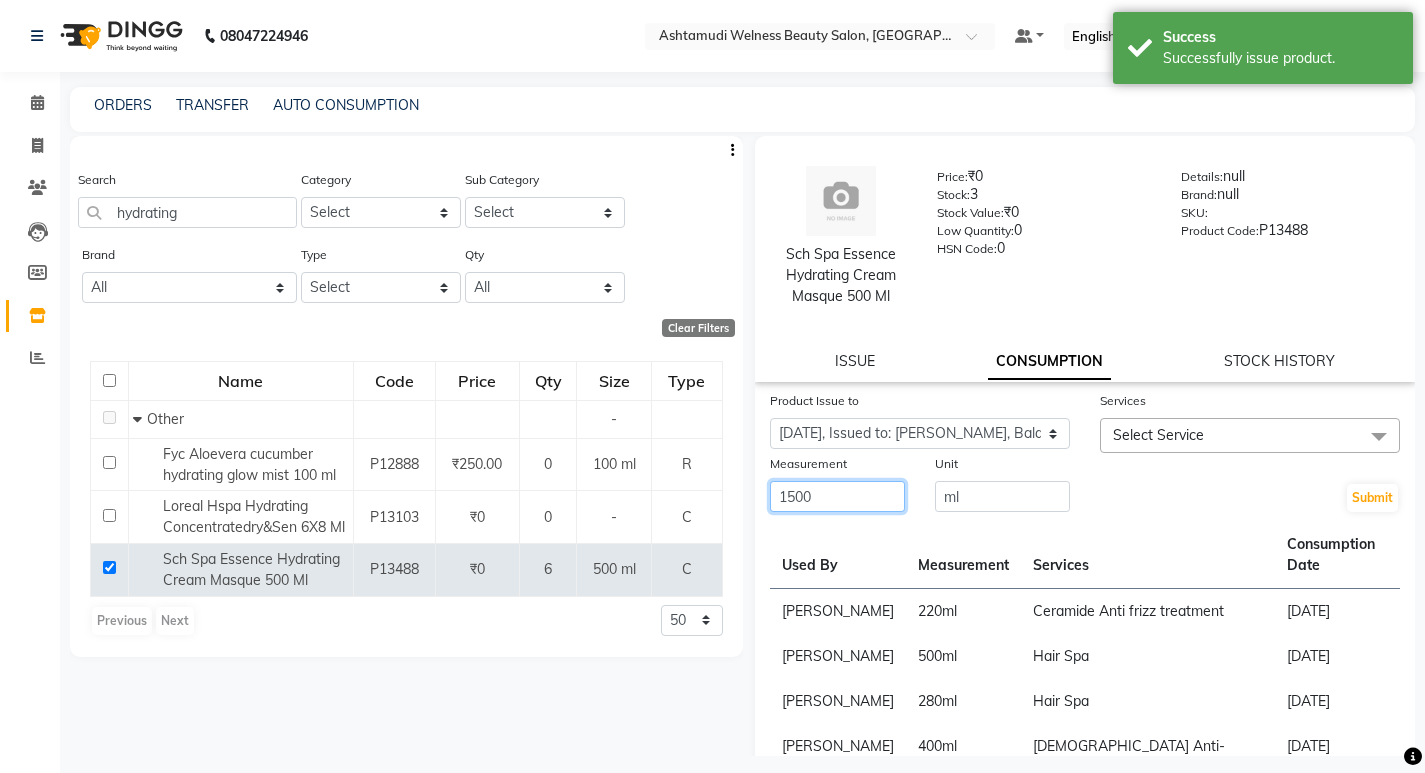 type on "1500" 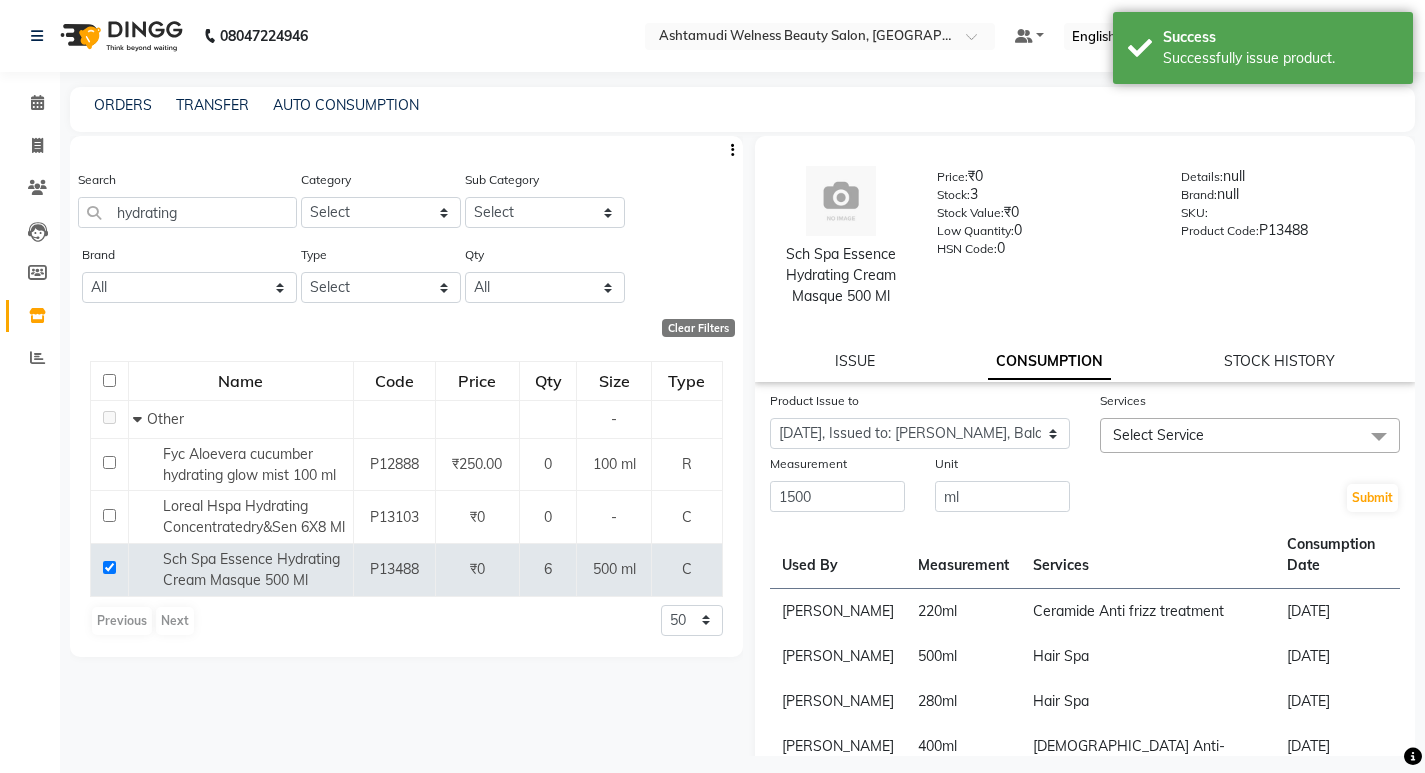 click on "Select Service" 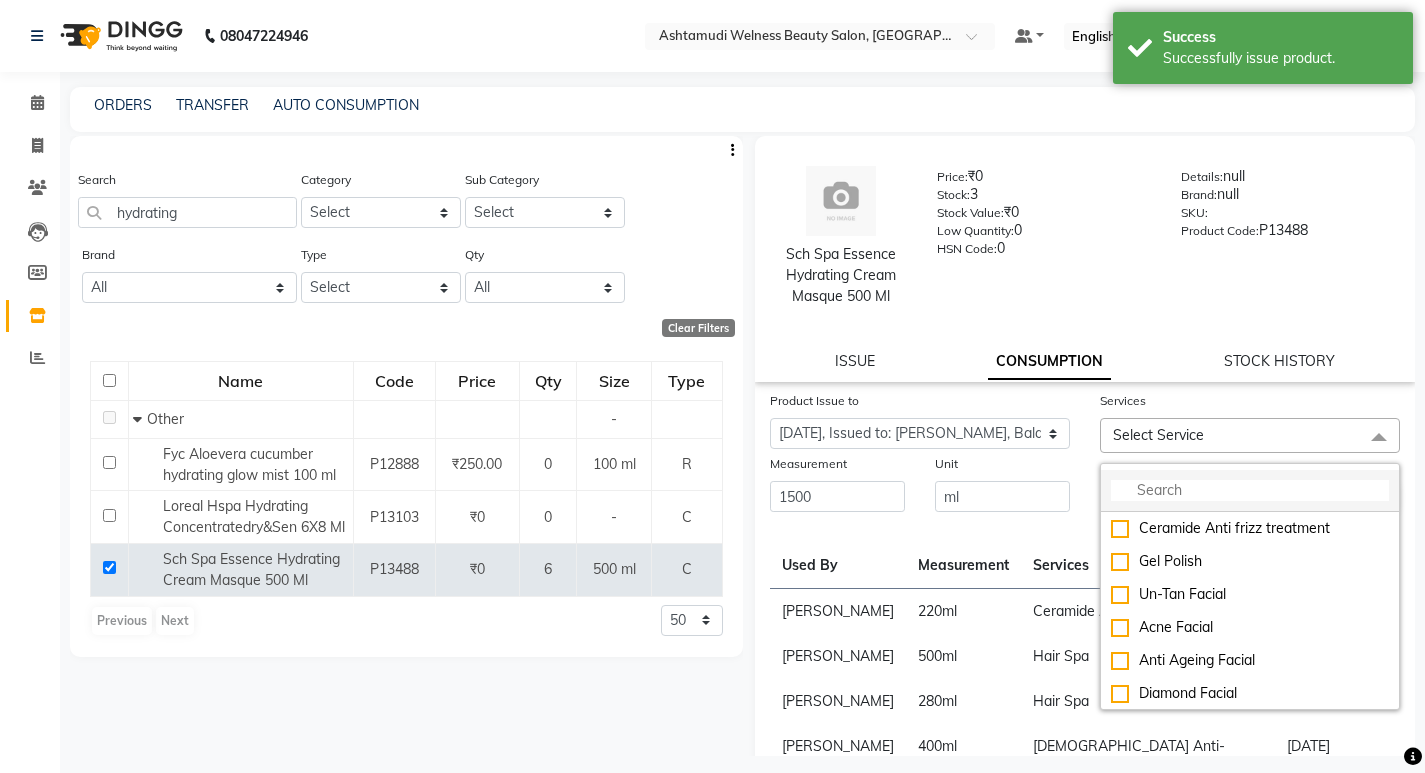 click 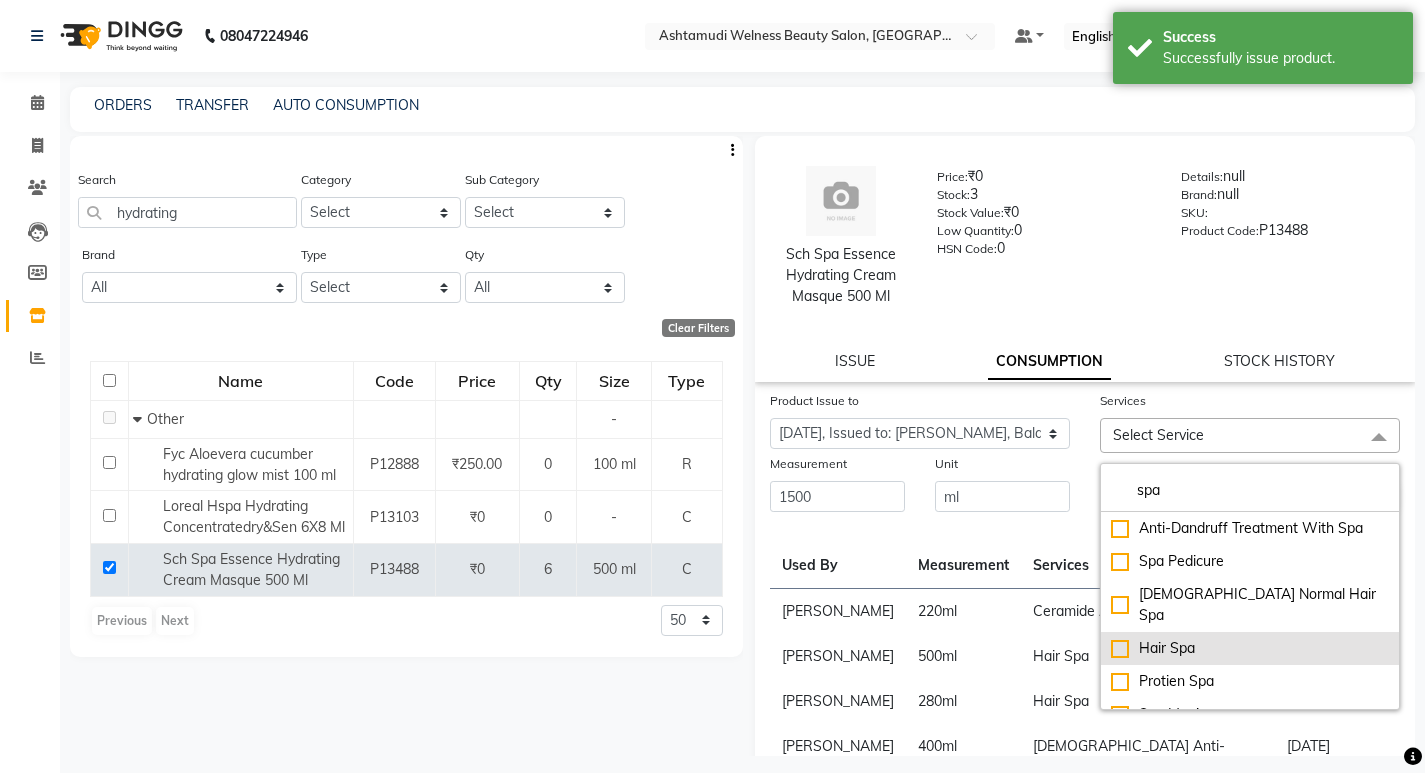 type on "spa" 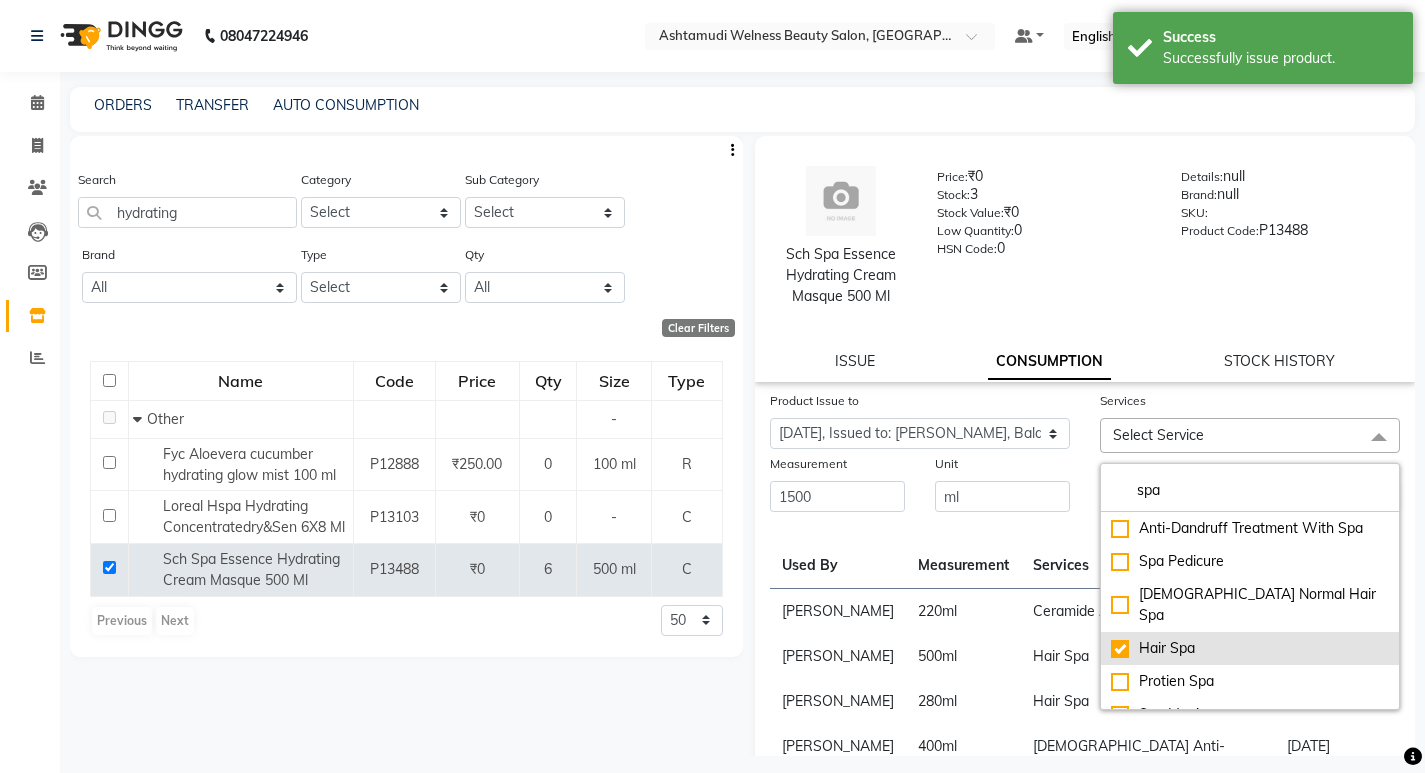 checkbox on "true" 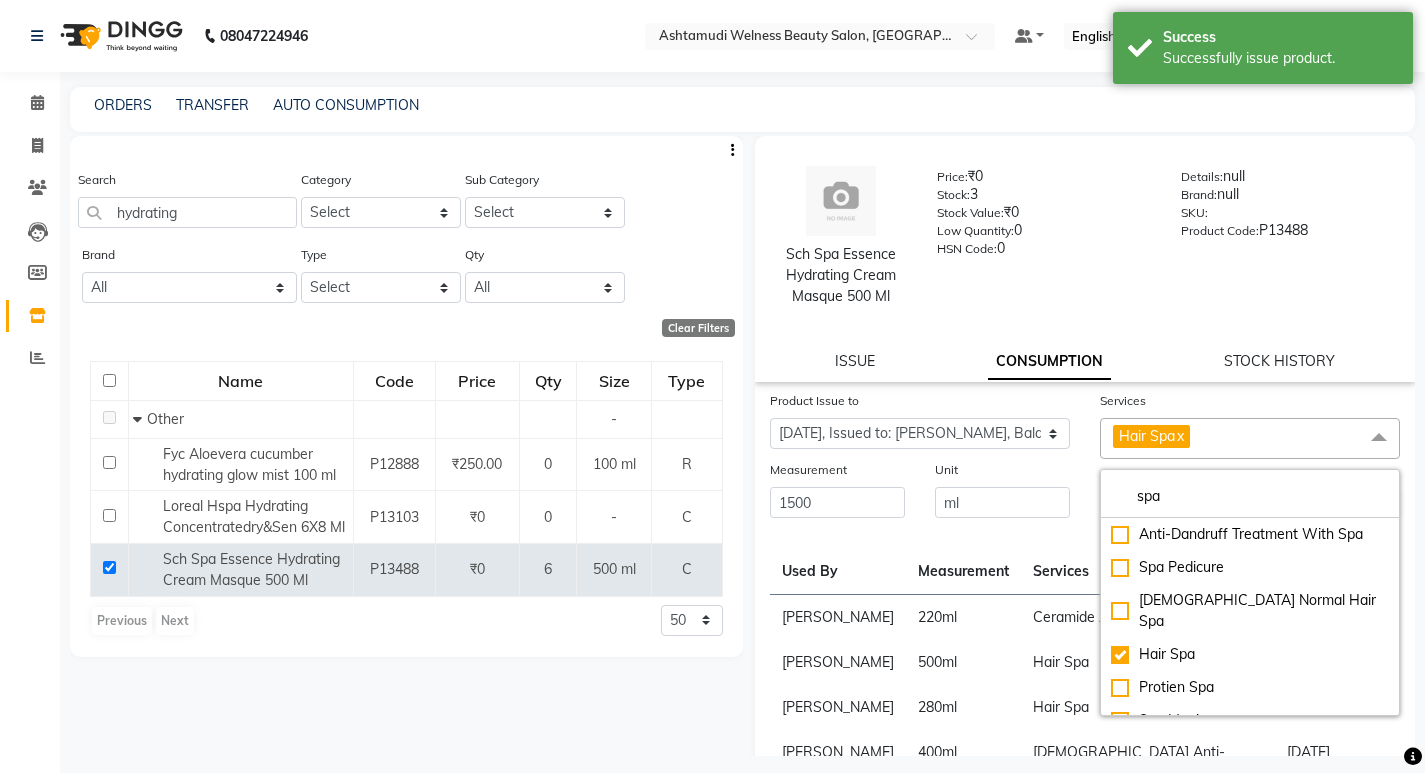 click on "Unit" 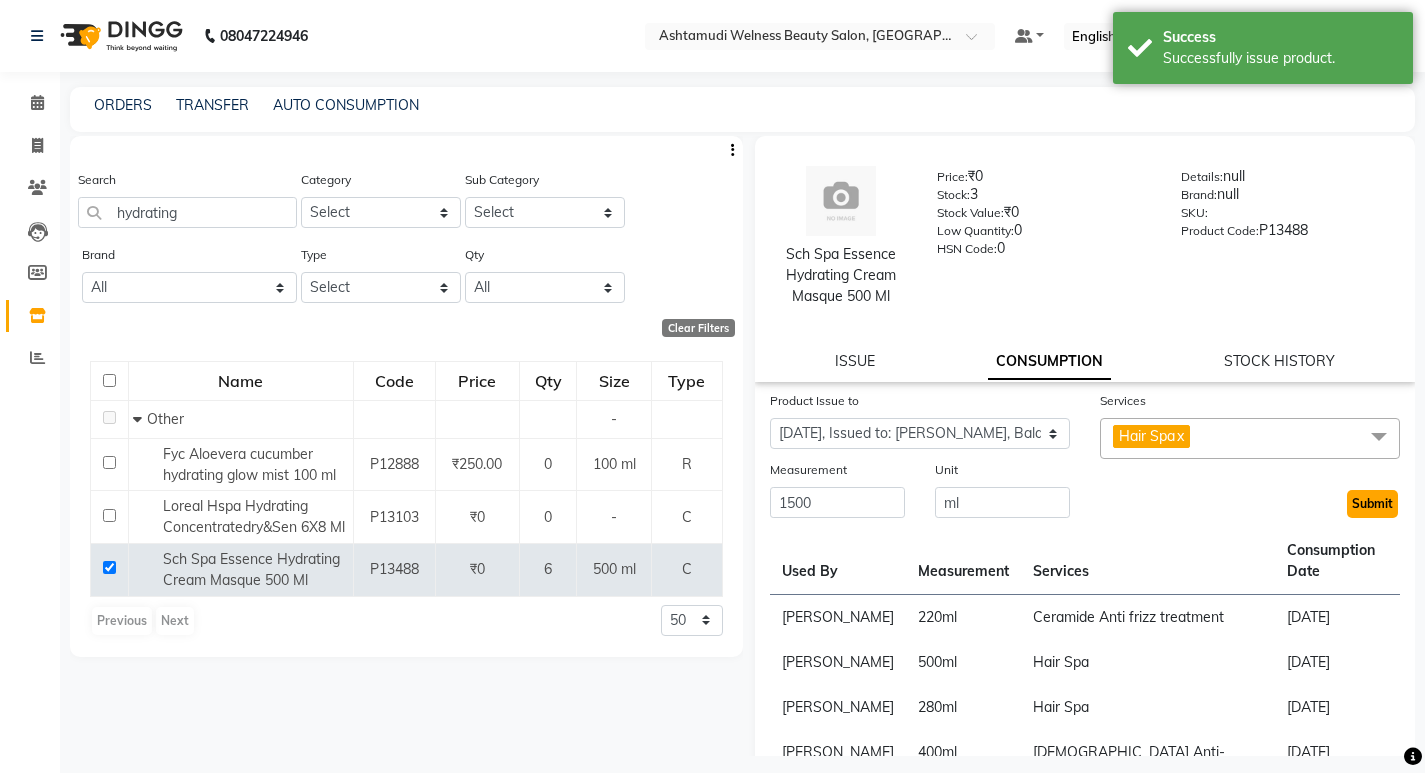 click on "Submit" 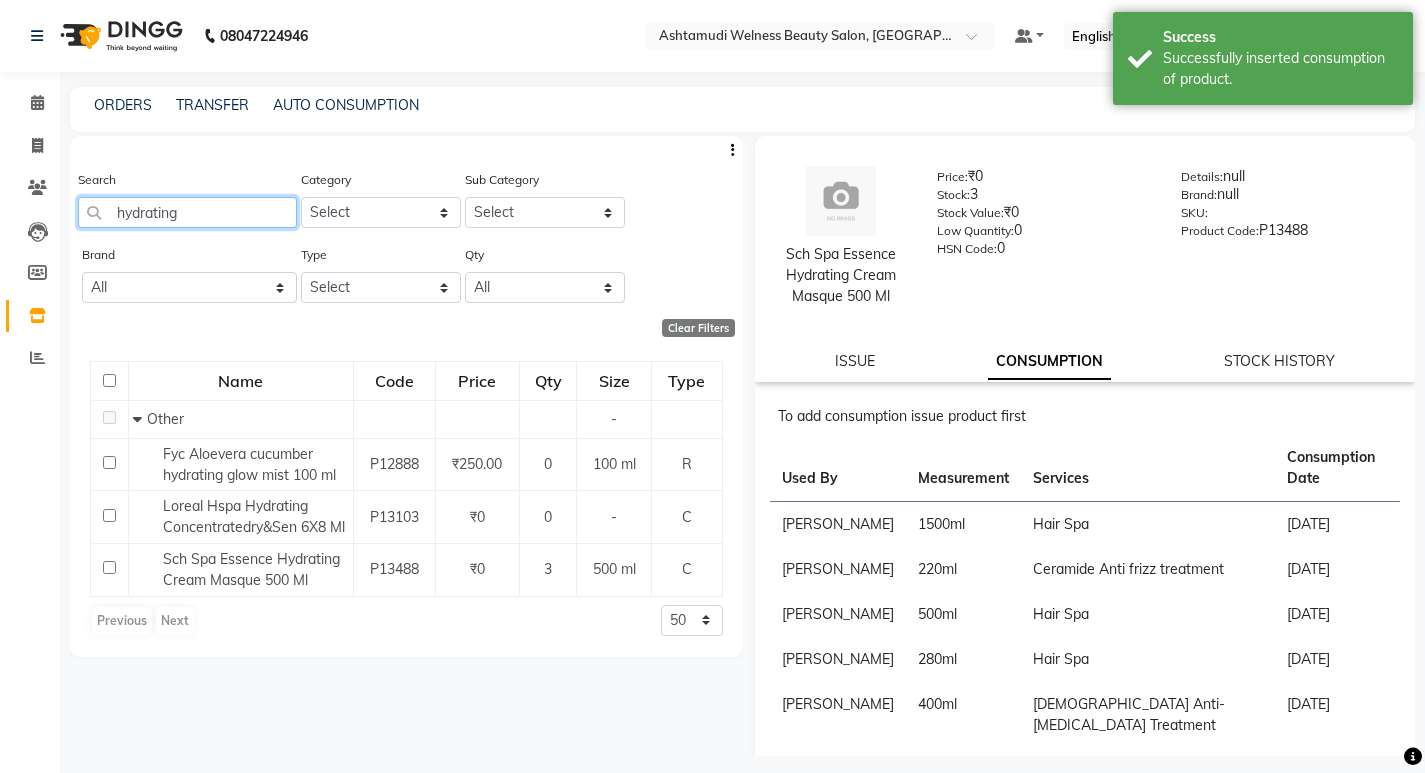 click on "hydrating" 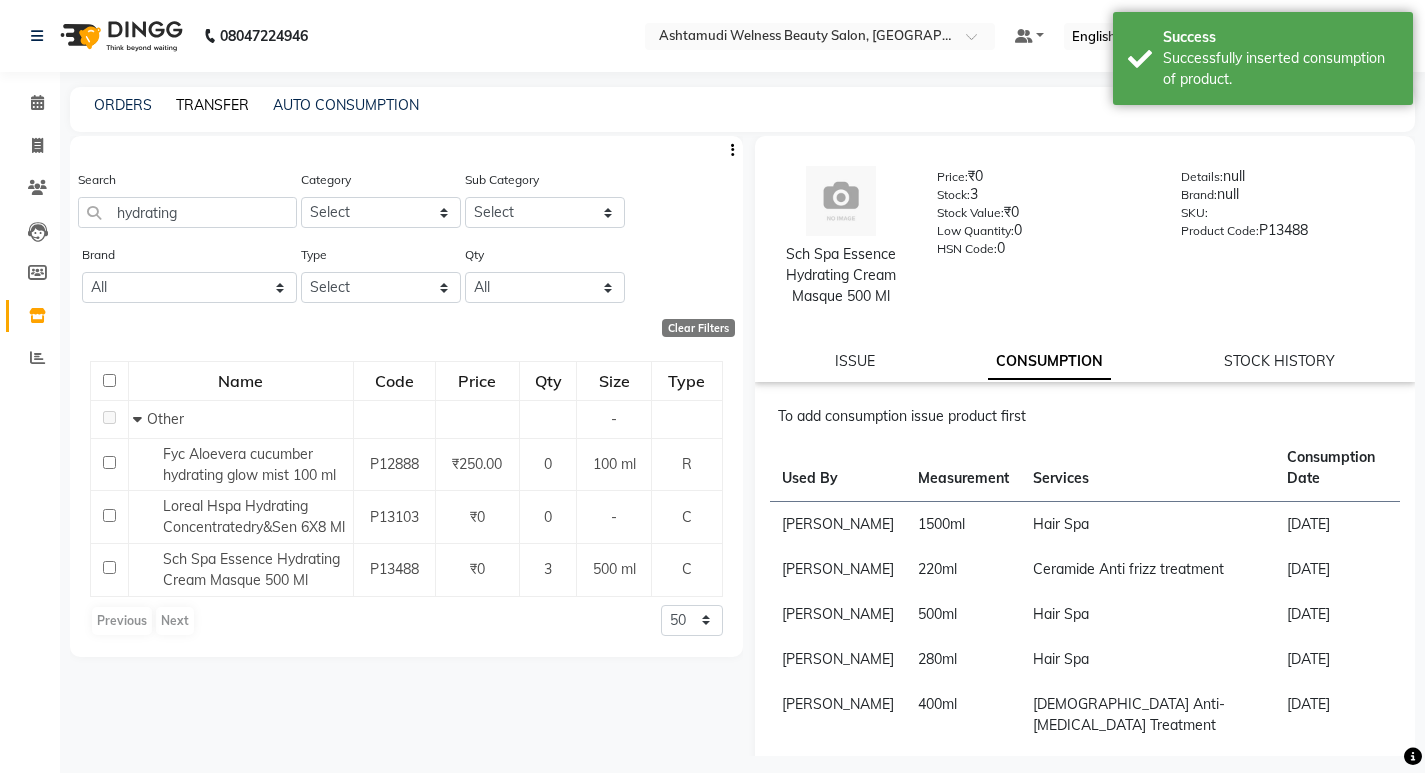 click on "TRANSFER" 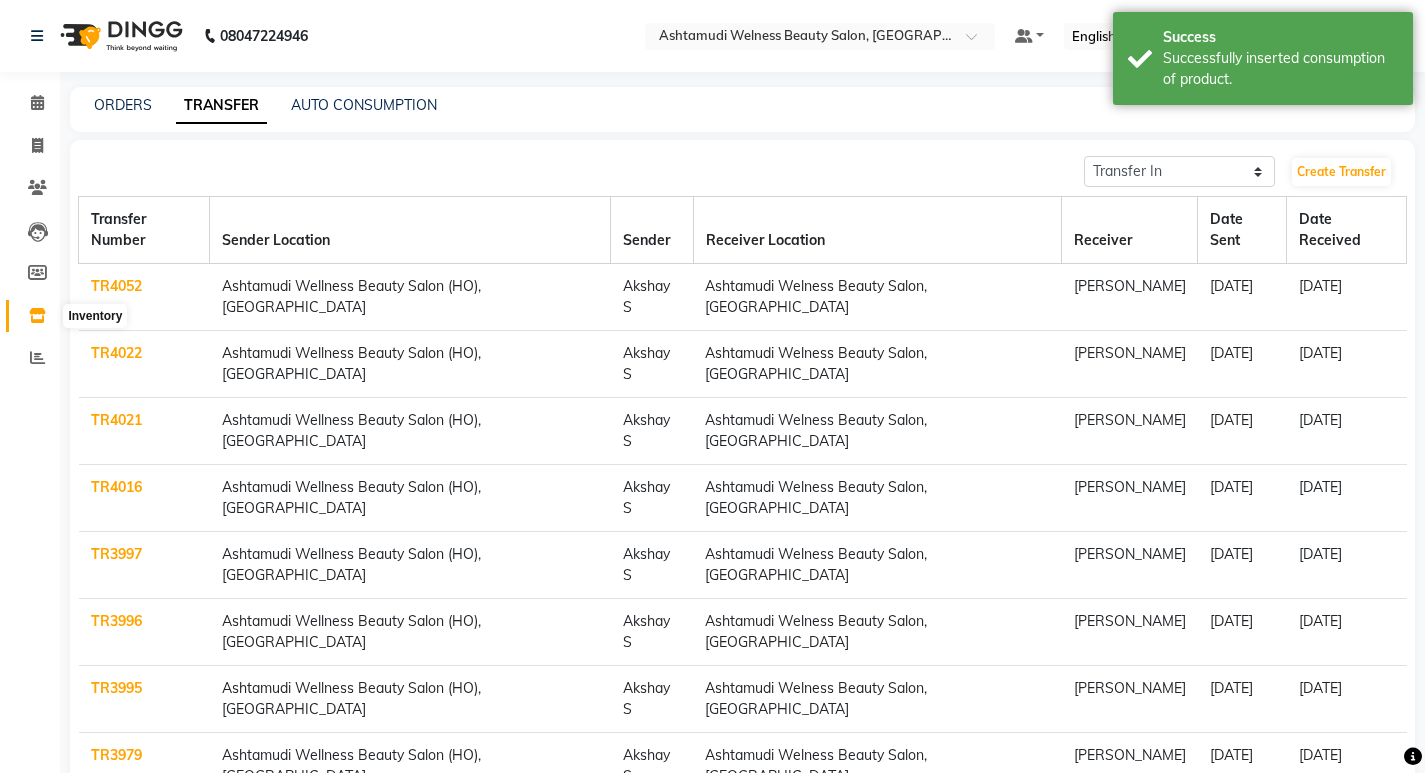 click 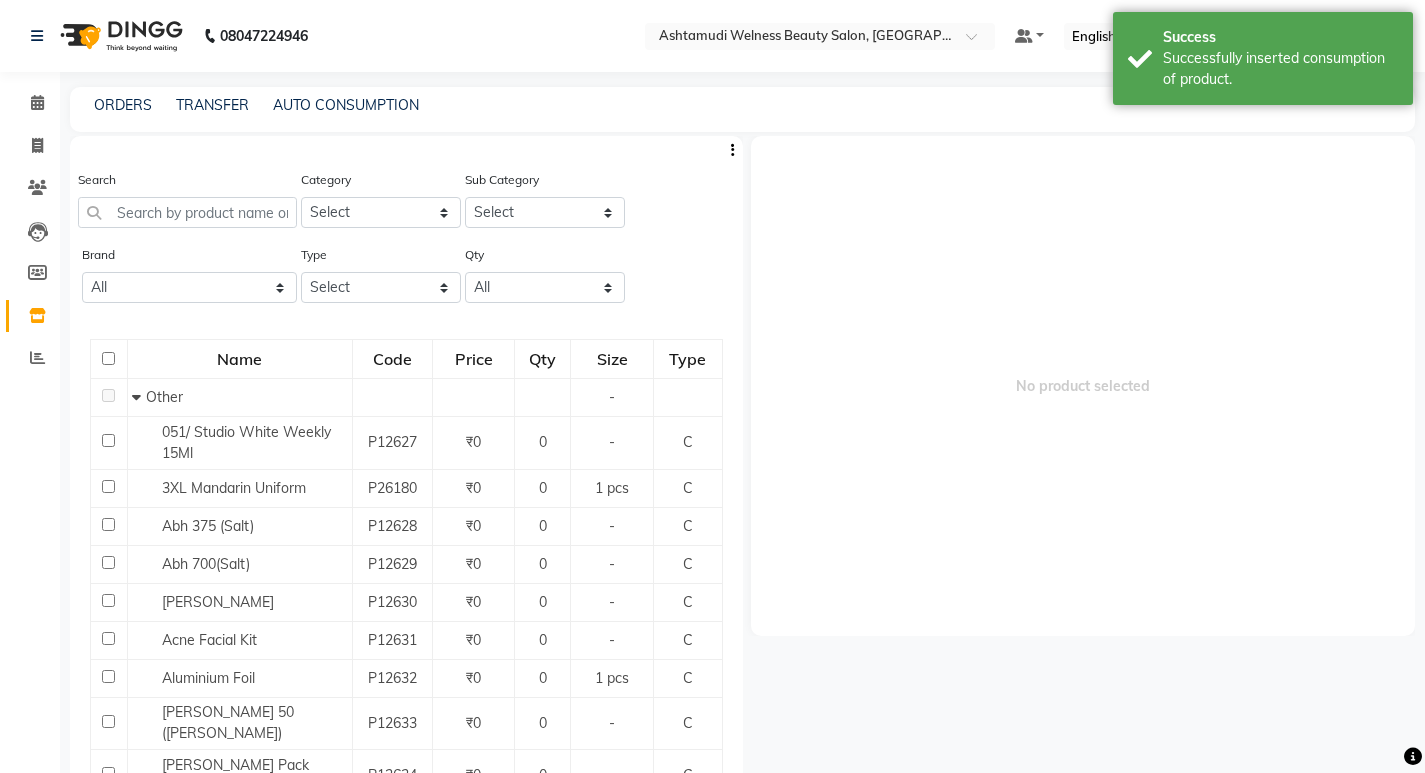 click on "Search" 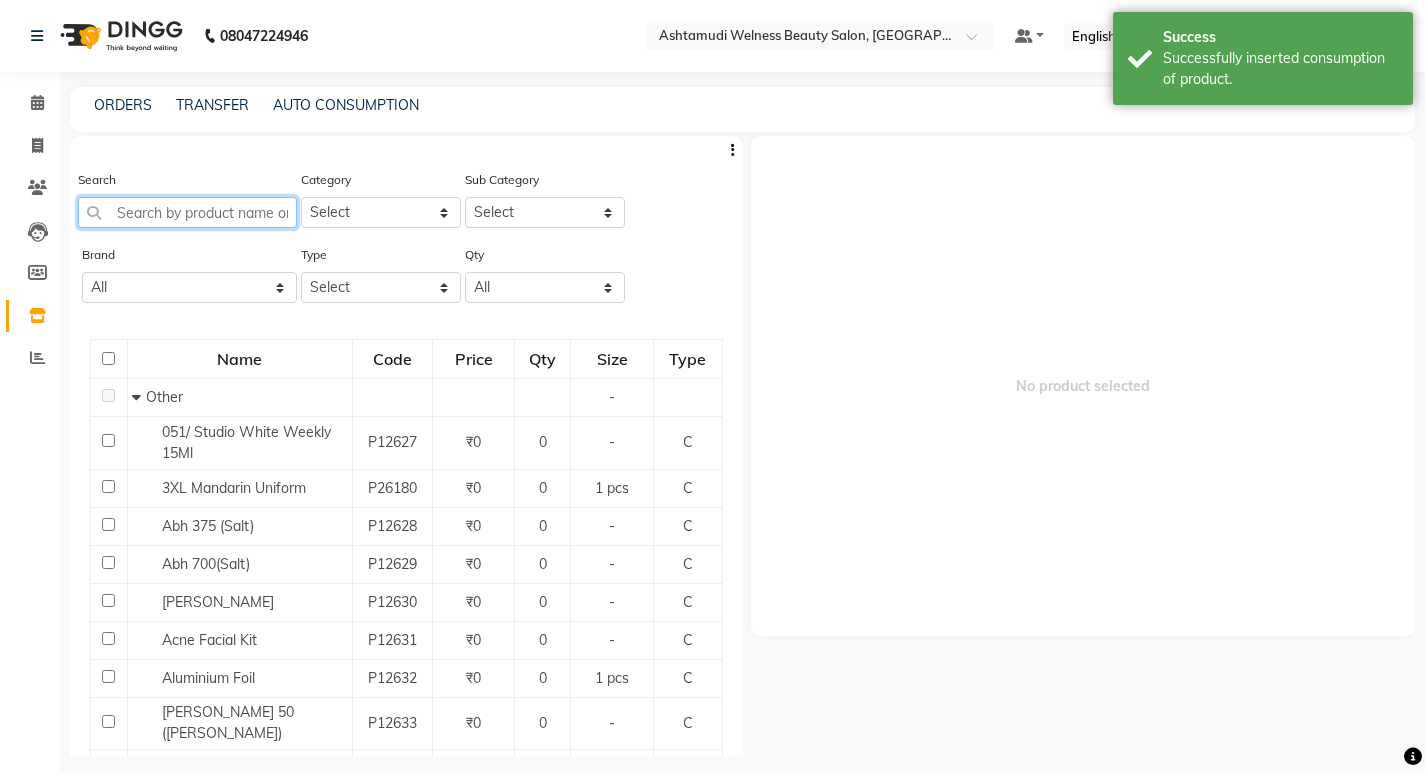 click 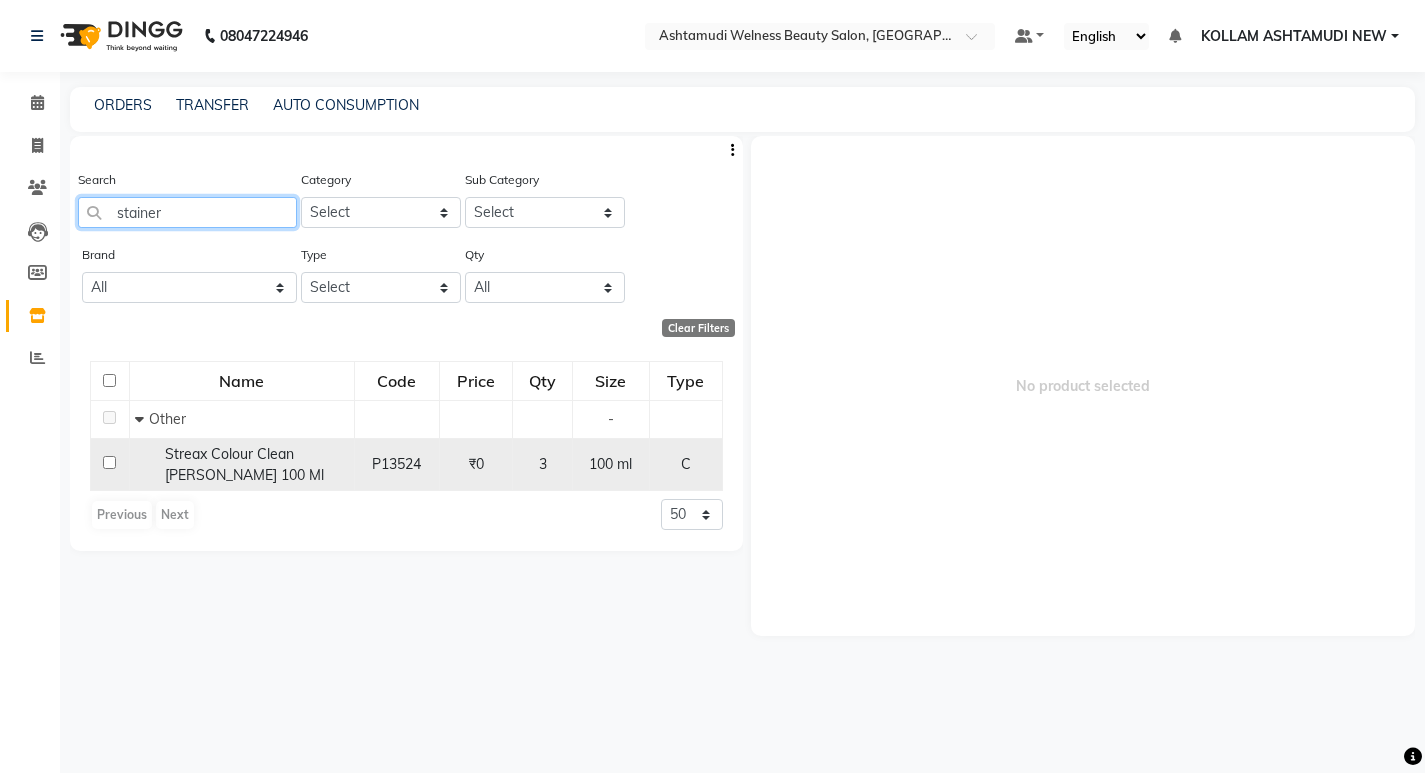 type on "stainer" 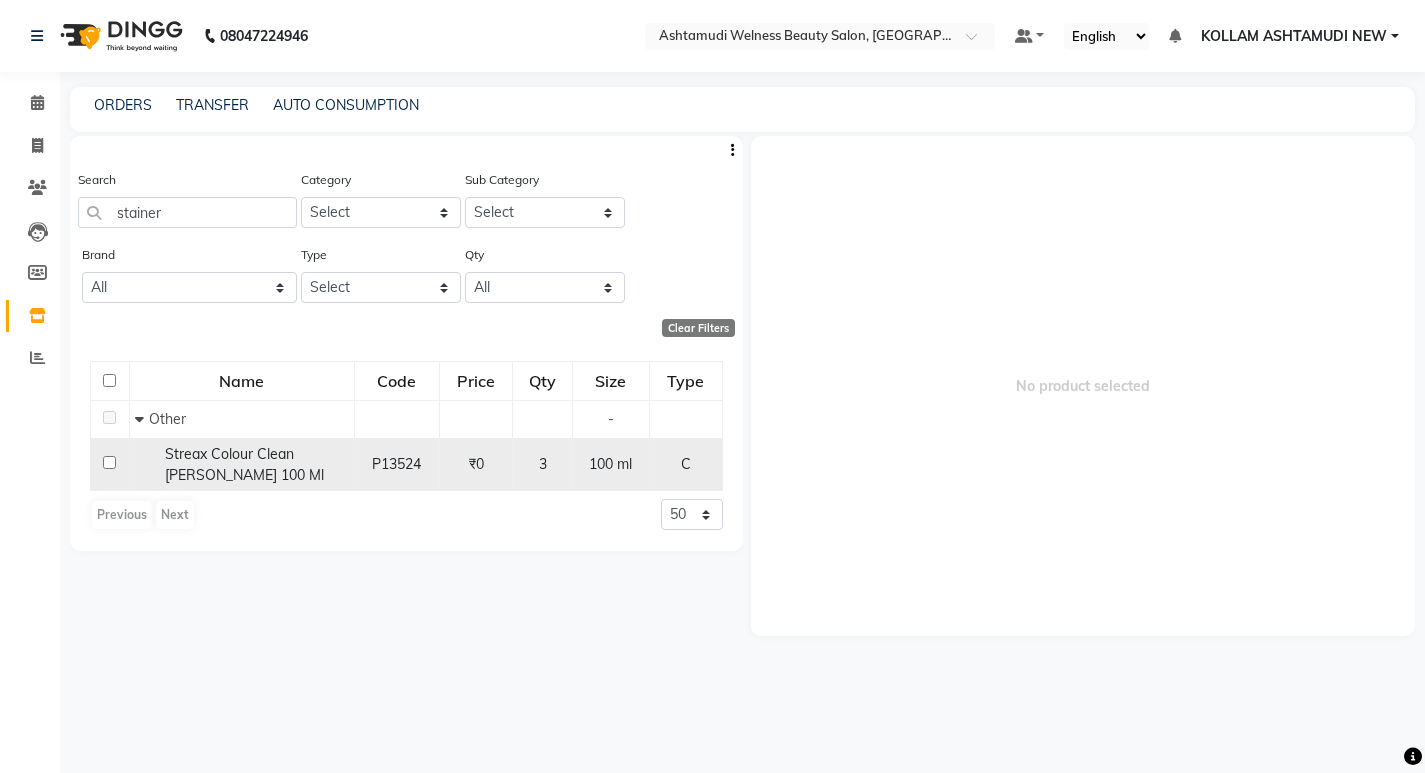 click 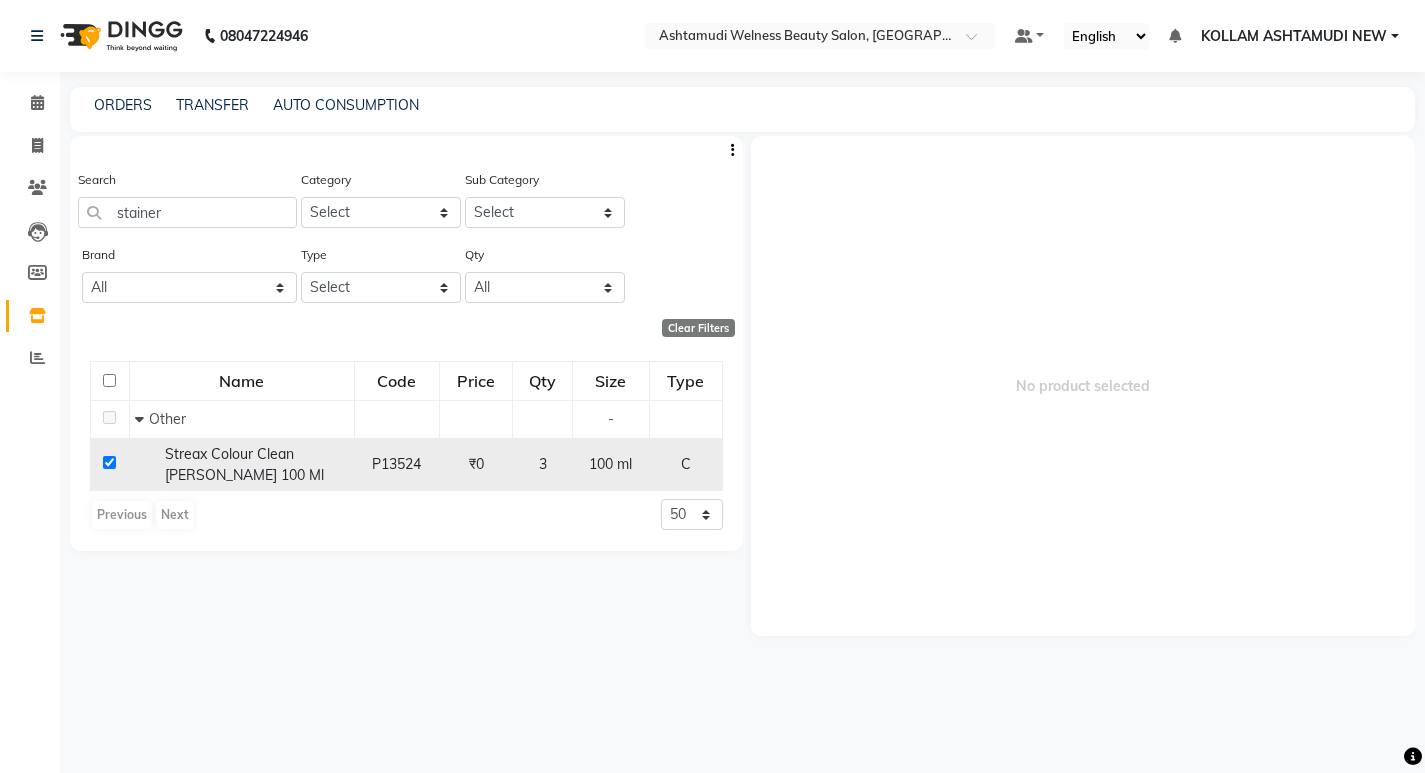 checkbox on "true" 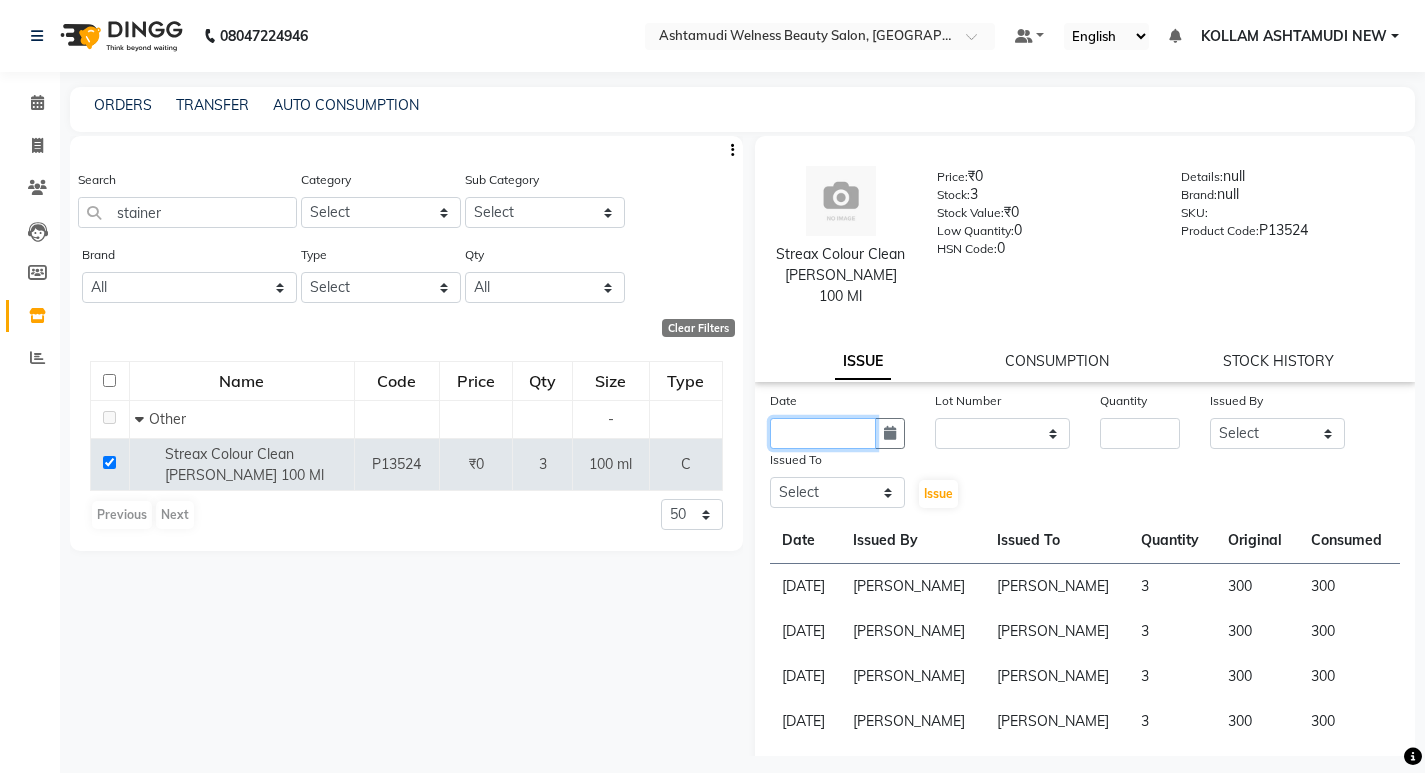 click 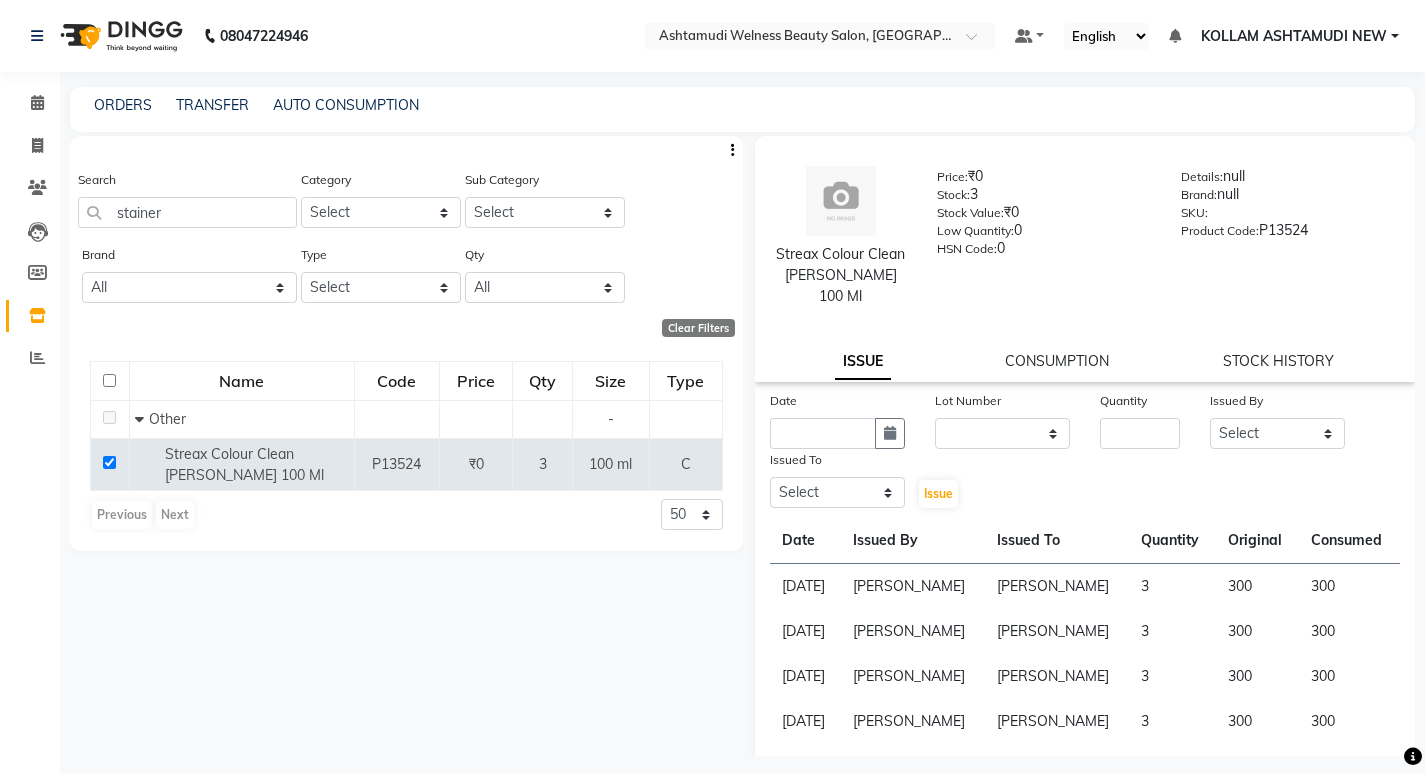 select on "7" 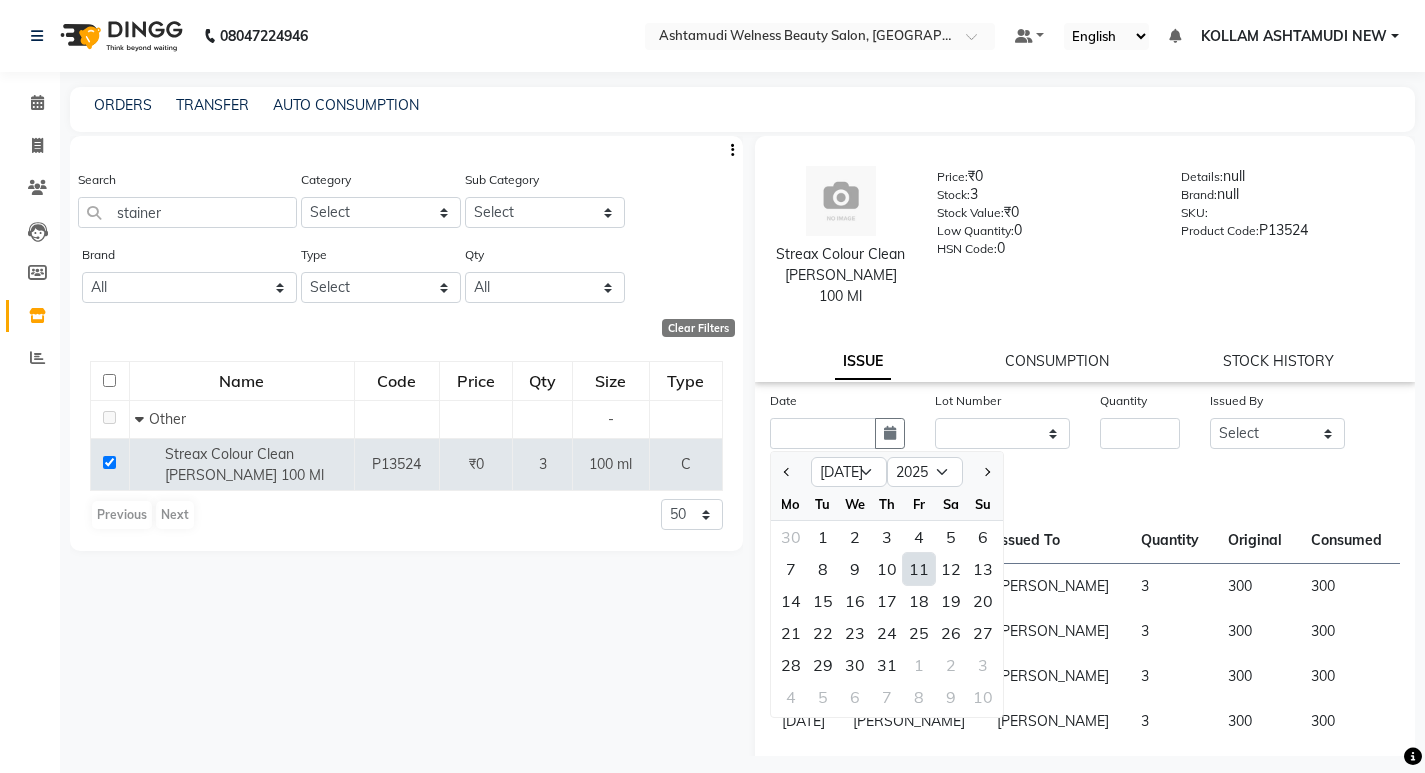 click on "11" 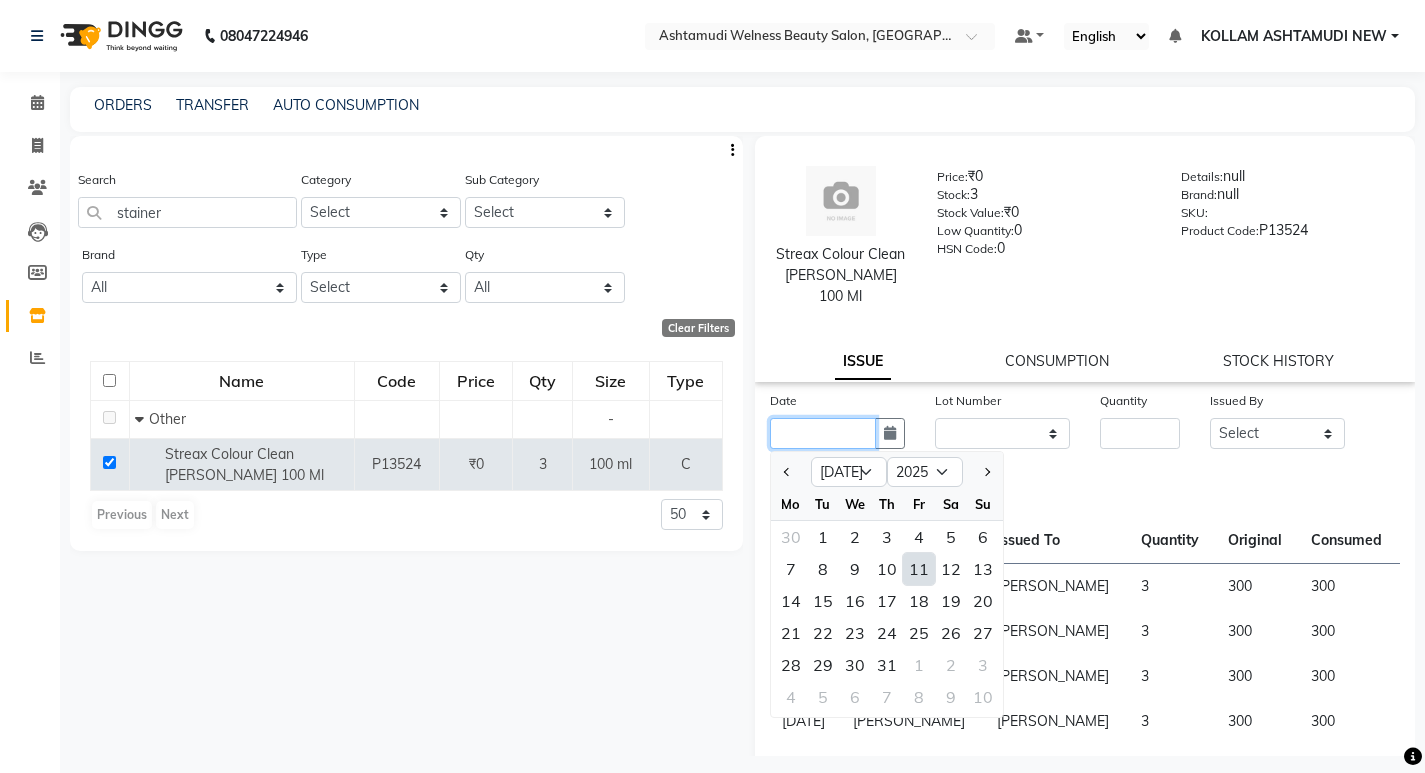 type on "[DATE]" 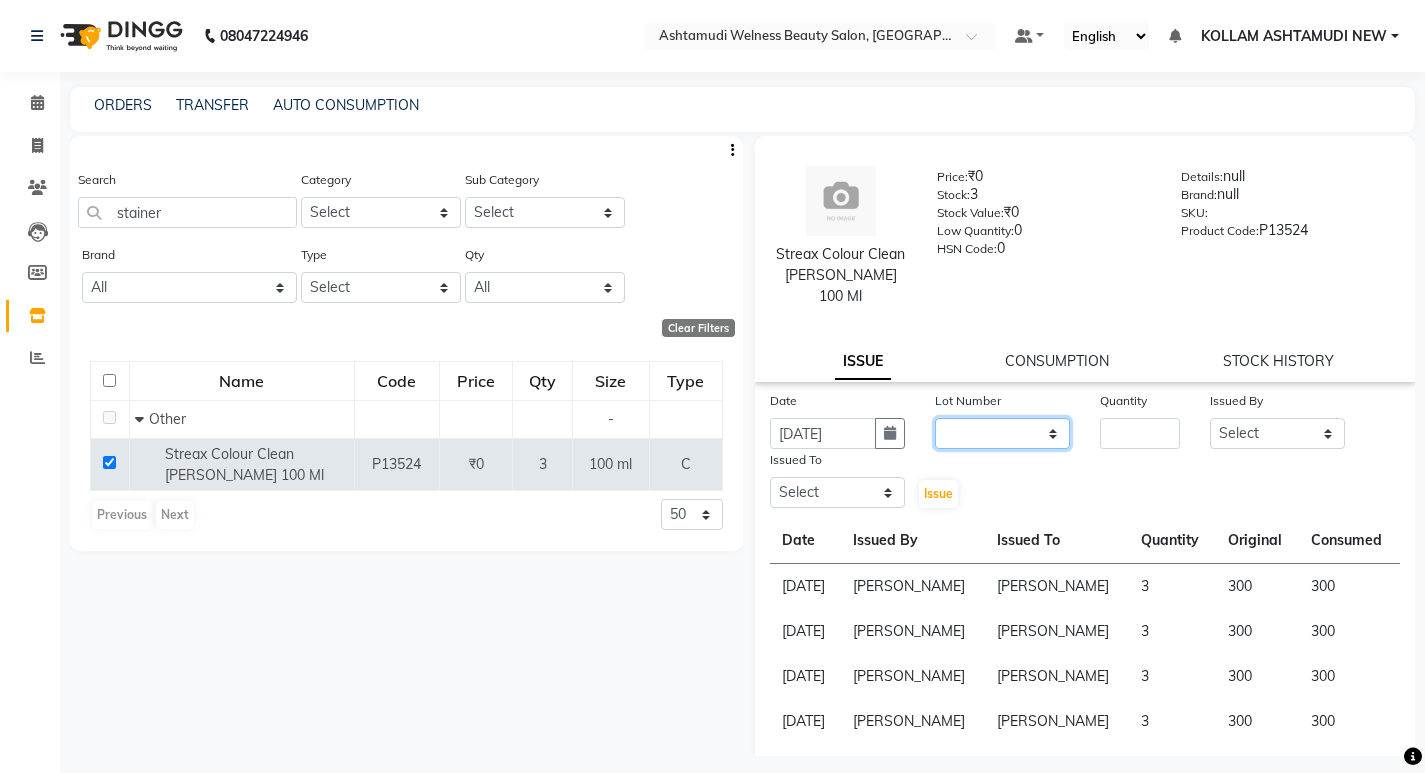 click on "None" 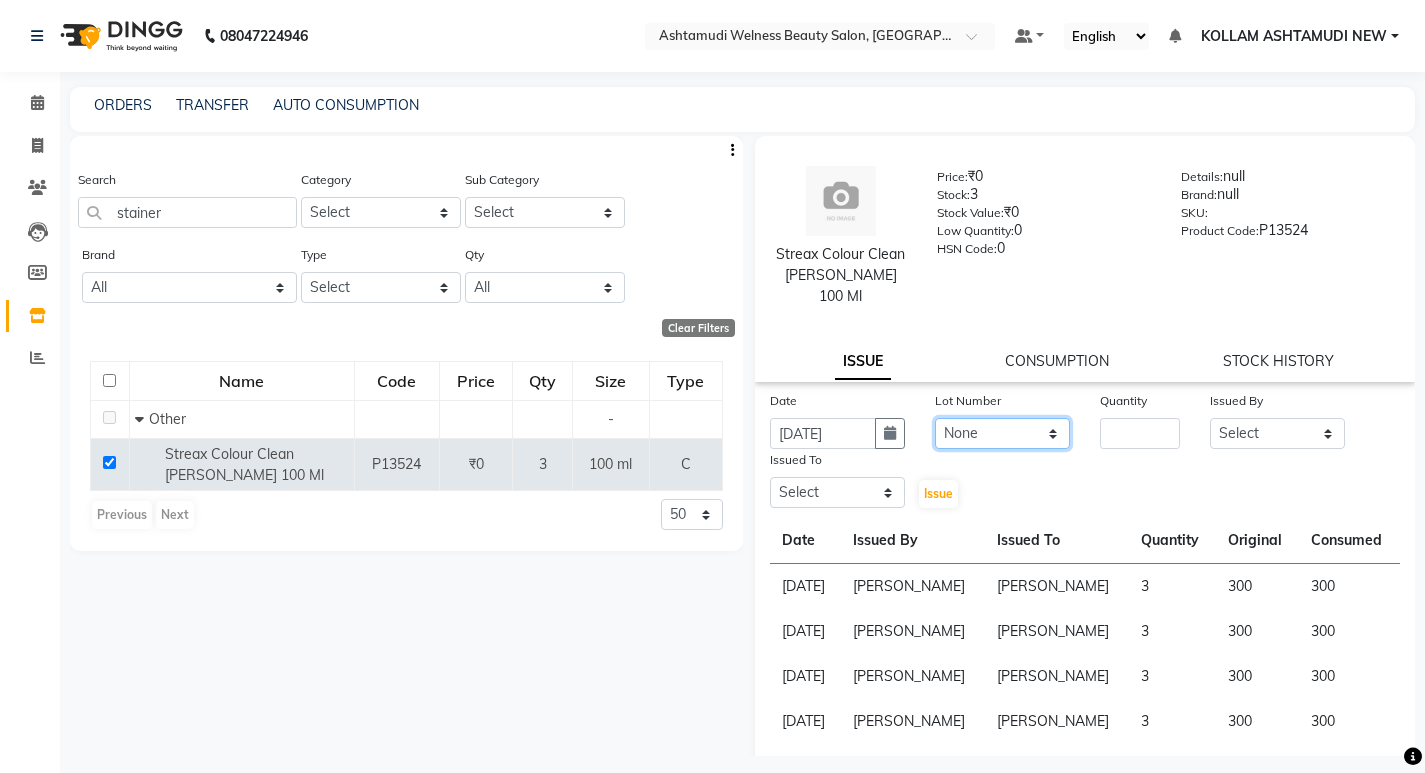 click on "None" 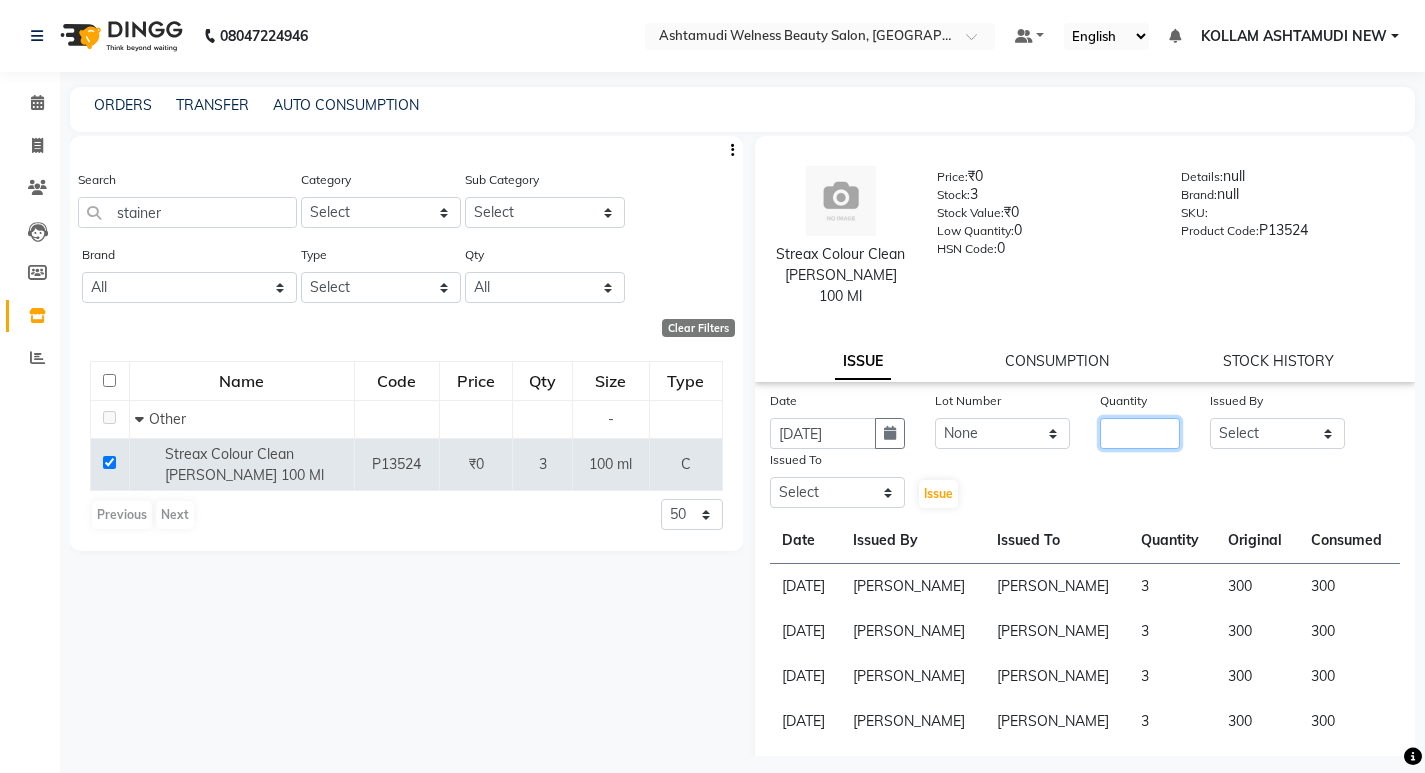 click 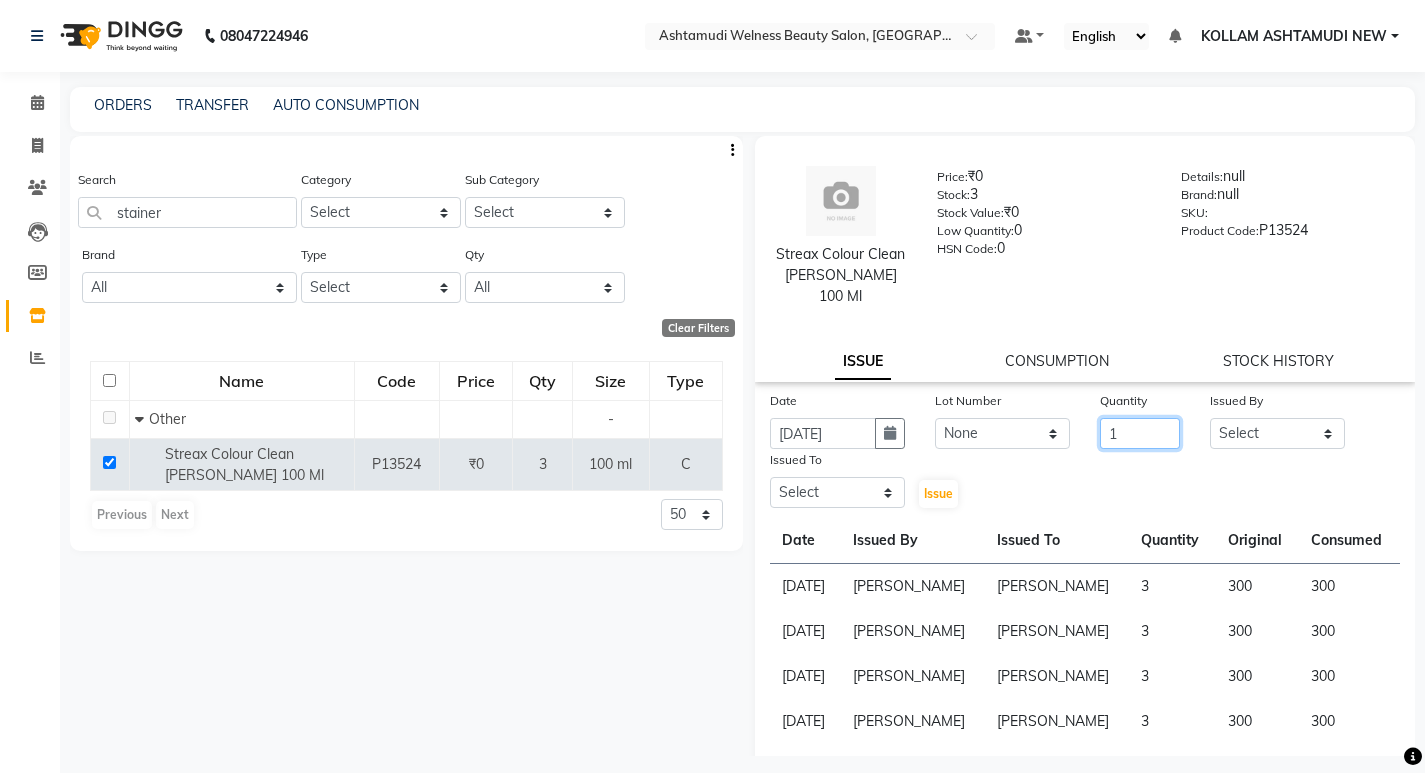 type on "1" 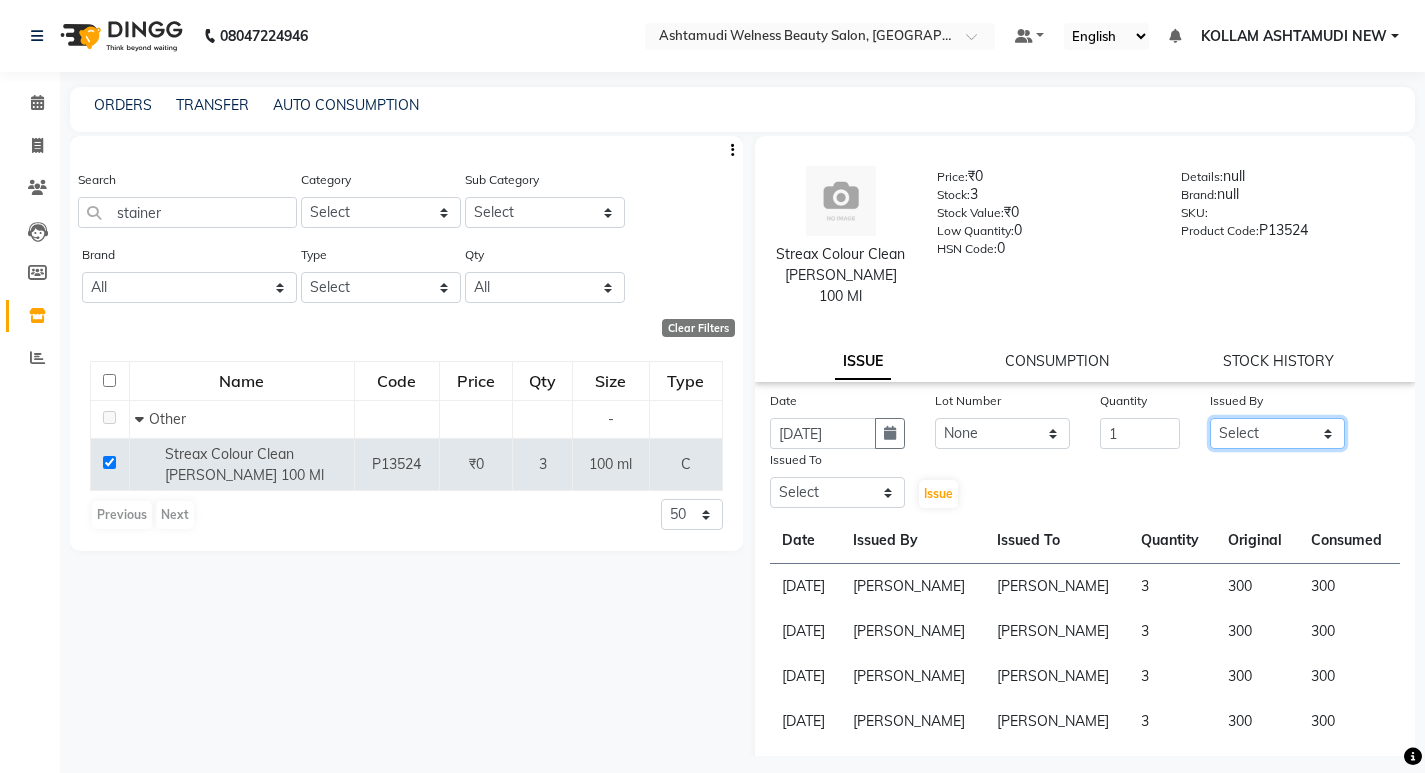 drag, startPoint x: 1230, startPoint y: 421, endPoint x: 1228, endPoint y: 403, distance: 18.110771 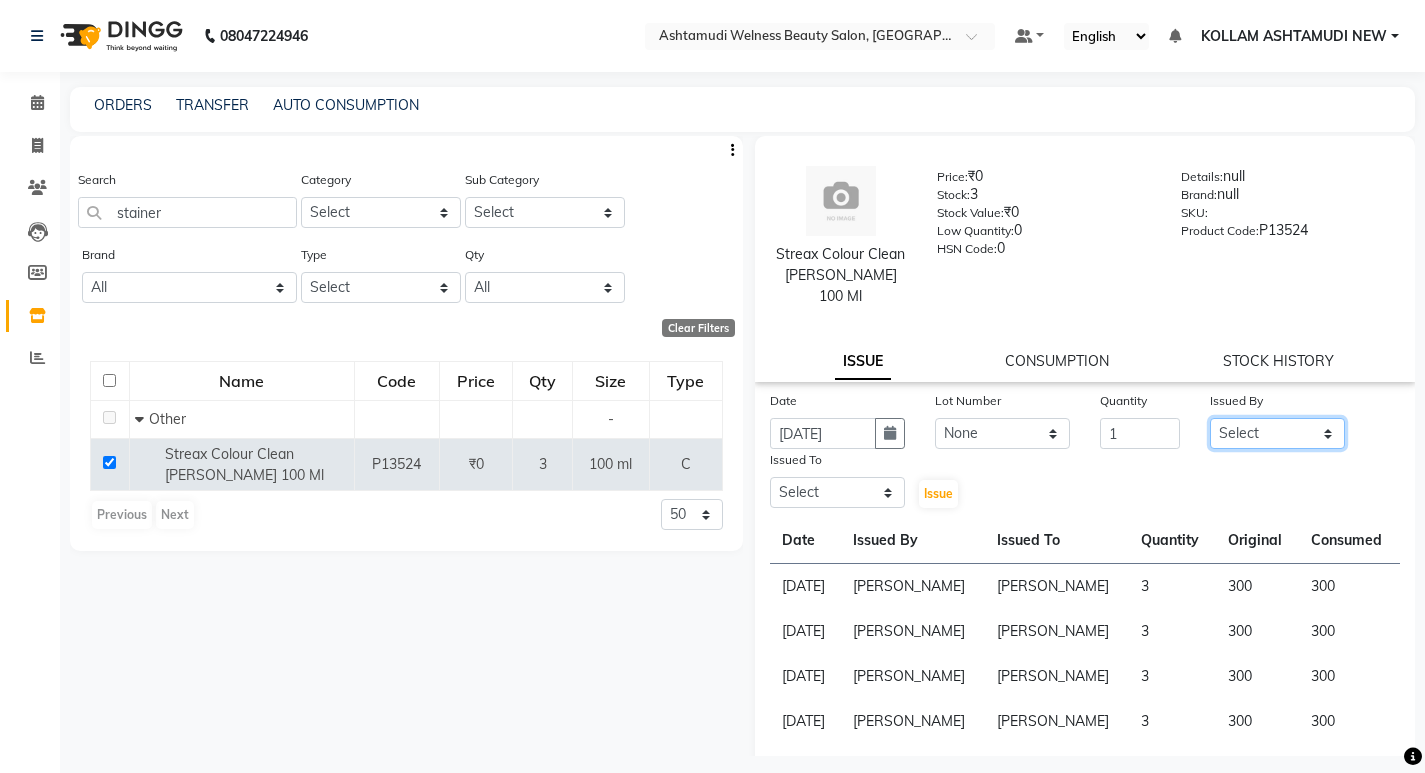 select on "39754" 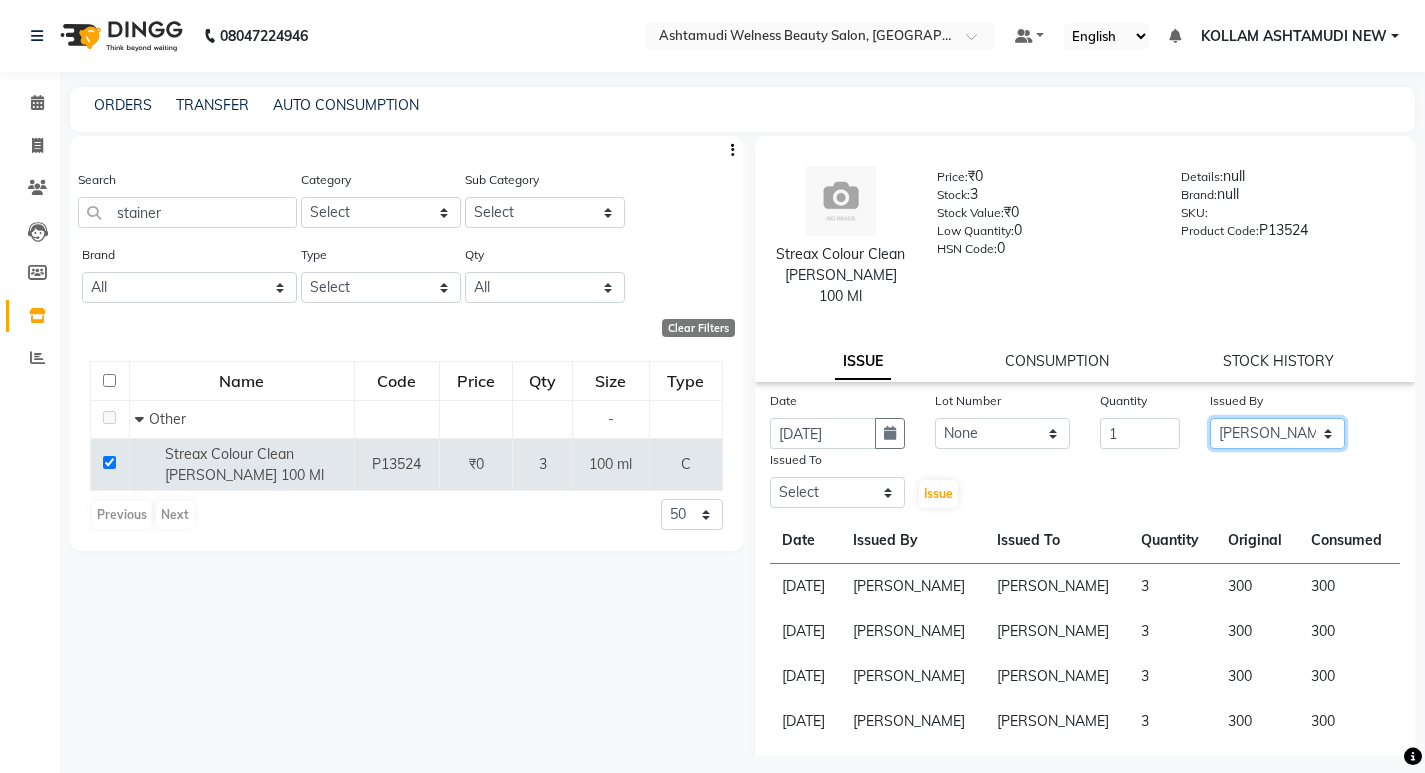 click on "Select [PERSON_NAME] Admin [PERSON_NAME]  [PERSON_NAME] [PERSON_NAME] [PERSON_NAME]  M [PERSON_NAME]  [PERSON_NAME]  P [PERSON_NAME] KOLLAM ASHTAMUDI KOLLAM ASHTAMUDI NEW  [PERSON_NAME] [PERSON_NAME] [PERSON_NAME]  [PERSON_NAME] [PERSON_NAME] [PERSON_NAME] [PERSON_NAME] [PERSON_NAME] M [PERSON_NAME] SARIGA [PERSON_NAME] [PERSON_NAME] [PERSON_NAME] [PERSON_NAME] [PERSON_NAME] S" 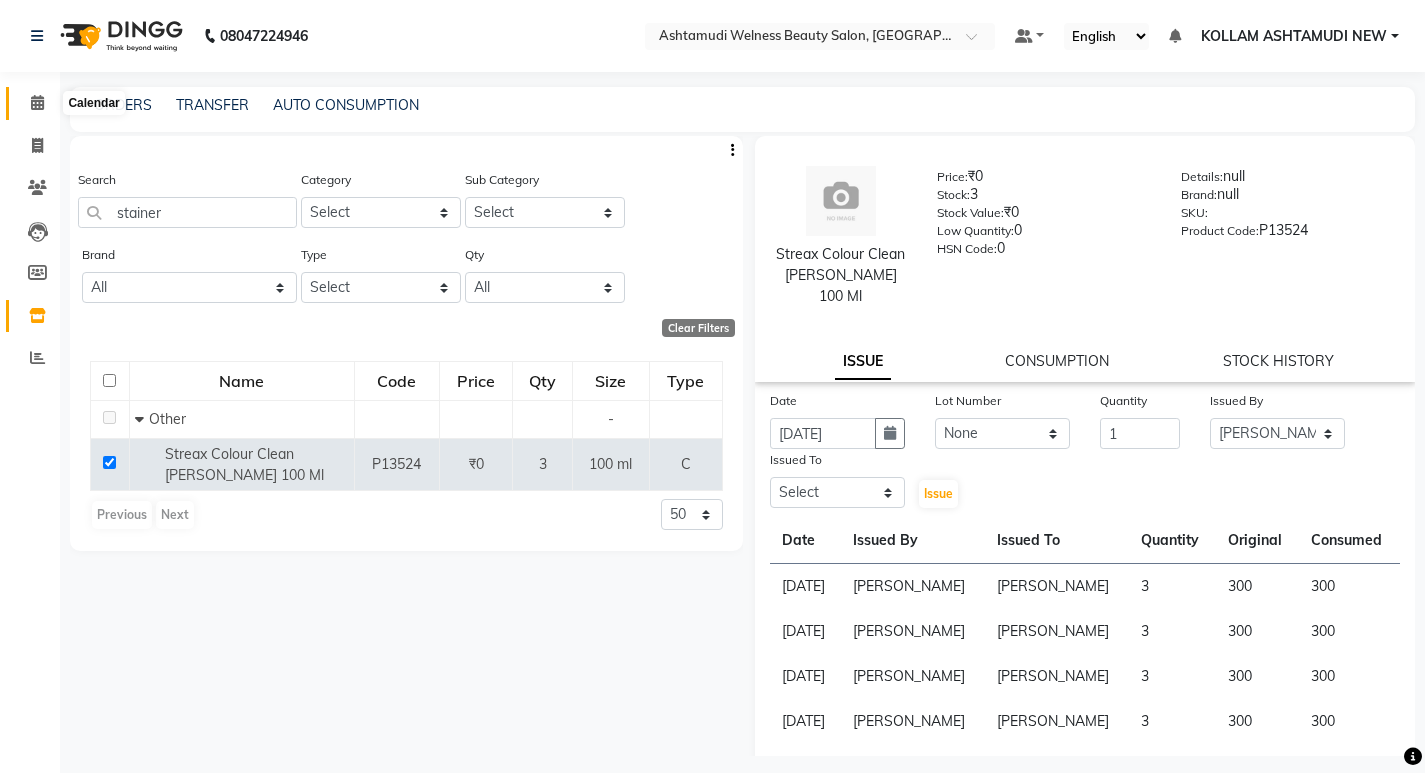 click 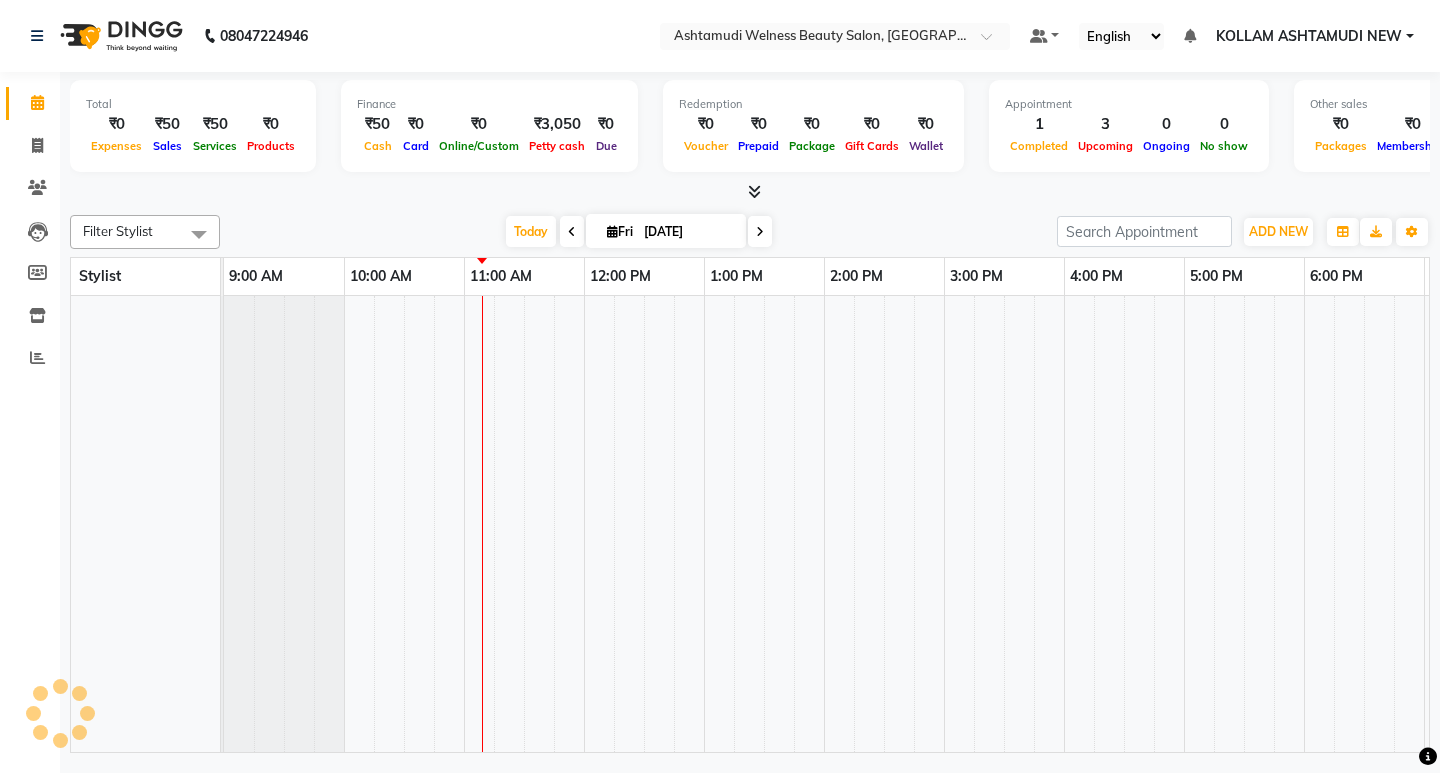 scroll, scrollTop: 0, scrollLeft: 0, axis: both 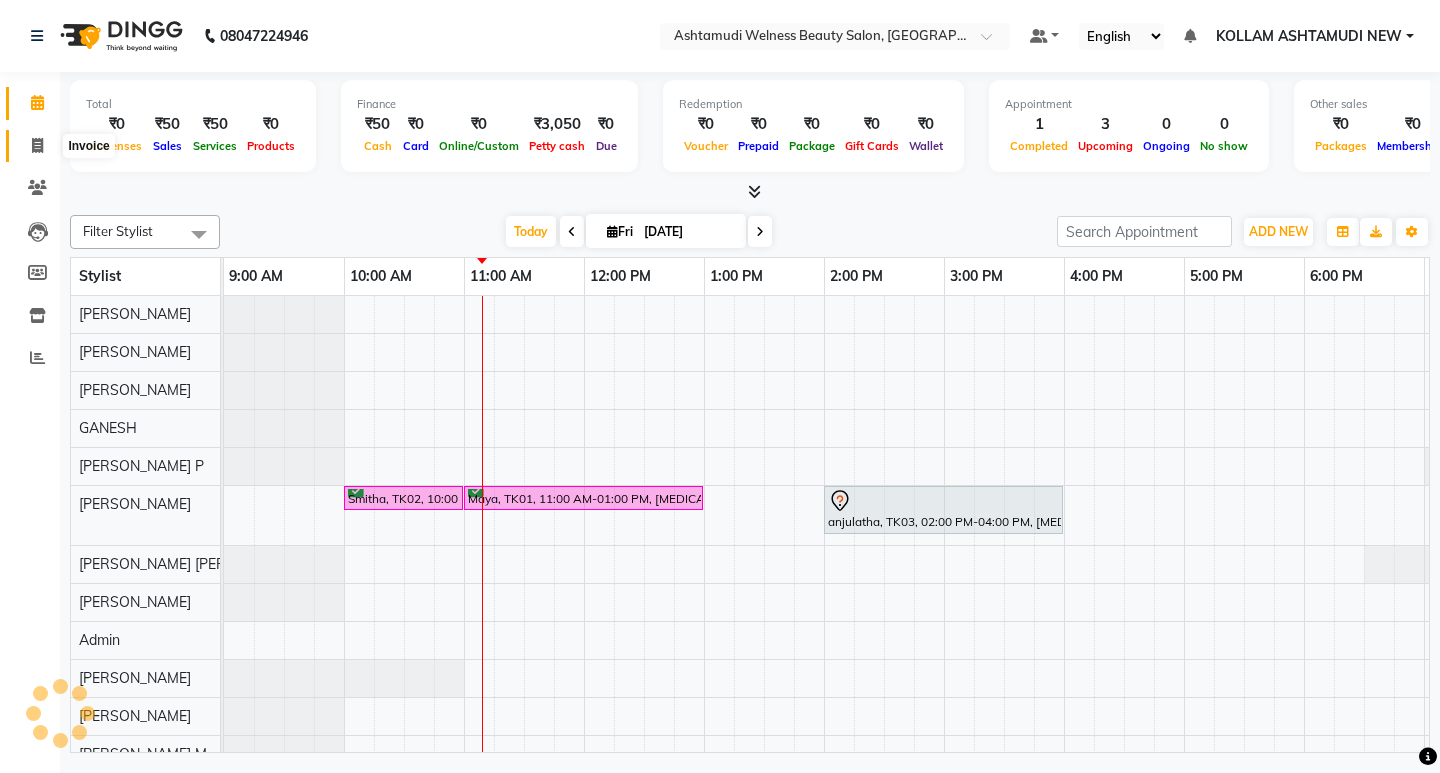 click 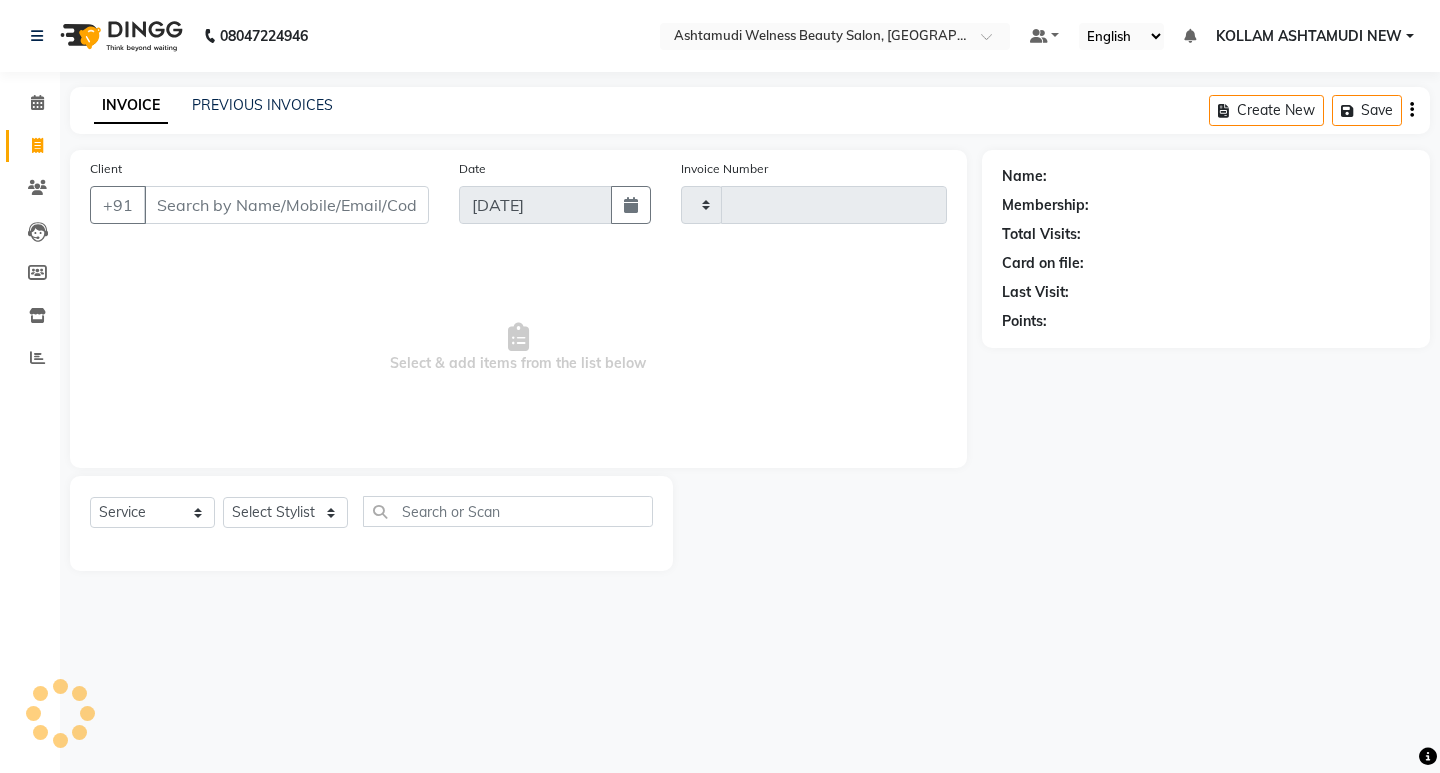 type on "4709" 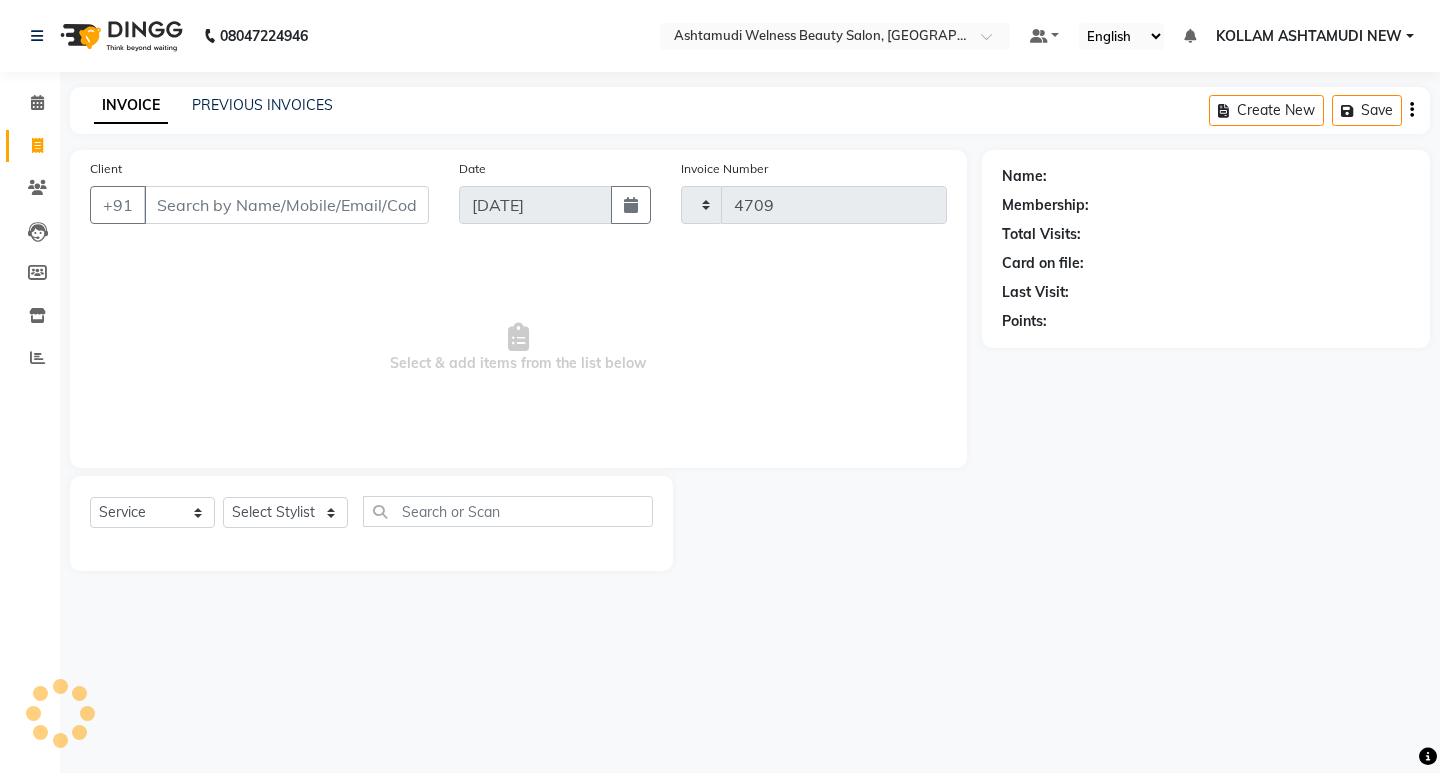 select on "4529" 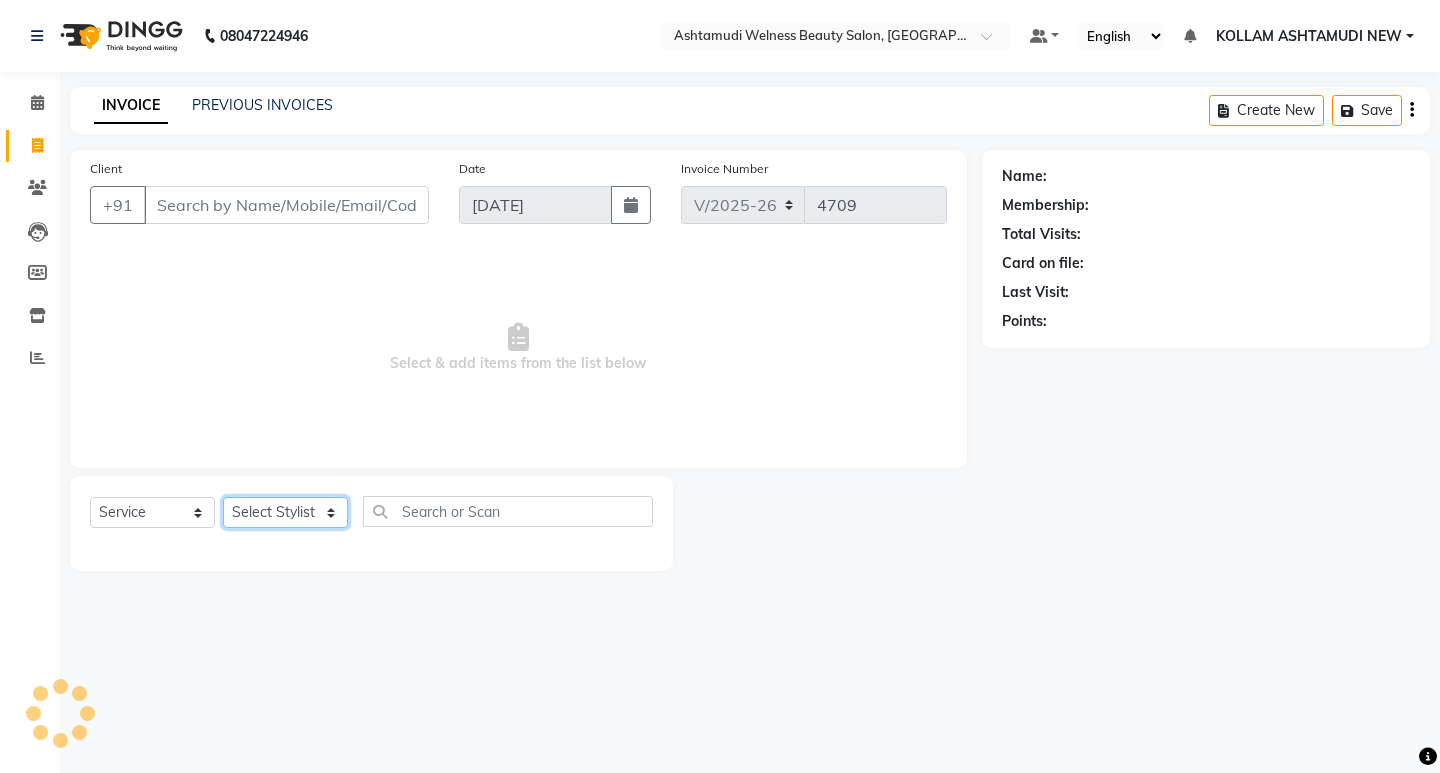 click on "Select Stylist" 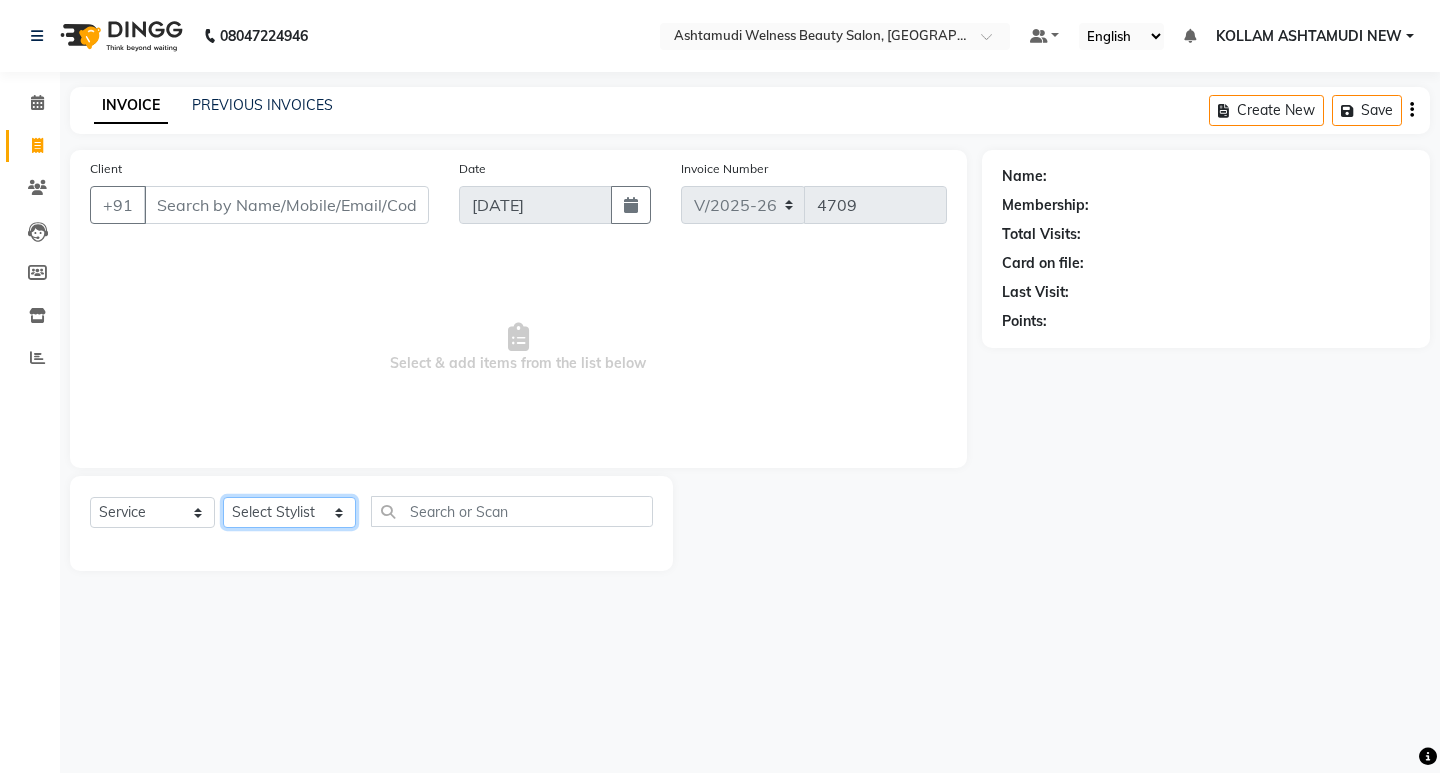 select on "51154" 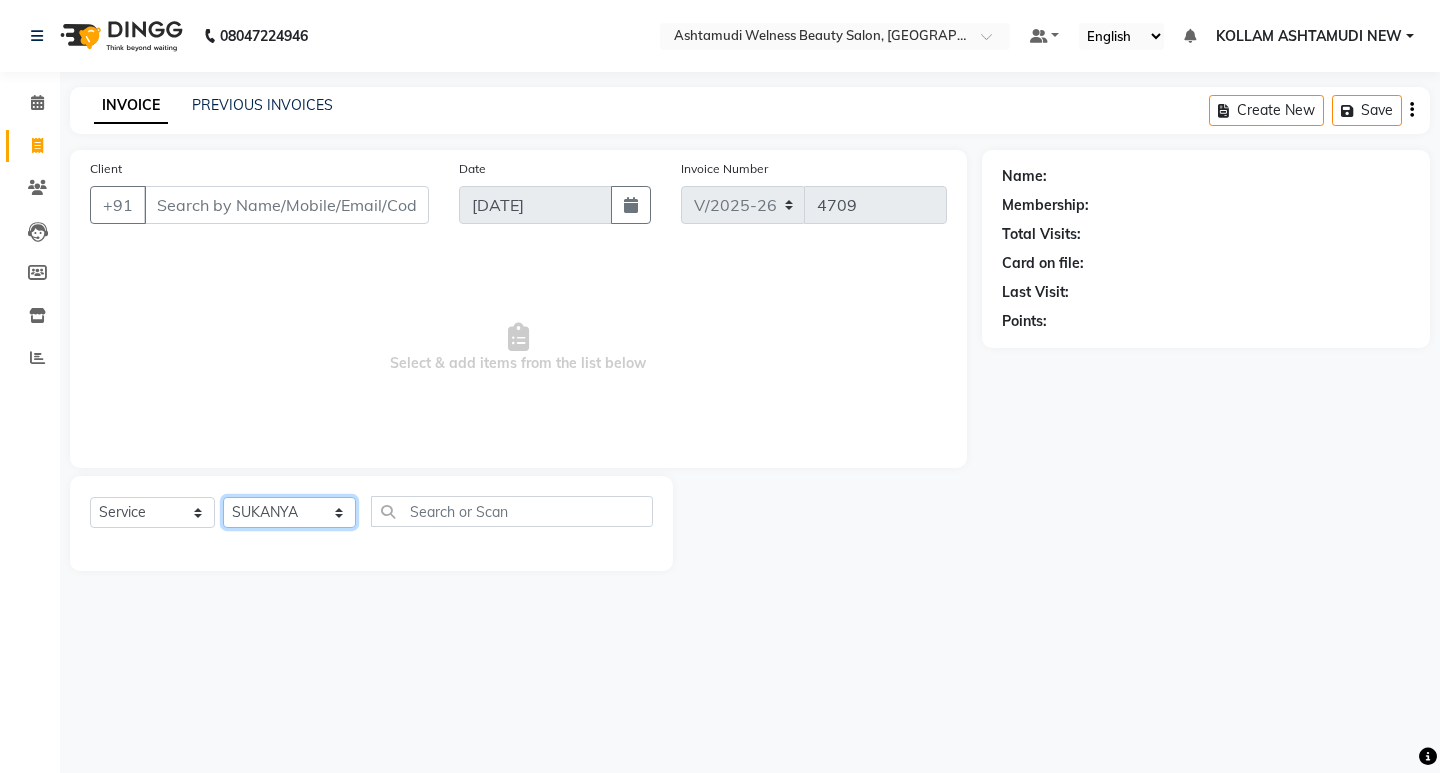 click on "Select Stylist [PERSON_NAME] Admin [PERSON_NAME]  [PERSON_NAME] [PERSON_NAME] [PERSON_NAME]  M [PERSON_NAME]  [PERSON_NAME]  P [PERSON_NAME] ASHTAMUDI KOLLAM ASHTAMUDI NEW  [PERSON_NAME] [PERSON_NAME] [PERSON_NAME]  [PERSON_NAME] [PERSON_NAME] [PERSON_NAME] [PERSON_NAME] [PERSON_NAME] M [PERSON_NAME] SARIGA [PERSON_NAME] [PERSON_NAME] [PERSON_NAME] [PERSON_NAME] [PERSON_NAME] S" 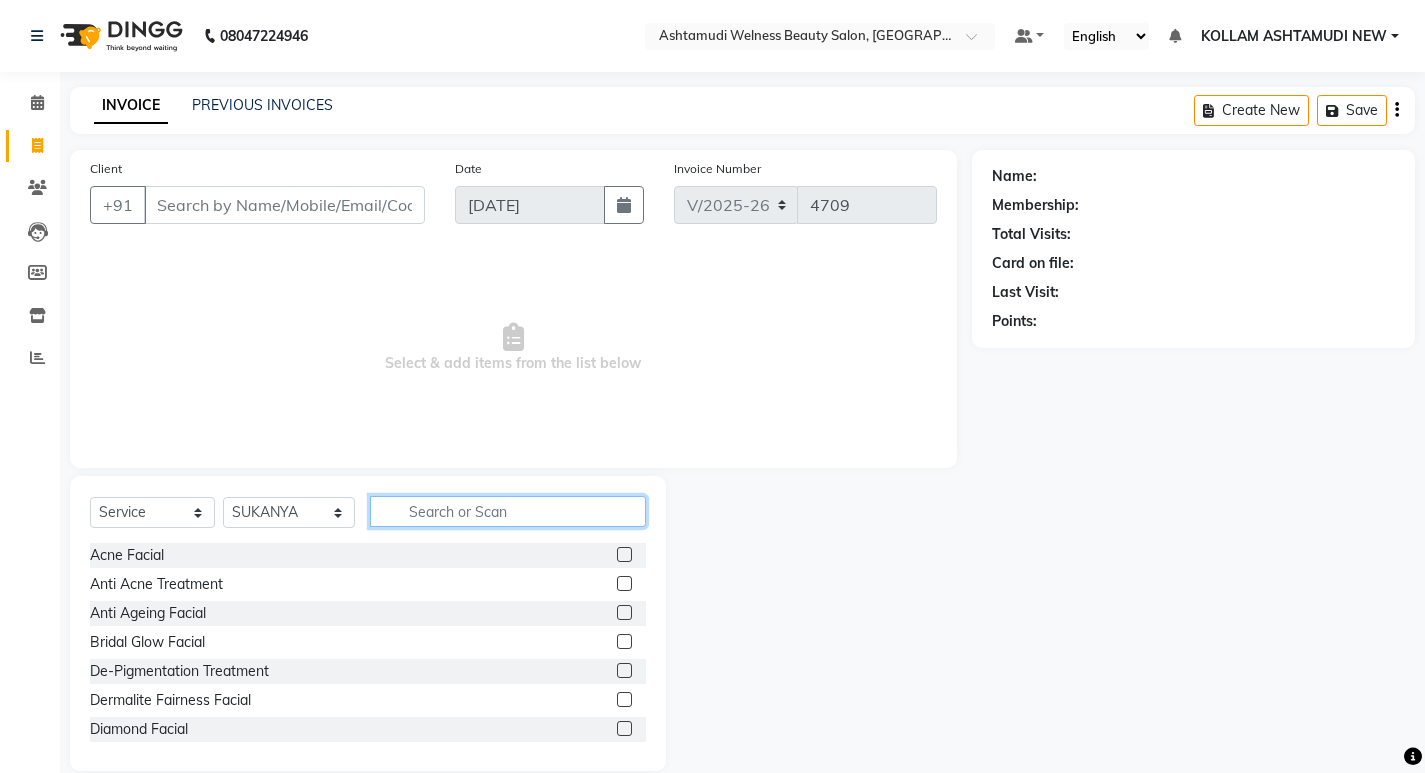 click 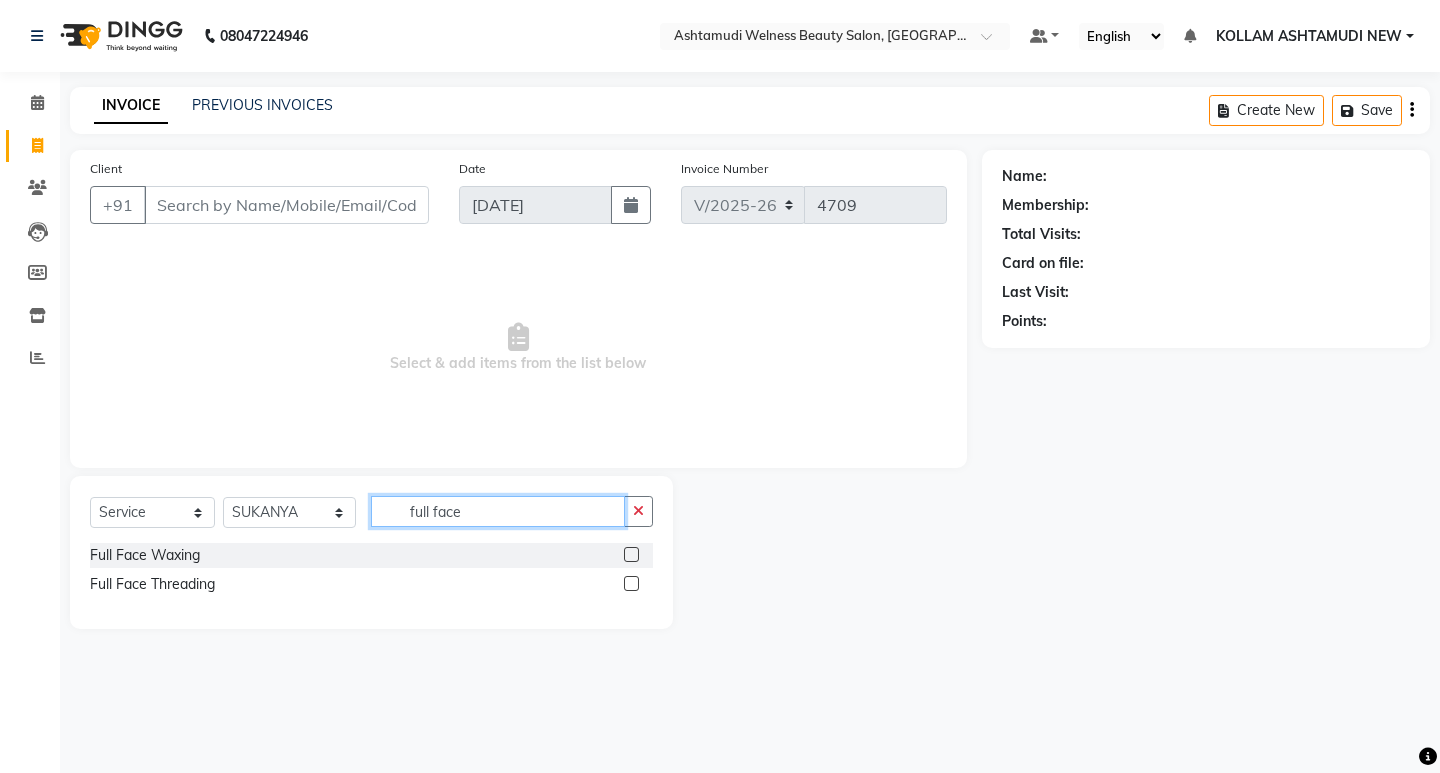 type on "full face" 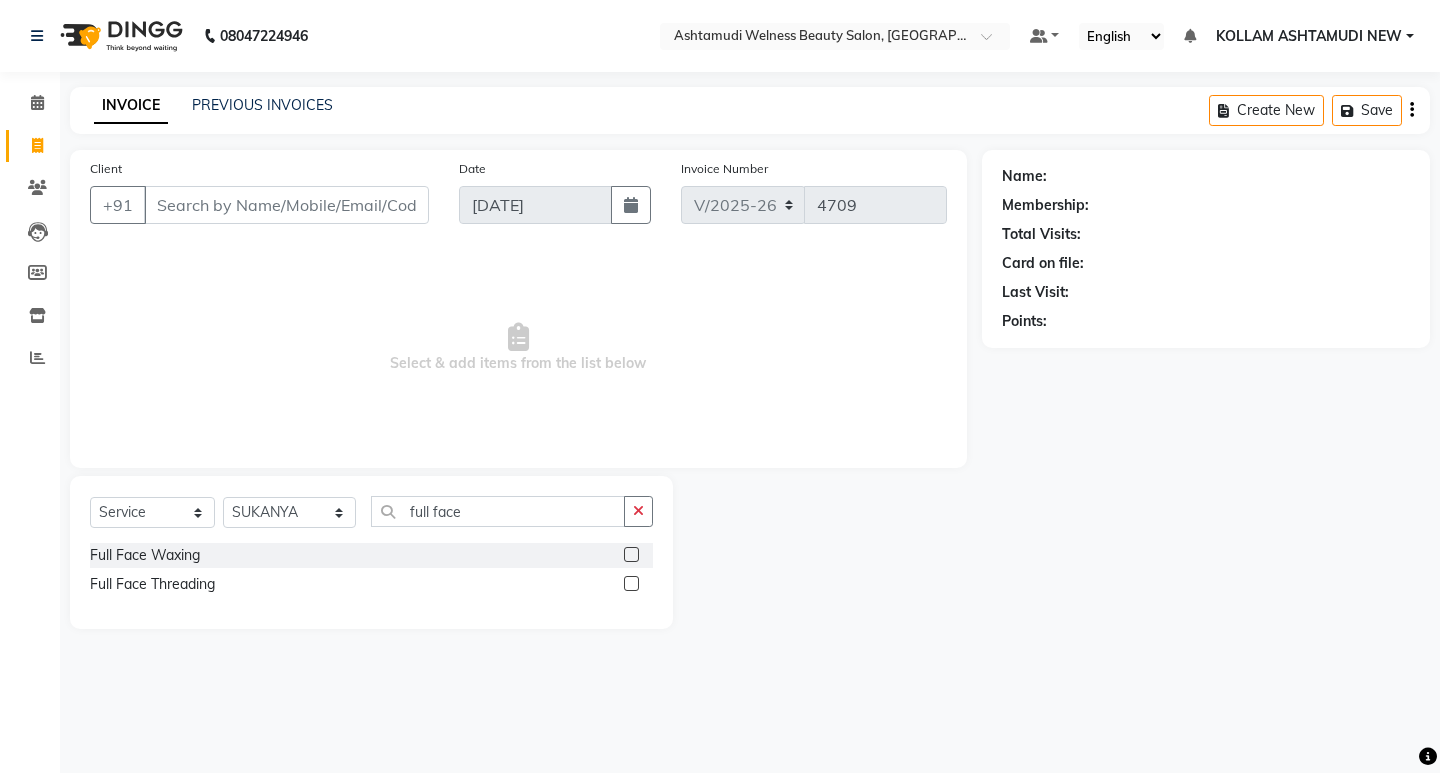 click 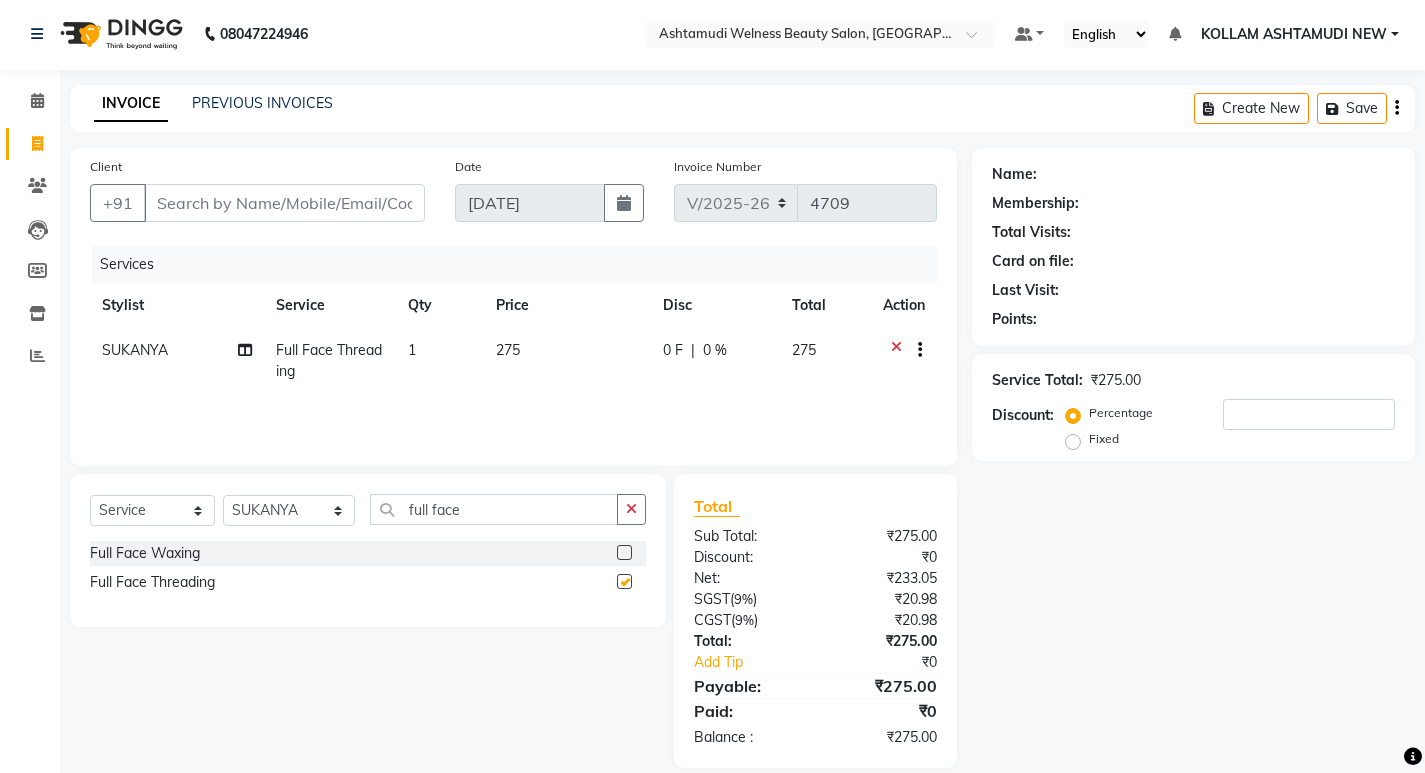 checkbox on "false" 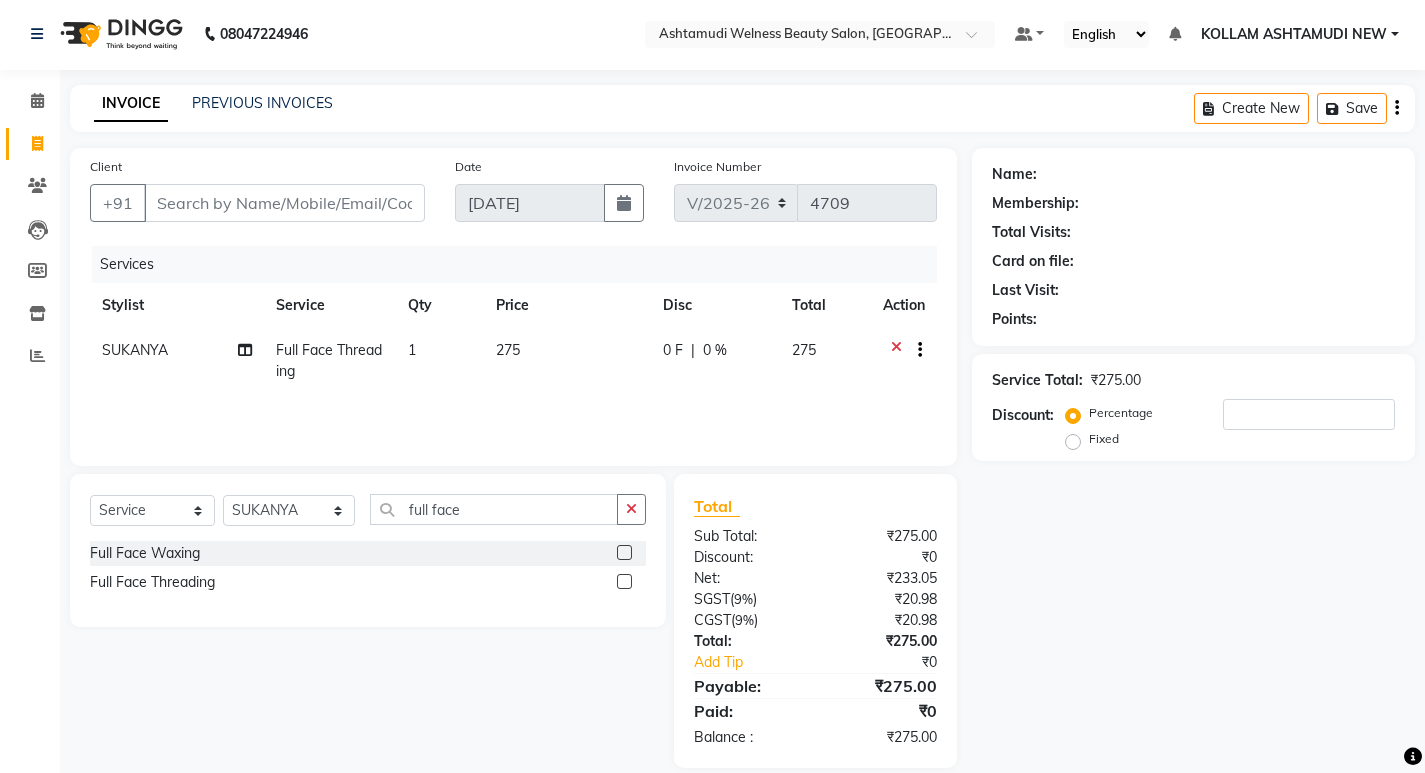 scroll, scrollTop: 27, scrollLeft: 0, axis: vertical 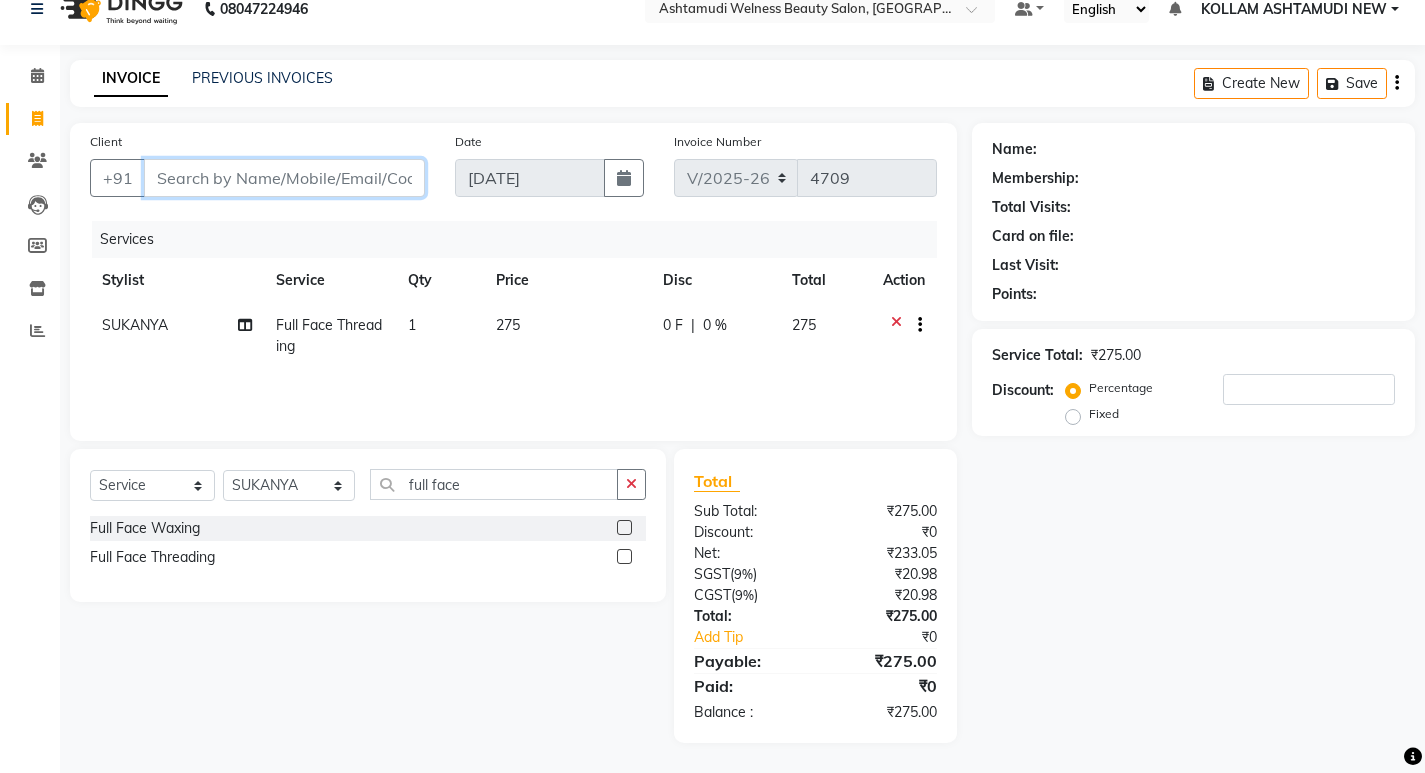 click on "Client" at bounding box center [284, 178] 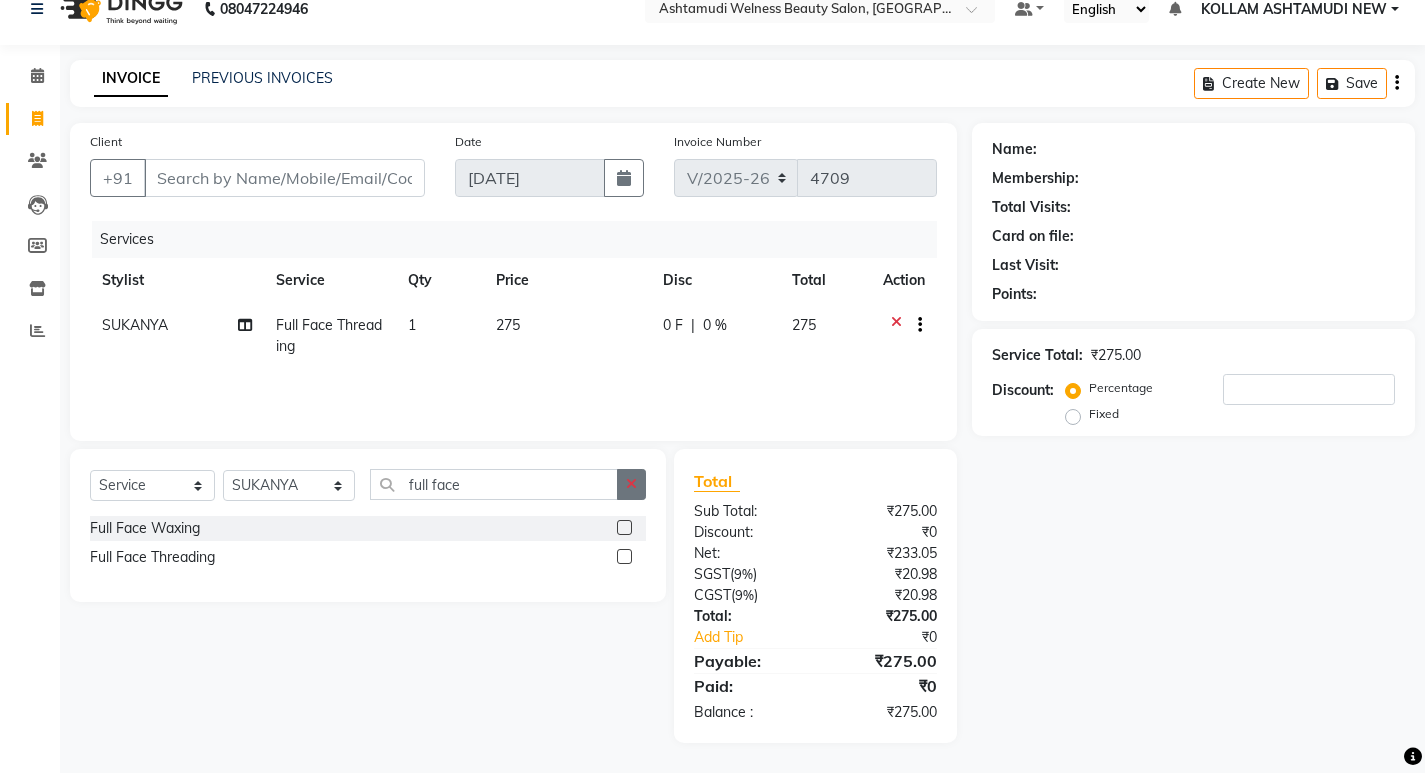 click 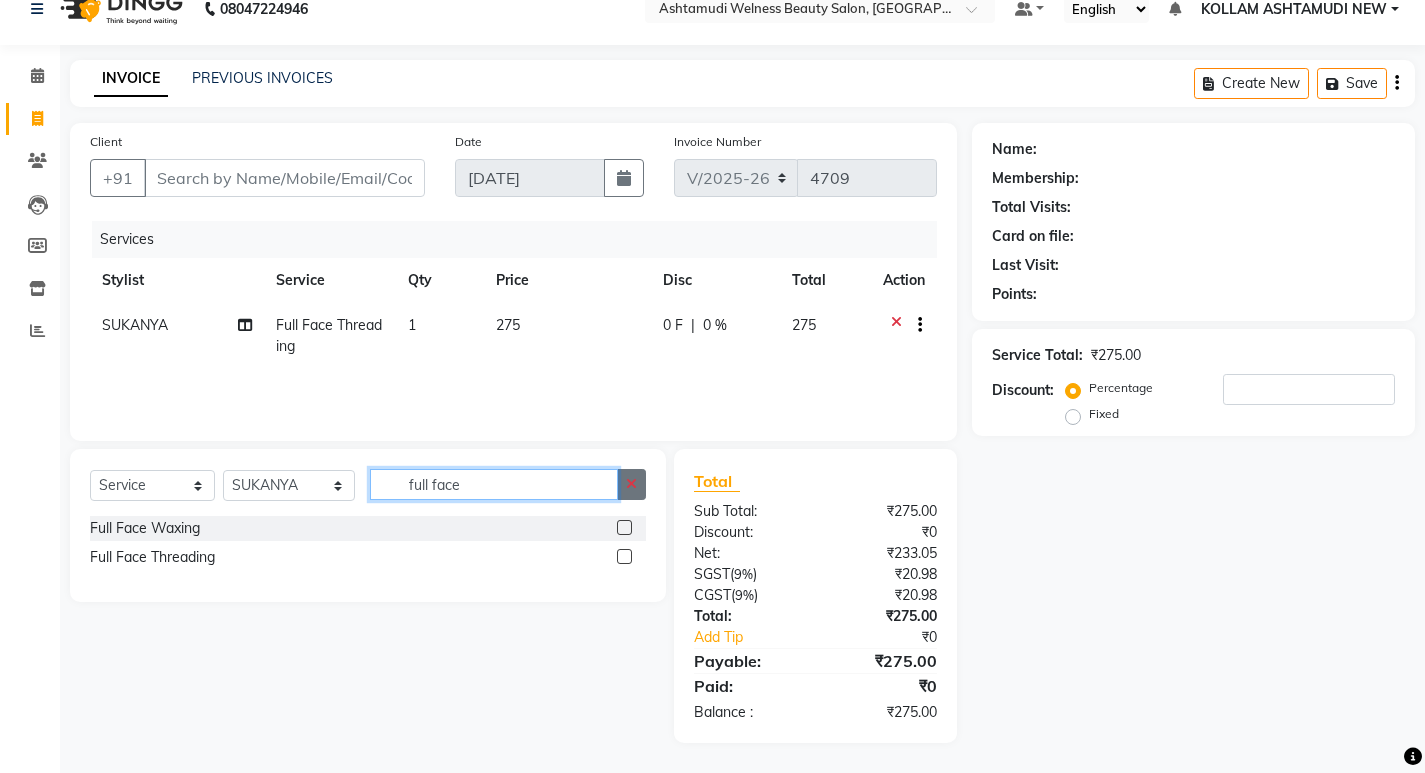 type 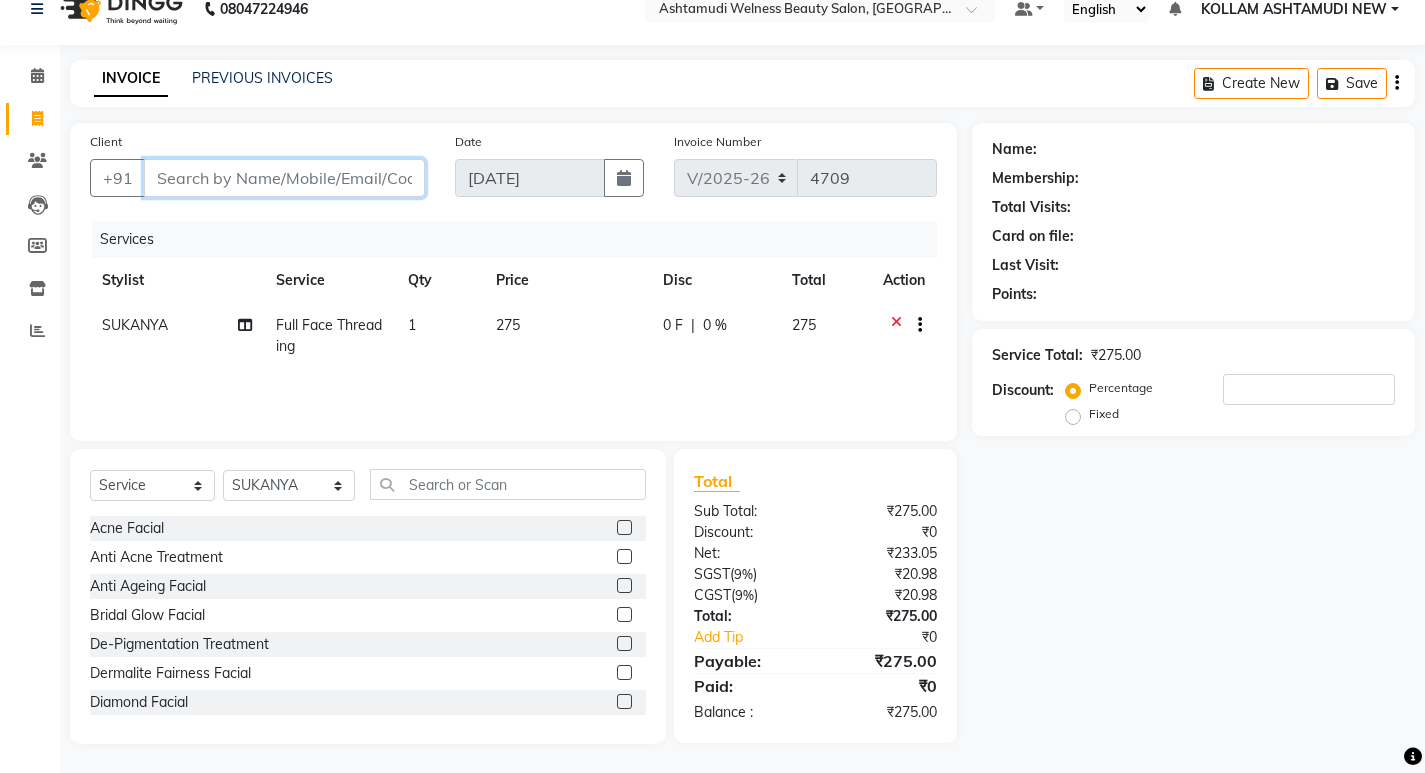 click on "Client" at bounding box center [284, 178] 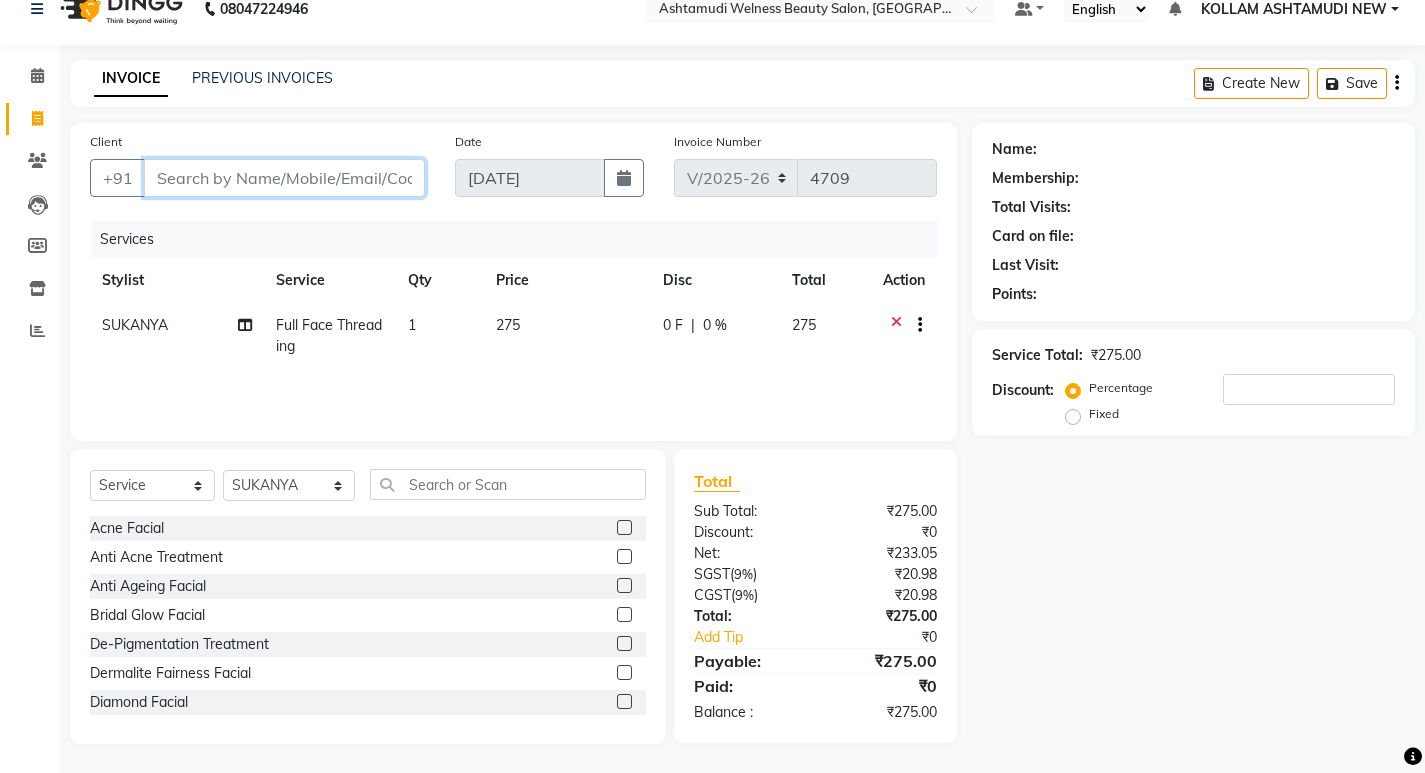 type on "r" 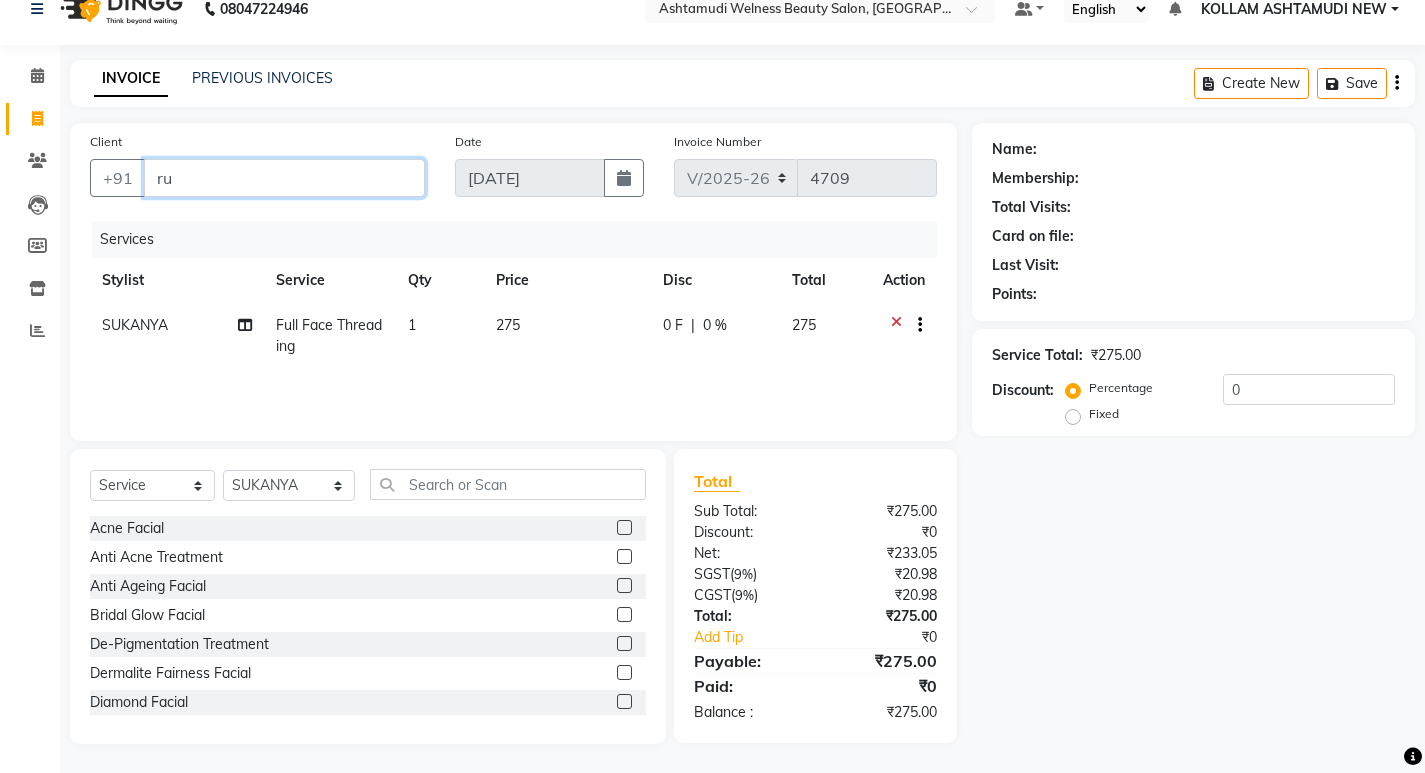 type on "r" 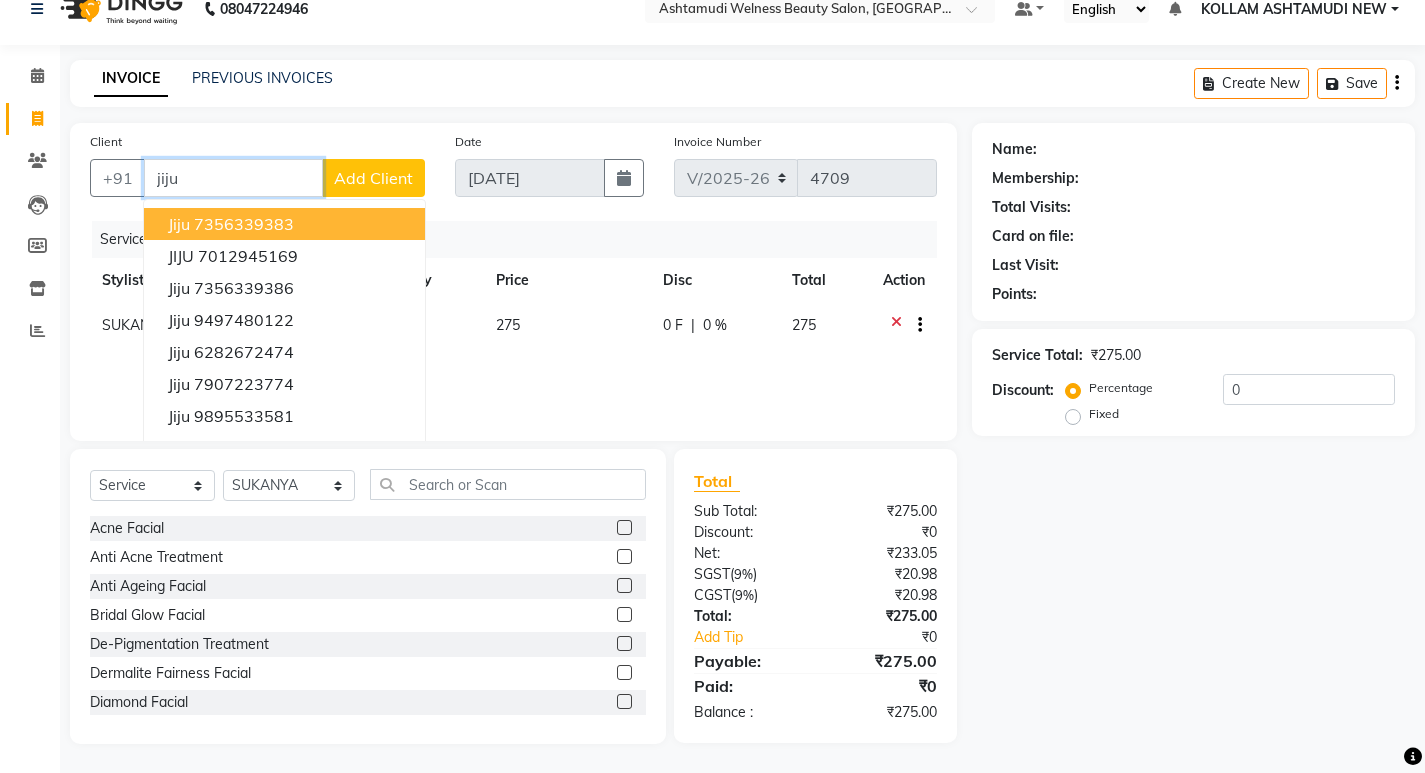 click on "jiju  7356339383" at bounding box center [284, 224] 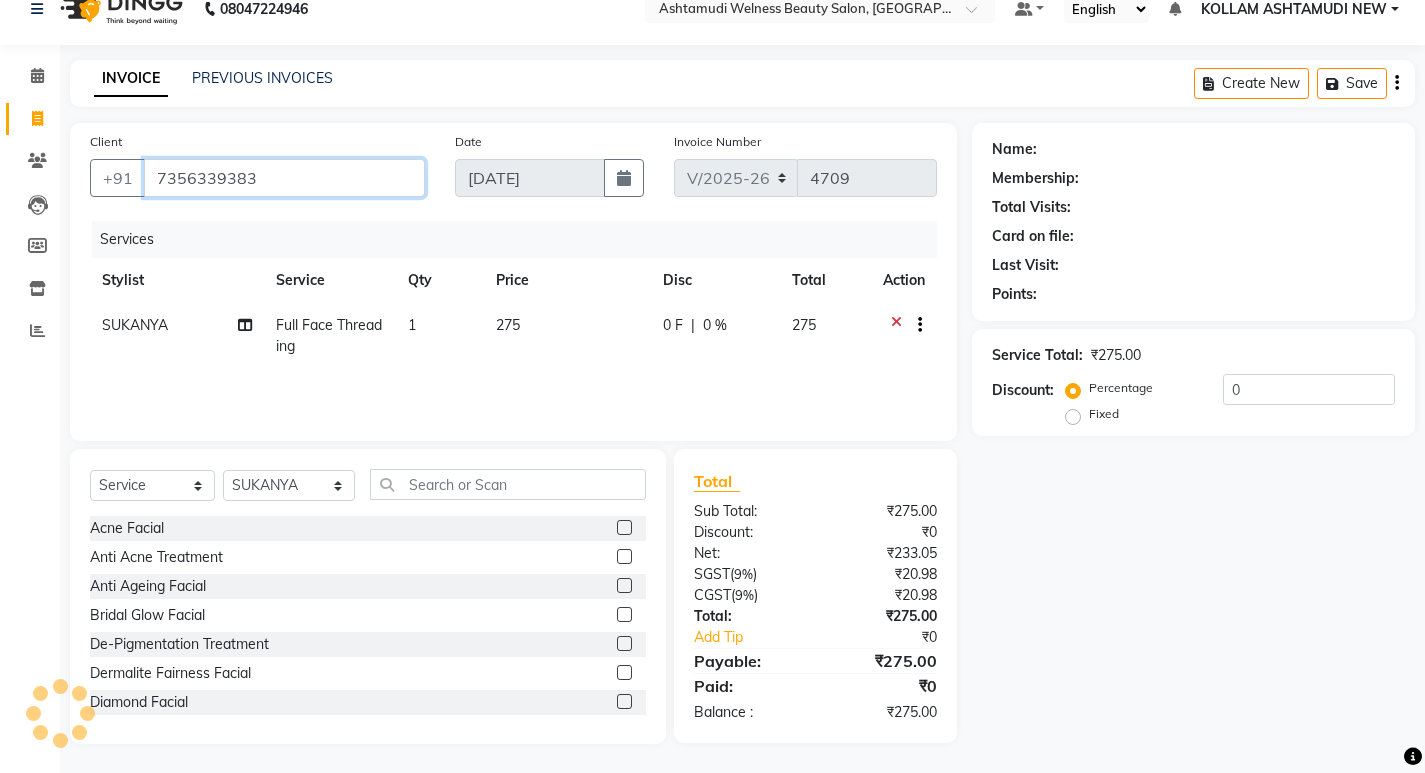 type on "7356339383" 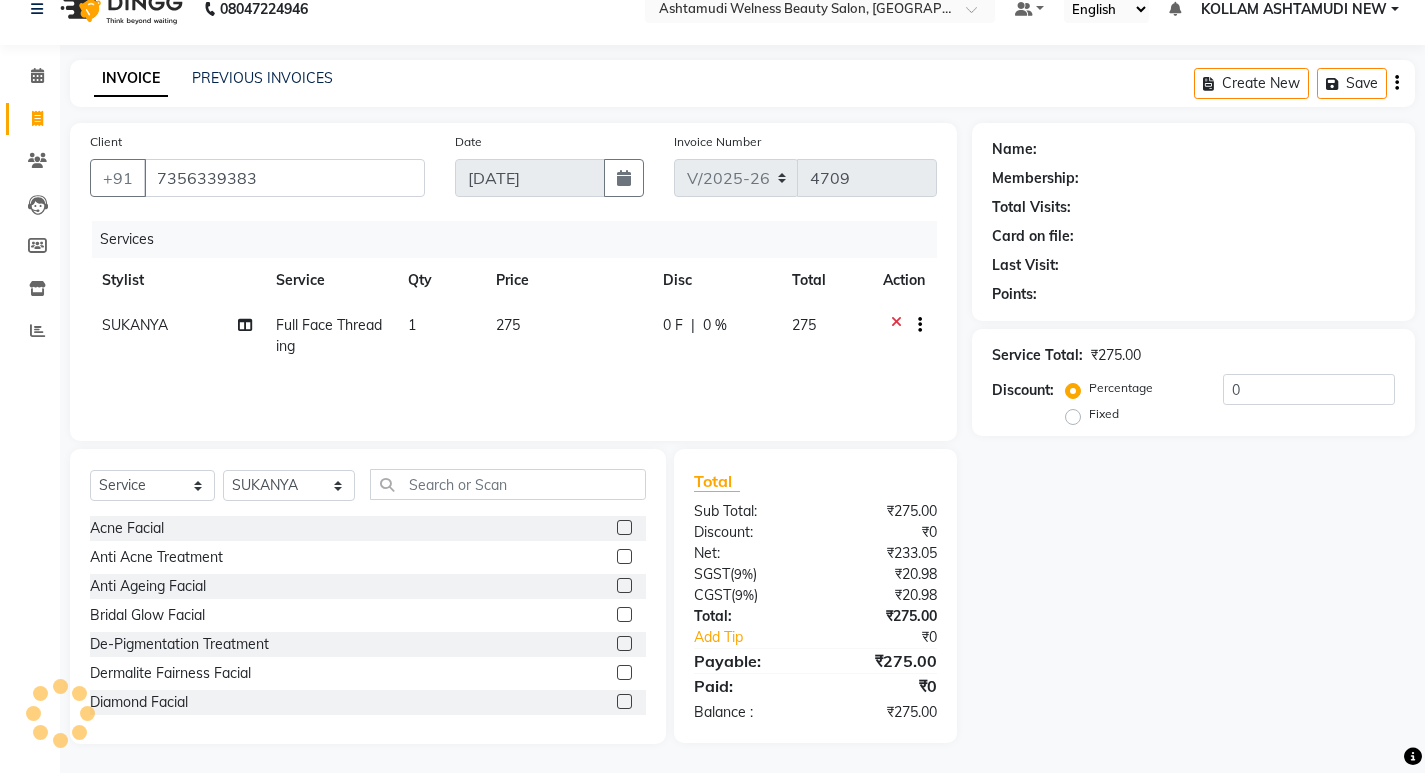 select on "2: Object" 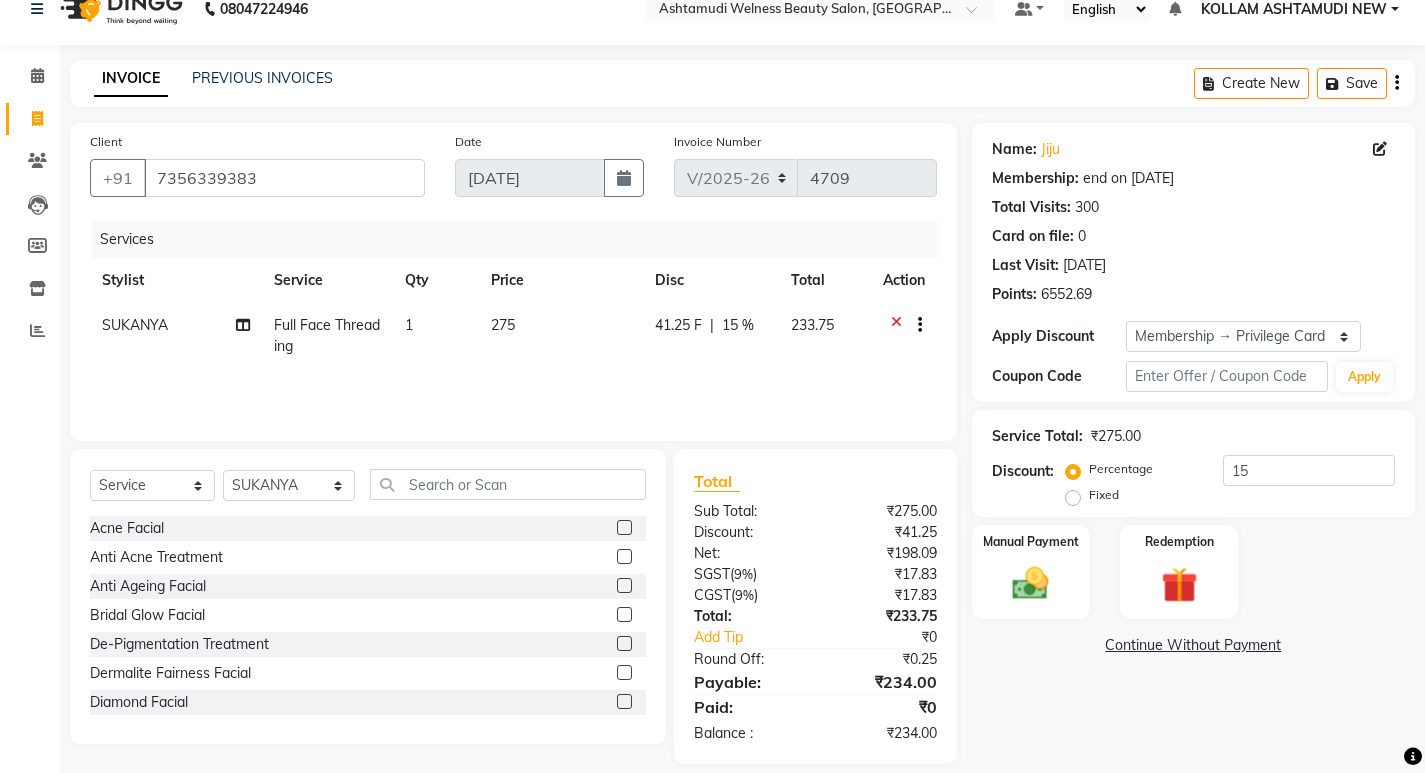 click on "Service Total:  ₹275.00  Discount:  Percentage   Fixed  15" 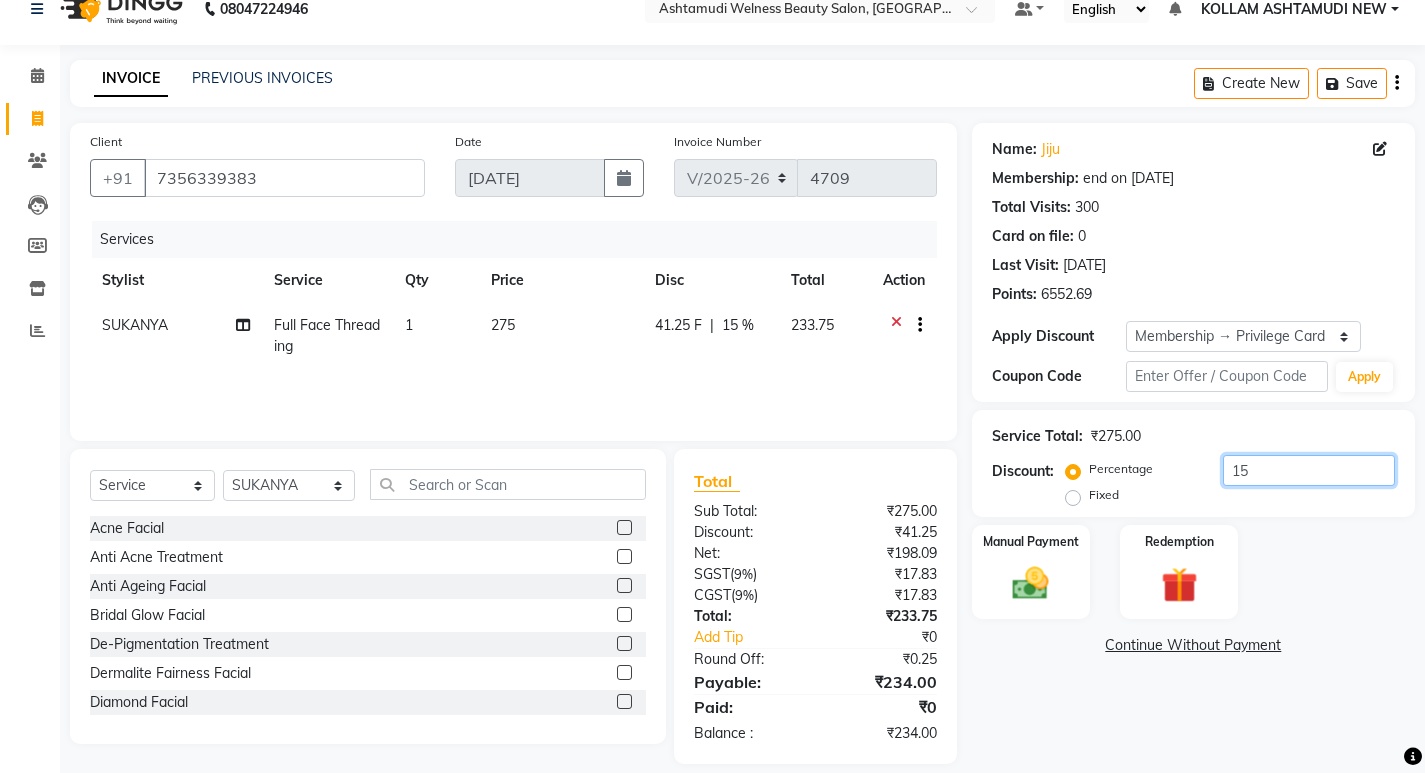 click on "15" 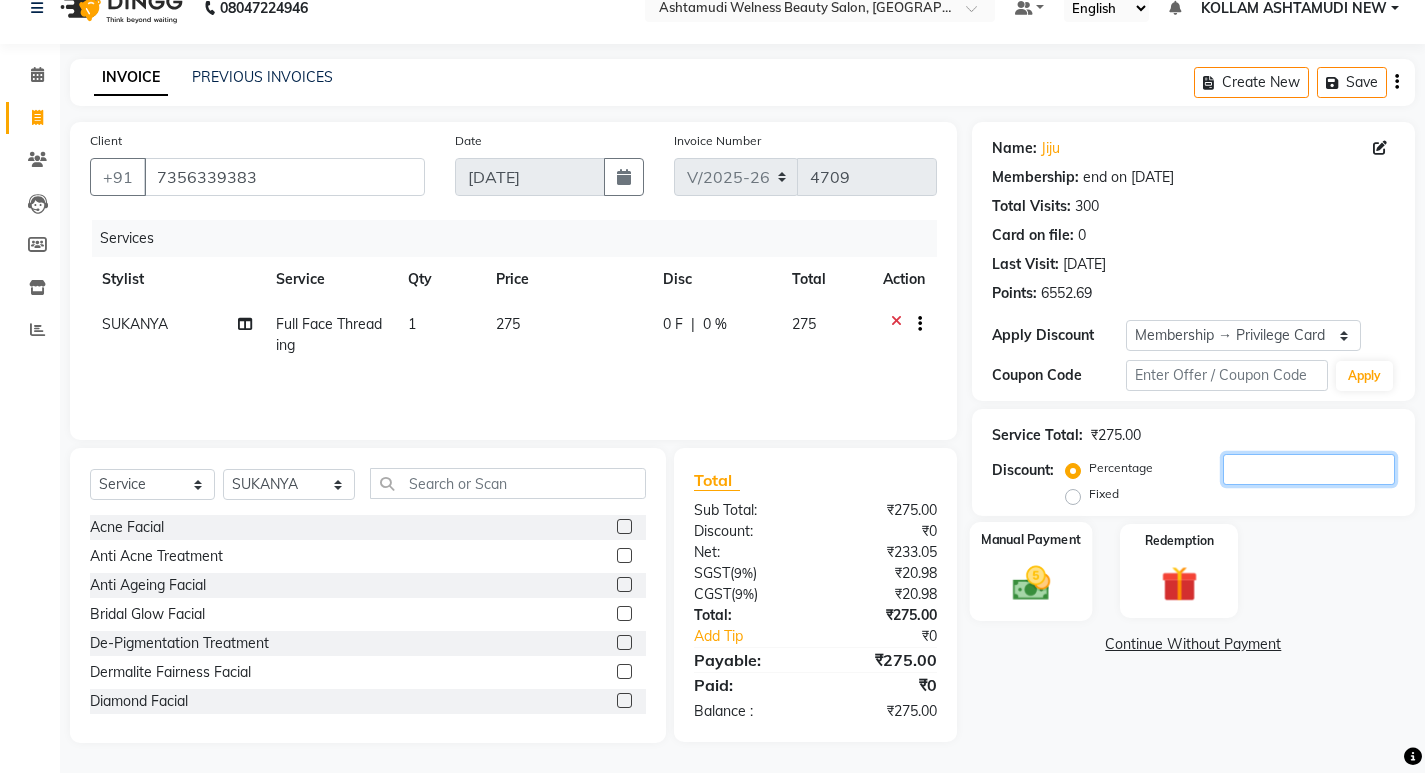 type 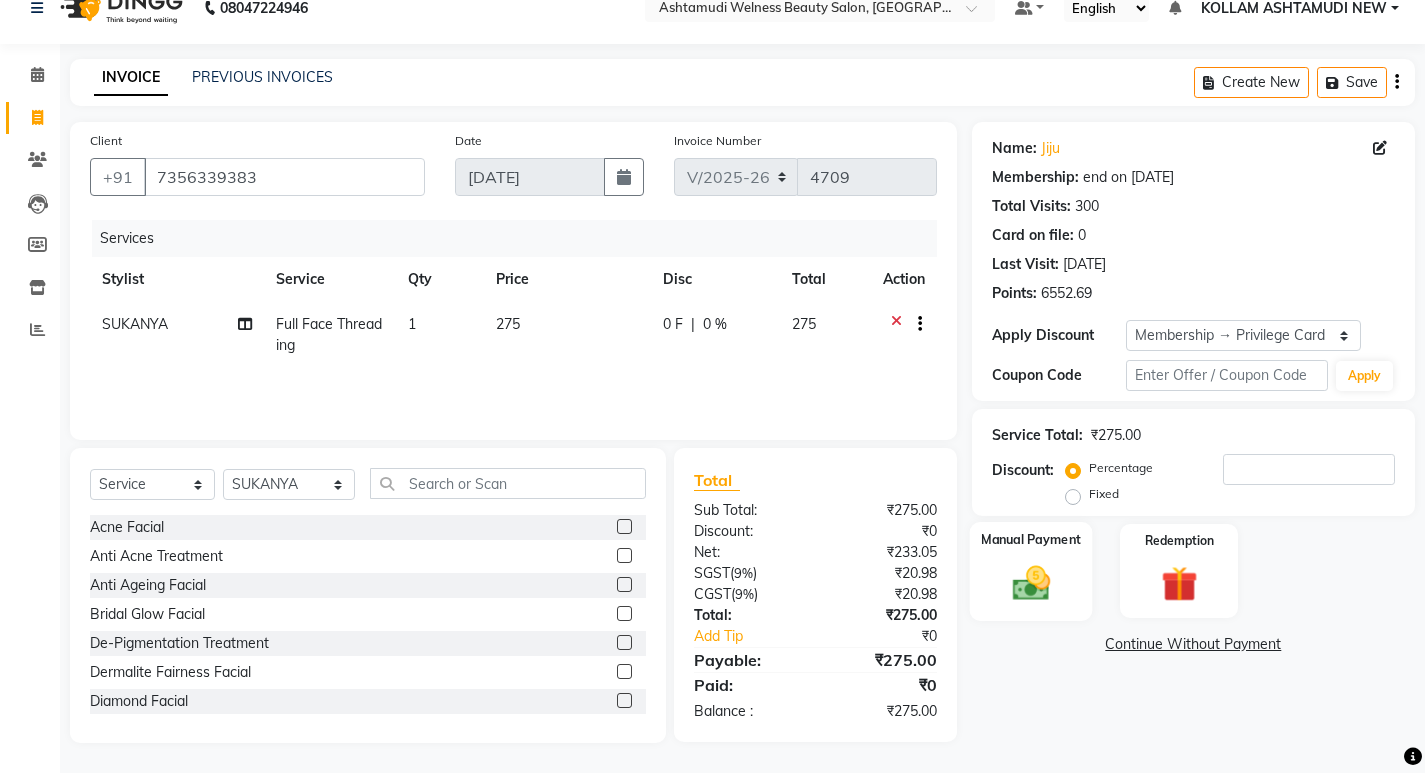 click 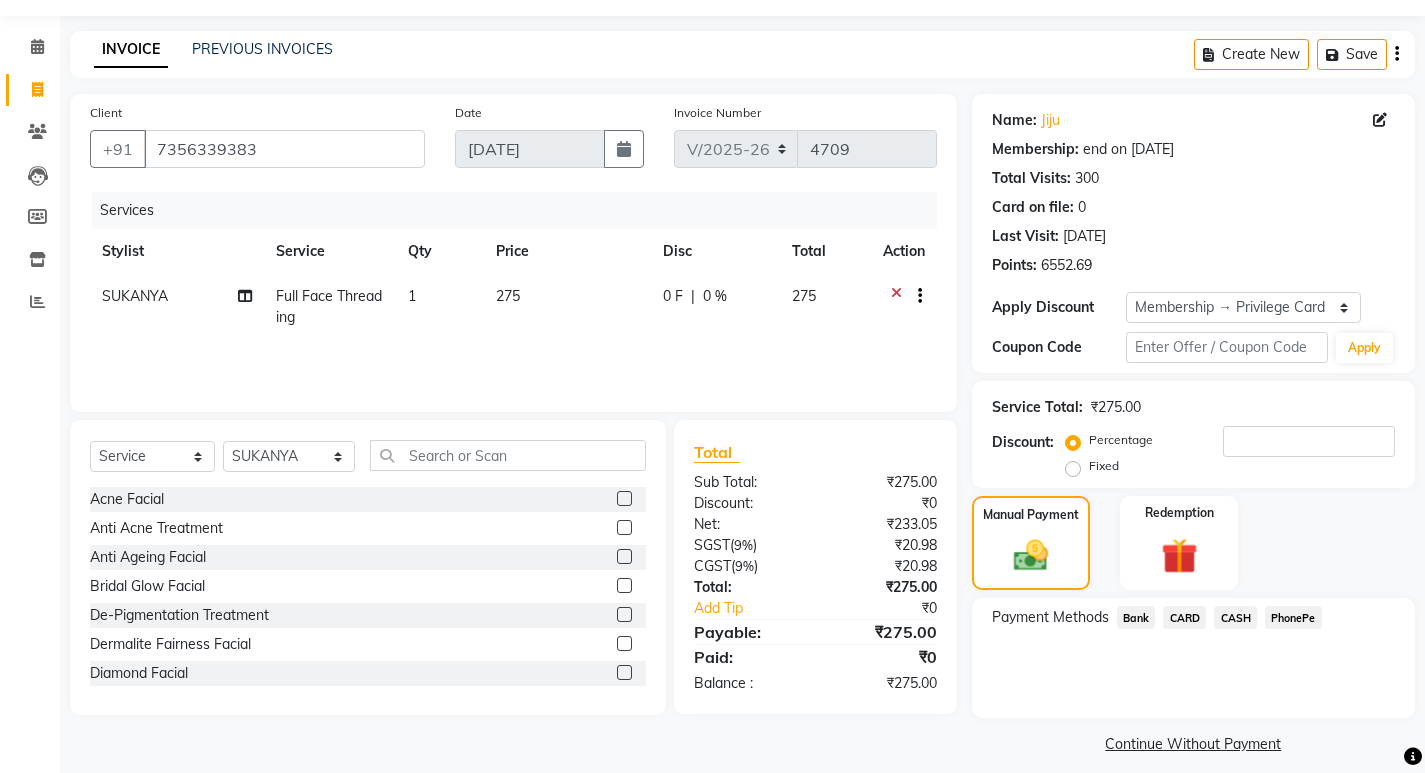 scroll, scrollTop: 72, scrollLeft: 0, axis: vertical 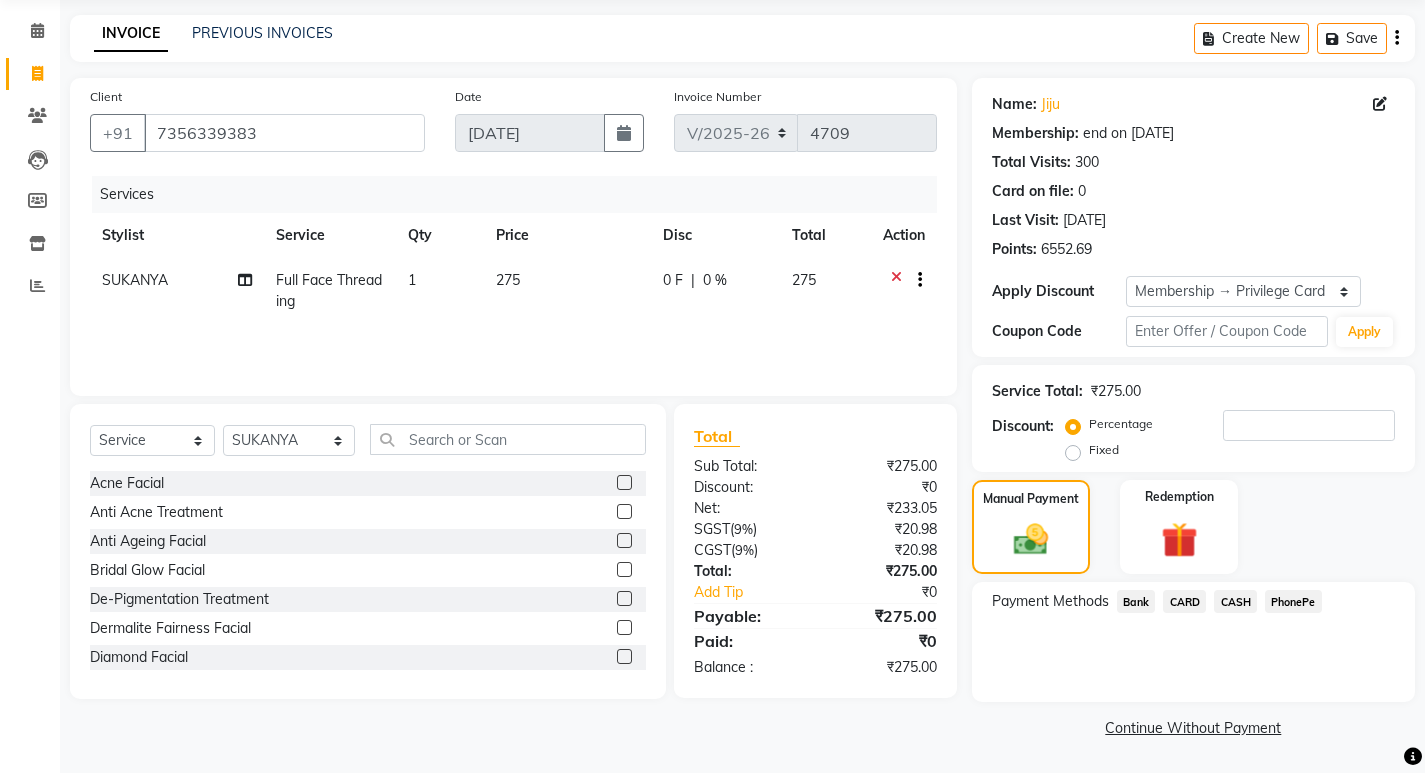 click on "CASH" 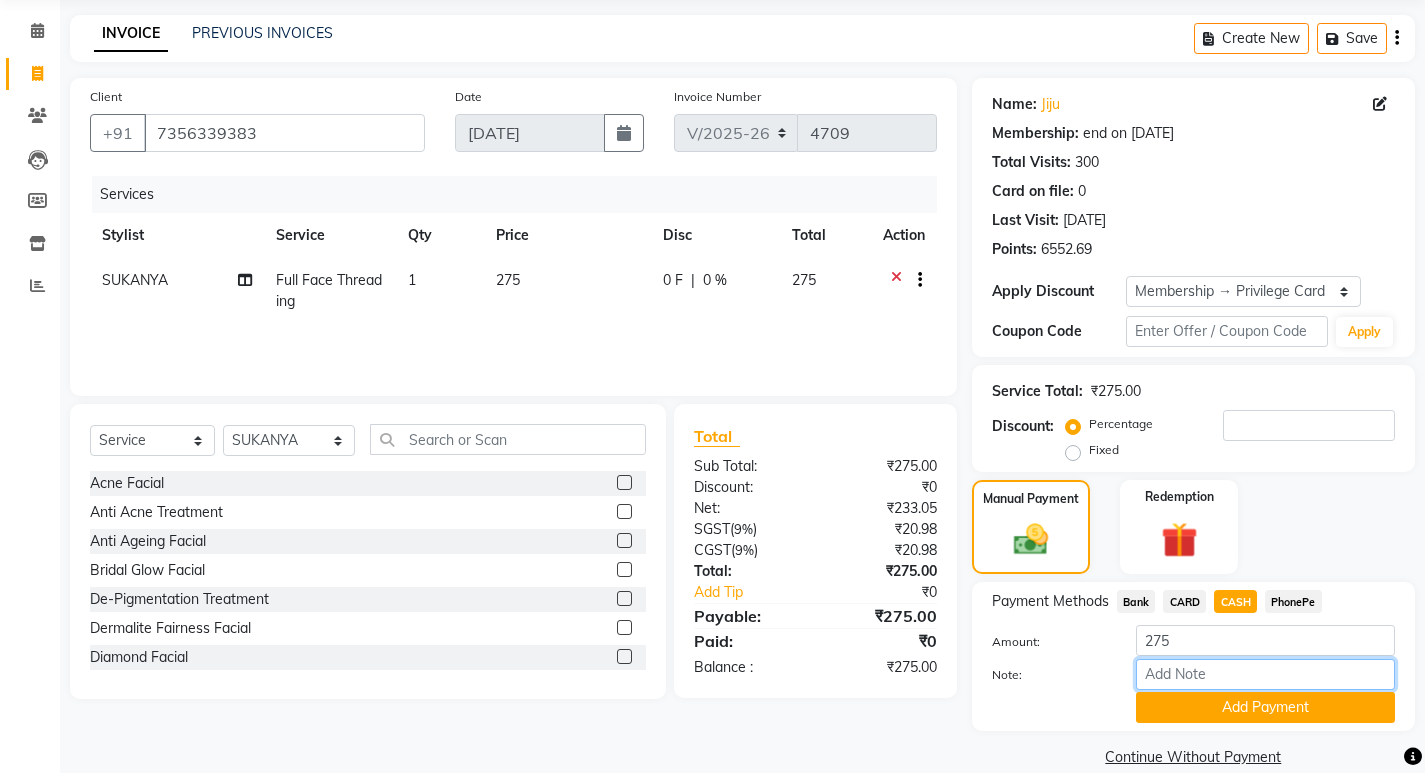 drag, startPoint x: 1214, startPoint y: 674, endPoint x: 1228, endPoint y: 647, distance: 30.413813 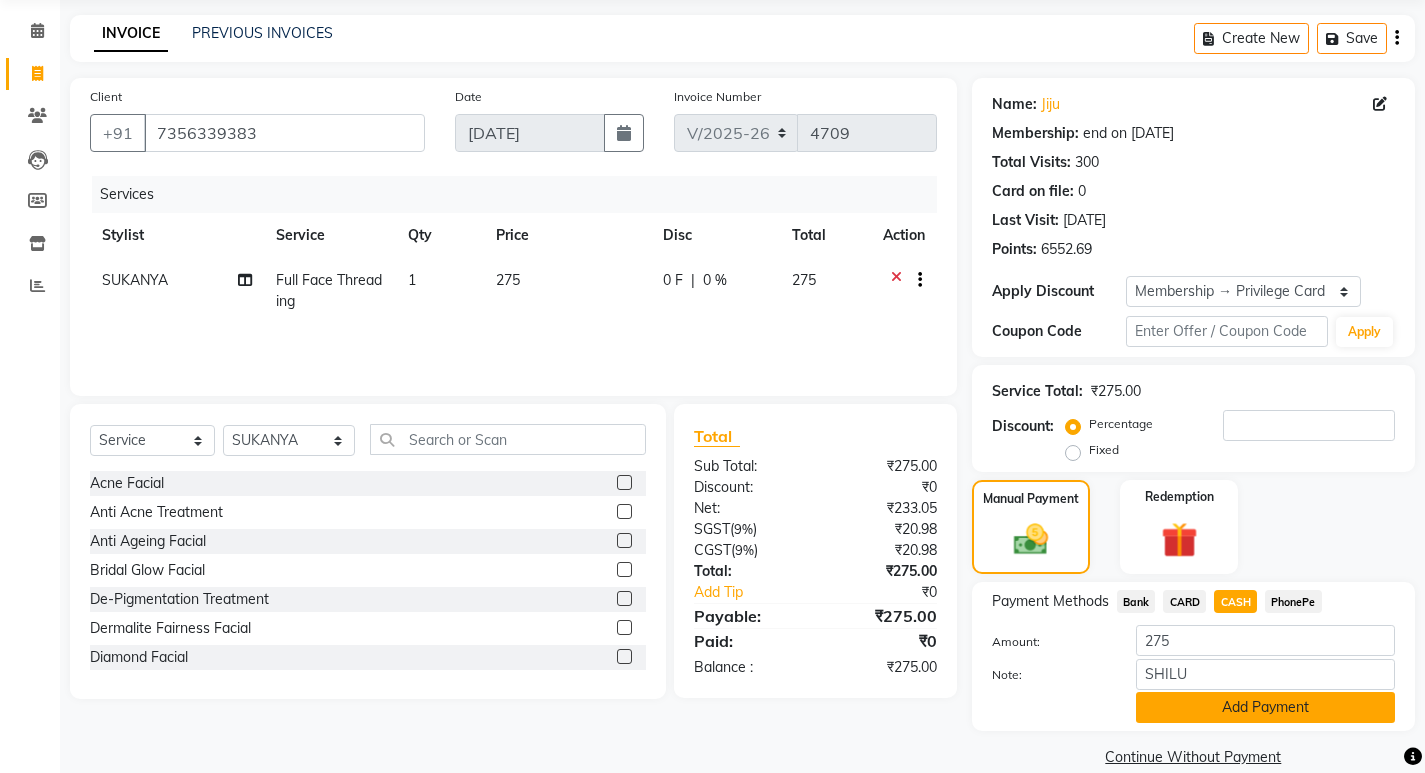 click on "Add Payment" 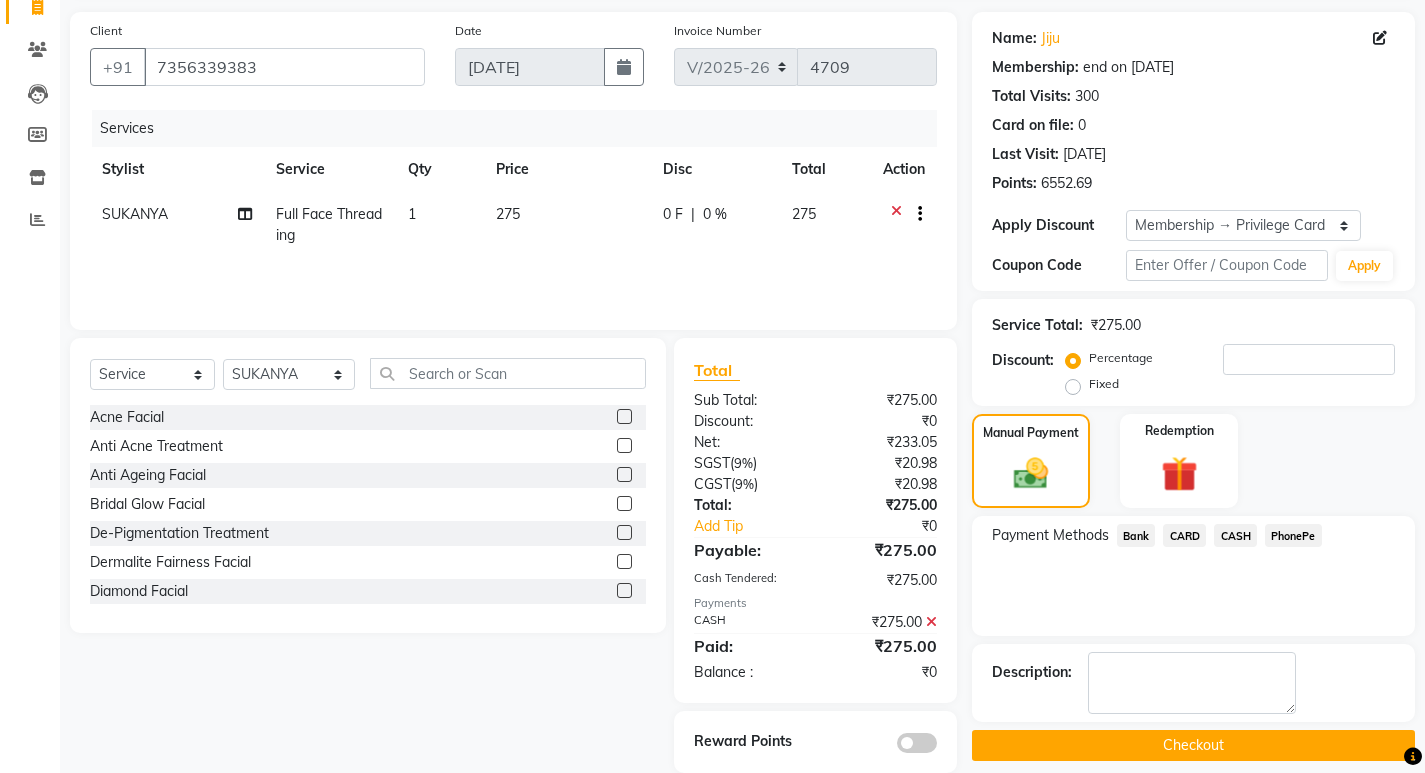 scroll, scrollTop: 168, scrollLeft: 0, axis: vertical 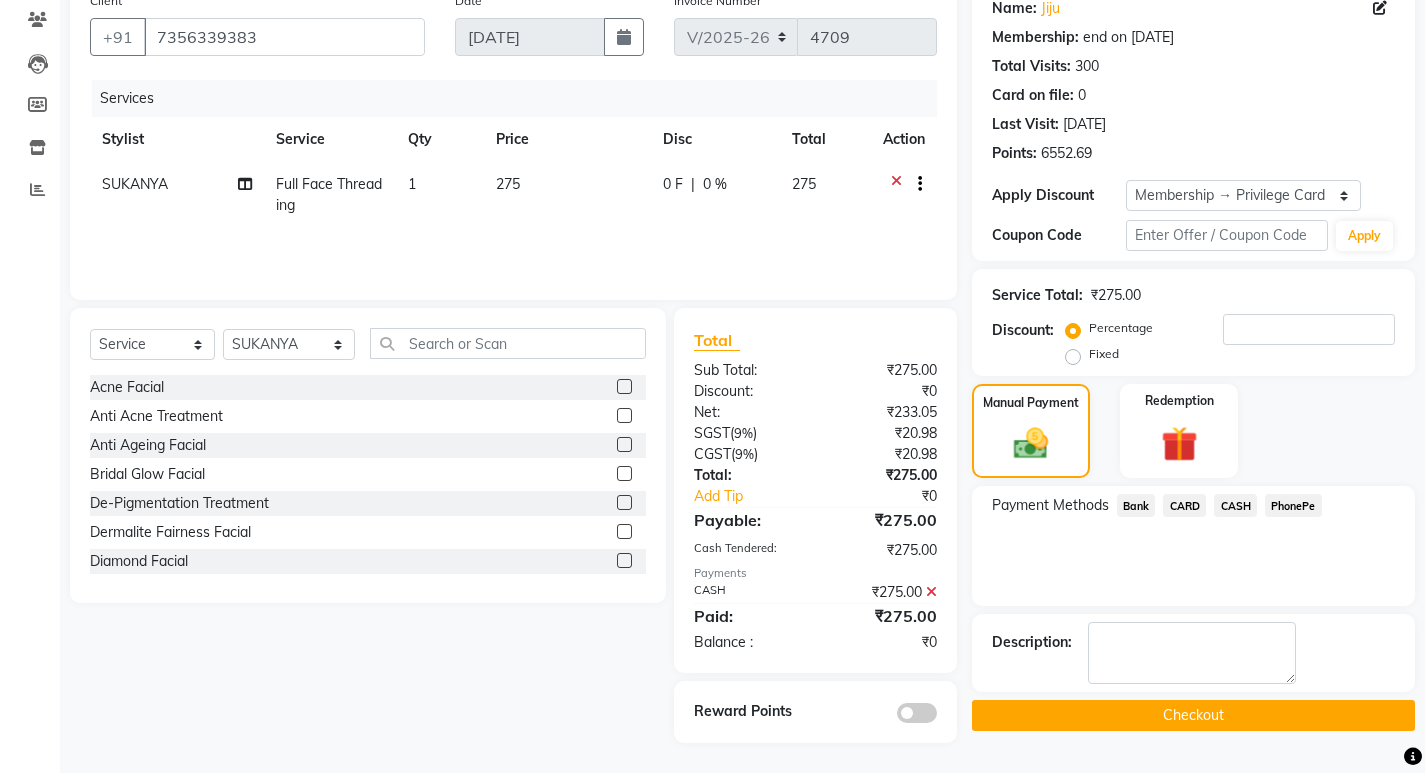 click on "Checkout" 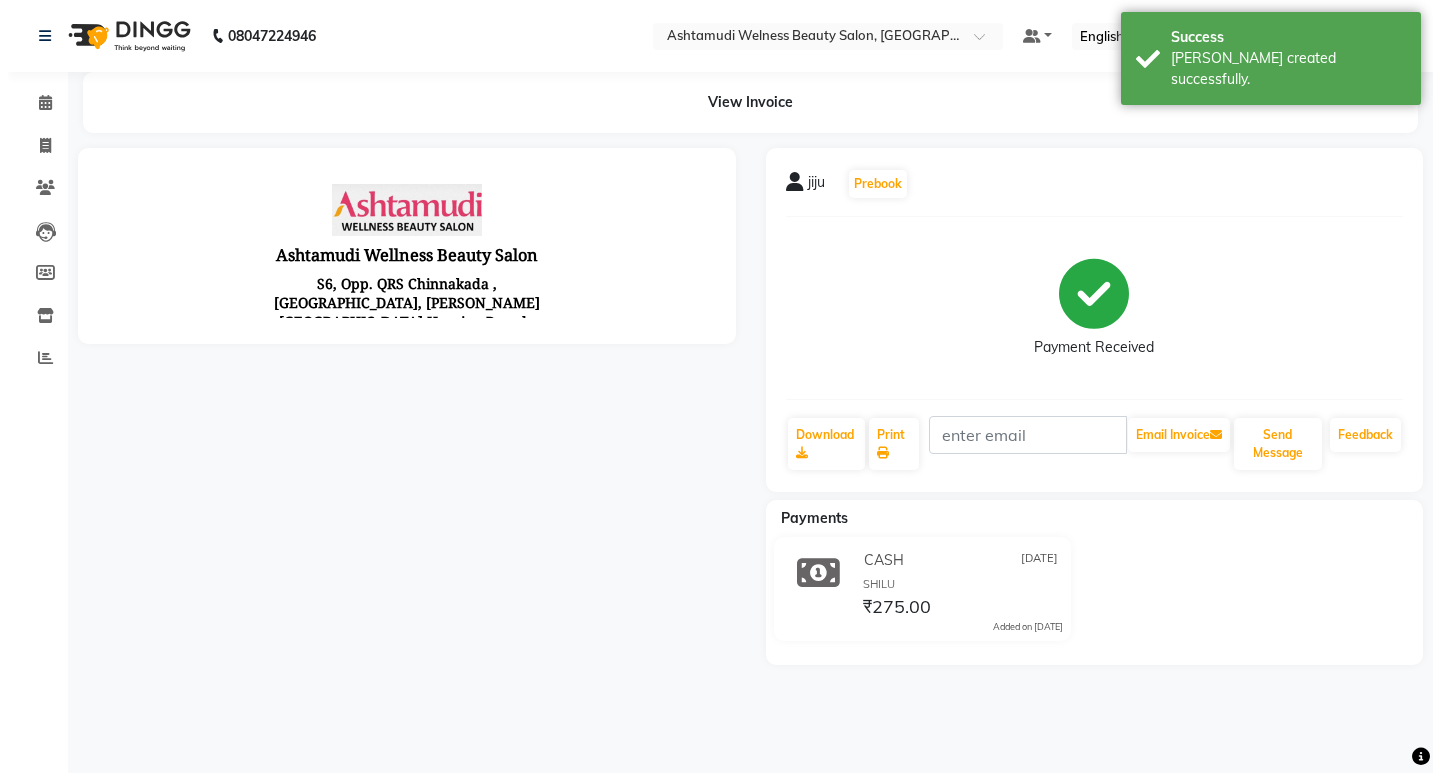 scroll, scrollTop: 0, scrollLeft: 0, axis: both 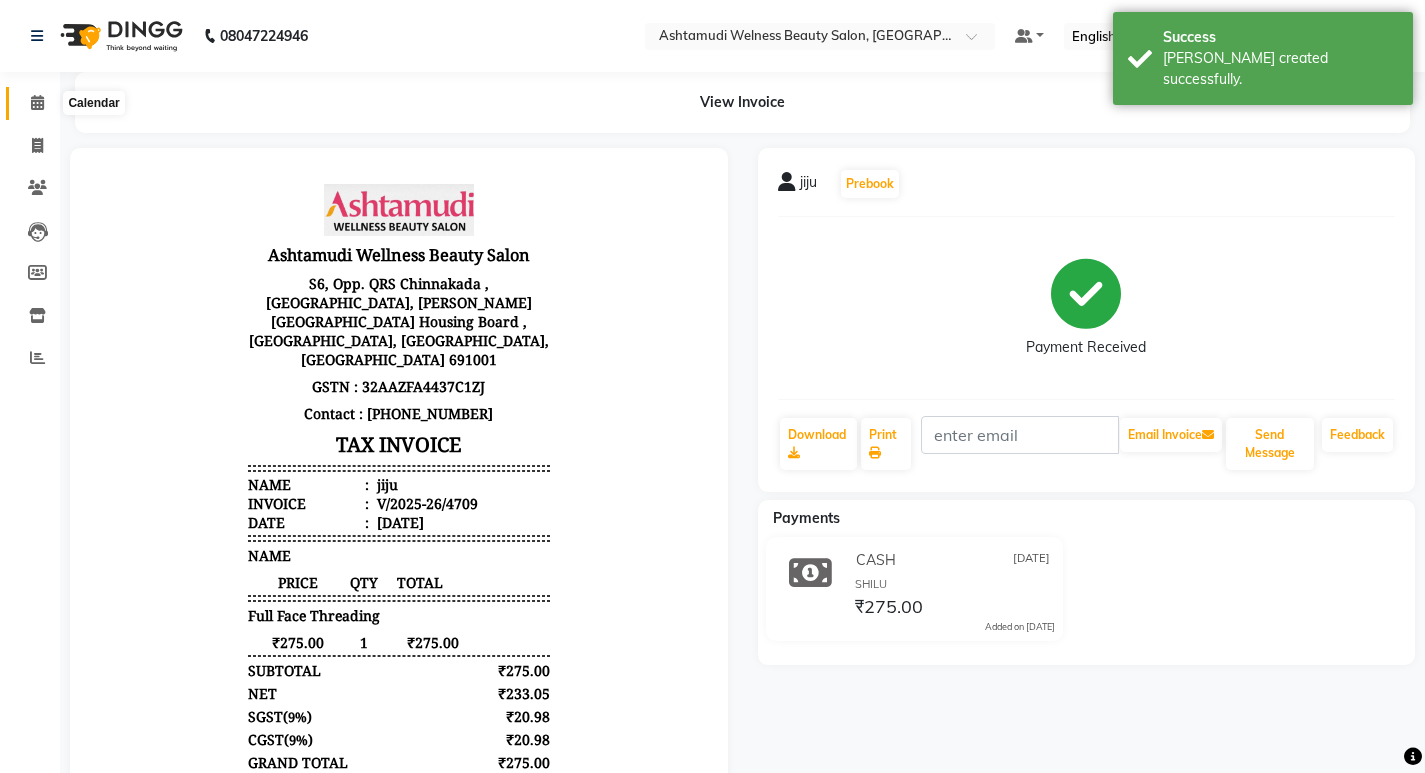 click 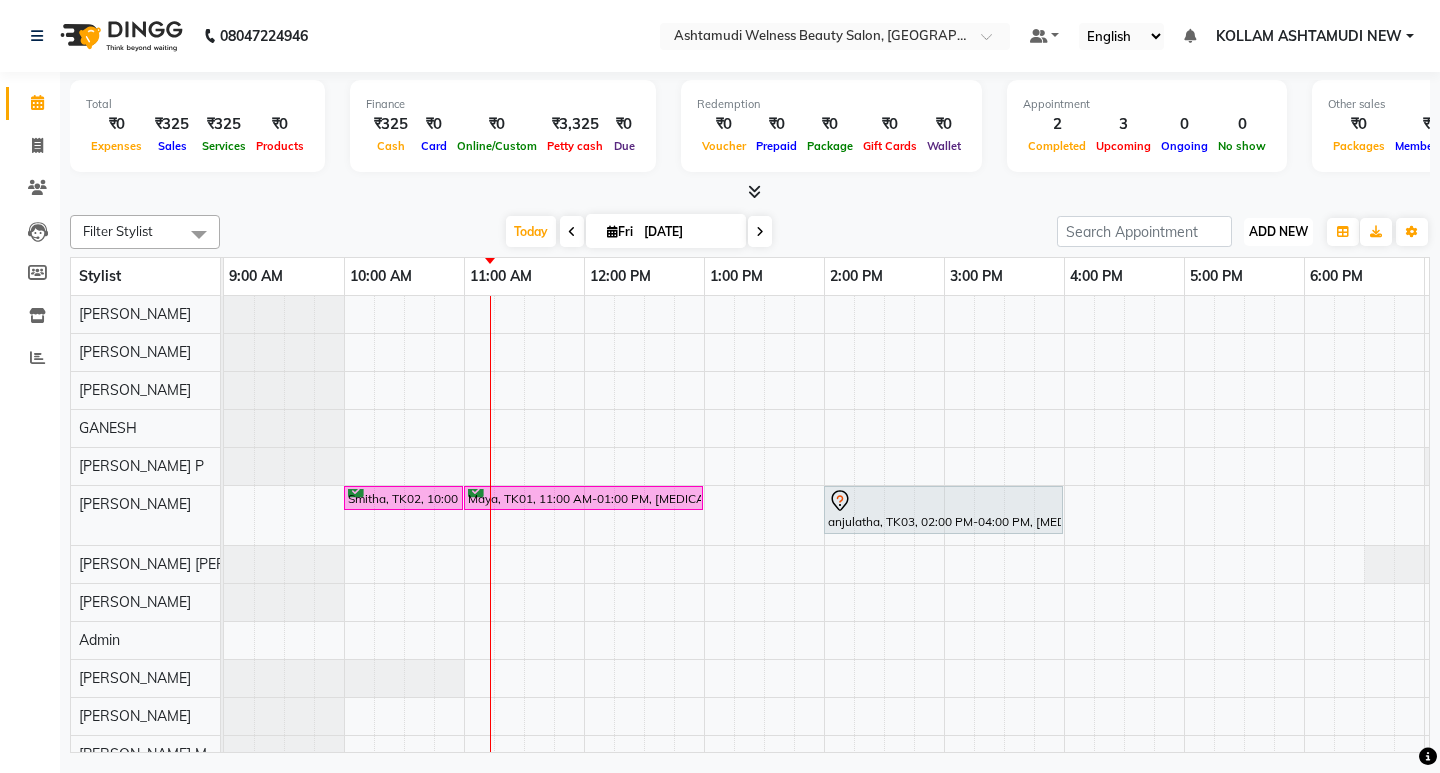 click on "ADD NEW Toggle Dropdown" at bounding box center (1278, 232) 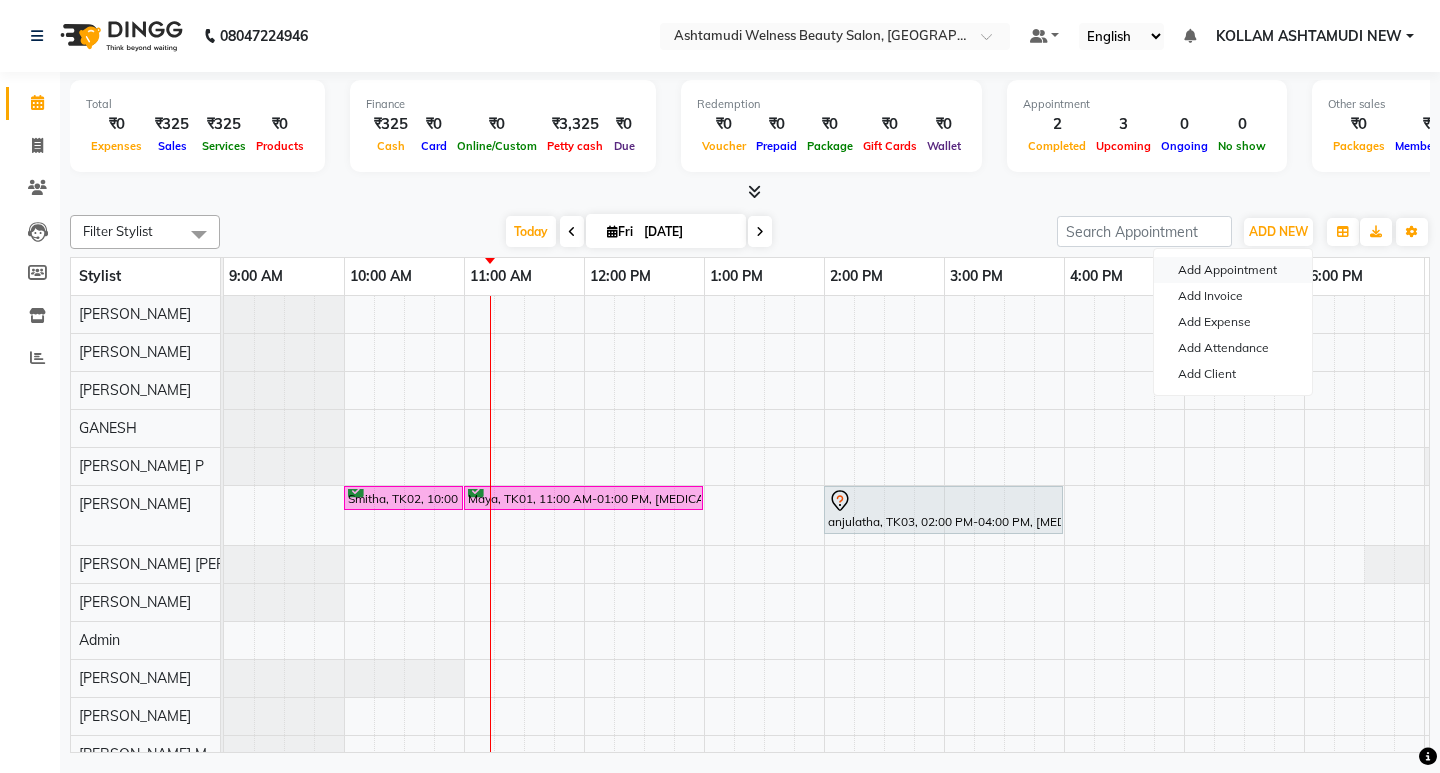 click on "Add Appointment" at bounding box center (1233, 270) 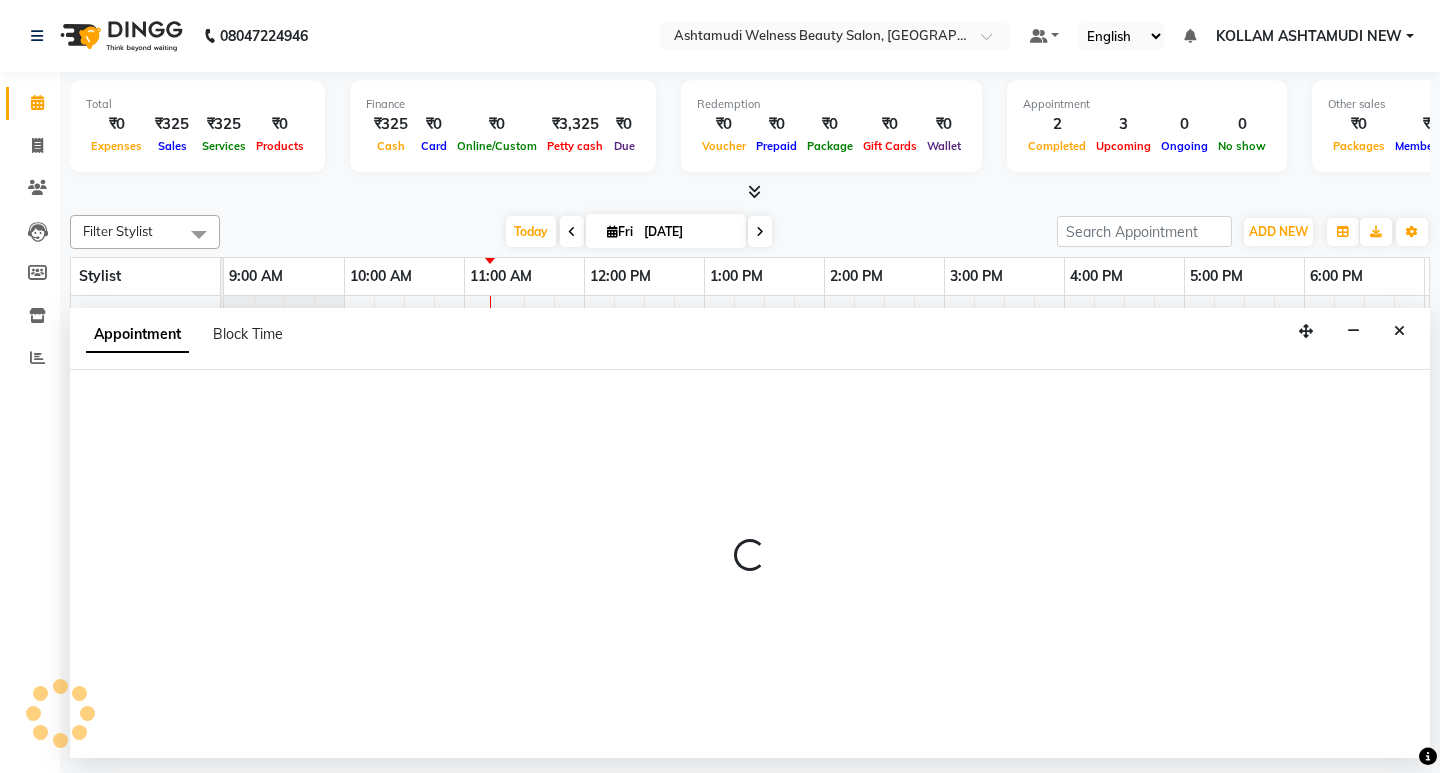 select on "tentative" 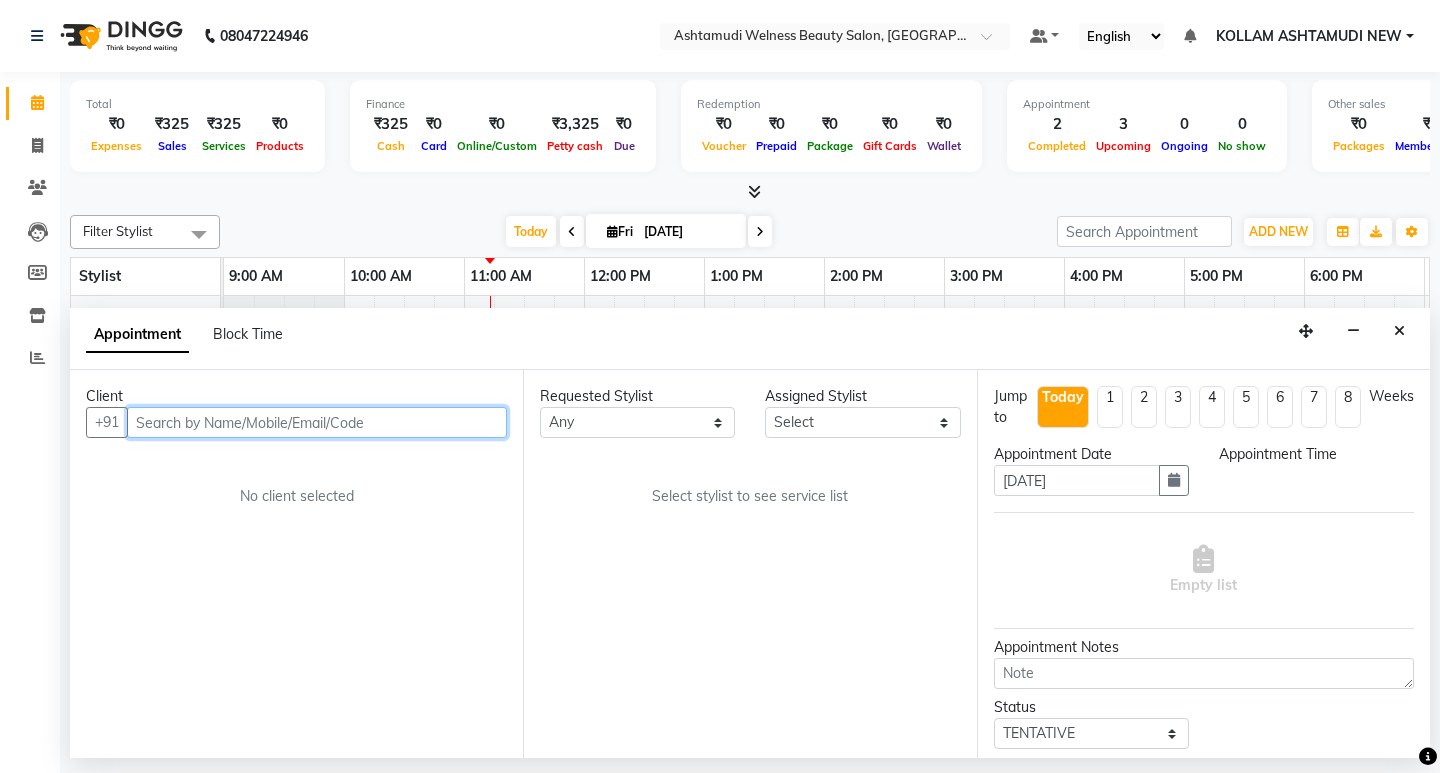 select on "600" 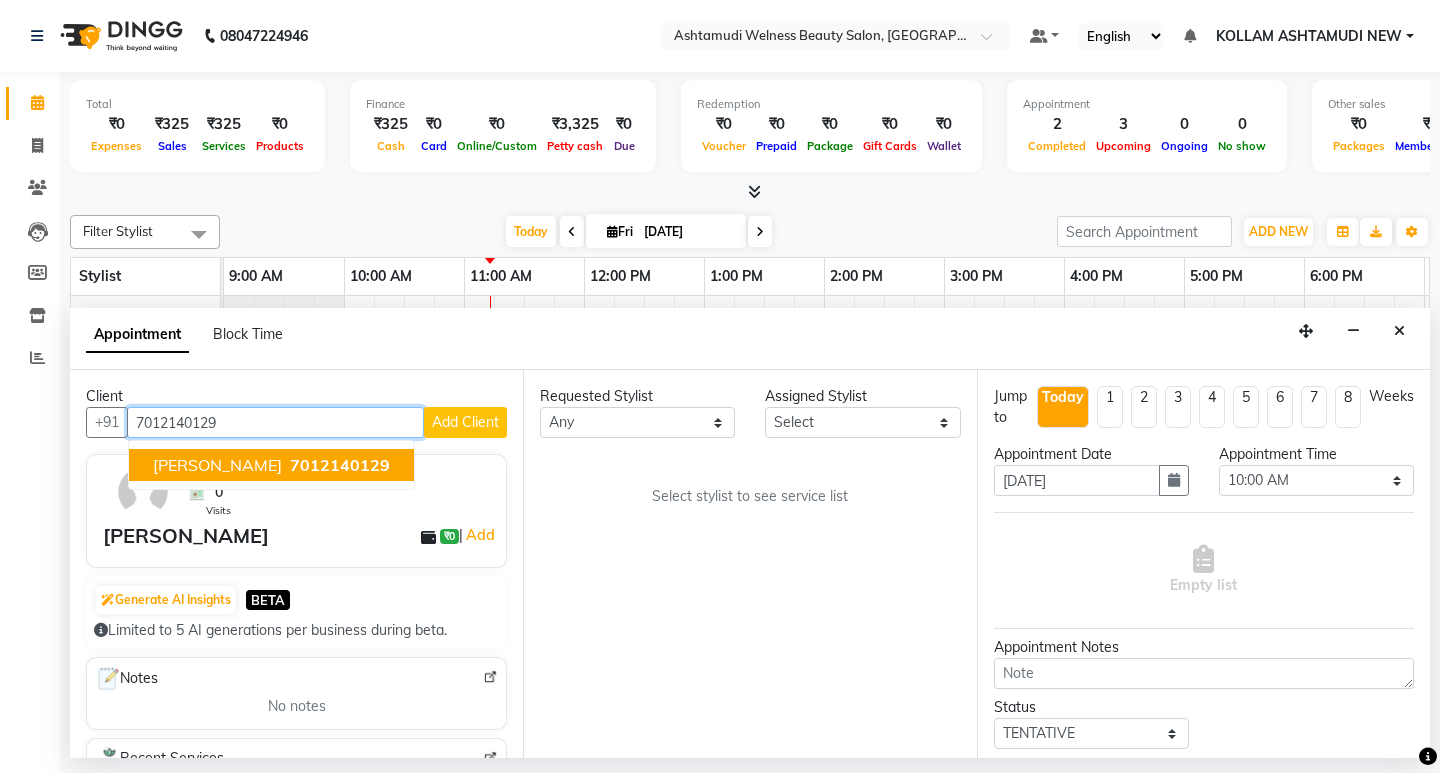 click on "7012140129" at bounding box center (340, 465) 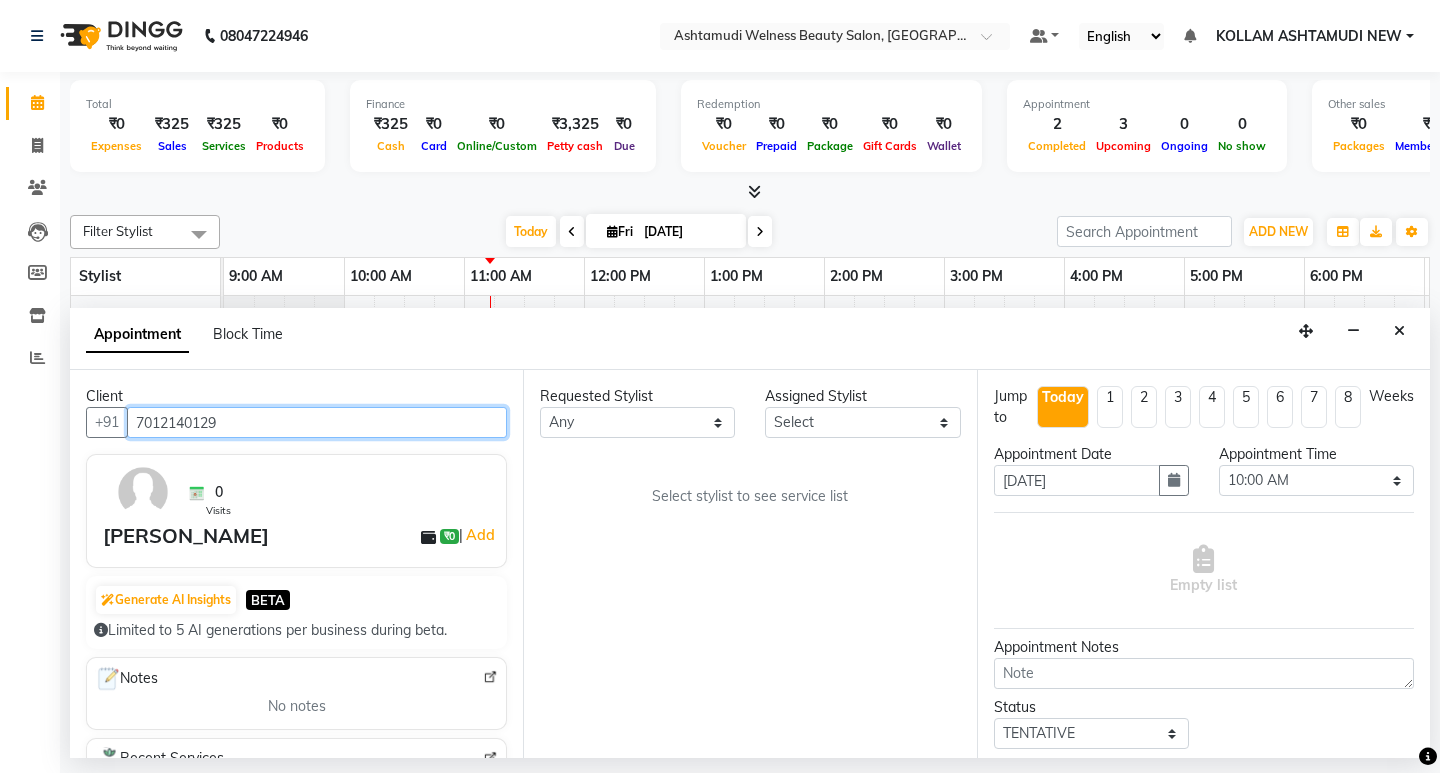 type on "7012140129" 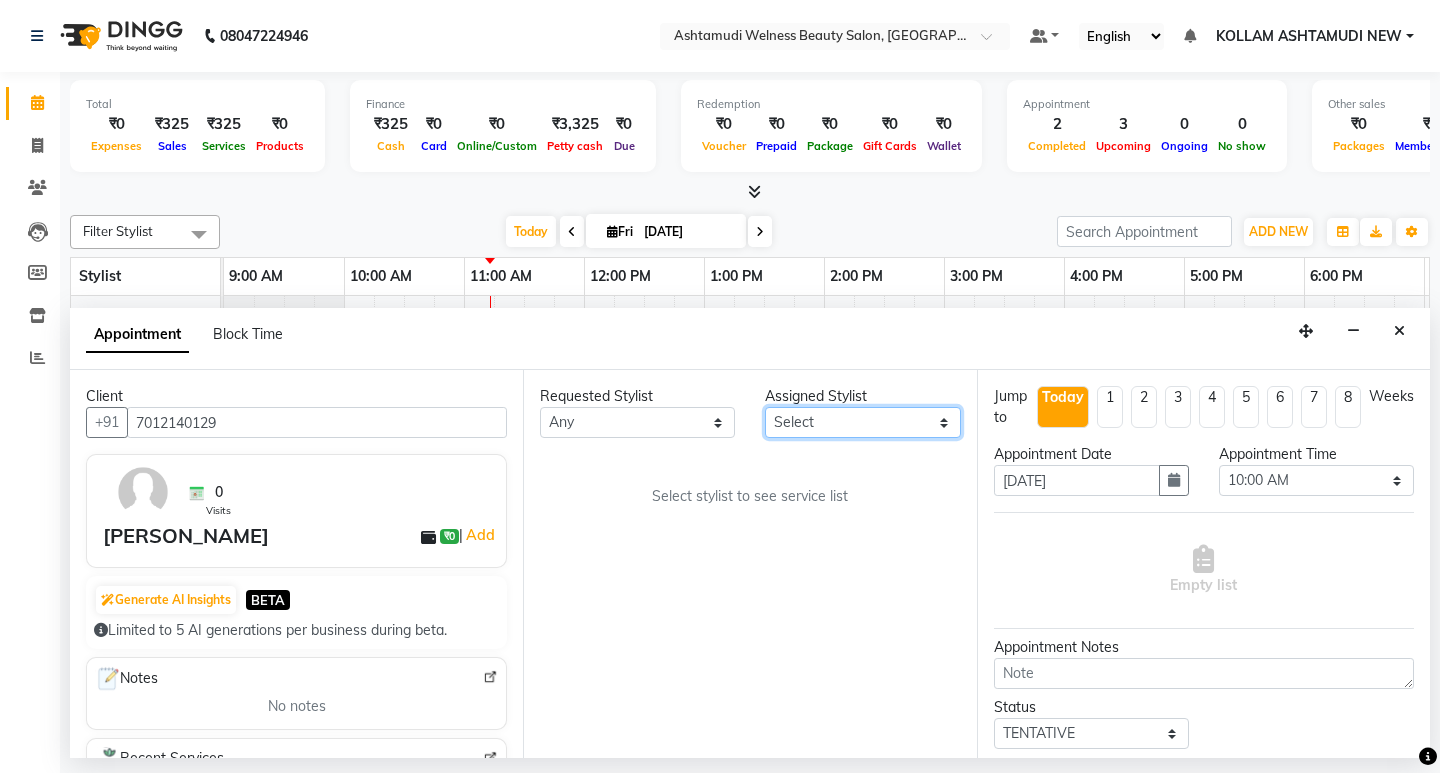 click on "Select [PERSON_NAME] Admin [PERSON_NAME]  [PERSON_NAME] [PERSON_NAME] [PERSON_NAME]  M [PERSON_NAME]  [PERSON_NAME]  P [PERSON_NAME] KOLLAM ASHTAMUDI KOLLAM ASHTAMUDI NEW  [PERSON_NAME] [PERSON_NAME] [PERSON_NAME]  [PERSON_NAME] [PERSON_NAME] [PERSON_NAME] [PERSON_NAME] [PERSON_NAME] M [PERSON_NAME] SARIGA [PERSON_NAME] [PERSON_NAME] [PERSON_NAME] [PERSON_NAME] [PERSON_NAME]" at bounding box center (862, 422) 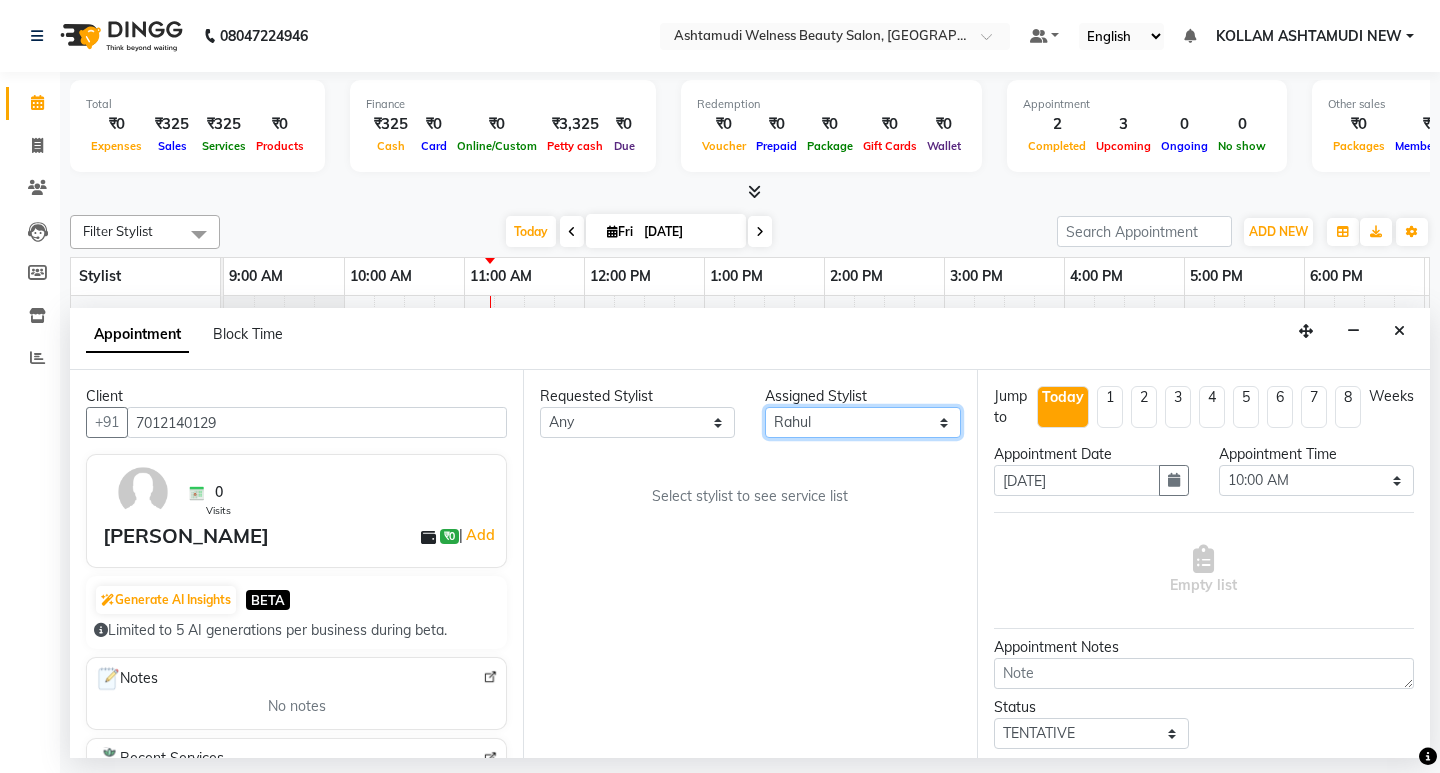 click on "Select [PERSON_NAME] Admin [PERSON_NAME]  [PERSON_NAME] [PERSON_NAME] [PERSON_NAME]  M [PERSON_NAME]  [PERSON_NAME]  P [PERSON_NAME] KOLLAM ASHTAMUDI KOLLAM ASHTAMUDI NEW  [PERSON_NAME] [PERSON_NAME] [PERSON_NAME]  [PERSON_NAME] [PERSON_NAME] [PERSON_NAME] [PERSON_NAME] [PERSON_NAME] M [PERSON_NAME] SARIGA [PERSON_NAME] [PERSON_NAME] [PERSON_NAME] [PERSON_NAME] [PERSON_NAME]" at bounding box center [862, 422] 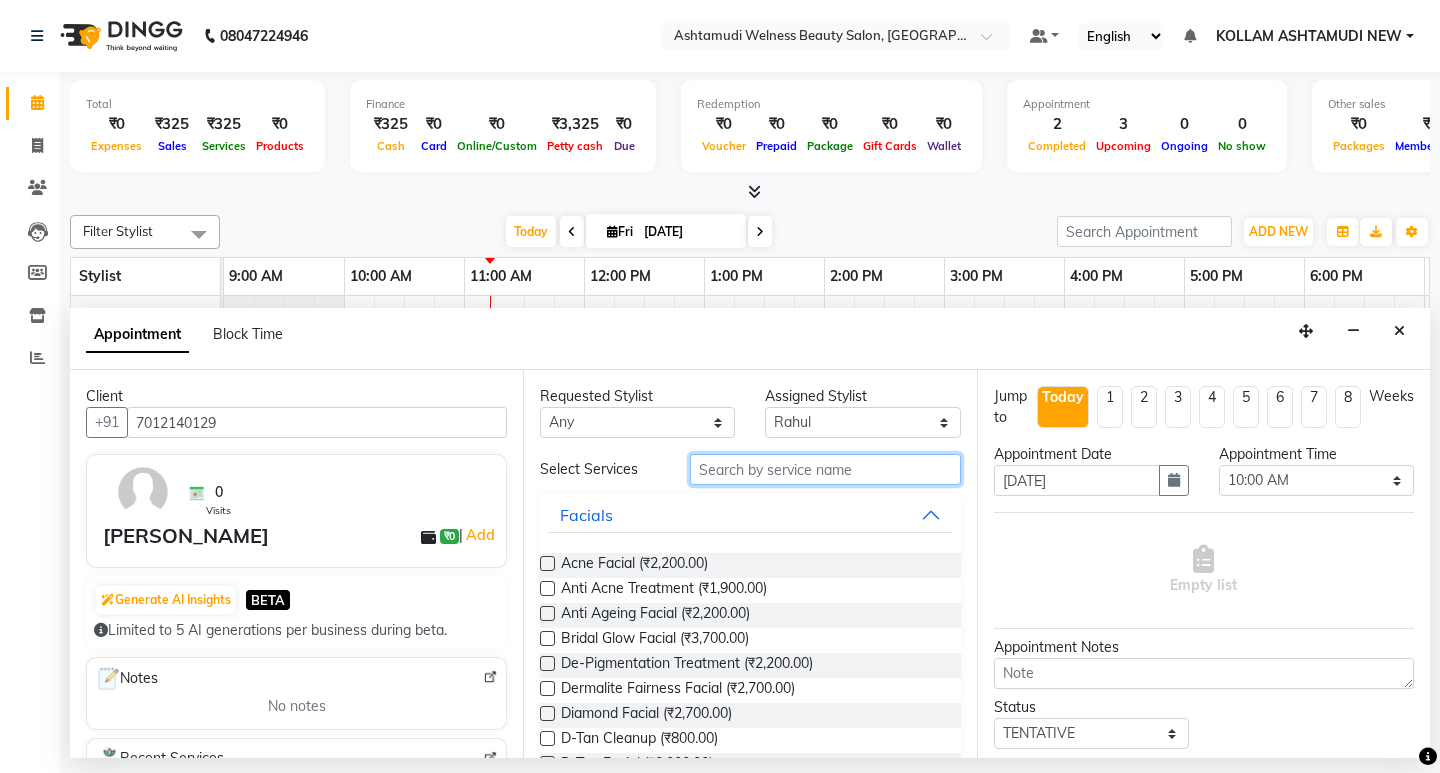 click at bounding box center (825, 469) 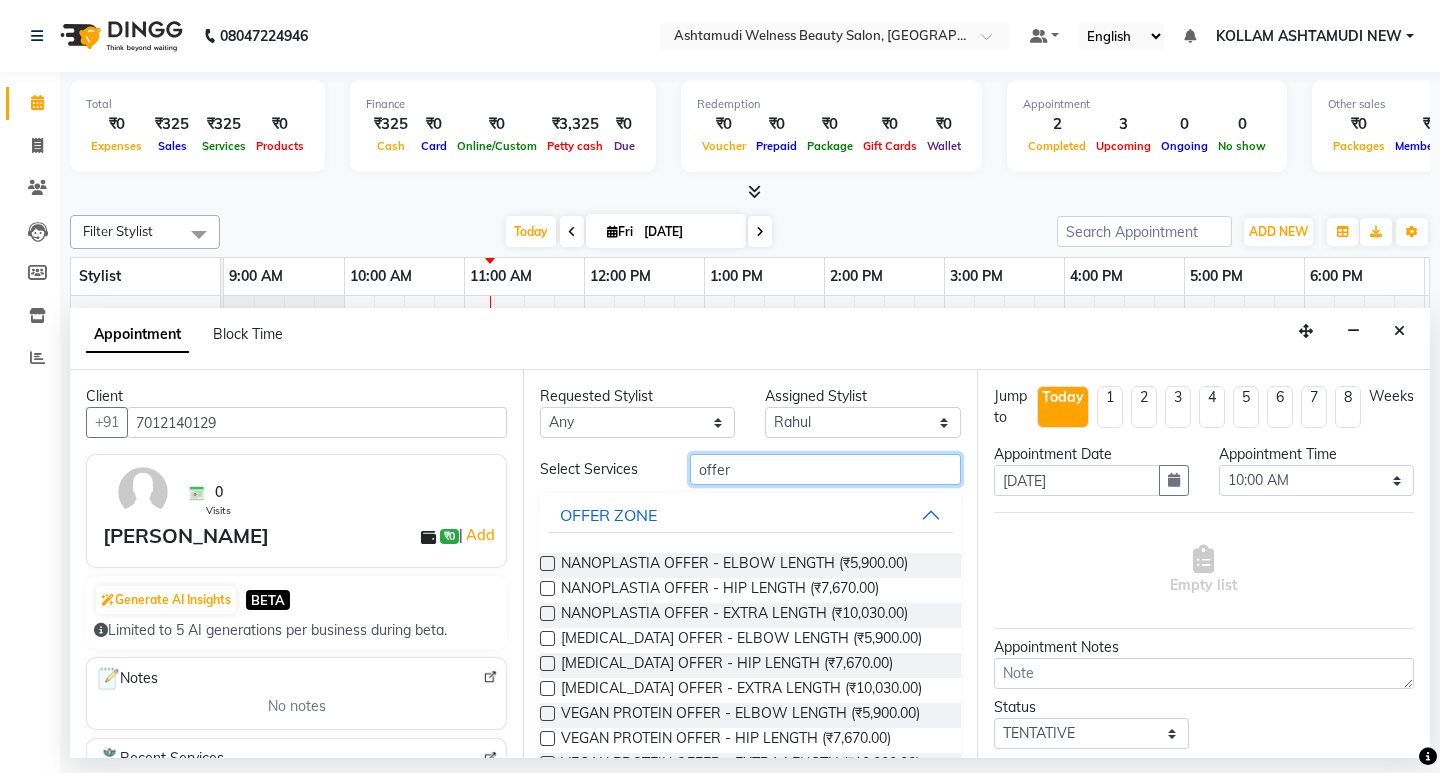 type on "offer" 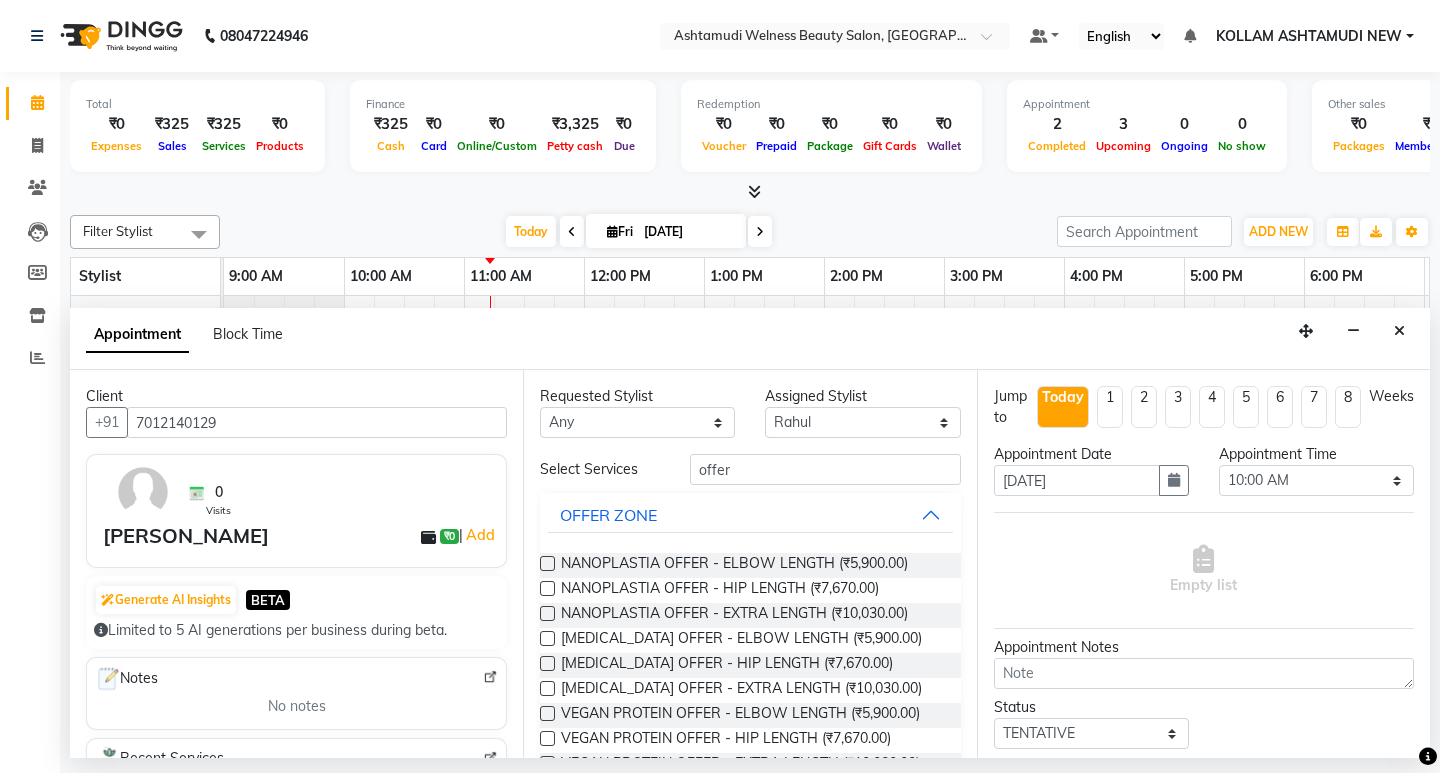 click at bounding box center (546, 567) 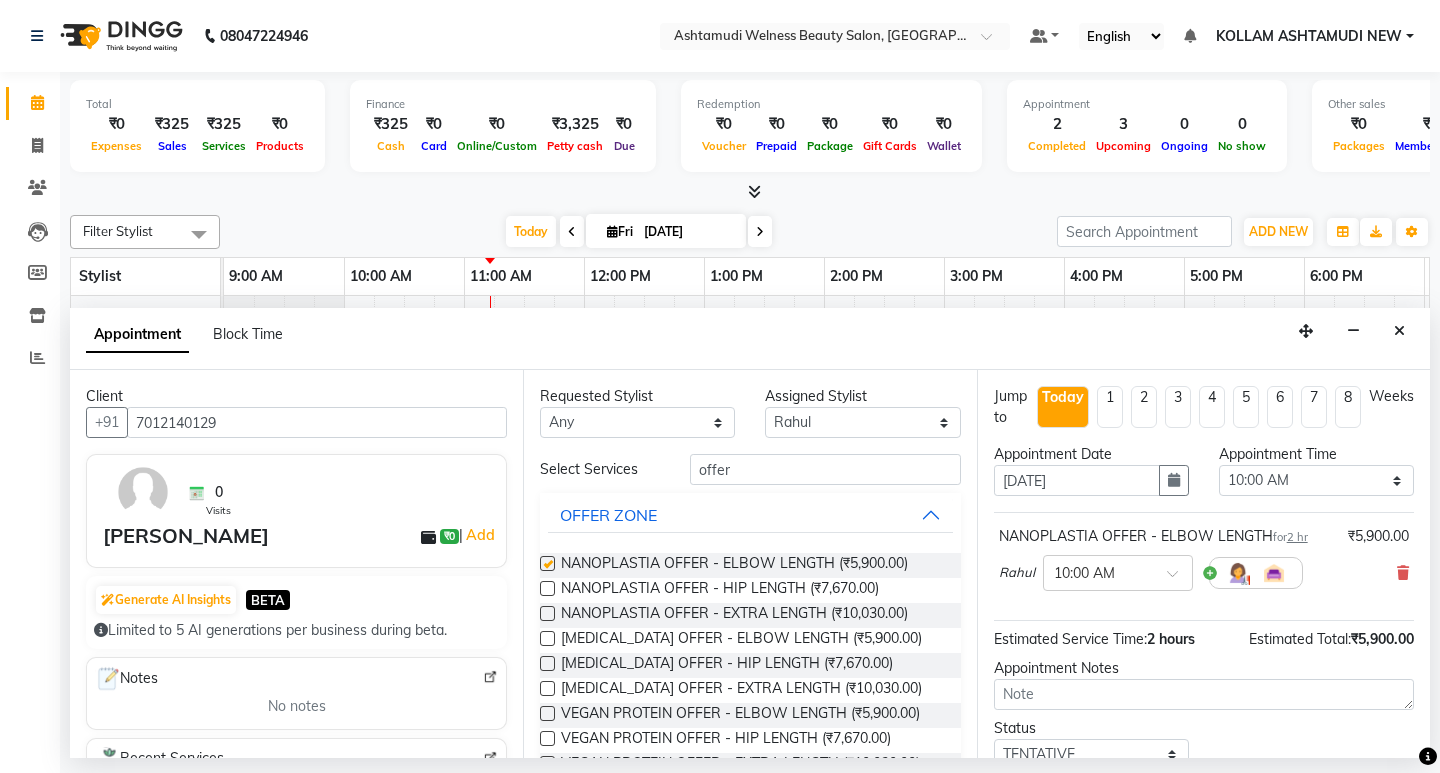 checkbox on "false" 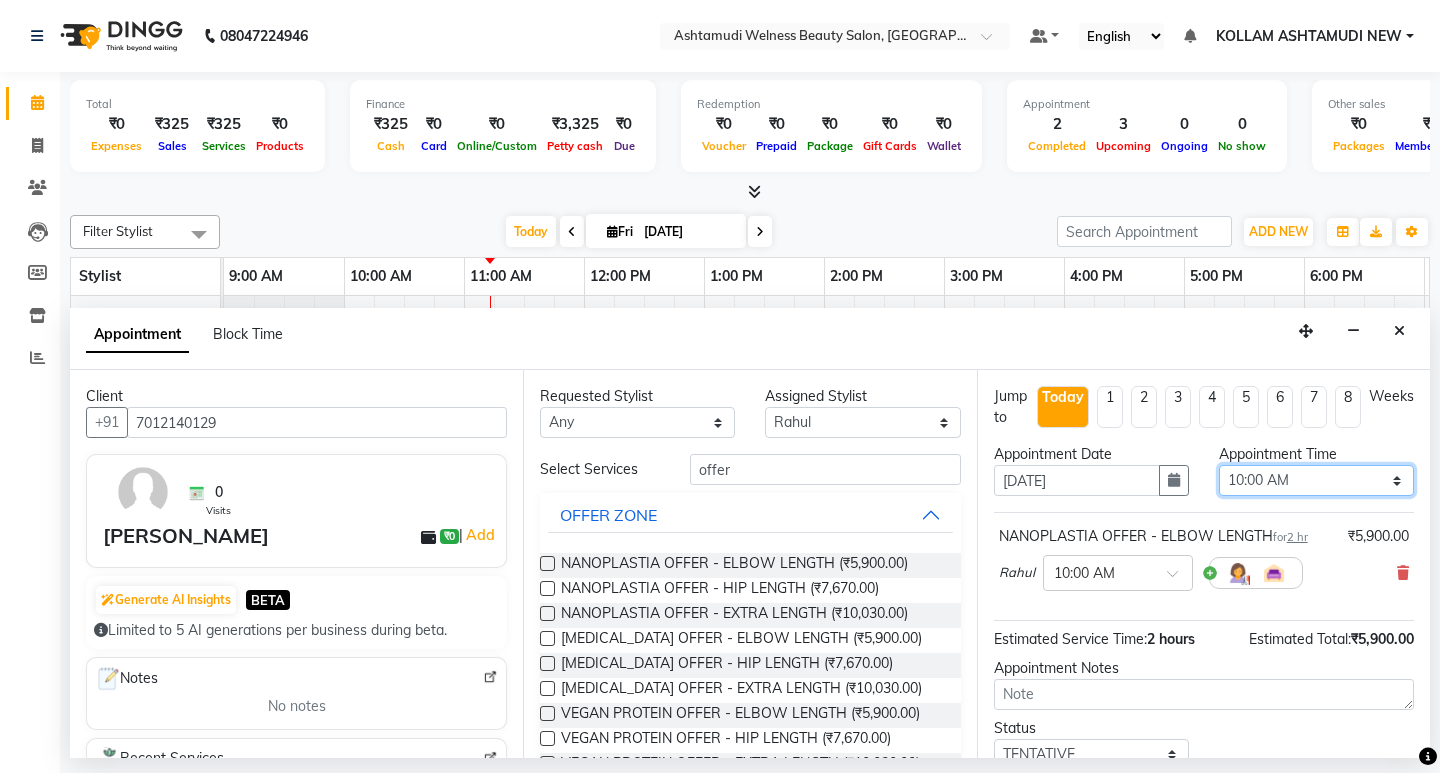 click on "Select 10:00 AM 10:15 AM 10:30 AM 10:45 AM 11:00 AM 11:15 AM 11:30 AM 11:45 AM 12:00 PM 12:15 PM 12:30 PM 12:45 PM 01:00 PM 01:15 PM 01:30 PM 01:45 PM 02:00 PM 02:15 PM 02:30 PM 02:45 PM 03:00 PM 03:15 PM 03:30 PM 03:45 PM 04:00 PM 04:15 PM 04:30 PM 04:45 PM 05:00 PM 05:15 PM 05:30 PM 05:45 PM 06:00 PM 06:15 PM 06:30 PM 06:45 PM 07:00 PM 07:15 PM 07:30 PM 07:45 PM 08:00 PM" at bounding box center (1316, 480) 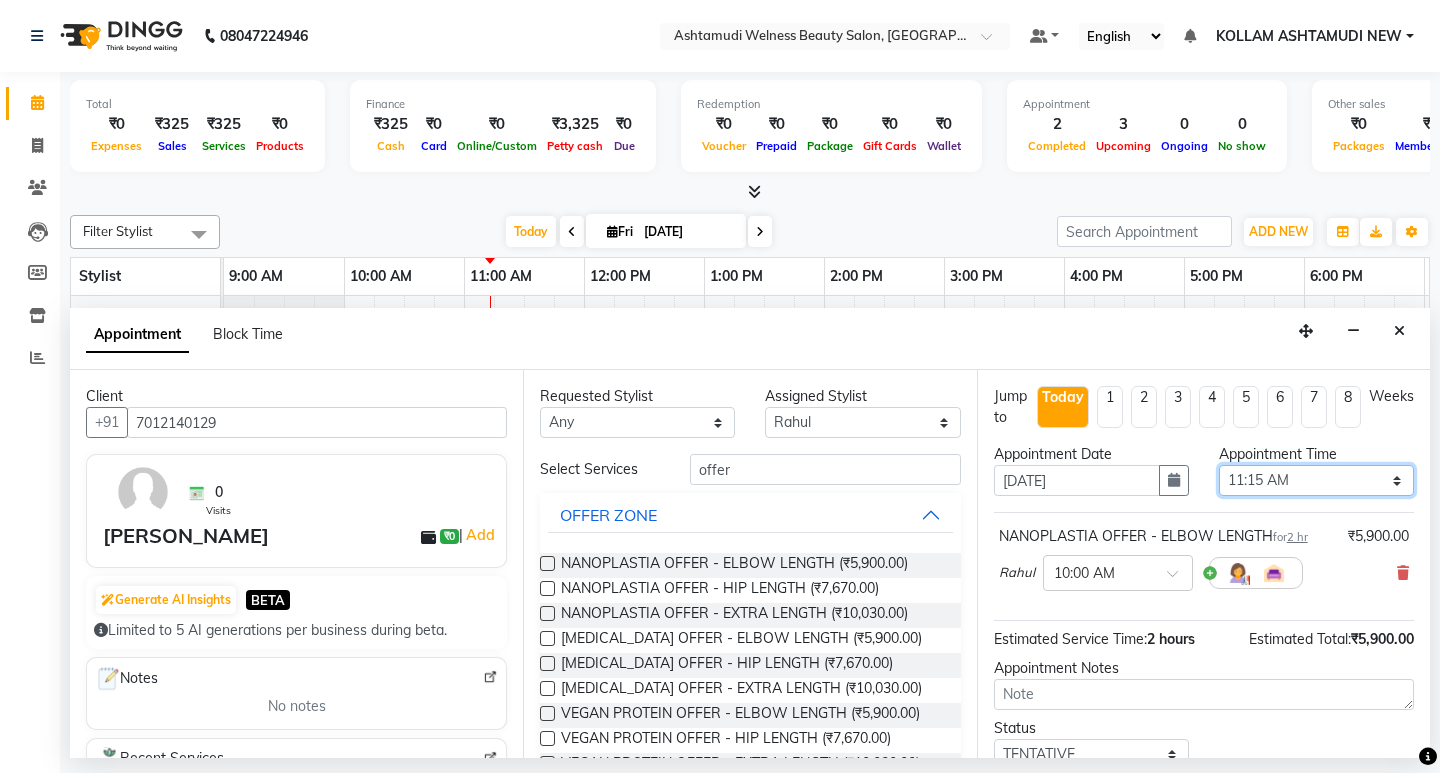 click on "Select 10:00 AM 10:15 AM 10:30 AM 10:45 AM 11:00 AM 11:15 AM 11:30 AM 11:45 AM 12:00 PM 12:15 PM 12:30 PM 12:45 PM 01:00 PM 01:15 PM 01:30 PM 01:45 PM 02:00 PM 02:15 PM 02:30 PM 02:45 PM 03:00 PM 03:15 PM 03:30 PM 03:45 PM 04:00 PM 04:15 PM 04:30 PM 04:45 PM 05:00 PM 05:15 PM 05:30 PM 05:45 PM 06:00 PM 06:15 PM 06:30 PM 06:45 PM 07:00 PM 07:15 PM 07:30 PM 07:45 PM 08:00 PM" at bounding box center (1316, 480) 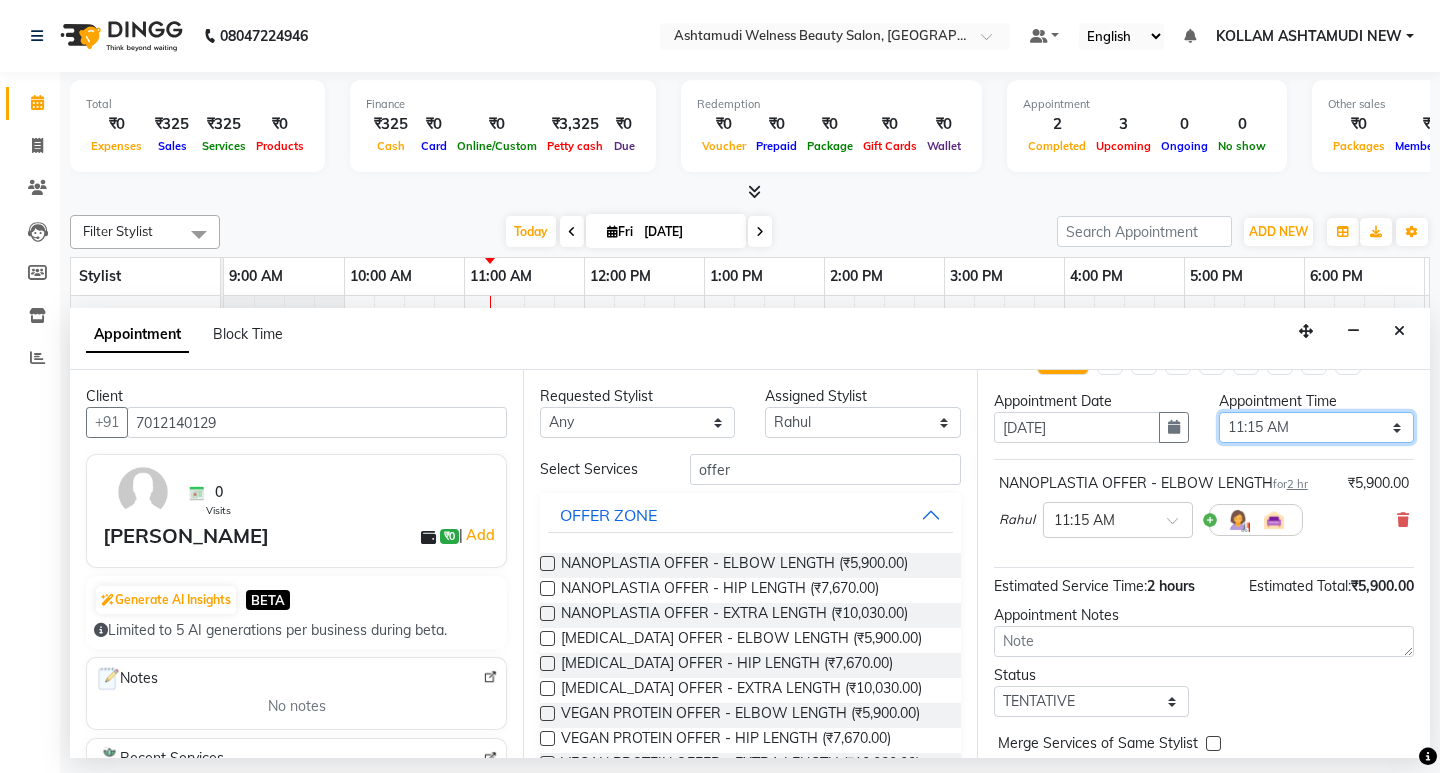 scroll, scrollTop: 105, scrollLeft: 0, axis: vertical 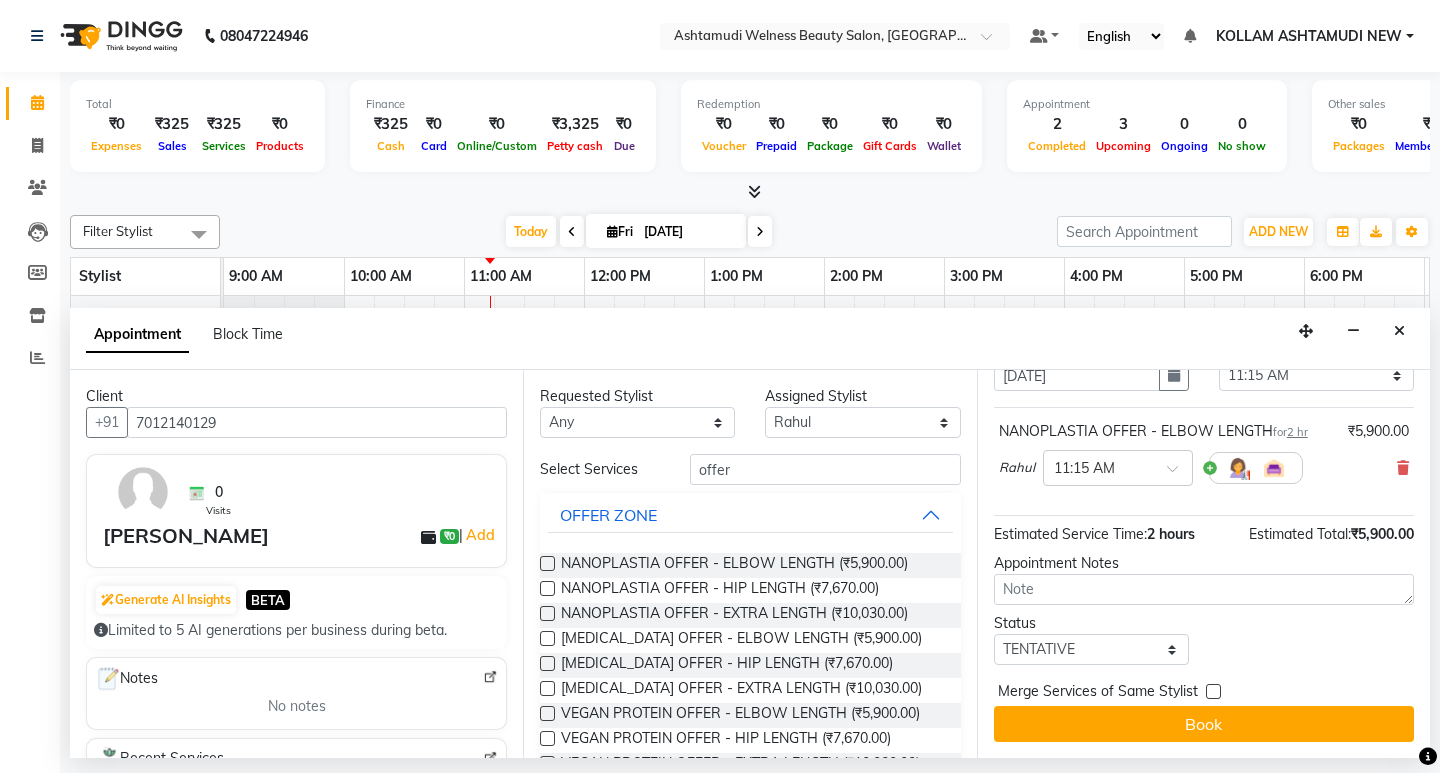 drag, startPoint x: 1217, startPoint y: 717, endPoint x: 1315, endPoint y: 714, distance: 98.045906 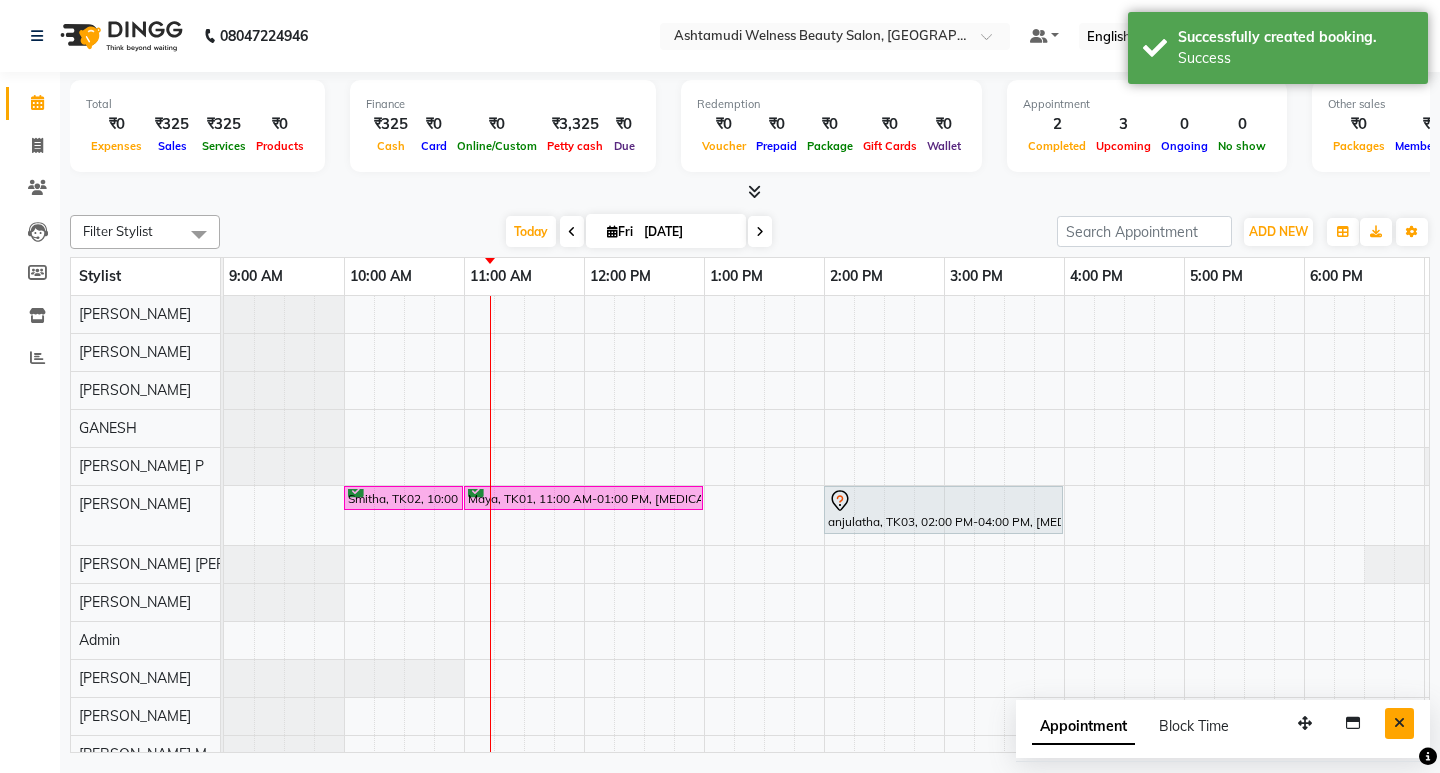 click at bounding box center [1399, 723] 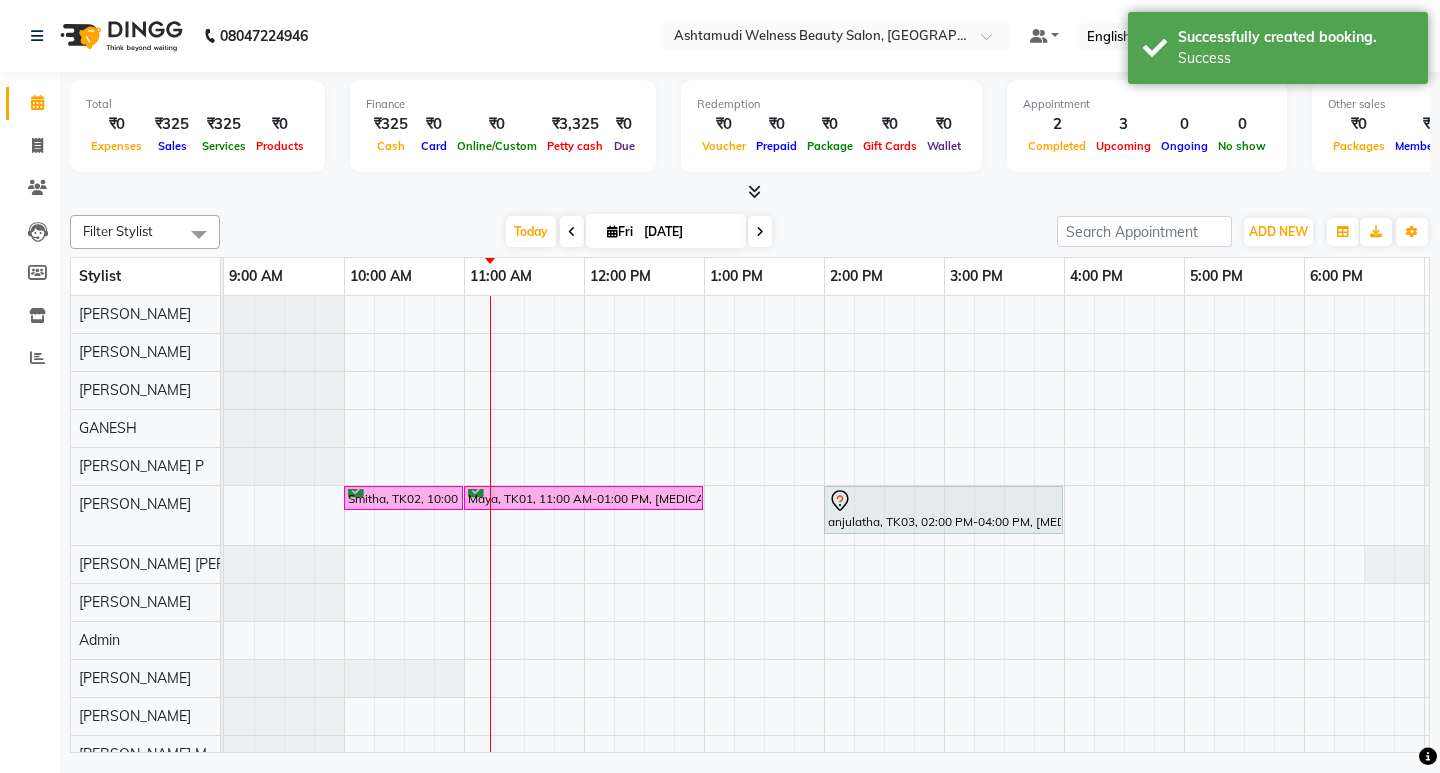 scroll, scrollTop: 180, scrollLeft: 0, axis: vertical 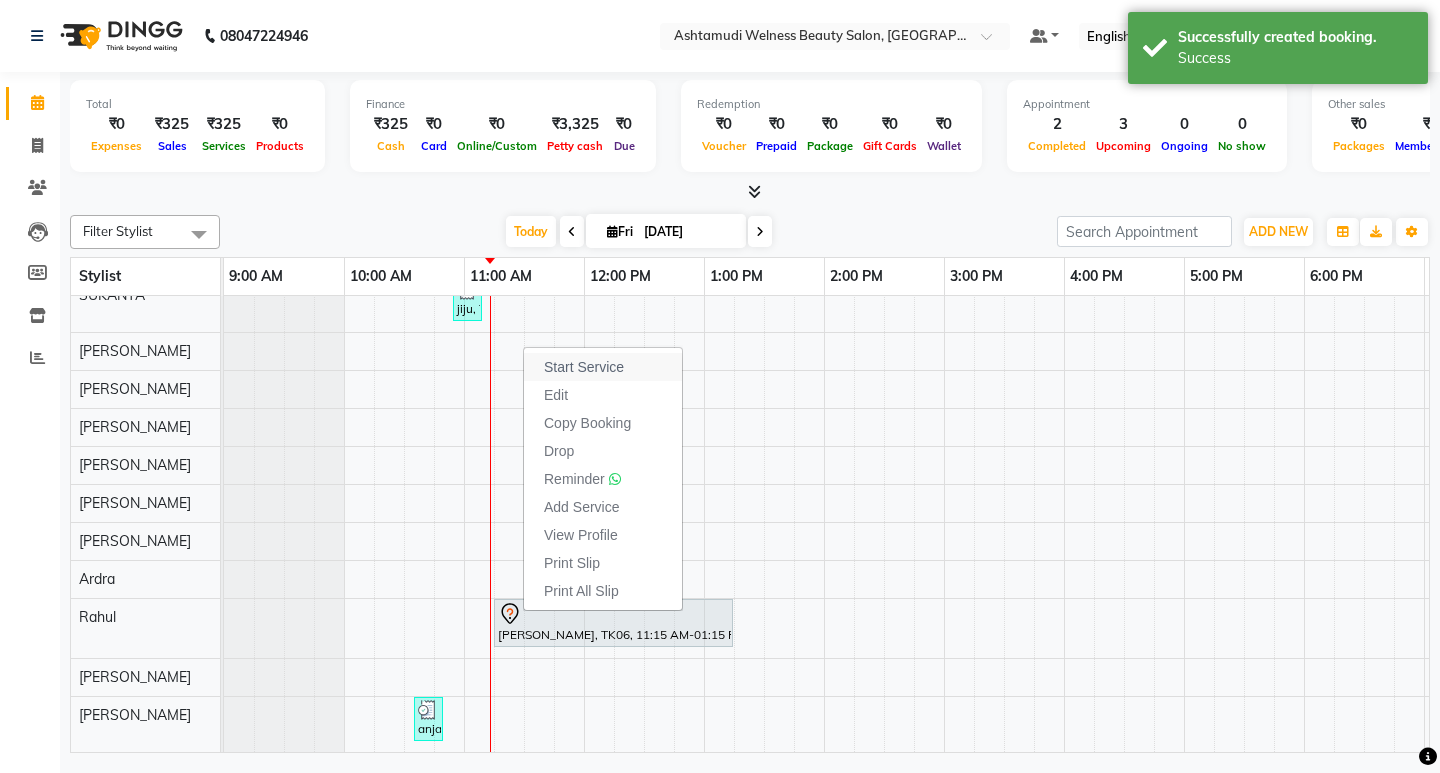 click on "Start Service" at bounding box center (584, 367) 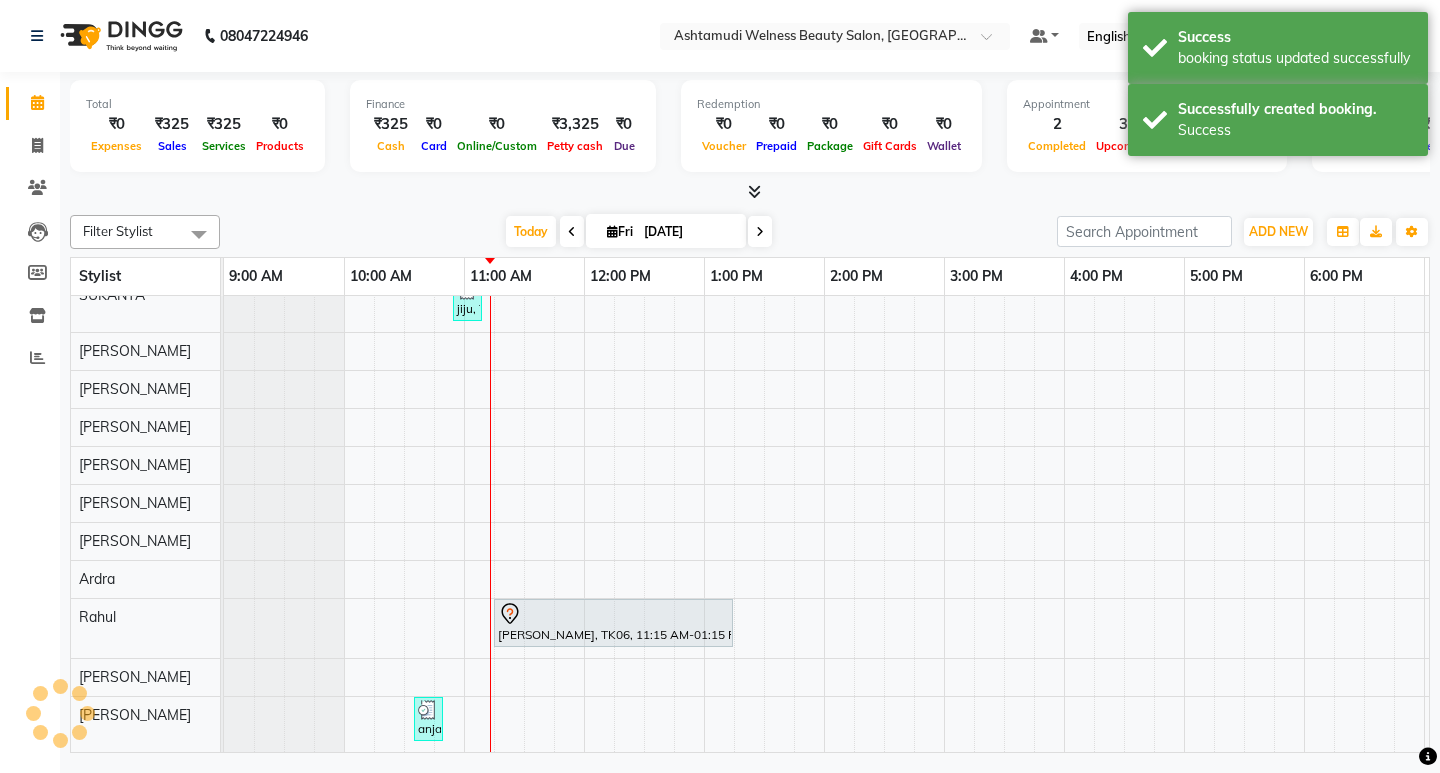 scroll, scrollTop: 604, scrollLeft: 0, axis: vertical 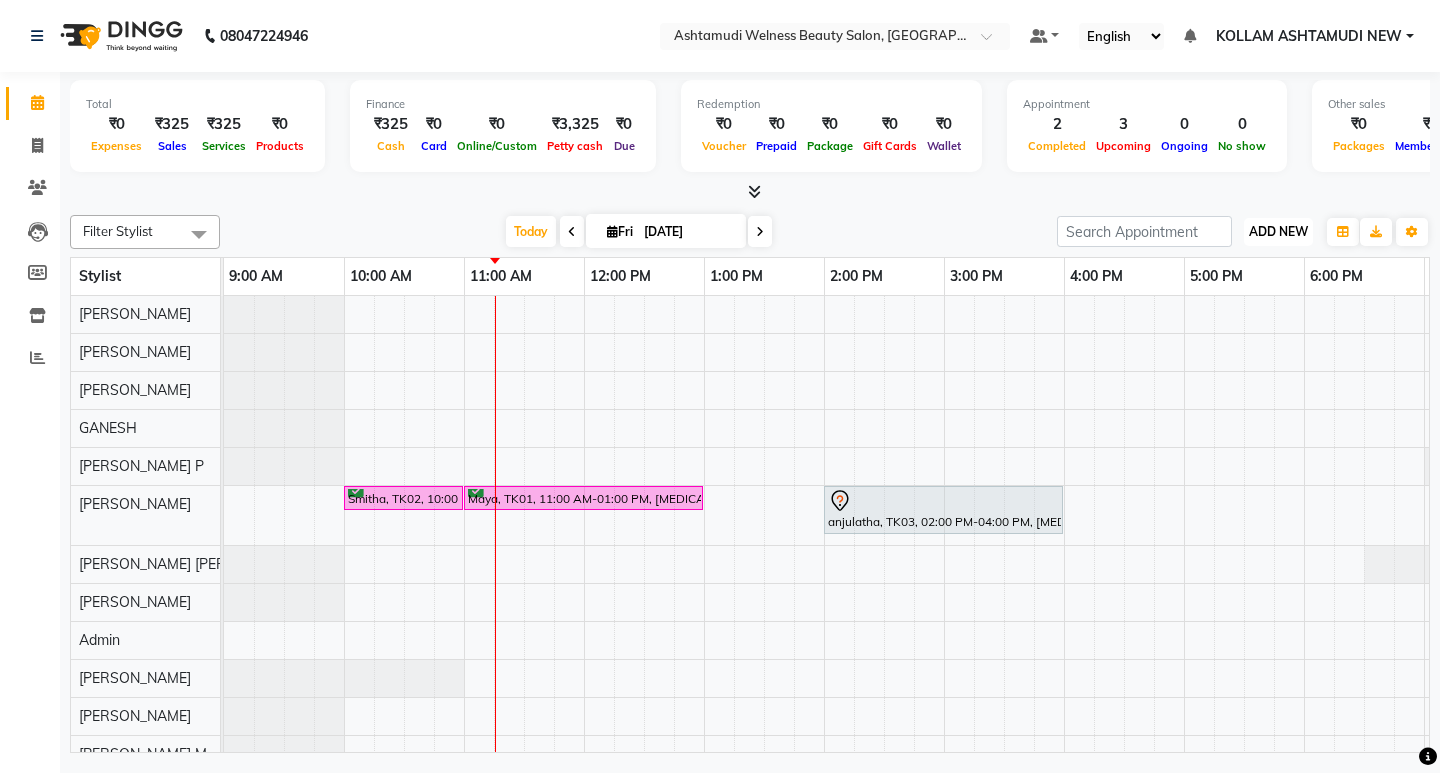 click on "ADD NEW" at bounding box center (1278, 231) 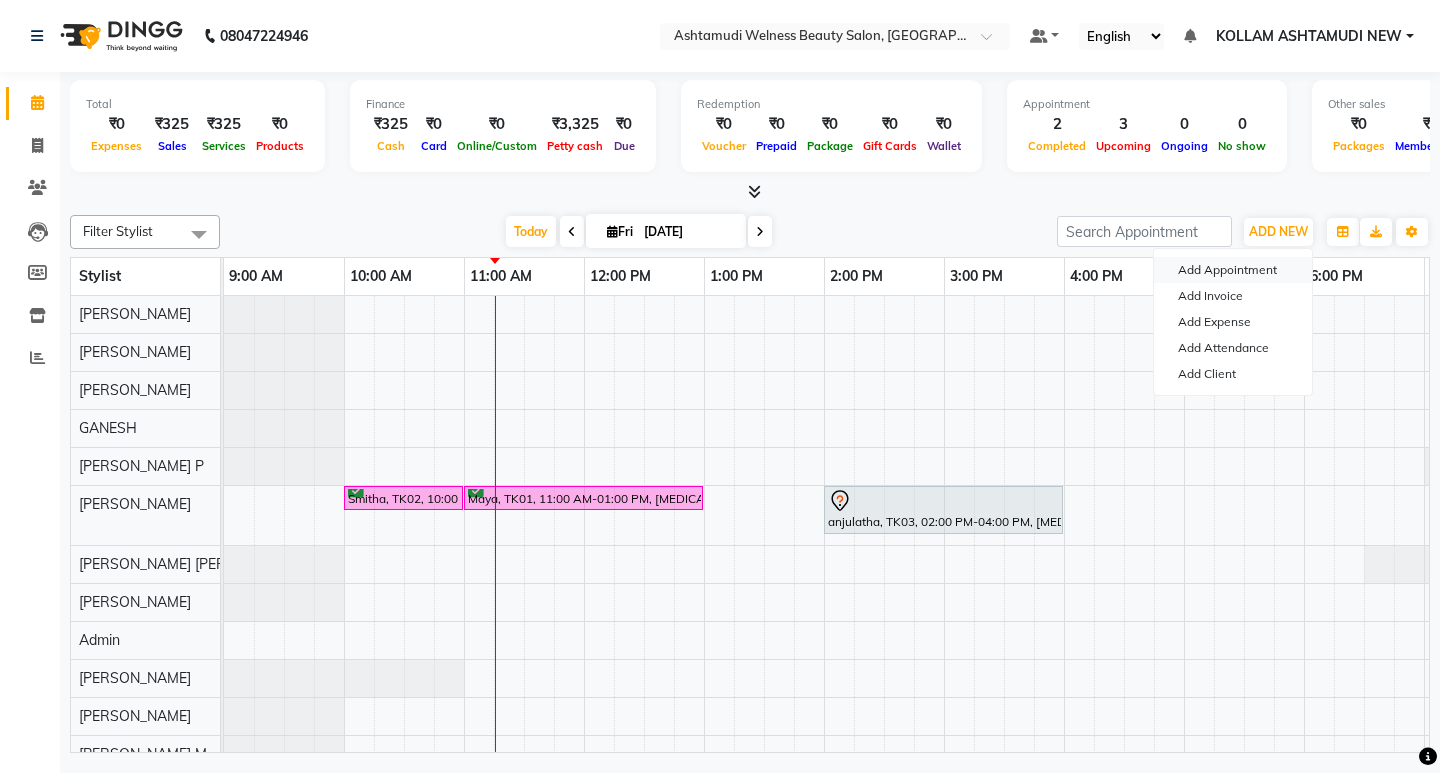 click on "Add Appointment" at bounding box center (1233, 270) 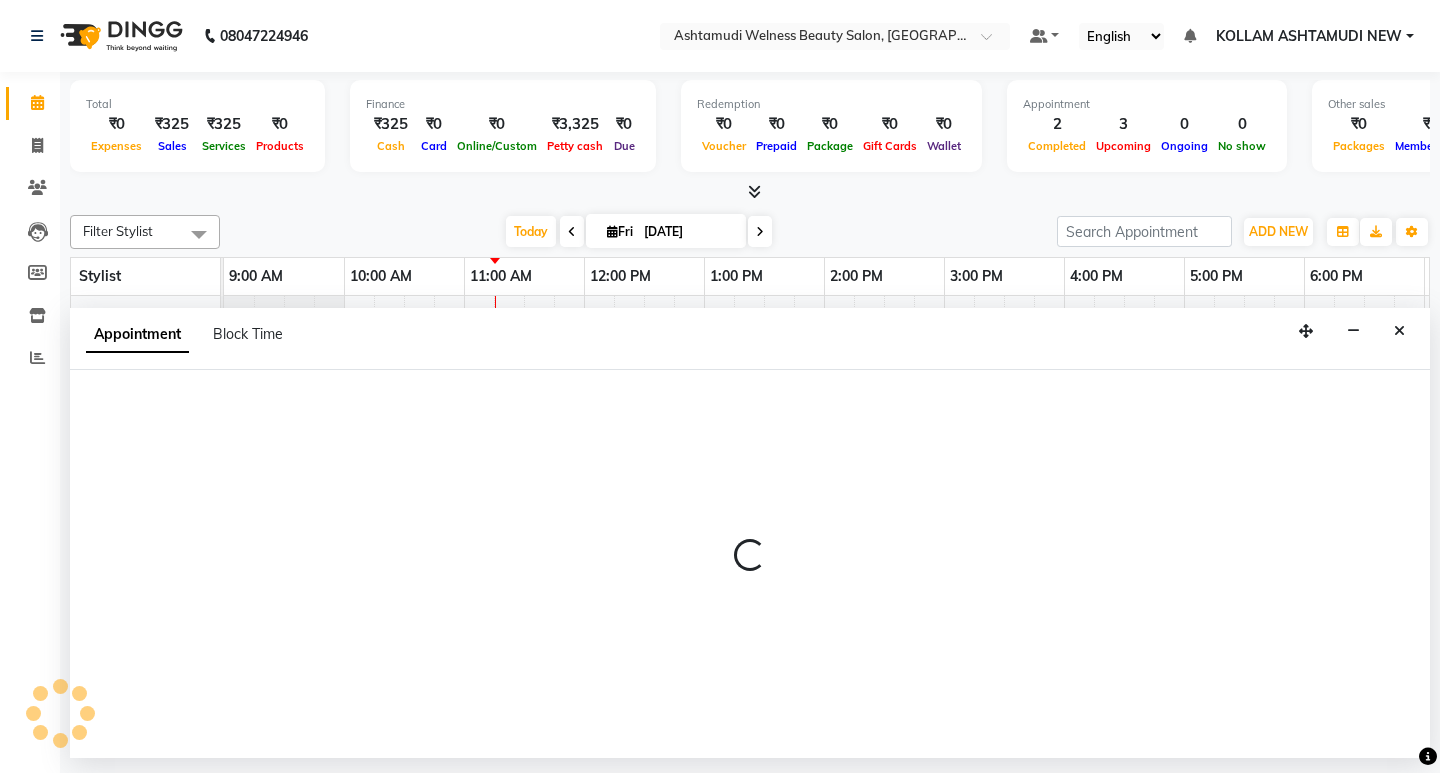 select on "600" 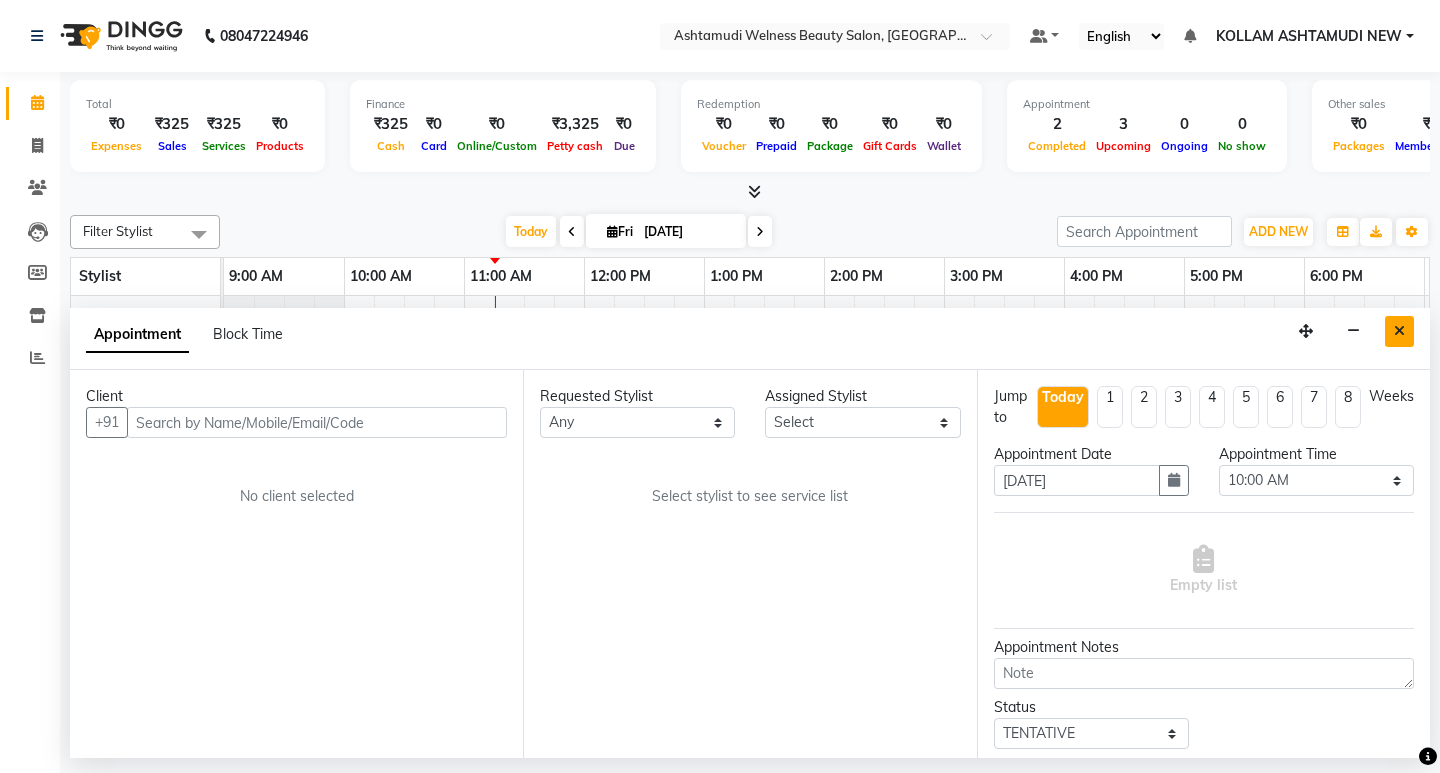 click at bounding box center [1399, 331] 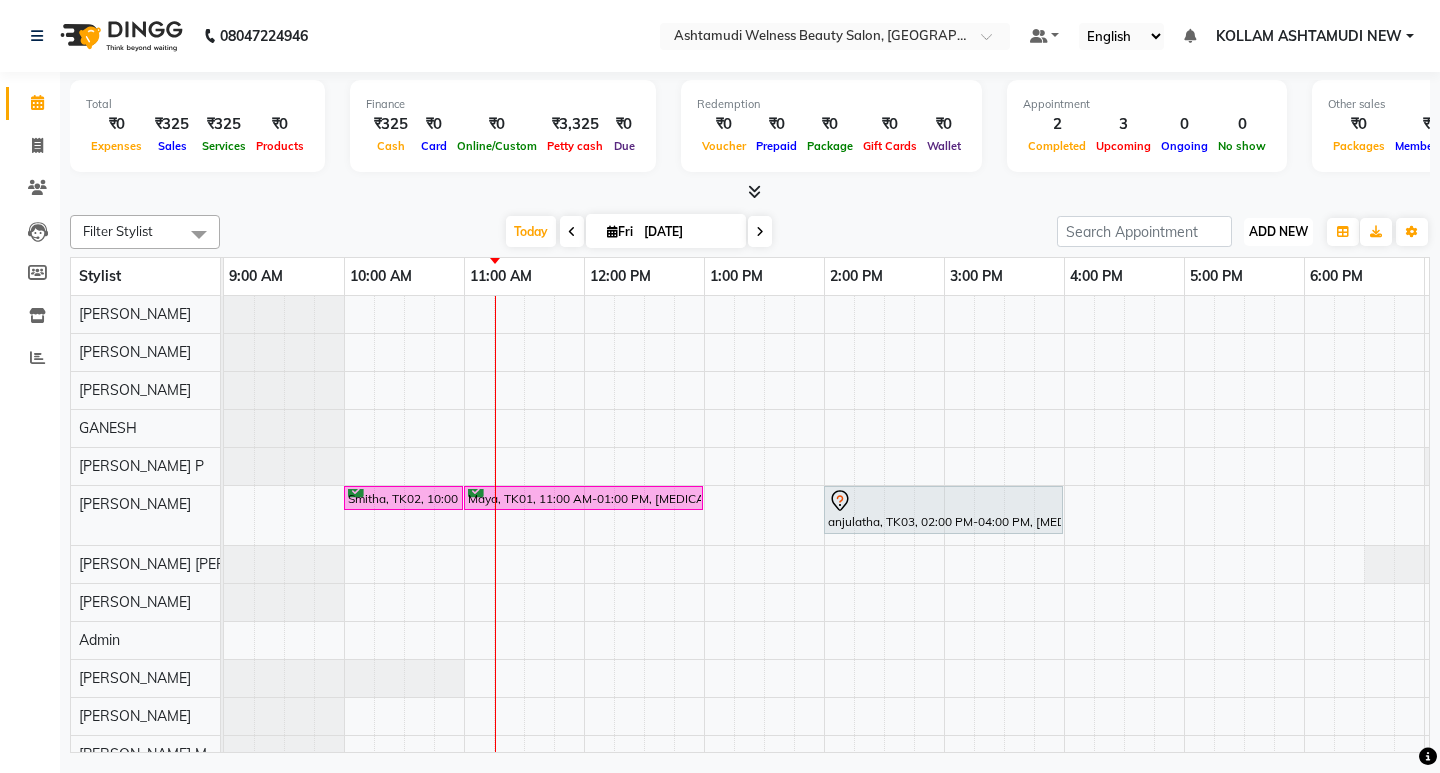 click on "ADD NEW" at bounding box center [1278, 231] 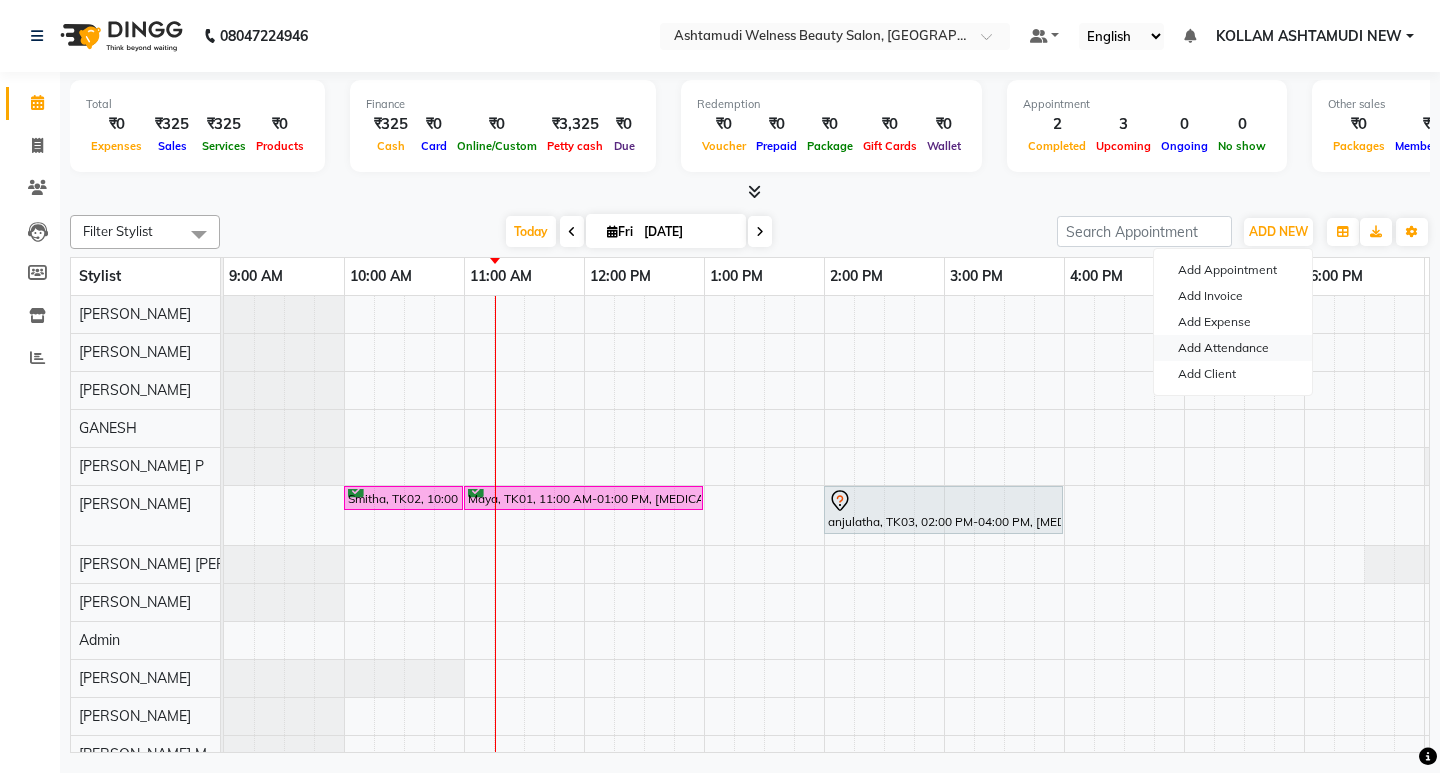 click on "Add Attendance" at bounding box center [1233, 348] 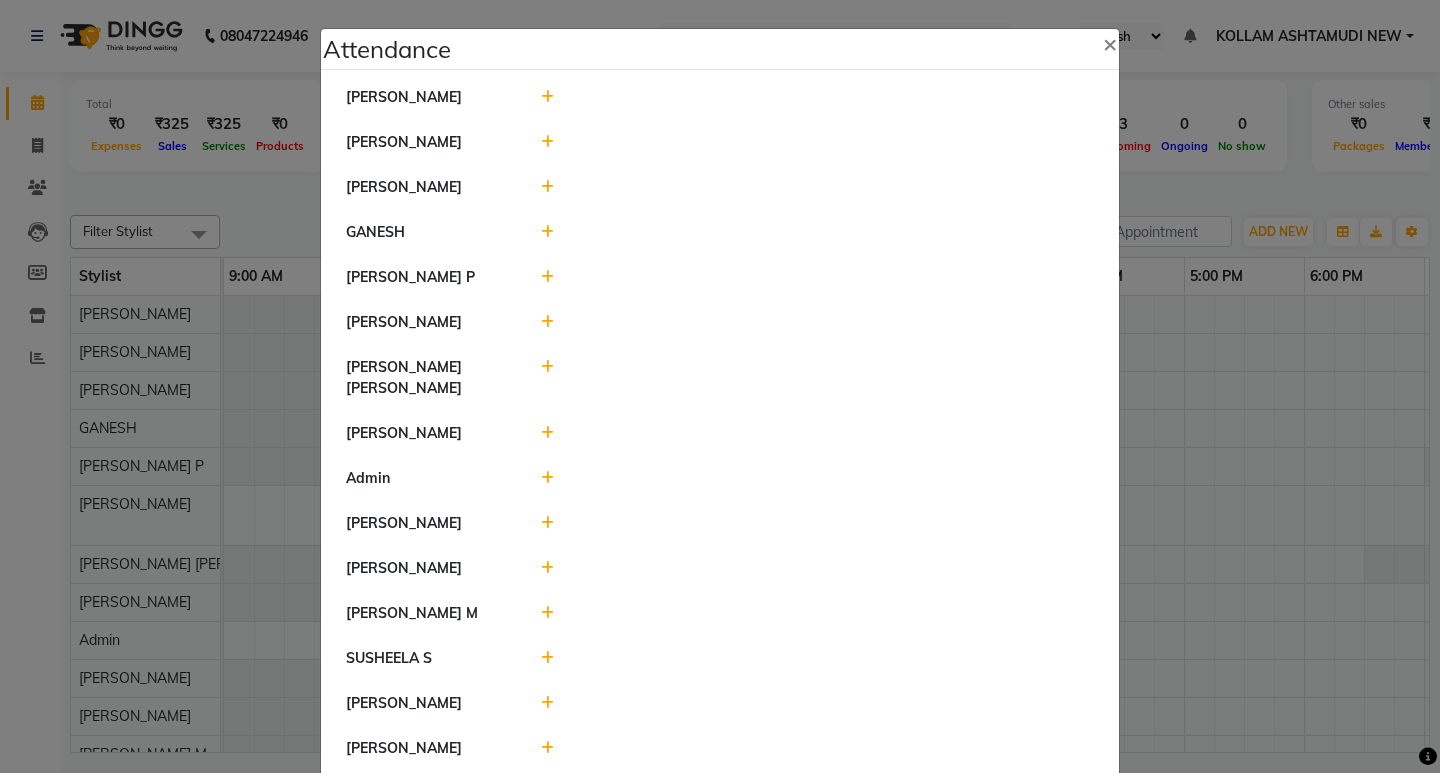 click 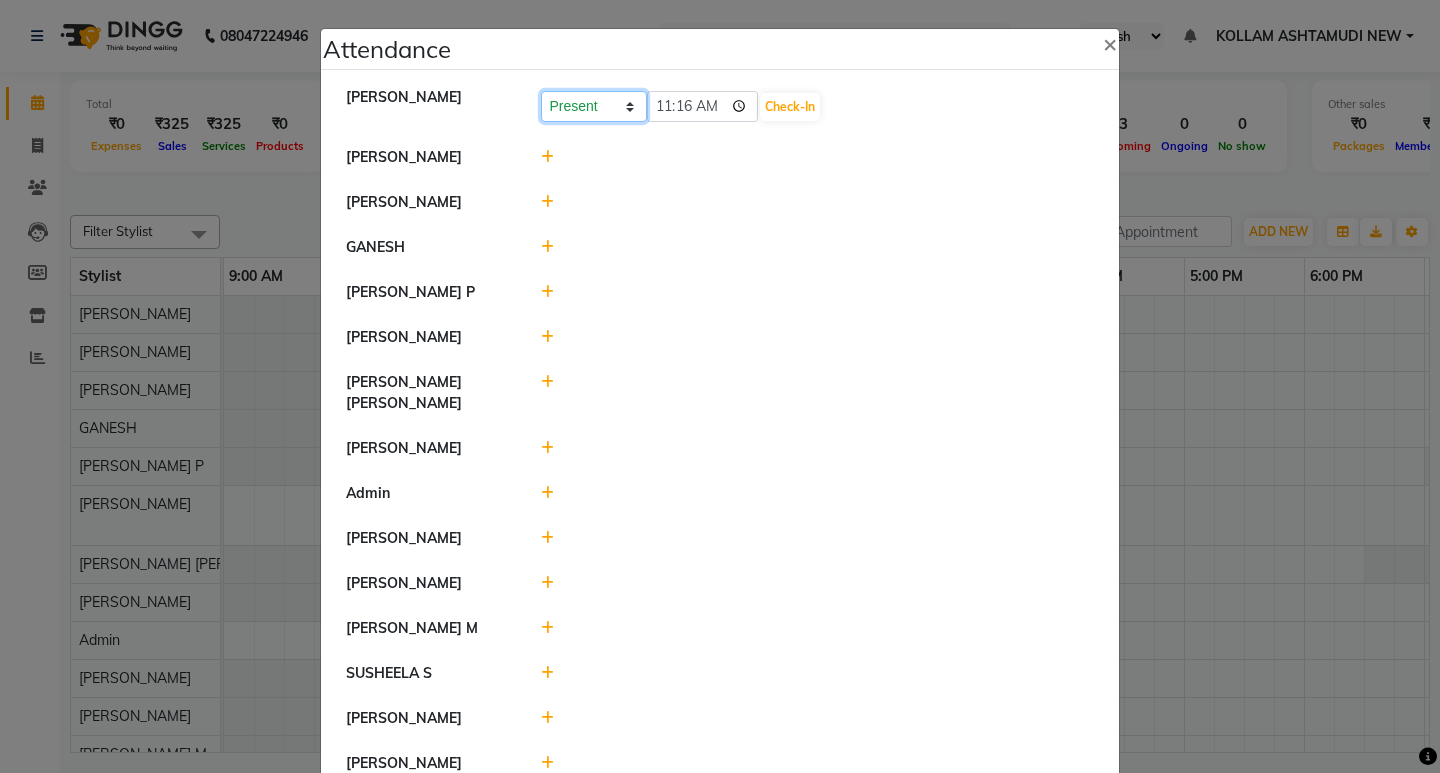 drag, startPoint x: 533, startPoint y: 99, endPoint x: 586, endPoint y: 120, distance: 57.00877 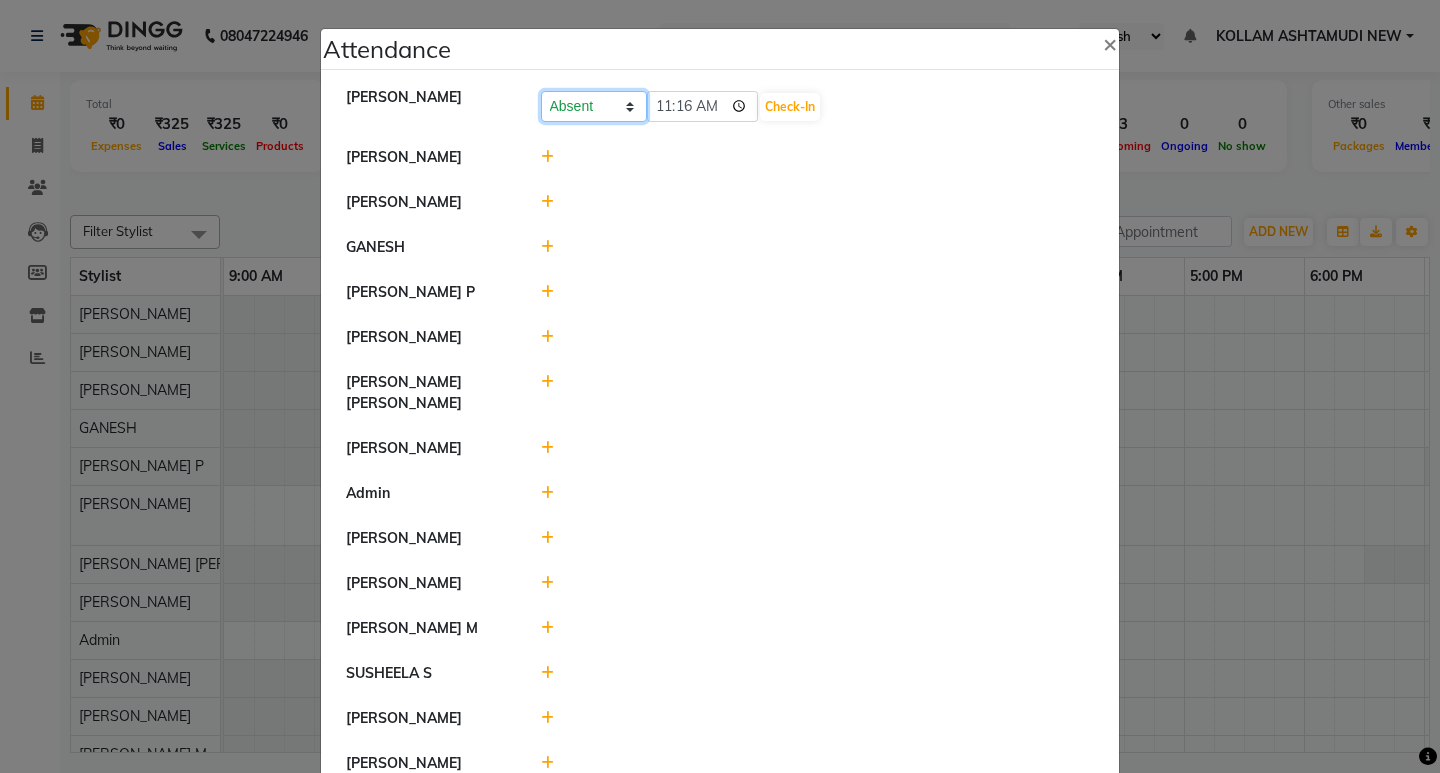 click on "Present Absent Late Half Day Weekly Off" 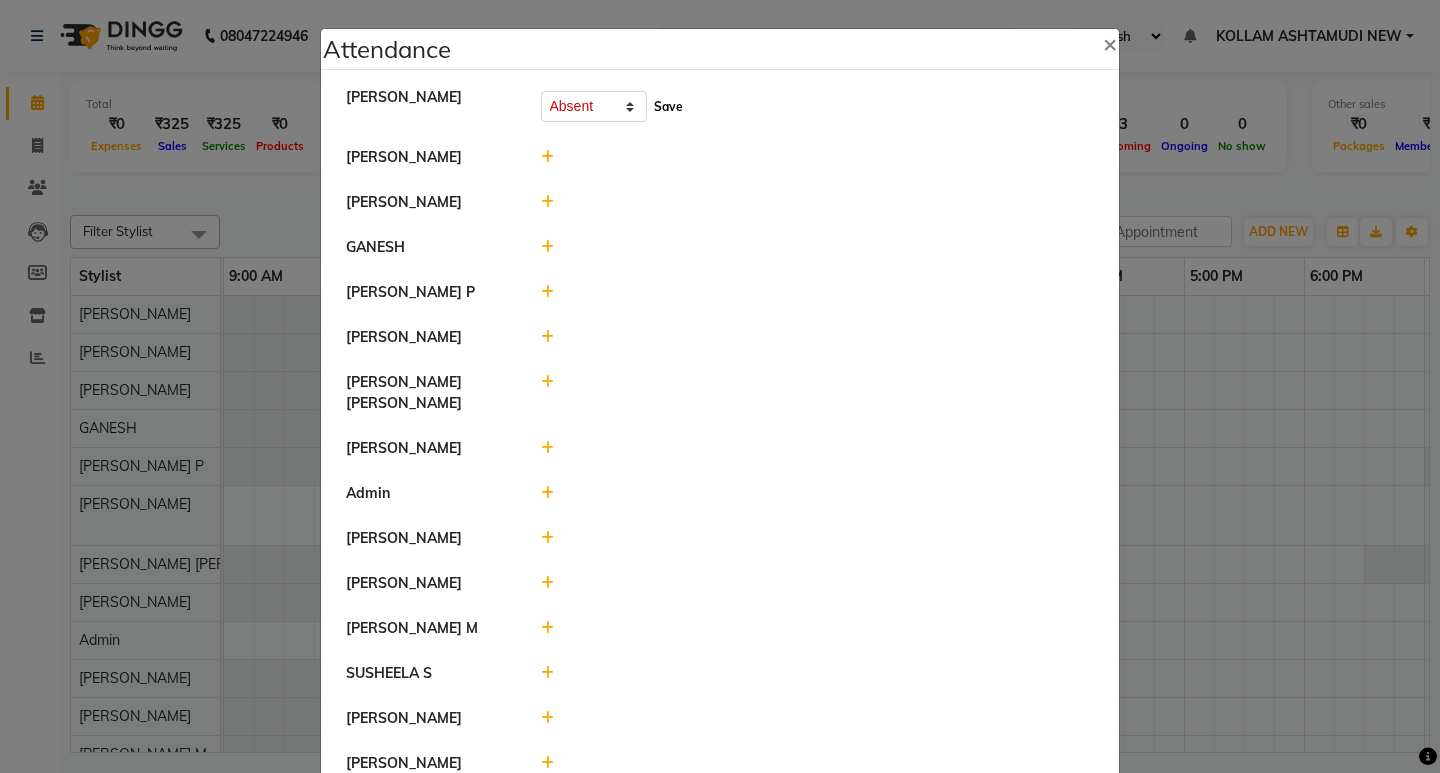 click on "Save" 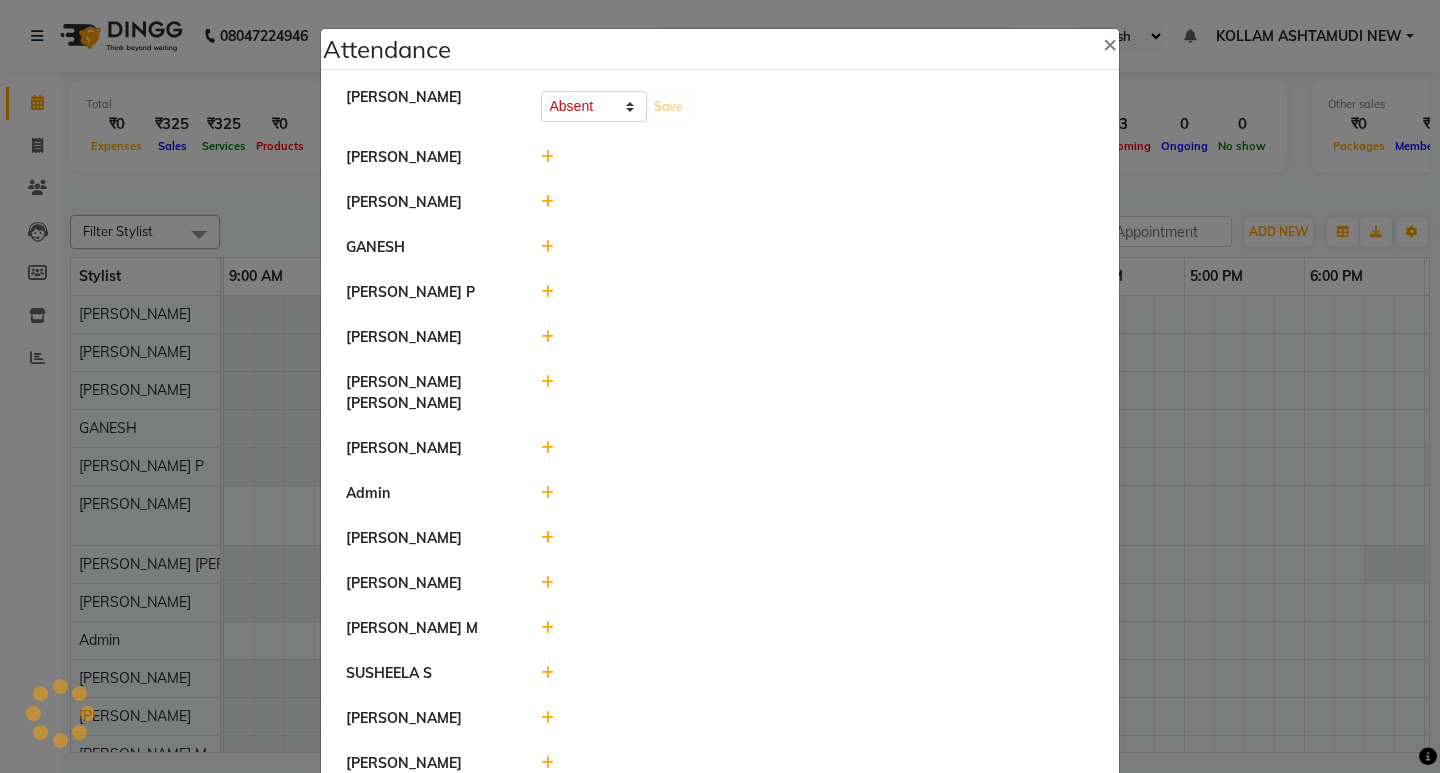 select on "A" 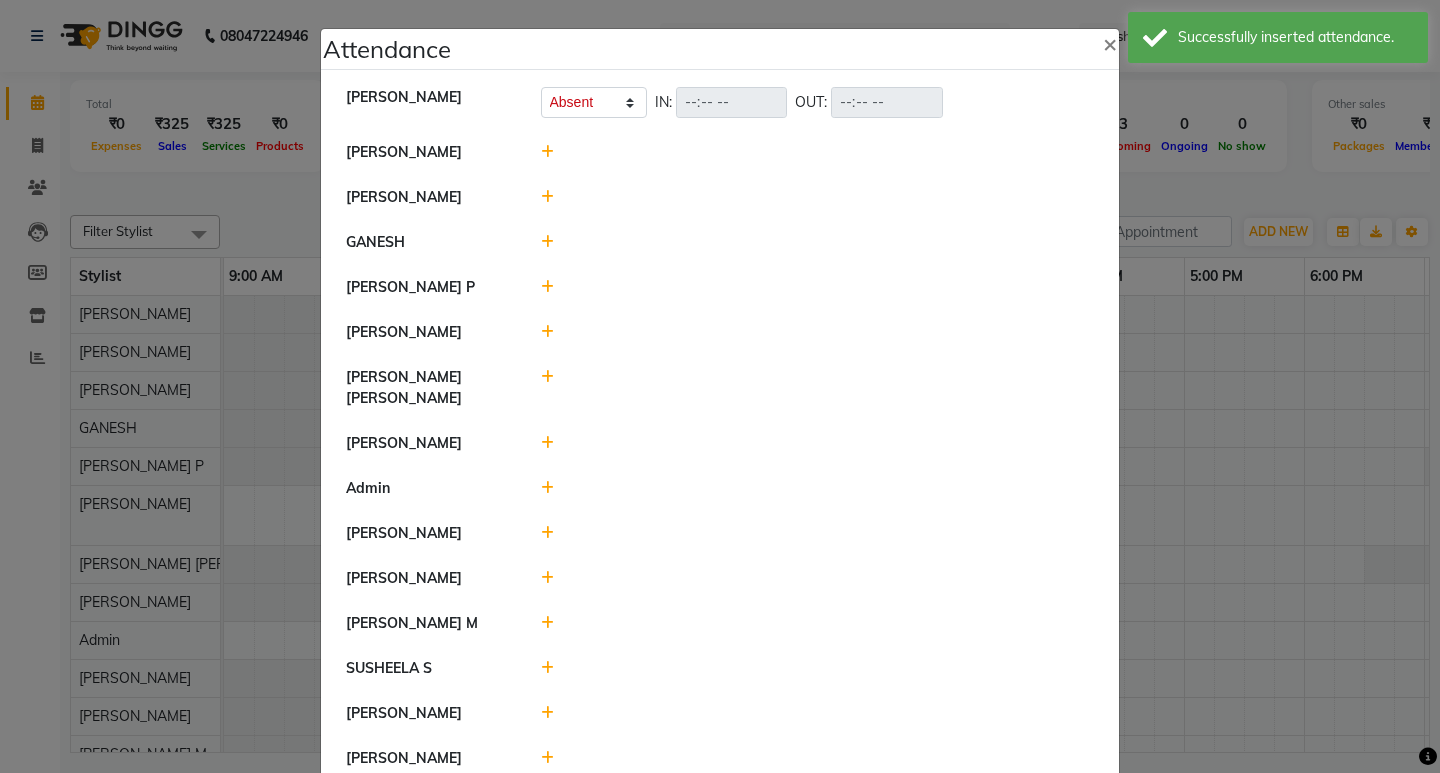 click 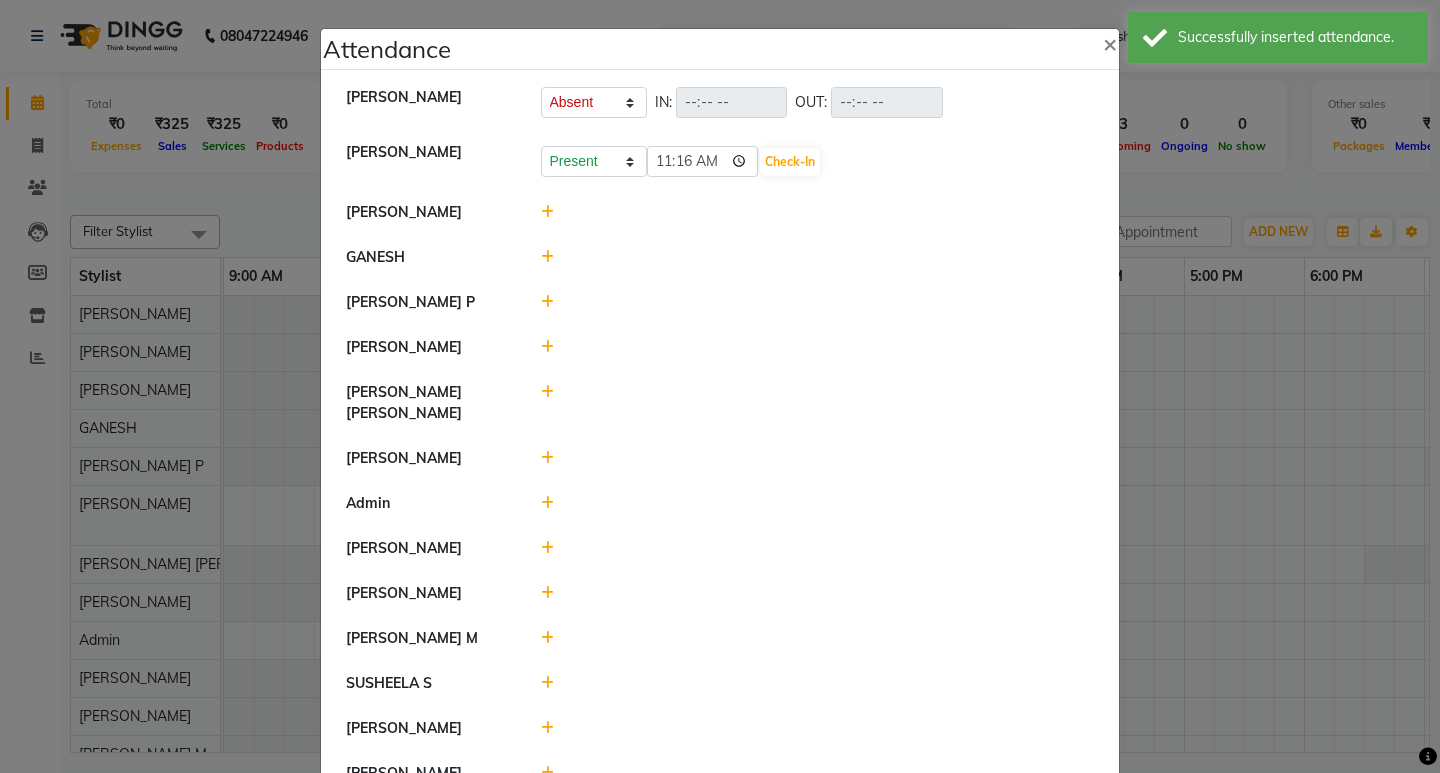 click 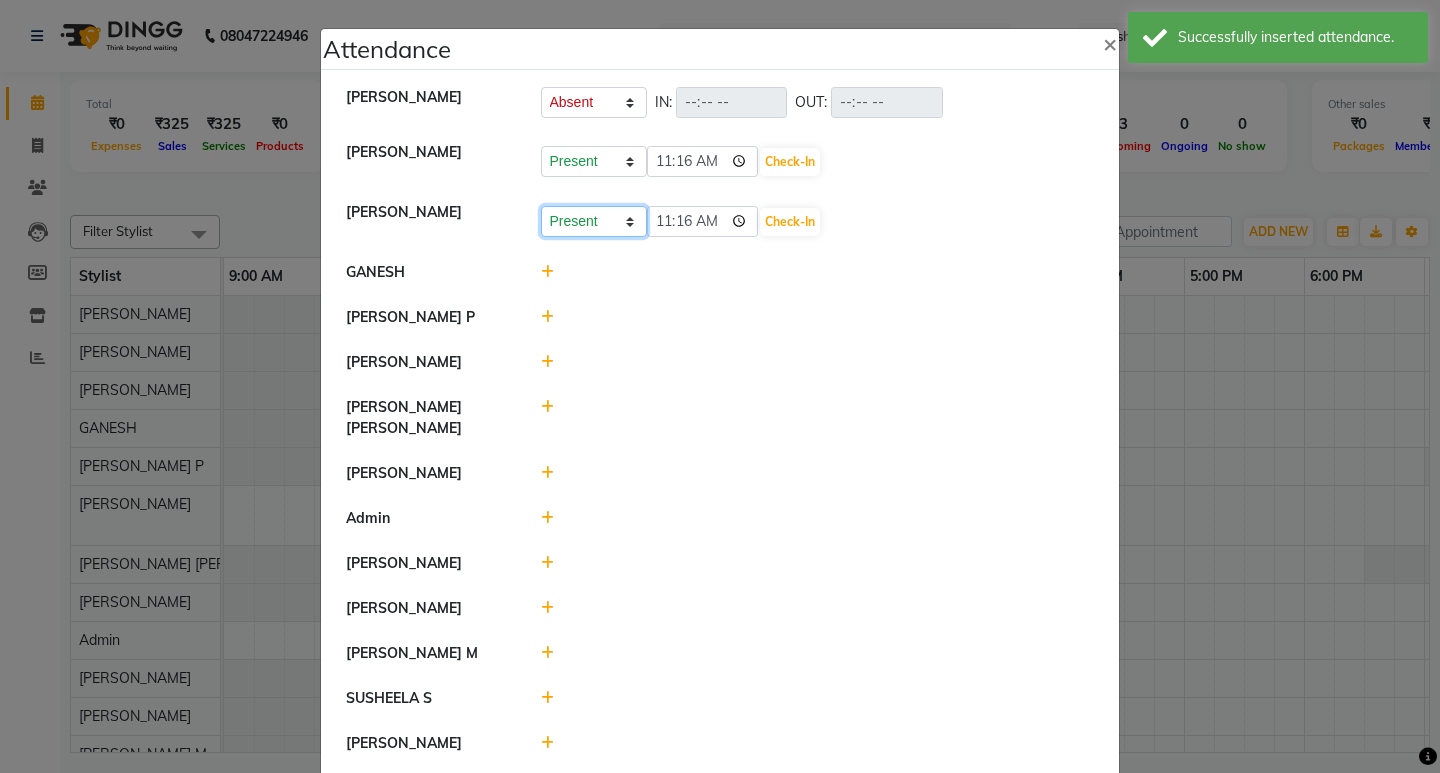 click on "Present Absent Late Half Day Weekly Off" 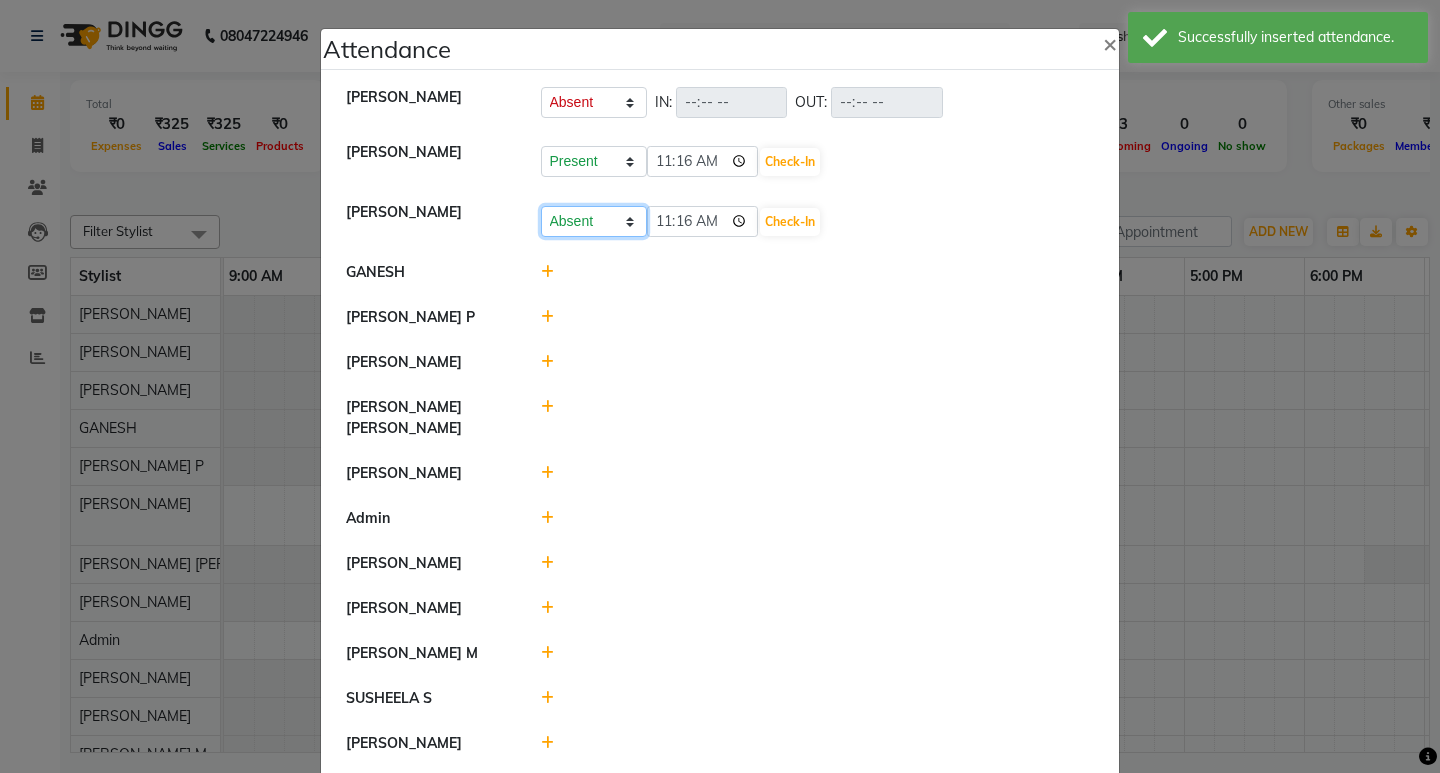click on "Present Absent Late Half Day Weekly Off" 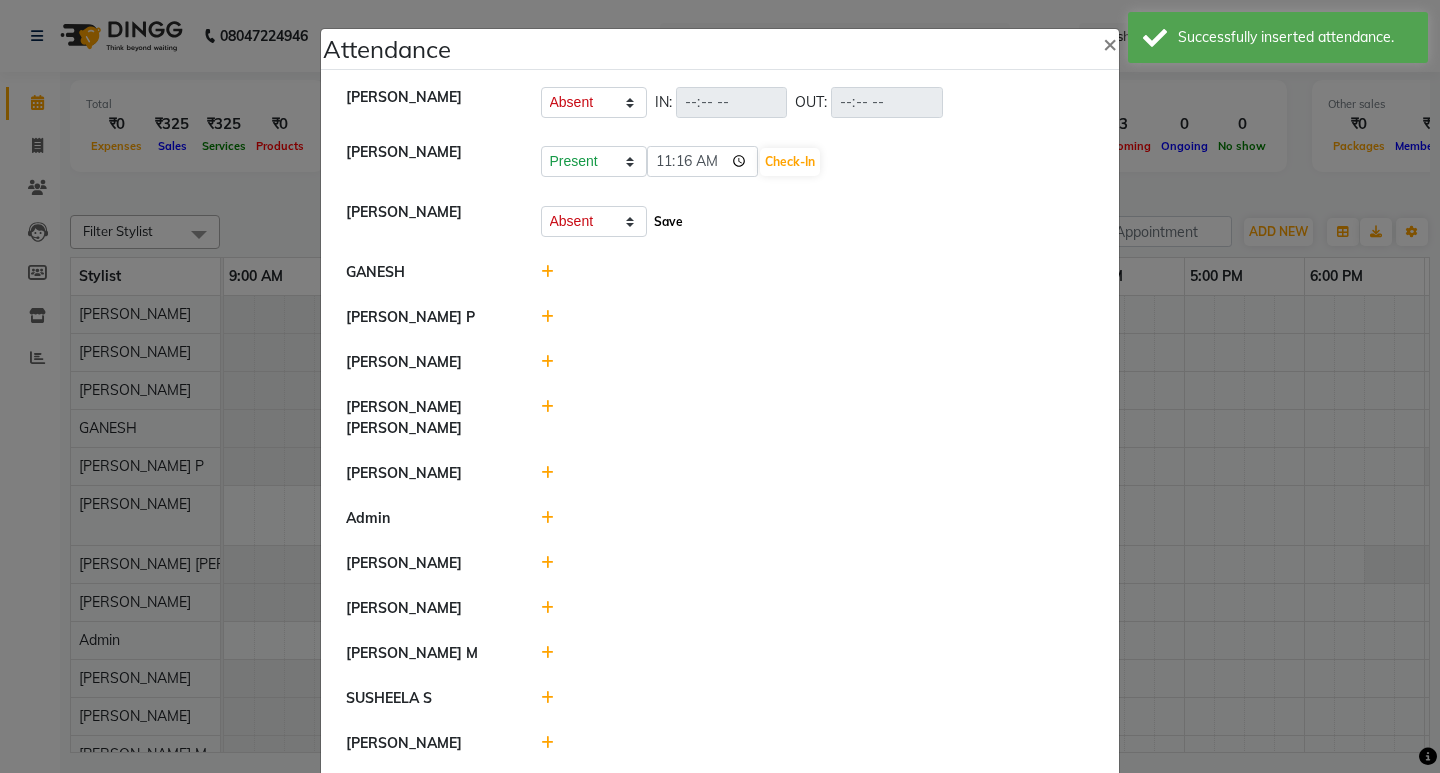 click on "Save" 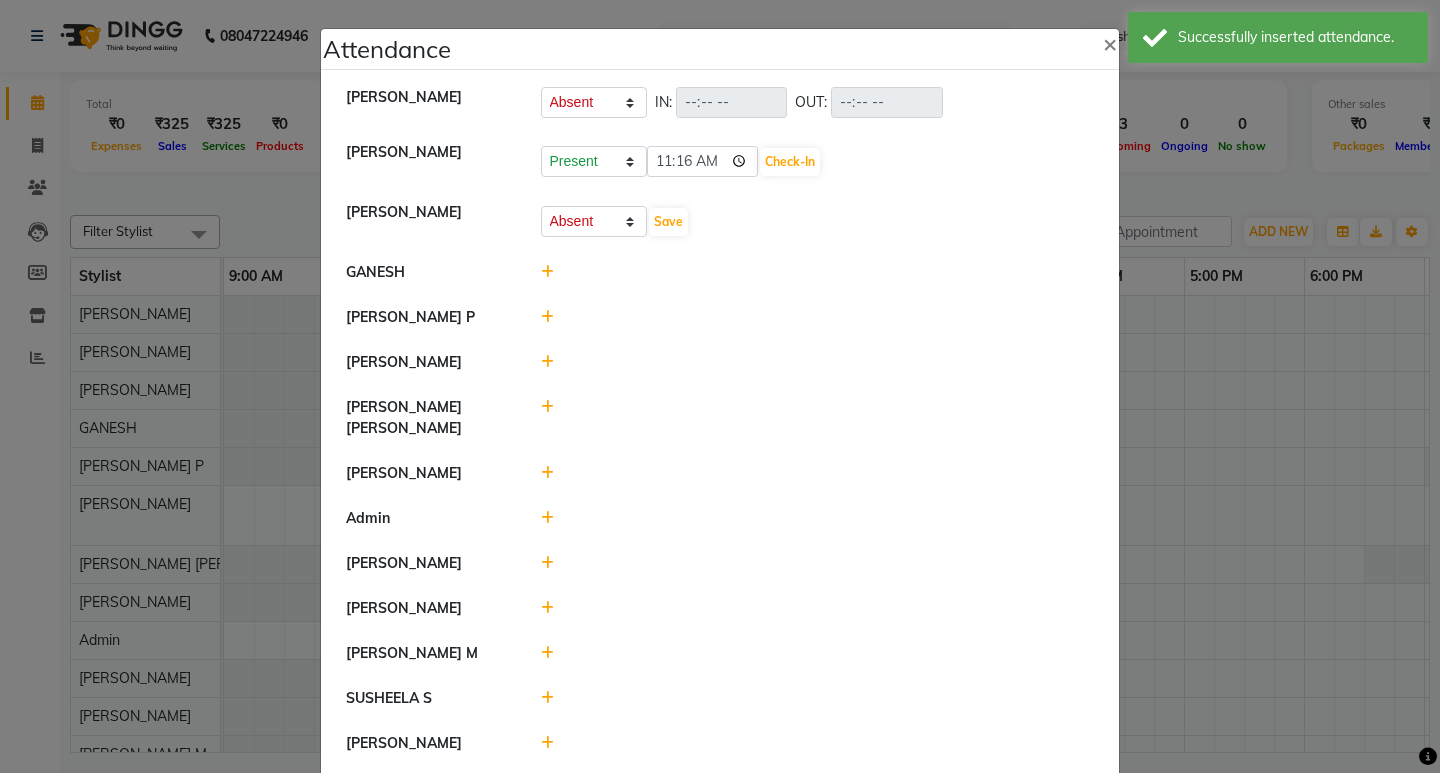select on "A" 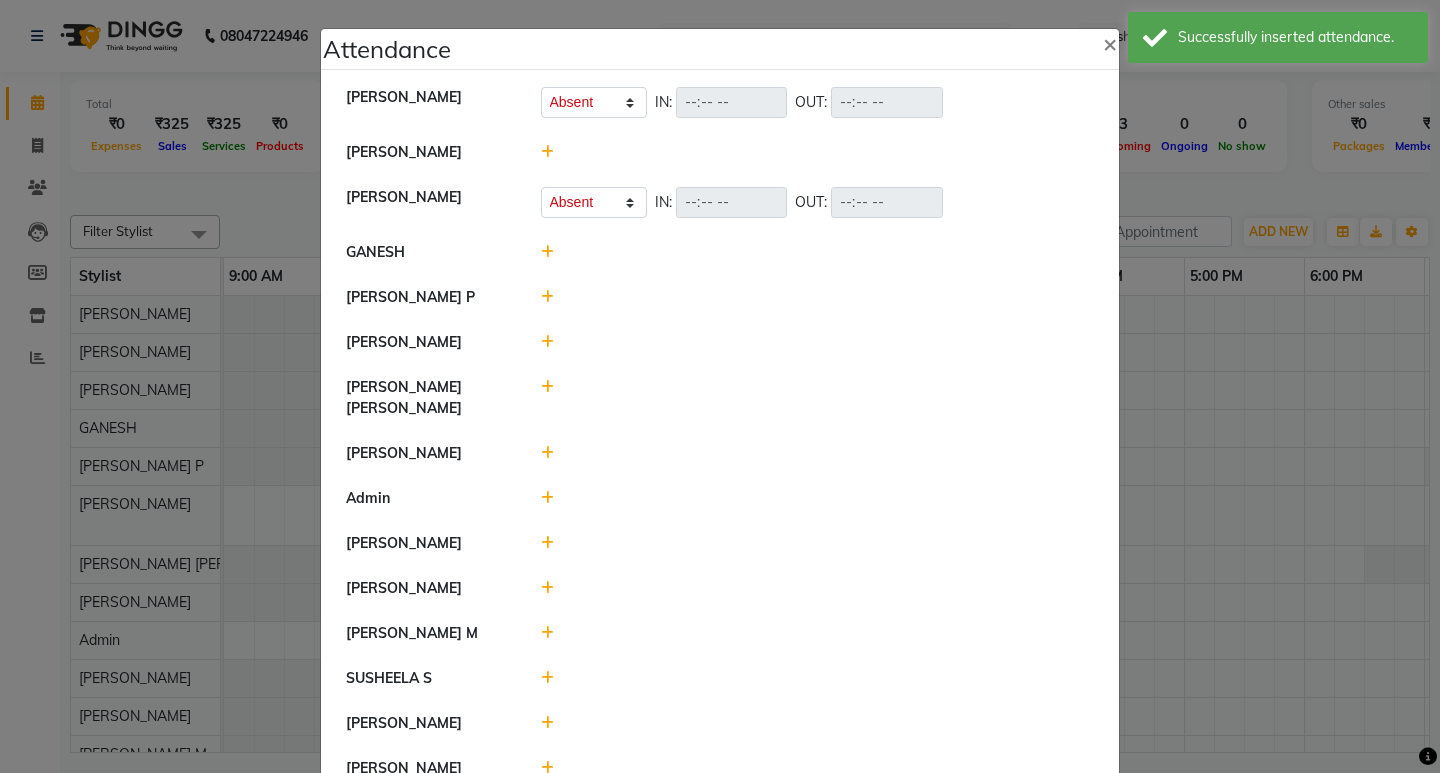 click 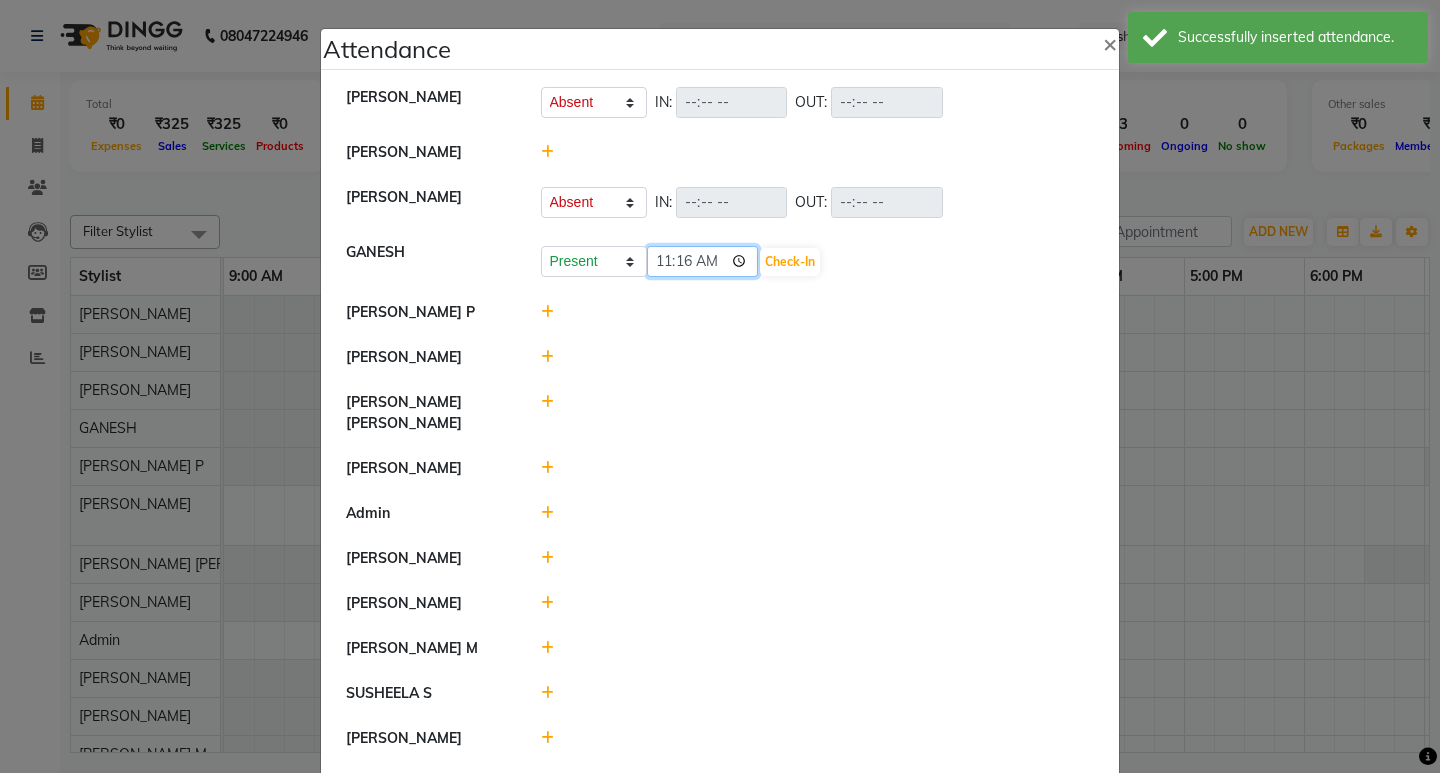 click on "11:16" 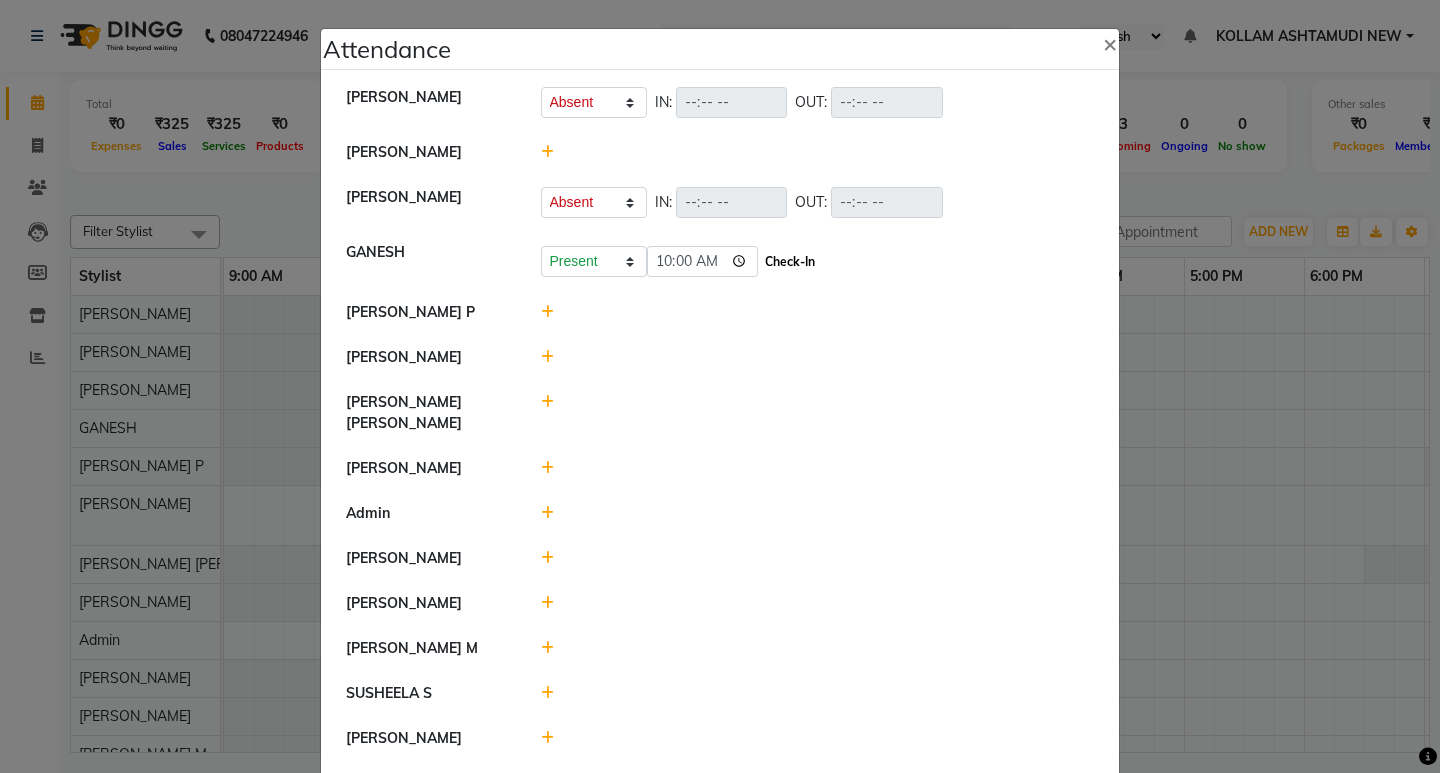 type on "10:00" 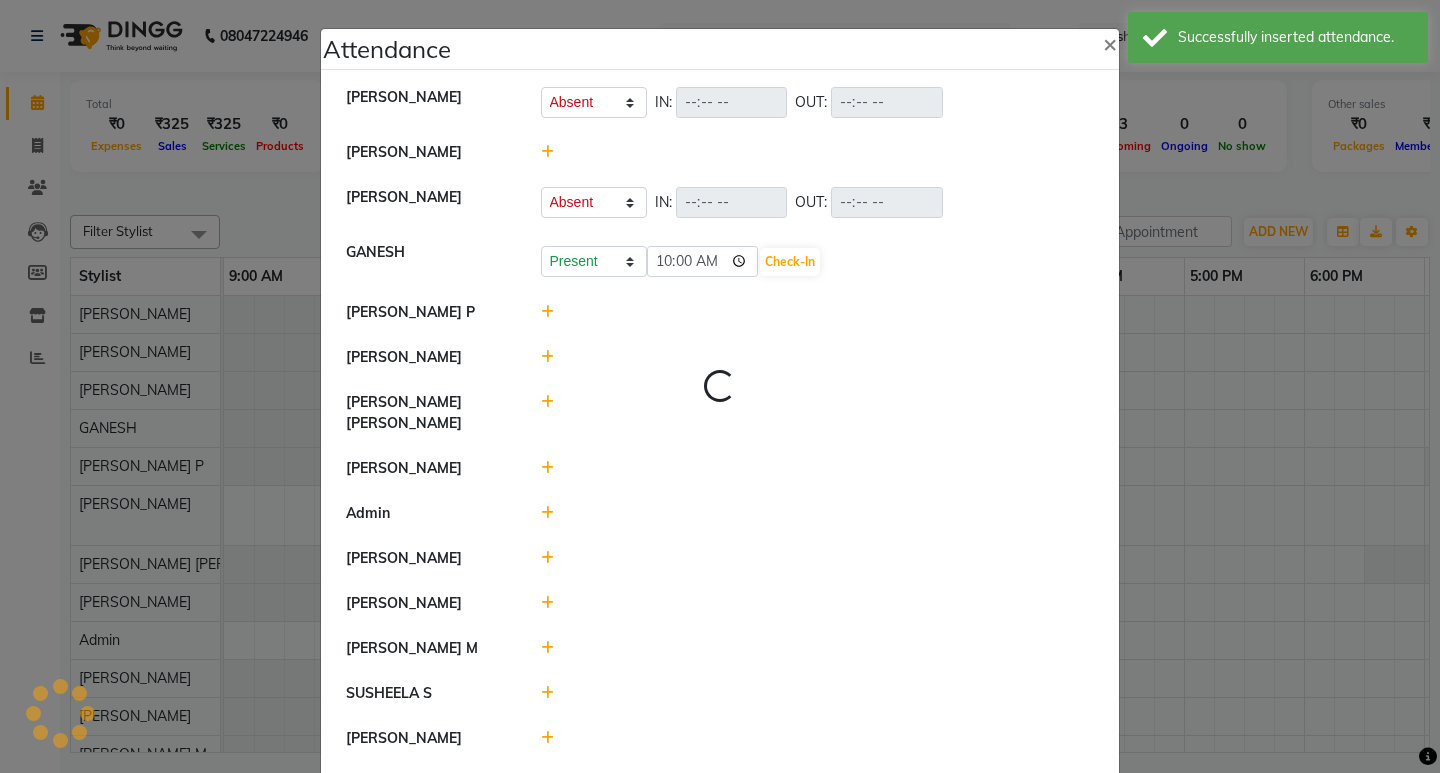 select on "A" 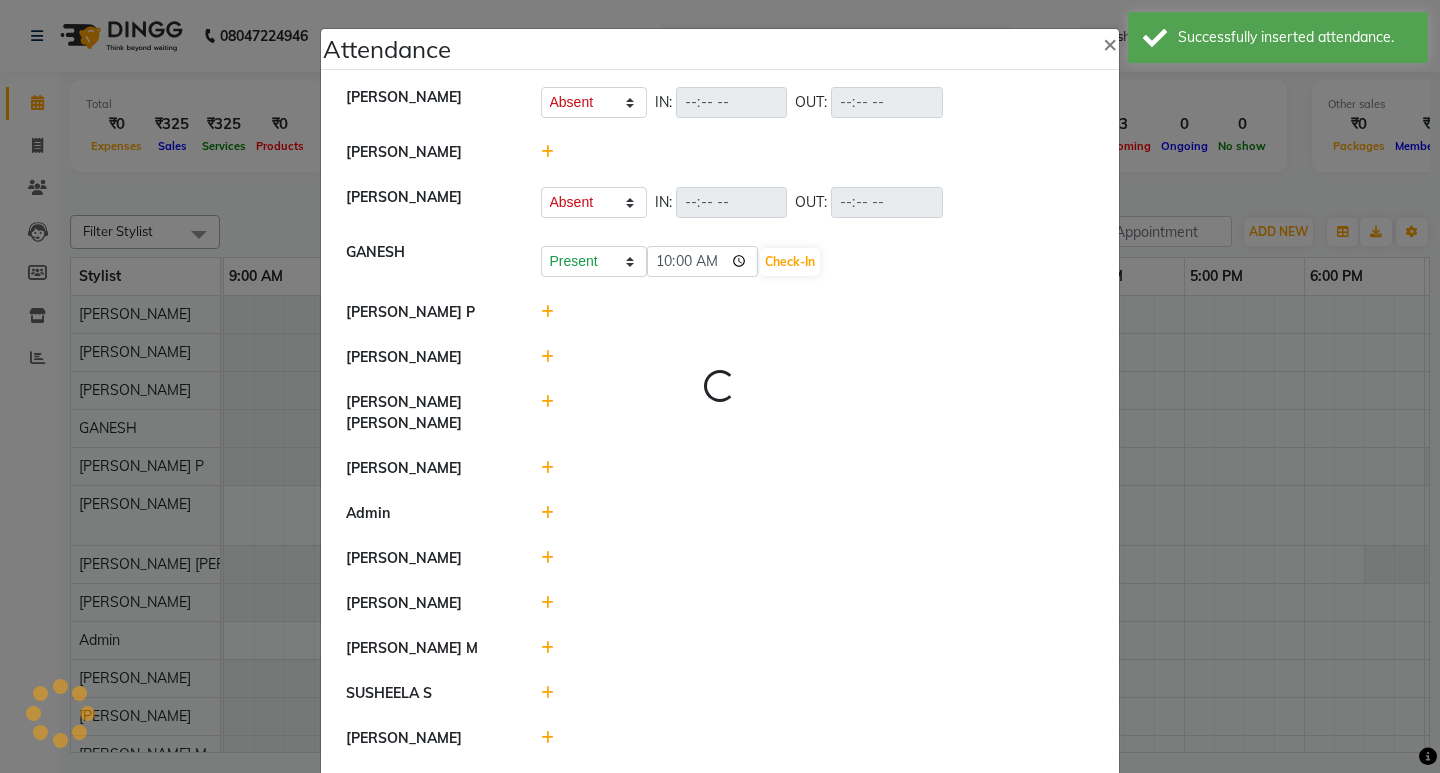 select on "A" 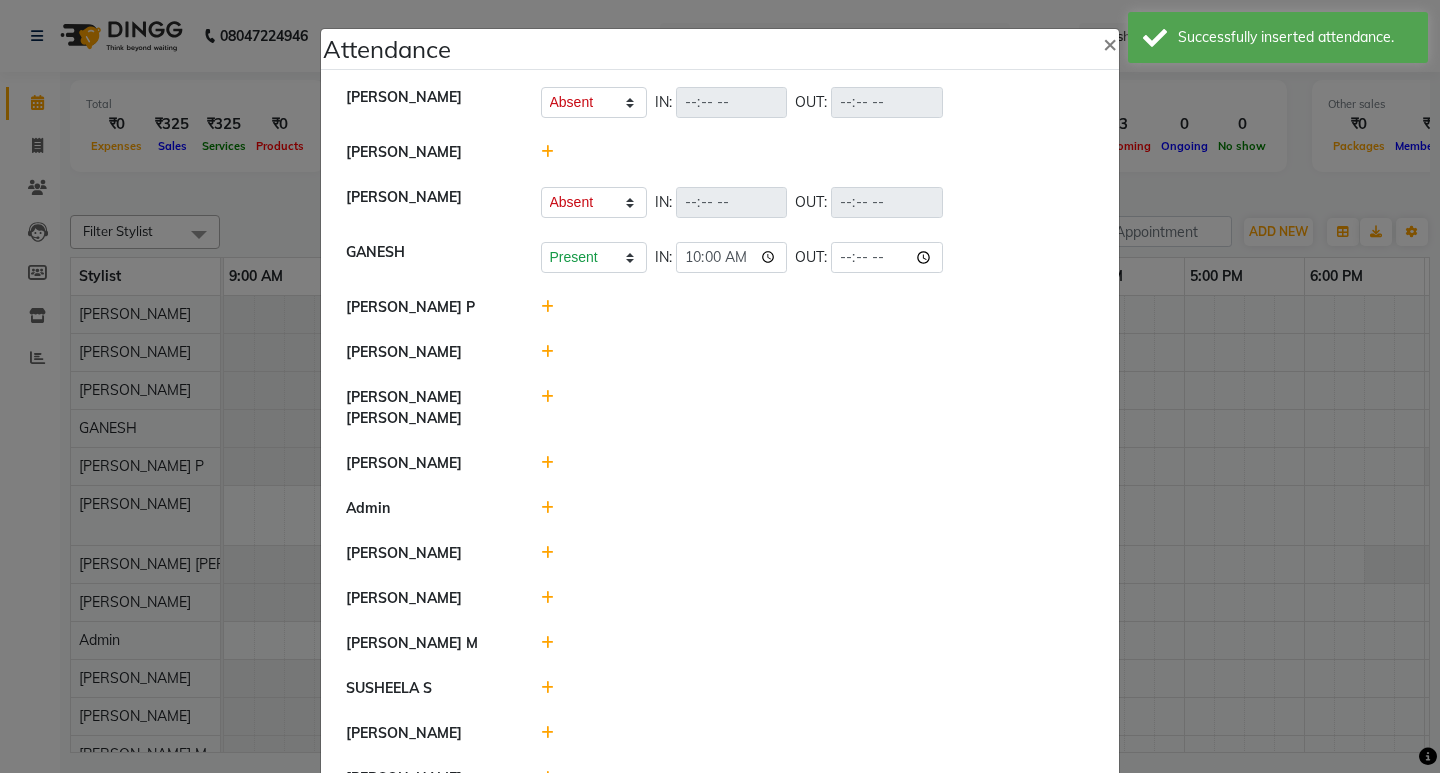 click 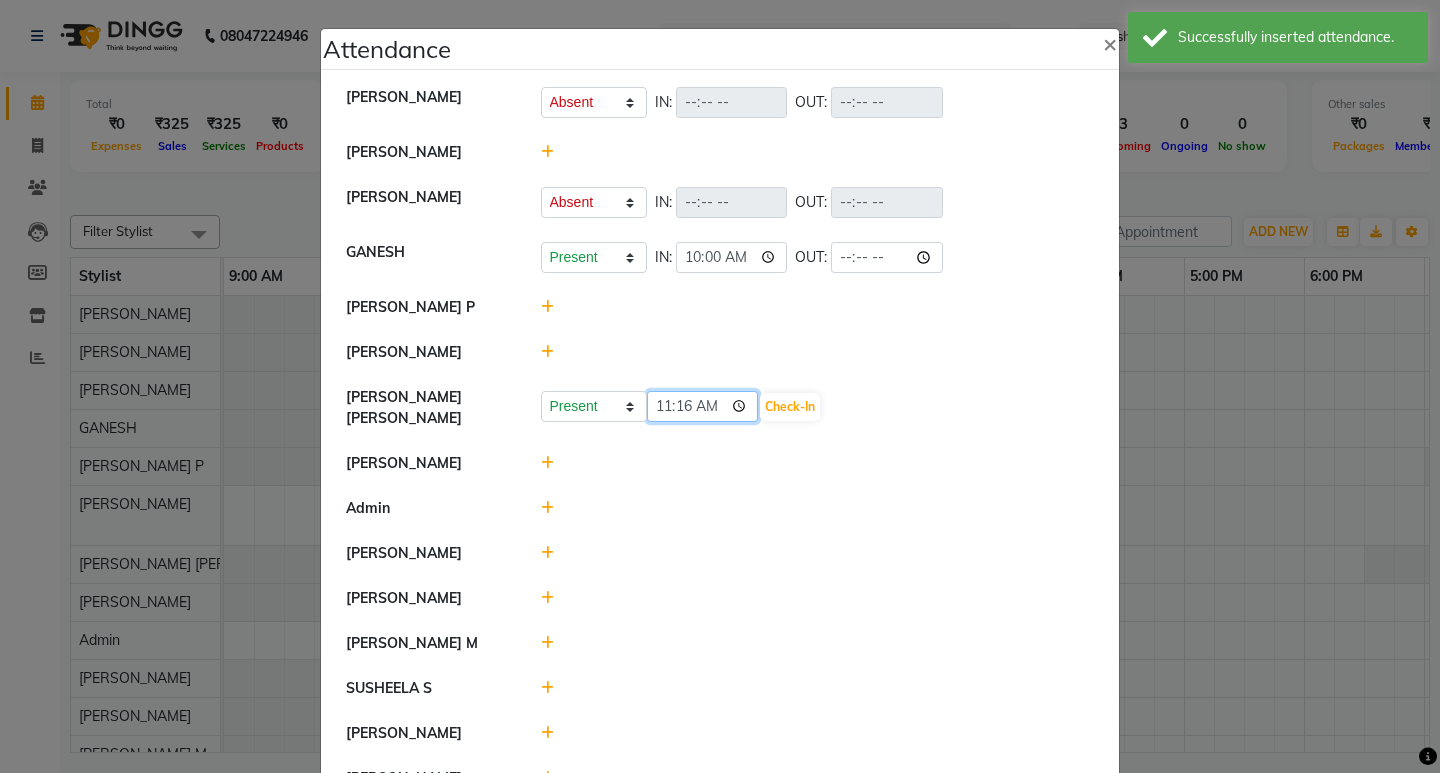 click on "11:16" 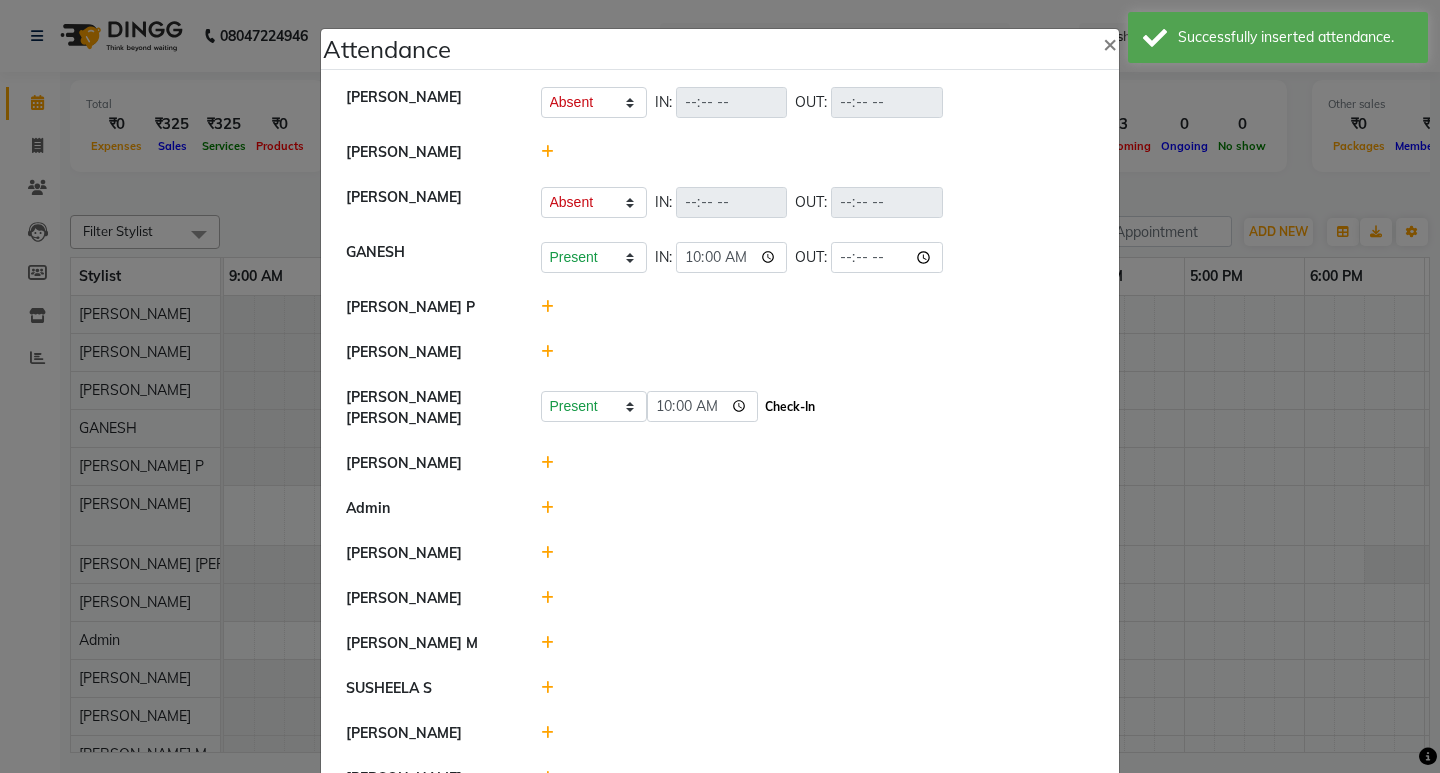 type on "10:00" 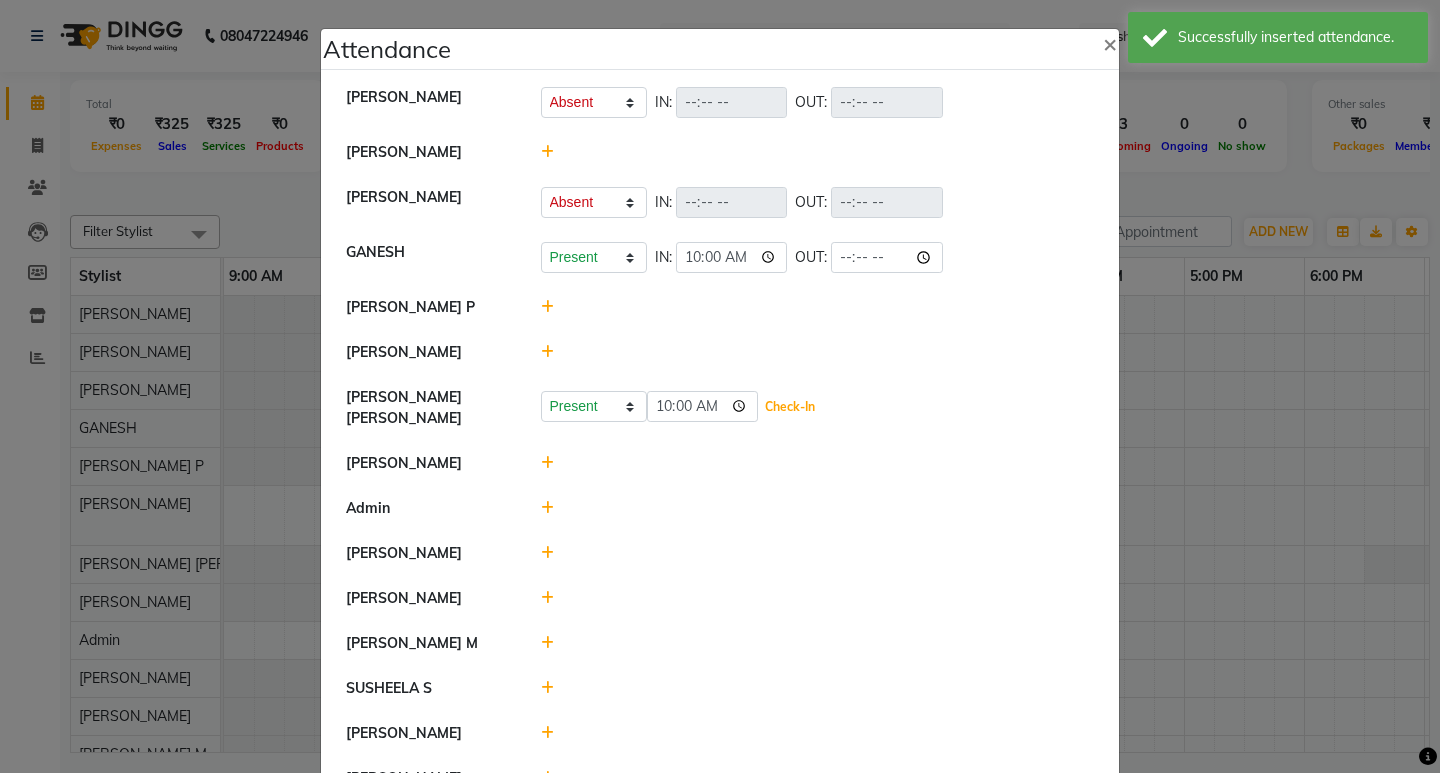 drag, startPoint x: 774, startPoint y: 405, endPoint x: 754, endPoint y: 412, distance: 21.189621 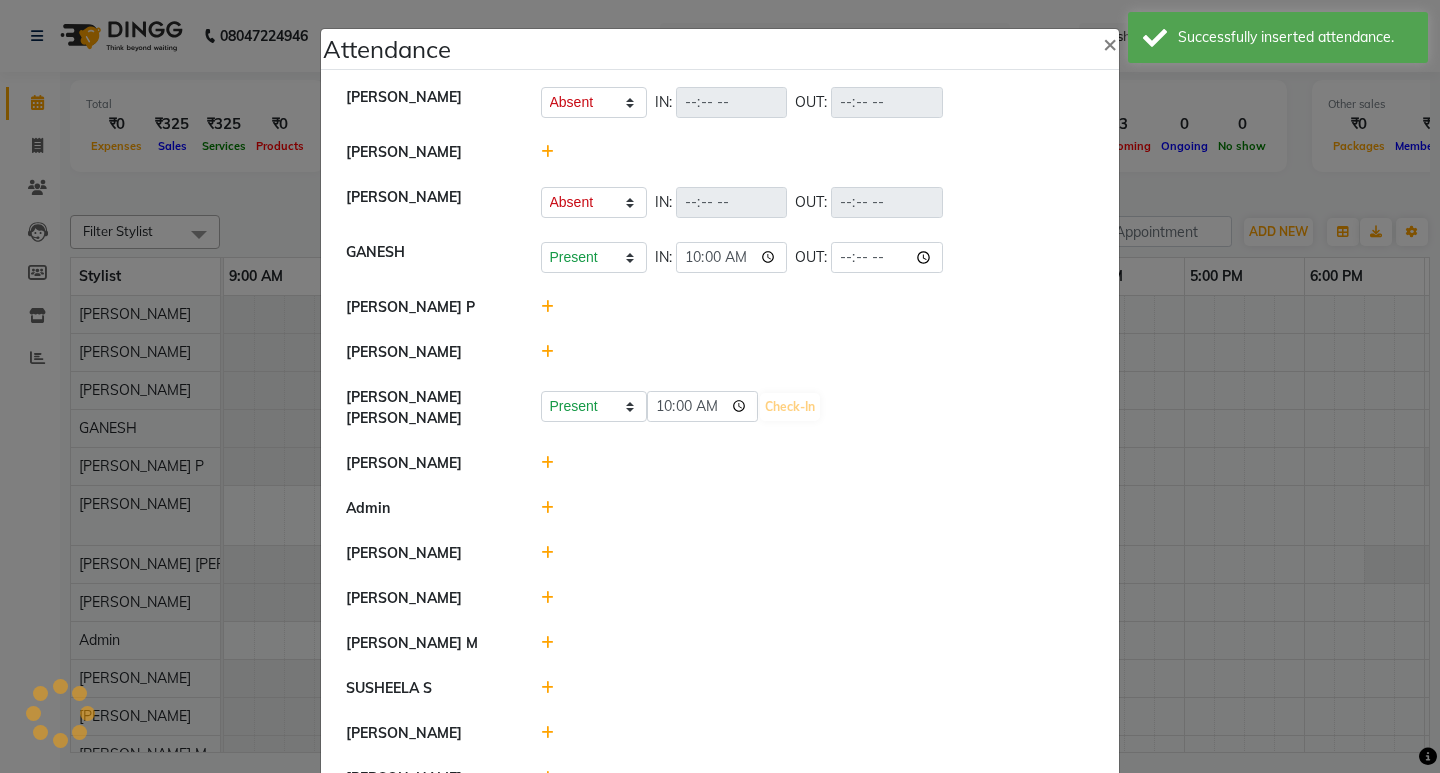 select on "A" 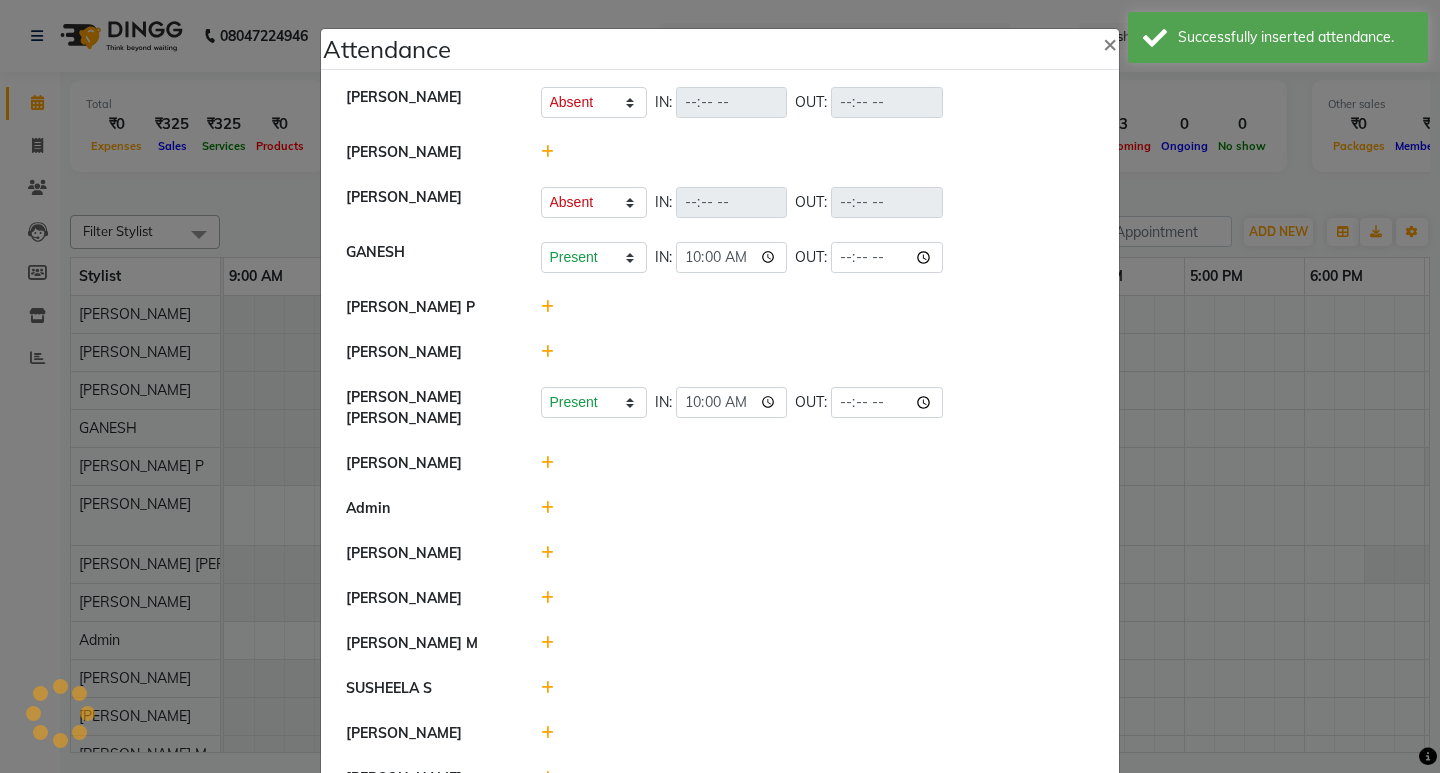 scroll, scrollTop: 200, scrollLeft: 0, axis: vertical 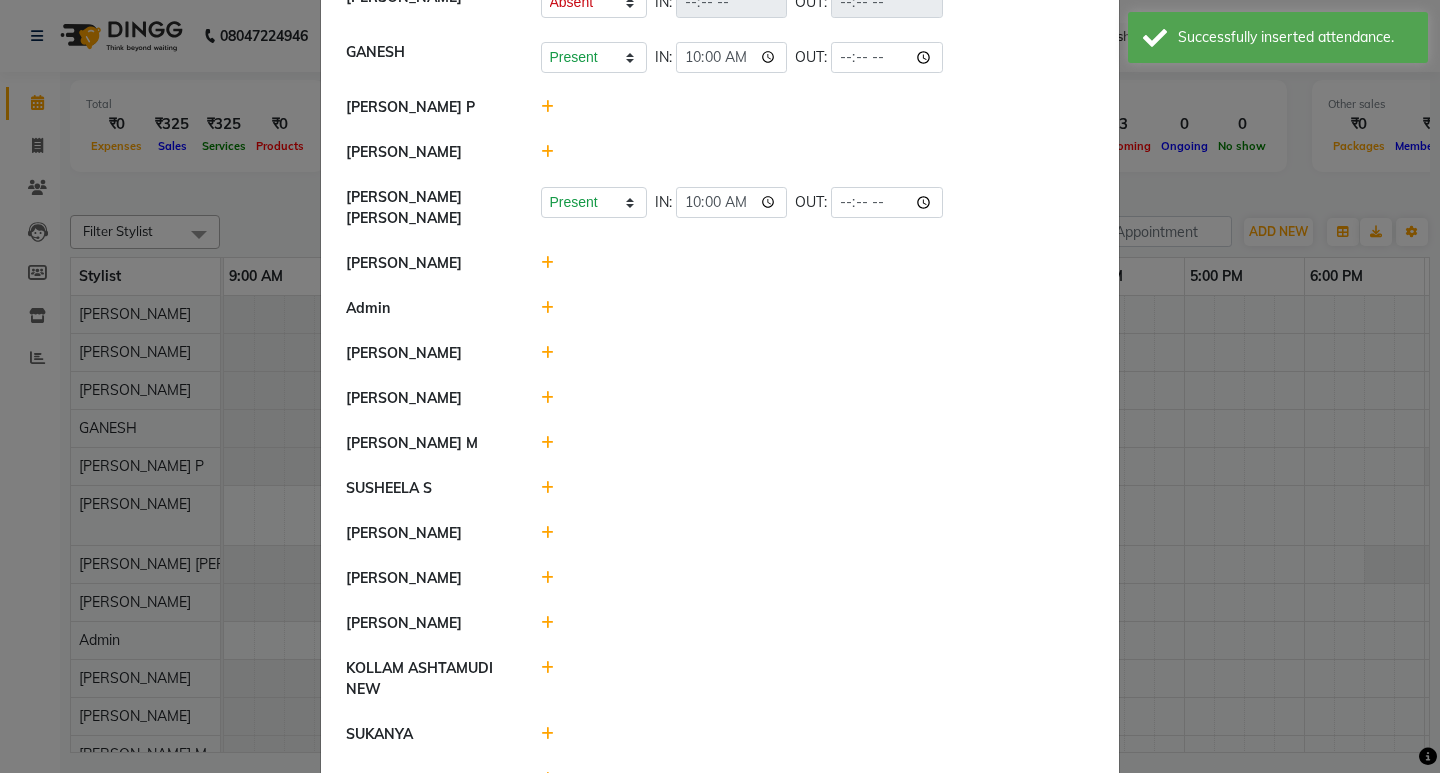 drag, startPoint x: 532, startPoint y: 247, endPoint x: 634, endPoint y: 272, distance: 105.01904 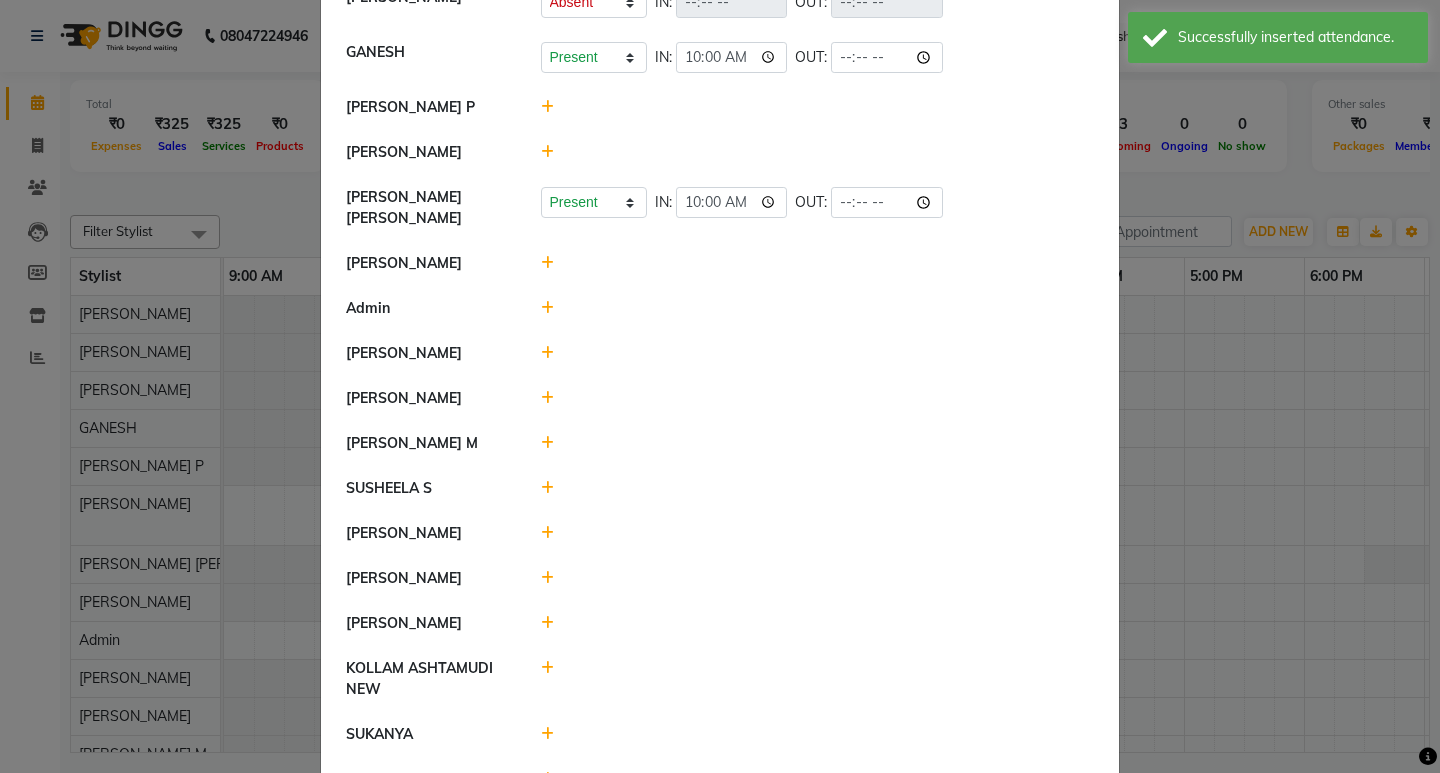 click 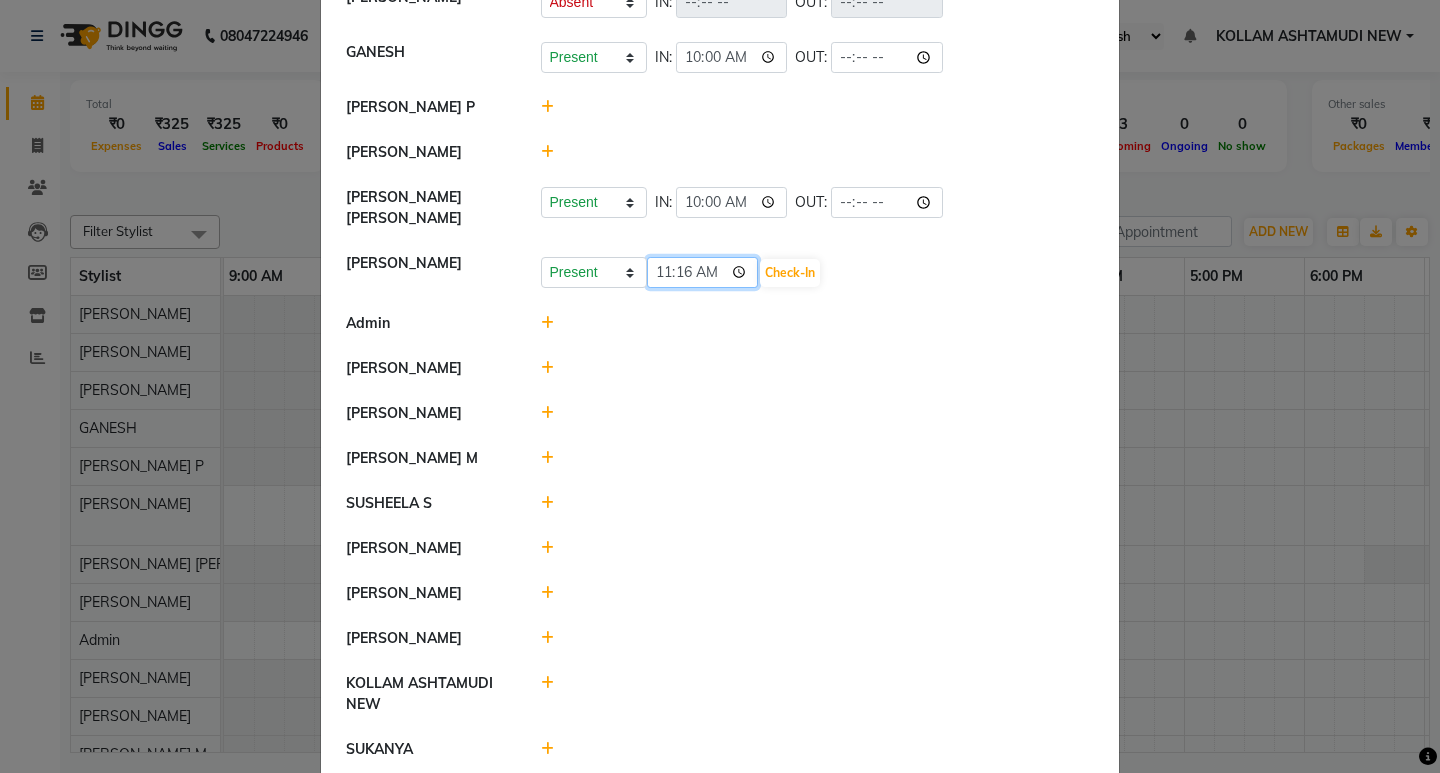 click on "11:16" 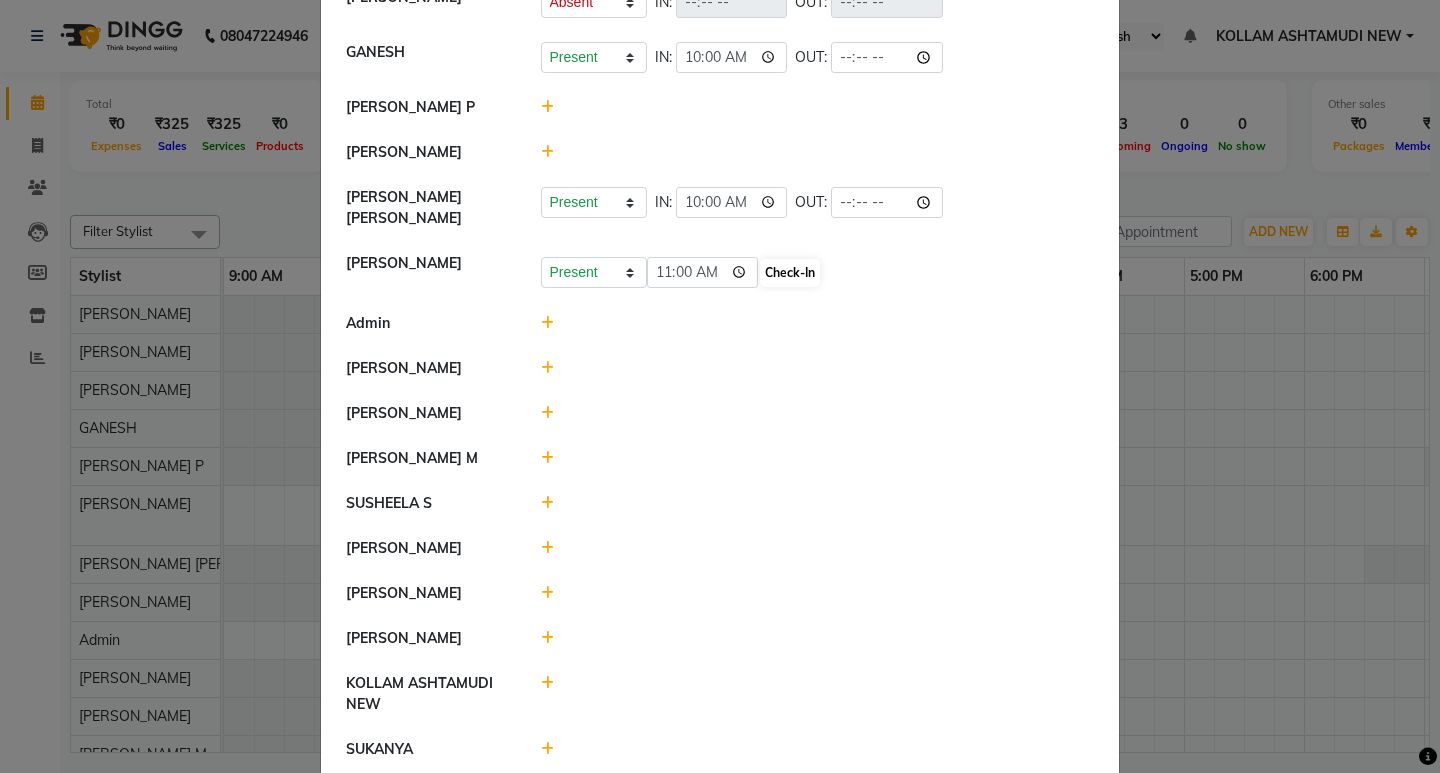 type on "11:00" 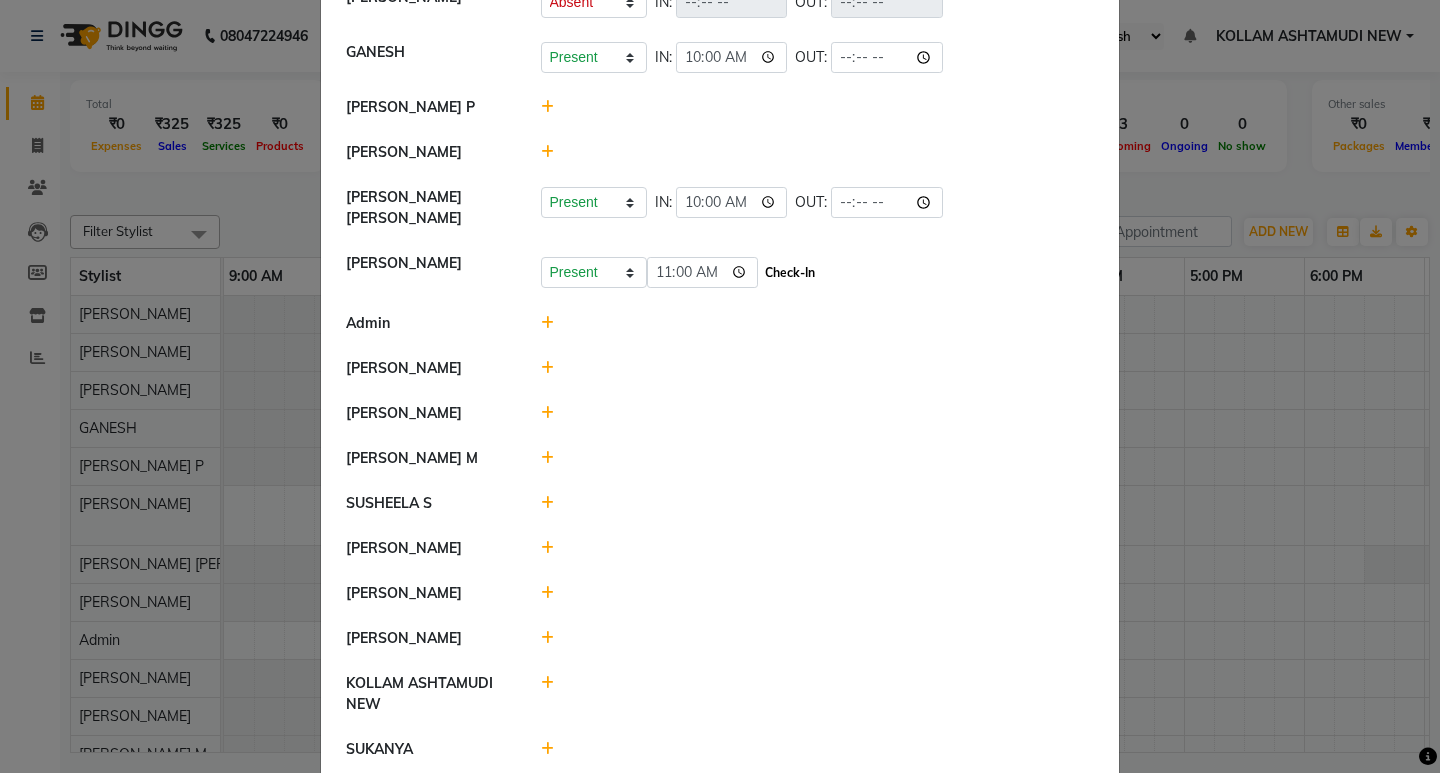 click on "Check-In" 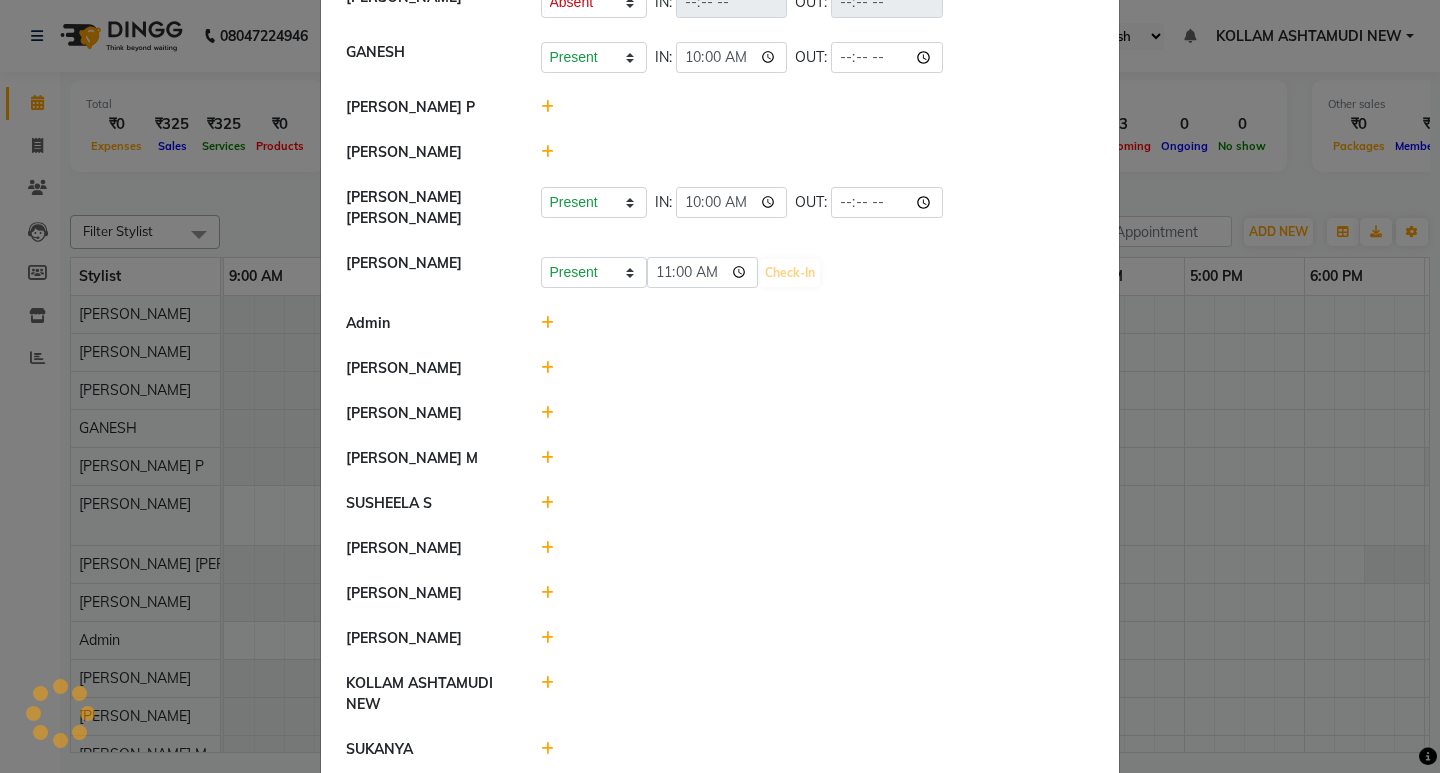 select on "A" 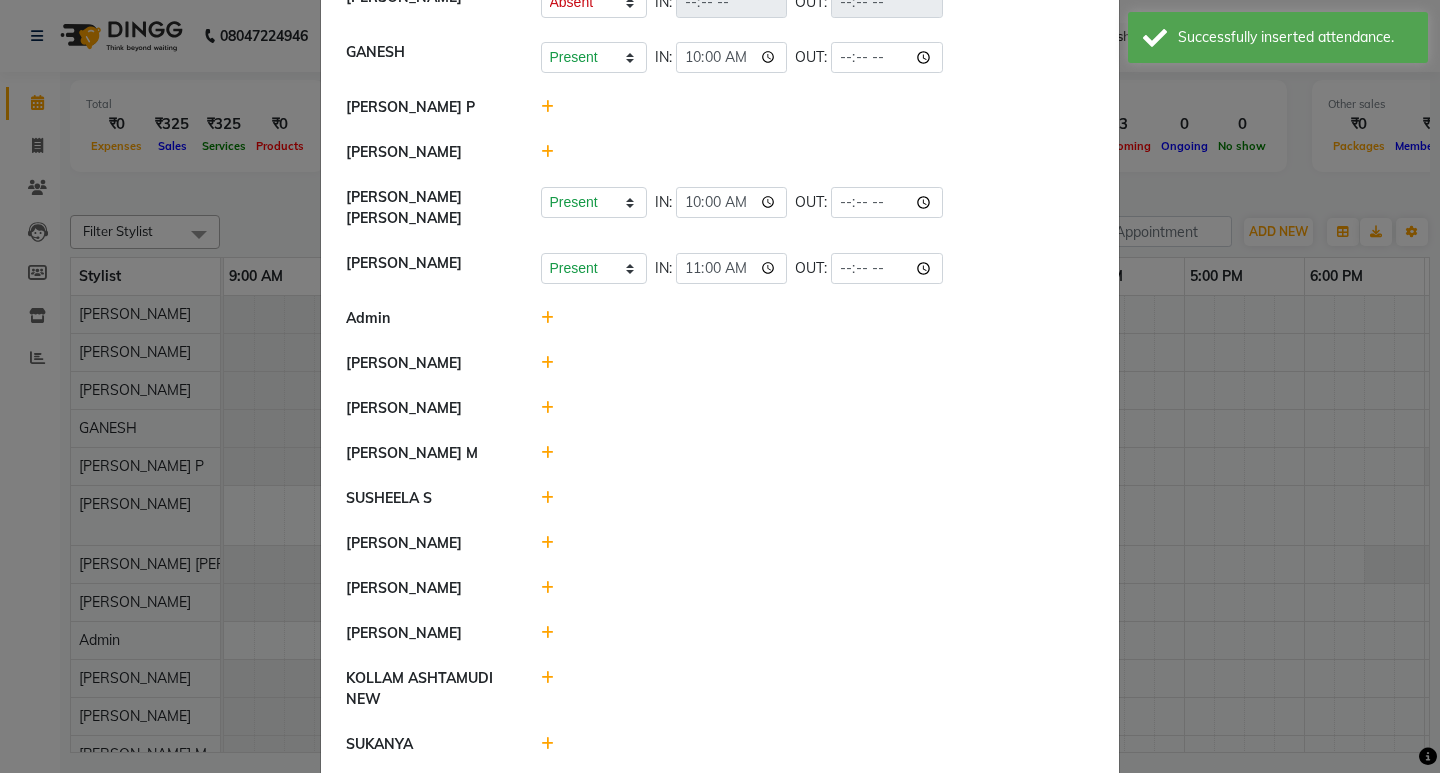 click 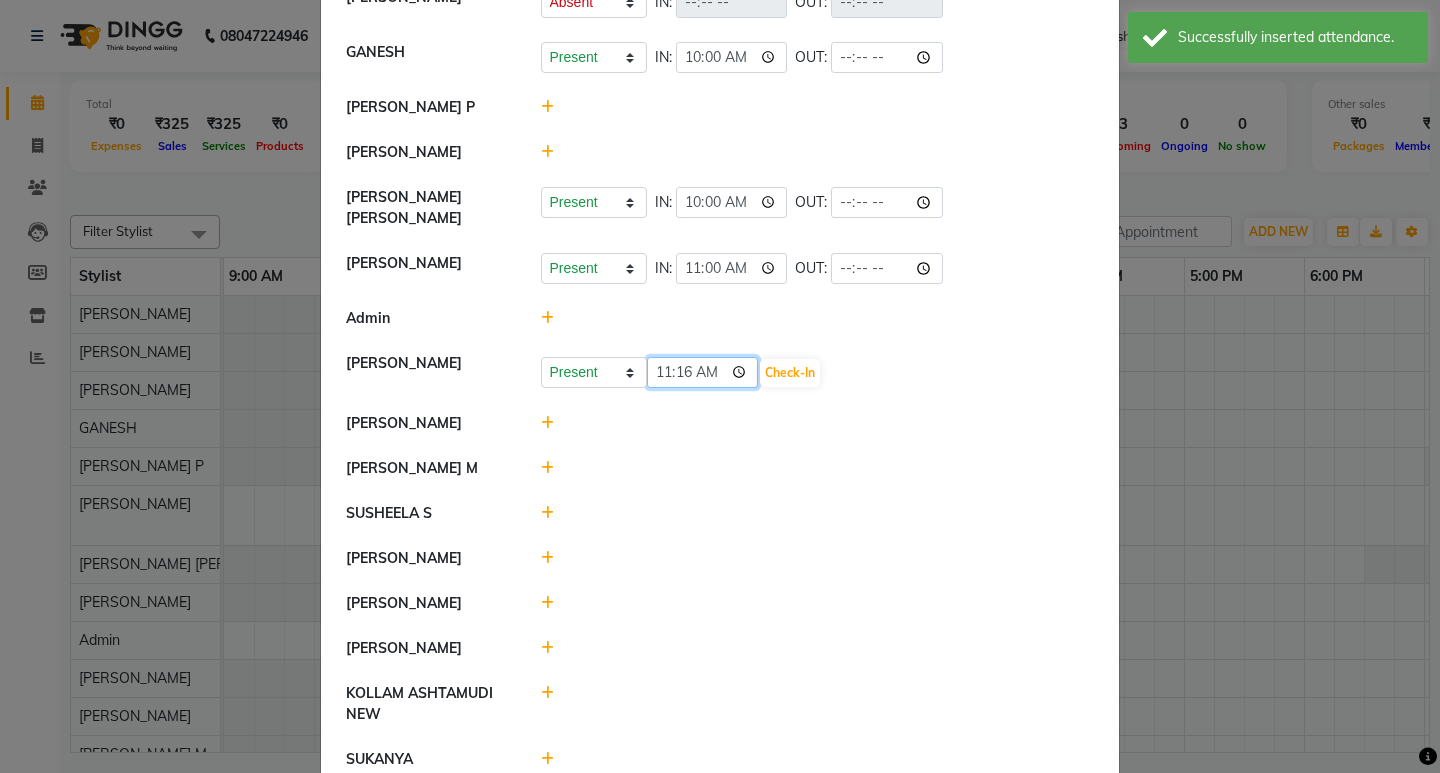 click on "11:16" 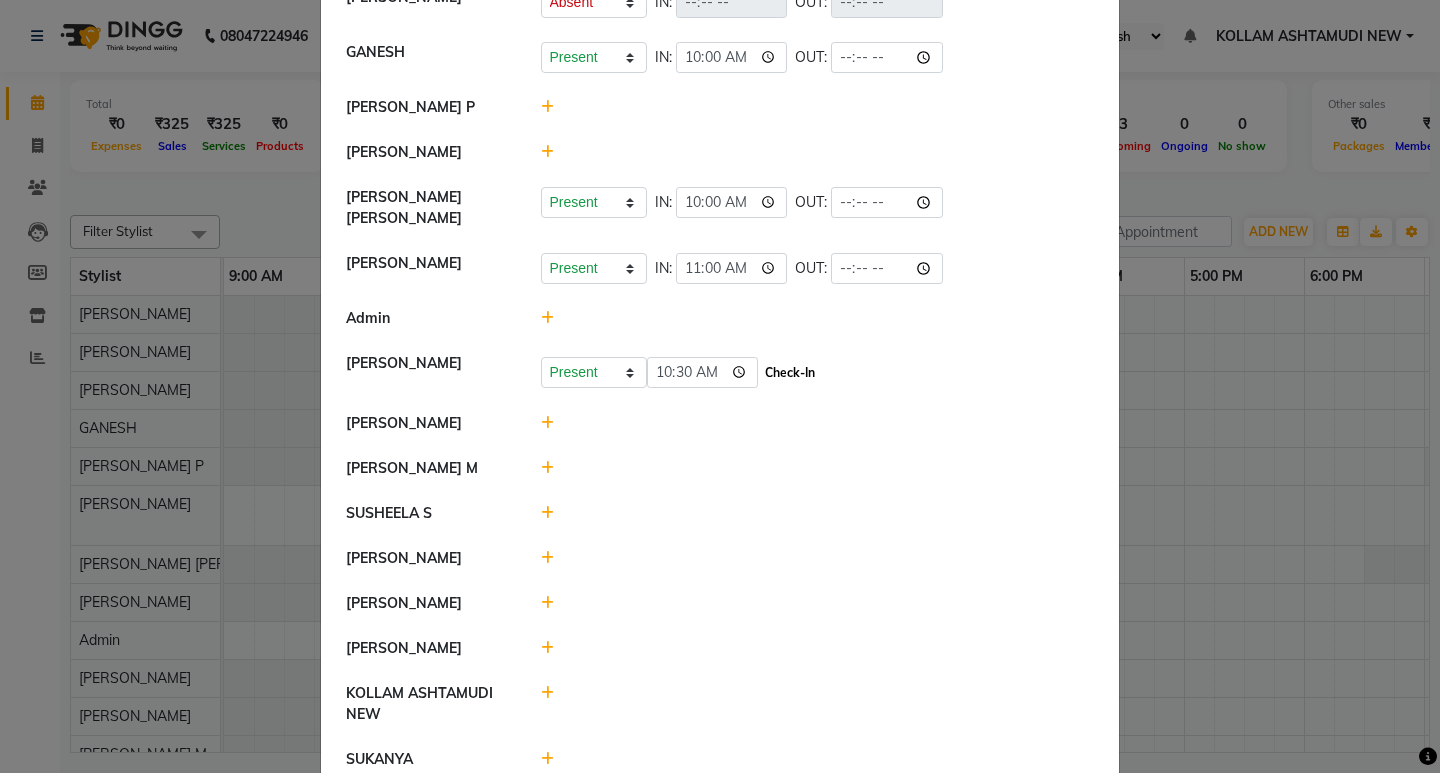 type on "10:30" 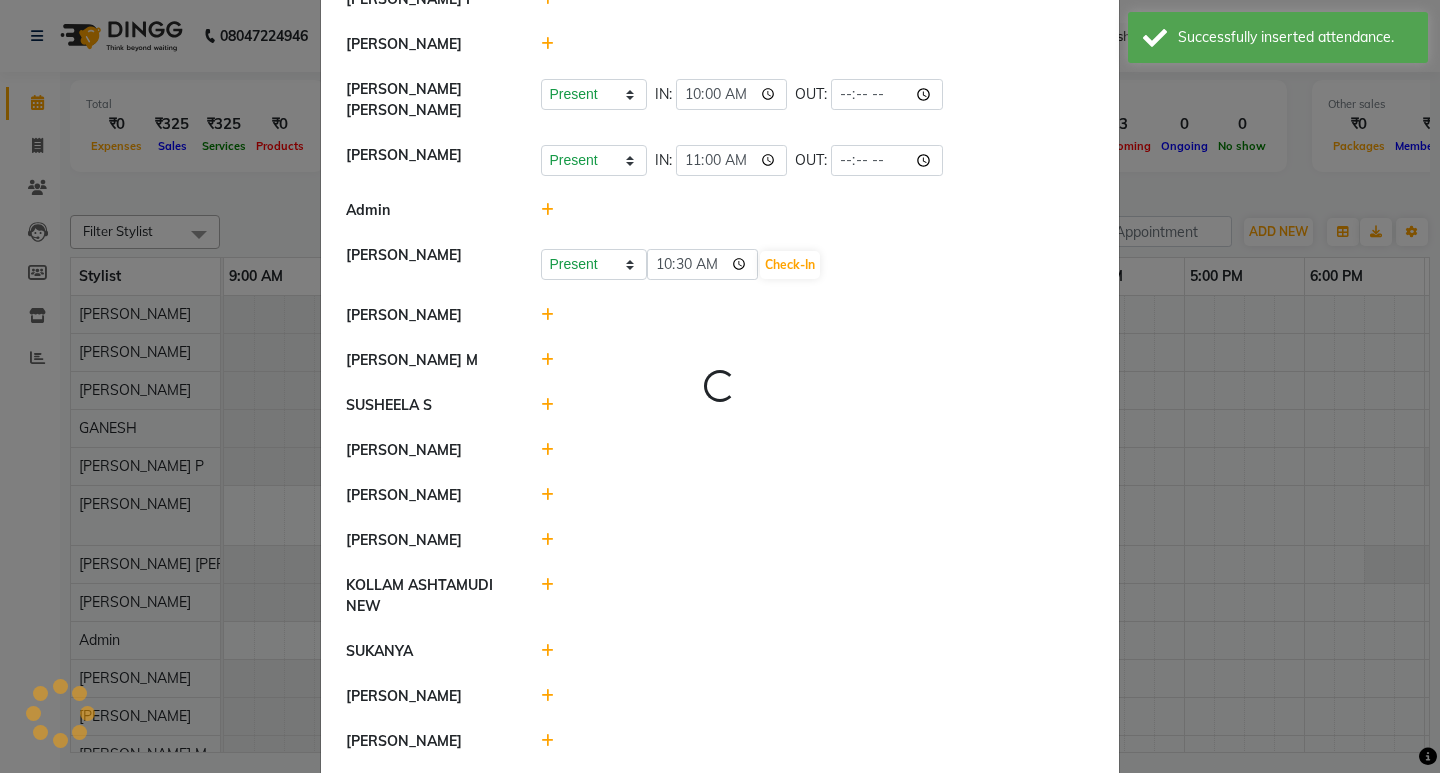 select on "A" 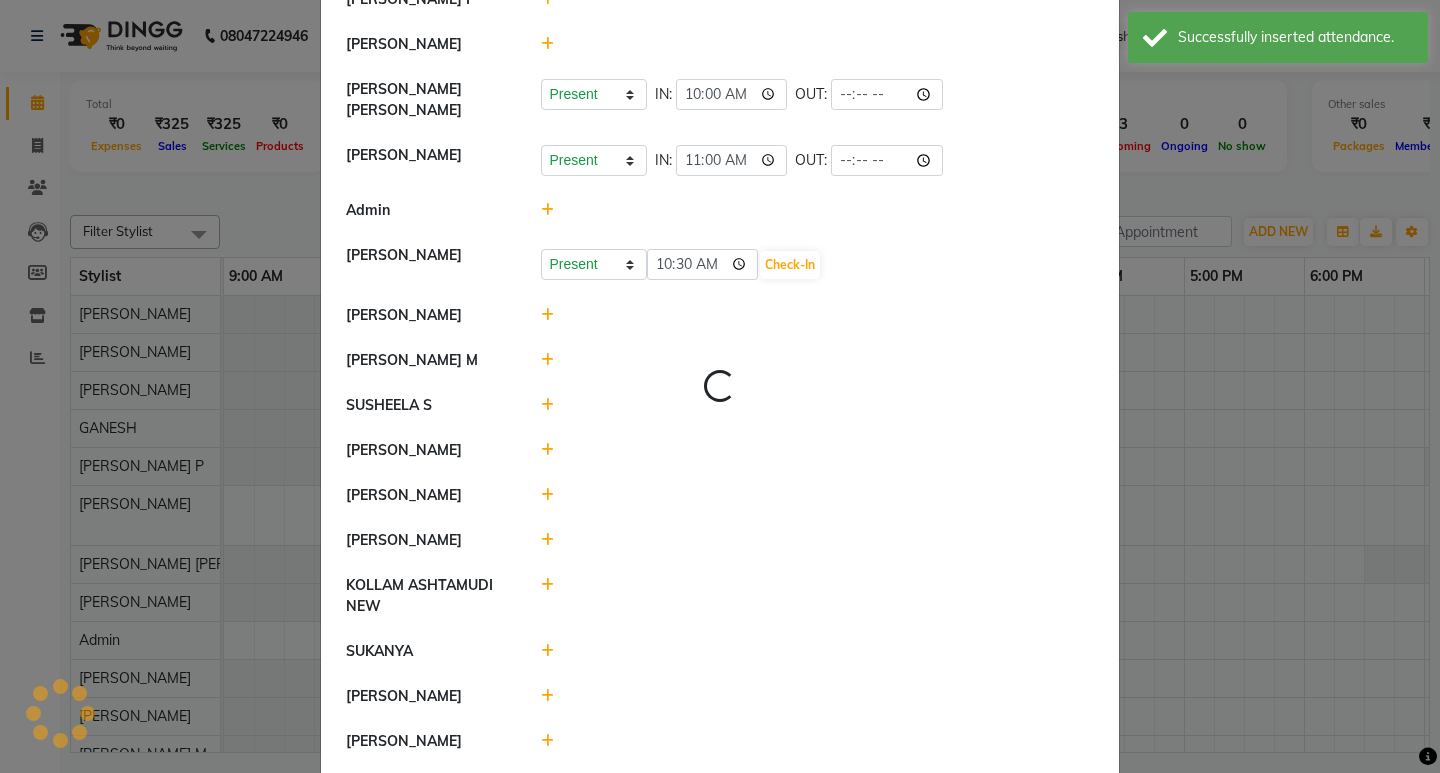 select on "A" 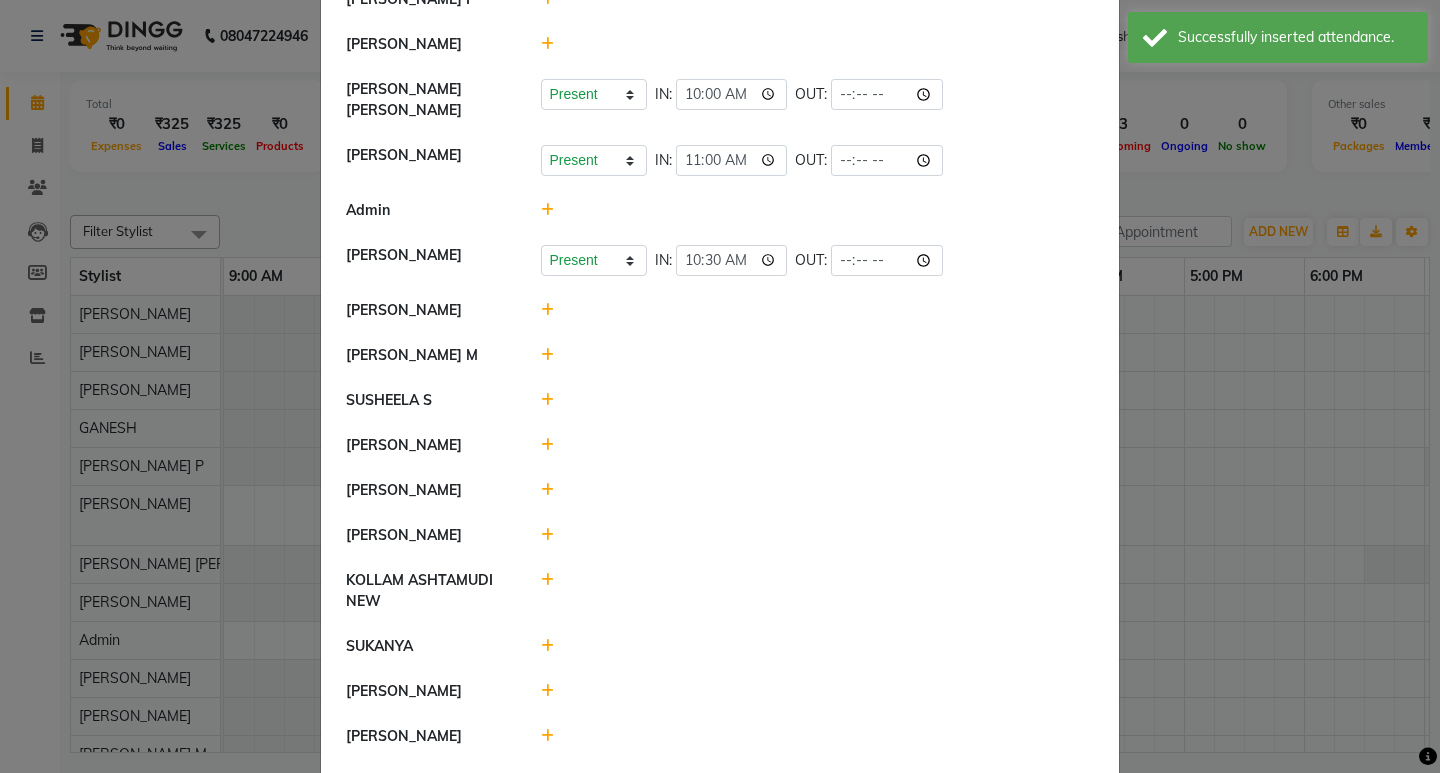 scroll, scrollTop: 500, scrollLeft: 0, axis: vertical 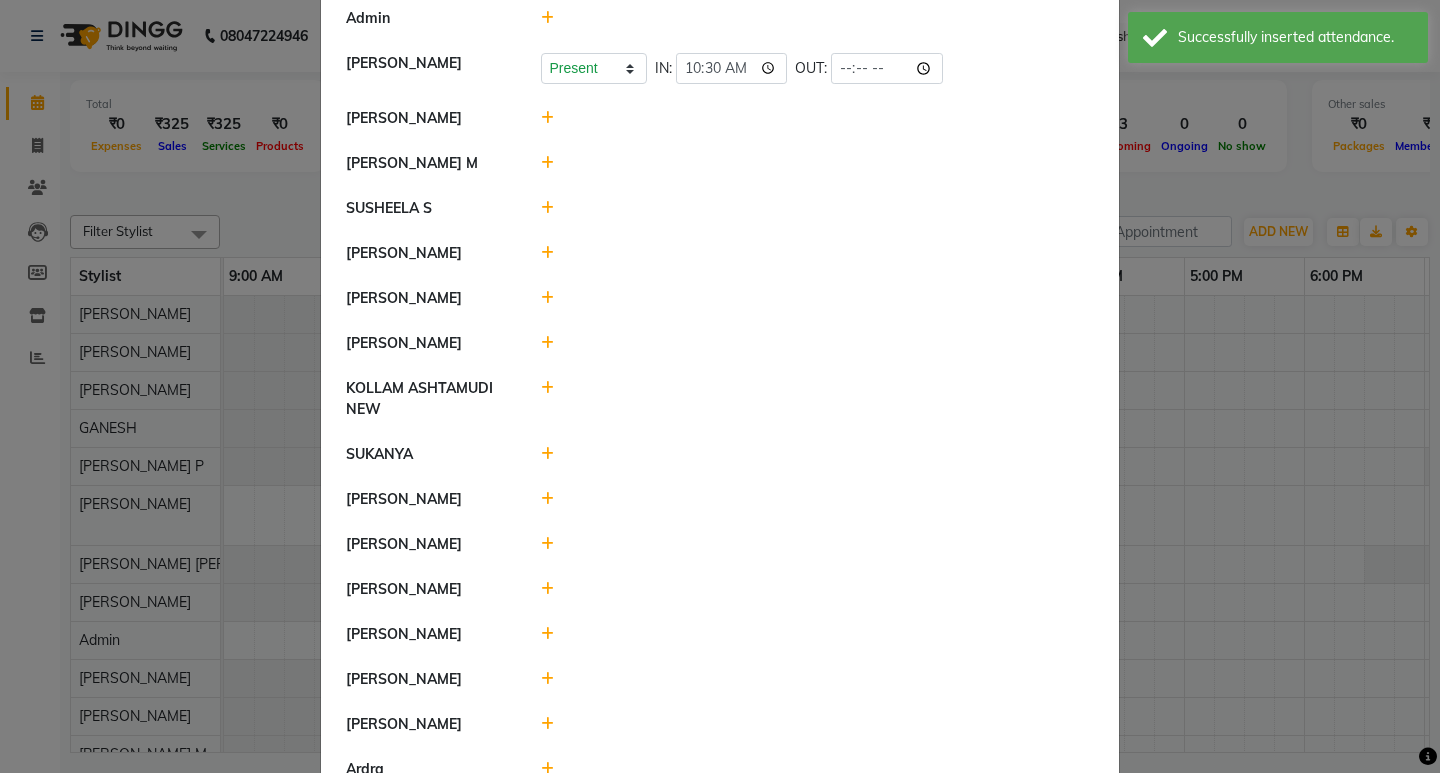 click 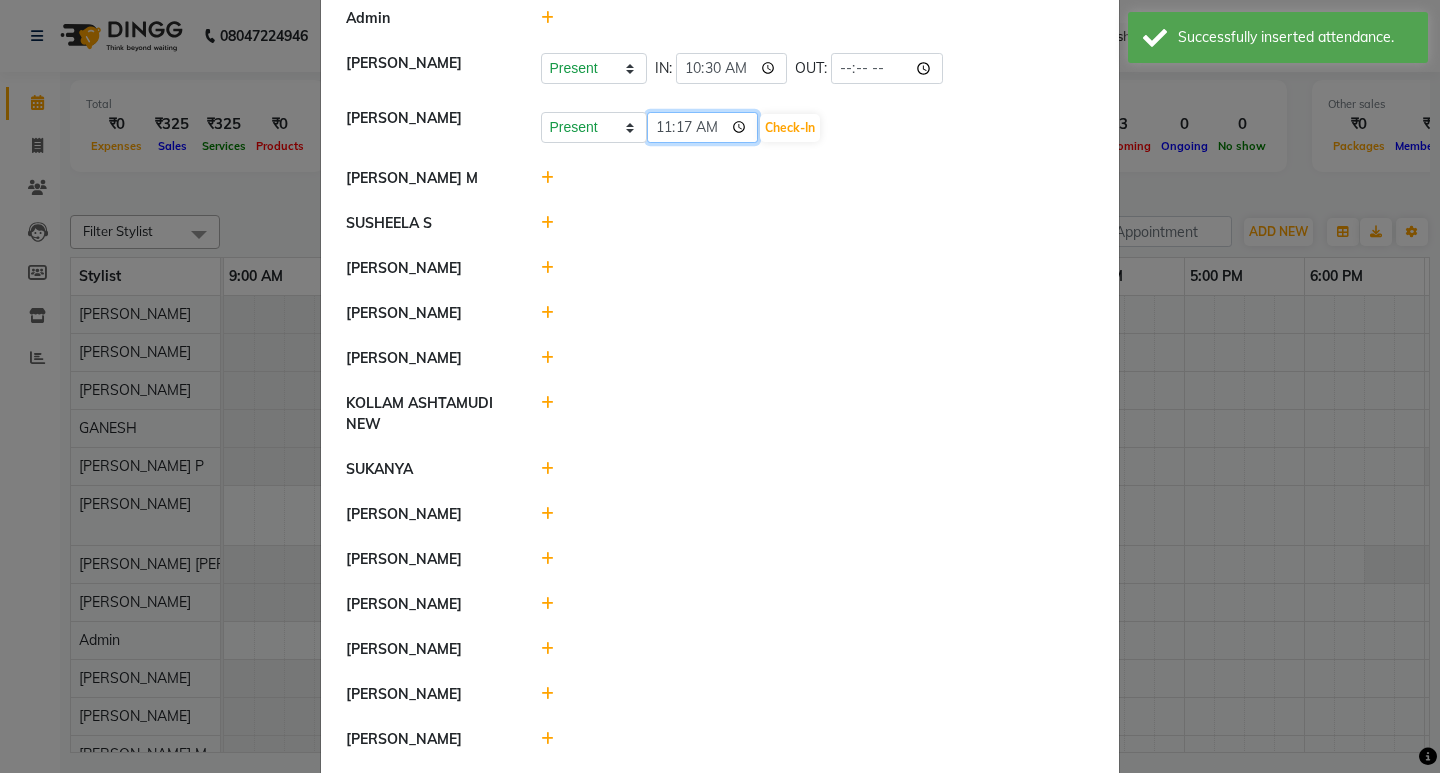 drag, startPoint x: 744, startPoint y: 114, endPoint x: 722, endPoint y: 131, distance: 27.802877 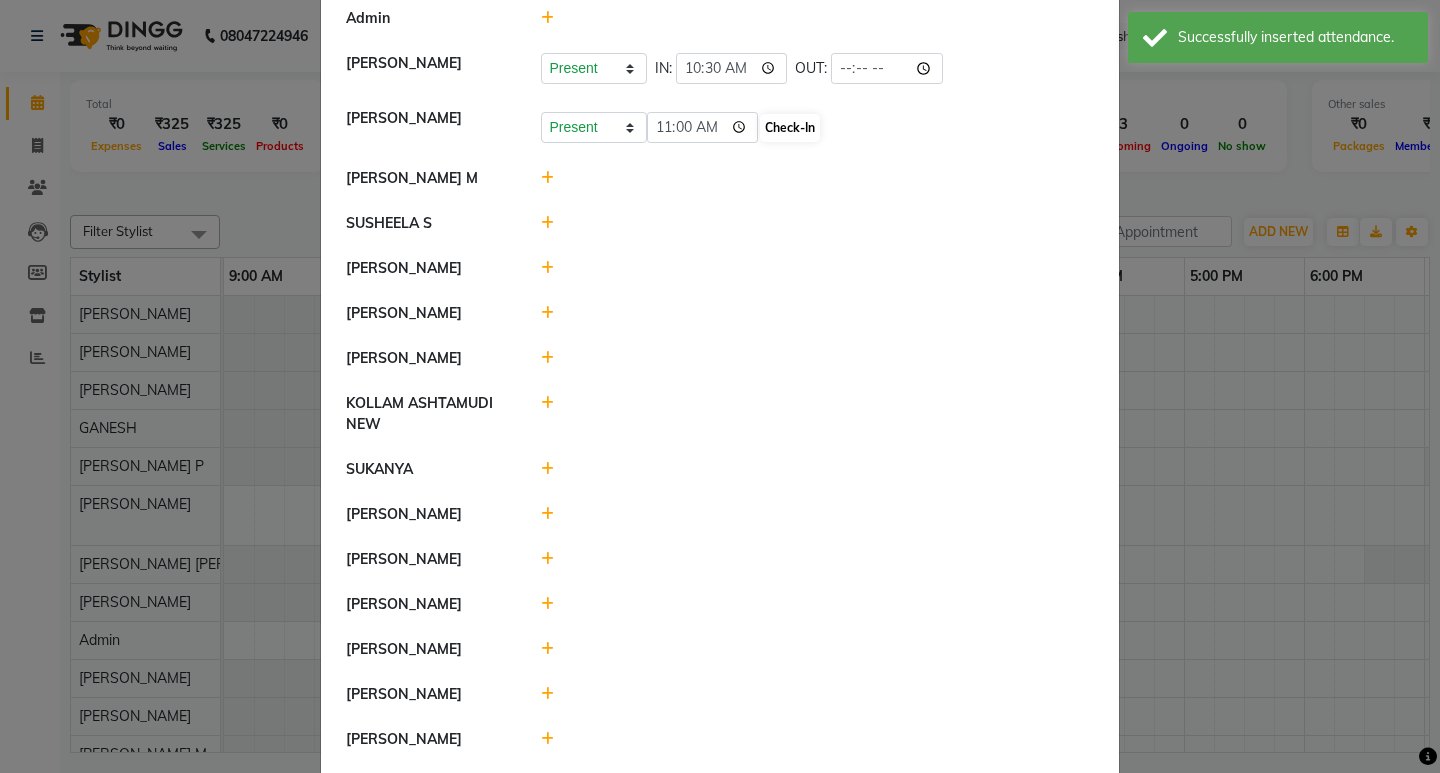 type on "11:00" 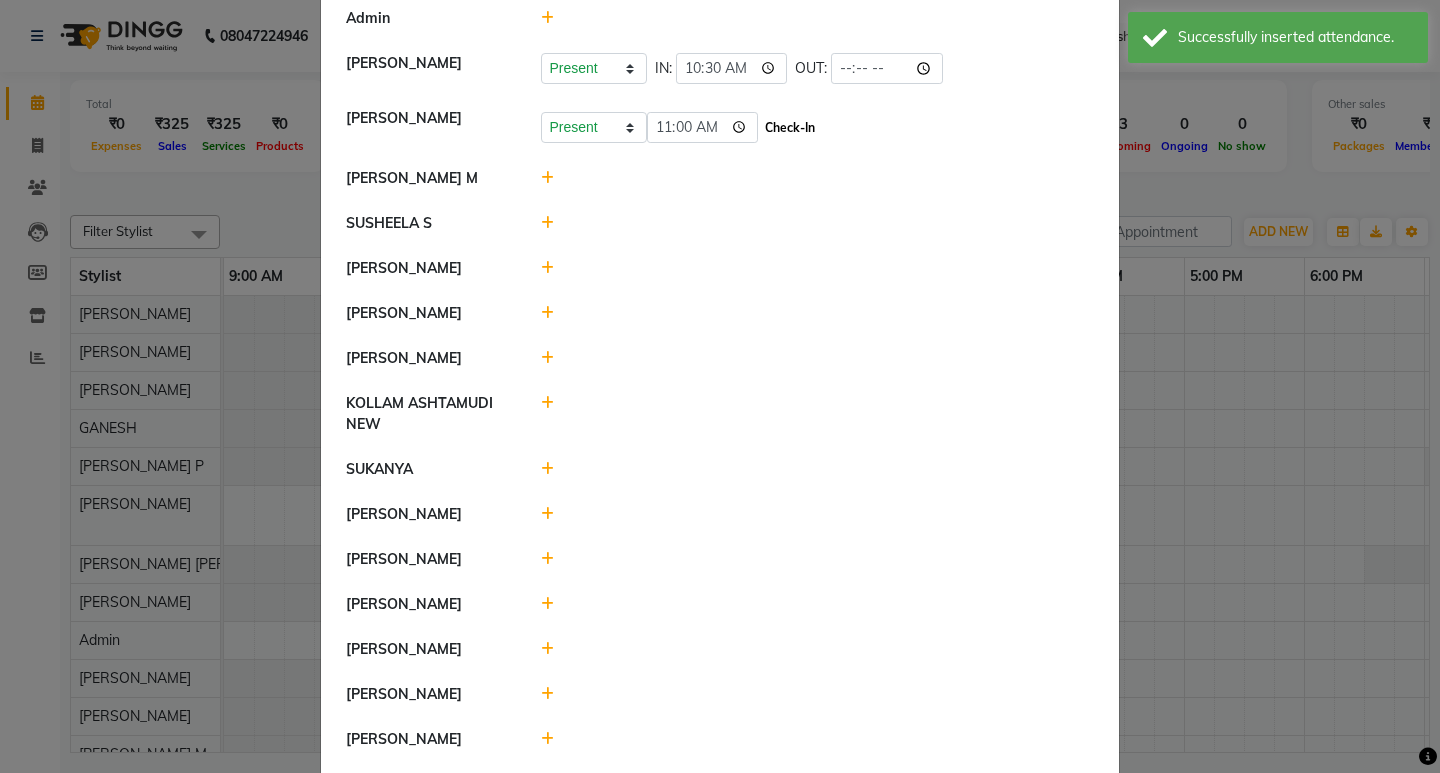 drag, startPoint x: 781, startPoint y: 113, endPoint x: 774, endPoint y: 121, distance: 10.630146 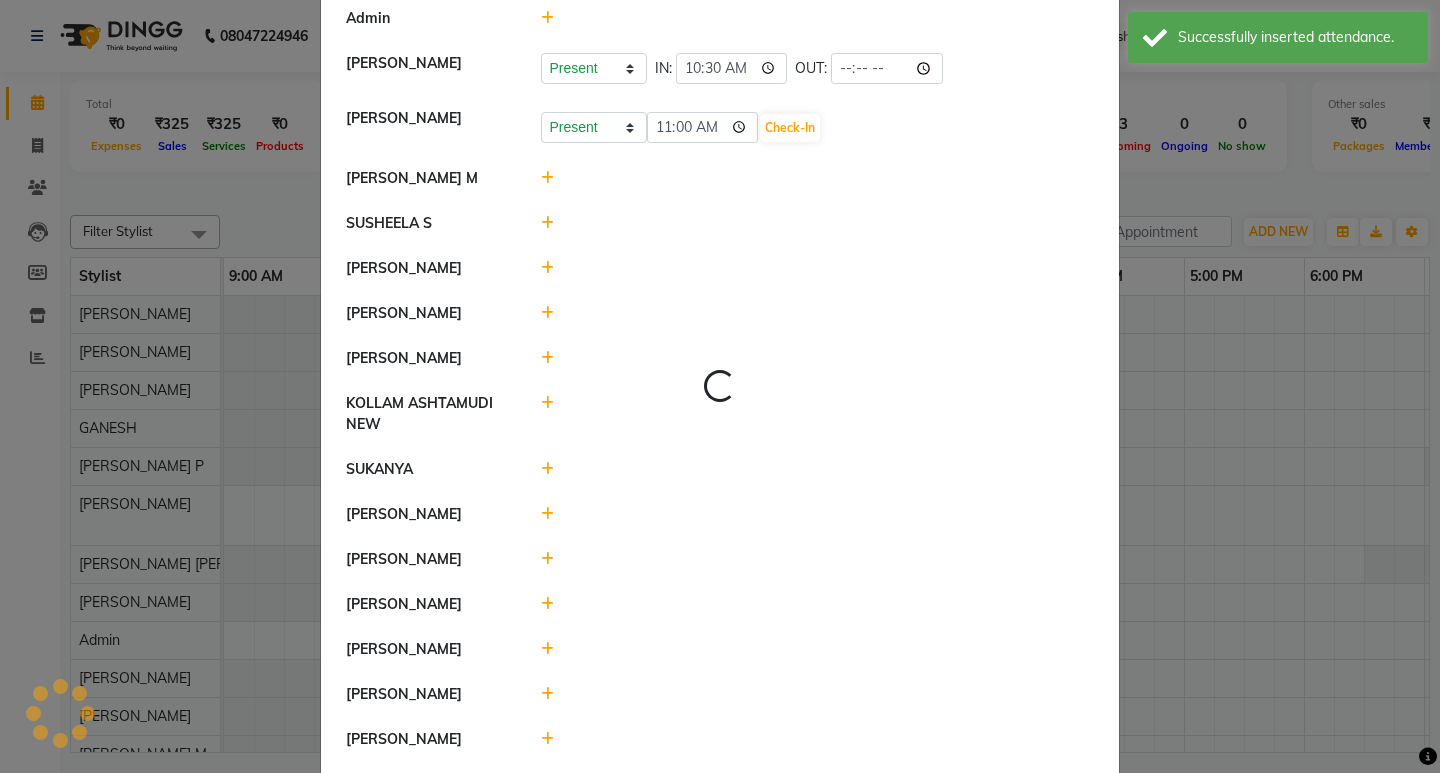 select on "A" 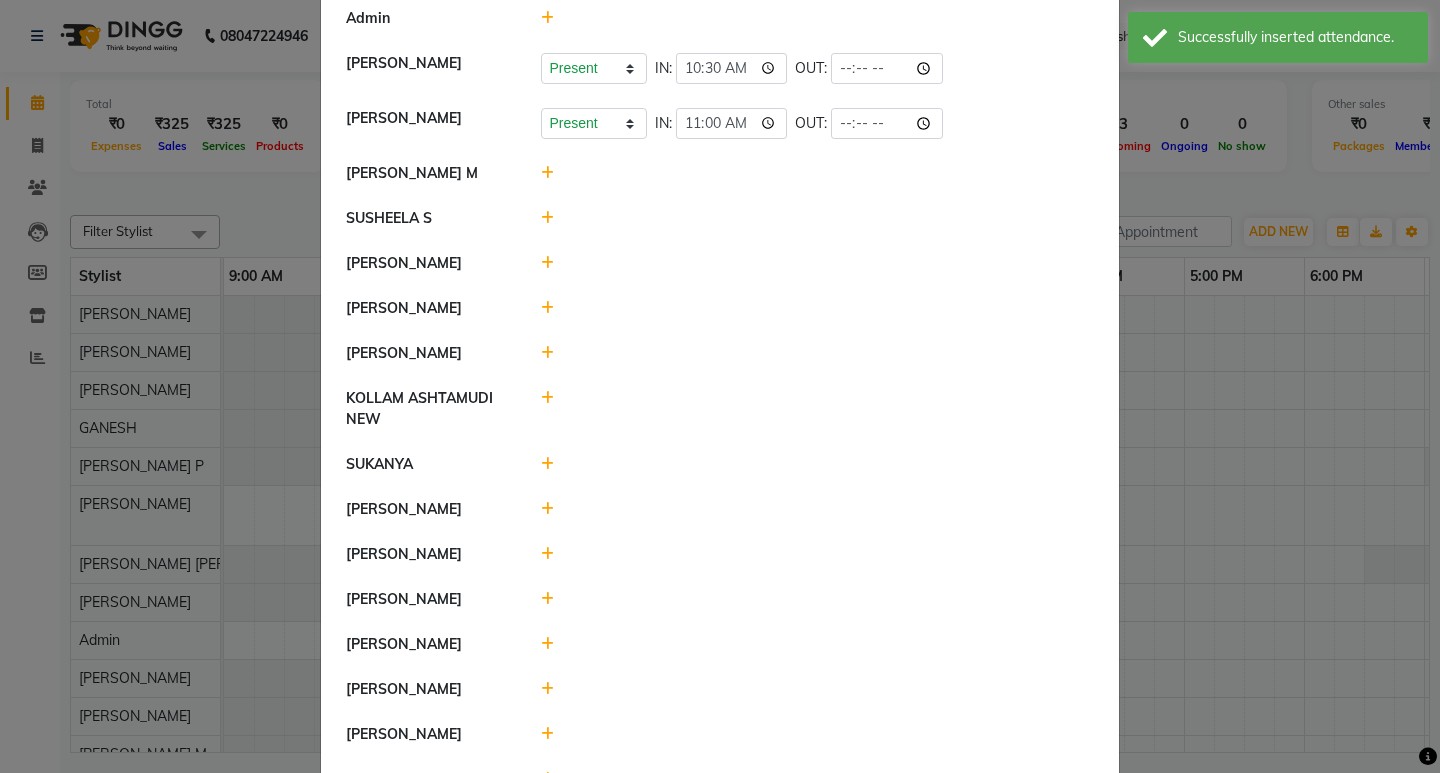 click 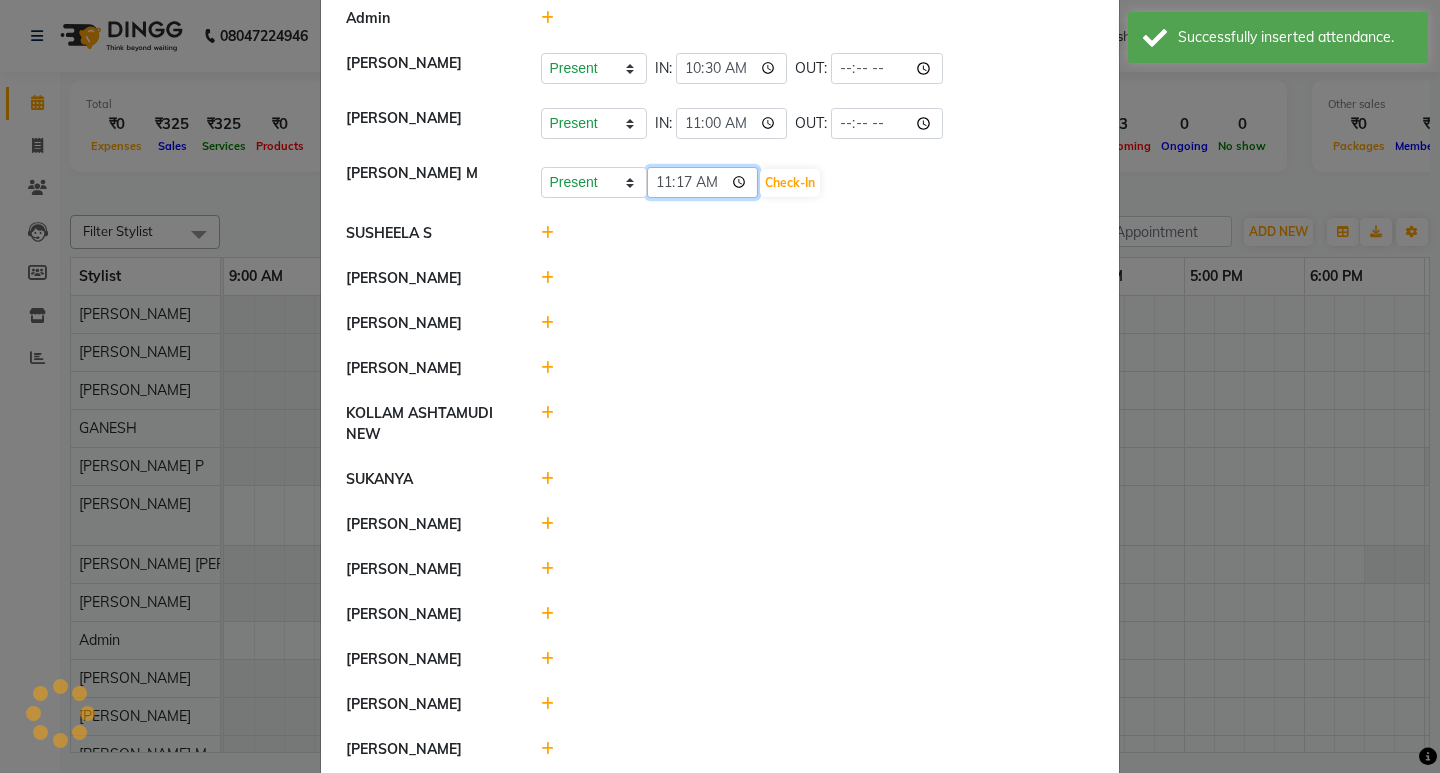click on "11:17" 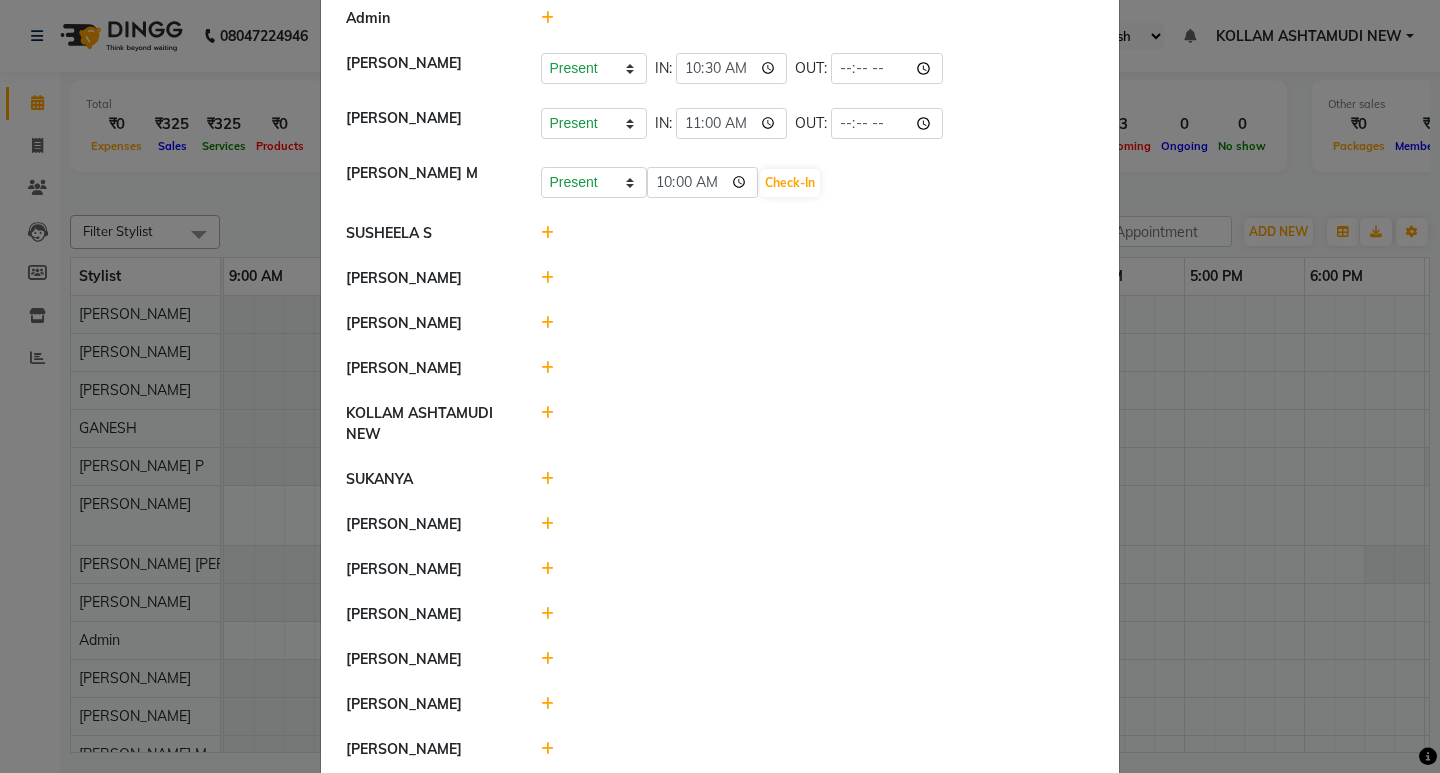 type on "10:00" 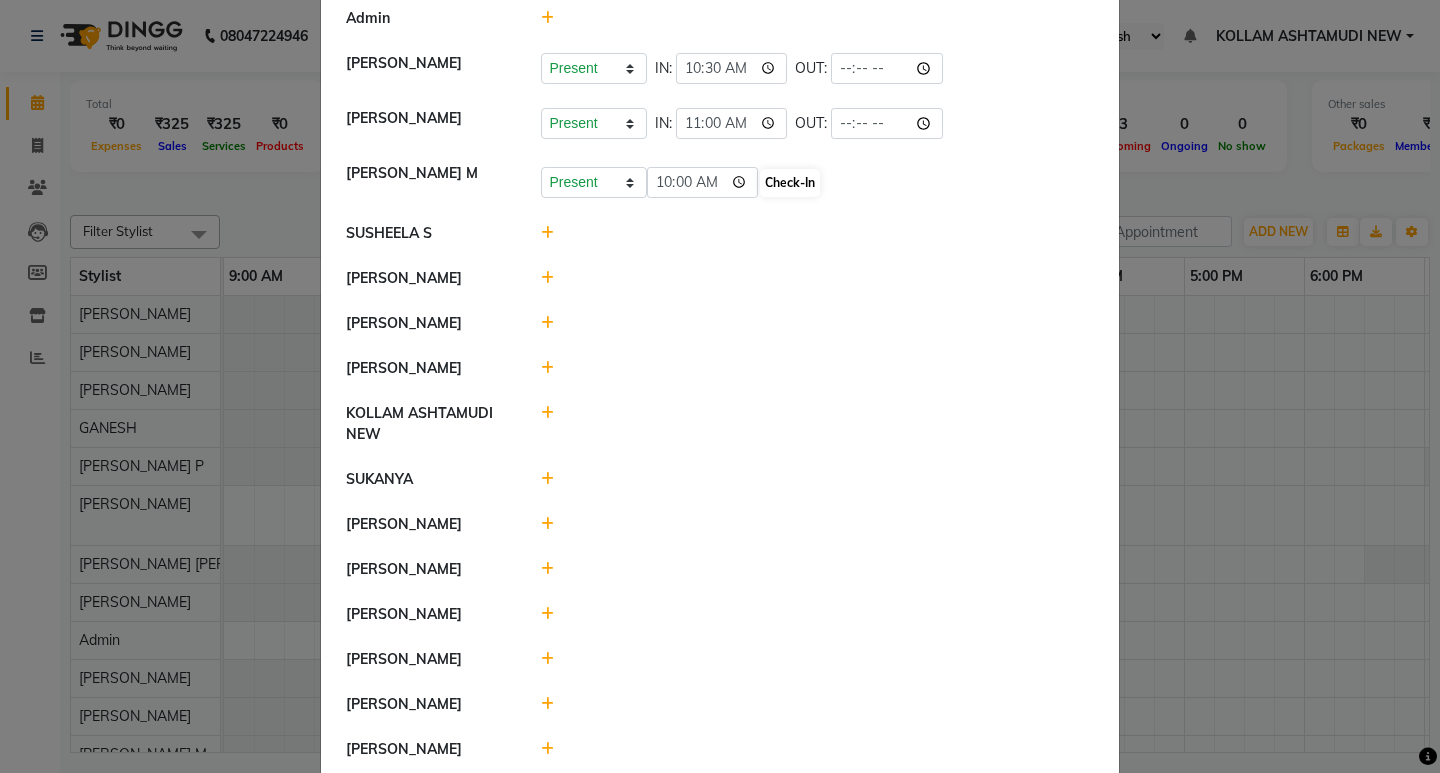 click on "Present Absent Late Half Day Weekly Off 10:00 Check-In" 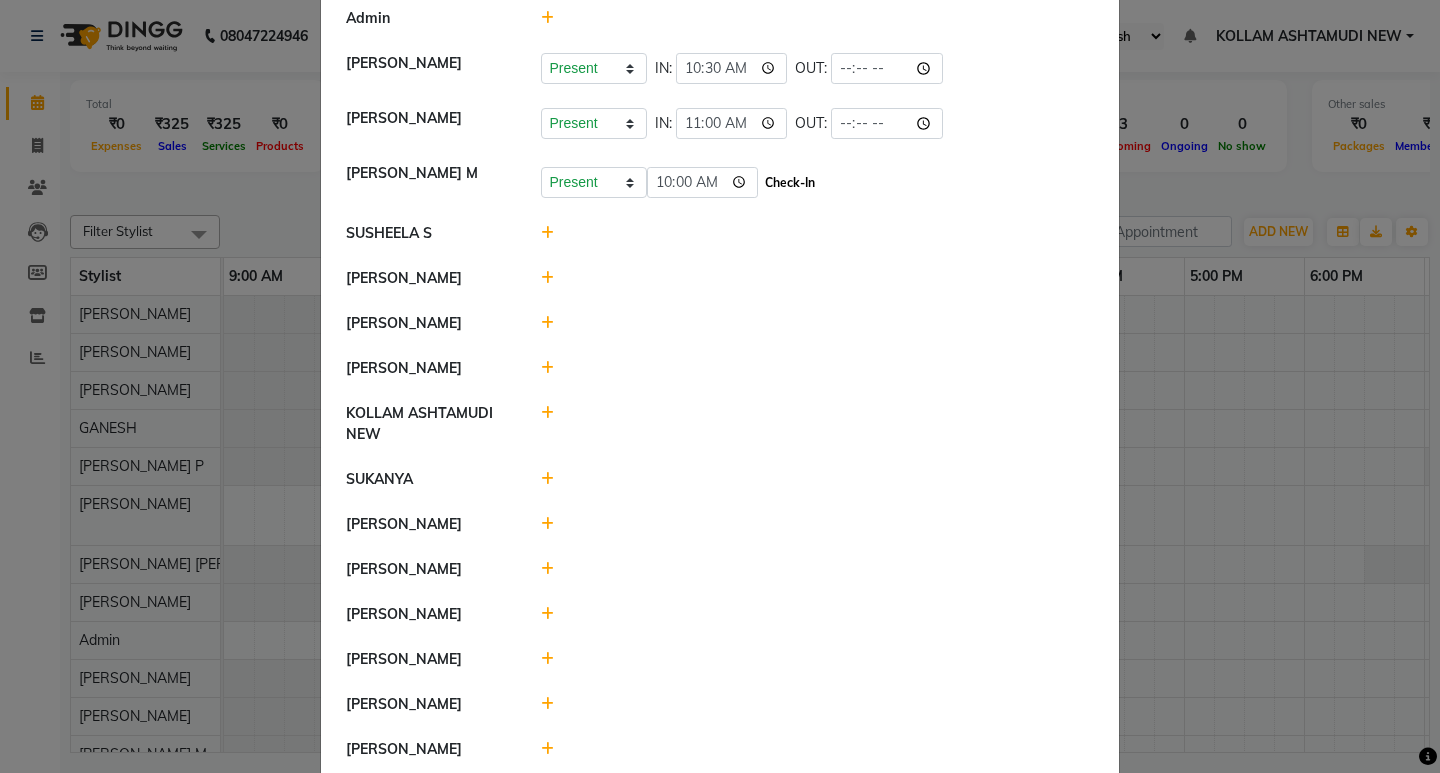 click on "Check-In" 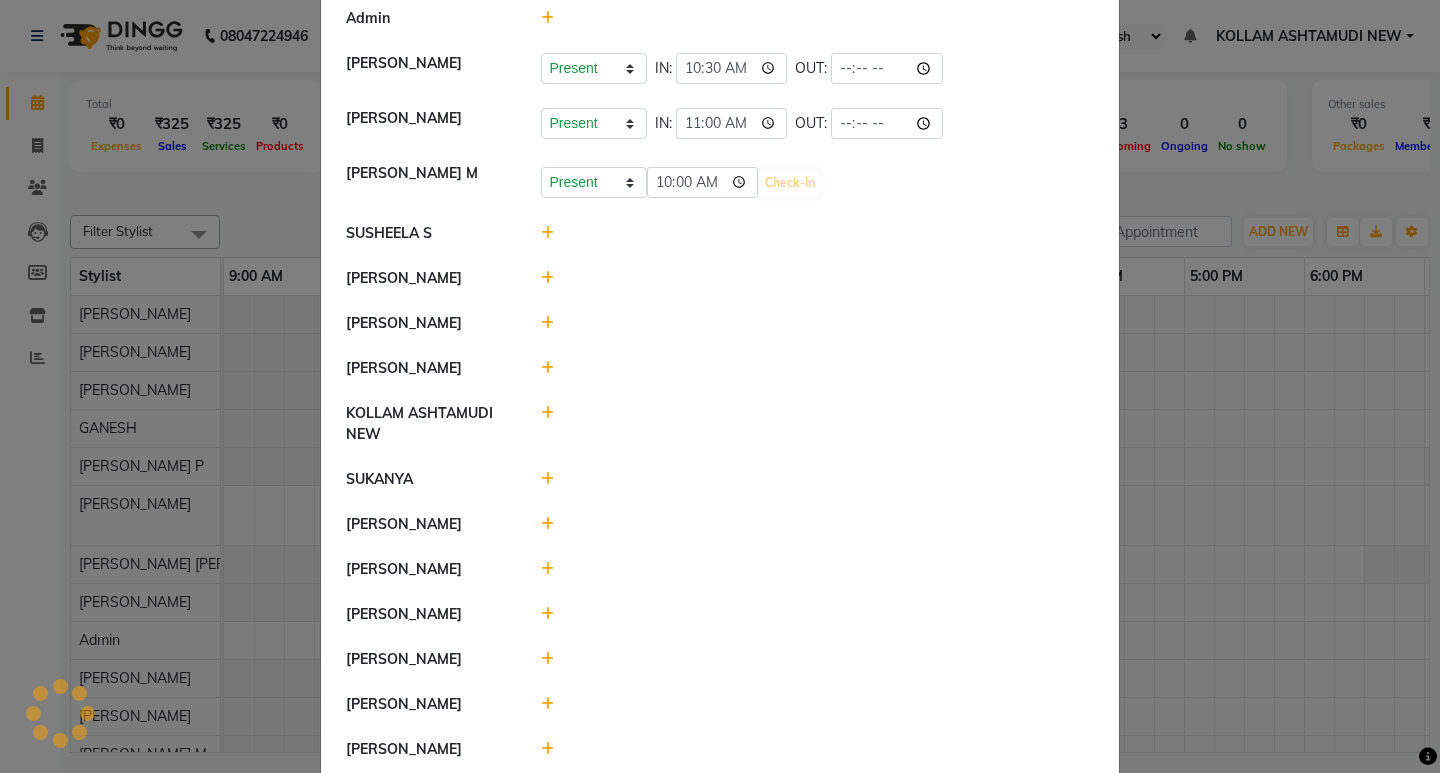 select on "A" 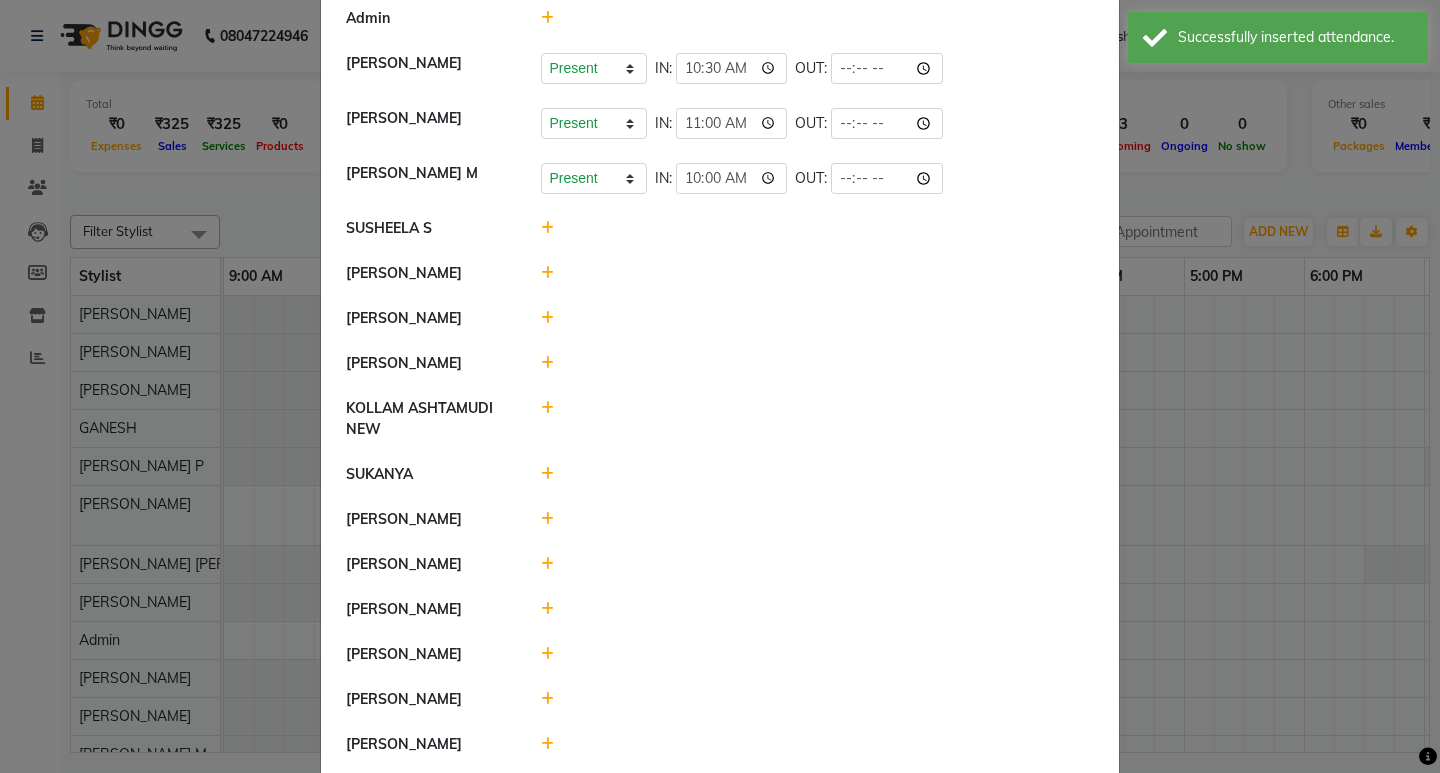 click 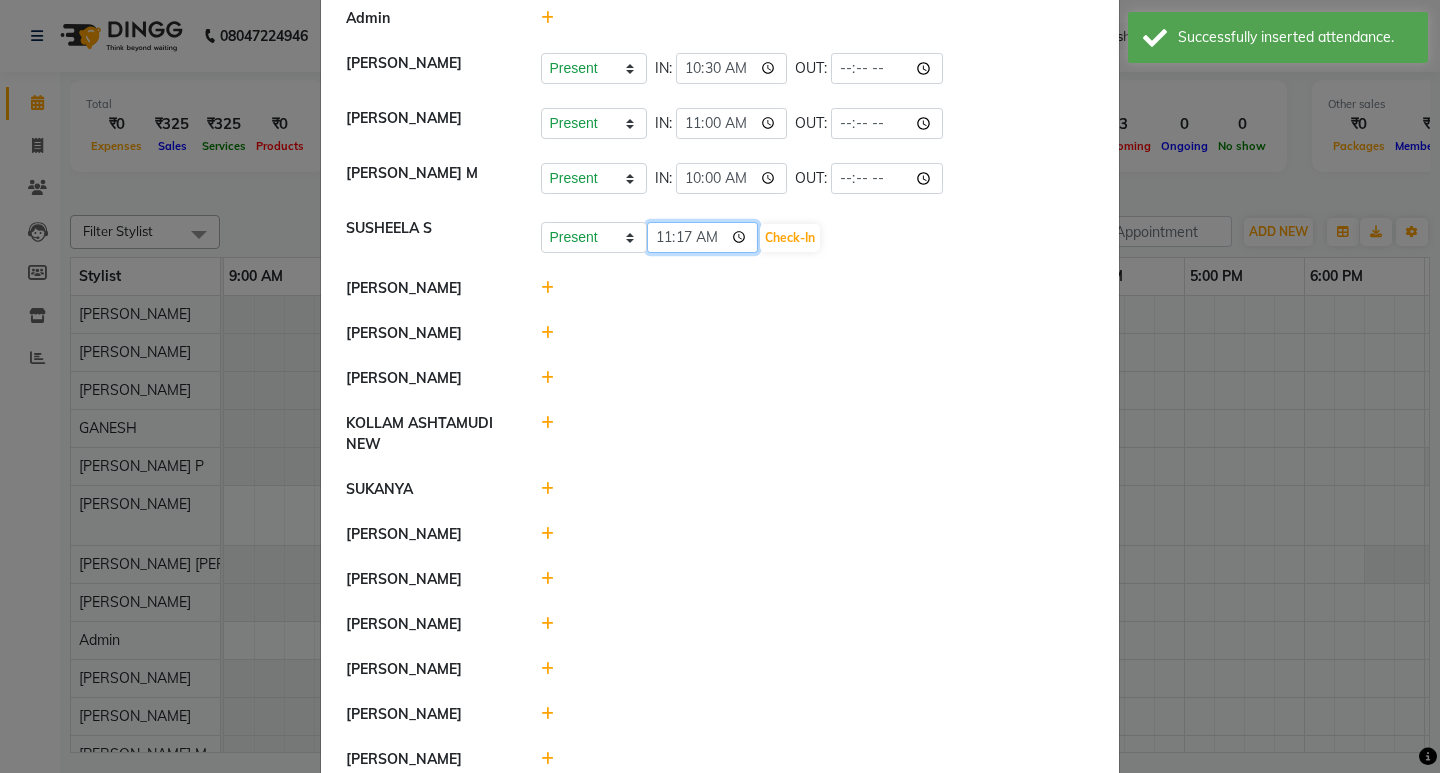 click on "11:17" 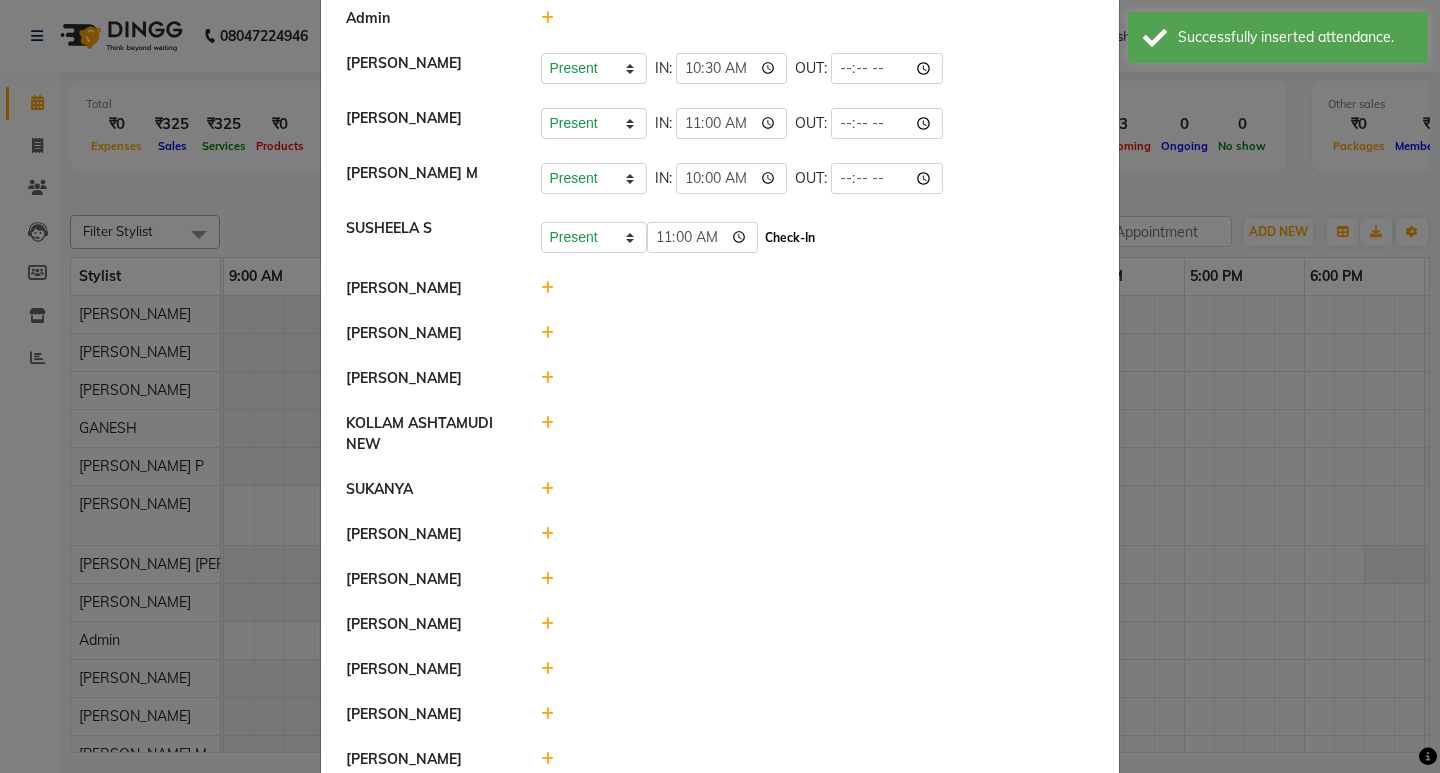 type on "11:00" 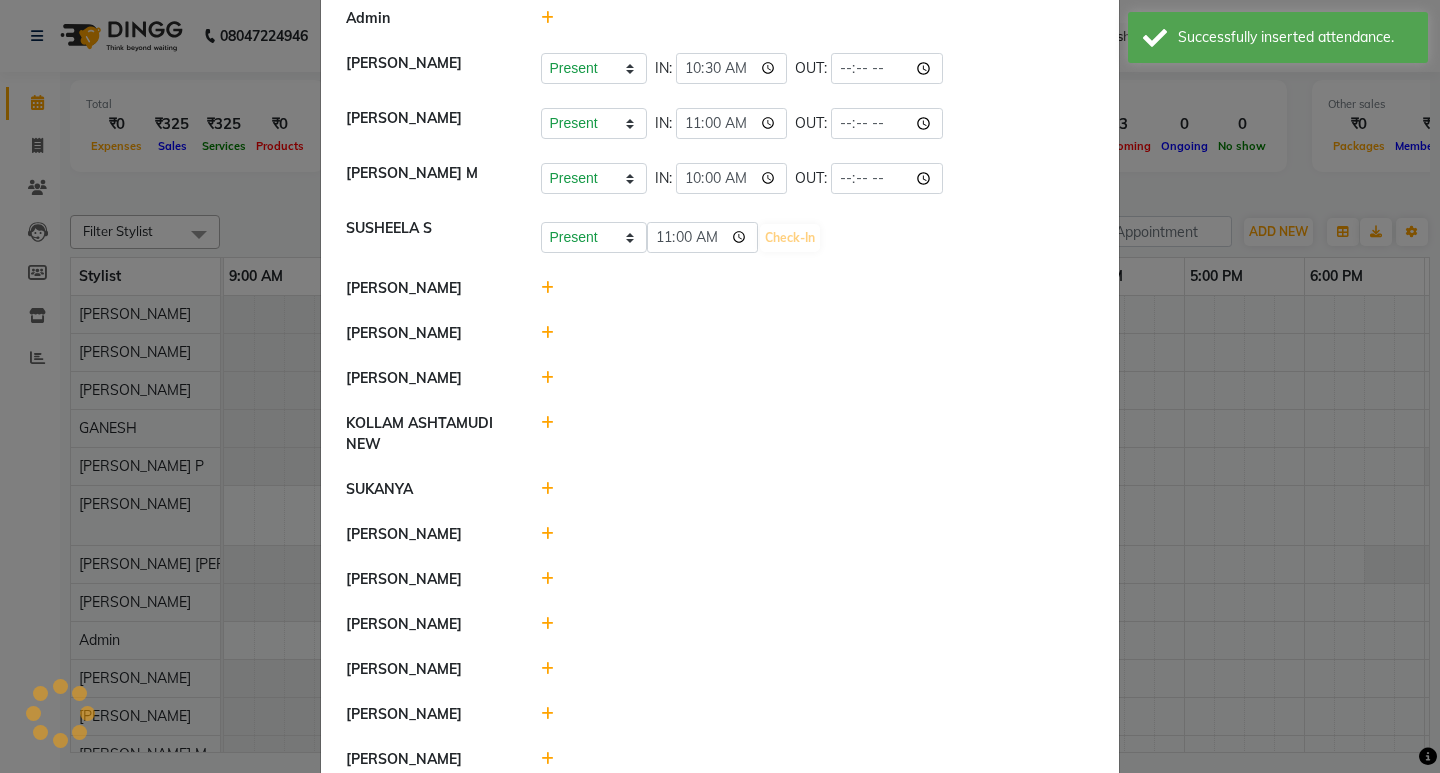 select on "A" 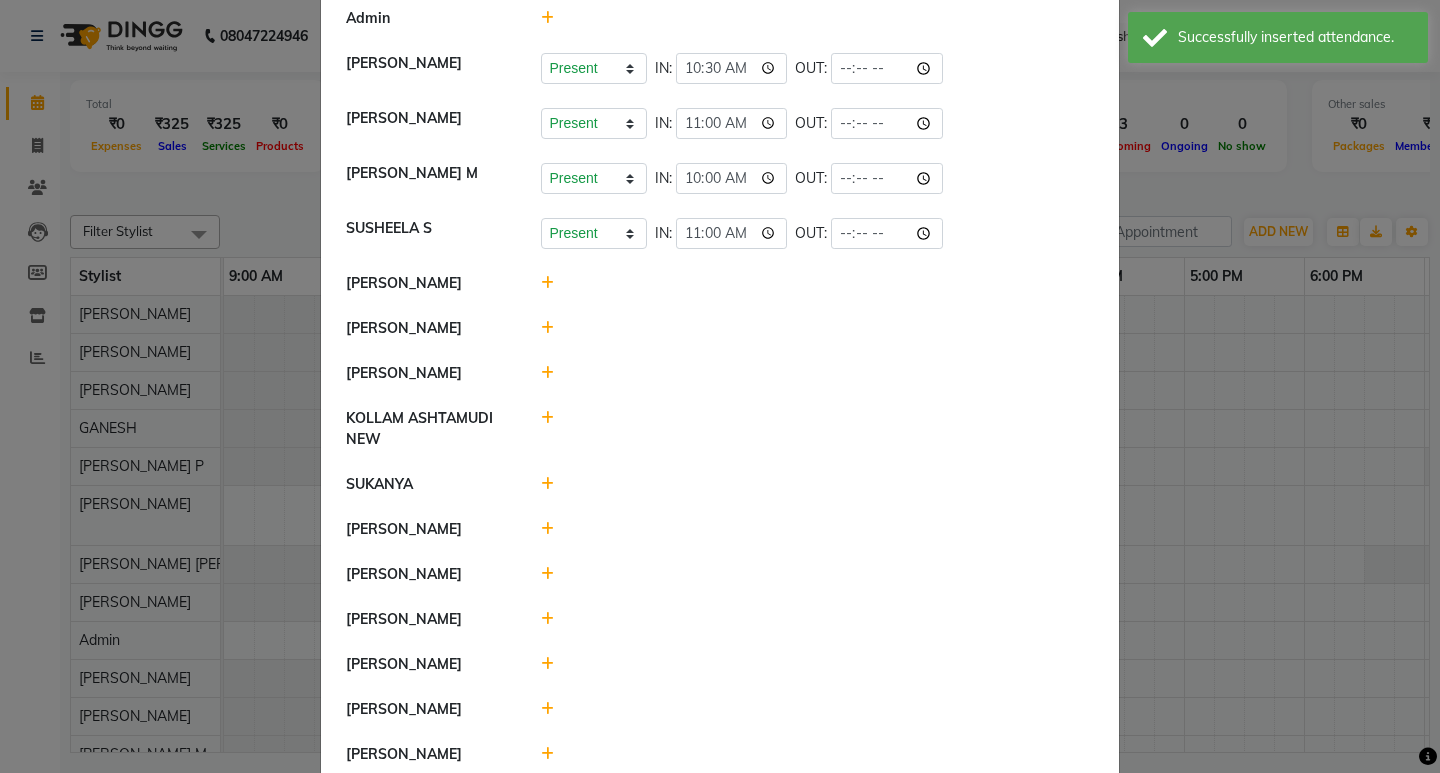 click 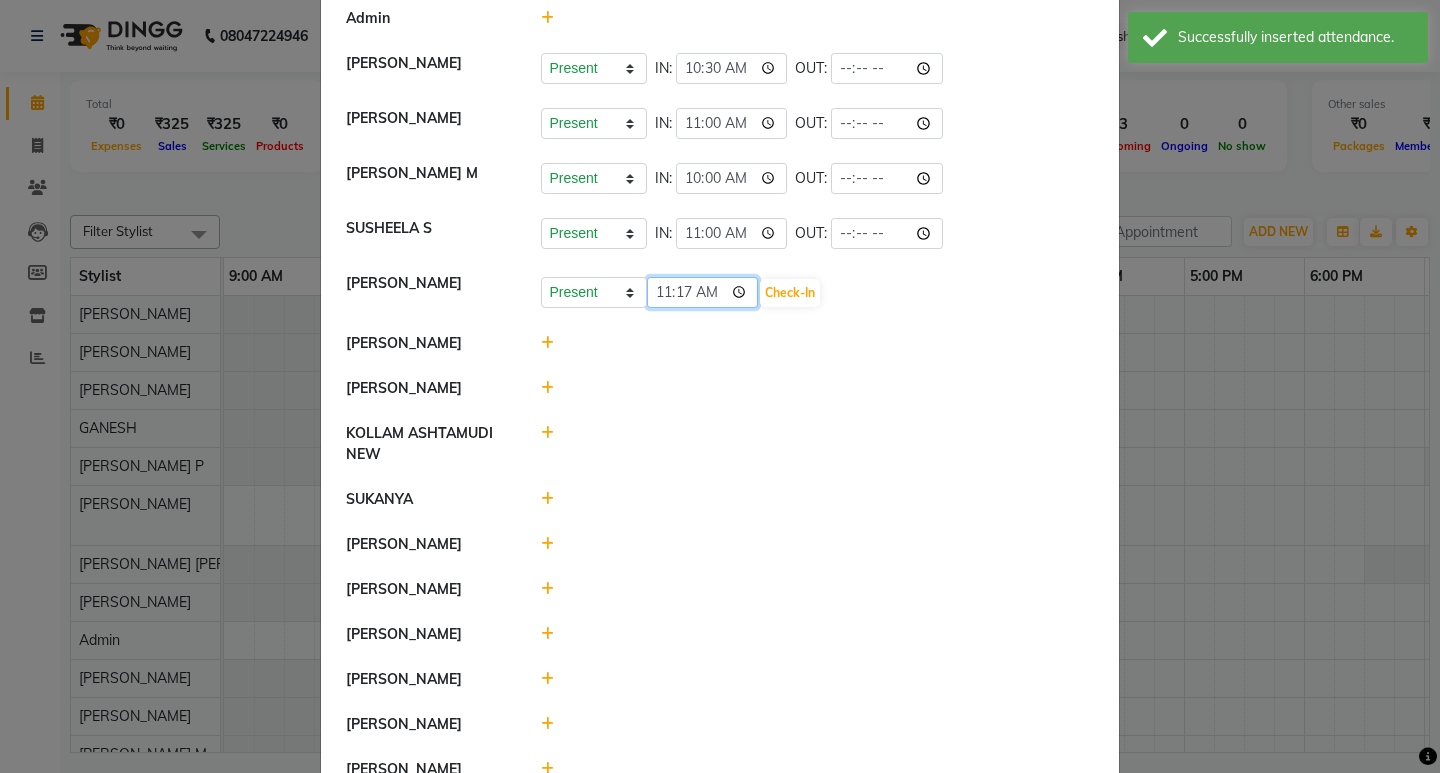 click on "11:17" 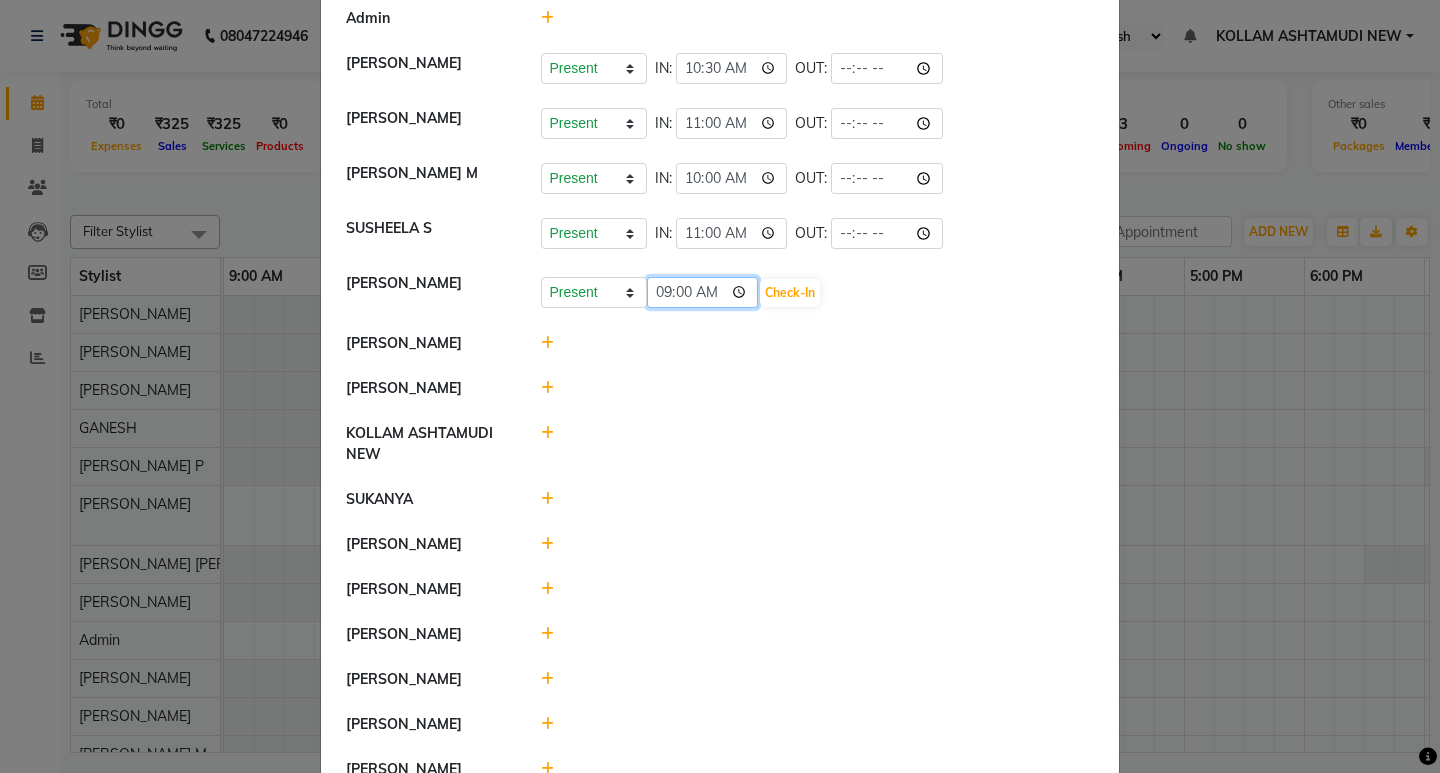 type on "09:00" 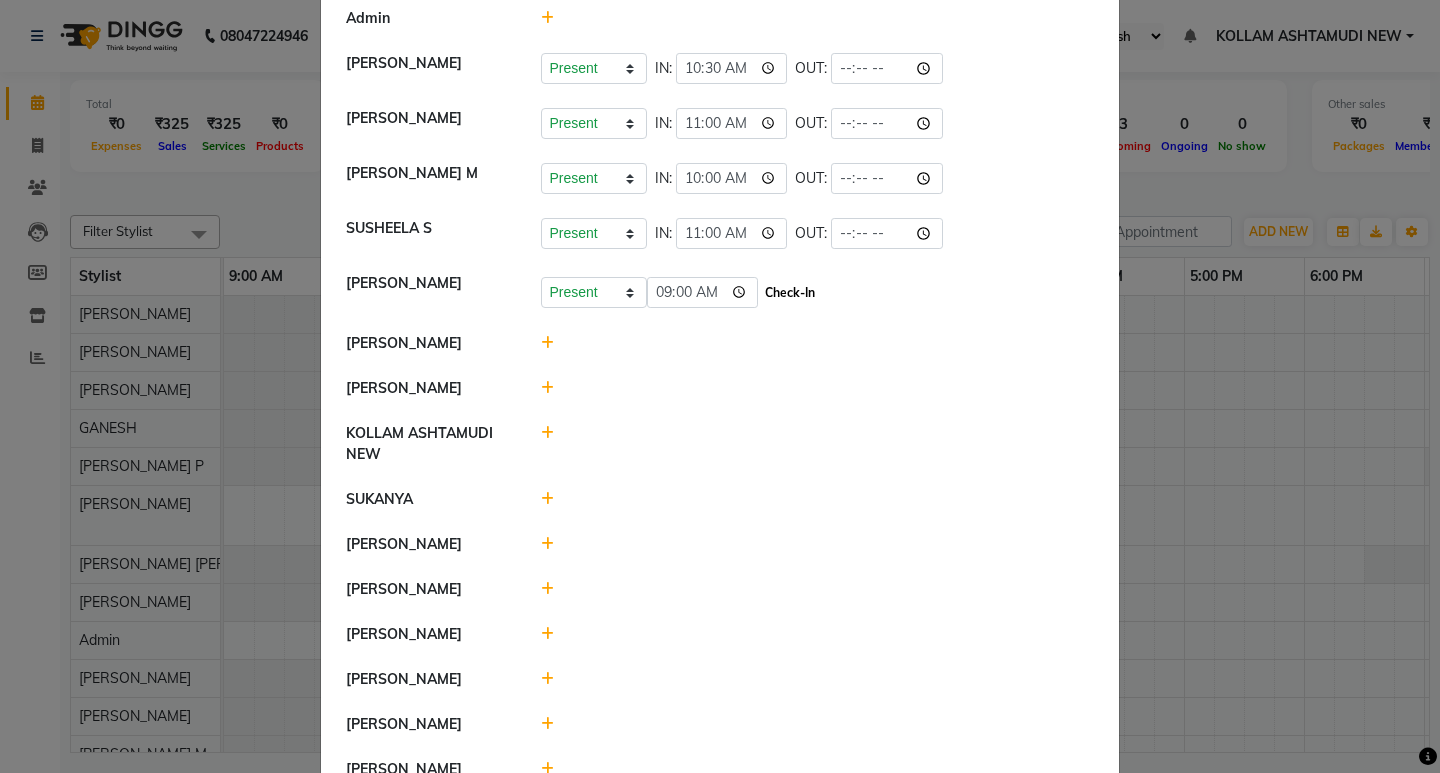 click on "Check-In" 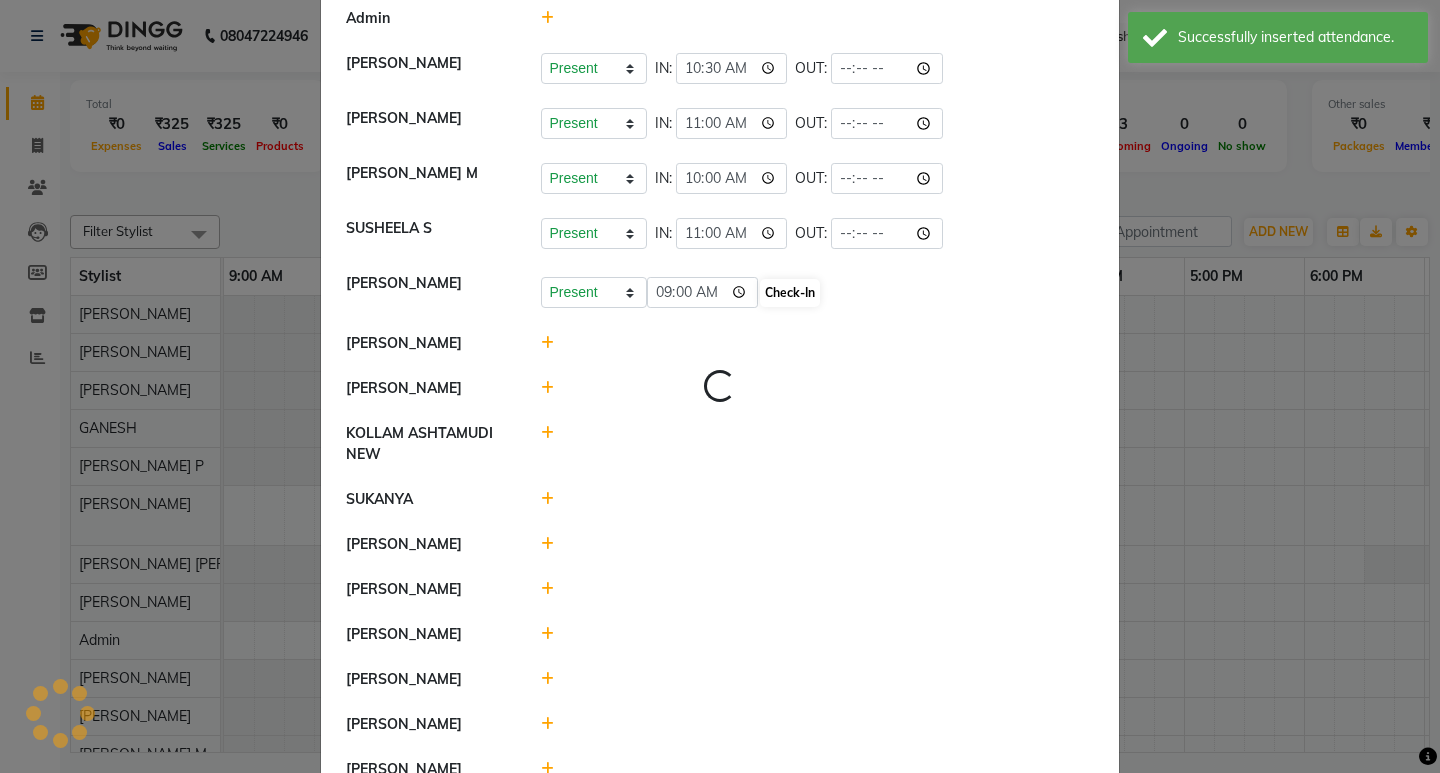 select on "A" 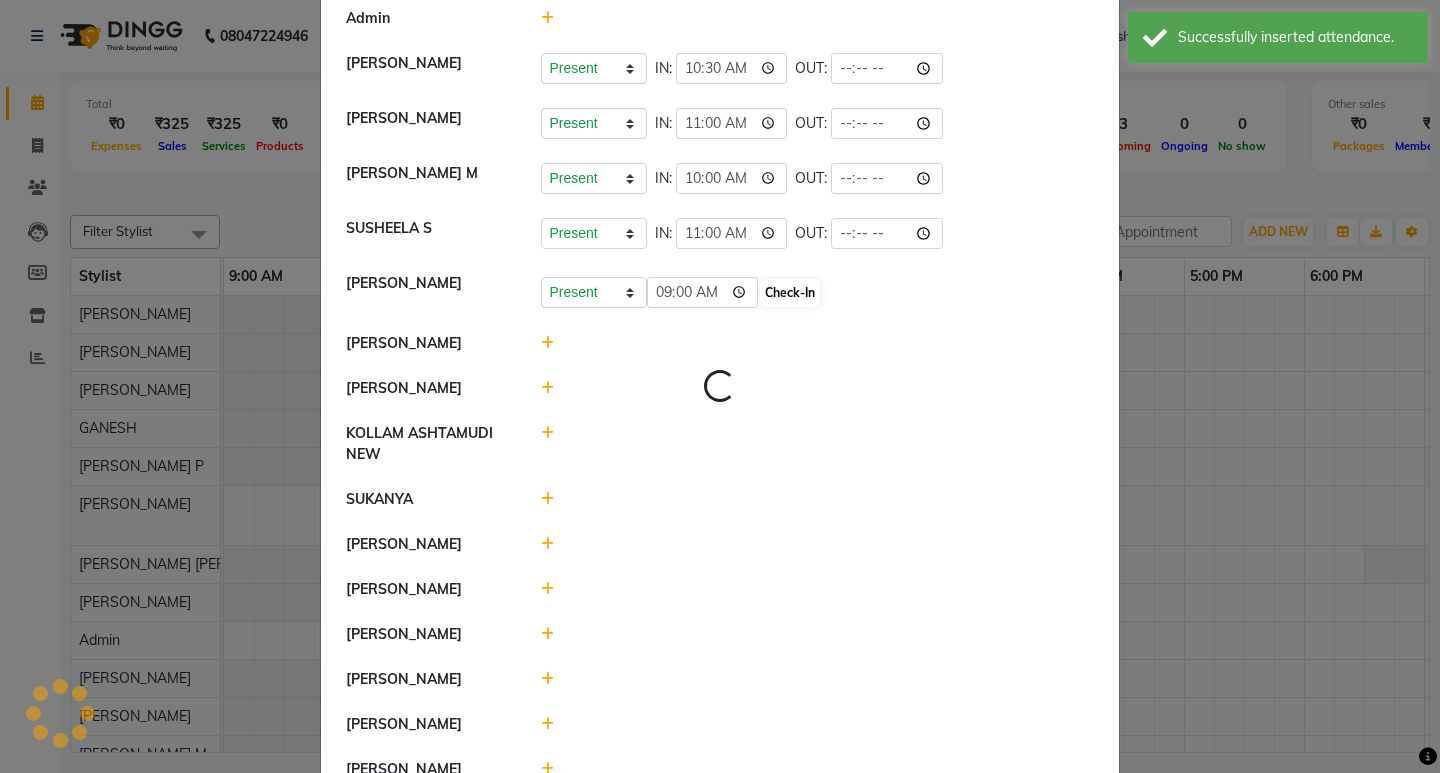 select on "A" 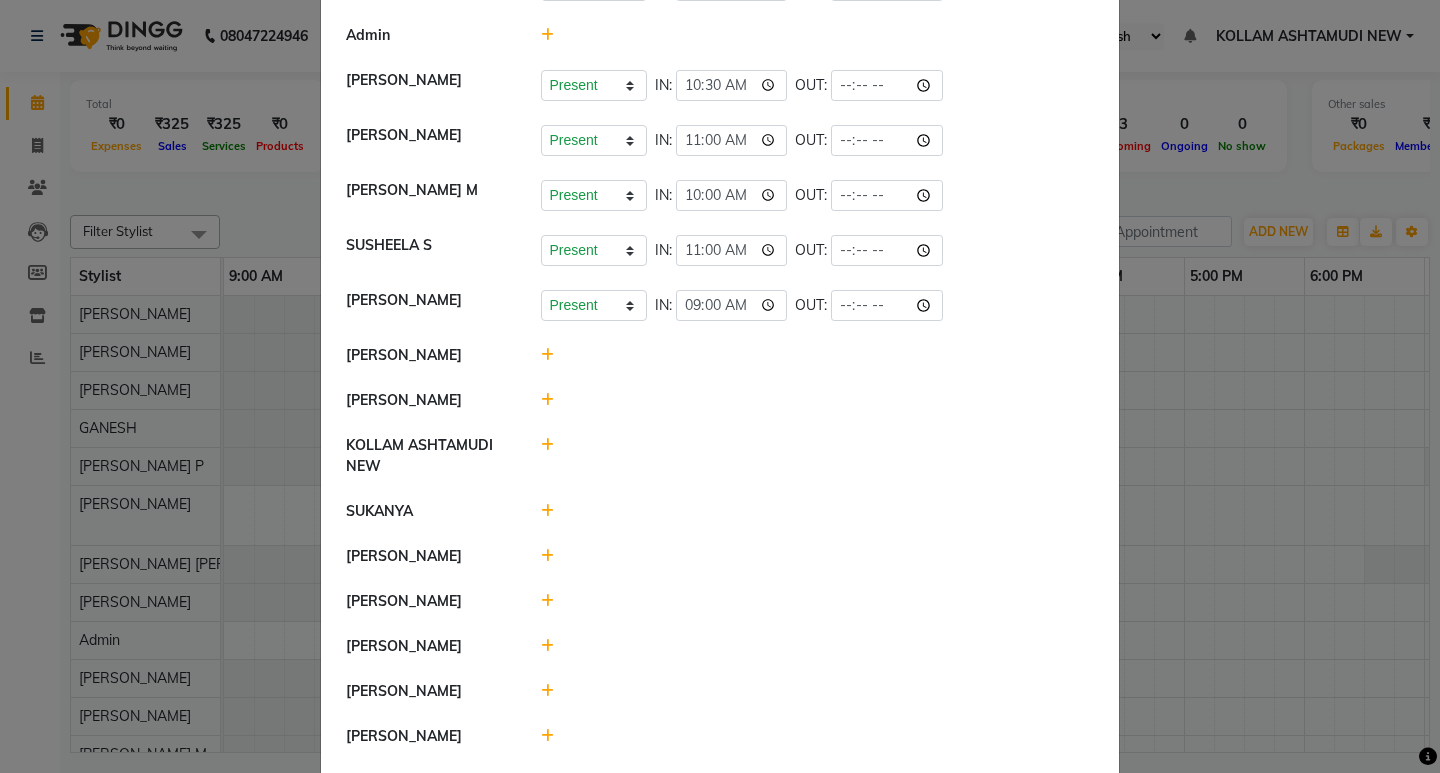 scroll, scrollTop: 500, scrollLeft: 0, axis: vertical 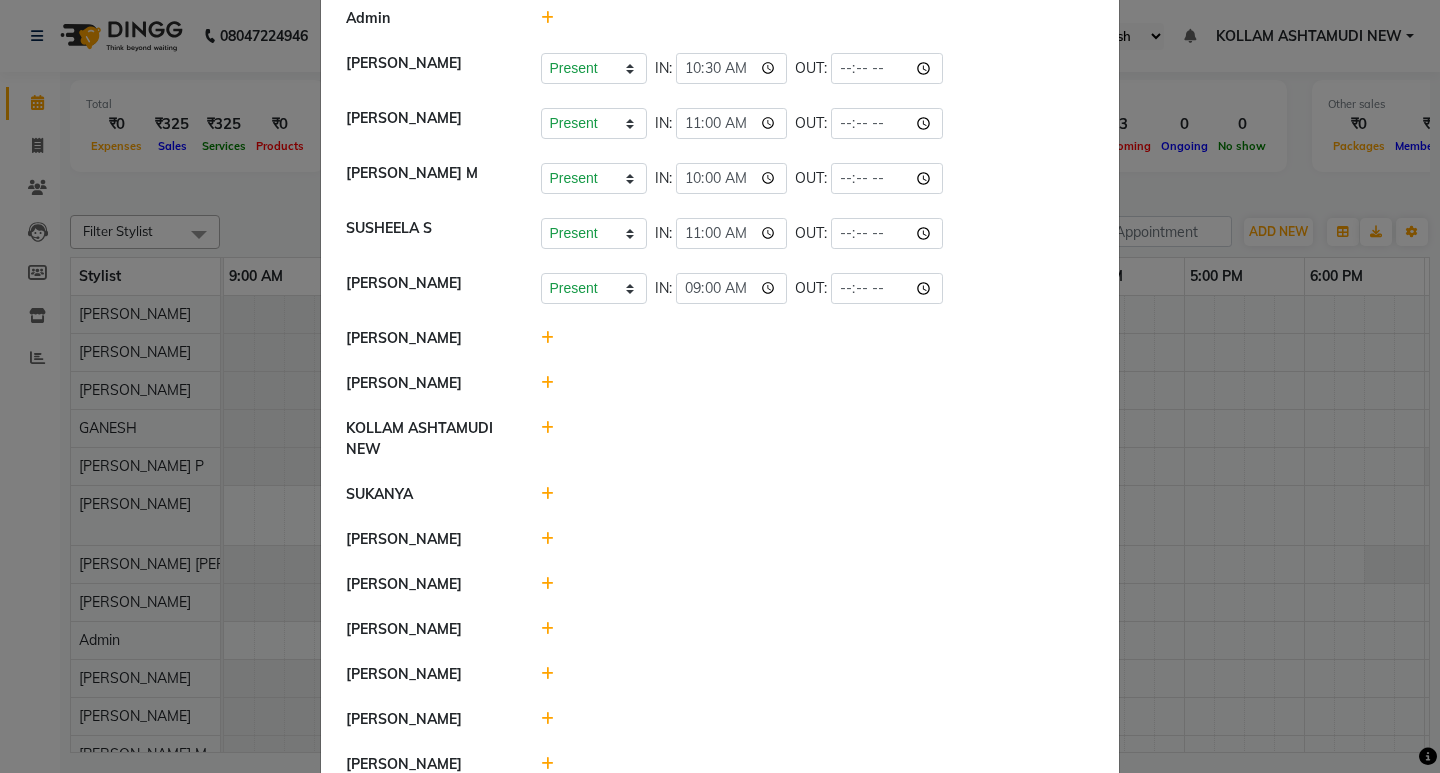 click 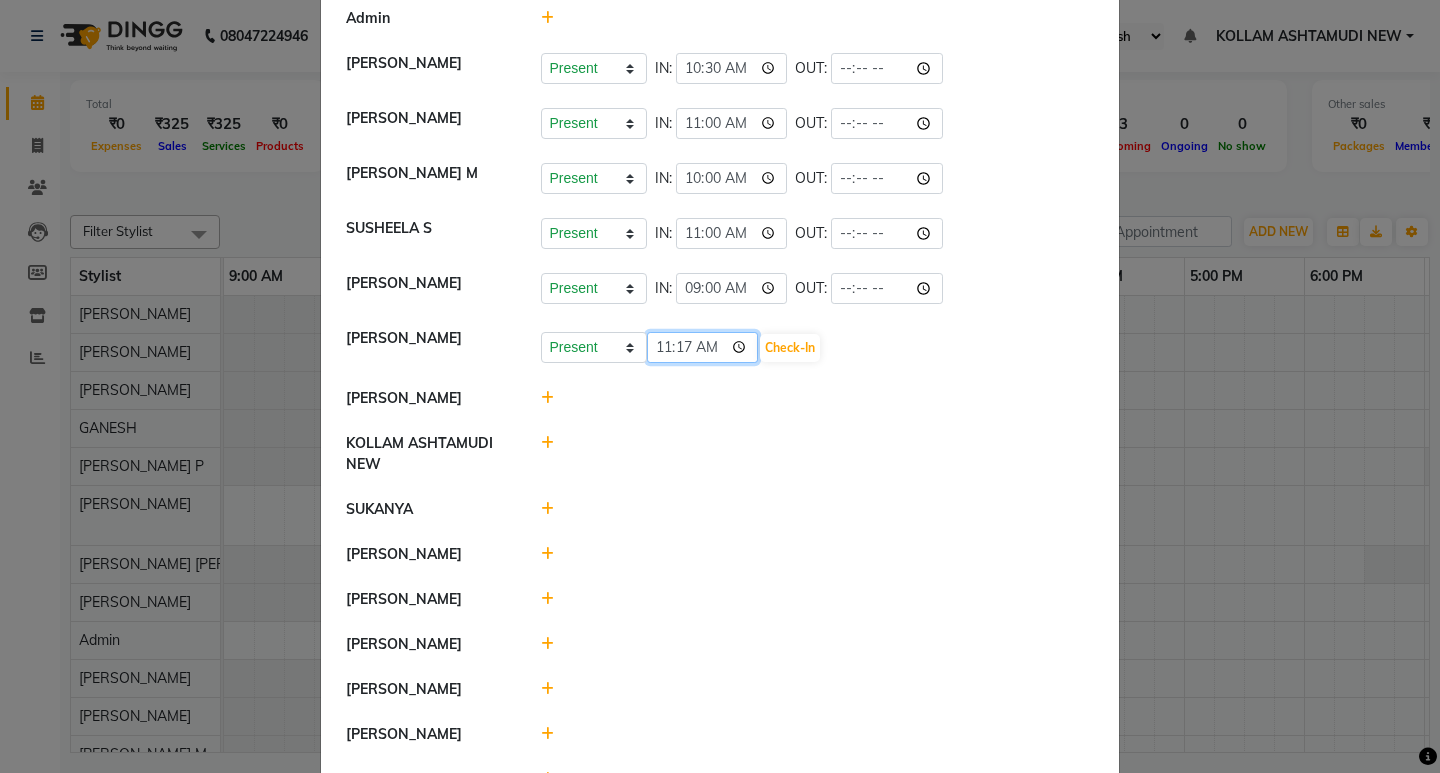 click on "11:17" 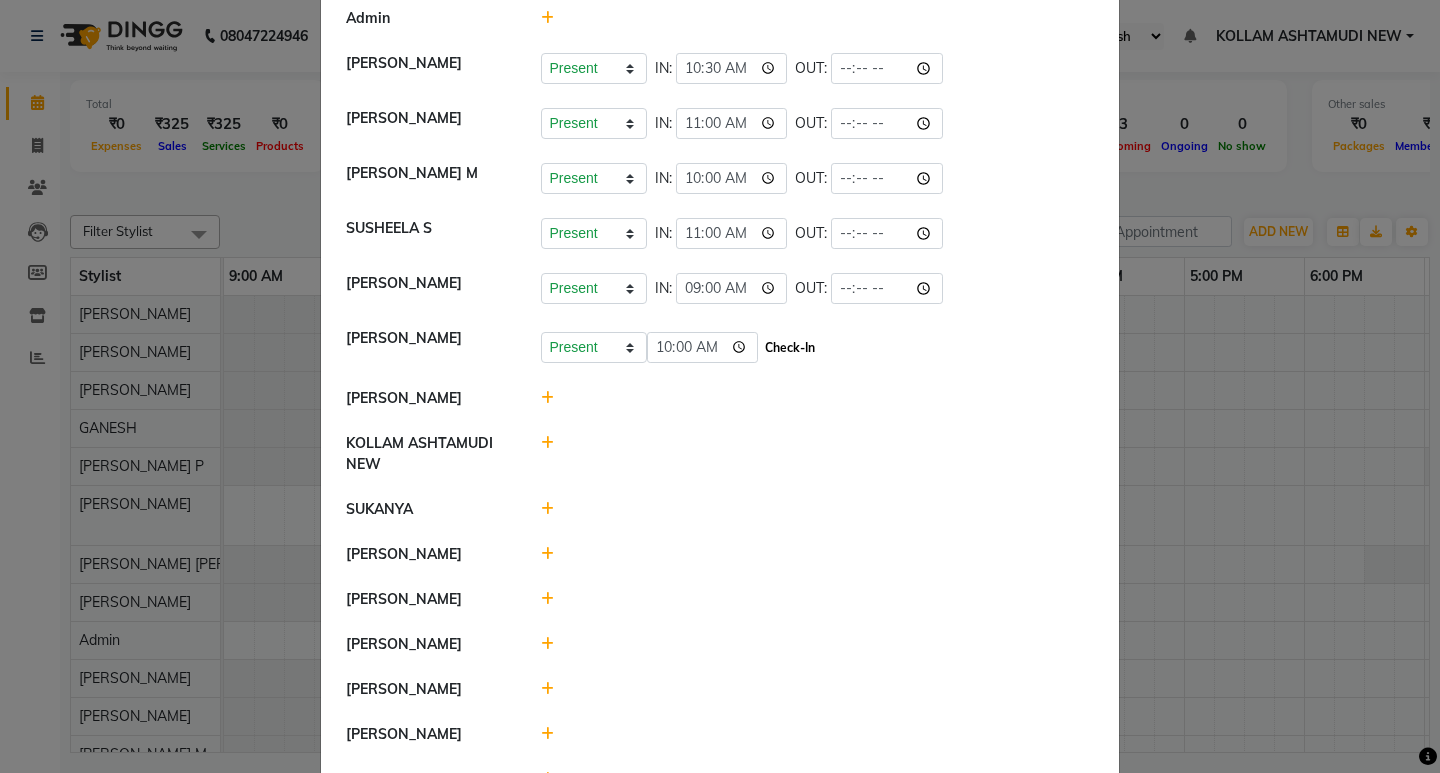 type on "10:00" 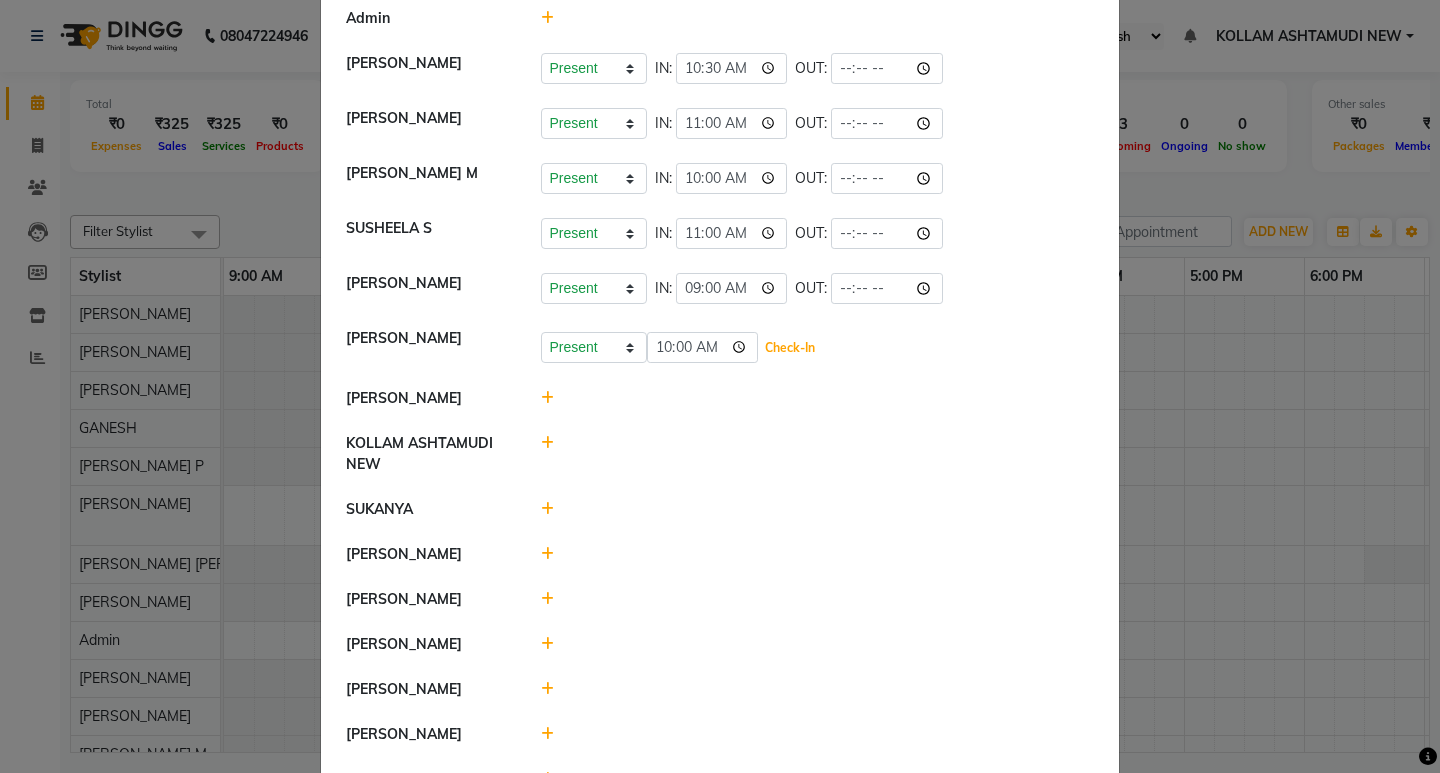 click on "Check-In" 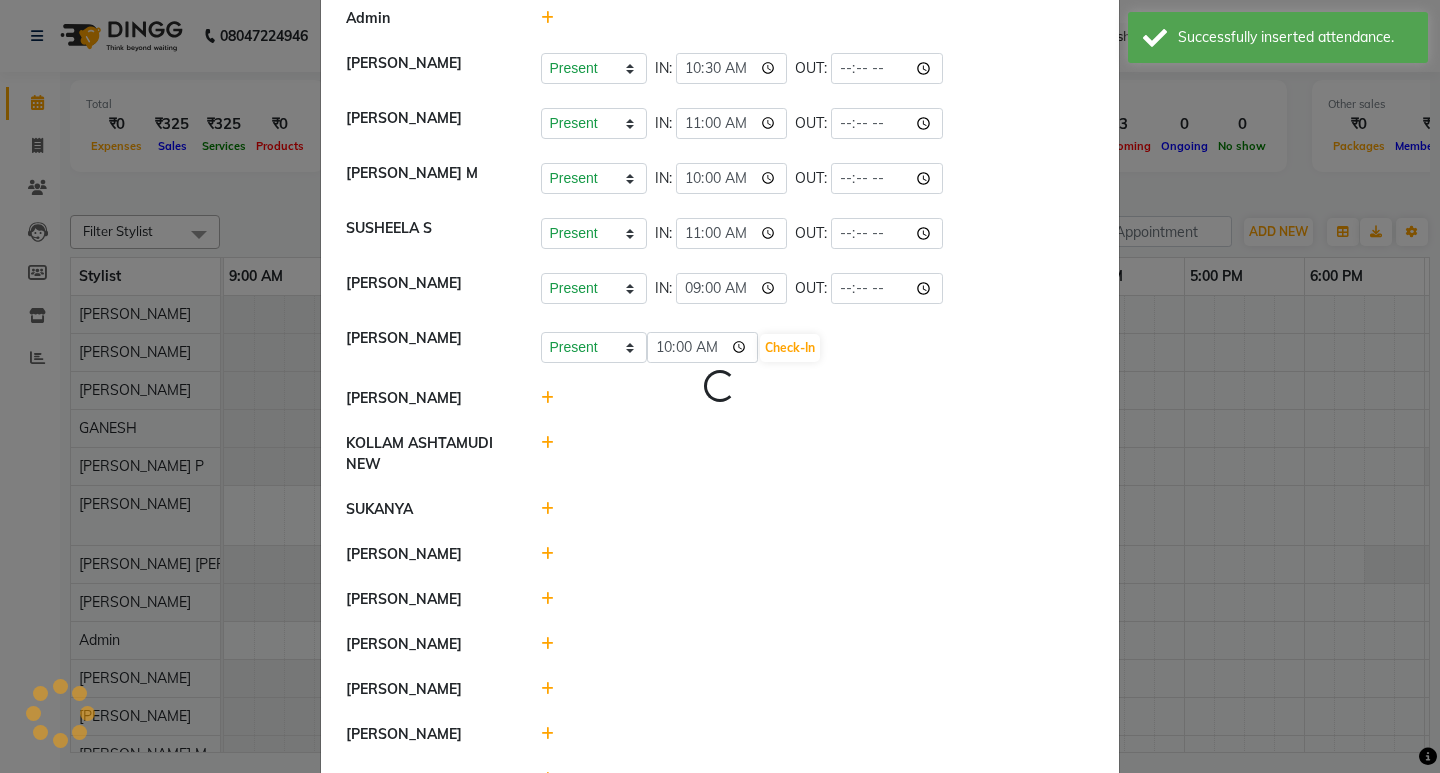 select on "A" 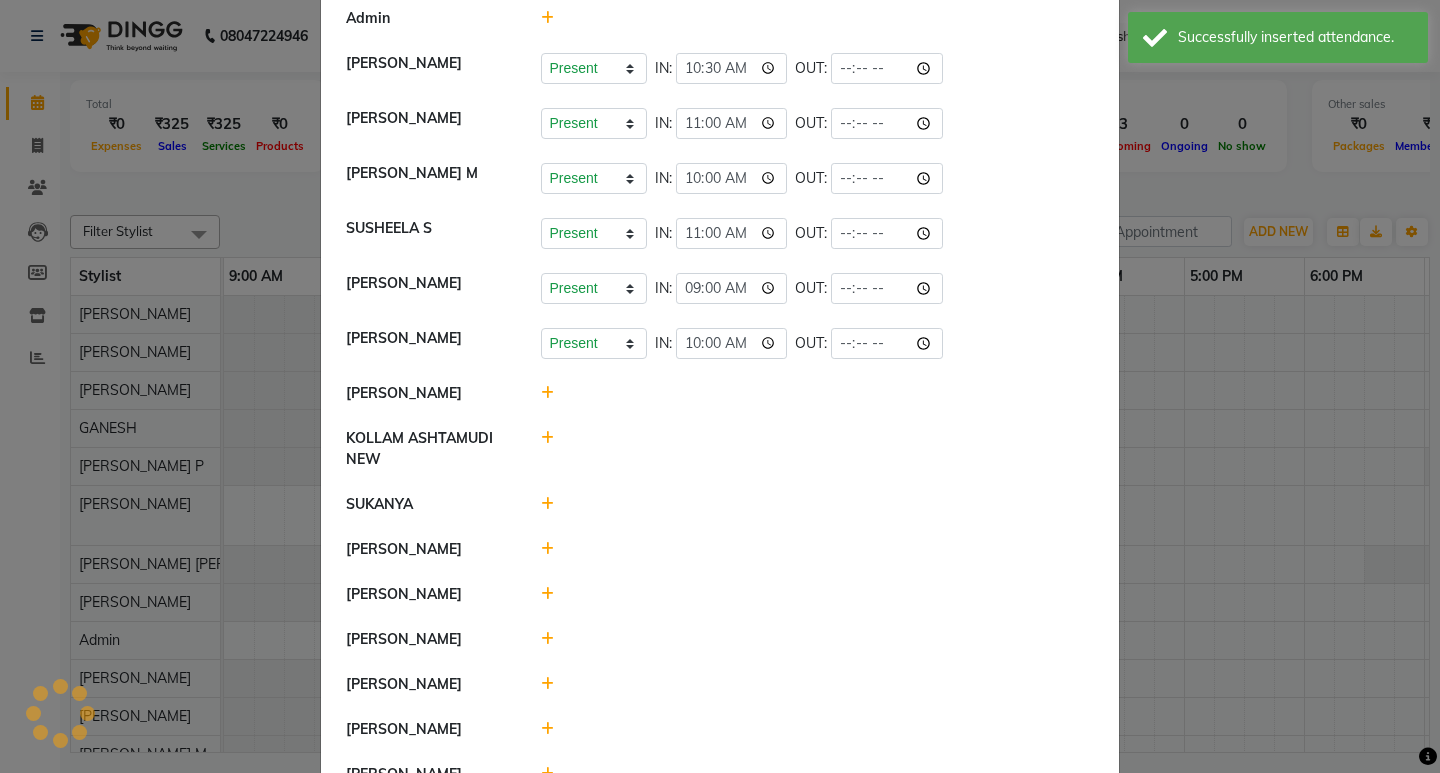 click 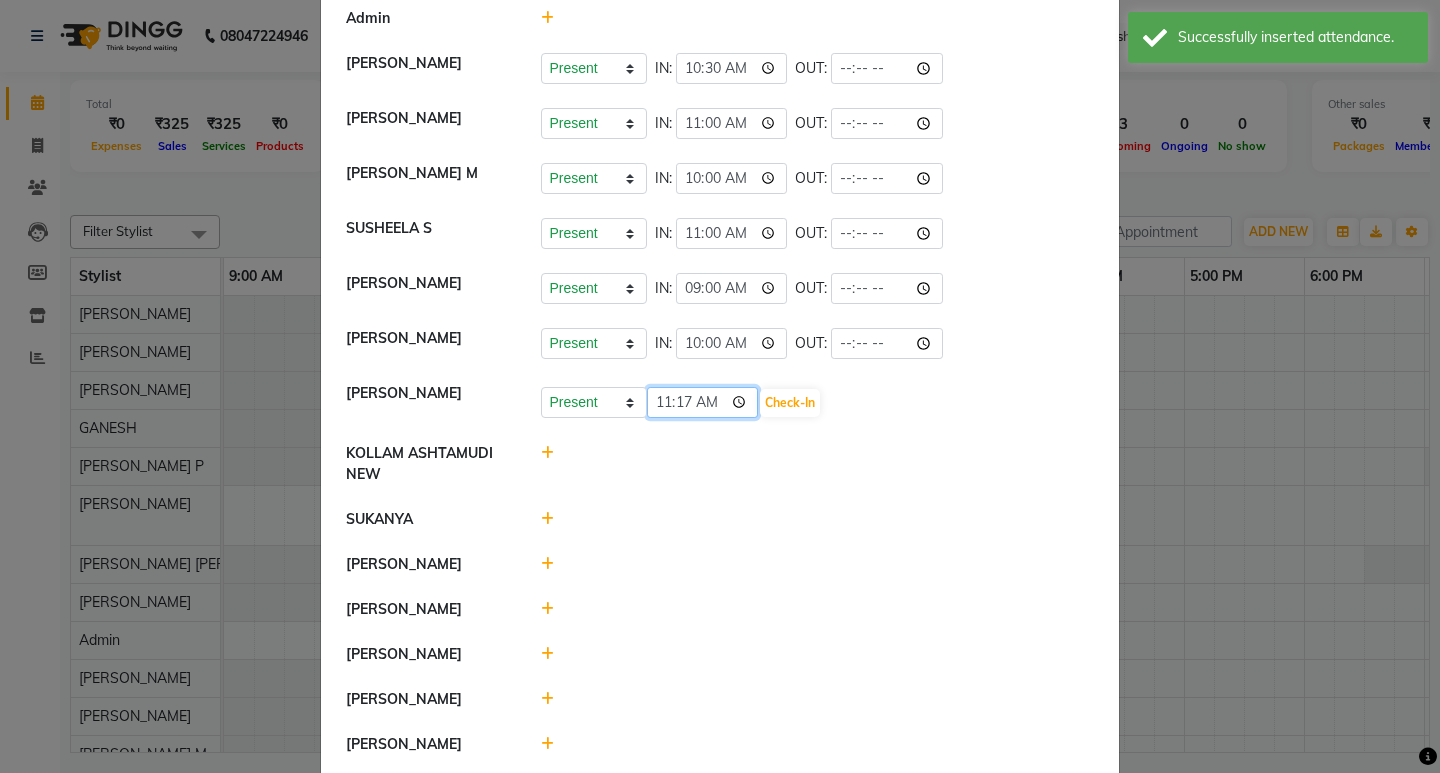 click on "11:17" 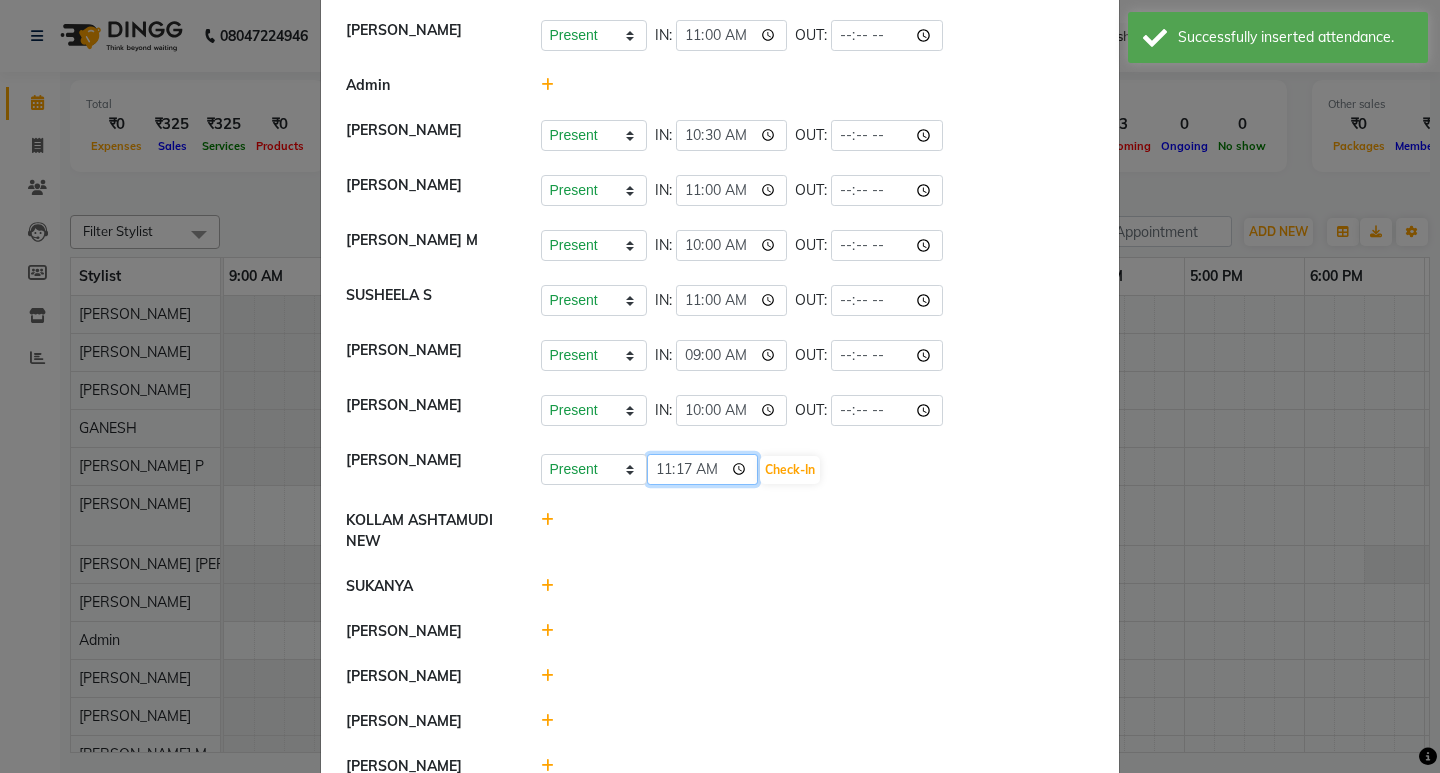 scroll, scrollTop: 400, scrollLeft: 0, axis: vertical 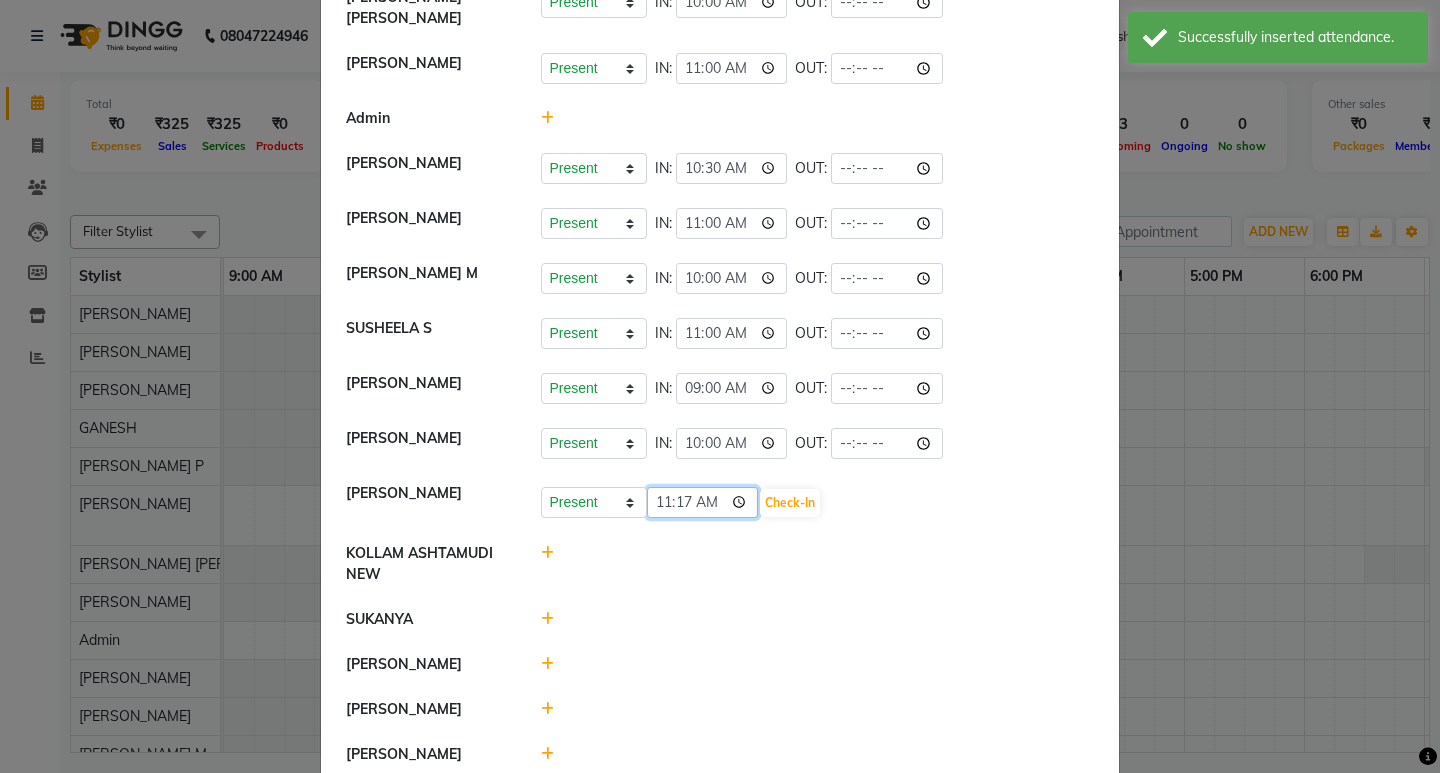 click on "11:17" 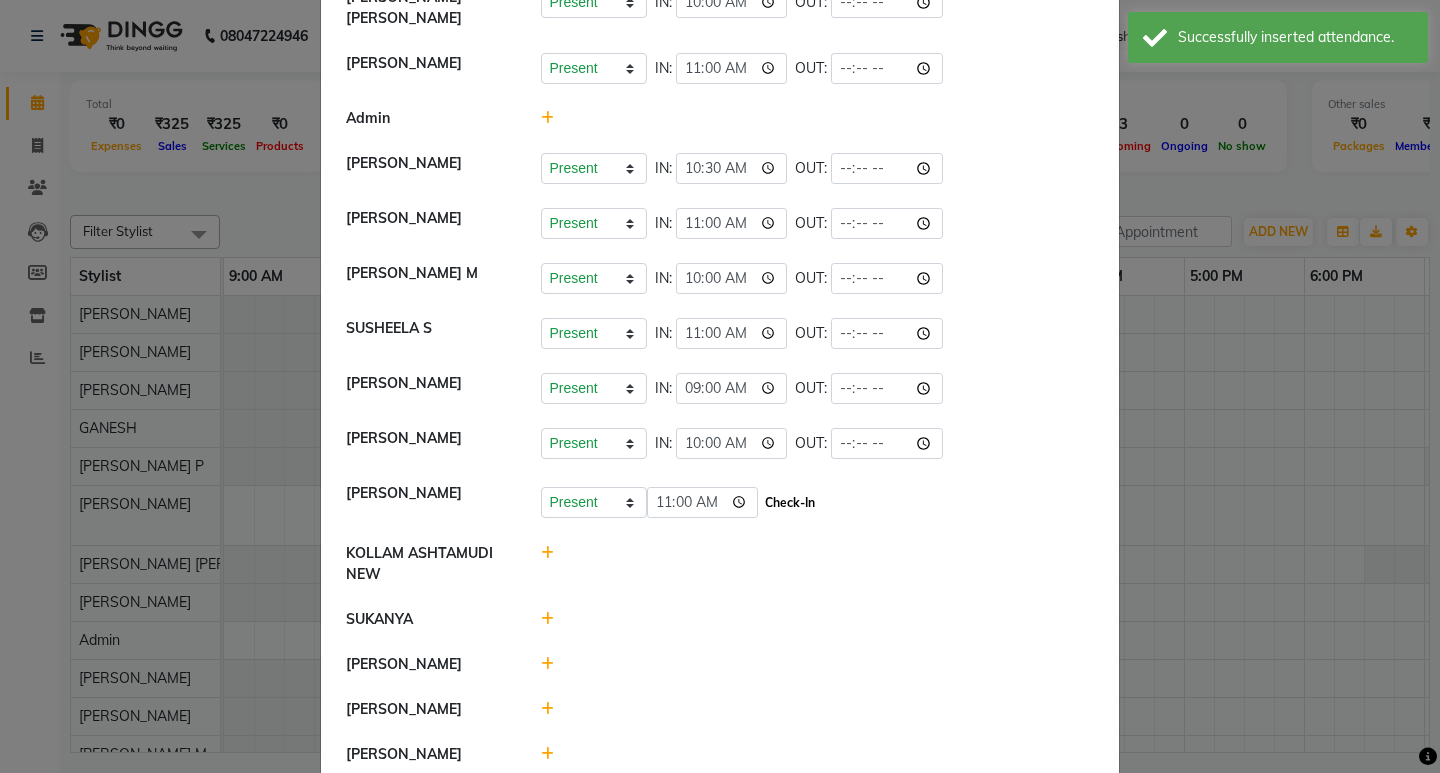 type on "11:00" 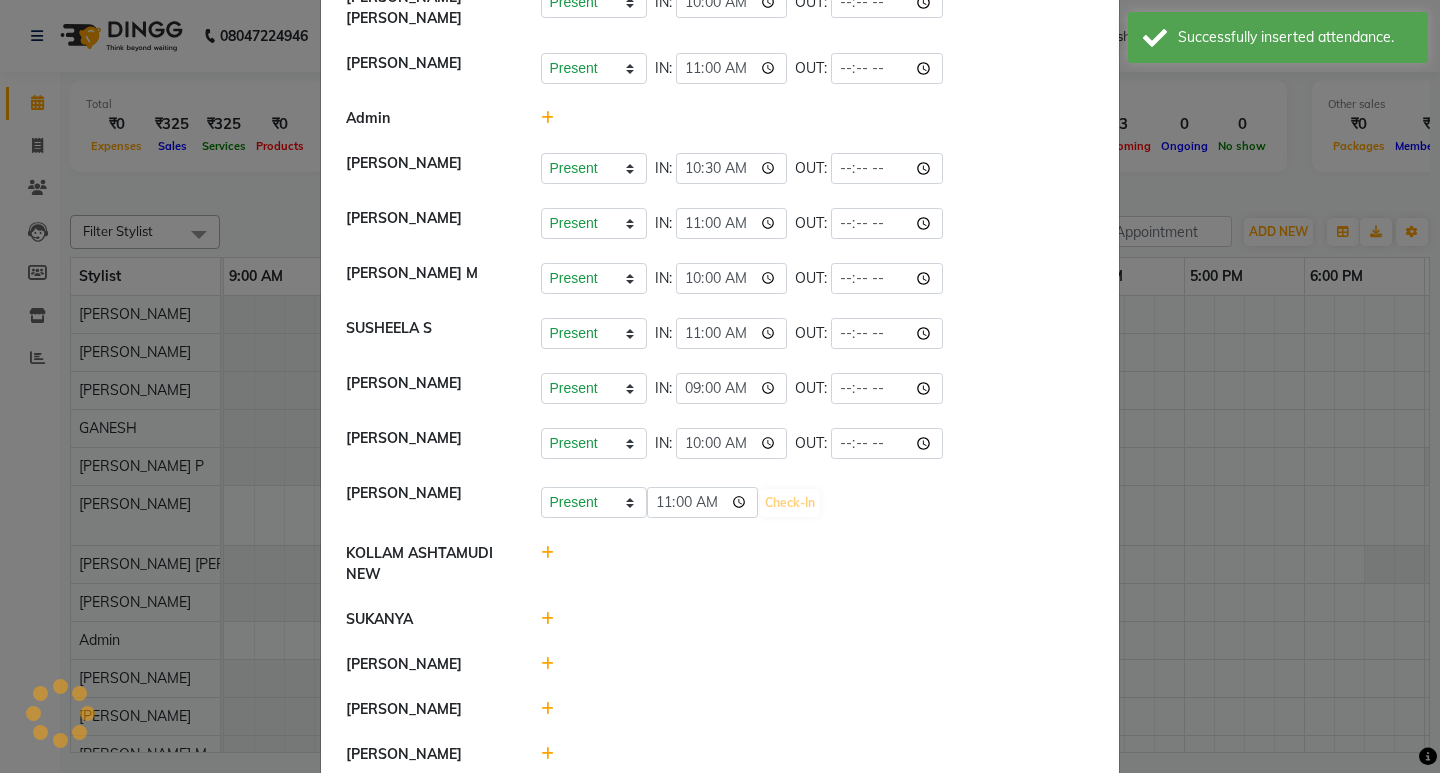 select on "A" 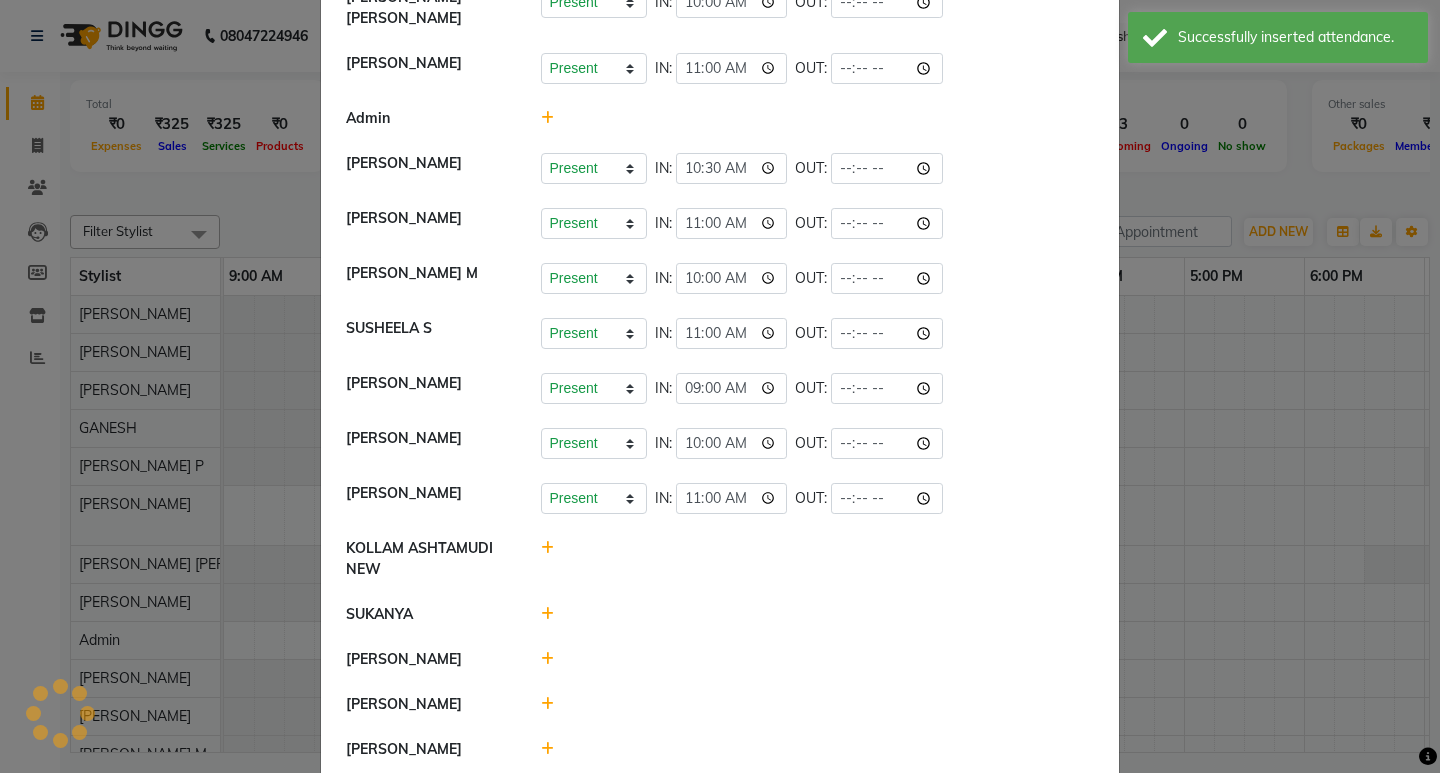 scroll, scrollTop: 737, scrollLeft: 0, axis: vertical 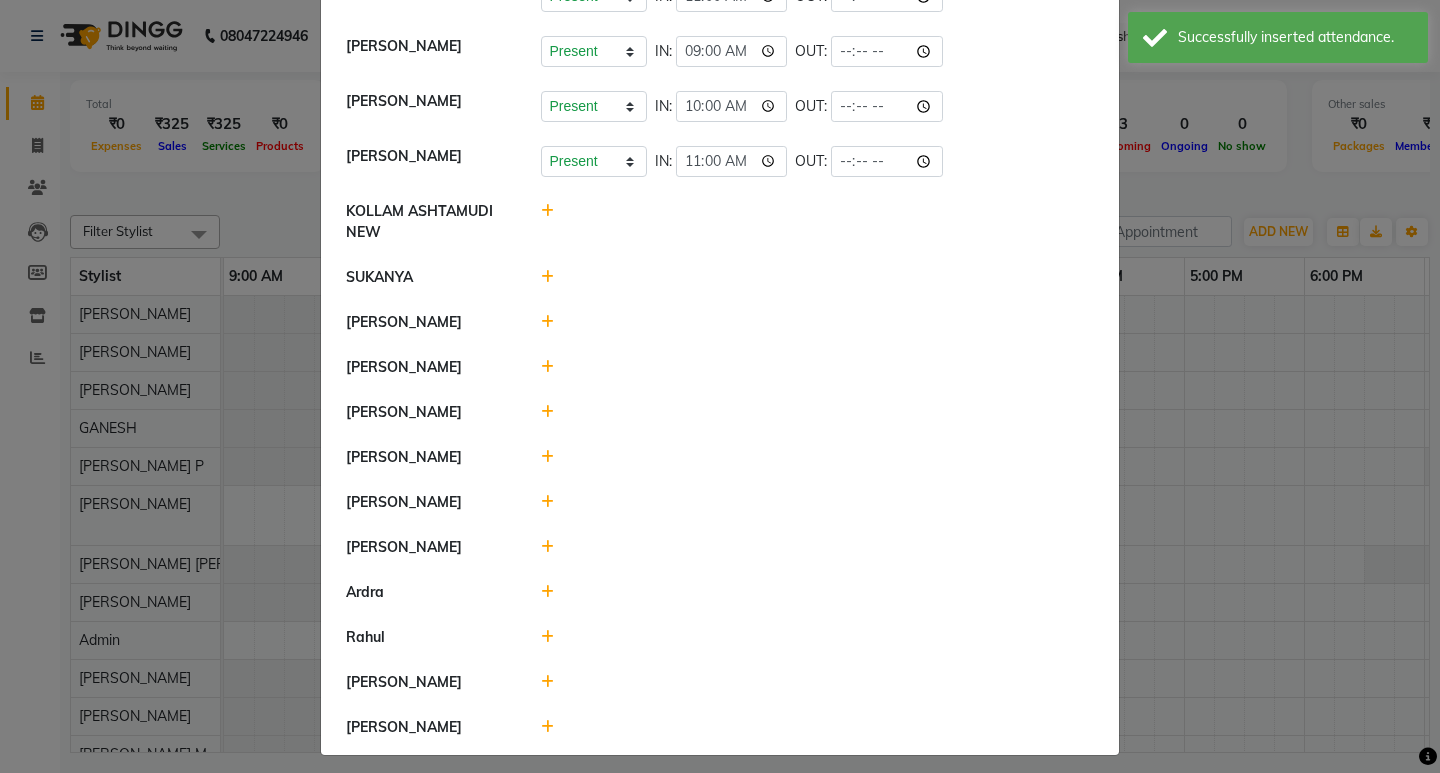 click 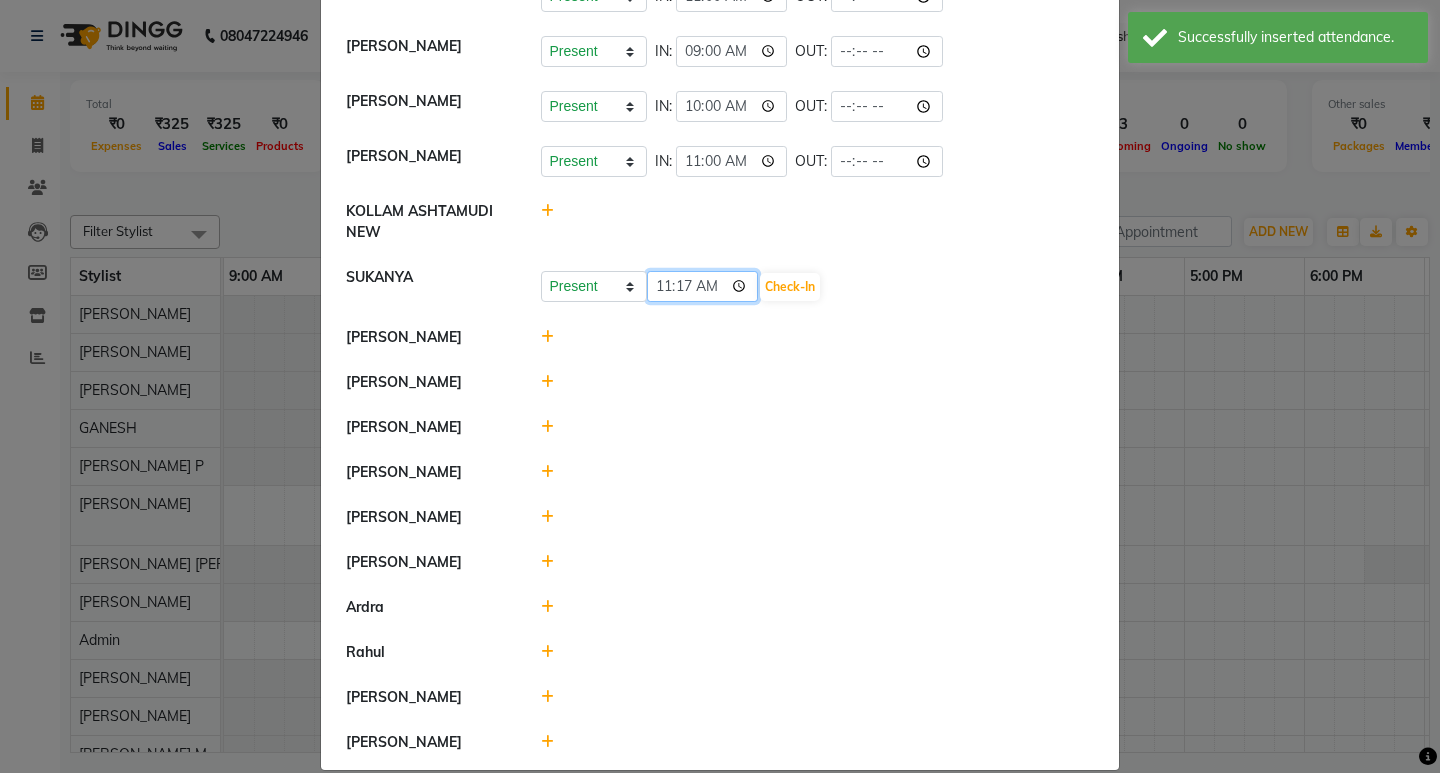 click on "11:17" 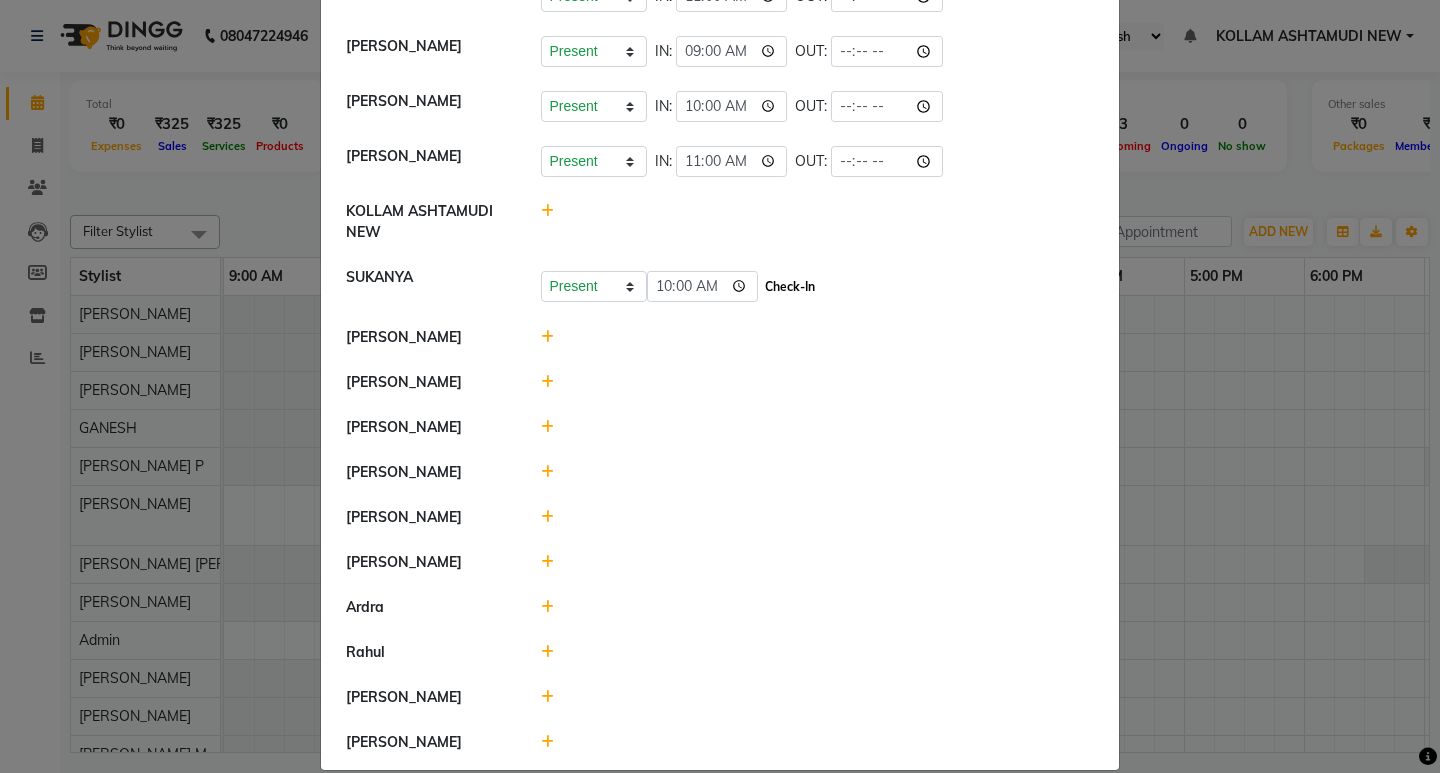 type on "10:00" 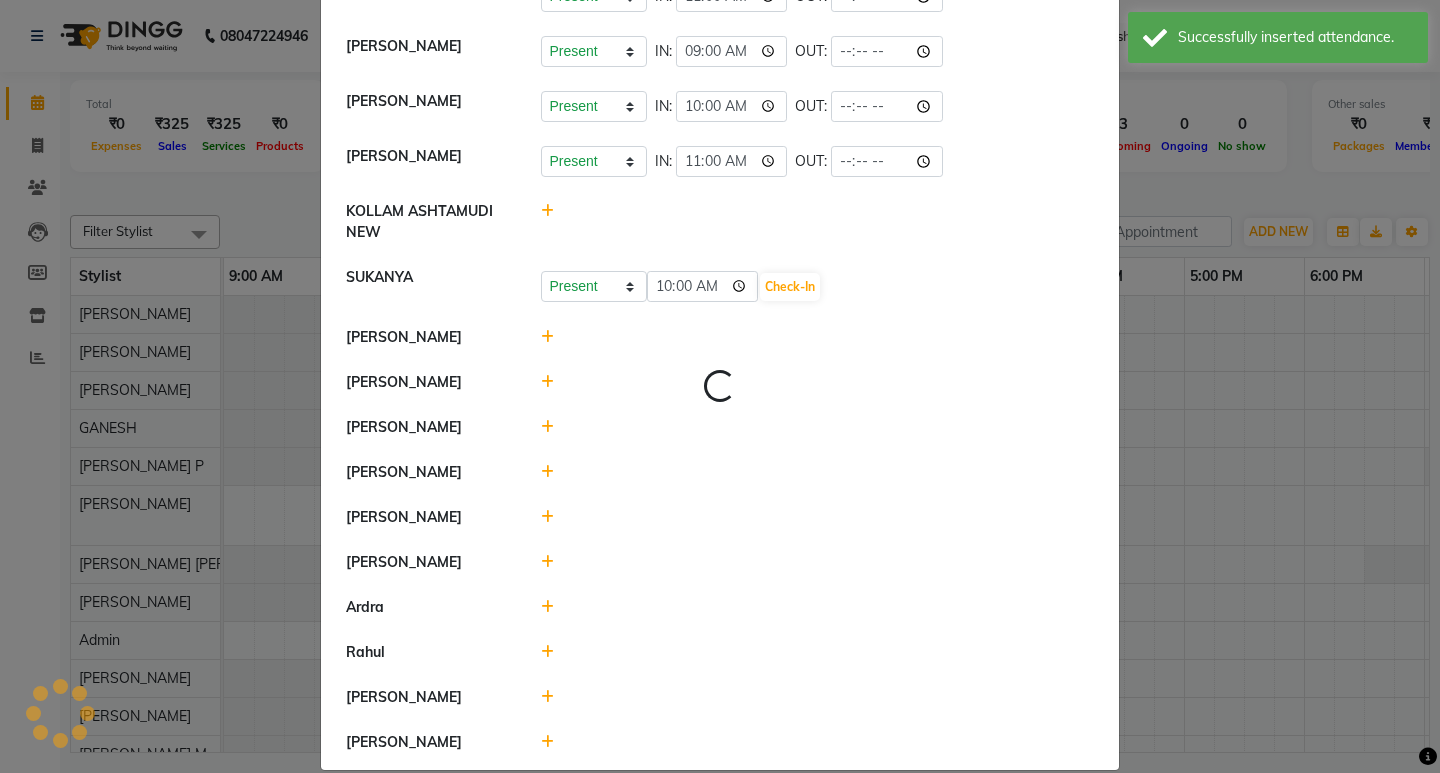 select on "A" 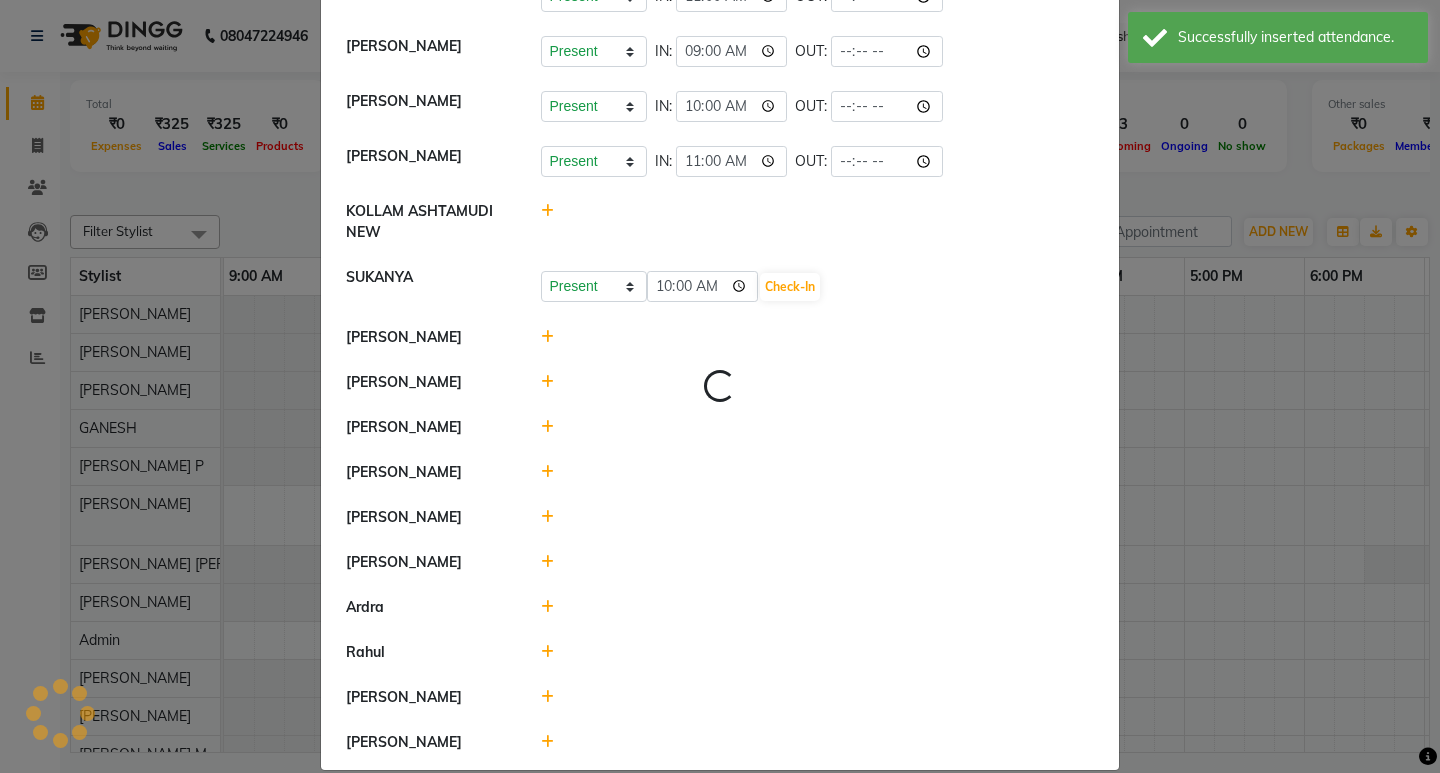 select on "A" 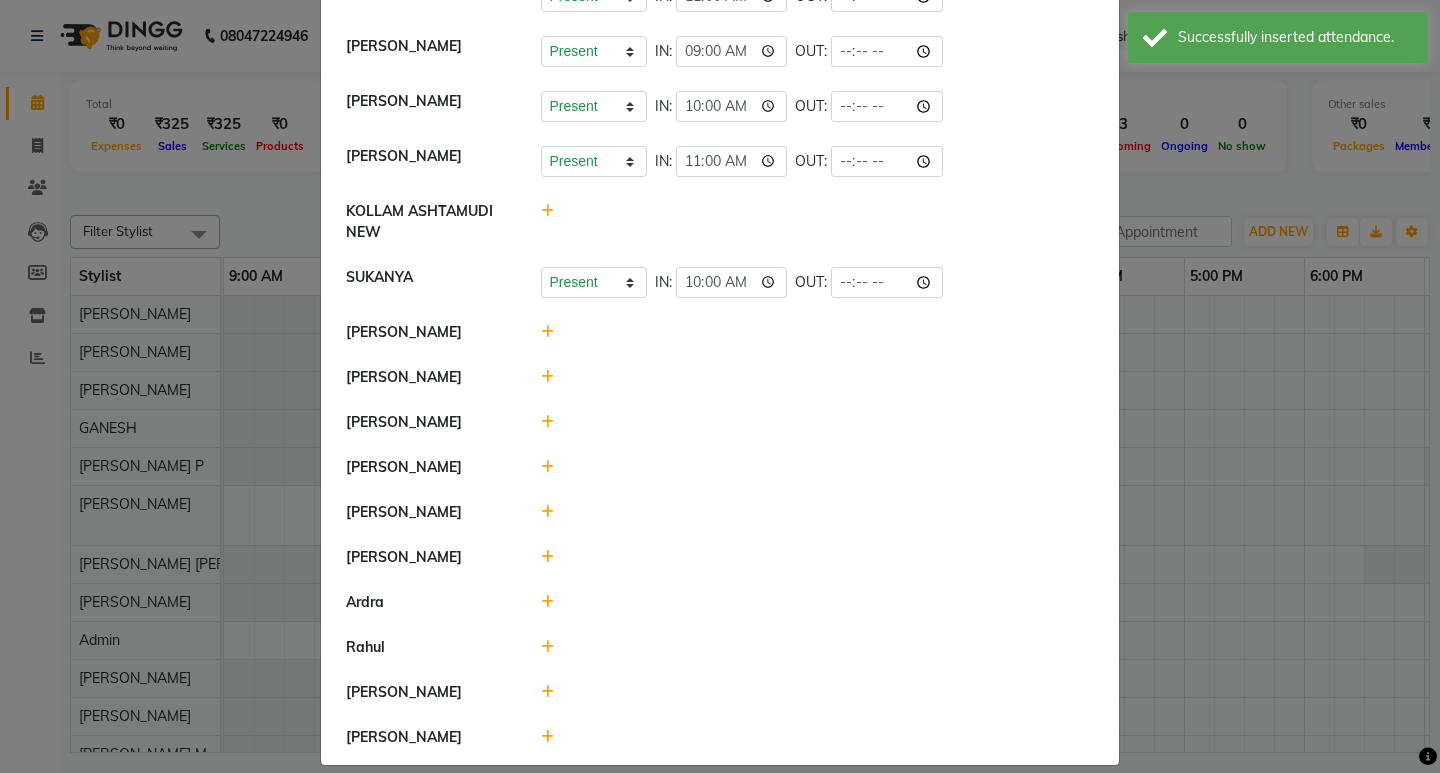 click 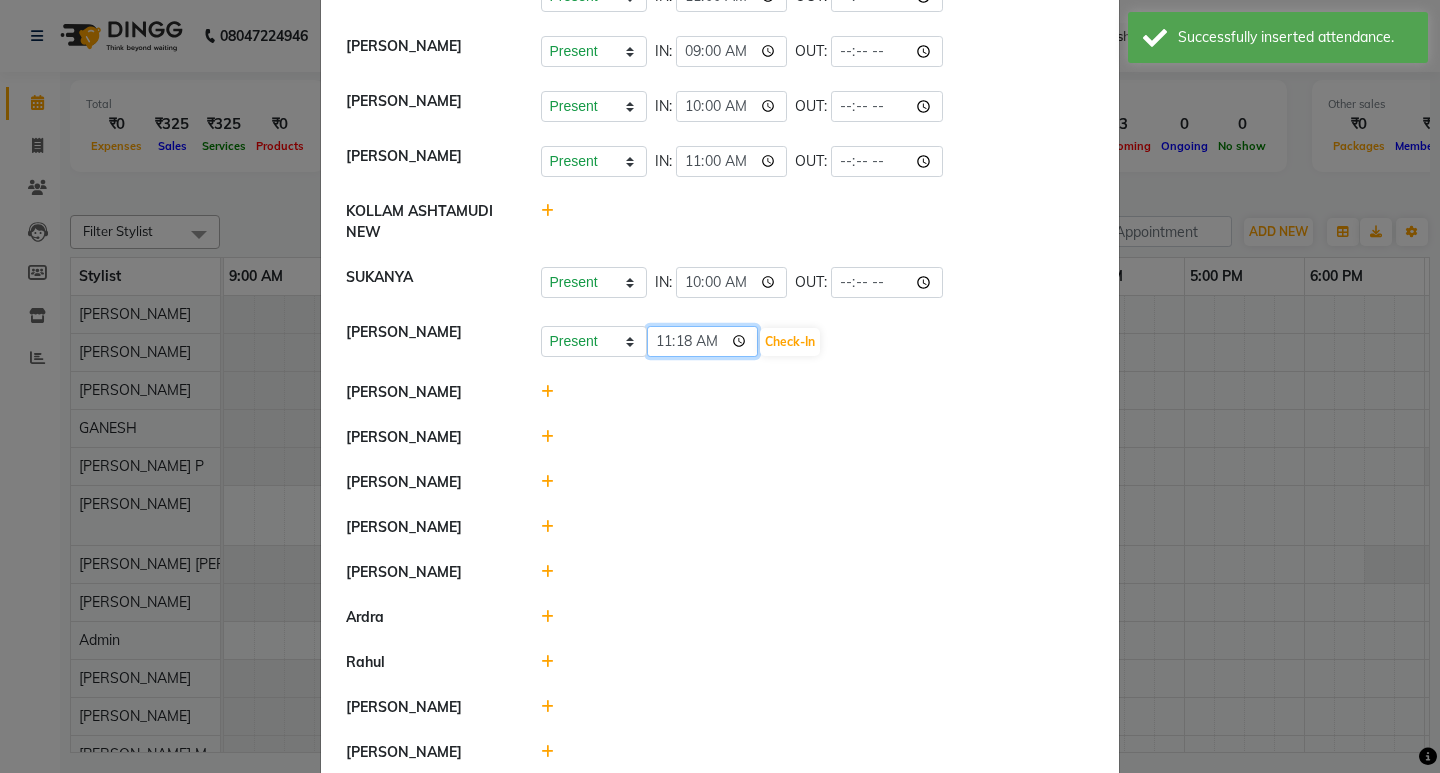 click on "11:18" 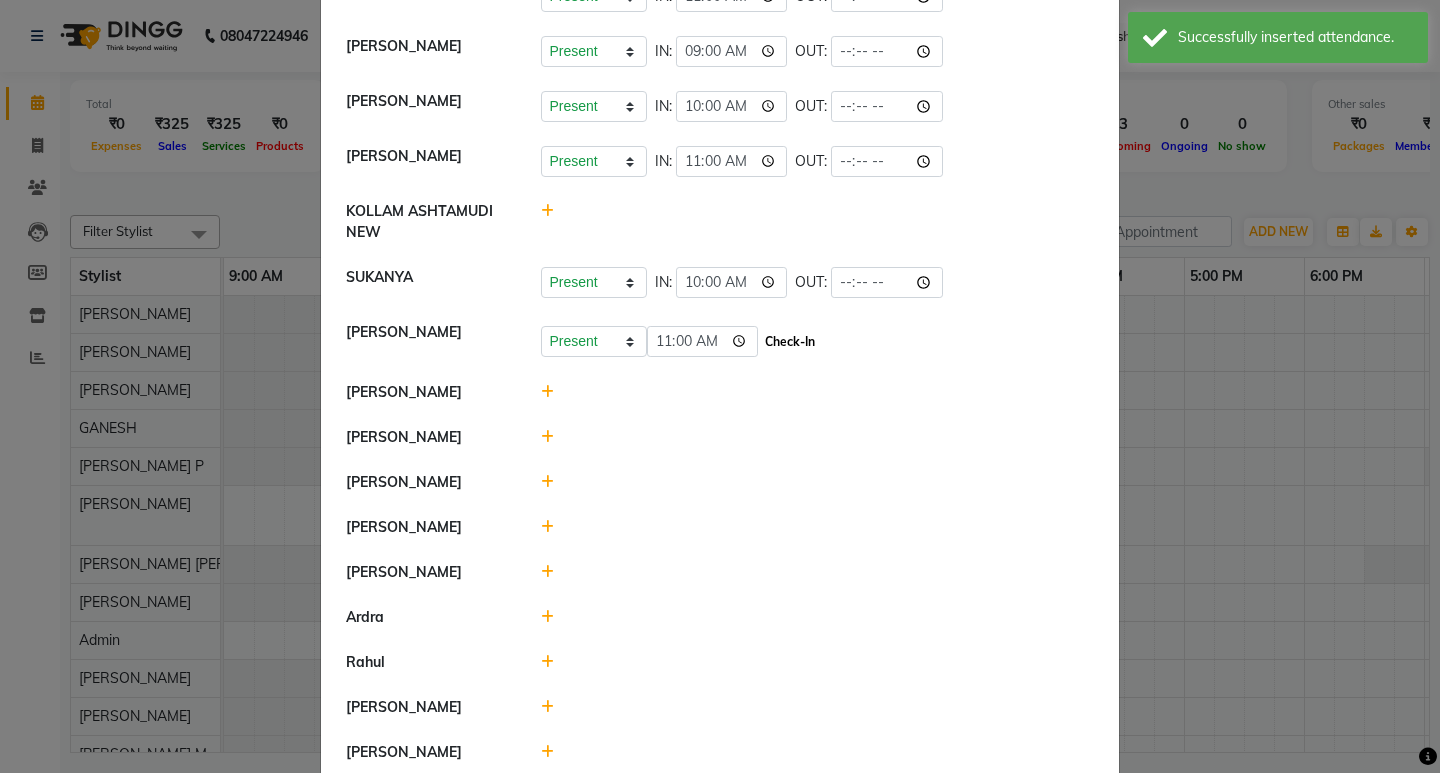 type on "11:00" 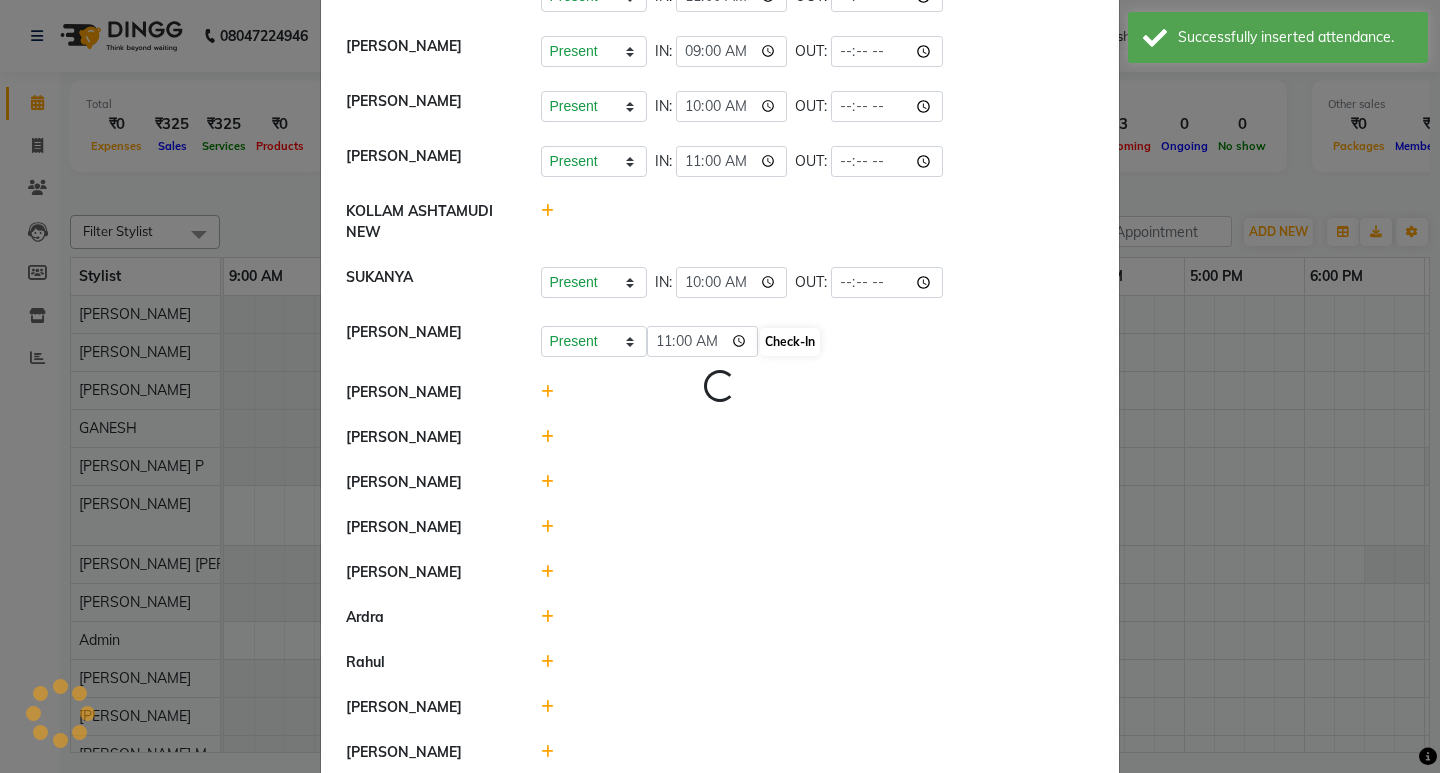 select on "A" 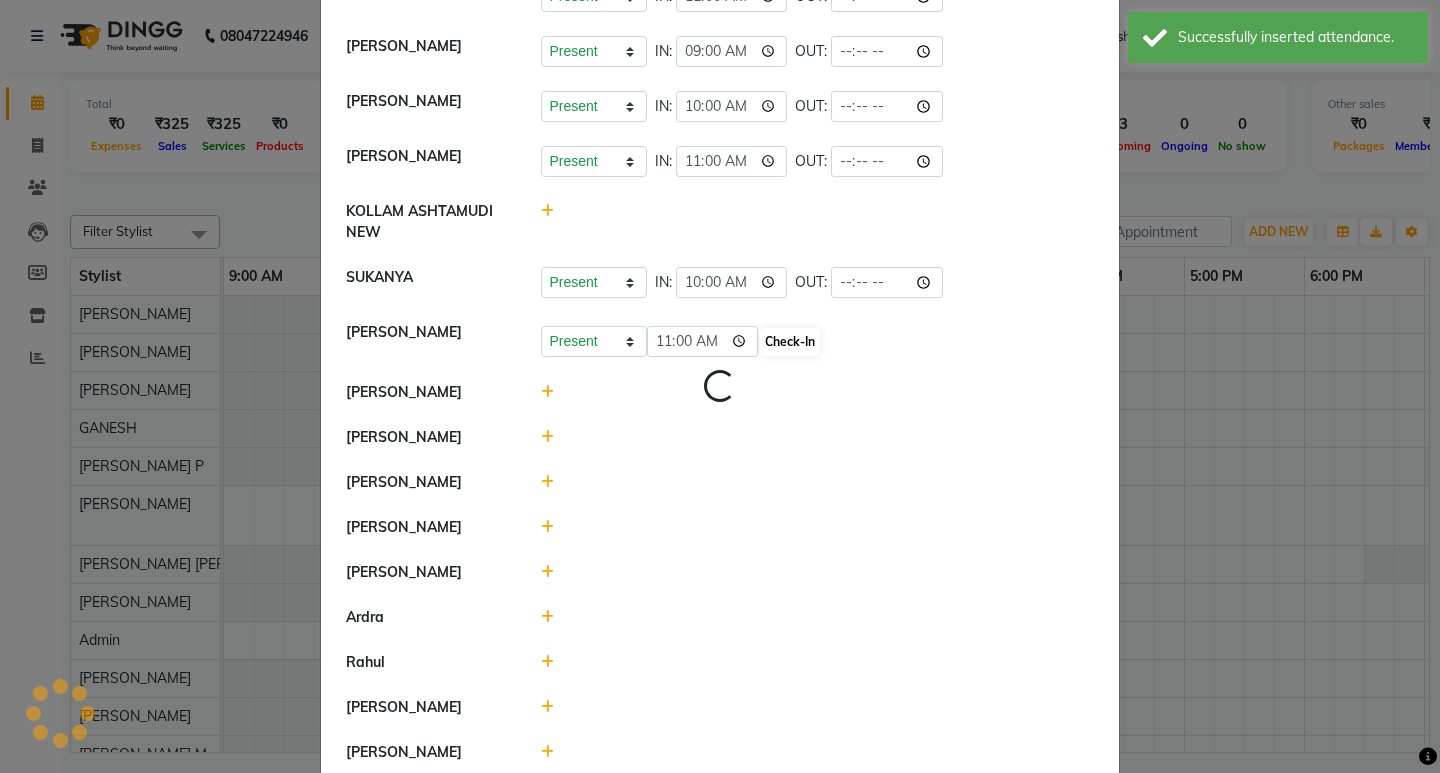 select on "A" 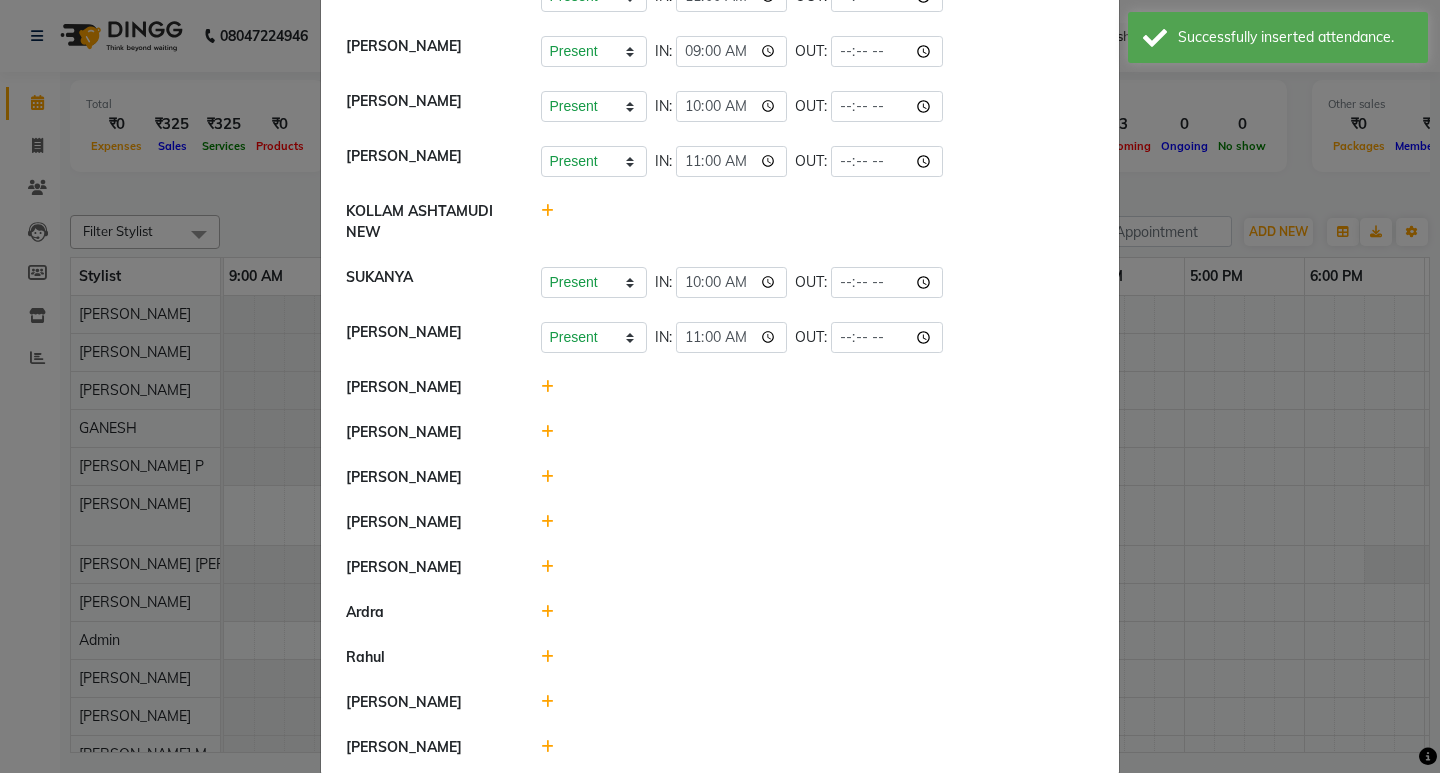 click 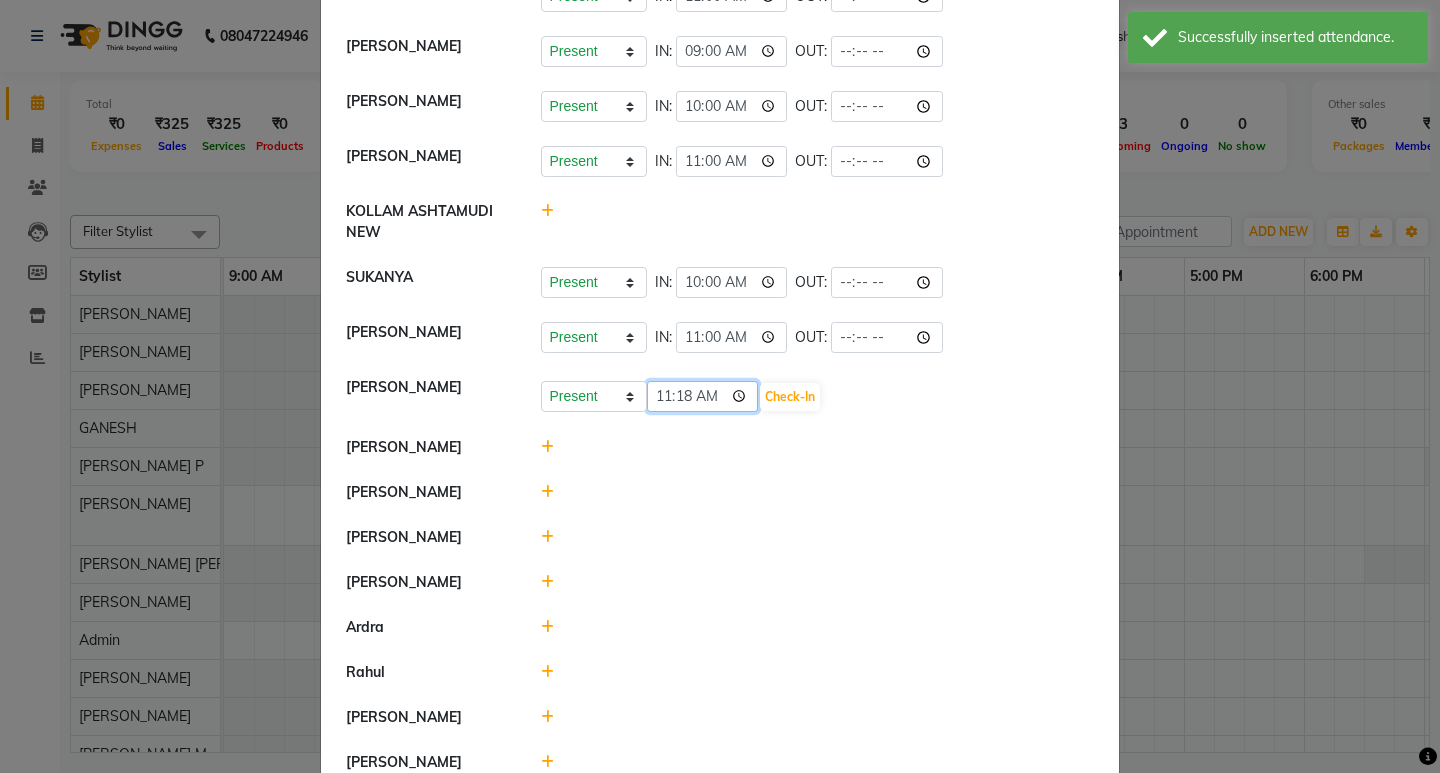 click on "11:18" 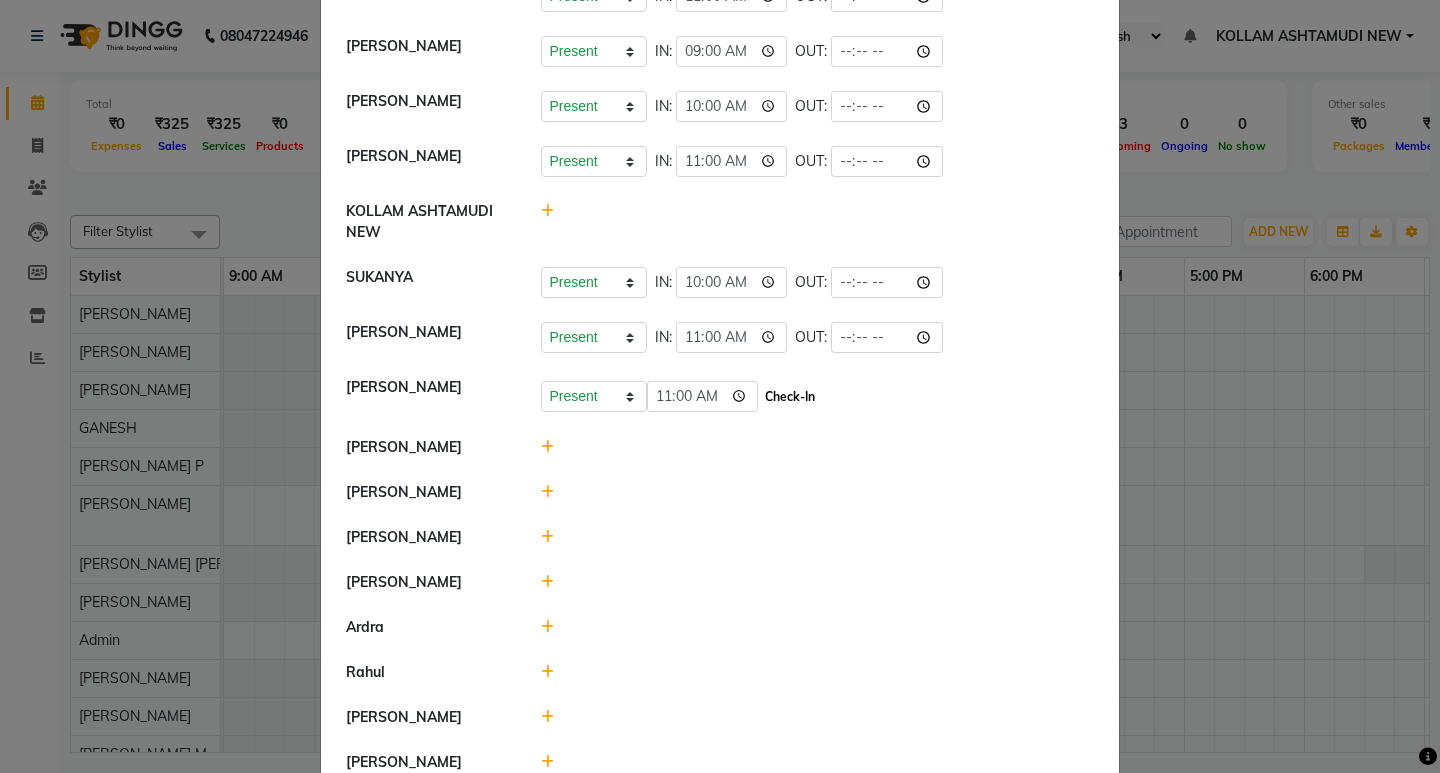 type on "11:00" 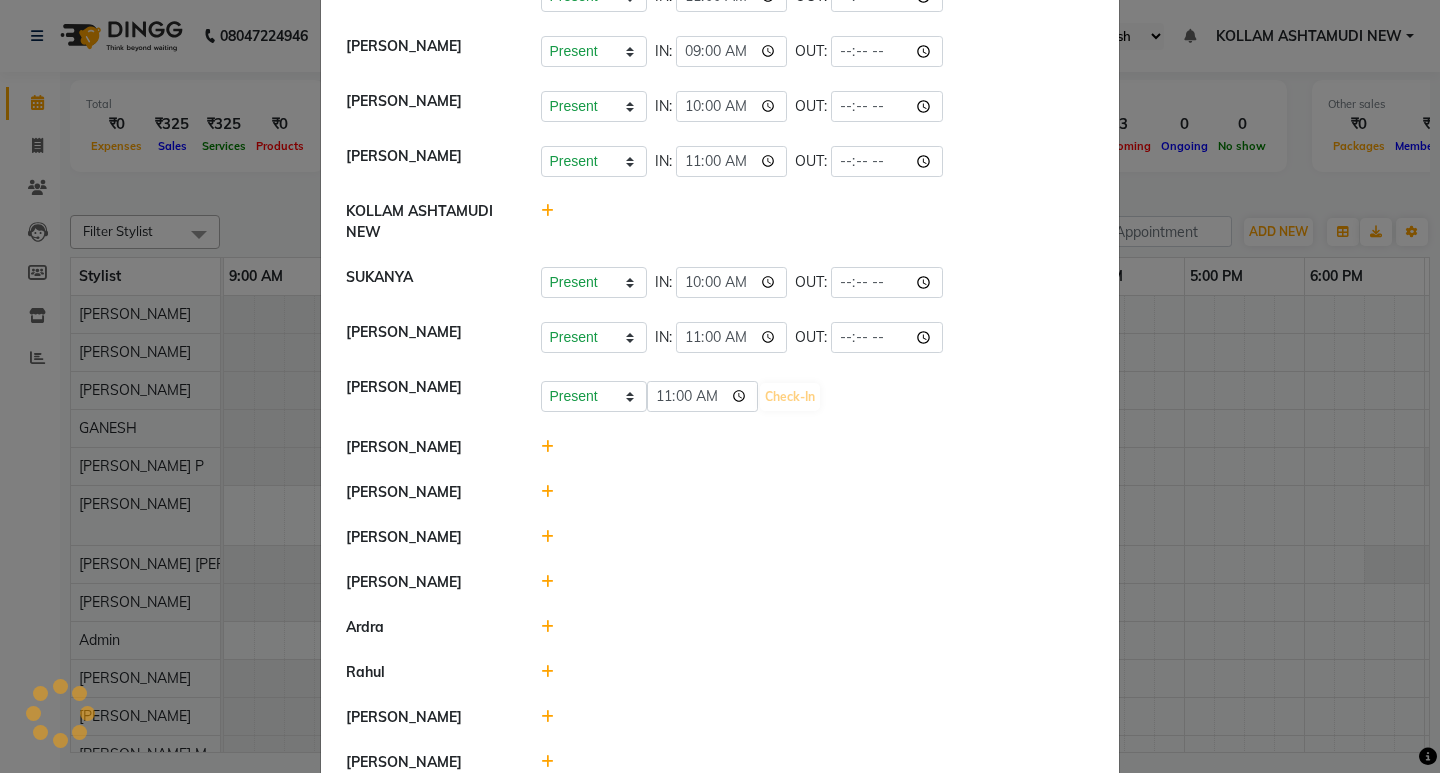 select on "A" 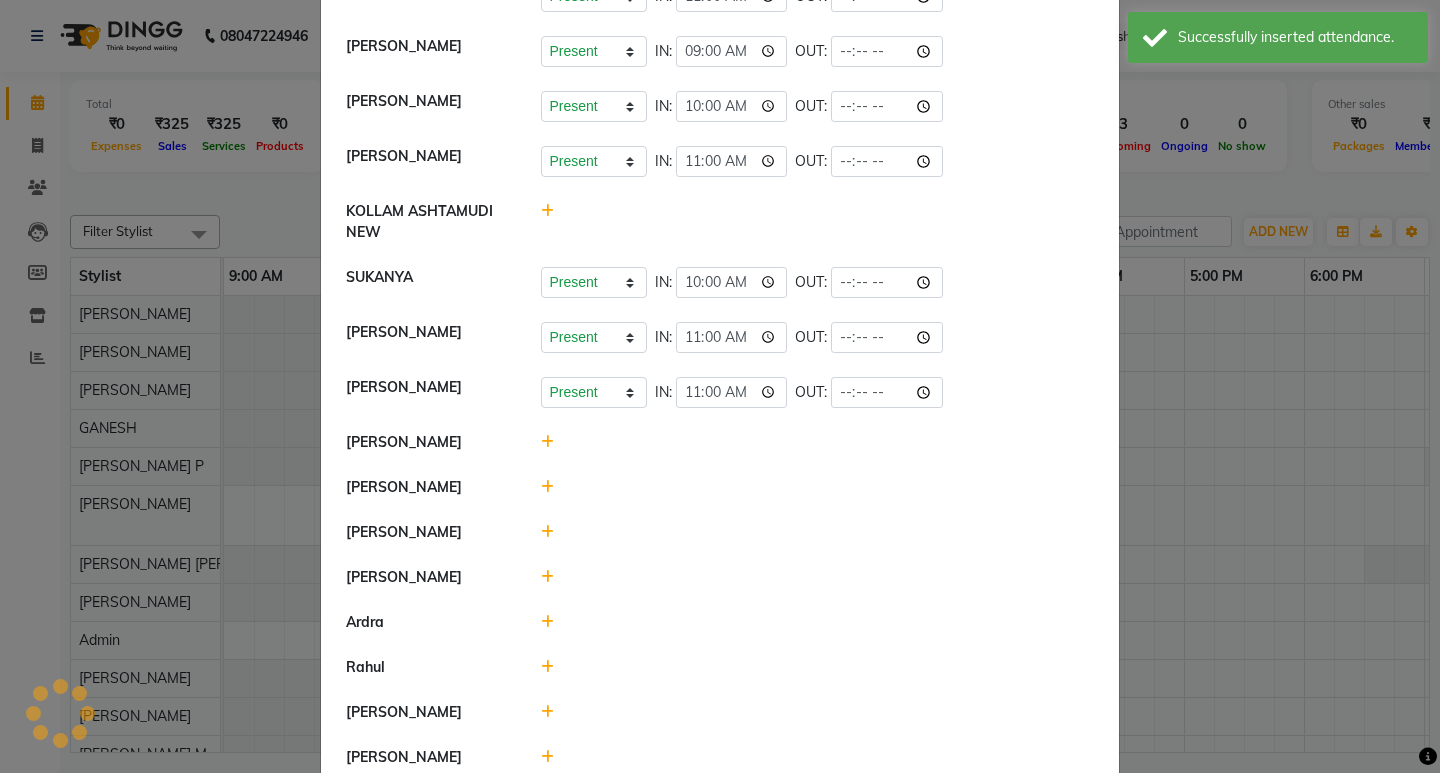 scroll, scrollTop: 767, scrollLeft: 0, axis: vertical 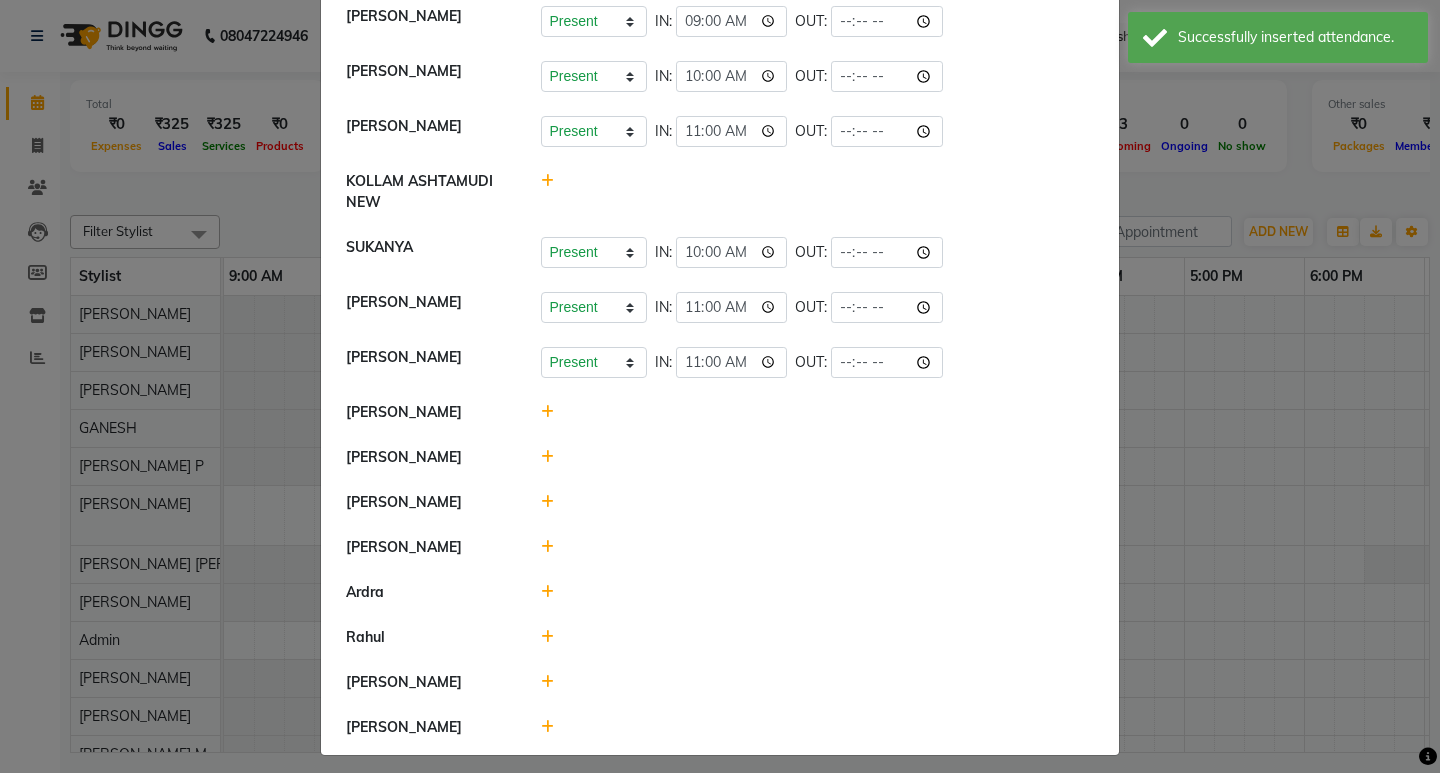 click 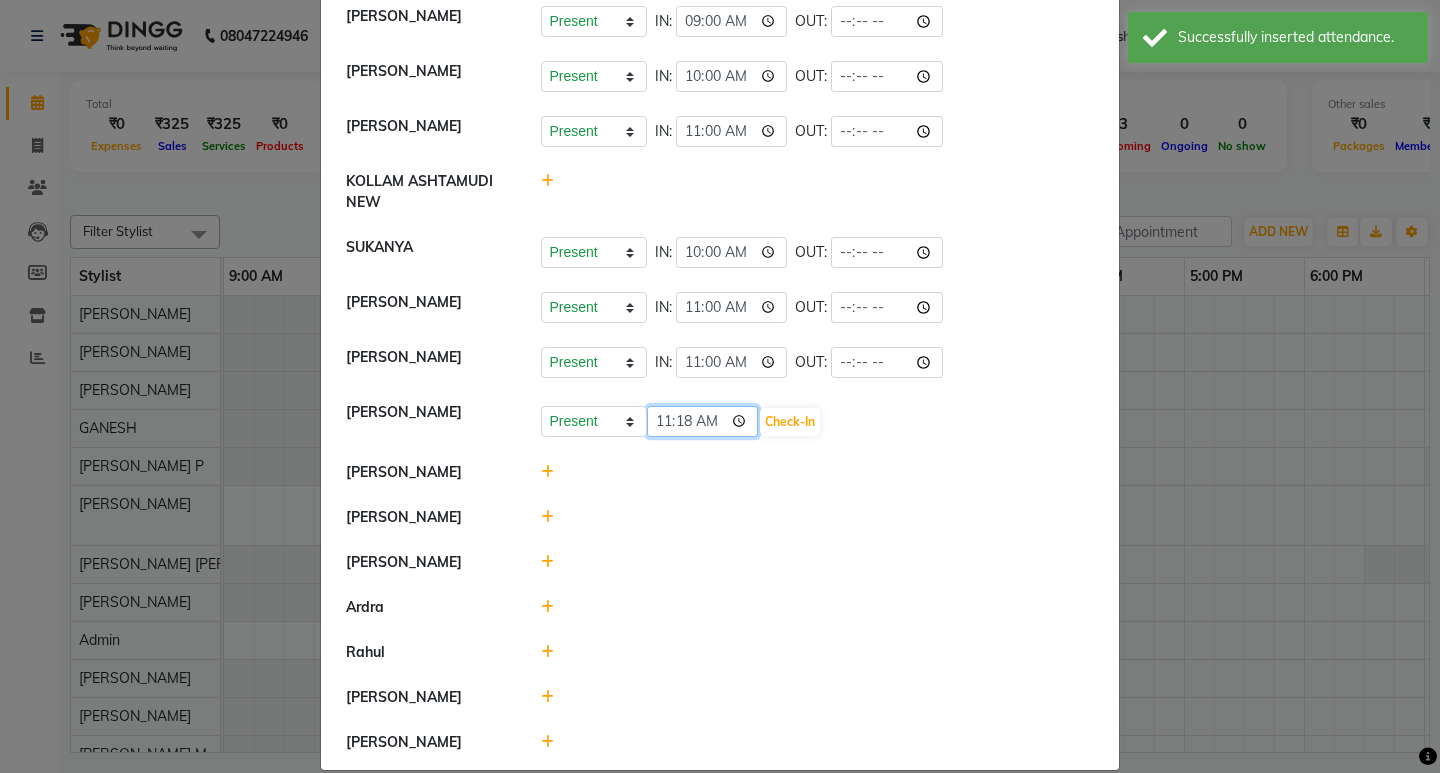 click on "11:18" 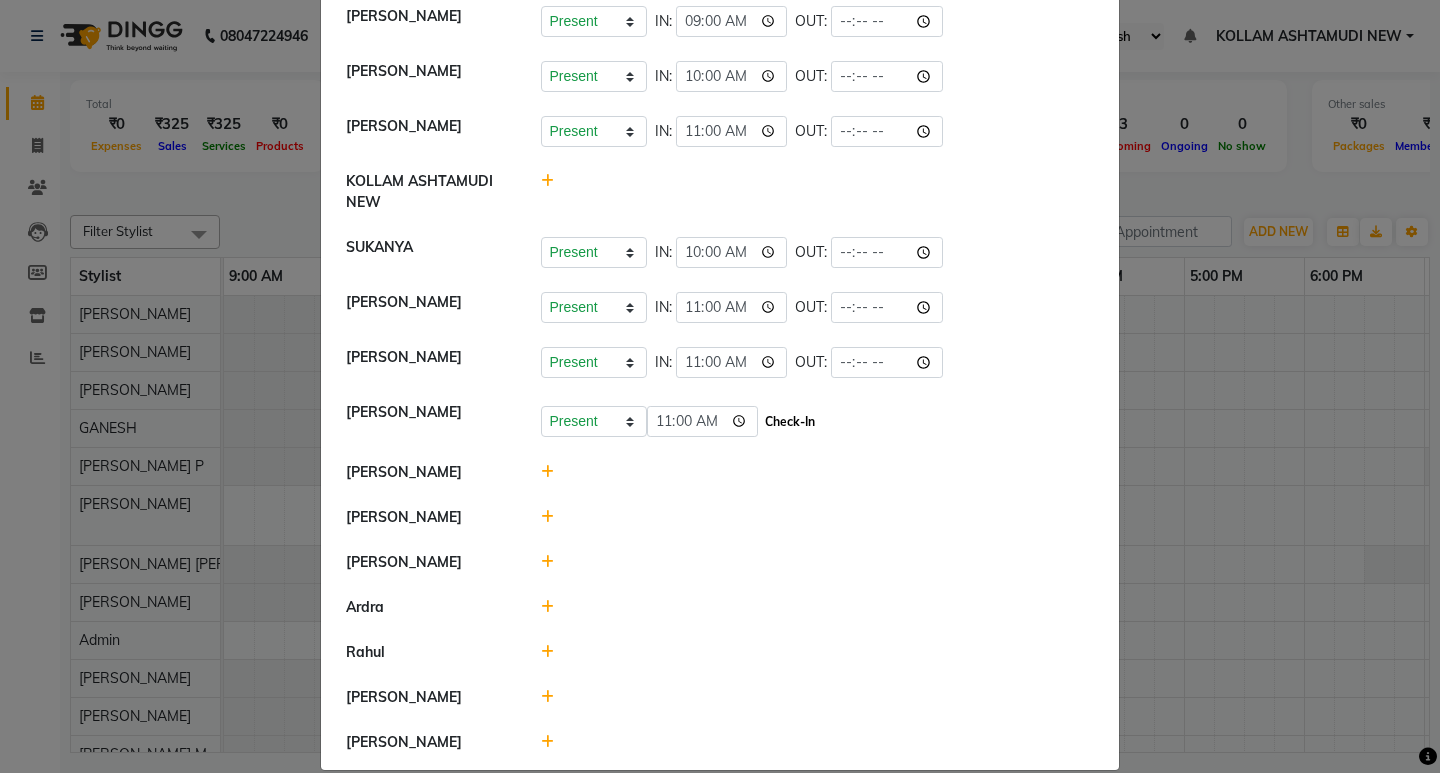 type on "11:00" 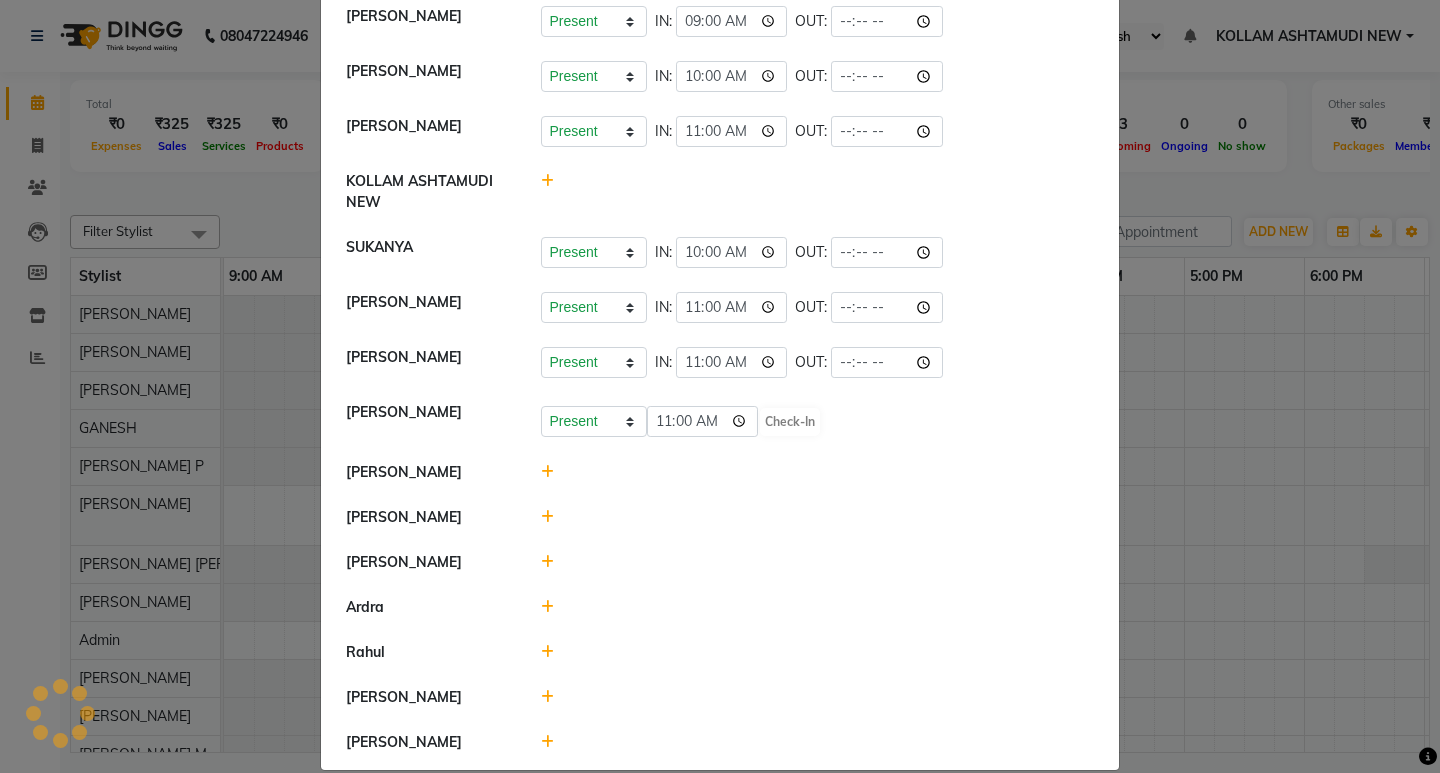 select on "A" 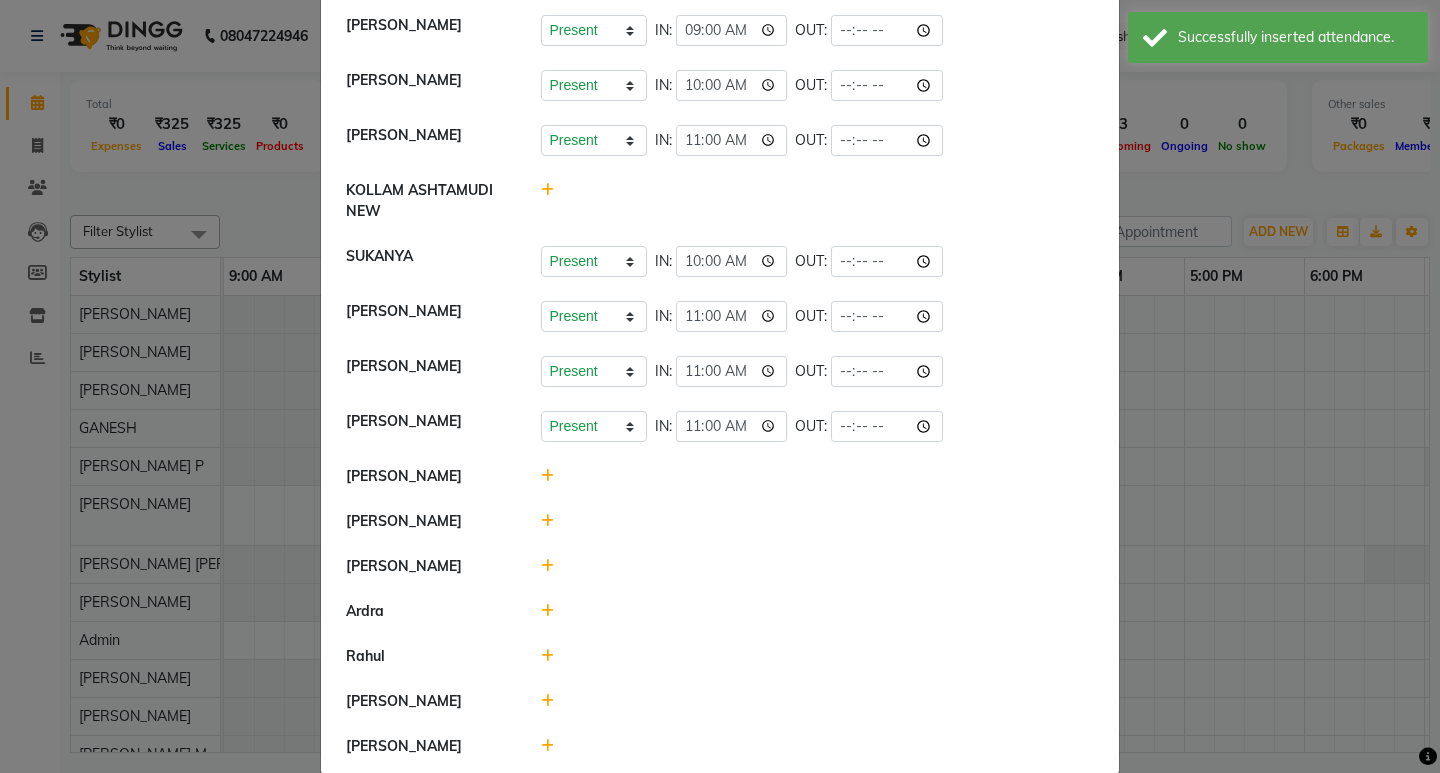 scroll, scrollTop: 777, scrollLeft: 0, axis: vertical 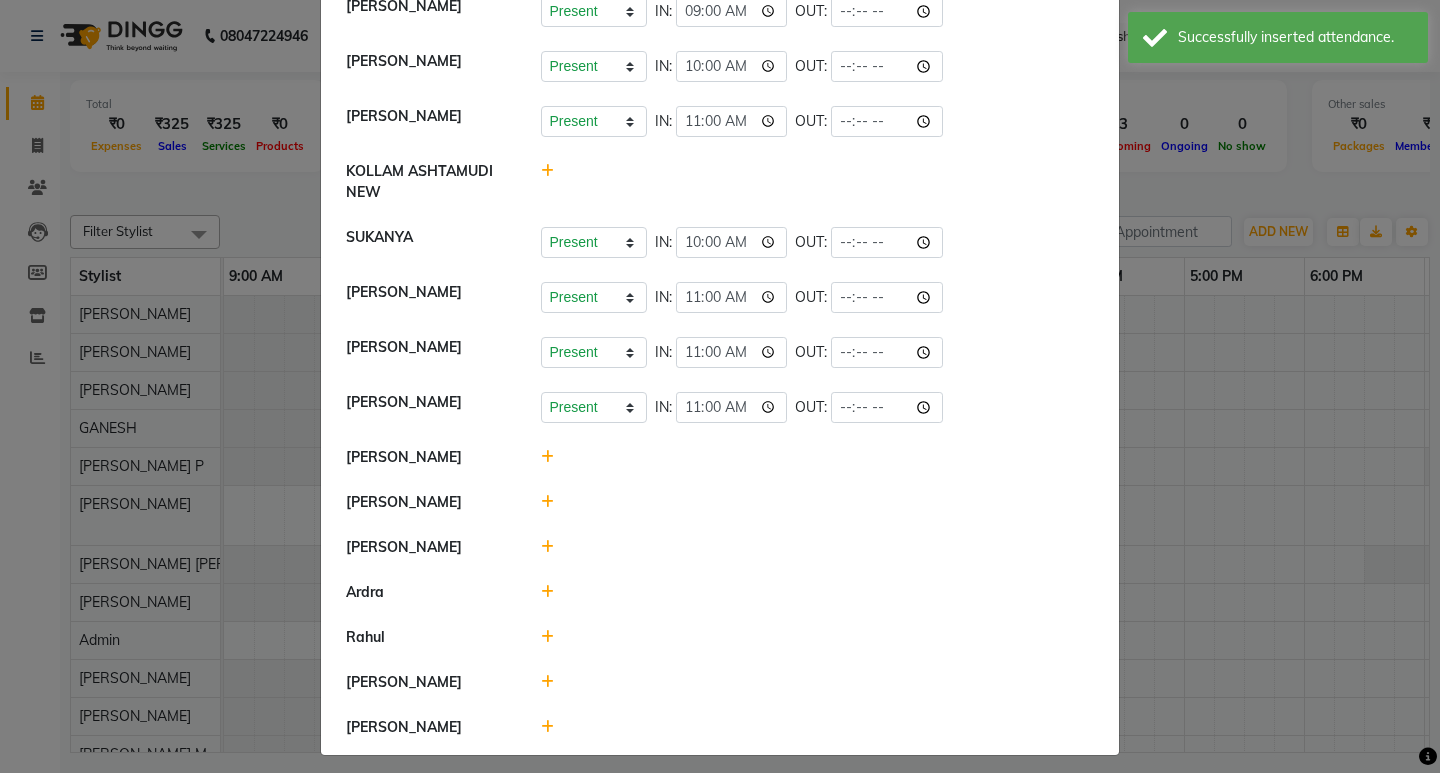 click 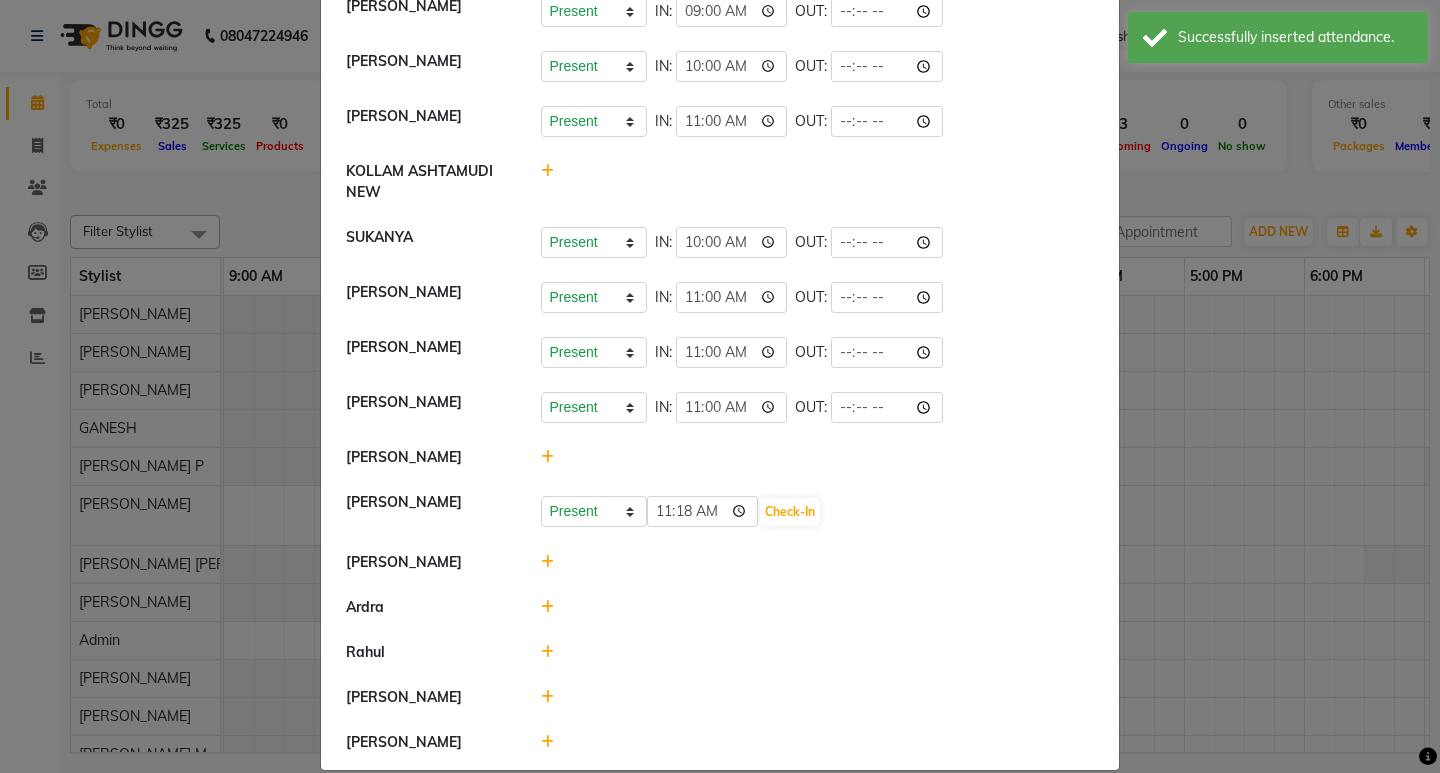click 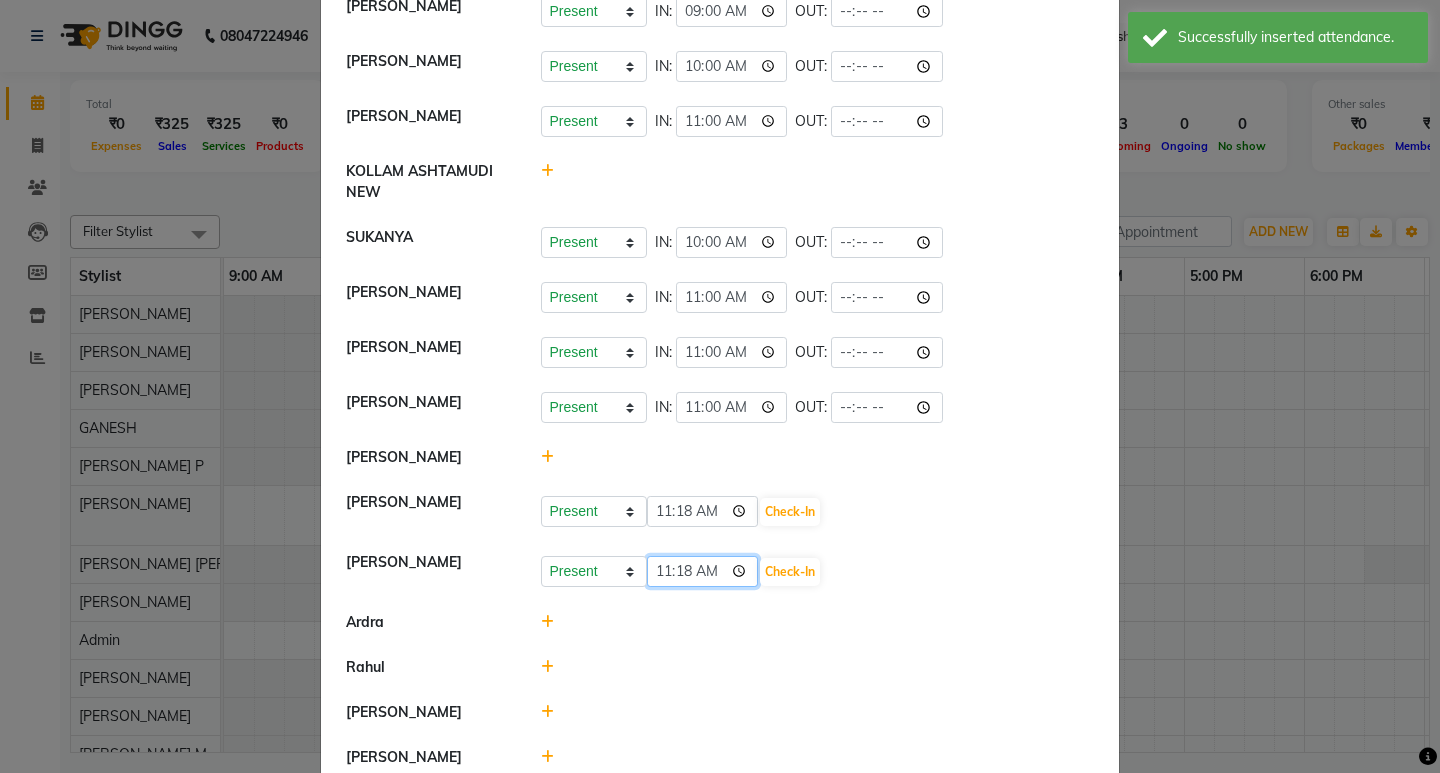 click on "11:18" 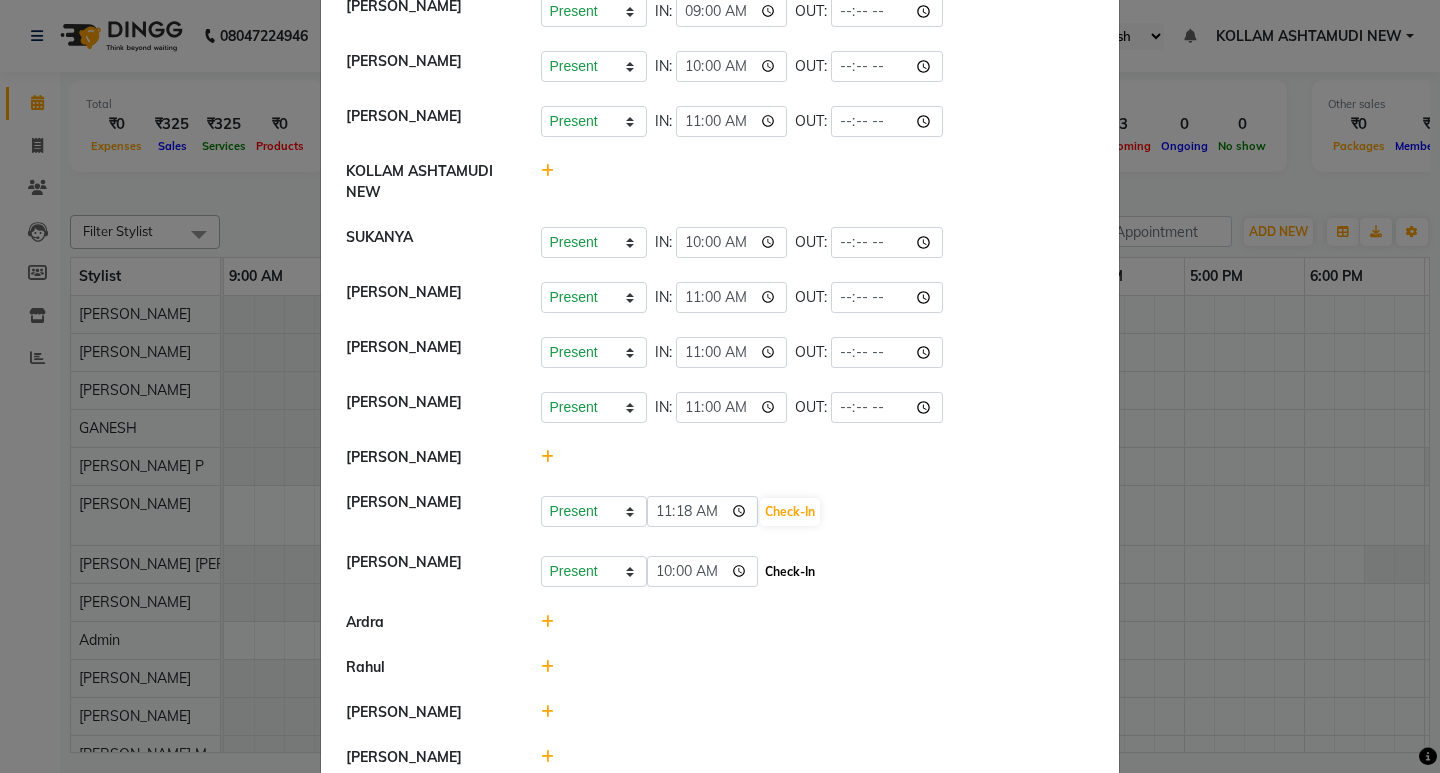 type on "10:00" 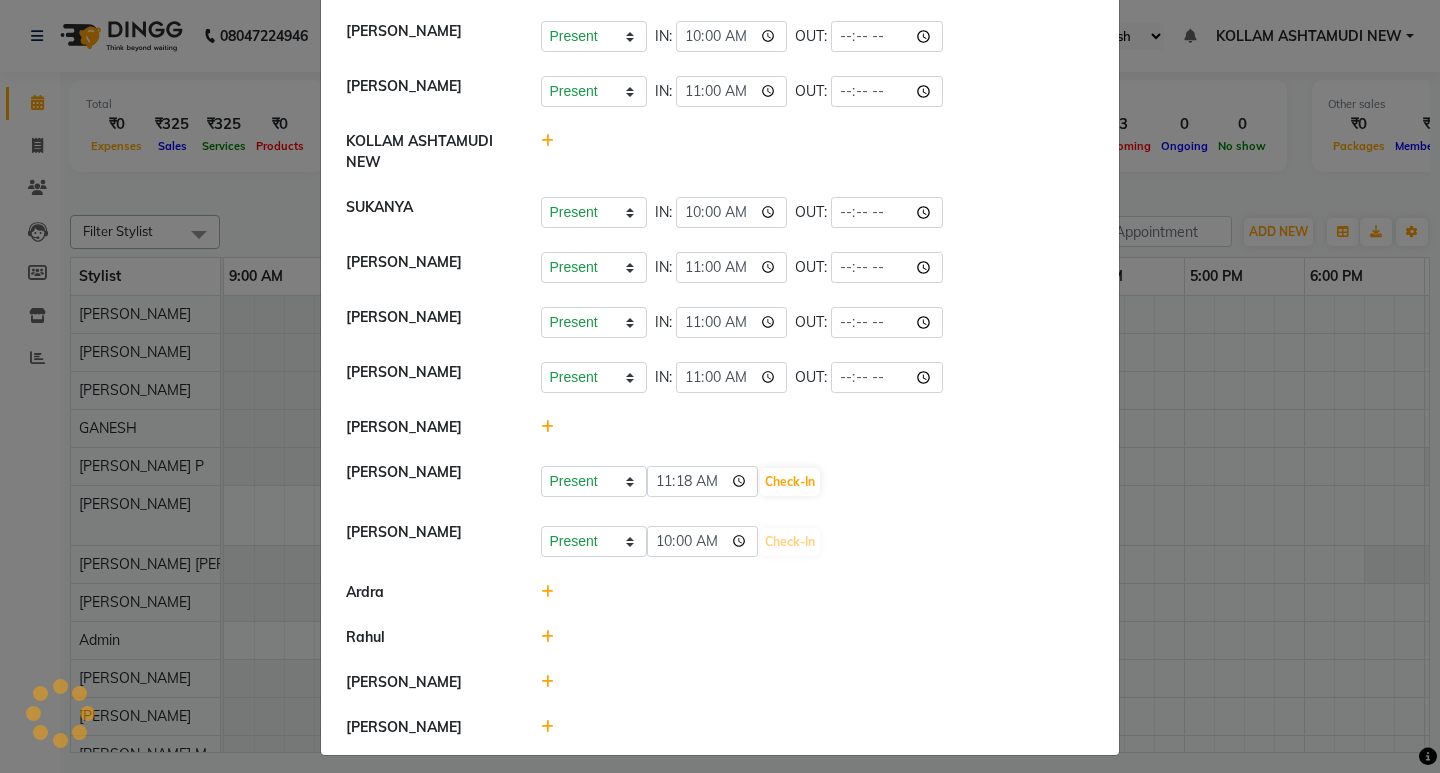 select on "A" 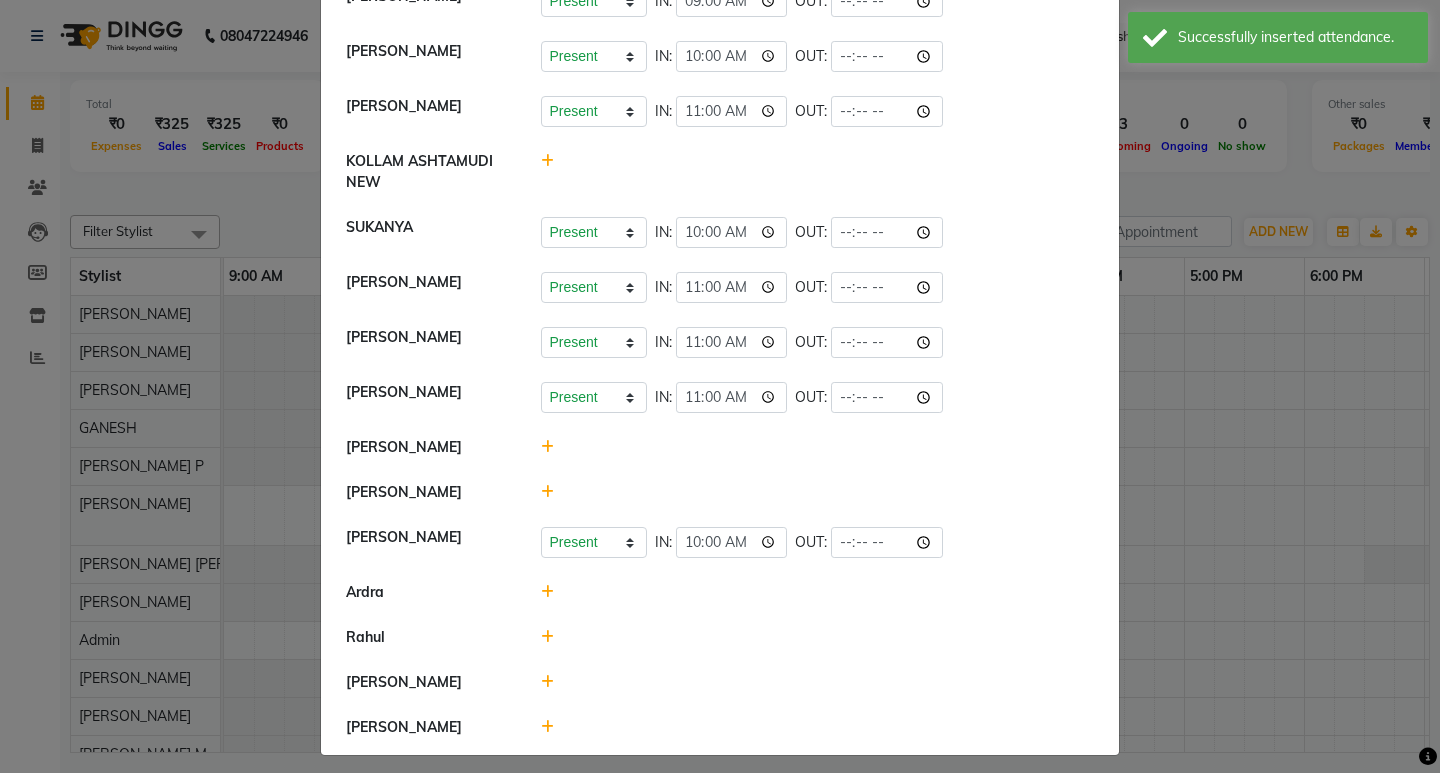 click 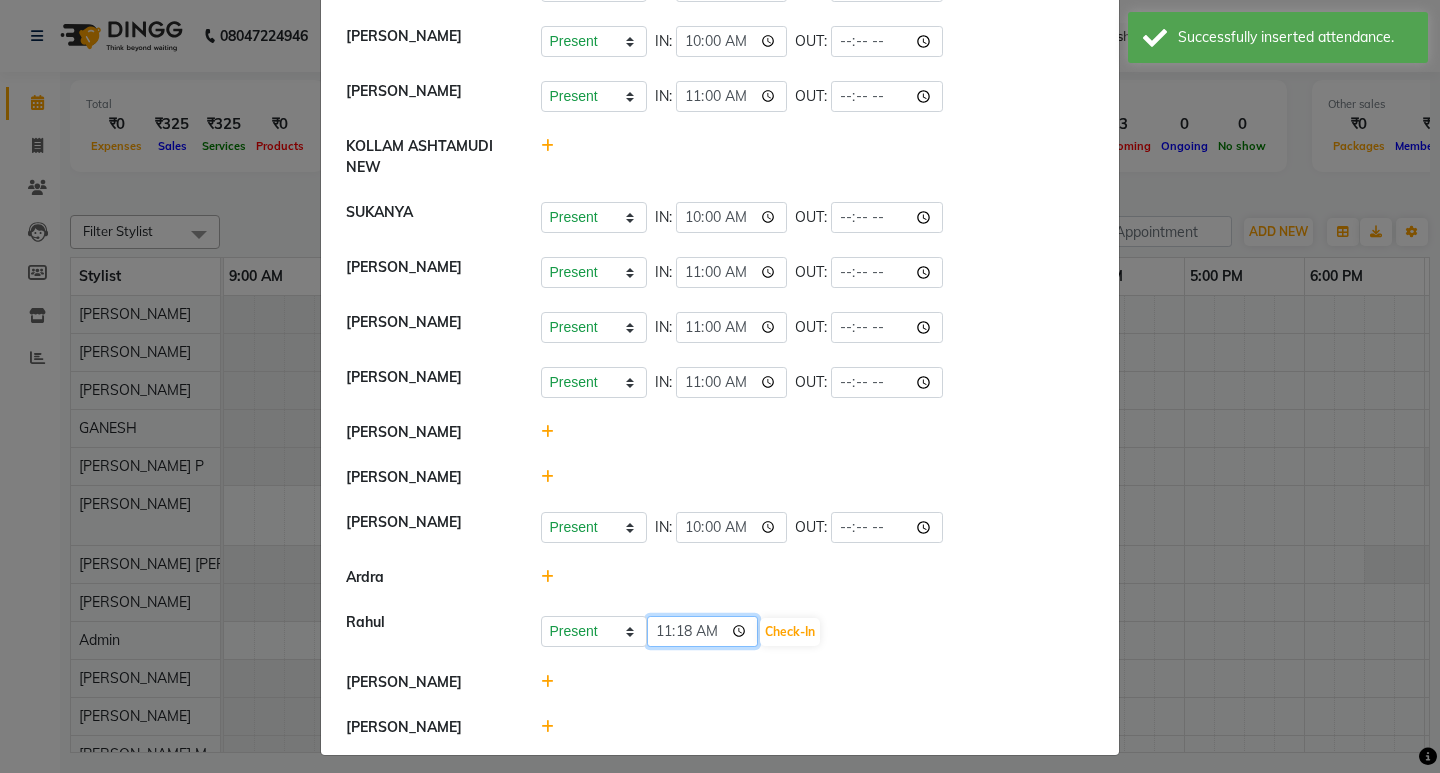 click on "11:18" 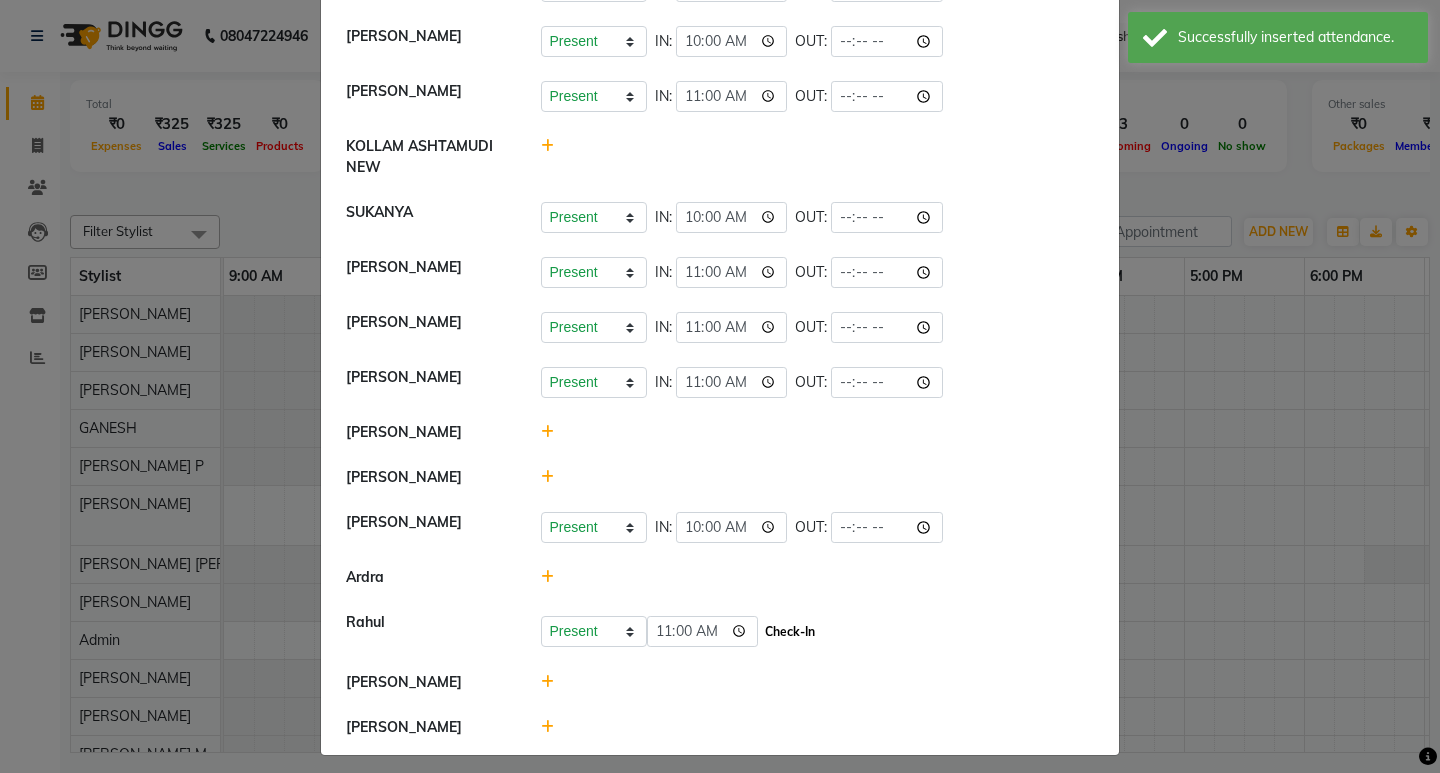 type 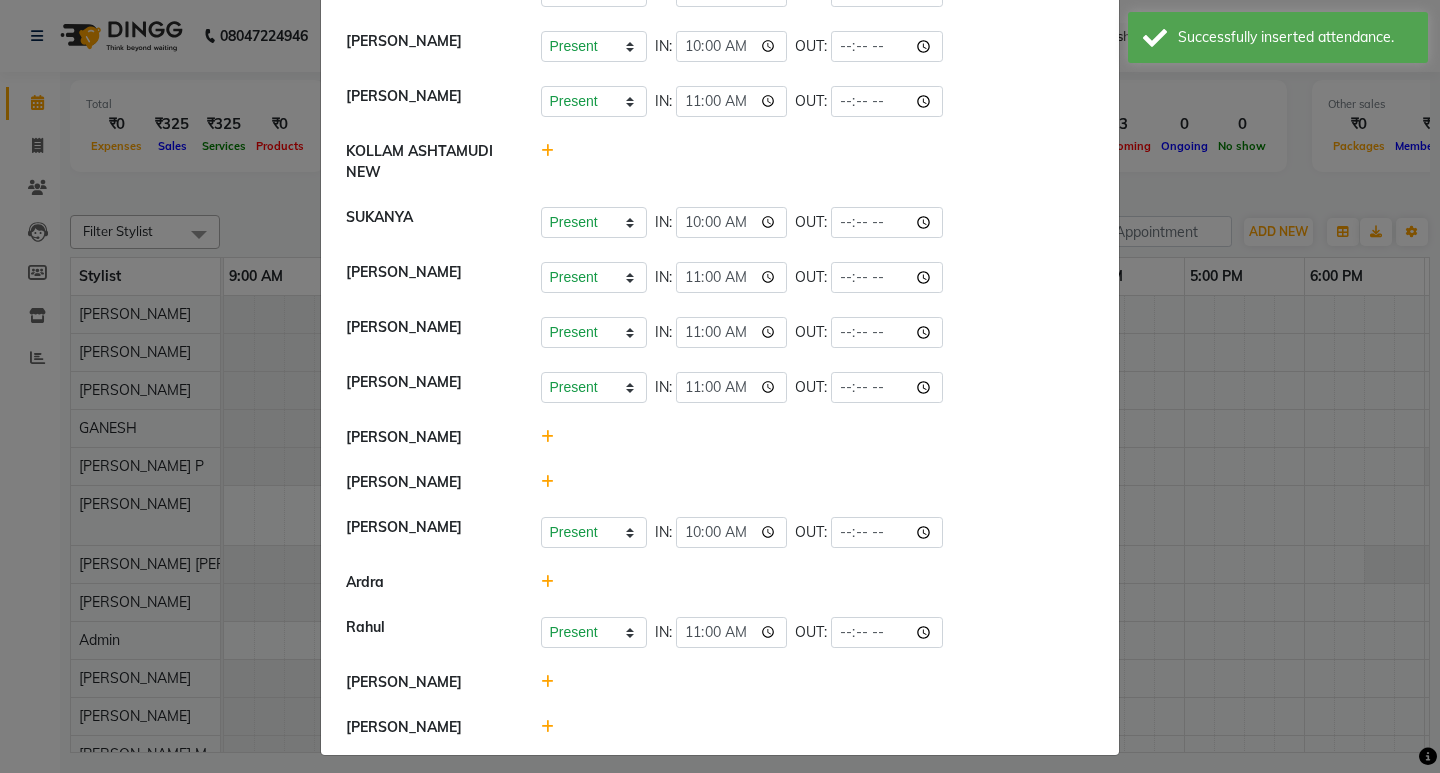 click 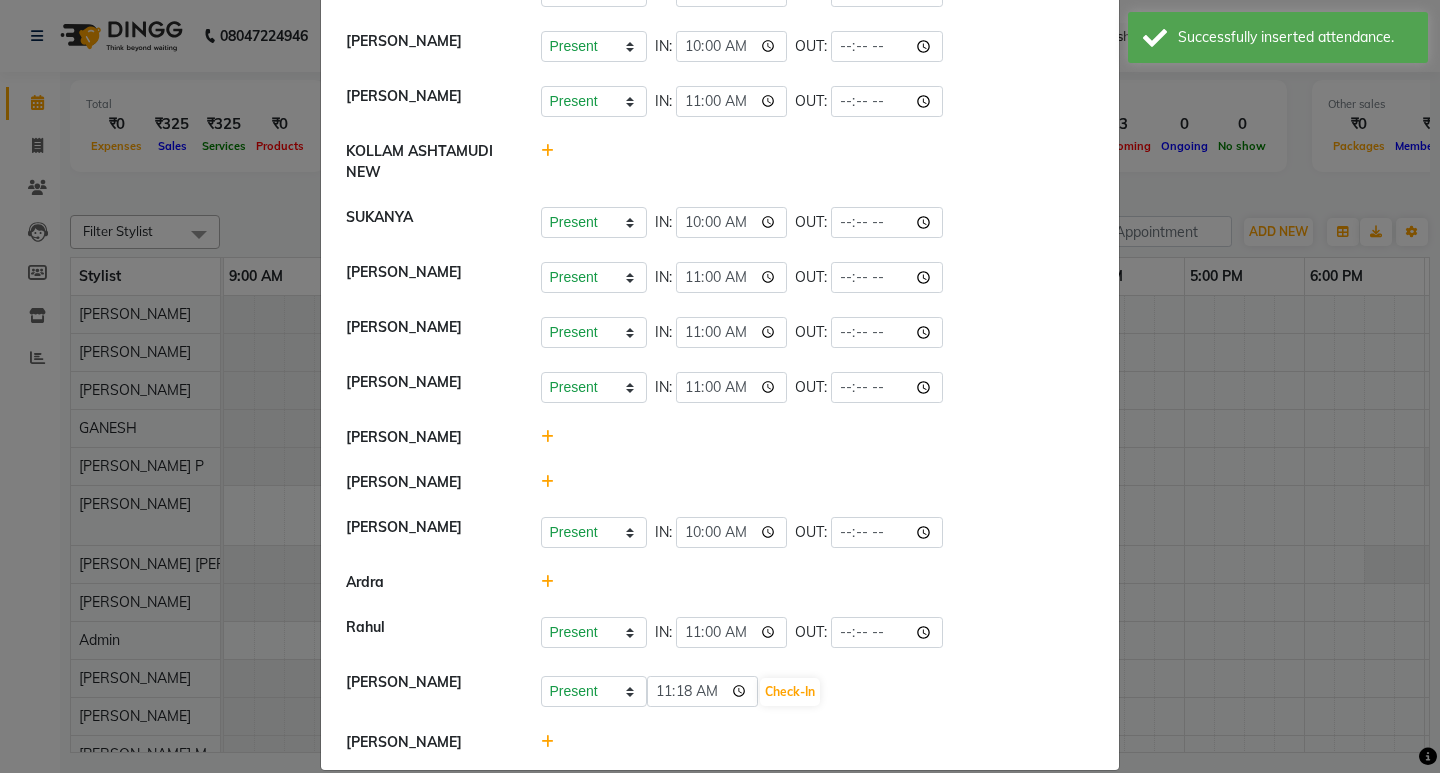 scroll, scrollTop: 802, scrollLeft: 0, axis: vertical 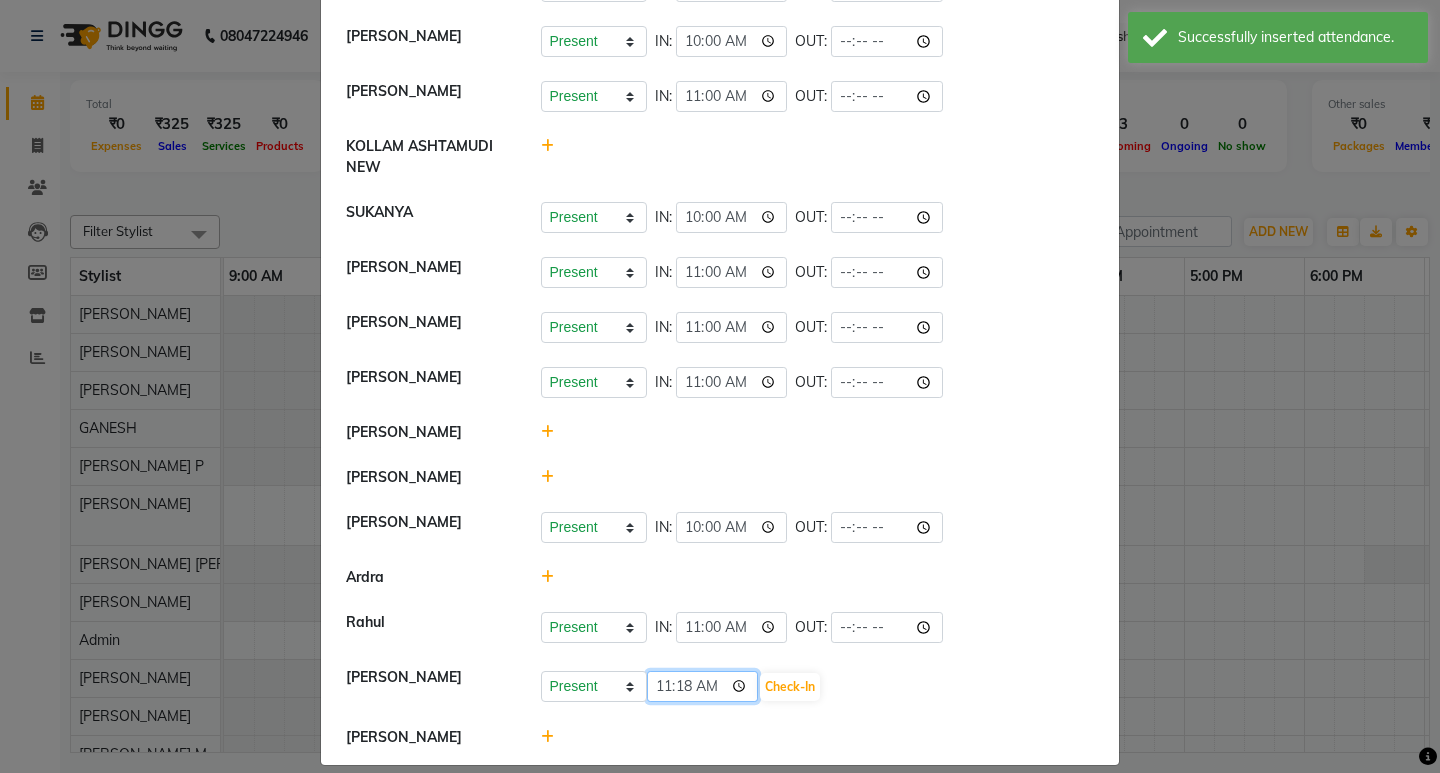 click on "11:18" 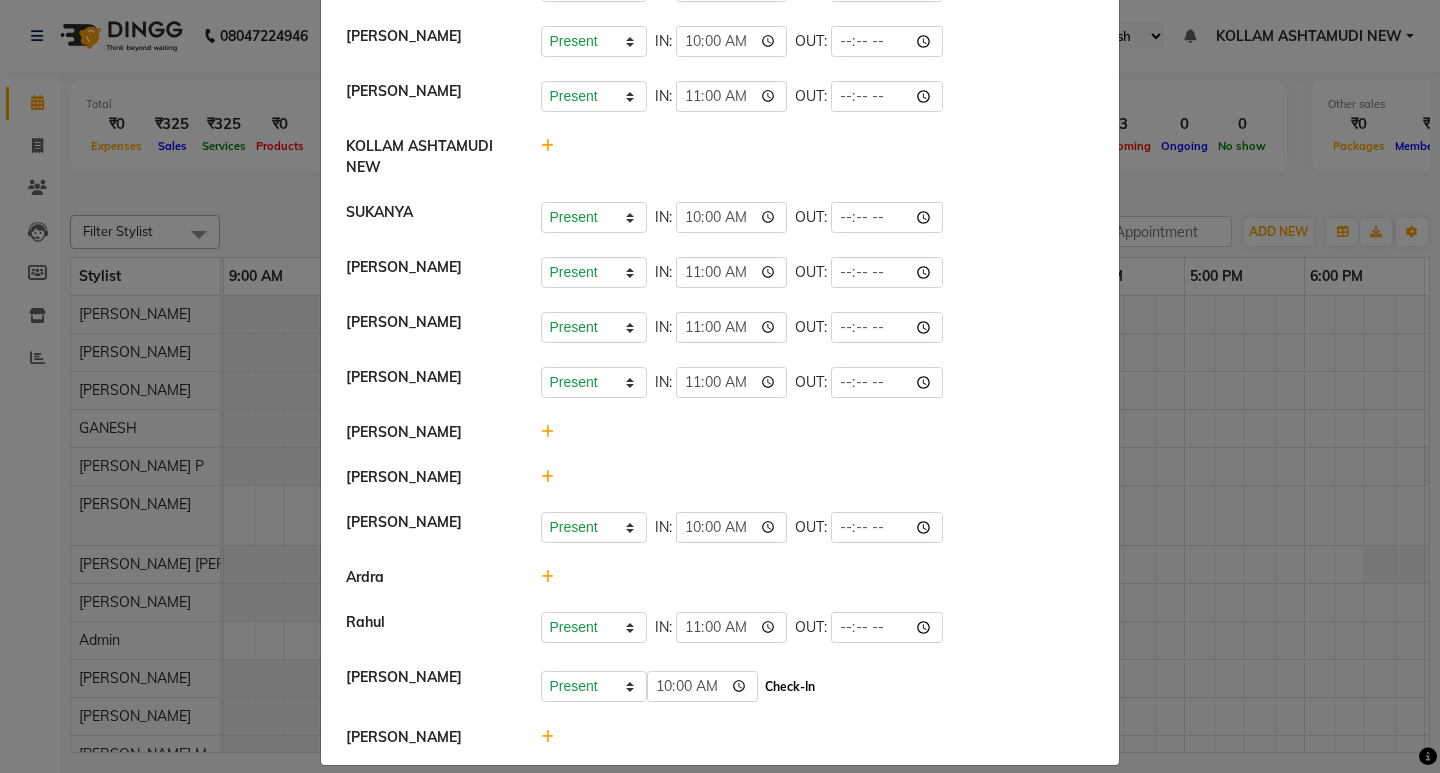 click on "Check-In" 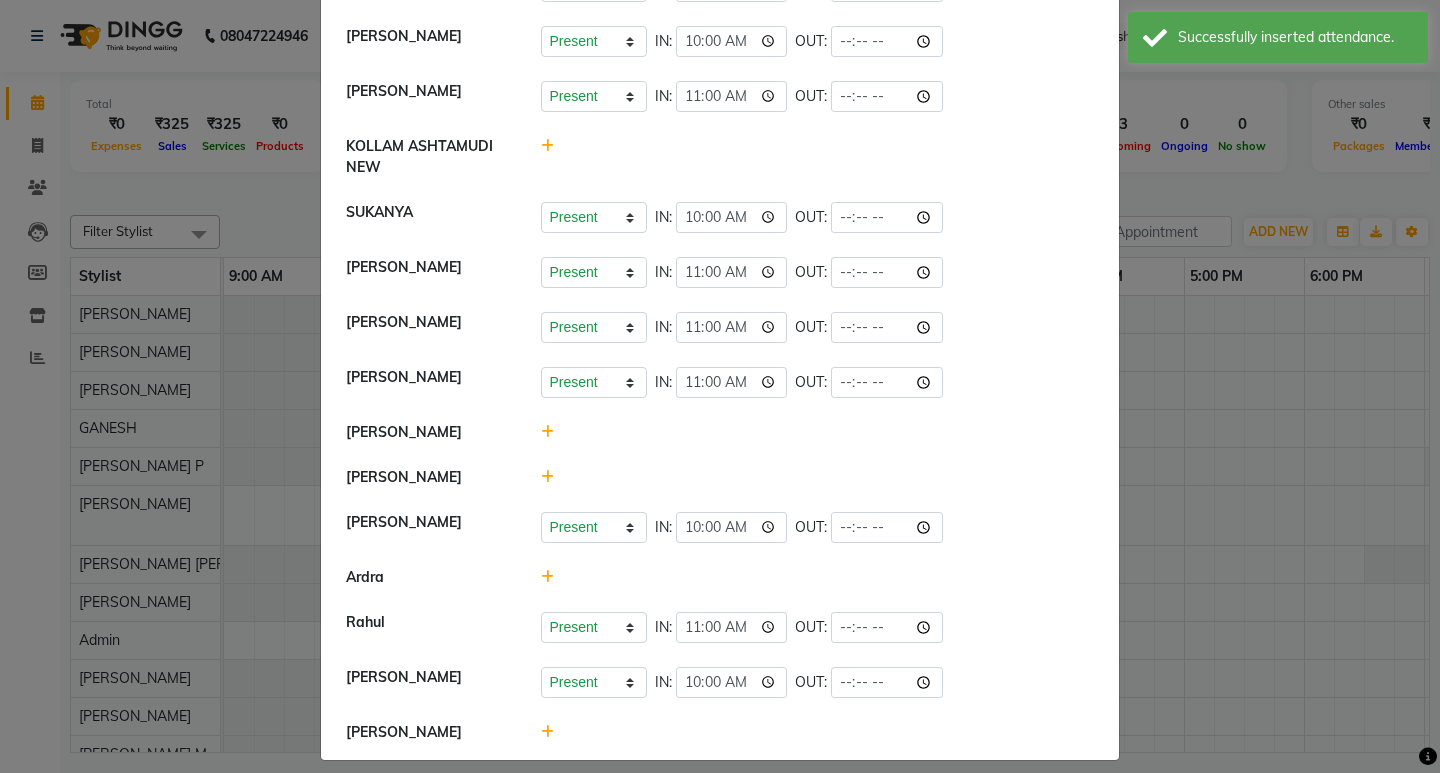 click 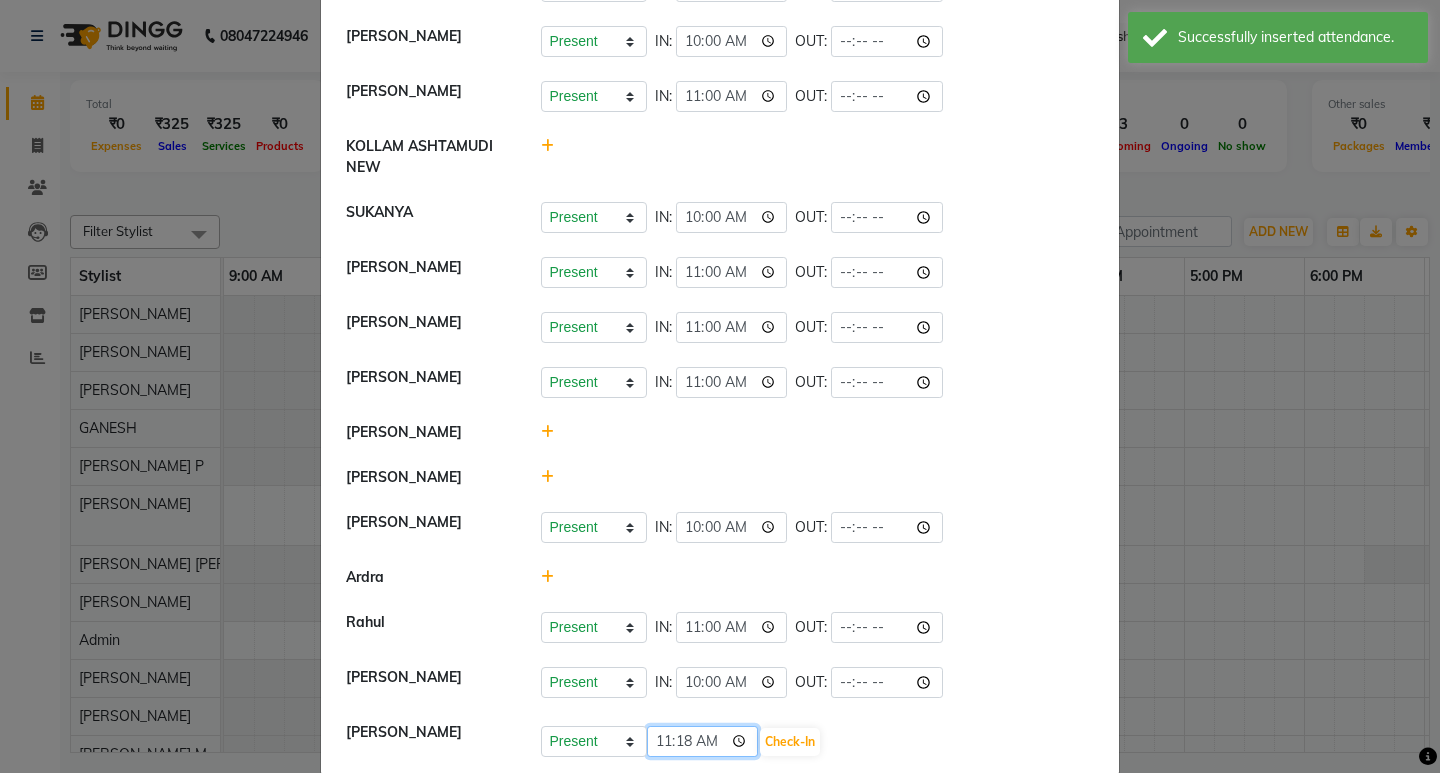 click on "11:18" 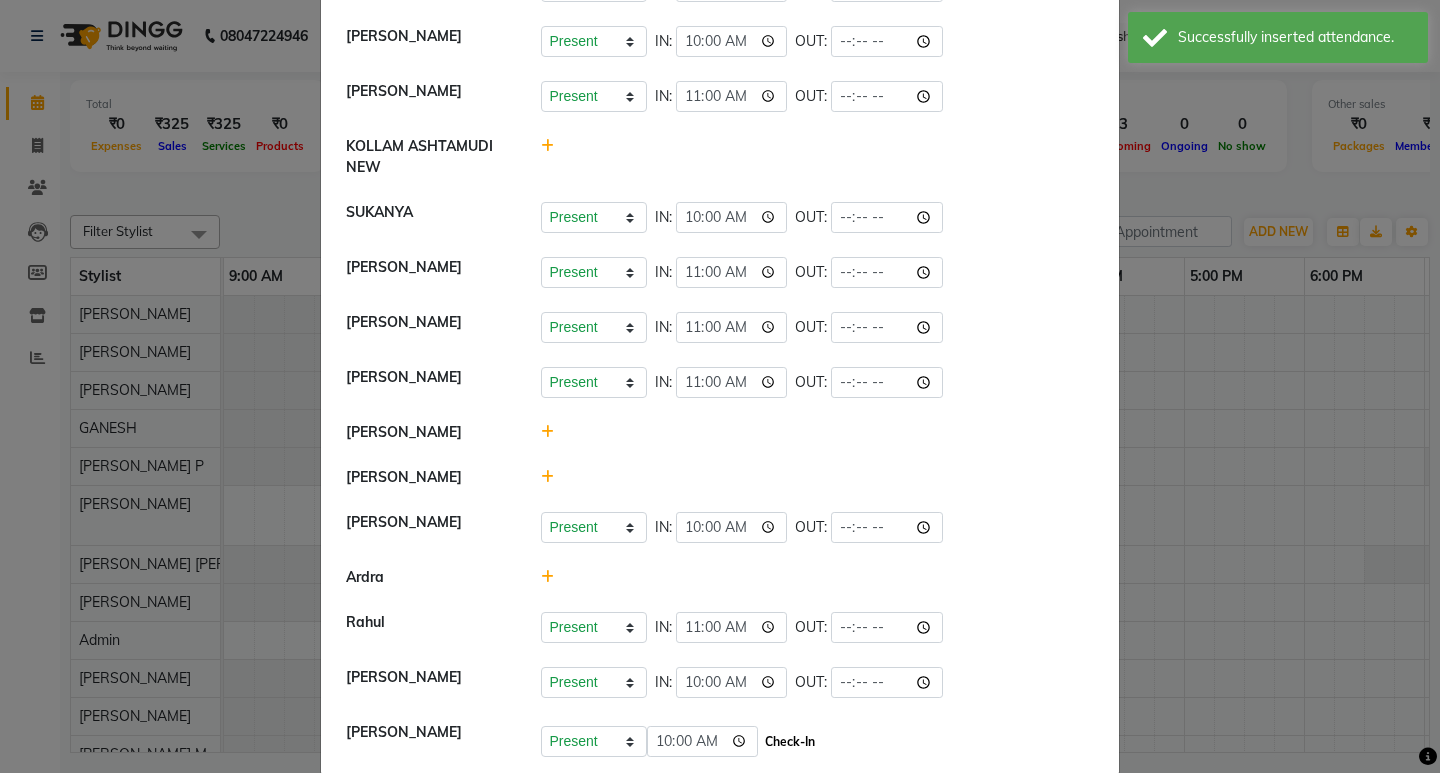 click on "Check-In" 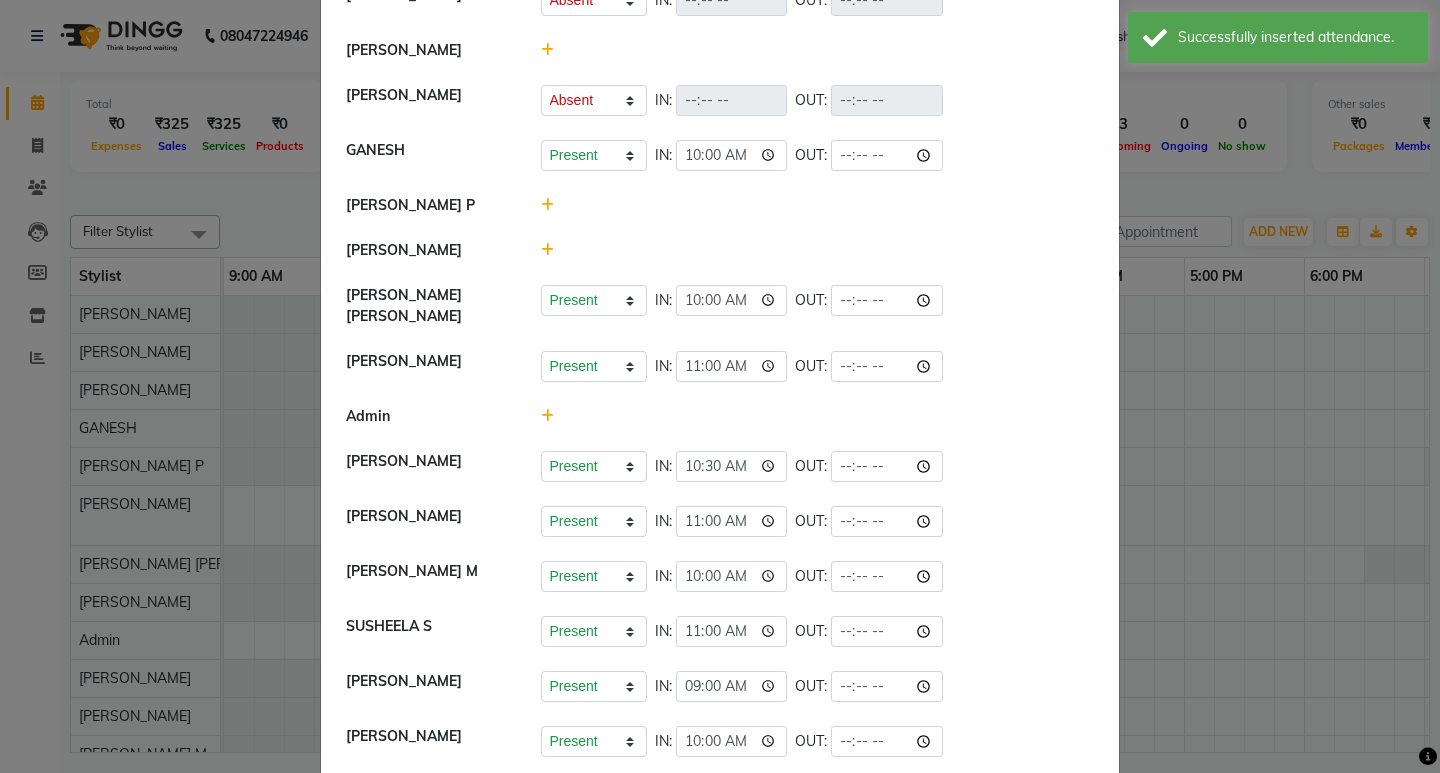 scroll, scrollTop: 0, scrollLeft: 0, axis: both 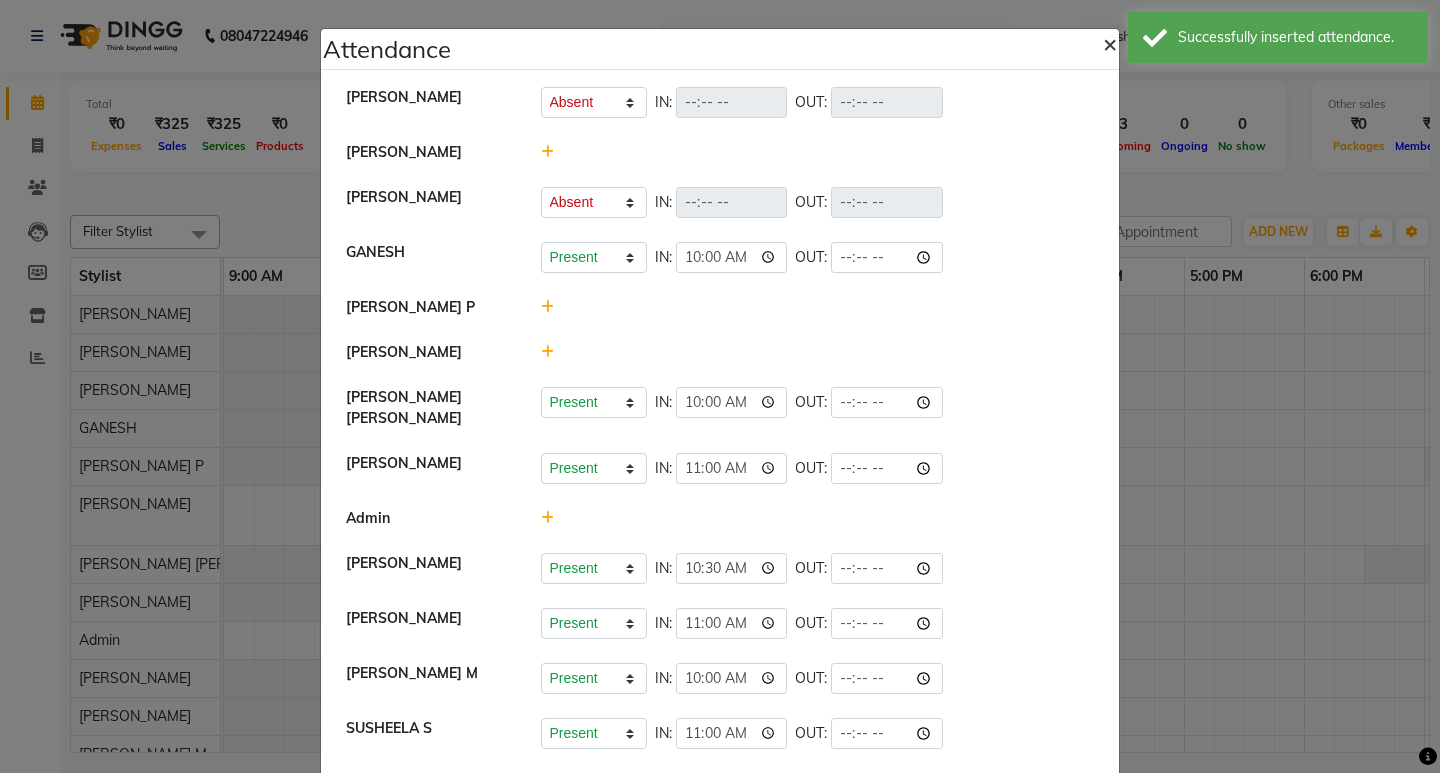 click on "×" 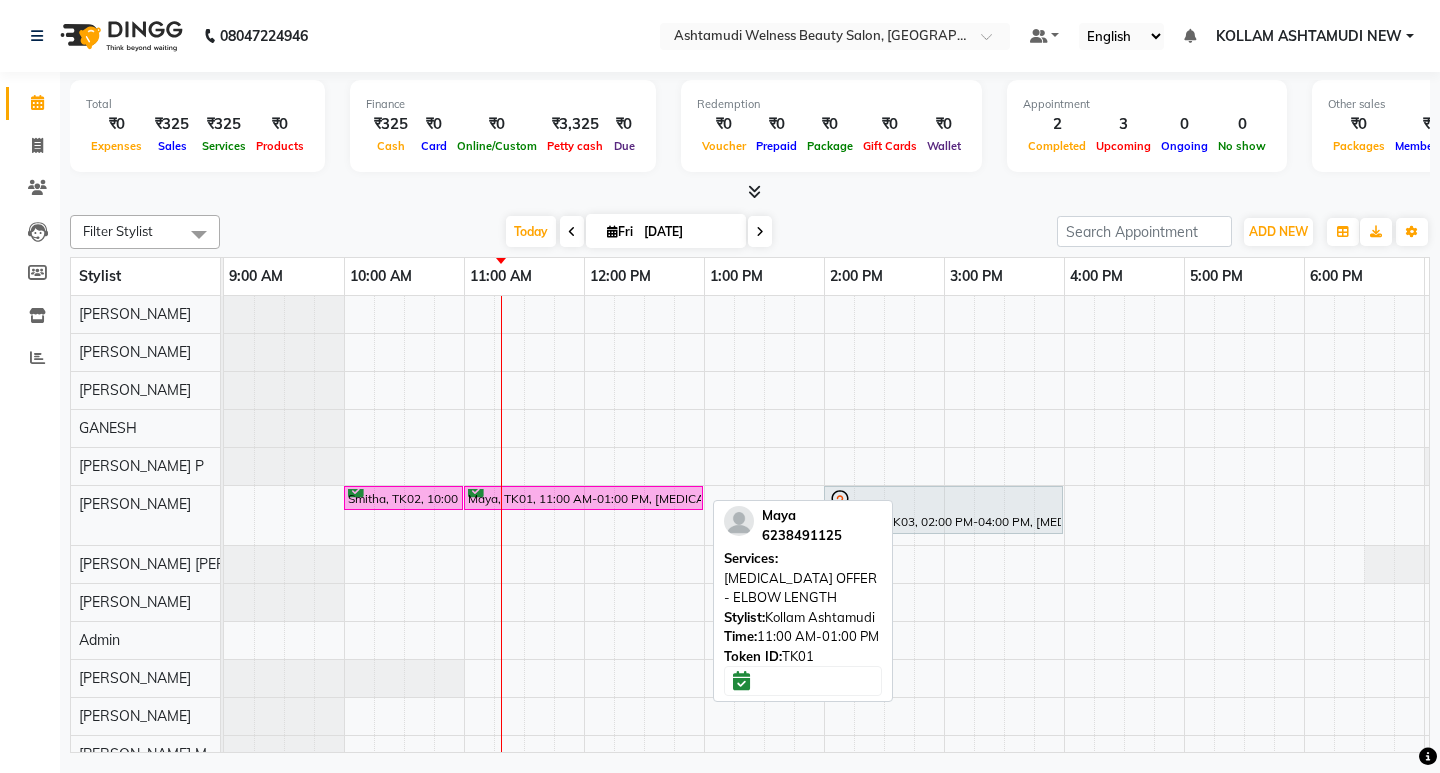 scroll, scrollTop: 145, scrollLeft: 0, axis: vertical 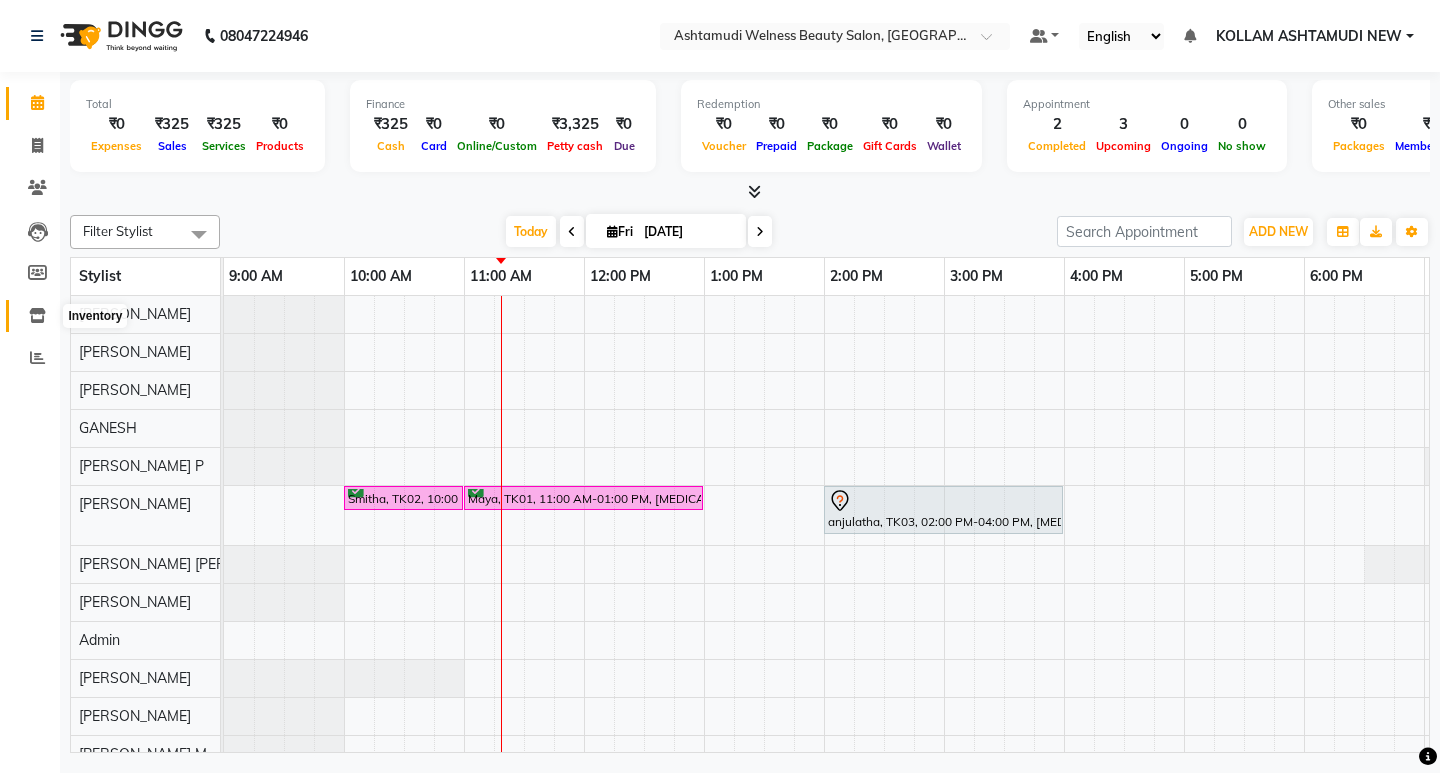 click 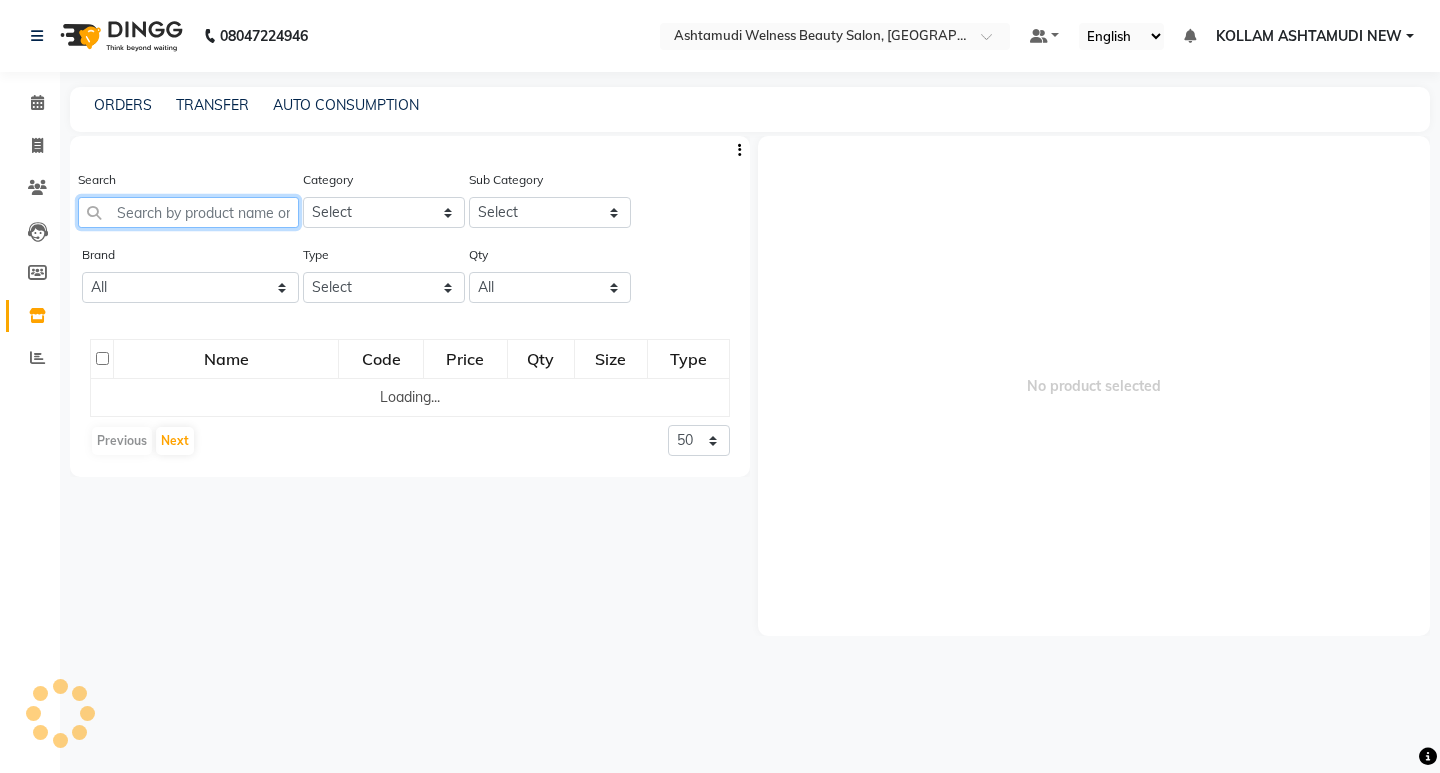 click 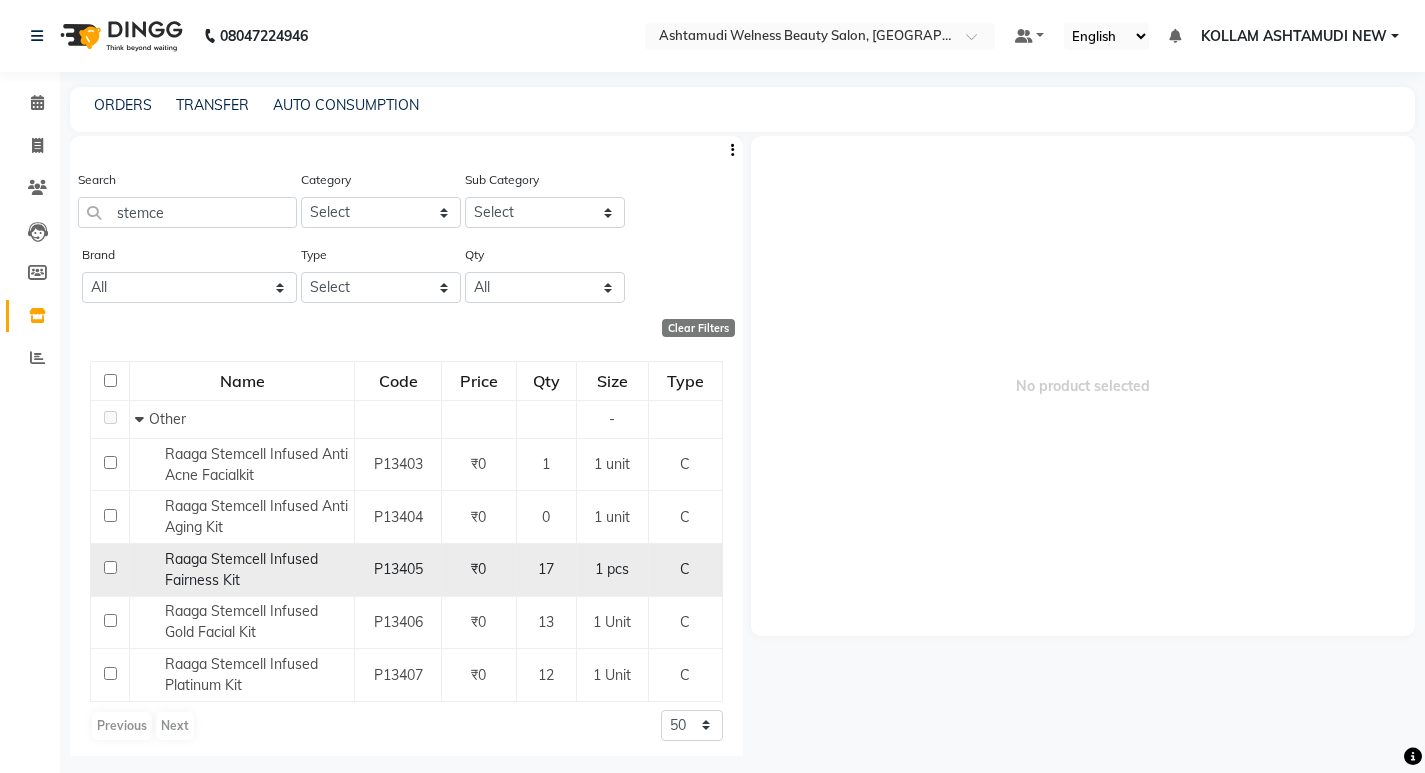 click 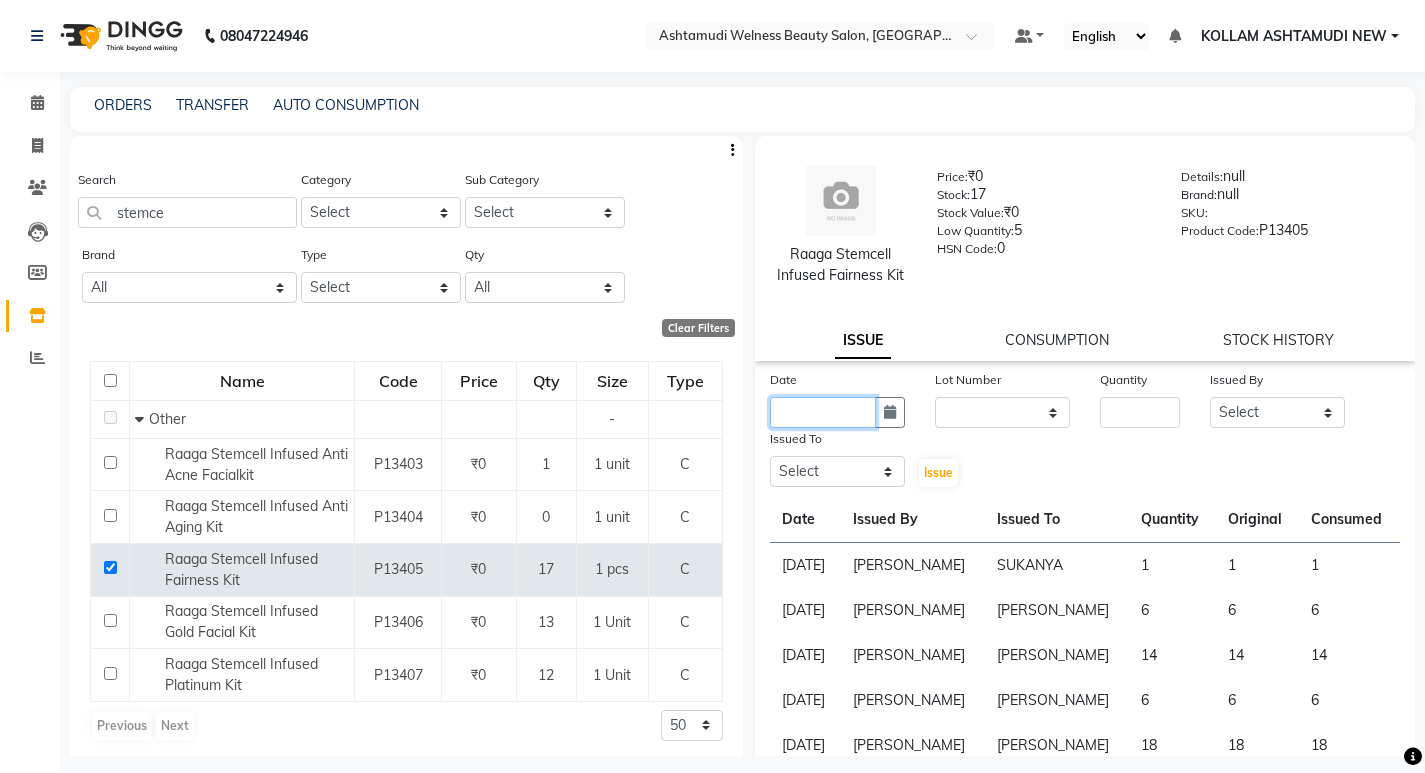 click 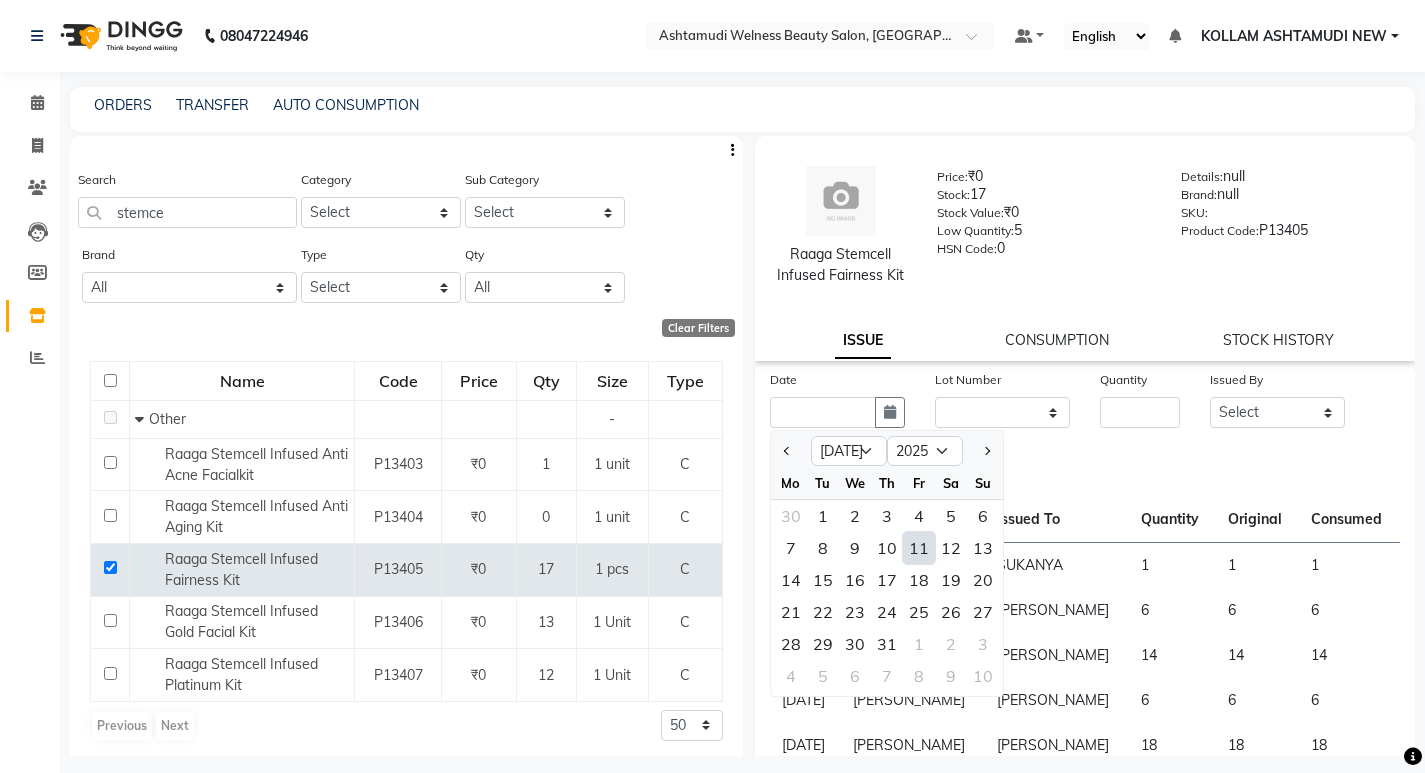 drag, startPoint x: 921, startPoint y: 555, endPoint x: 920, endPoint y: 545, distance: 10.049875 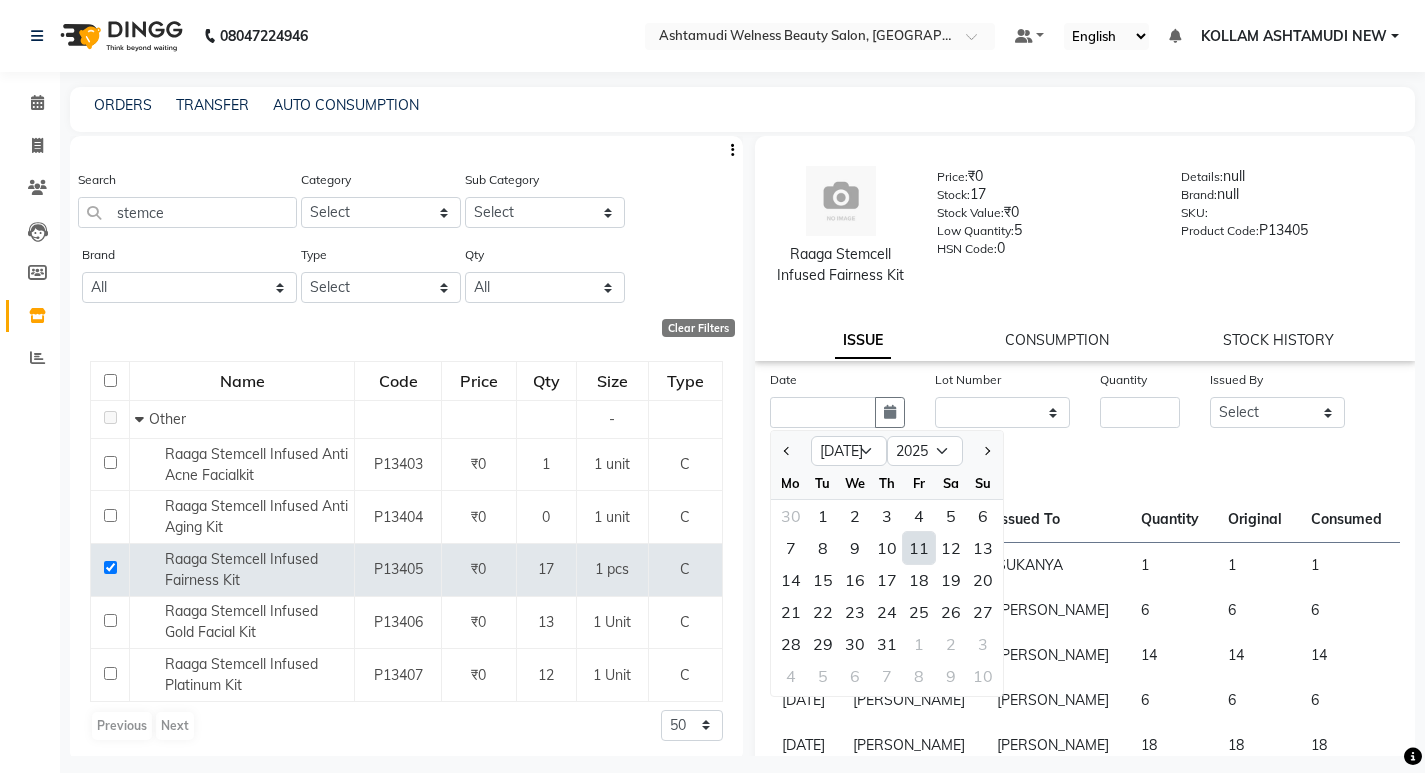 click on "11" 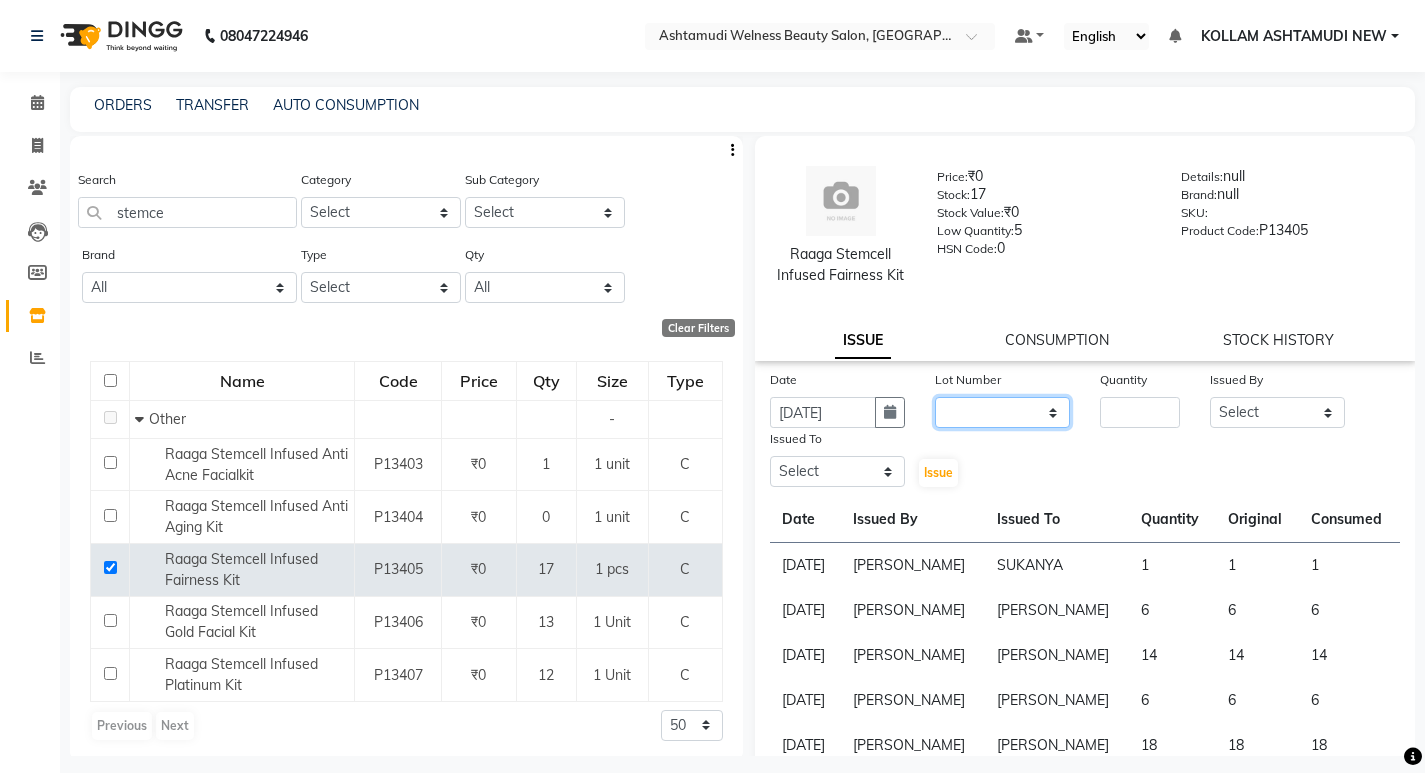 drag, startPoint x: 967, startPoint y: 410, endPoint x: 975, endPoint y: 426, distance: 17.888544 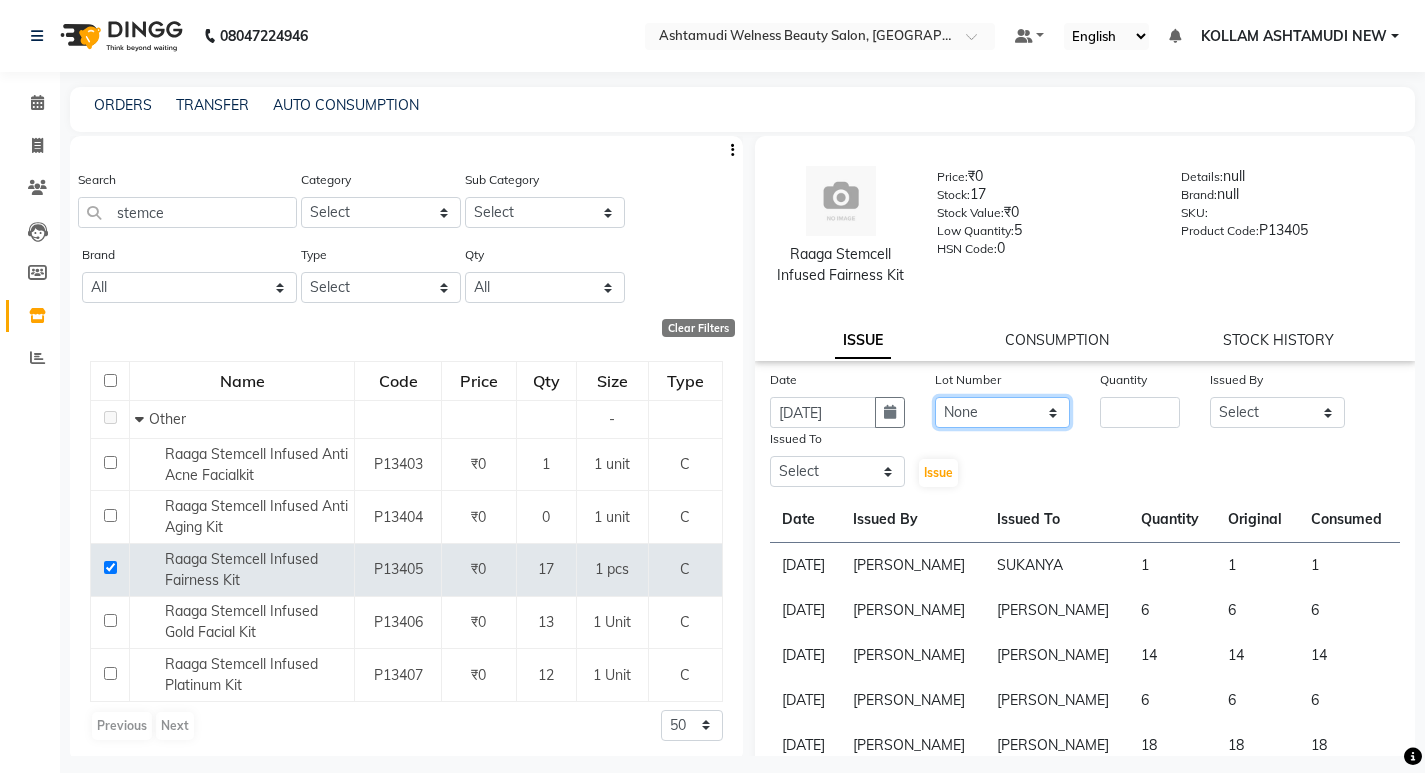 click on "None" 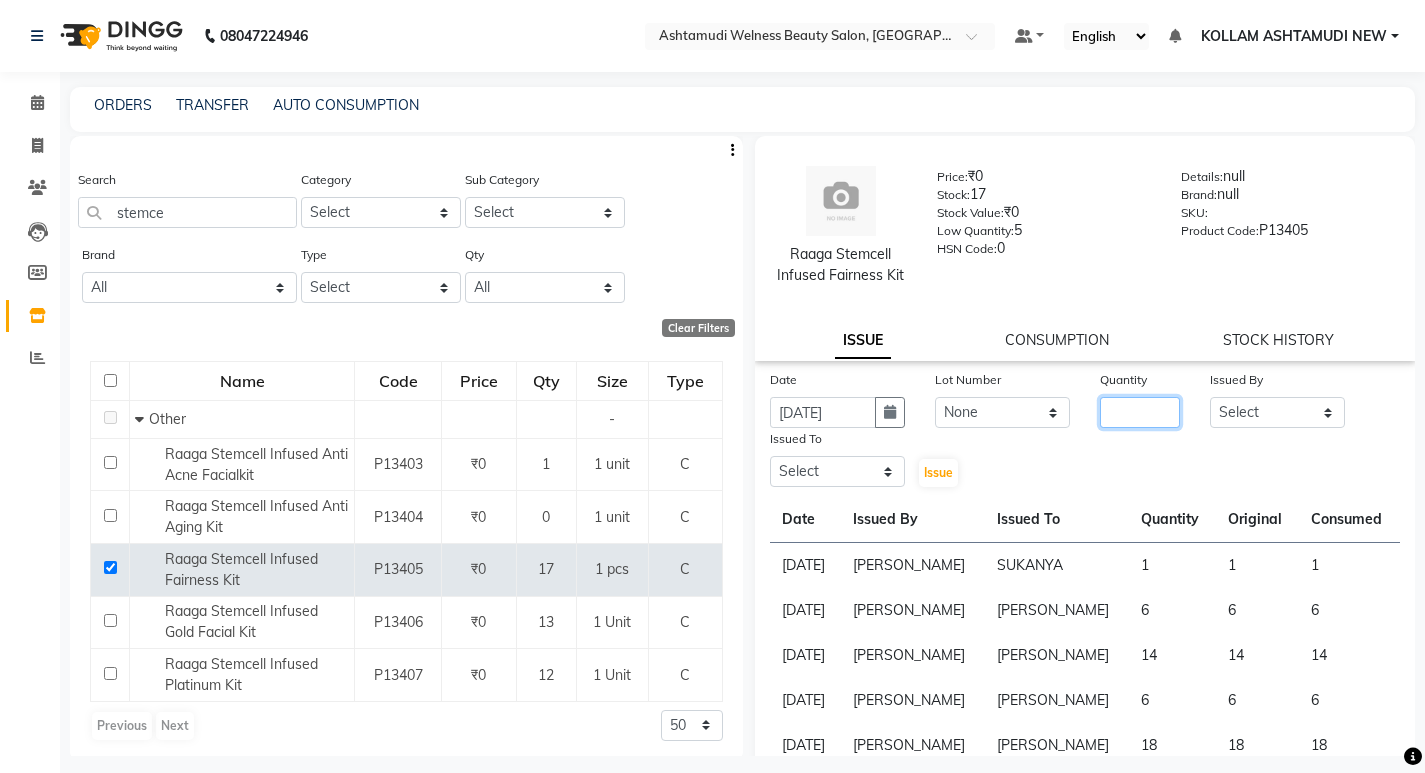 click 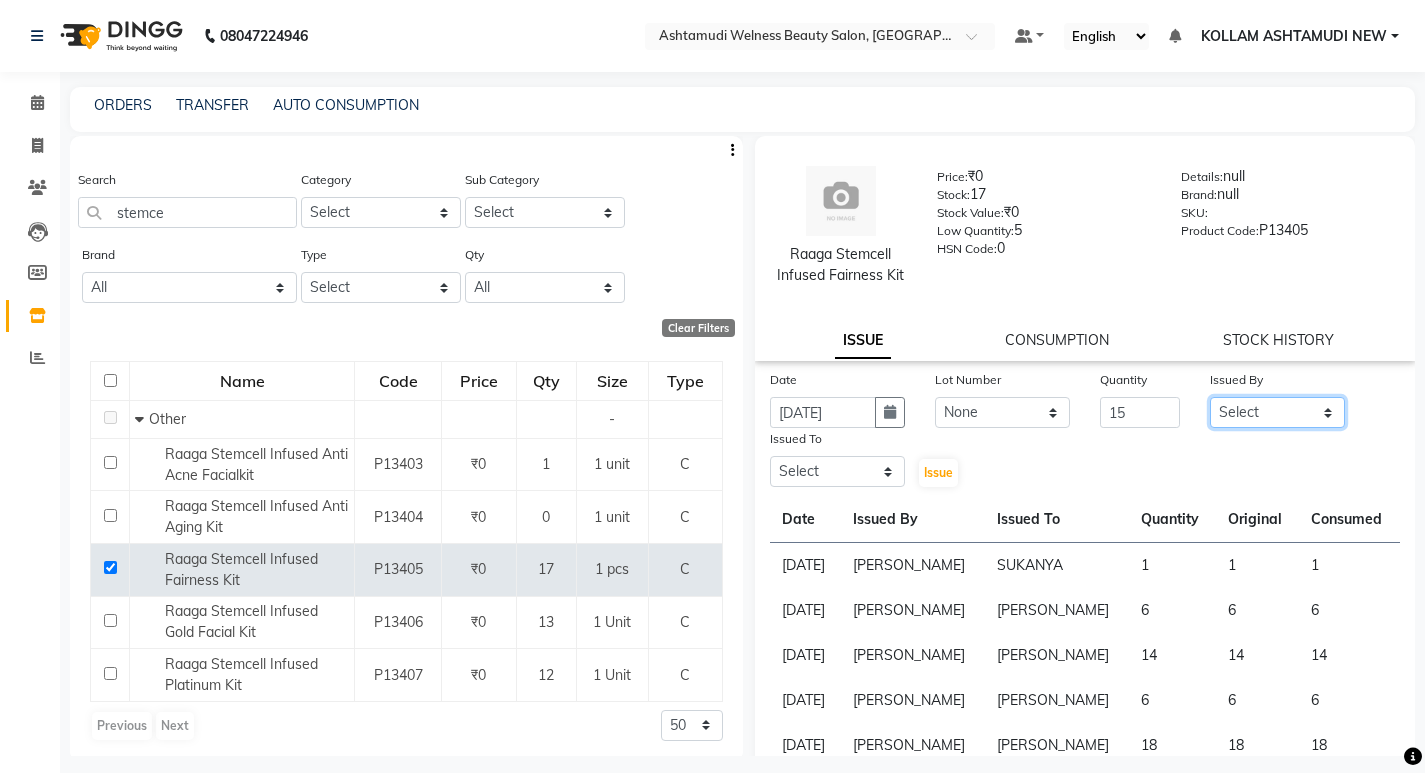 click on "Select [PERSON_NAME] Admin [PERSON_NAME]  [PERSON_NAME] [PERSON_NAME] [PERSON_NAME]  M [PERSON_NAME]  [PERSON_NAME]  P [PERSON_NAME] KOLLAM ASHTAMUDI KOLLAM ASHTAMUDI NEW  [PERSON_NAME] [PERSON_NAME] [PERSON_NAME]  [PERSON_NAME] [PERSON_NAME] [PERSON_NAME] [PERSON_NAME] [PERSON_NAME] M [PERSON_NAME] SARIGA [PERSON_NAME] [PERSON_NAME] [PERSON_NAME] [PERSON_NAME] [PERSON_NAME] S" 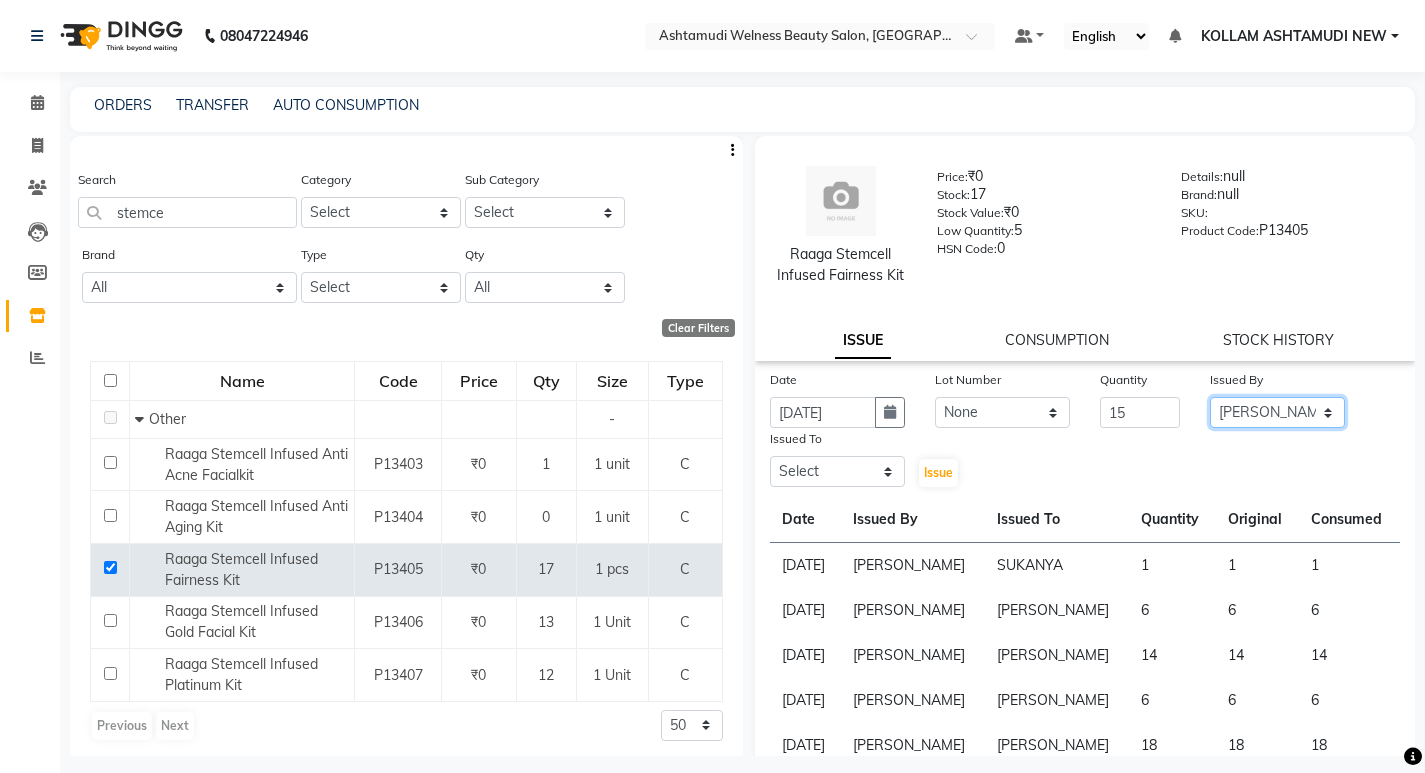 click on "Select [PERSON_NAME] Admin [PERSON_NAME]  [PERSON_NAME] [PERSON_NAME] [PERSON_NAME]  M [PERSON_NAME]  [PERSON_NAME]  P [PERSON_NAME] KOLLAM ASHTAMUDI KOLLAM ASHTAMUDI NEW  [PERSON_NAME] [PERSON_NAME] [PERSON_NAME]  [PERSON_NAME] [PERSON_NAME] [PERSON_NAME] [PERSON_NAME] [PERSON_NAME] M [PERSON_NAME] SARIGA [PERSON_NAME] [PERSON_NAME] [PERSON_NAME] [PERSON_NAME] [PERSON_NAME] S" 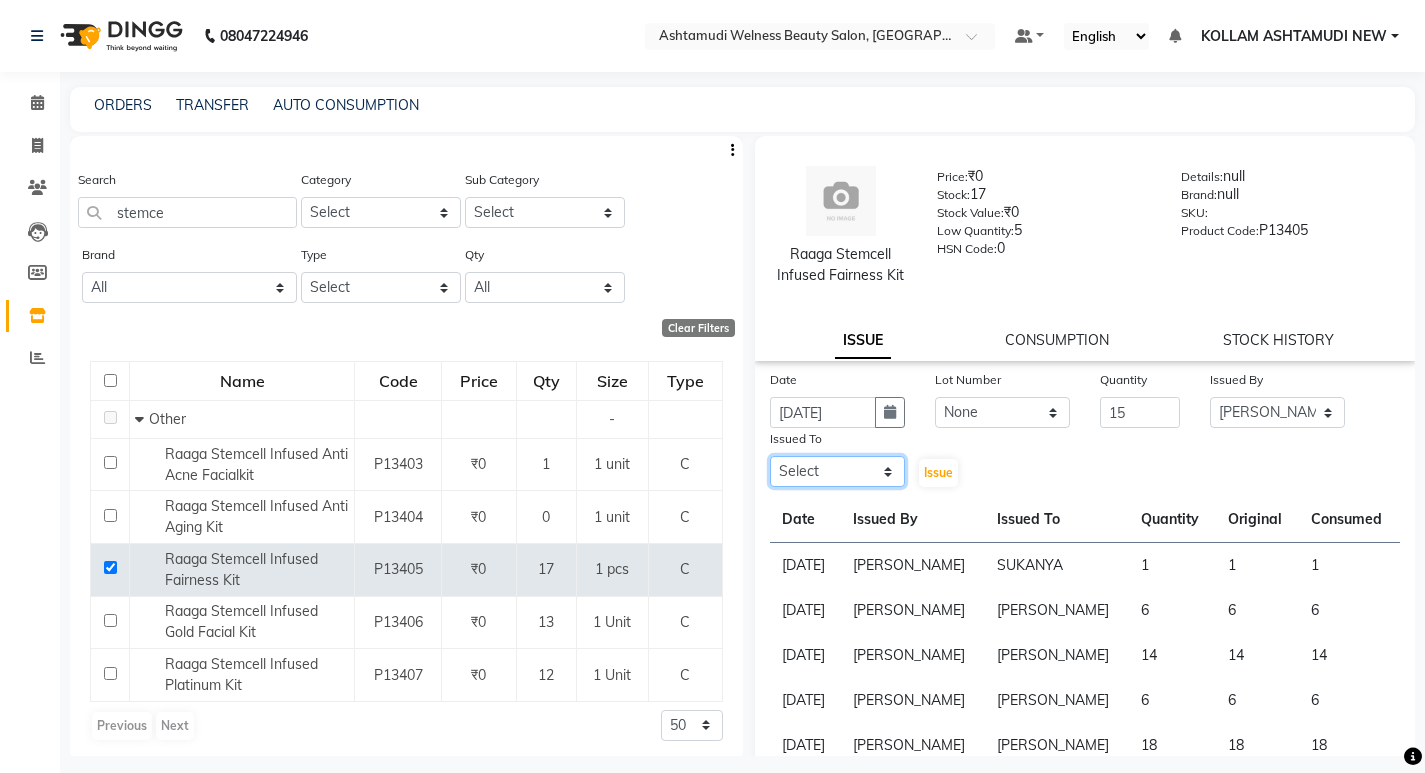 drag, startPoint x: 843, startPoint y: 470, endPoint x: 844, endPoint y: 457, distance: 13.038404 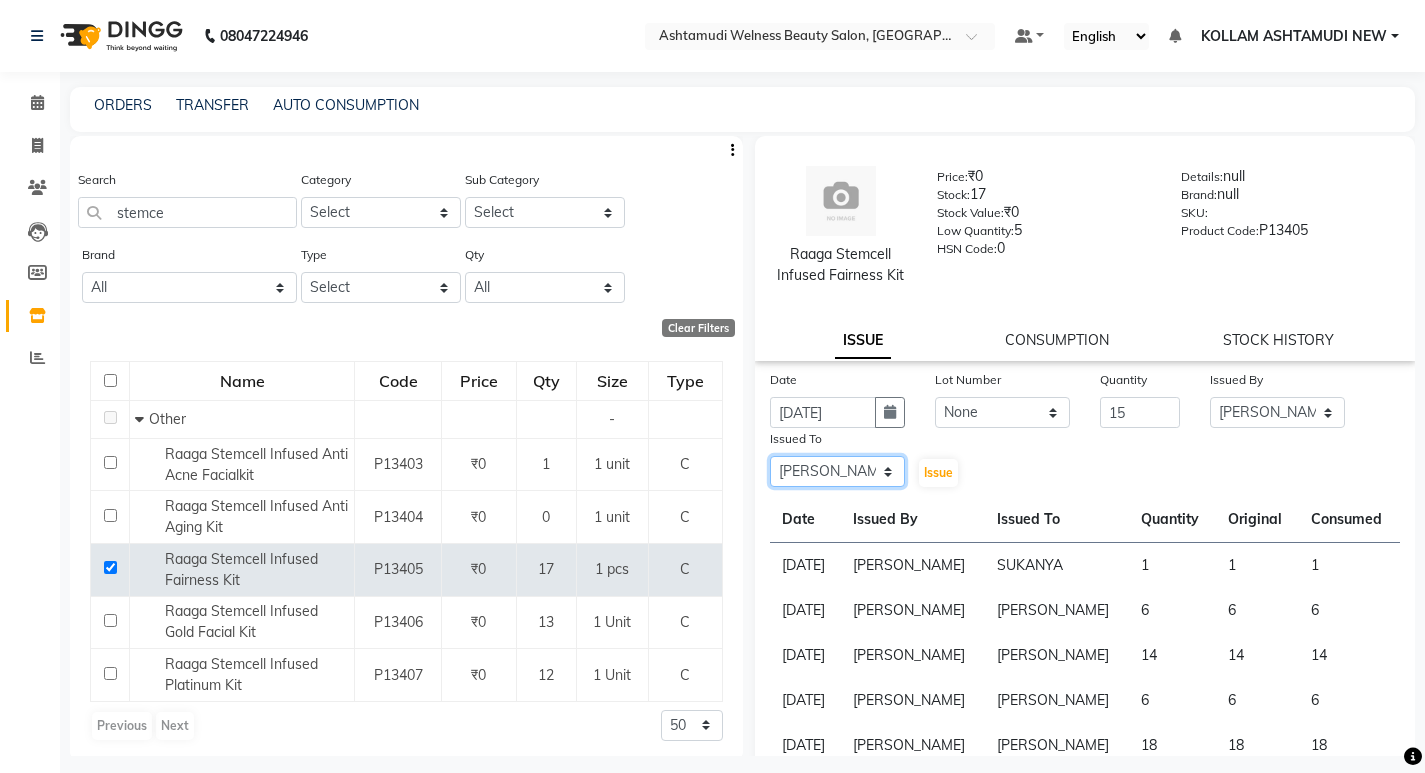 click on "Select [PERSON_NAME] Admin [PERSON_NAME]  [PERSON_NAME] [PERSON_NAME] [PERSON_NAME]  M [PERSON_NAME]  [PERSON_NAME]  P [PERSON_NAME] KOLLAM ASHTAMUDI KOLLAM ASHTAMUDI NEW  [PERSON_NAME] [PERSON_NAME] [PERSON_NAME]  [PERSON_NAME] [PERSON_NAME] [PERSON_NAME] [PERSON_NAME] [PERSON_NAME] M [PERSON_NAME] SARIGA [PERSON_NAME] [PERSON_NAME] [PERSON_NAME] [PERSON_NAME] [PERSON_NAME] S" 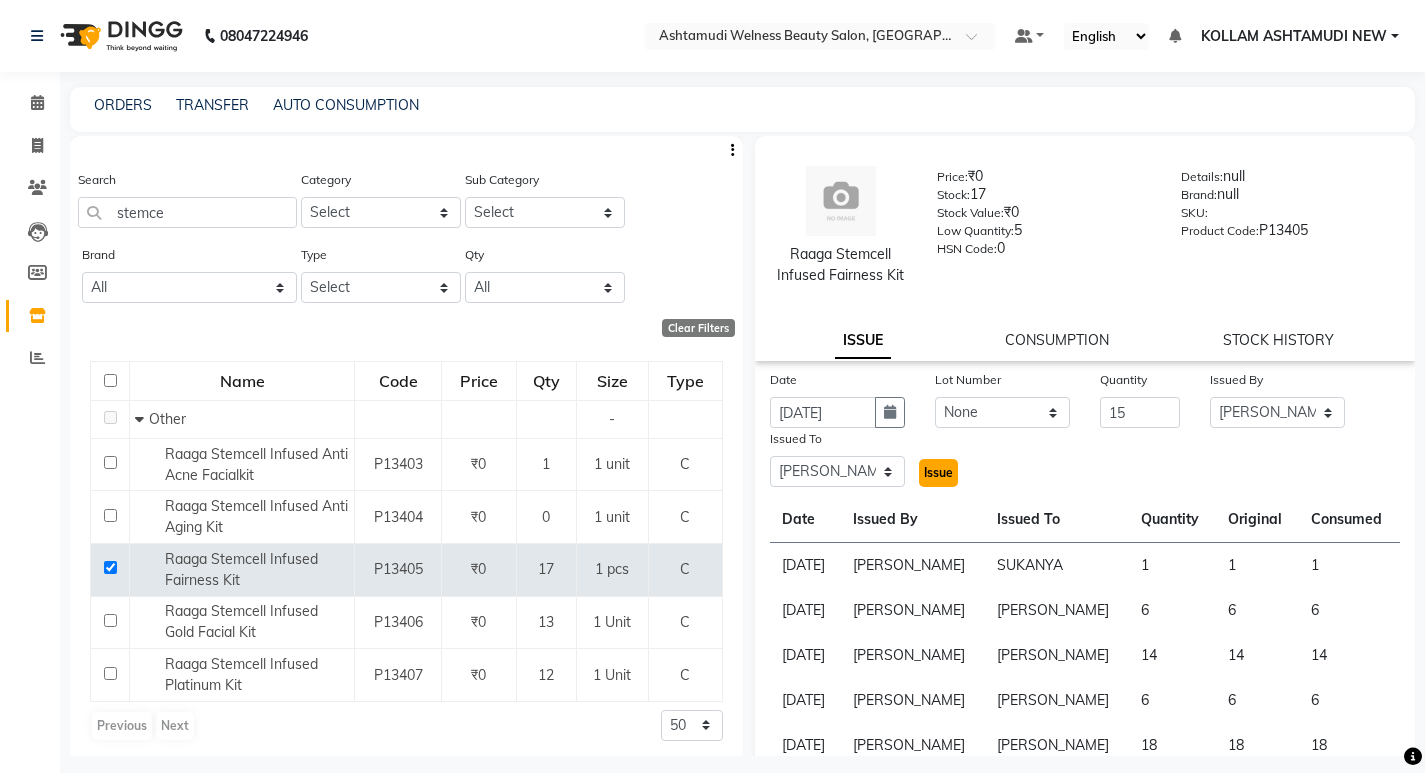 click on "Issue" 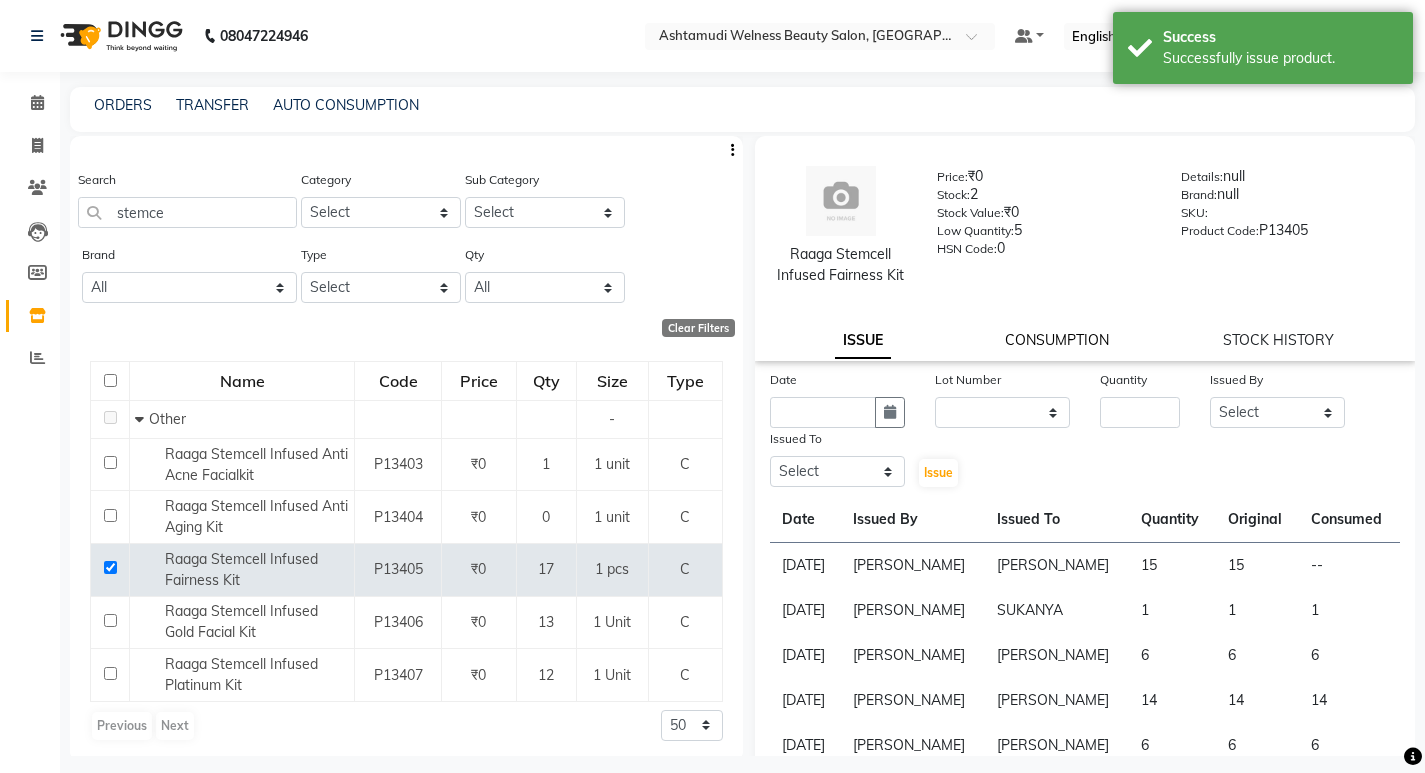 click on "CONSUMPTION" 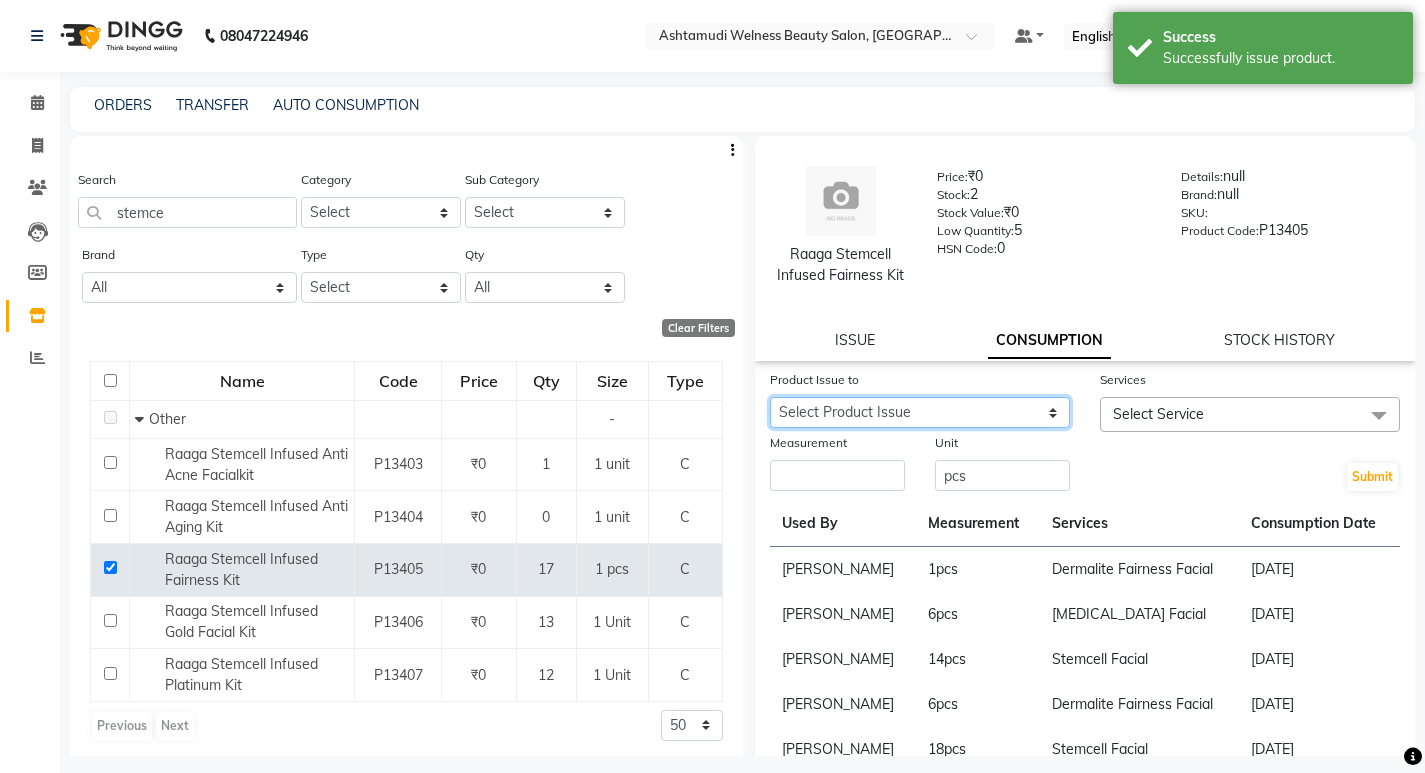 click on "Select Product Issue [DATE], Issued to: KOLLAM ASHTAMUDI, Balance: 15" 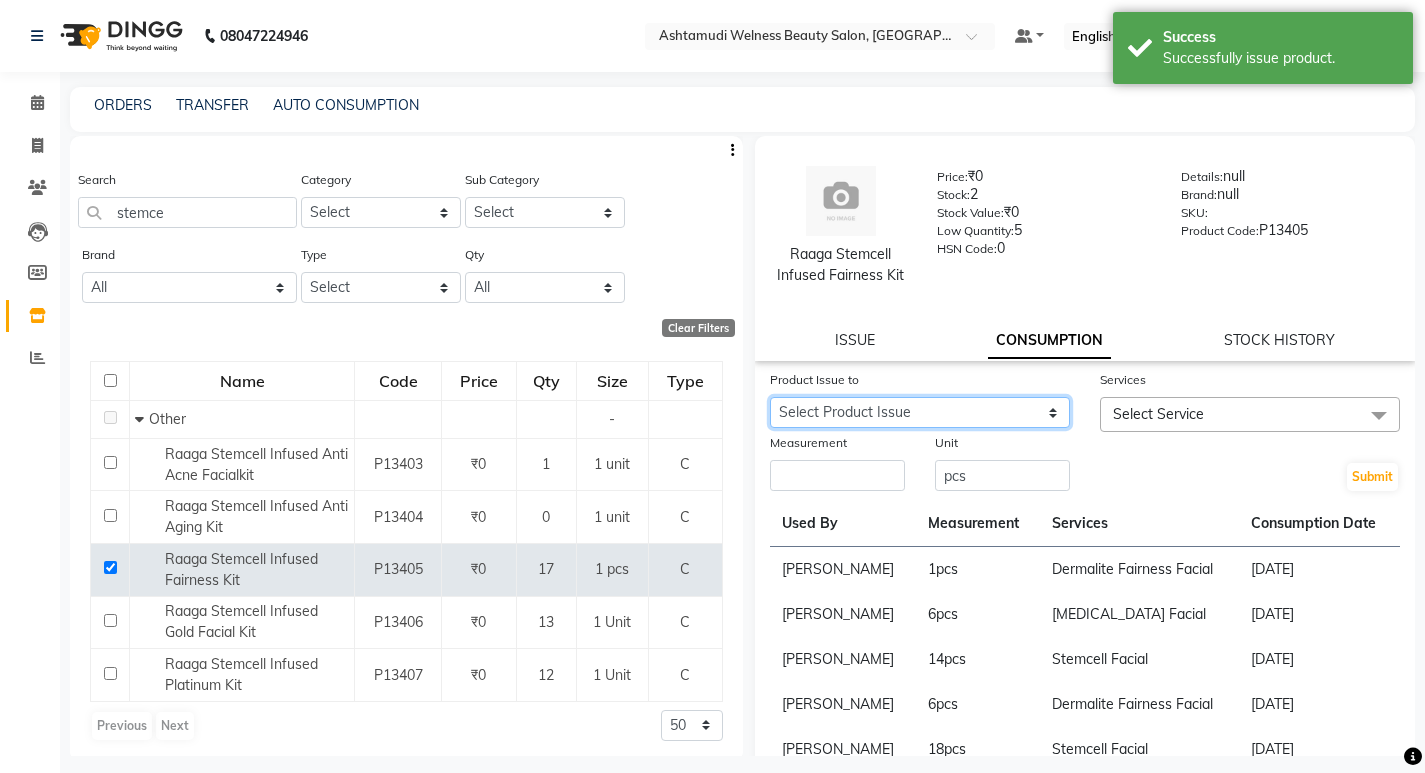 click on "Select Product Issue [DATE], Issued to: KOLLAM ASHTAMUDI, Balance: 15" 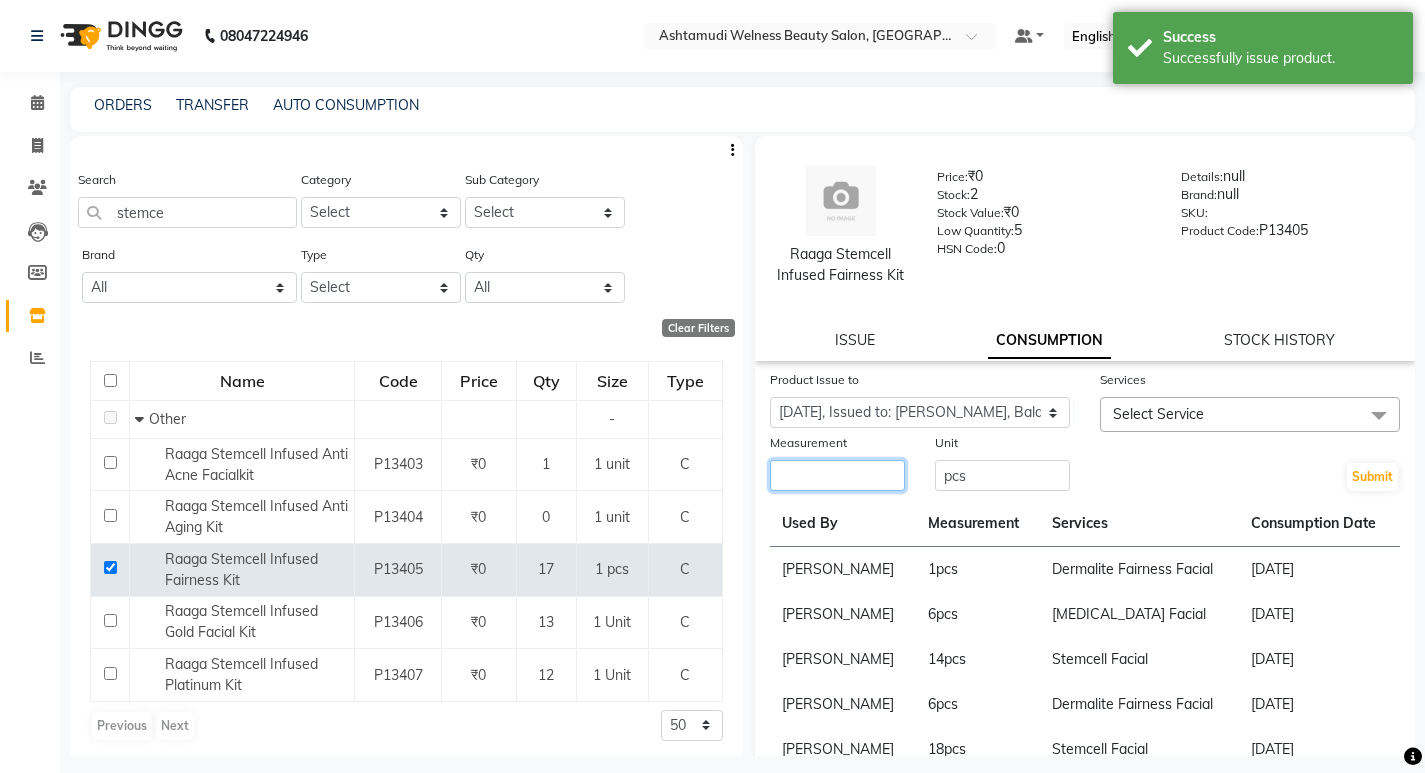 click 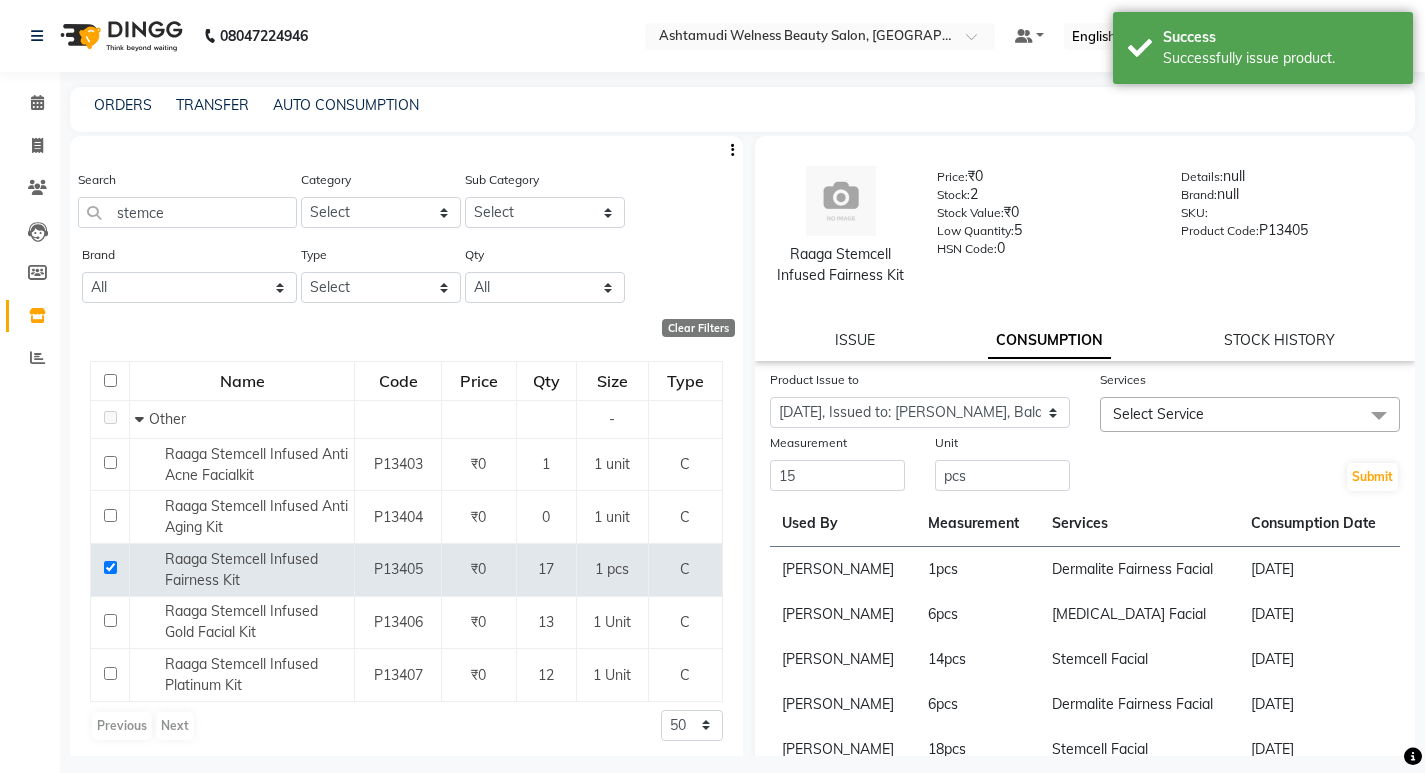 click on "Select Service" 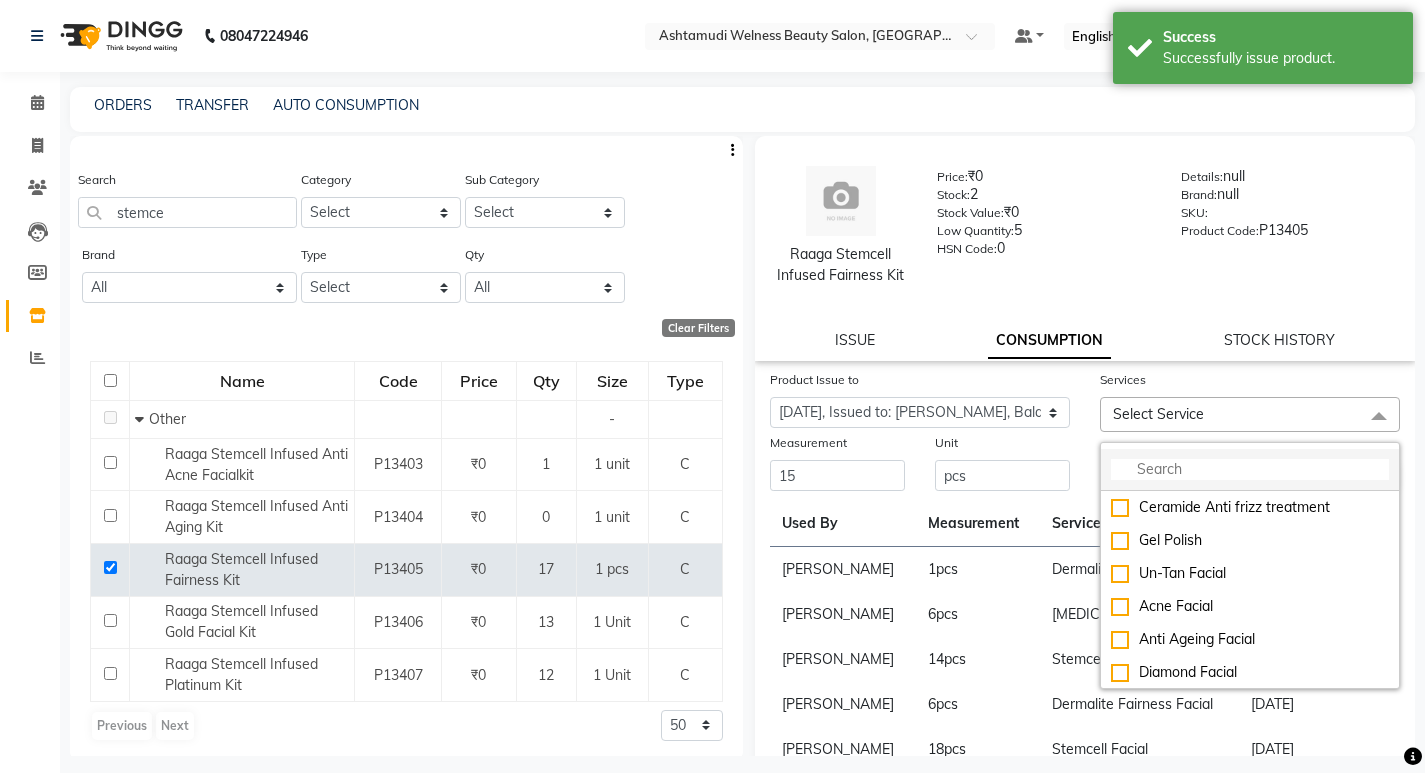 click 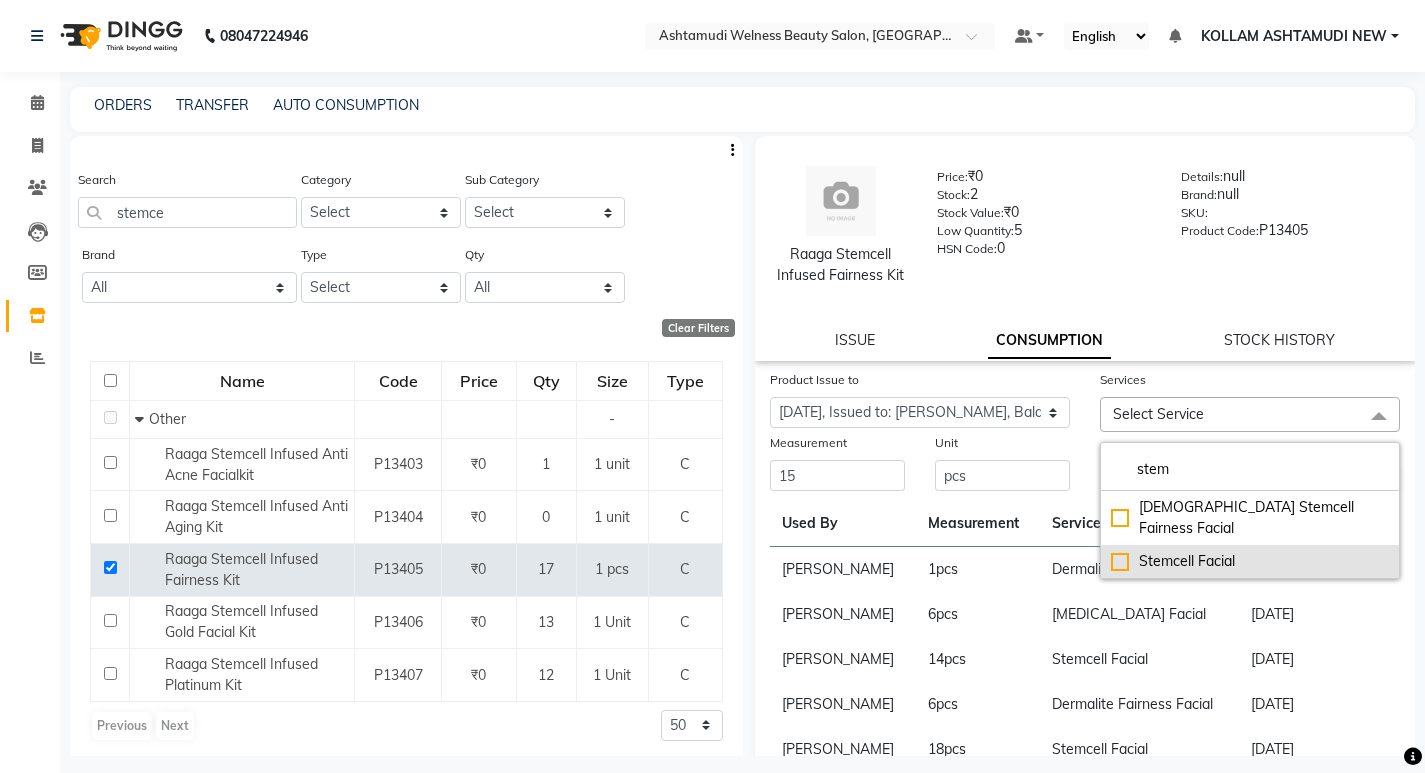 click on "Stemcell  Facial" 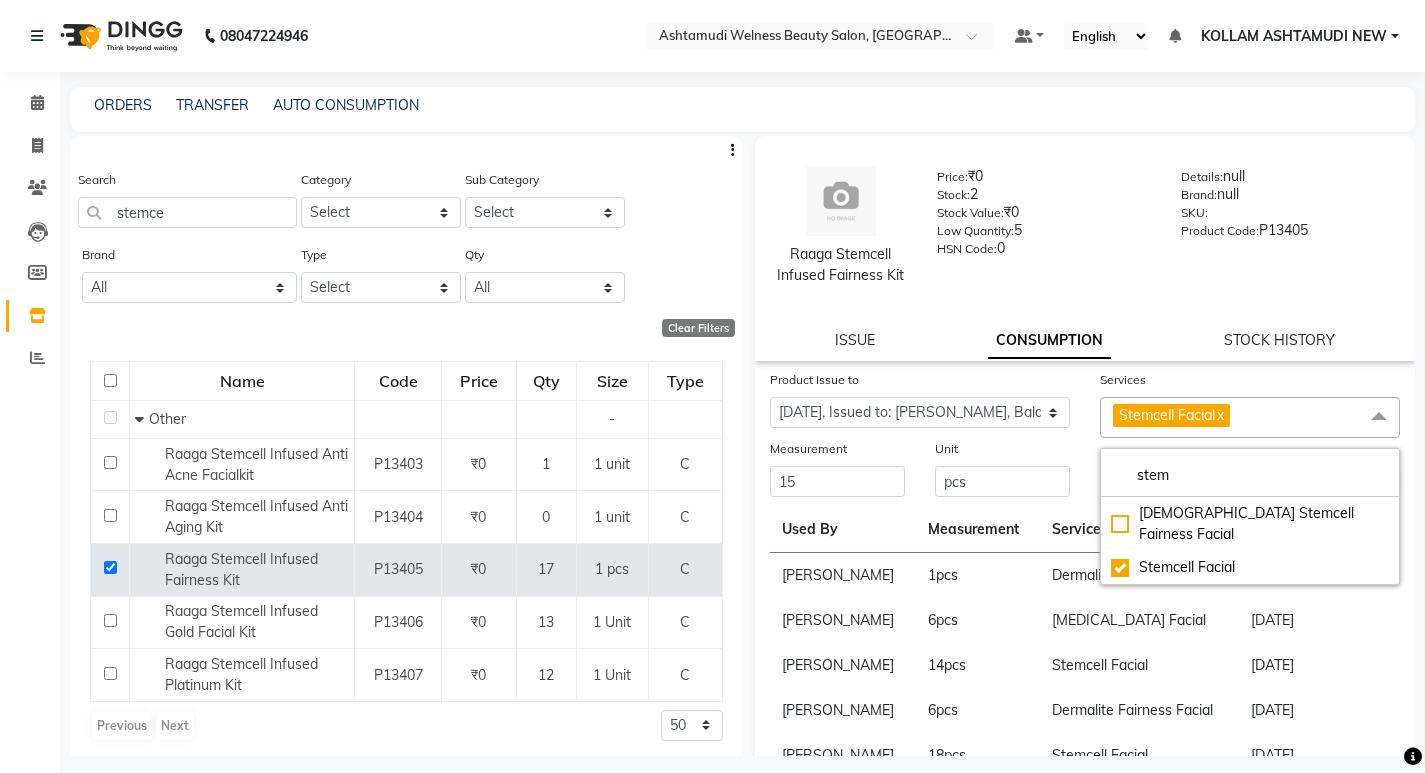 click on "Unit" 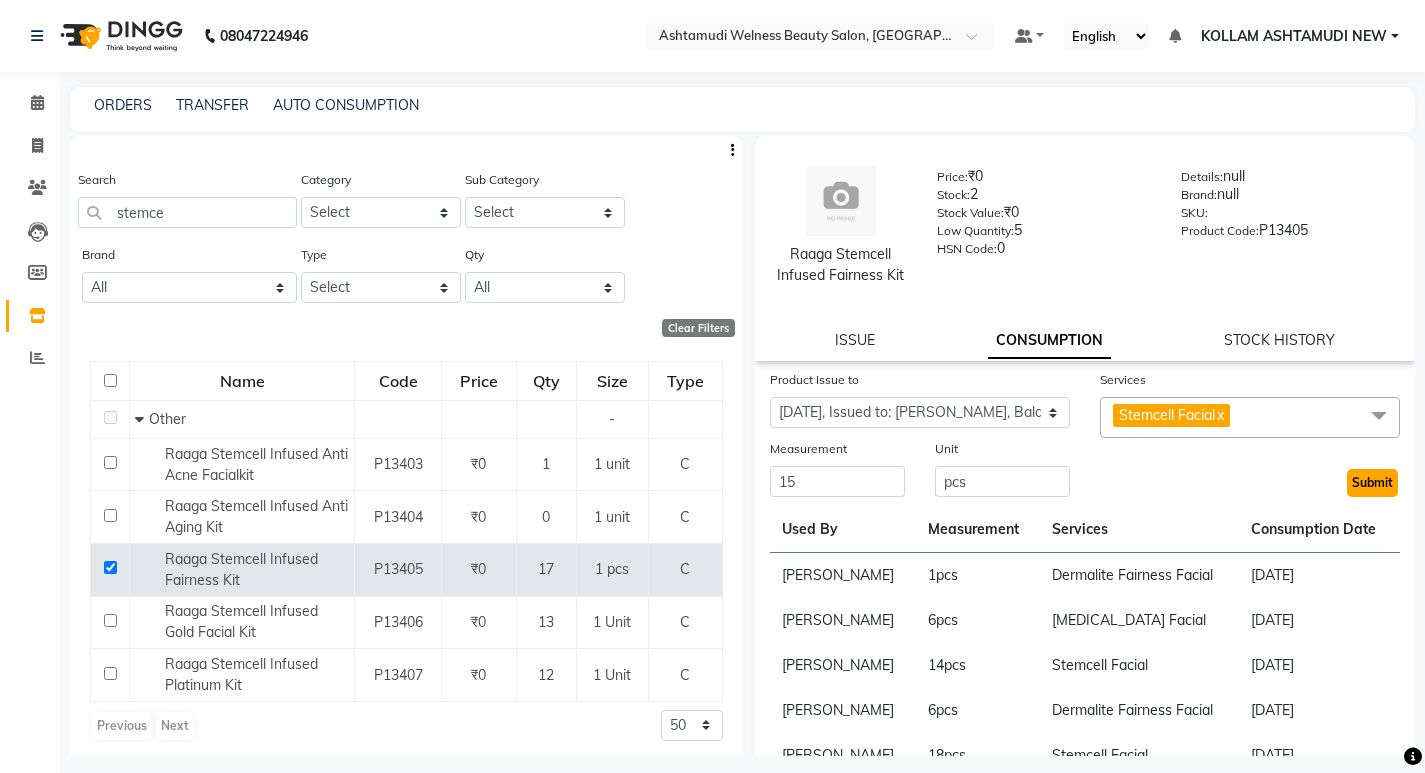 click on "Submit" 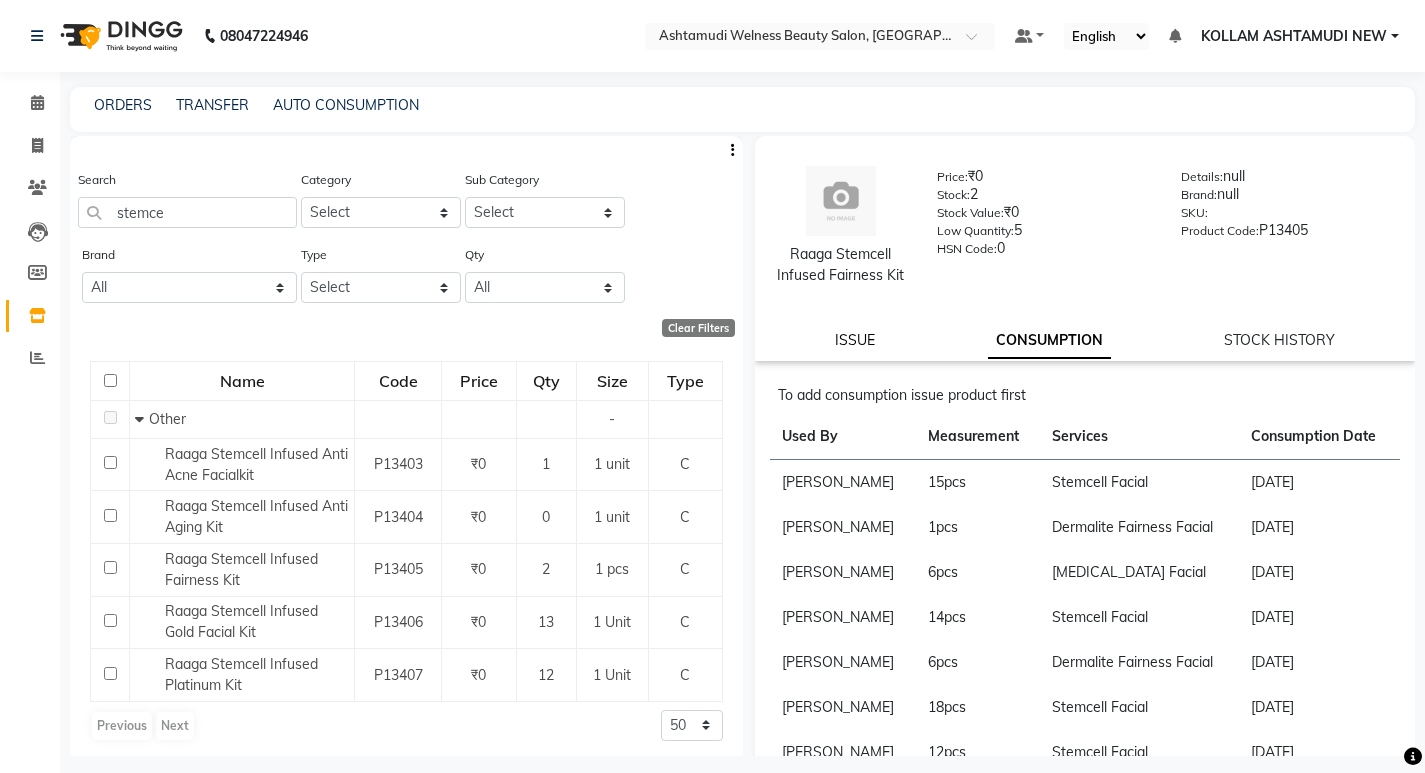 click on "ISSUE" 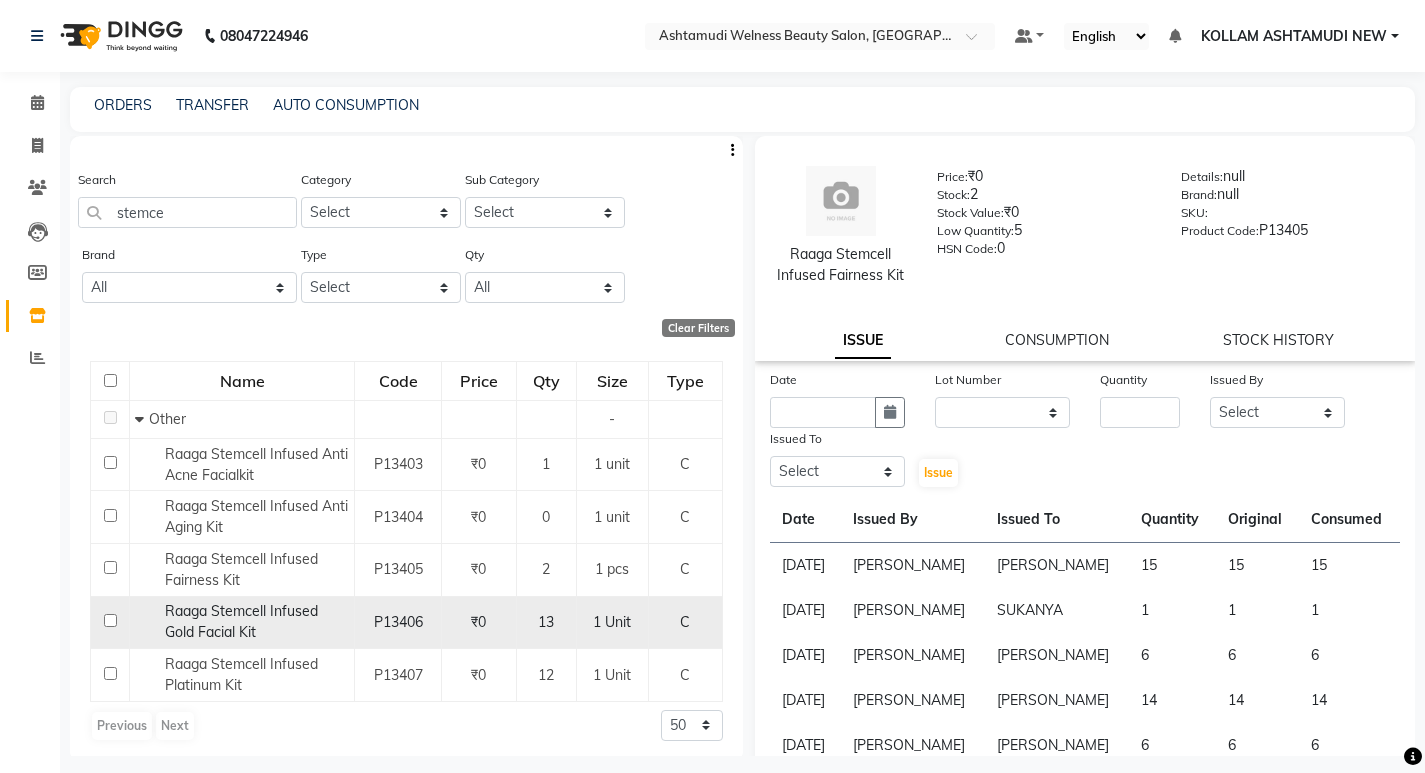 click 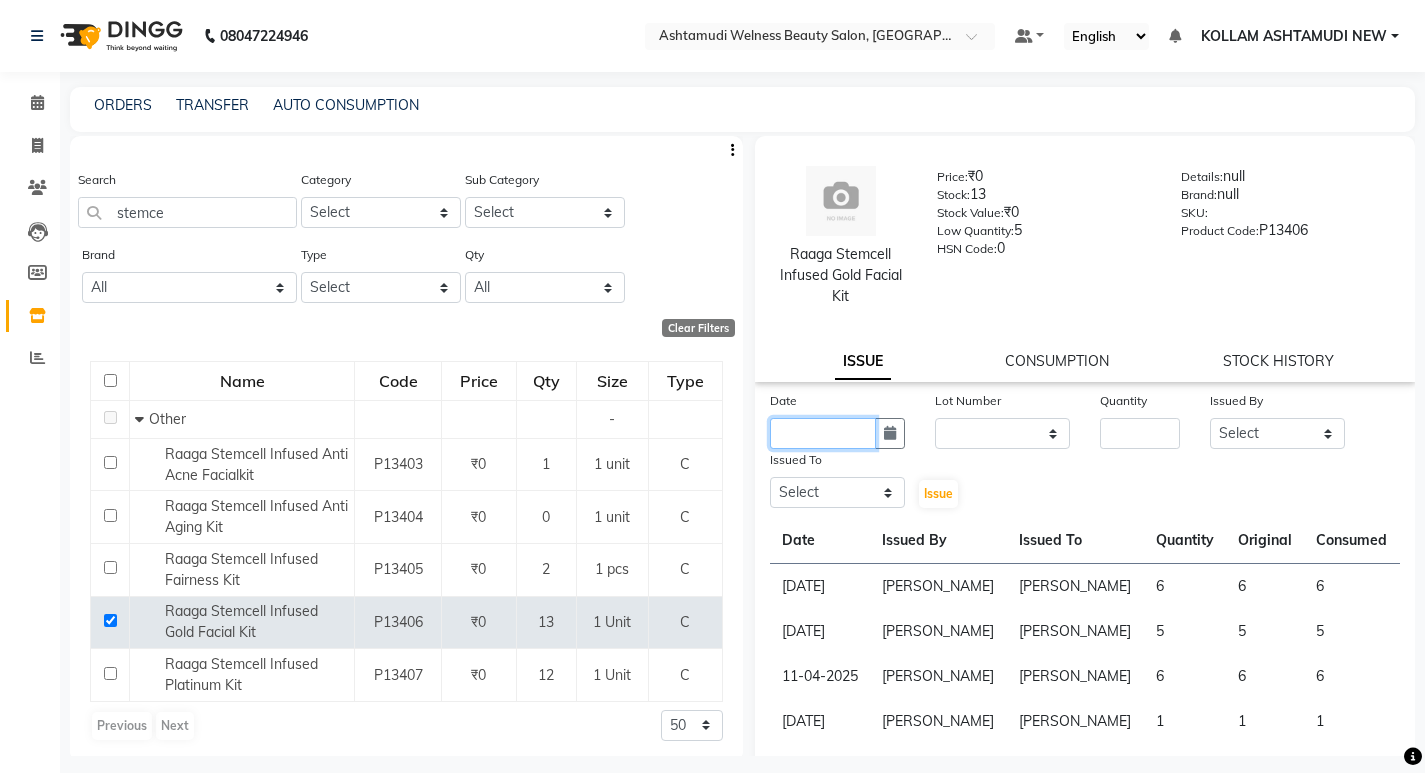 click 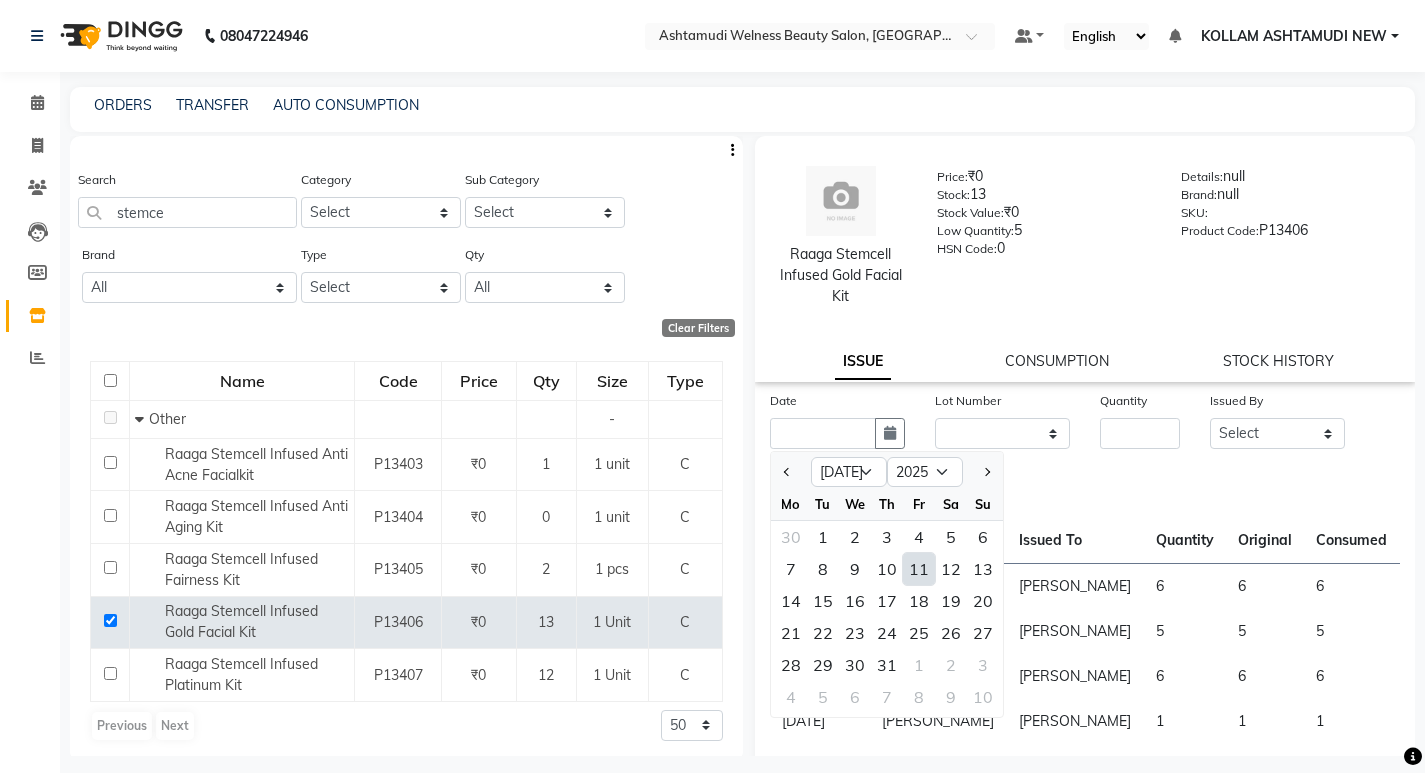 drag, startPoint x: 907, startPoint y: 574, endPoint x: 918, endPoint y: 560, distance: 17.804493 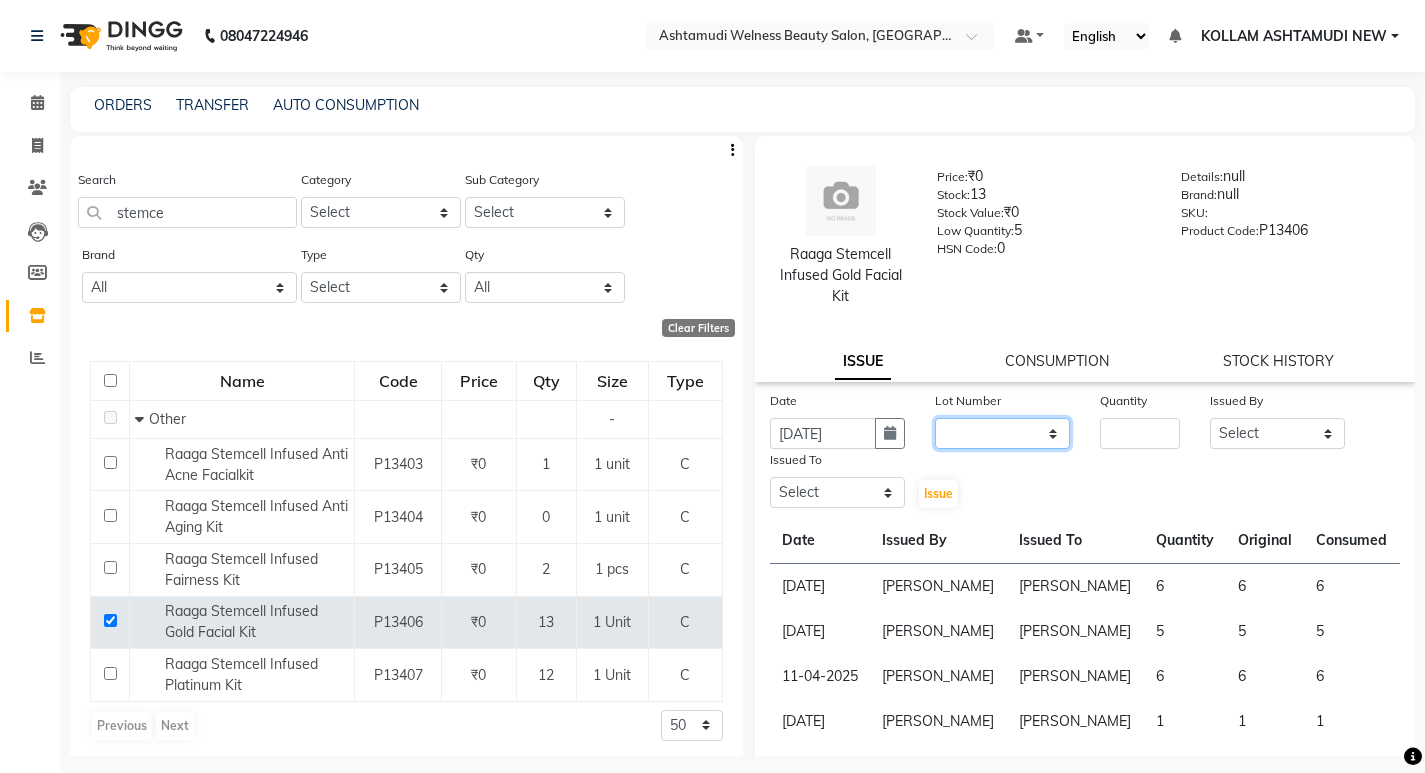 click on "None" 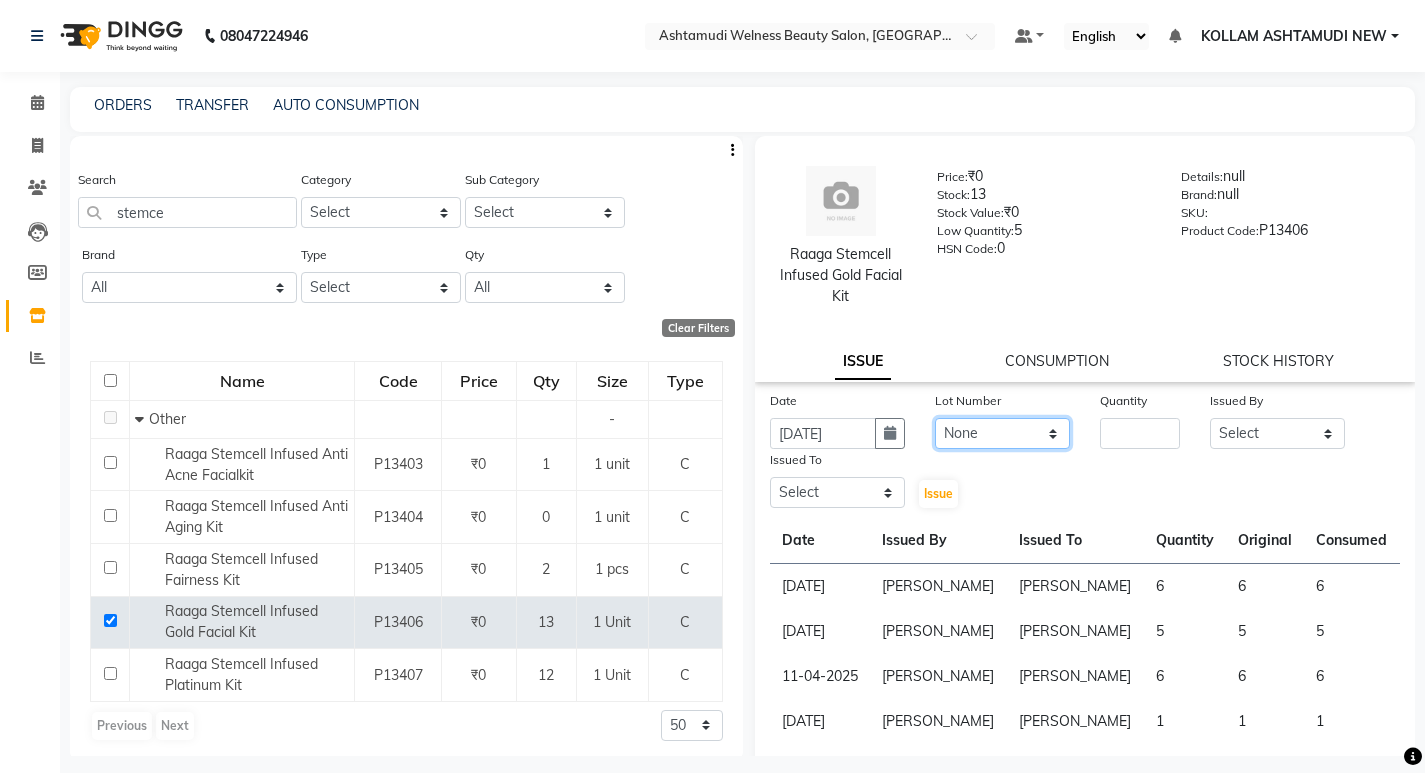 click on "None" 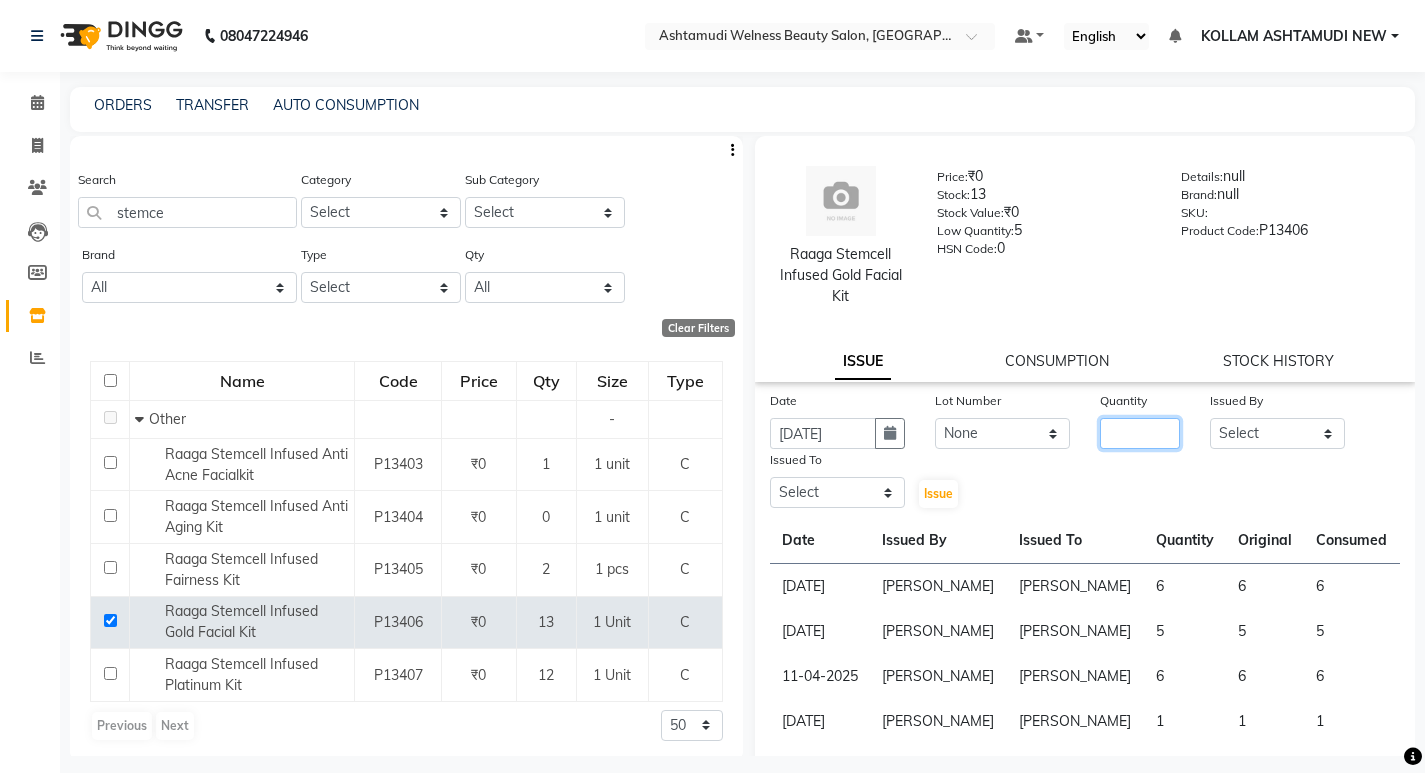 click 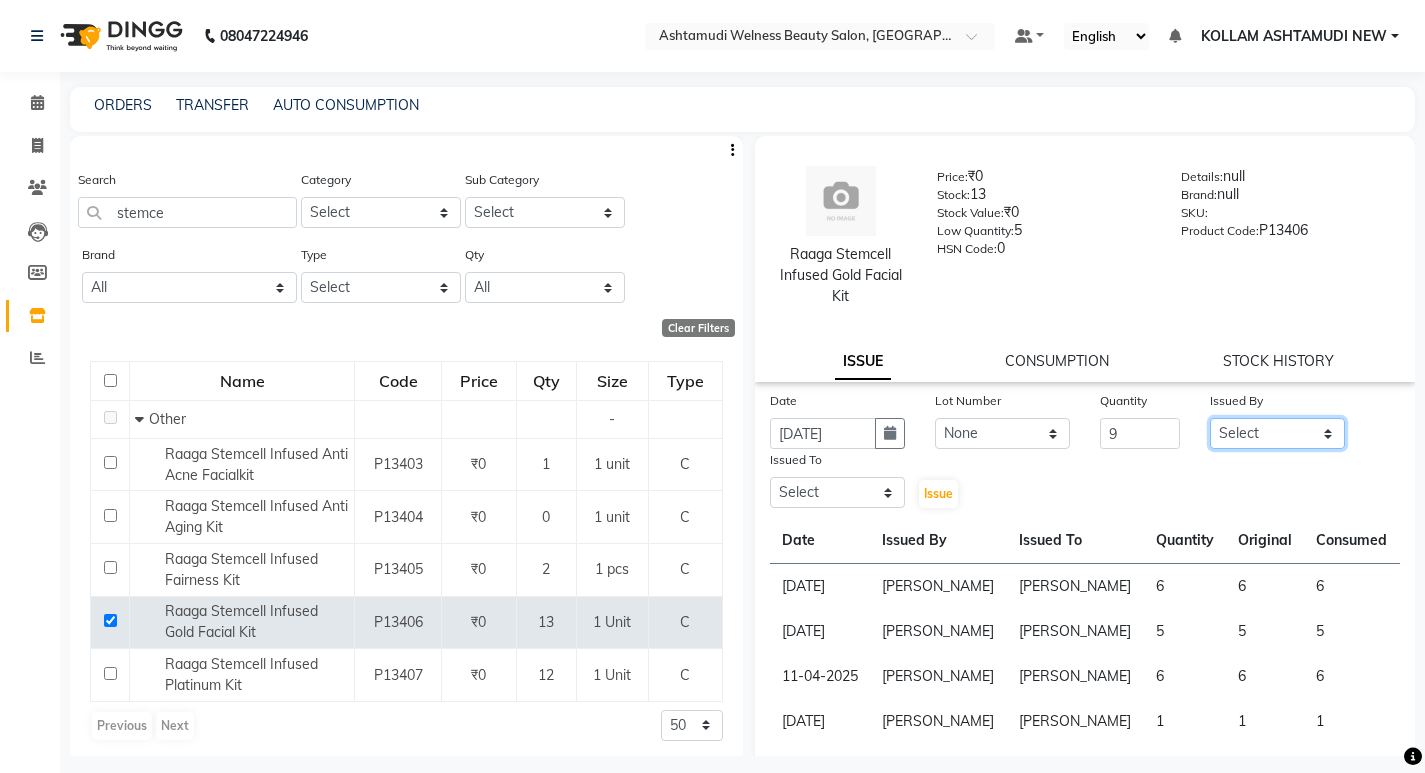 click on "Select [PERSON_NAME] Admin [PERSON_NAME]  [PERSON_NAME] [PERSON_NAME] [PERSON_NAME]  M [PERSON_NAME]  [PERSON_NAME]  P [PERSON_NAME] KOLLAM ASHTAMUDI KOLLAM ASHTAMUDI NEW  [PERSON_NAME] [PERSON_NAME] [PERSON_NAME]  [PERSON_NAME] [PERSON_NAME] [PERSON_NAME] [PERSON_NAME] [PERSON_NAME] M [PERSON_NAME] SARIGA [PERSON_NAME] [PERSON_NAME] [PERSON_NAME] [PERSON_NAME] [PERSON_NAME] S" 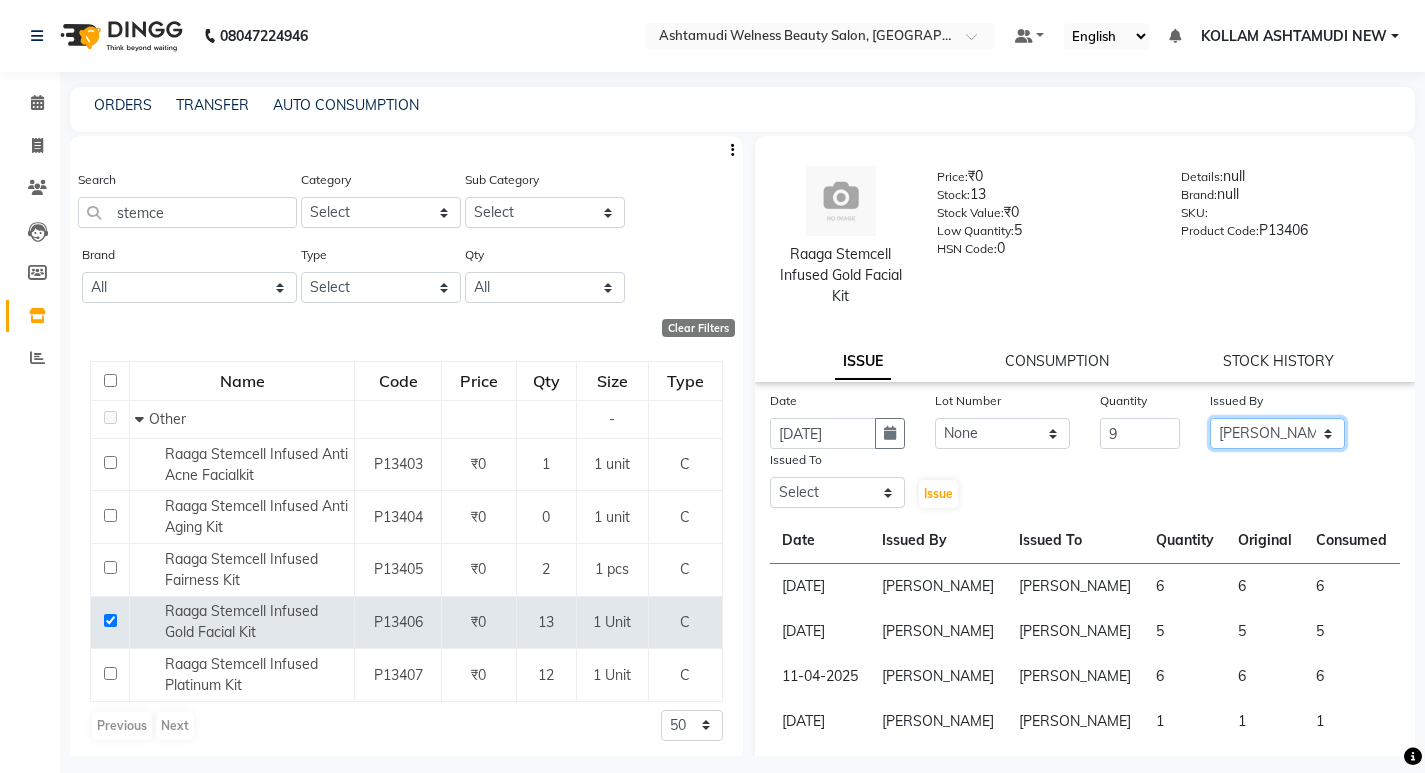 click on "Select [PERSON_NAME] Admin [PERSON_NAME]  [PERSON_NAME] [PERSON_NAME] [PERSON_NAME]  M [PERSON_NAME]  [PERSON_NAME]  P [PERSON_NAME] KOLLAM ASHTAMUDI KOLLAM ASHTAMUDI NEW  [PERSON_NAME] [PERSON_NAME] [PERSON_NAME]  [PERSON_NAME] [PERSON_NAME] [PERSON_NAME] [PERSON_NAME] [PERSON_NAME] M [PERSON_NAME] SARIGA [PERSON_NAME] [PERSON_NAME] [PERSON_NAME] [PERSON_NAME] [PERSON_NAME] S" 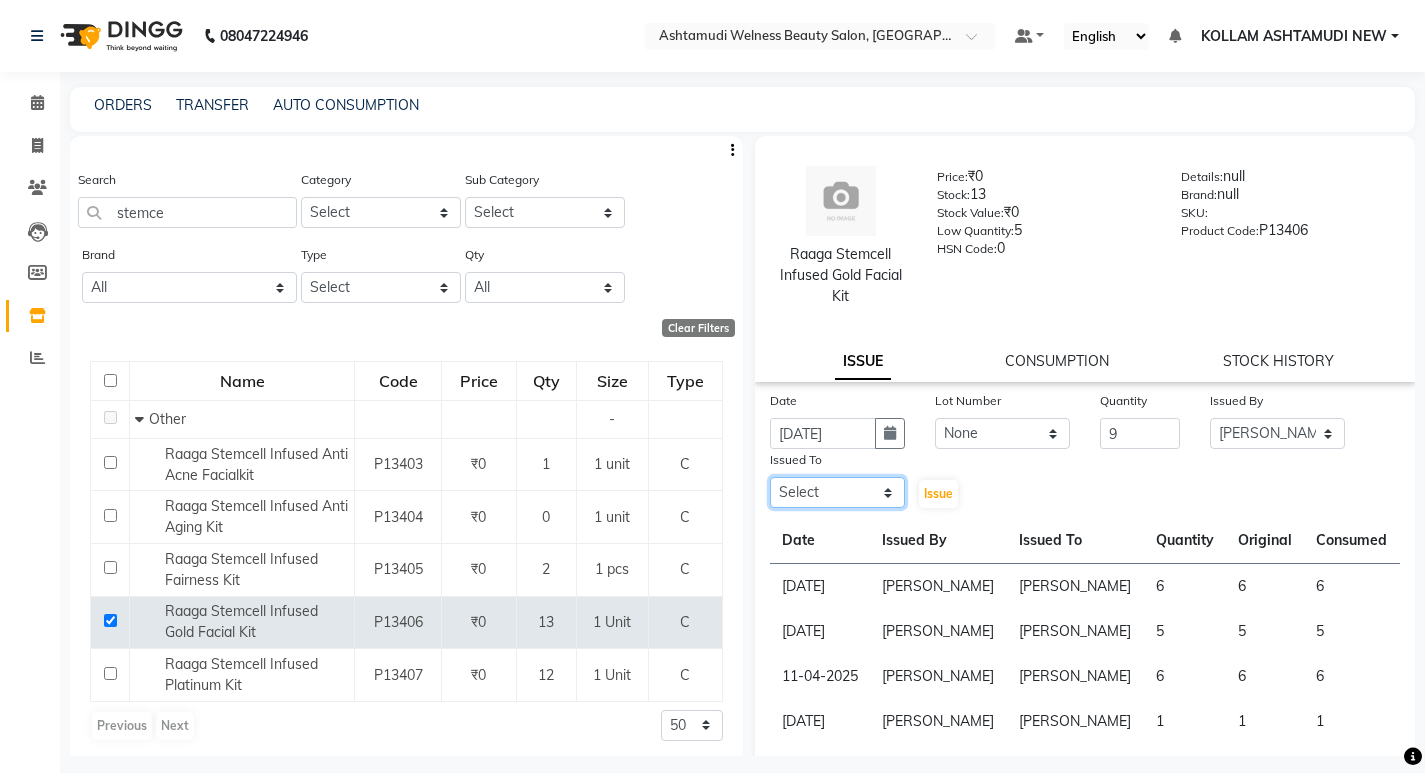click on "Select [PERSON_NAME] Admin [PERSON_NAME]  [PERSON_NAME] [PERSON_NAME] [PERSON_NAME]  M [PERSON_NAME]  [PERSON_NAME]  P [PERSON_NAME] KOLLAM ASHTAMUDI KOLLAM ASHTAMUDI NEW  [PERSON_NAME] [PERSON_NAME] [PERSON_NAME]  [PERSON_NAME] [PERSON_NAME] [PERSON_NAME] [PERSON_NAME] [PERSON_NAME] M [PERSON_NAME] SARIGA [PERSON_NAME] [PERSON_NAME] [PERSON_NAME] [PERSON_NAME] [PERSON_NAME] S" 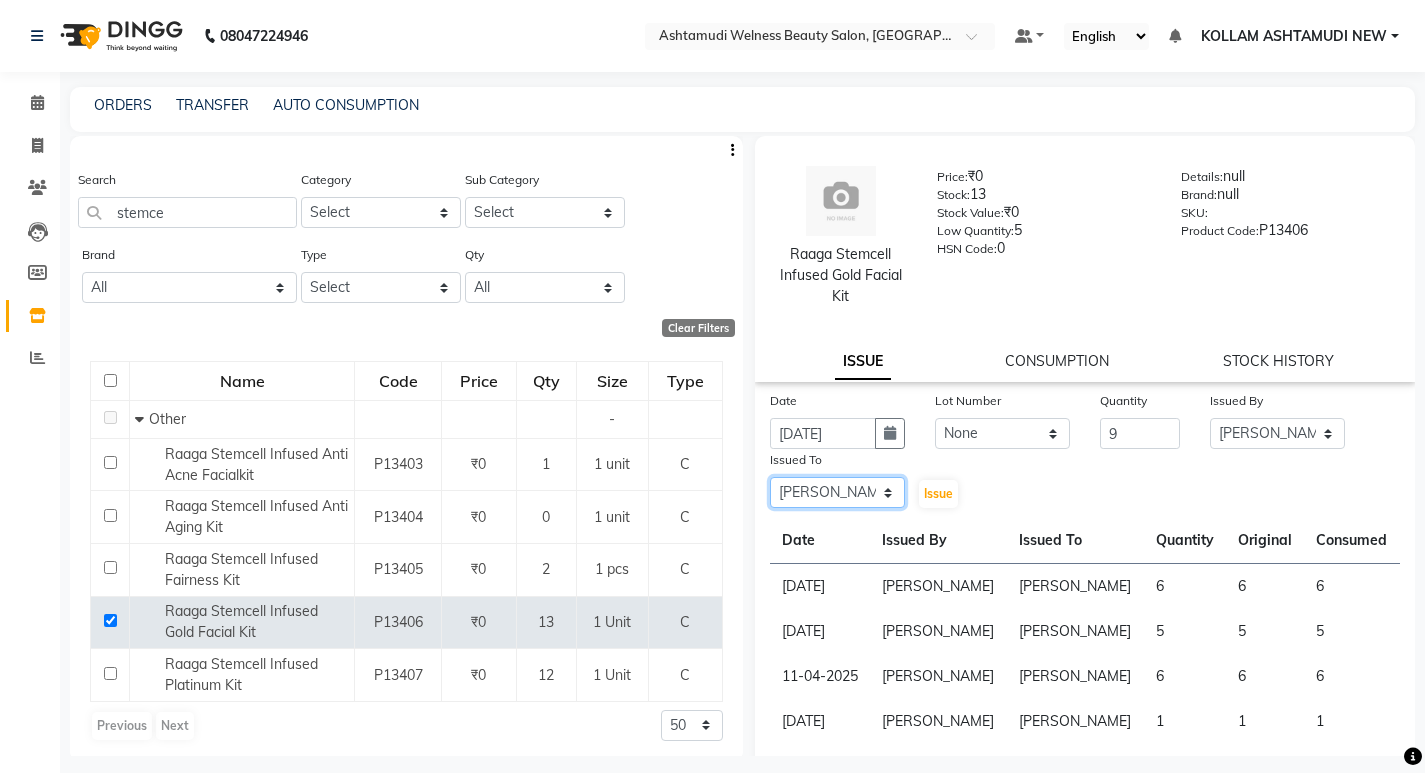 click on "Select [PERSON_NAME] Admin [PERSON_NAME]  [PERSON_NAME] [PERSON_NAME] [PERSON_NAME]  M [PERSON_NAME]  [PERSON_NAME]  P [PERSON_NAME] KOLLAM ASHTAMUDI KOLLAM ASHTAMUDI NEW  [PERSON_NAME] [PERSON_NAME] [PERSON_NAME]  [PERSON_NAME] [PERSON_NAME] [PERSON_NAME] [PERSON_NAME] [PERSON_NAME] M [PERSON_NAME] SARIGA [PERSON_NAME] [PERSON_NAME] [PERSON_NAME] [PERSON_NAME] [PERSON_NAME] S" 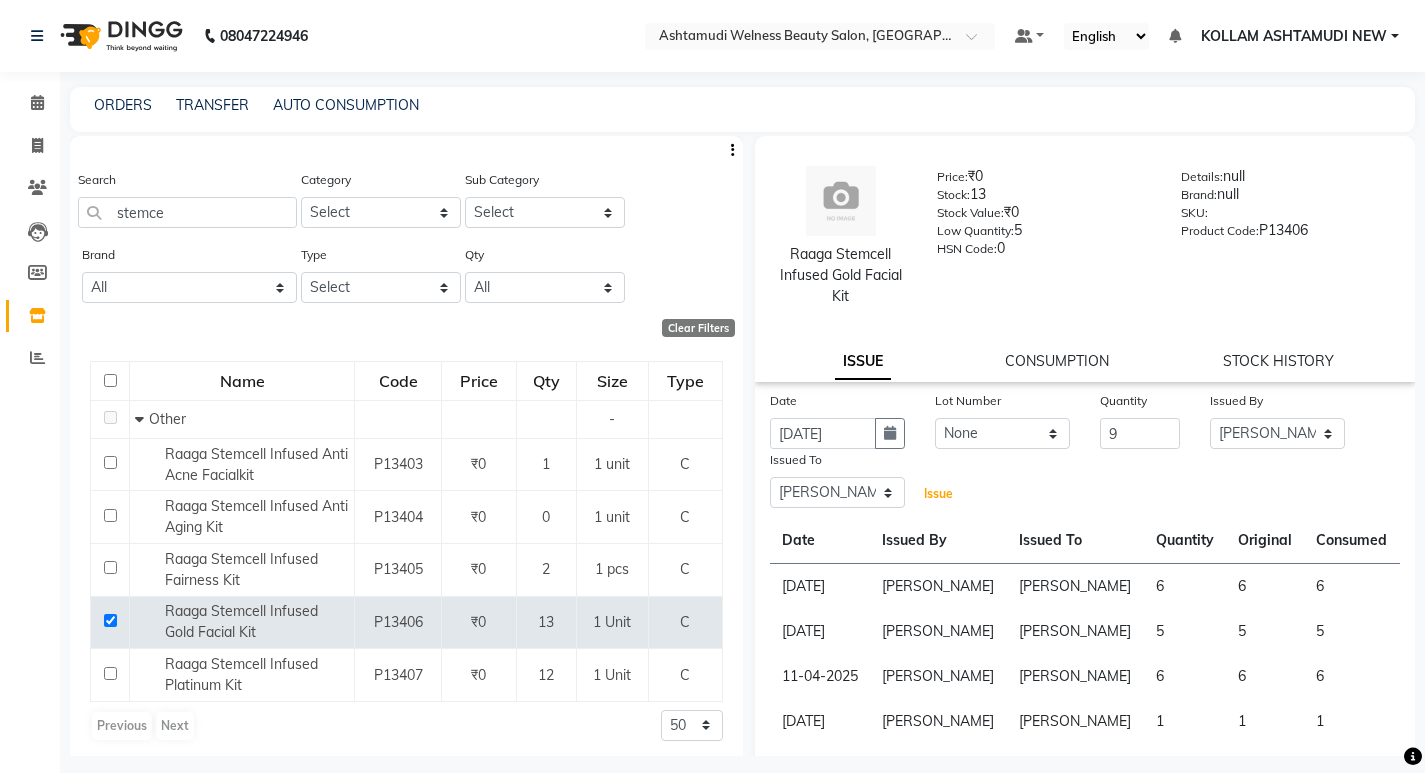 click on "Issue" 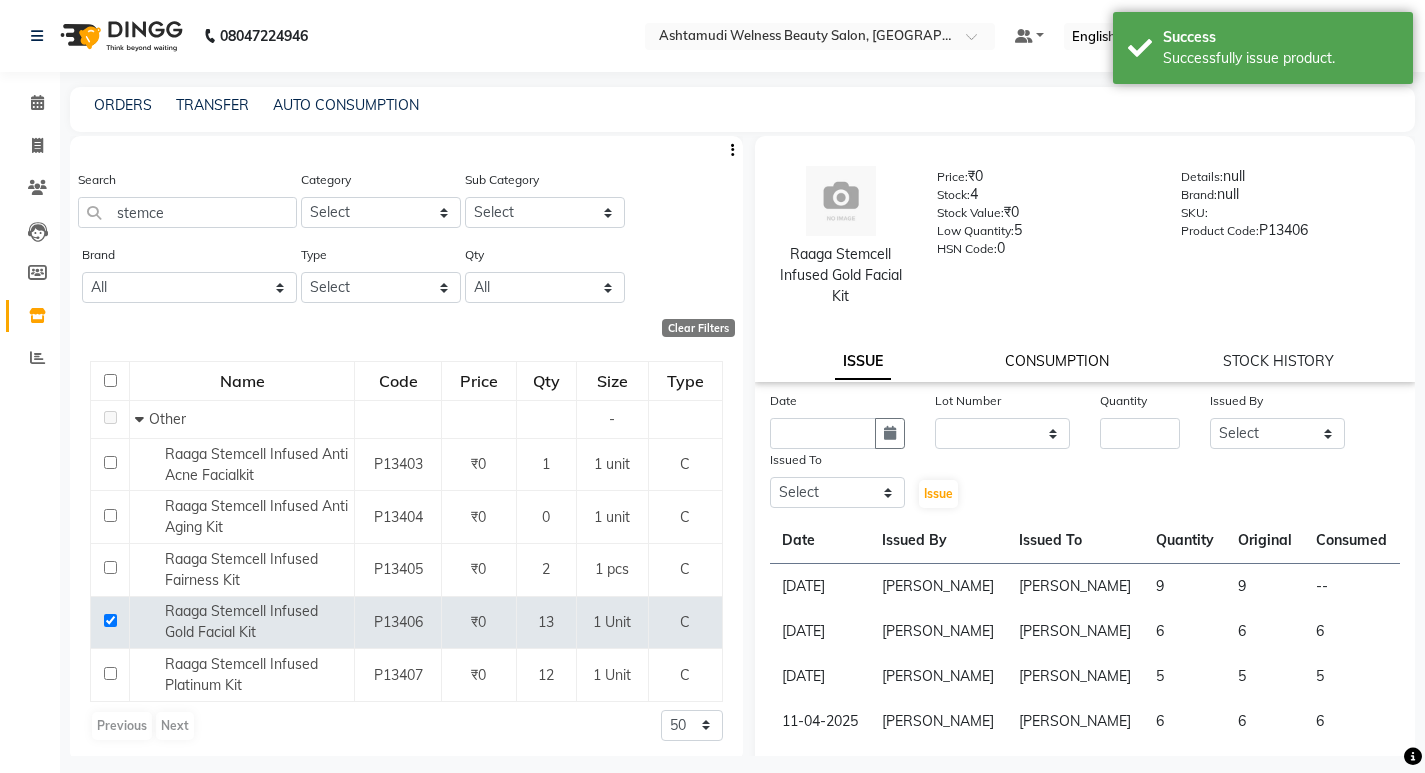 click on "CONSUMPTION" 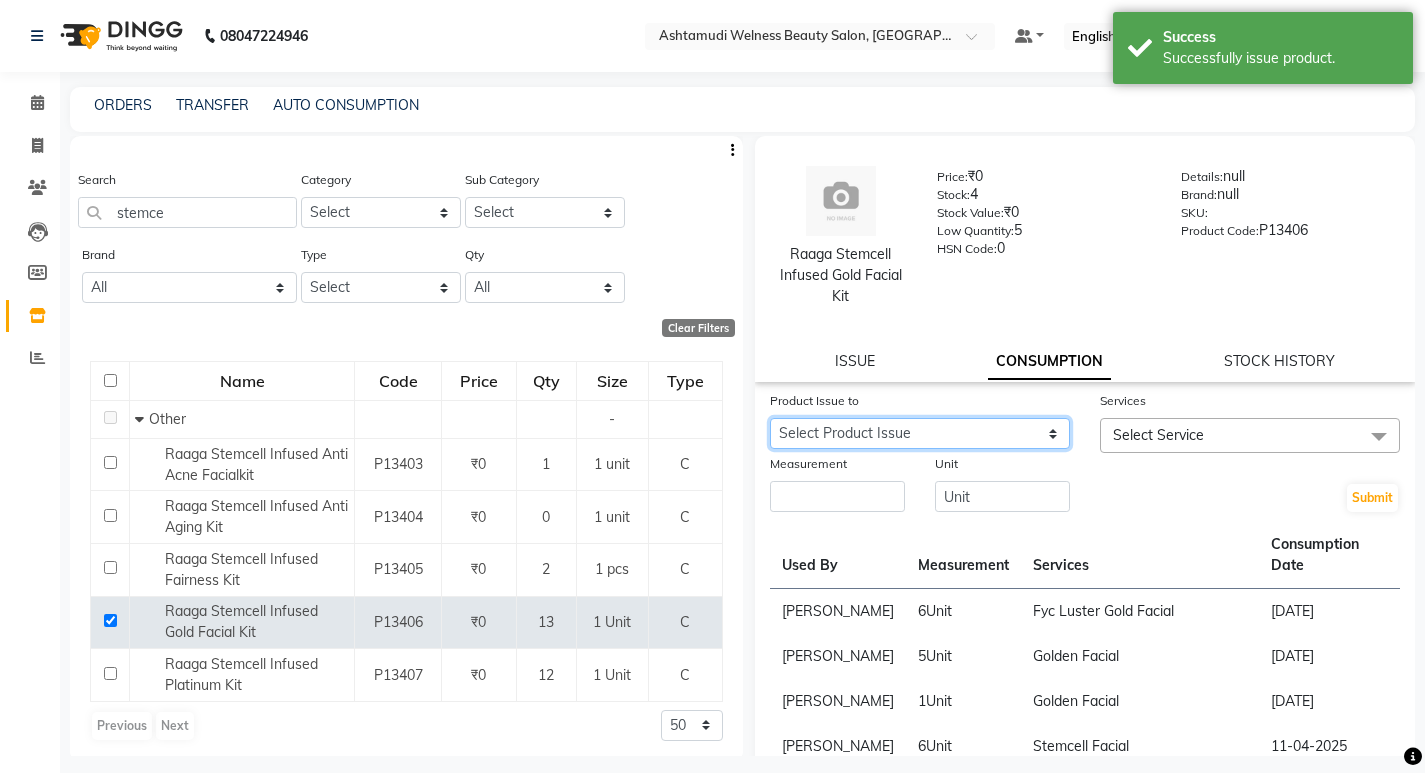 drag, startPoint x: 1007, startPoint y: 443, endPoint x: 1007, endPoint y: 455, distance: 12 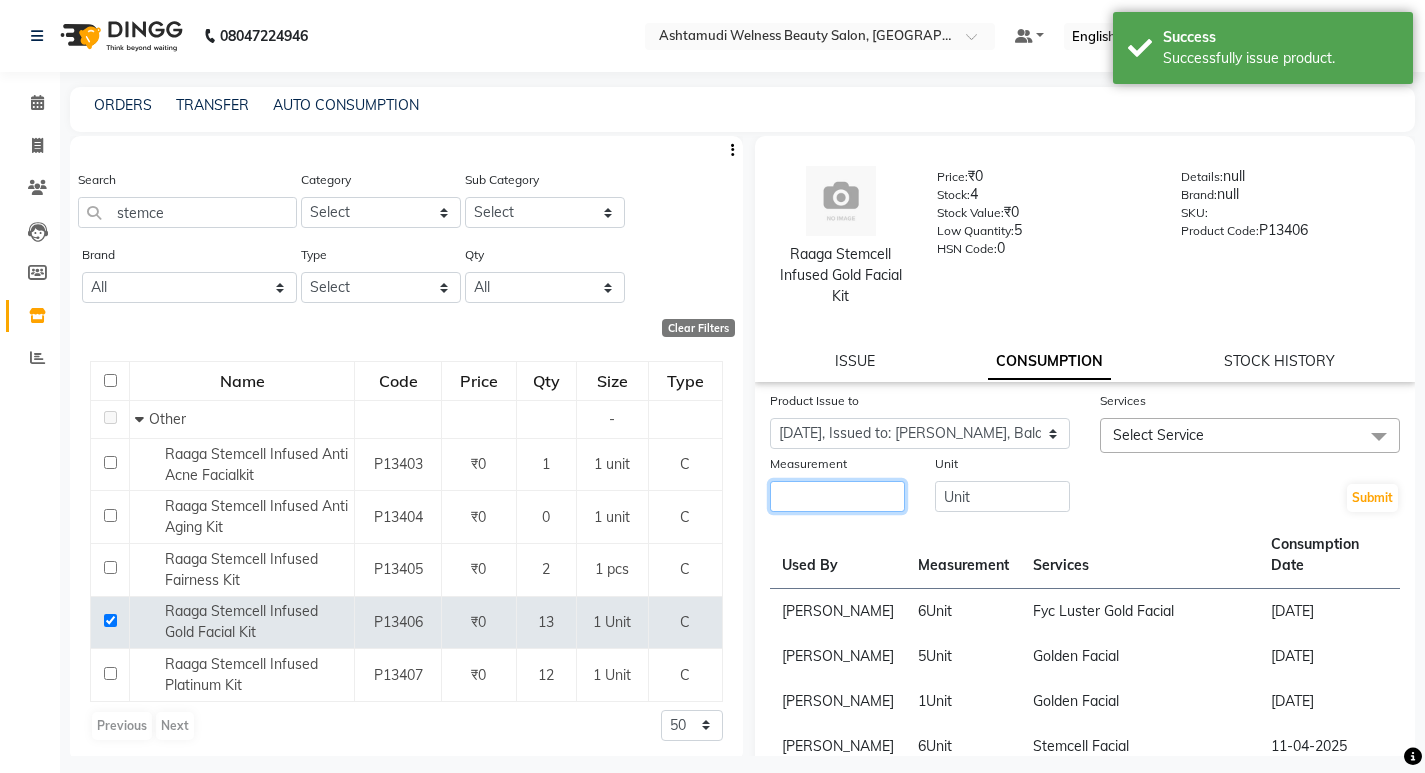 click 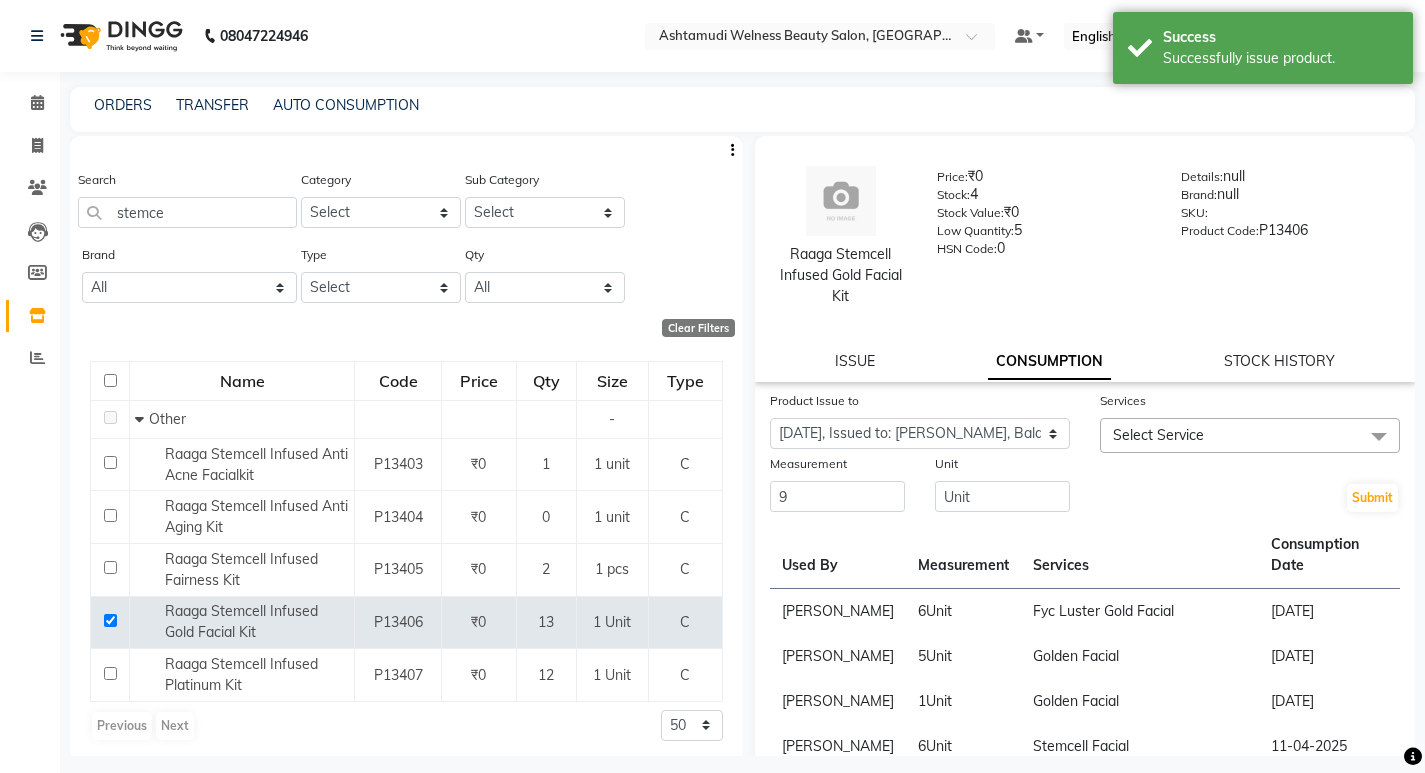 click on "Select Service" 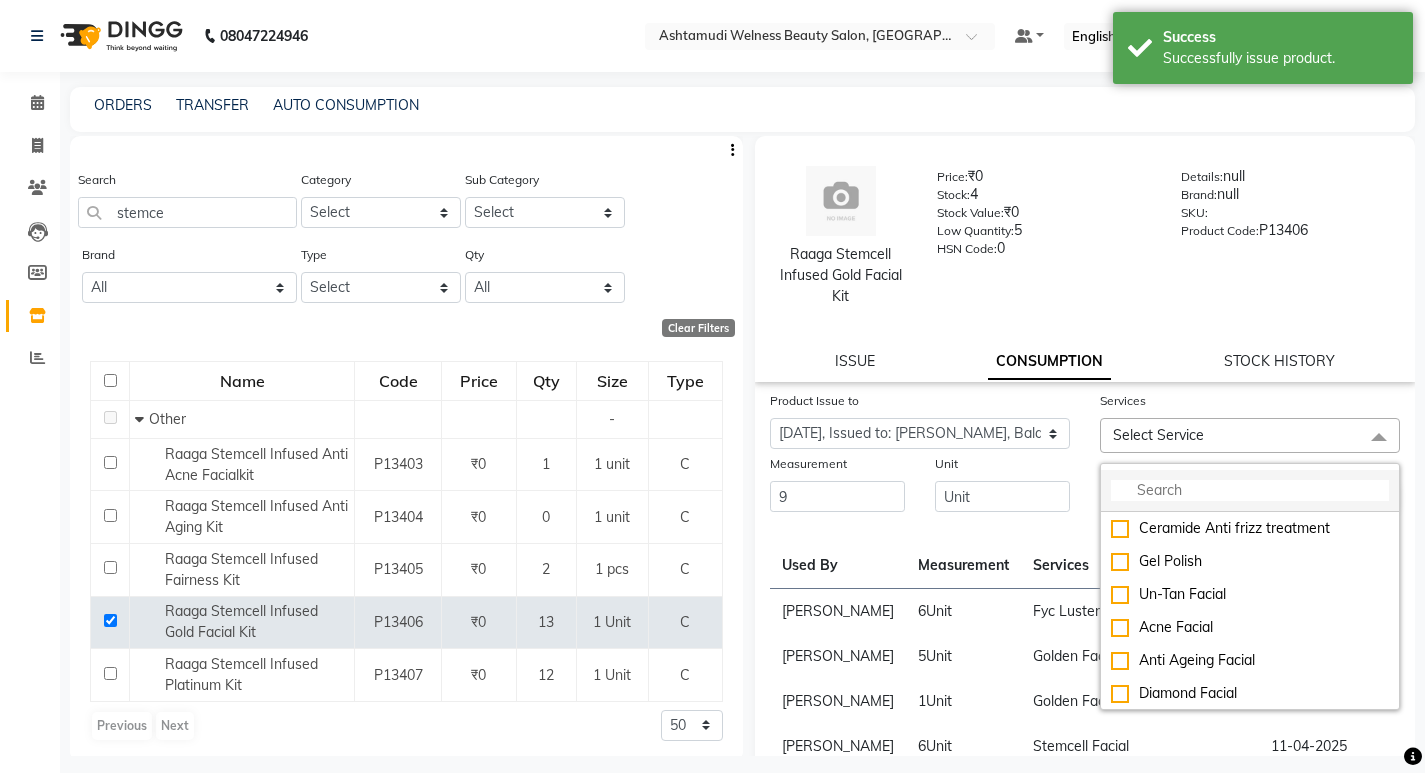click 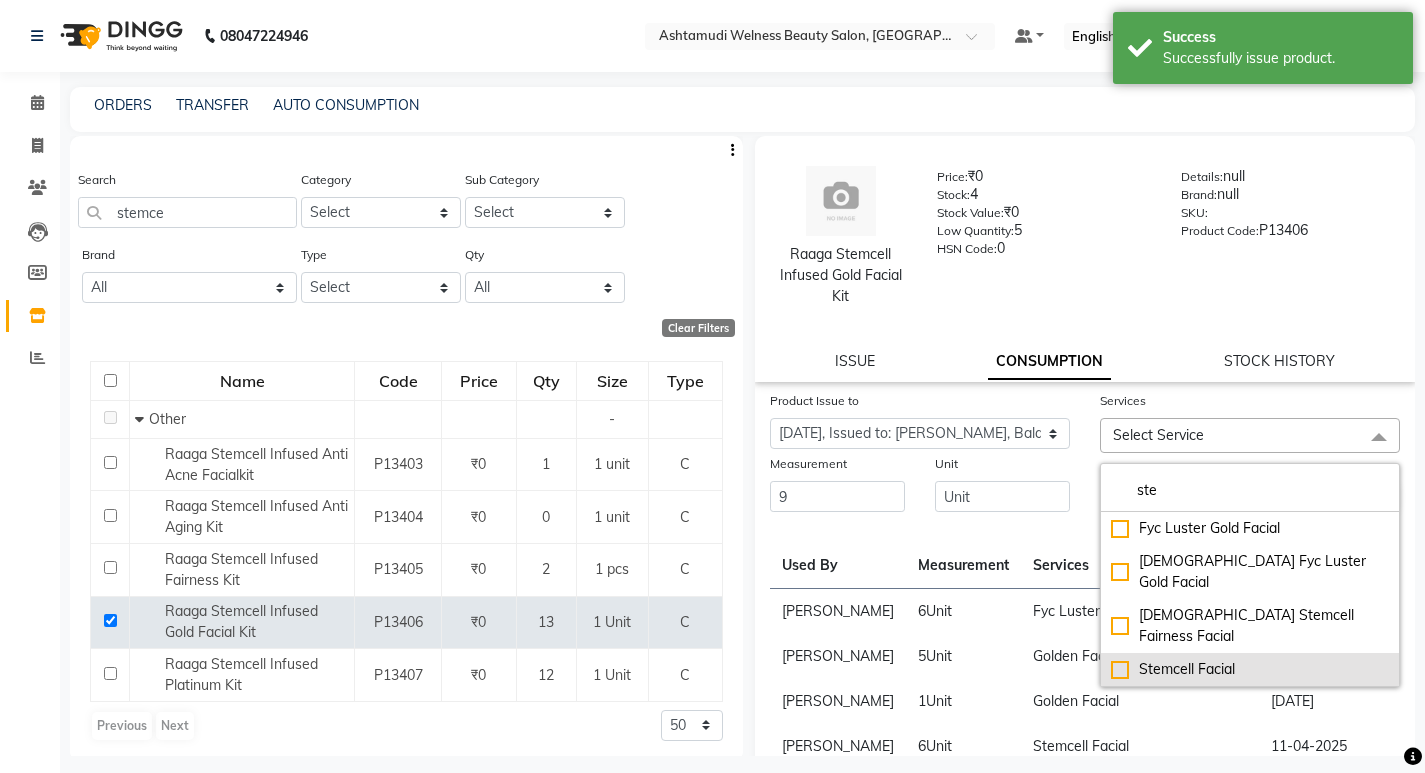 click on "Stemcell  Facial" 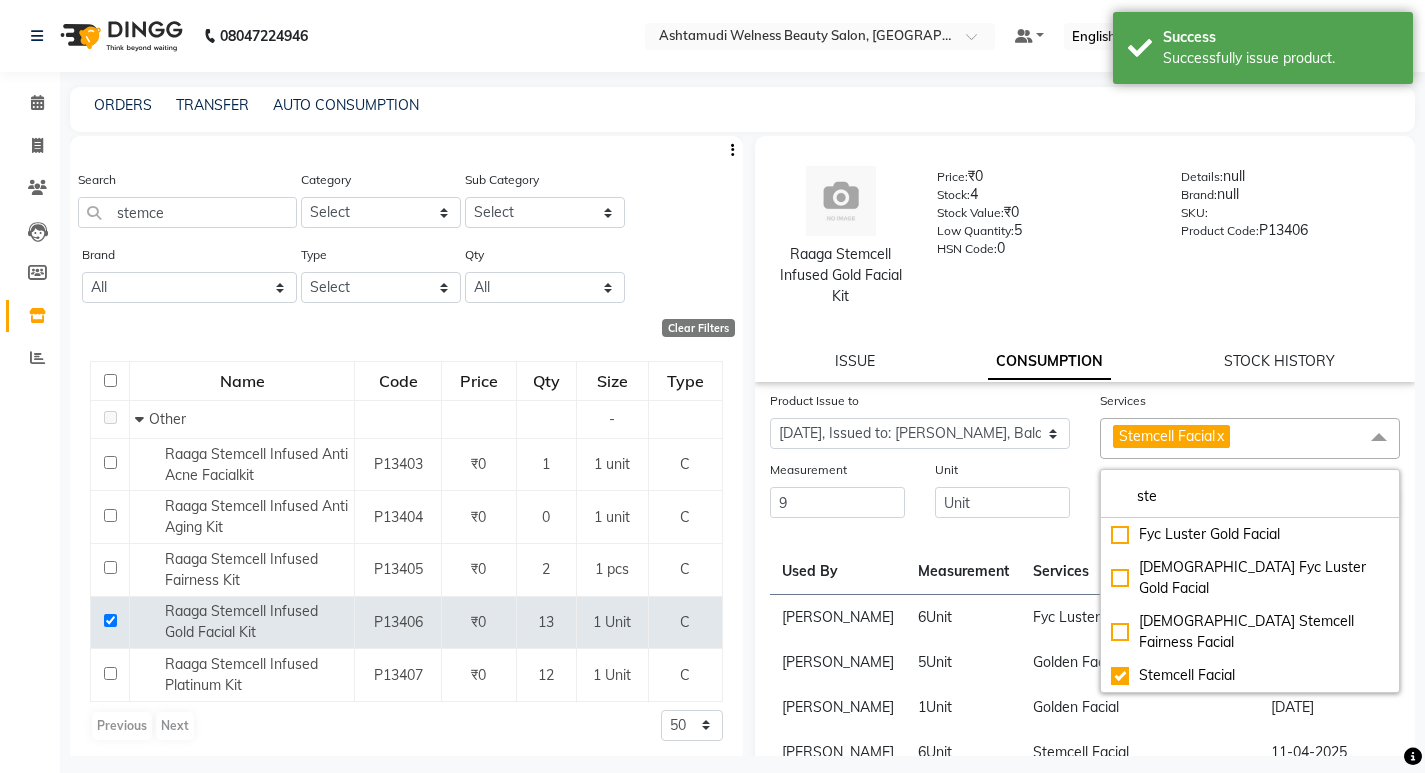 click on "Submit" 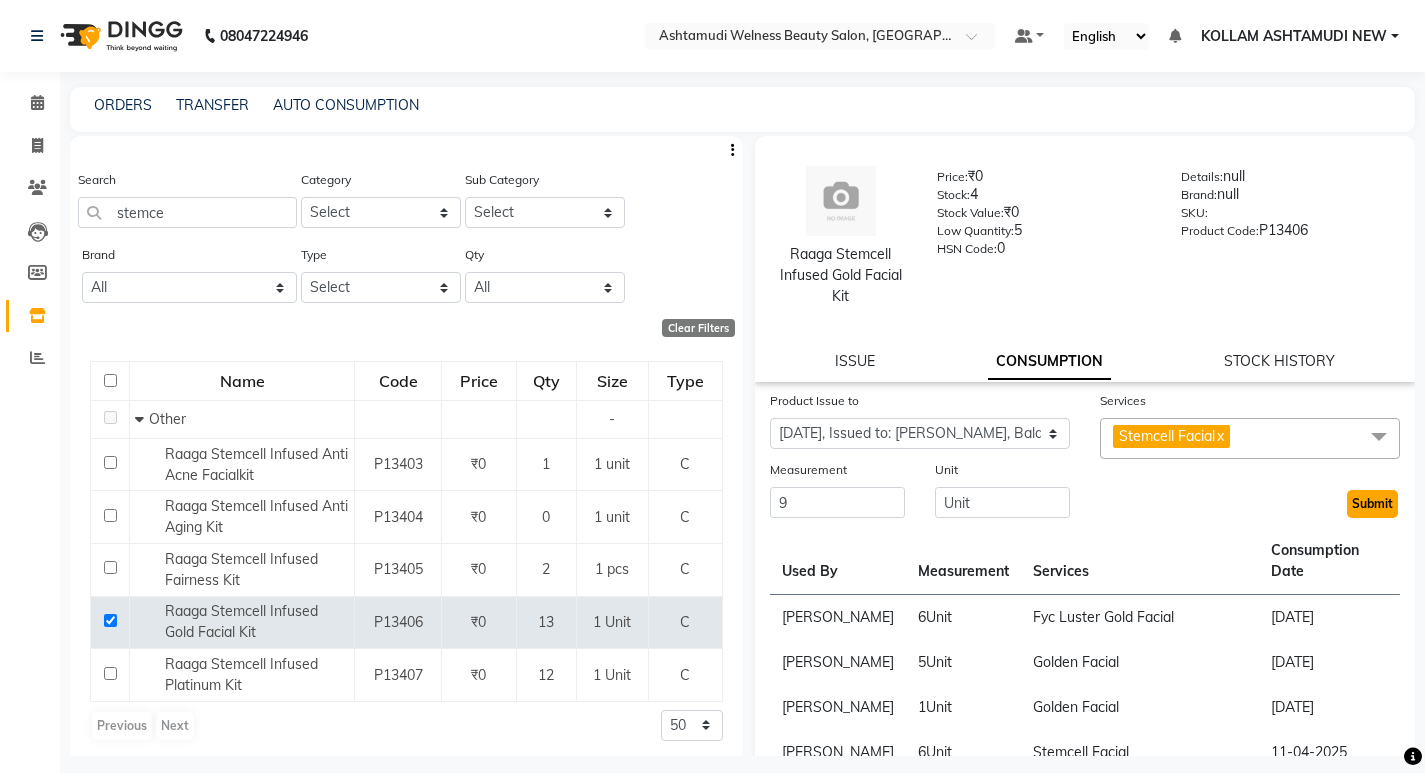 click on "Submit" 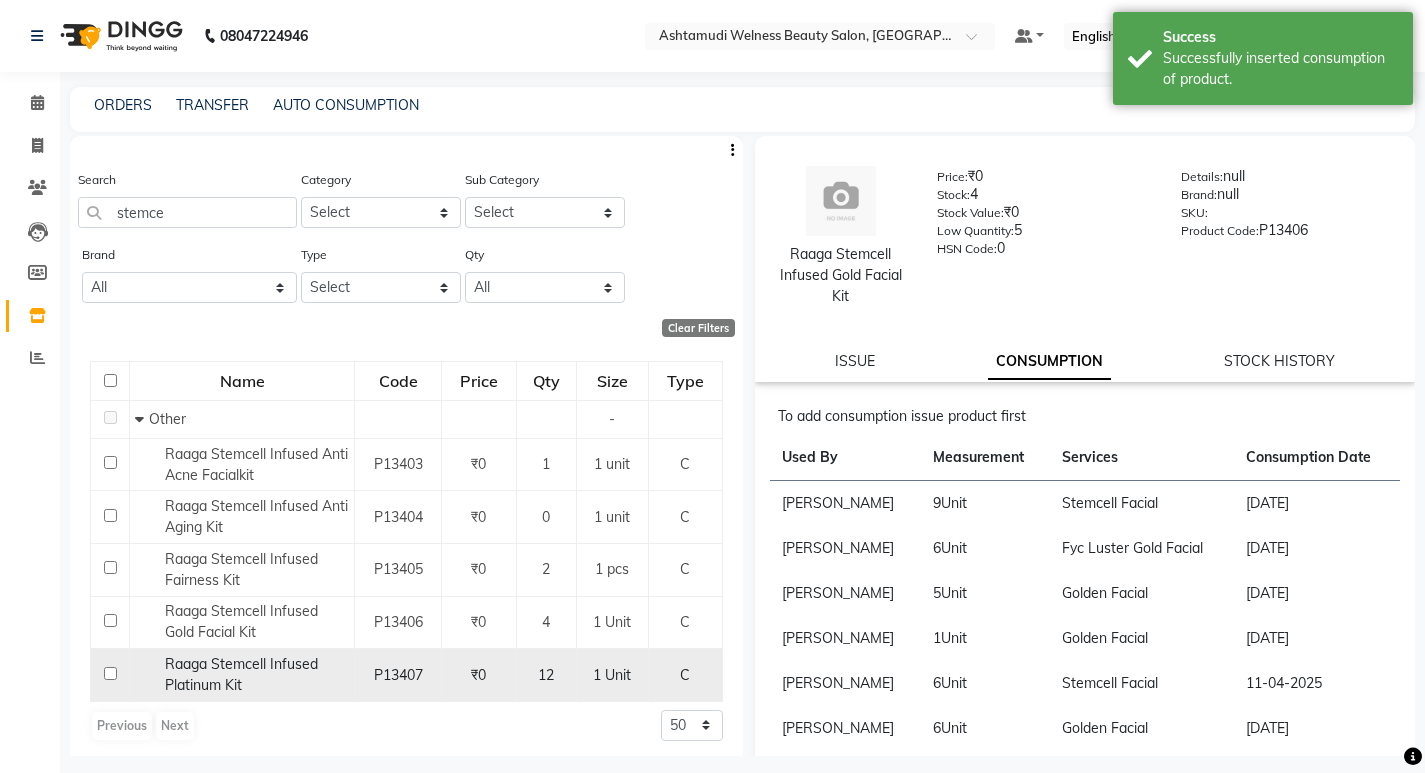 click 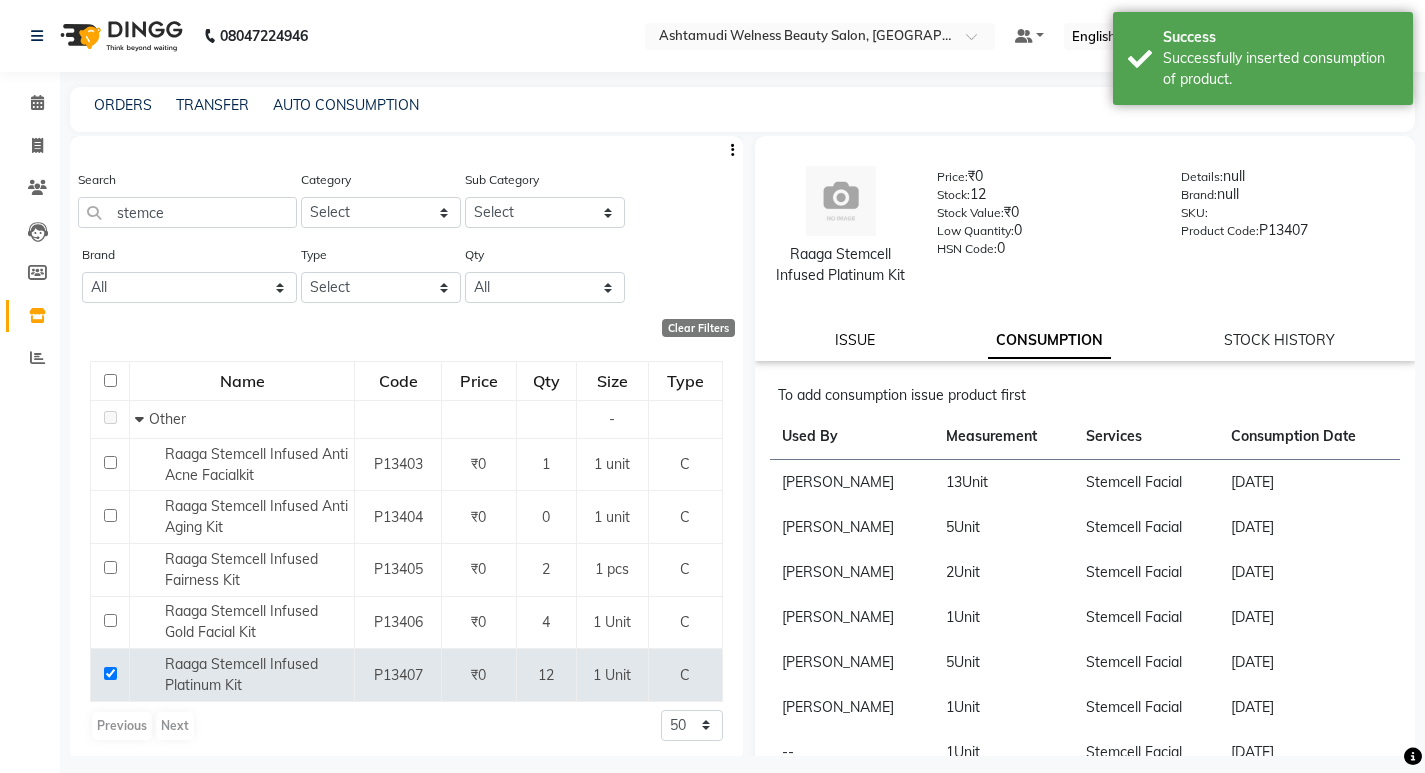 click on "ISSUE" 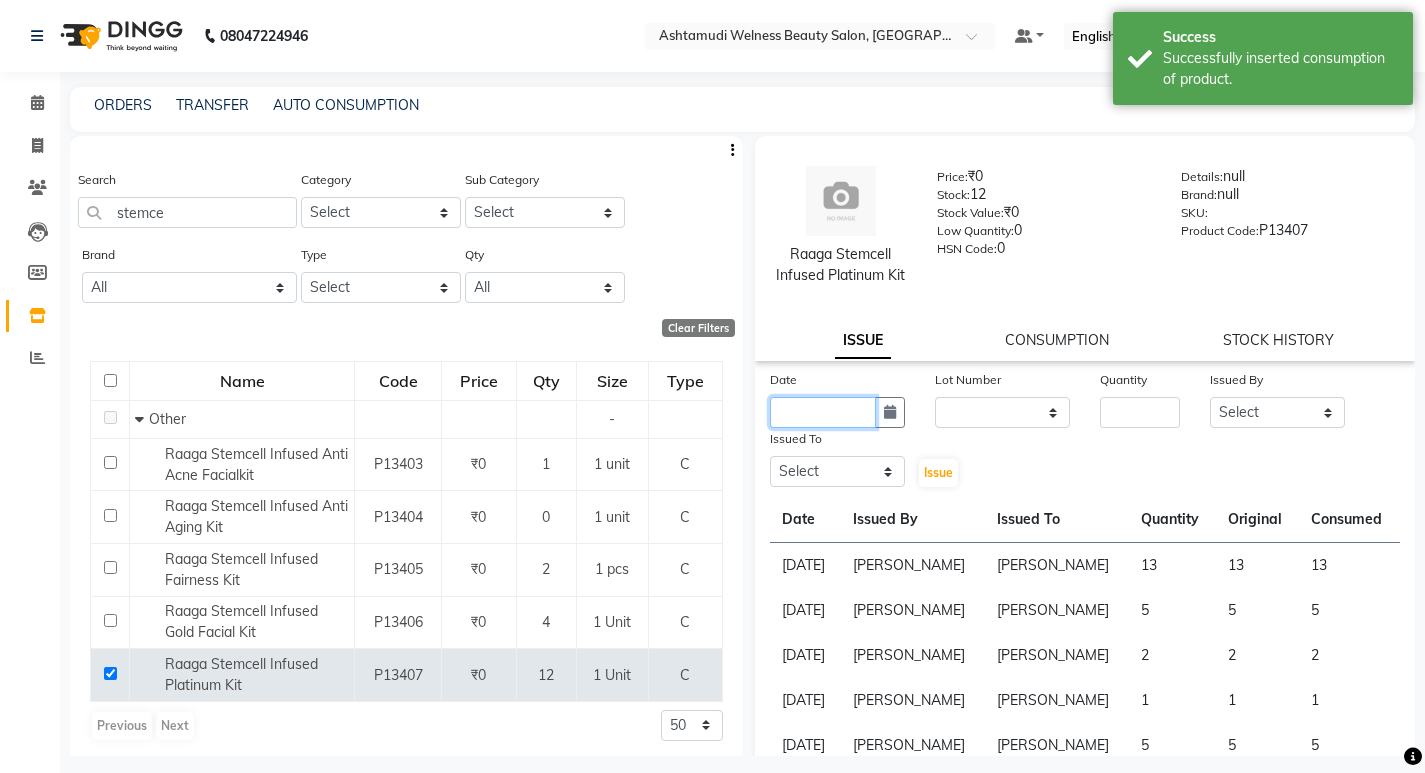 click 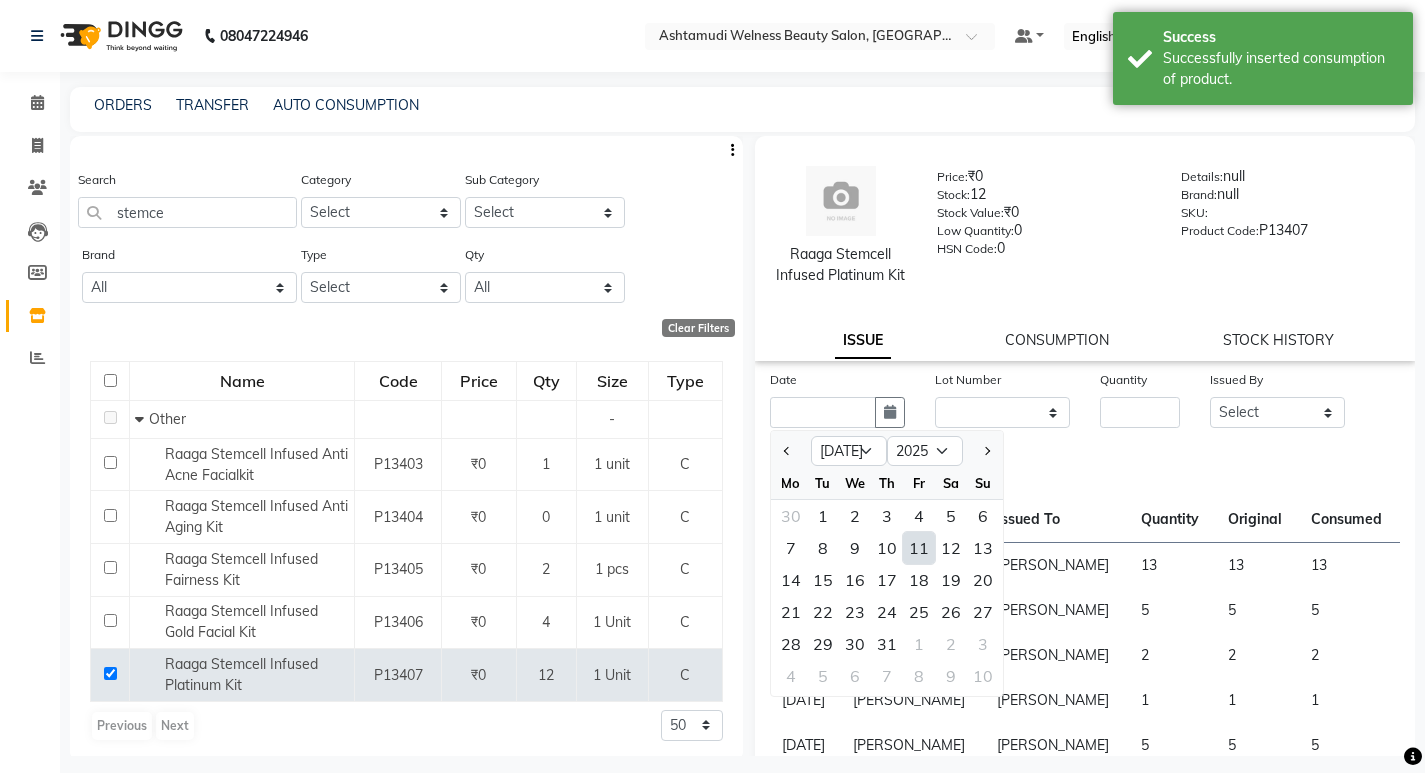 click on "11" 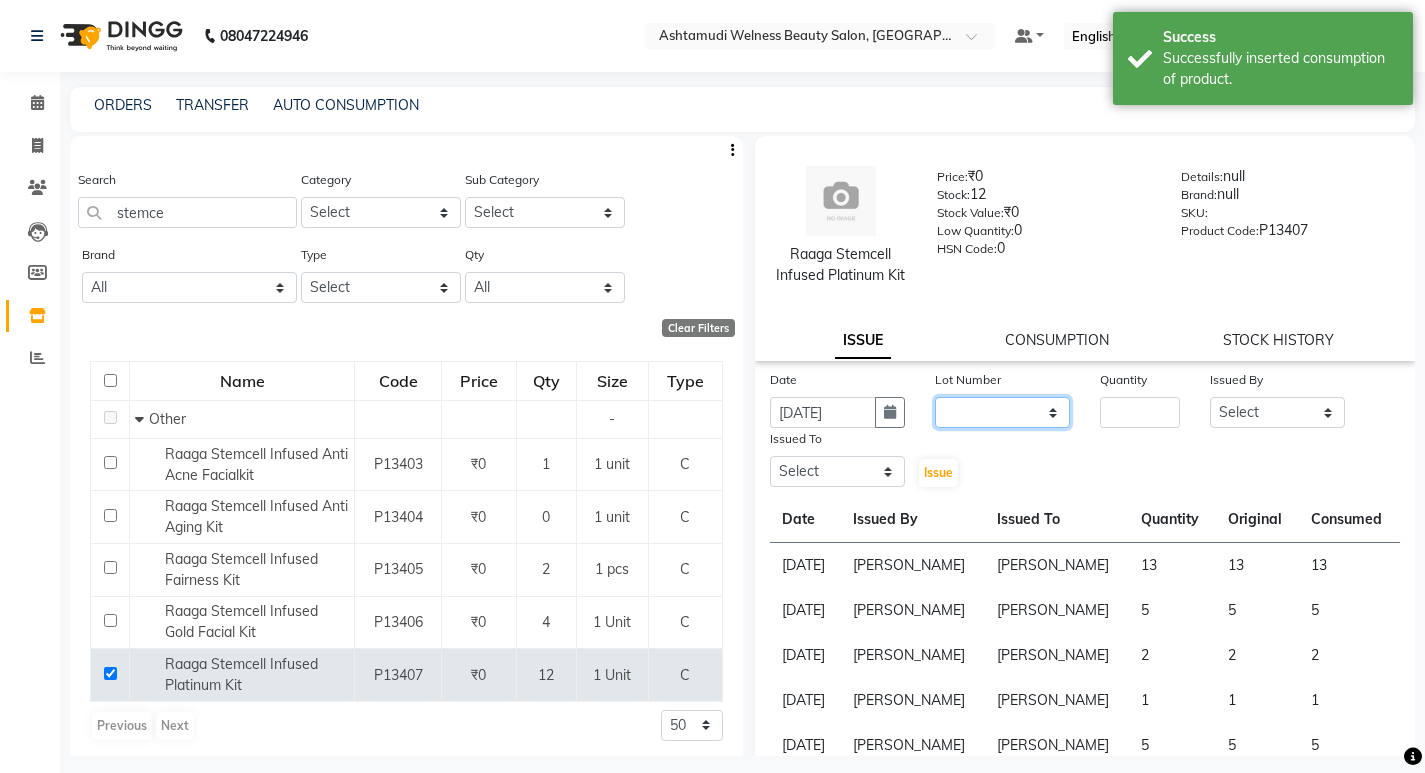 click on "None" 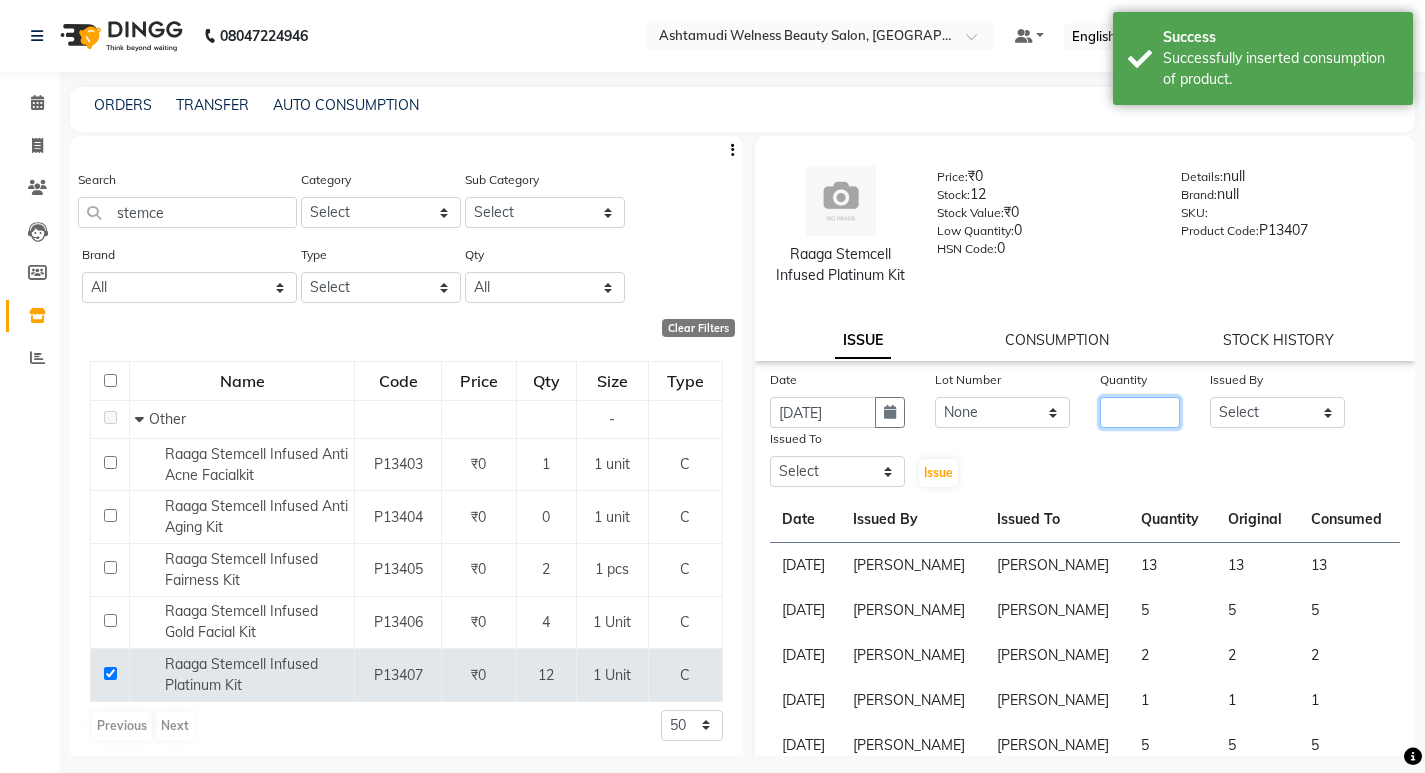 click 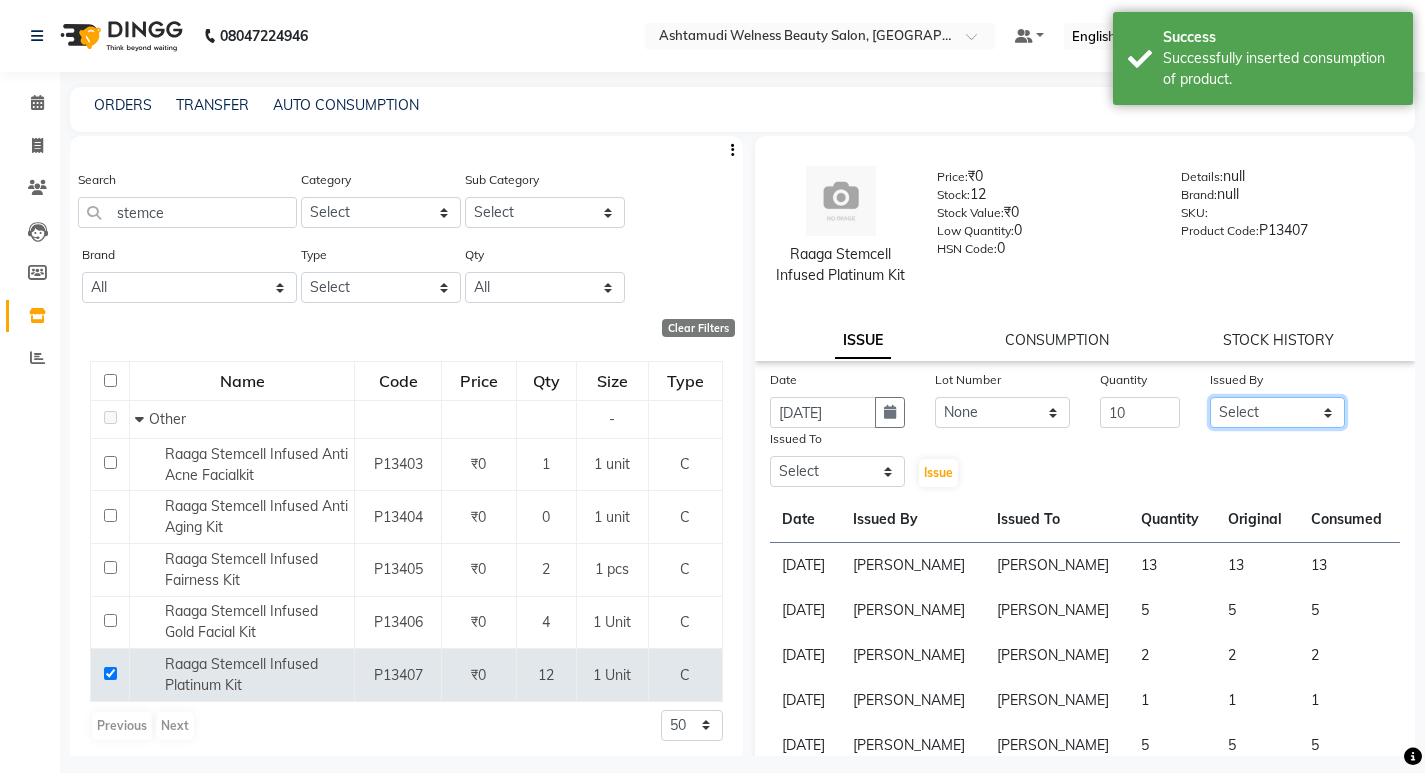 click on "Select [PERSON_NAME] Admin [PERSON_NAME]  [PERSON_NAME] [PERSON_NAME] [PERSON_NAME]  M [PERSON_NAME]  [PERSON_NAME]  P [PERSON_NAME] KOLLAM ASHTAMUDI KOLLAM ASHTAMUDI NEW  [PERSON_NAME] [PERSON_NAME] [PERSON_NAME]  [PERSON_NAME] [PERSON_NAME] [PERSON_NAME] [PERSON_NAME] [PERSON_NAME] M [PERSON_NAME] SARIGA [PERSON_NAME] [PERSON_NAME] [PERSON_NAME] [PERSON_NAME] [PERSON_NAME] S" 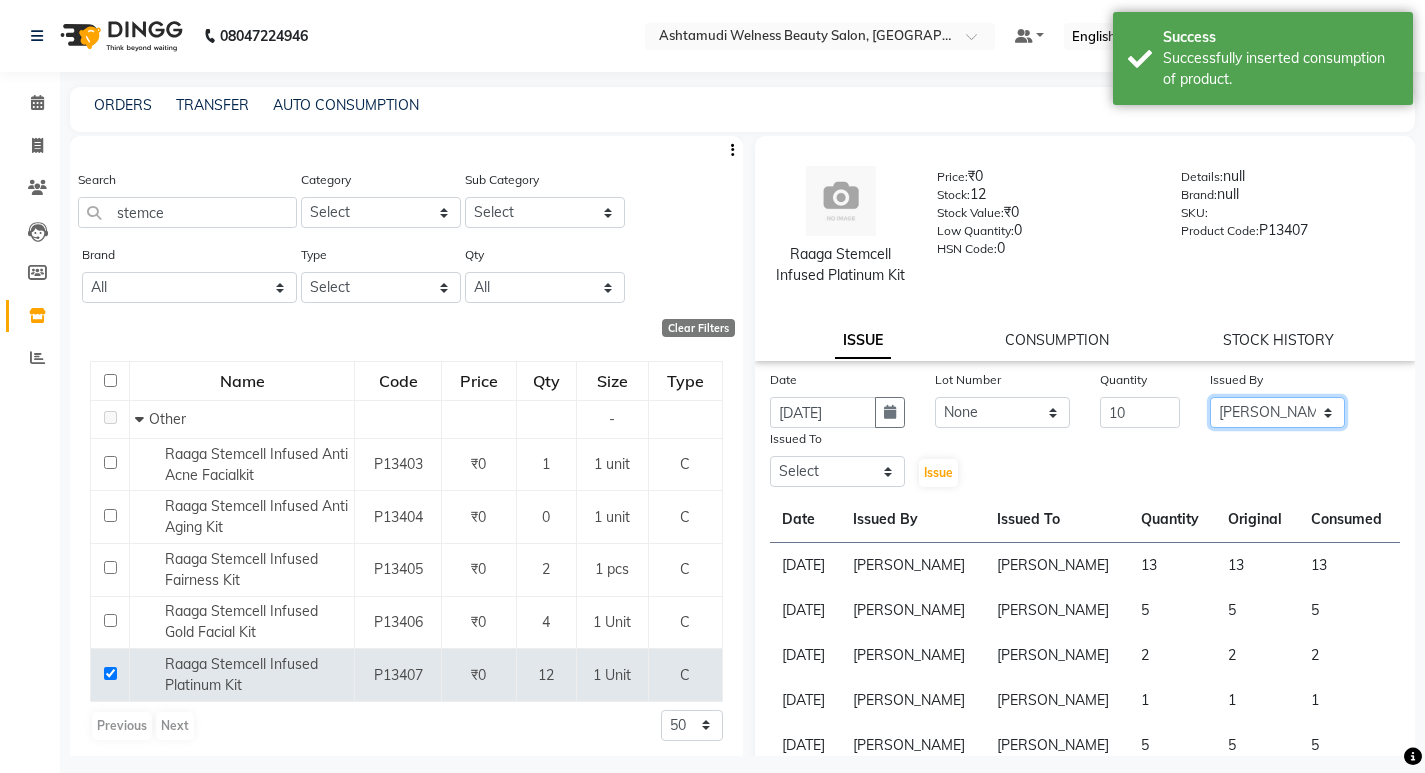 click on "Select [PERSON_NAME] Admin [PERSON_NAME]  [PERSON_NAME] [PERSON_NAME] [PERSON_NAME]  M [PERSON_NAME]  [PERSON_NAME]  P [PERSON_NAME] KOLLAM ASHTAMUDI KOLLAM ASHTAMUDI NEW  [PERSON_NAME] [PERSON_NAME] [PERSON_NAME]  [PERSON_NAME] [PERSON_NAME] [PERSON_NAME] [PERSON_NAME] [PERSON_NAME] M [PERSON_NAME] SARIGA [PERSON_NAME] [PERSON_NAME] [PERSON_NAME] [PERSON_NAME] [PERSON_NAME] S" 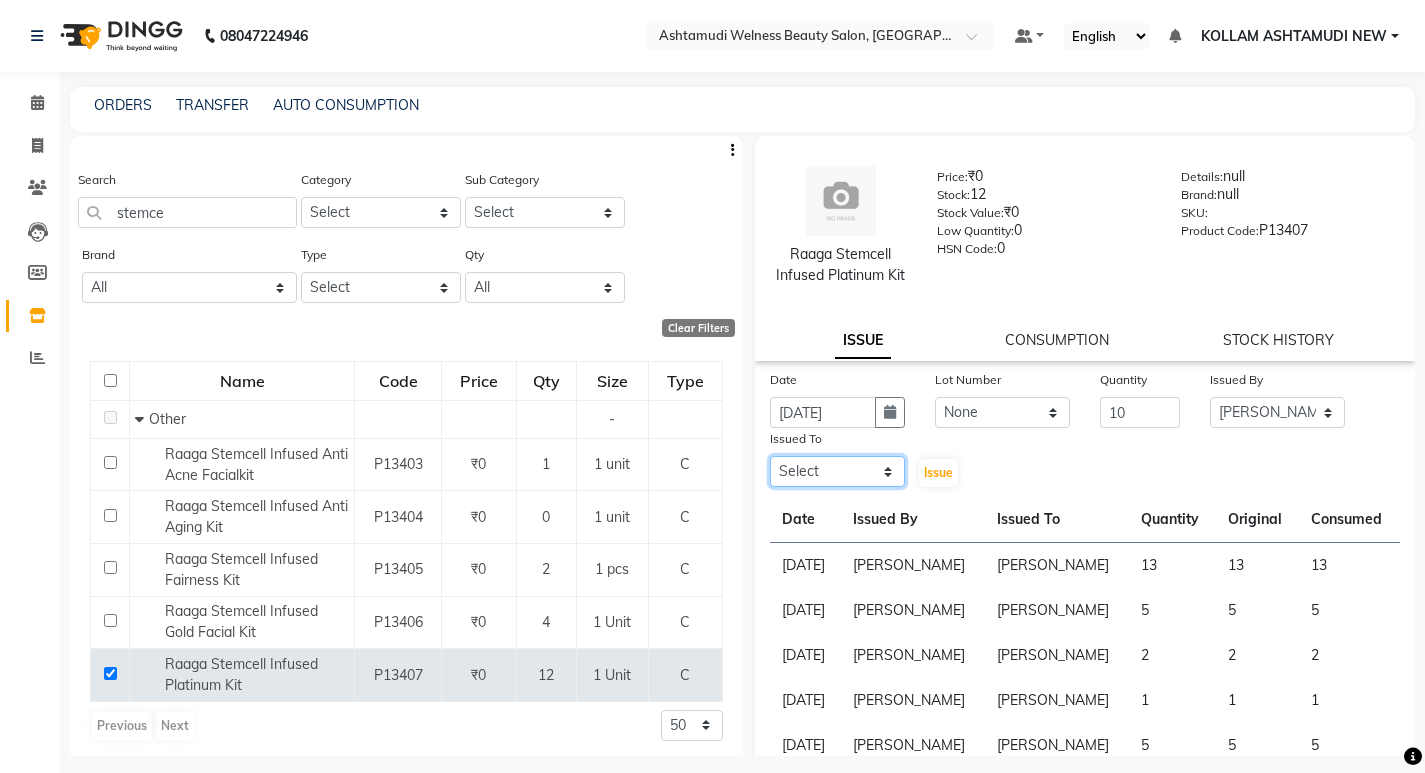 click on "Select [PERSON_NAME] Admin [PERSON_NAME]  [PERSON_NAME] [PERSON_NAME] [PERSON_NAME]  M [PERSON_NAME]  [PERSON_NAME]  P [PERSON_NAME] KOLLAM ASHTAMUDI KOLLAM ASHTAMUDI NEW  [PERSON_NAME] [PERSON_NAME] [PERSON_NAME]  [PERSON_NAME] [PERSON_NAME] [PERSON_NAME] [PERSON_NAME] [PERSON_NAME] M [PERSON_NAME] SARIGA [PERSON_NAME] [PERSON_NAME] [PERSON_NAME] [PERSON_NAME] [PERSON_NAME] S" 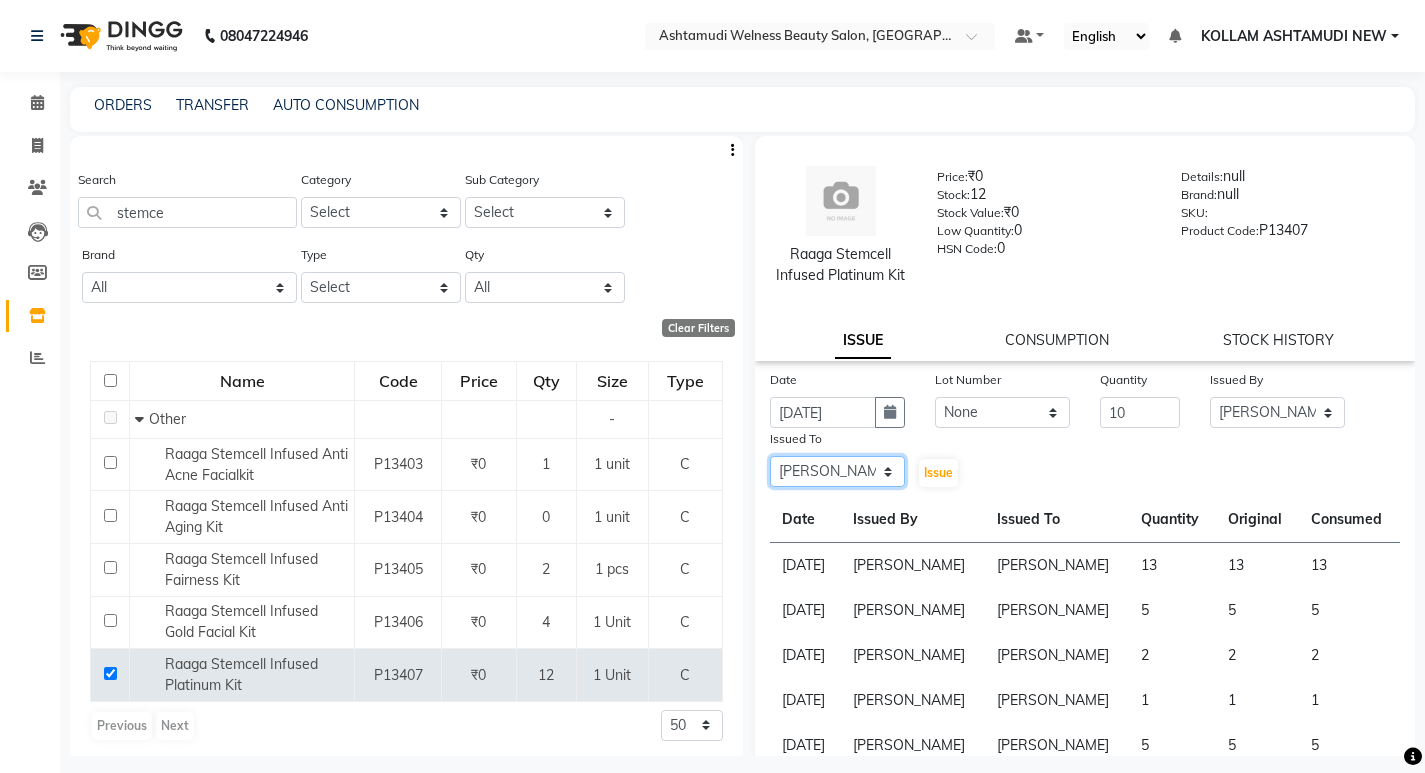 click on "Select [PERSON_NAME] Admin [PERSON_NAME]  [PERSON_NAME] [PERSON_NAME] [PERSON_NAME]  M [PERSON_NAME]  [PERSON_NAME]  P [PERSON_NAME] KOLLAM ASHTAMUDI KOLLAM ASHTAMUDI NEW  [PERSON_NAME] [PERSON_NAME] [PERSON_NAME]  [PERSON_NAME] [PERSON_NAME] [PERSON_NAME] [PERSON_NAME] [PERSON_NAME] M [PERSON_NAME] SARIGA [PERSON_NAME] [PERSON_NAME] [PERSON_NAME] [PERSON_NAME] [PERSON_NAME] S" 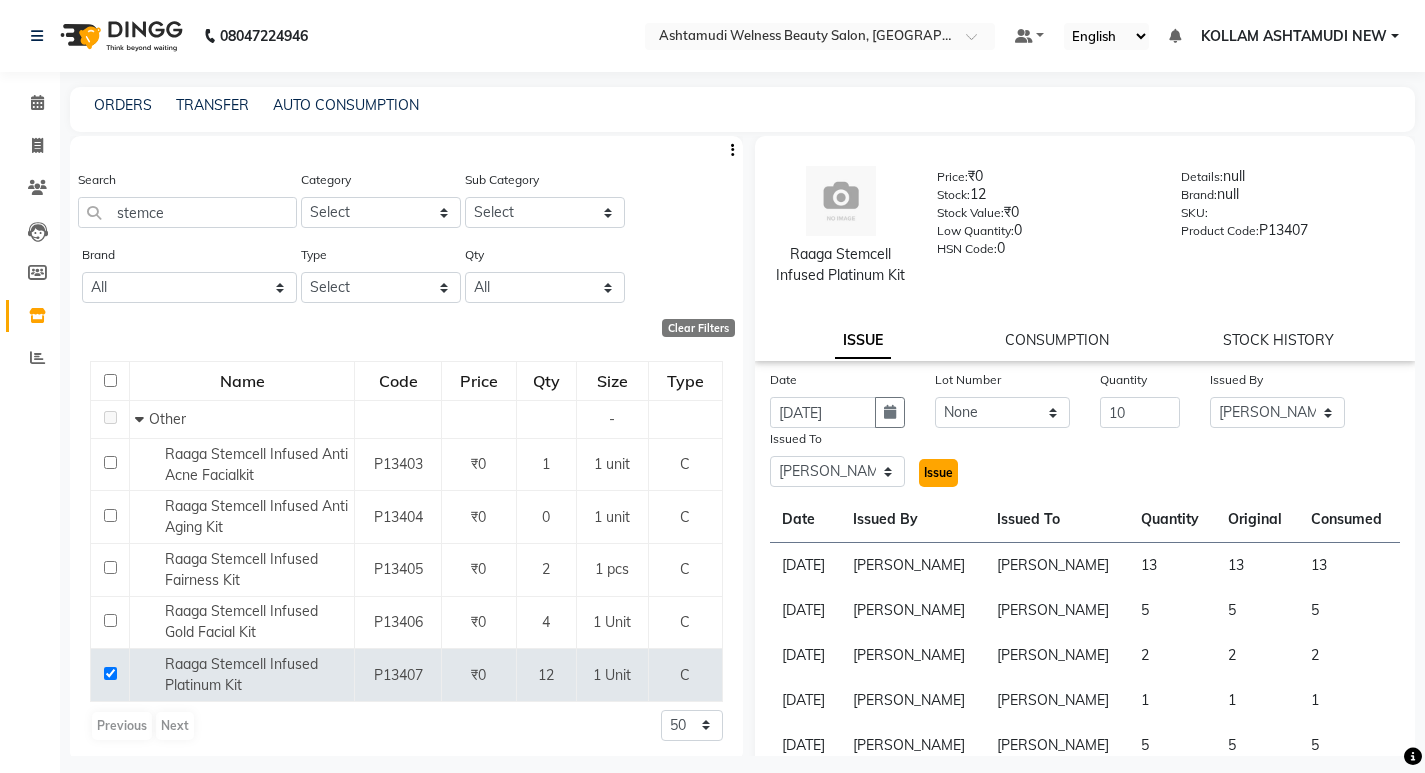 click on "Issue" 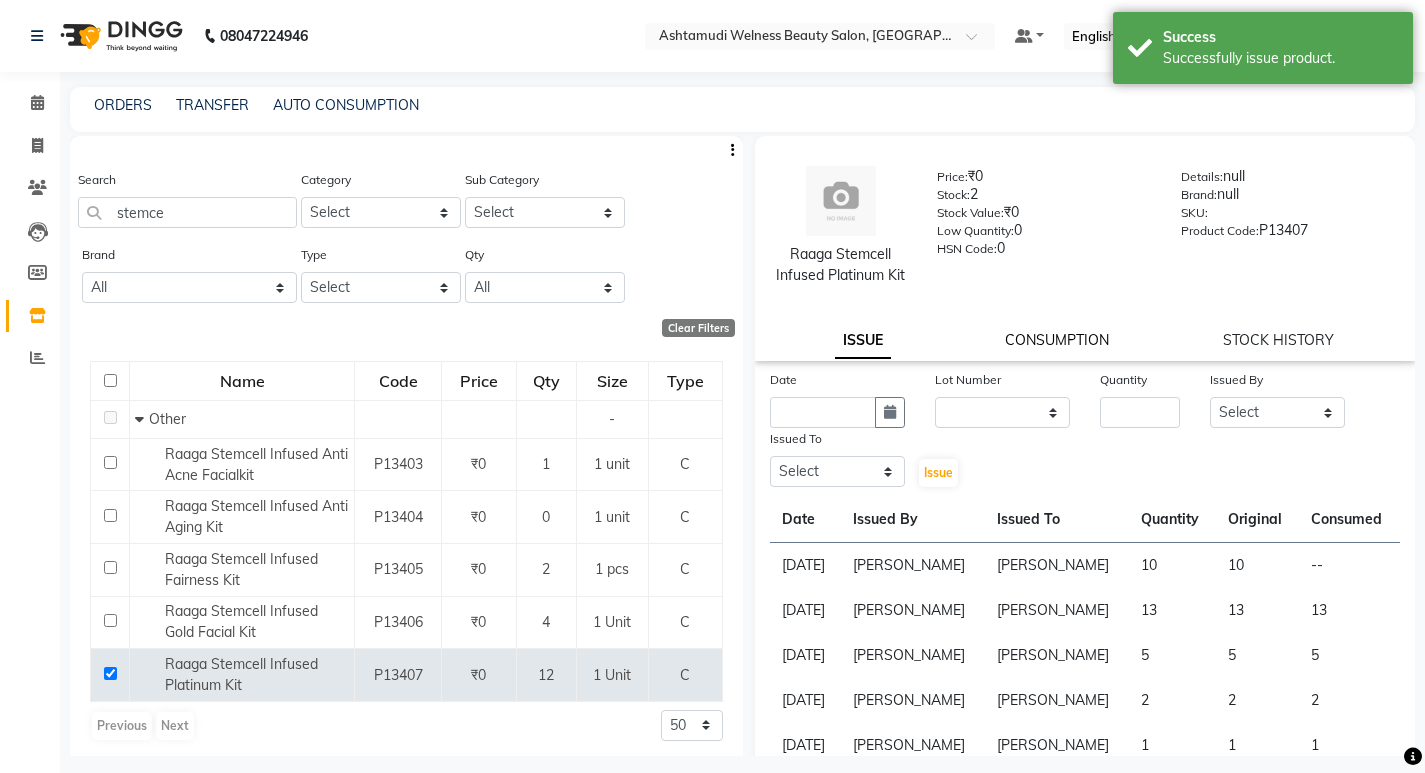 click on "CONSUMPTION" 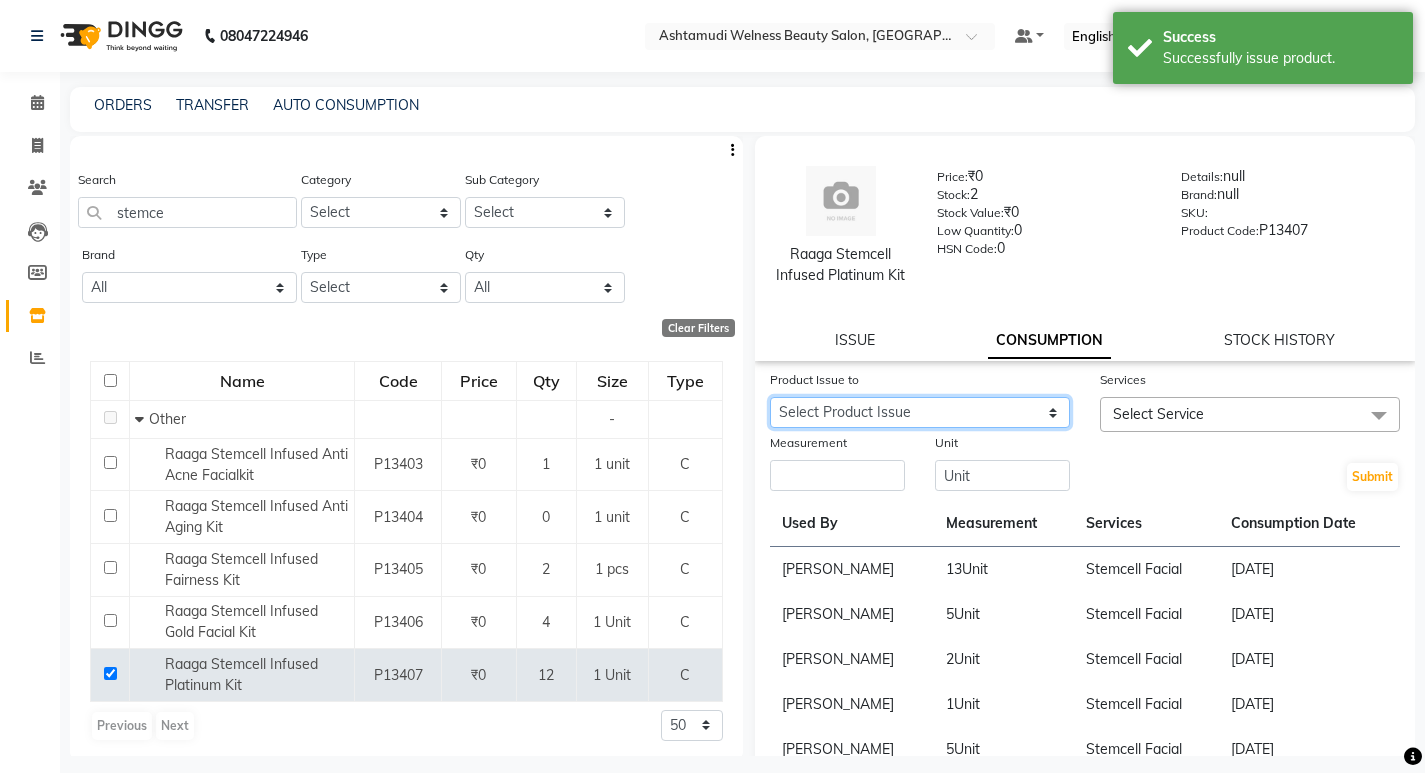 click on "Select Product Issue [DATE], Issued to: KOLLAM ASHTAMUDI, Balance: 10" 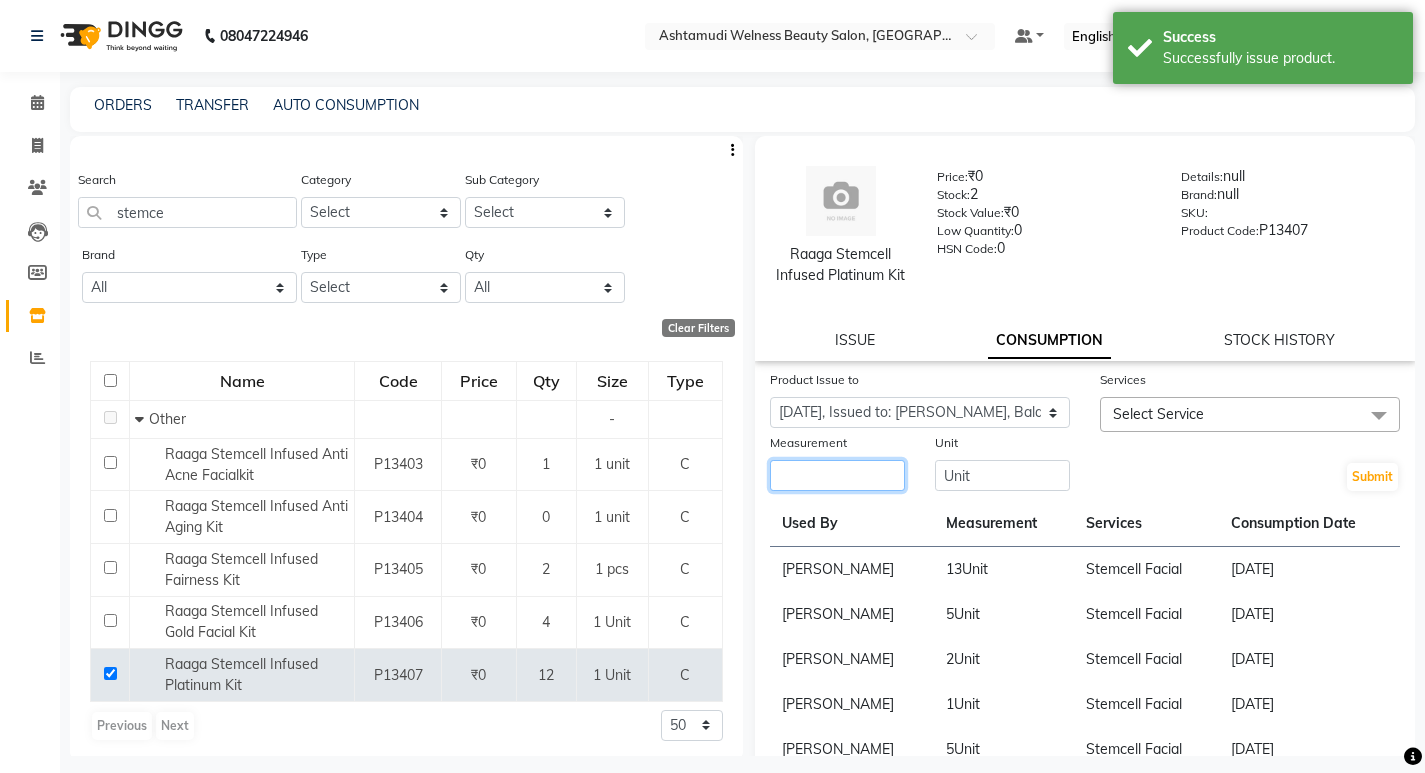 click 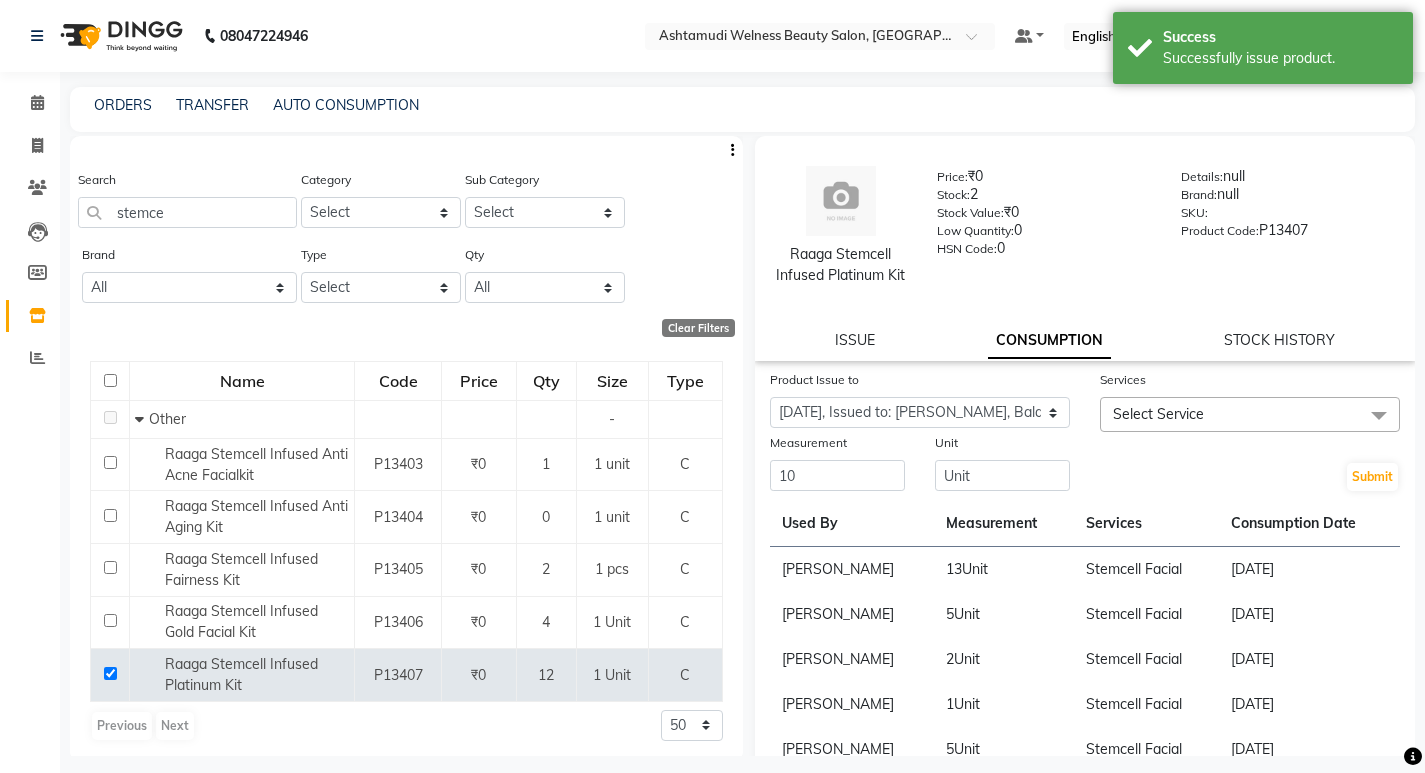 click on "Select Service" 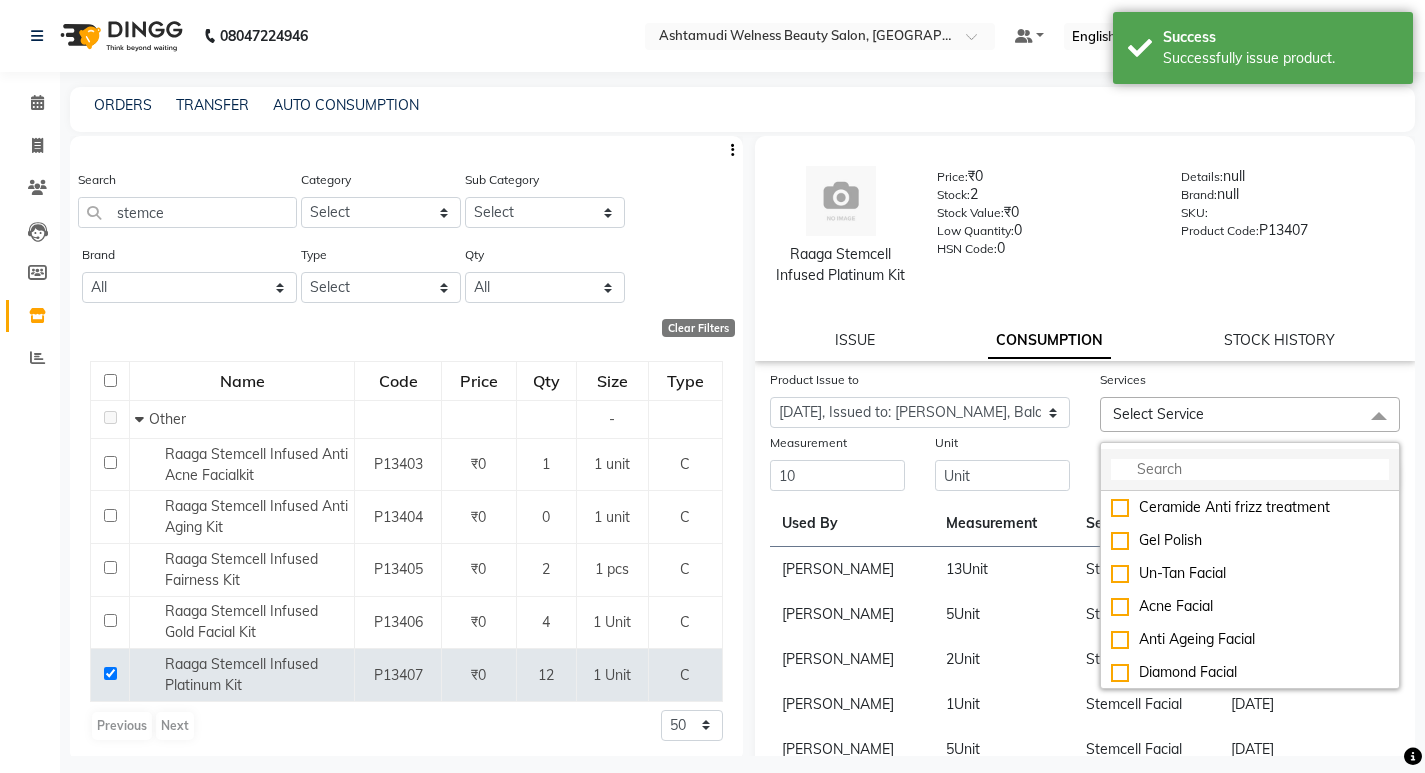 click 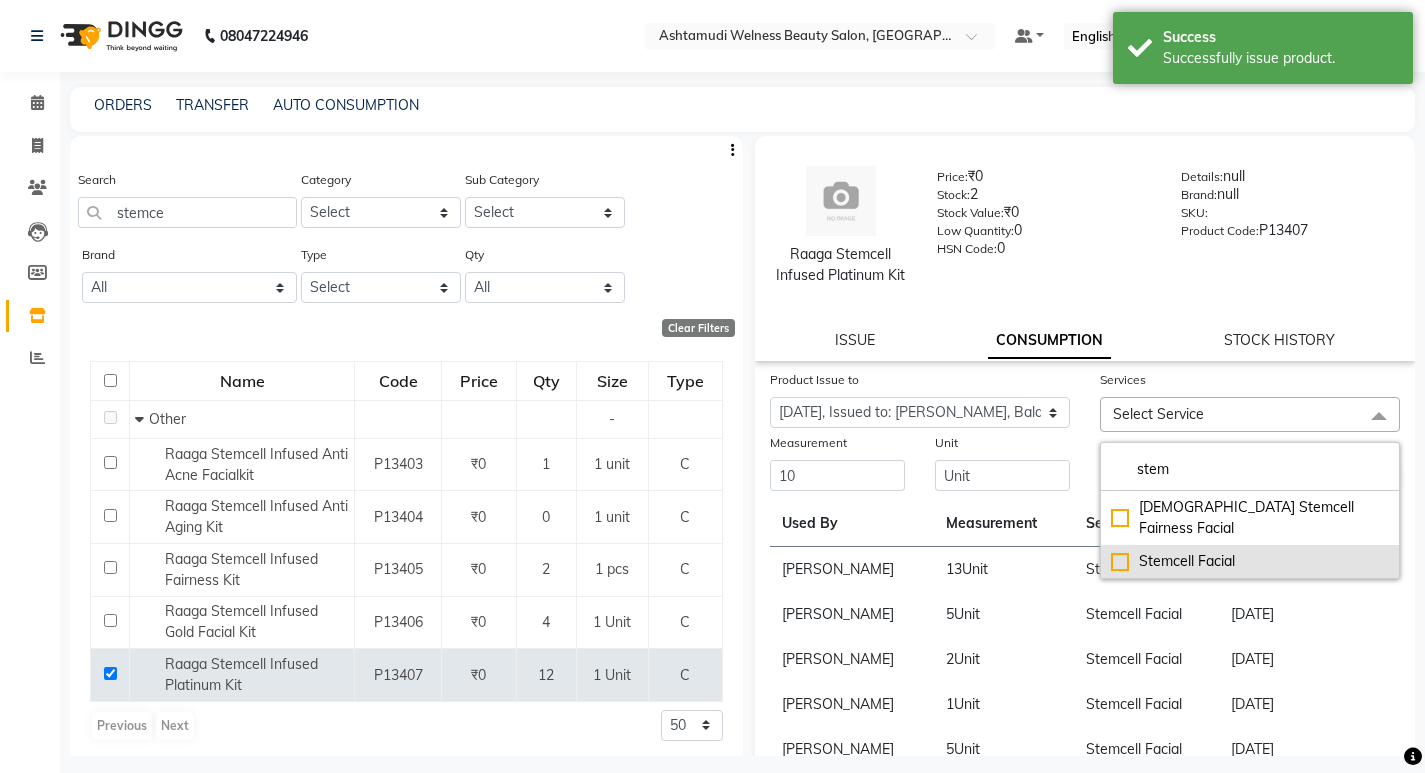 click on "Stemcell  Facial" 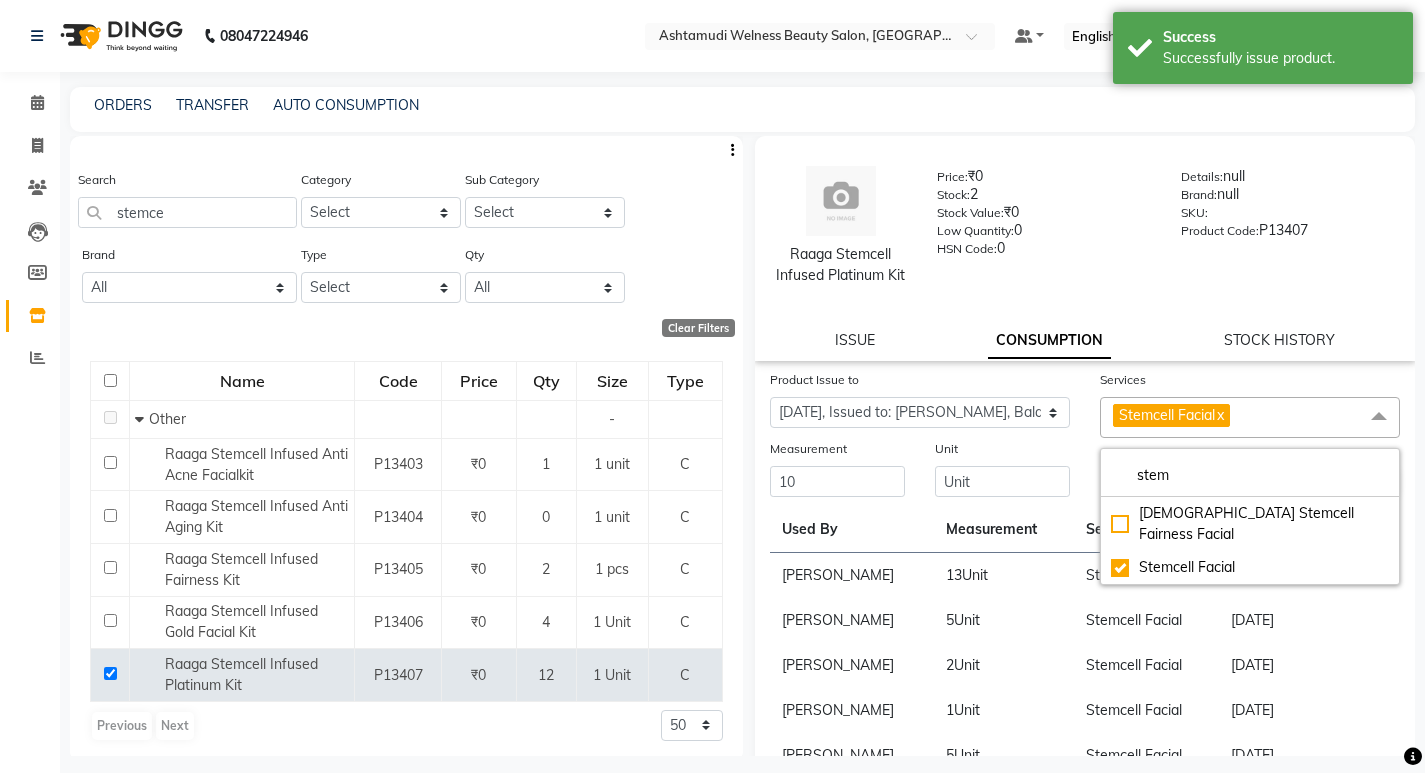 click on "Submit" 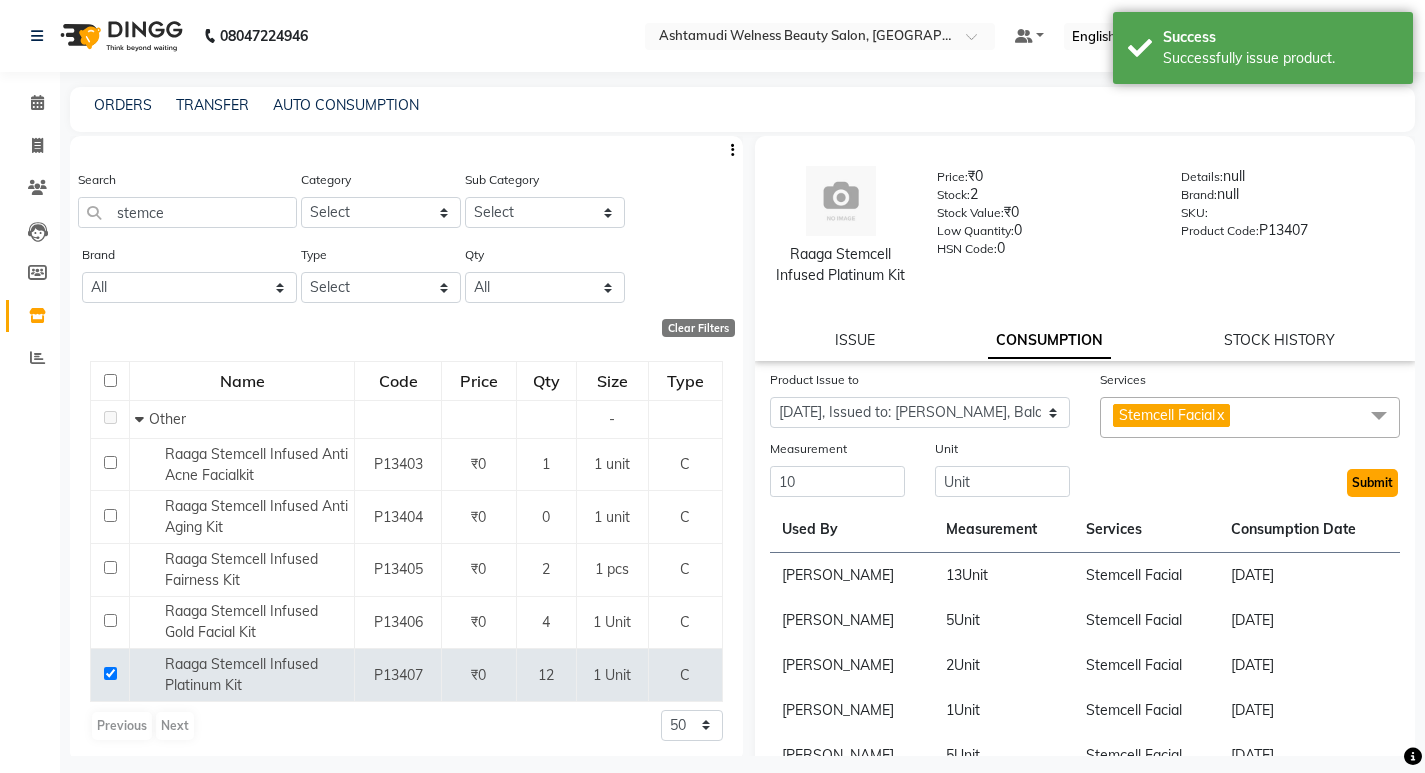 click on "Submit" 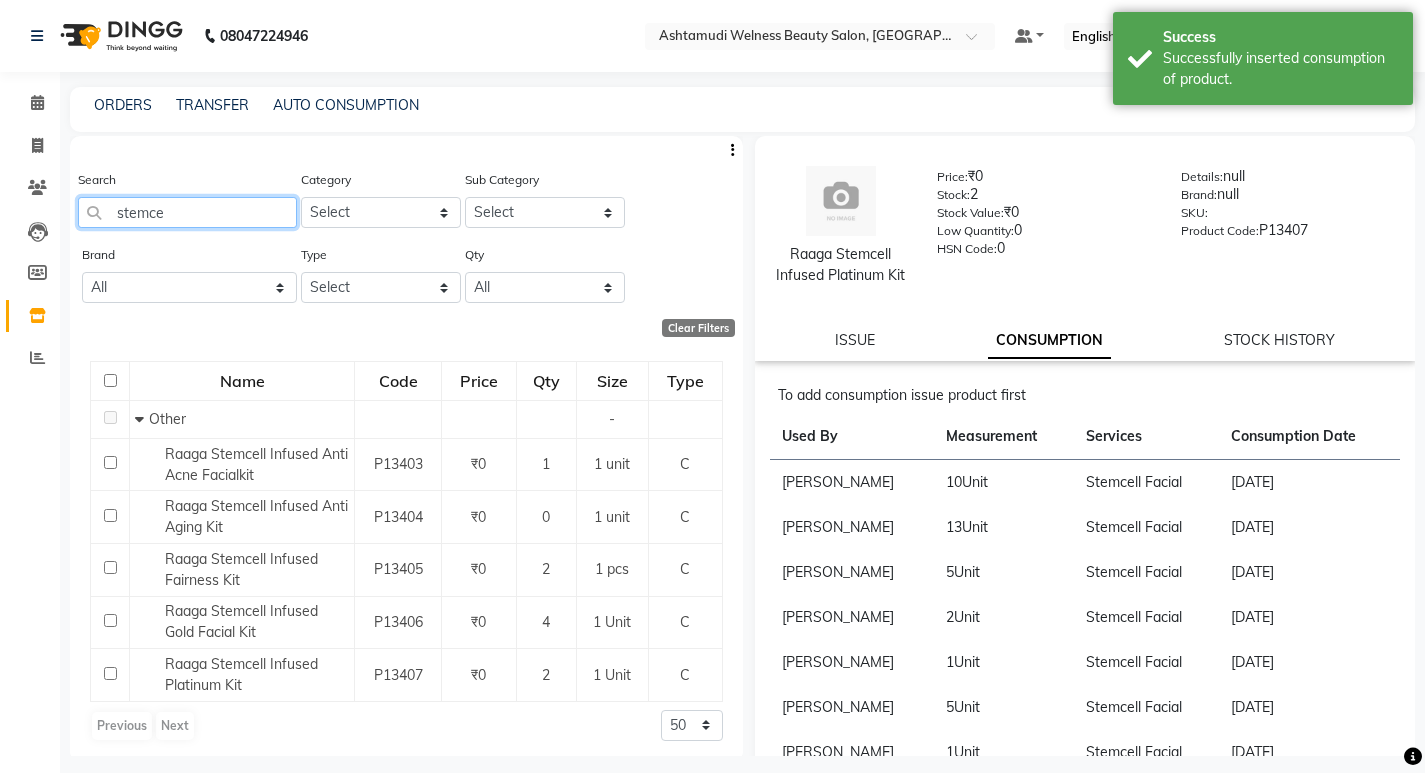 click on "stemce" 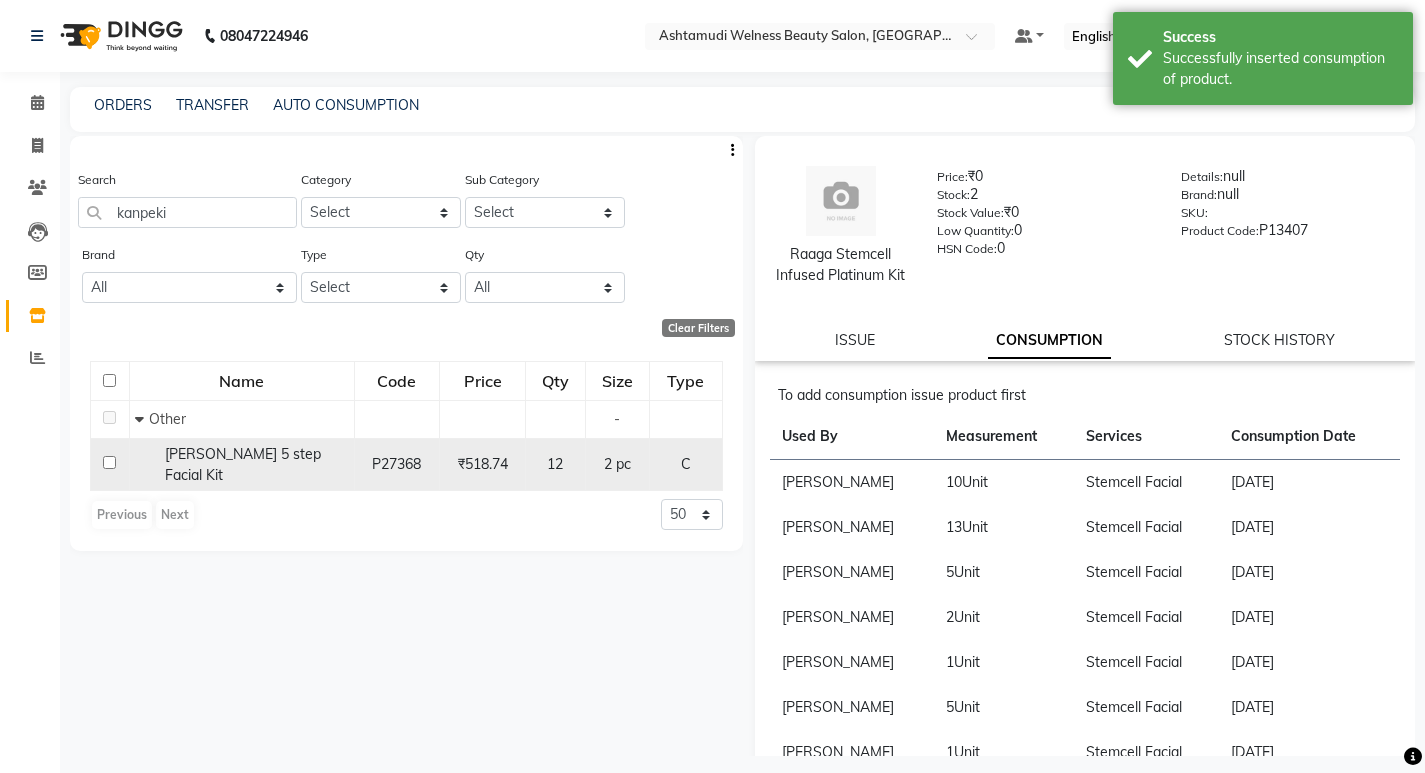 click 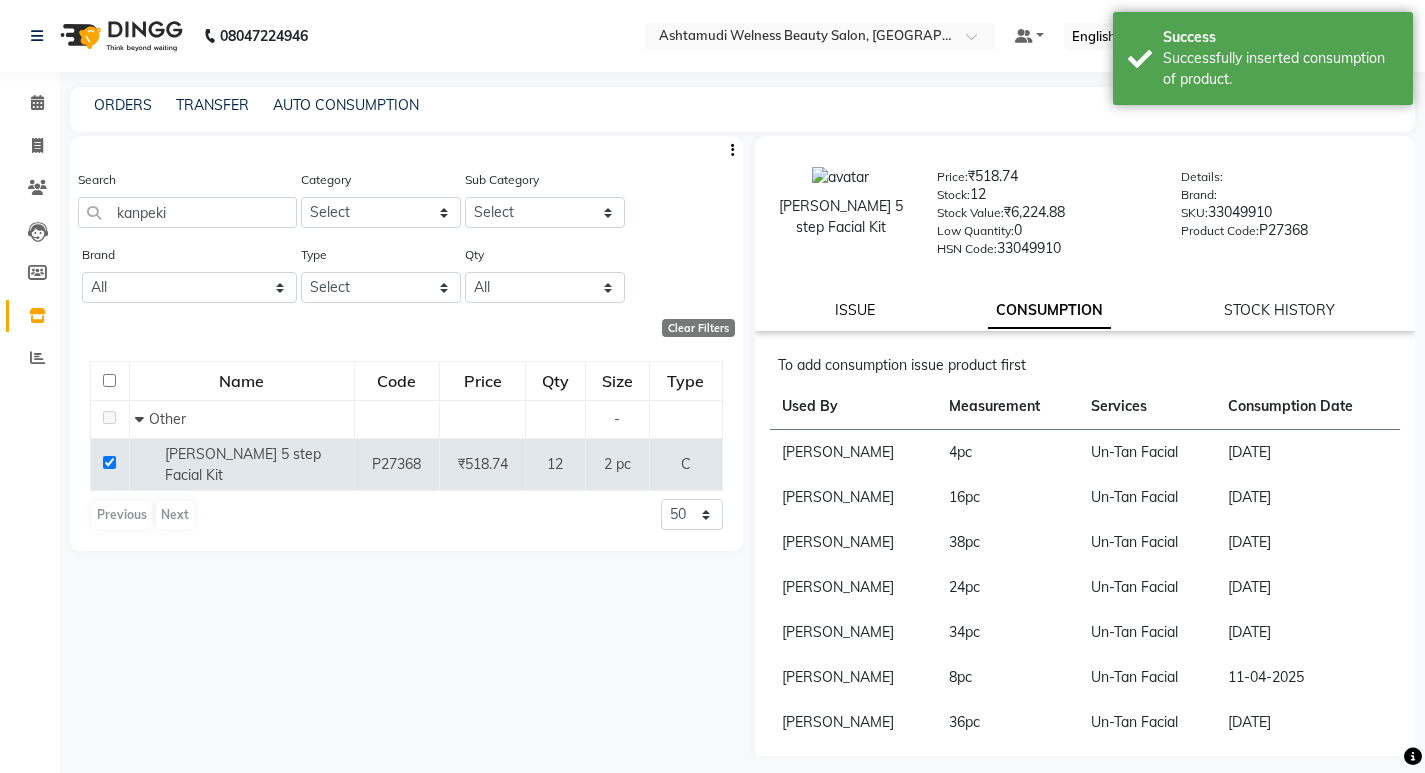 click on "ISSUE" 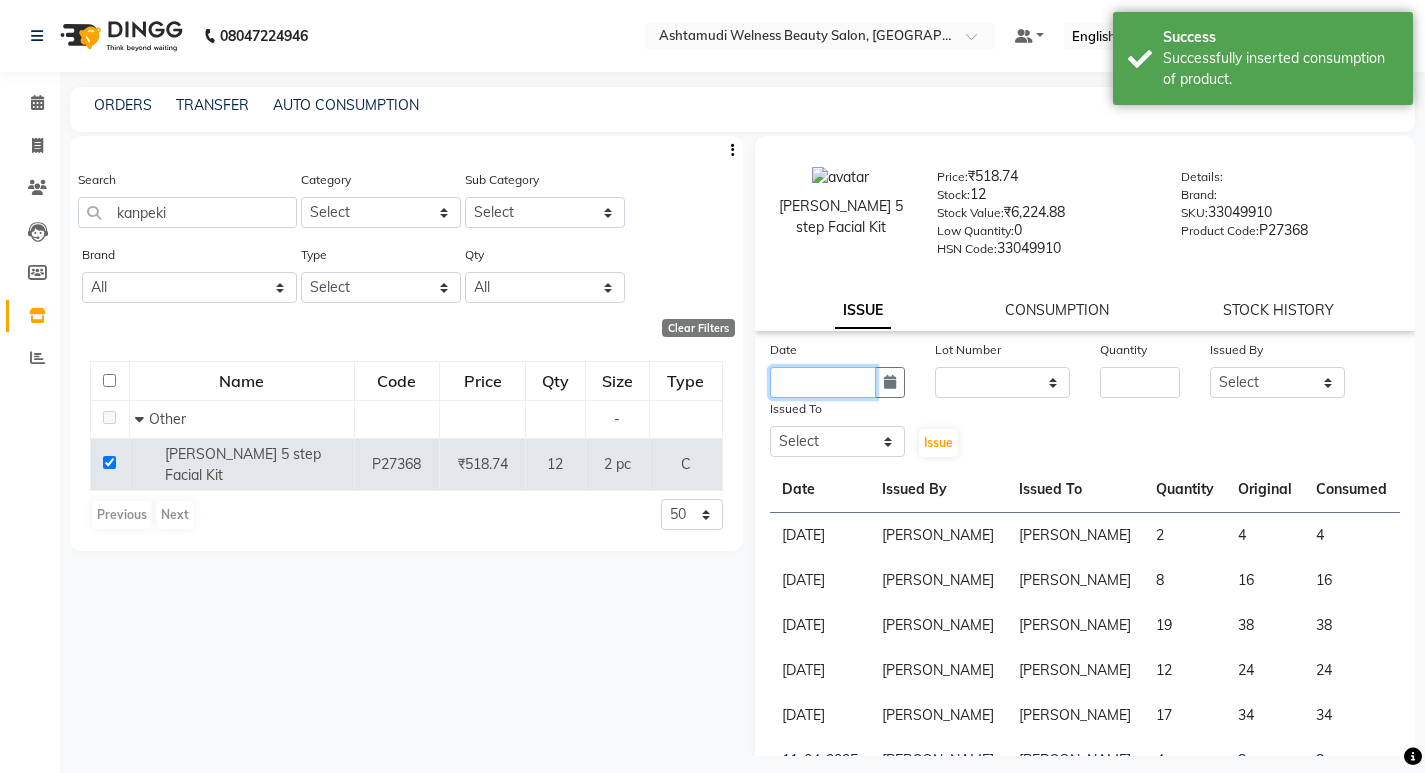 click 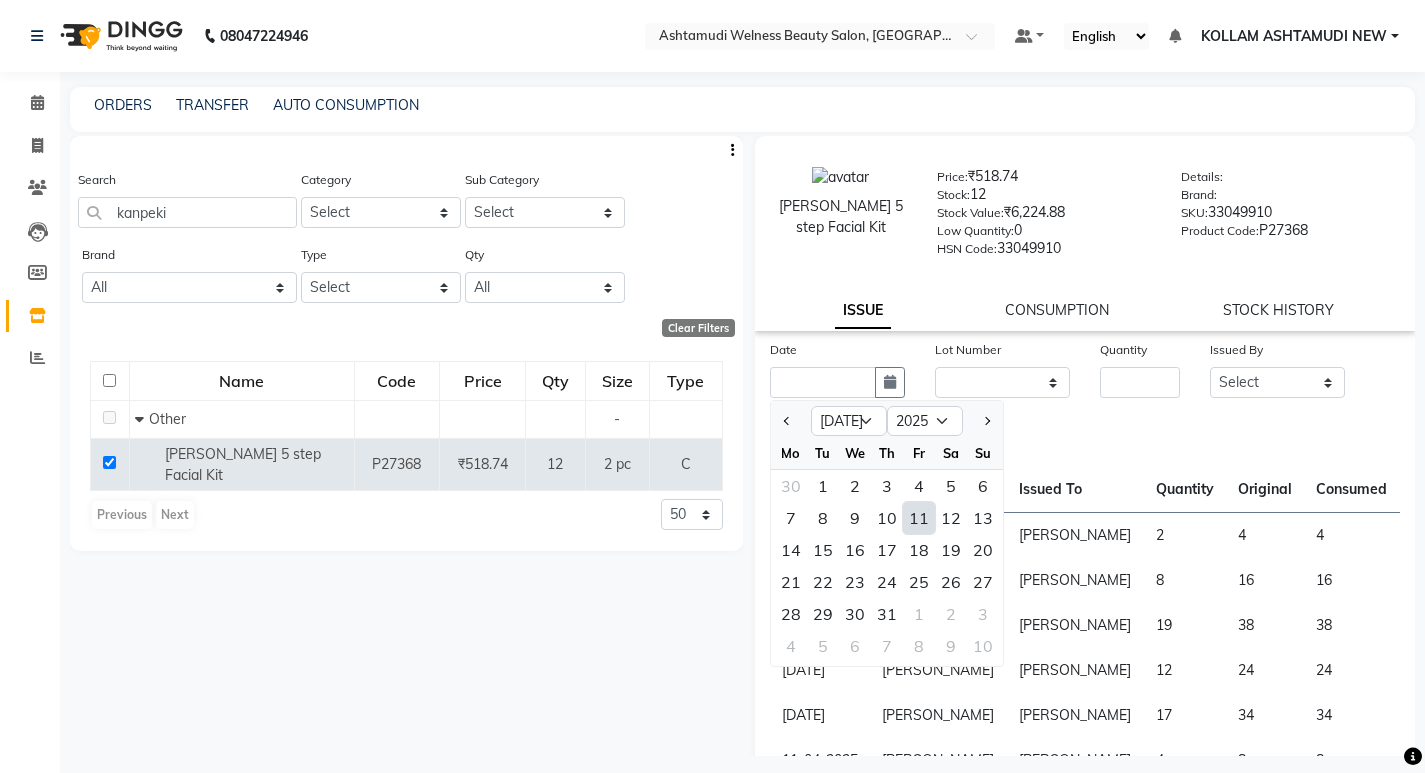 click on "11" 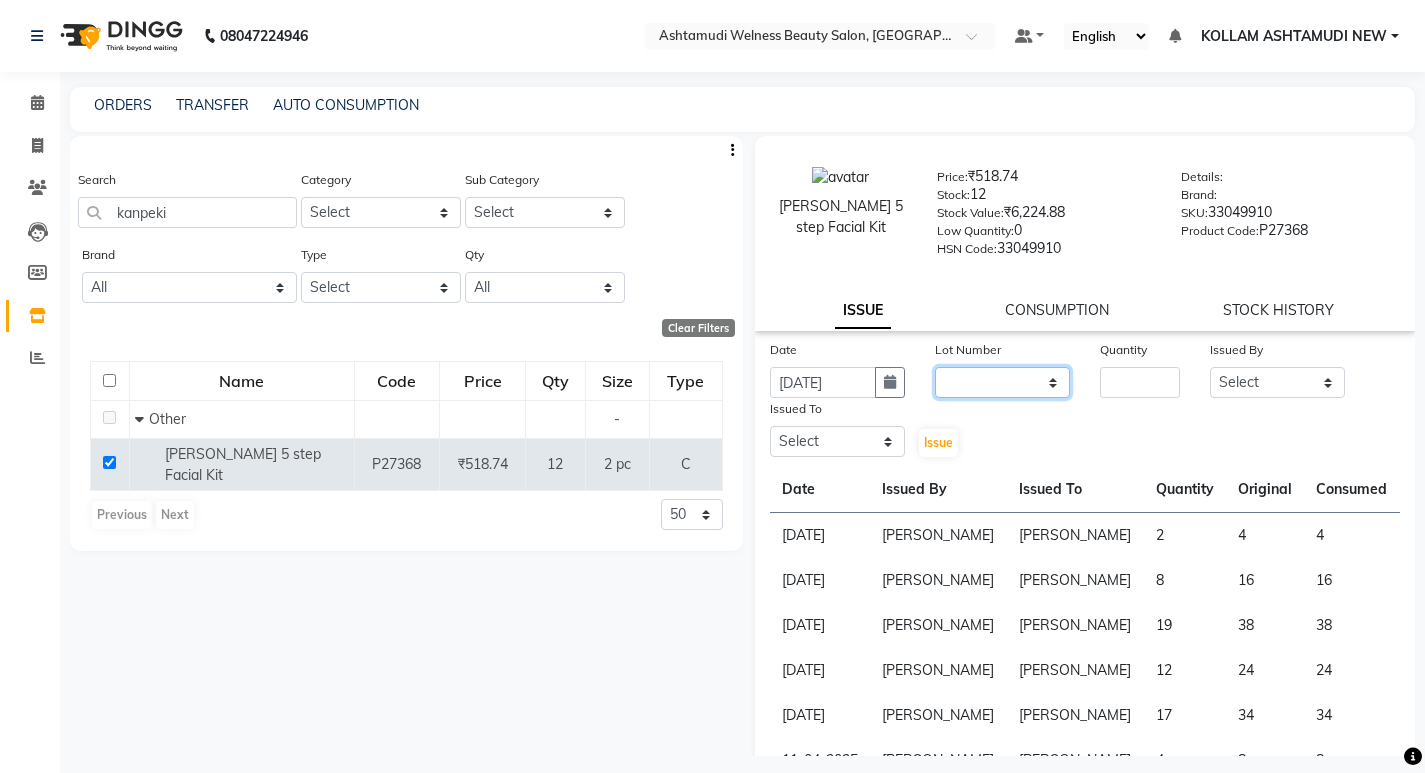 click on "None" 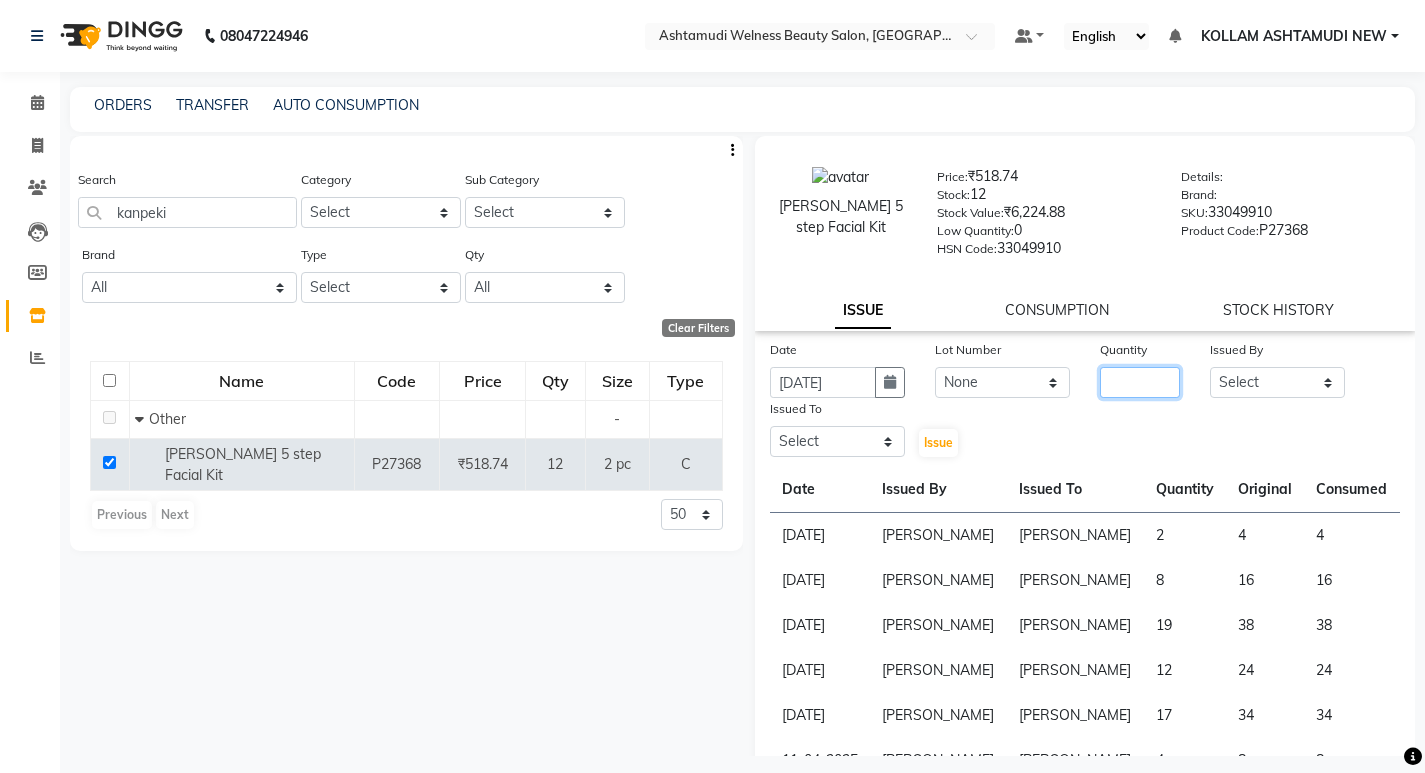 click 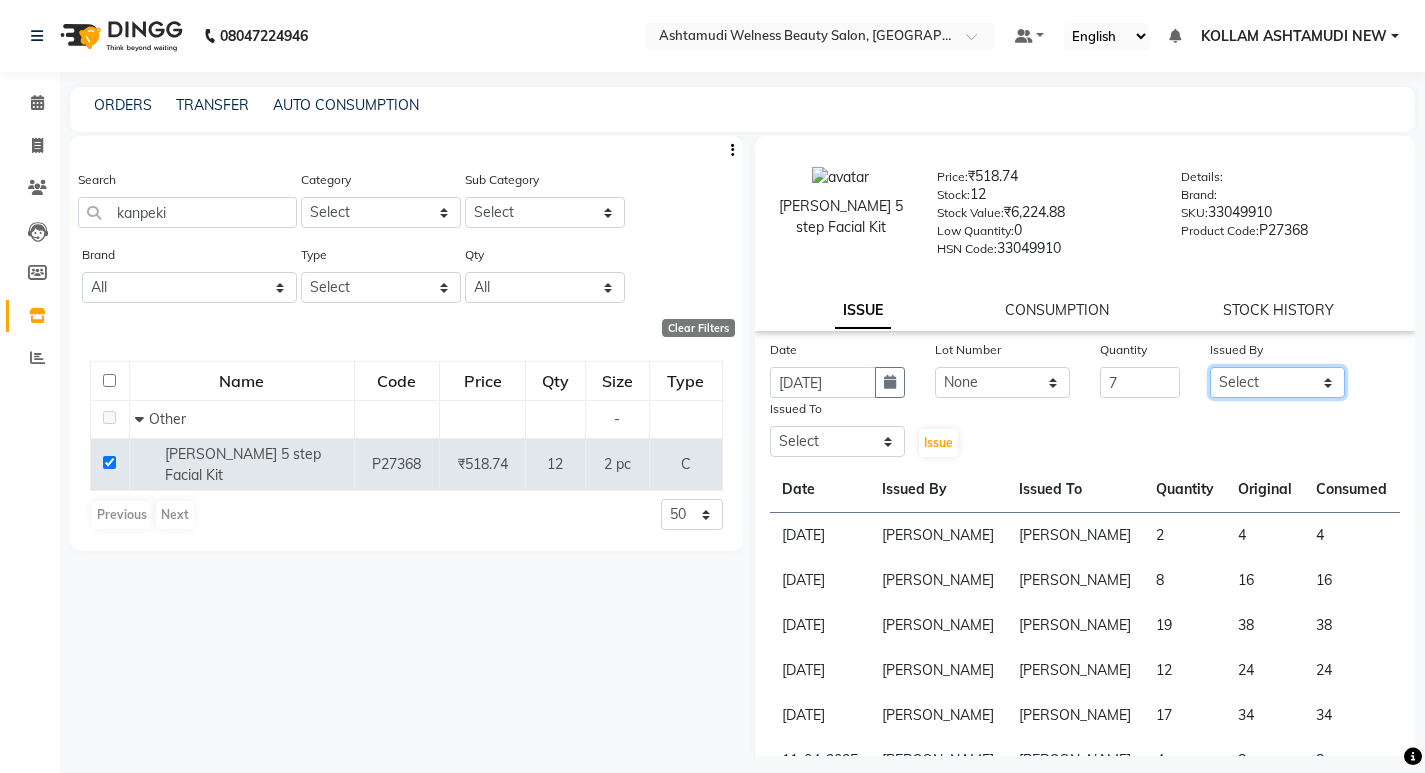 drag, startPoint x: 1223, startPoint y: 397, endPoint x: 1220, endPoint y: 367, distance: 30.149628 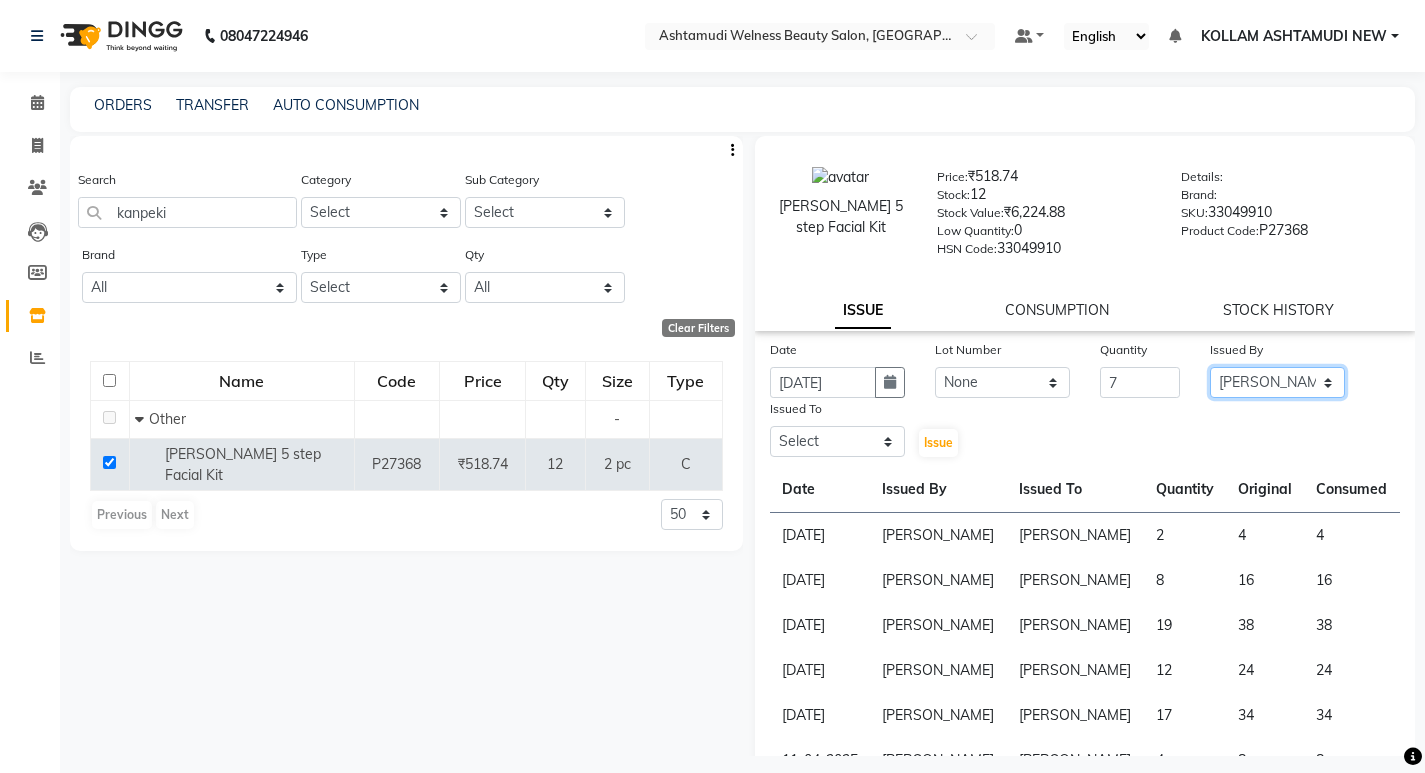 click on "Select [PERSON_NAME] Admin [PERSON_NAME]  [PERSON_NAME] [PERSON_NAME] [PERSON_NAME]  M [PERSON_NAME]  [PERSON_NAME]  P [PERSON_NAME] KOLLAM ASHTAMUDI KOLLAM ASHTAMUDI NEW  [PERSON_NAME] [PERSON_NAME] [PERSON_NAME]  [PERSON_NAME] [PERSON_NAME] [PERSON_NAME] [PERSON_NAME] [PERSON_NAME] M [PERSON_NAME] SARIGA [PERSON_NAME] [PERSON_NAME] [PERSON_NAME] [PERSON_NAME] [PERSON_NAME] S" 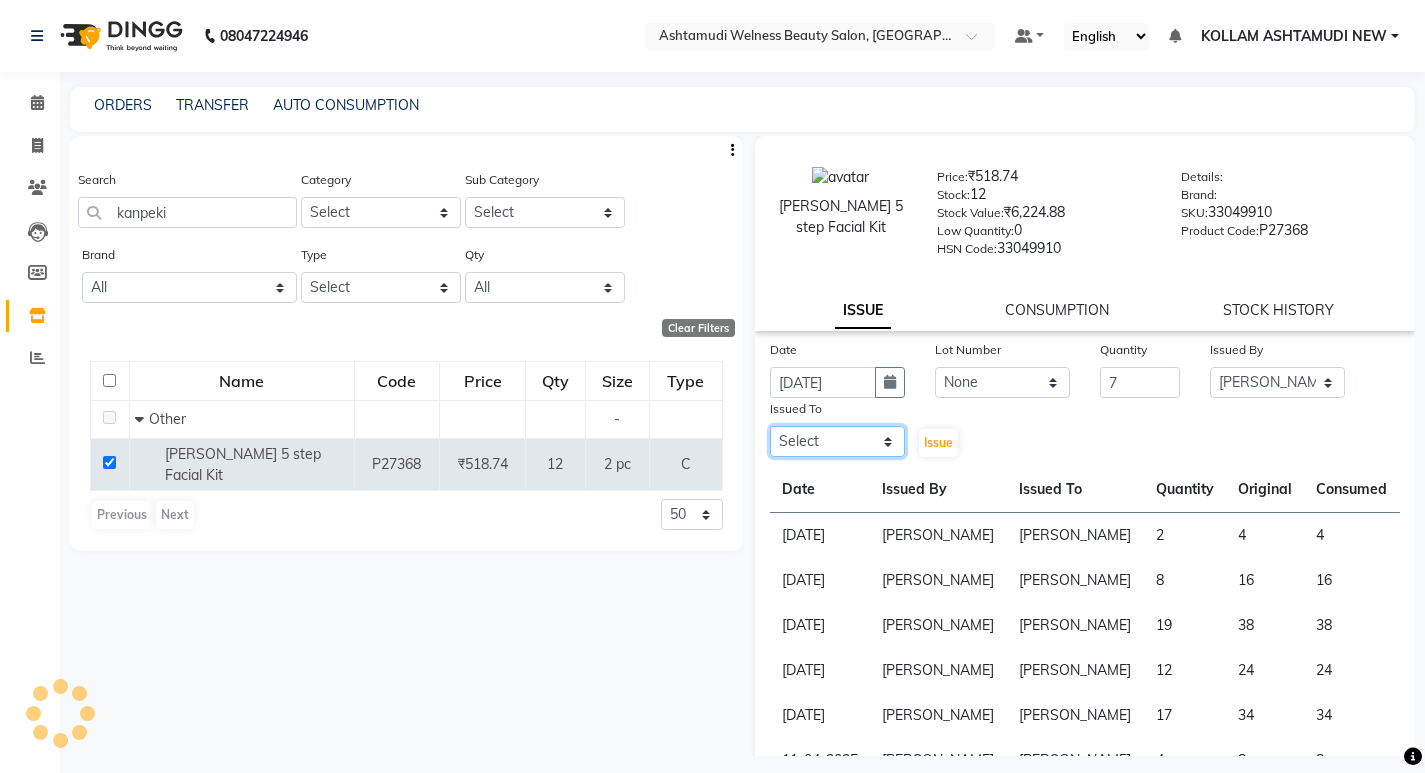 click on "Select [PERSON_NAME] Admin [PERSON_NAME]  [PERSON_NAME] [PERSON_NAME] [PERSON_NAME]  M [PERSON_NAME]  [PERSON_NAME]  P [PERSON_NAME] KOLLAM ASHTAMUDI KOLLAM ASHTAMUDI NEW  [PERSON_NAME] [PERSON_NAME] [PERSON_NAME]  [PERSON_NAME] [PERSON_NAME] [PERSON_NAME] [PERSON_NAME] [PERSON_NAME] M [PERSON_NAME] SARIGA [PERSON_NAME] [PERSON_NAME] [PERSON_NAME] [PERSON_NAME] [PERSON_NAME] S" 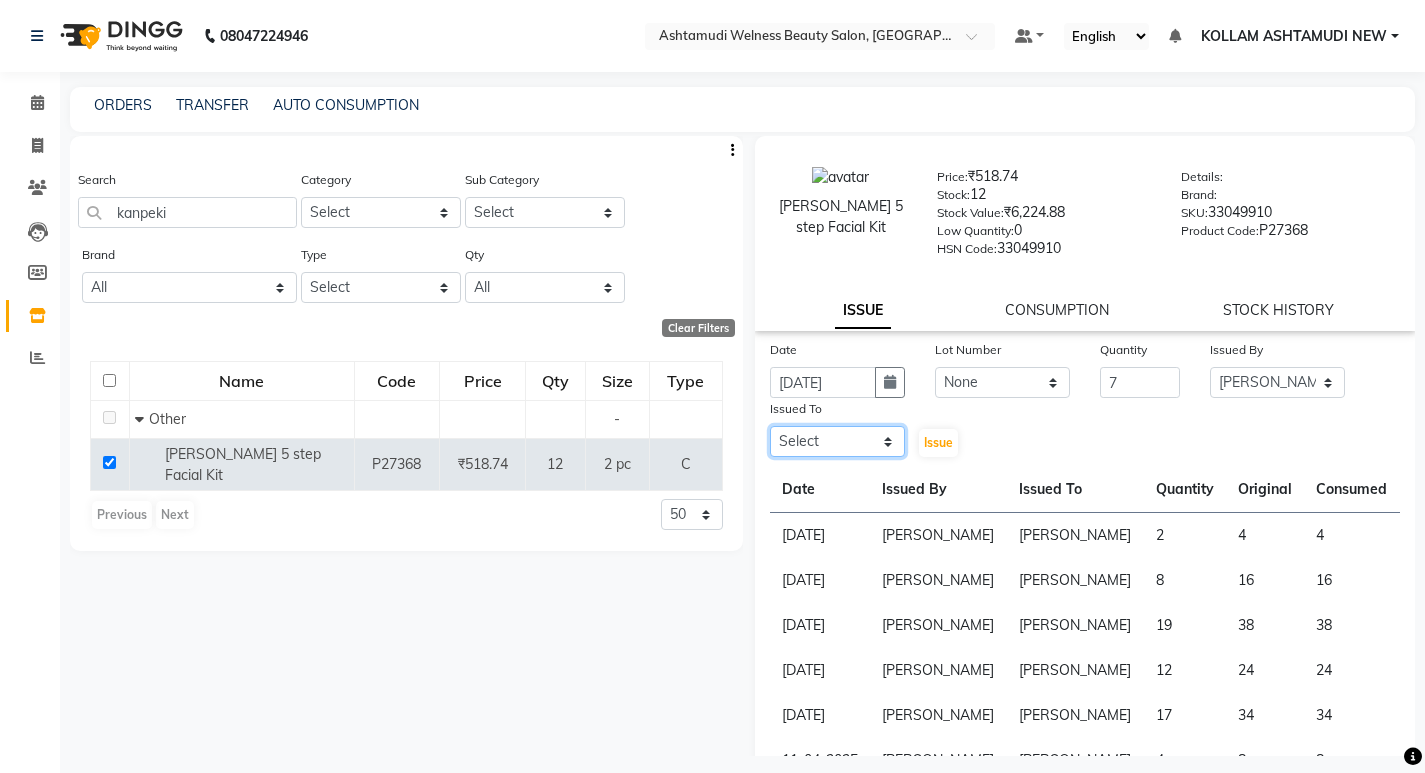 click on "Select [PERSON_NAME] Admin [PERSON_NAME]  [PERSON_NAME] [PERSON_NAME] [PERSON_NAME]  M [PERSON_NAME]  [PERSON_NAME]  P [PERSON_NAME] KOLLAM ASHTAMUDI KOLLAM ASHTAMUDI NEW  [PERSON_NAME] [PERSON_NAME] [PERSON_NAME]  [PERSON_NAME] [PERSON_NAME] [PERSON_NAME] [PERSON_NAME] [PERSON_NAME] M [PERSON_NAME] SARIGA [PERSON_NAME] [PERSON_NAME] [PERSON_NAME] [PERSON_NAME] [PERSON_NAME] S" 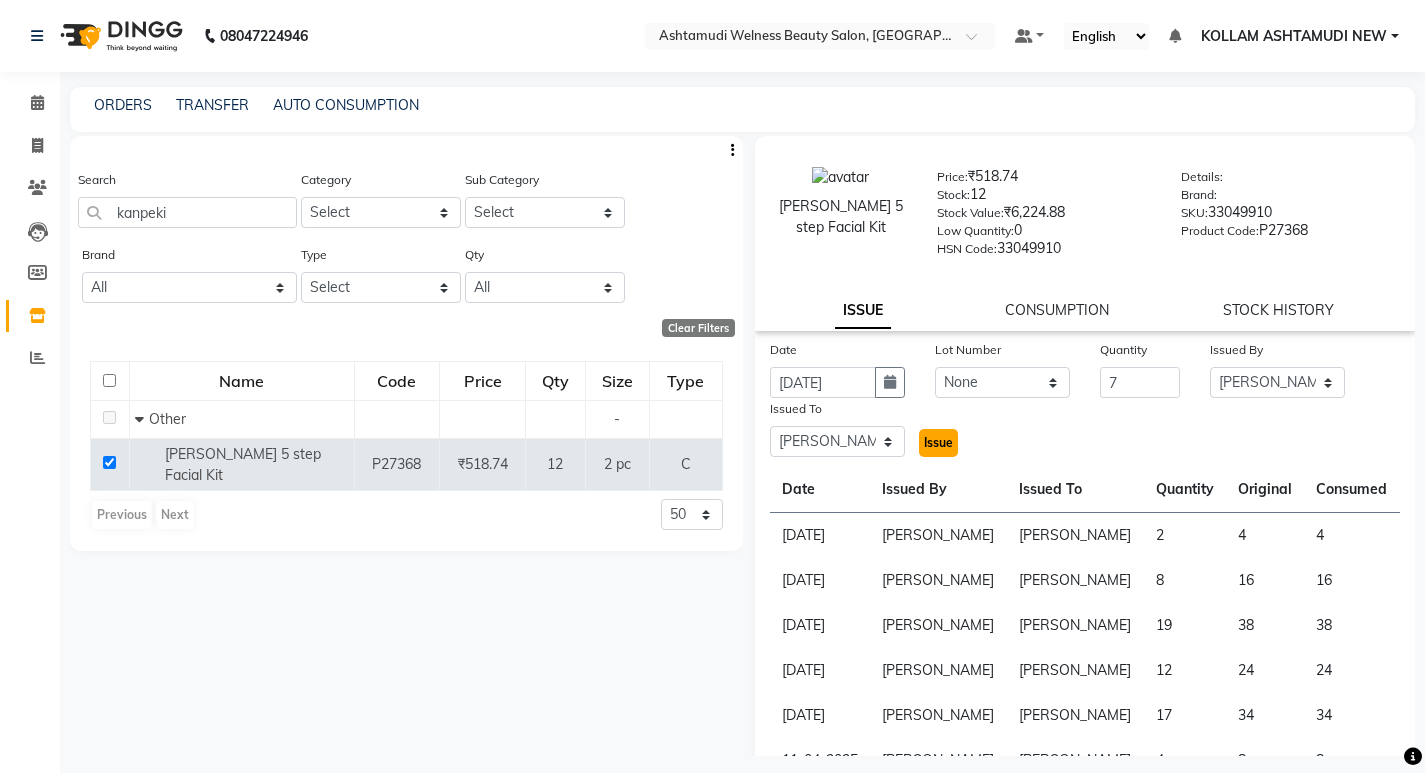 click on "Issue" 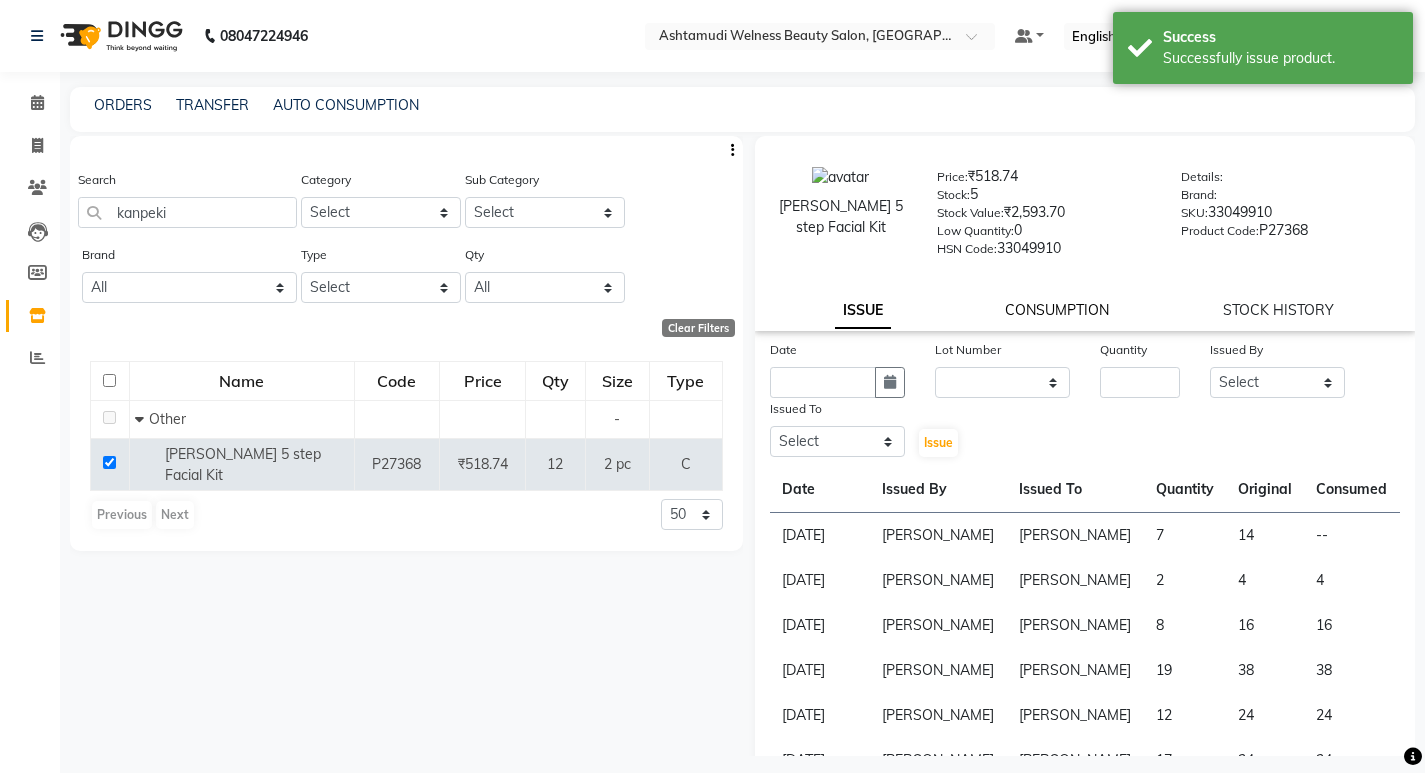 click on "CONSUMPTION" 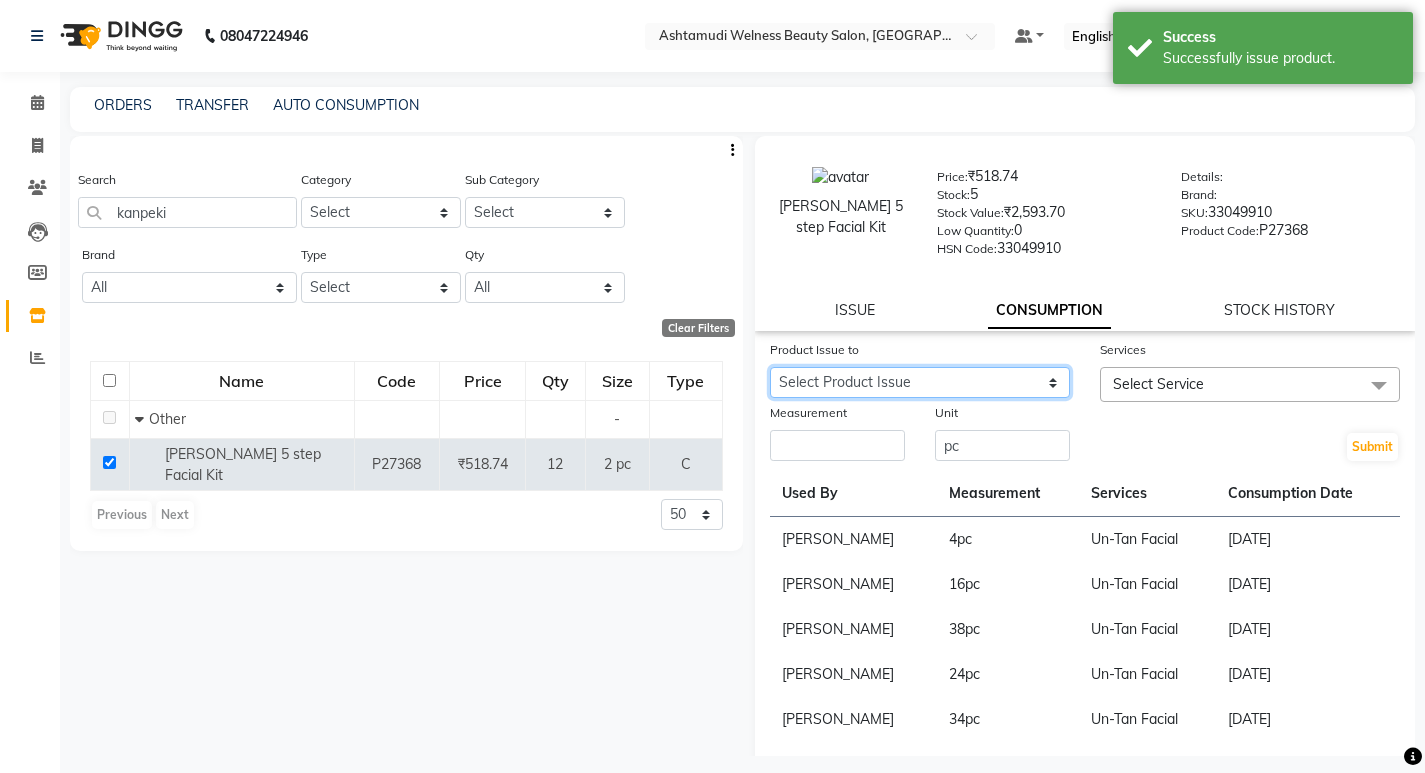 drag, startPoint x: 965, startPoint y: 381, endPoint x: 967, endPoint y: 395, distance: 14.142136 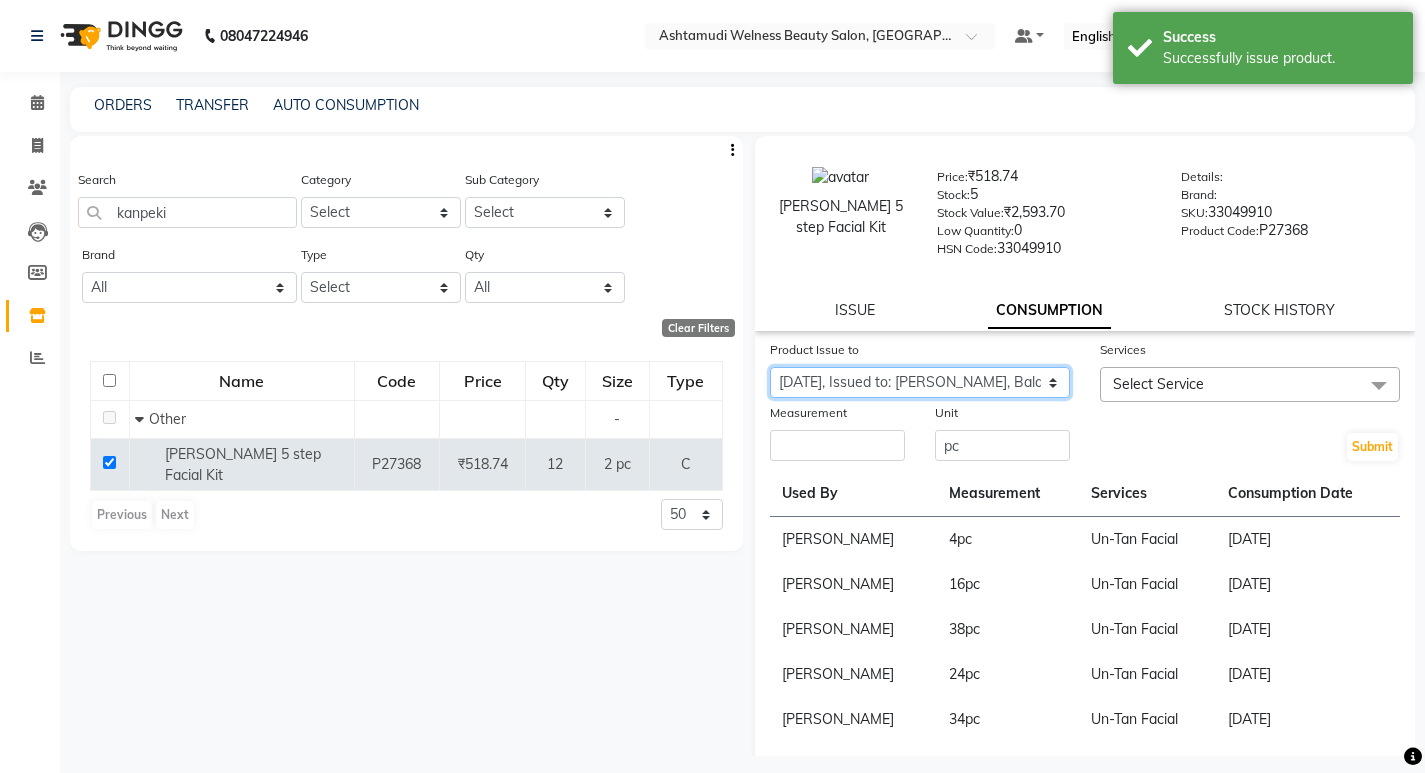 click on "Select Product Issue [DATE], Issued to: KOLLAM ASHTAMUDI, Balance: 14" 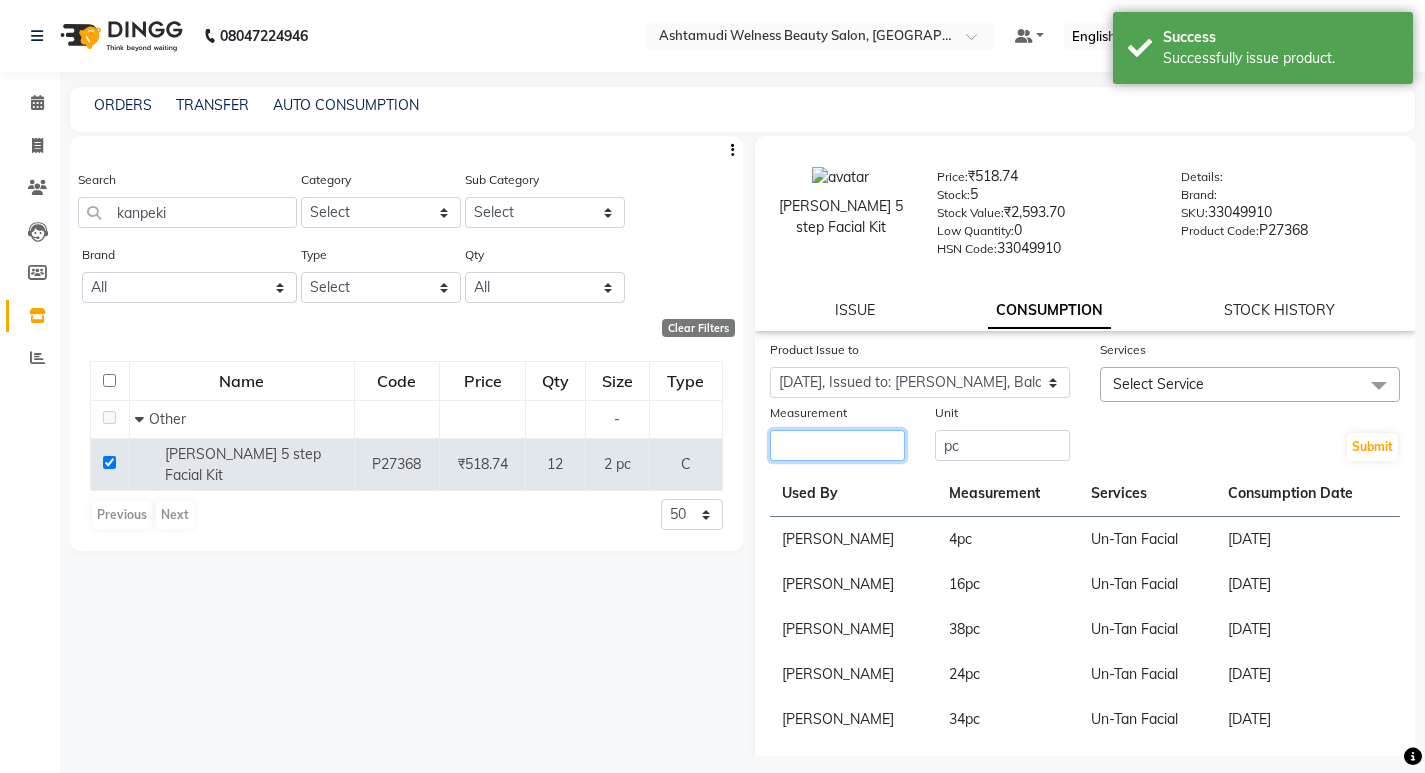 click 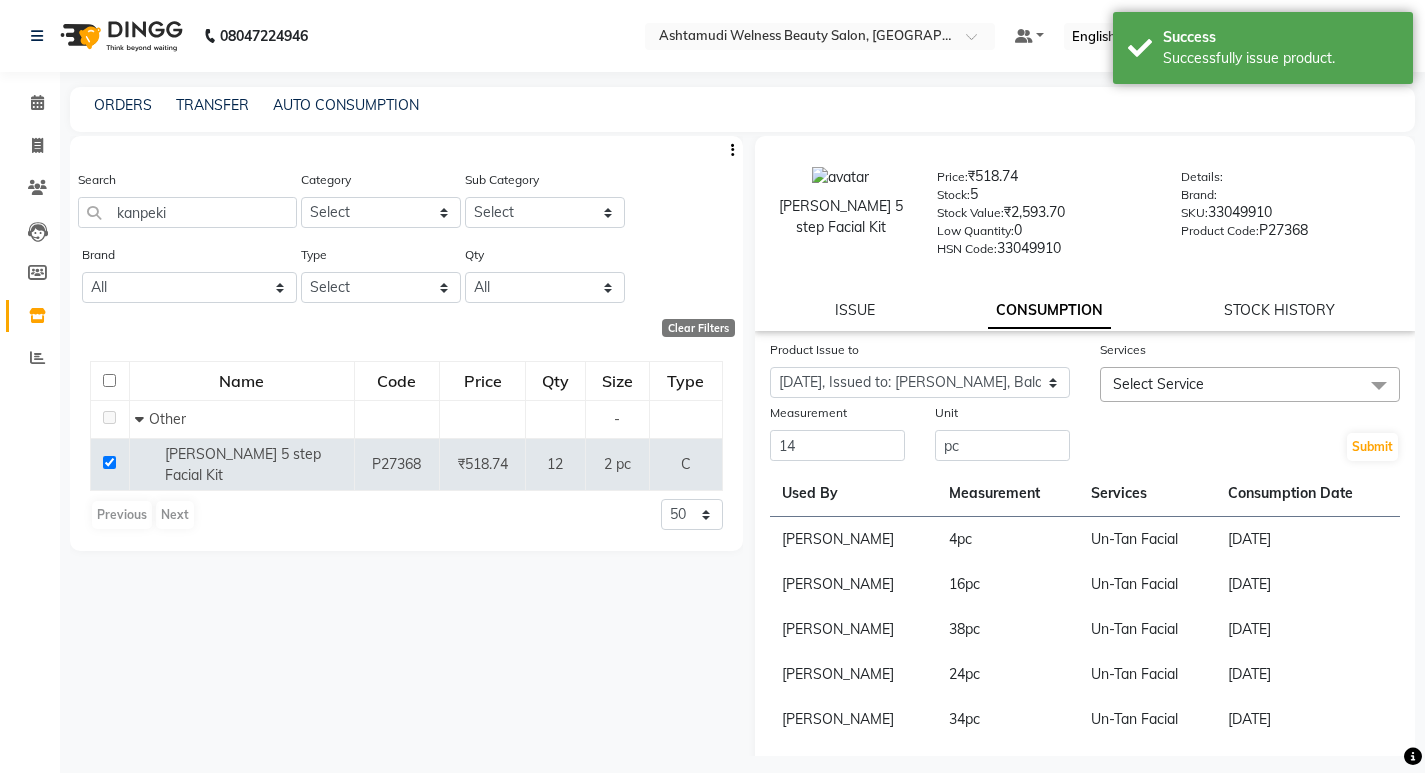 drag, startPoint x: 1127, startPoint y: 380, endPoint x: 1131, endPoint y: 432, distance: 52.153618 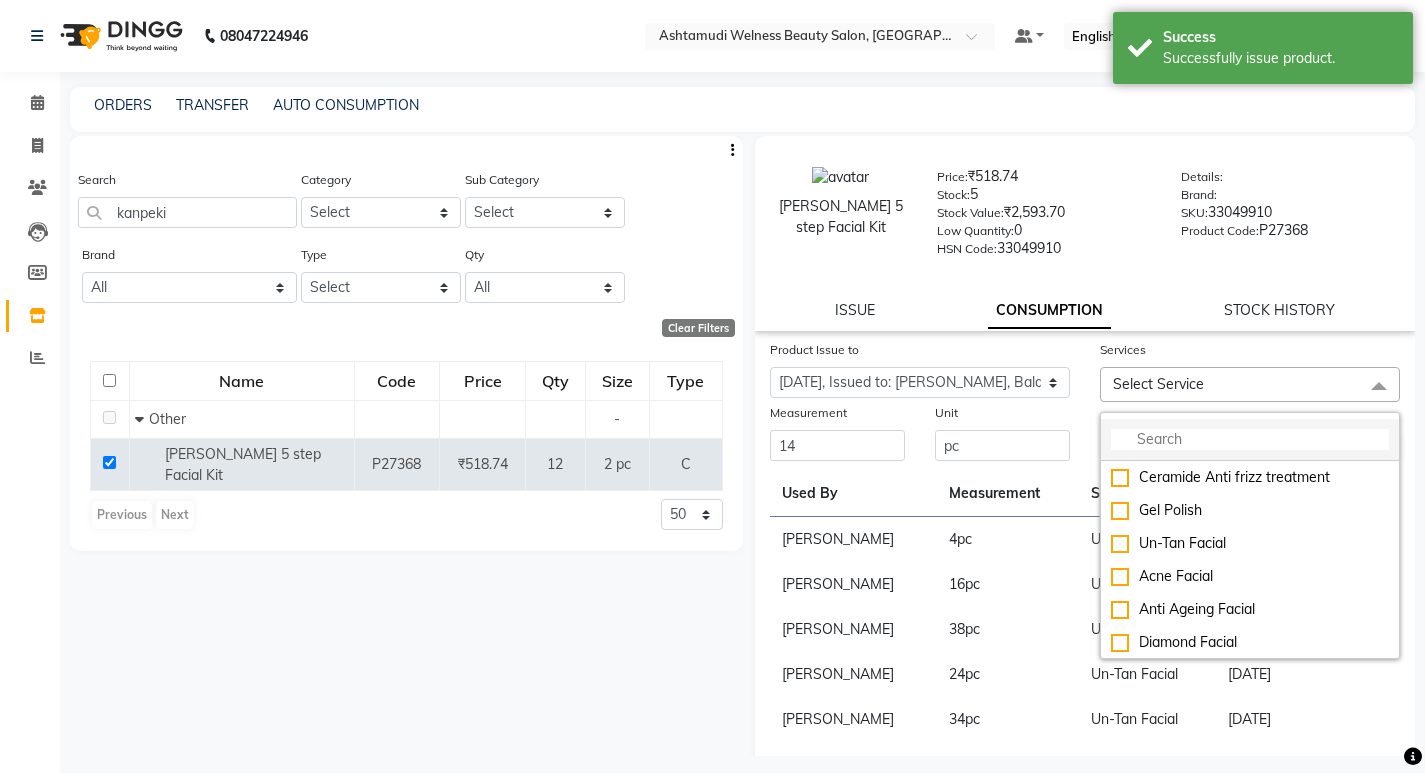 click 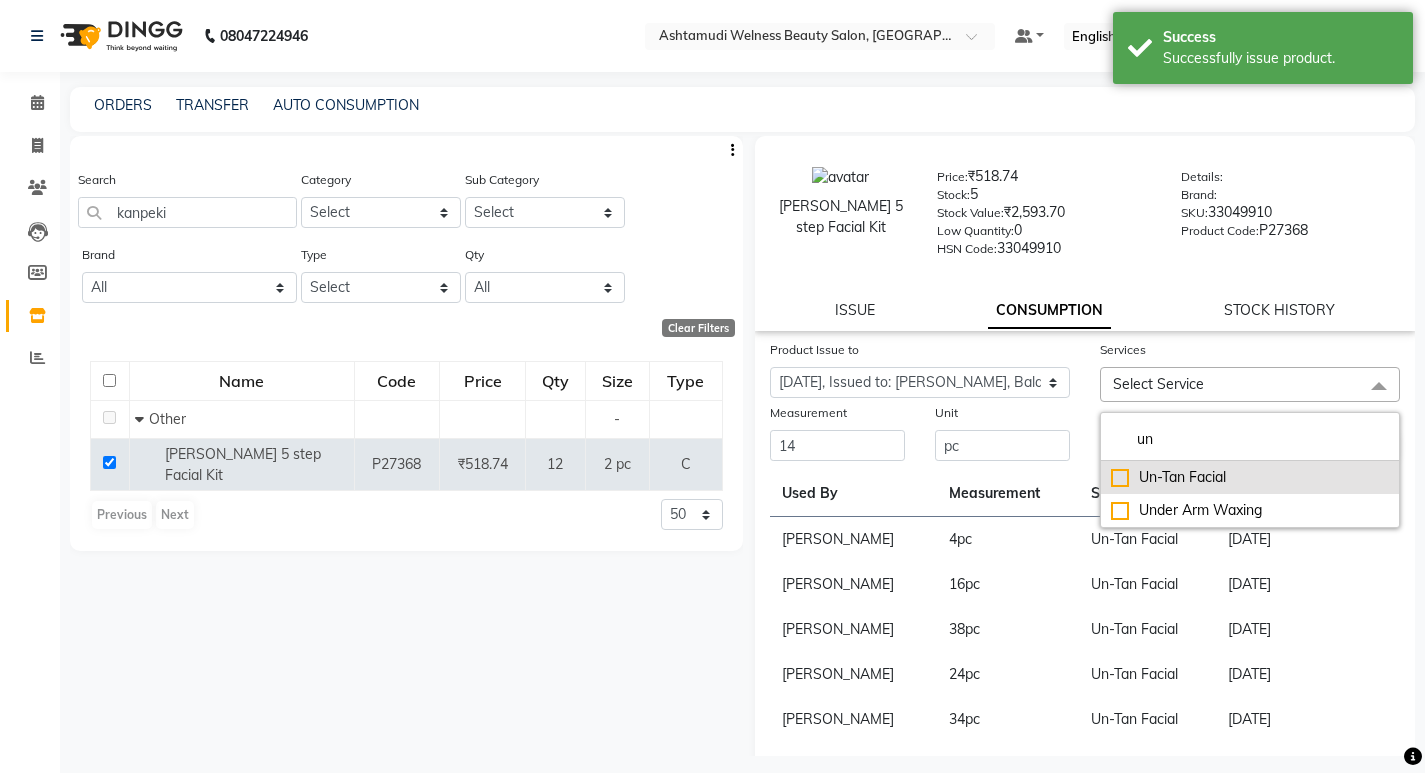 click on "Un-Tan Facial" 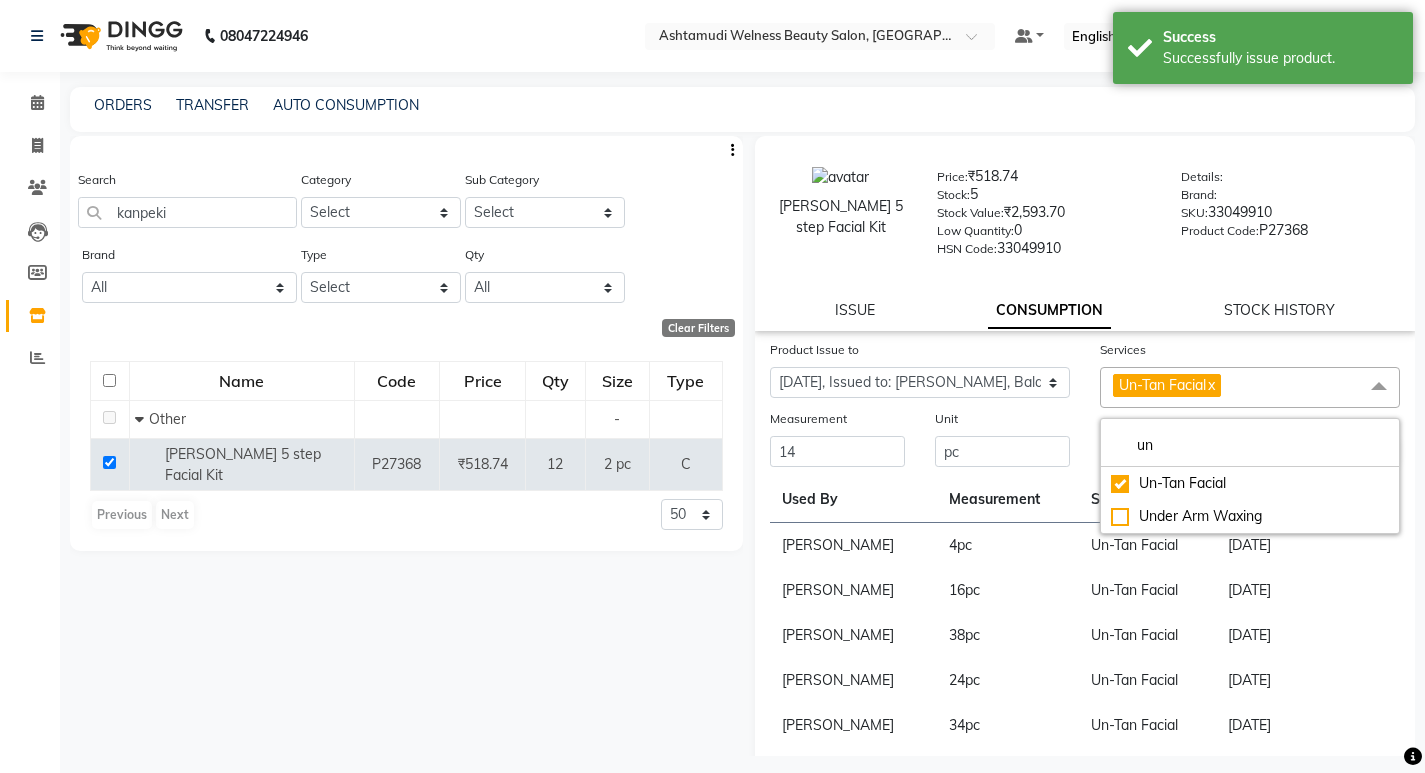 drag, startPoint x: 1064, startPoint y: 406, endPoint x: 1263, endPoint y: 463, distance: 207.00241 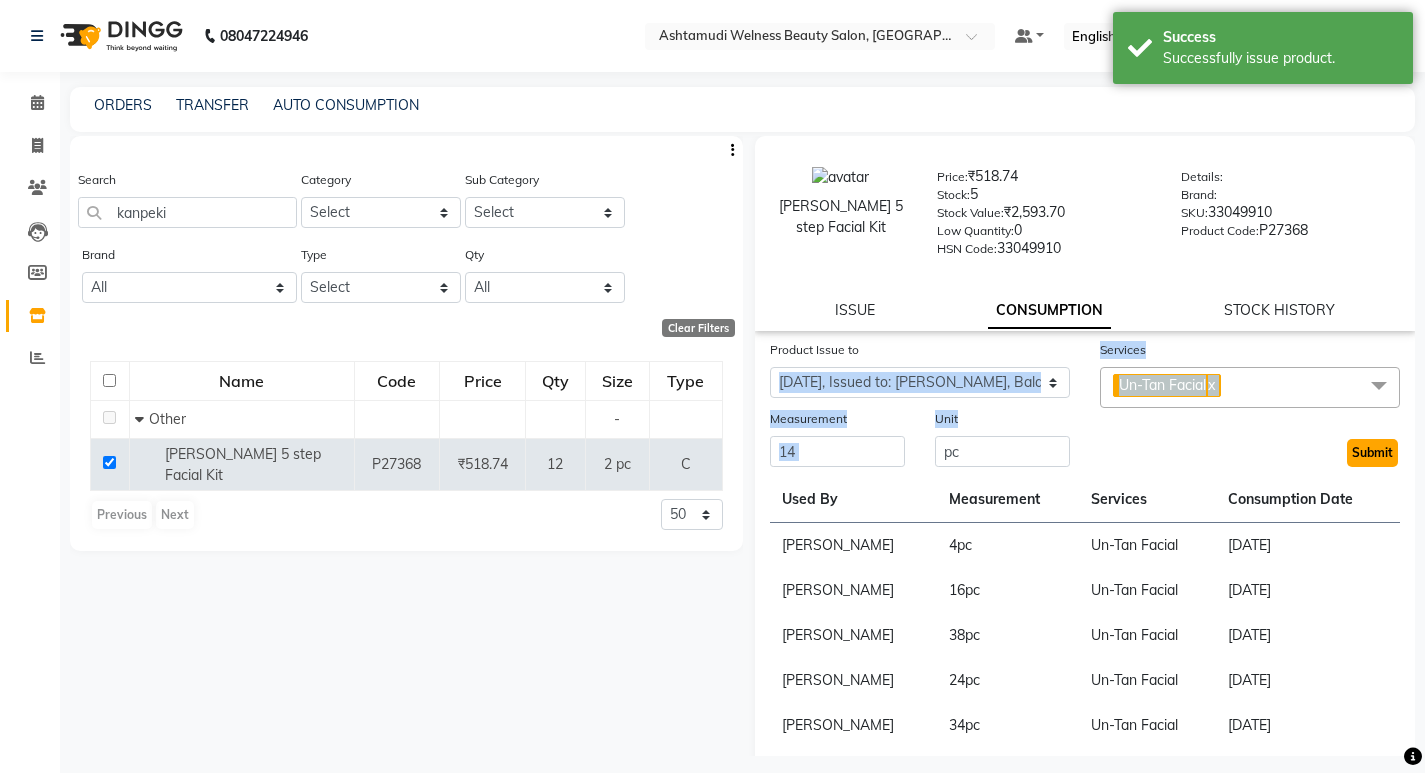 click on "Submit" 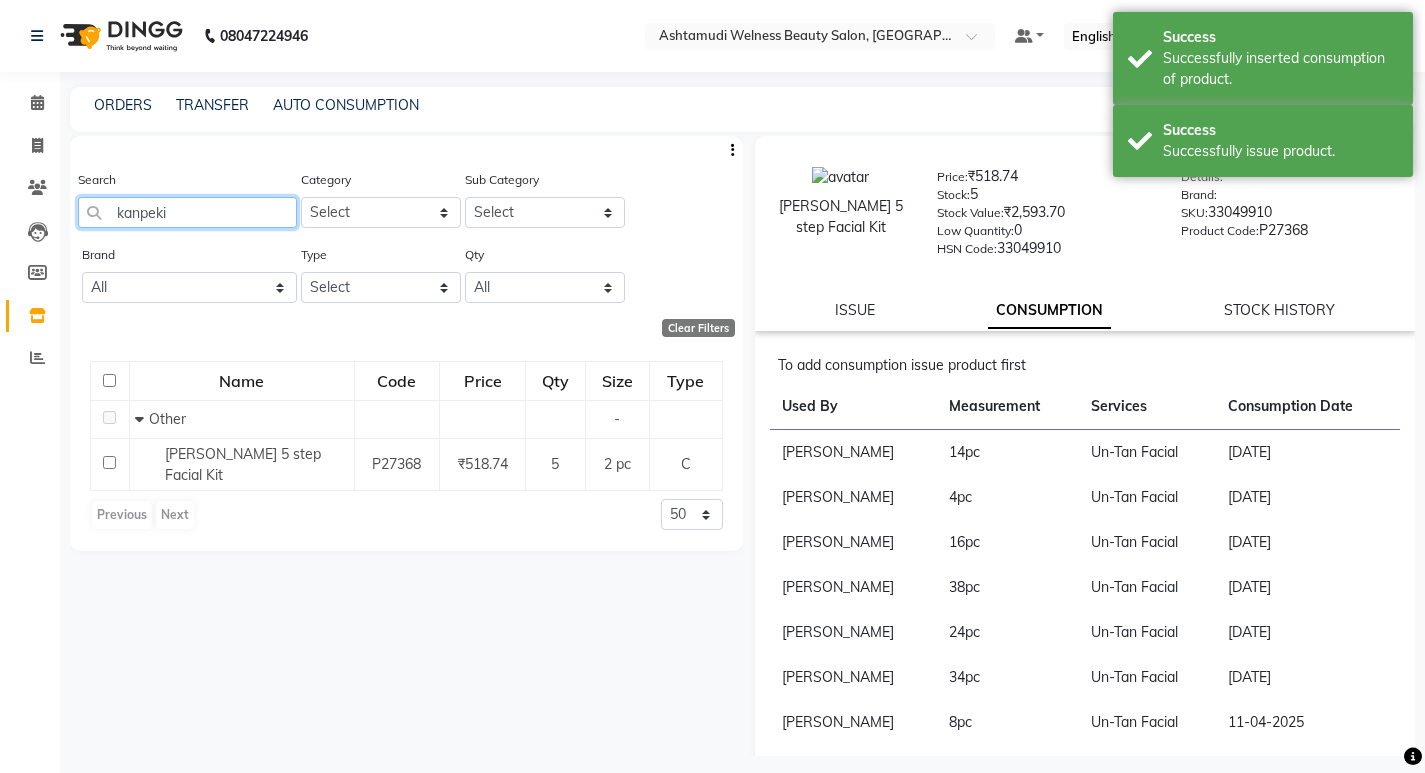 click on "kanpeki" 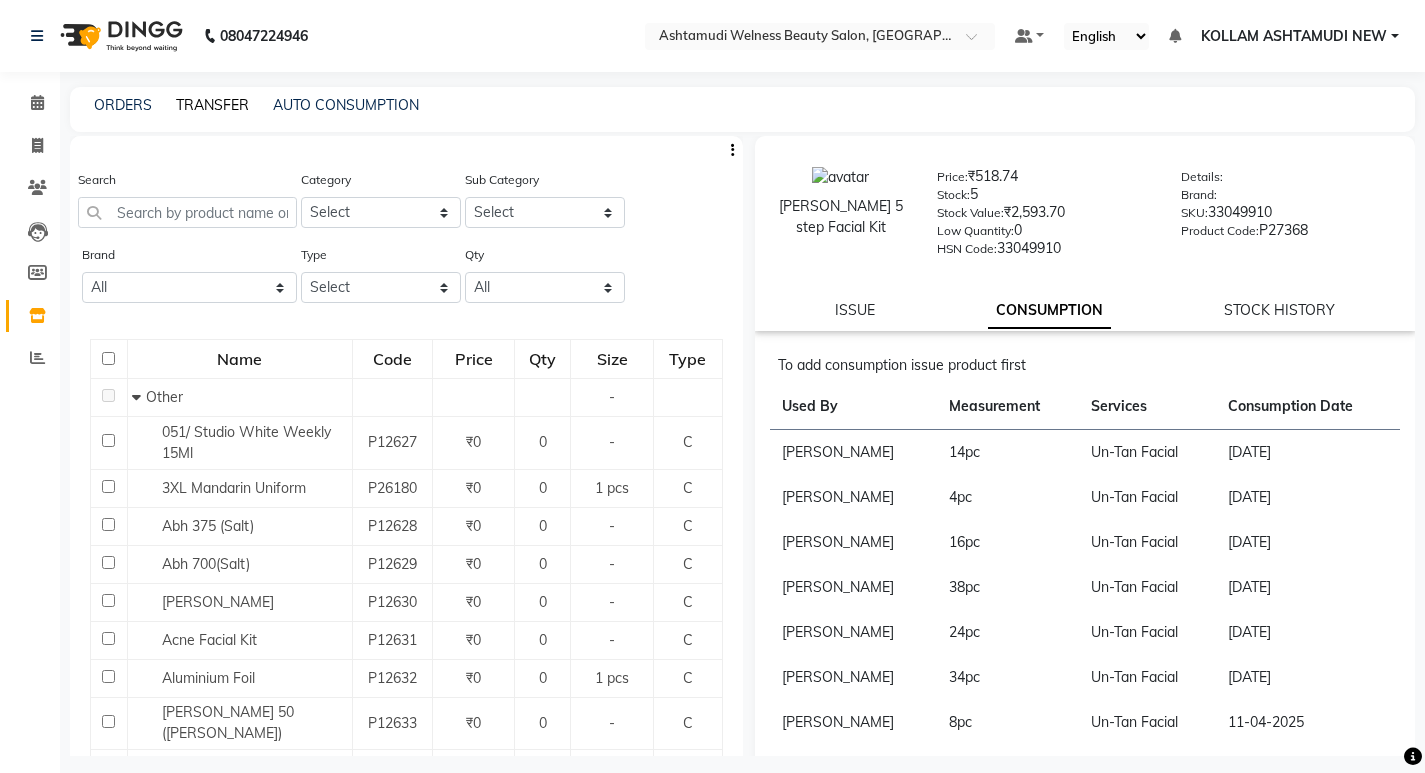 click on "TRANSFER" 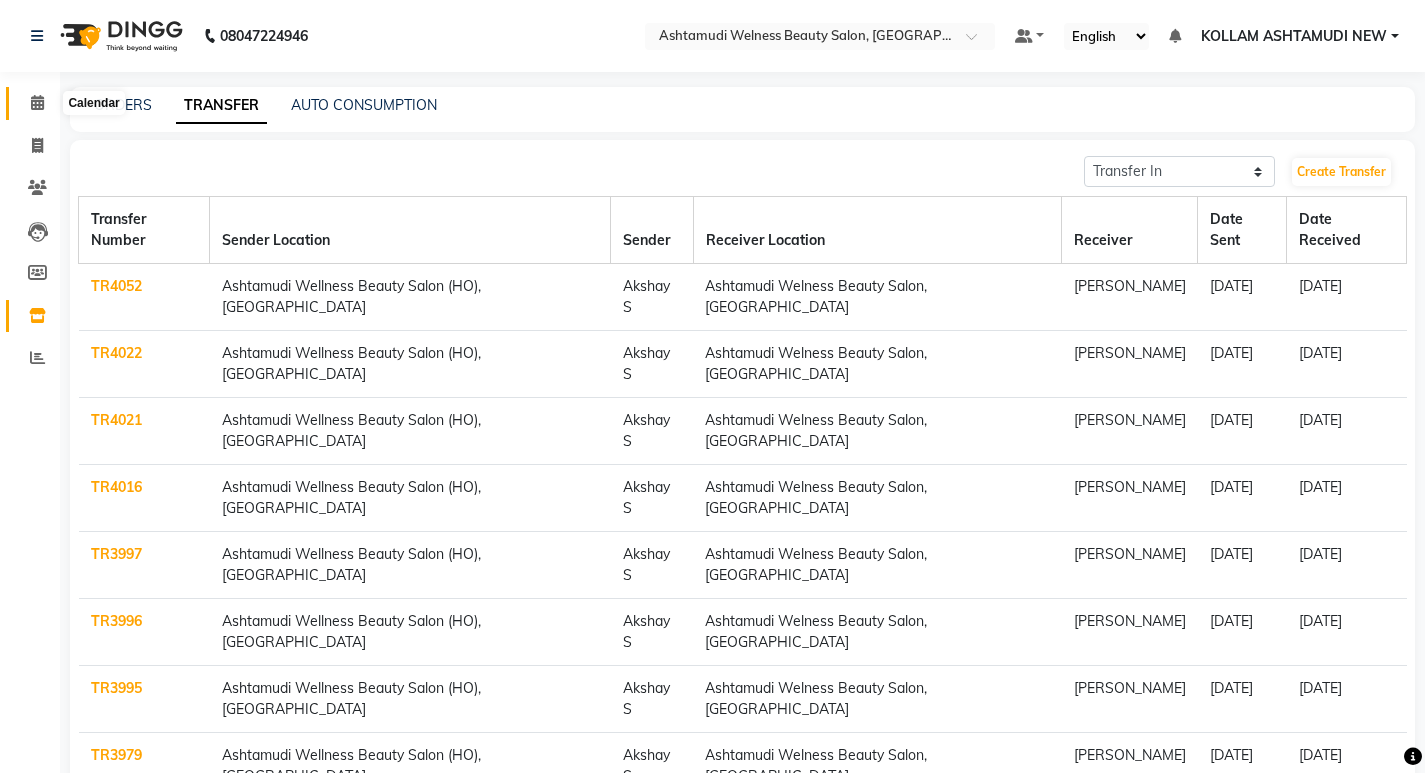 click 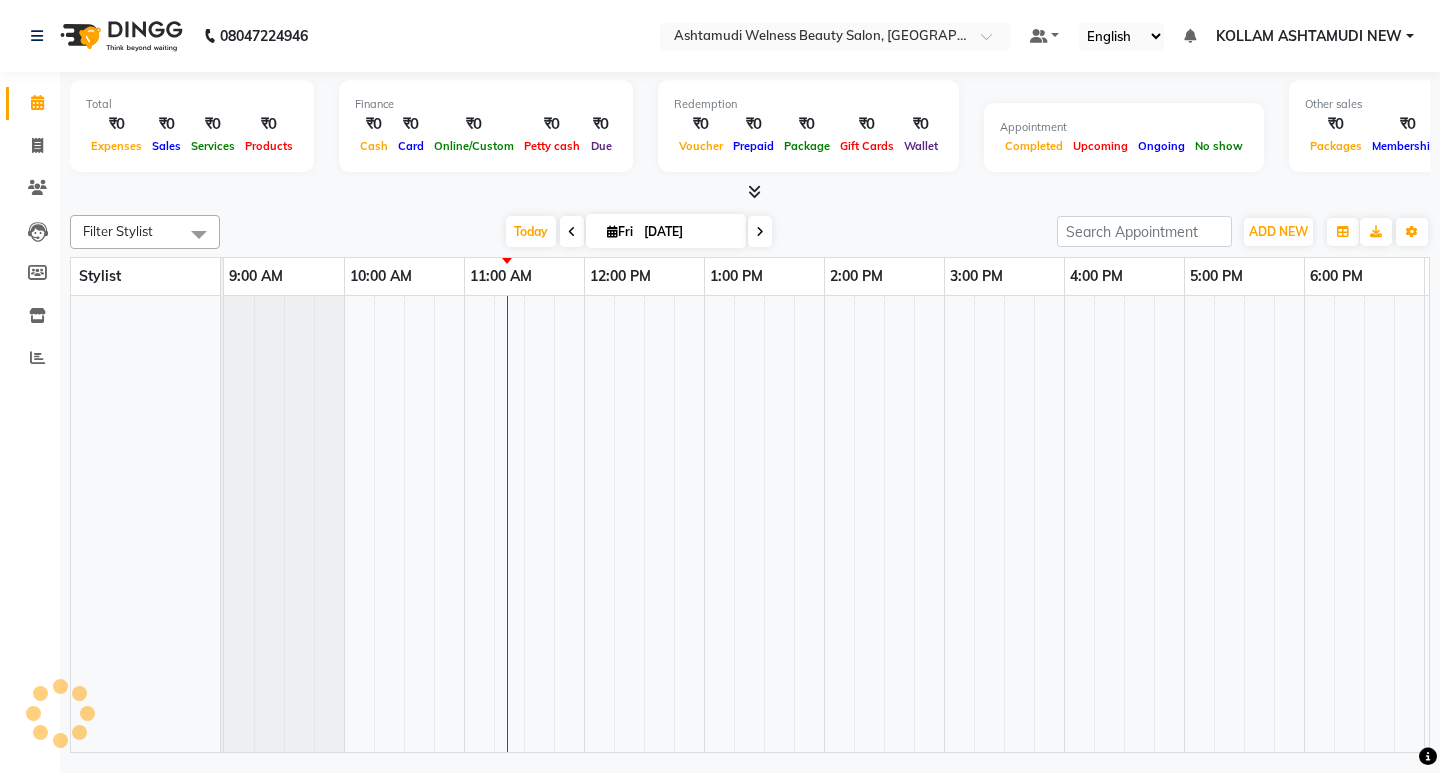 scroll, scrollTop: 0, scrollLeft: 0, axis: both 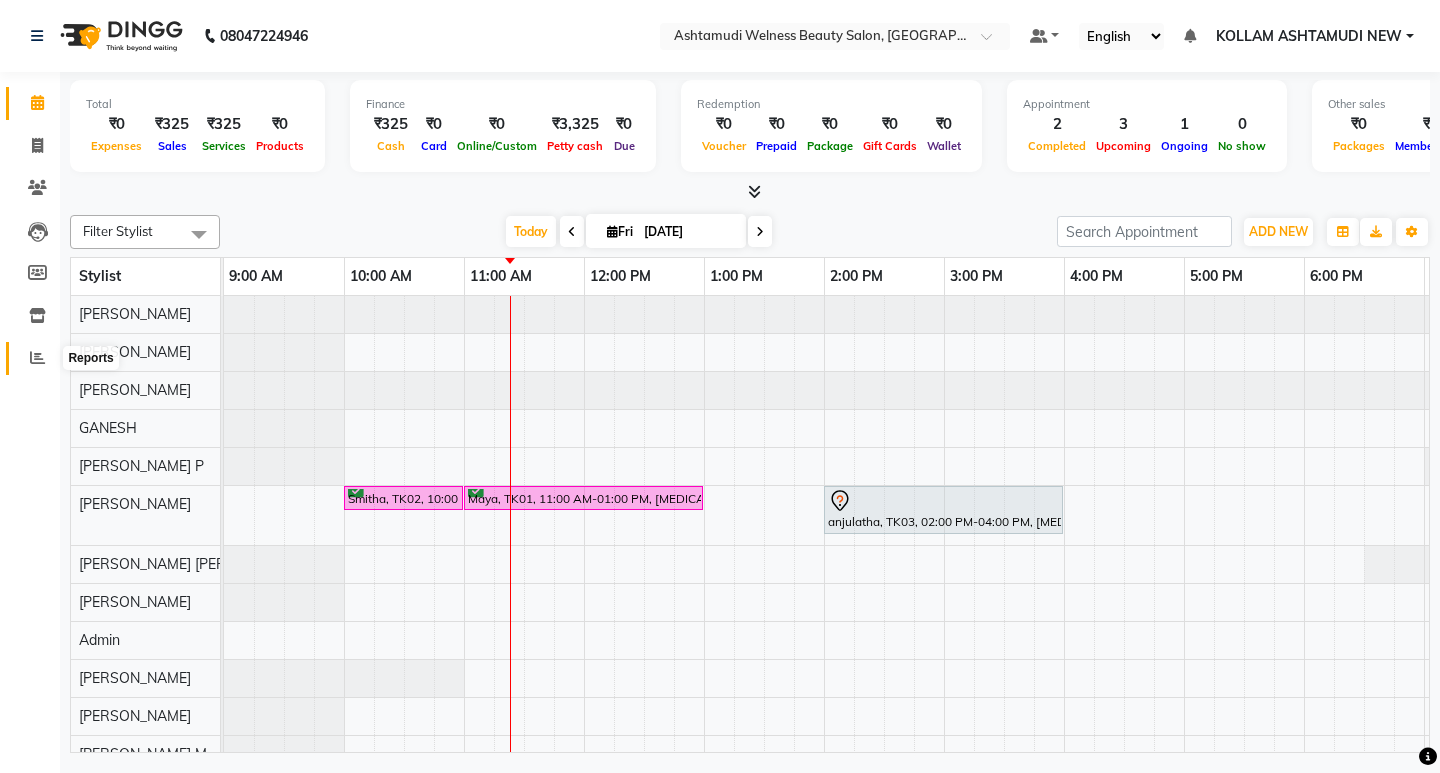 click 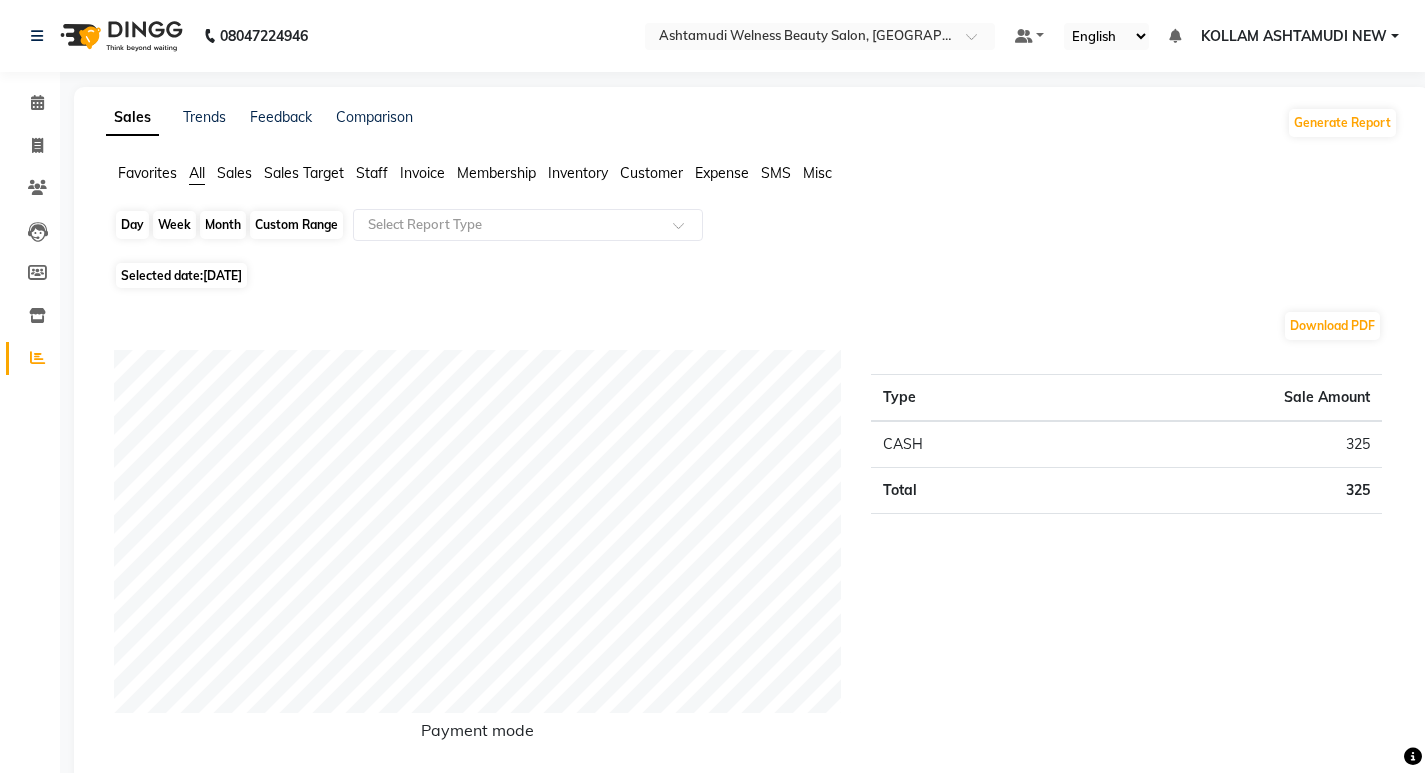 click on "Day" 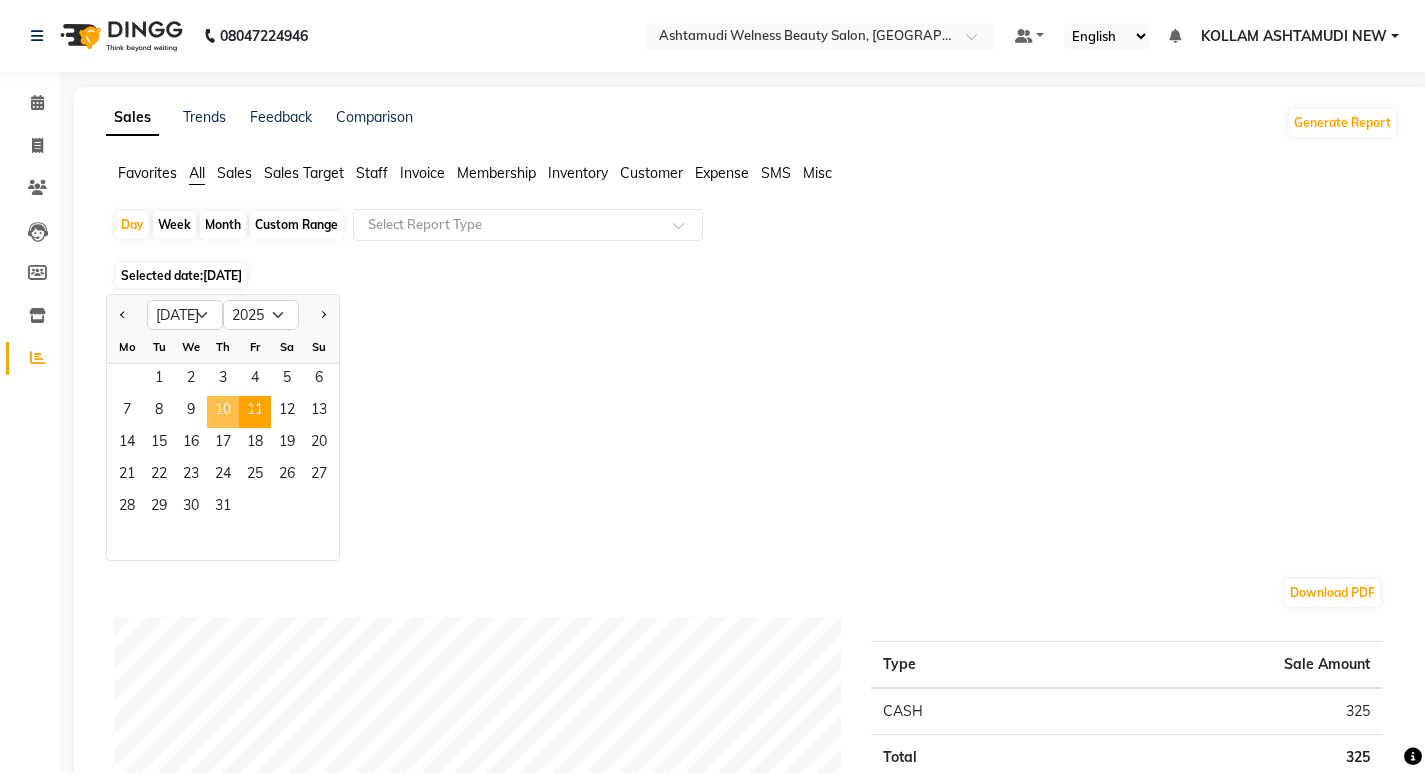 click on "10" 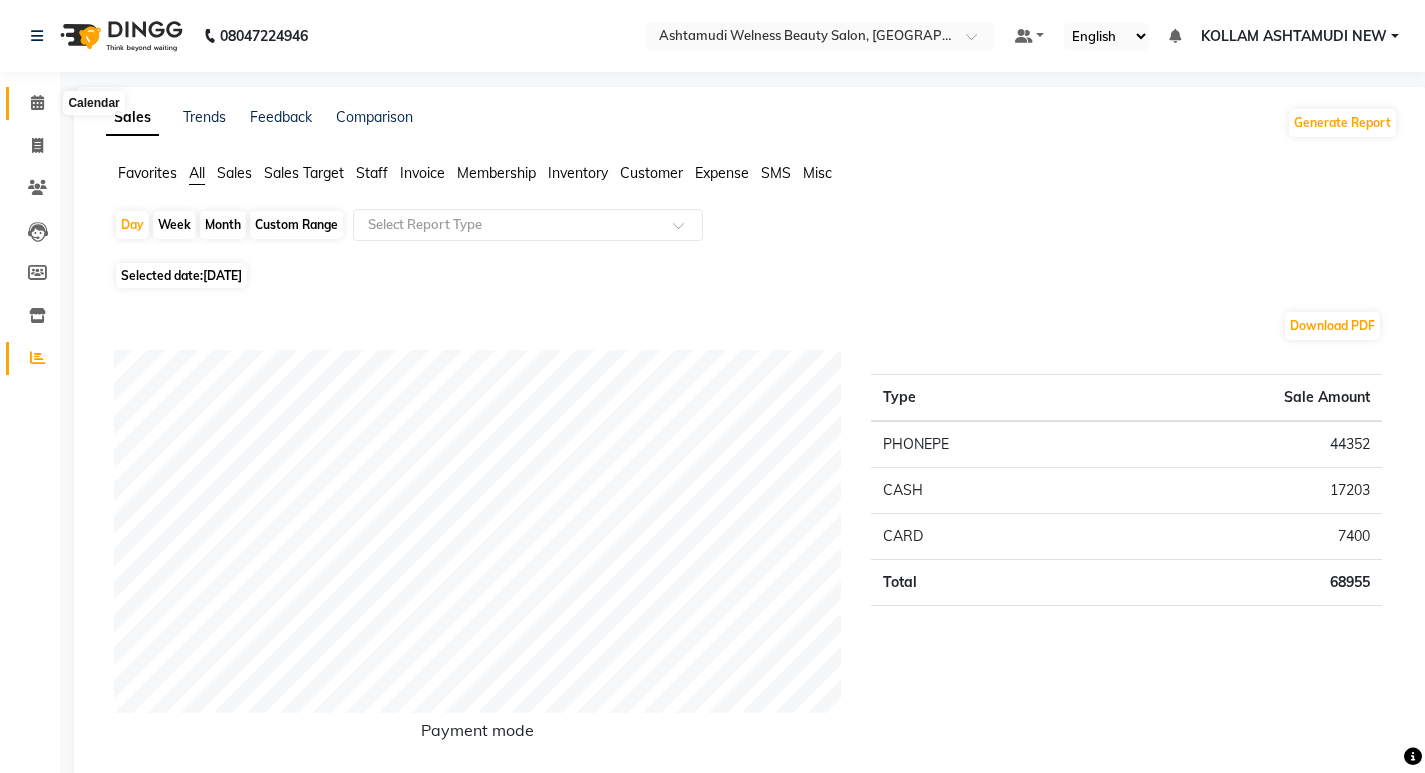 click 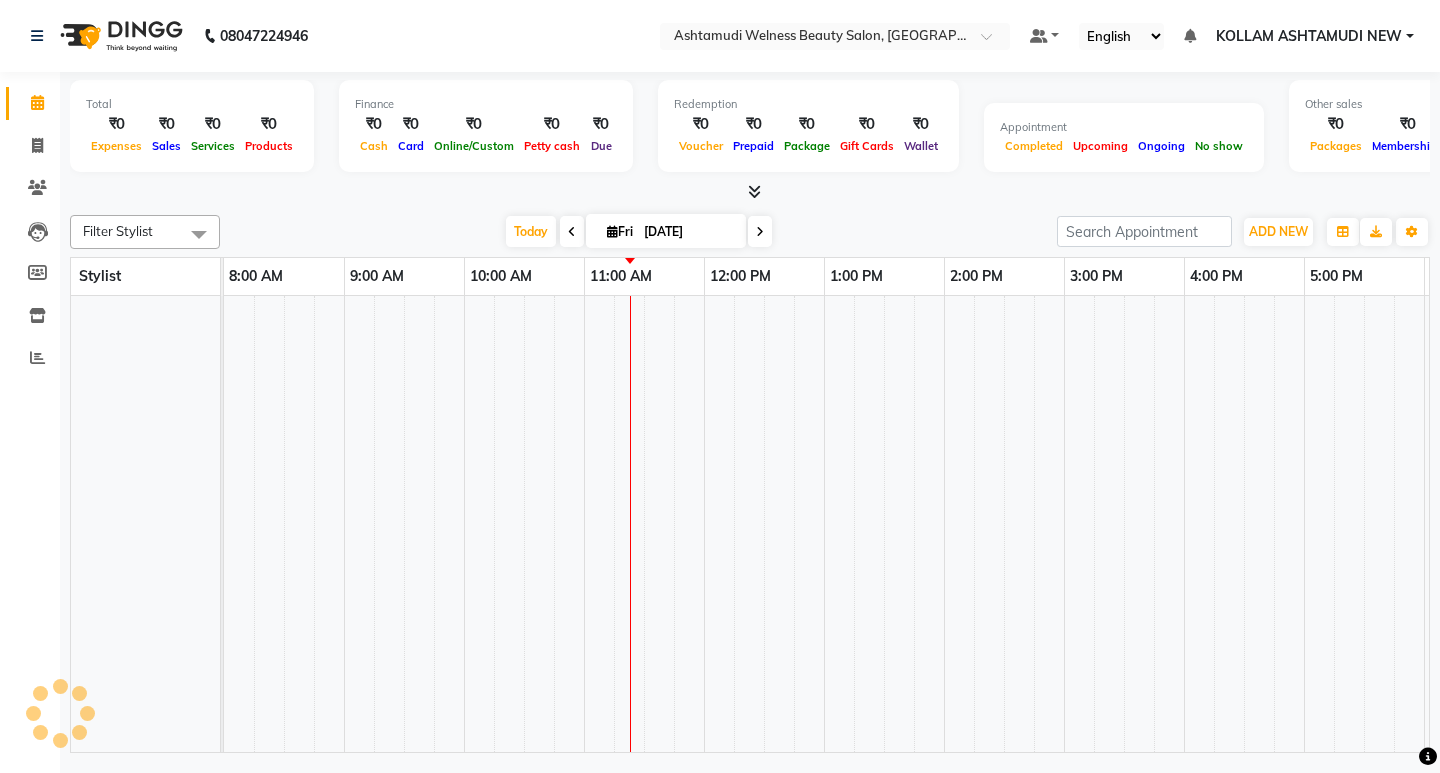 scroll, scrollTop: 0, scrollLeft: 0, axis: both 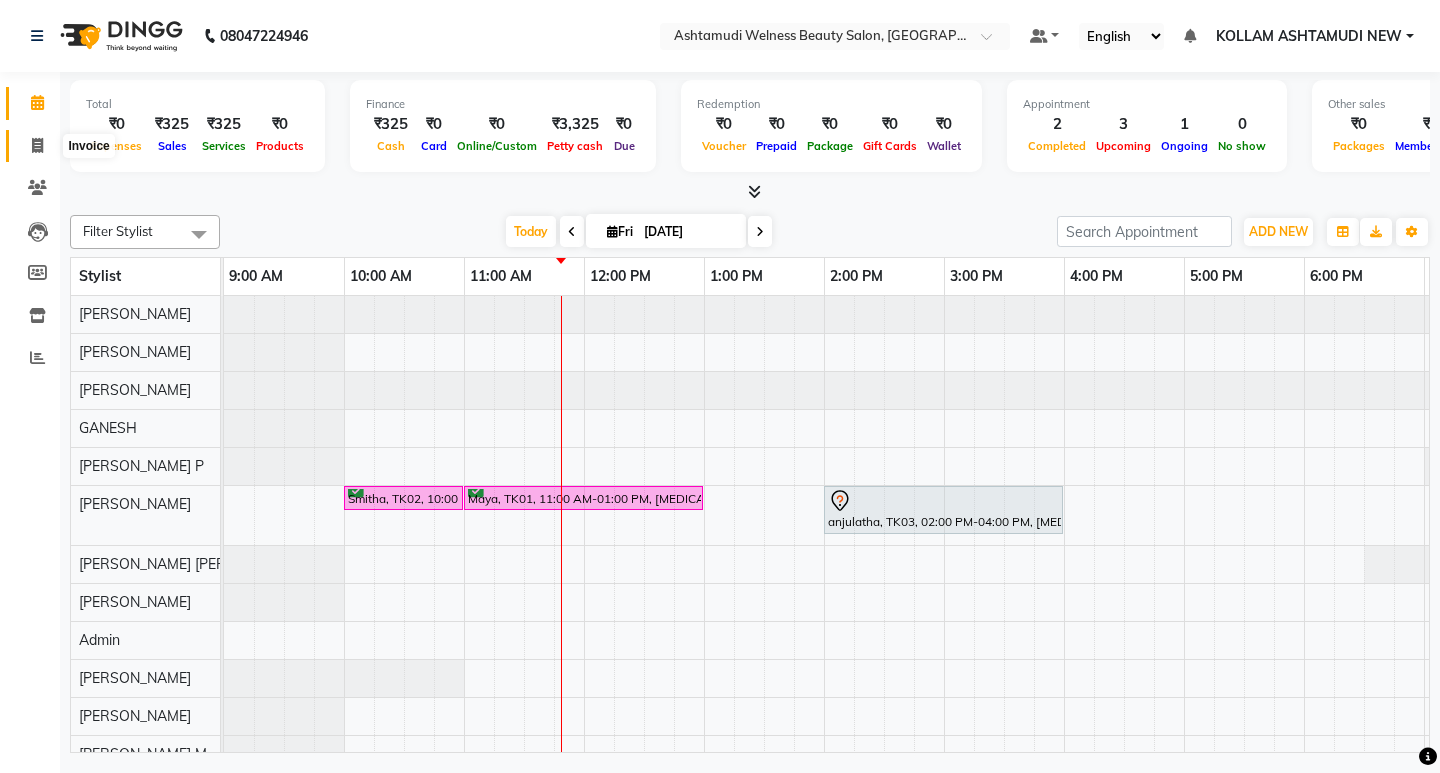 click 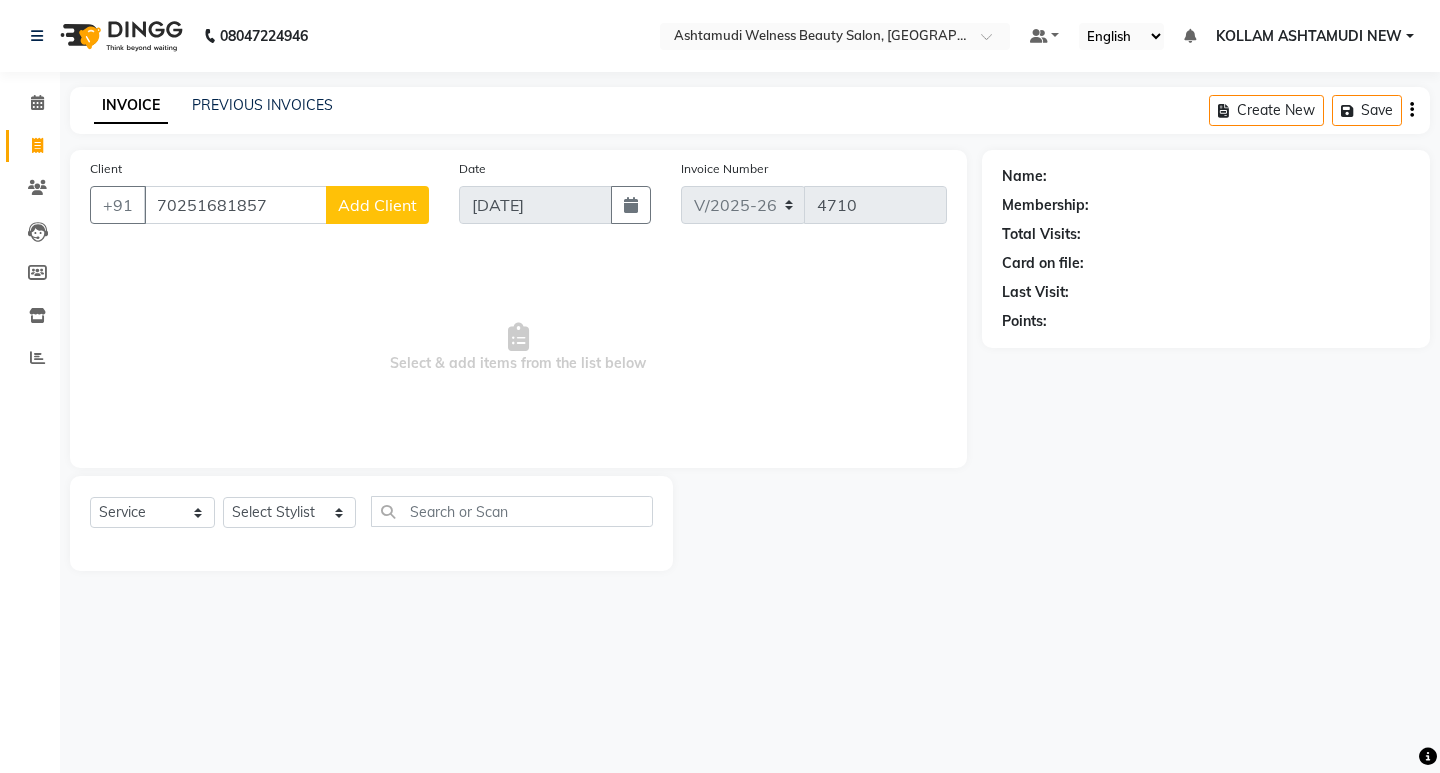 click on "Add Client" 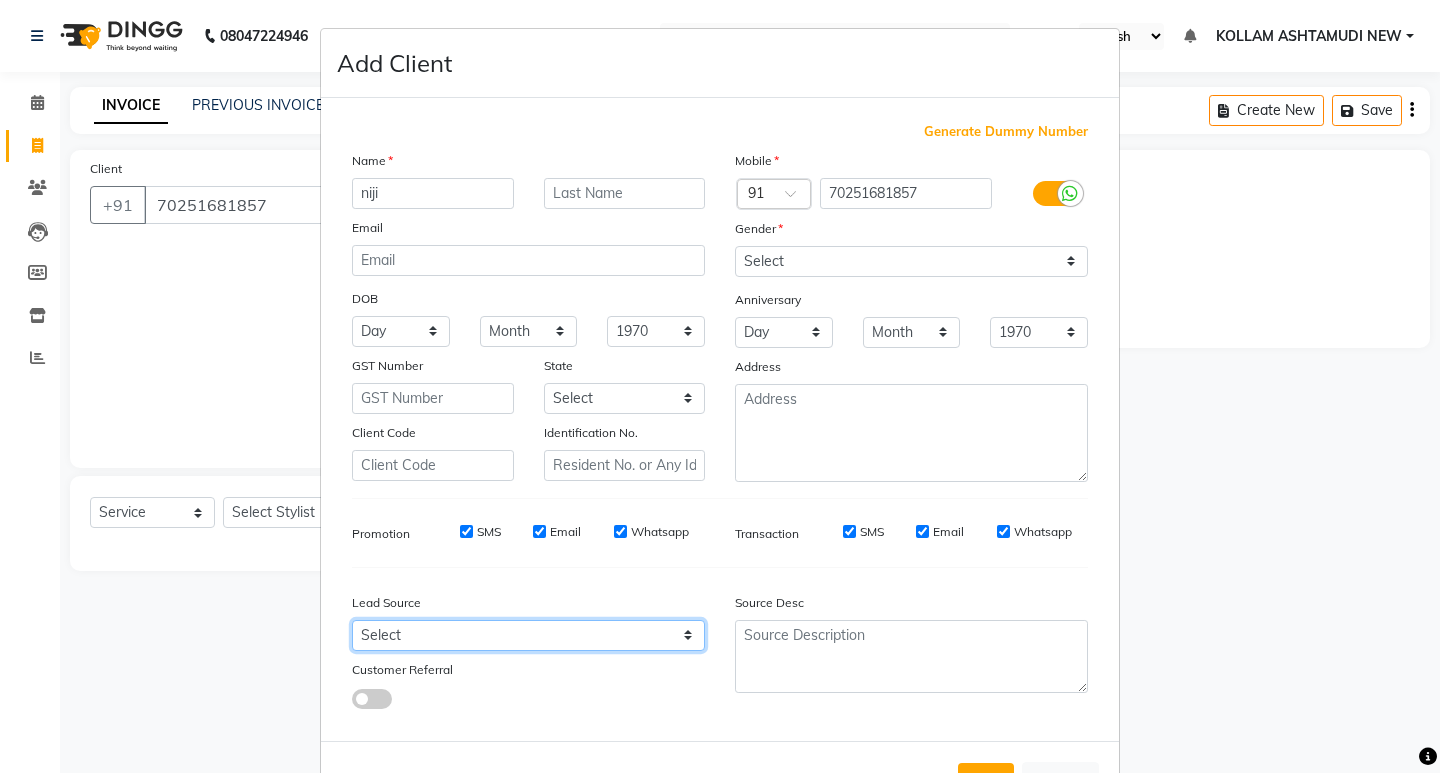 drag, startPoint x: 380, startPoint y: 636, endPoint x: 379, endPoint y: 625, distance: 11.045361 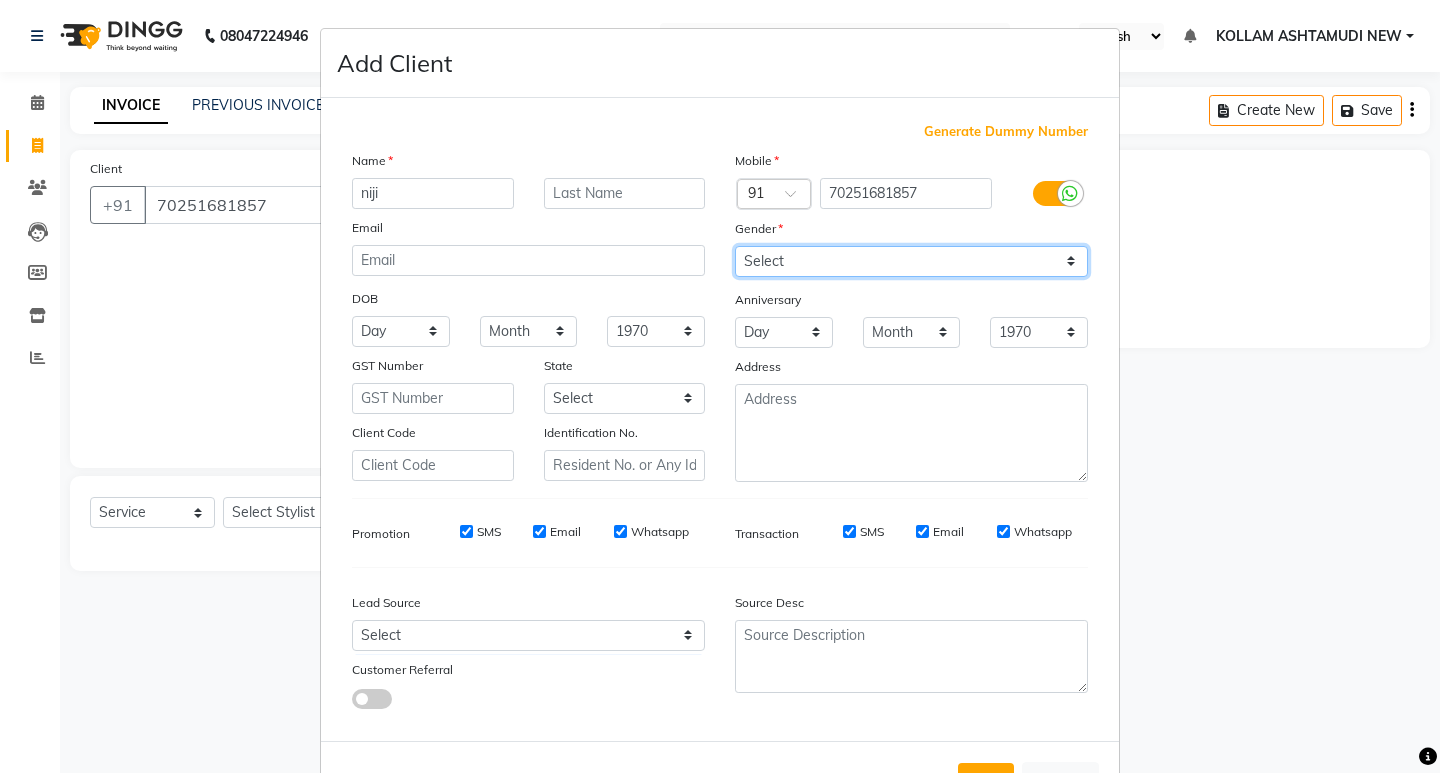 drag, startPoint x: 781, startPoint y: 260, endPoint x: 772, endPoint y: 319, distance: 59.682495 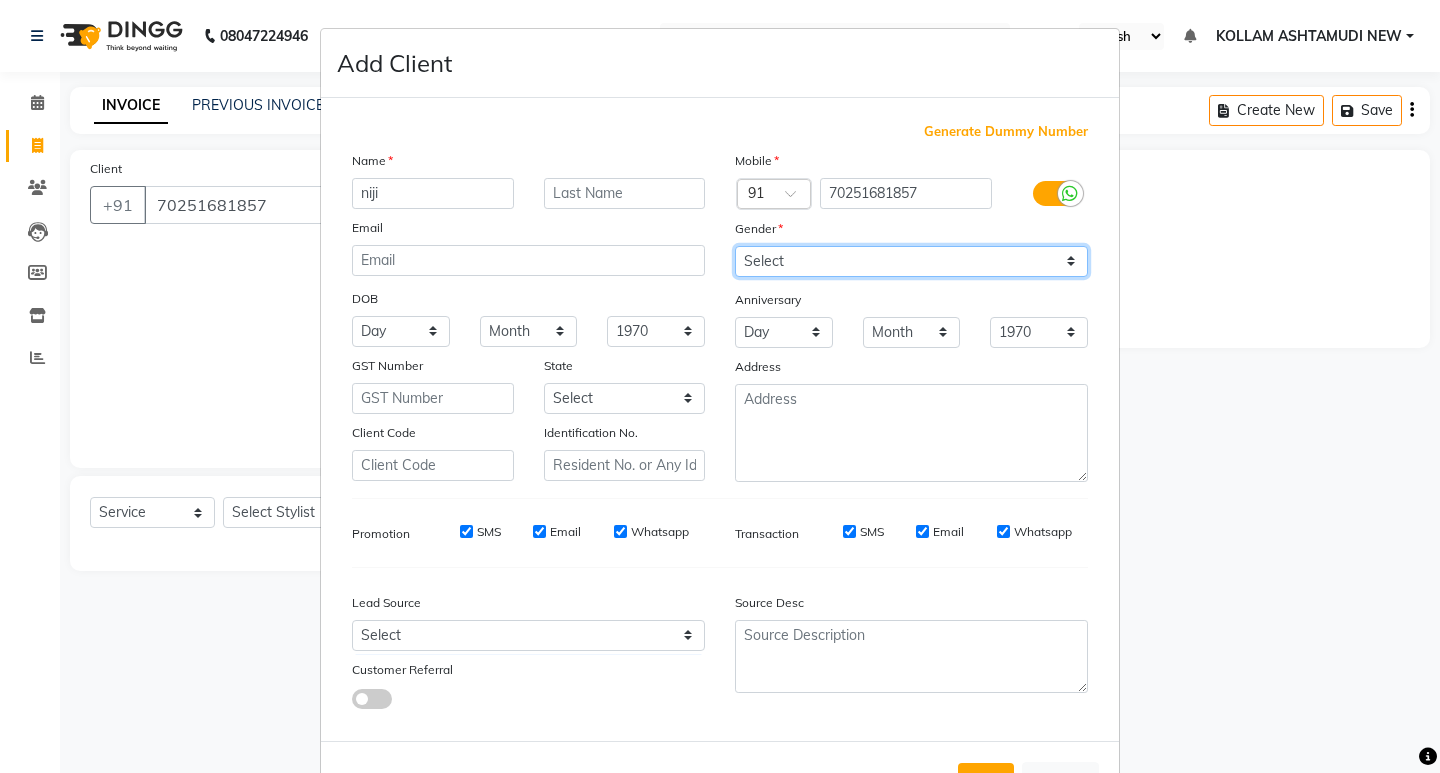 click on "Select [DEMOGRAPHIC_DATA] [DEMOGRAPHIC_DATA] Other Prefer Not To Say" at bounding box center [911, 261] 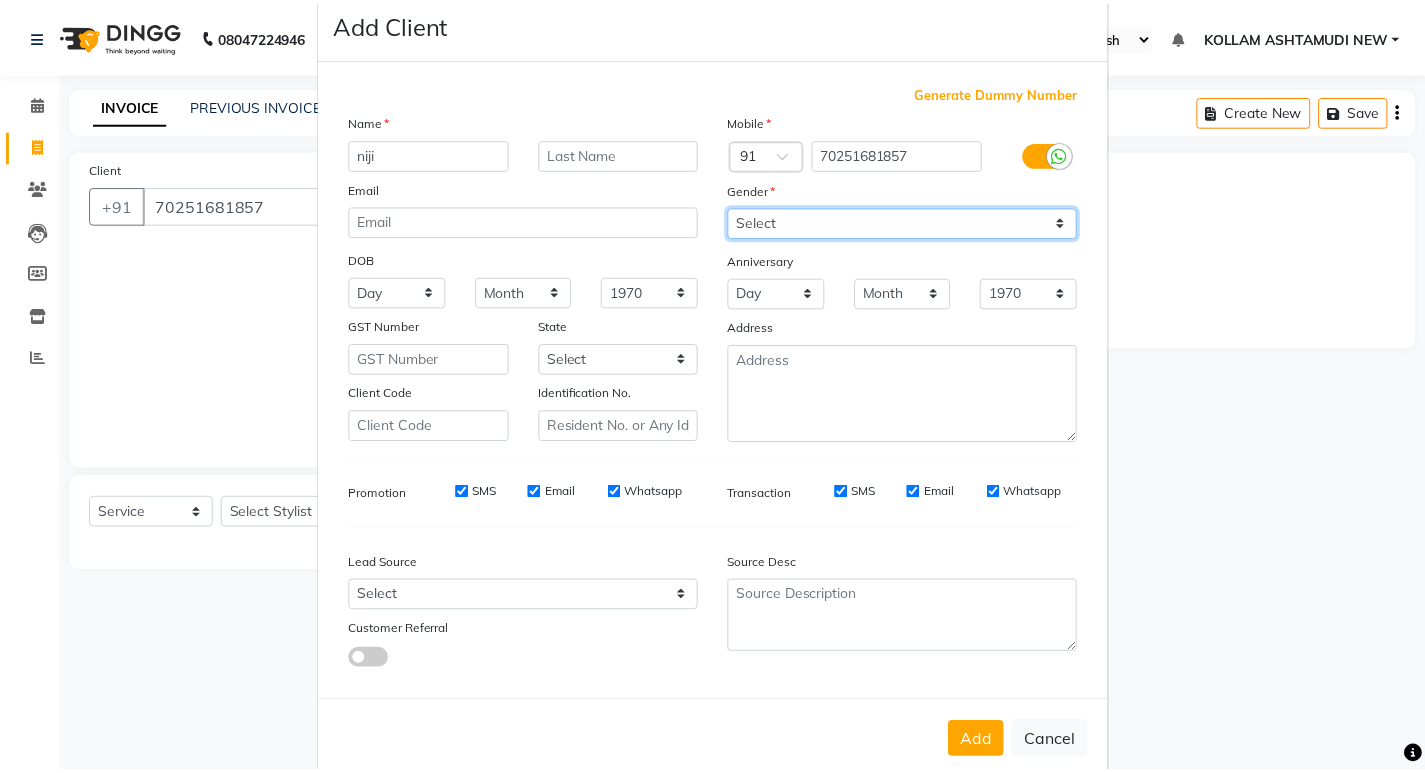 scroll, scrollTop: 76, scrollLeft: 0, axis: vertical 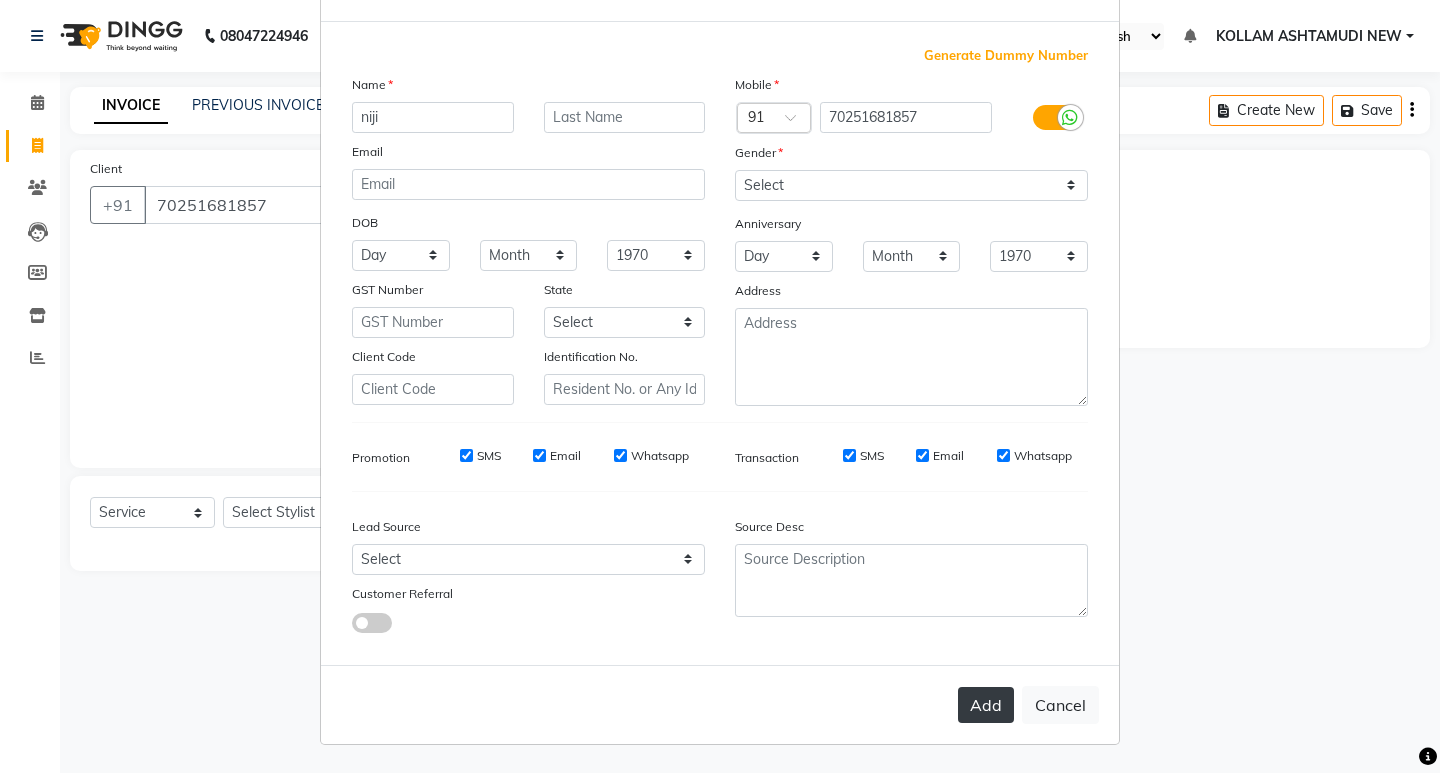 click on "Add" at bounding box center [986, 705] 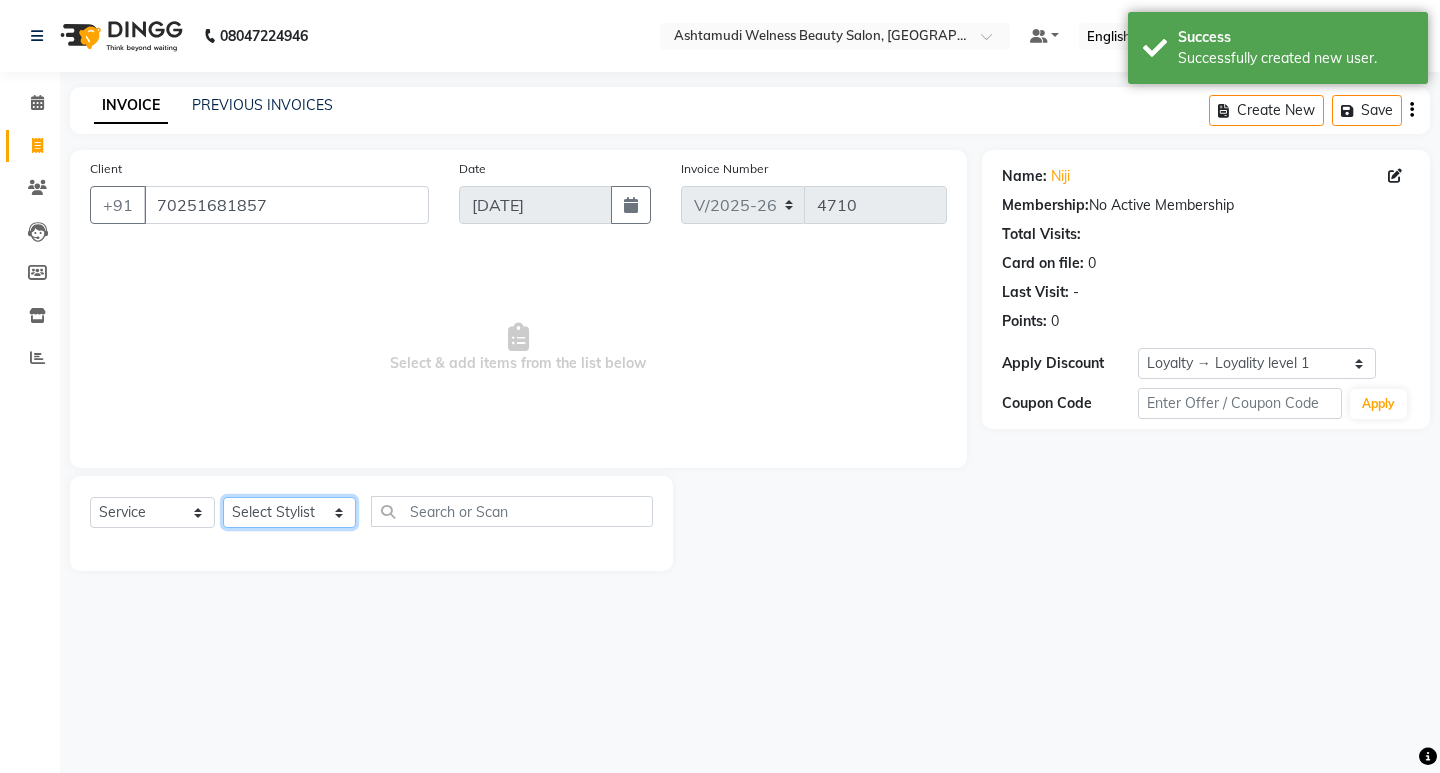 click on "Select Stylist [PERSON_NAME] Admin [PERSON_NAME]  [PERSON_NAME] [PERSON_NAME] [PERSON_NAME]  M [PERSON_NAME]  [PERSON_NAME]  P [PERSON_NAME] ASHTAMUDI KOLLAM ASHTAMUDI NEW  [PERSON_NAME] [PERSON_NAME] [PERSON_NAME]  [PERSON_NAME] [PERSON_NAME] [PERSON_NAME] [PERSON_NAME] [PERSON_NAME] M [PERSON_NAME] SARIGA [PERSON_NAME] [PERSON_NAME] [PERSON_NAME] [PERSON_NAME] [PERSON_NAME] S" 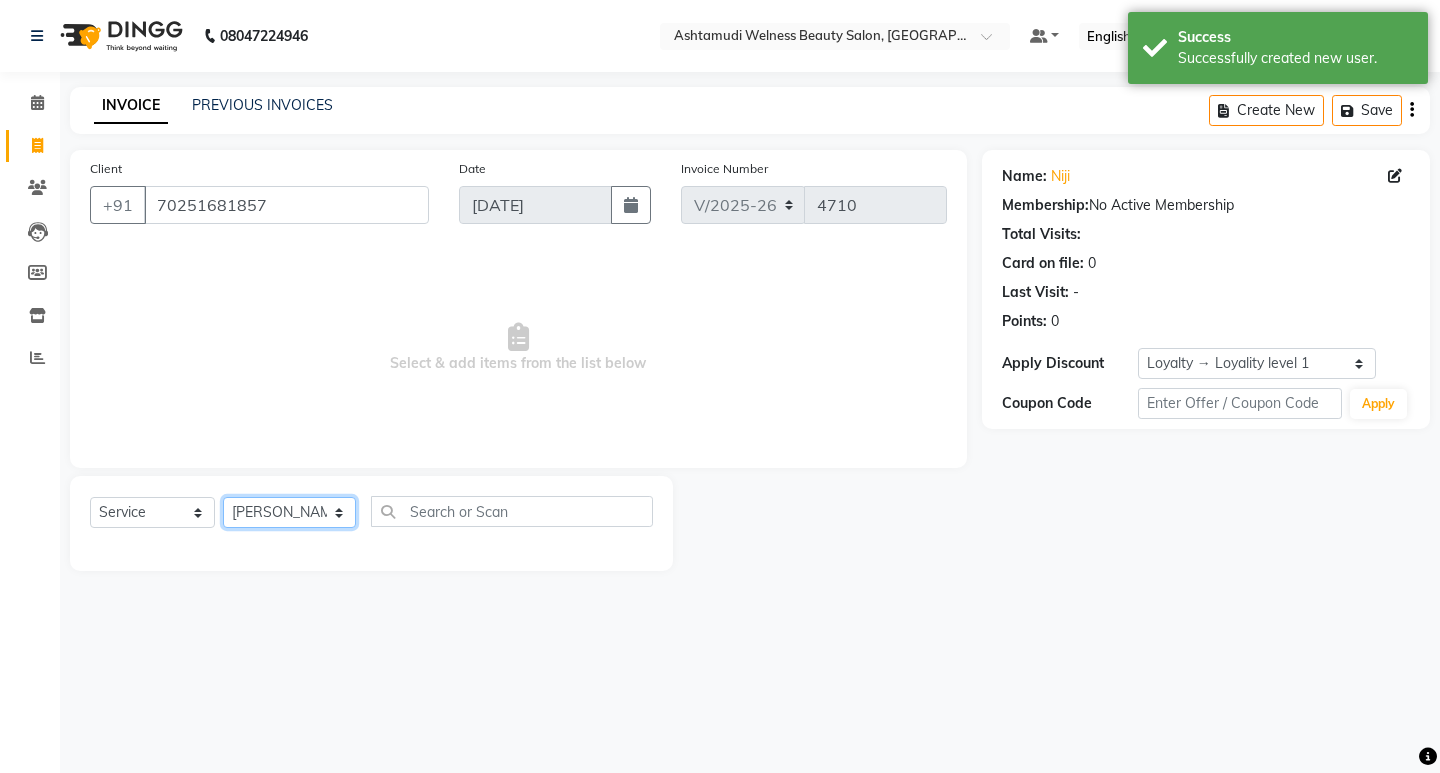 click on "Select Stylist [PERSON_NAME] Admin [PERSON_NAME]  [PERSON_NAME] [PERSON_NAME] [PERSON_NAME]  M [PERSON_NAME]  [PERSON_NAME]  P [PERSON_NAME] ASHTAMUDI KOLLAM ASHTAMUDI NEW  [PERSON_NAME] [PERSON_NAME] [PERSON_NAME]  [PERSON_NAME] [PERSON_NAME] [PERSON_NAME] [PERSON_NAME] [PERSON_NAME] M [PERSON_NAME] SARIGA [PERSON_NAME] [PERSON_NAME] [PERSON_NAME] [PERSON_NAME] [PERSON_NAME] S" 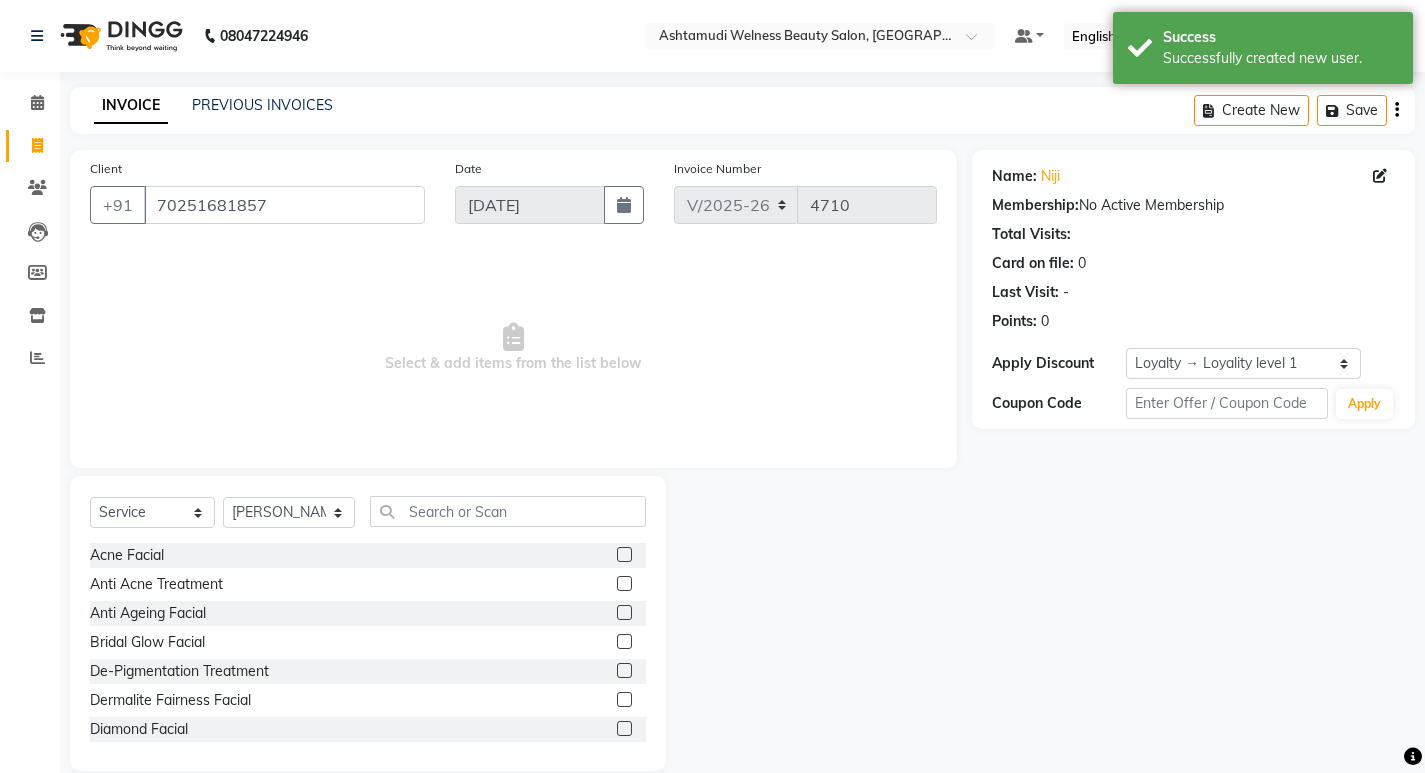 click on "Select  Service  Product  Membership  Package Voucher Prepaid Gift Card  Select Stylist [PERSON_NAME] Admin [PERSON_NAME]  [PERSON_NAME] [PERSON_NAME] [PERSON_NAME]  M [PERSON_NAME]  [PERSON_NAME]  P [PERSON_NAME] KOLLAM ASHTAMUDI KOLLAM ASHTAMUDI NEW  [PERSON_NAME] [PERSON_NAME] [PERSON_NAME]  [PERSON_NAME] [PERSON_NAME] [PERSON_NAME] [PERSON_NAME] [PERSON_NAME] M [PERSON_NAME] SARIGA [PERSON_NAME] [PERSON_NAME] [PERSON_NAME] [PERSON_NAME] [PERSON_NAME] S" 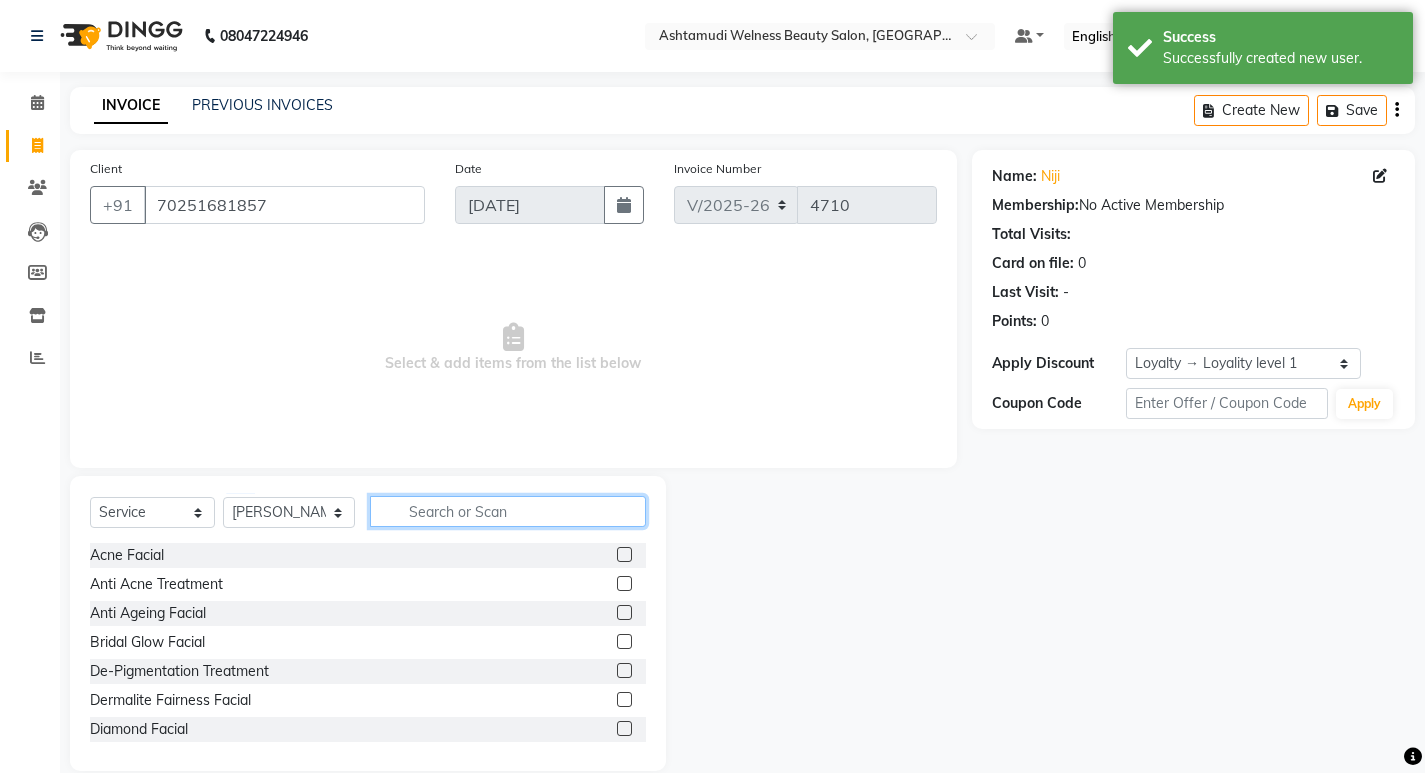 click 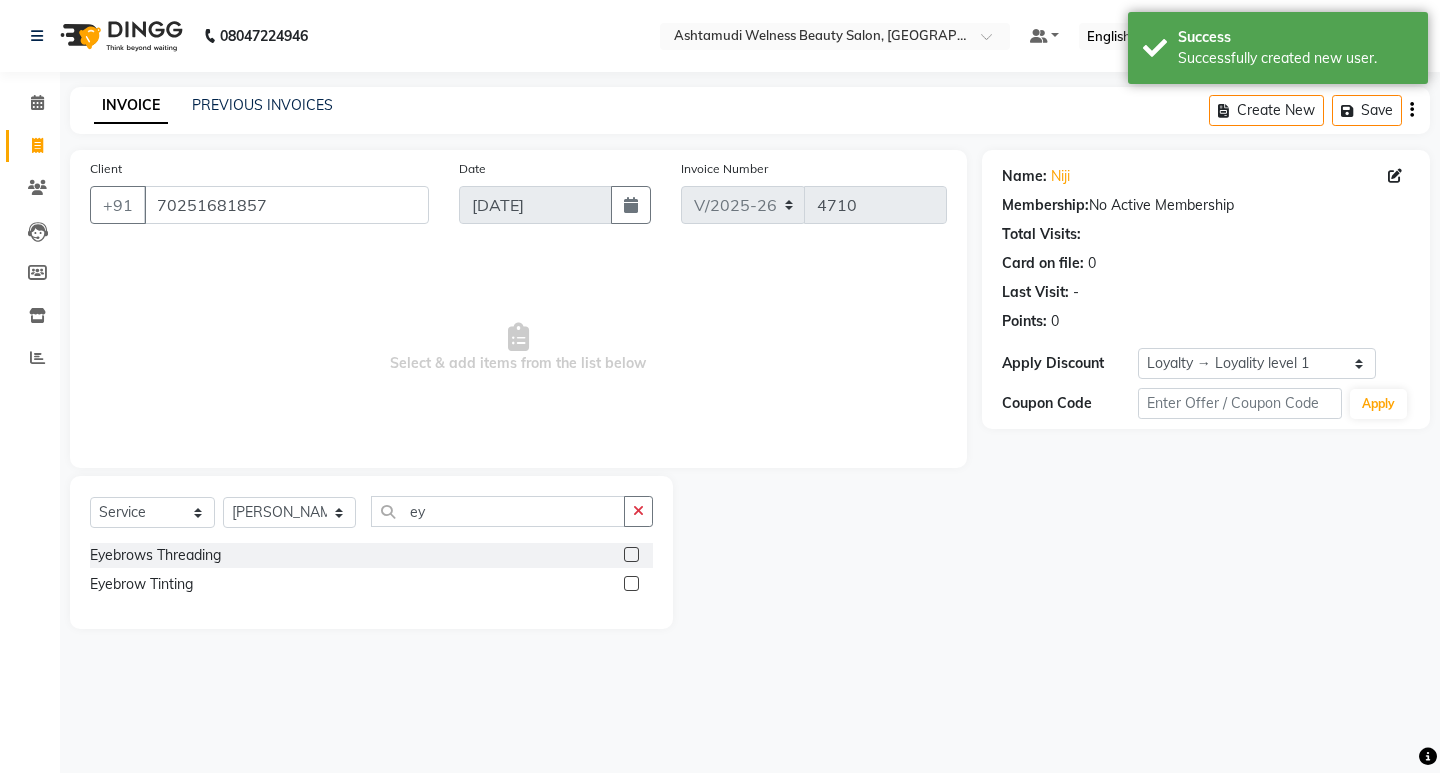 click 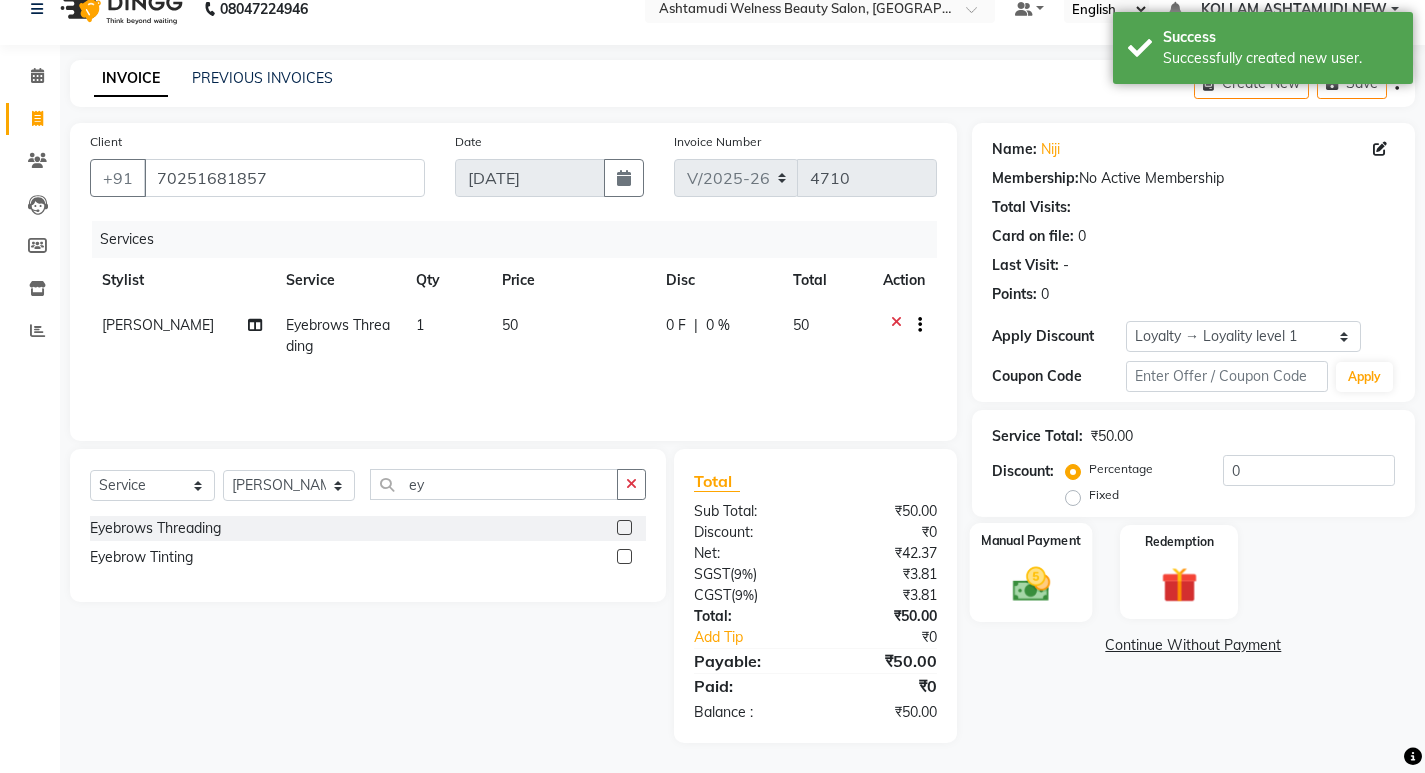click 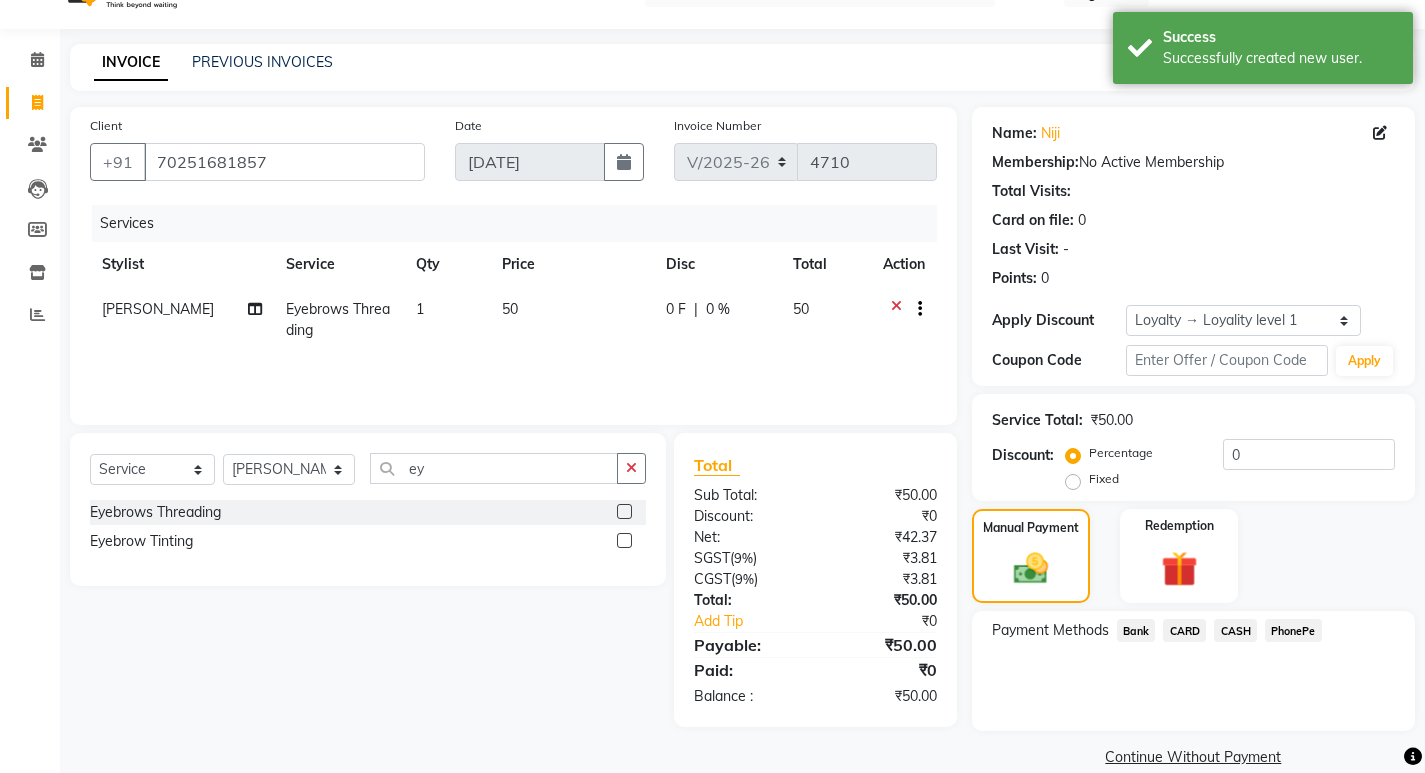 scroll, scrollTop: 72, scrollLeft: 0, axis: vertical 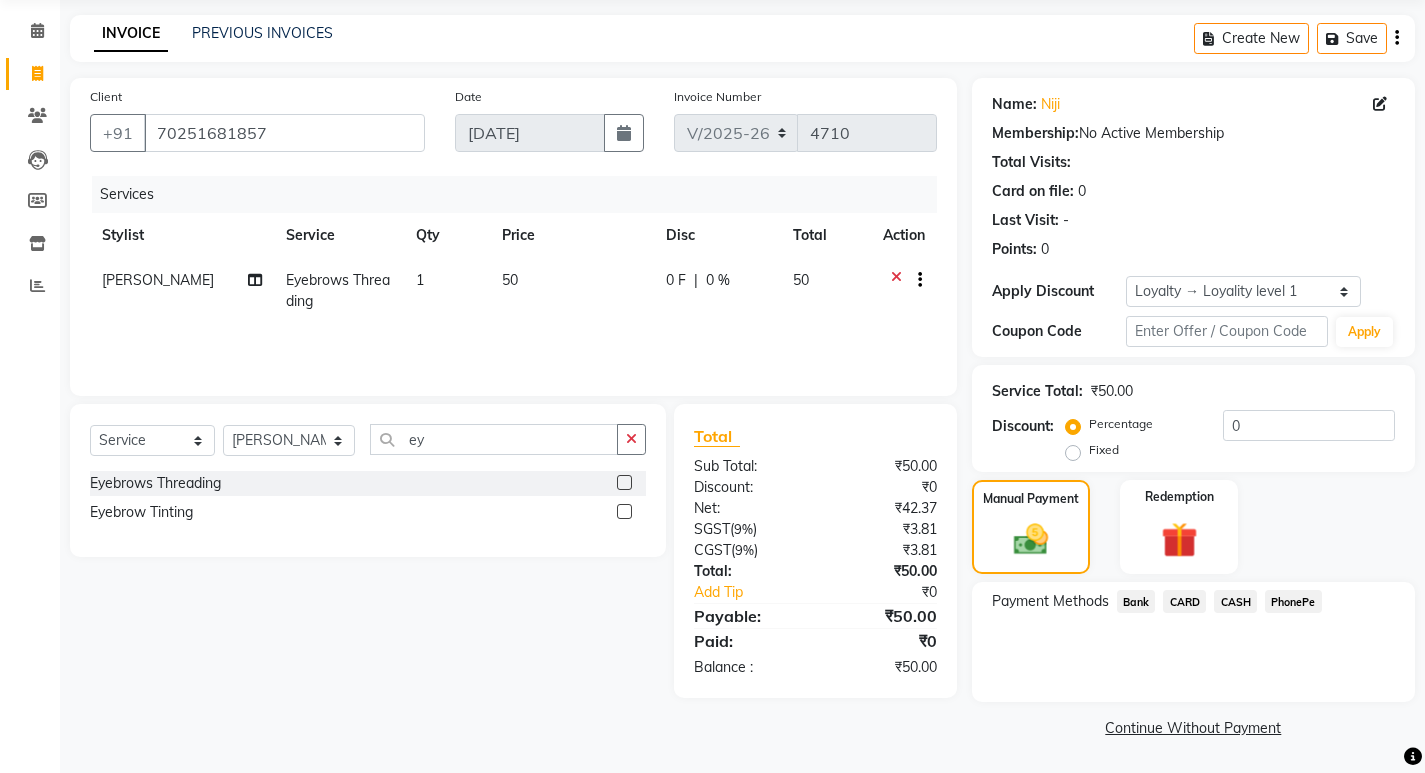 click on "PhonePe" 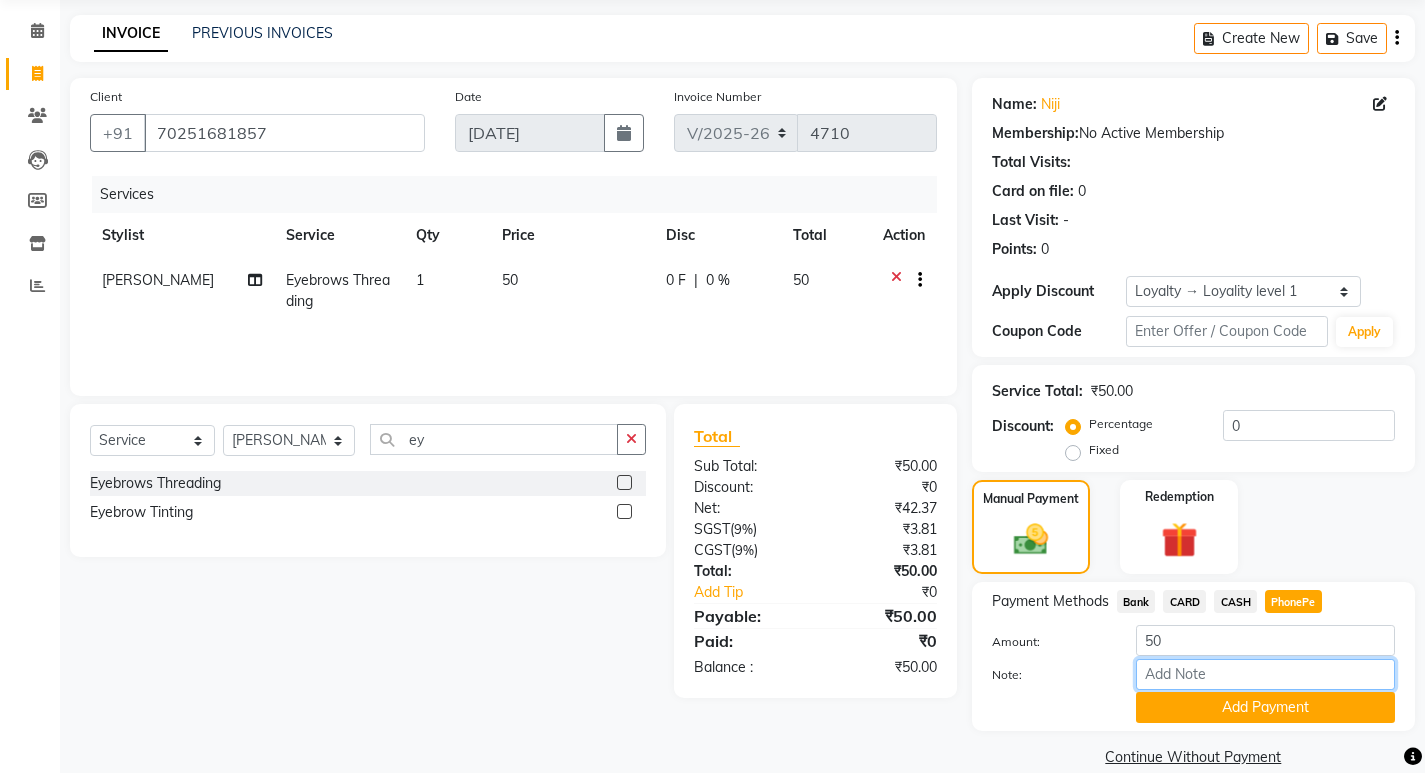 click on "Note:" at bounding box center (1265, 674) 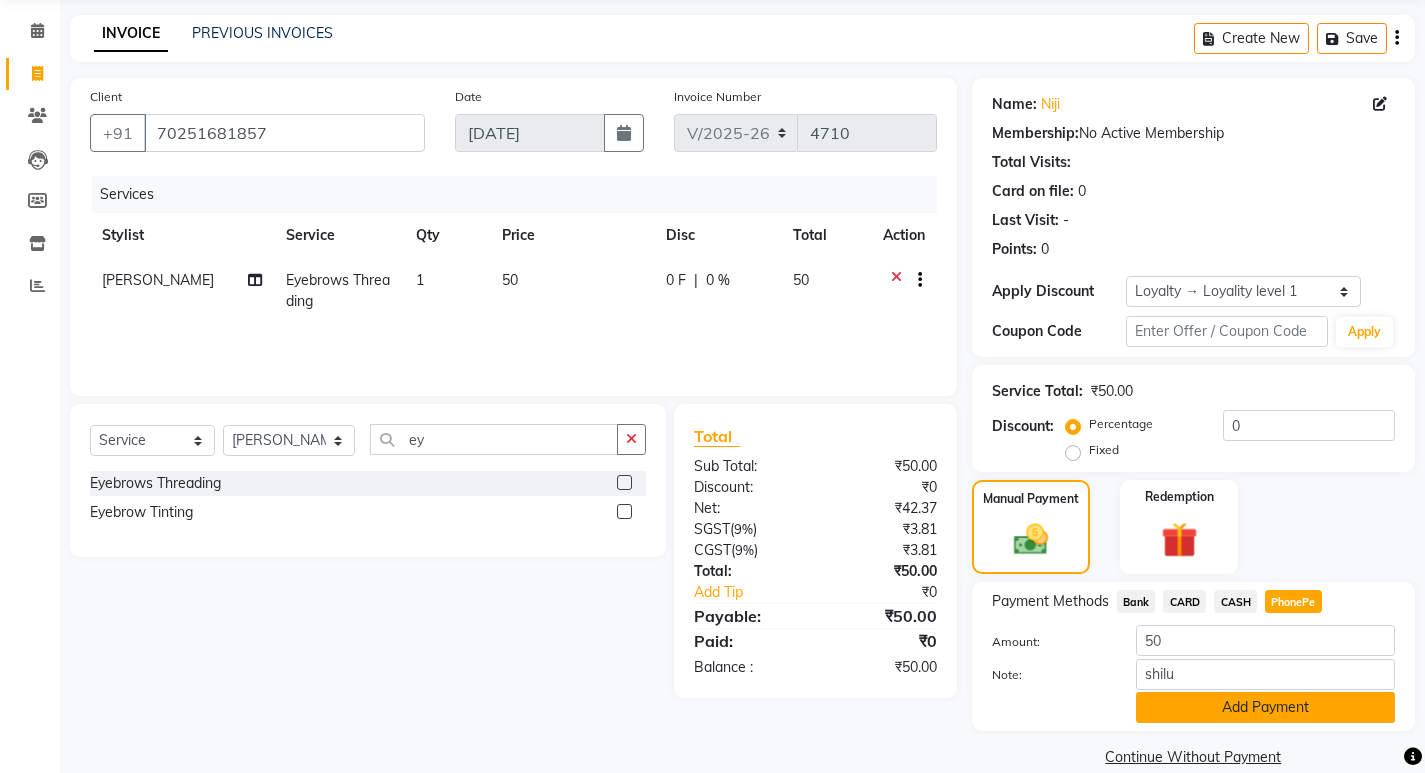 click on "Add Payment" 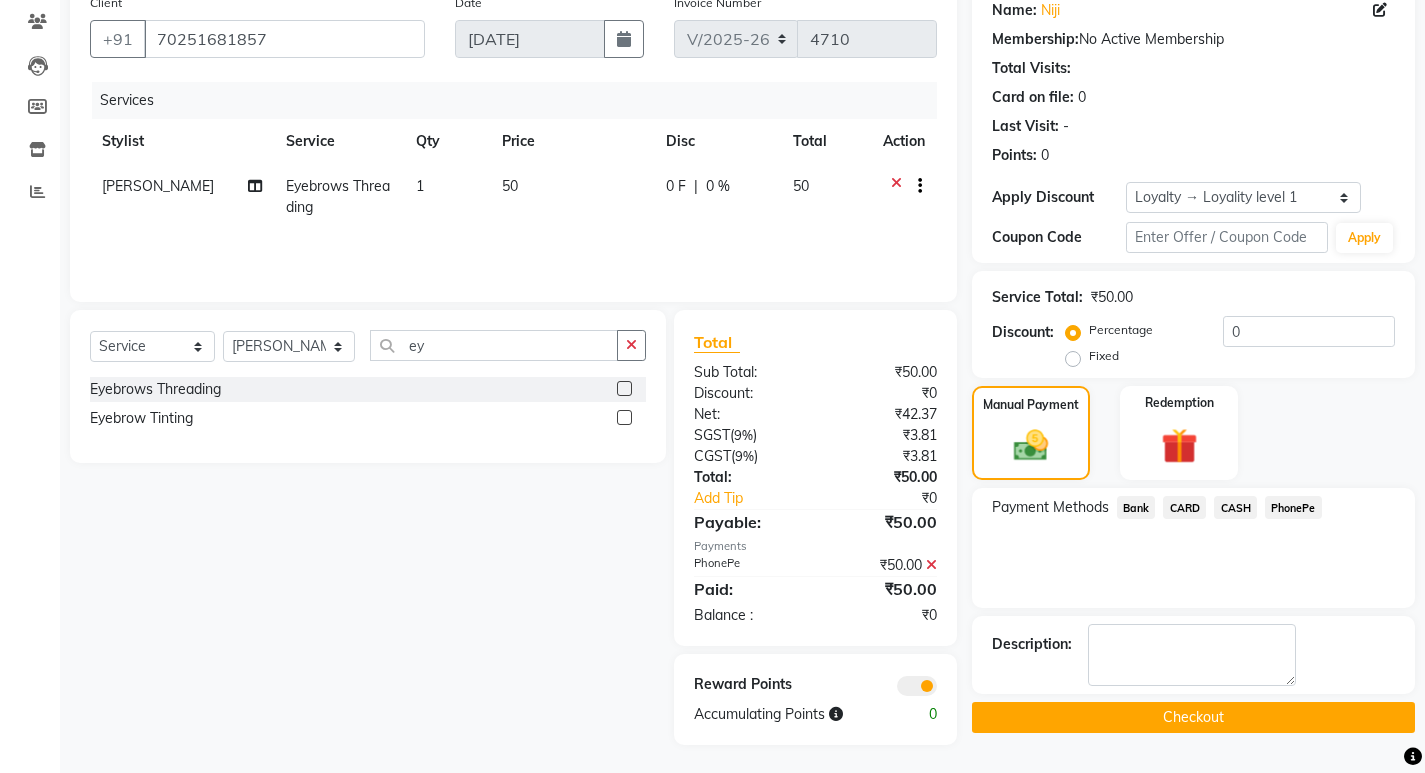 scroll, scrollTop: 168, scrollLeft: 0, axis: vertical 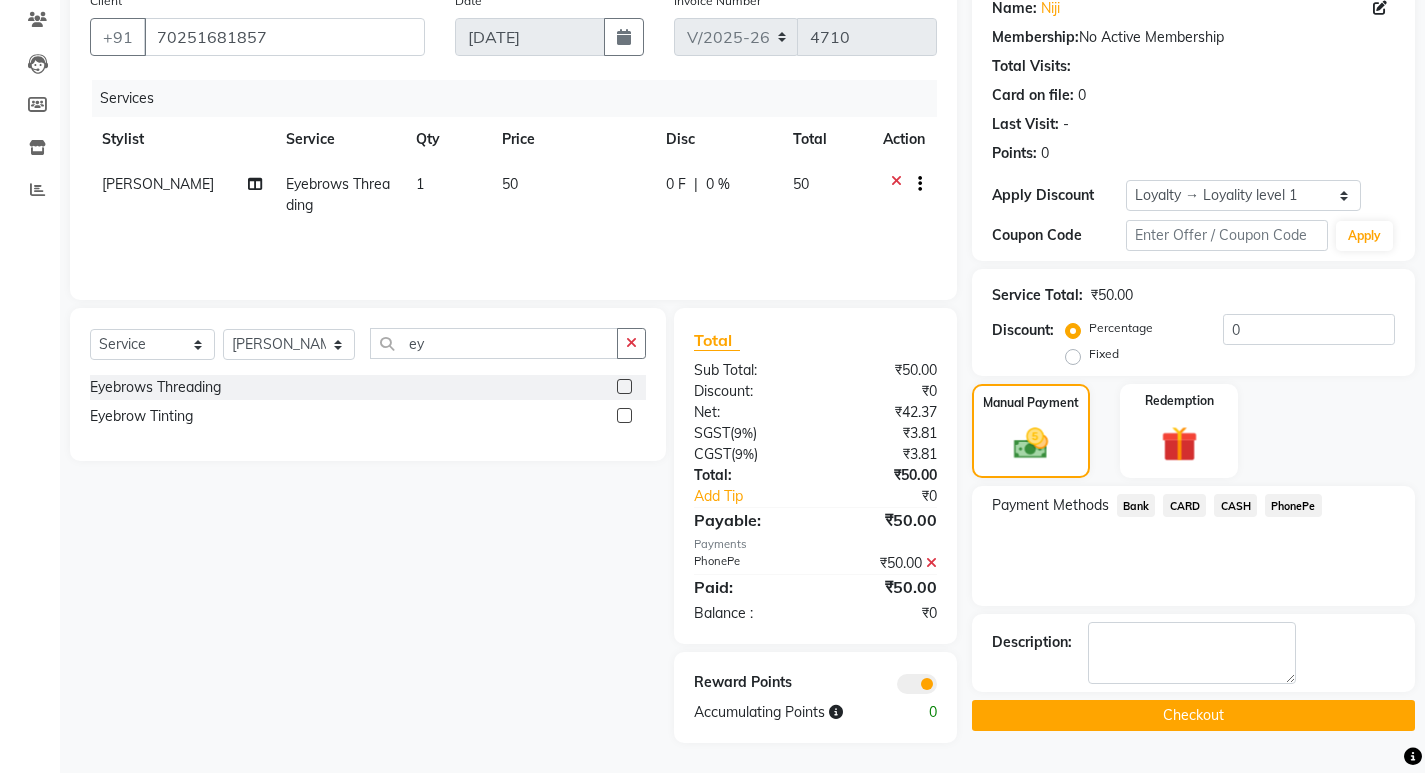click on "Checkout" 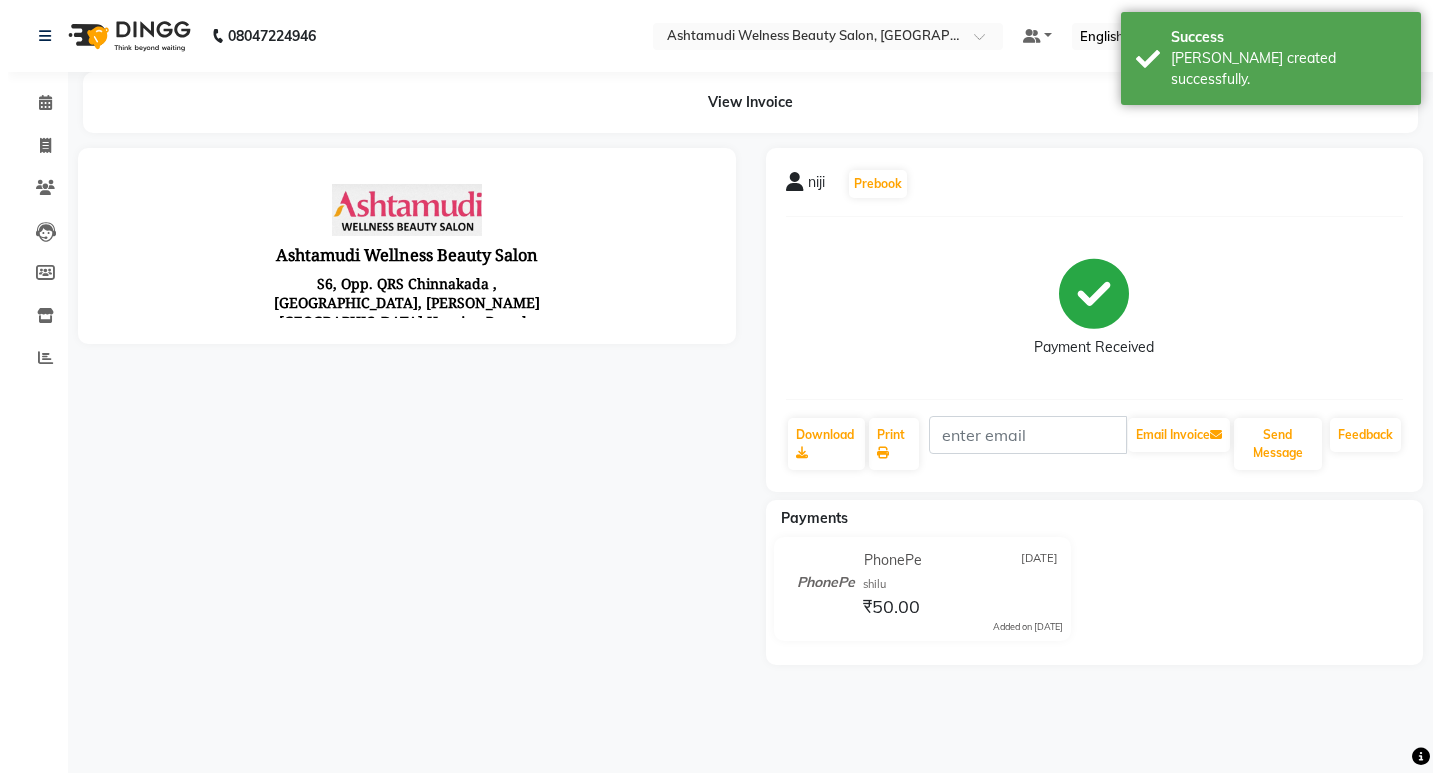 scroll, scrollTop: 0, scrollLeft: 0, axis: both 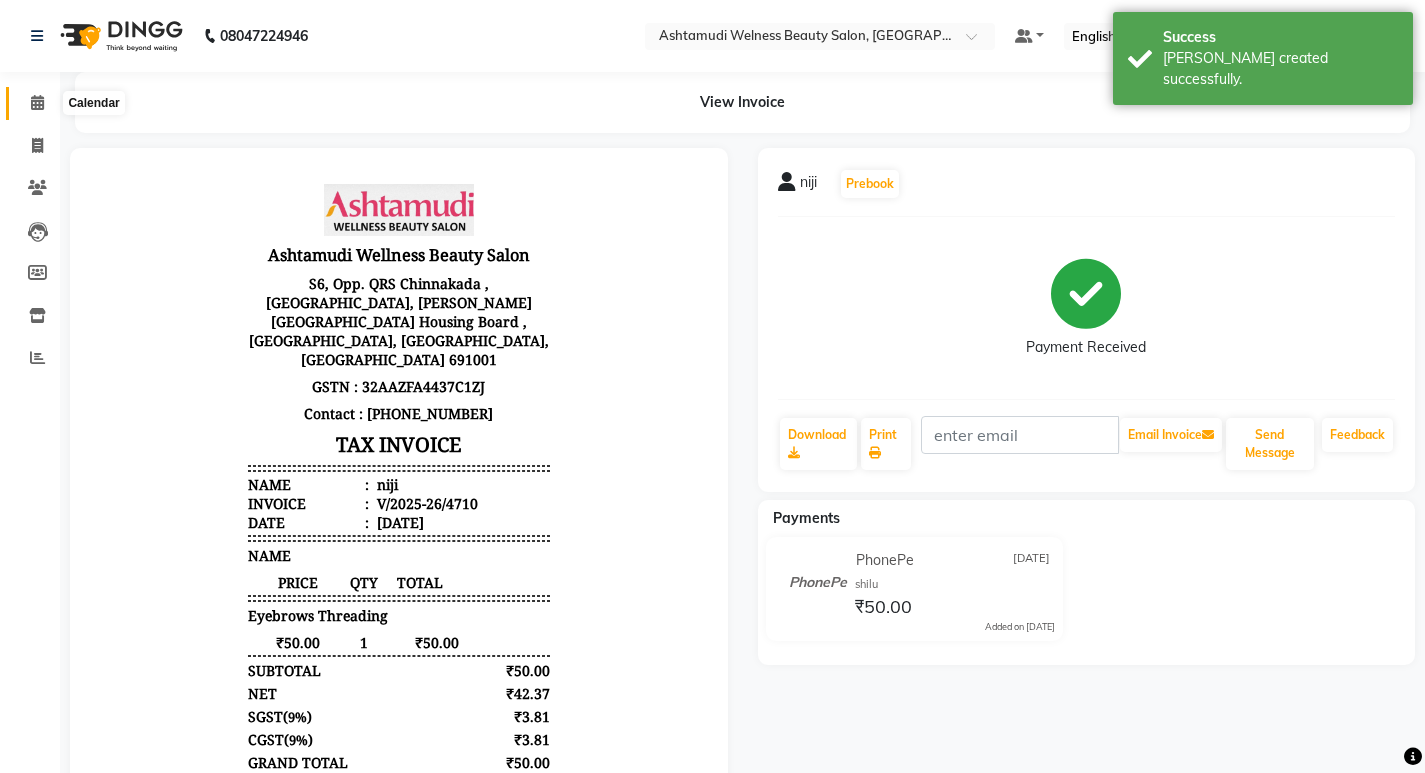 click 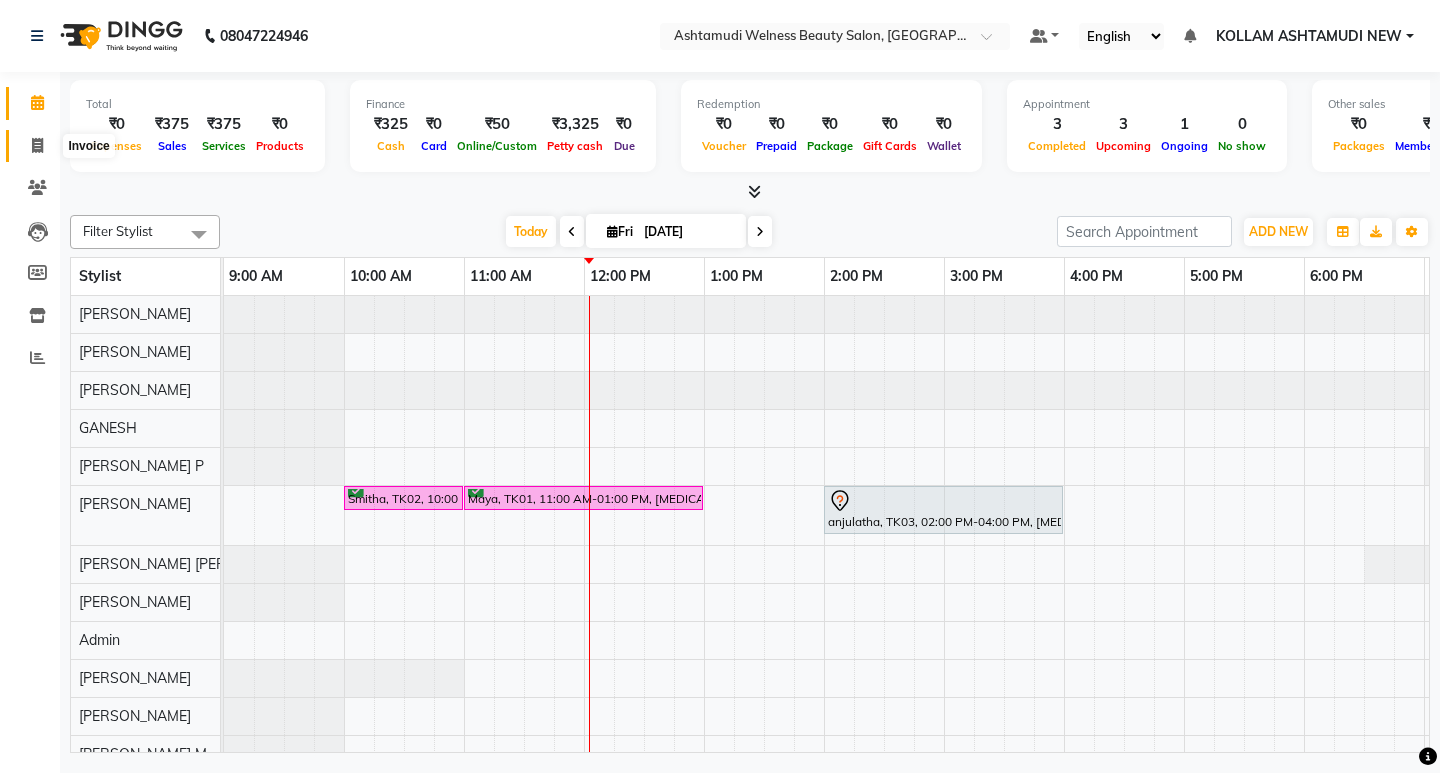 click 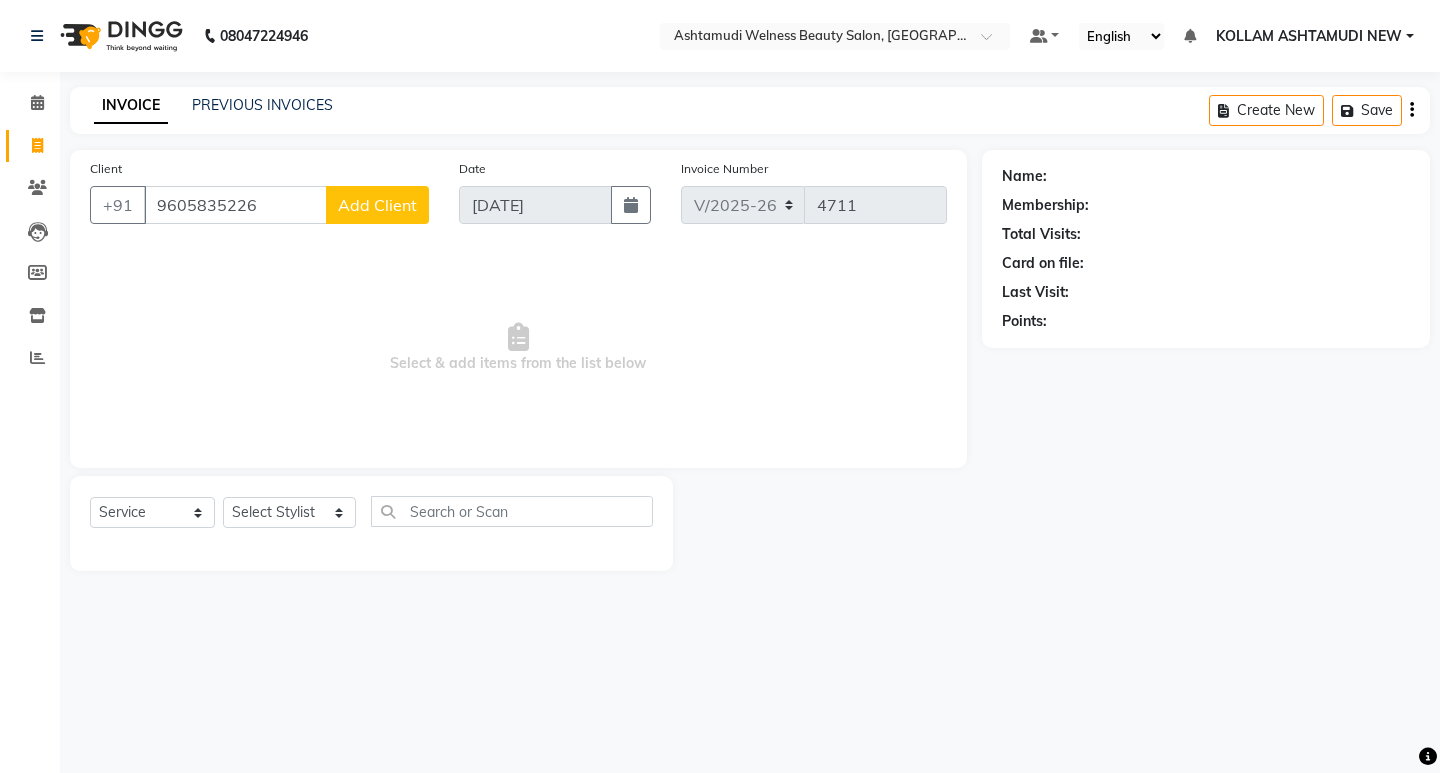 click on "Add Client" 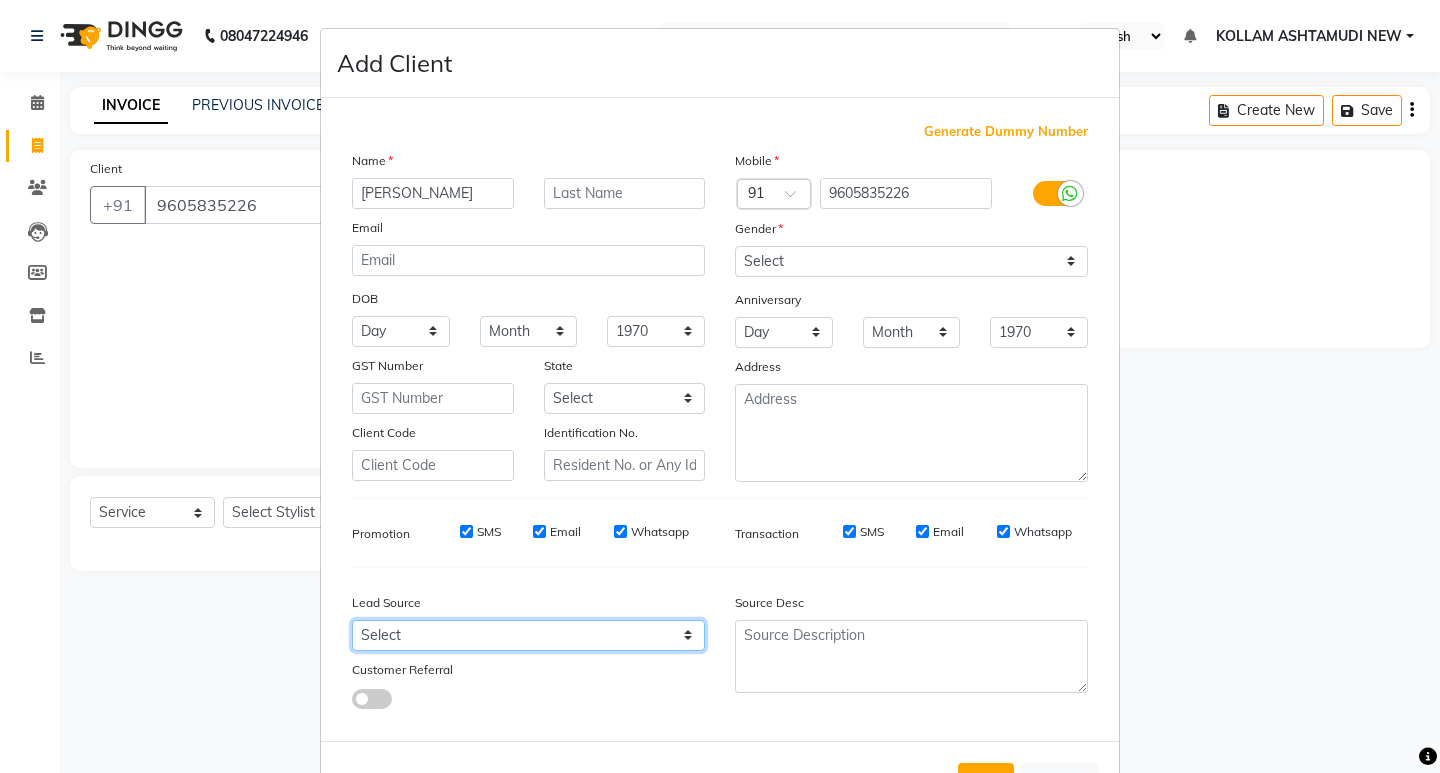 drag, startPoint x: 482, startPoint y: 638, endPoint x: 497, endPoint y: 568, distance: 71.5891 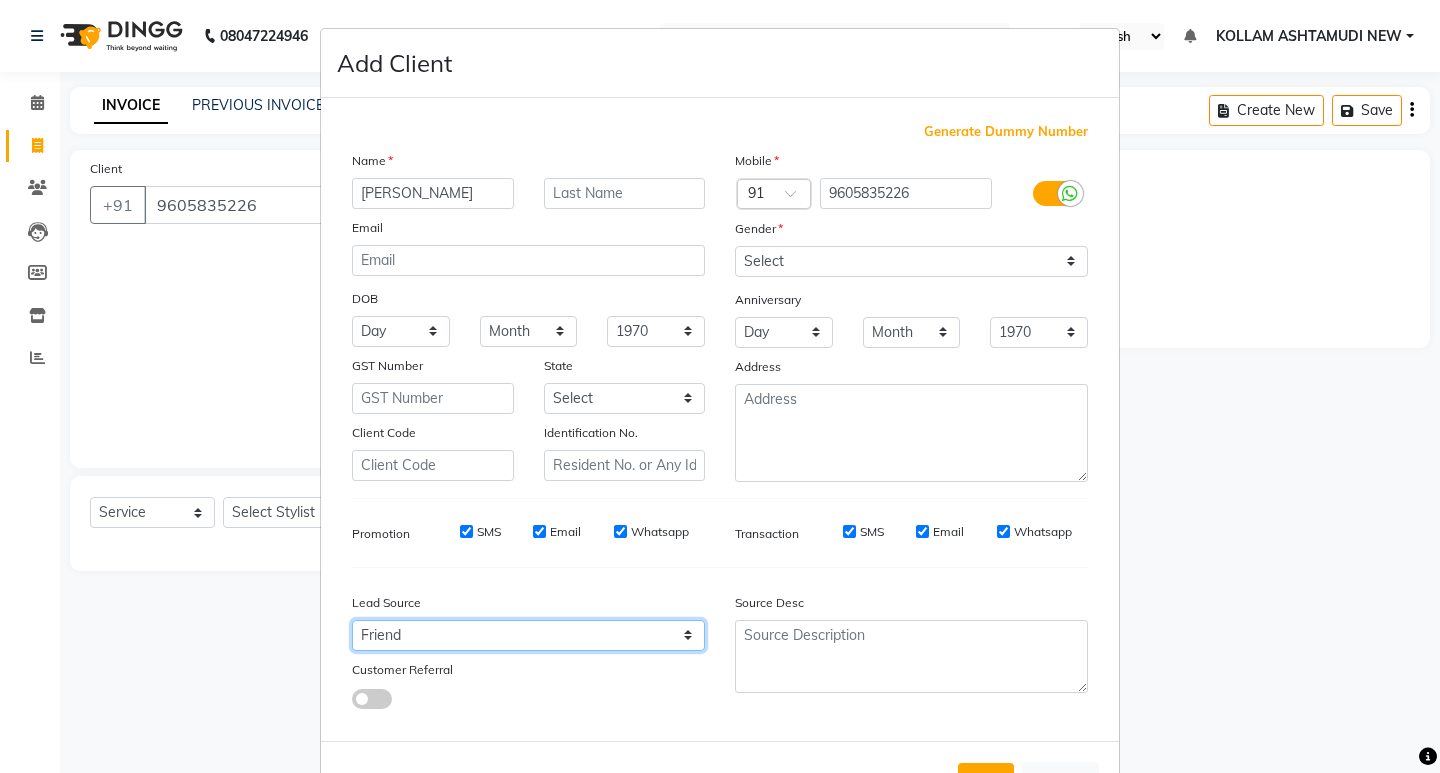 click on "Select Walk-in Referral Internet Friend Word of Mouth Advertisement Facebook JustDial Google Other Instagram  YouTube  WhatsApp" at bounding box center (528, 635) 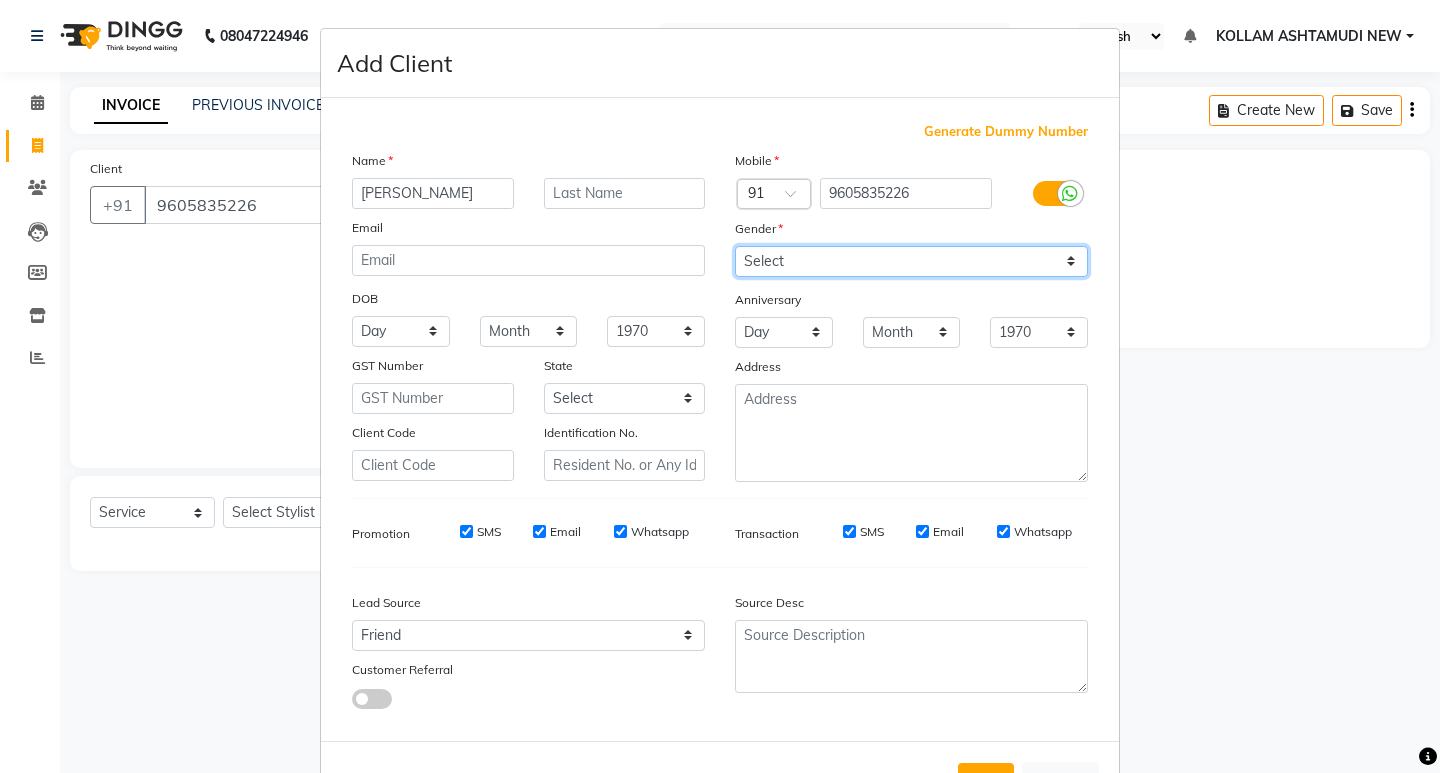 drag, startPoint x: 832, startPoint y: 251, endPoint x: 838, endPoint y: 274, distance: 23.769728 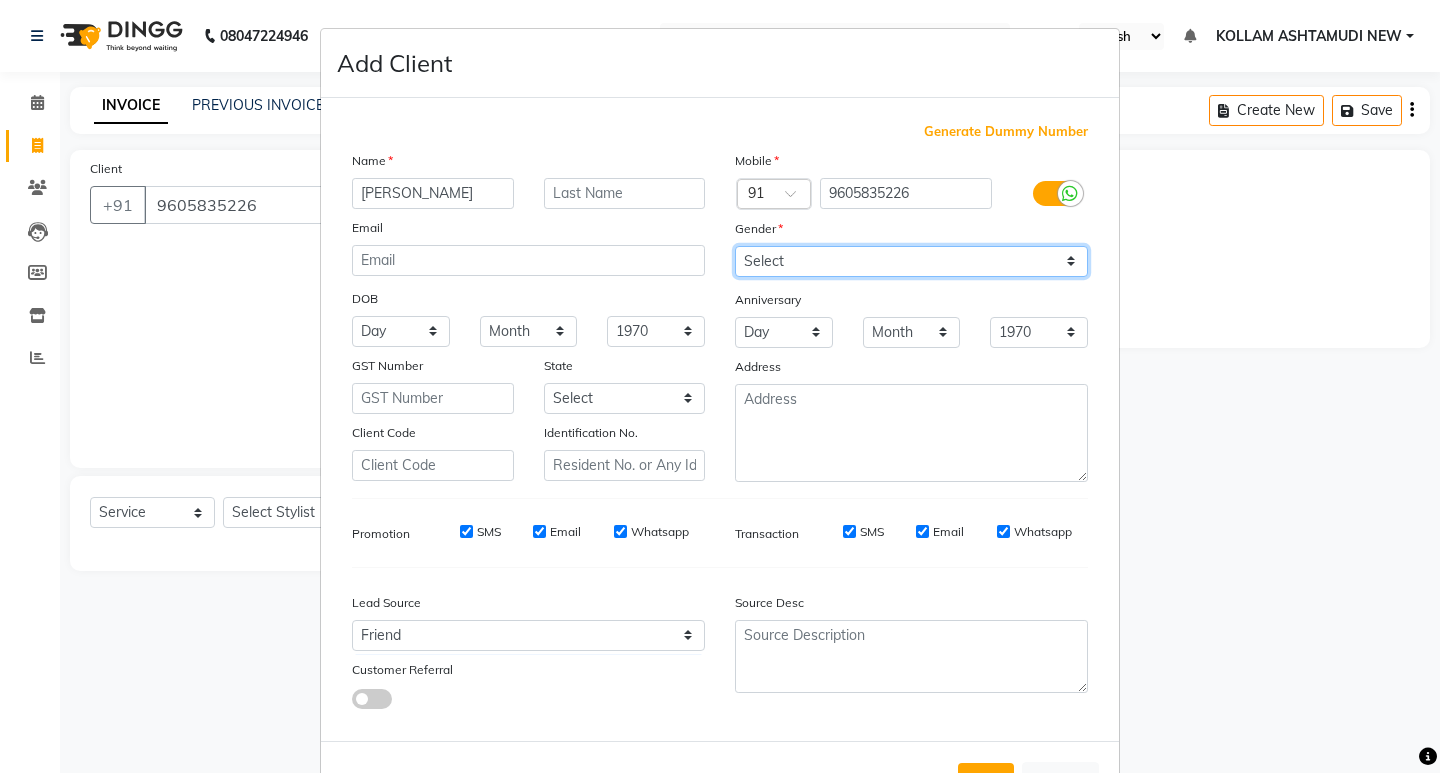 click on "Select [DEMOGRAPHIC_DATA] [DEMOGRAPHIC_DATA] Other Prefer Not To Say" at bounding box center (911, 261) 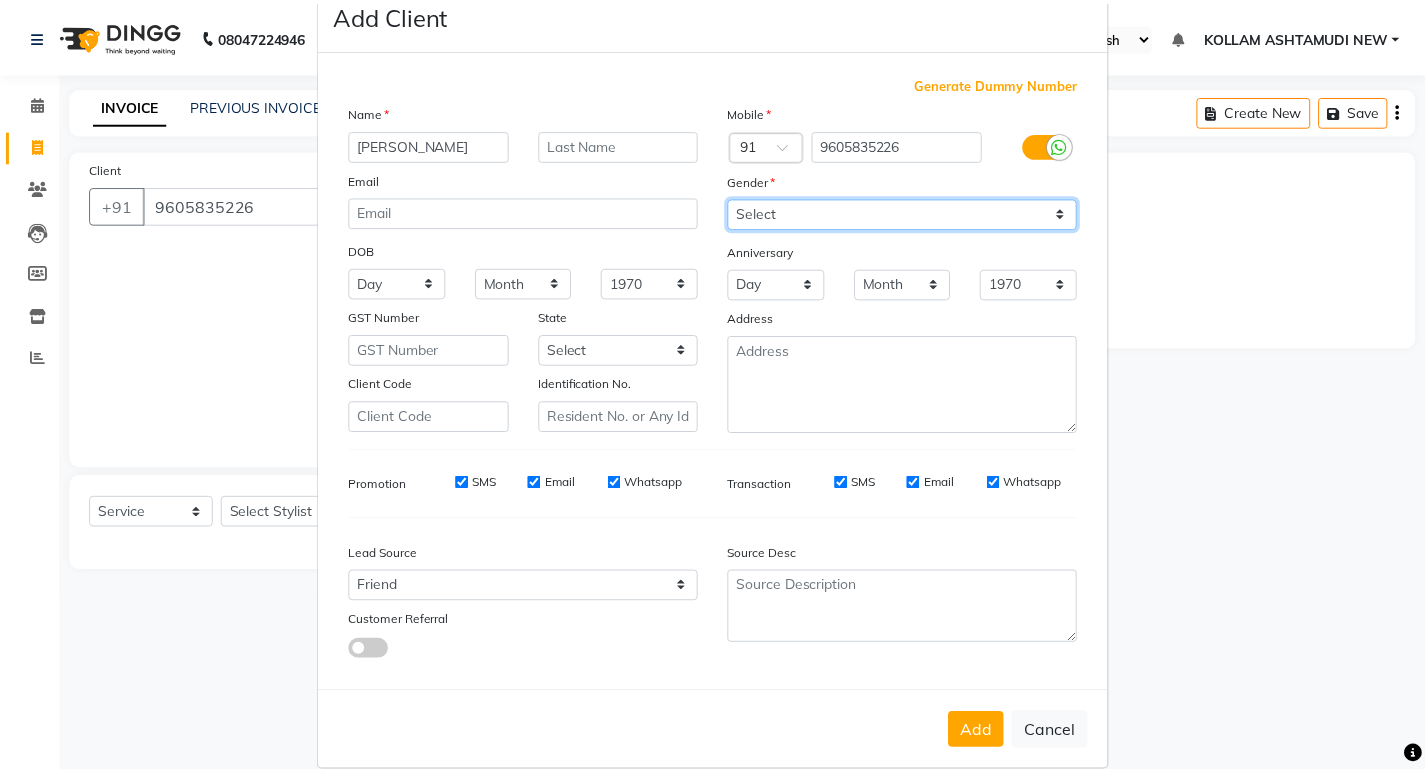 scroll, scrollTop: 76, scrollLeft: 0, axis: vertical 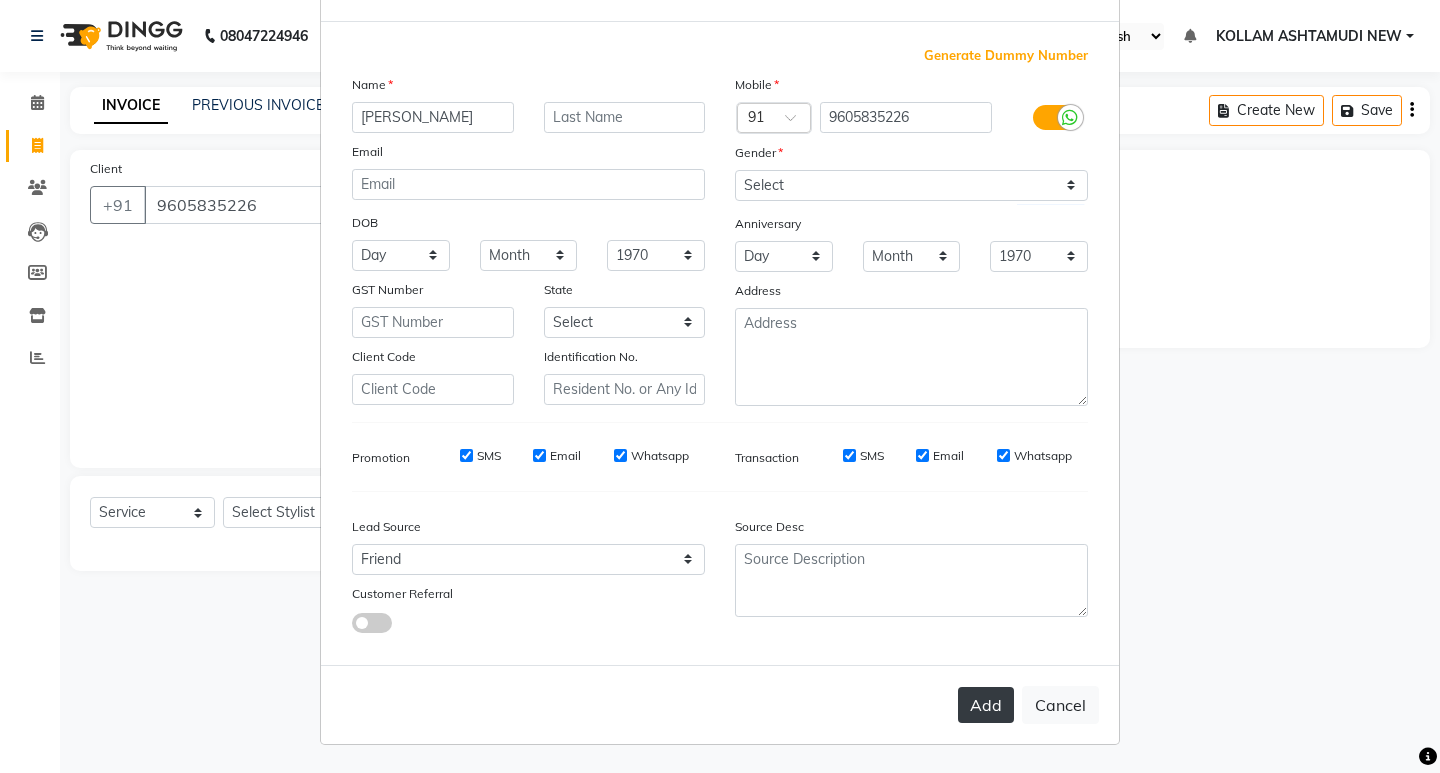 click on "Add" at bounding box center [986, 705] 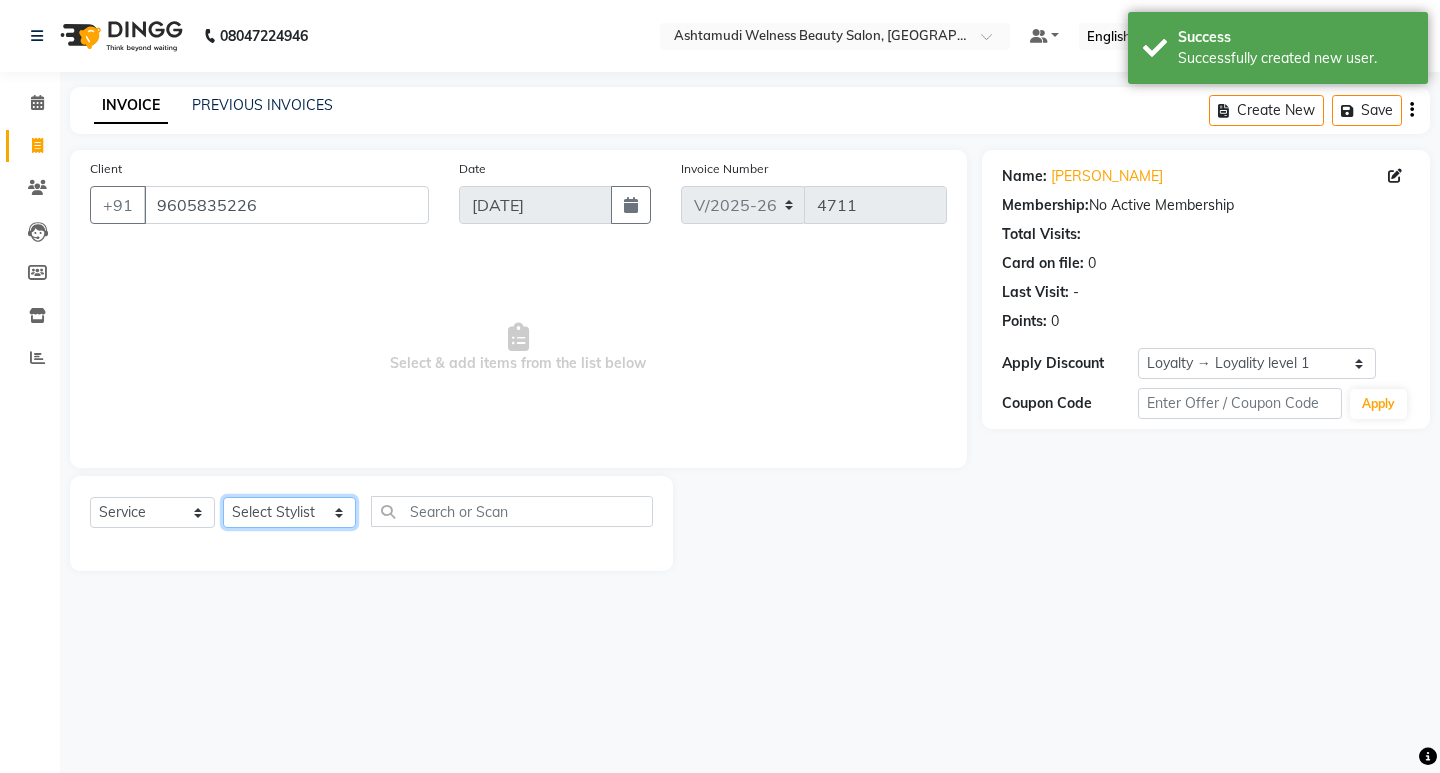 drag, startPoint x: 303, startPoint y: 512, endPoint x: 306, endPoint y: 501, distance: 11.401754 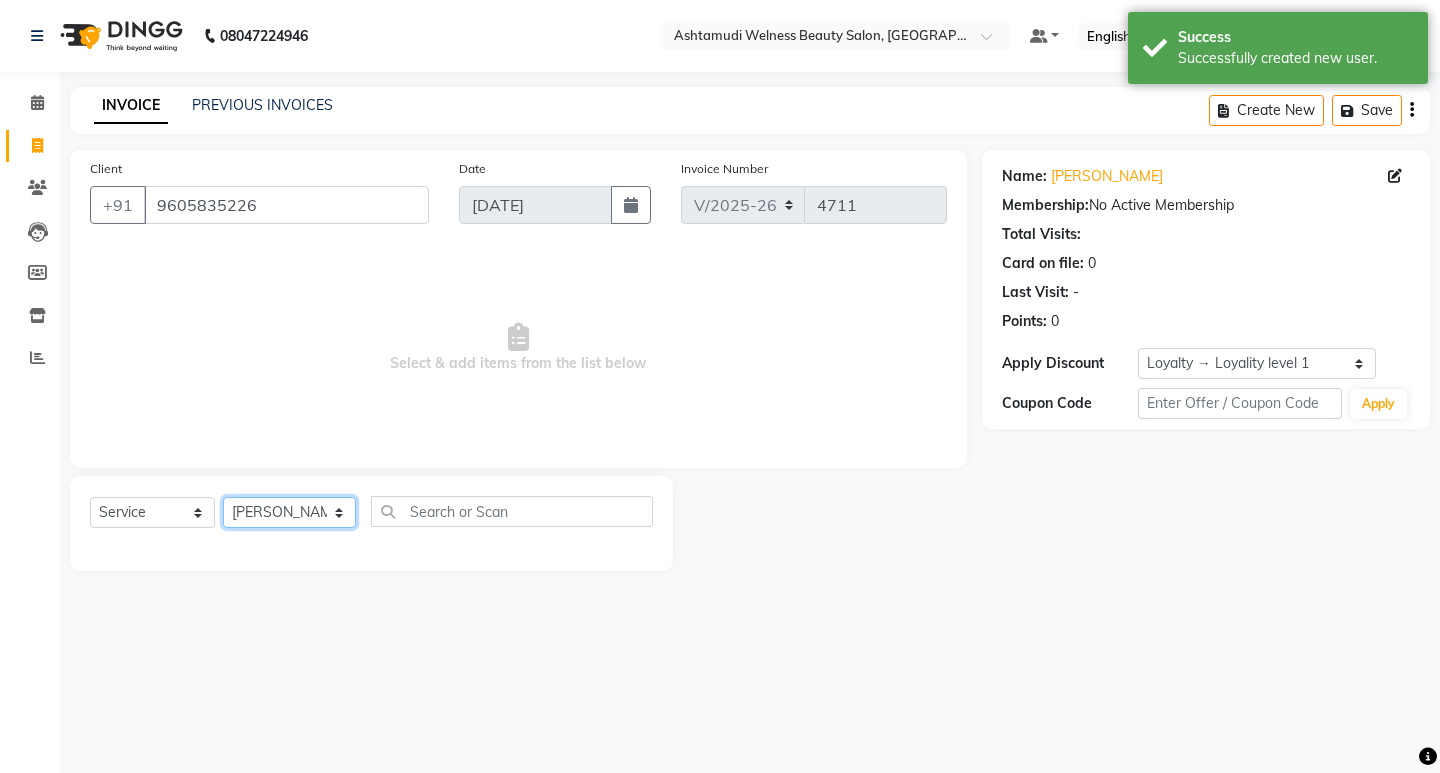 click on "Select Stylist [PERSON_NAME] Admin [PERSON_NAME]  [PERSON_NAME] [PERSON_NAME] [PERSON_NAME]  M [PERSON_NAME]  [PERSON_NAME]  P [PERSON_NAME] ASHTAMUDI KOLLAM ASHTAMUDI NEW  [PERSON_NAME] [PERSON_NAME] [PERSON_NAME]  [PERSON_NAME] [PERSON_NAME] [PERSON_NAME] [PERSON_NAME] [PERSON_NAME] M [PERSON_NAME] SARIGA [PERSON_NAME] [PERSON_NAME] [PERSON_NAME] [PERSON_NAME] [PERSON_NAME] S" 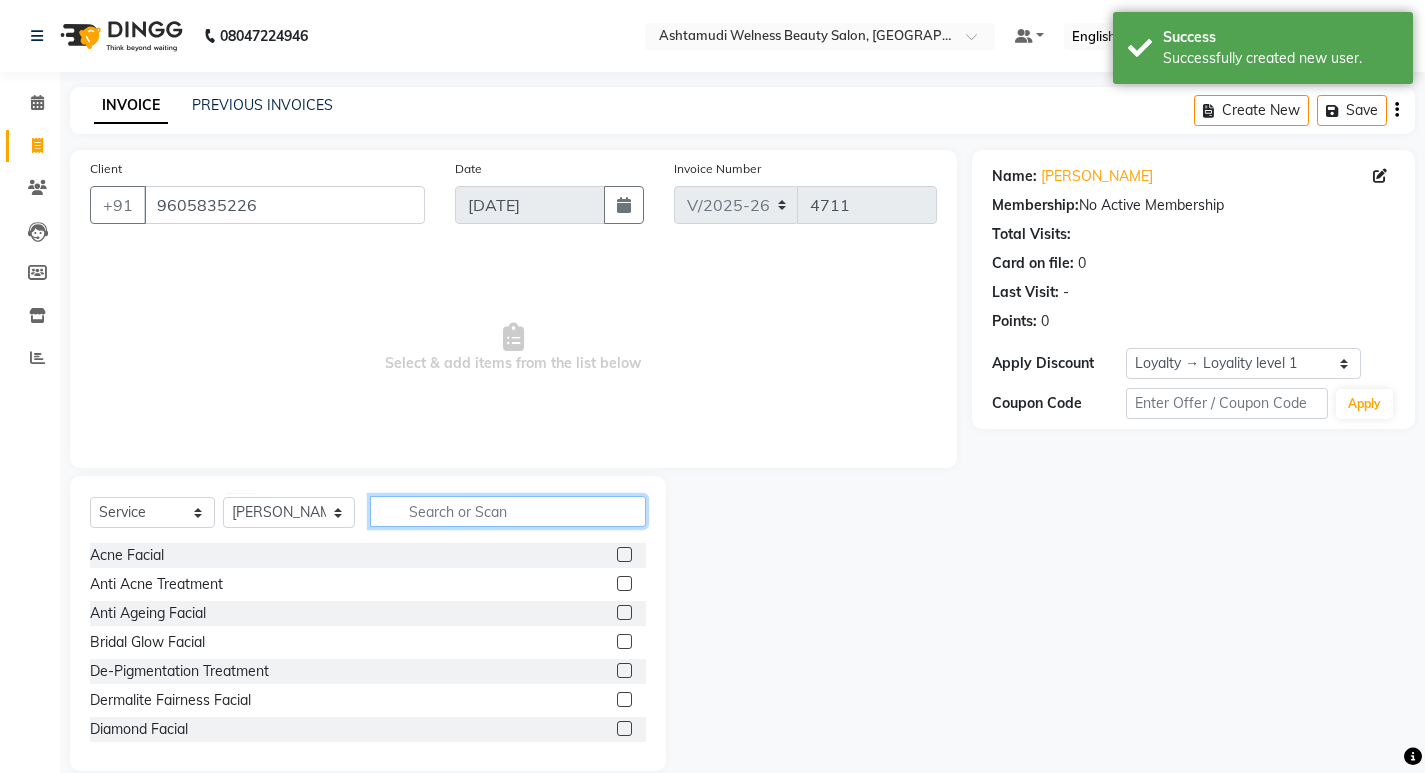 click 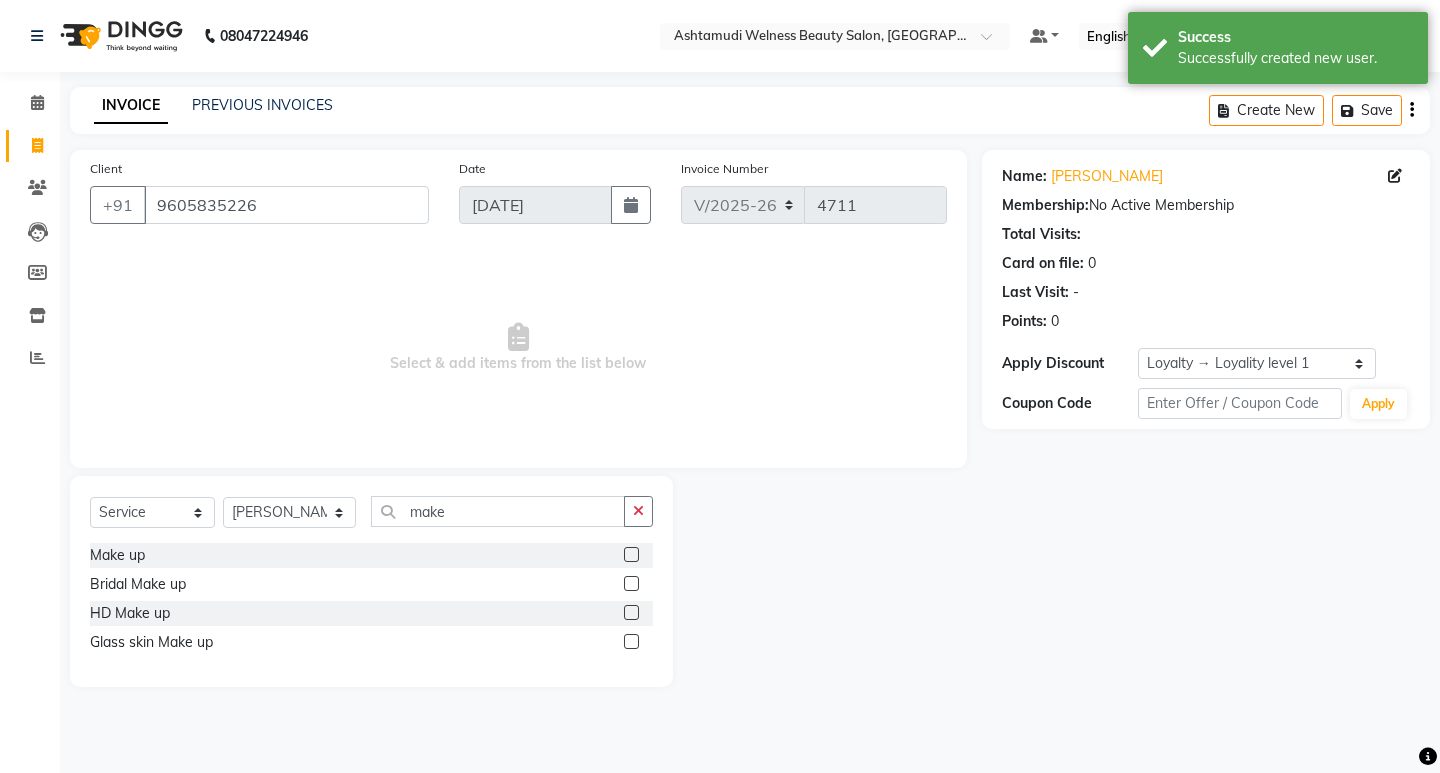 click 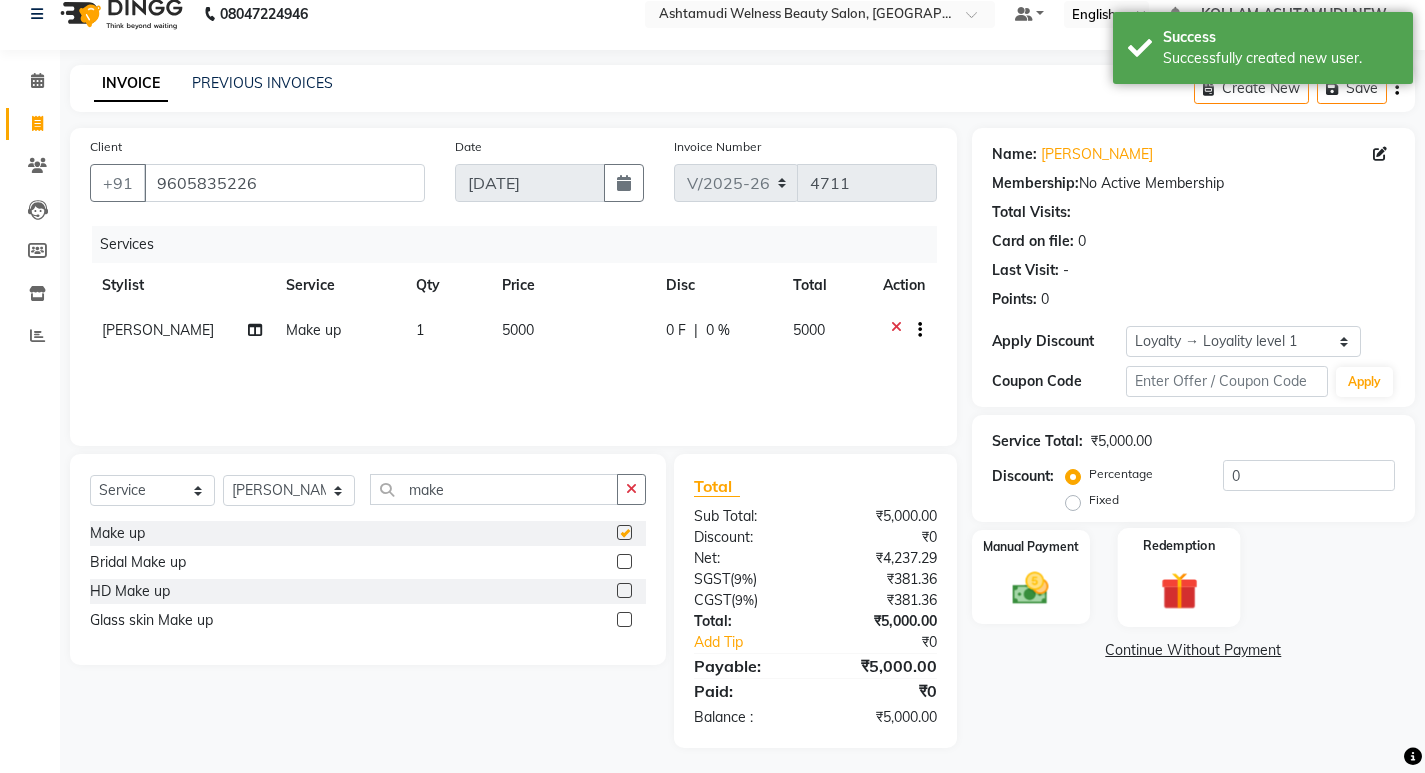 scroll, scrollTop: 27, scrollLeft: 0, axis: vertical 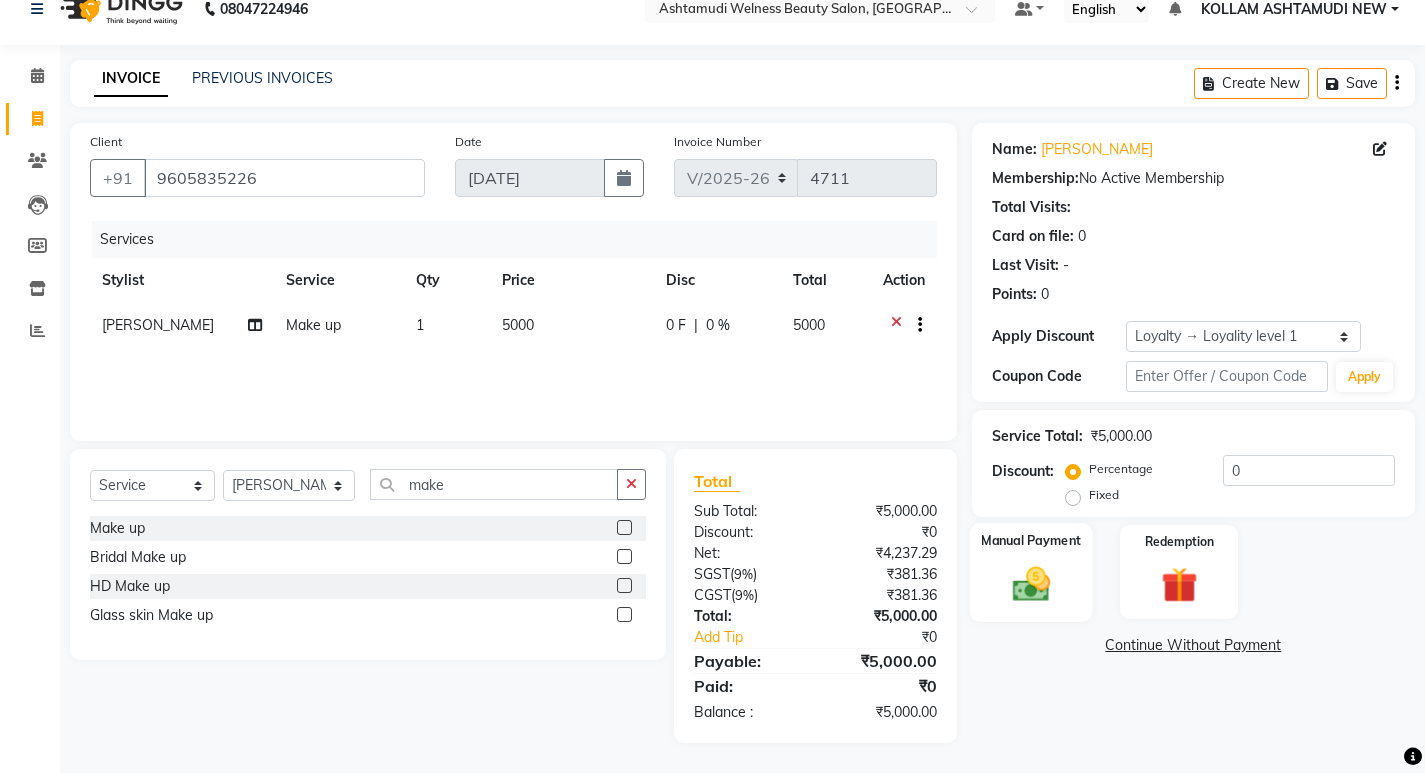 click 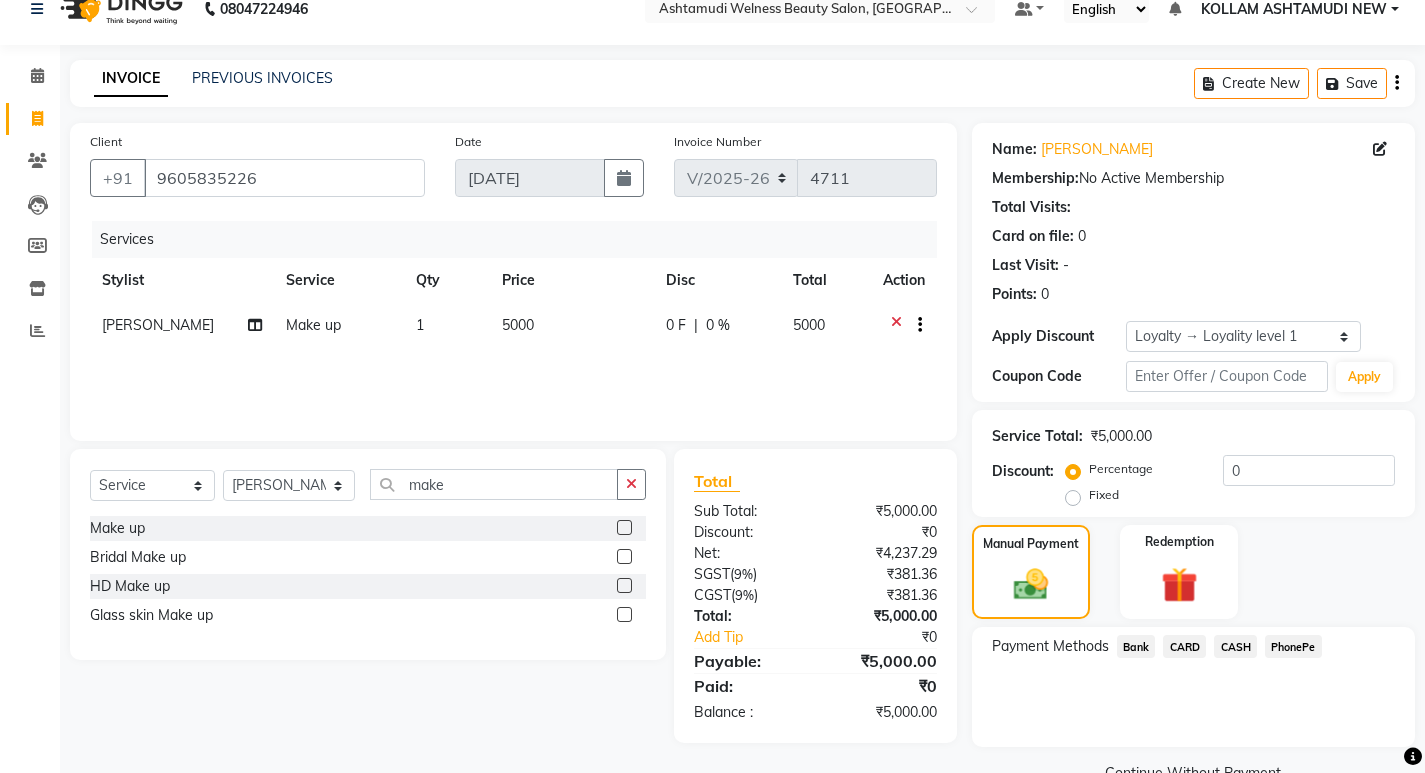 click on "CARD" 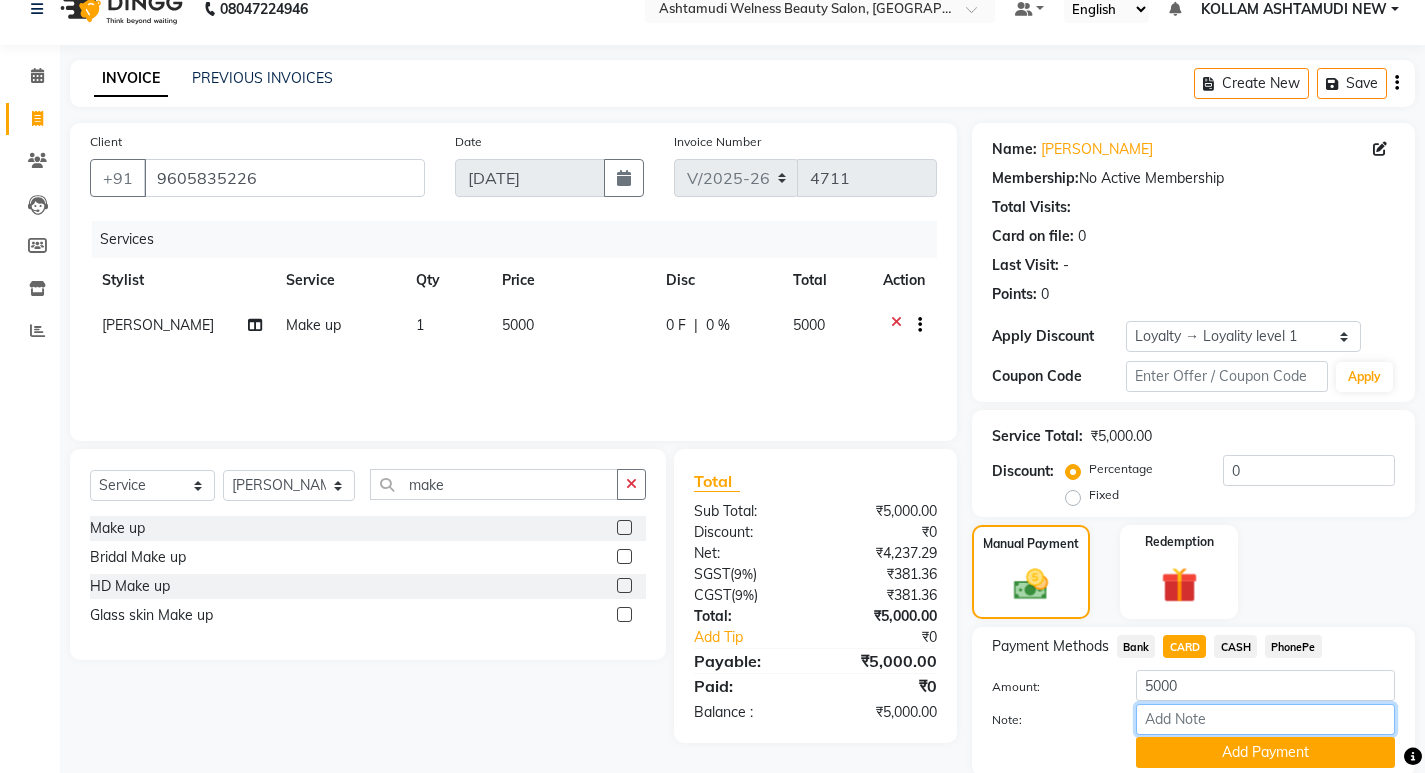 click on "Note:" at bounding box center [1265, 719] 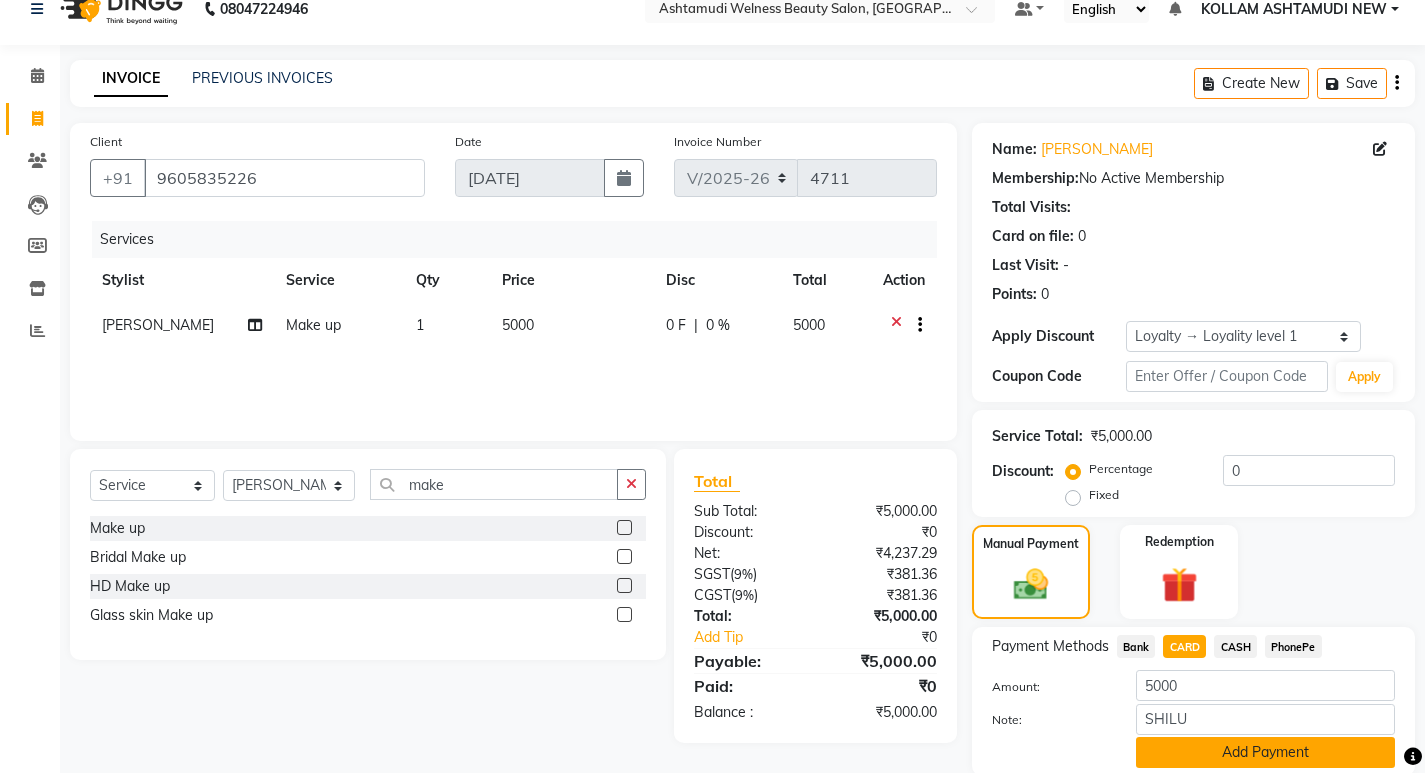 click on "Add Payment" 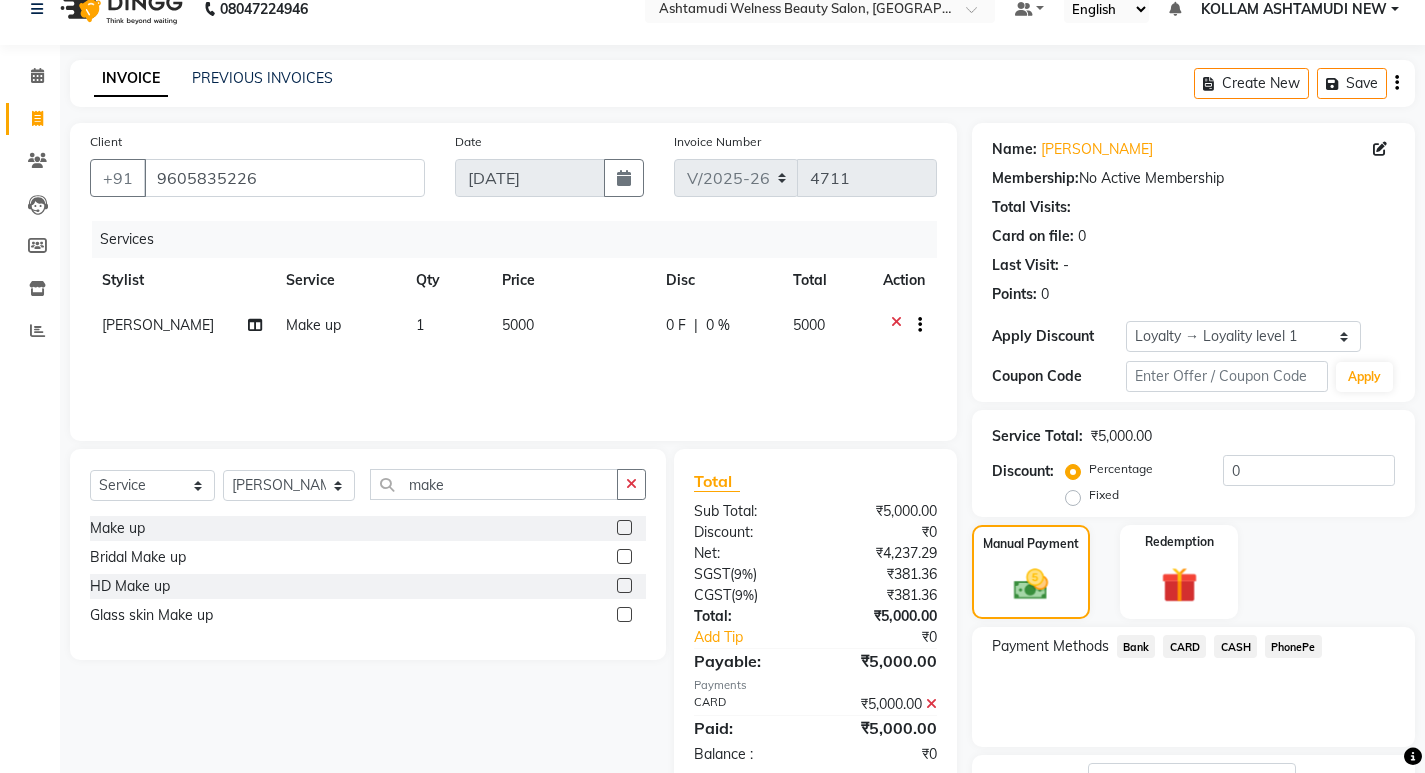 scroll, scrollTop: 189, scrollLeft: 0, axis: vertical 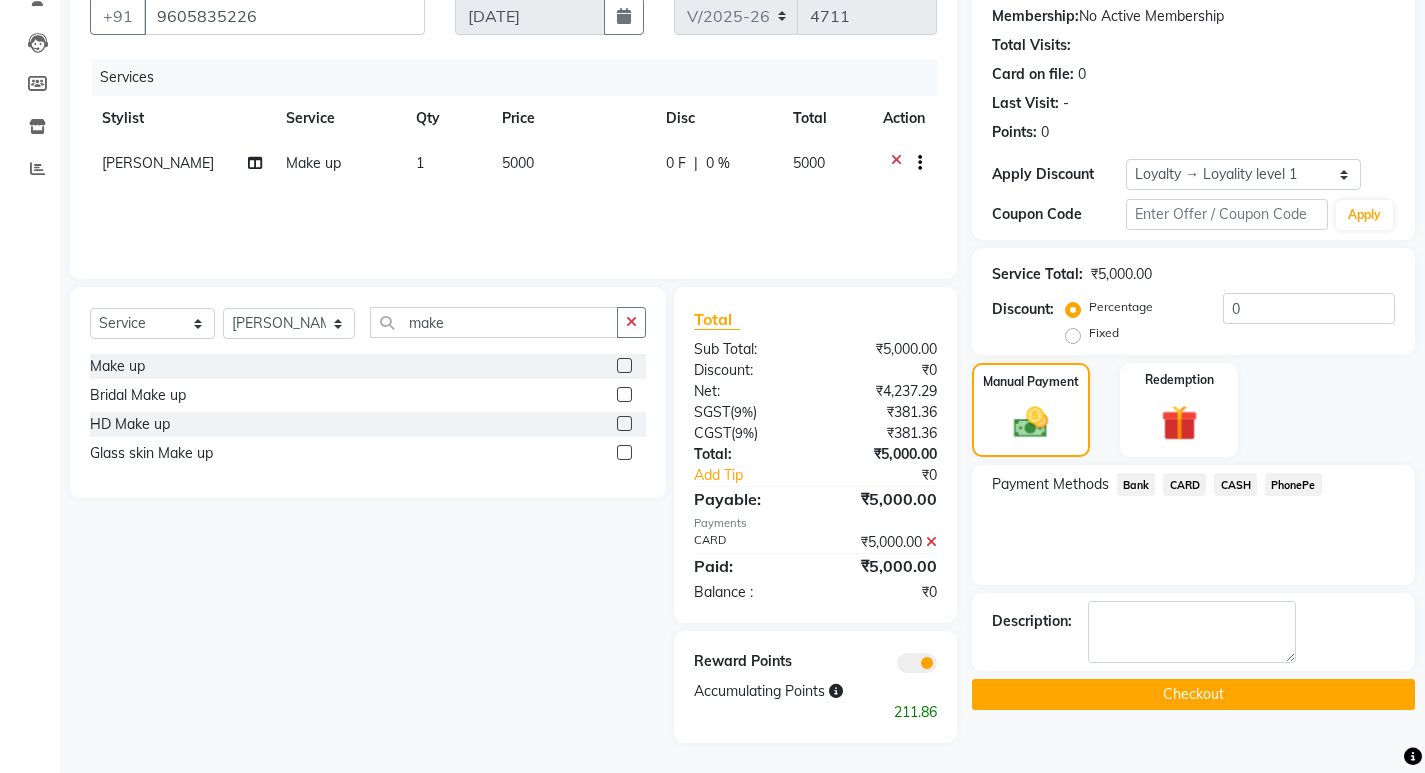 click on "Checkout" 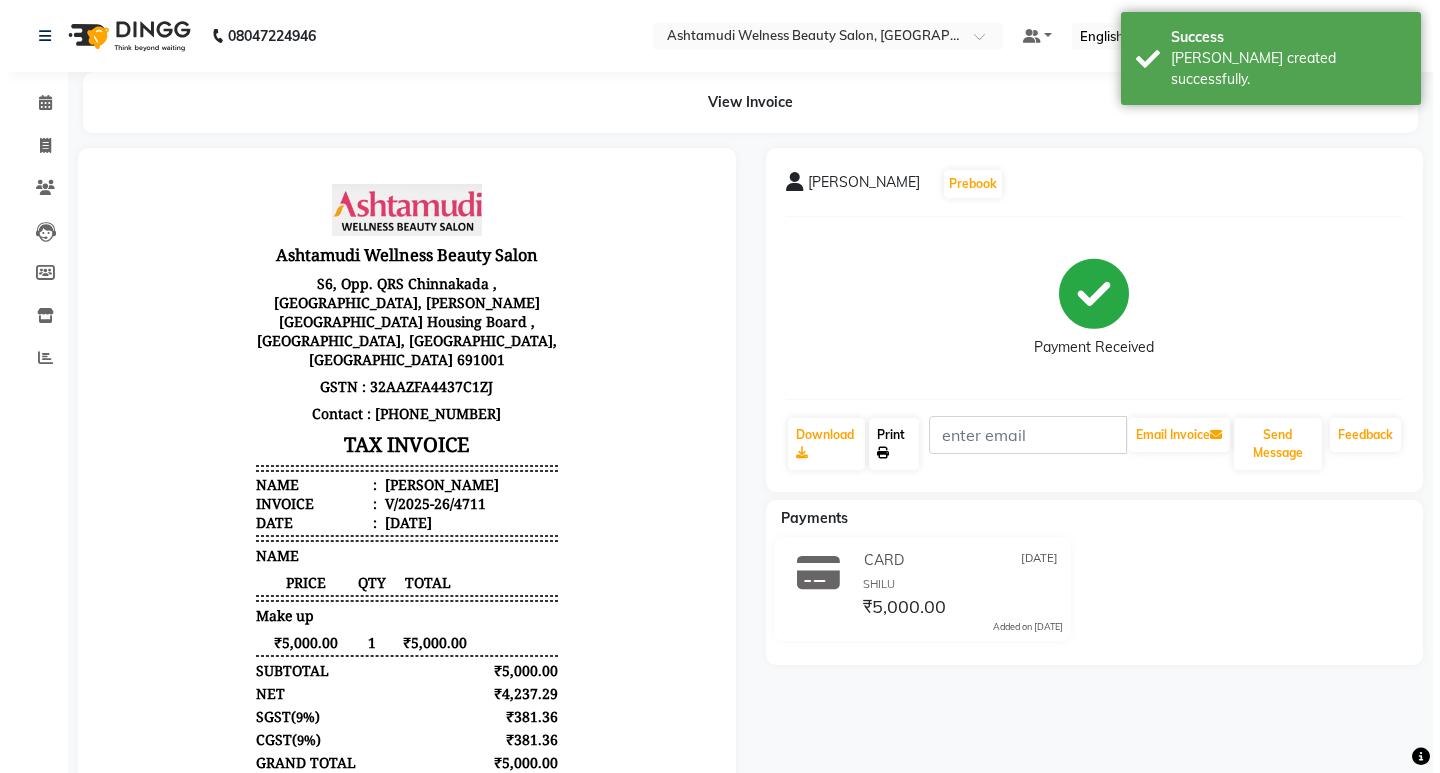 scroll, scrollTop: 0, scrollLeft: 0, axis: both 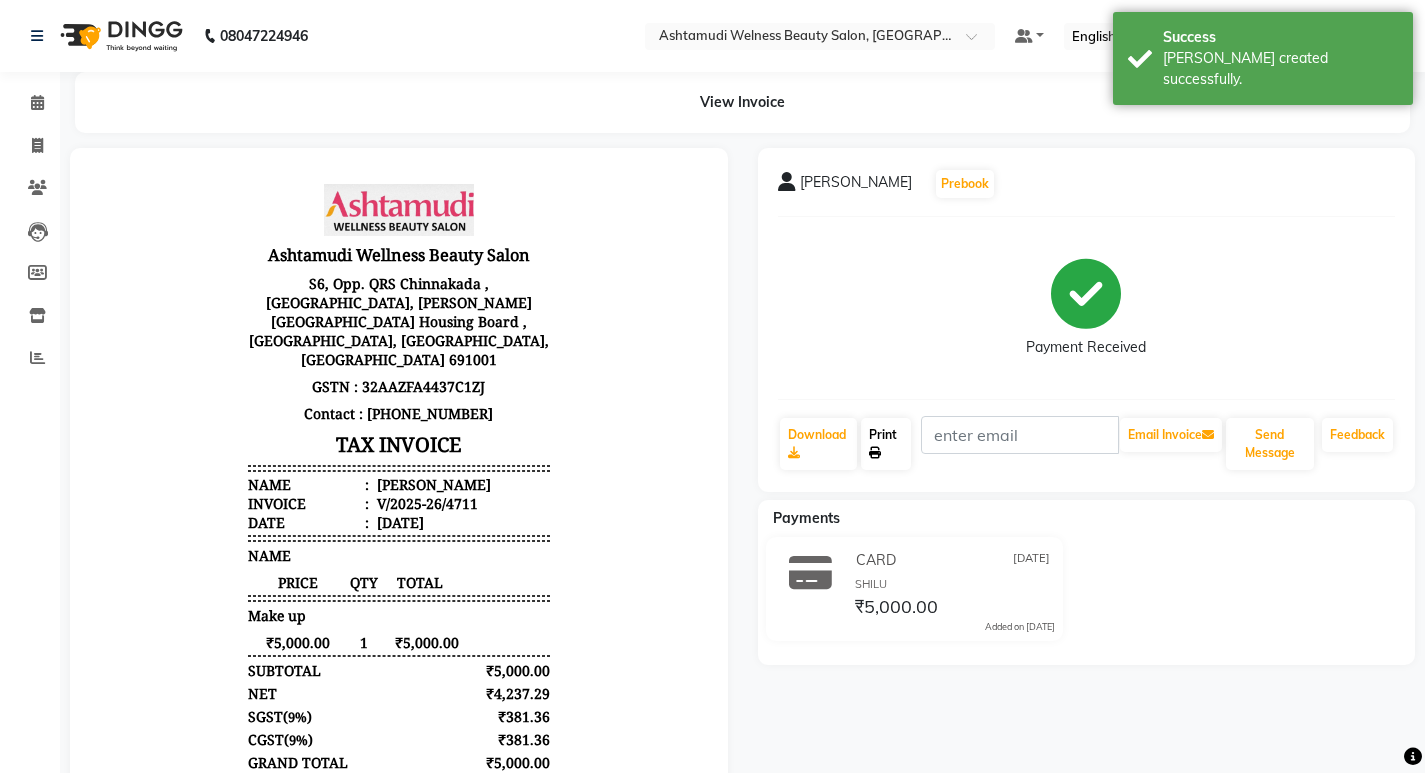 click on "Print" 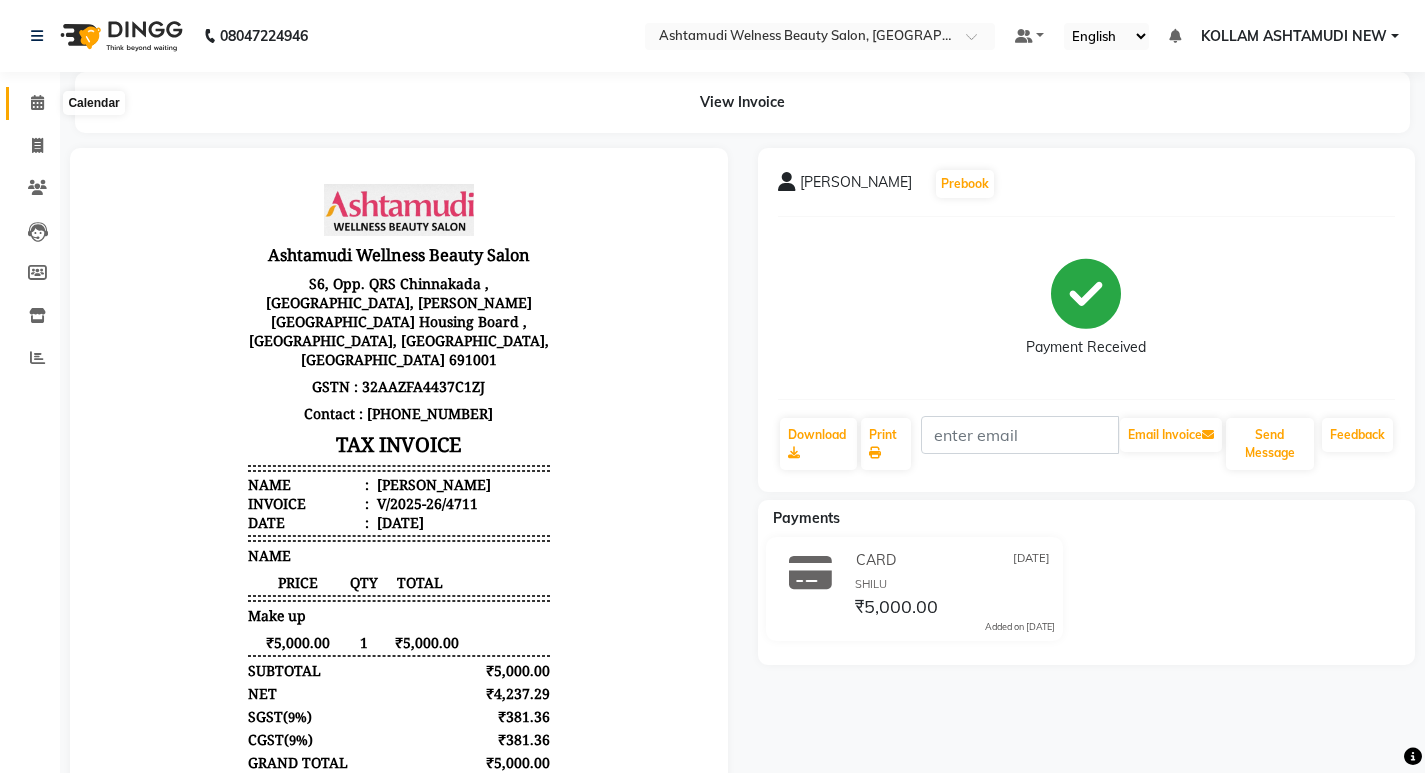 click 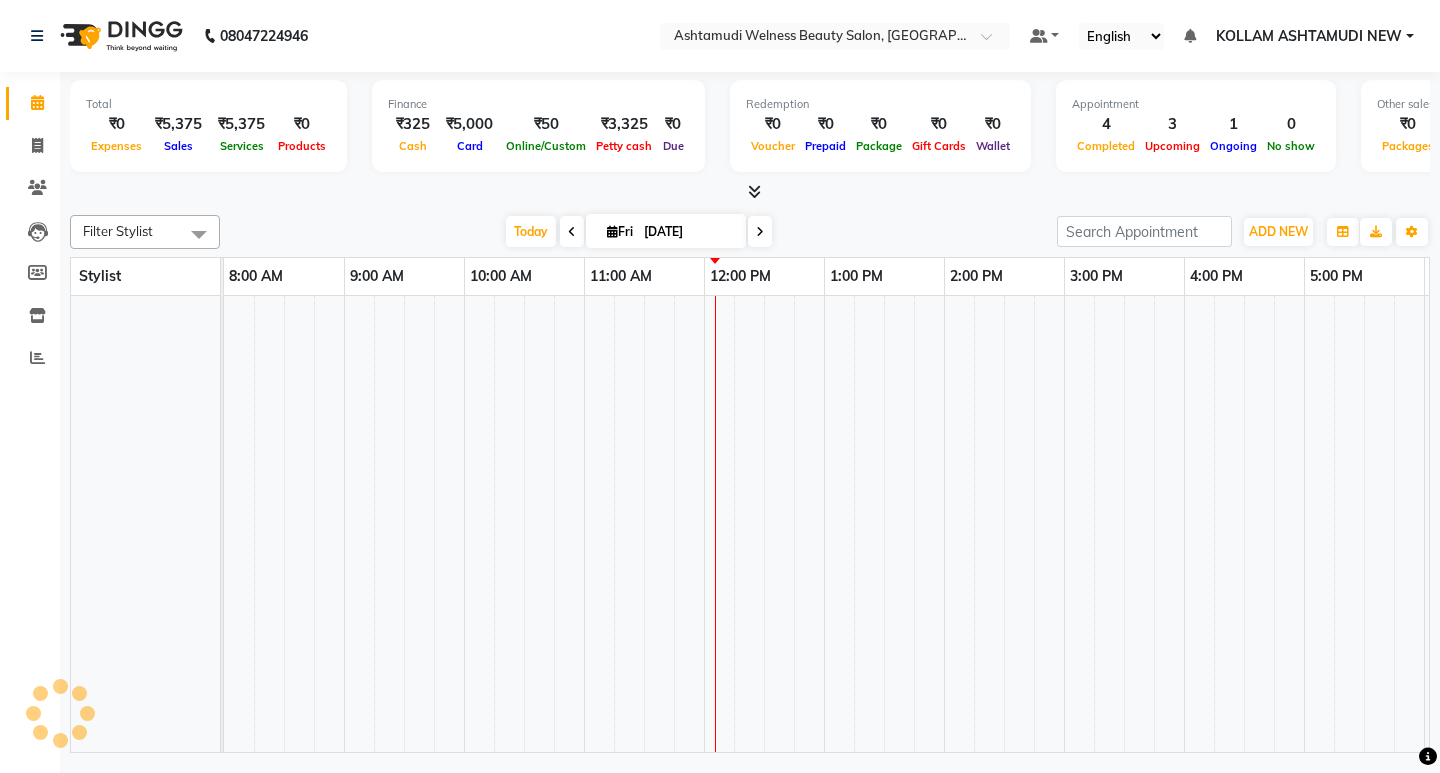 scroll, scrollTop: 0, scrollLeft: 0, axis: both 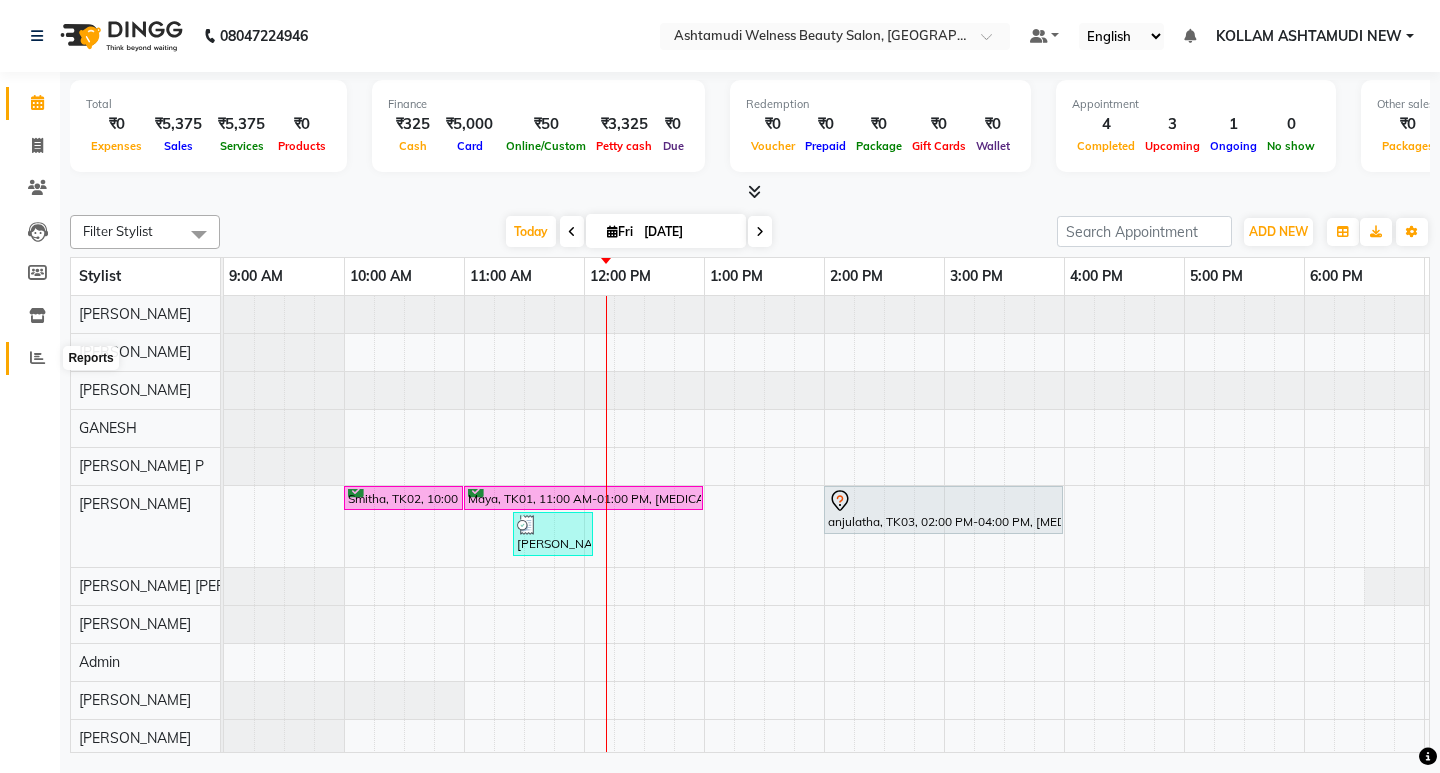 click 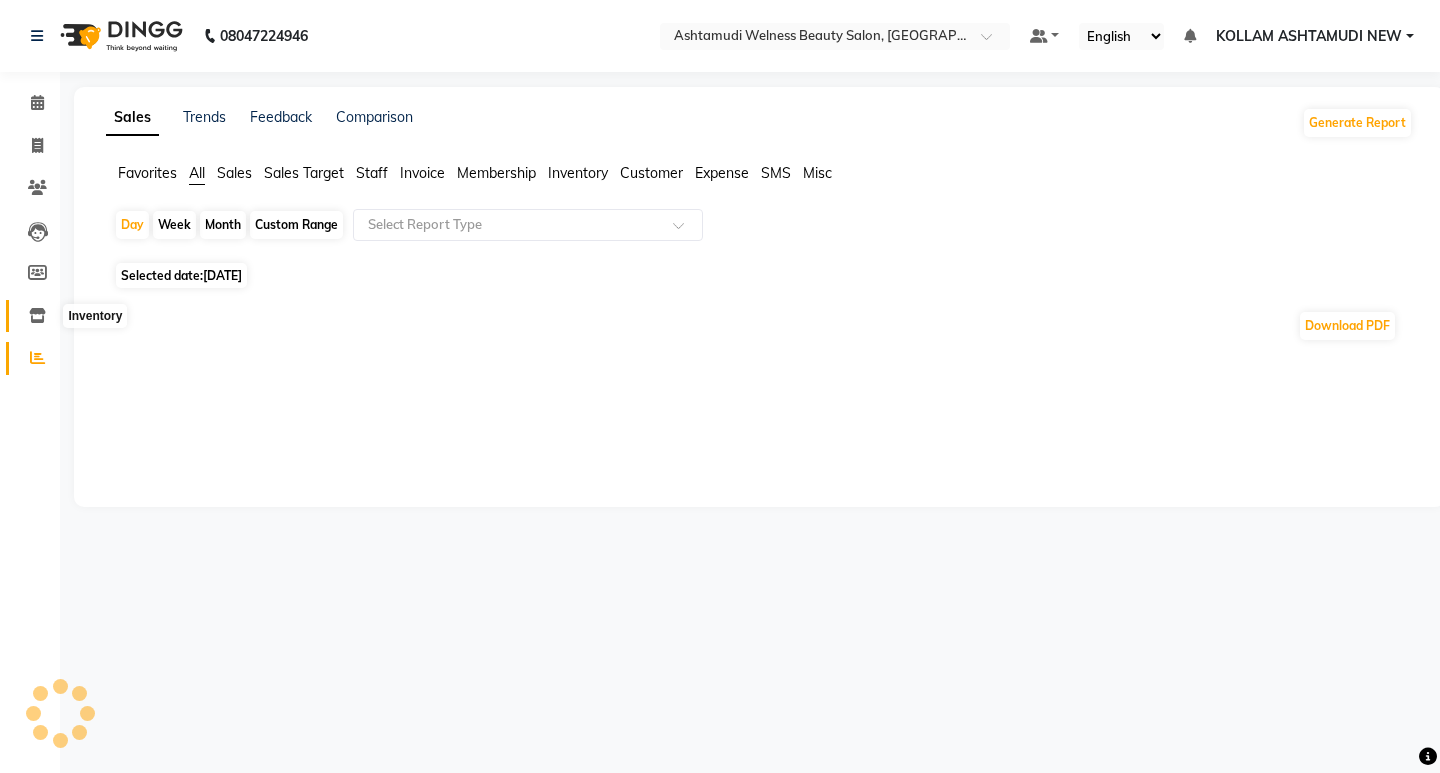 click 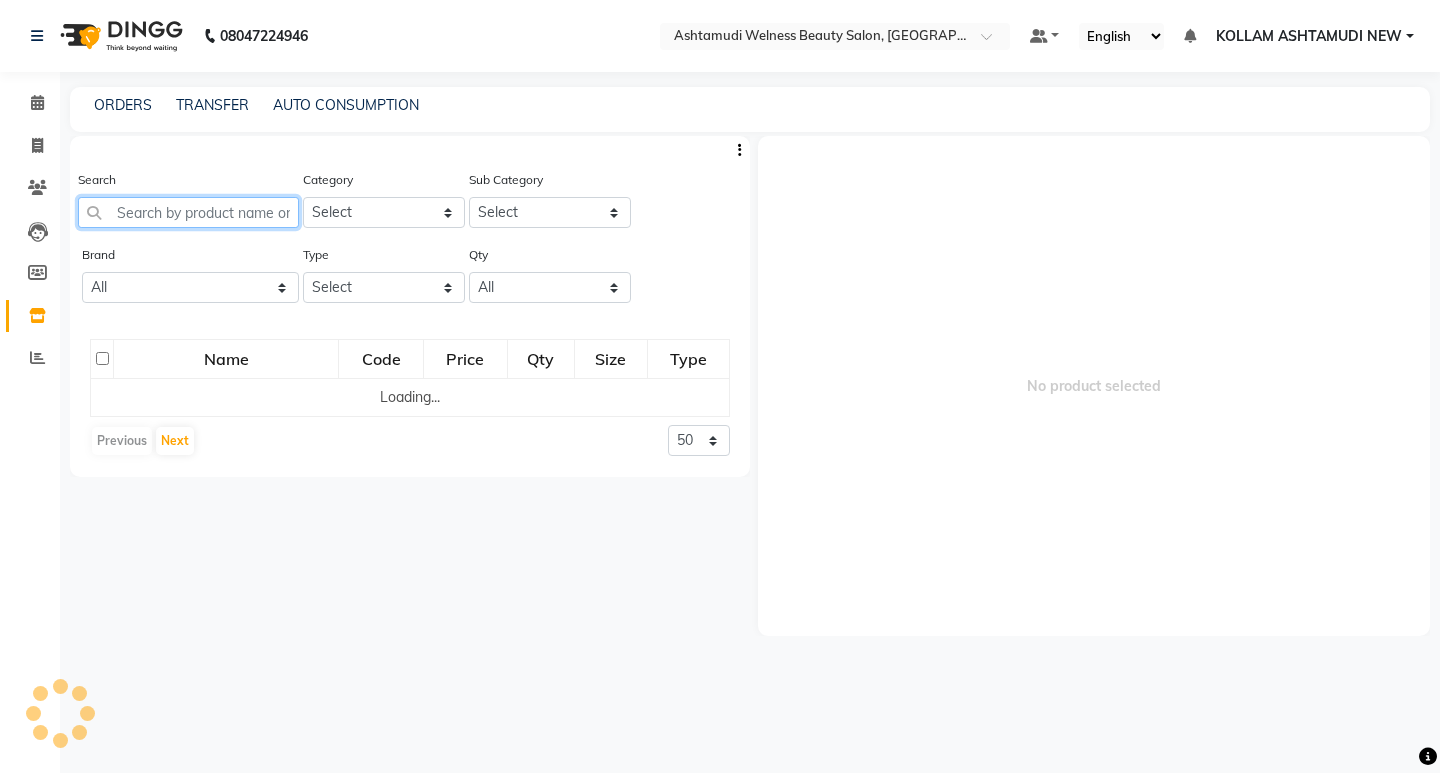 click 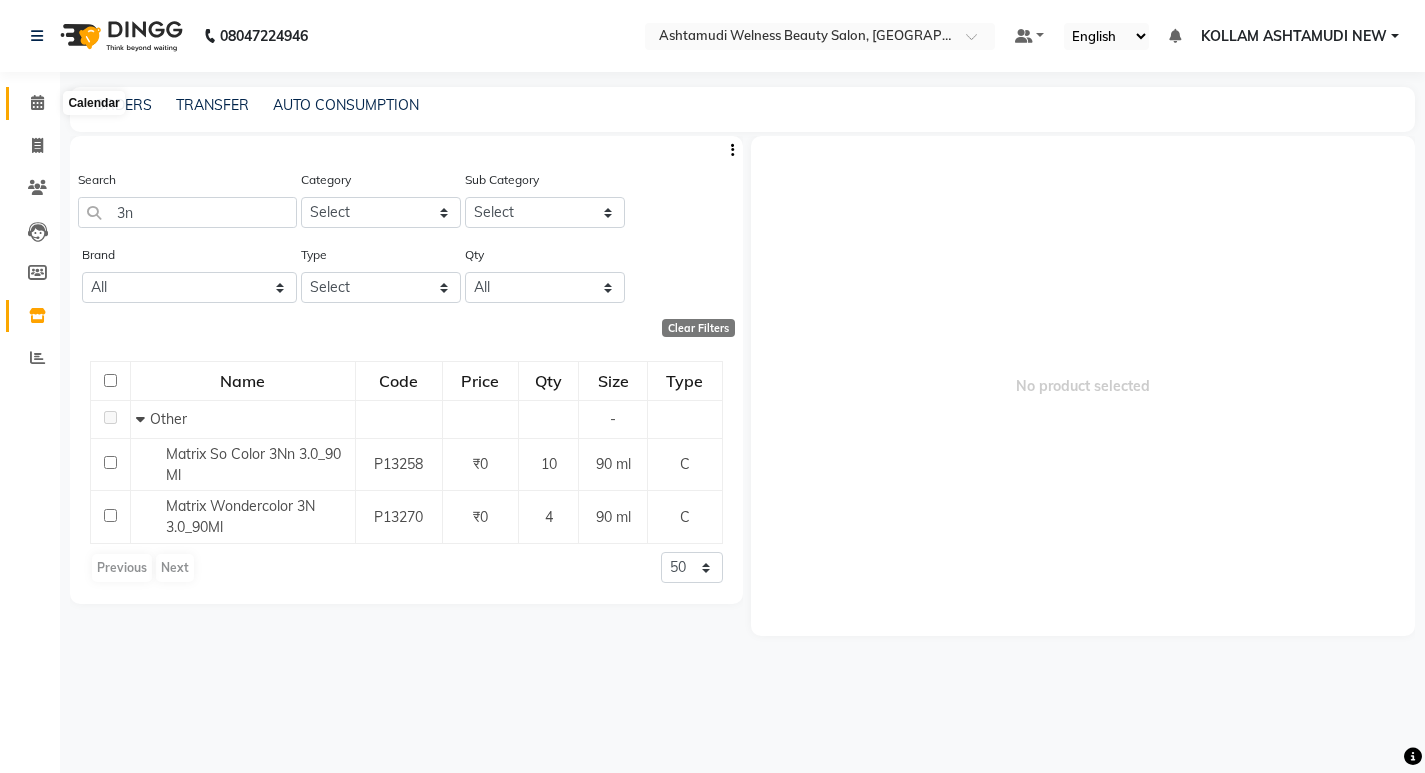 click 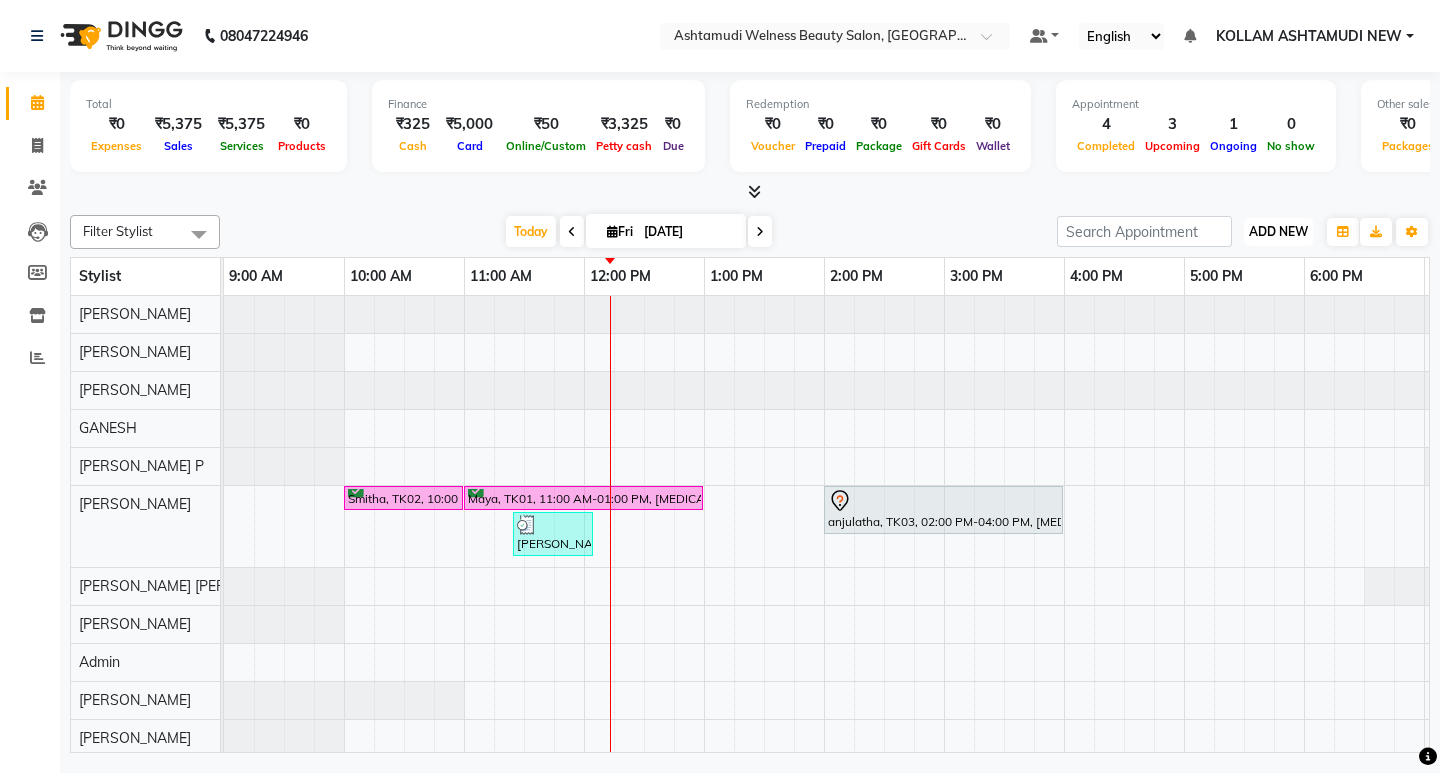 click on "ADD NEW Toggle Dropdown" at bounding box center [1278, 232] 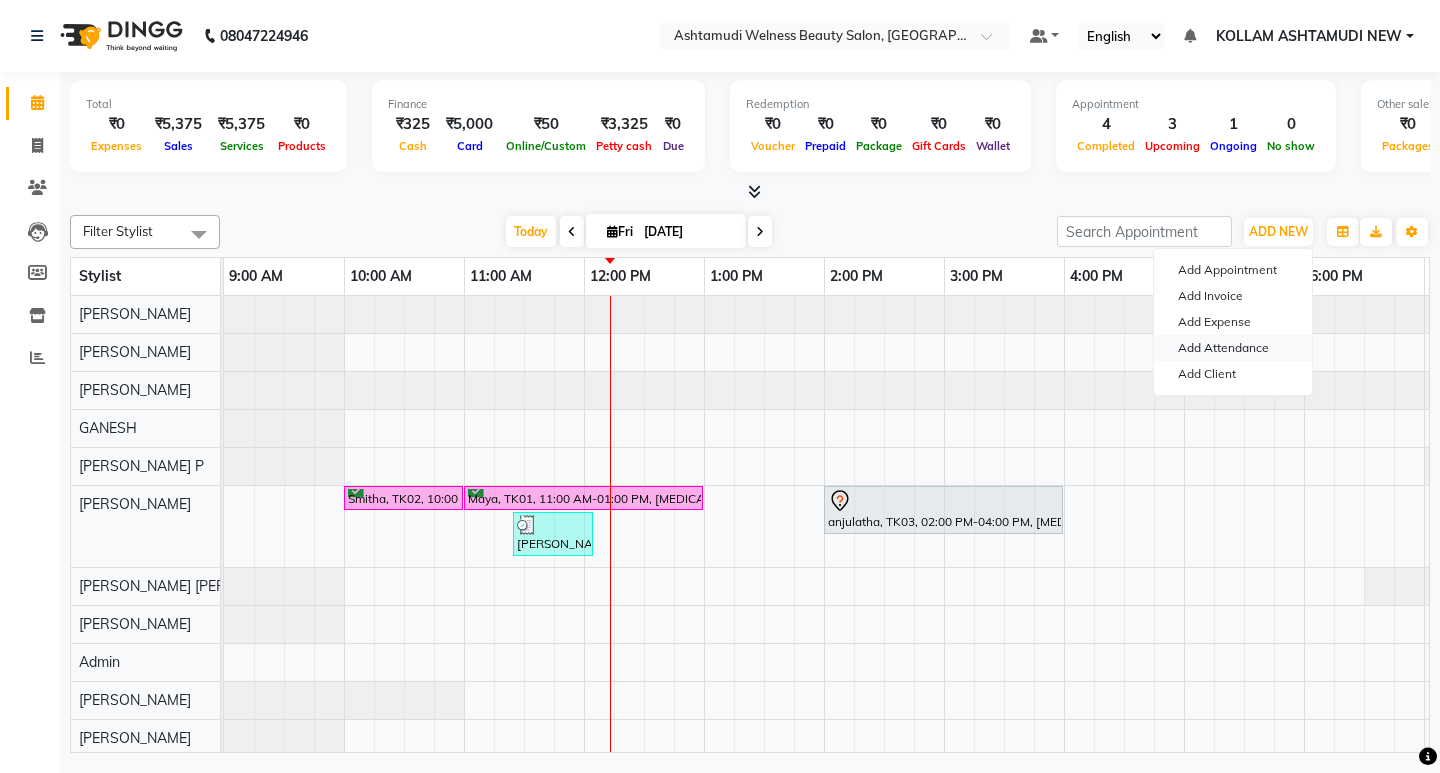 click on "Add Attendance" at bounding box center [1233, 348] 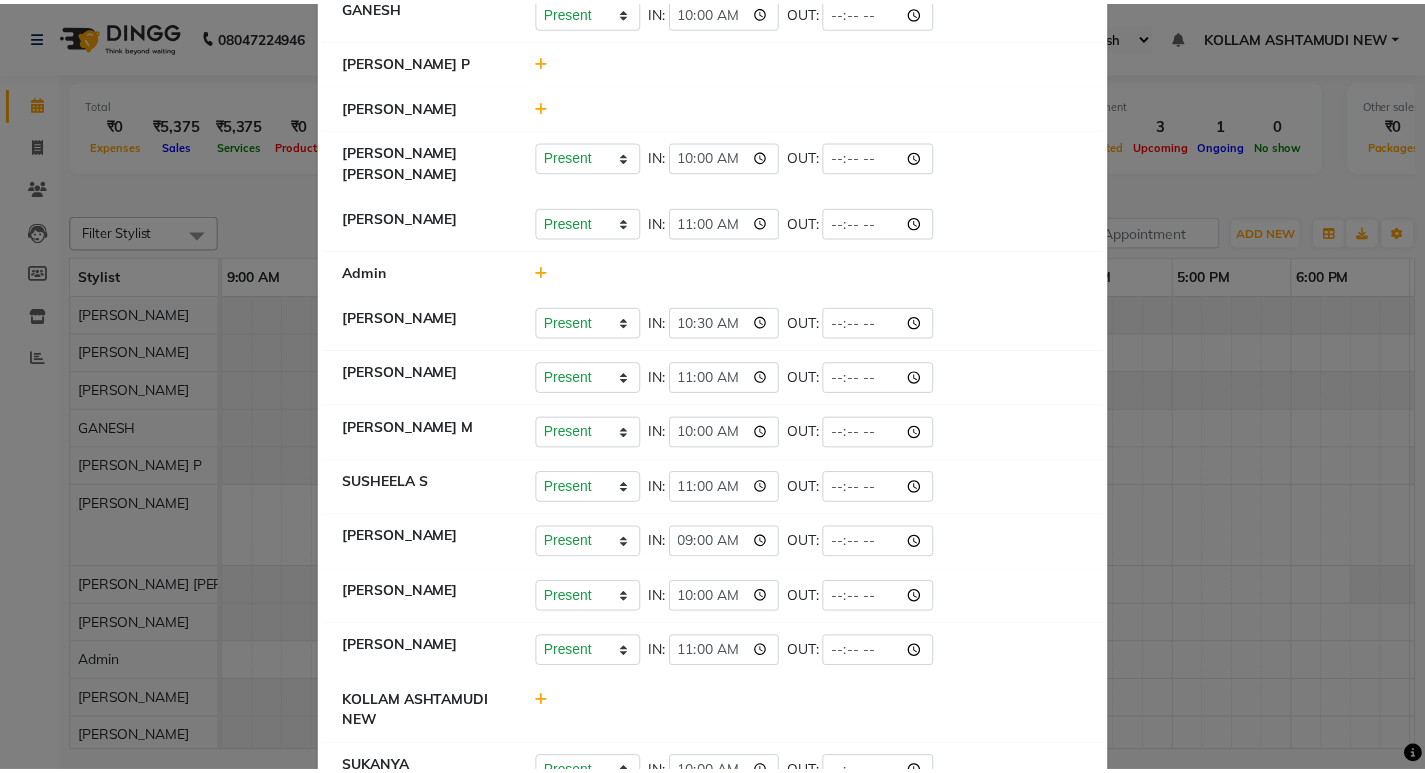 scroll, scrollTop: 0, scrollLeft: 0, axis: both 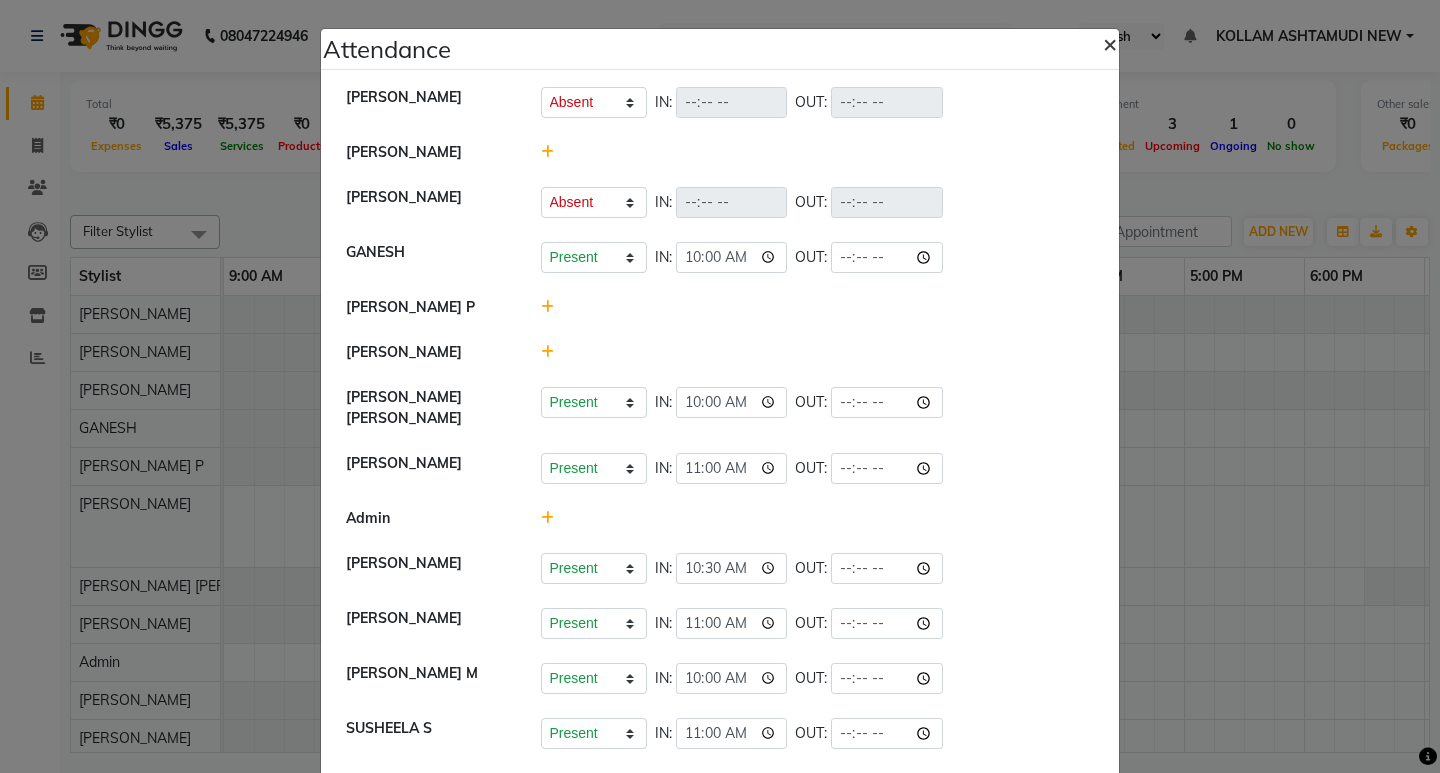 click on "×" 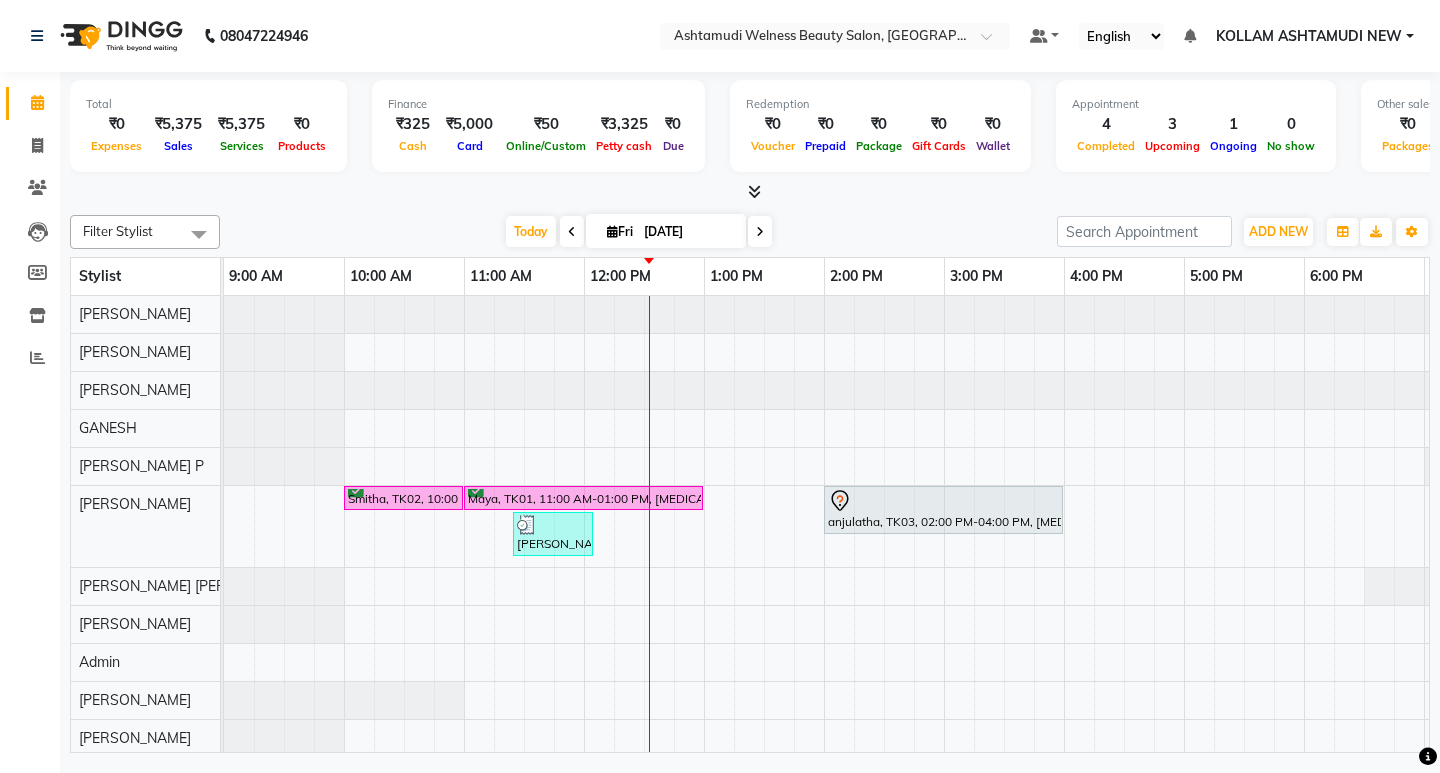 click on "Smitha, TK02, 10:00 AM-11:00 AM, Aroma Pedicure     Maya, TK01, 11:00 AM-01:00 PM, [MEDICAL_DATA] OFFER - ELBOW LENGTH             anjulatha, TK03, 02:00 PM-04:00 PM, [MEDICAL_DATA] OFFER - ELBOW LENGTH     [PERSON_NAME], TK08, 11:25 AM-12:05 PM, Make up     jiju, TK05, 10:55 AM-11:10 AM, Full Face Threading     niji, TK07, 11:35 AM-11:50 AM, Eyebrows Threading    [PERSON_NAME], TK06, 11:15 AM-01:15 PM, NANOPLASTIA OFFER - ELBOW LENGTH     anjali, TK04, 10:35 AM-10:50 AM, Eyebrows Threading" at bounding box center [944, 838] 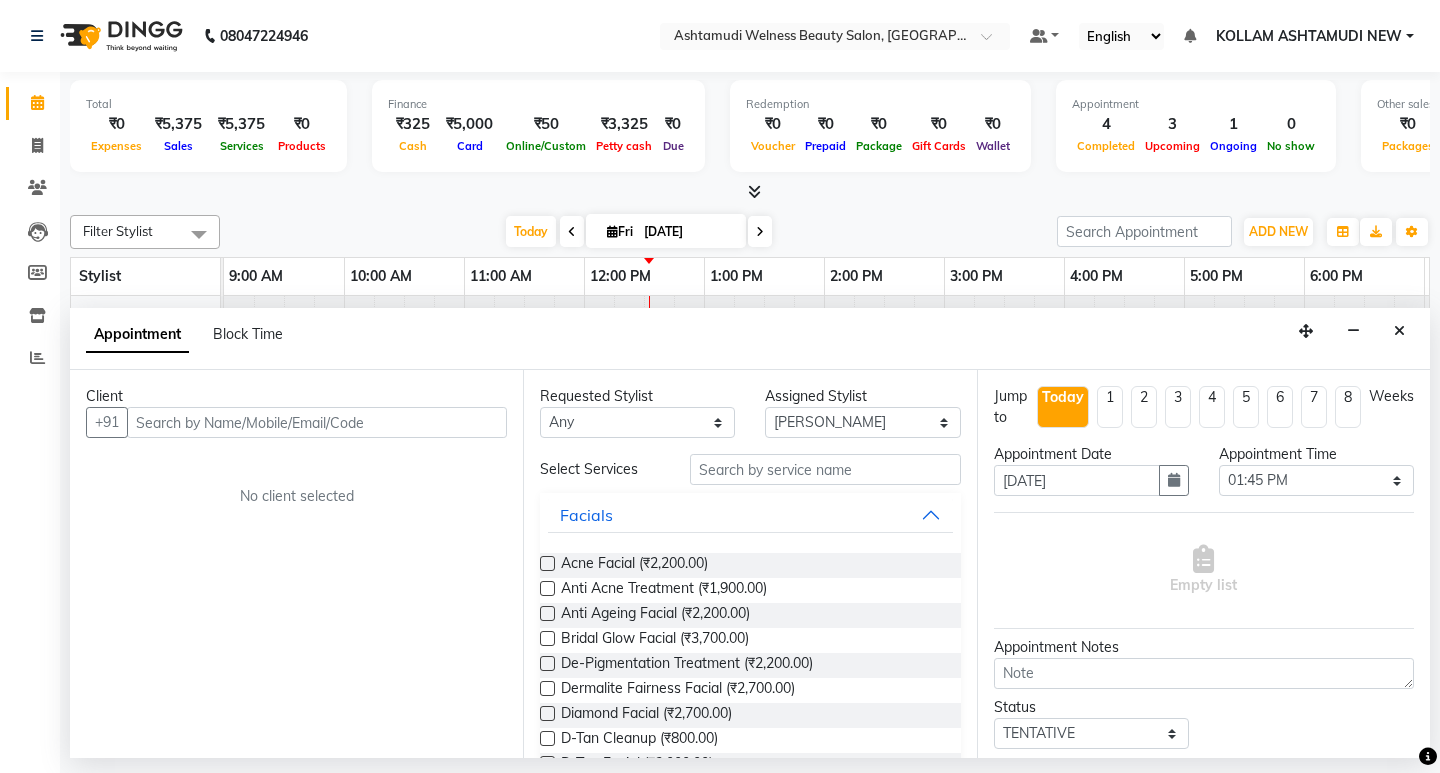 click on "Bridal Glow Facial (₹3,700.00)" at bounding box center [750, 640] 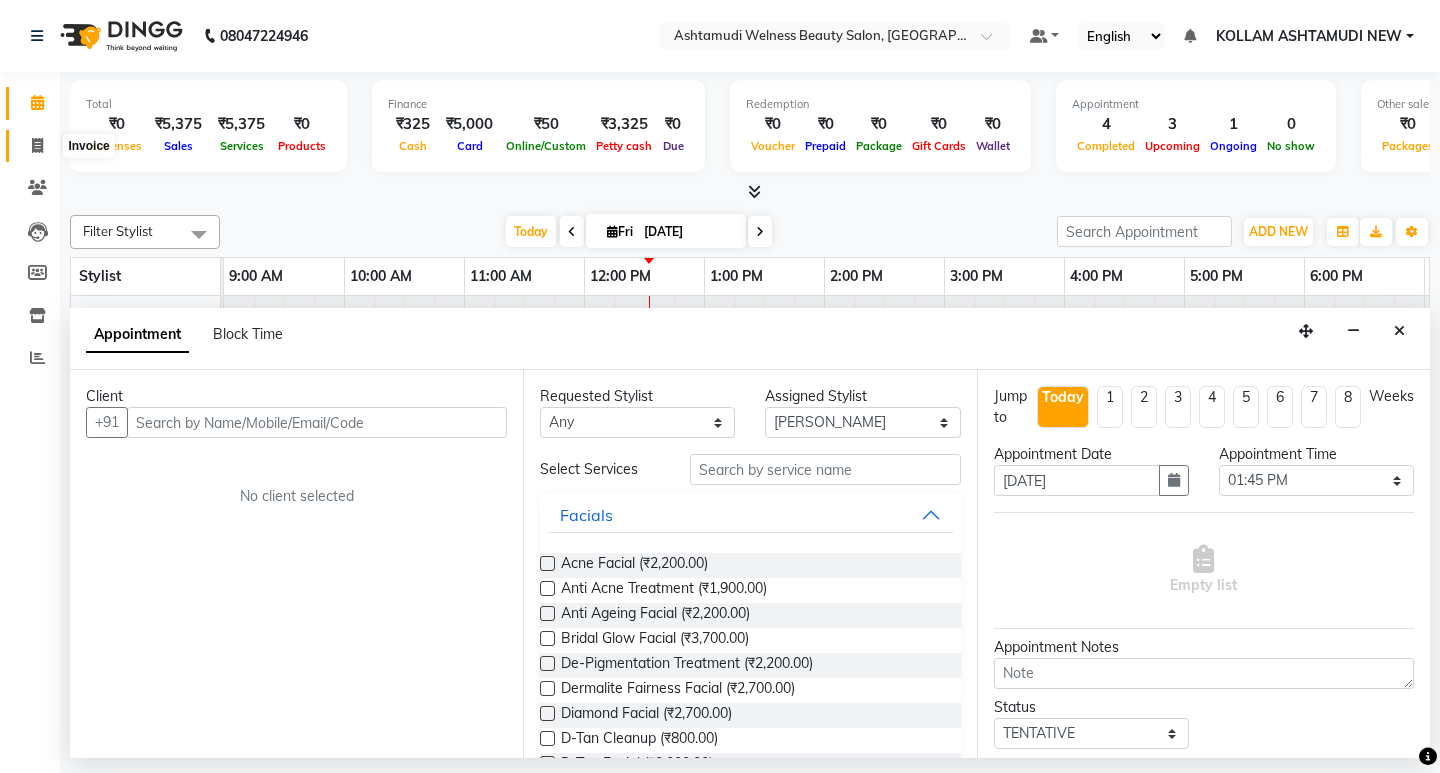 click 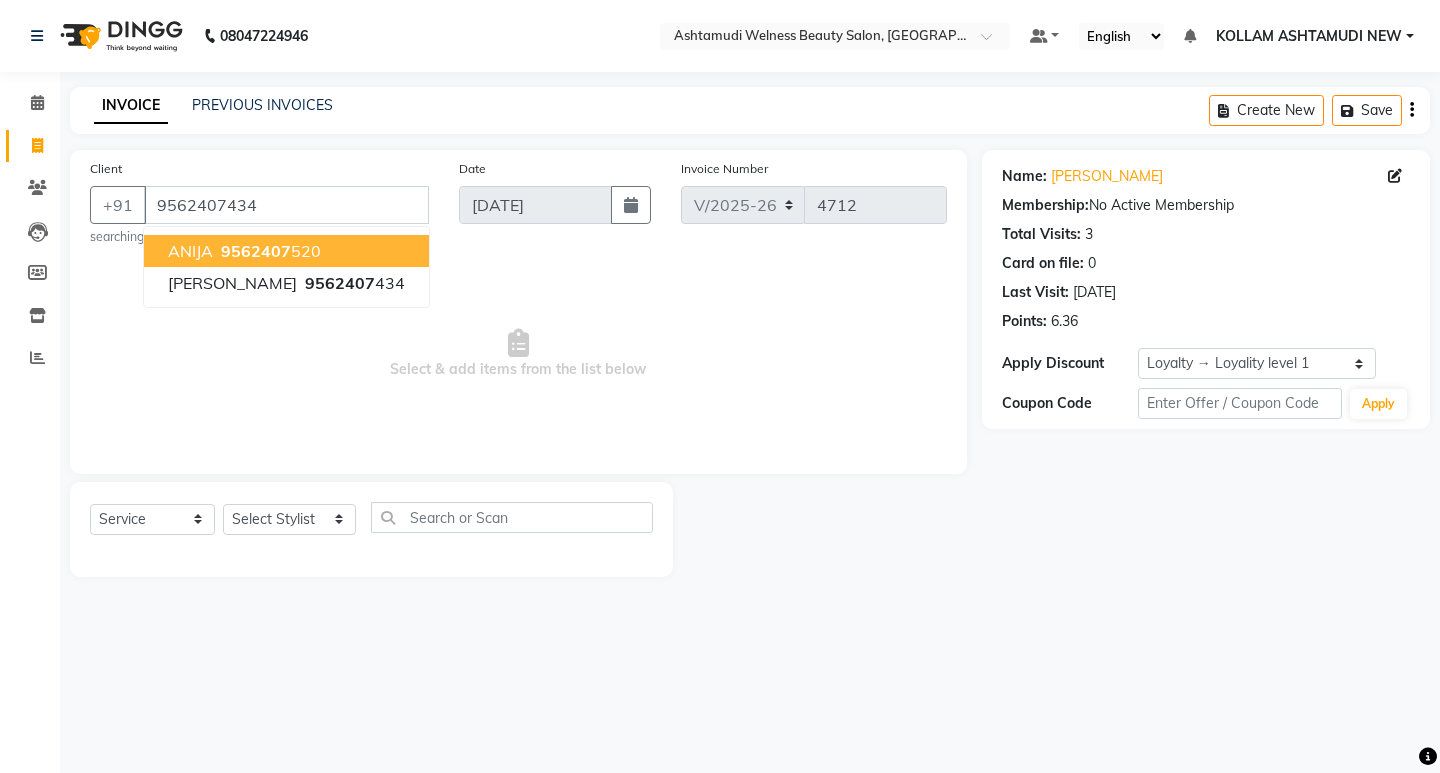 click on "Select & add items from the list below" at bounding box center (518, 354) 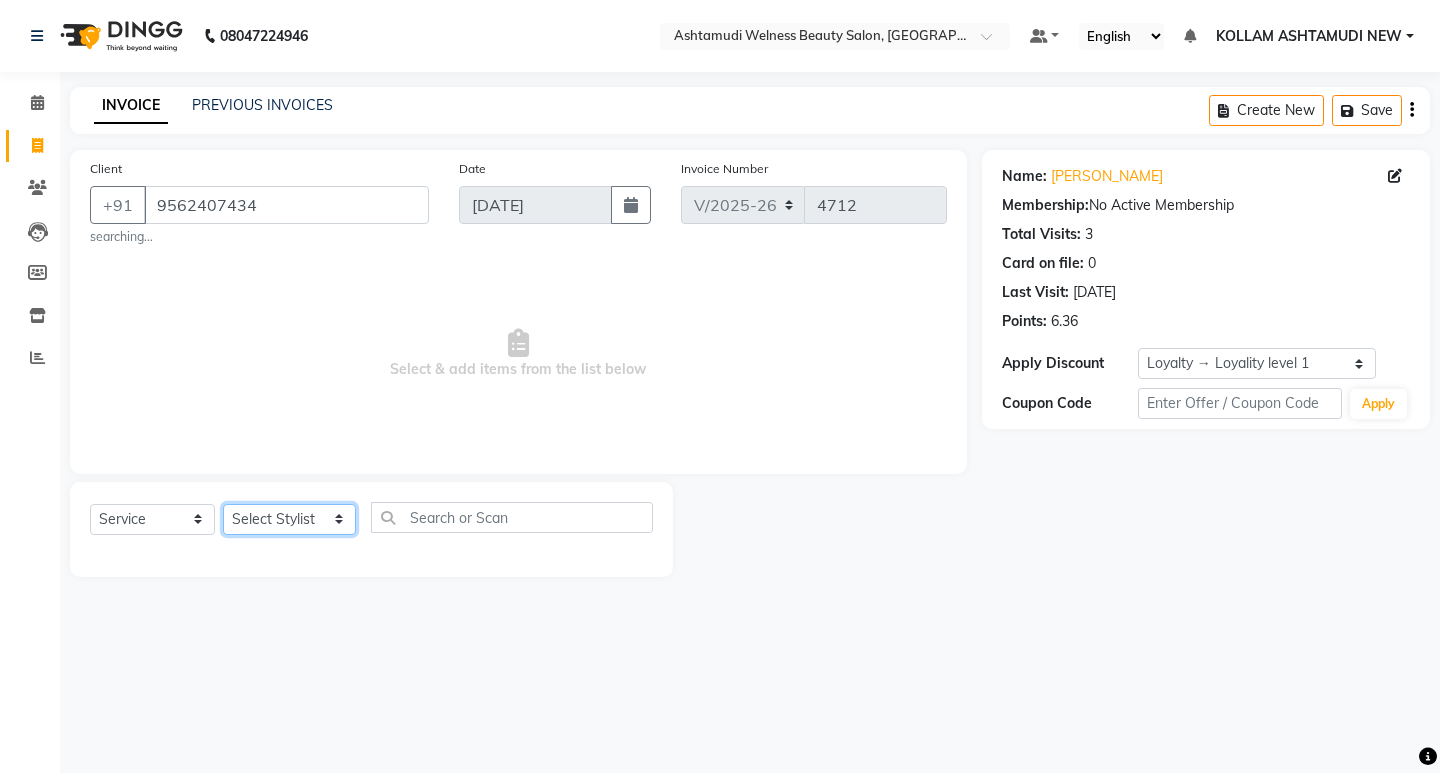 drag, startPoint x: 249, startPoint y: 518, endPoint x: 255, endPoint y: 504, distance: 15.231546 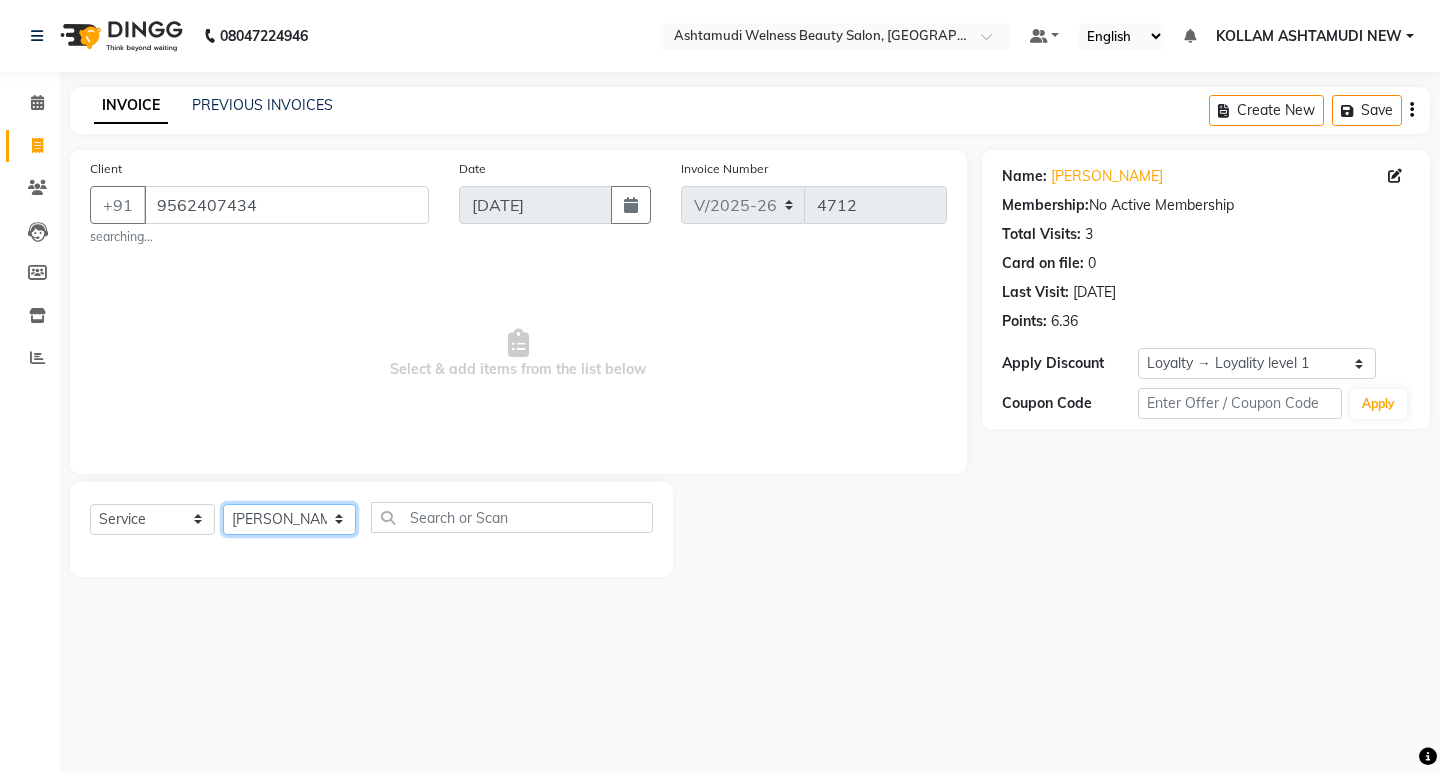 click on "Select Stylist [PERSON_NAME] Admin [PERSON_NAME]  [PERSON_NAME] [PERSON_NAME] [PERSON_NAME]  M [PERSON_NAME]  [PERSON_NAME]  P [PERSON_NAME] ASHTAMUDI KOLLAM ASHTAMUDI NEW  [PERSON_NAME] [PERSON_NAME] [PERSON_NAME]  [PERSON_NAME] [PERSON_NAME] [PERSON_NAME] [PERSON_NAME] [PERSON_NAME] M [PERSON_NAME] SARIGA [PERSON_NAME] [PERSON_NAME] [PERSON_NAME] [PERSON_NAME] [PERSON_NAME] S" 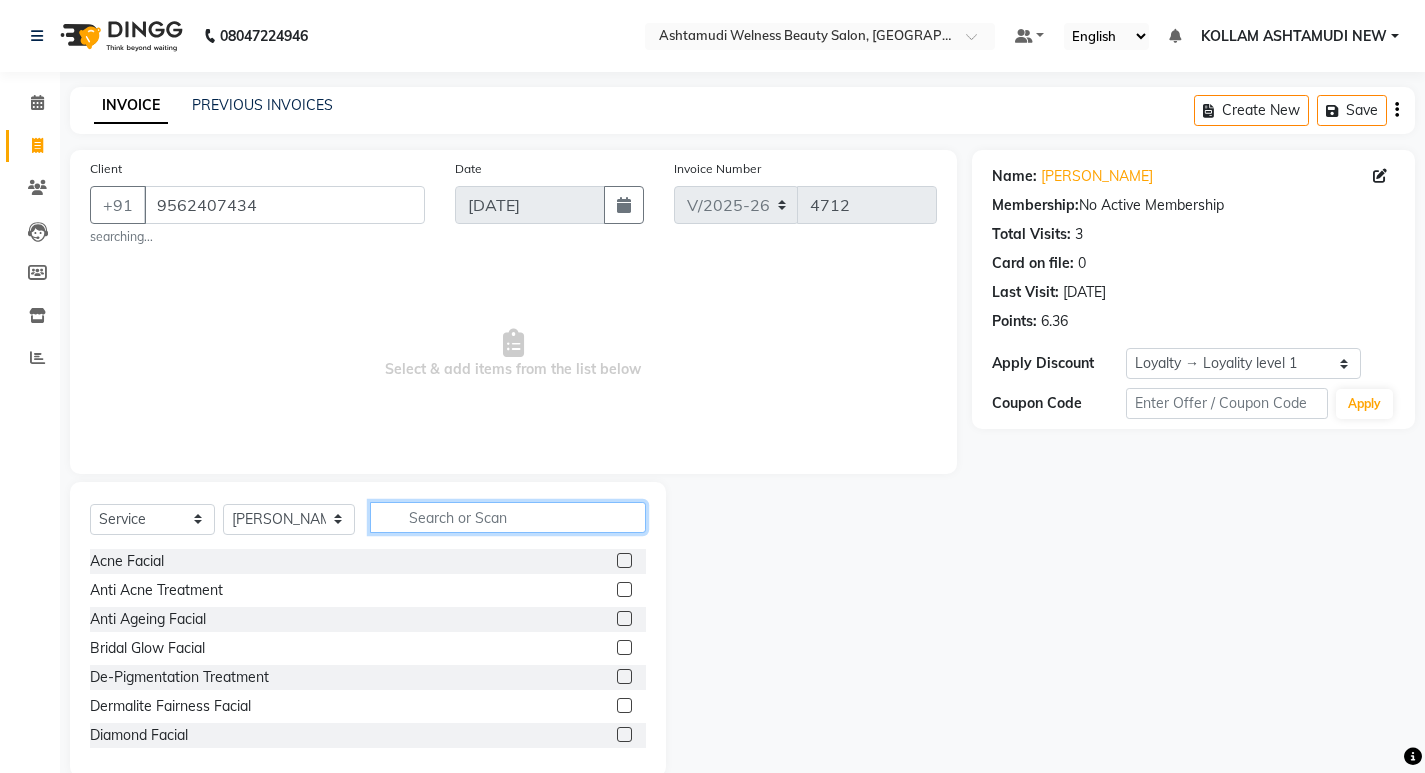 click 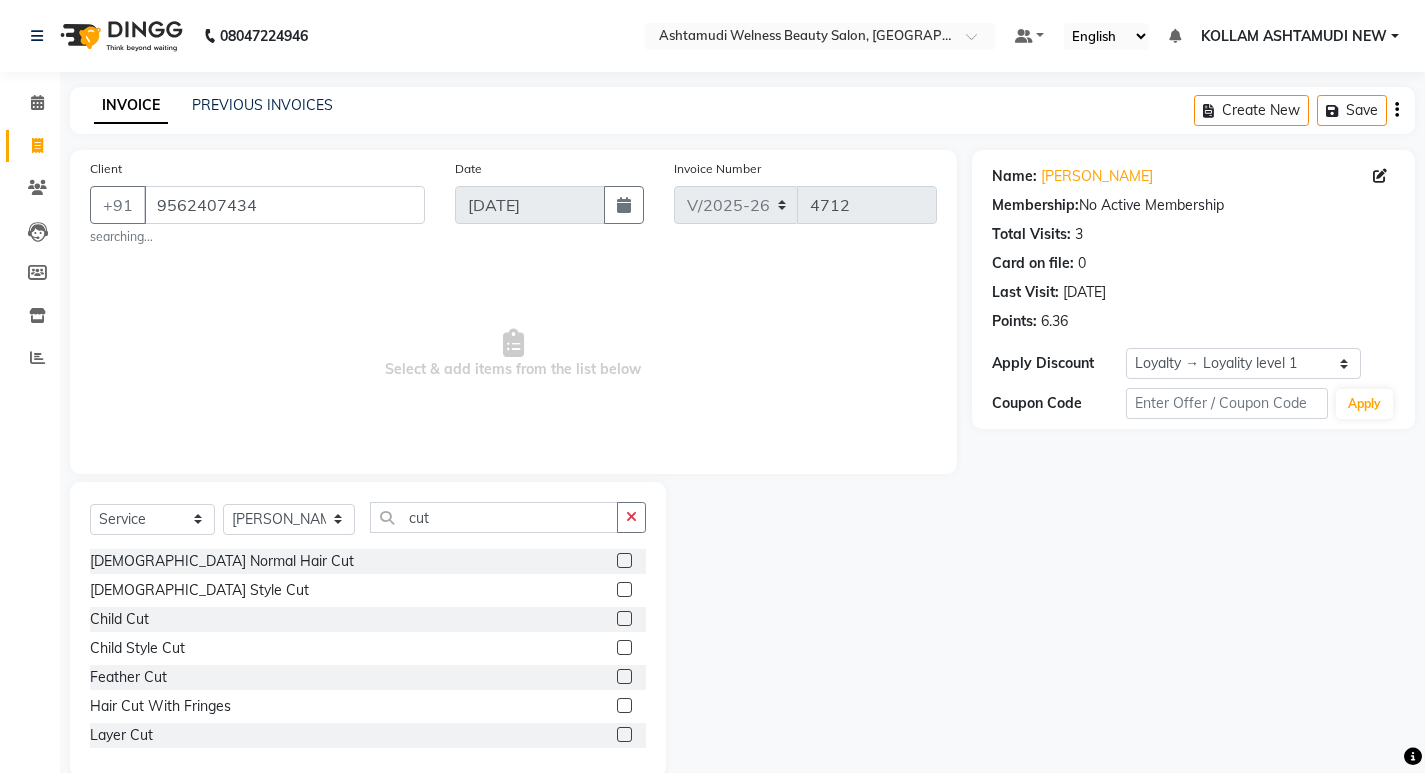 click 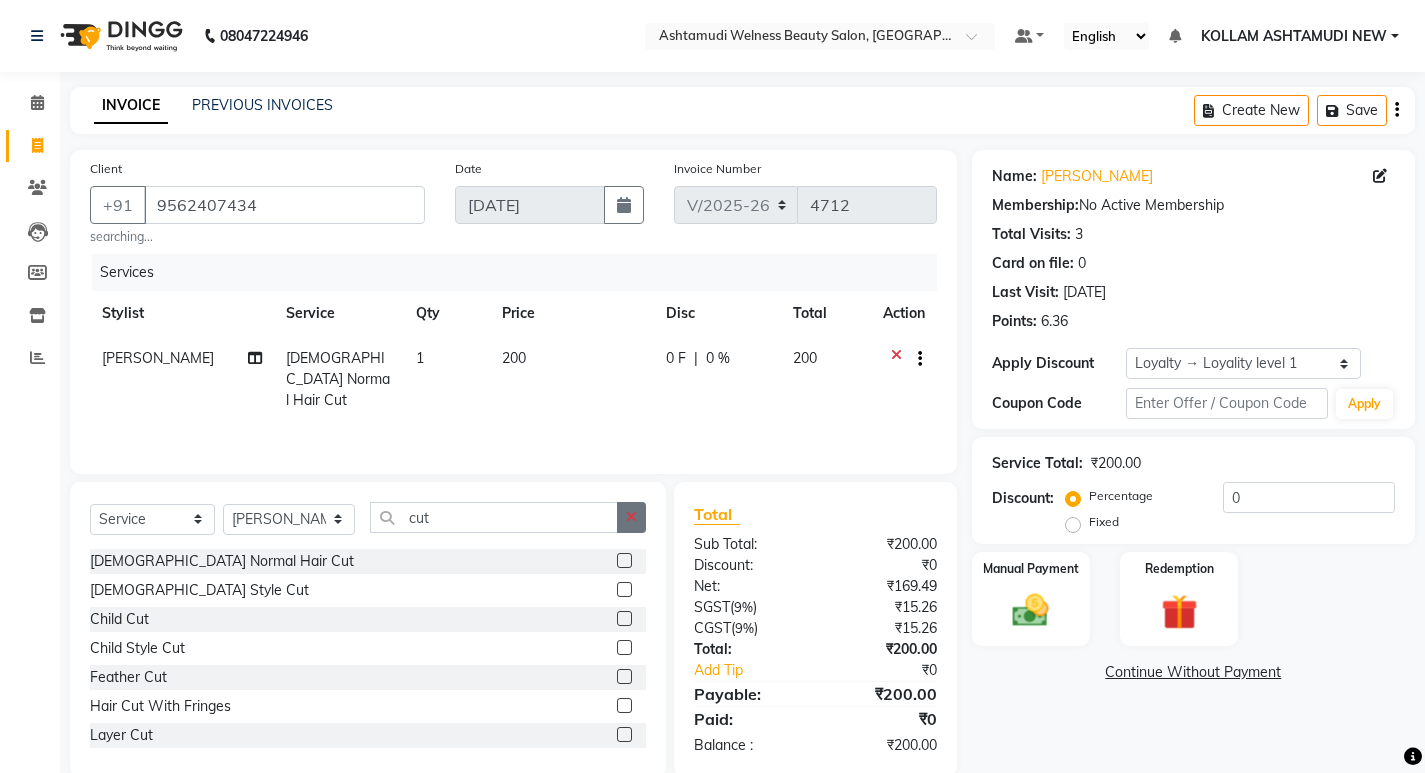 click 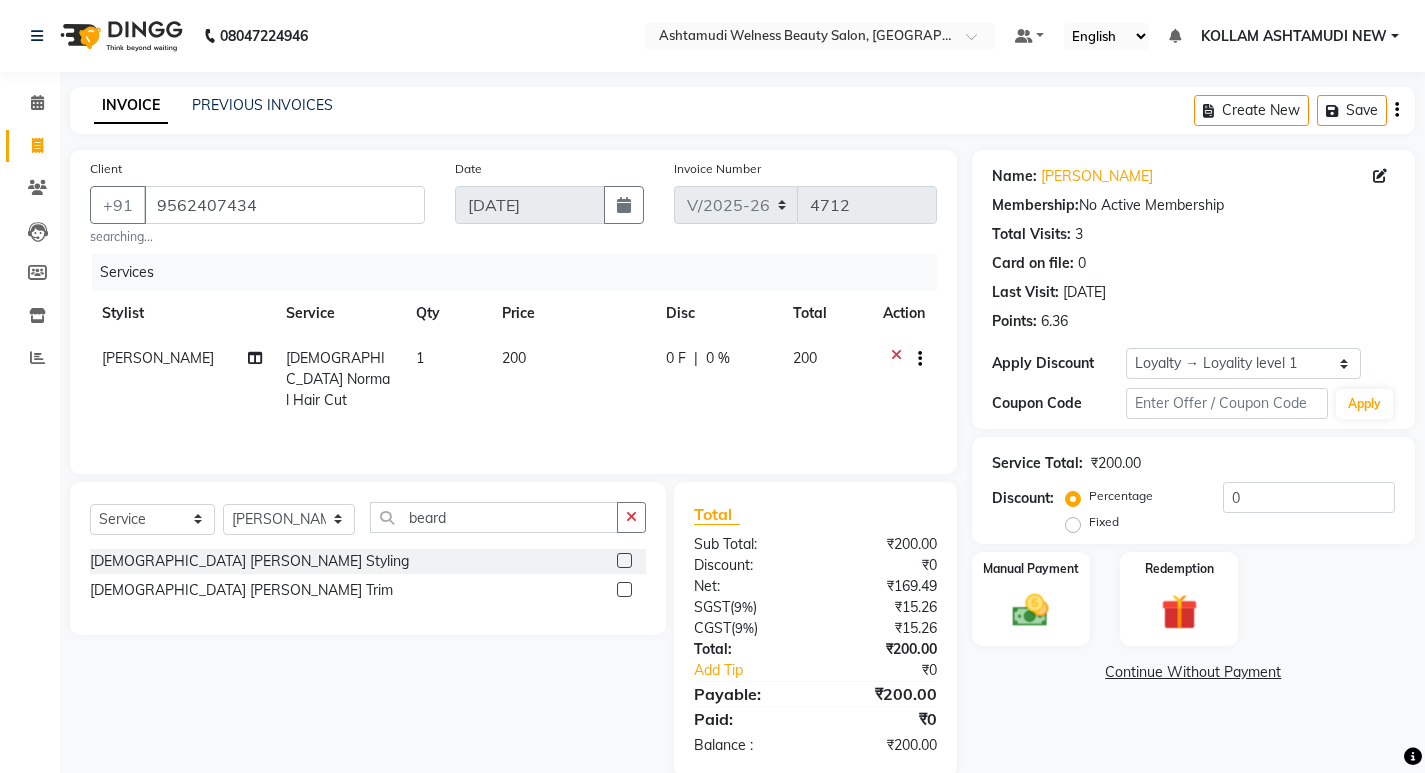 click 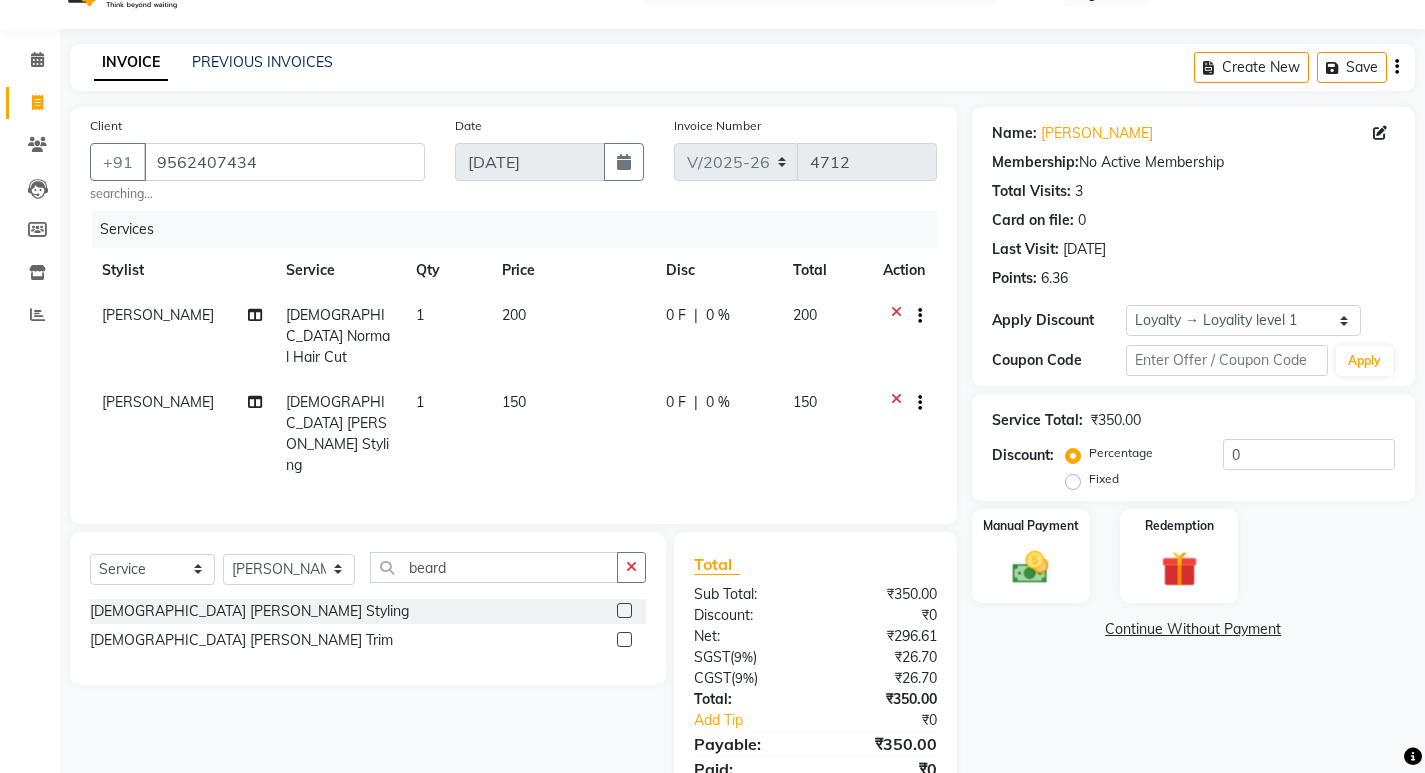 scroll, scrollTop: 78, scrollLeft: 0, axis: vertical 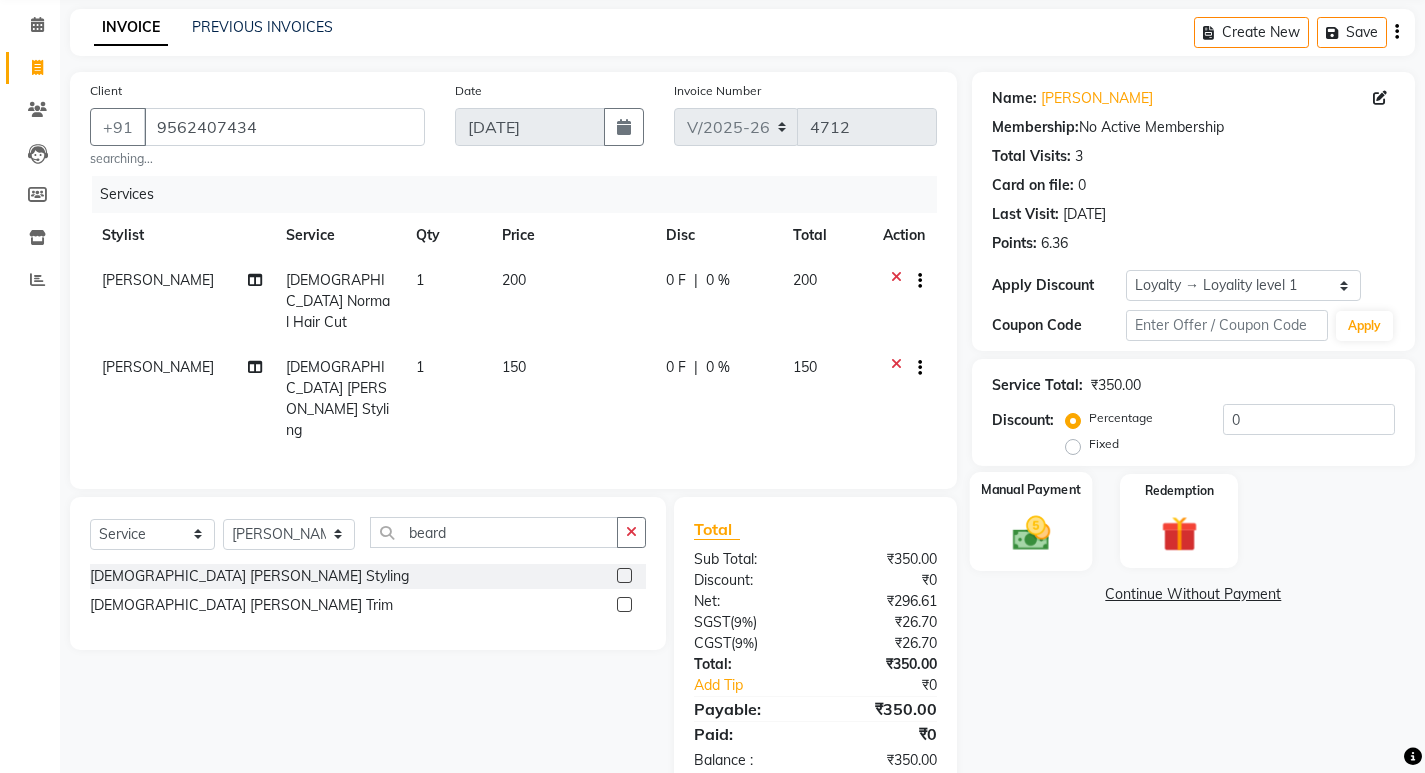 click 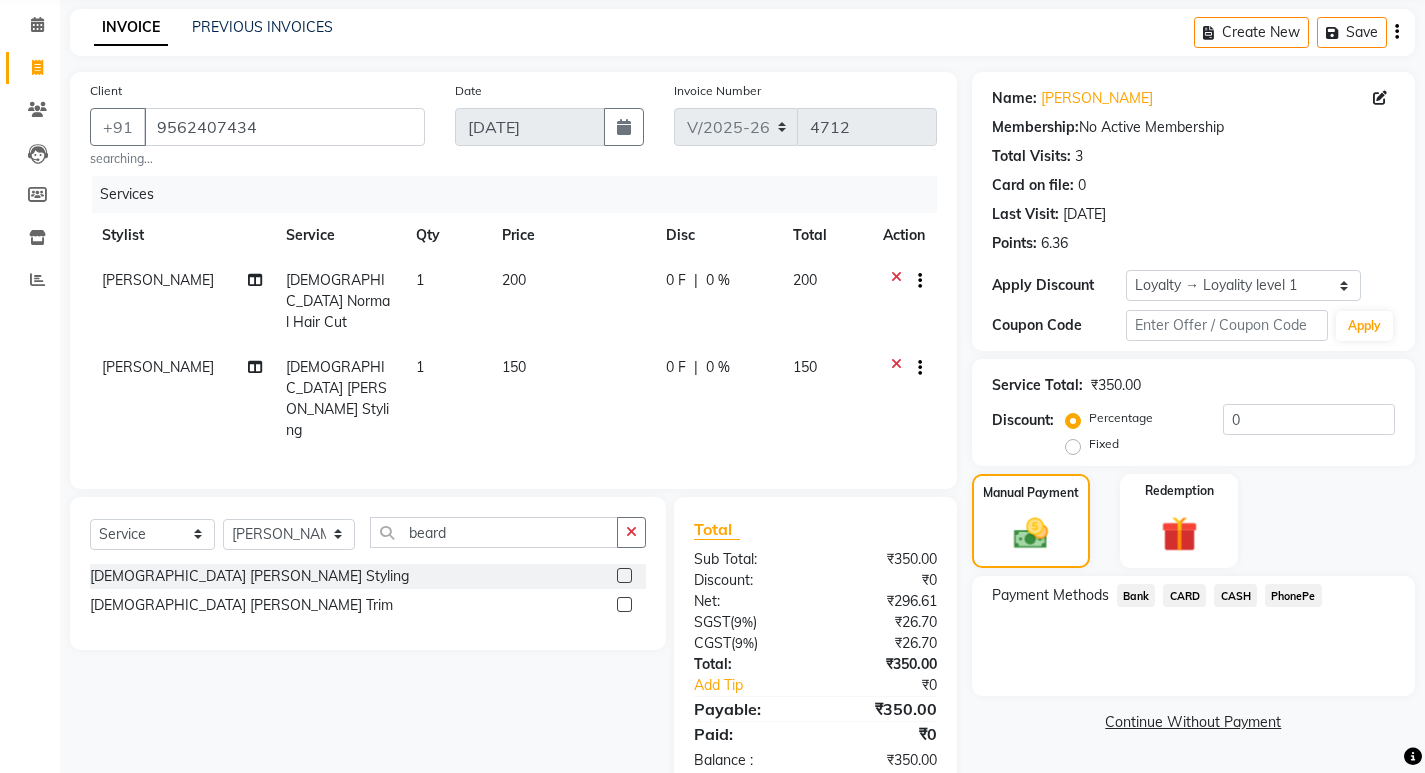 click on "PhonePe" 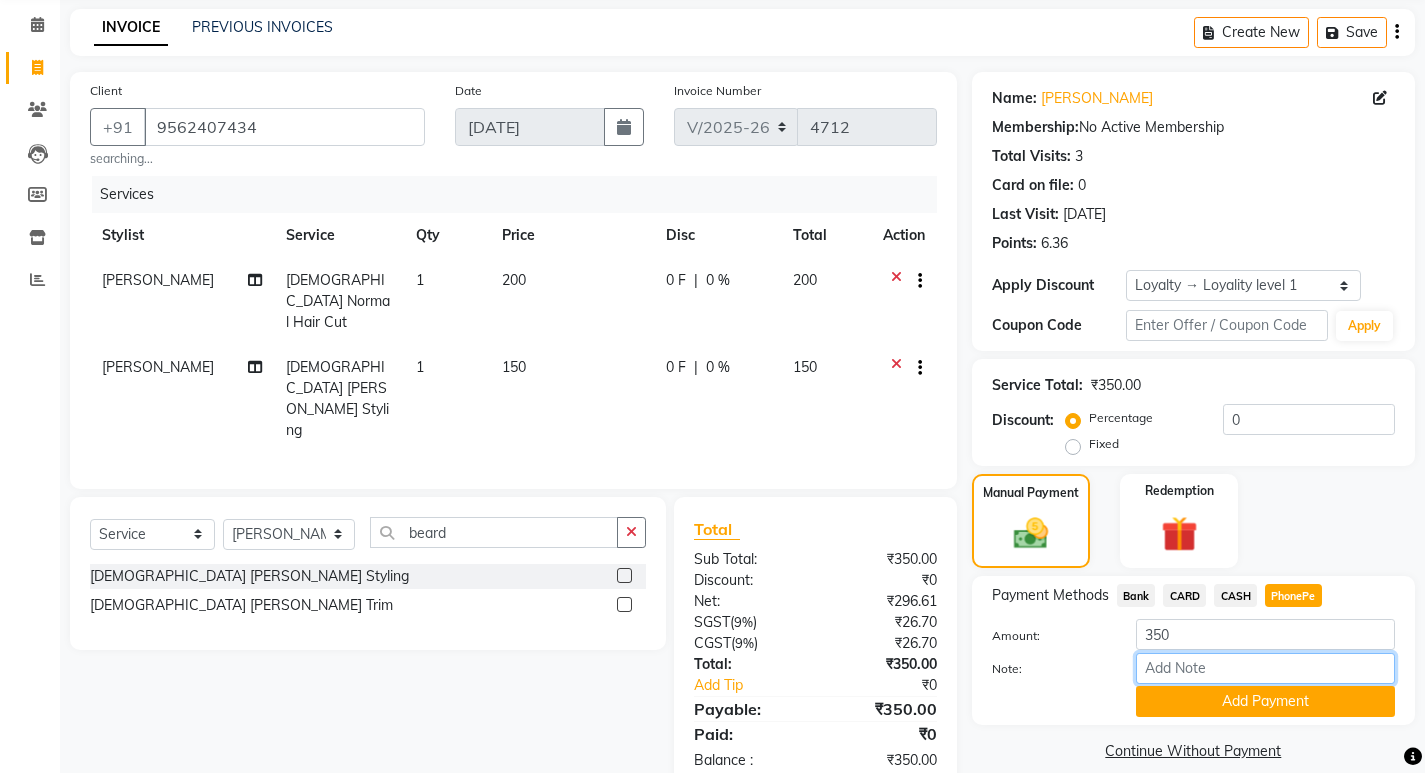 drag, startPoint x: 1211, startPoint y: 672, endPoint x: 1226, endPoint y: 652, distance: 25 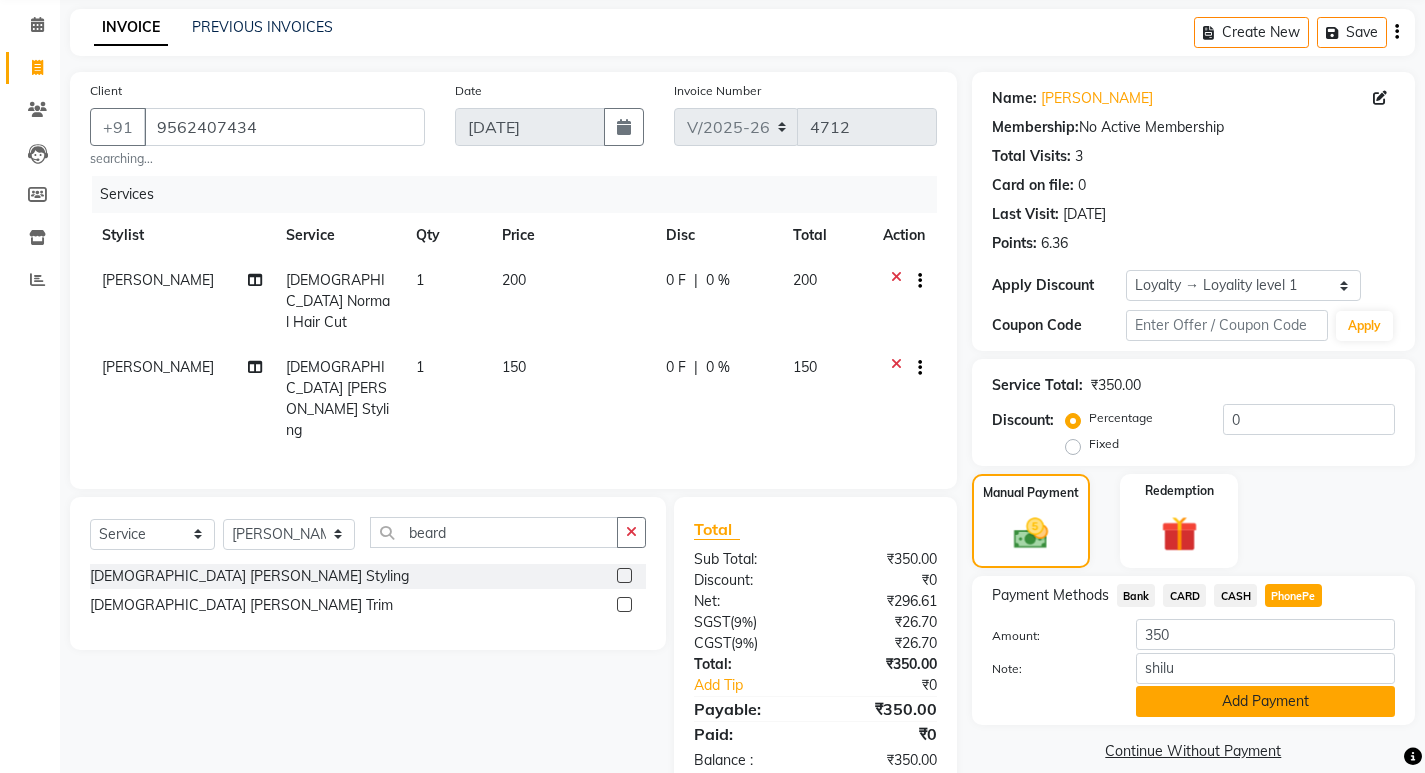 click on "Add Payment" 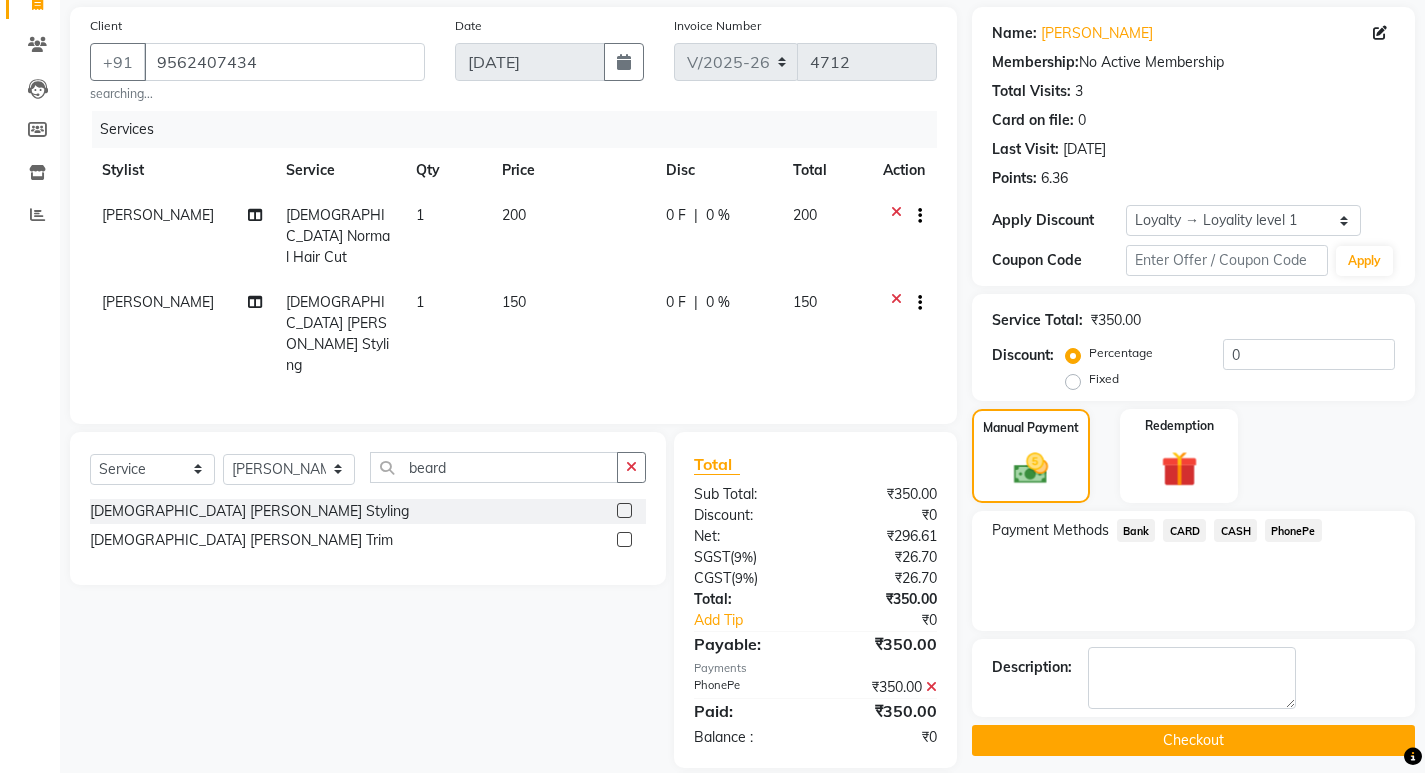 scroll, scrollTop: 178, scrollLeft: 0, axis: vertical 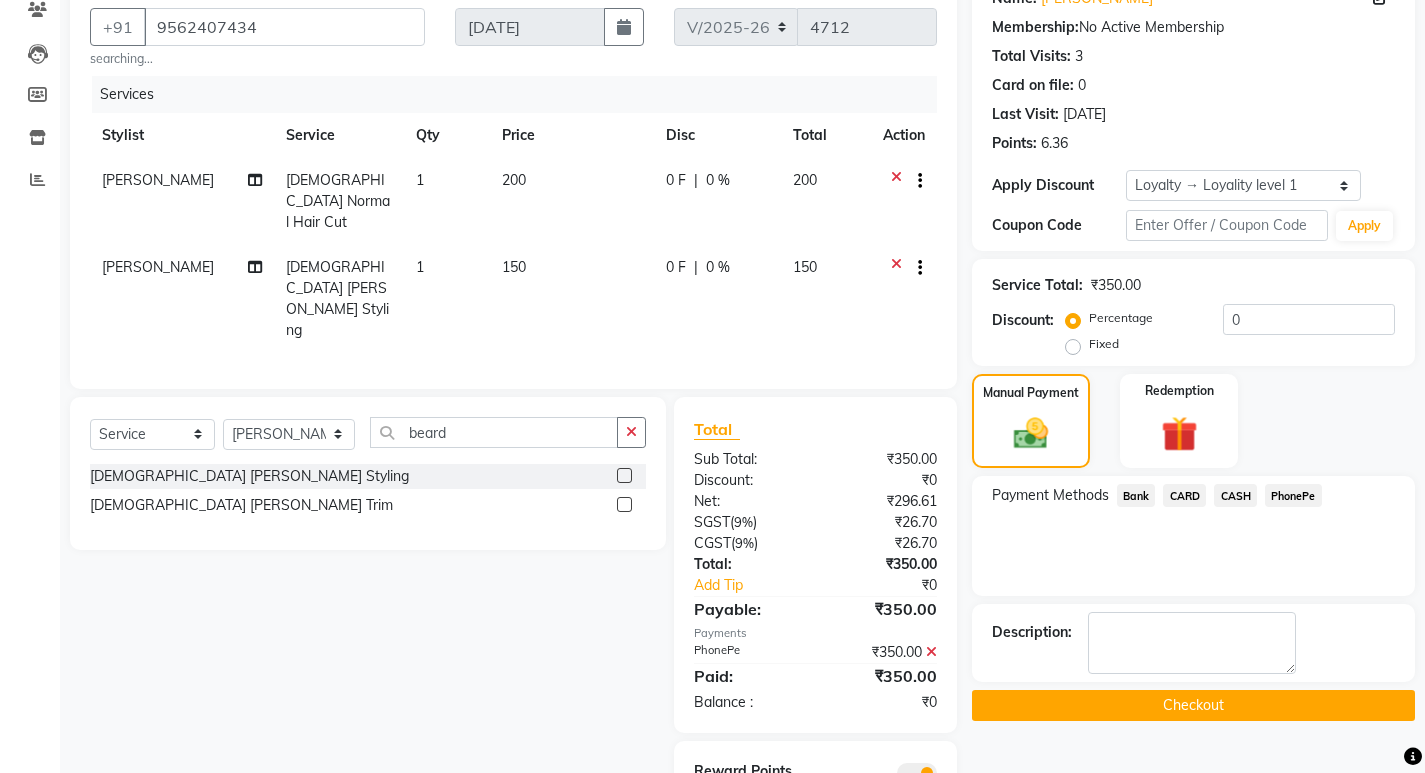 click on "Checkout" 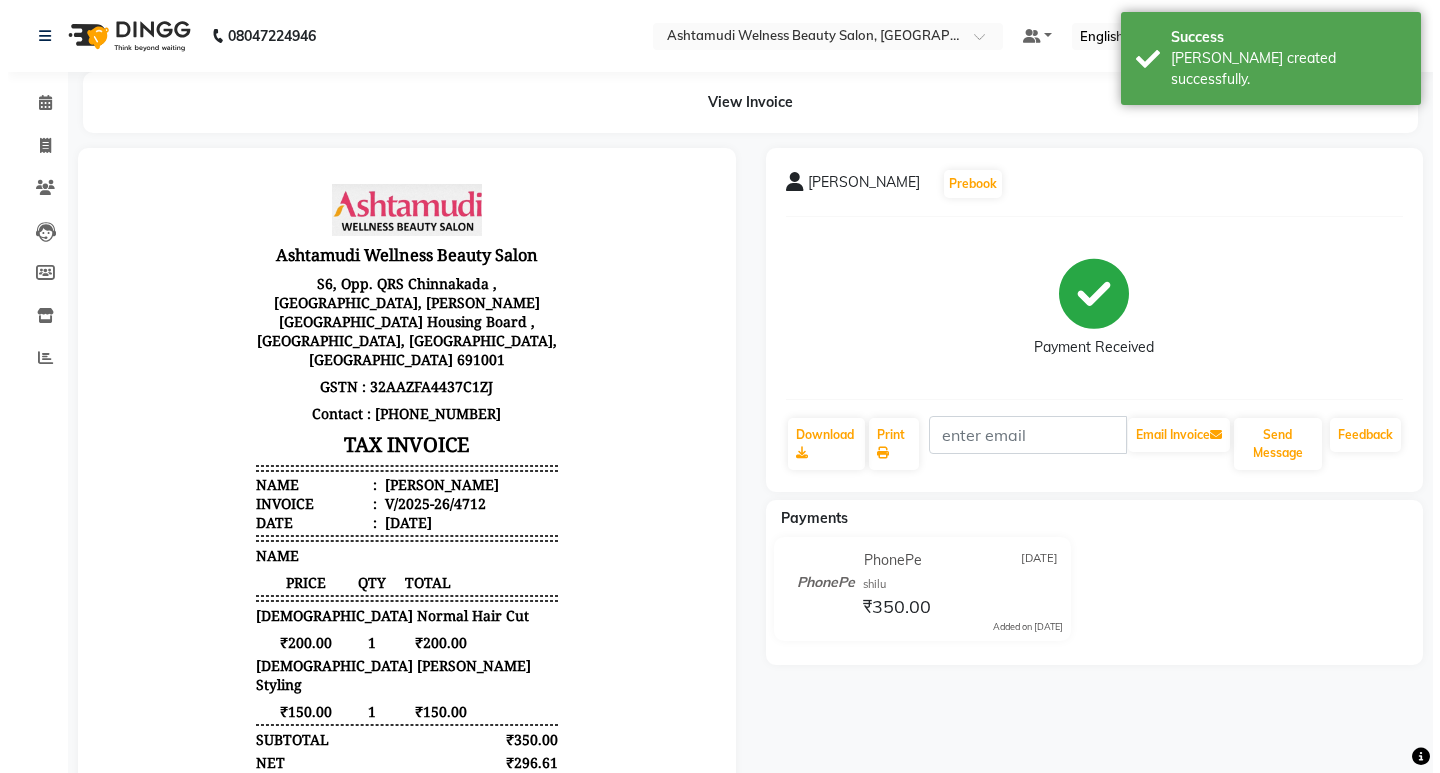 scroll, scrollTop: 0, scrollLeft: 0, axis: both 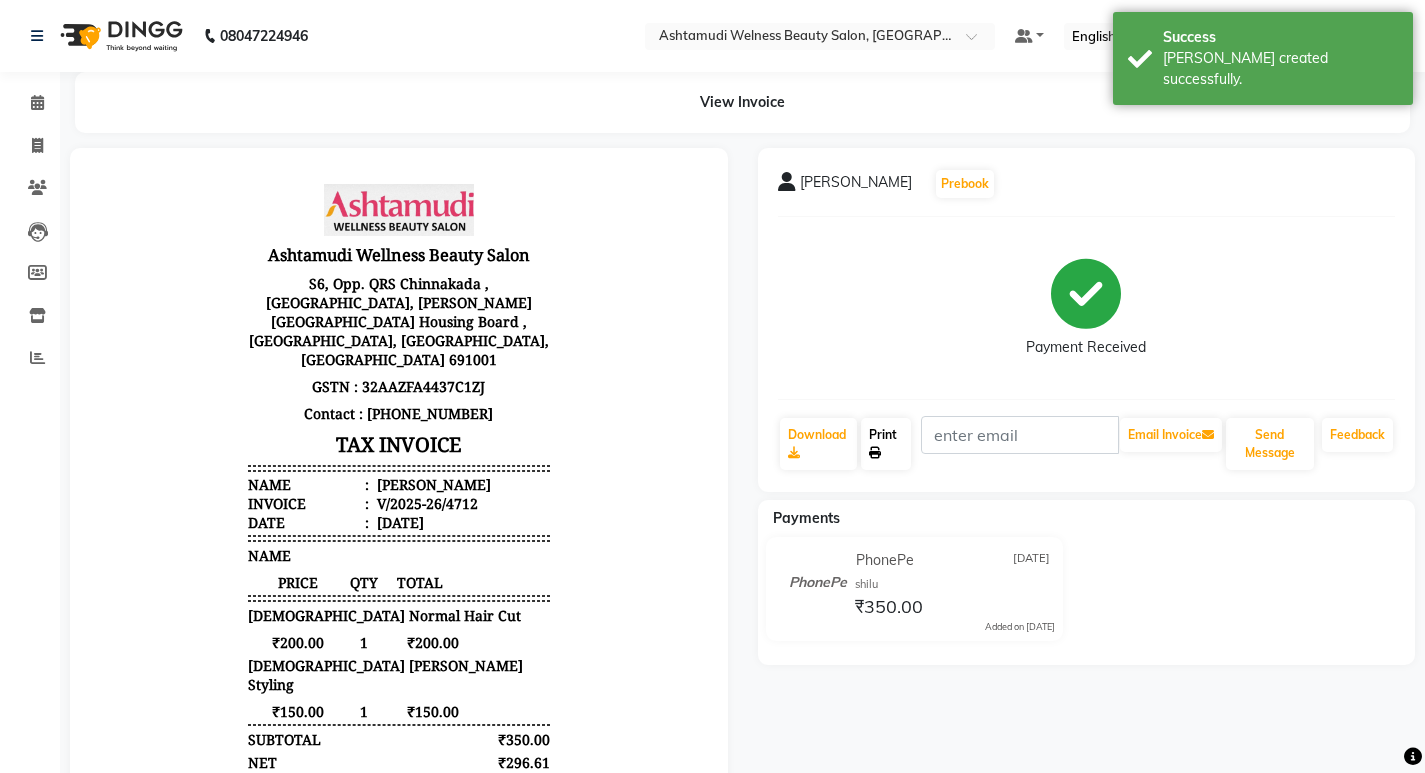 click on "Print" 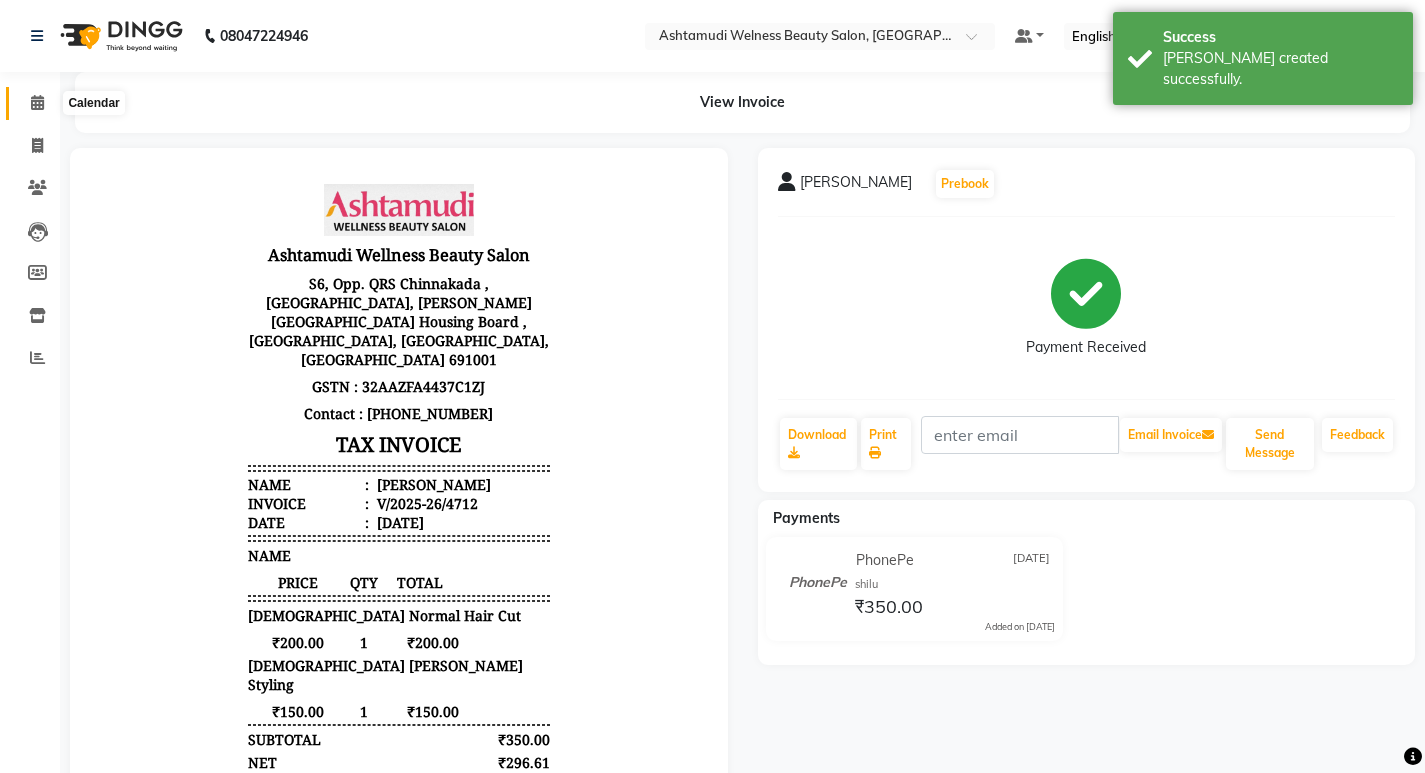 click 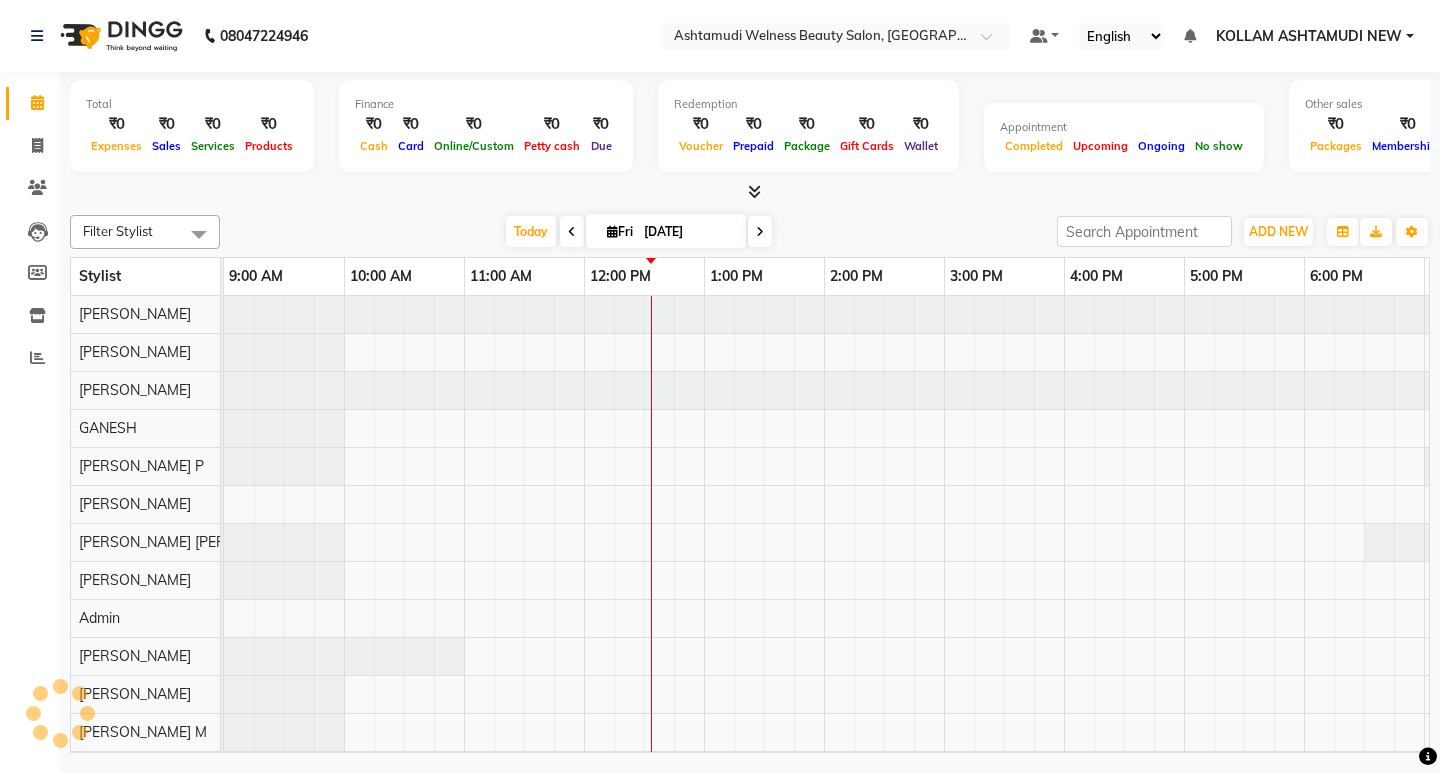 scroll, scrollTop: 0, scrollLeft: 0, axis: both 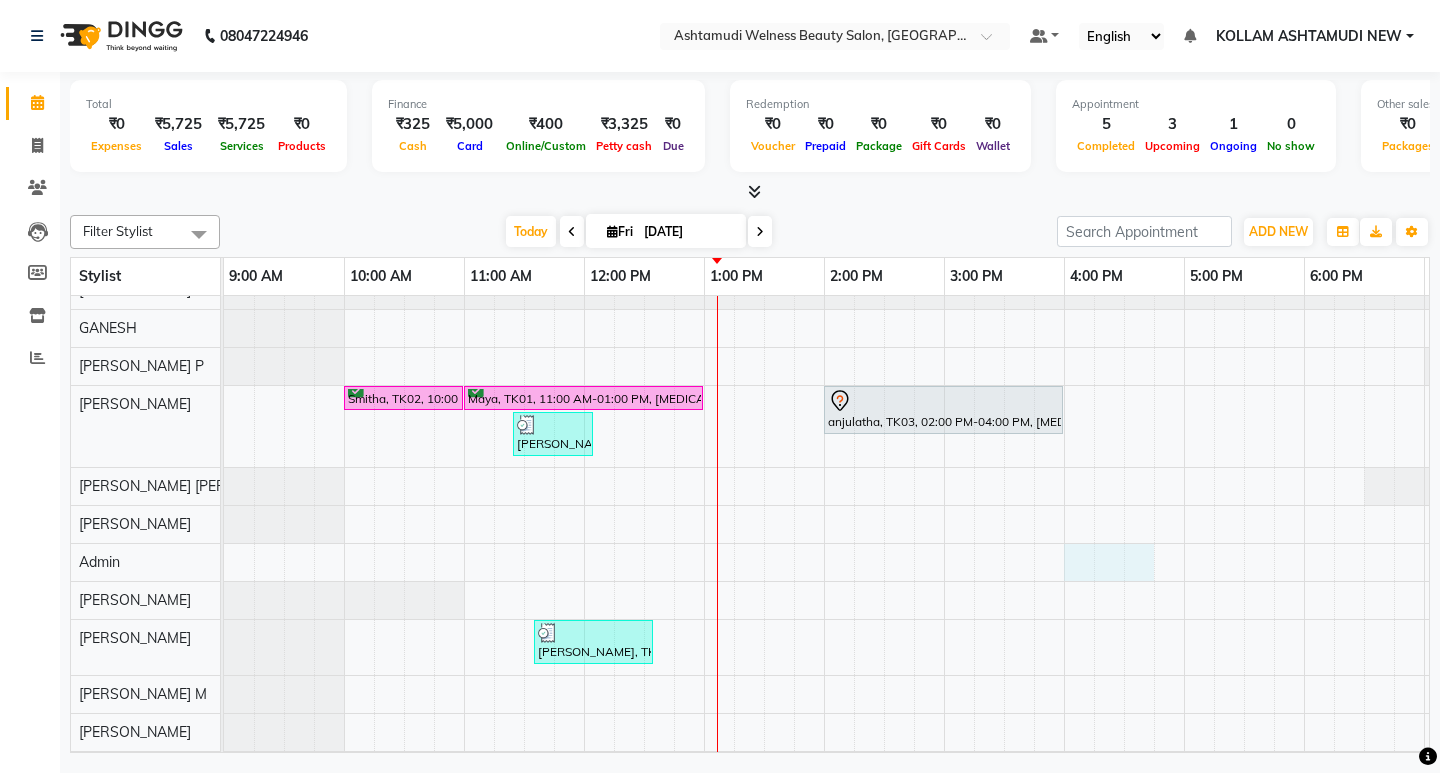 drag, startPoint x: 1121, startPoint y: 590, endPoint x: 1151, endPoint y: 604, distance: 33.105892 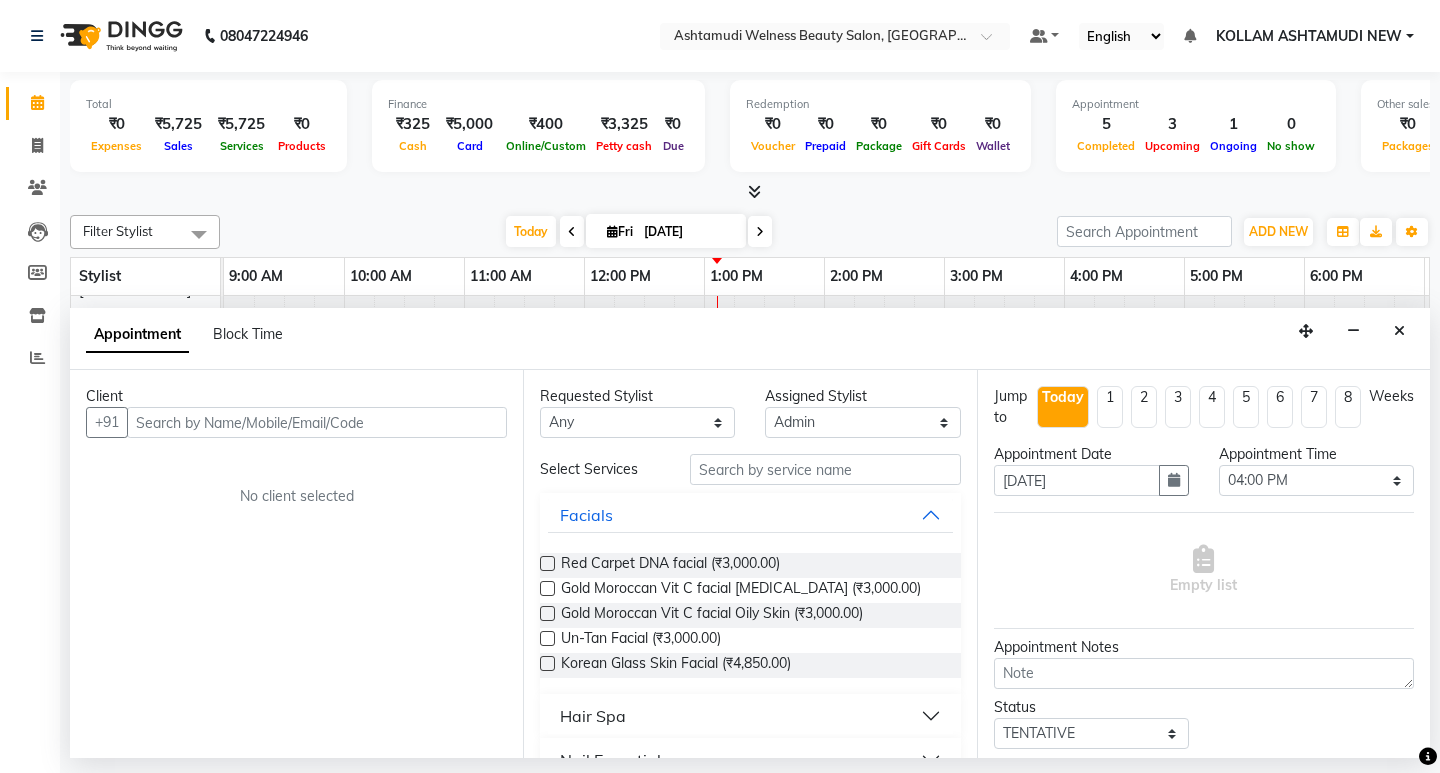 click on "Reports" 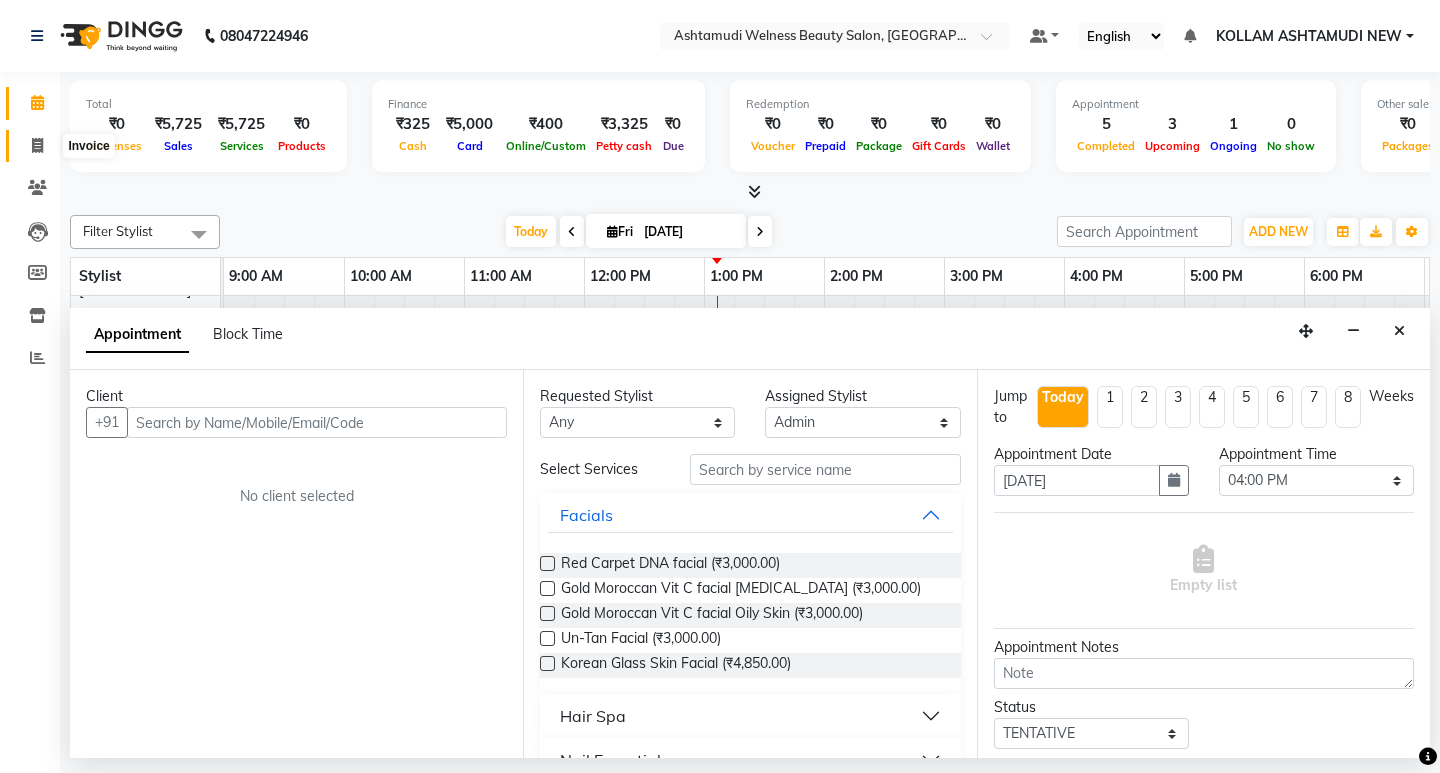 click 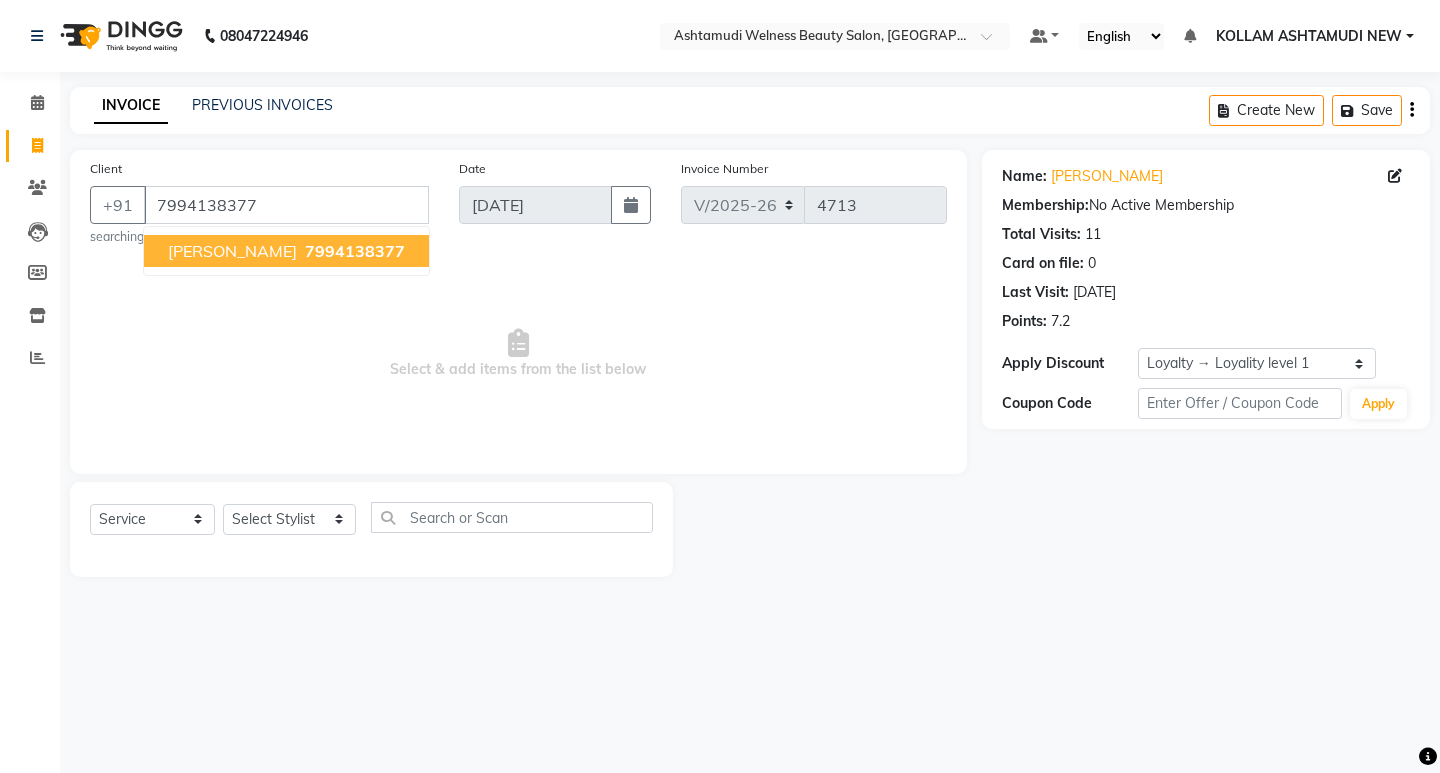 click on "[PERSON_NAME]   7994138377" at bounding box center (286, 251) 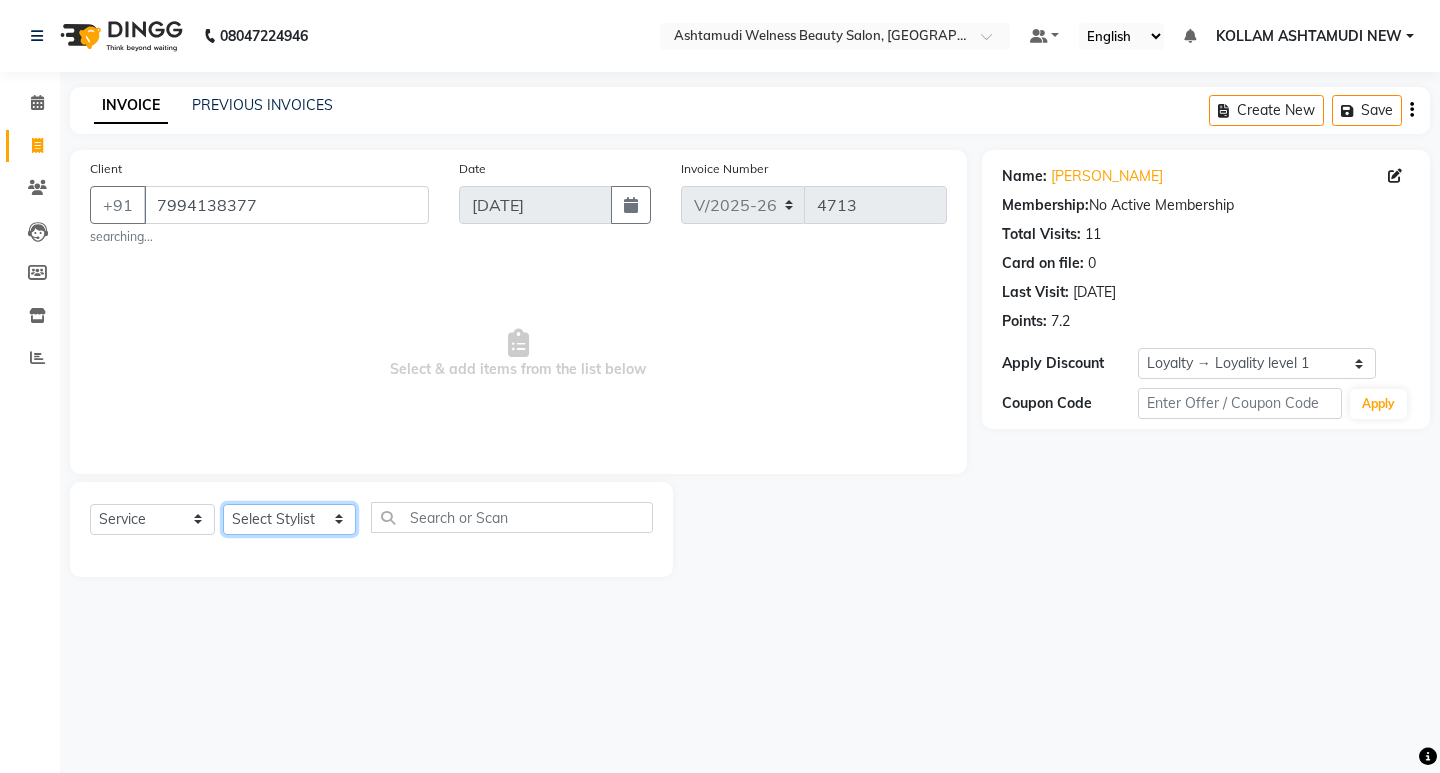 click on "Select Stylist [PERSON_NAME] Admin [PERSON_NAME]  [PERSON_NAME] [PERSON_NAME] [PERSON_NAME]  M [PERSON_NAME]  [PERSON_NAME]  P [PERSON_NAME] ASHTAMUDI KOLLAM ASHTAMUDI NEW  [PERSON_NAME] [PERSON_NAME] [PERSON_NAME]  [PERSON_NAME] [PERSON_NAME] [PERSON_NAME] [PERSON_NAME] [PERSON_NAME] M [PERSON_NAME] SARIGA [PERSON_NAME] [PERSON_NAME] [PERSON_NAME] [PERSON_NAME] [PERSON_NAME] S" 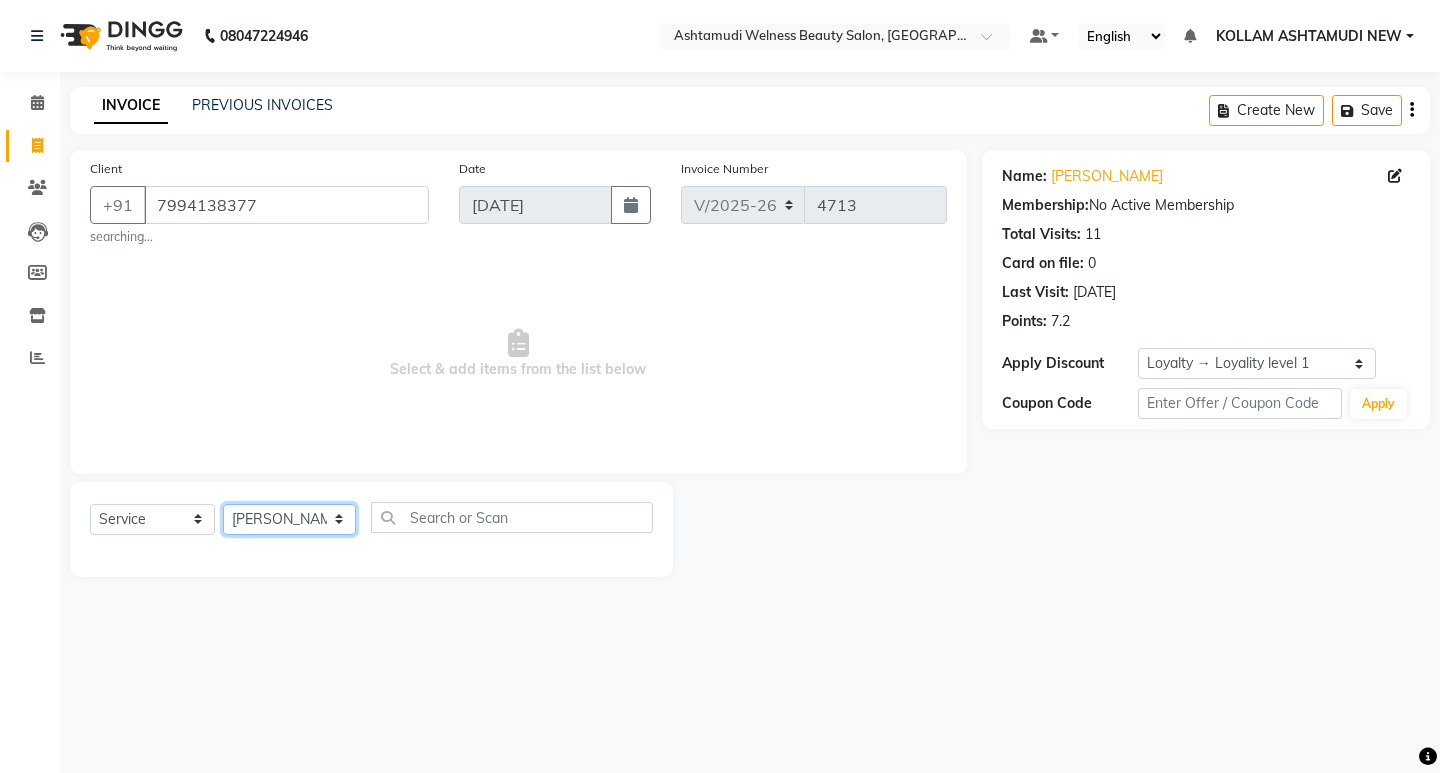 click on "Select Stylist [PERSON_NAME] Admin [PERSON_NAME]  [PERSON_NAME] [PERSON_NAME] [PERSON_NAME]  M [PERSON_NAME]  [PERSON_NAME]  P [PERSON_NAME] ASHTAMUDI KOLLAM ASHTAMUDI NEW  [PERSON_NAME] [PERSON_NAME] [PERSON_NAME]  [PERSON_NAME] [PERSON_NAME] [PERSON_NAME] [PERSON_NAME] [PERSON_NAME] M [PERSON_NAME] SARIGA [PERSON_NAME] [PERSON_NAME] [PERSON_NAME] [PERSON_NAME] [PERSON_NAME] S" 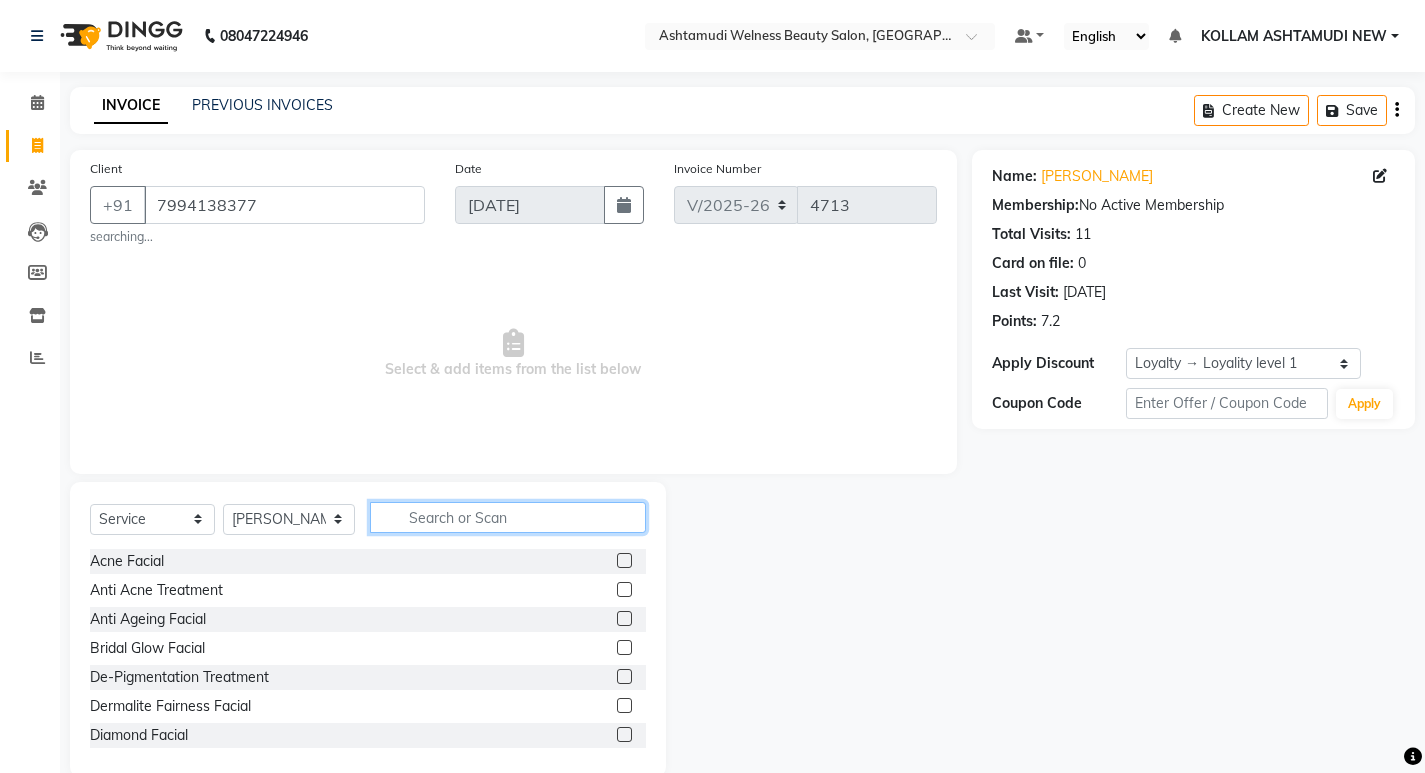 click 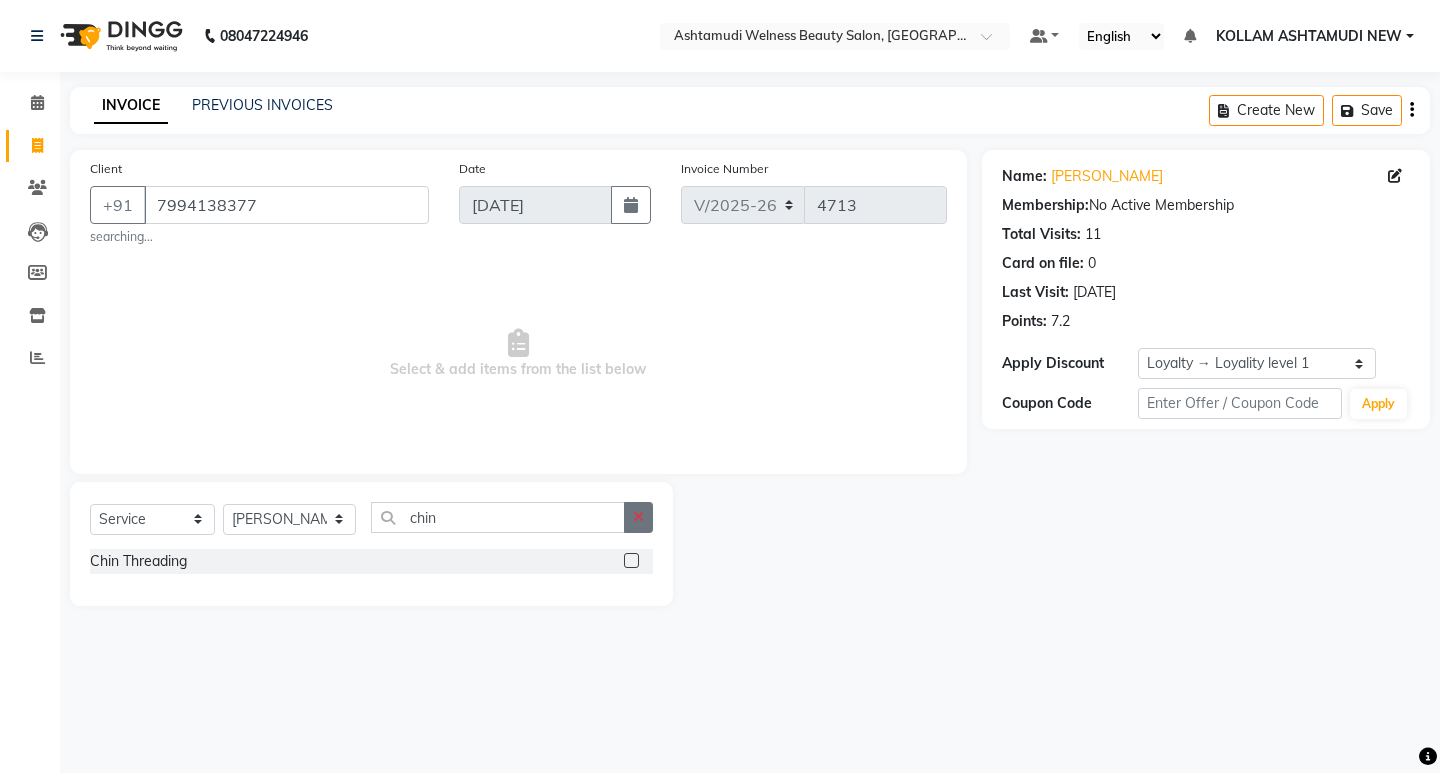 click 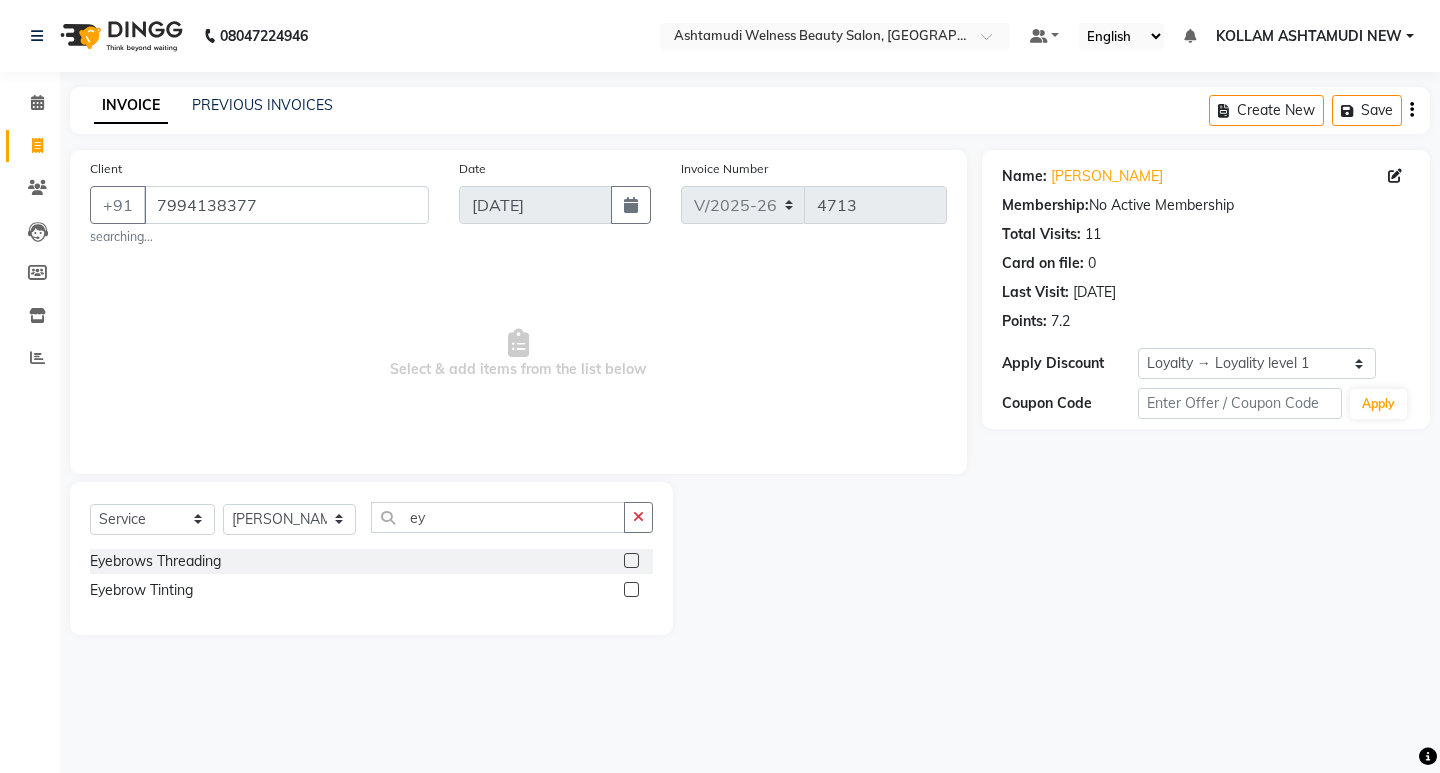 click 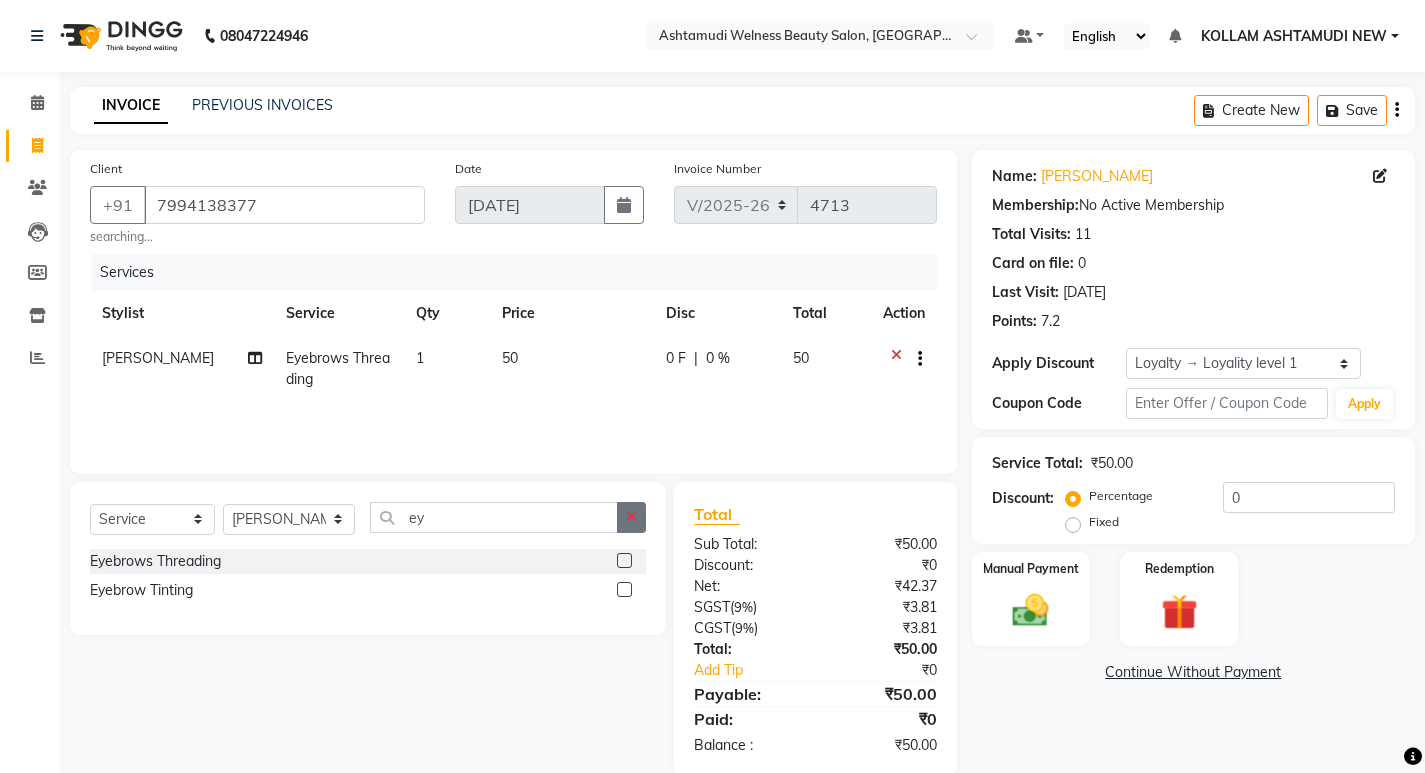 click 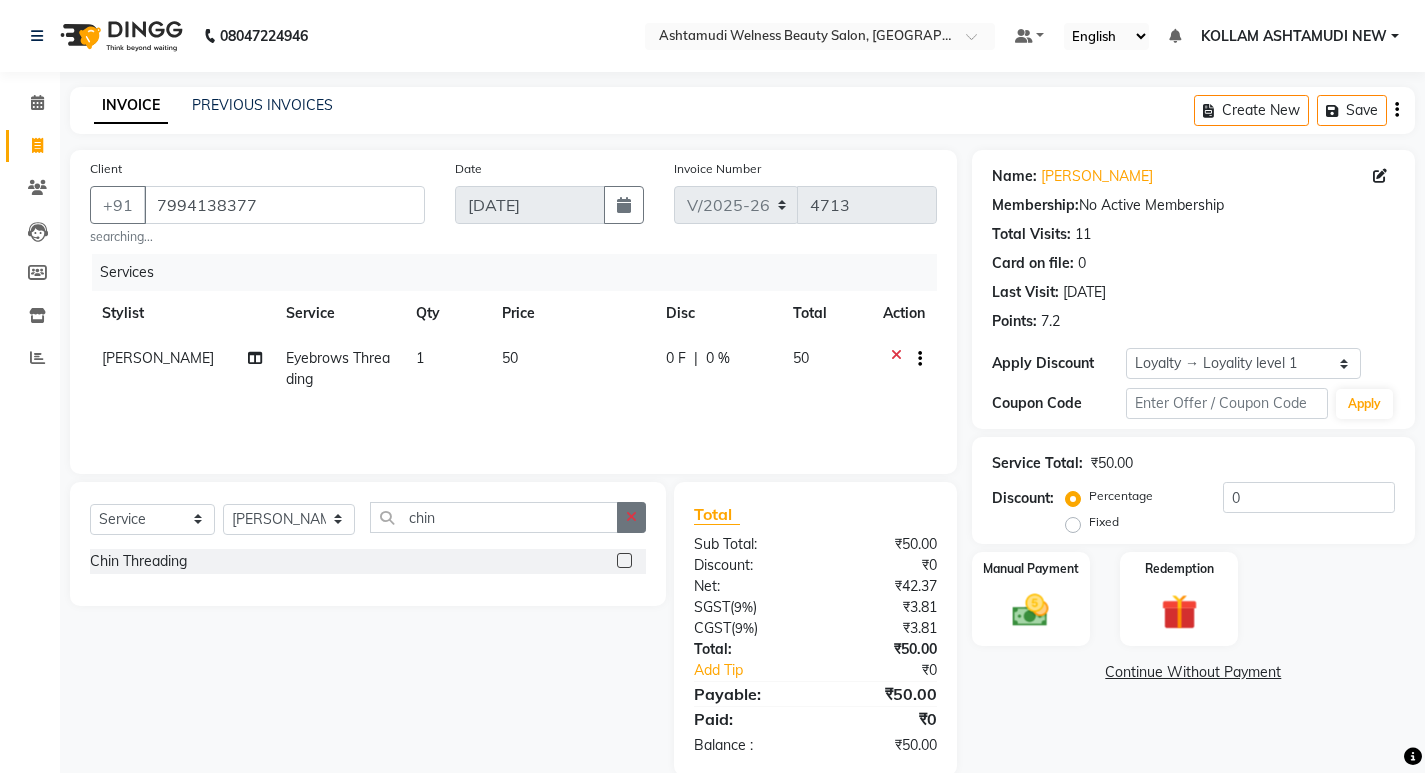 click 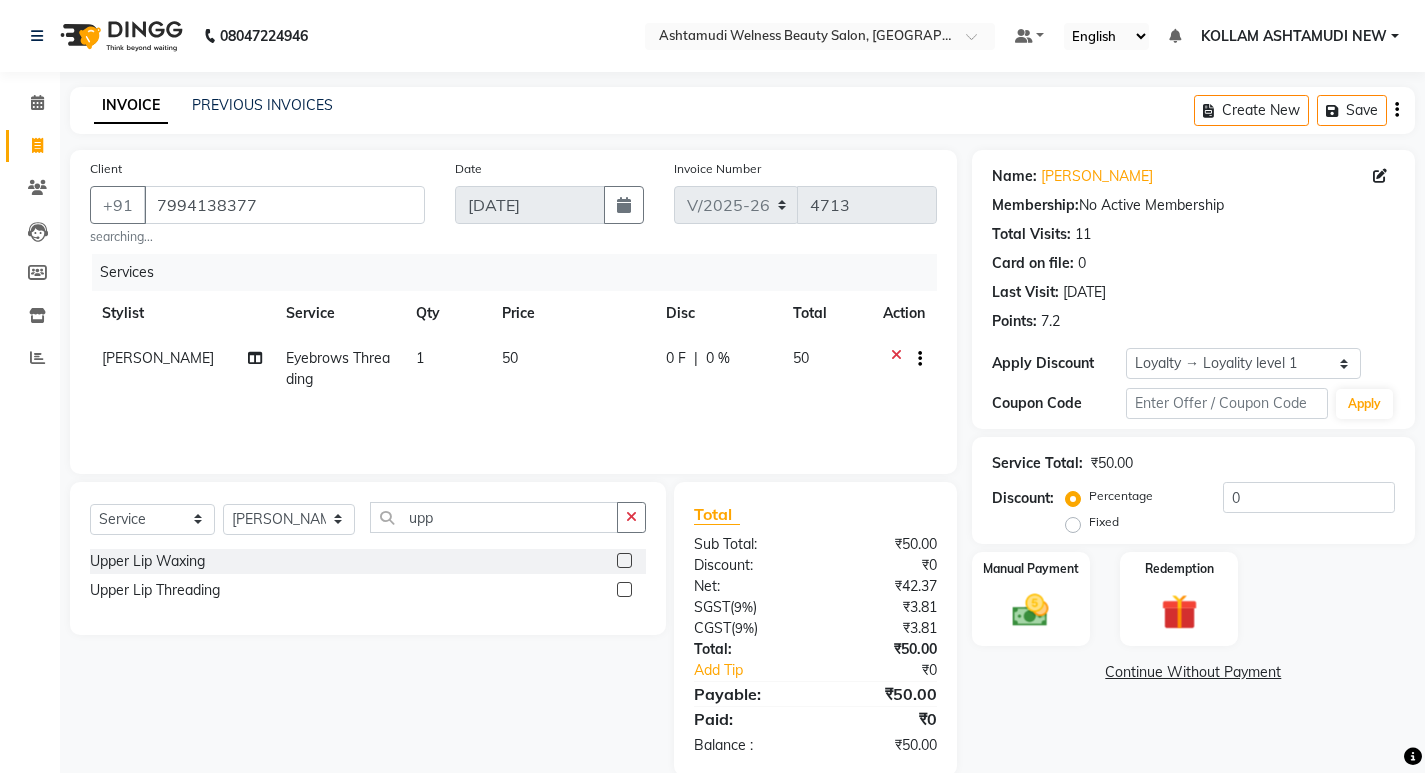 click 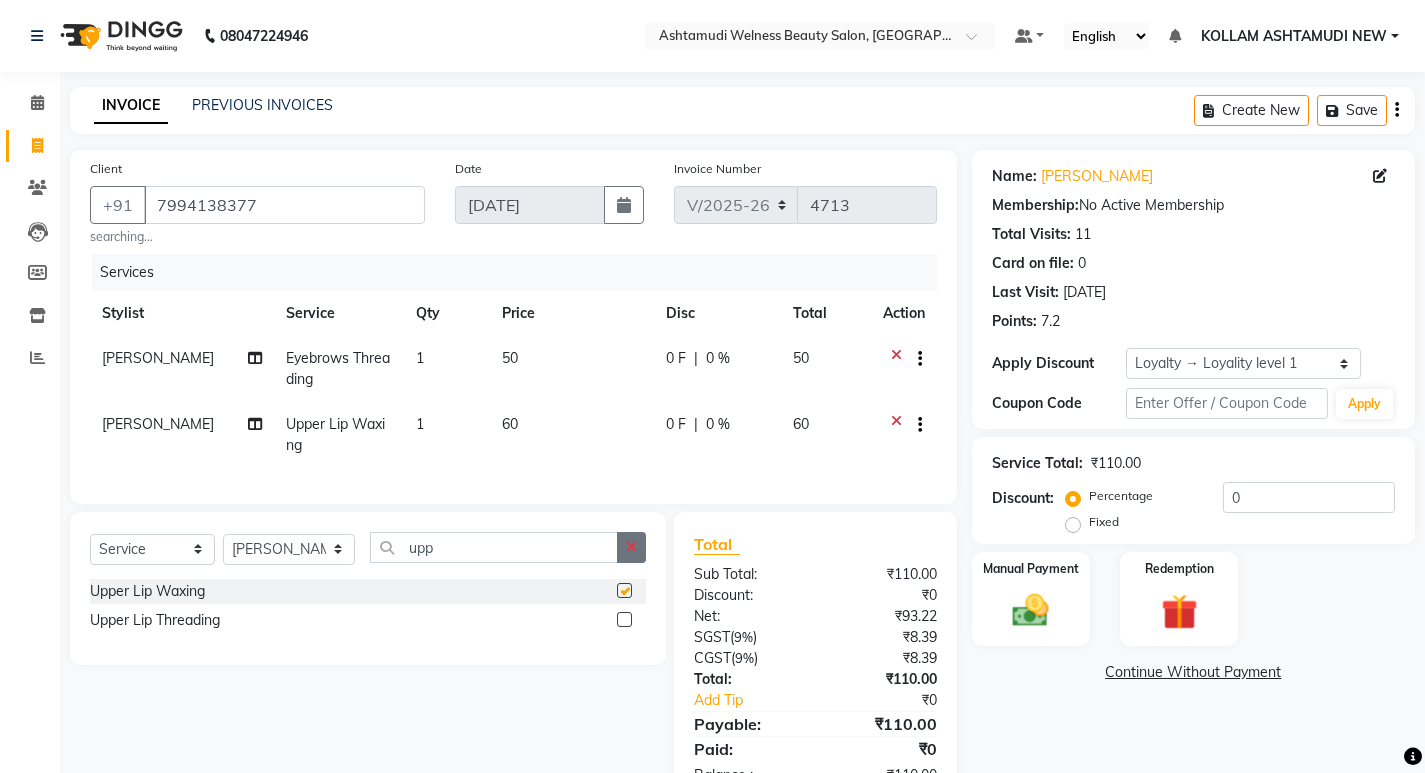 scroll, scrollTop: 78, scrollLeft: 0, axis: vertical 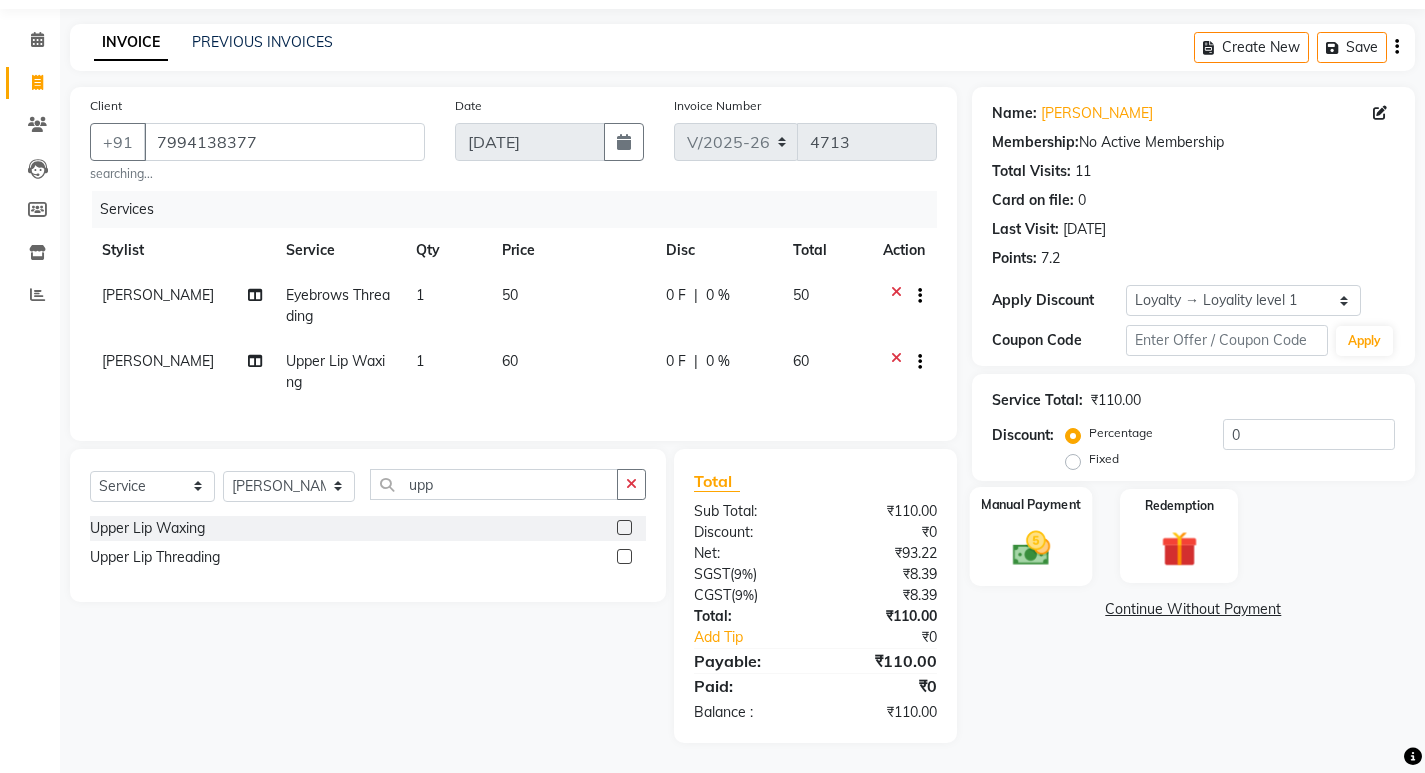 click 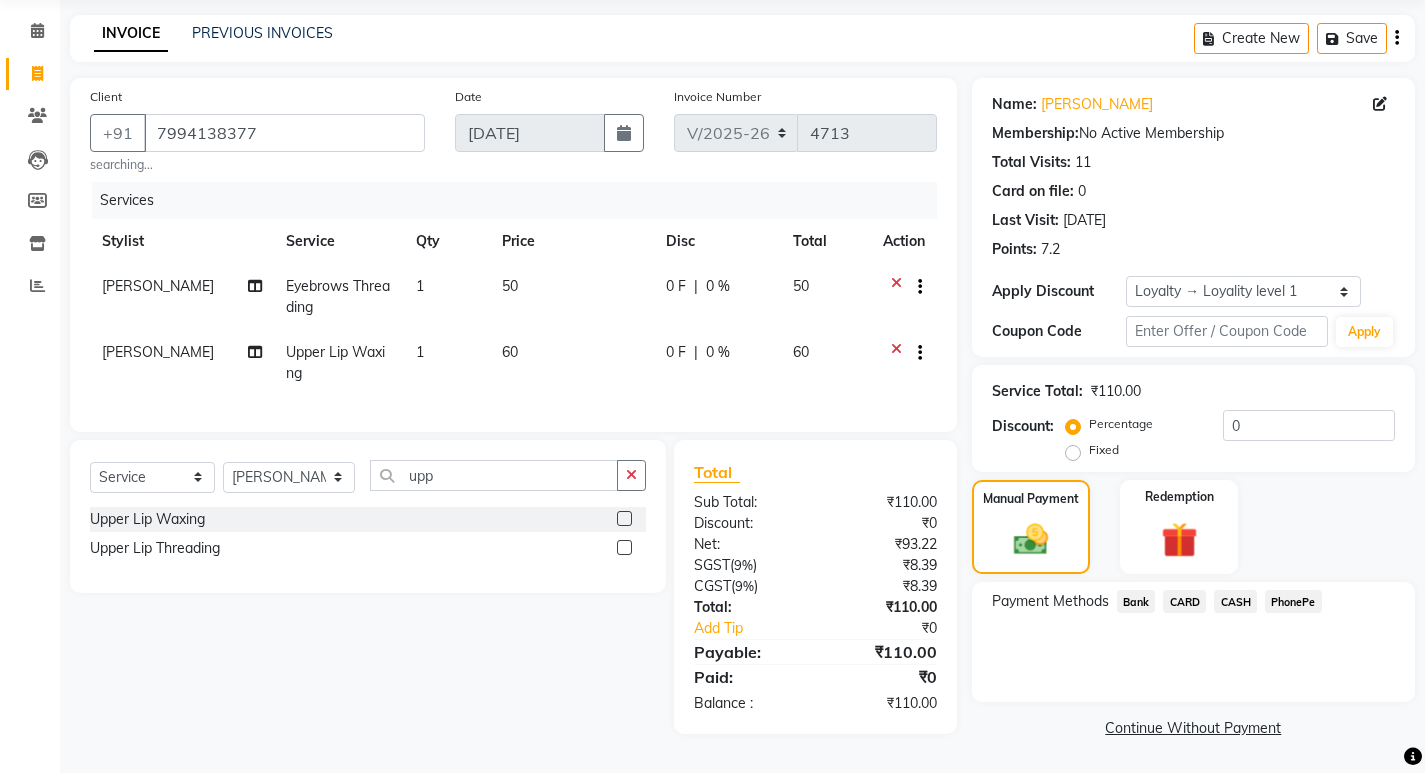 click on "CASH" 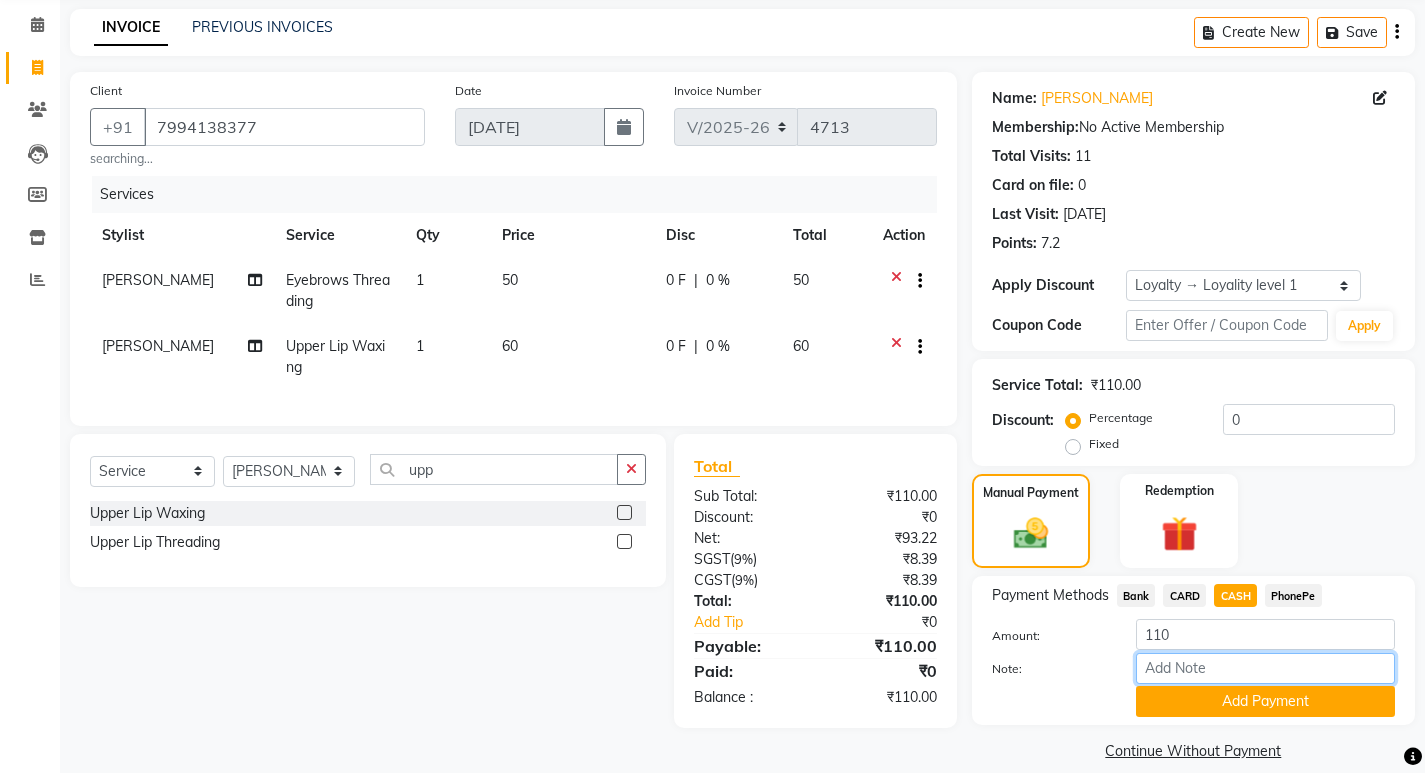 click on "Note:" at bounding box center (1265, 668) 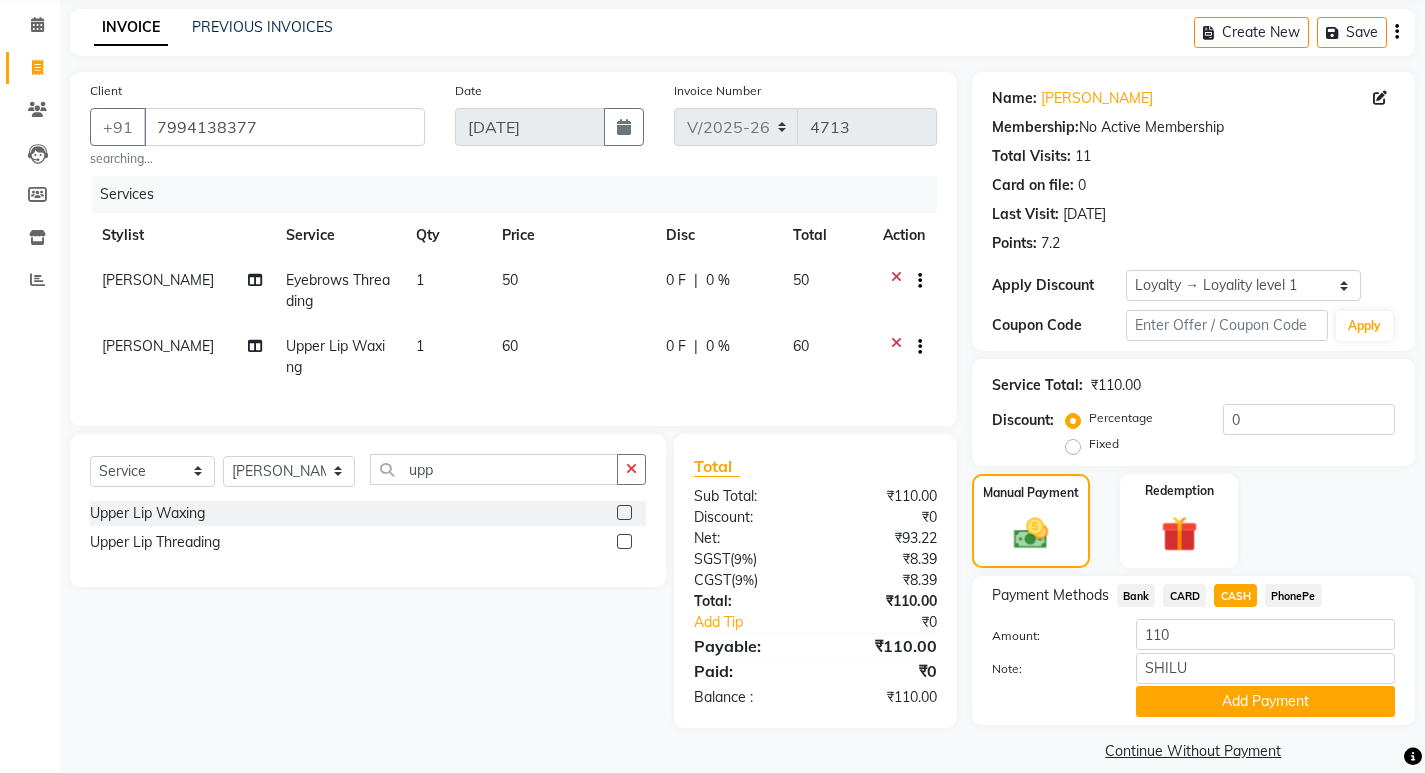 click on "Add Payment" 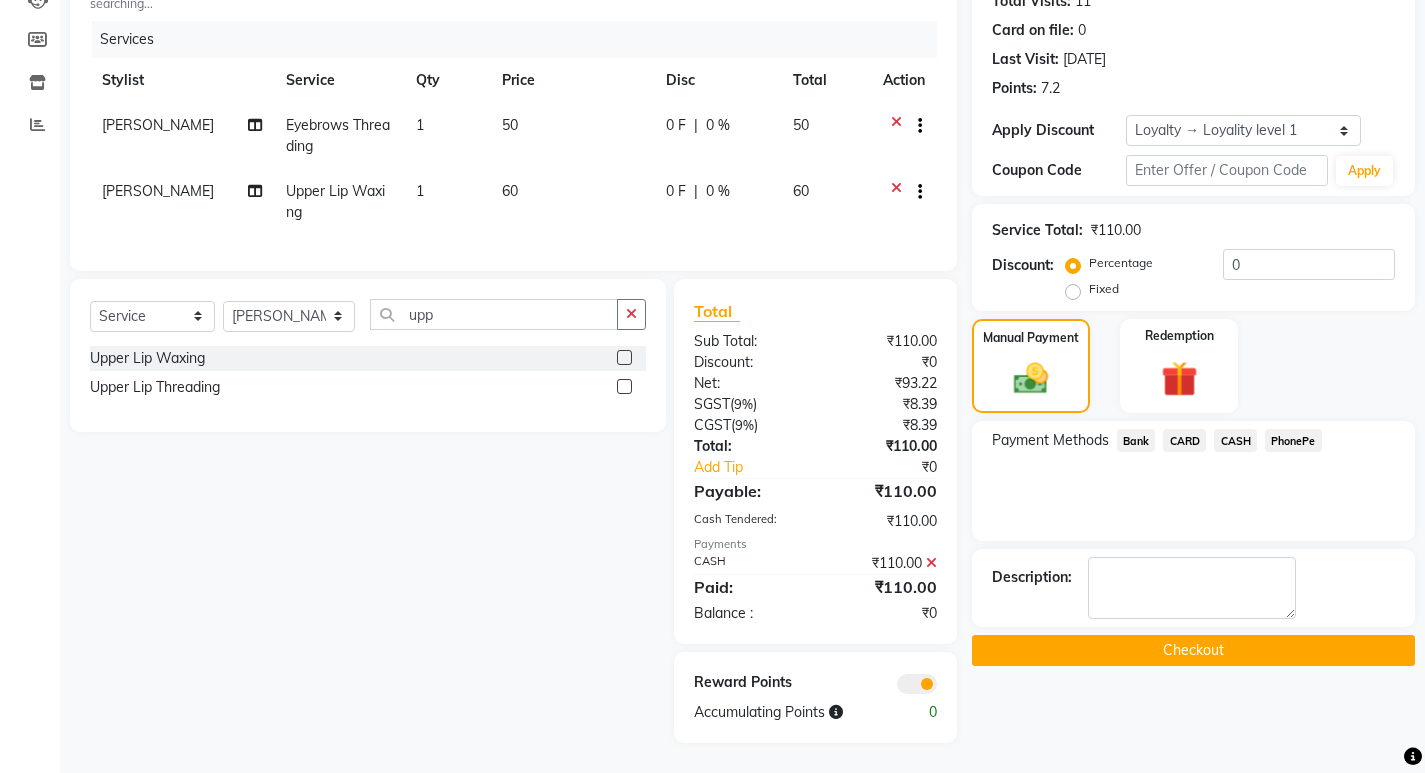 scroll, scrollTop: 248, scrollLeft: 0, axis: vertical 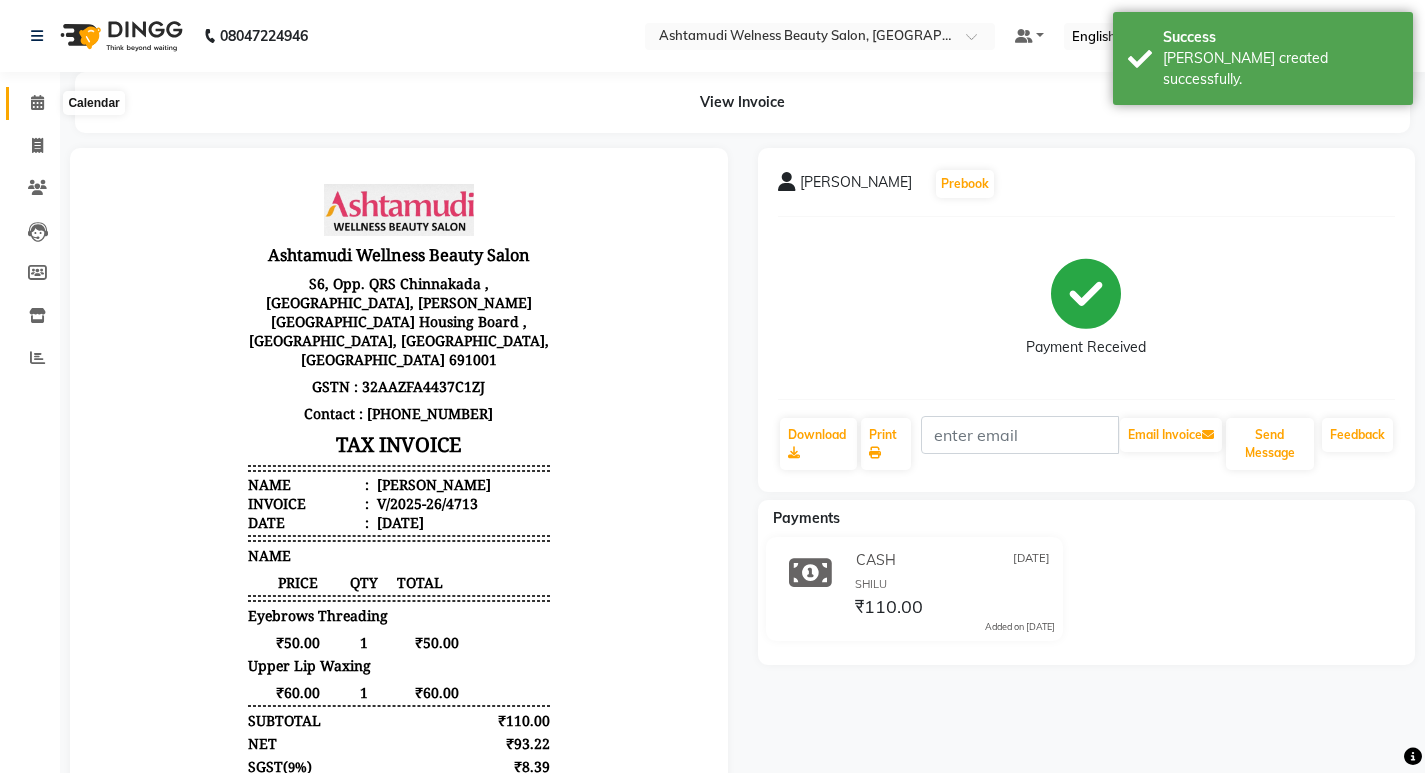 click 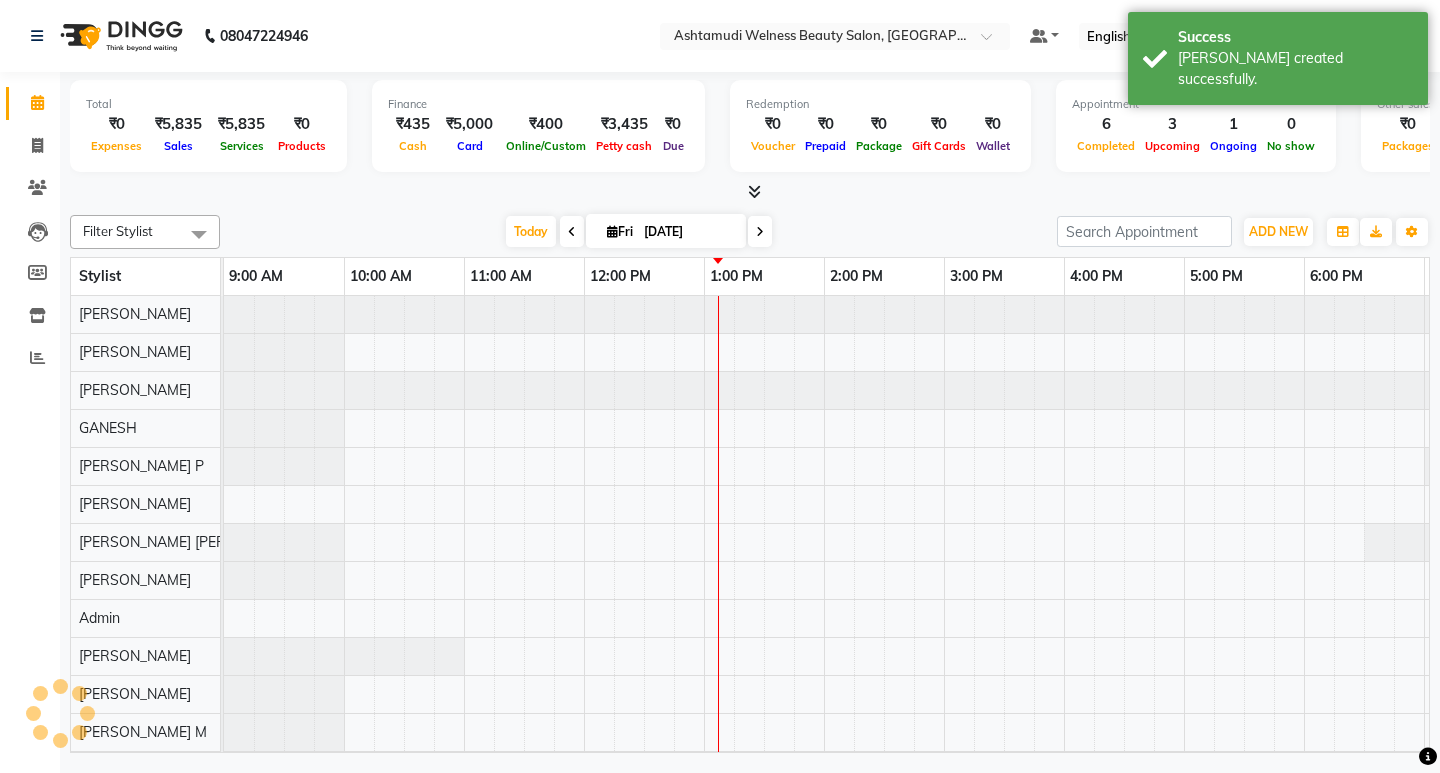 scroll, scrollTop: 0, scrollLeft: 0, axis: both 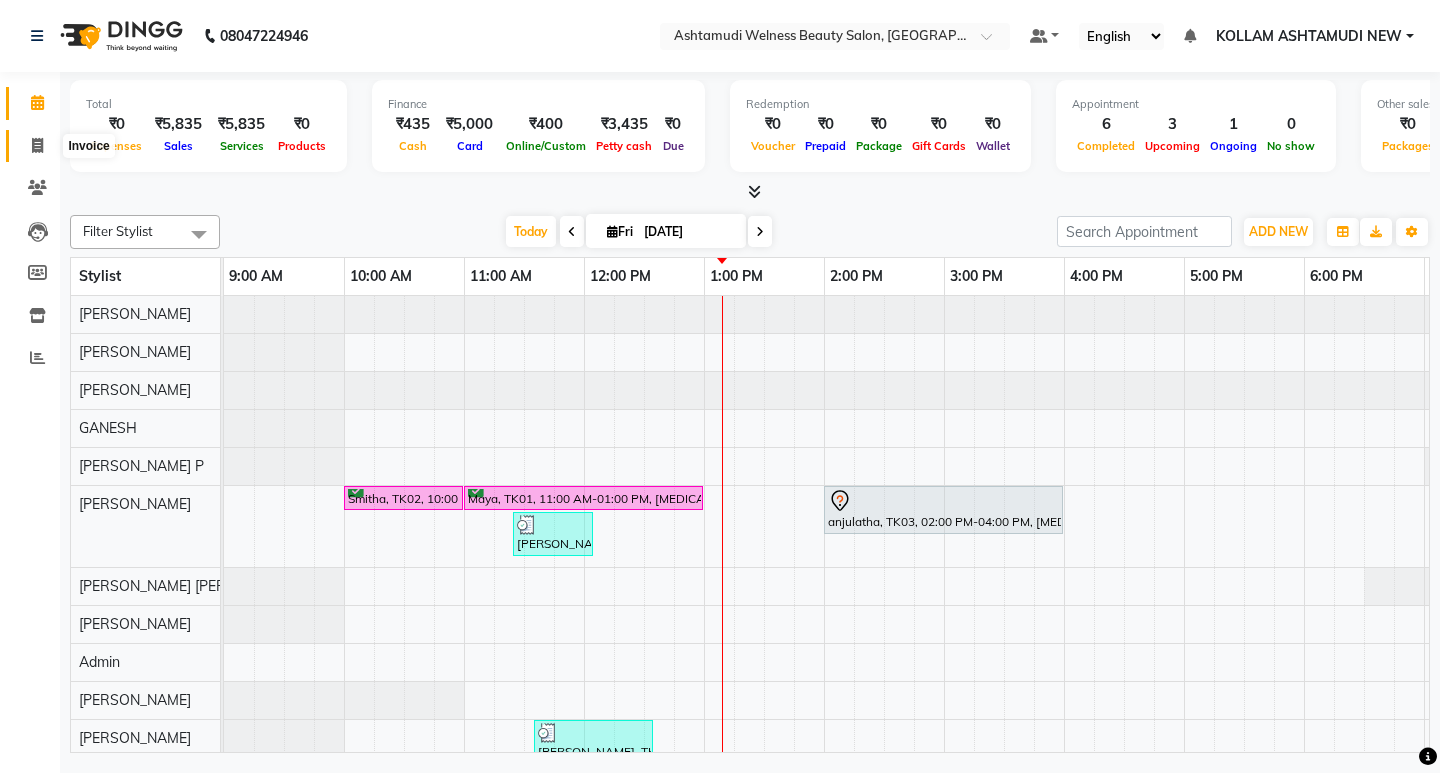 click 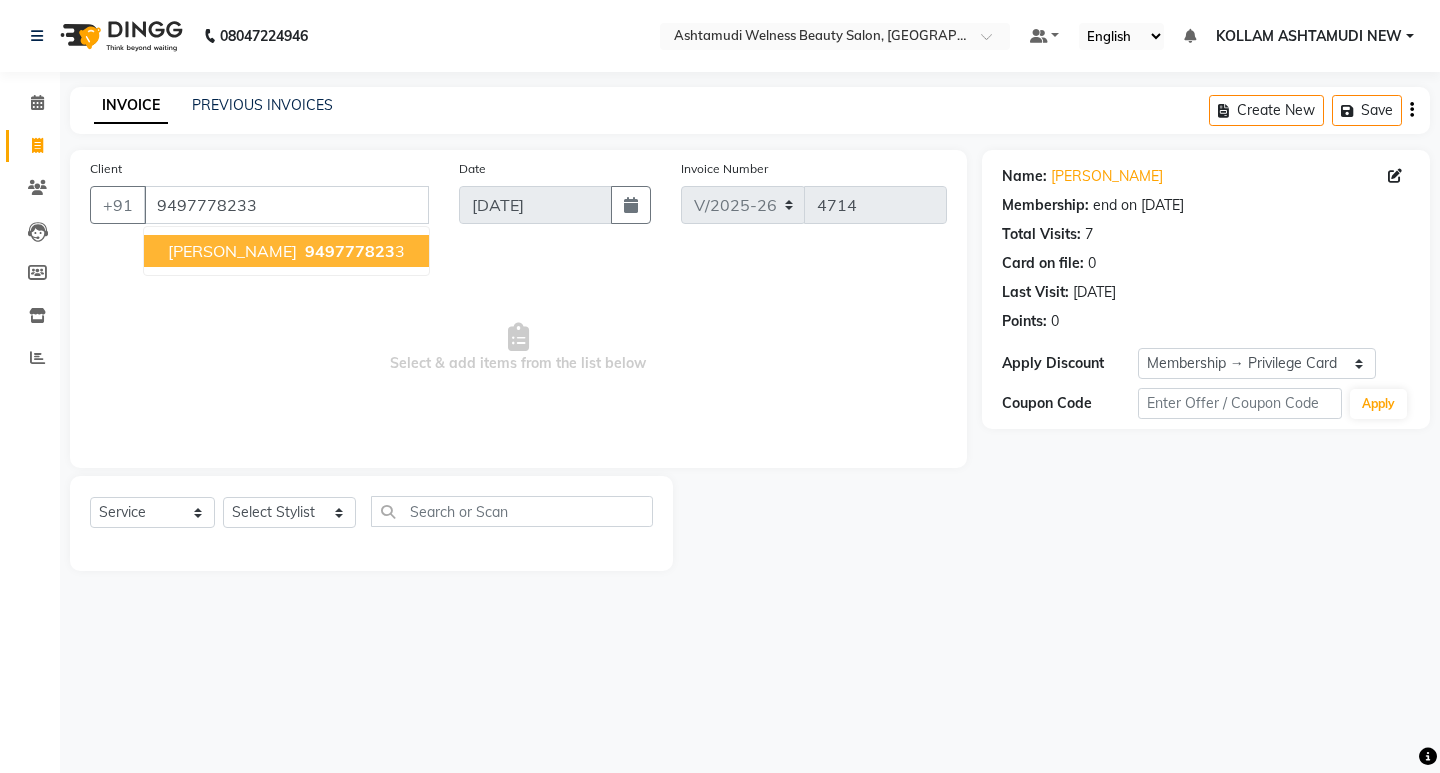 click on "[PERSON_NAME]   949777823 3" at bounding box center [286, 251] 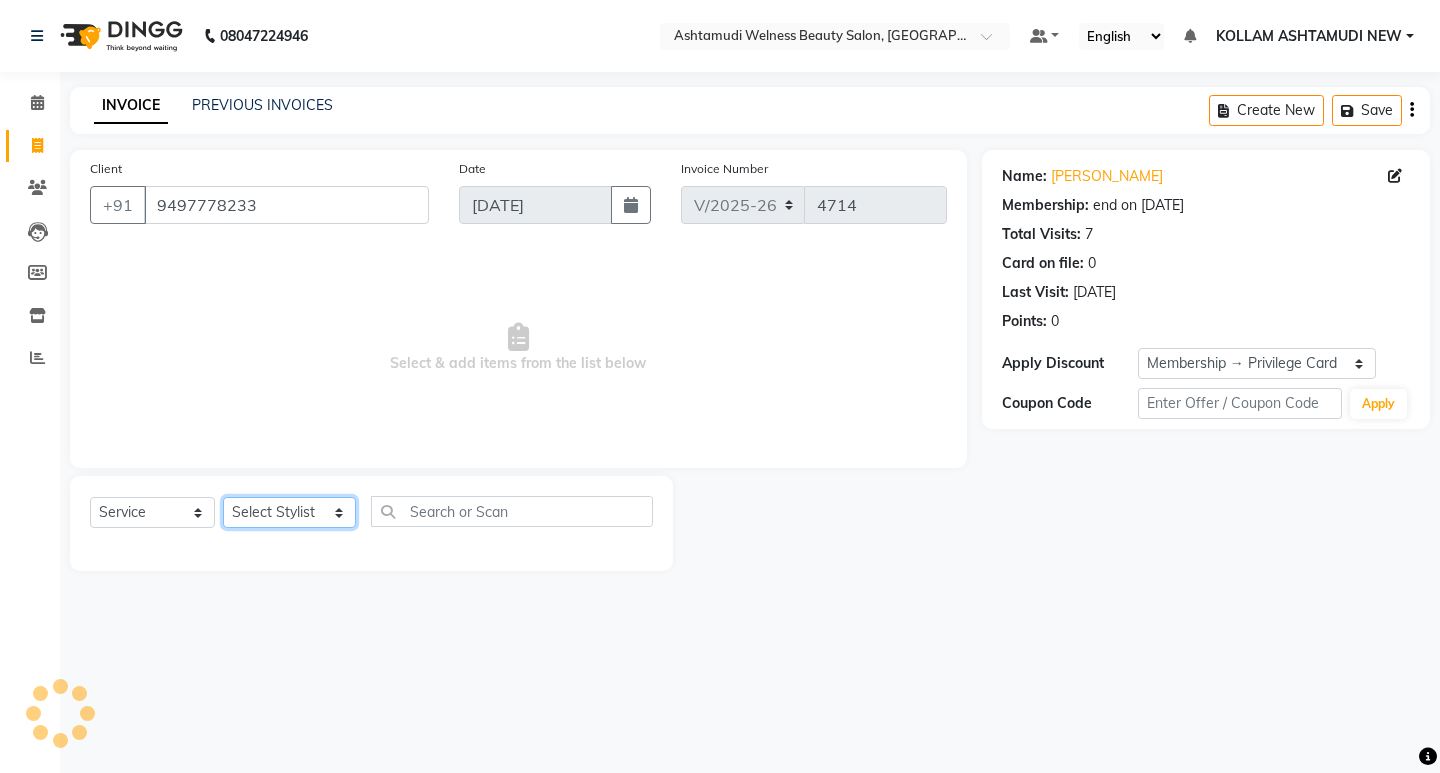 drag, startPoint x: 268, startPoint y: 525, endPoint x: 276, endPoint y: 501, distance: 25.298222 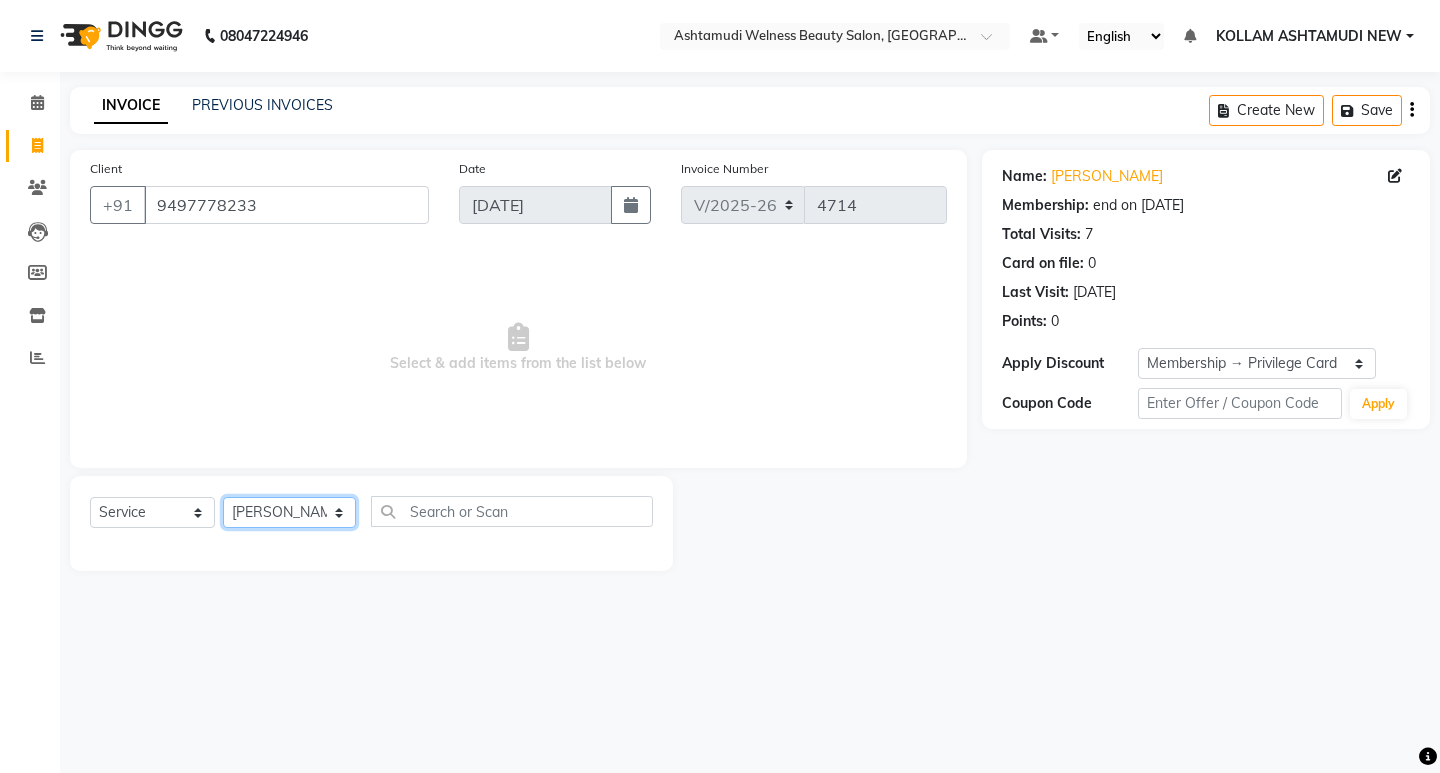 click on "Select Stylist [PERSON_NAME] Admin [PERSON_NAME]  [PERSON_NAME] [PERSON_NAME] [PERSON_NAME]  M [PERSON_NAME]  [PERSON_NAME]  P [PERSON_NAME] ASHTAMUDI KOLLAM ASHTAMUDI NEW  [PERSON_NAME] [PERSON_NAME] [PERSON_NAME]  [PERSON_NAME] [PERSON_NAME] [PERSON_NAME] [PERSON_NAME] [PERSON_NAME] M [PERSON_NAME] SARIGA [PERSON_NAME] [PERSON_NAME] [PERSON_NAME] [PERSON_NAME] [PERSON_NAME] S" 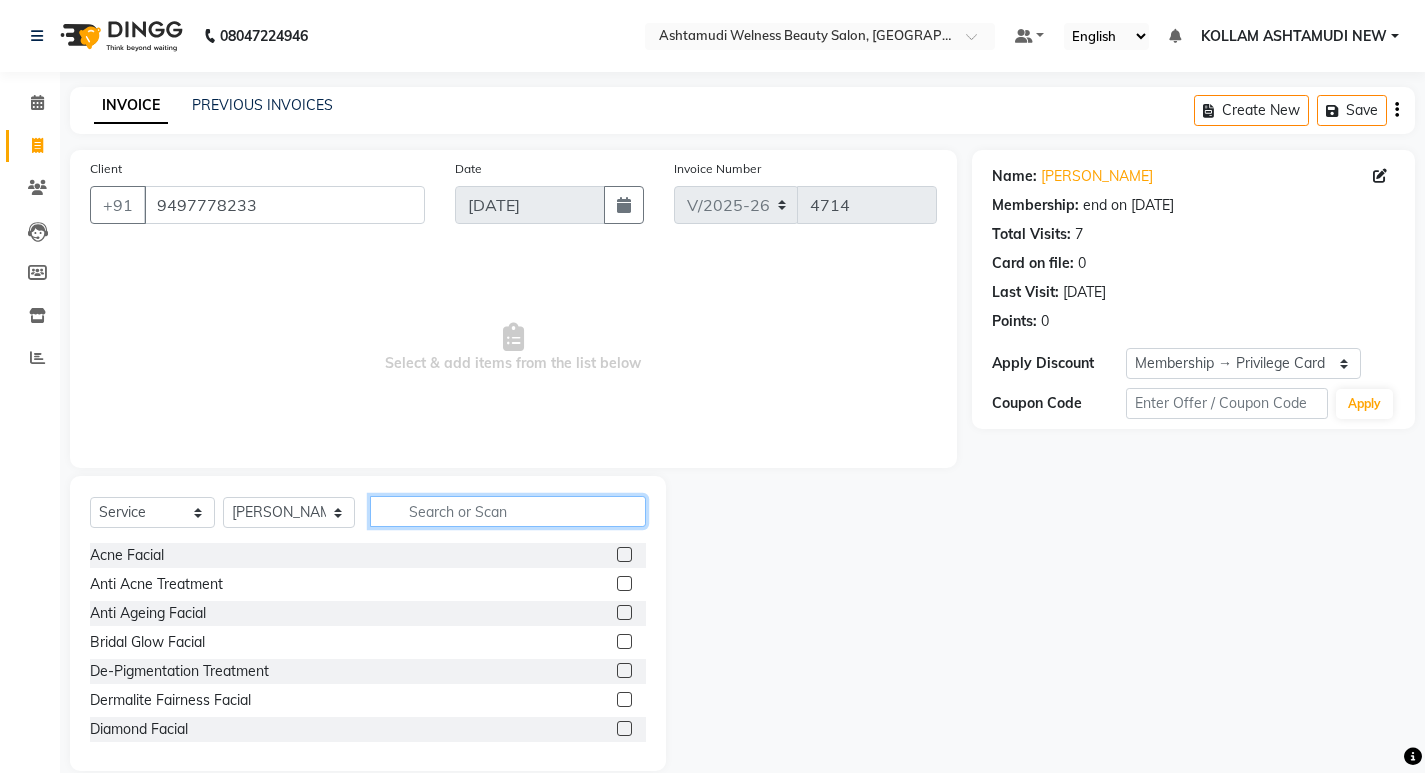 drag, startPoint x: 486, startPoint y: 501, endPoint x: 495, endPoint y: 495, distance: 10.816654 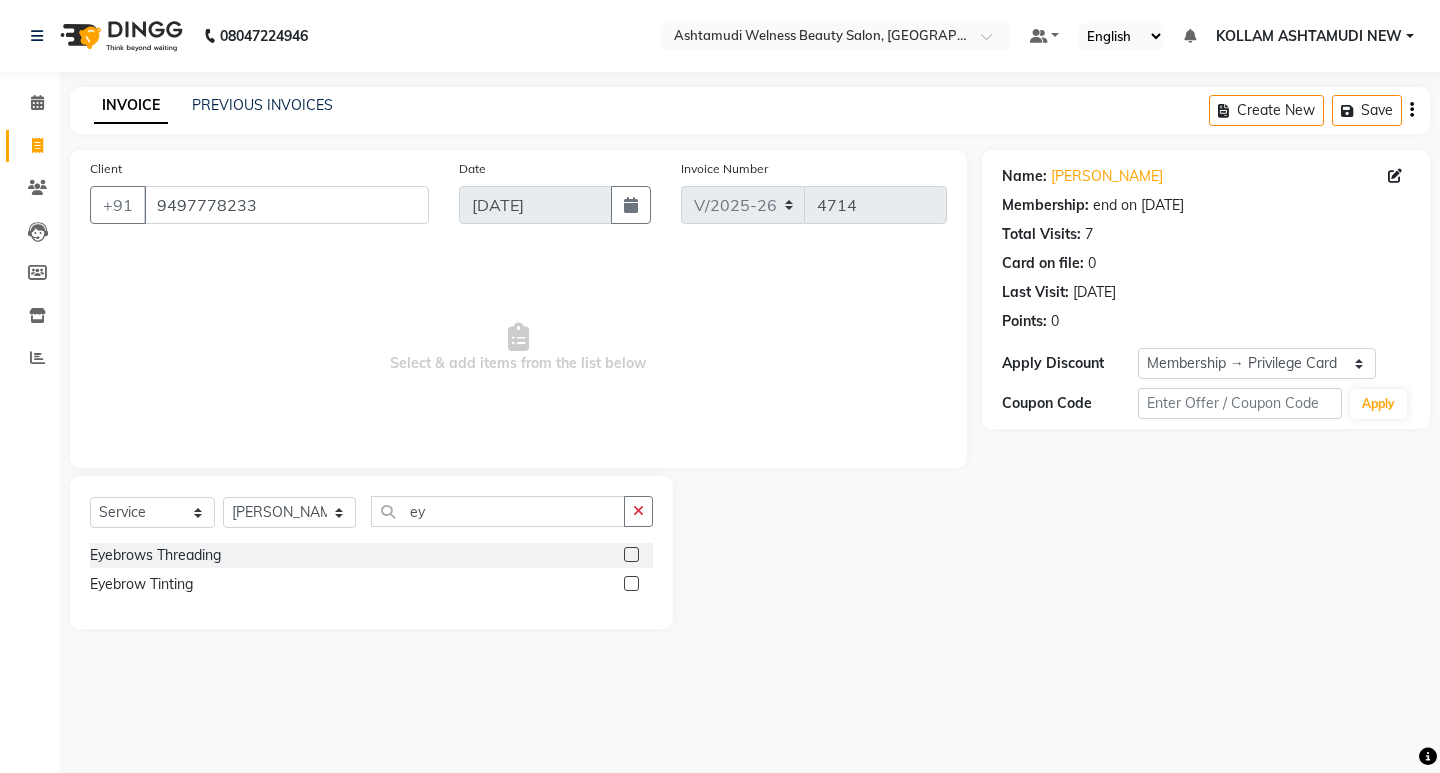 click 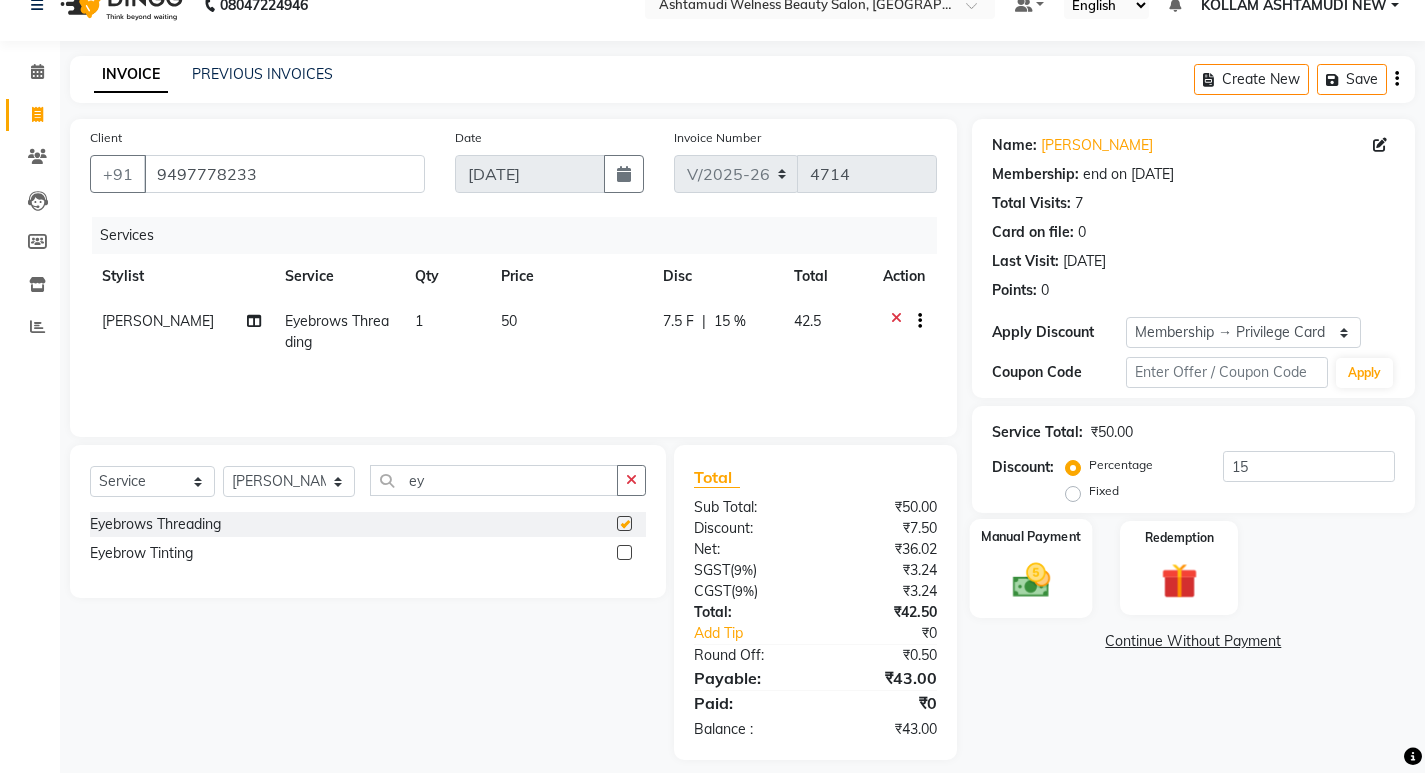scroll, scrollTop: 48, scrollLeft: 0, axis: vertical 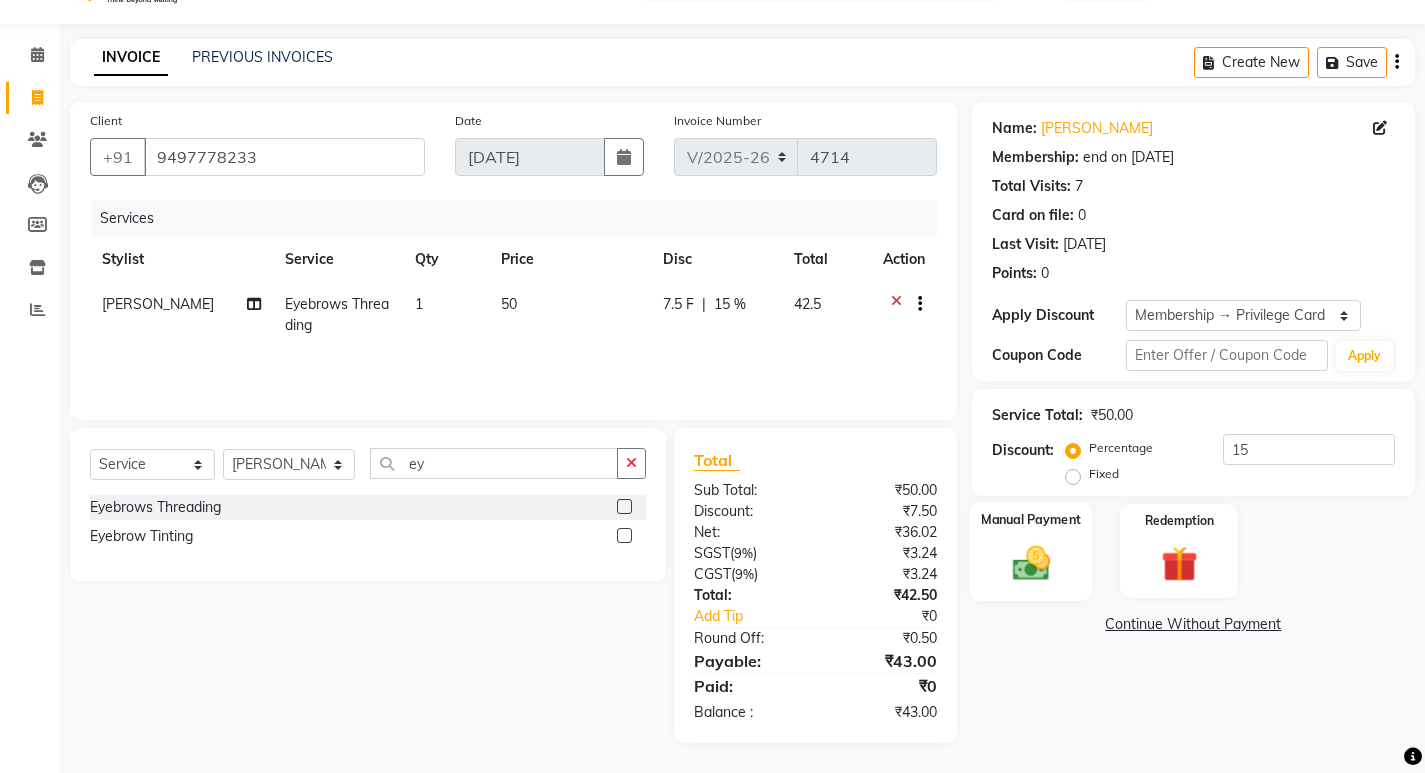 click 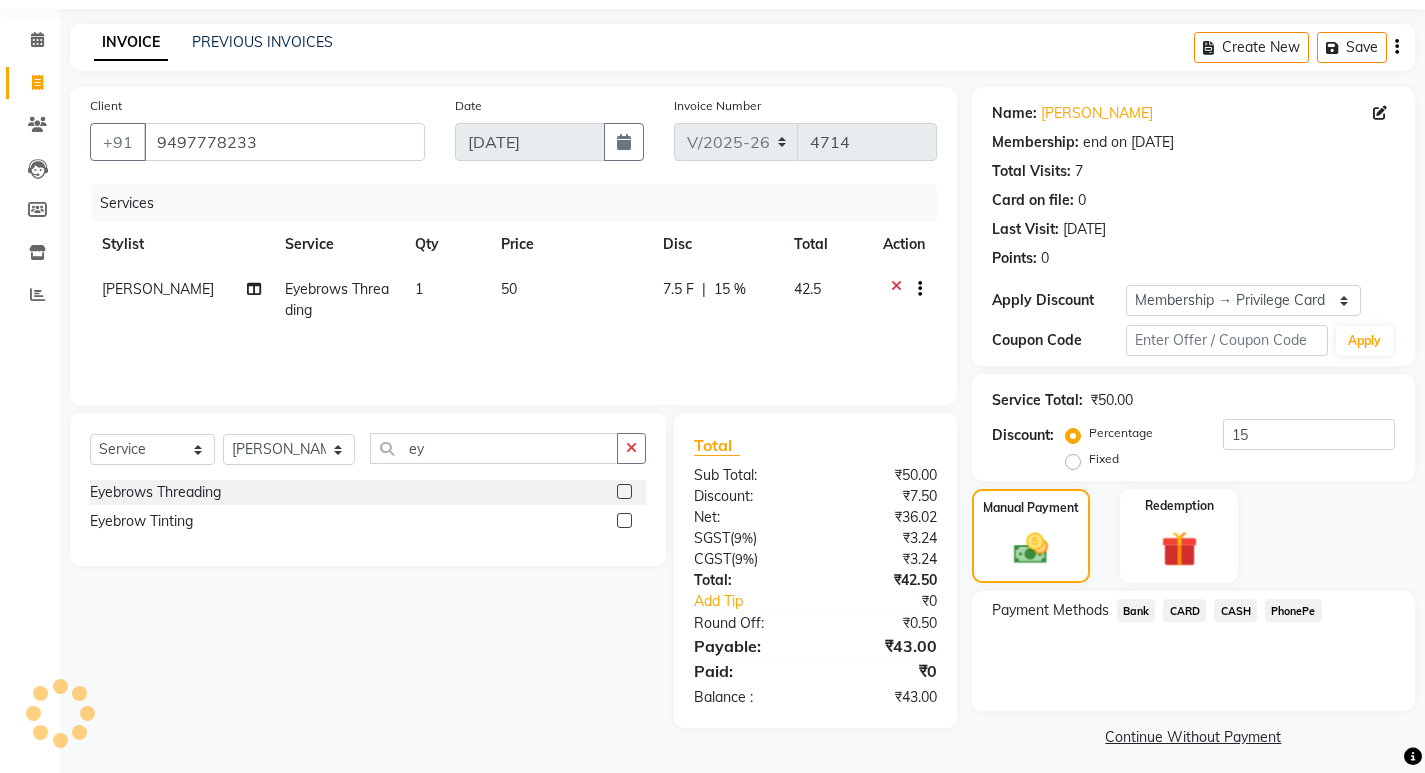 scroll, scrollTop: 72, scrollLeft: 0, axis: vertical 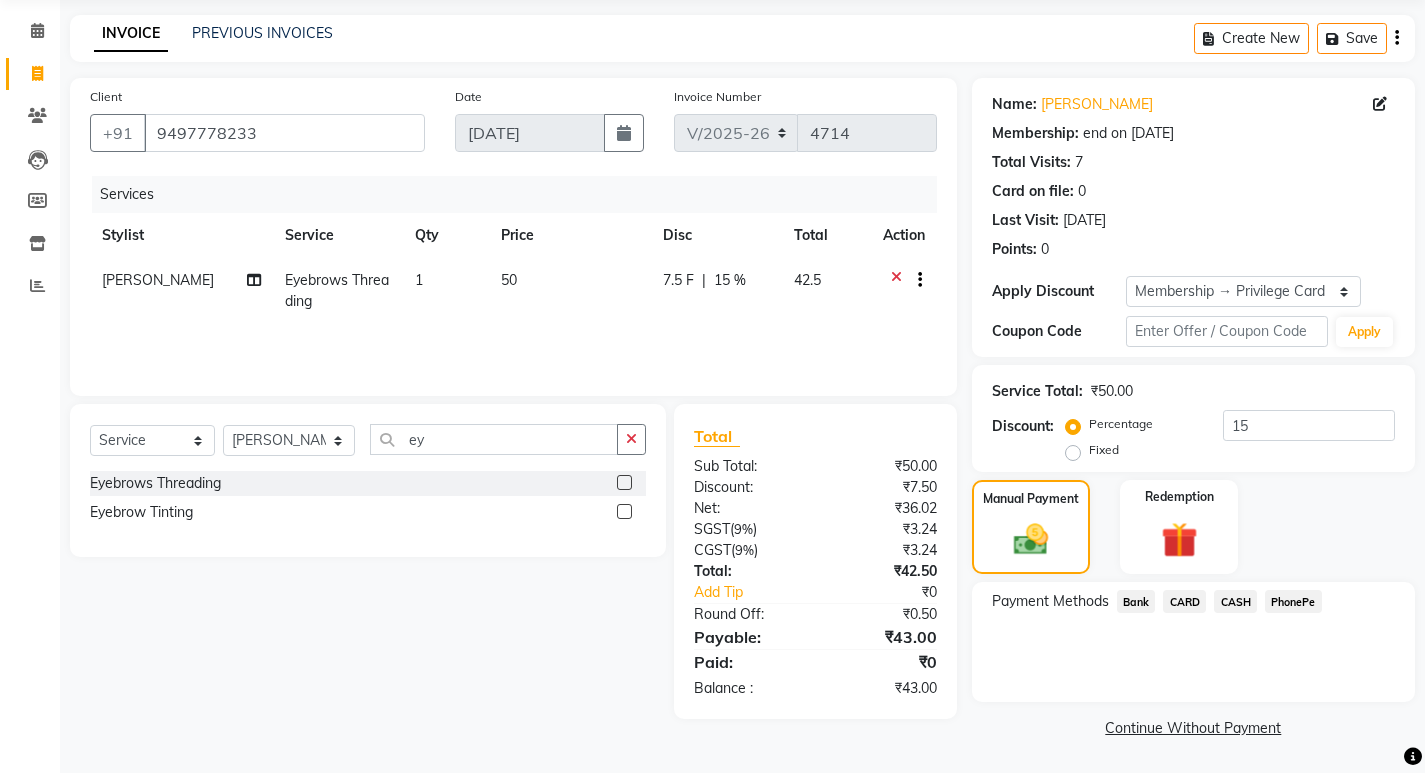 click on "PhonePe" 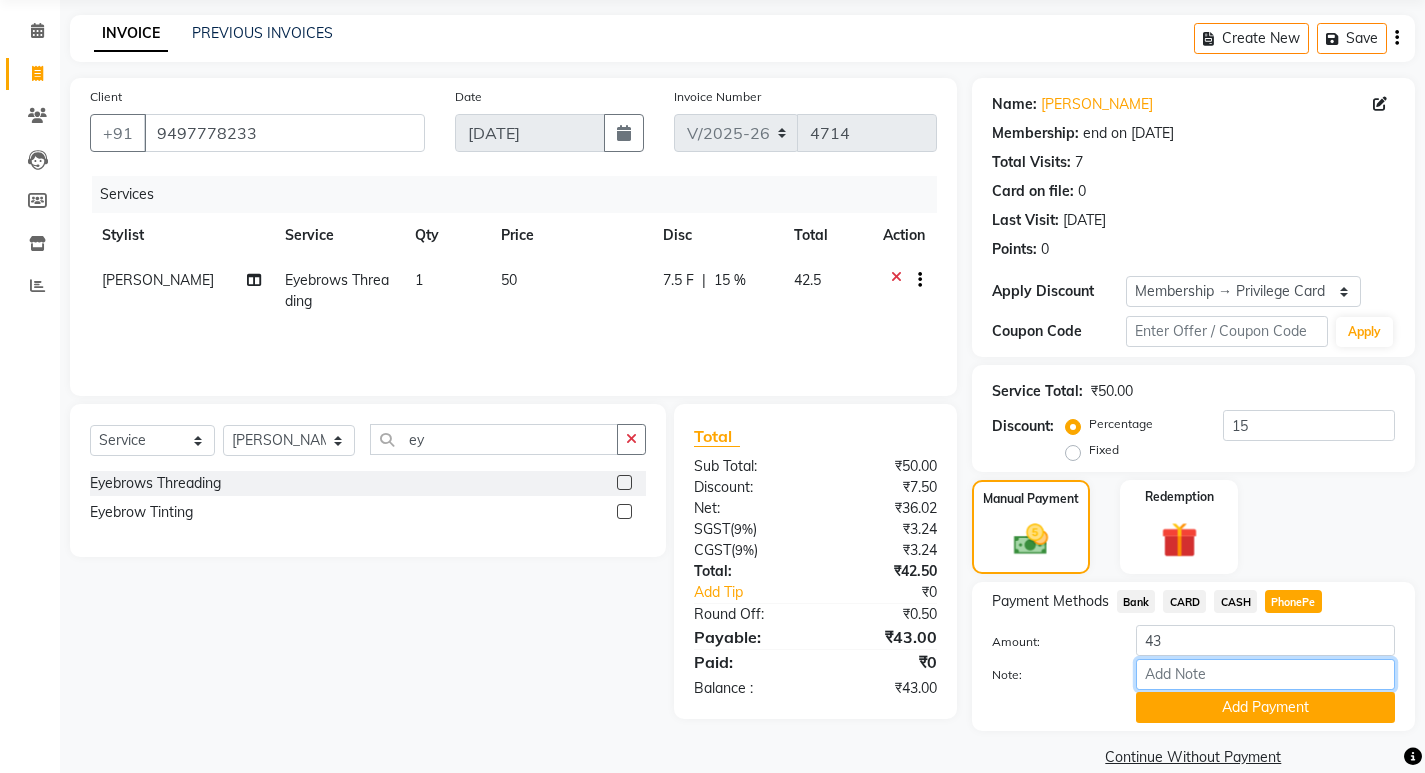 drag, startPoint x: 1204, startPoint y: 681, endPoint x: 1209, endPoint y: 646, distance: 35.35534 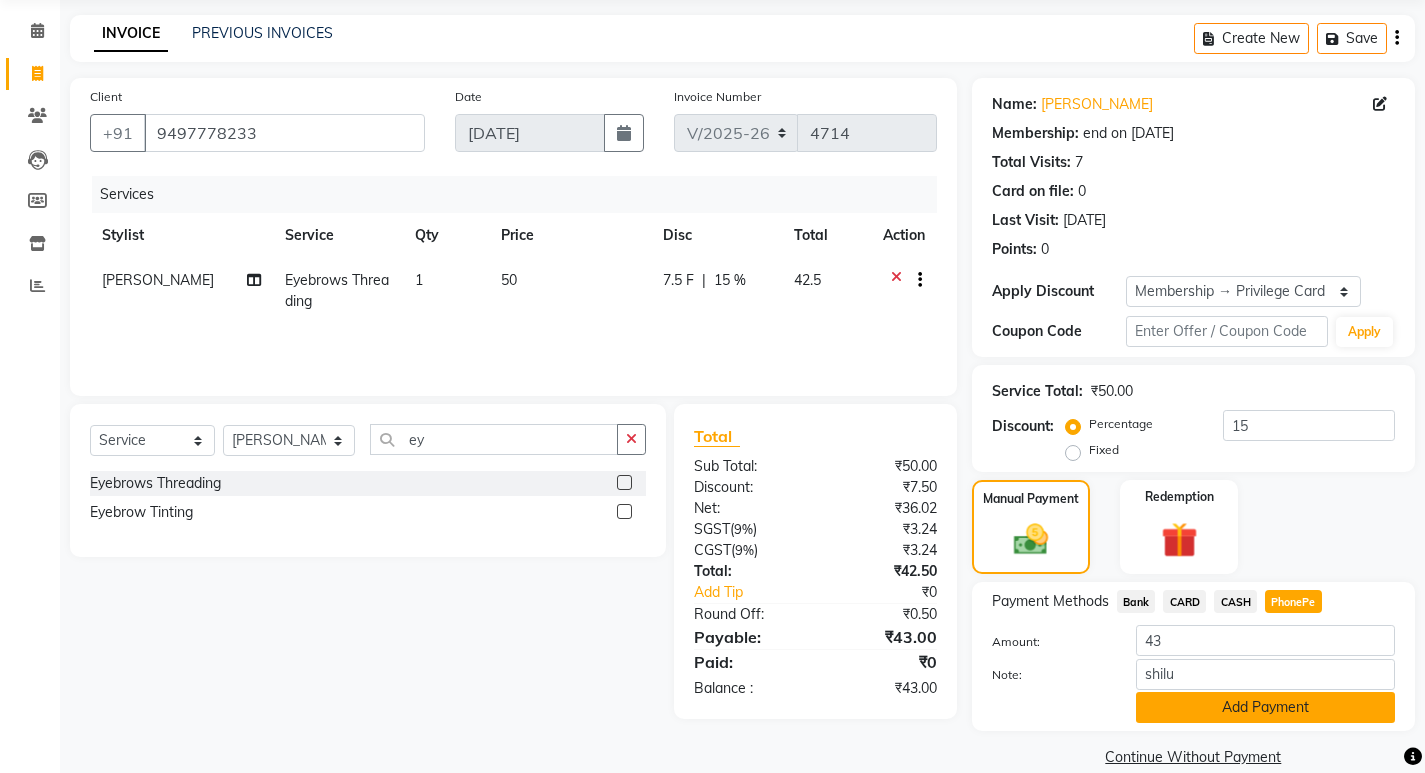 click on "Add Payment" 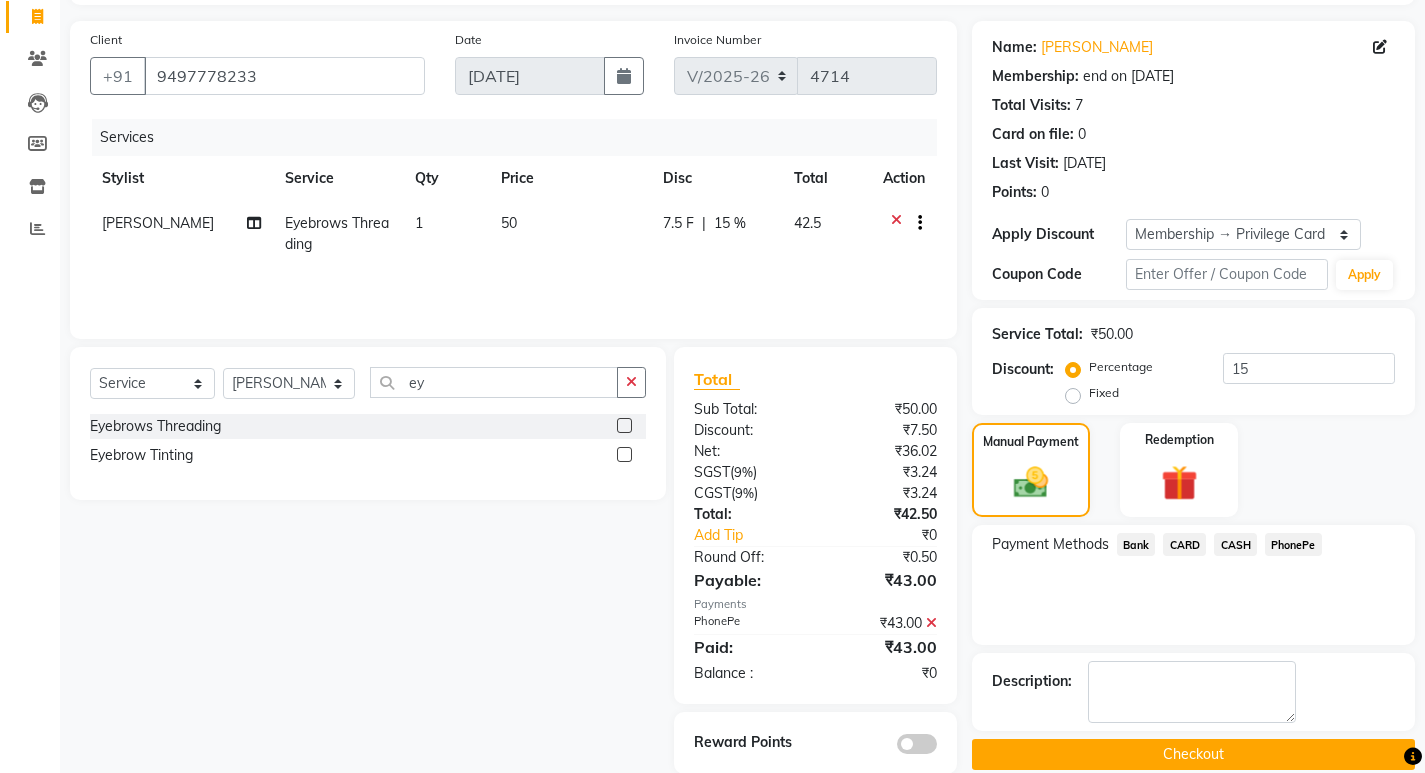 scroll, scrollTop: 160, scrollLeft: 0, axis: vertical 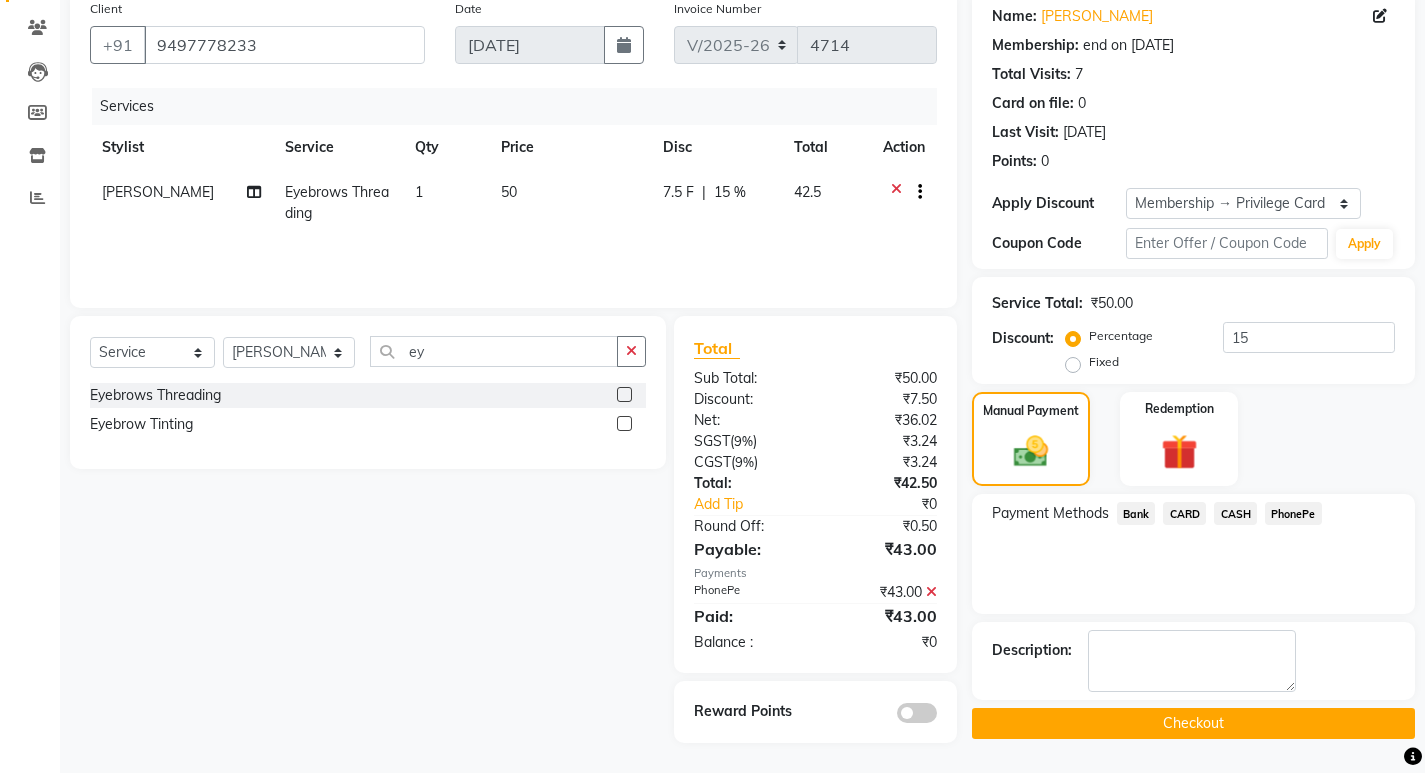 click on "Checkout" 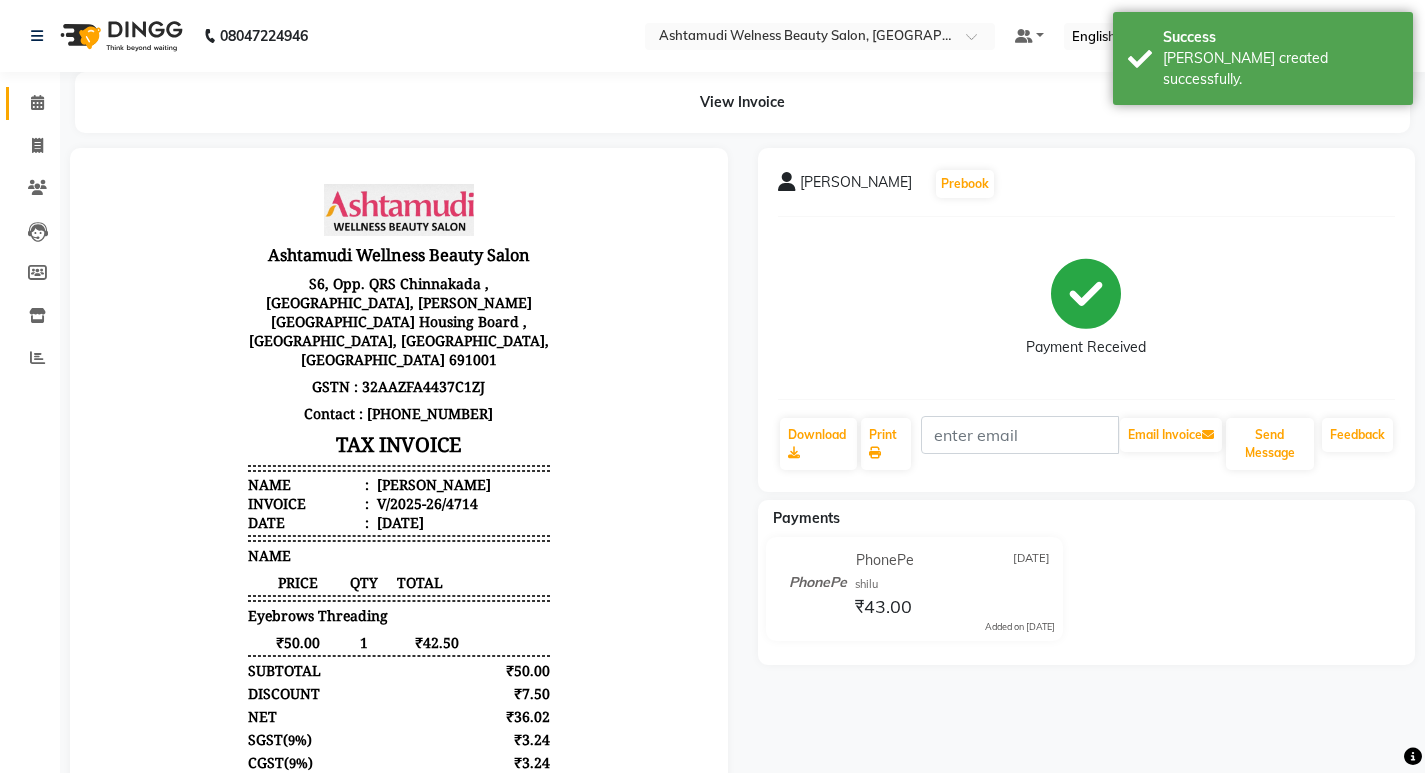 scroll, scrollTop: 0, scrollLeft: 0, axis: both 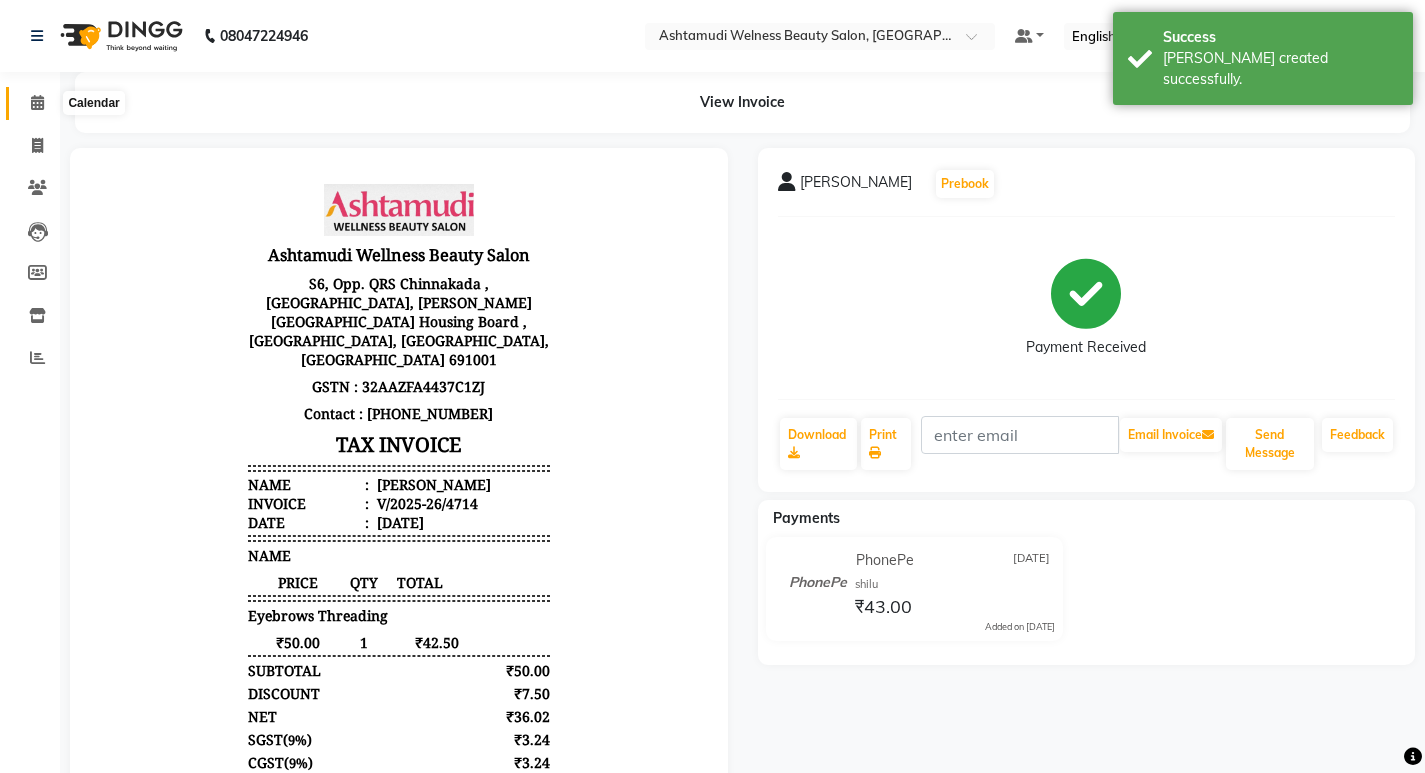 click 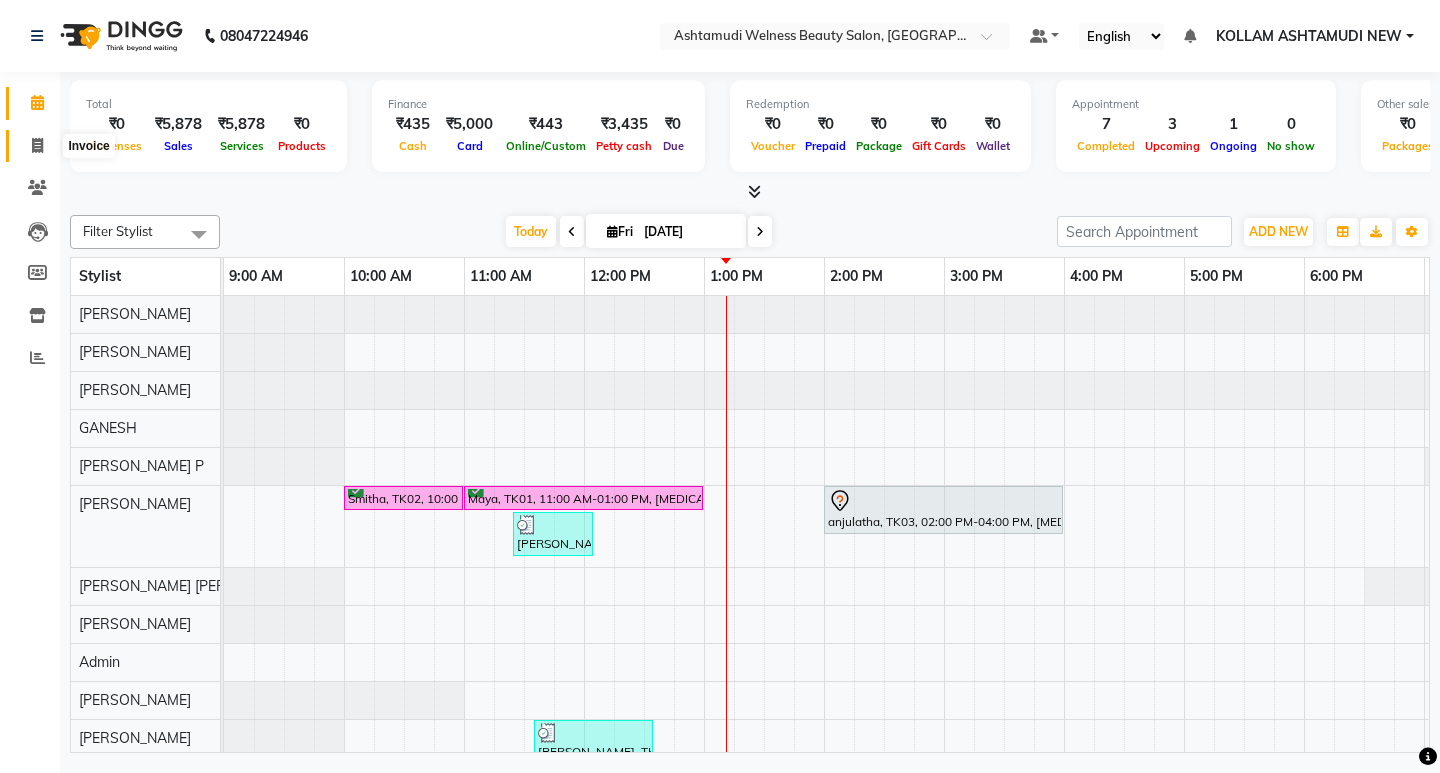 click 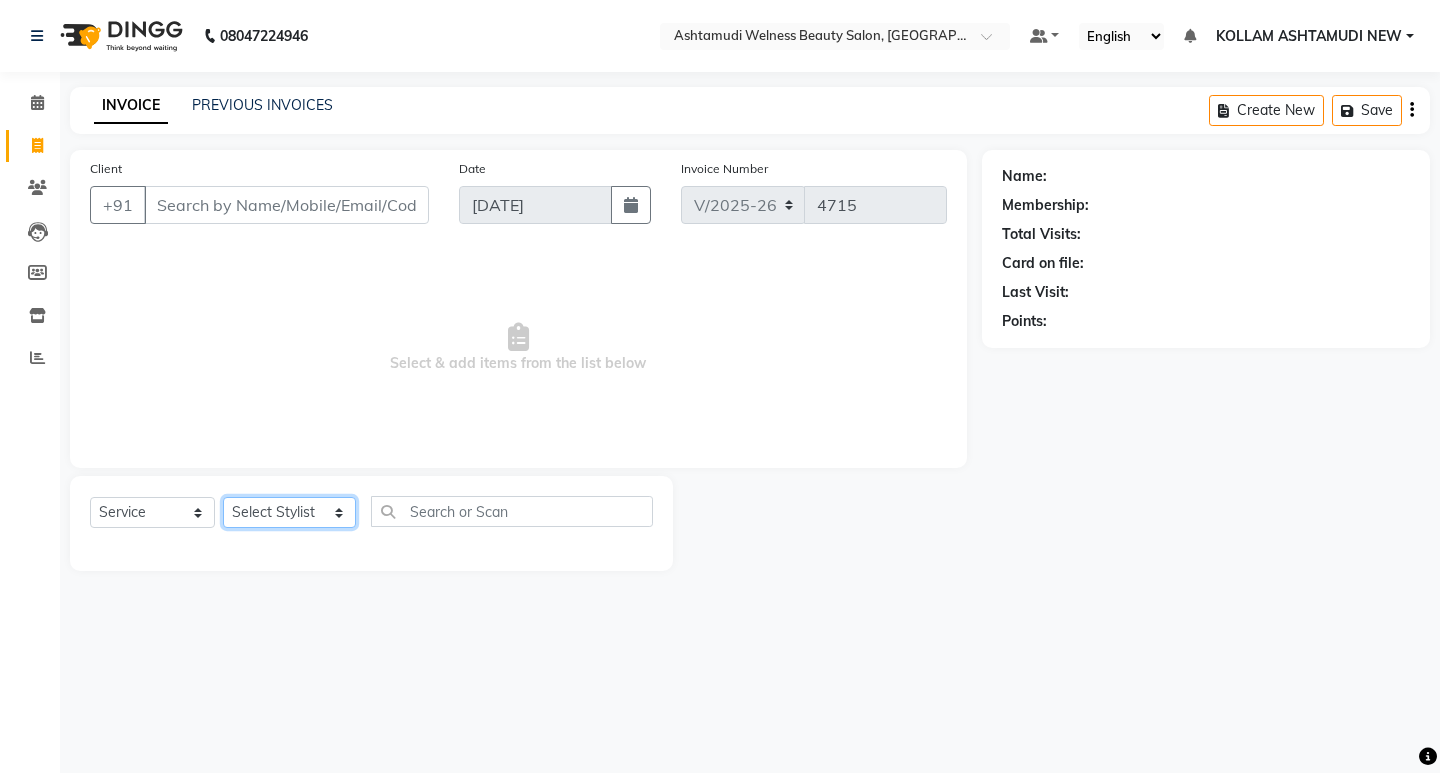 click on "Select Stylist [PERSON_NAME] Admin [PERSON_NAME]  [PERSON_NAME] [PERSON_NAME] [PERSON_NAME]  M [PERSON_NAME]  [PERSON_NAME]  P [PERSON_NAME] ASHTAMUDI KOLLAM ASHTAMUDI NEW  [PERSON_NAME] [PERSON_NAME] [PERSON_NAME]  [PERSON_NAME] [PERSON_NAME] [PERSON_NAME] [PERSON_NAME] [PERSON_NAME] M [PERSON_NAME] SARIGA [PERSON_NAME] [PERSON_NAME] [PERSON_NAME] [PERSON_NAME] [PERSON_NAME] S" 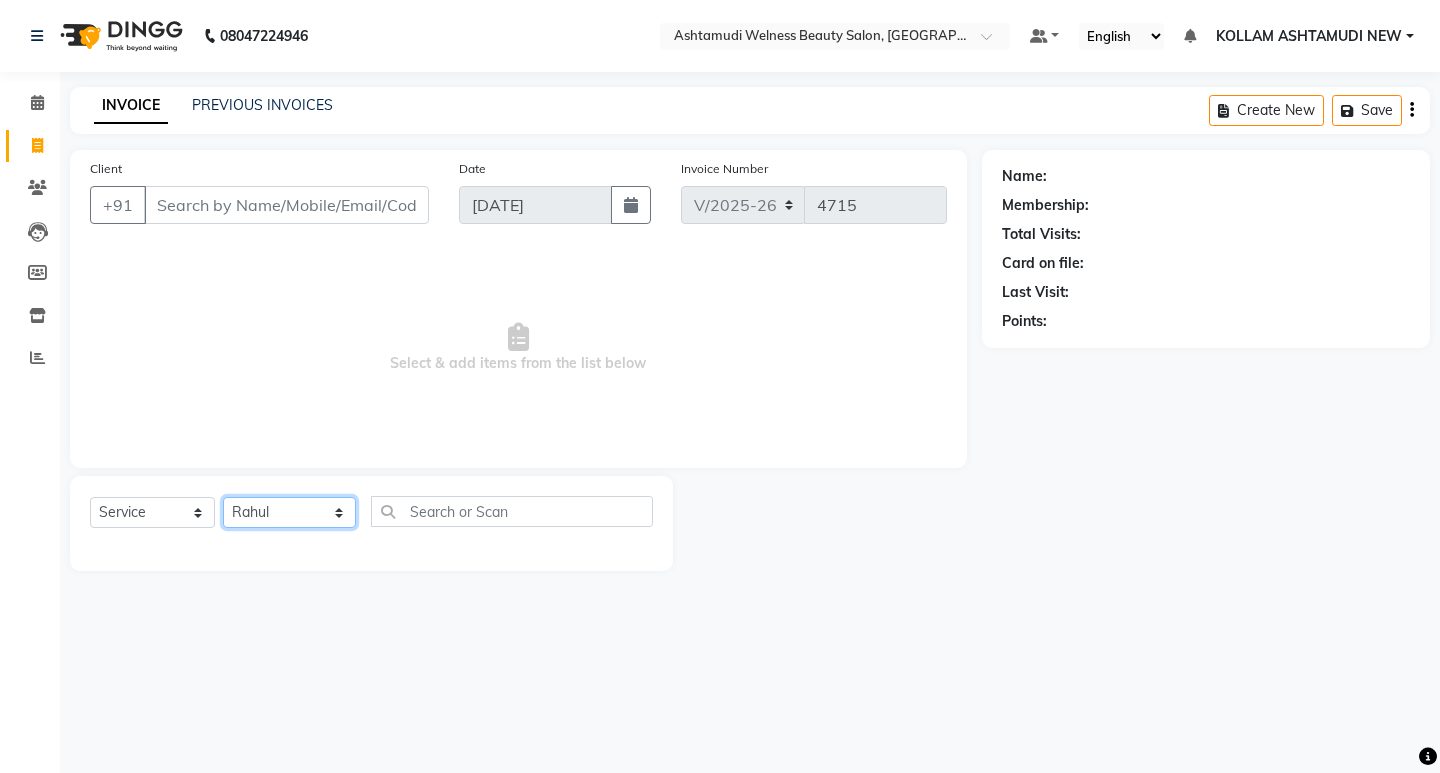 click on "Select Stylist [PERSON_NAME] Admin [PERSON_NAME]  [PERSON_NAME] [PERSON_NAME] [PERSON_NAME]  M [PERSON_NAME]  [PERSON_NAME]  P [PERSON_NAME] ASHTAMUDI KOLLAM ASHTAMUDI NEW  [PERSON_NAME] [PERSON_NAME] [PERSON_NAME]  [PERSON_NAME] [PERSON_NAME] [PERSON_NAME] [PERSON_NAME] [PERSON_NAME] M [PERSON_NAME] SARIGA [PERSON_NAME] [PERSON_NAME] [PERSON_NAME] [PERSON_NAME] [PERSON_NAME] S" 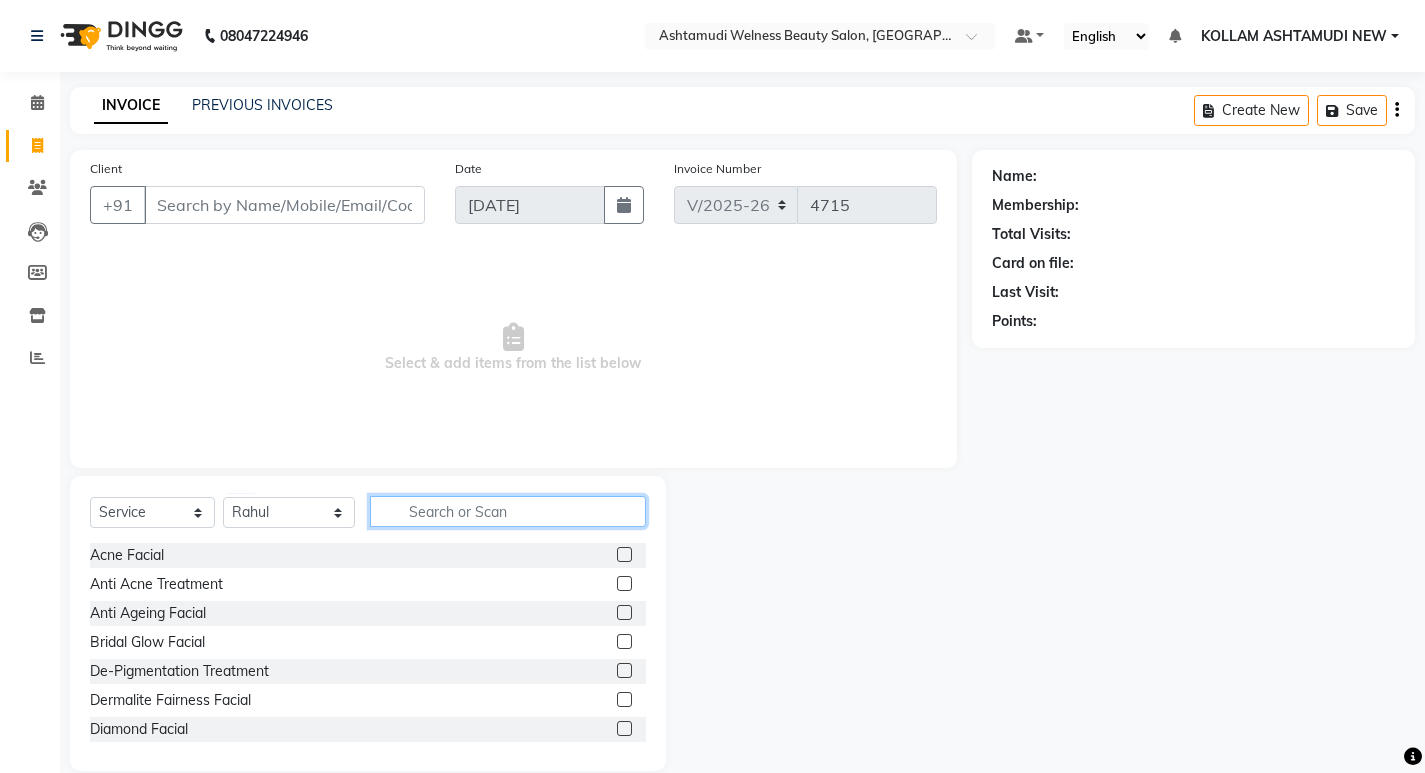 click 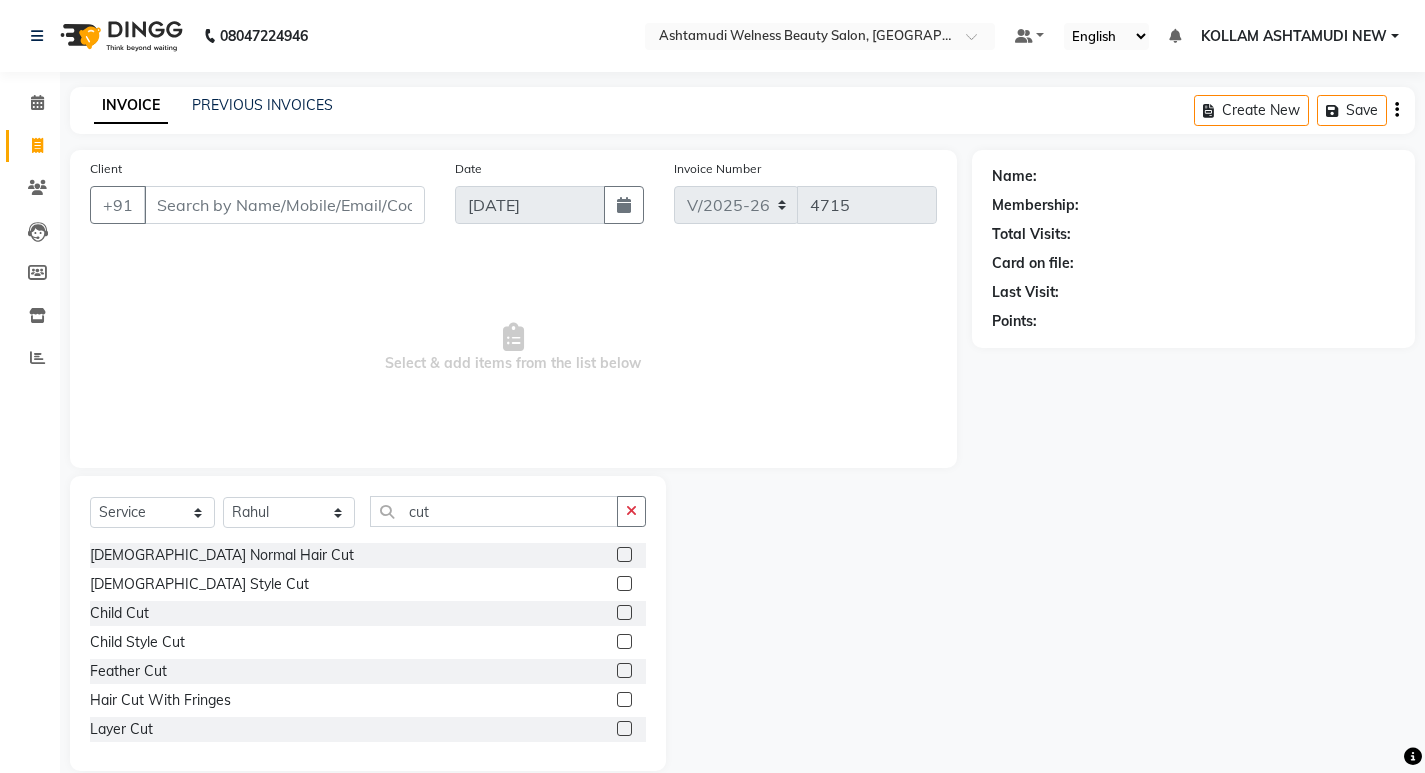 click 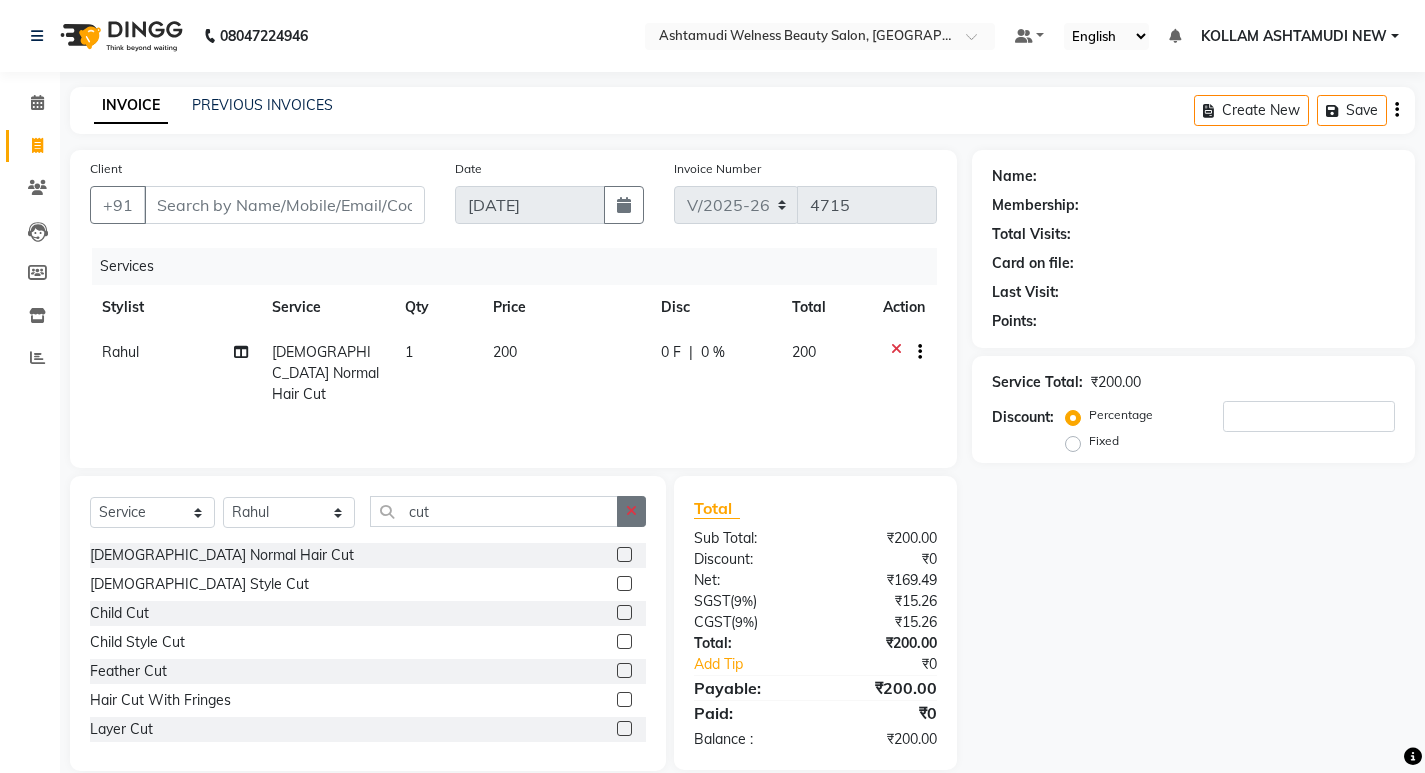 click 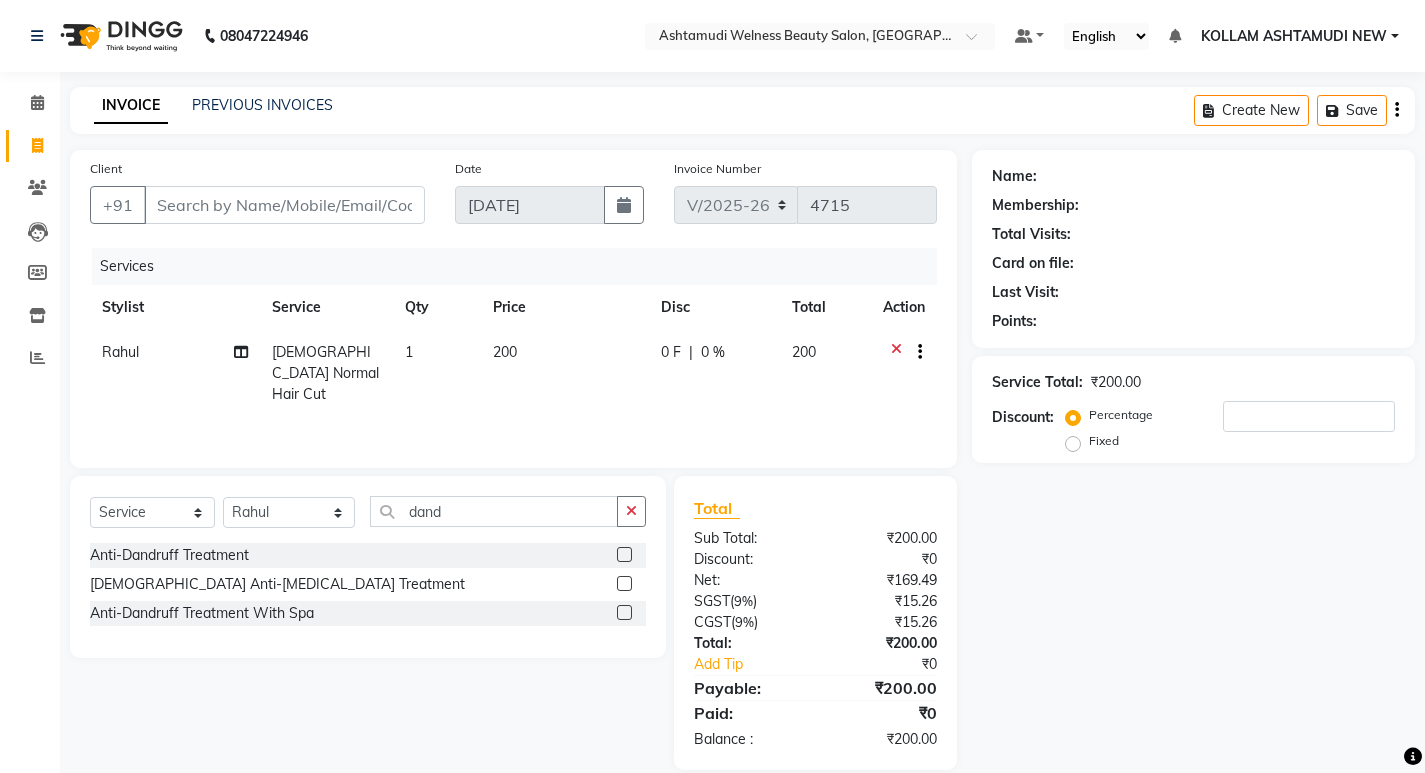 click 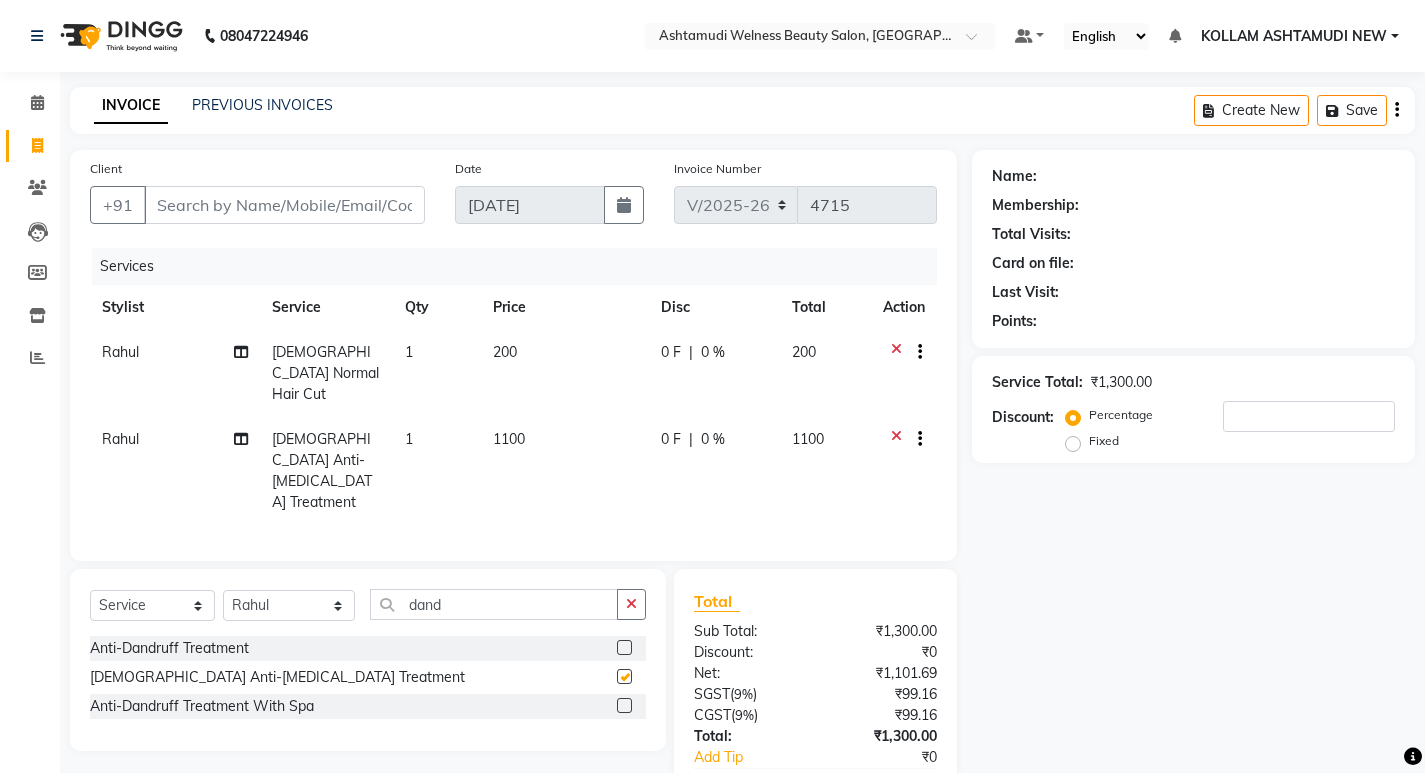 scroll, scrollTop: 72, scrollLeft: 0, axis: vertical 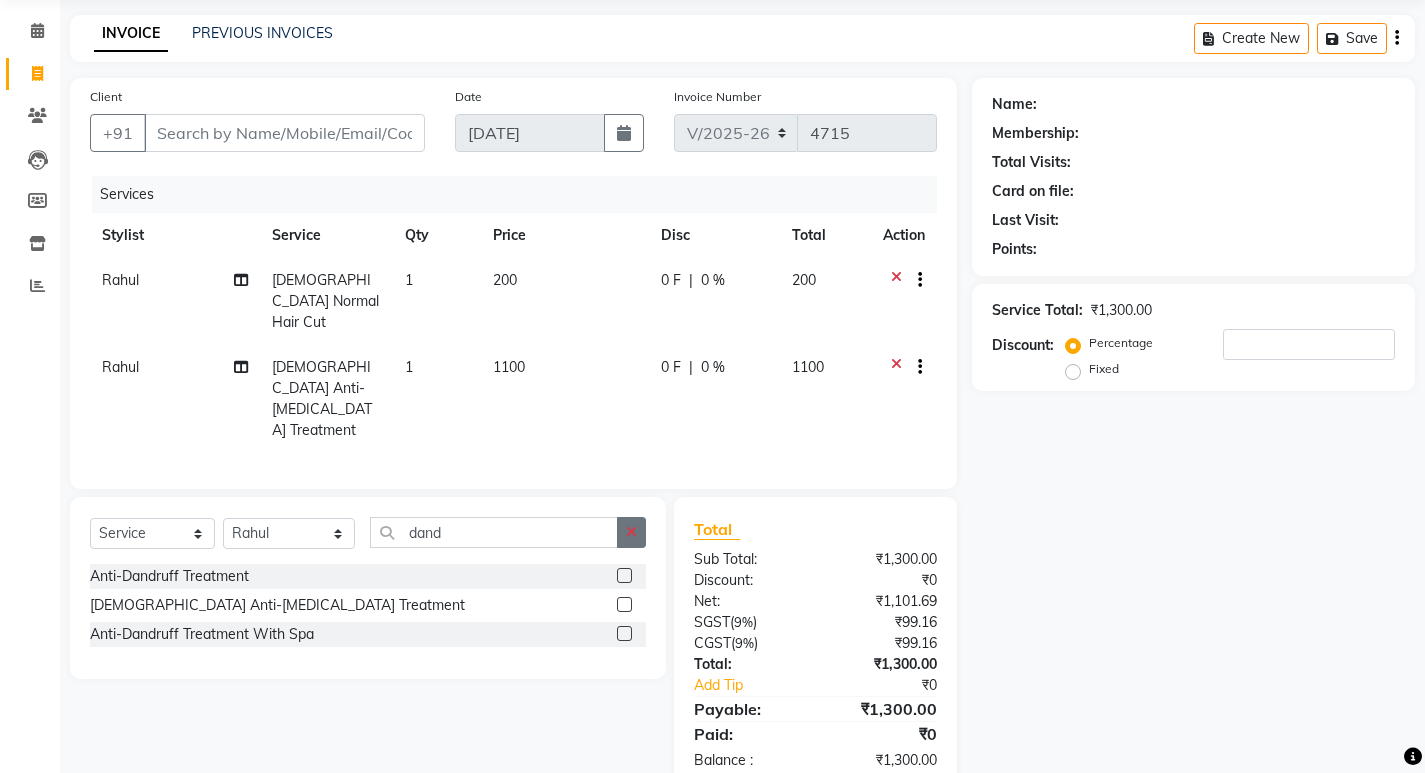 click 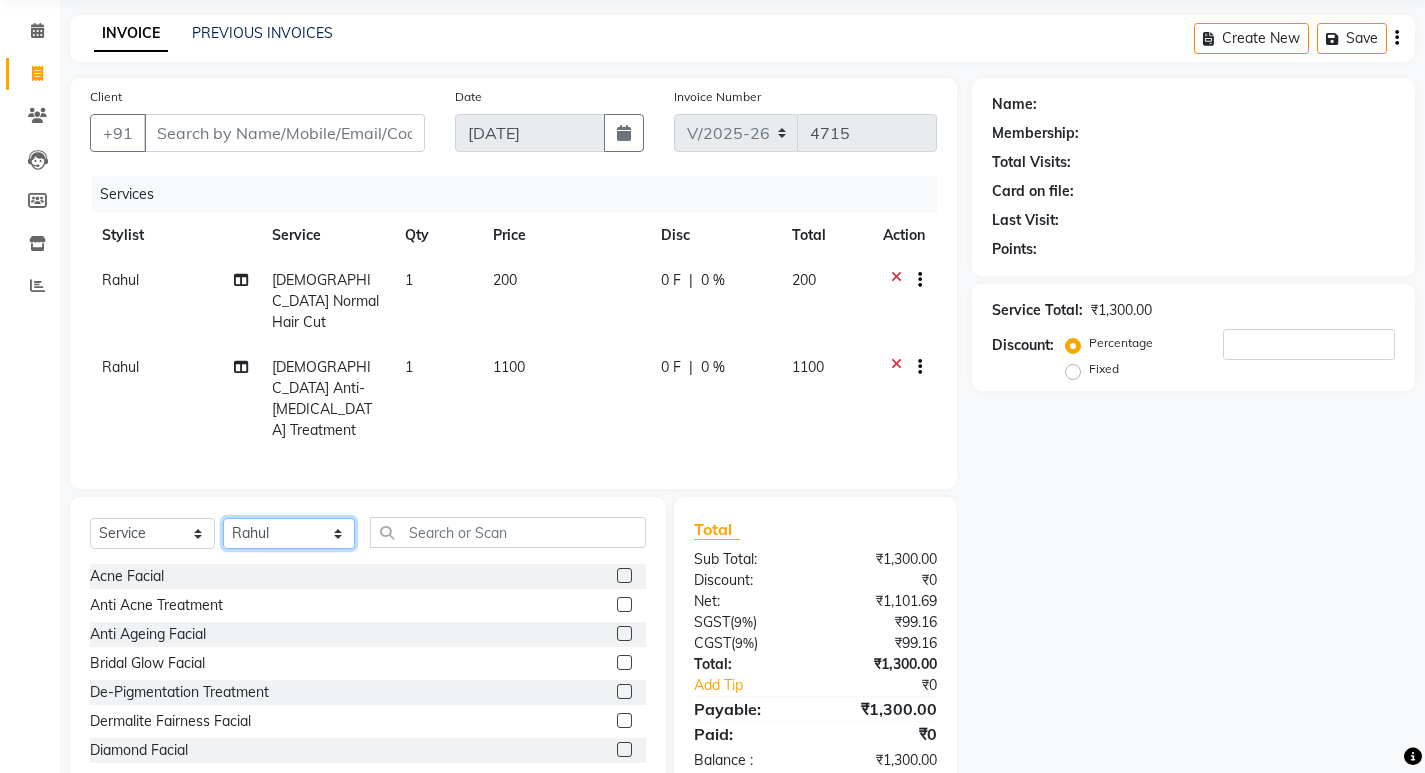 click on "Select Stylist [PERSON_NAME] Admin [PERSON_NAME]  [PERSON_NAME] [PERSON_NAME] [PERSON_NAME]  M [PERSON_NAME]  [PERSON_NAME]  P [PERSON_NAME] ASHTAMUDI KOLLAM ASHTAMUDI NEW  [PERSON_NAME] [PERSON_NAME] [PERSON_NAME]  [PERSON_NAME] [PERSON_NAME] [PERSON_NAME] [PERSON_NAME] [PERSON_NAME] M [PERSON_NAME] SARIGA [PERSON_NAME] [PERSON_NAME] [PERSON_NAME] [PERSON_NAME] [PERSON_NAME] S" 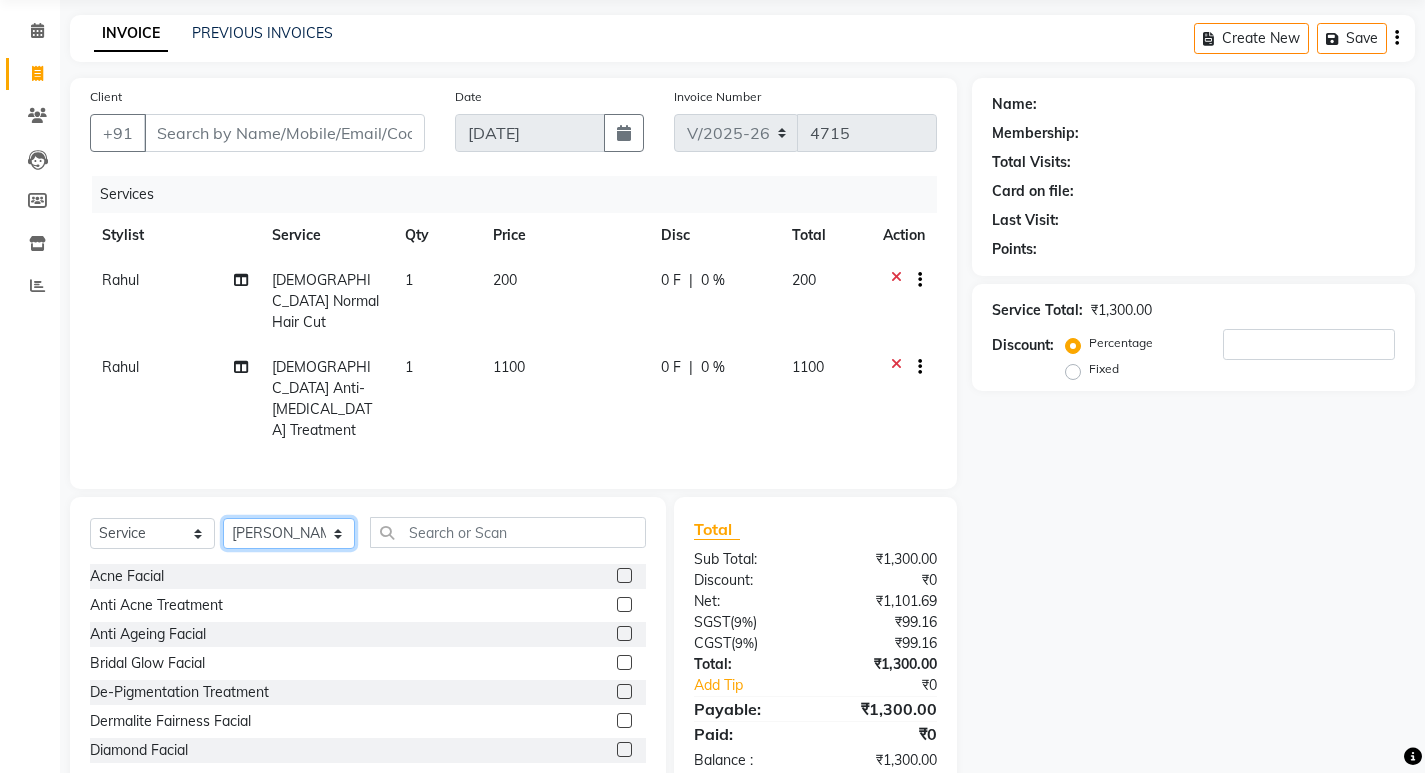 click on "Select Stylist [PERSON_NAME] Admin [PERSON_NAME]  [PERSON_NAME] [PERSON_NAME] [PERSON_NAME]  M [PERSON_NAME]  [PERSON_NAME]  P [PERSON_NAME] ASHTAMUDI KOLLAM ASHTAMUDI NEW  [PERSON_NAME] [PERSON_NAME] [PERSON_NAME]  [PERSON_NAME] [PERSON_NAME] [PERSON_NAME] [PERSON_NAME] [PERSON_NAME] M [PERSON_NAME] SARIGA [PERSON_NAME] [PERSON_NAME] [PERSON_NAME] [PERSON_NAME] [PERSON_NAME] S" 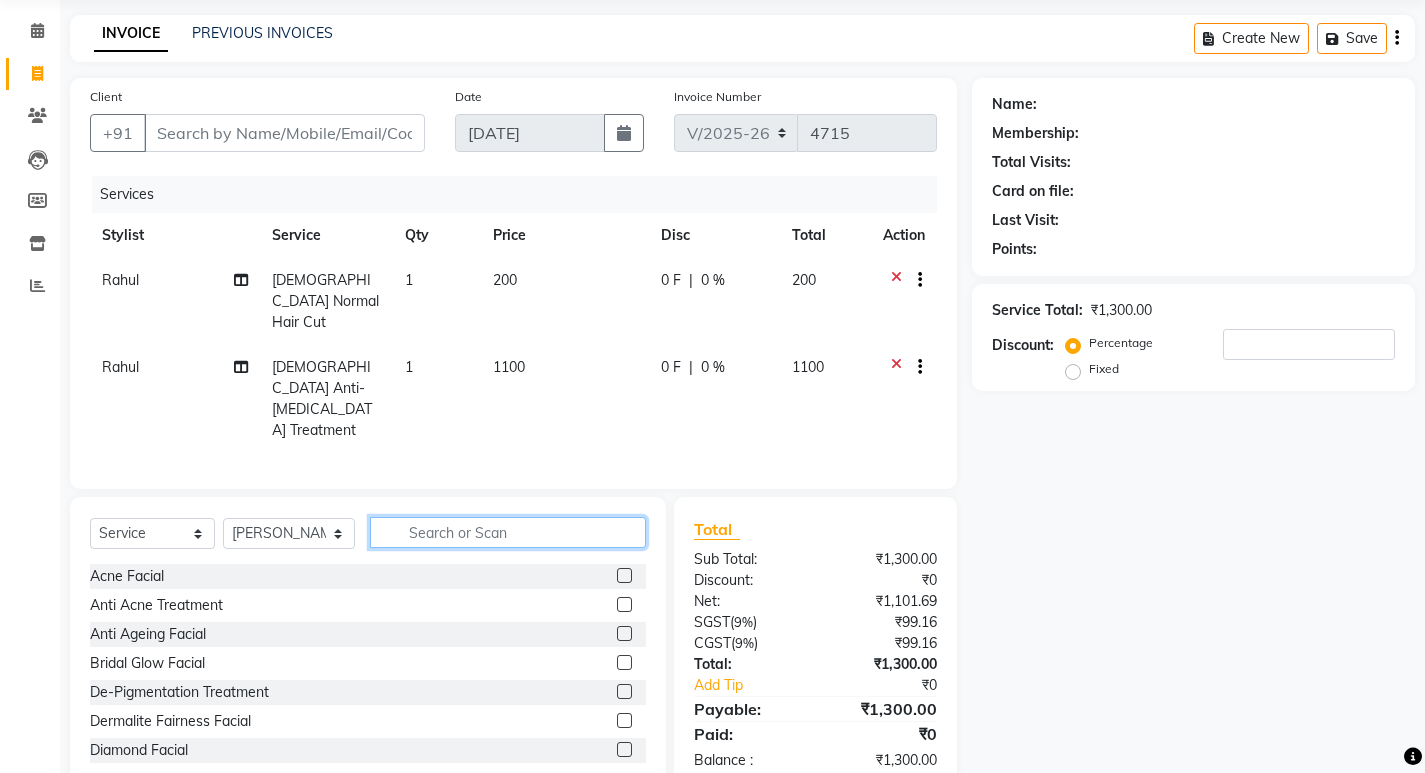 click 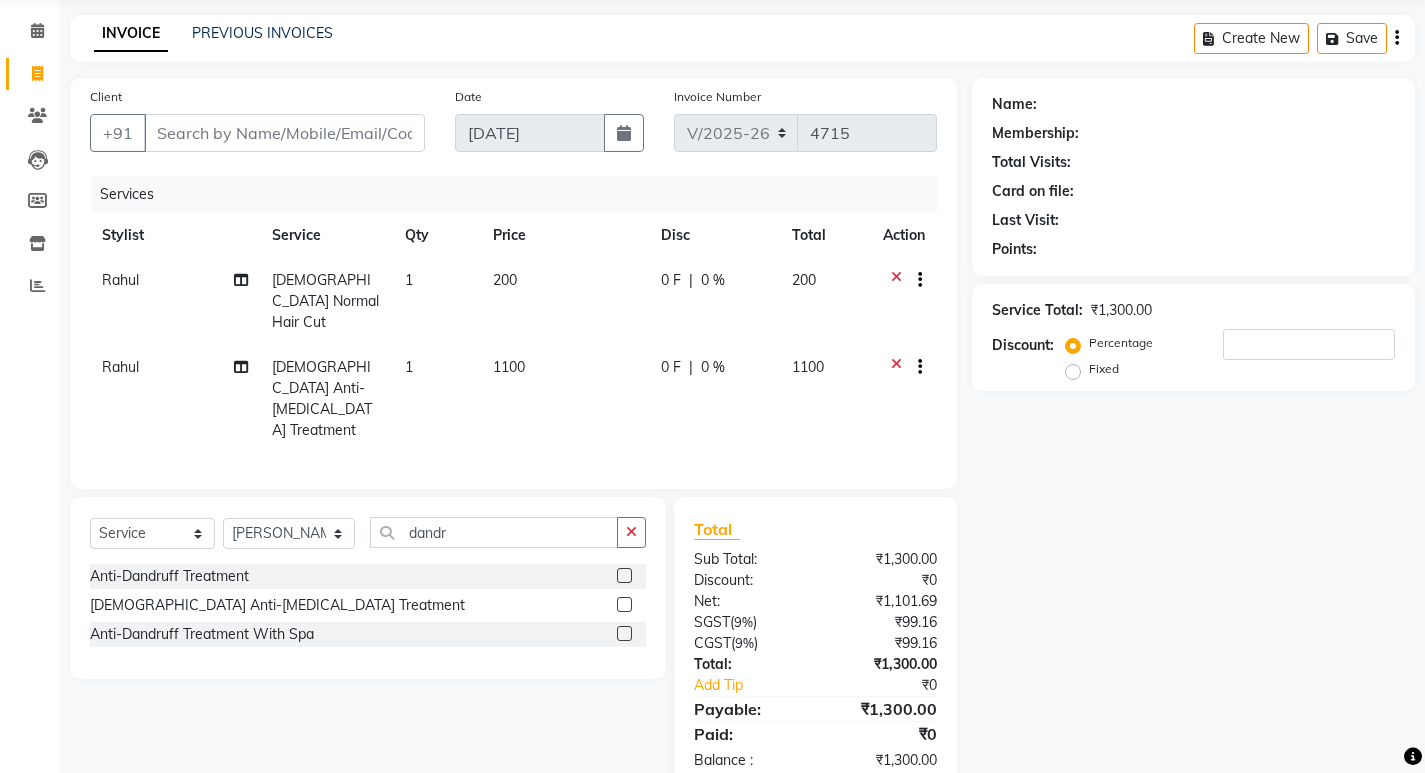 click 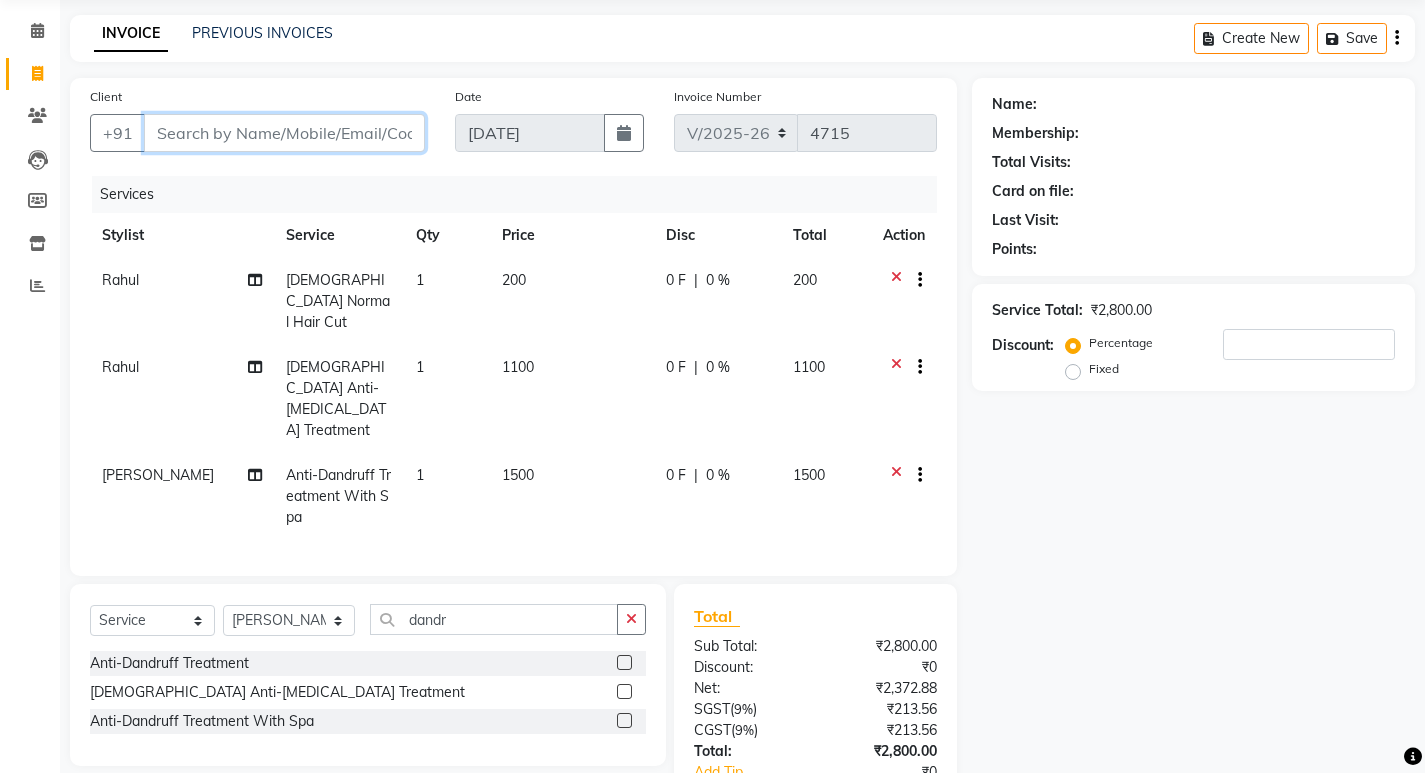 click on "Client" at bounding box center [284, 133] 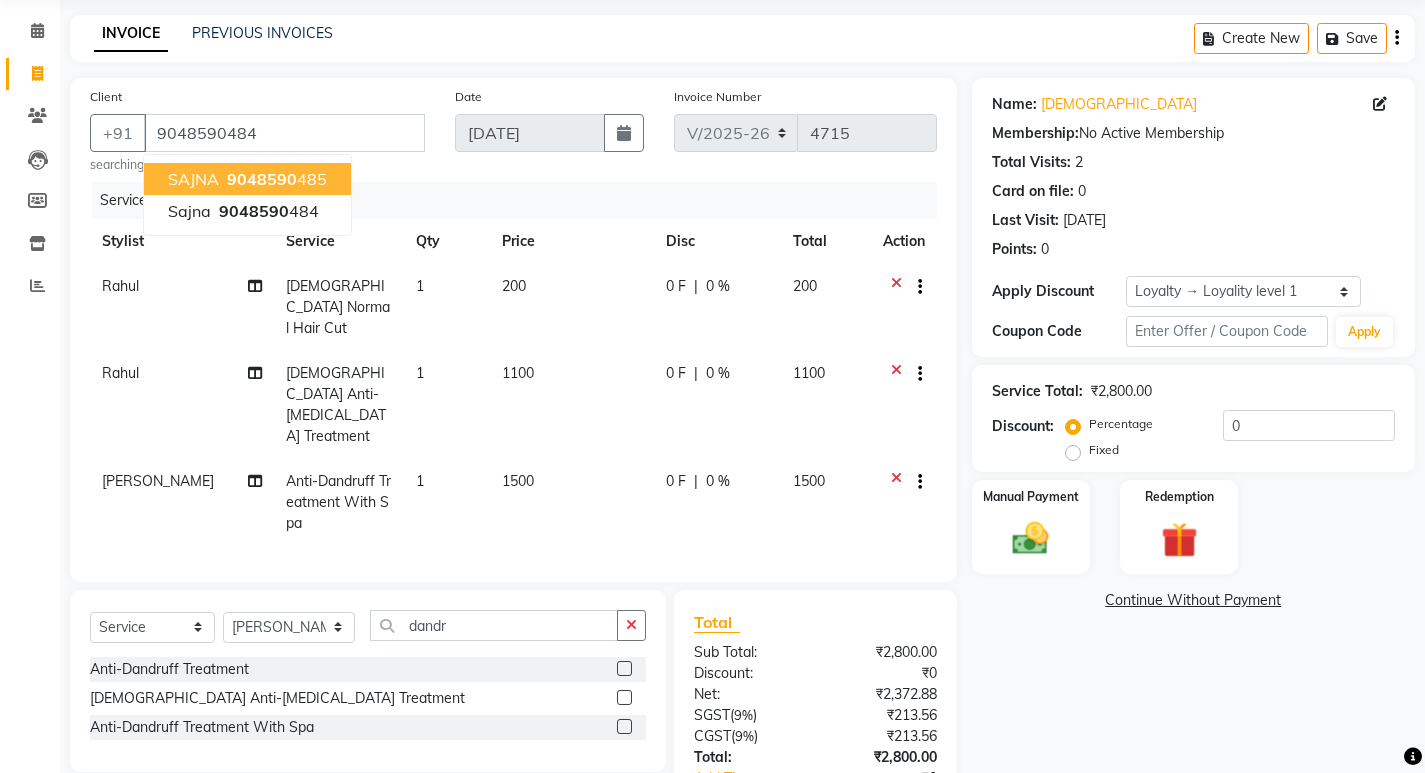 click on "Name: Sajna  Membership:  No Active Membership  Total Visits:  2 Card on file:  0 Last Visit:   [DATE] Points:   0  Apply Discount Select  Loyalty → Loyality level 1  Coupon Code Apply Service Total:  ₹2,800.00  Discount:  Percentage   Fixed  0 Manual Payment Redemption  Continue Without Payment" 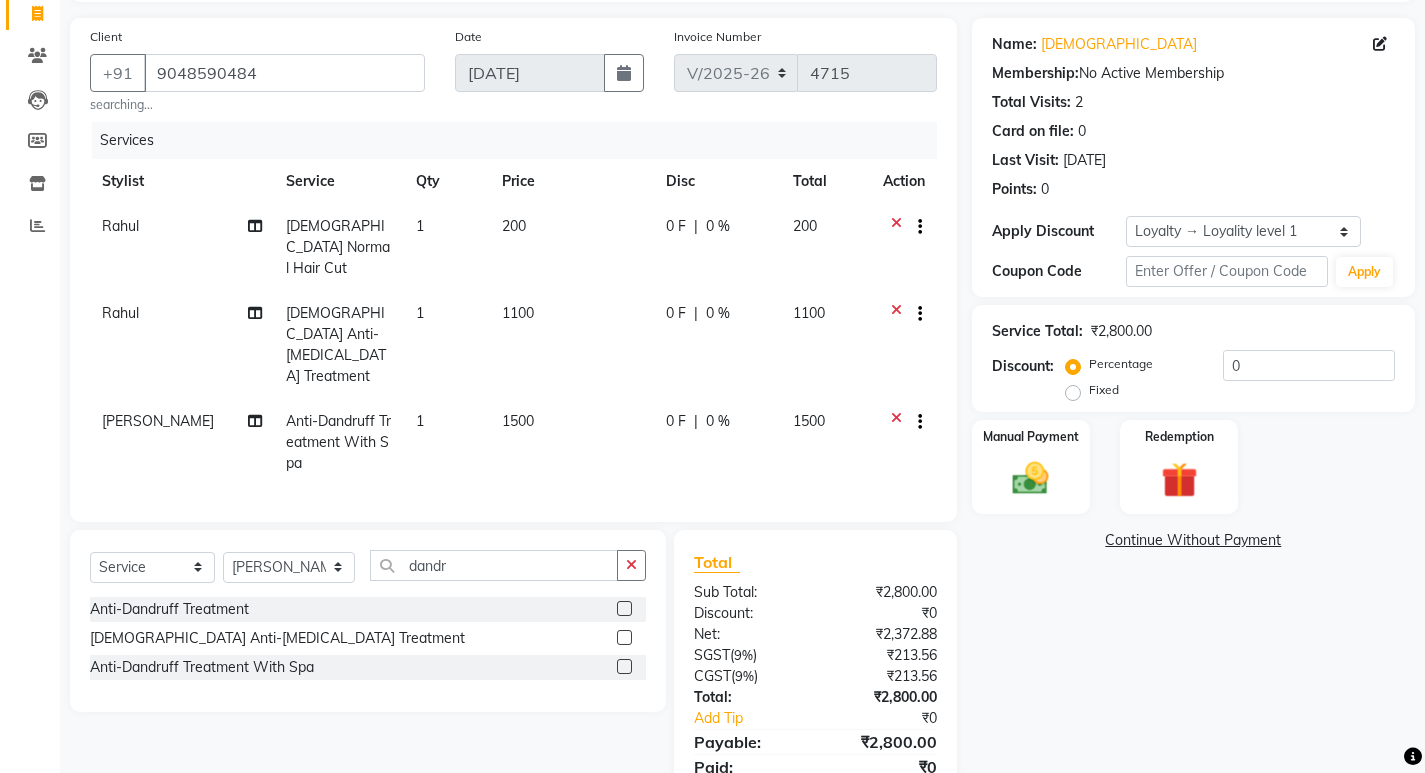 scroll, scrollTop: 165, scrollLeft: 0, axis: vertical 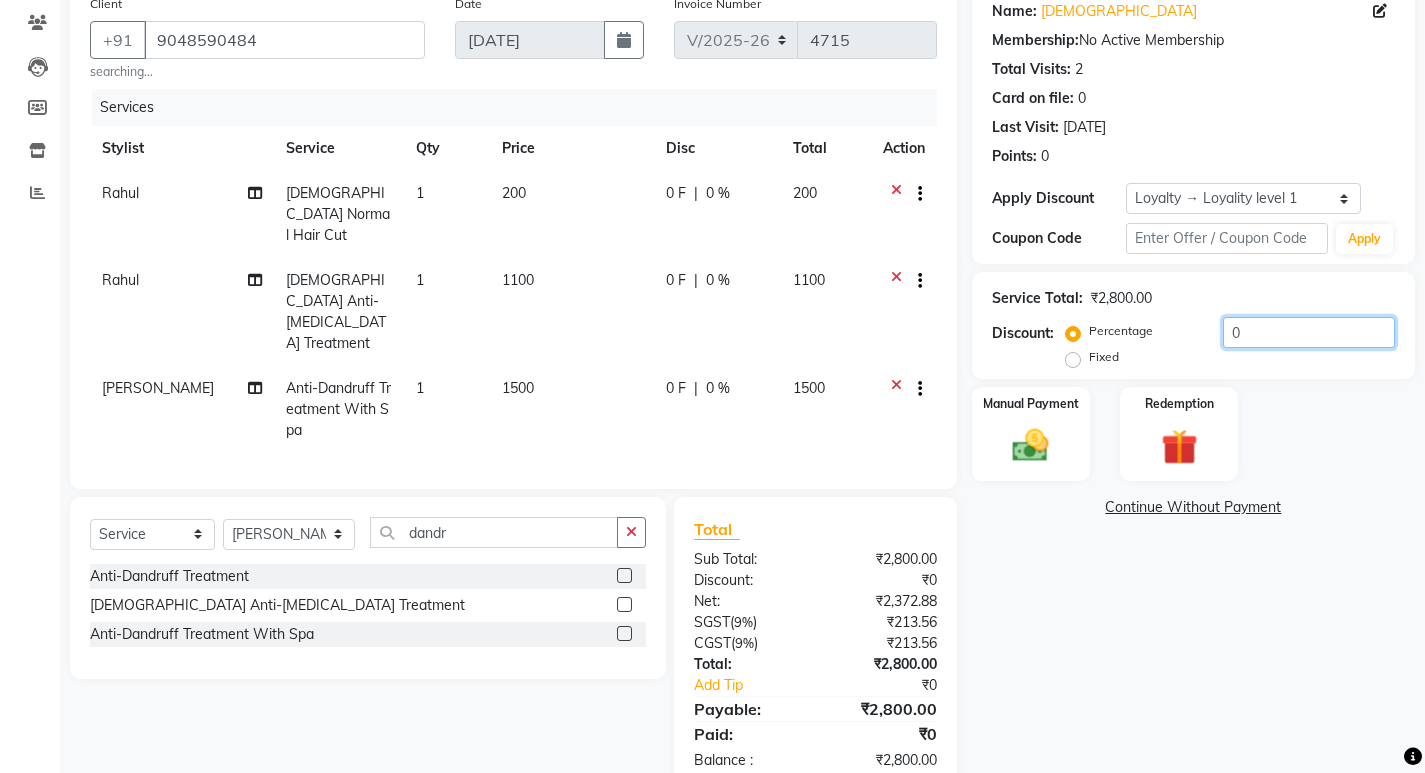 click on "0" 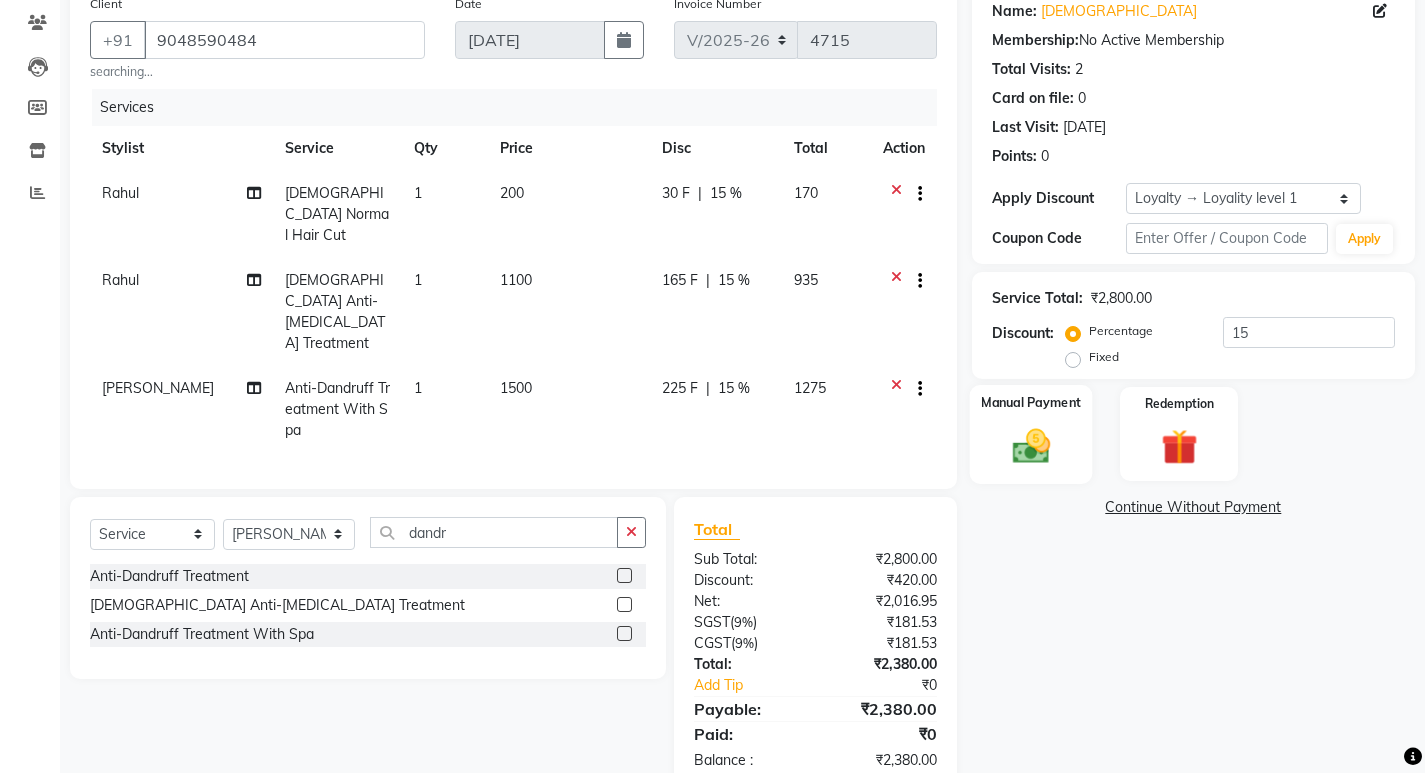 click 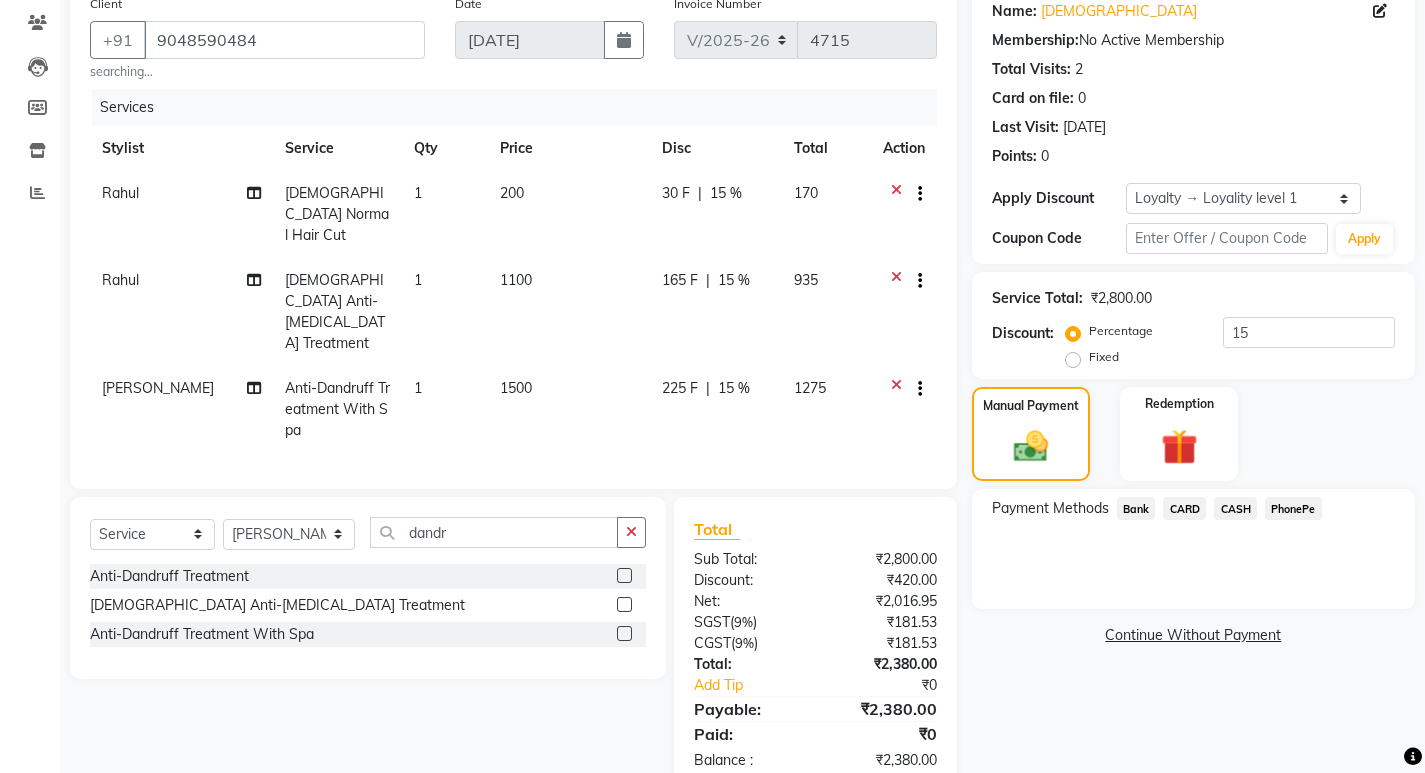 click on "PhonePe" 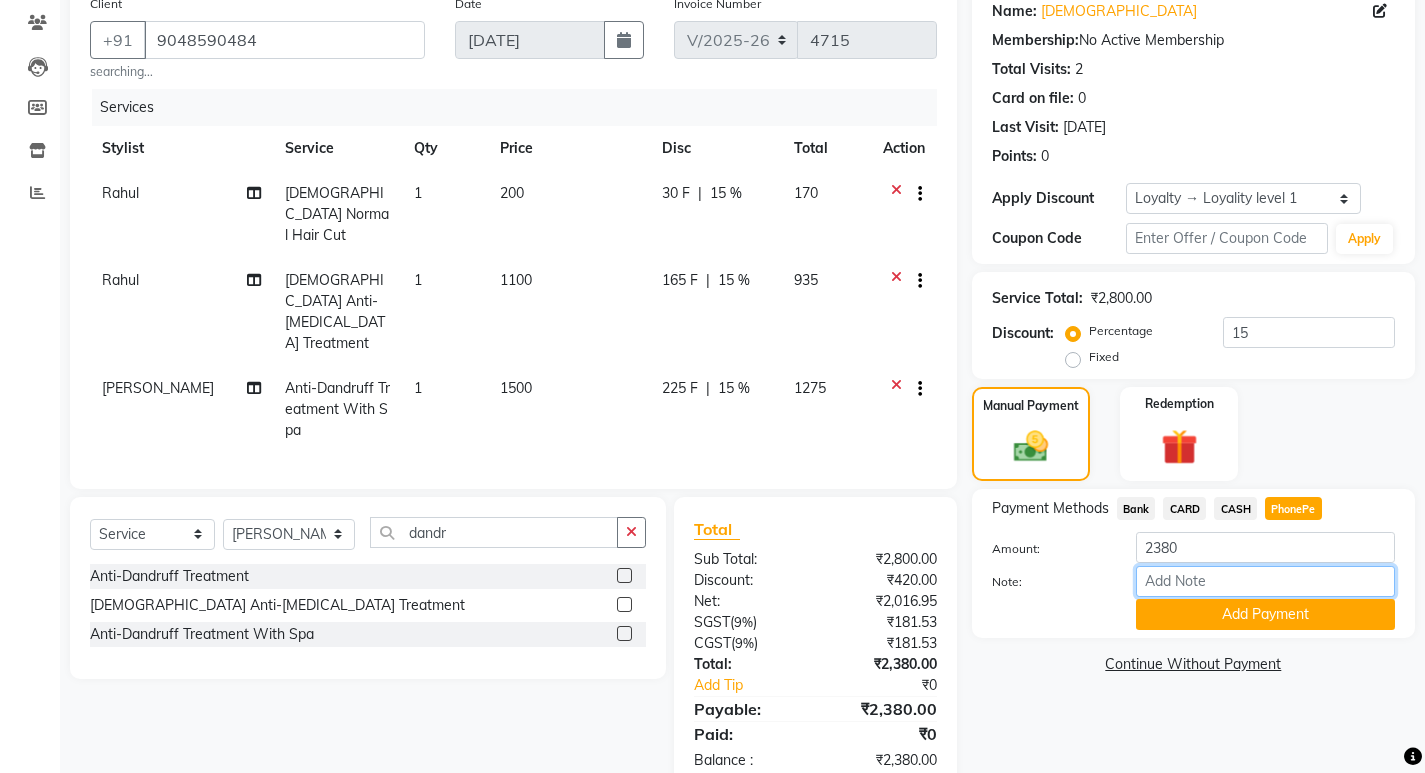 drag, startPoint x: 1231, startPoint y: 578, endPoint x: 1257, endPoint y: 574, distance: 26.305893 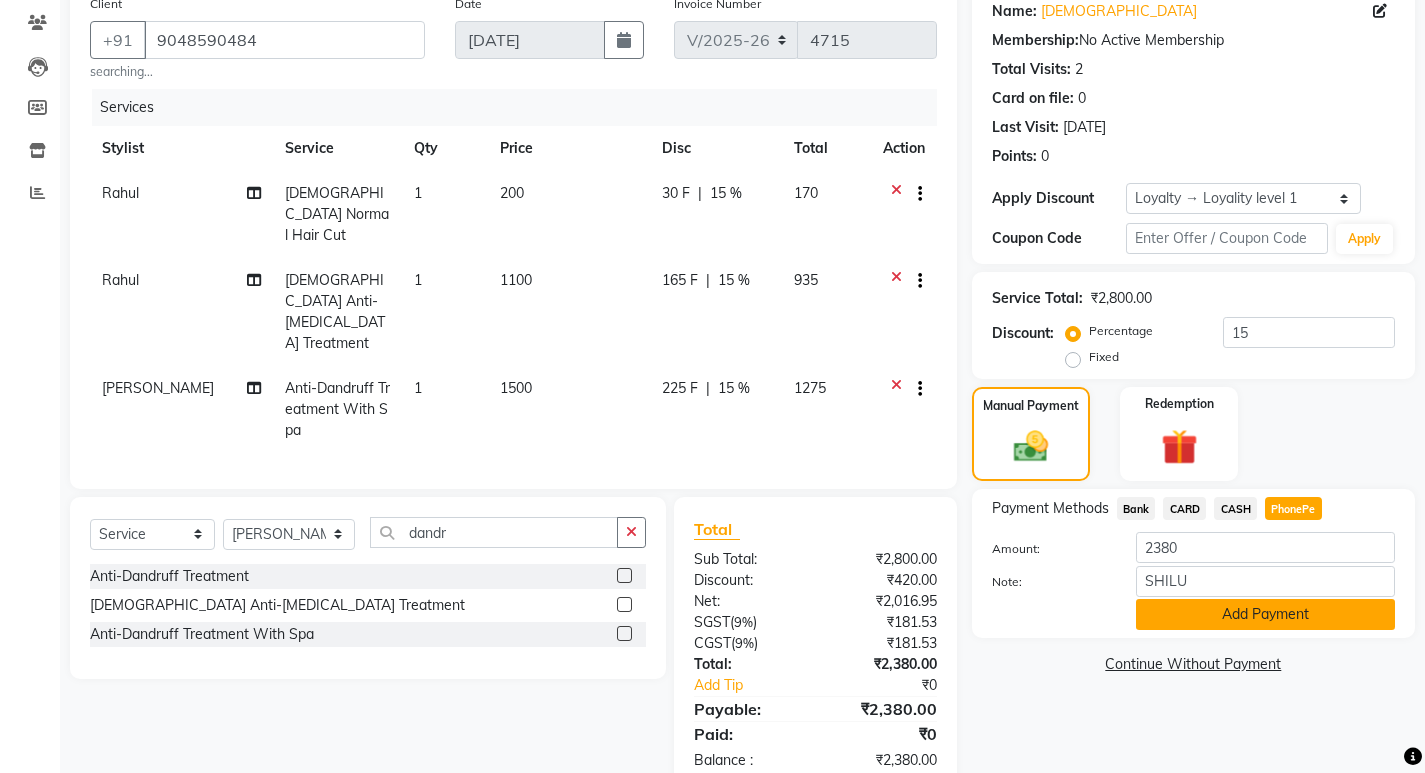click on "Add Payment" 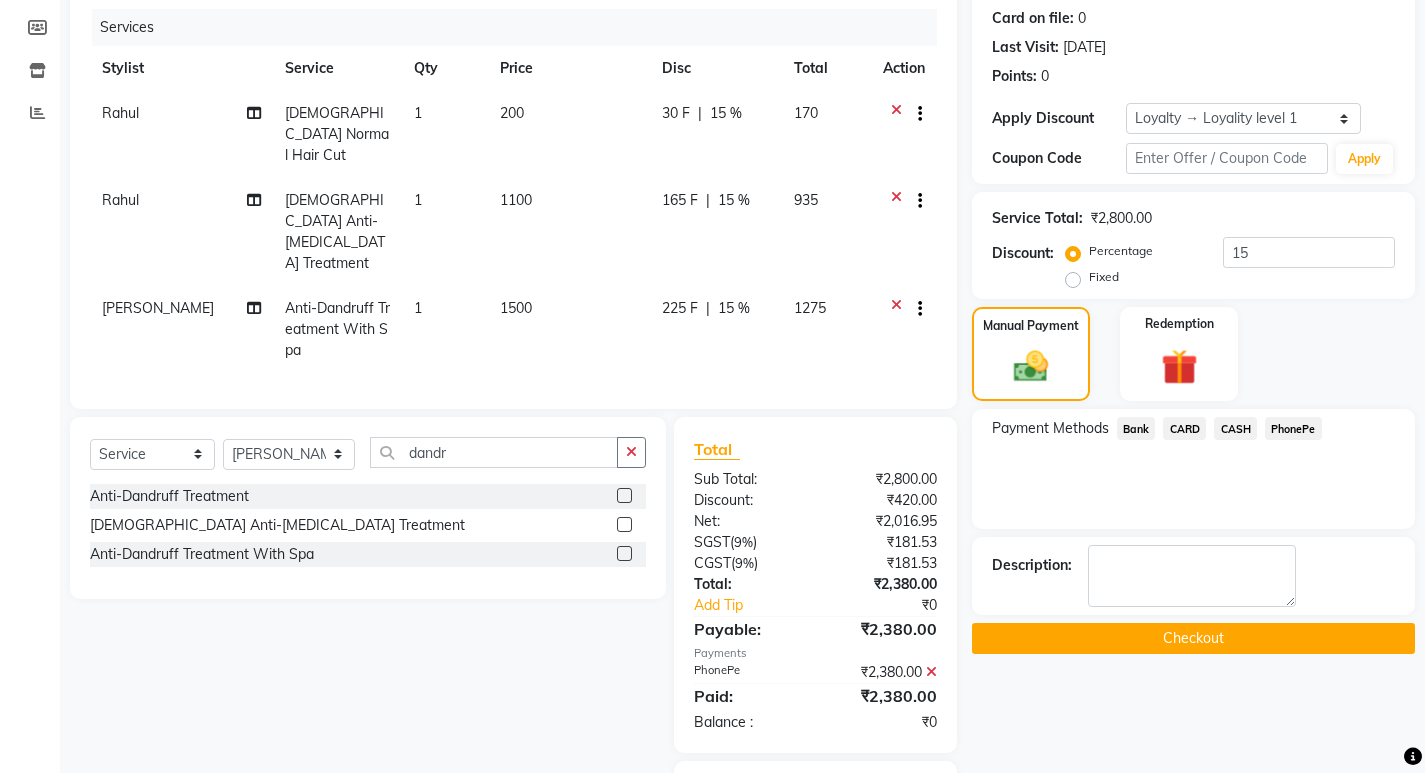 scroll, scrollTop: 327, scrollLeft: 0, axis: vertical 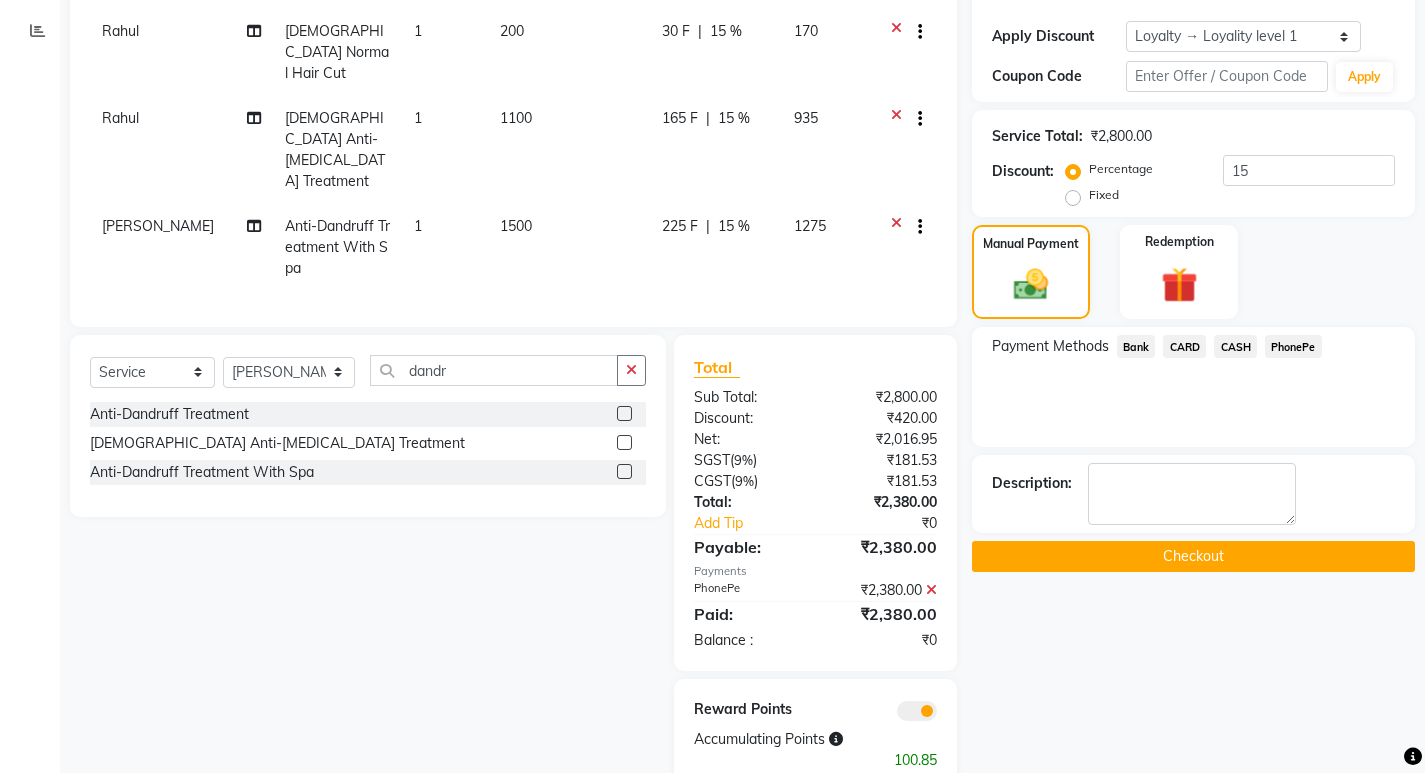click on "Checkout" 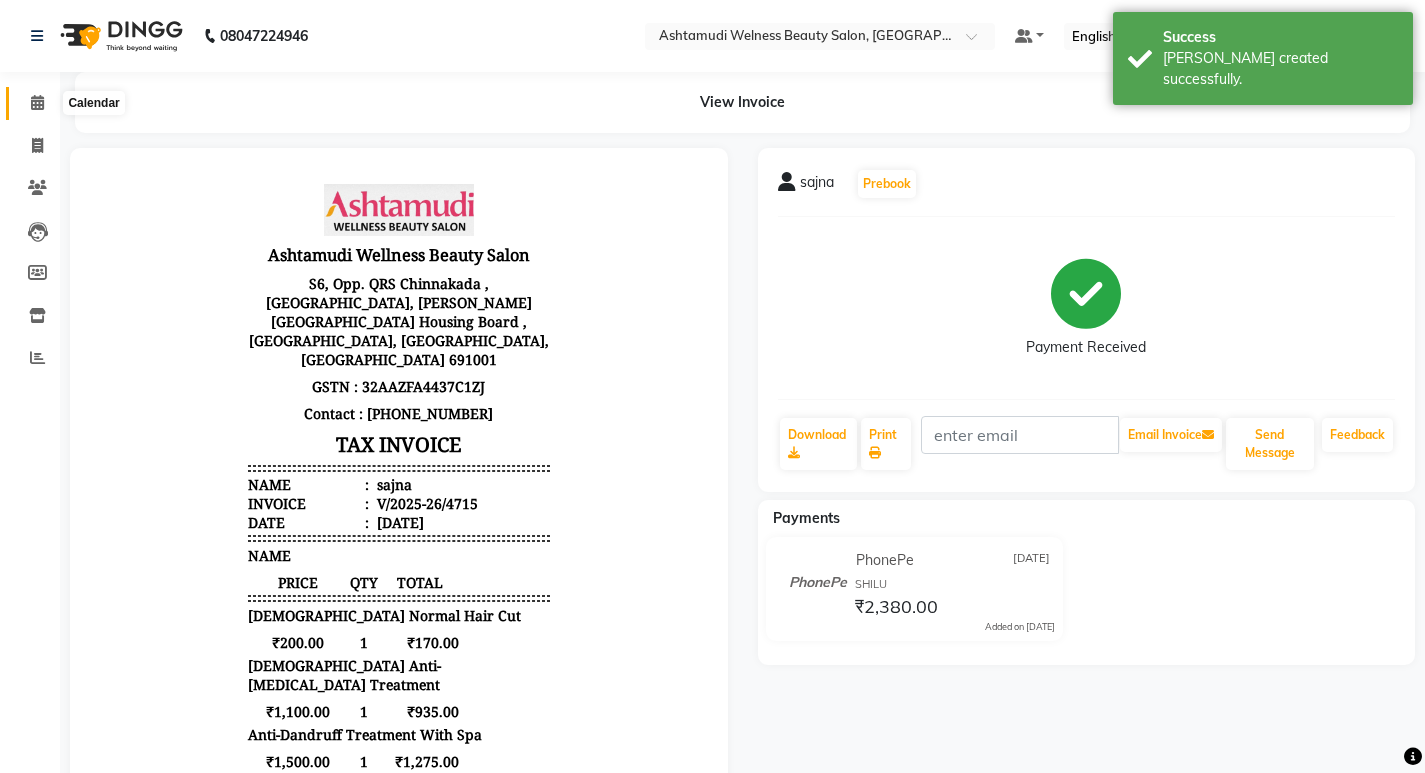 scroll, scrollTop: 0, scrollLeft: 0, axis: both 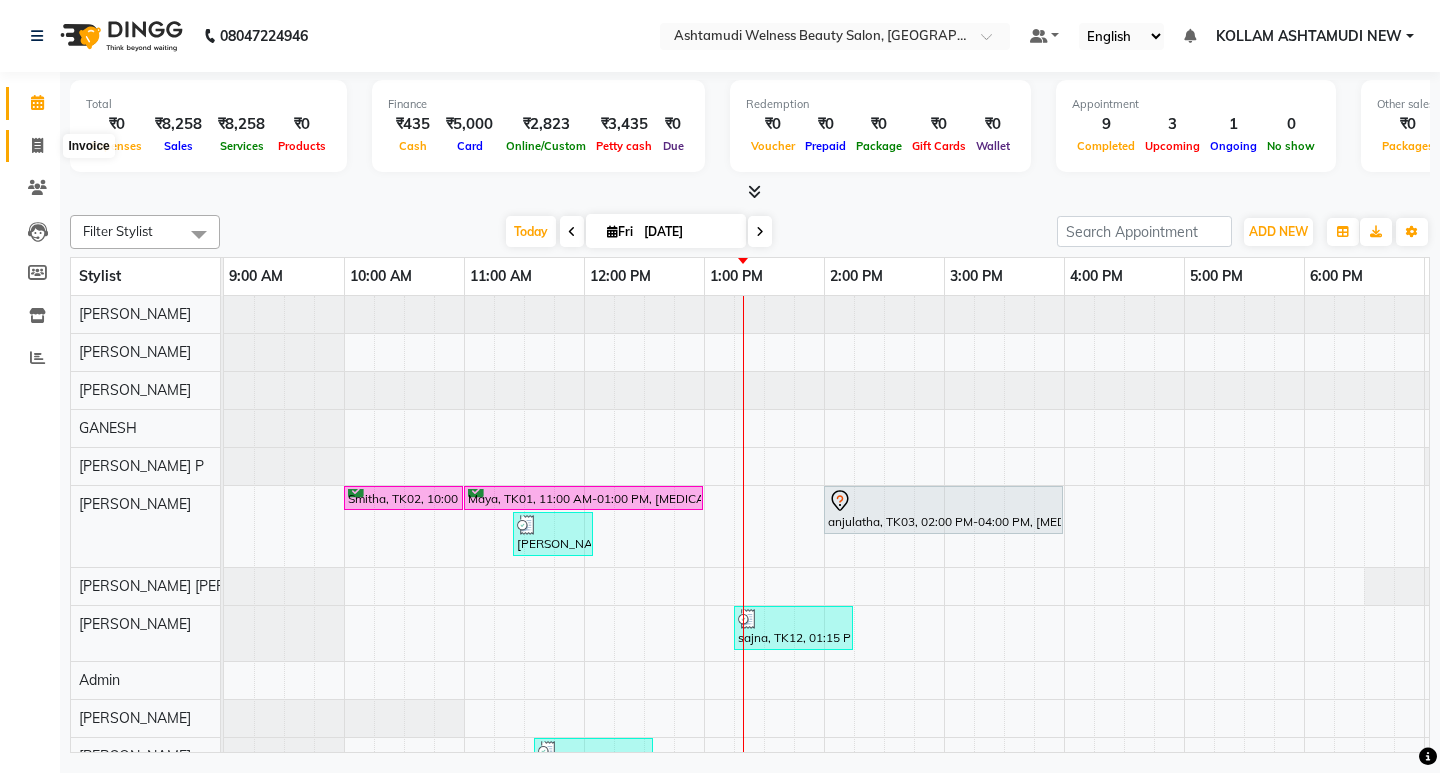 click 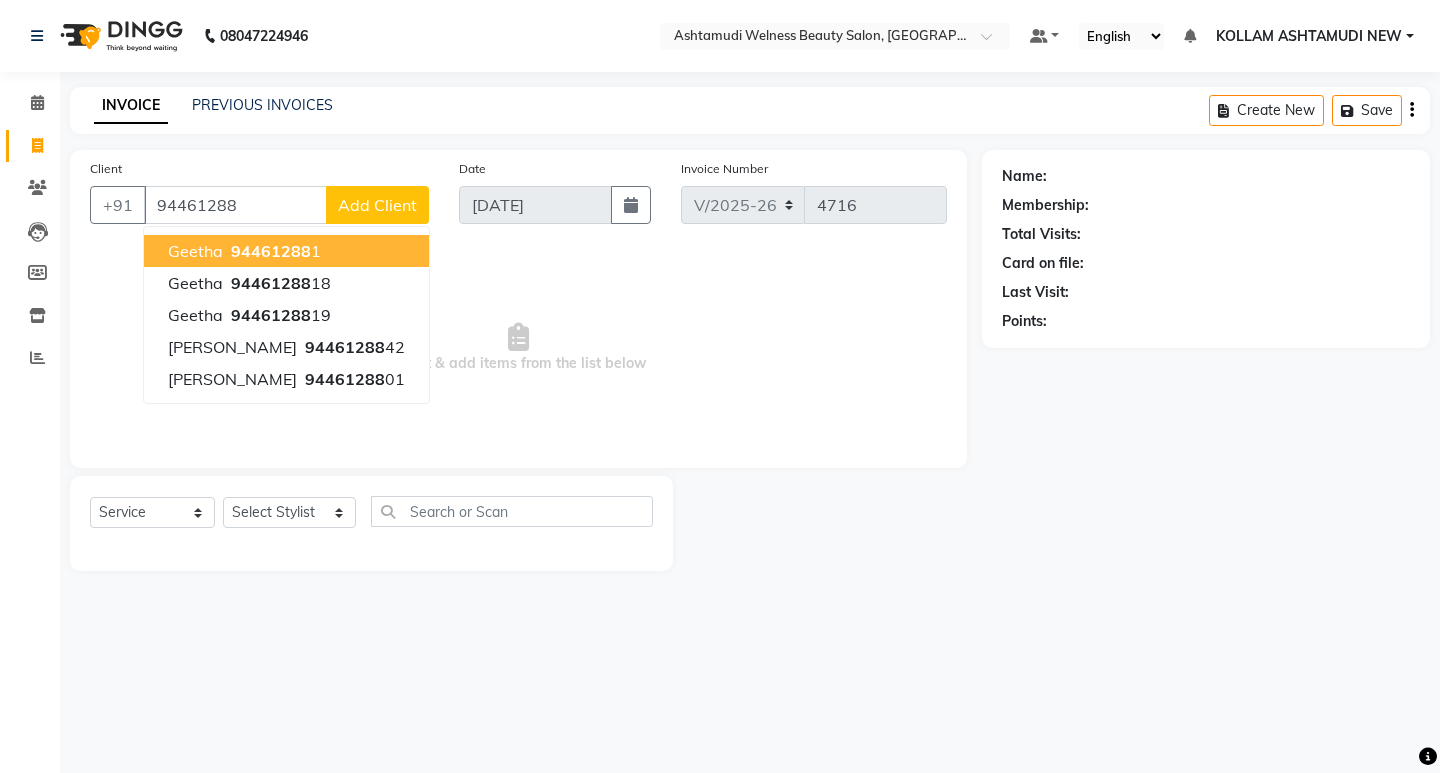 click on "Geetha   94461288 1" at bounding box center (286, 251) 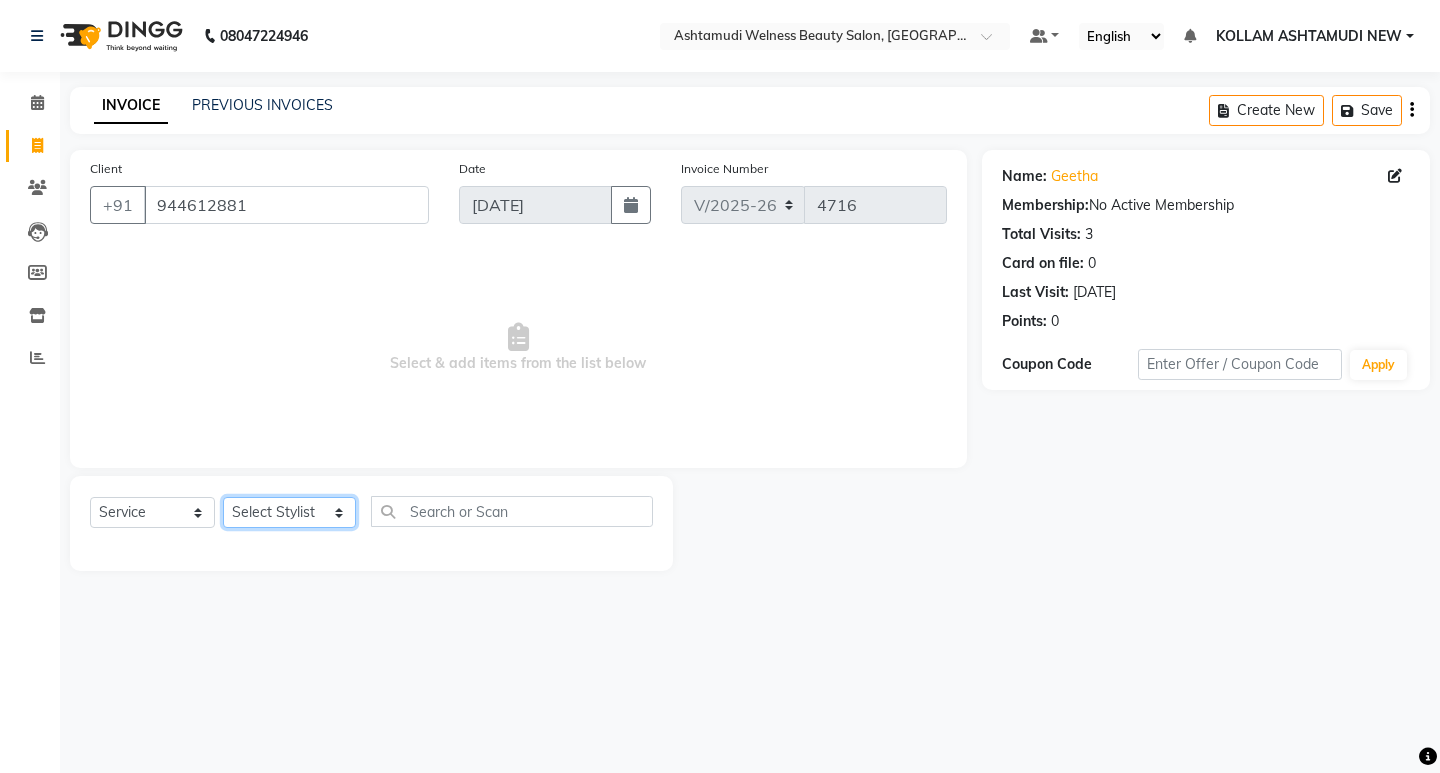click on "Select Stylist [PERSON_NAME] Admin [PERSON_NAME]  [PERSON_NAME] [PERSON_NAME] [PERSON_NAME]  M [PERSON_NAME]  [PERSON_NAME]  P [PERSON_NAME] ASHTAMUDI KOLLAM ASHTAMUDI NEW  [PERSON_NAME] [PERSON_NAME] [PERSON_NAME]  [PERSON_NAME] [PERSON_NAME] [PERSON_NAME] [PERSON_NAME] [PERSON_NAME] M [PERSON_NAME] SARIGA [PERSON_NAME] [PERSON_NAME] [PERSON_NAME] [PERSON_NAME] [PERSON_NAME] S" 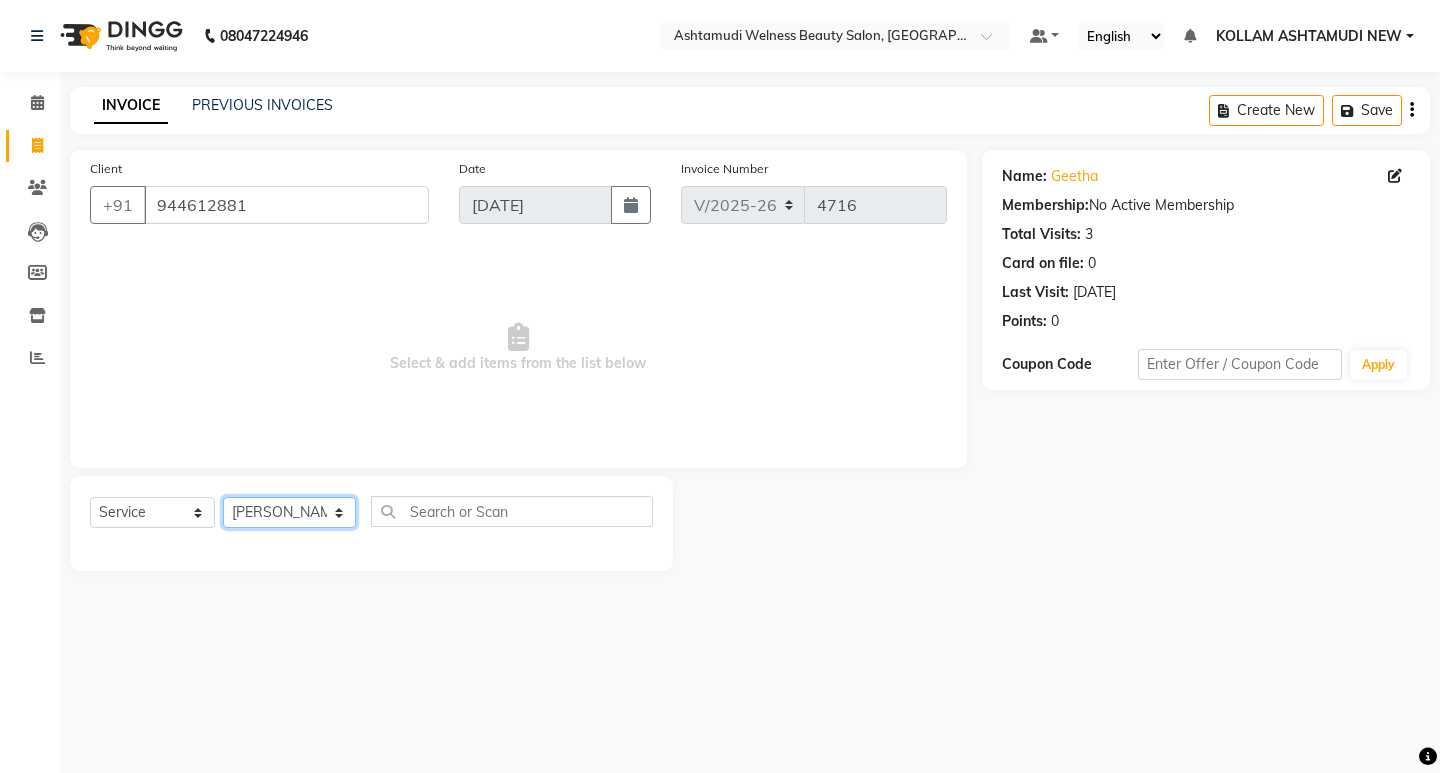 click on "Select Stylist [PERSON_NAME] Admin [PERSON_NAME]  [PERSON_NAME] [PERSON_NAME] [PERSON_NAME]  M [PERSON_NAME]  [PERSON_NAME]  P [PERSON_NAME] ASHTAMUDI KOLLAM ASHTAMUDI NEW  [PERSON_NAME] [PERSON_NAME] [PERSON_NAME]  [PERSON_NAME] [PERSON_NAME] [PERSON_NAME] [PERSON_NAME] [PERSON_NAME] M [PERSON_NAME] SARIGA [PERSON_NAME] [PERSON_NAME] [PERSON_NAME] [PERSON_NAME] [PERSON_NAME] S" 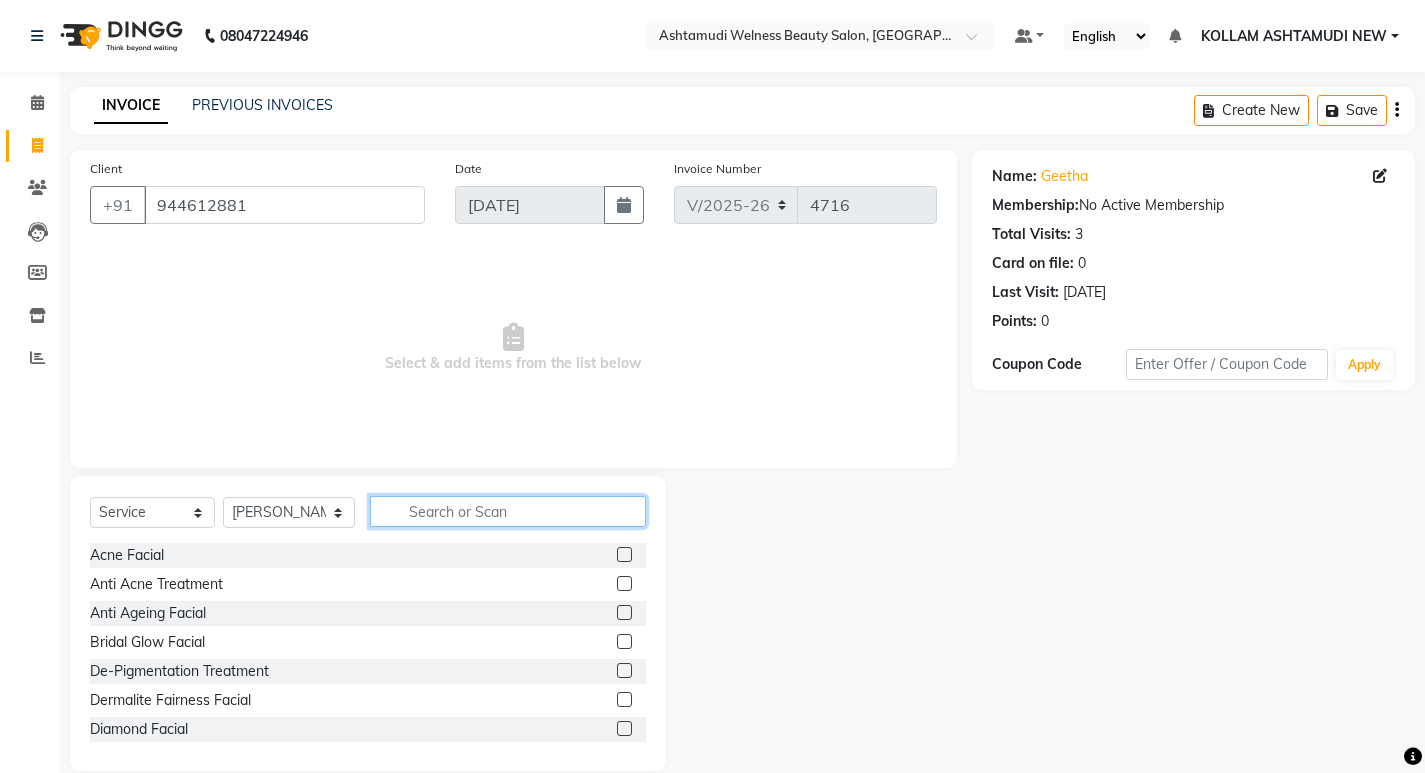 click 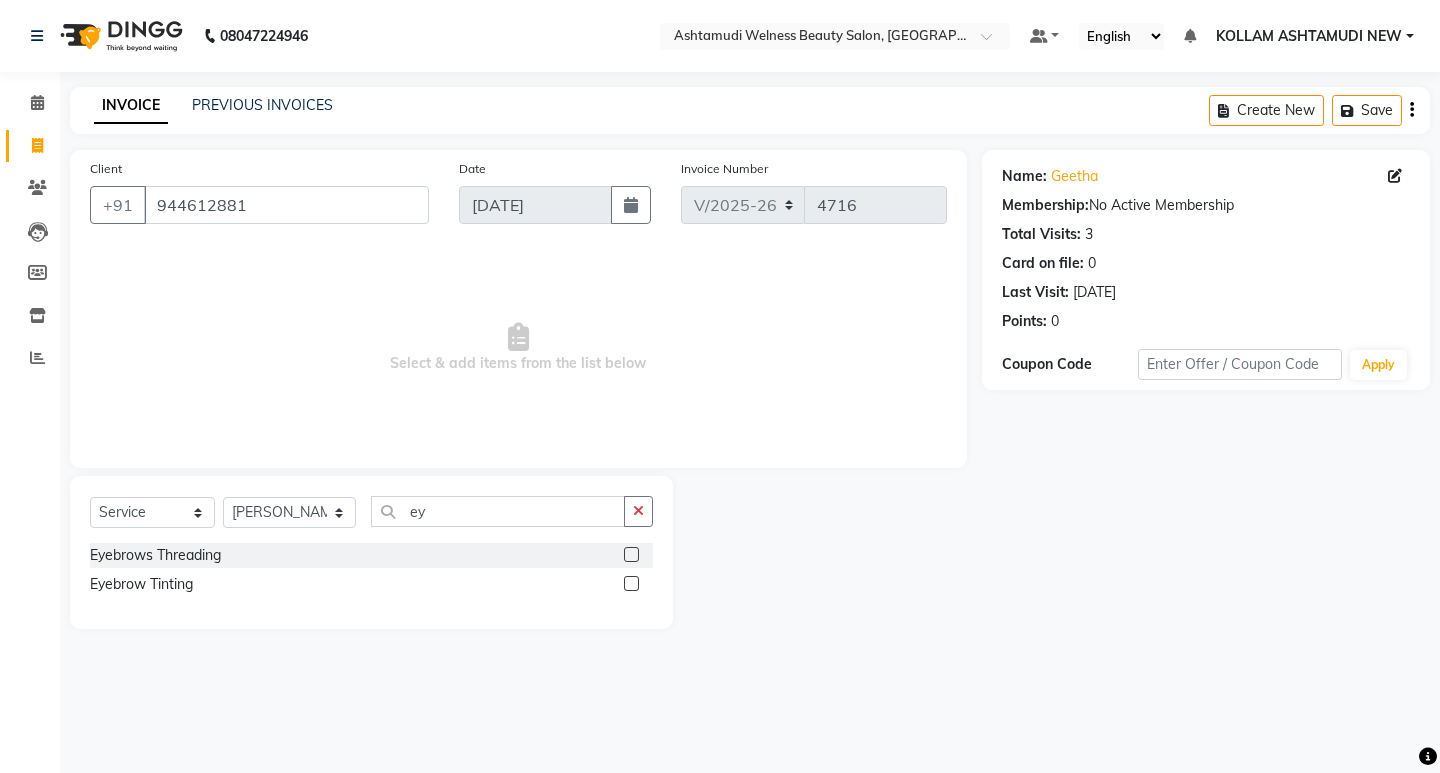 click 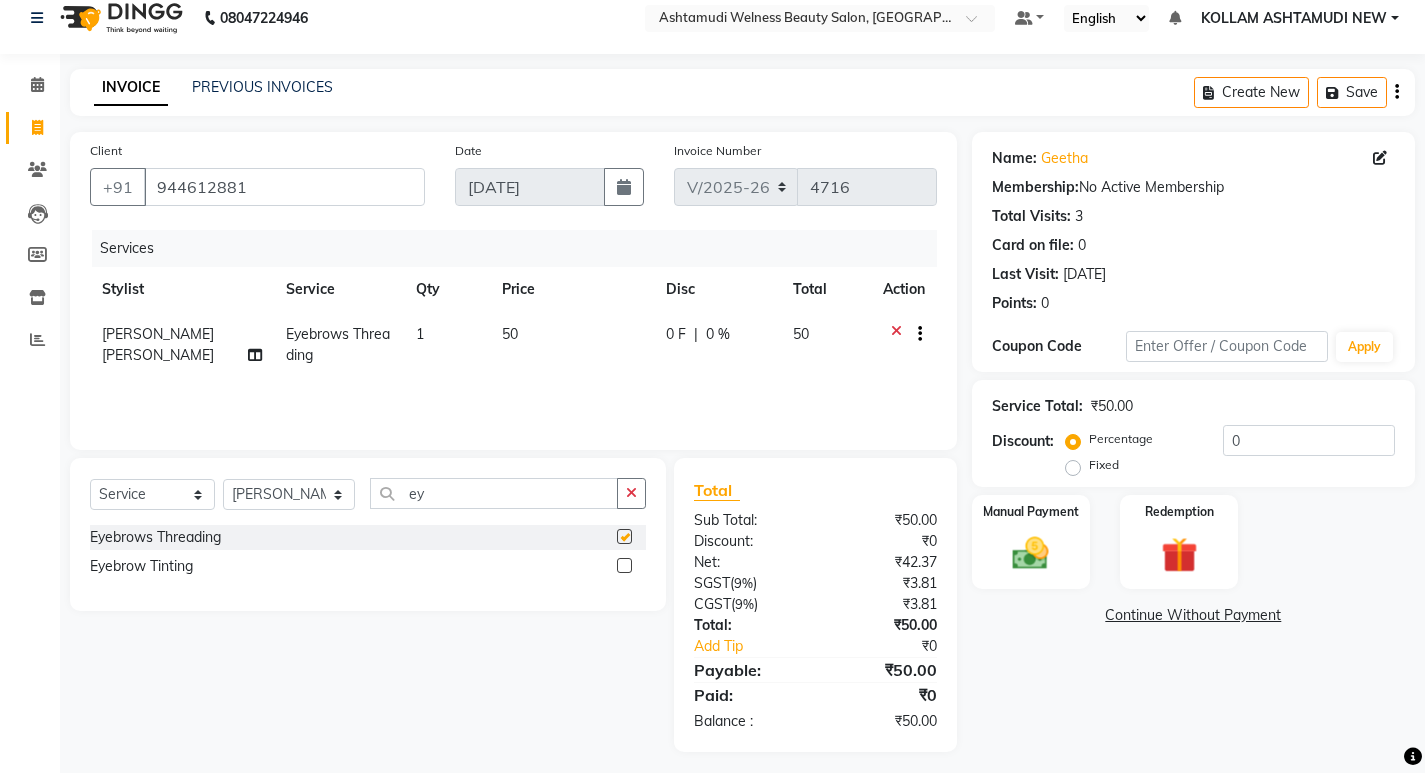 scroll, scrollTop: 27, scrollLeft: 0, axis: vertical 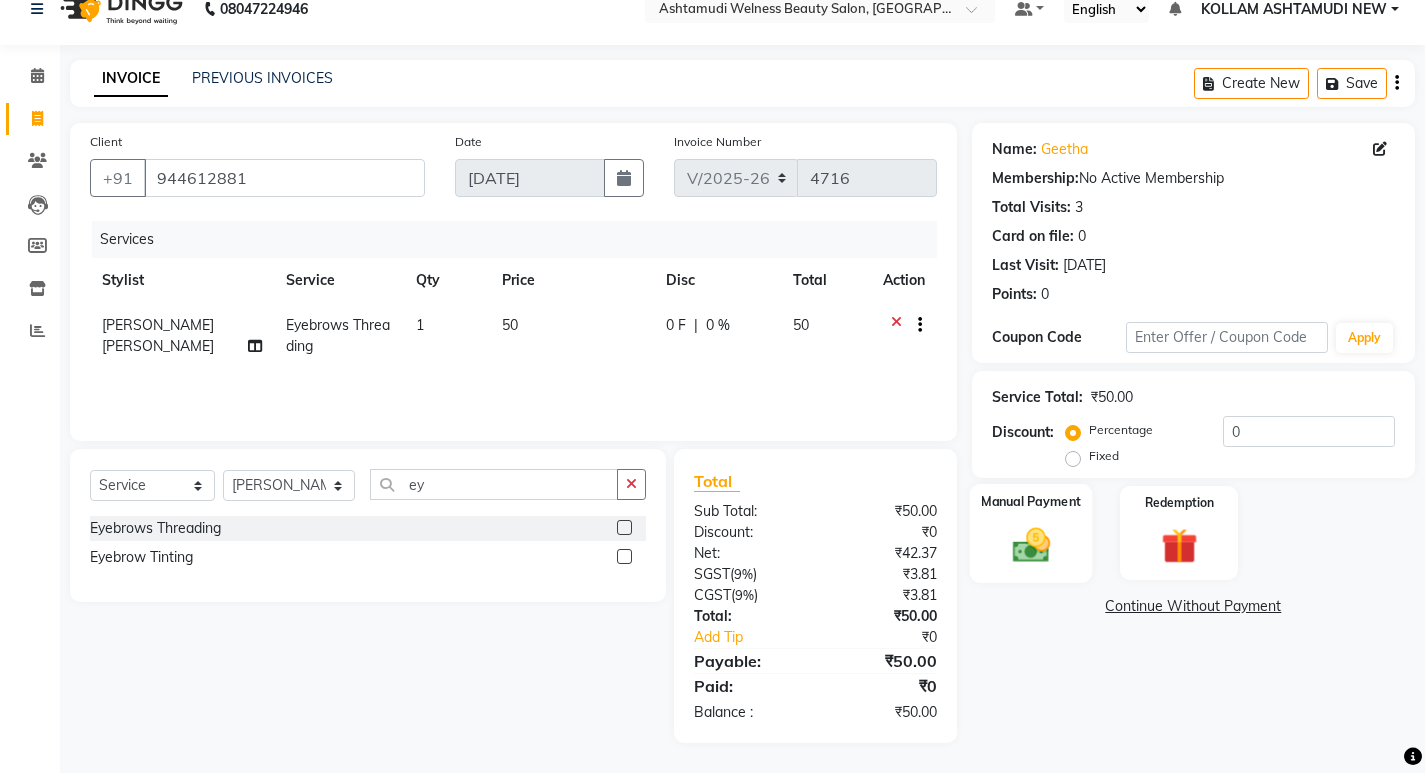 click 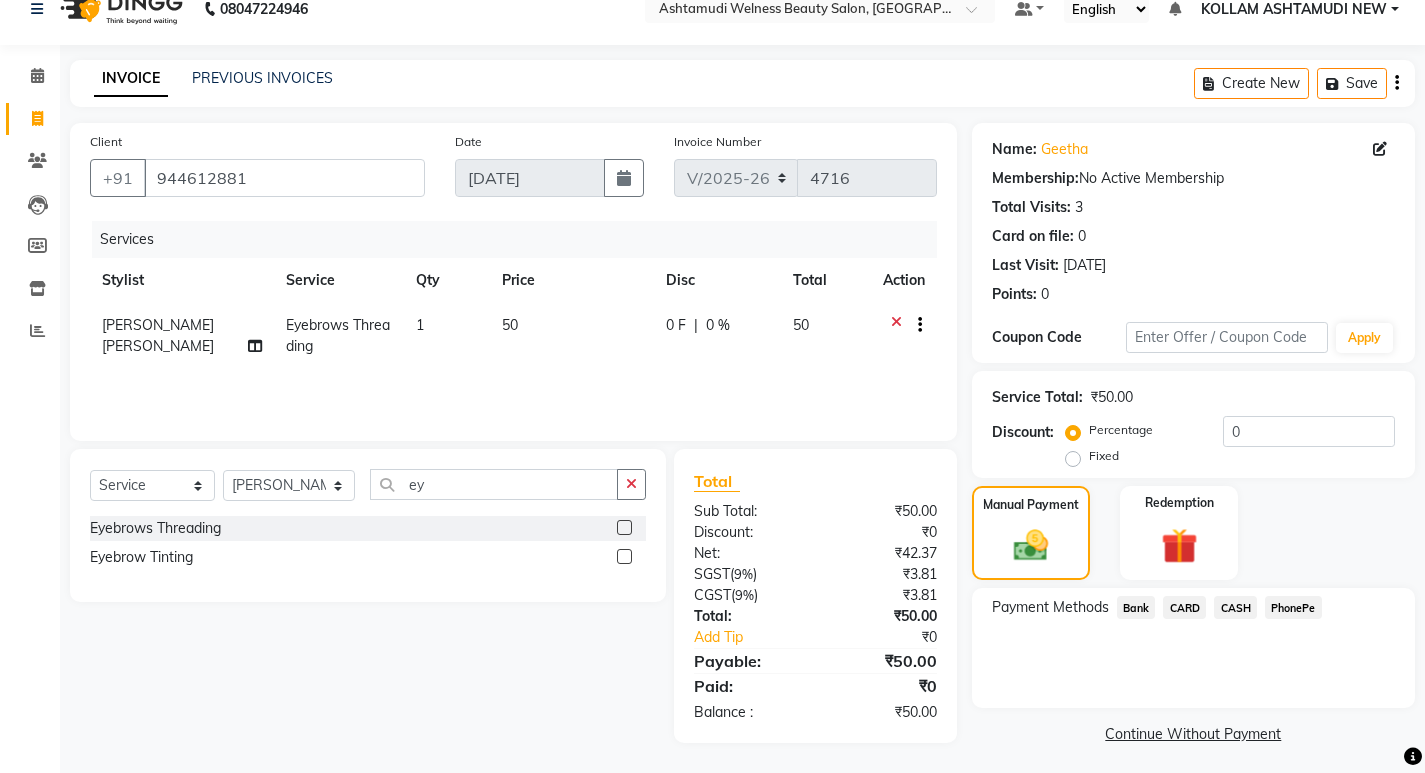 click on "CASH" 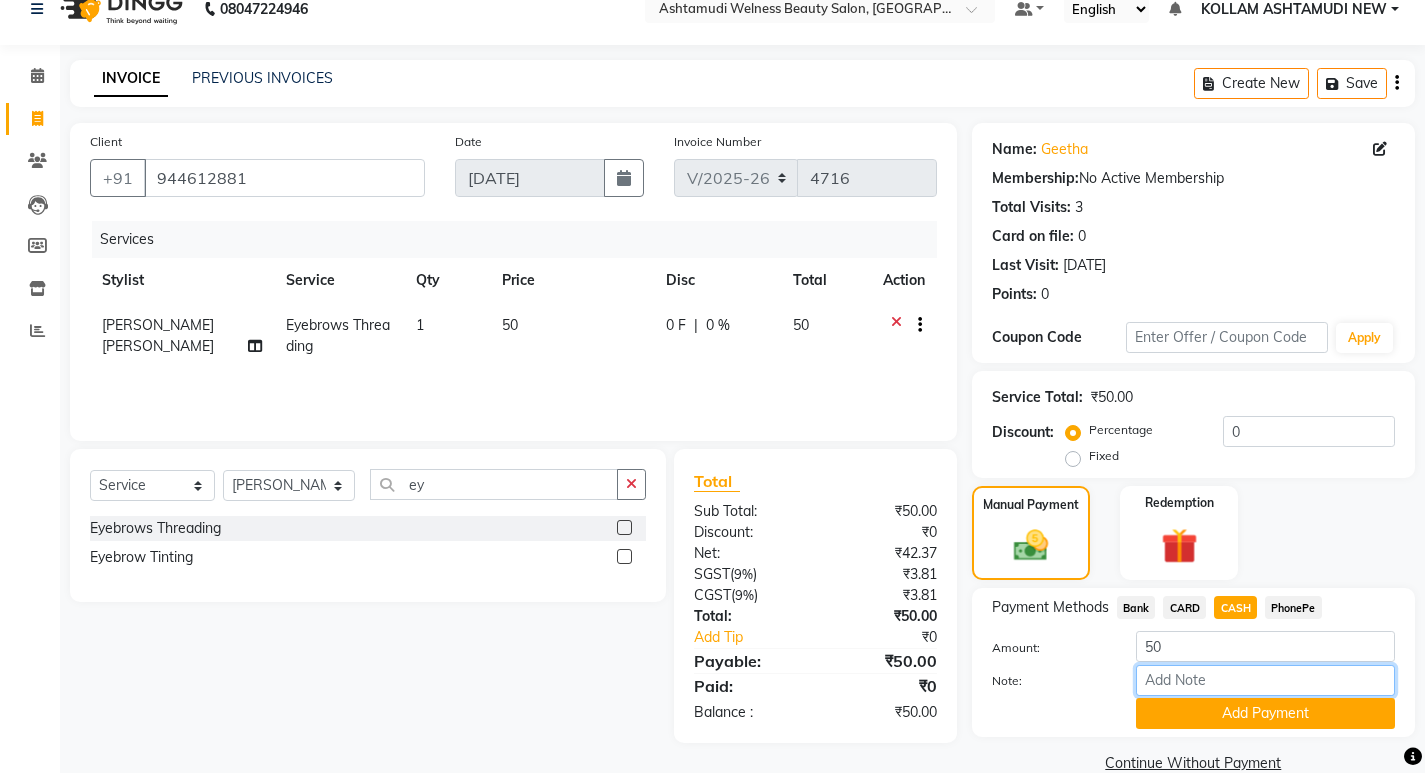 click on "Note:" at bounding box center [1265, 680] 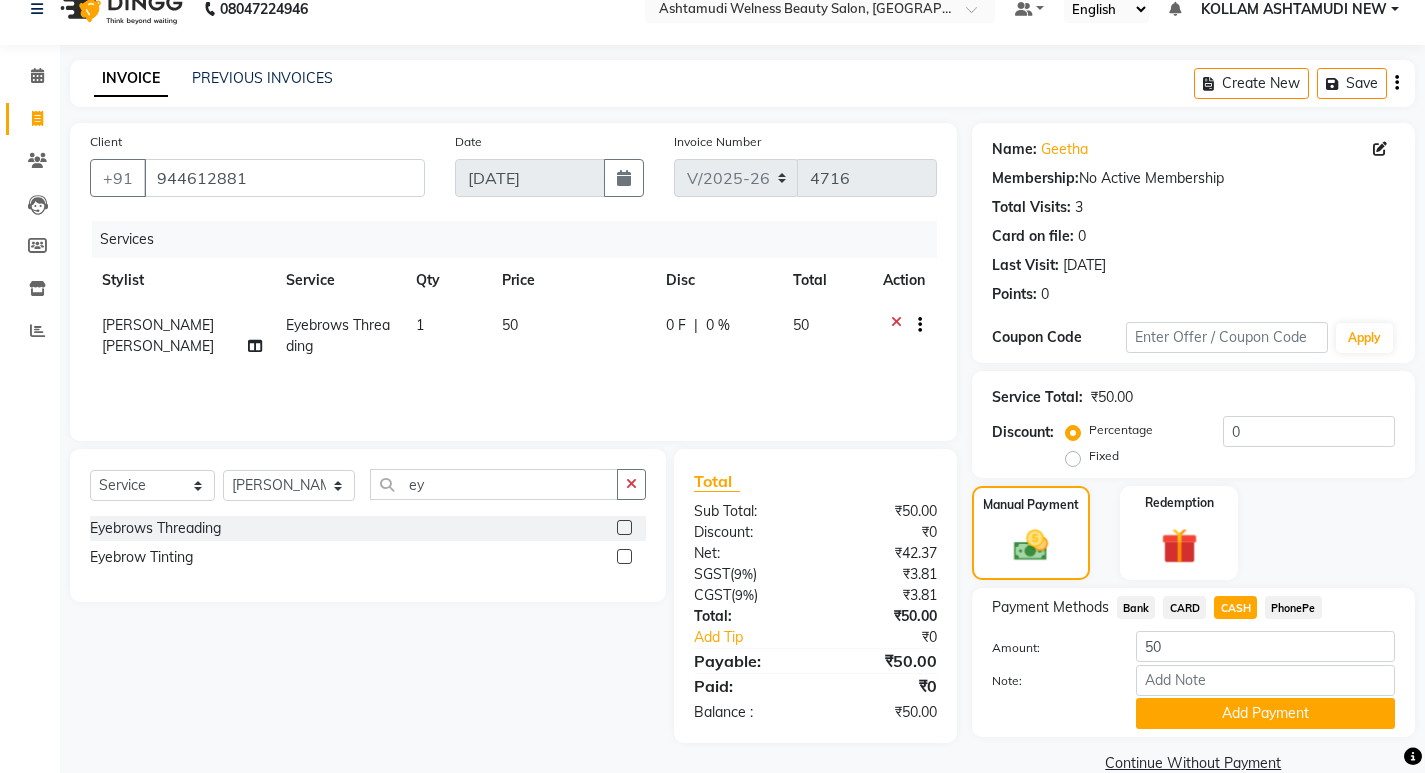 drag, startPoint x: 1247, startPoint y: 712, endPoint x: 1249, endPoint y: 699, distance: 13.152946 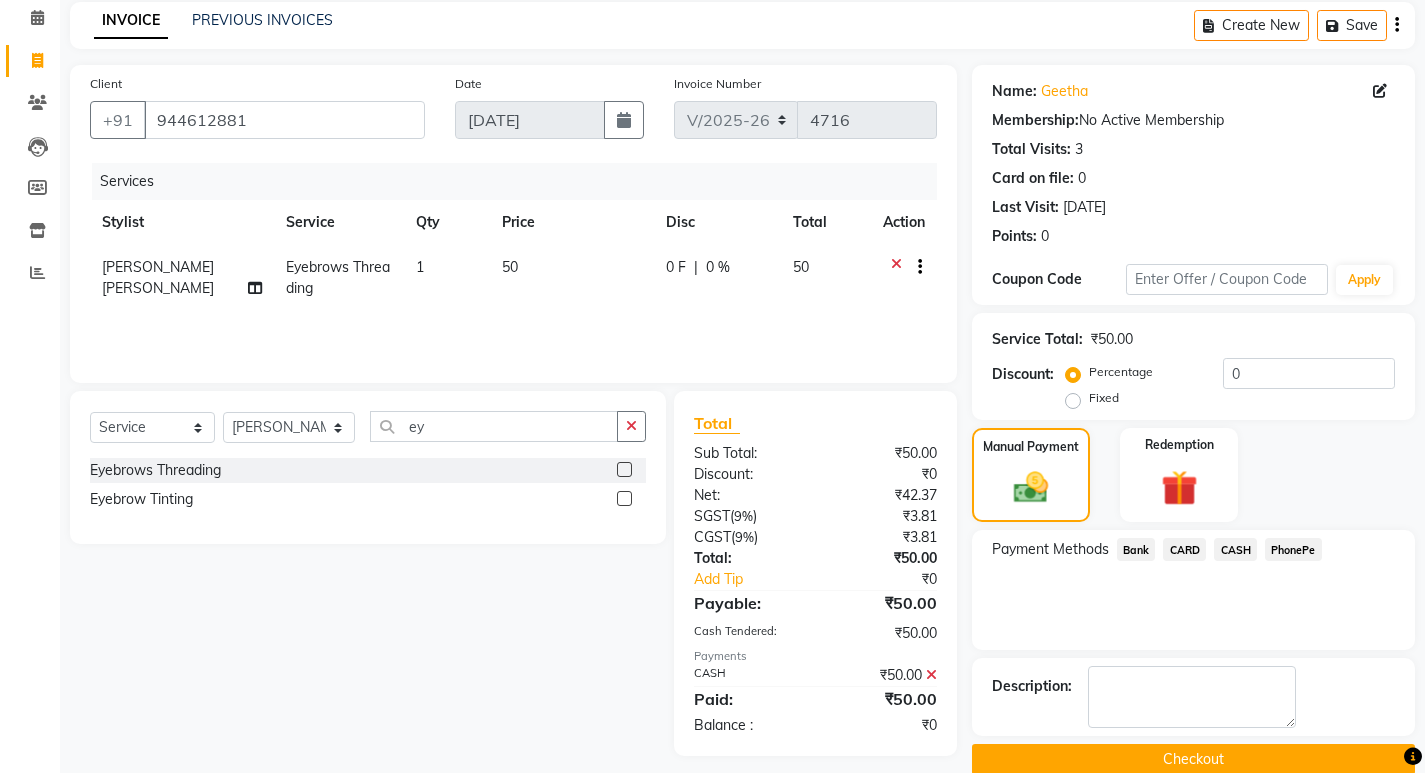 scroll, scrollTop: 117, scrollLeft: 0, axis: vertical 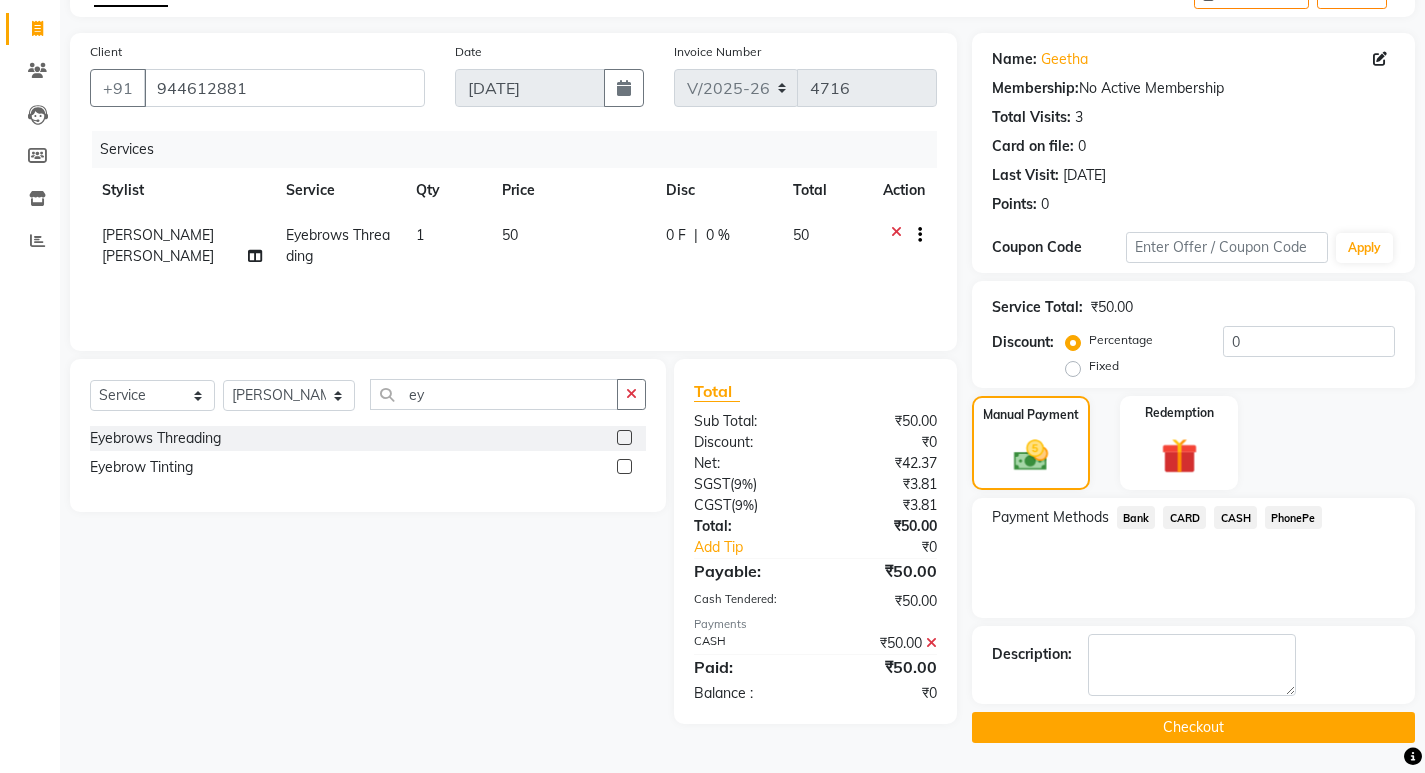 click on "Checkout" 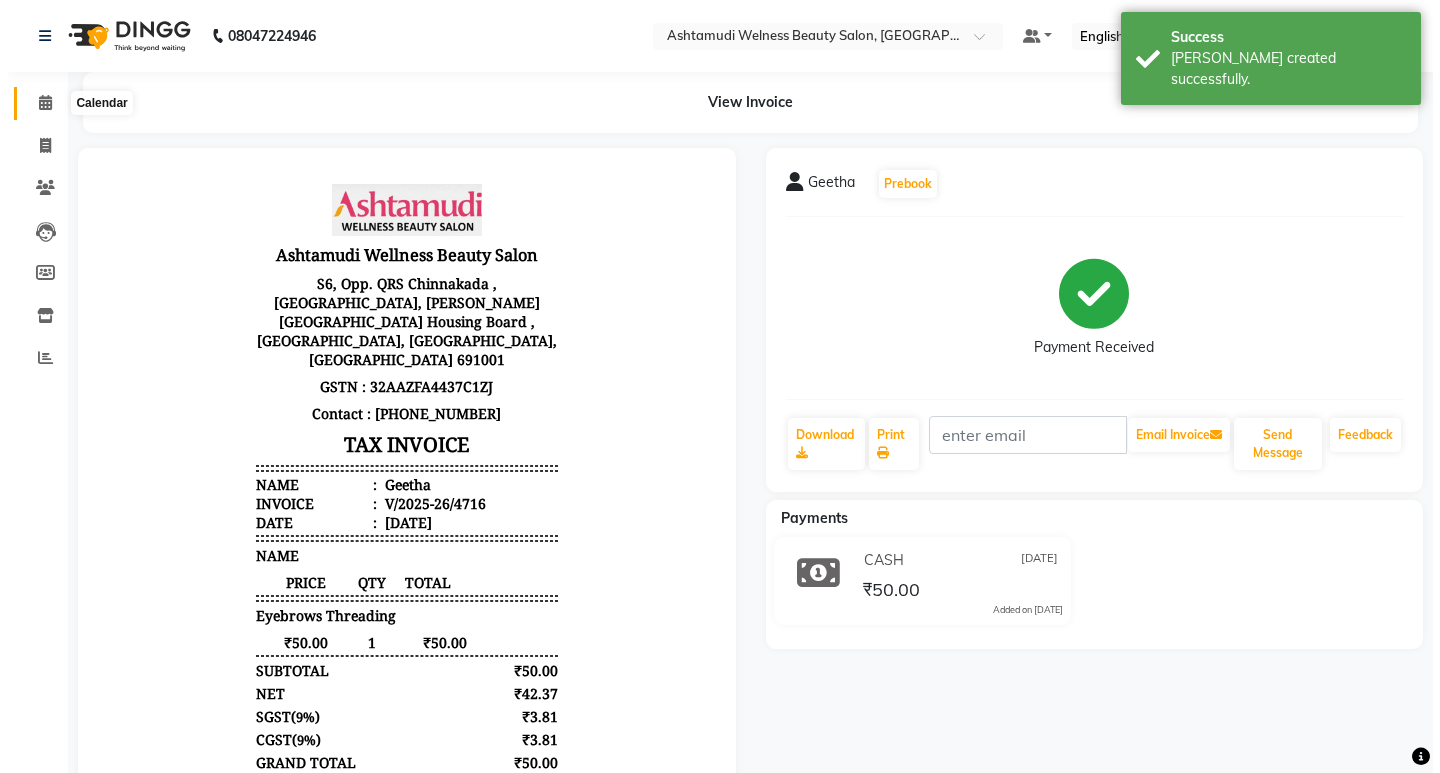 scroll, scrollTop: 0, scrollLeft: 0, axis: both 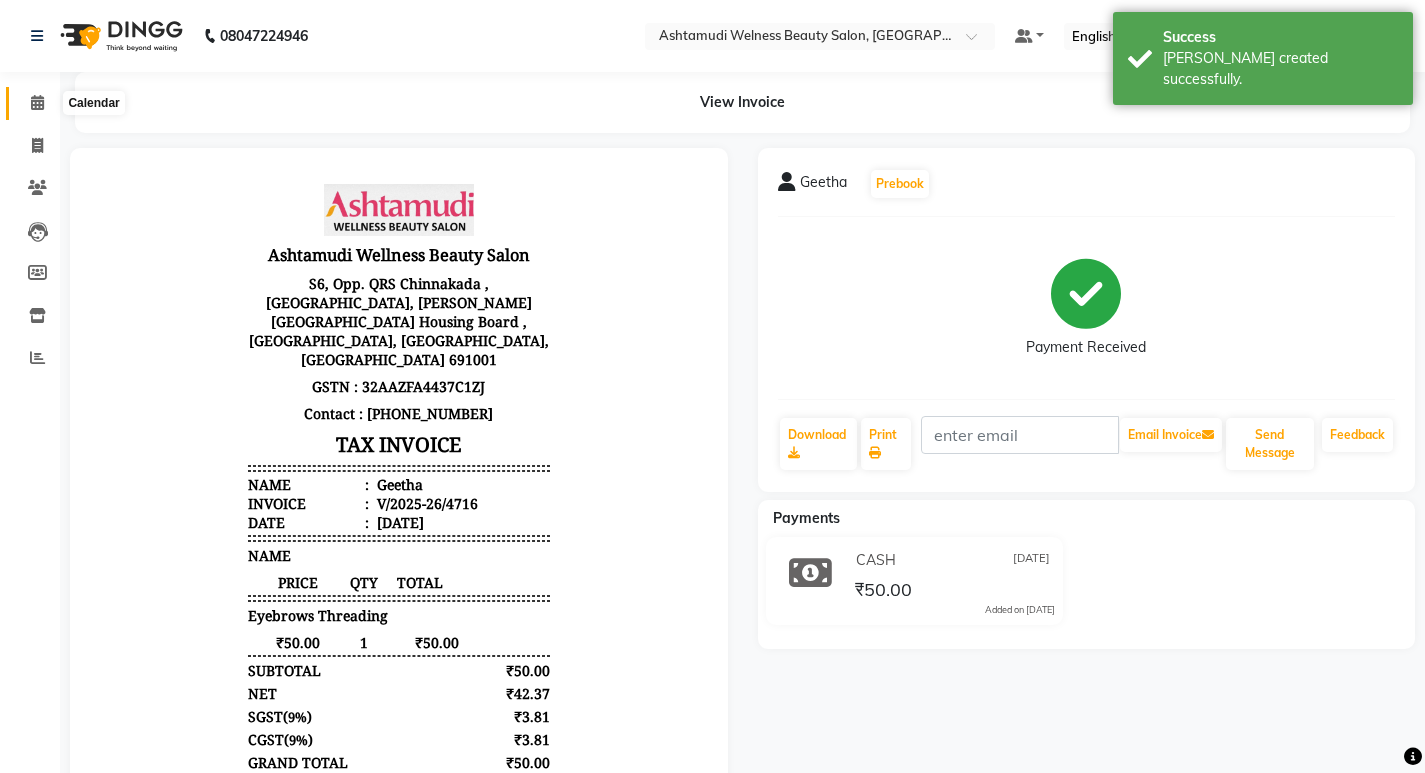 click 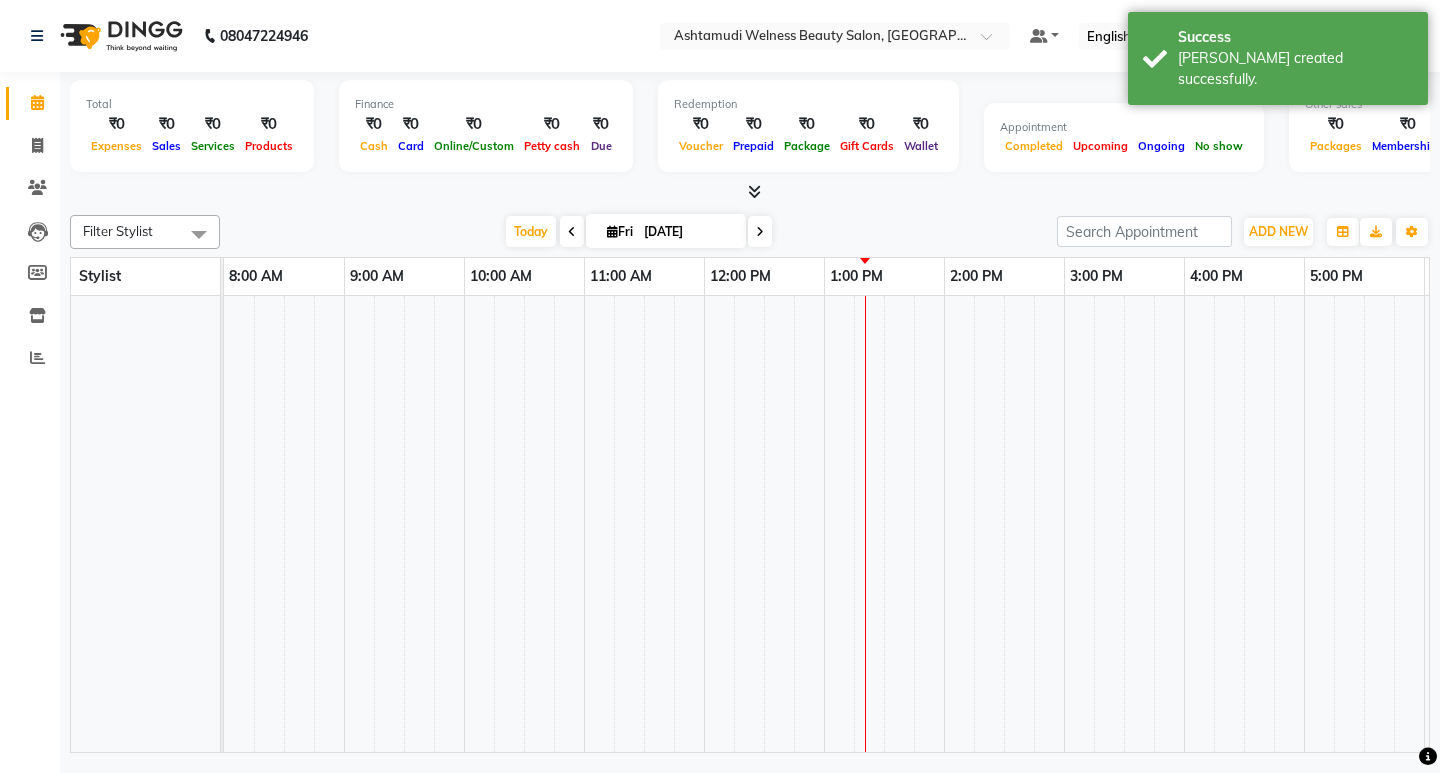 scroll, scrollTop: 0, scrollLeft: 0, axis: both 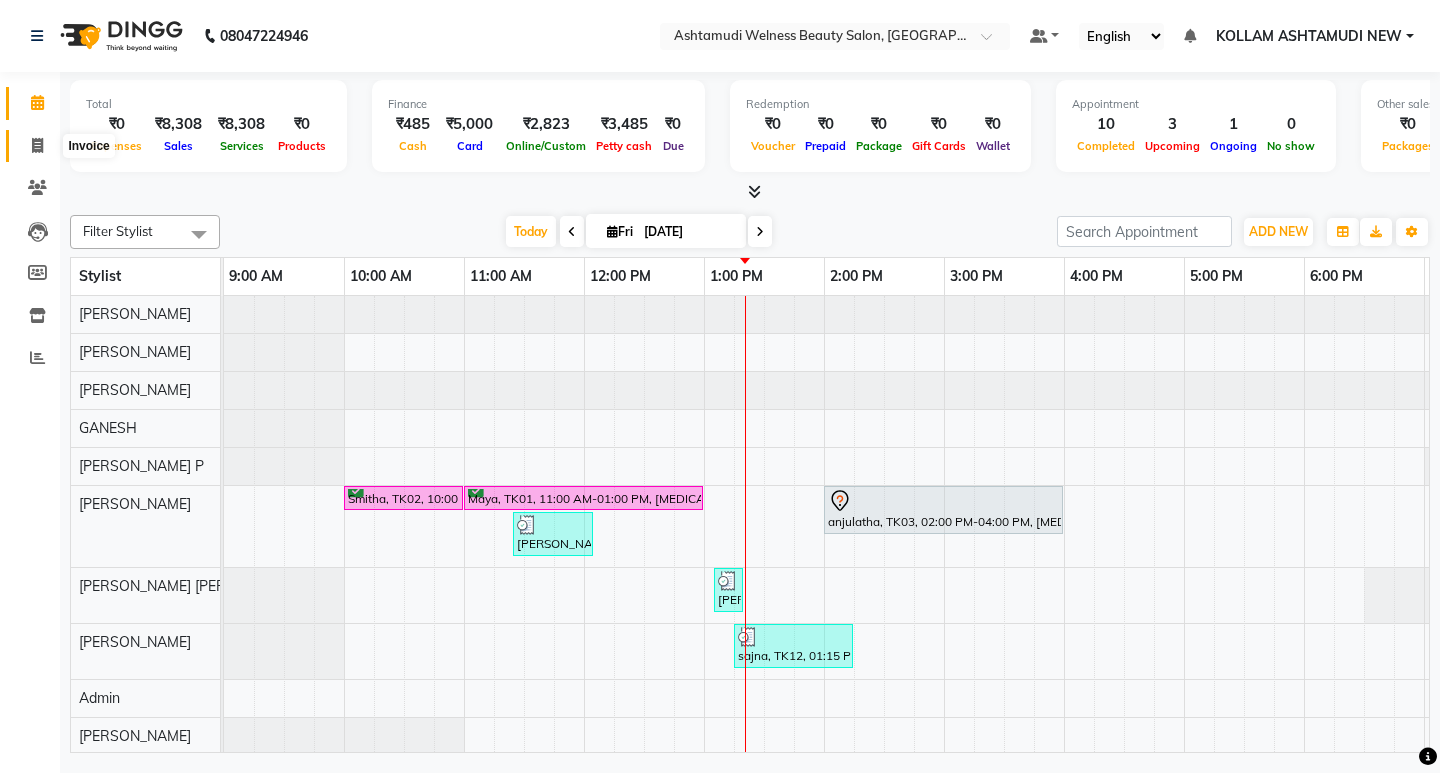 click 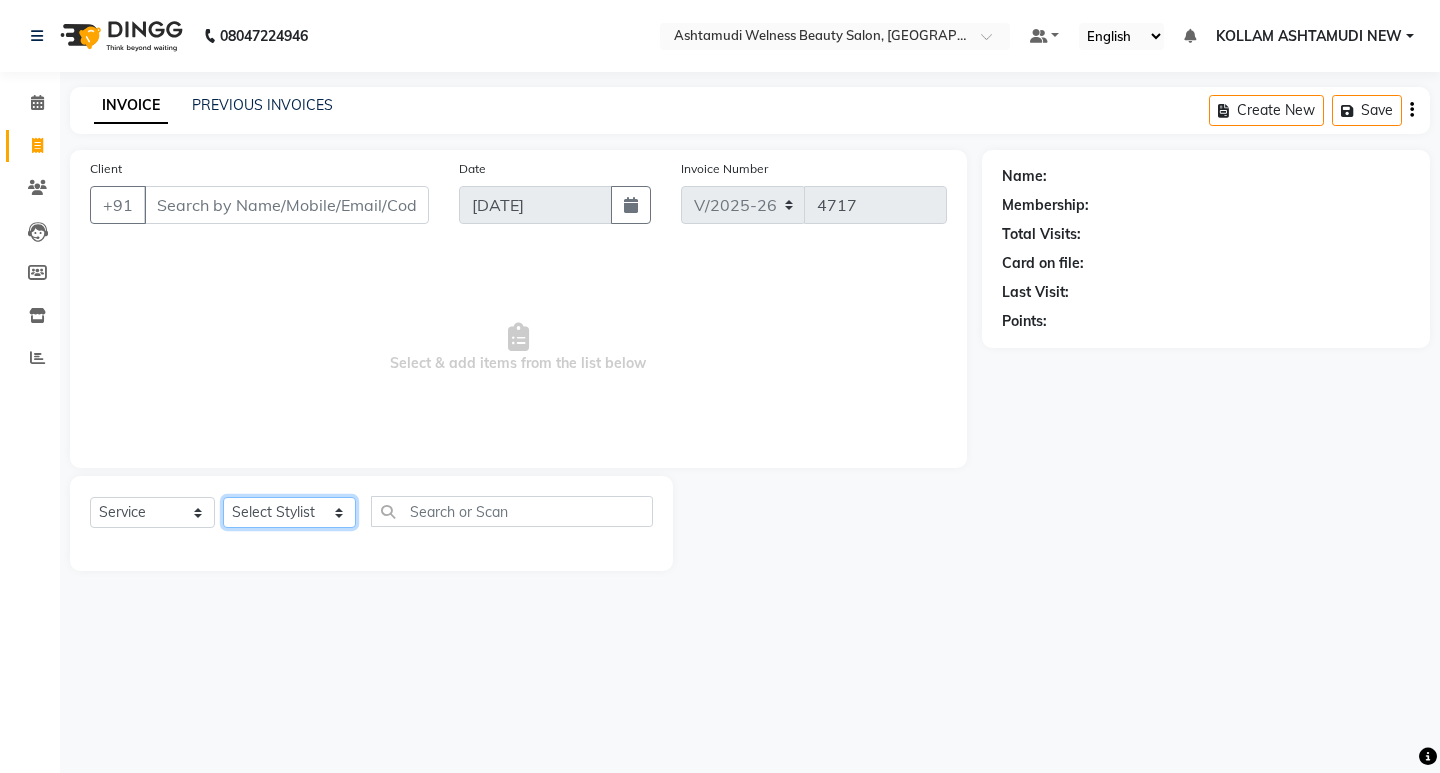 click on "Select Stylist [PERSON_NAME] Admin [PERSON_NAME]  [PERSON_NAME] [PERSON_NAME] [PERSON_NAME]  M [PERSON_NAME]  [PERSON_NAME]  P [PERSON_NAME] ASHTAMUDI KOLLAM ASHTAMUDI NEW  [PERSON_NAME] [PERSON_NAME] [PERSON_NAME]  [PERSON_NAME] [PERSON_NAME] [PERSON_NAME] [PERSON_NAME] [PERSON_NAME] M [PERSON_NAME] SARIGA [PERSON_NAME] [PERSON_NAME] [PERSON_NAME] [PERSON_NAME] [PERSON_NAME] S" 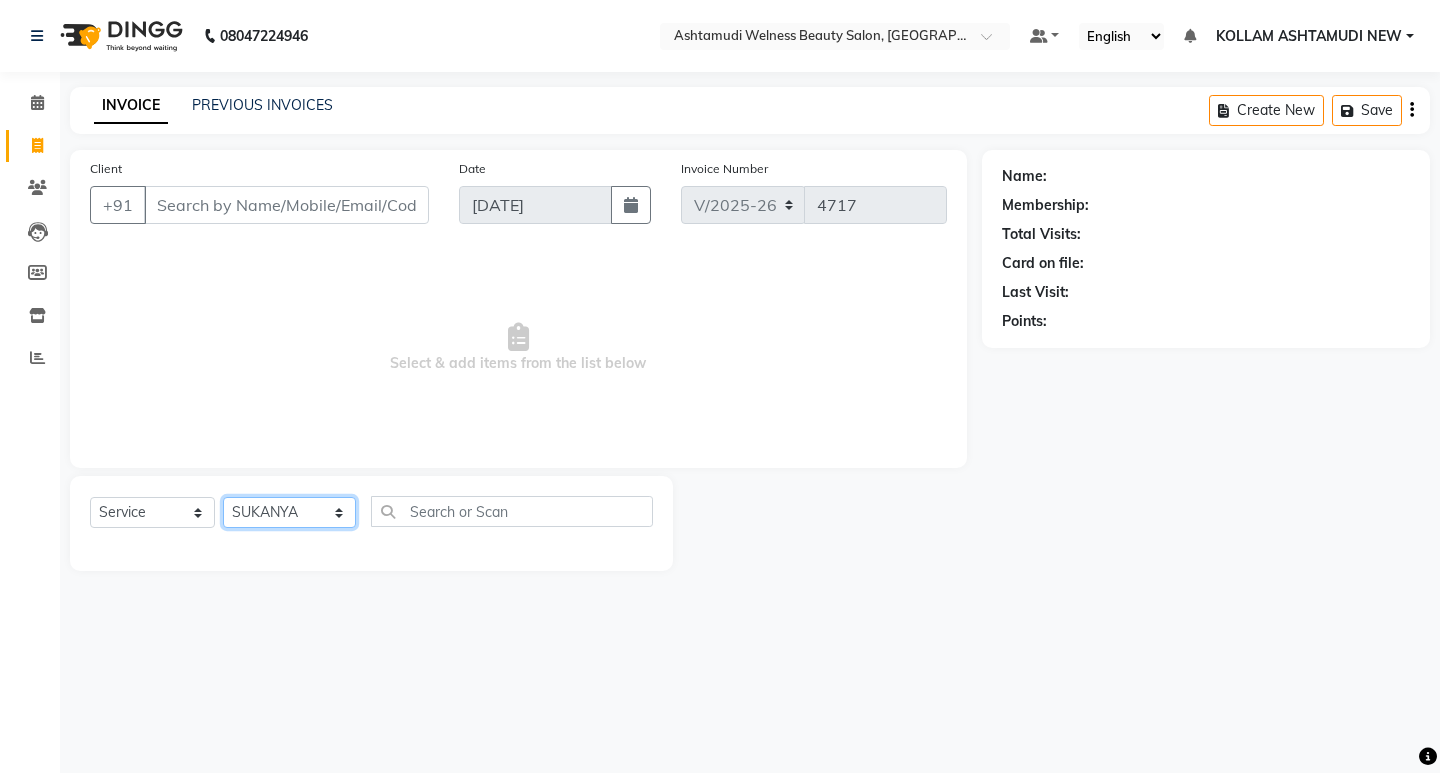 click on "Select Stylist [PERSON_NAME] Admin [PERSON_NAME]  [PERSON_NAME] [PERSON_NAME] [PERSON_NAME]  M [PERSON_NAME]  [PERSON_NAME]  P [PERSON_NAME] ASHTAMUDI KOLLAM ASHTAMUDI NEW  [PERSON_NAME] [PERSON_NAME] [PERSON_NAME]  [PERSON_NAME] [PERSON_NAME] [PERSON_NAME] [PERSON_NAME] [PERSON_NAME] M [PERSON_NAME] SARIGA [PERSON_NAME] [PERSON_NAME] [PERSON_NAME] [PERSON_NAME] [PERSON_NAME] S" 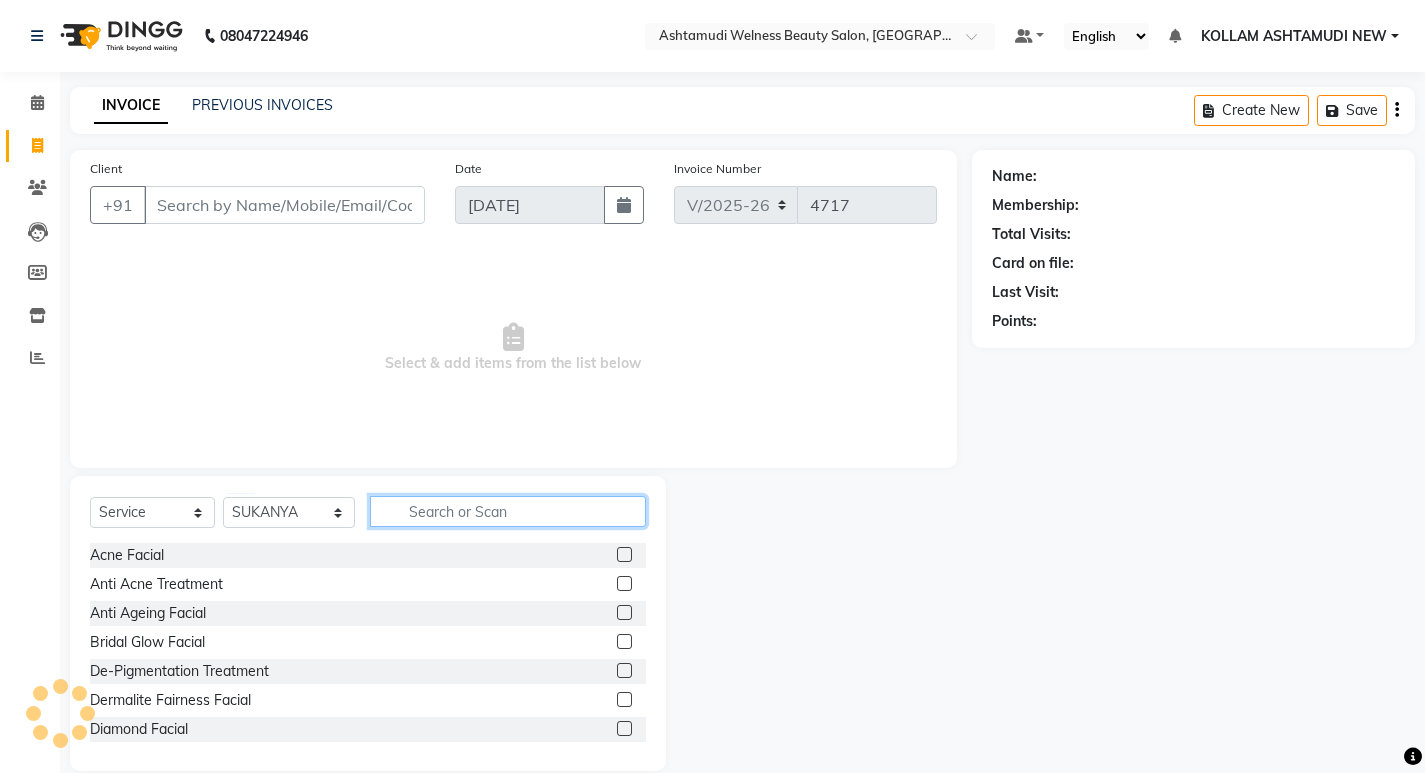 click 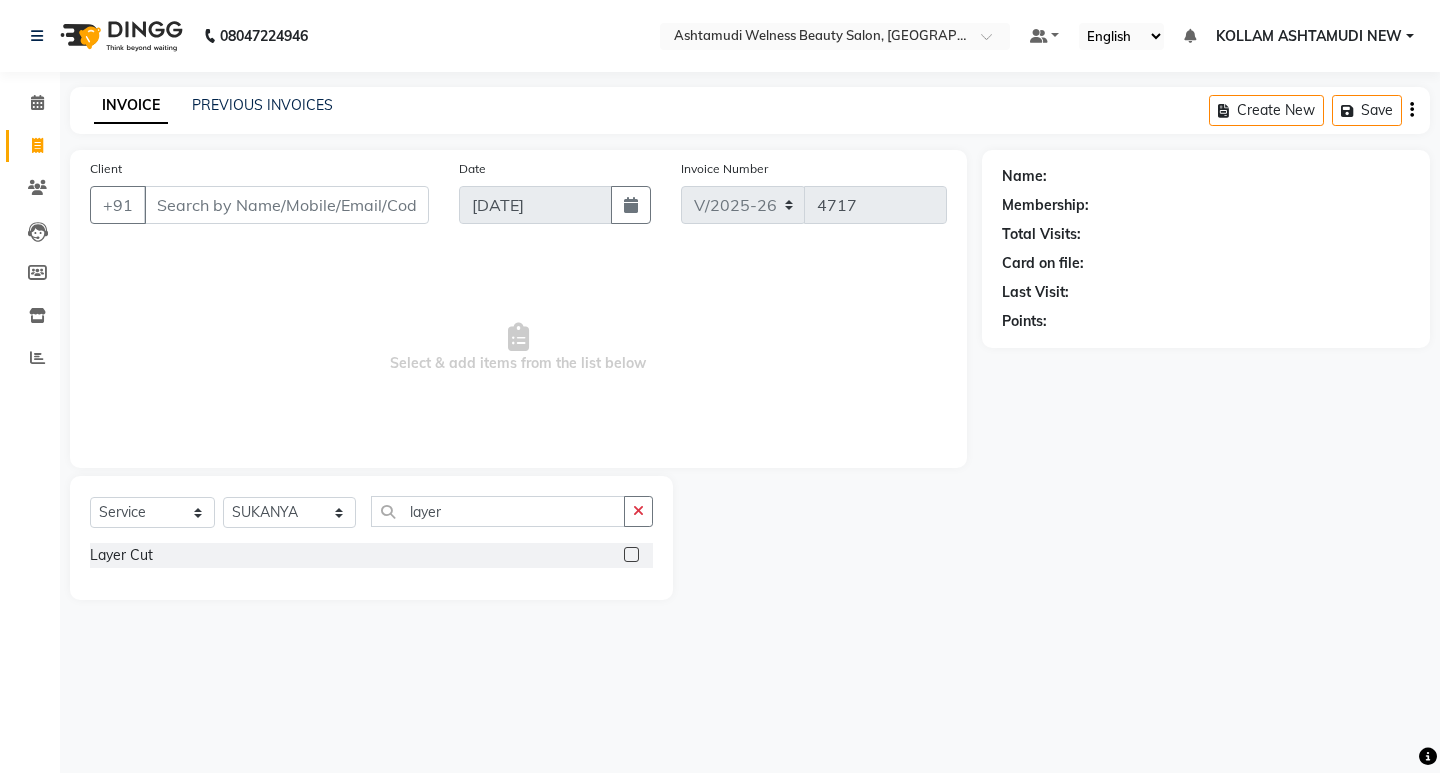 click 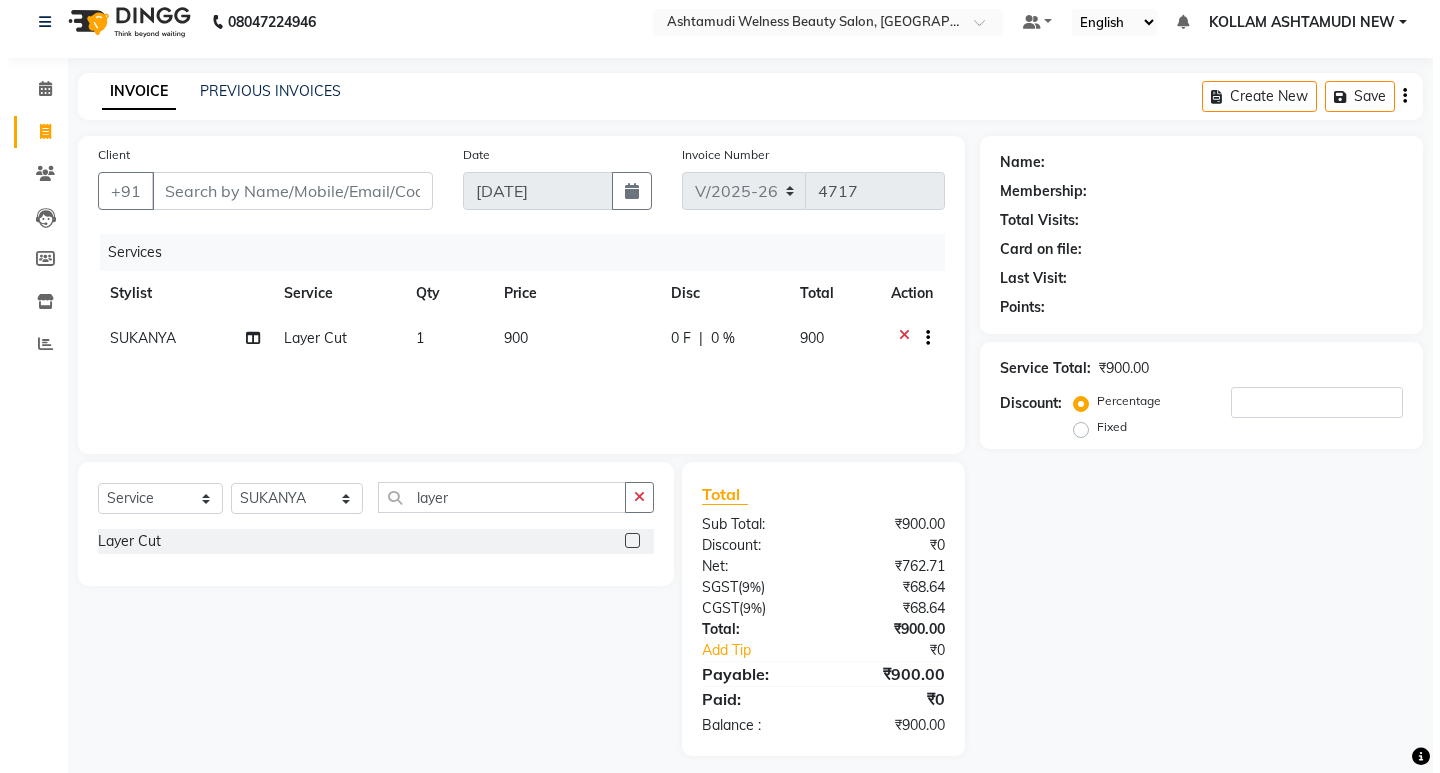 scroll, scrollTop: 27, scrollLeft: 0, axis: vertical 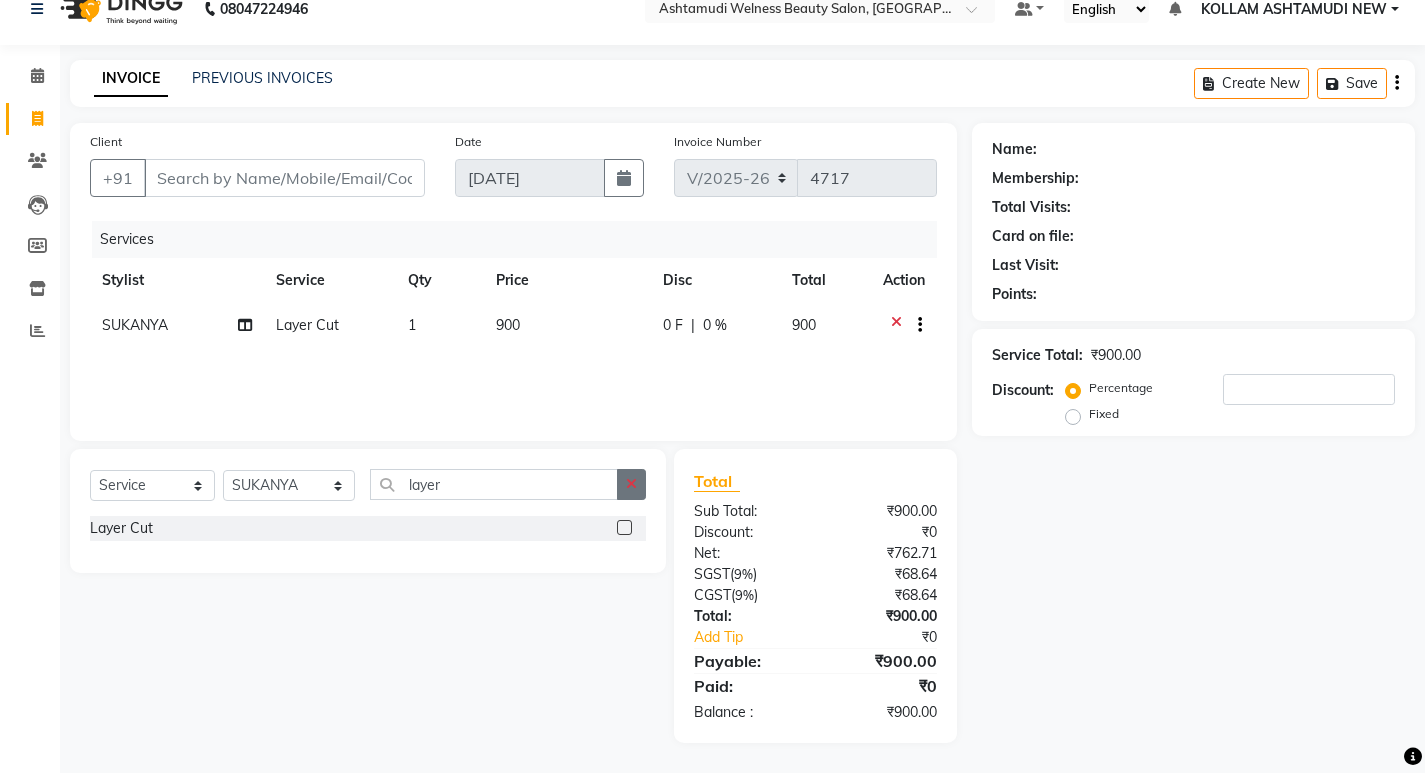 click 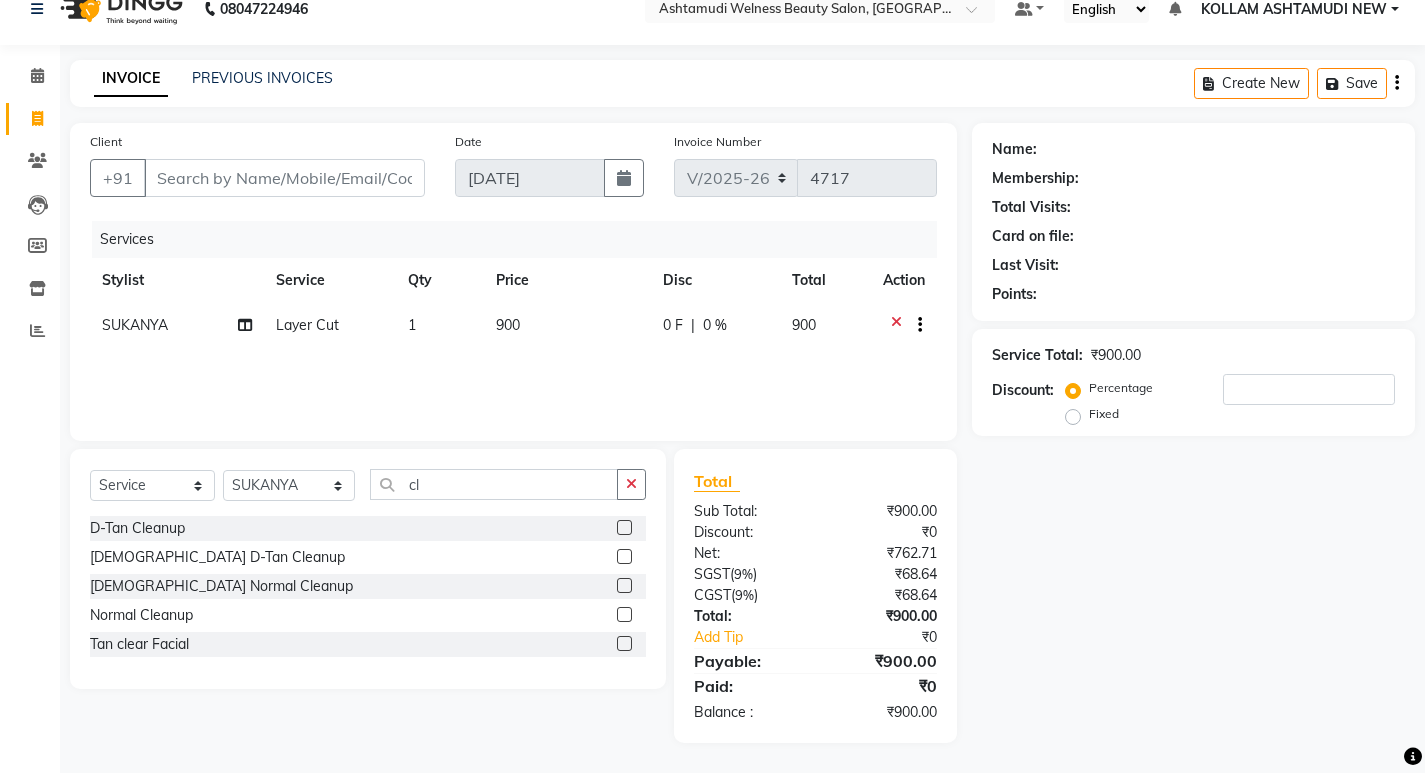 click 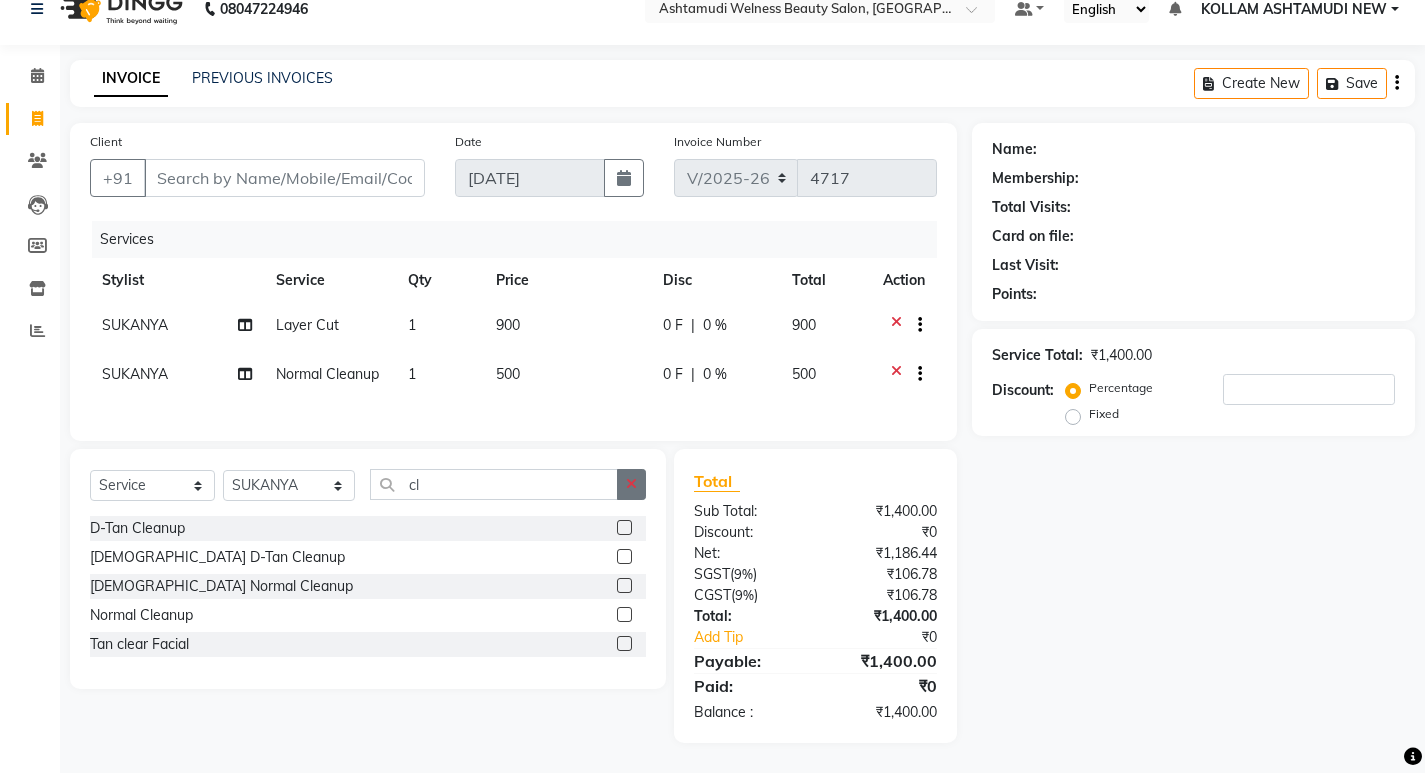 click 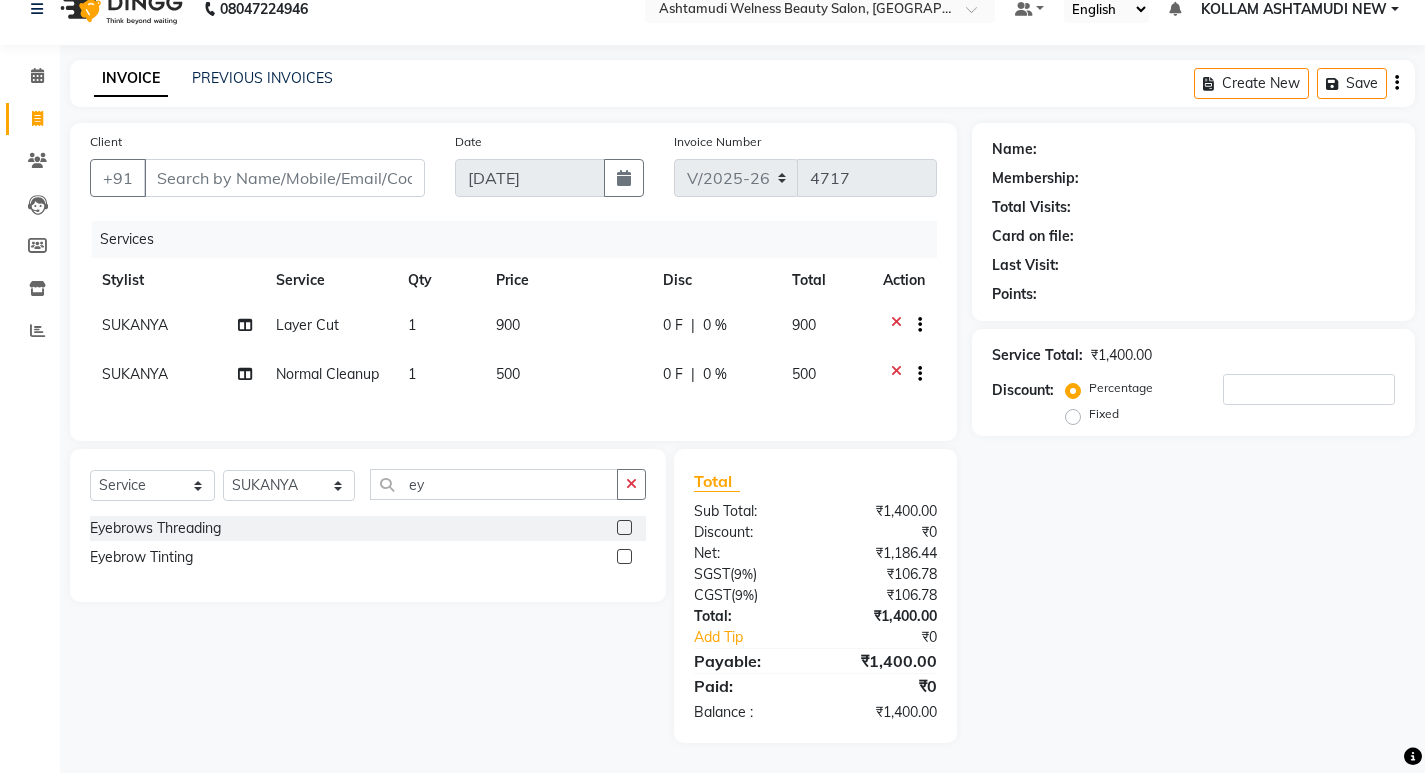 click 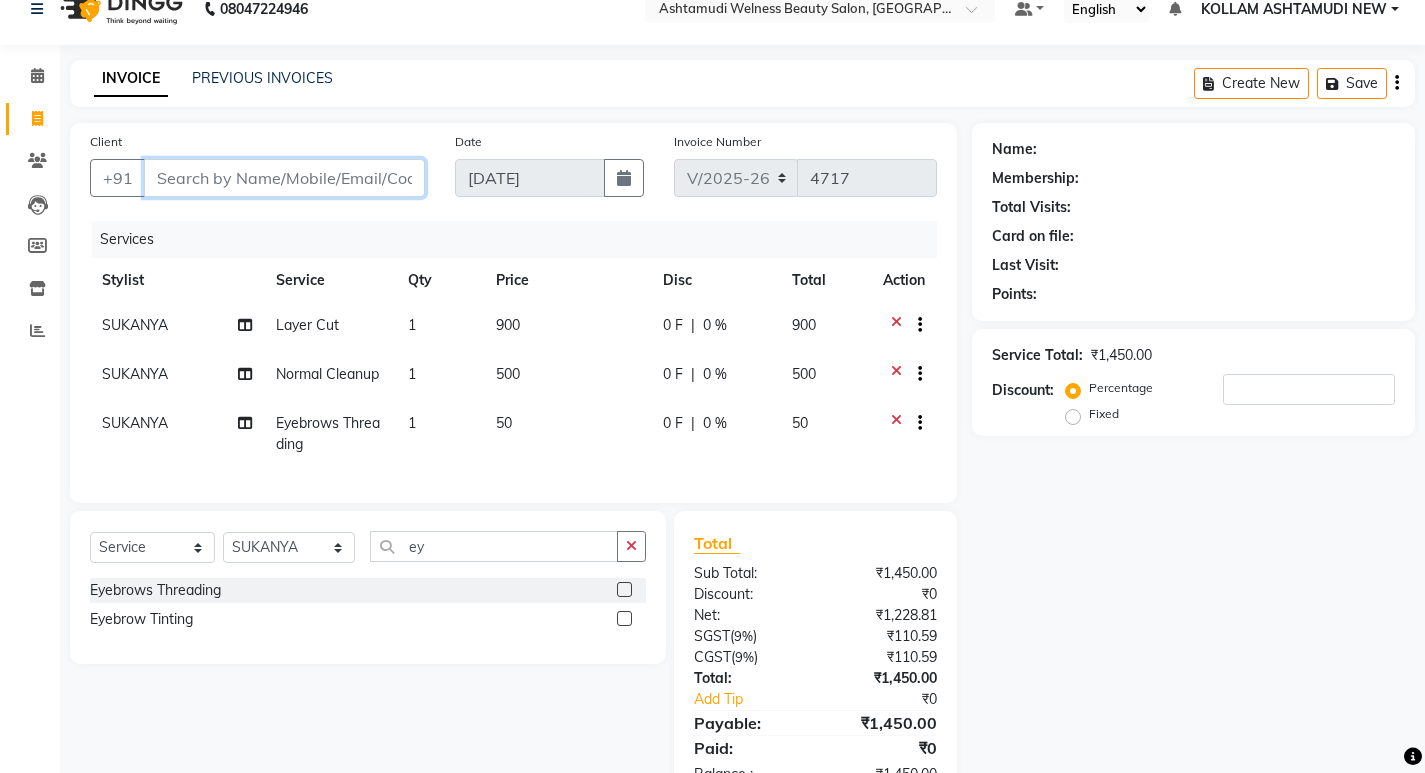 click on "Client" at bounding box center [284, 178] 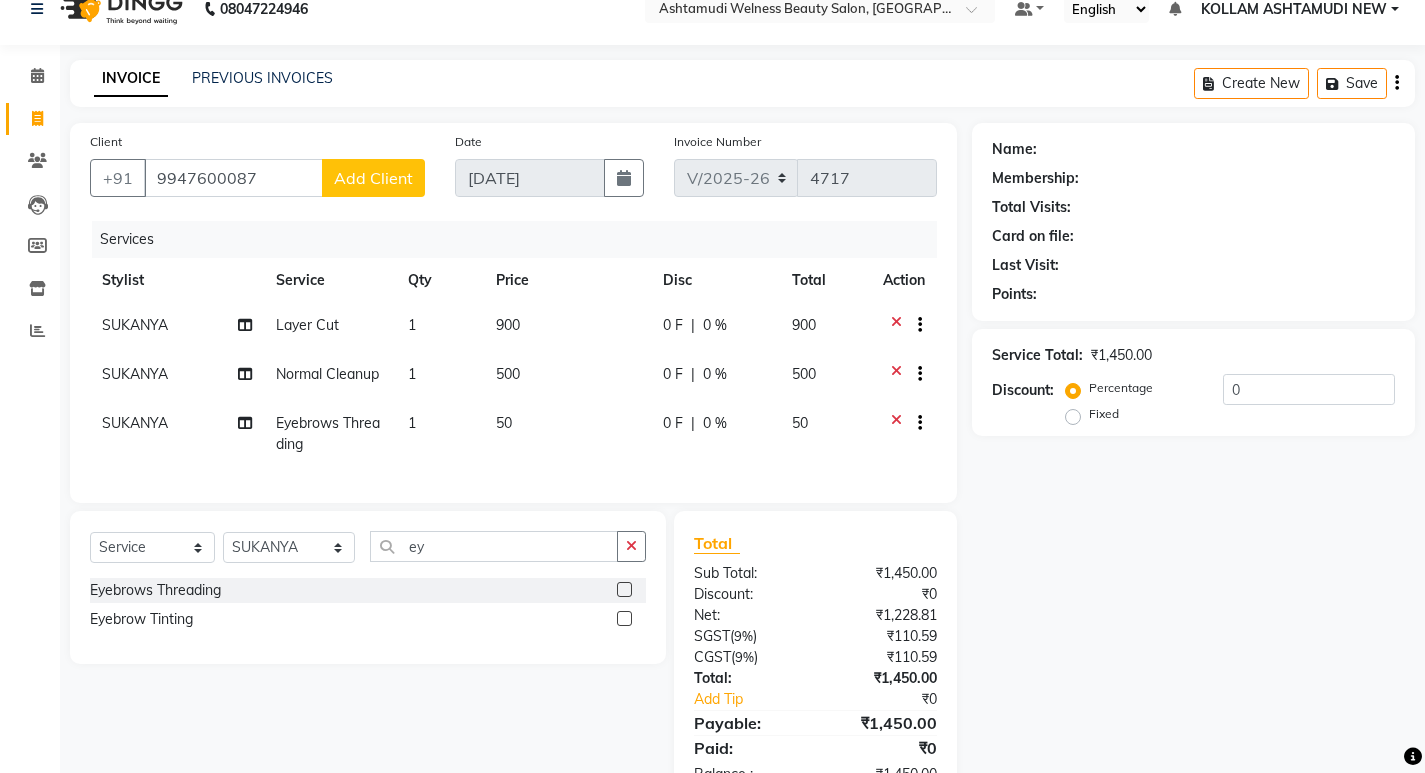 click on "Add Client" 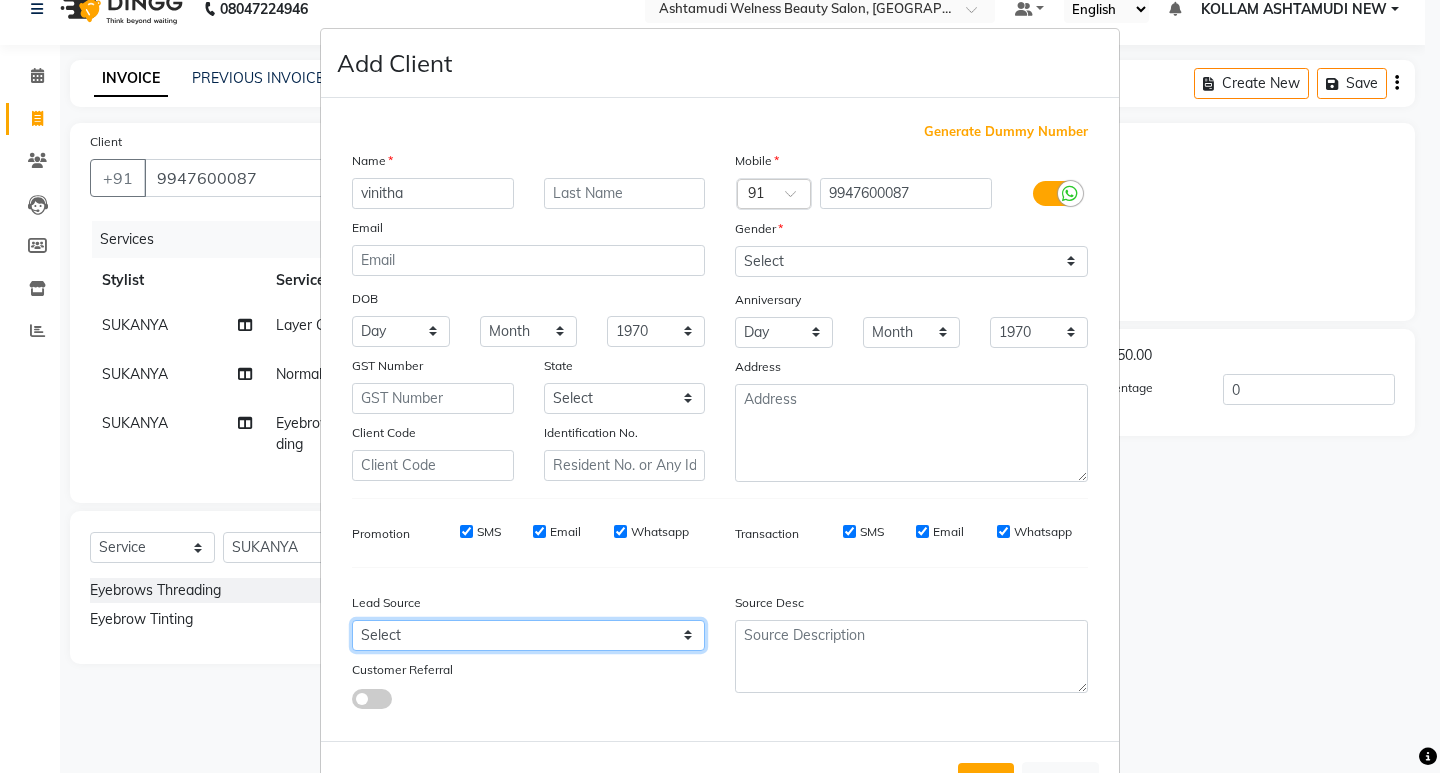 drag, startPoint x: 460, startPoint y: 633, endPoint x: 478, endPoint y: 577, distance: 58.821766 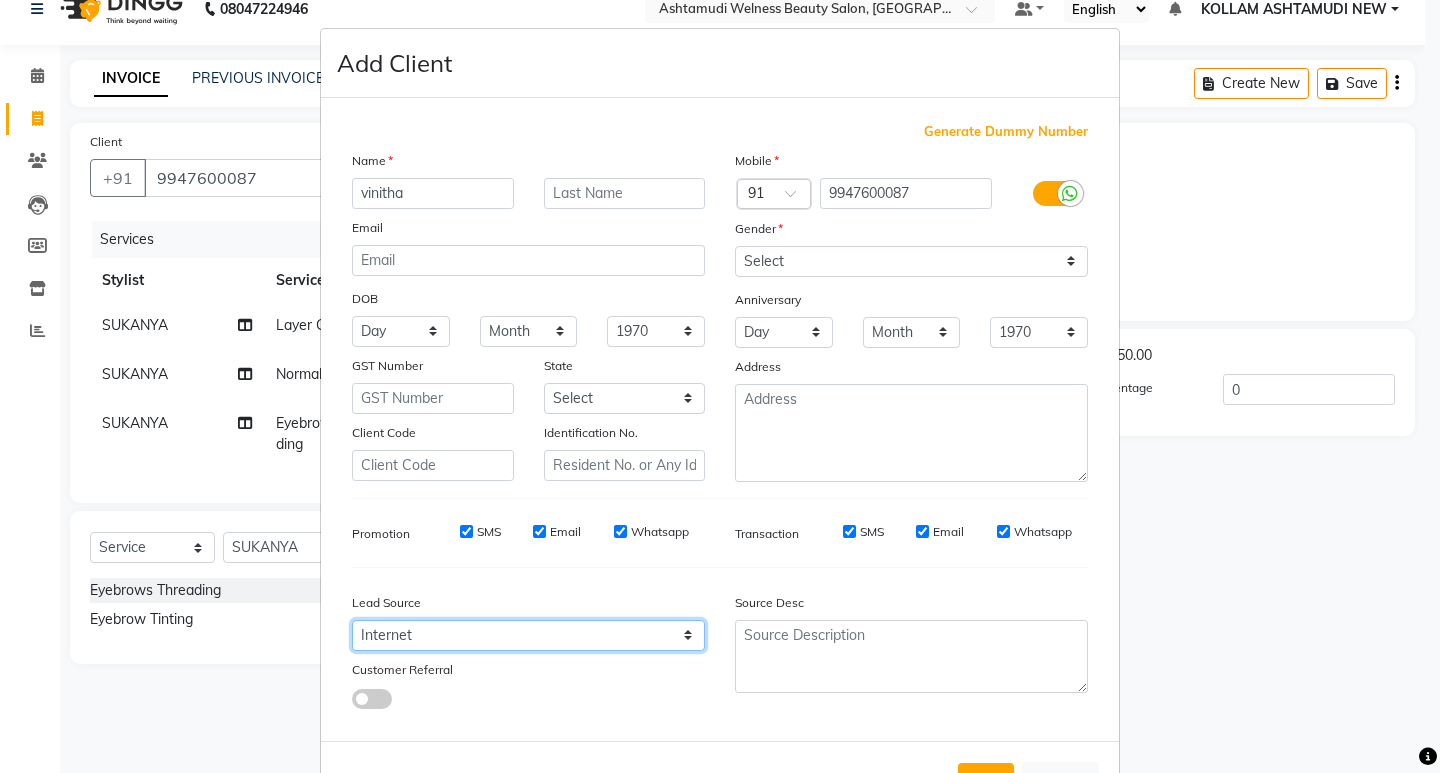 click on "Select Walk-in Referral Internet Friend Word of Mouth Advertisement Facebook JustDial Google Other Instagram  YouTube  WhatsApp" at bounding box center (528, 635) 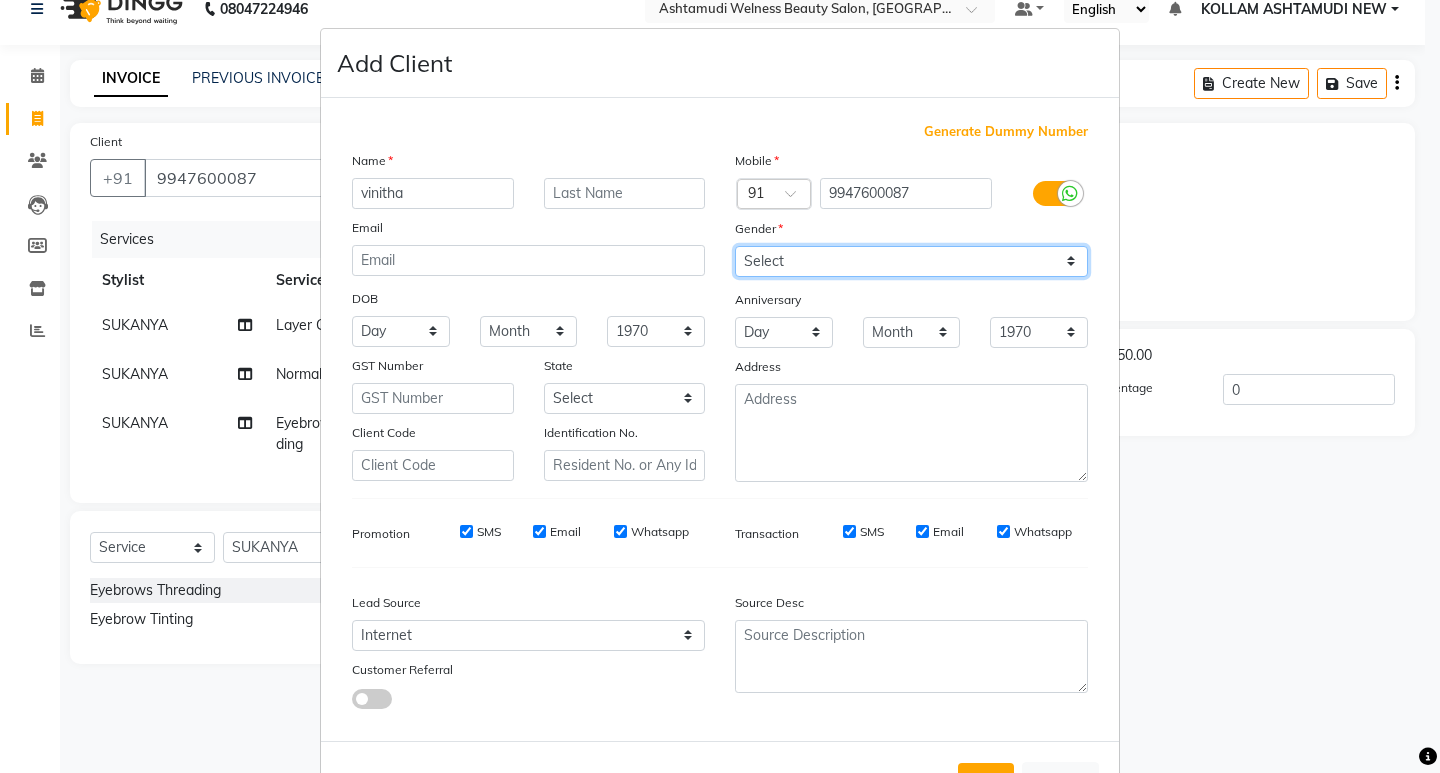 click on "Select [DEMOGRAPHIC_DATA] [DEMOGRAPHIC_DATA] Other Prefer Not To Say" at bounding box center (911, 261) 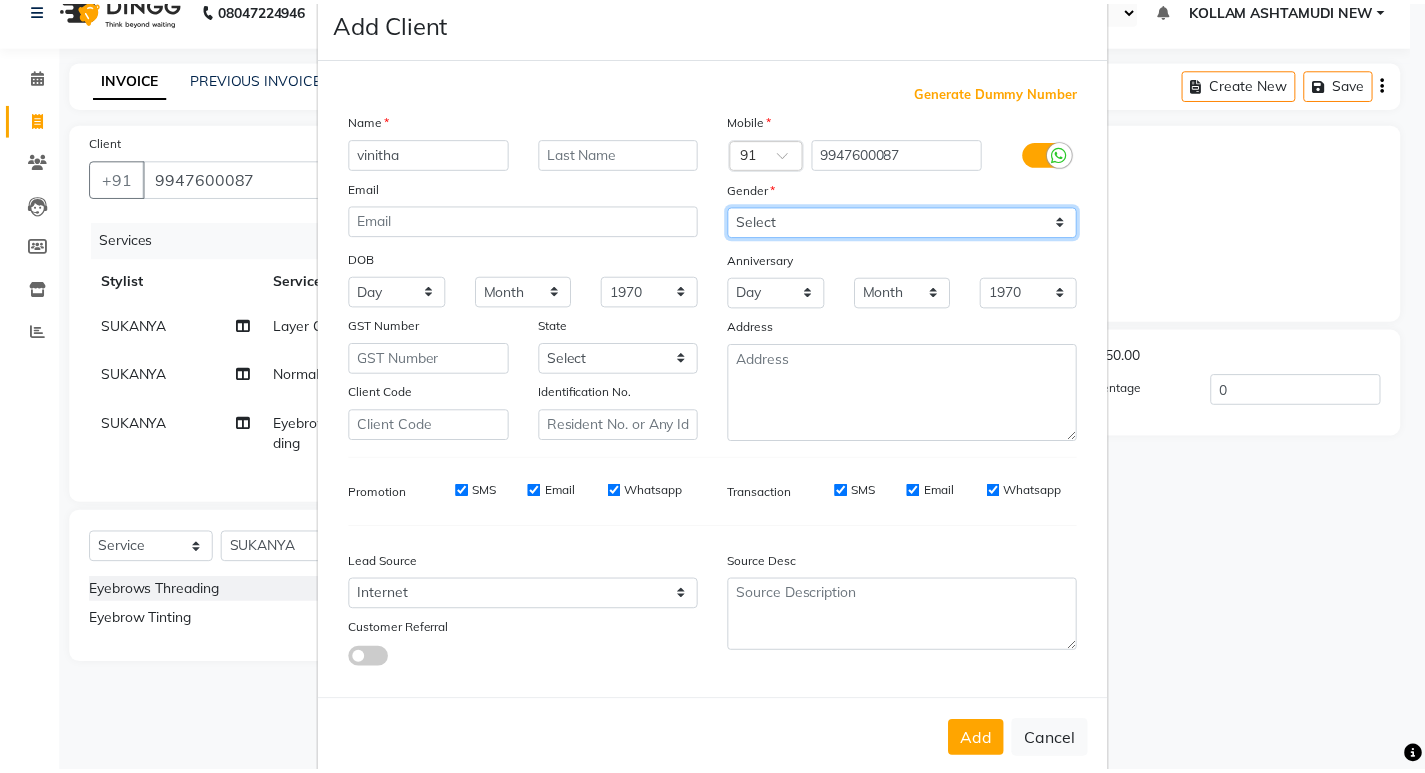scroll, scrollTop: 76, scrollLeft: 0, axis: vertical 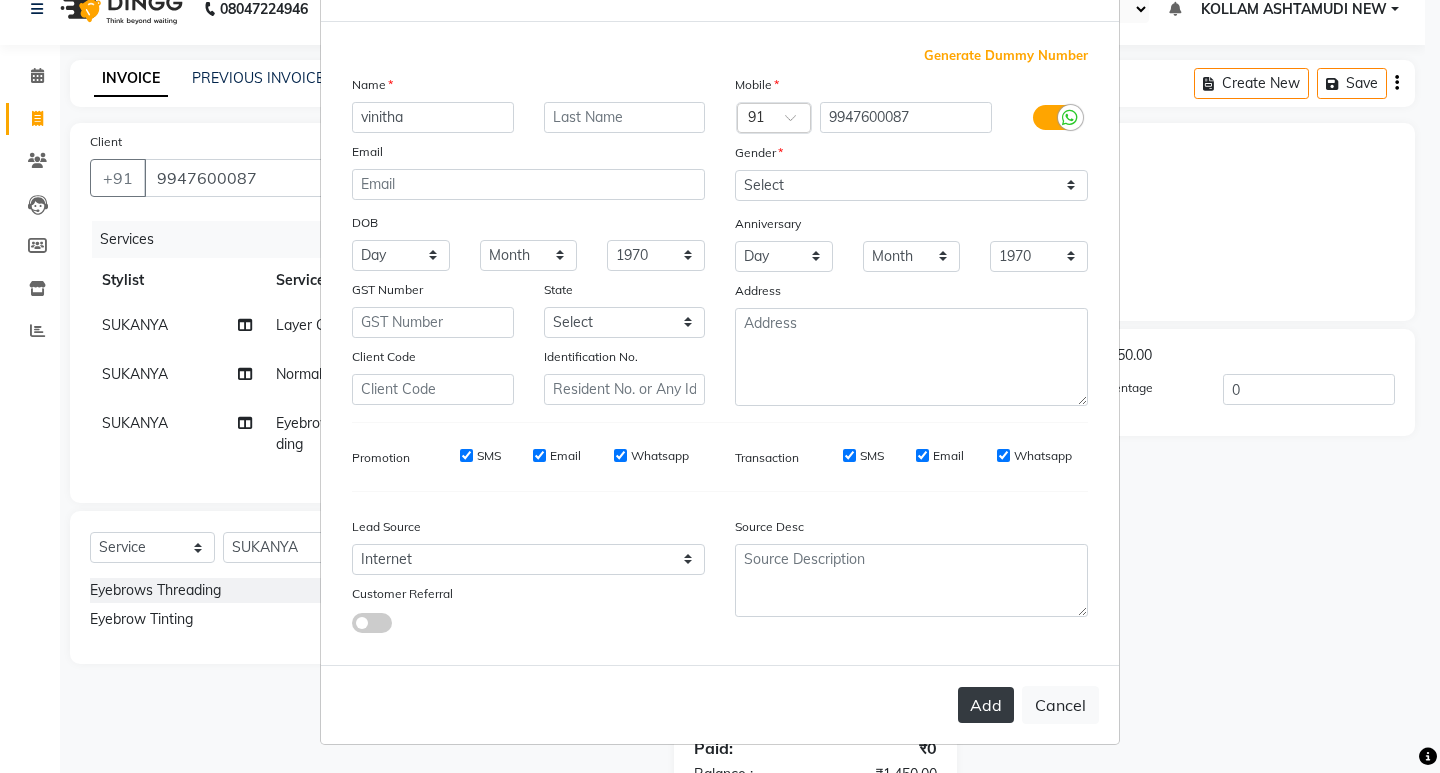 drag, startPoint x: 975, startPoint y: 694, endPoint x: 1222, endPoint y: 676, distance: 247.655 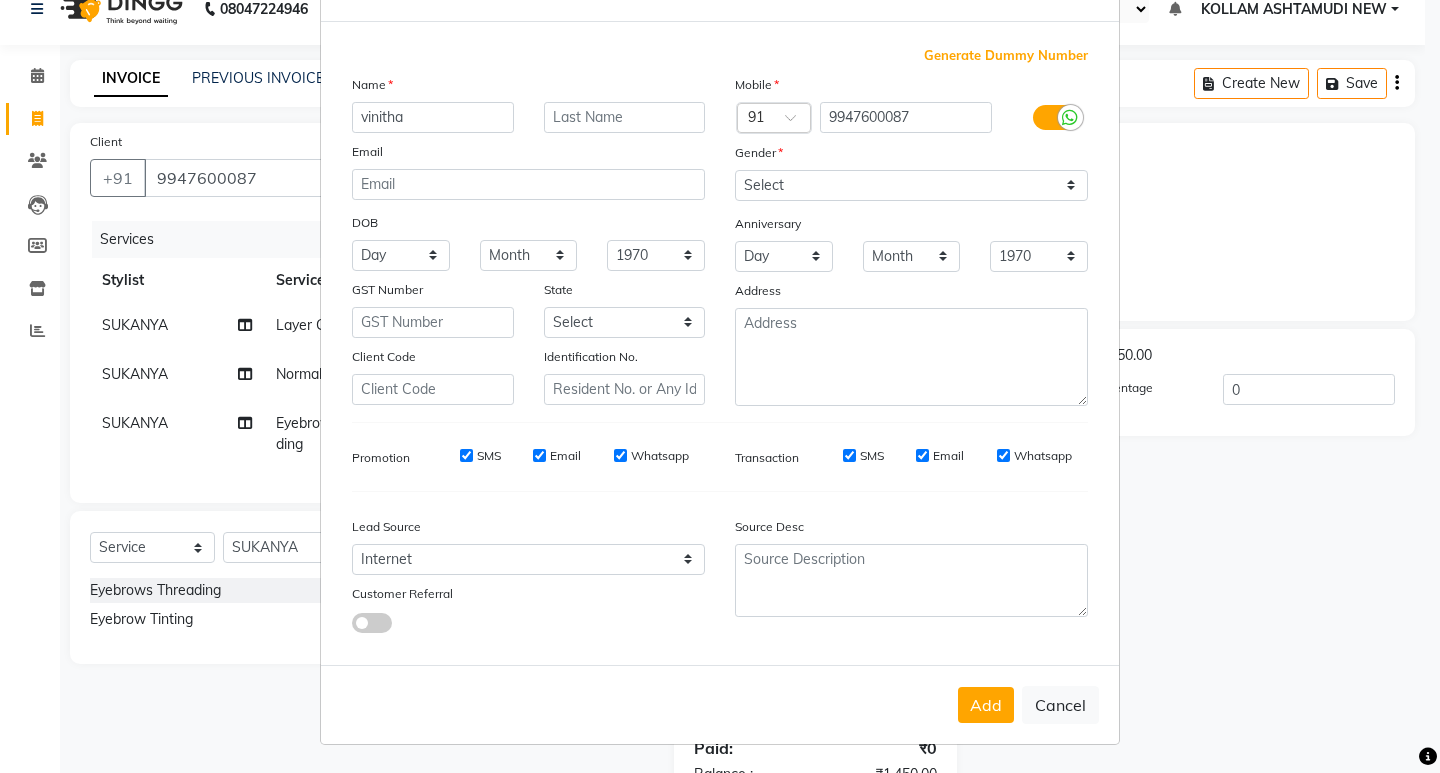 click on "Add" at bounding box center (986, 705) 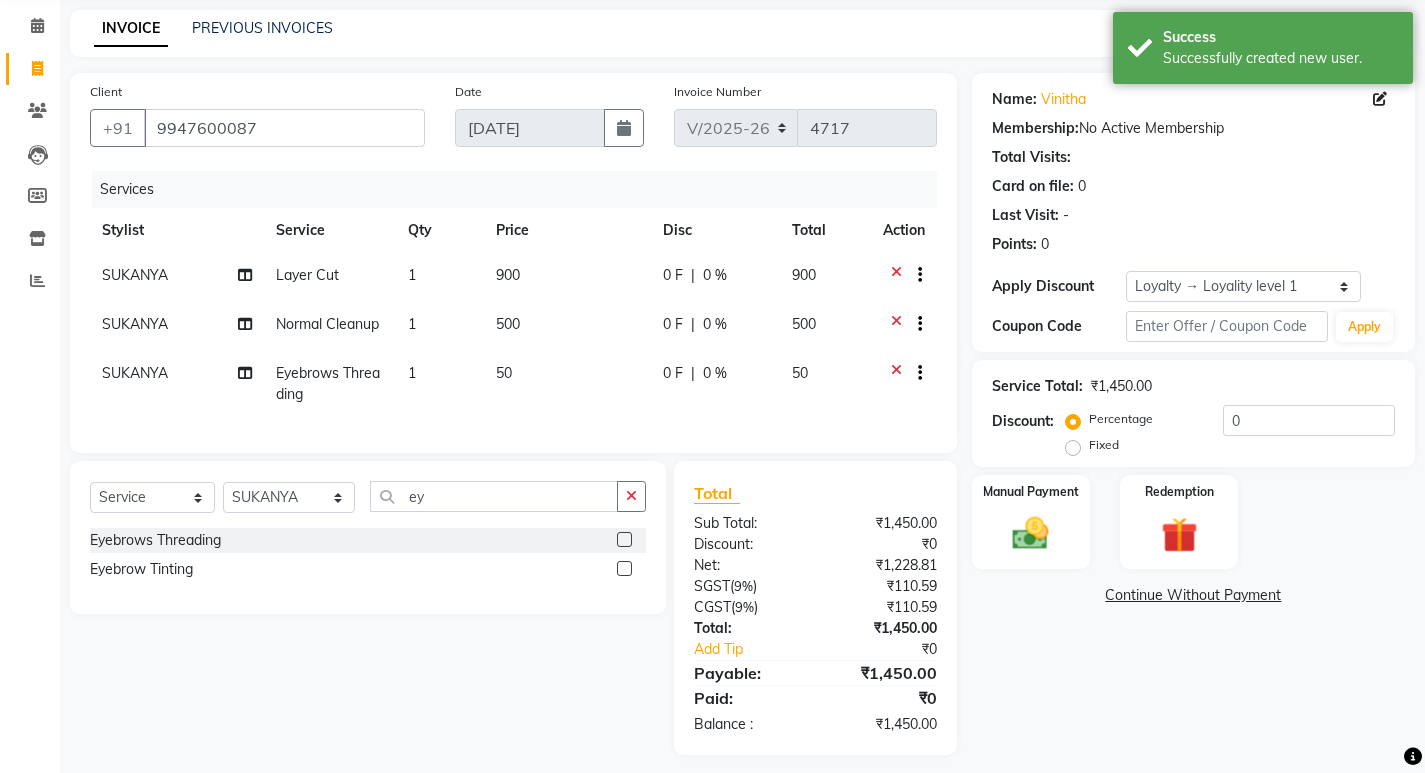 scroll, scrollTop: 104, scrollLeft: 0, axis: vertical 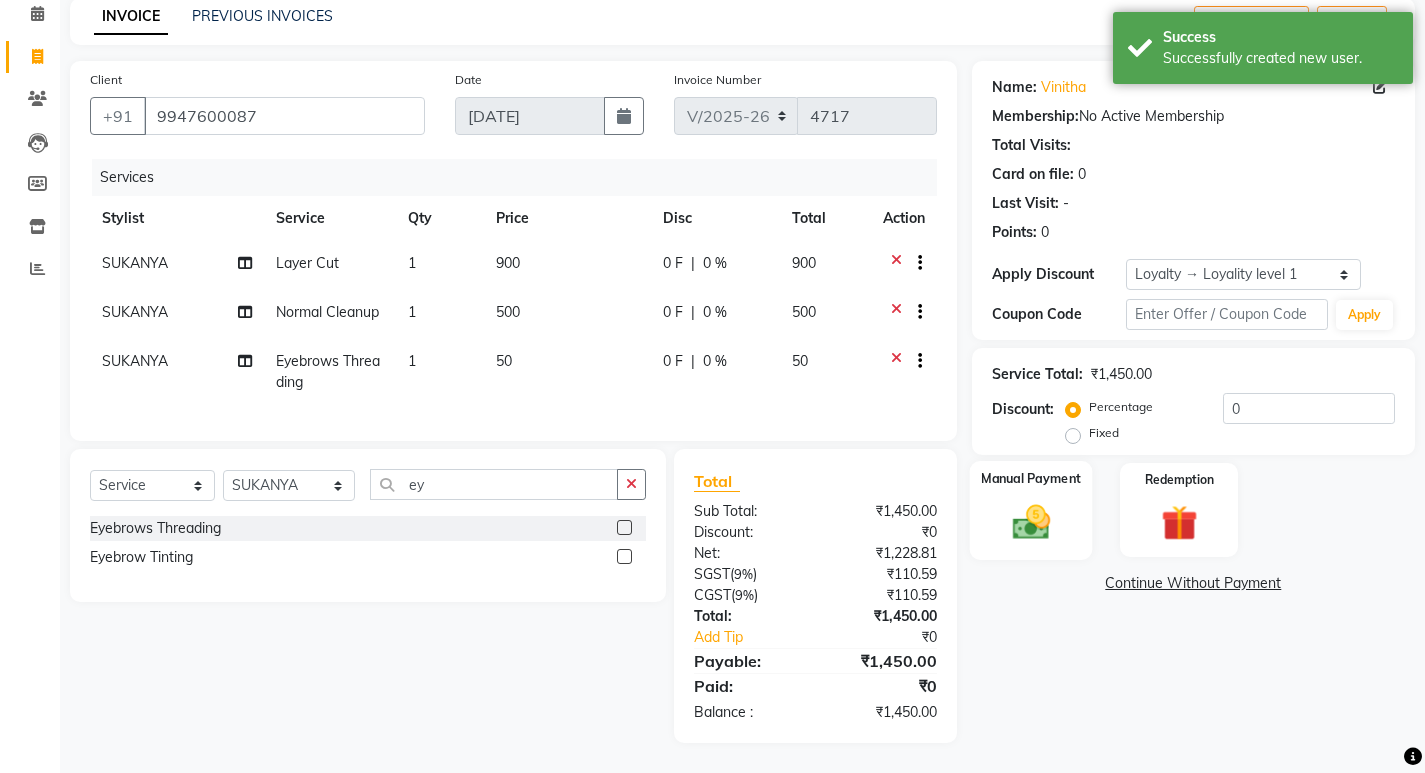 click 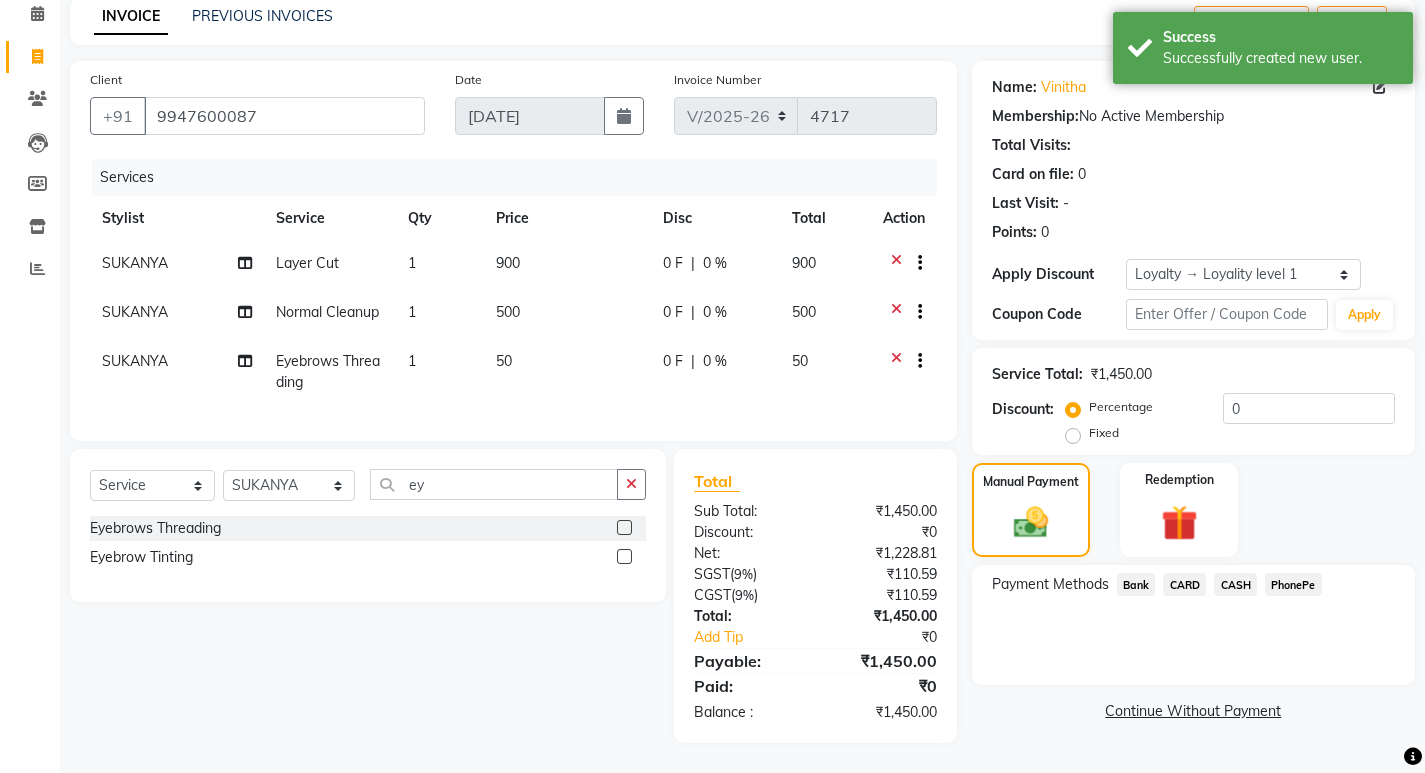click on "PhonePe" 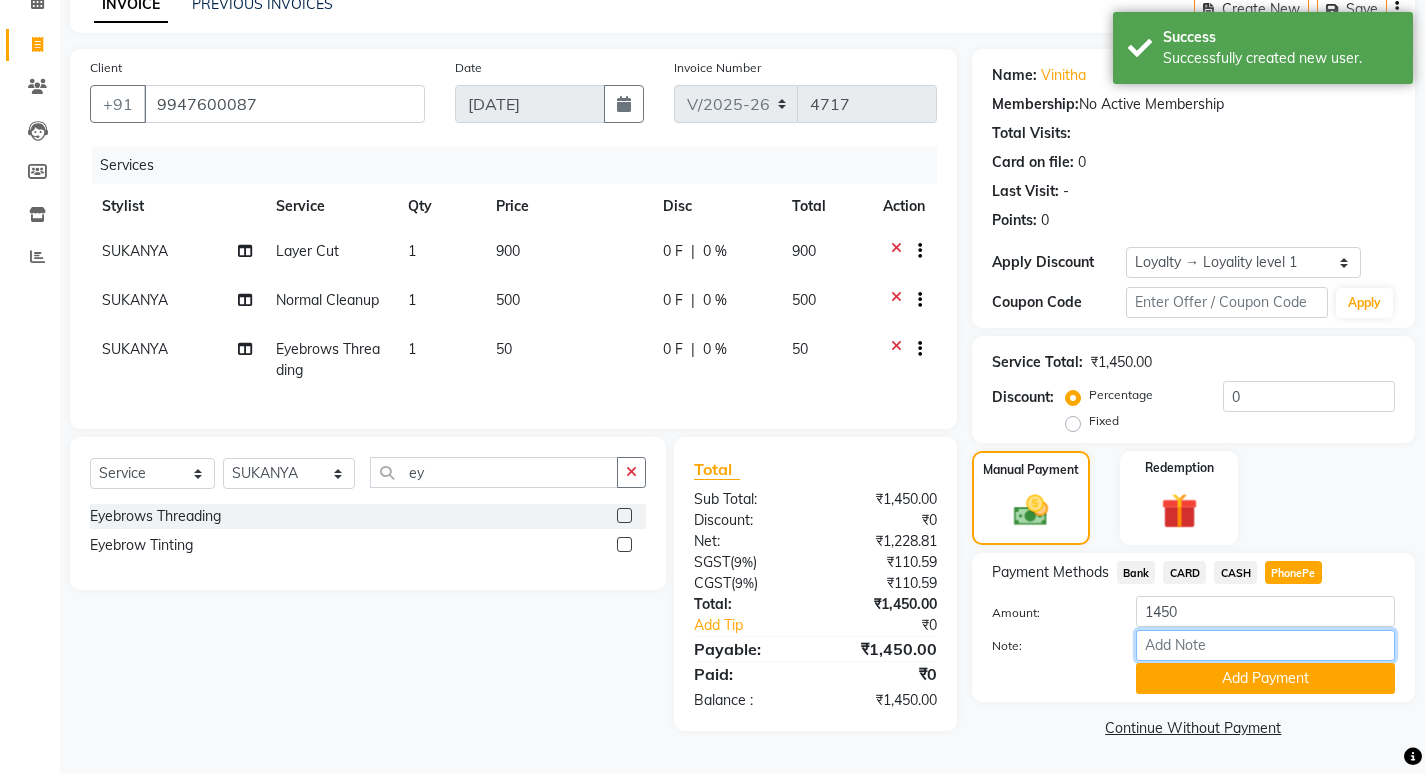 click on "Note:" at bounding box center [1265, 645] 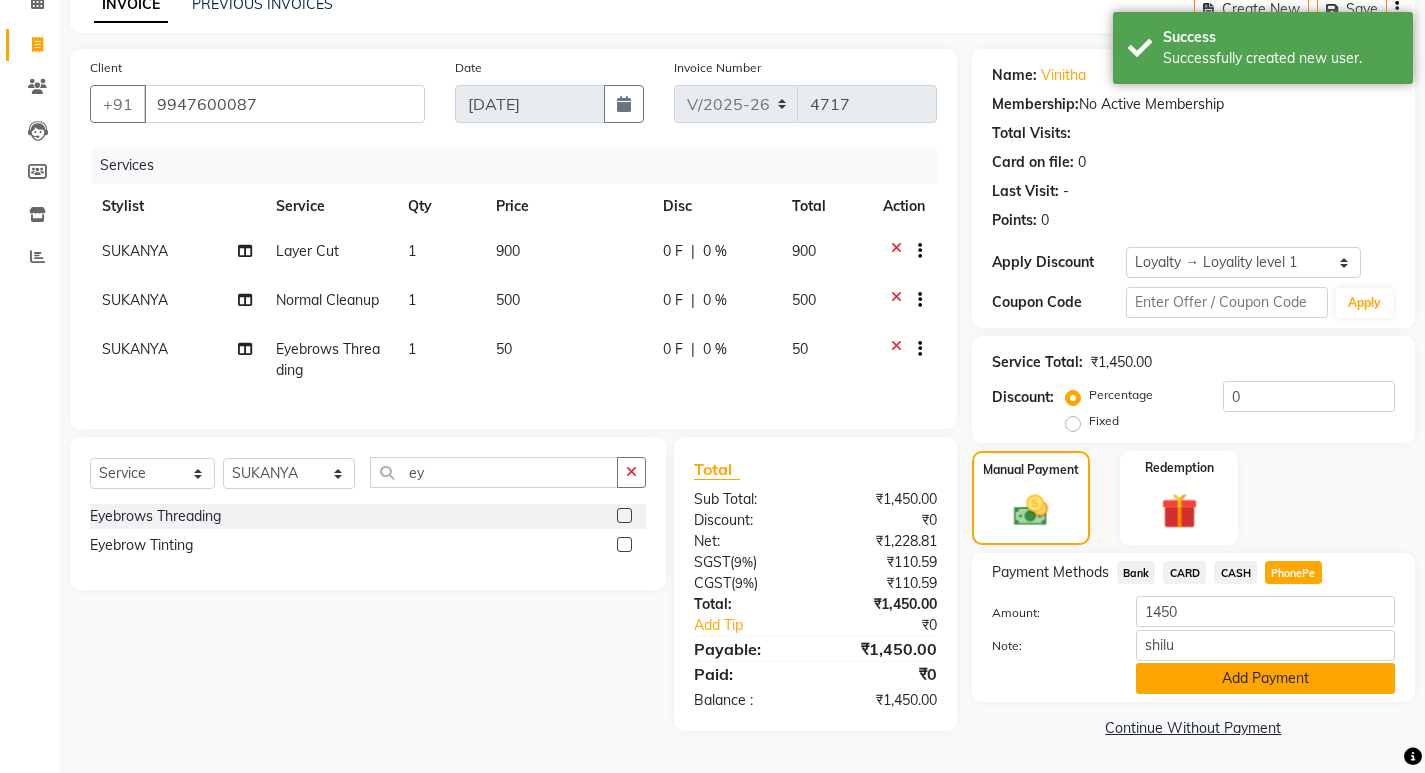 click on "Add Payment" 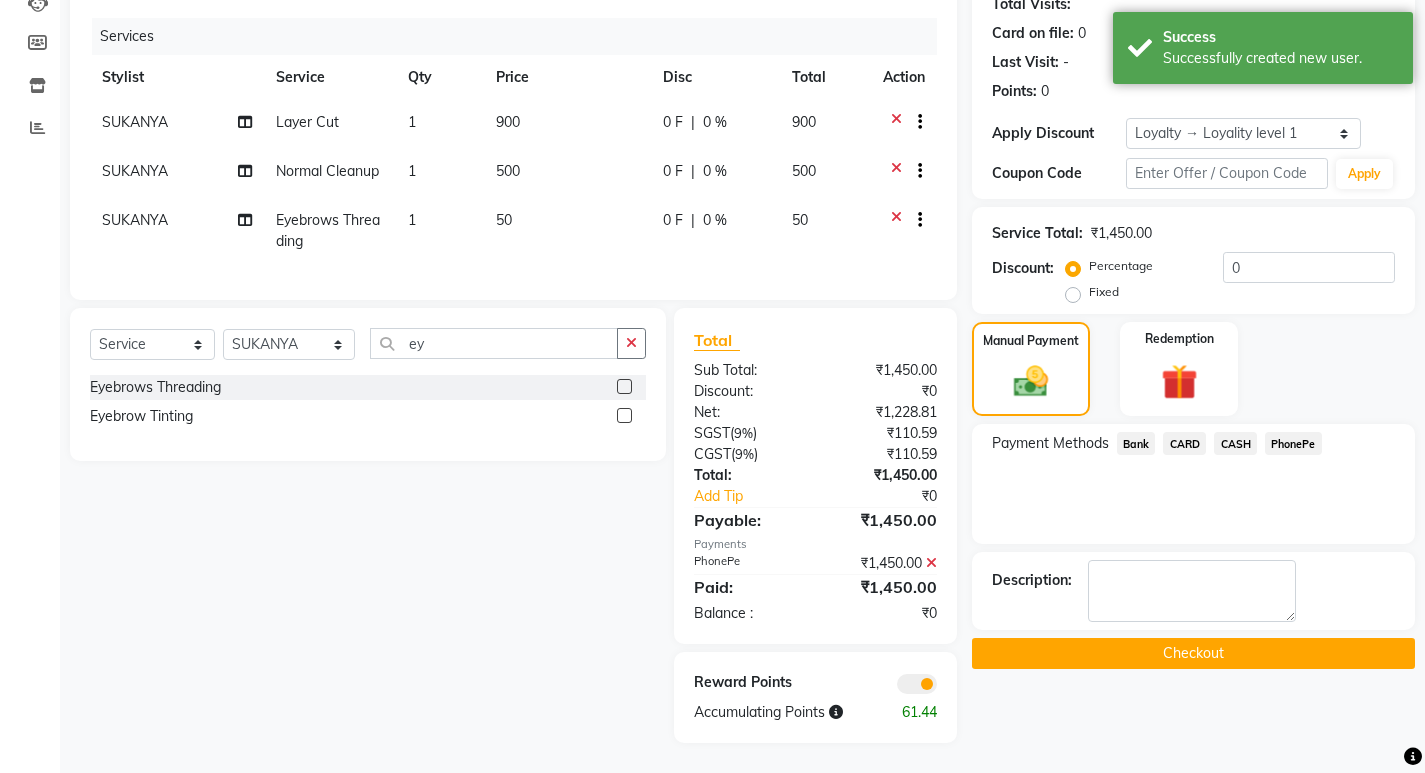 scroll, scrollTop: 245, scrollLeft: 0, axis: vertical 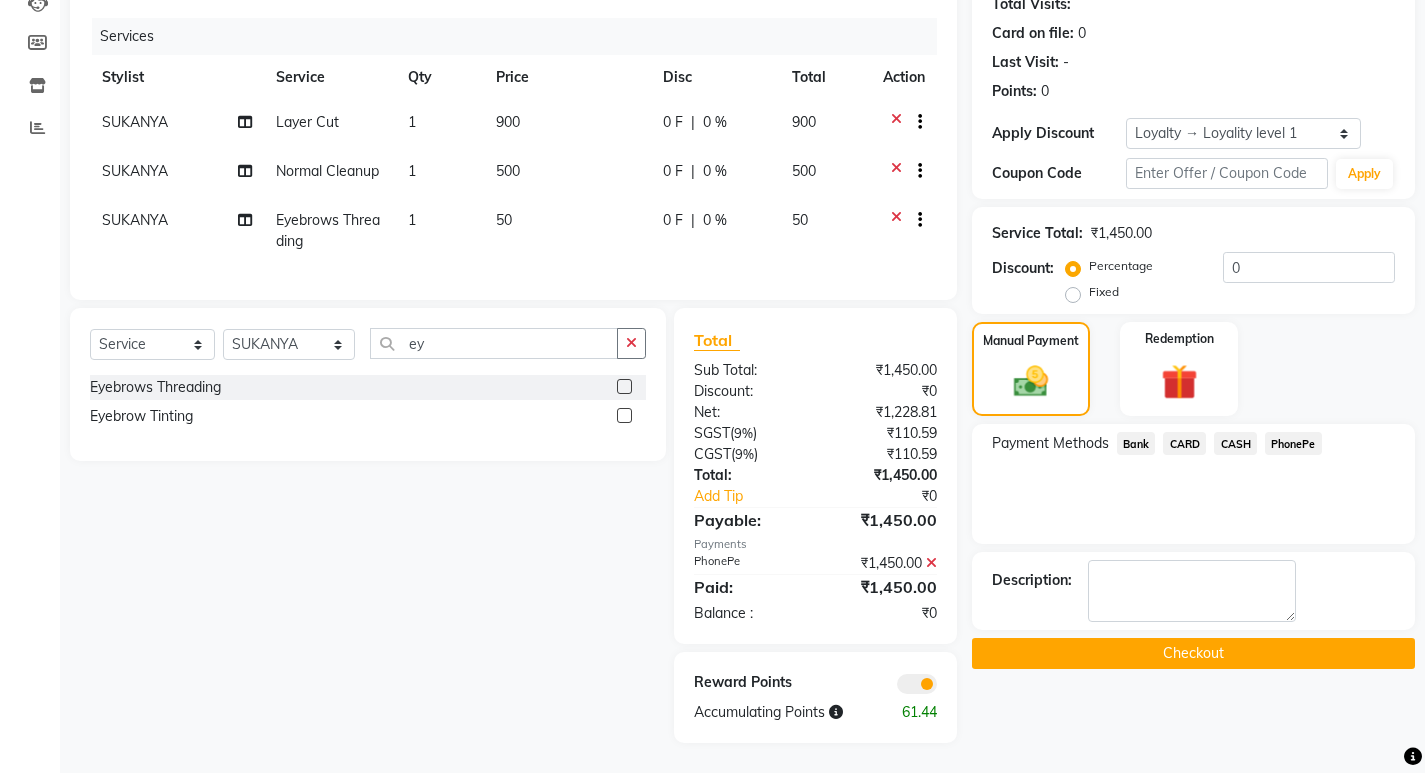 click on "Checkout" 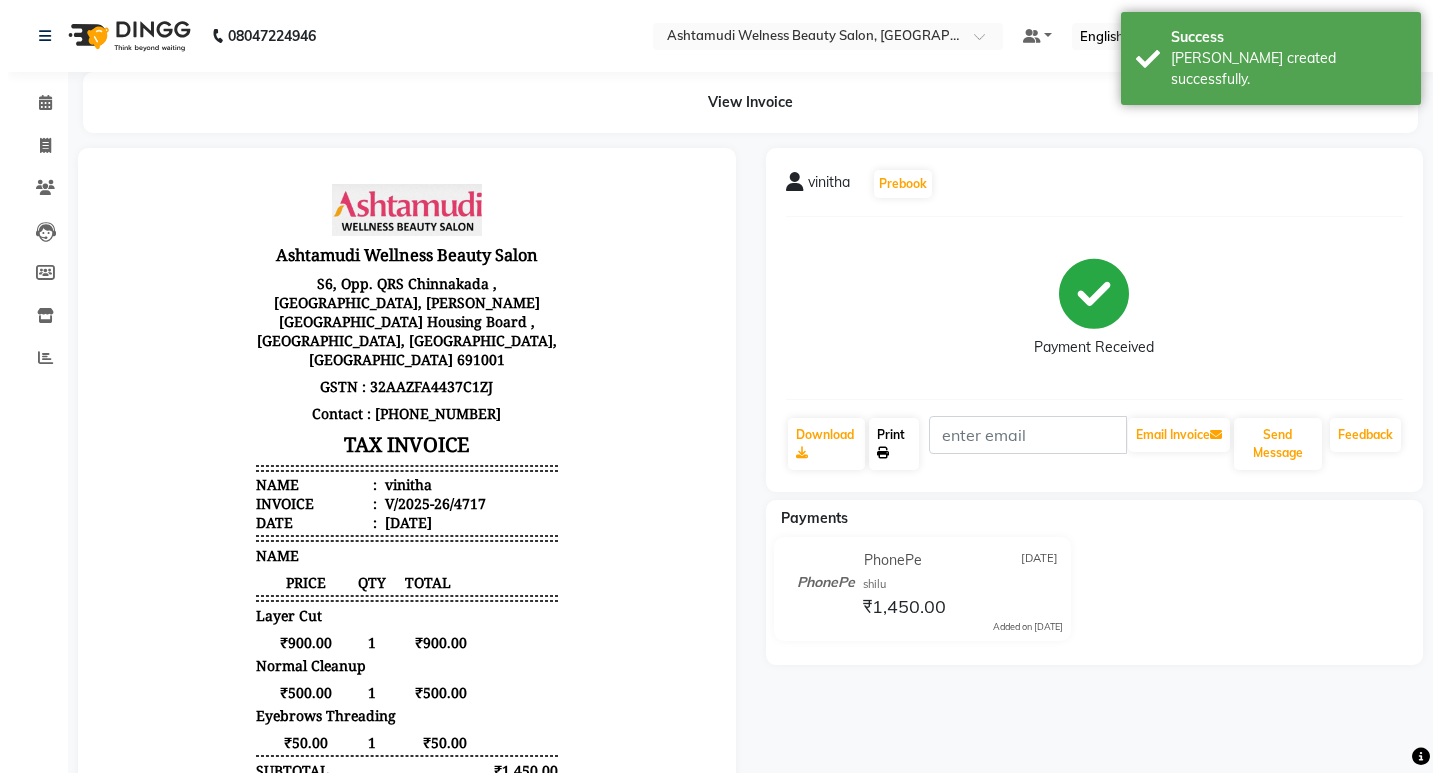 scroll, scrollTop: 0, scrollLeft: 0, axis: both 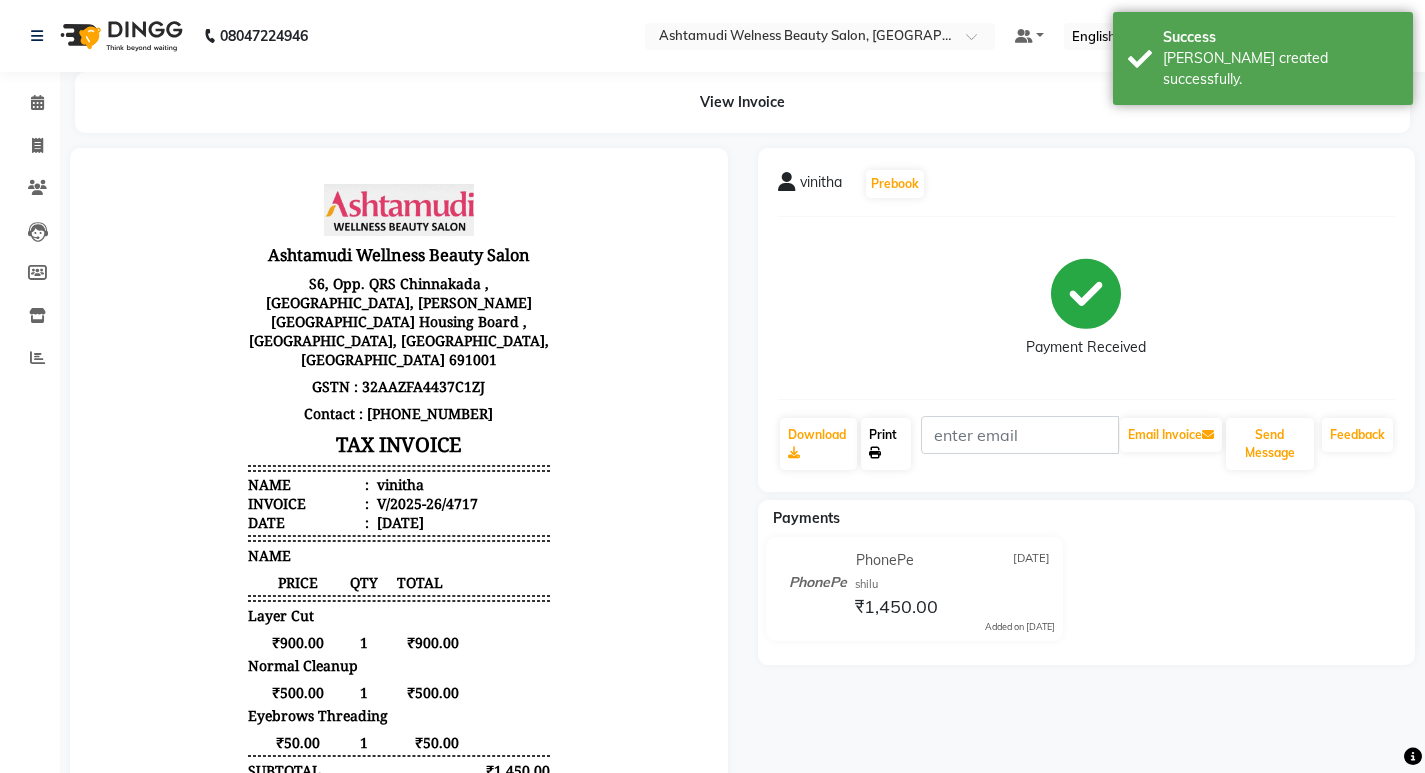 click on "Print" 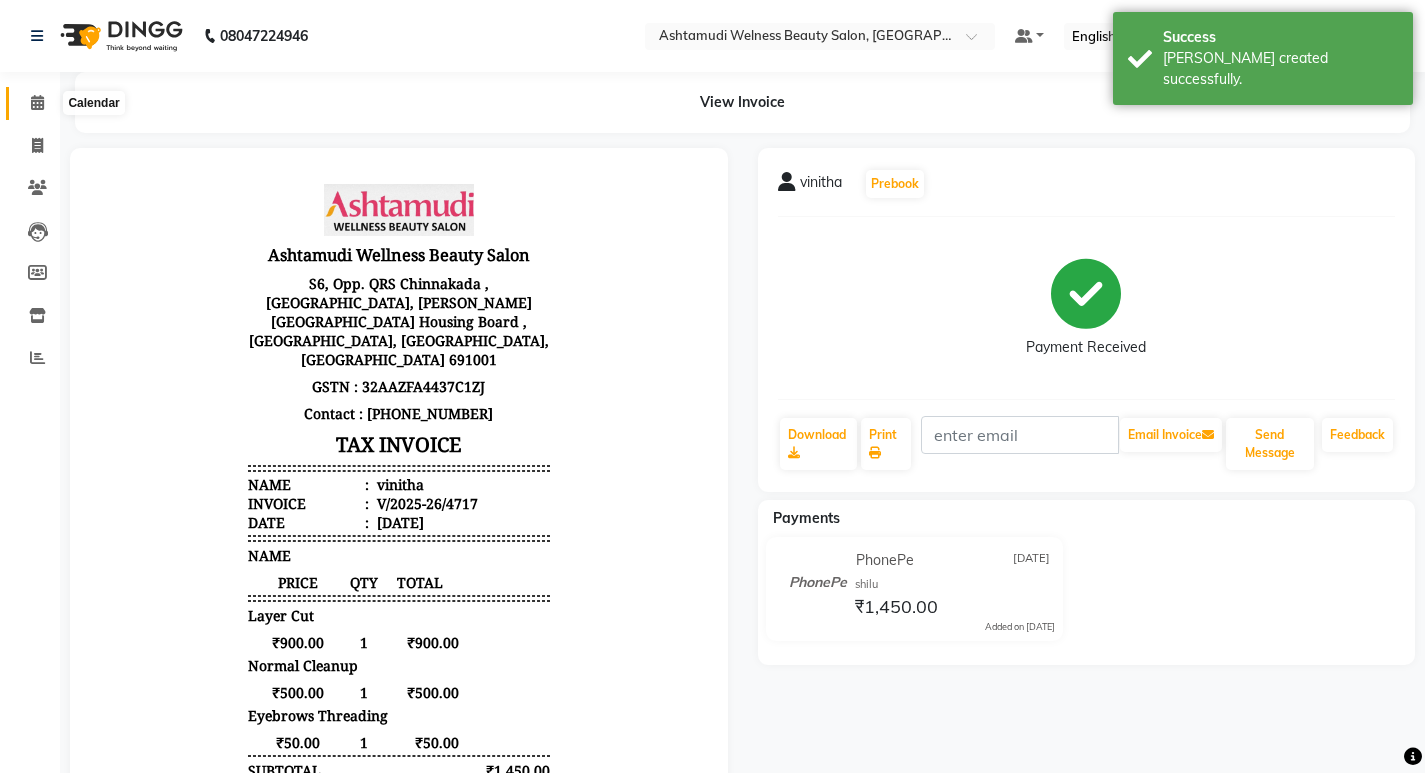 click 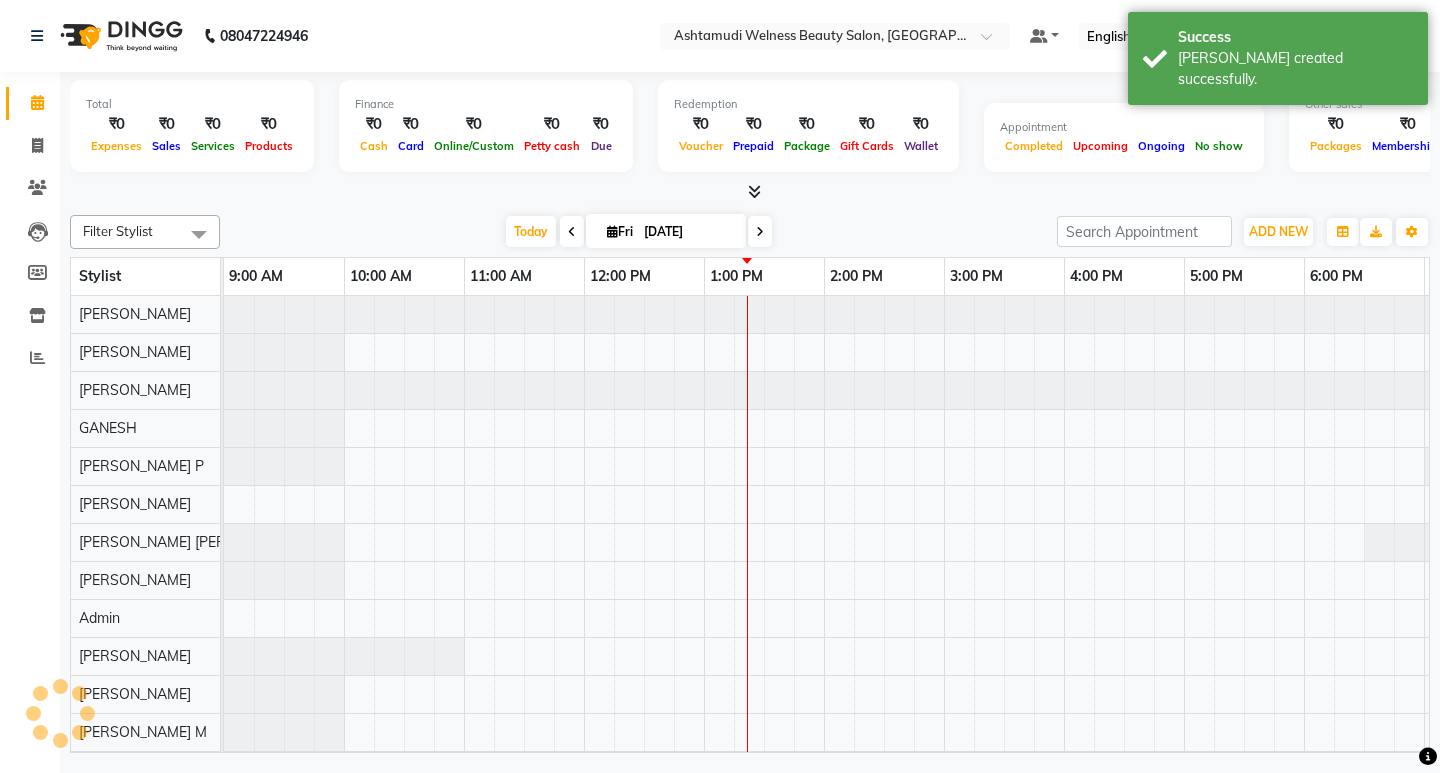 scroll, scrollTop: 0, scrollLeft: 235, axis: horizontal 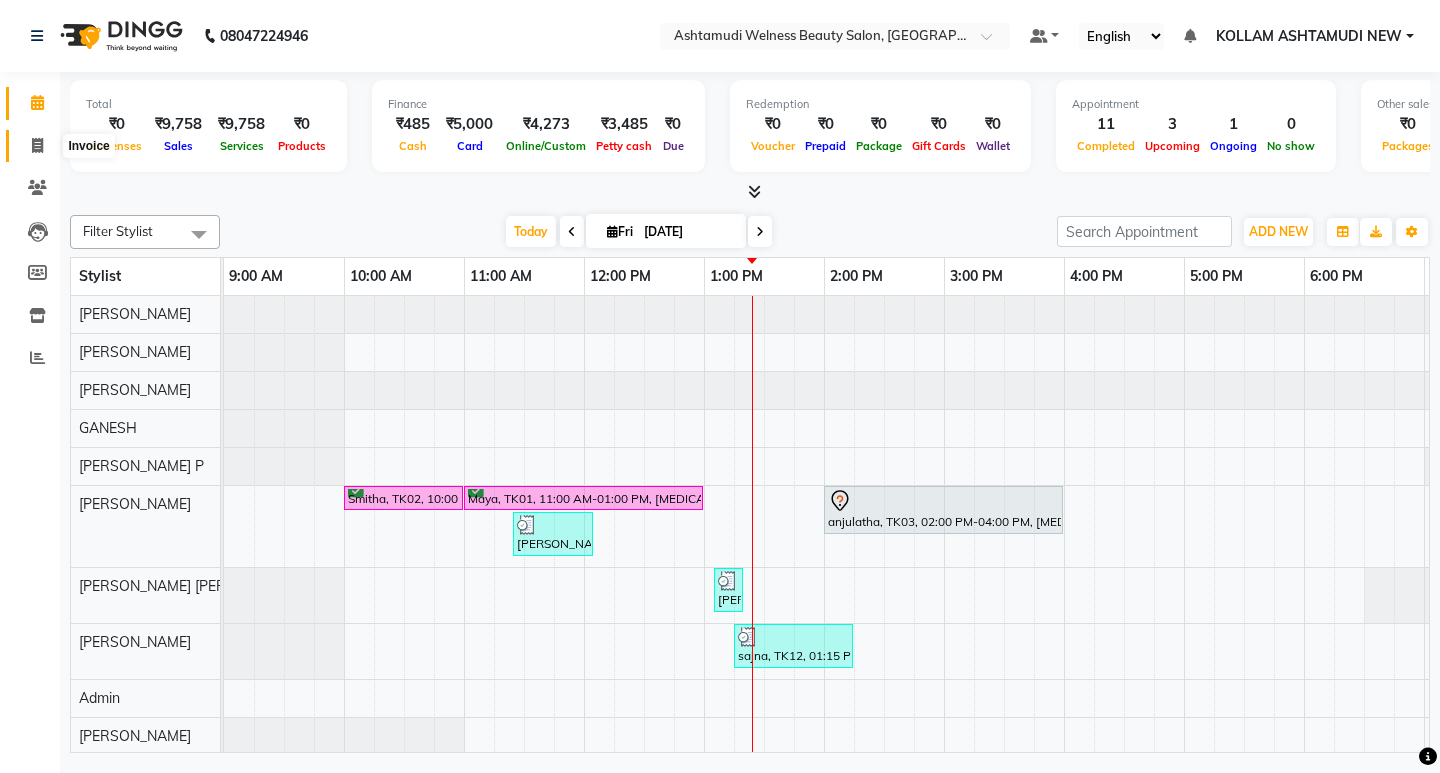 click 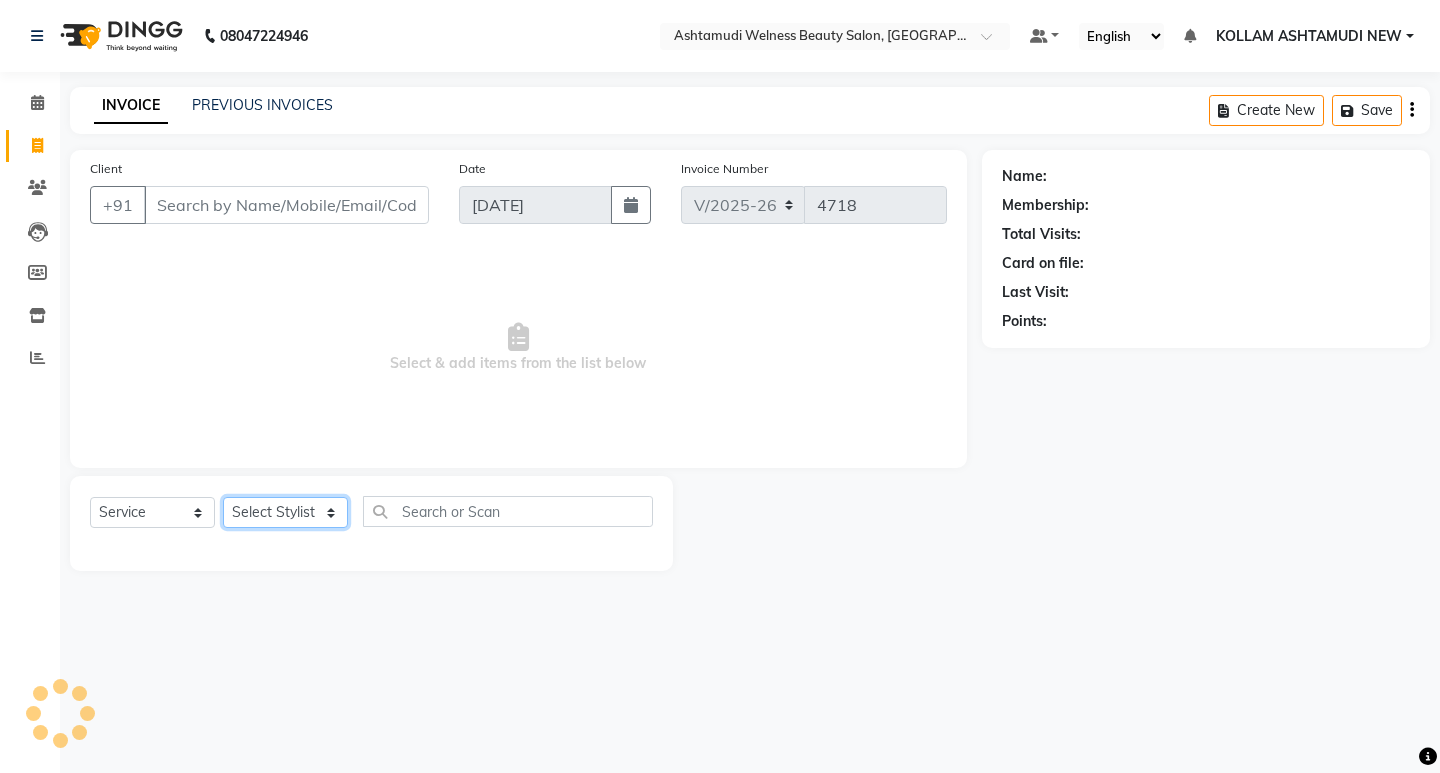 click on "Select Stylist" 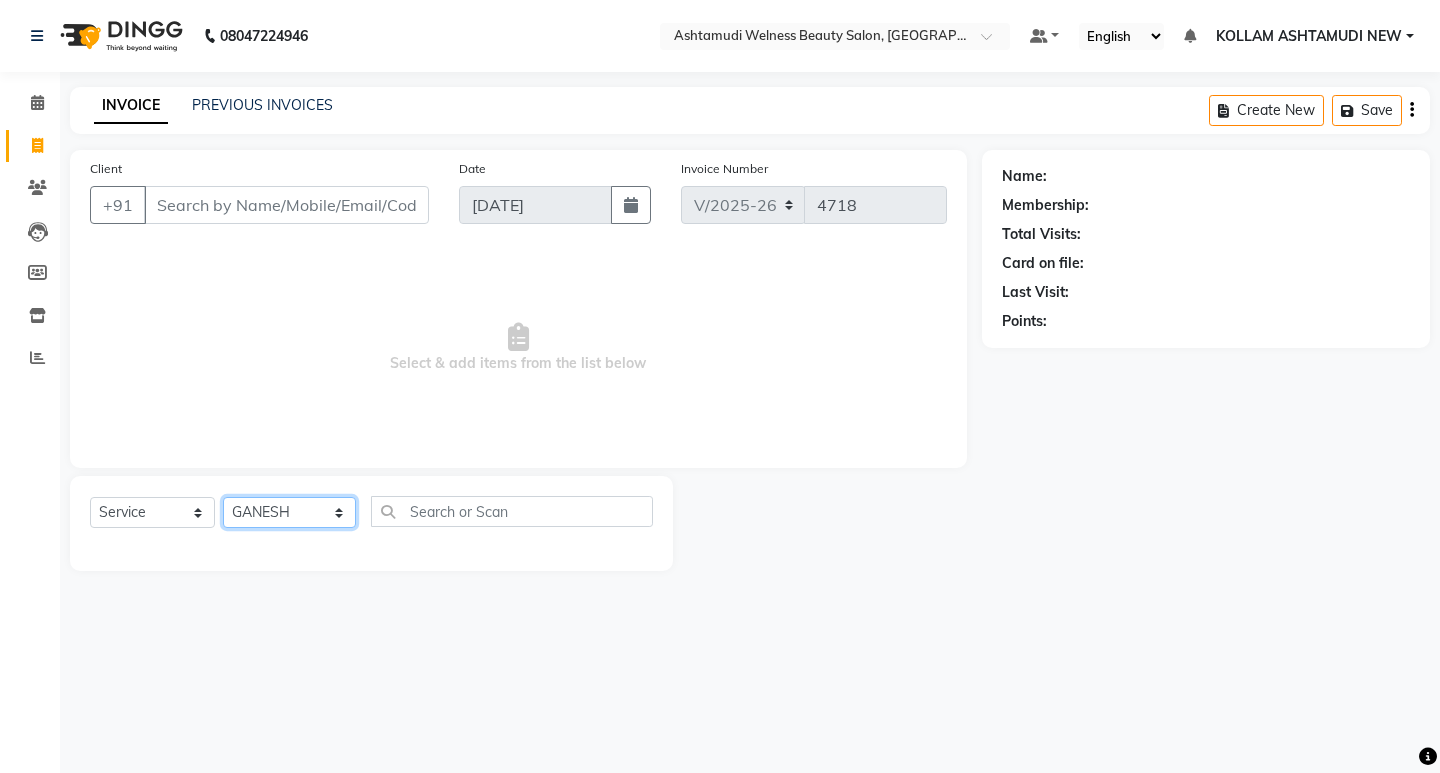 click on "Select Stylist [PERSON_NAME] Admin [PERSON_NAME]  [PERSON_NAME] [PERSON_NAME] [PERSON_NAME]  M [PERSON_NAME]  [PERSON_NAME]  P [PERSON_NAME] ASHTAMUDI KOLLAM ASHTAMUDI NEW  [PERSON_NAME] [PERSON_NAME] [PERSON_NAME]  [PERSON_NAME] [PERSON_NAME] [PERSON_NAME] [PERSON_NAME] [PERSON_NAME] M [PERSON_NAME] SARIGA [PERSON_NAME] [PERSON_NAME] [PERSON_NAME] [PERSON_NAME] [PERSON_NAME] S" 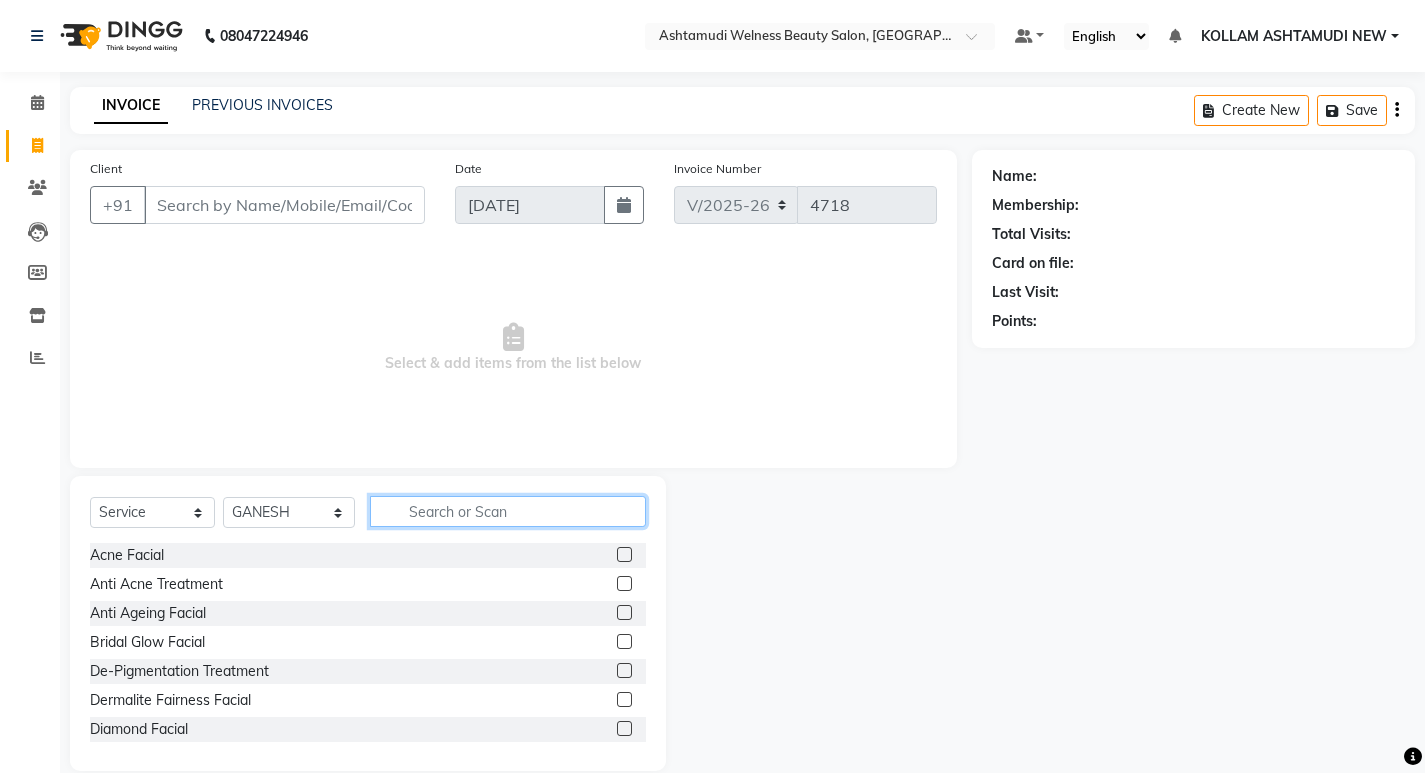 click 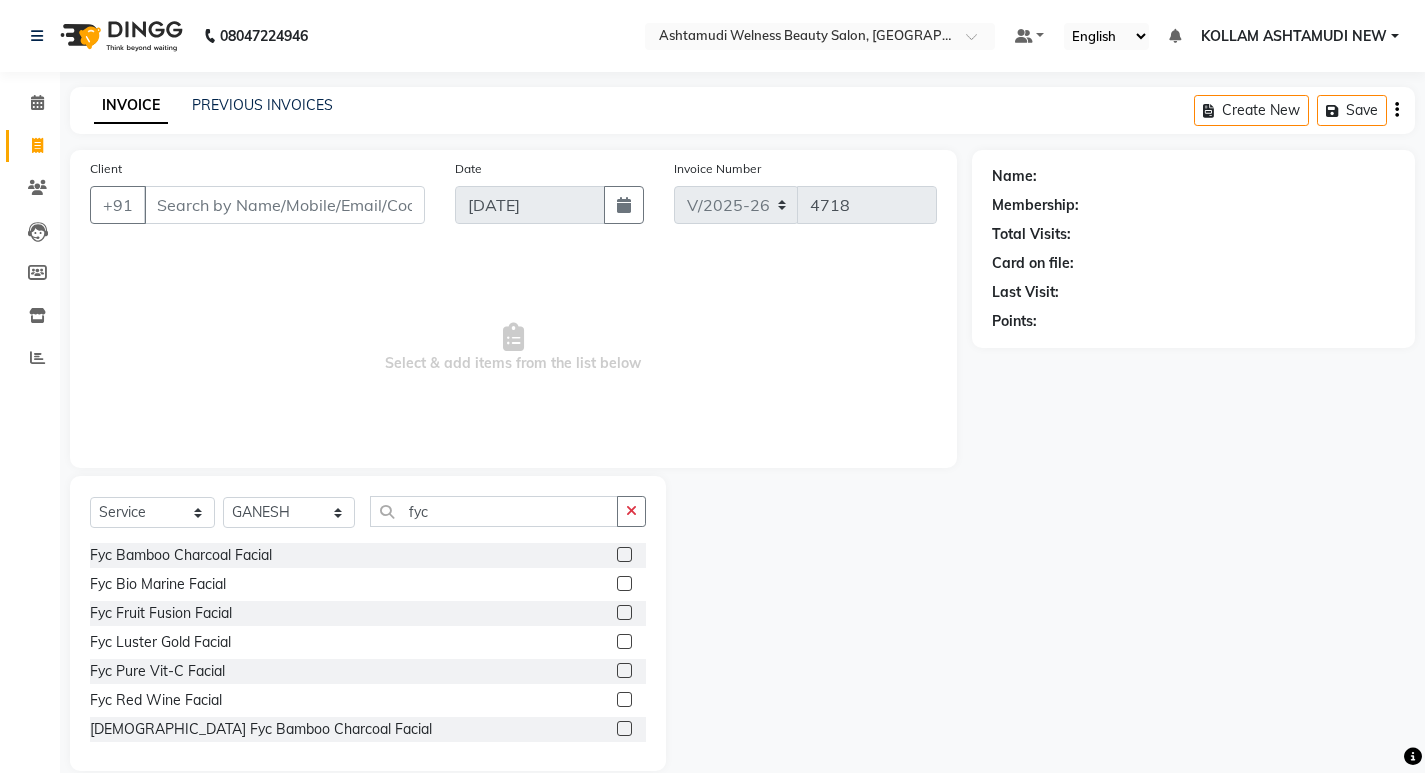 click 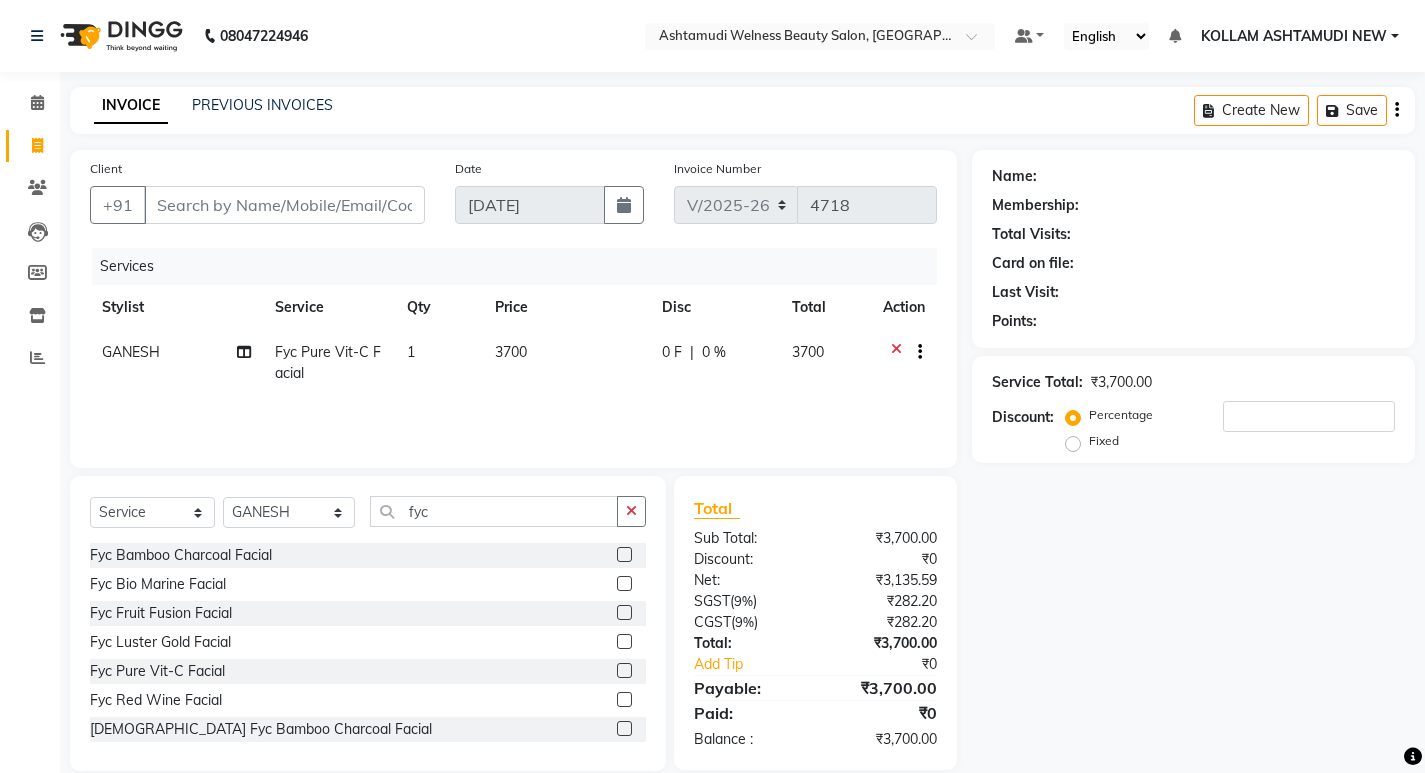 click on "Client +91" 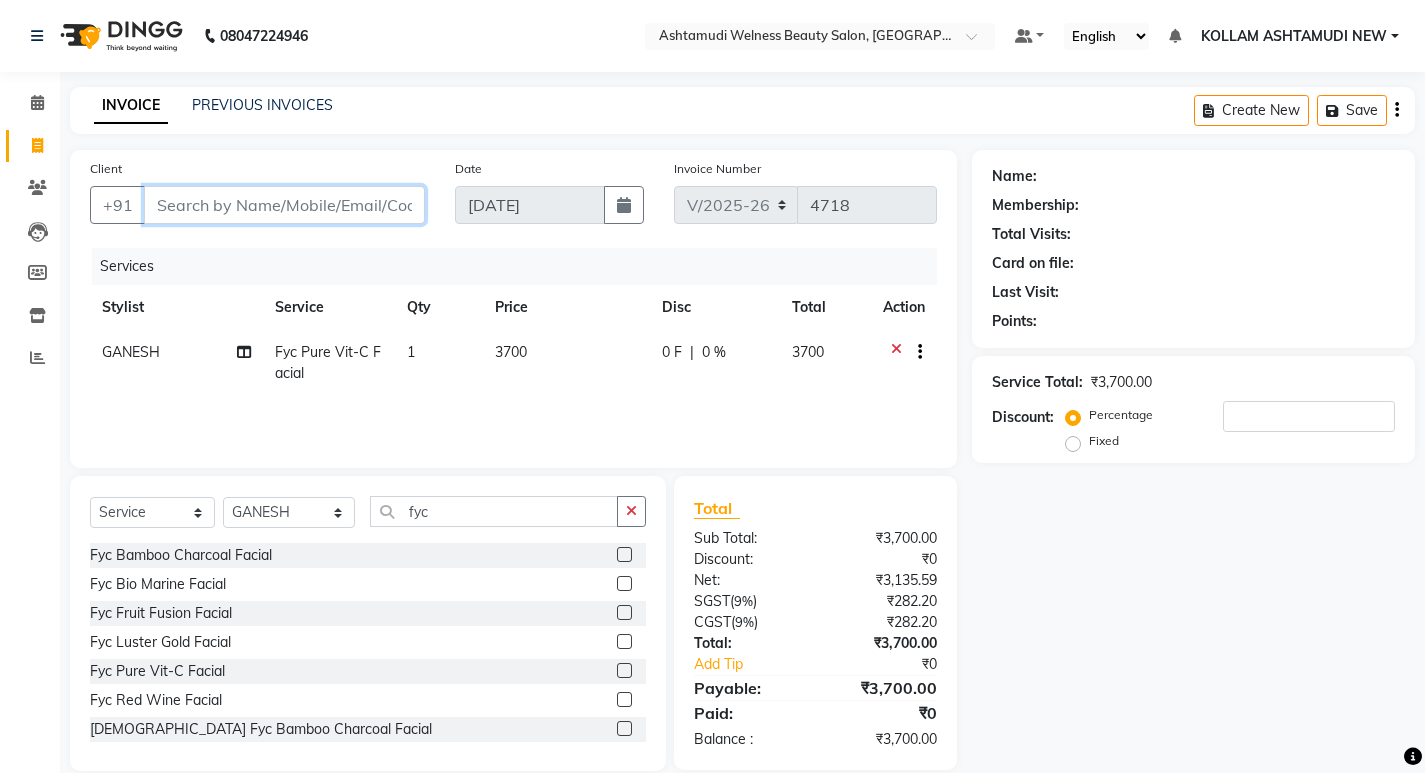 click on "Client" at bounding box center [284, 205] 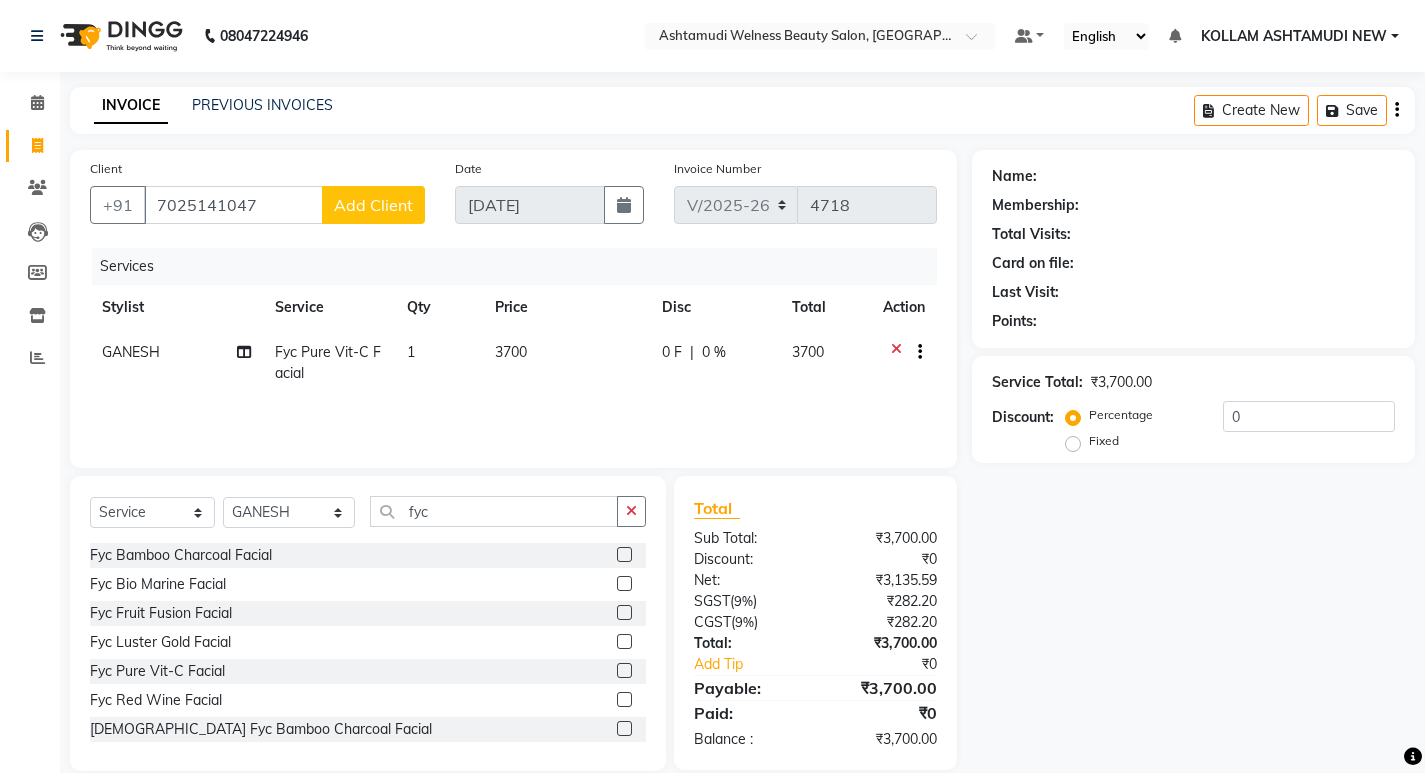 click on "Add Client" 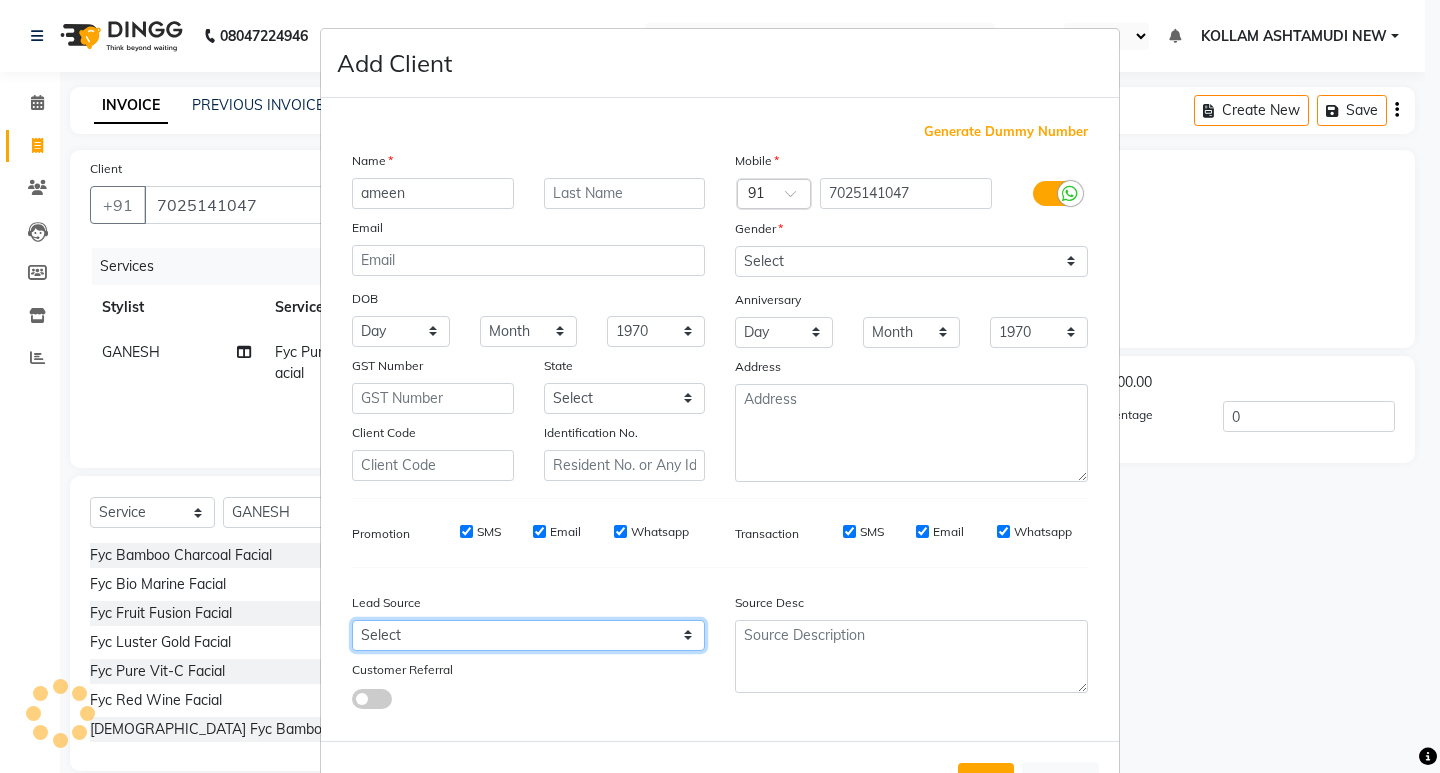 click on "Select Walk-in Referral Internet Friend Word of Mouth Advertisement Facebook JustDial Google Other Instagram  YouTube  WhatsApp" at bounding box center [528, 635] 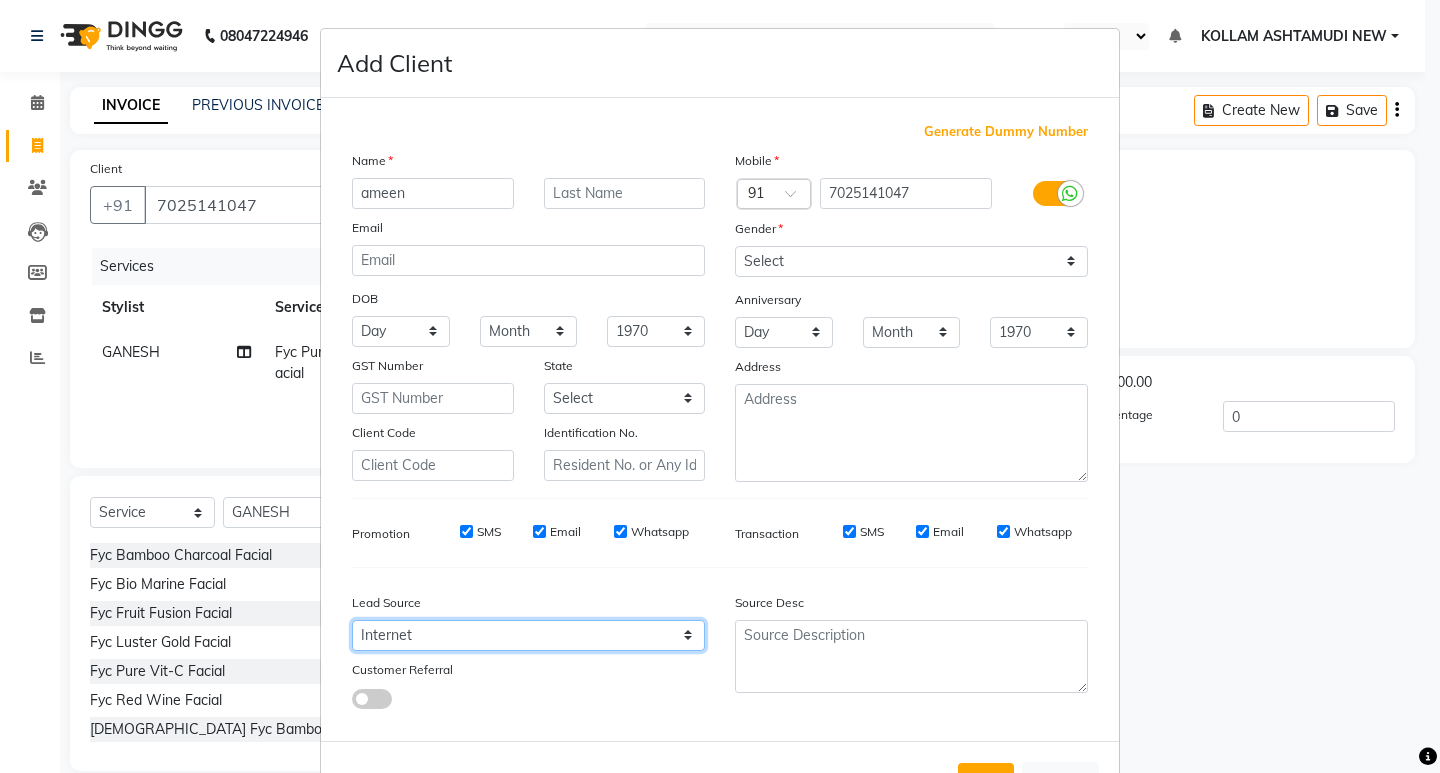 click on "Select Walk-in Referral Internet Friend Word of Mouth Advertisement Facebook JustDial Google Other Instagram  YouTube  WhatsApp" at bounding box center (528, 635) 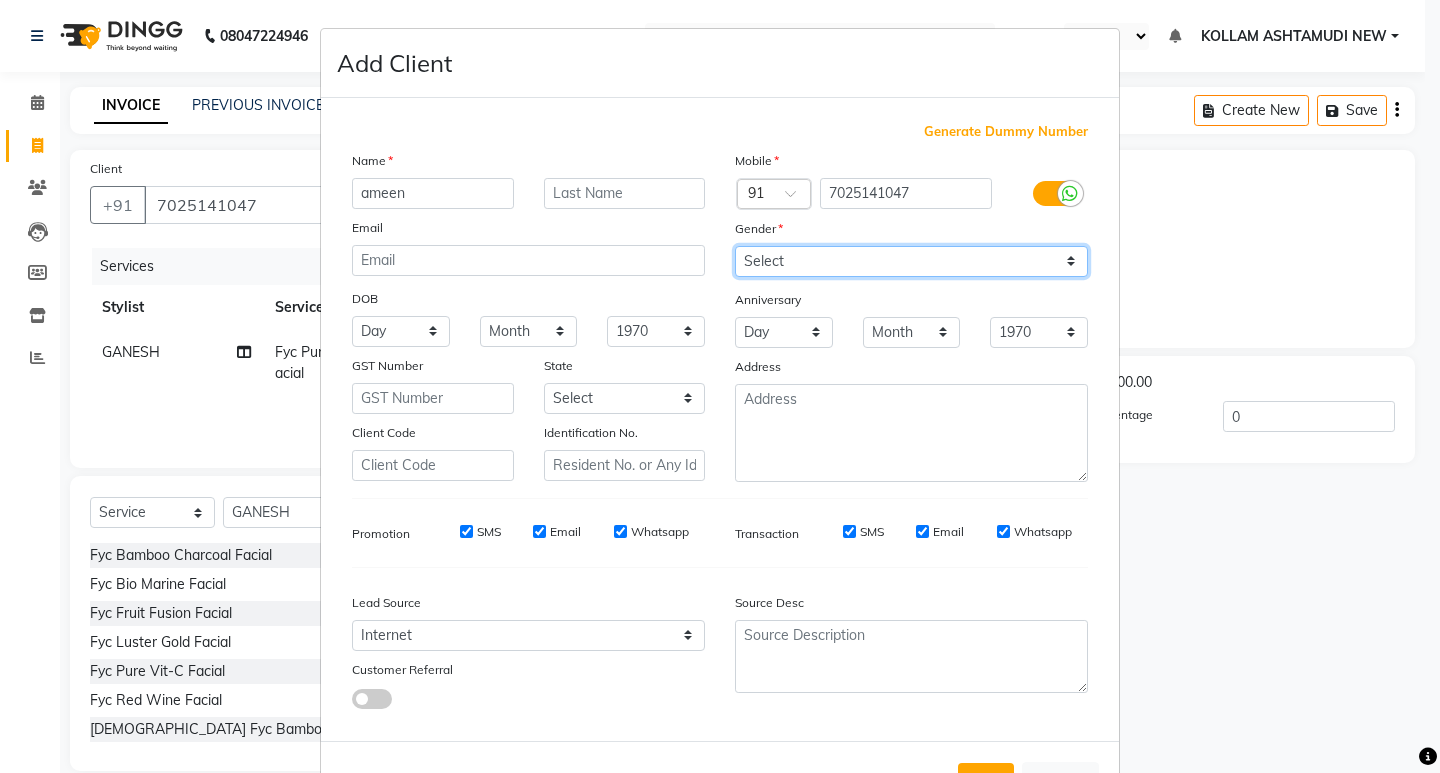 click on "Select [DEMOGRAPHIC_DATA] [DEMOGRAPHIC_DATA] Other Prefer Not To Say" at bounding box center [911, 261] 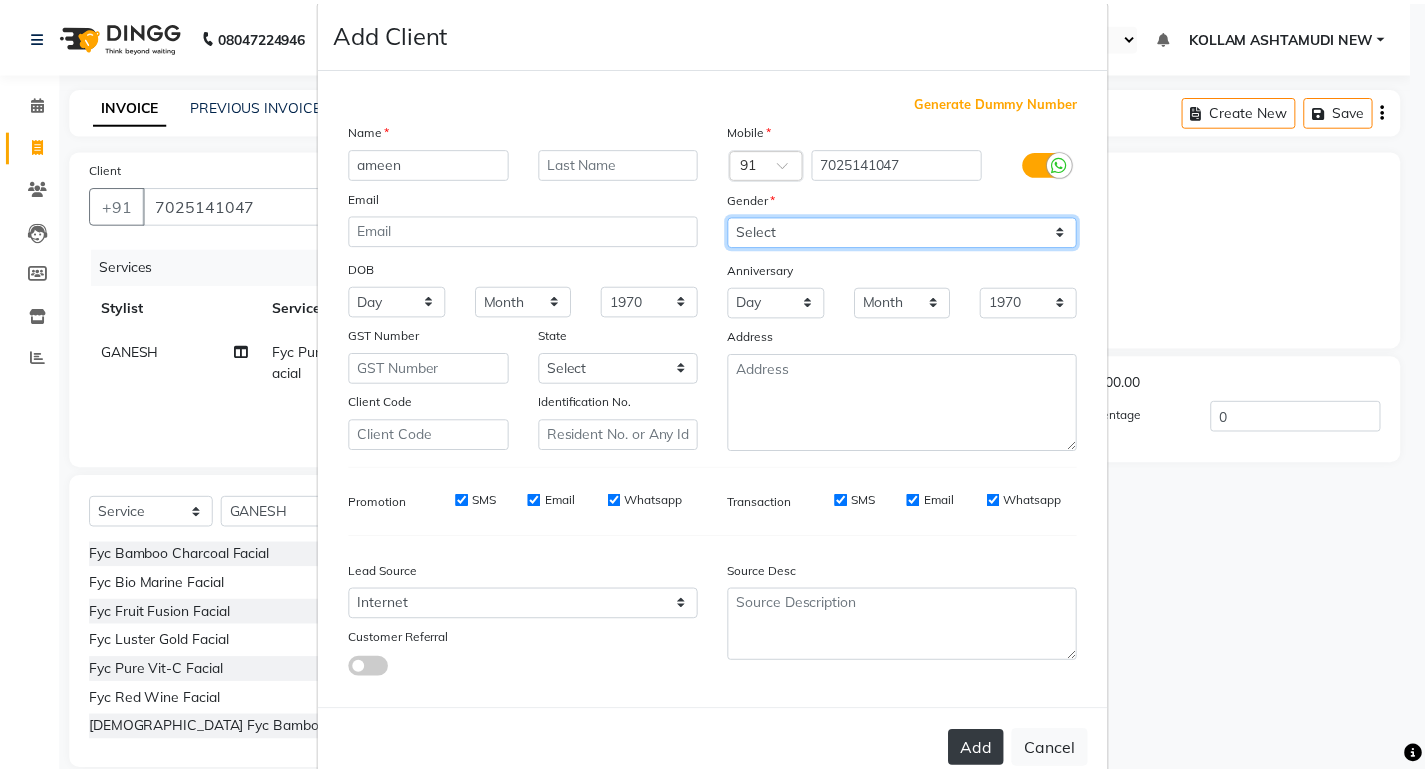 scroll, scrollTop: 76, scrollLeft: 0, axis: vertical 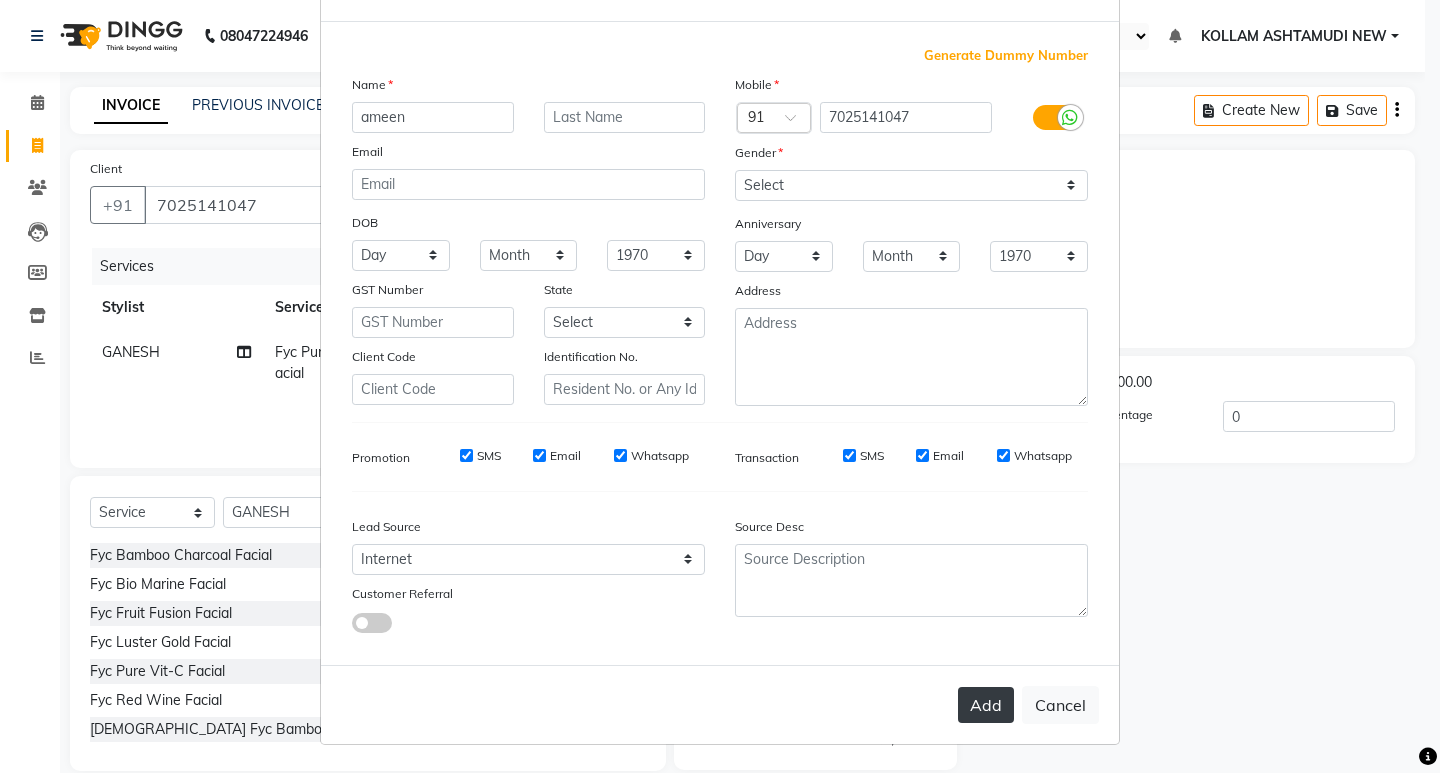 click on "Add" at bounding box center [986, 705] 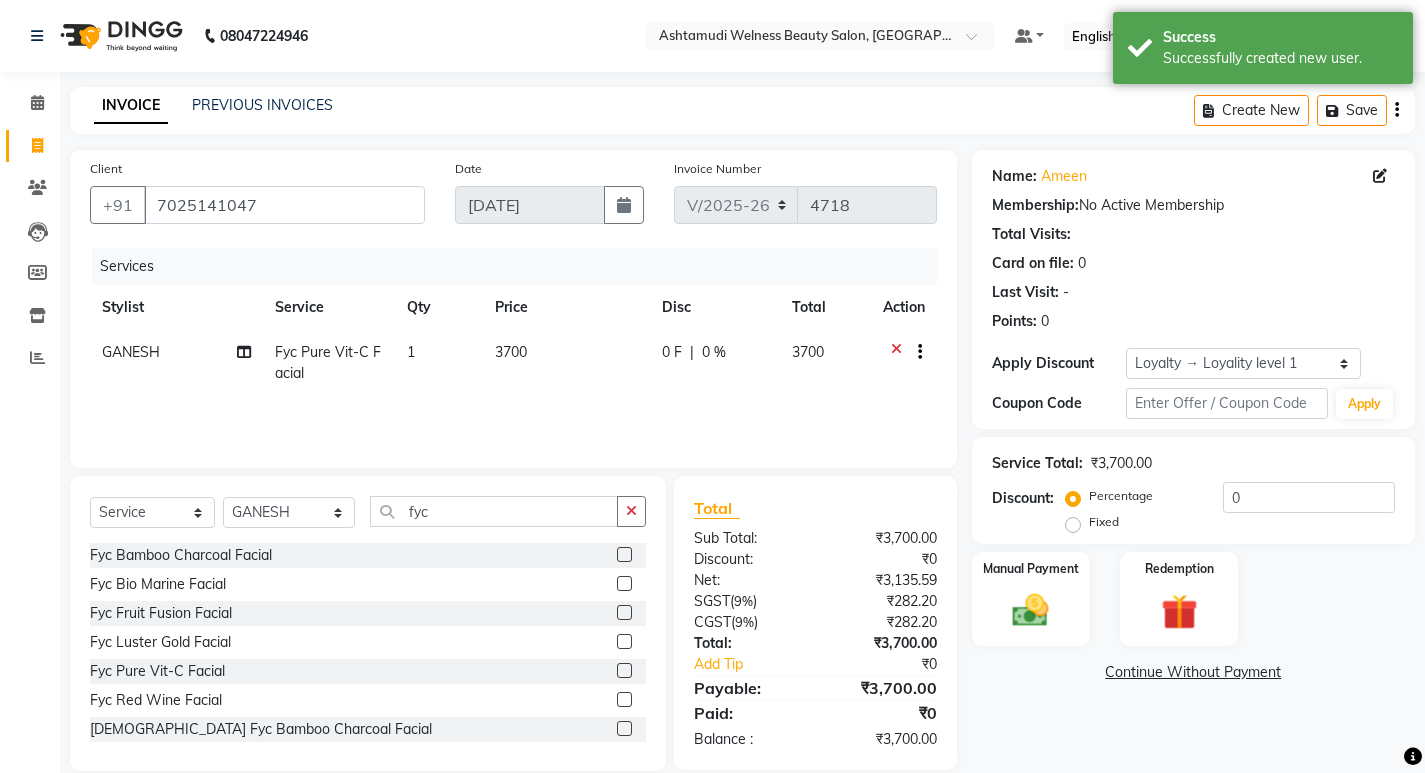 scroll, scrollTop: 28, scrollLeft: 0, axis: vertical 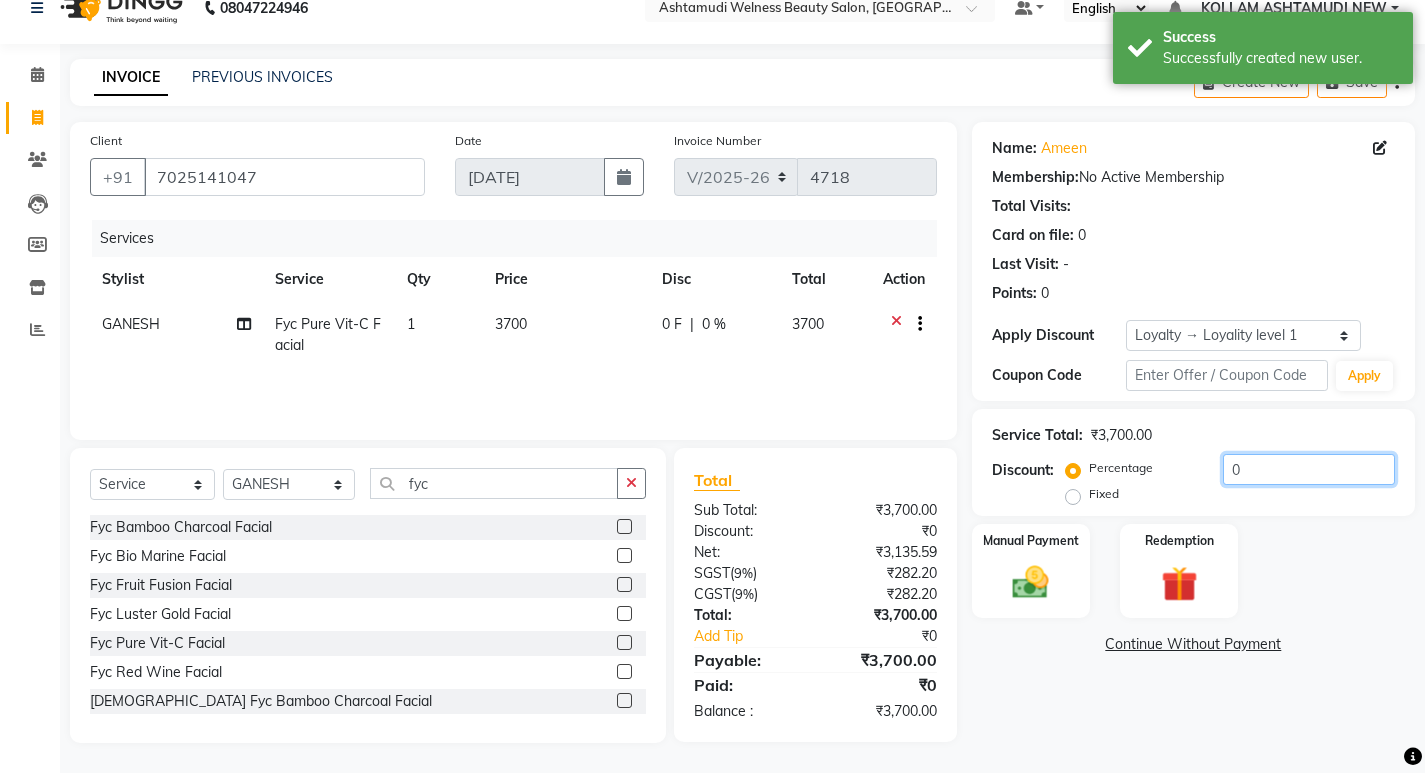 click on "0" 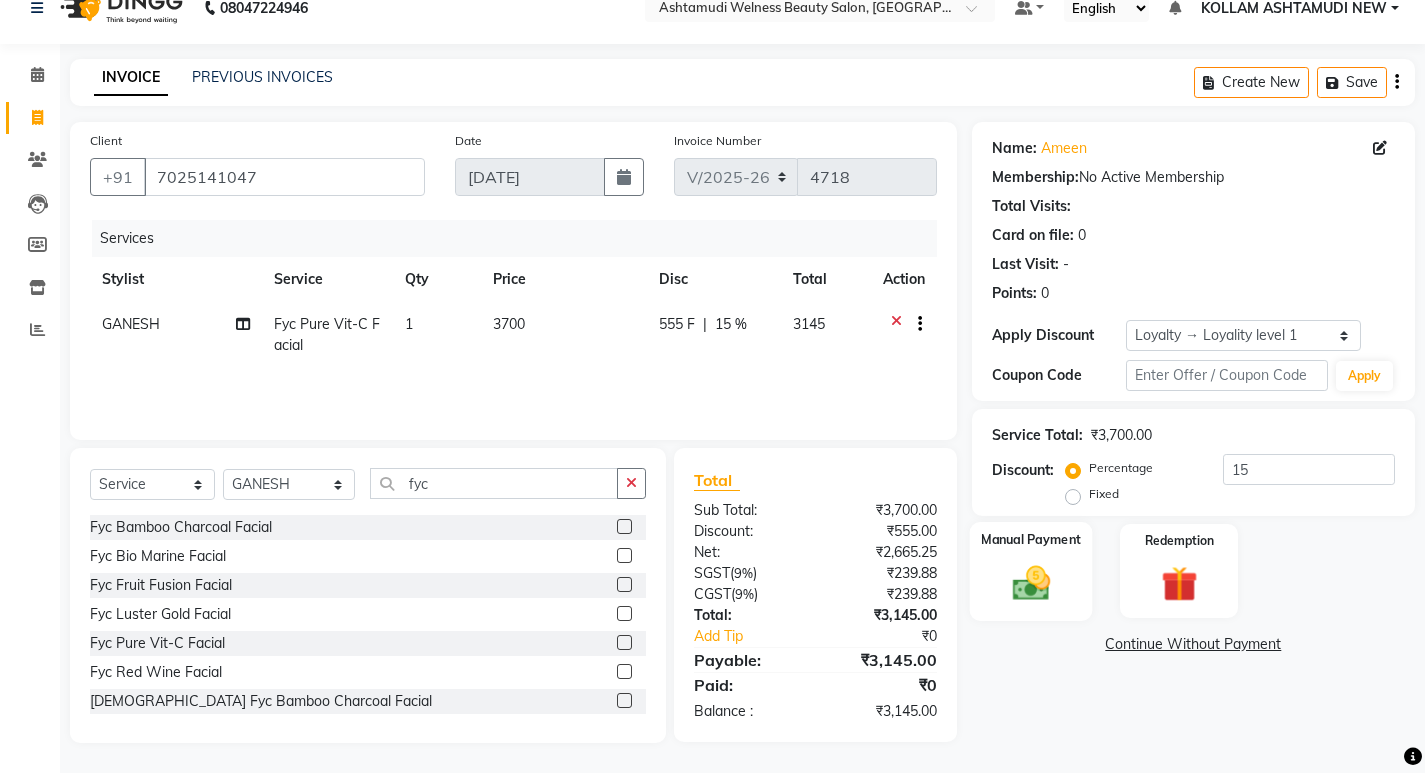 click 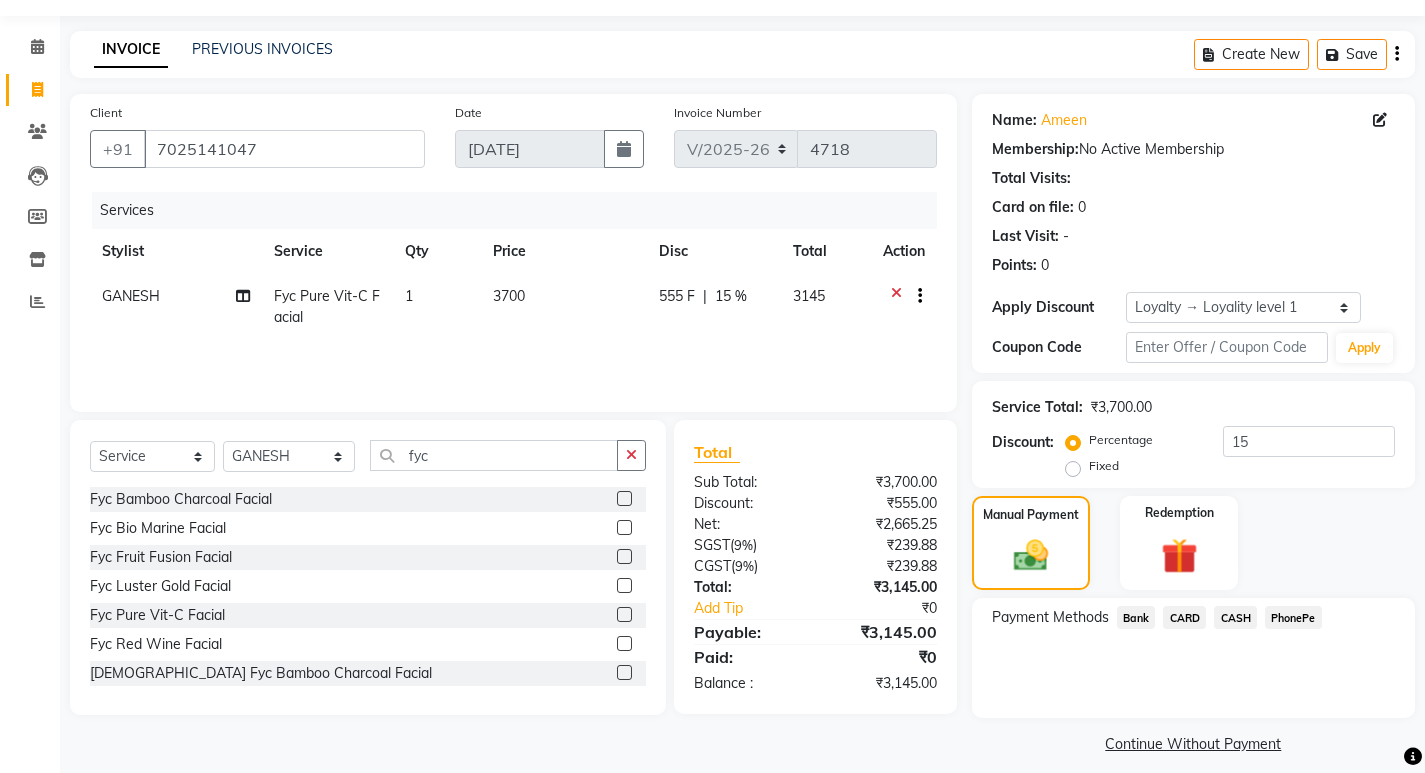 scroll, scrollTop: 72, scrollLeft: 0, axis: vertical 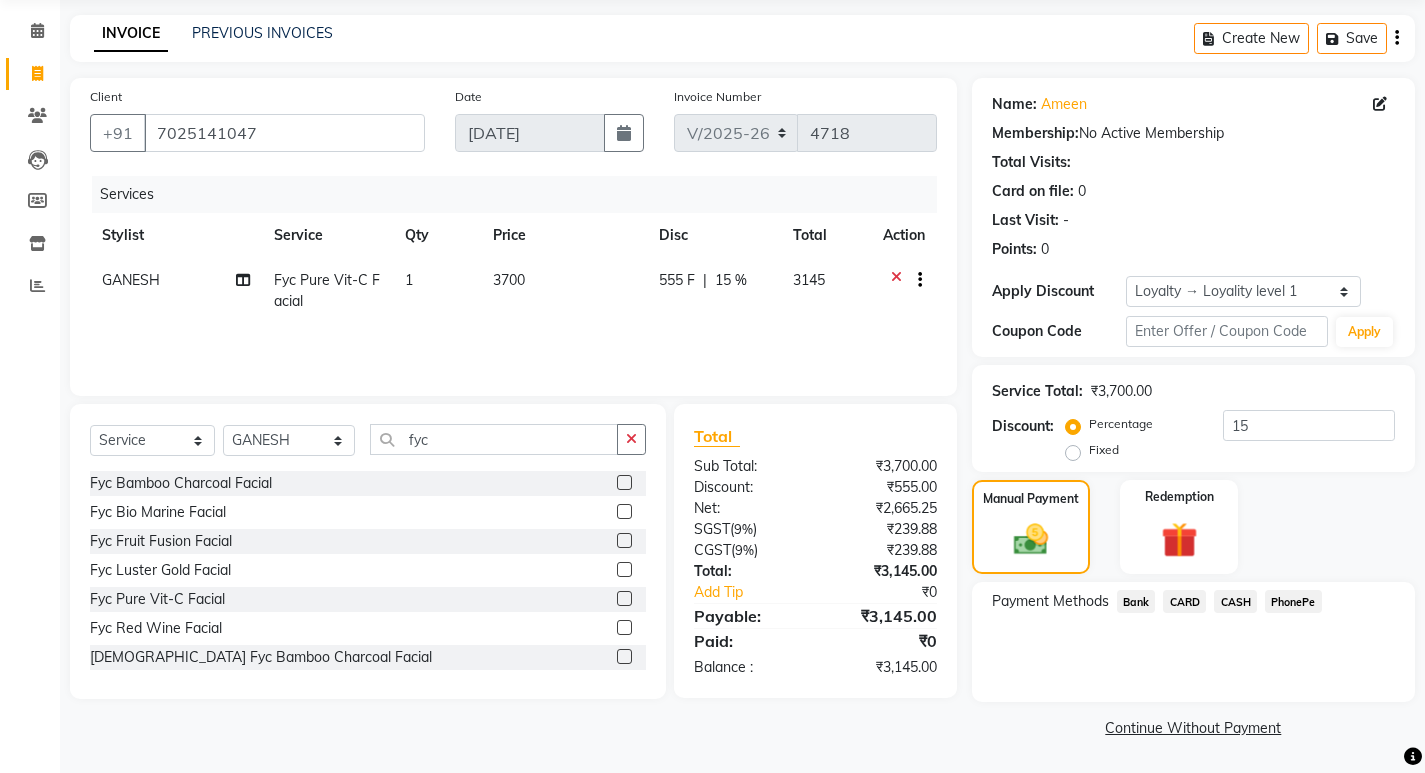 click on "PhonePe" 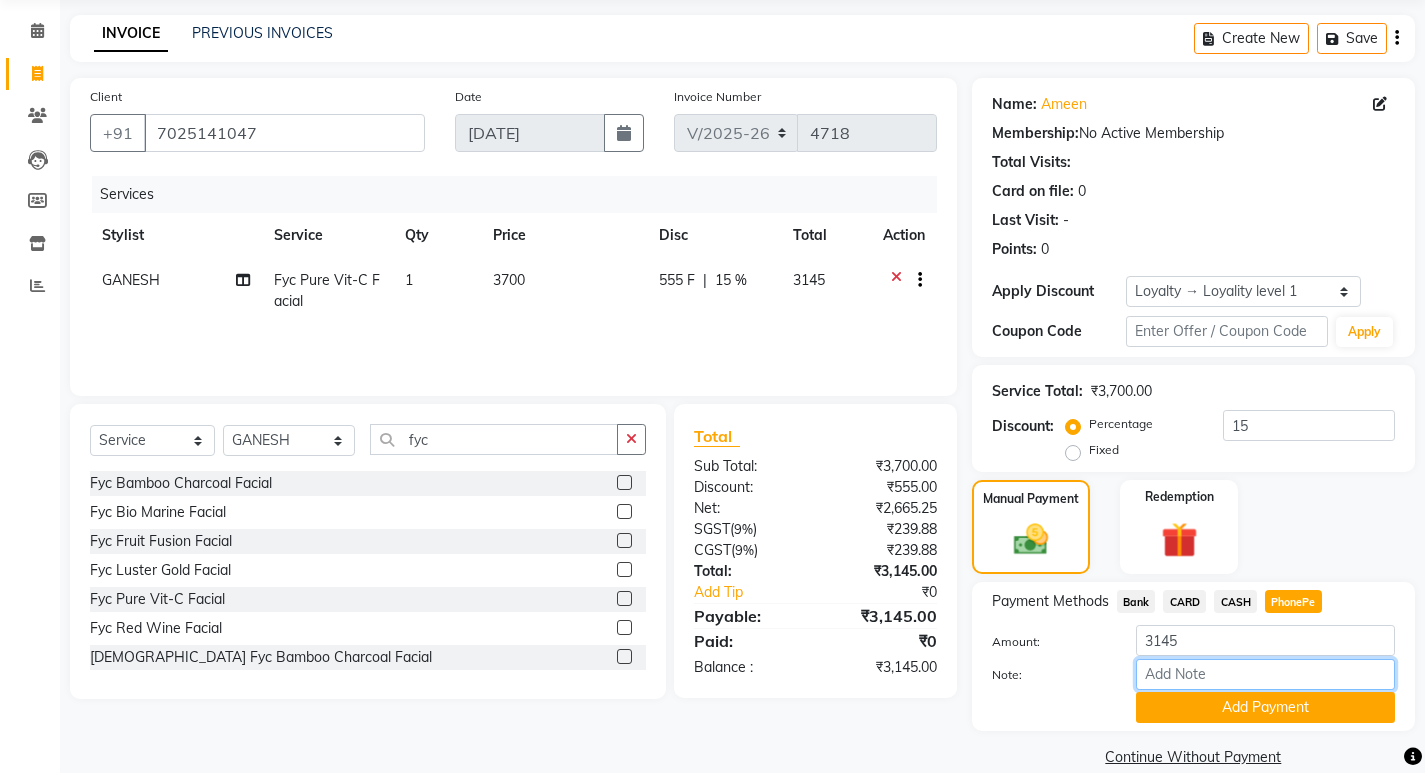 click on "Note:" at bounding box center (1265, 674) 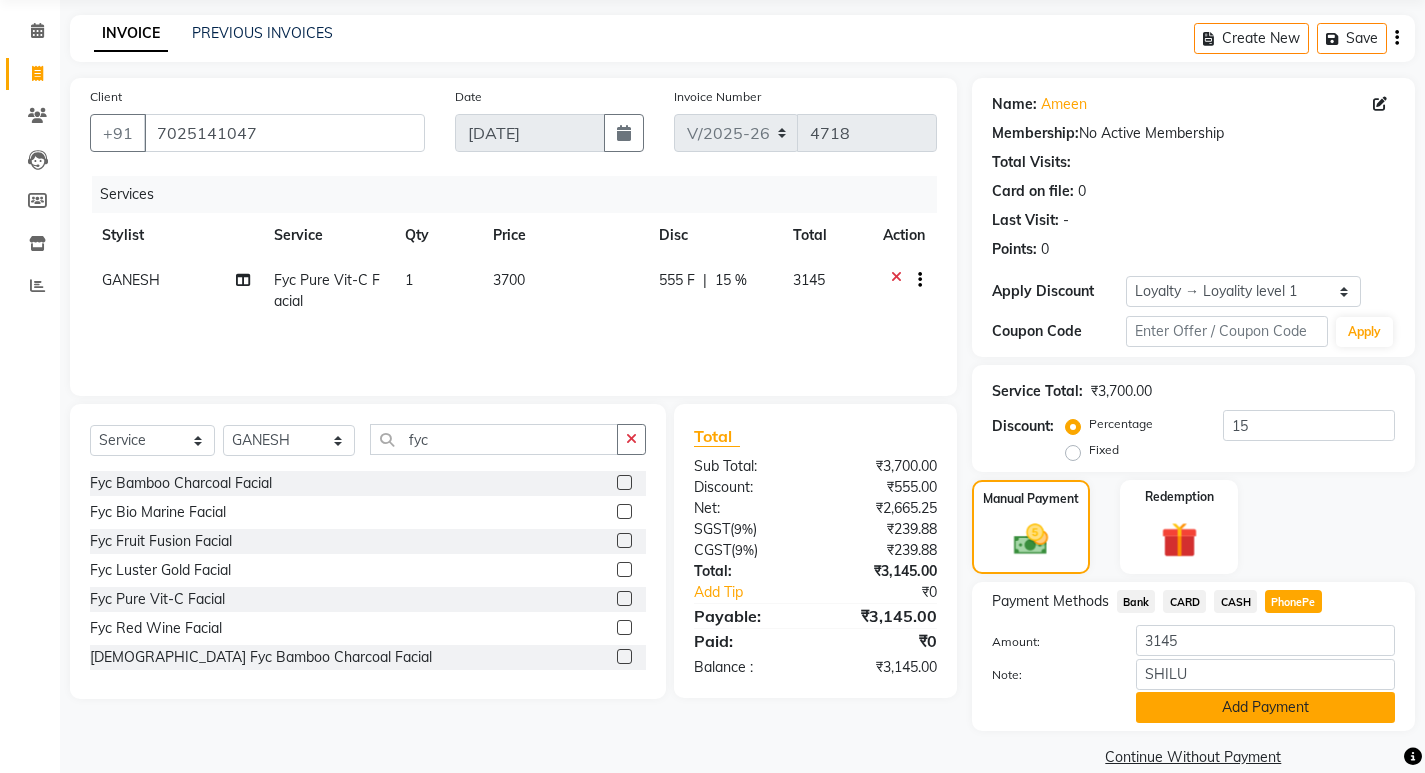 click on "Add Payment" 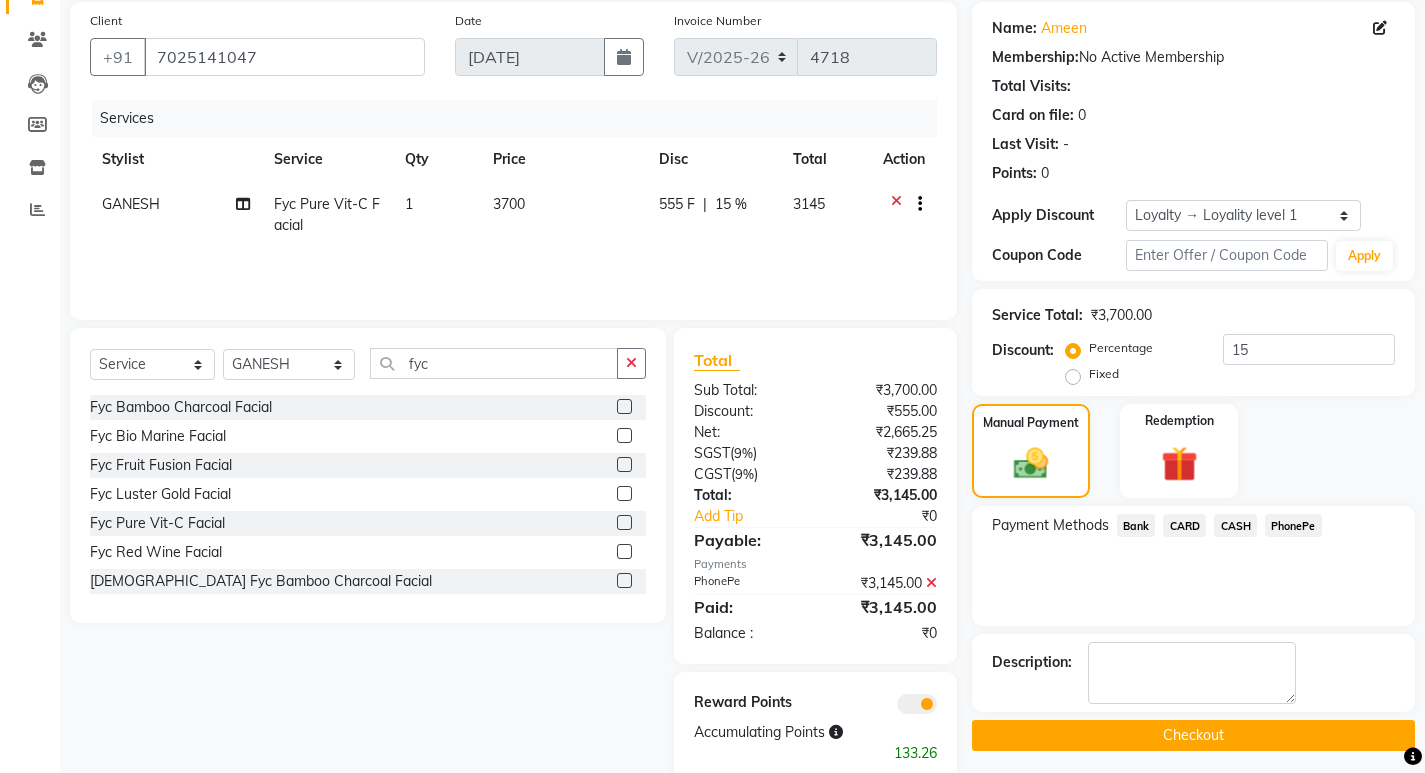 scroll, scrollTop: 172, scrollLeft: 0, axis: vertical 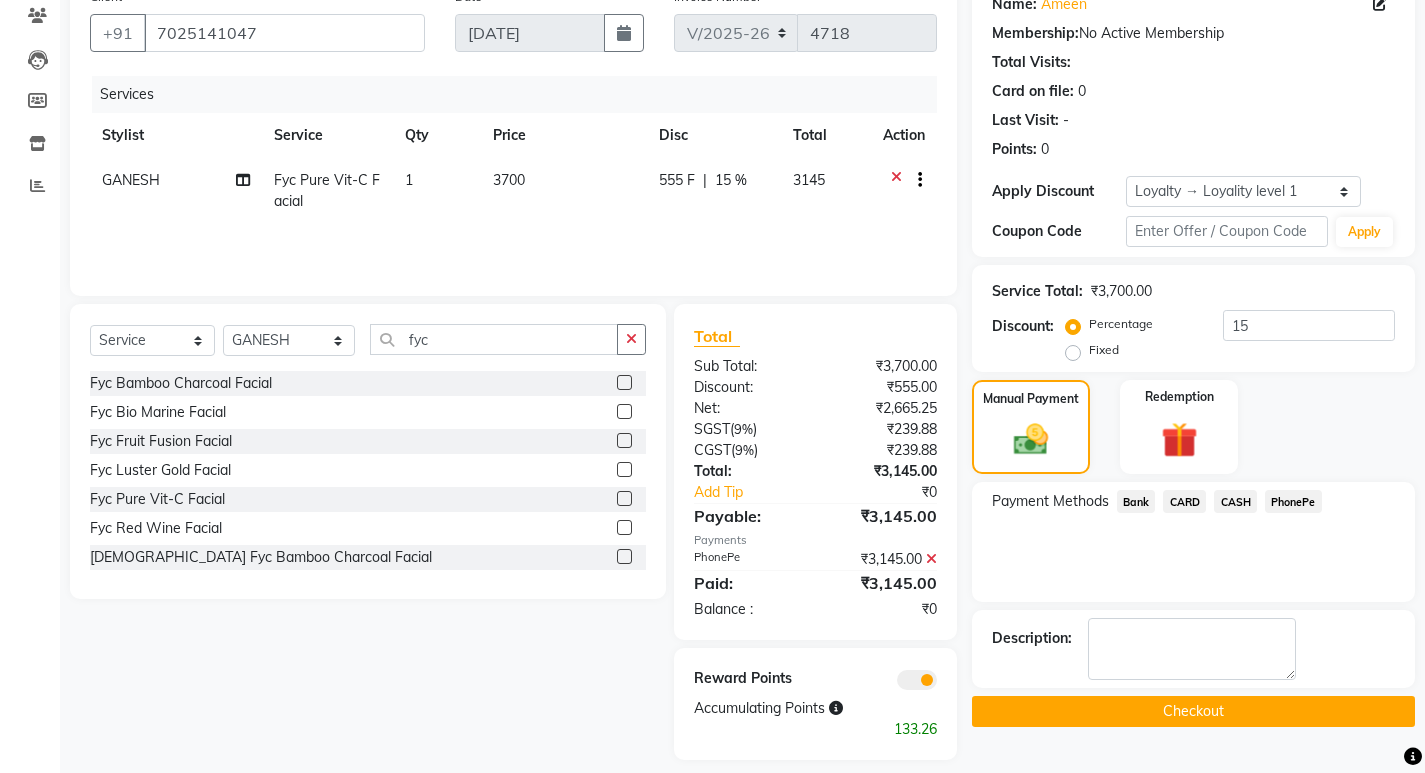 click on "Checkout" 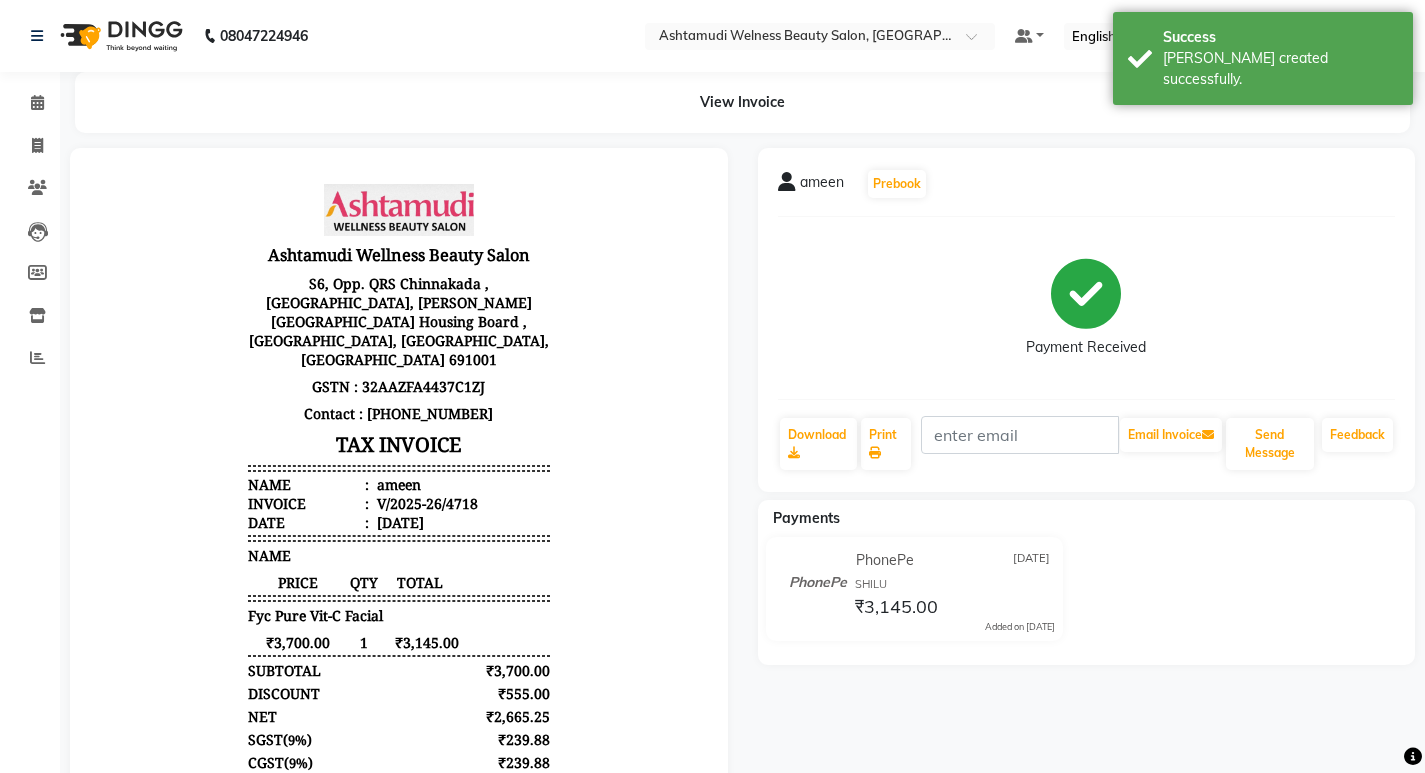 scroll, scrollTop: 0, scrollLeft: 0, axis: both 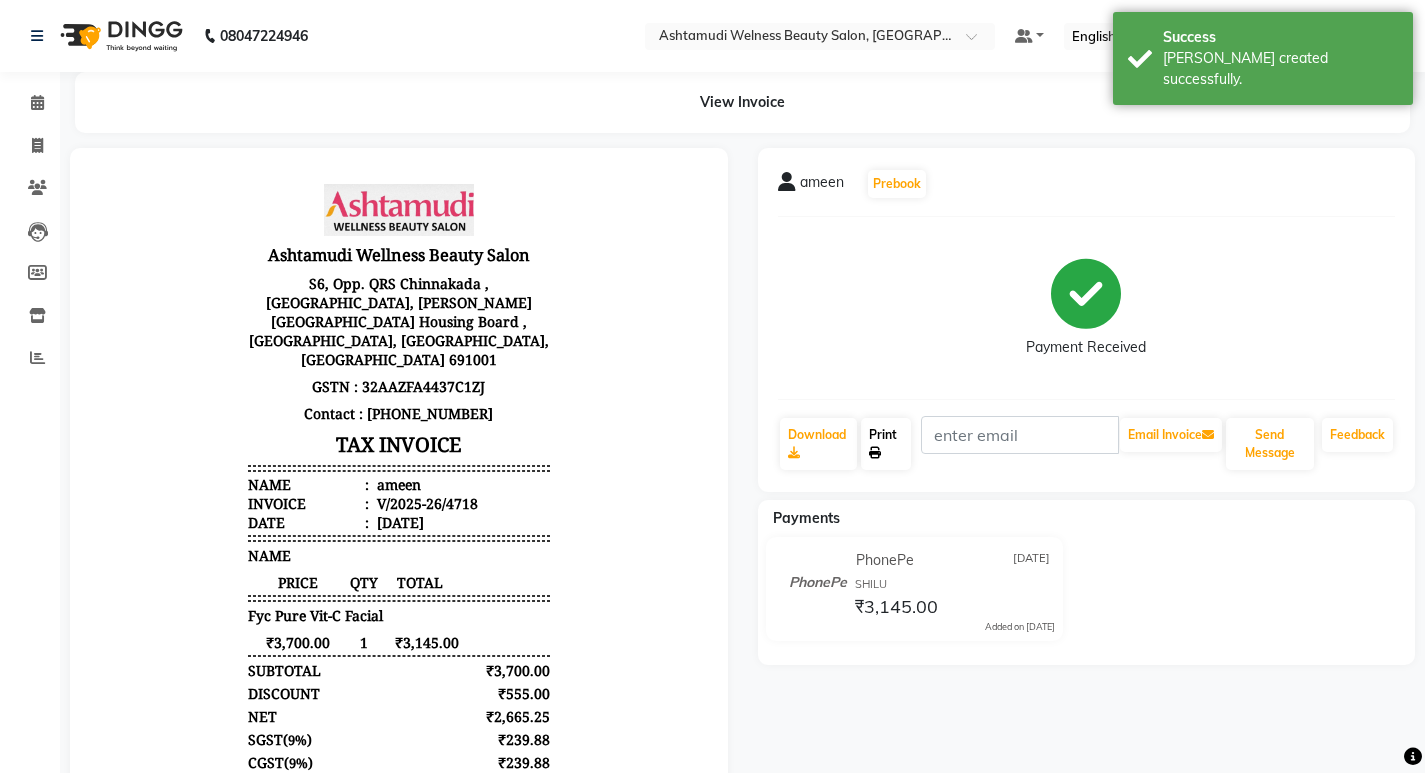 click on "Print" 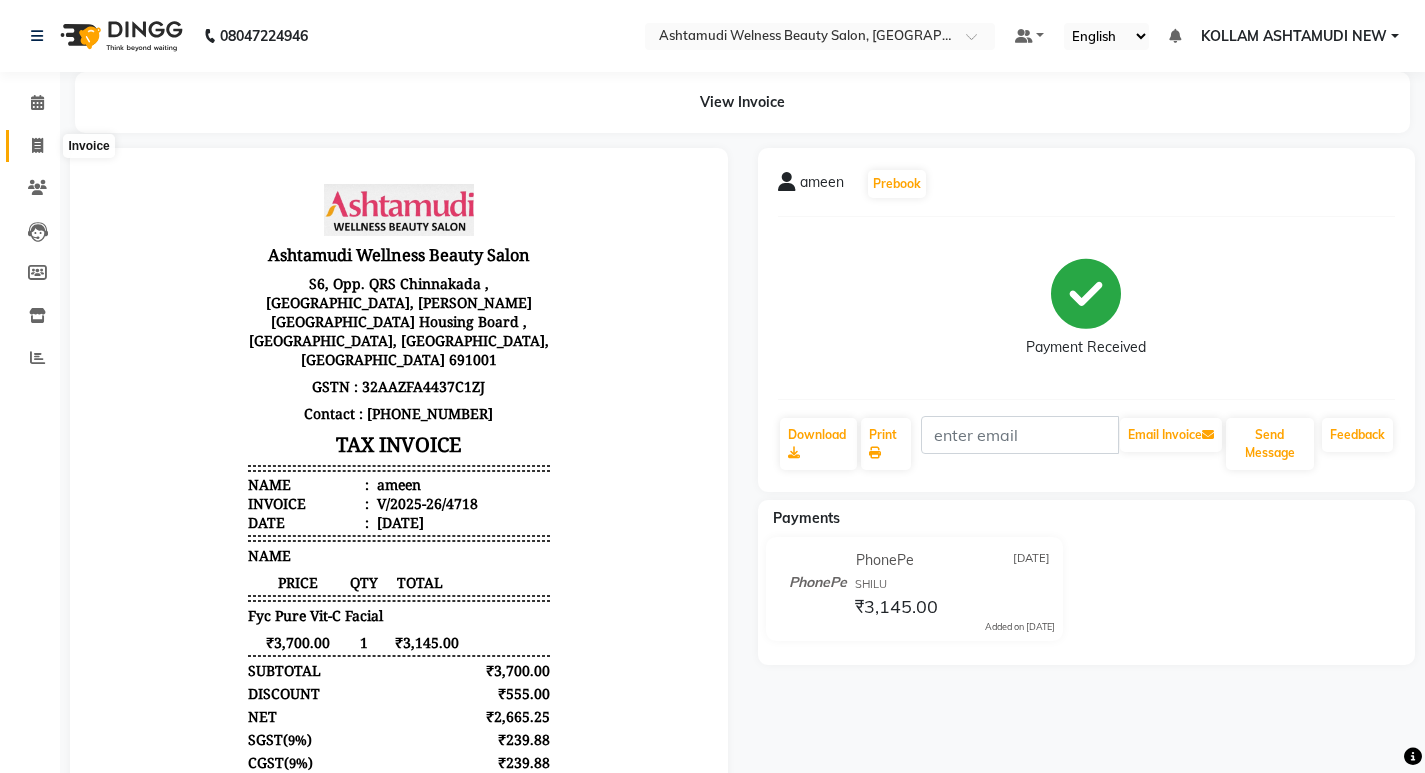 click 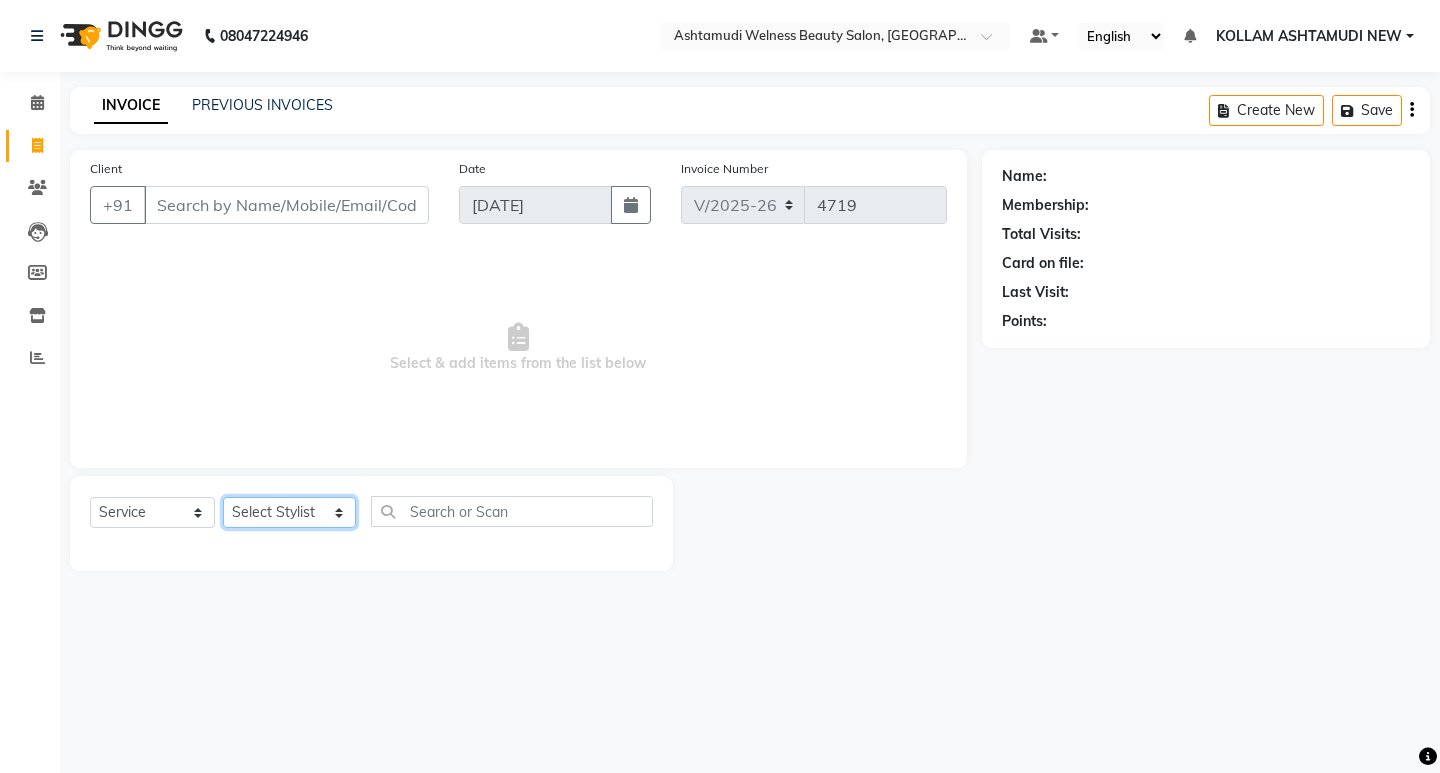 click on "Select Stylist [PERSON_NAME] Admin [PERSON_NAME]  [PERSON_NAME] [PERSON_NAME] [PERSON_NAME]  M [PERSON_NAME]  [PERSON_NAME]  P [PERSON_NAME] ASHTAMUDI KOLLAM ASHTAMUDI NEW  [PERSON_NAME] [PERSON_NAME] [PERSON_NAME]  [PERSON_NAME] [PERSON_NAME] [PERSON_NAME] [PERSON_NAME] [PERSON_NAME] M [PERSON_NAME] SARIGA [PERSON_NAME] [PERSON_NAME] [PERSON_NAME] [PERSON_NAME] [PERSON_NAME] S" 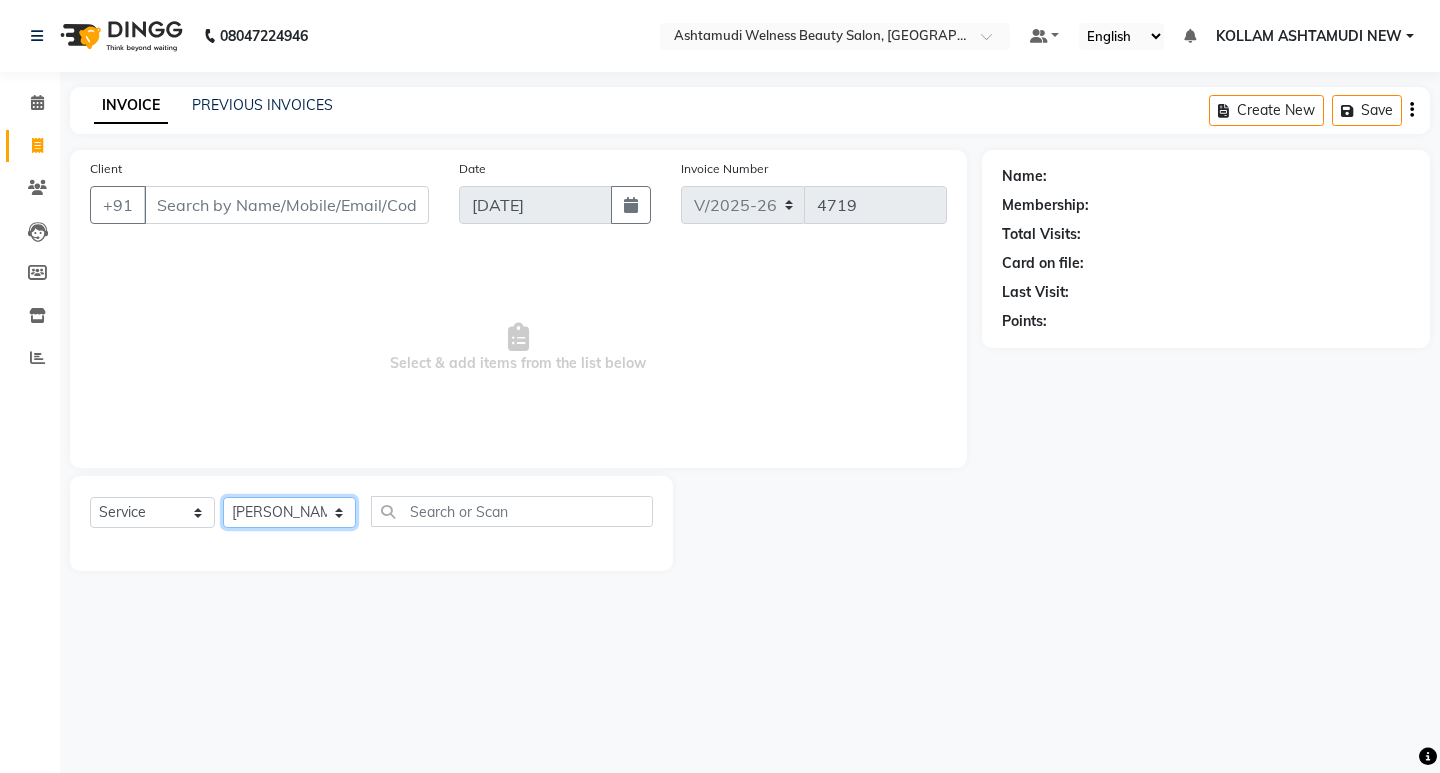 click on "Select Stylist [PERSON_NAME] Admin [PERSON_NAME]  [PERSON_NAME] [PERSON_NAME] [PERSON_NAME]  M [PERSON_NAME]  [PERSON_NAME]  P [PERSON_NAME] ASHTAMUDI KOLLAM ASHTAMUDI NEW  [PERSON_NAME] [PERSON_NAME] [PERSON_NAME]  [PERSON_NAME] [PERSON_NAME] [PERSON_NAME] [PERSON_NAME] [PERSON_NAME] M [PERSON_NAME] SARIGA [PERSON_NAME] [PERSON_NAME] [PERSON_NAME] [PERSON_NAME] [PERSON_NAME] S" 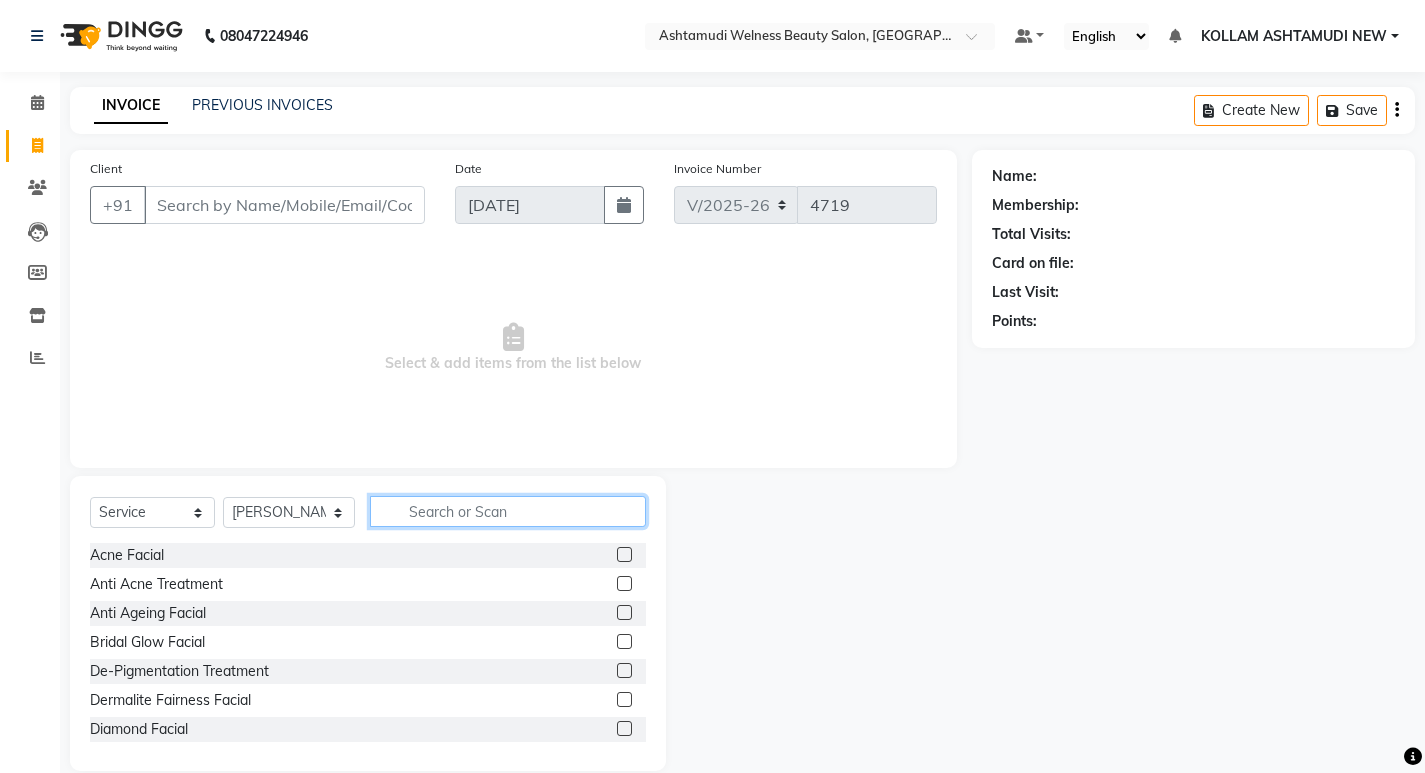 click 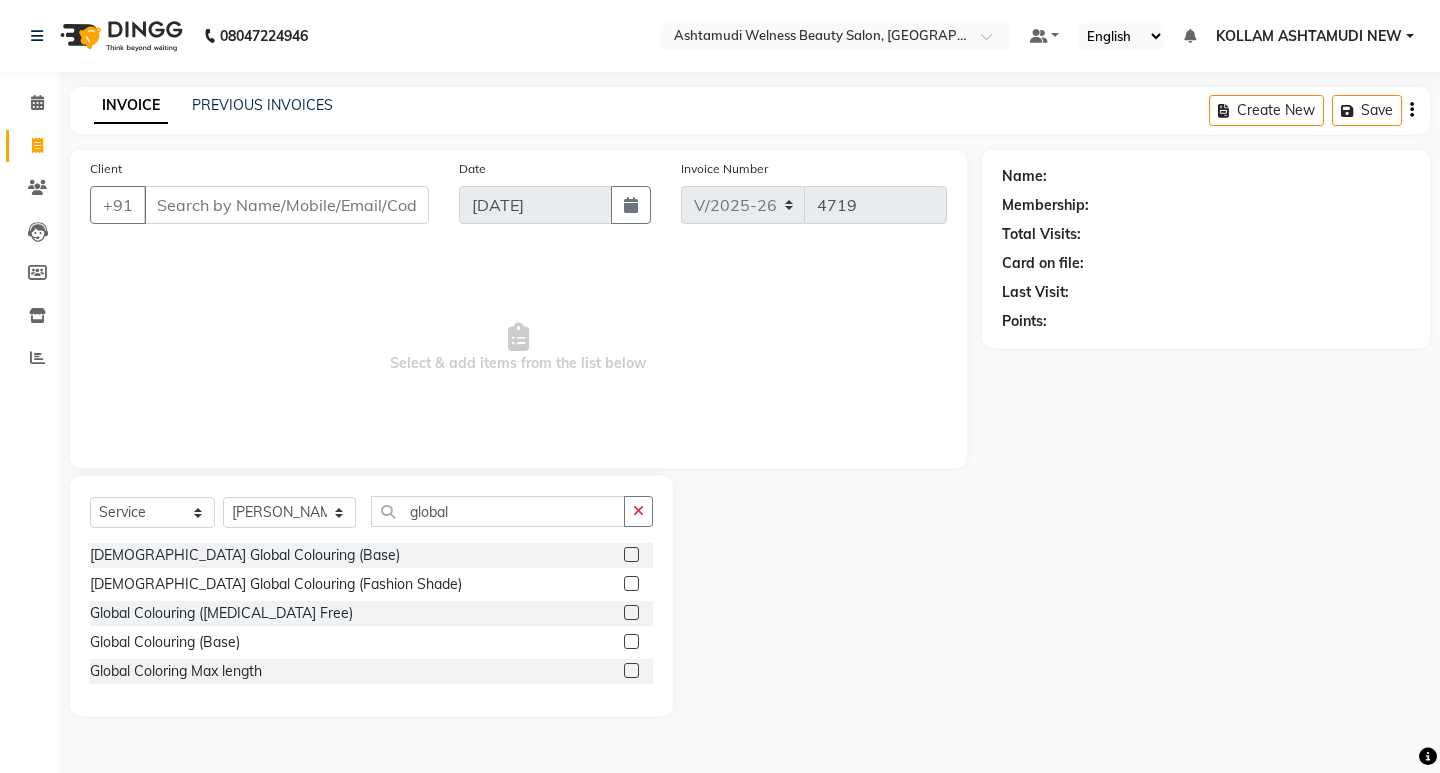 click 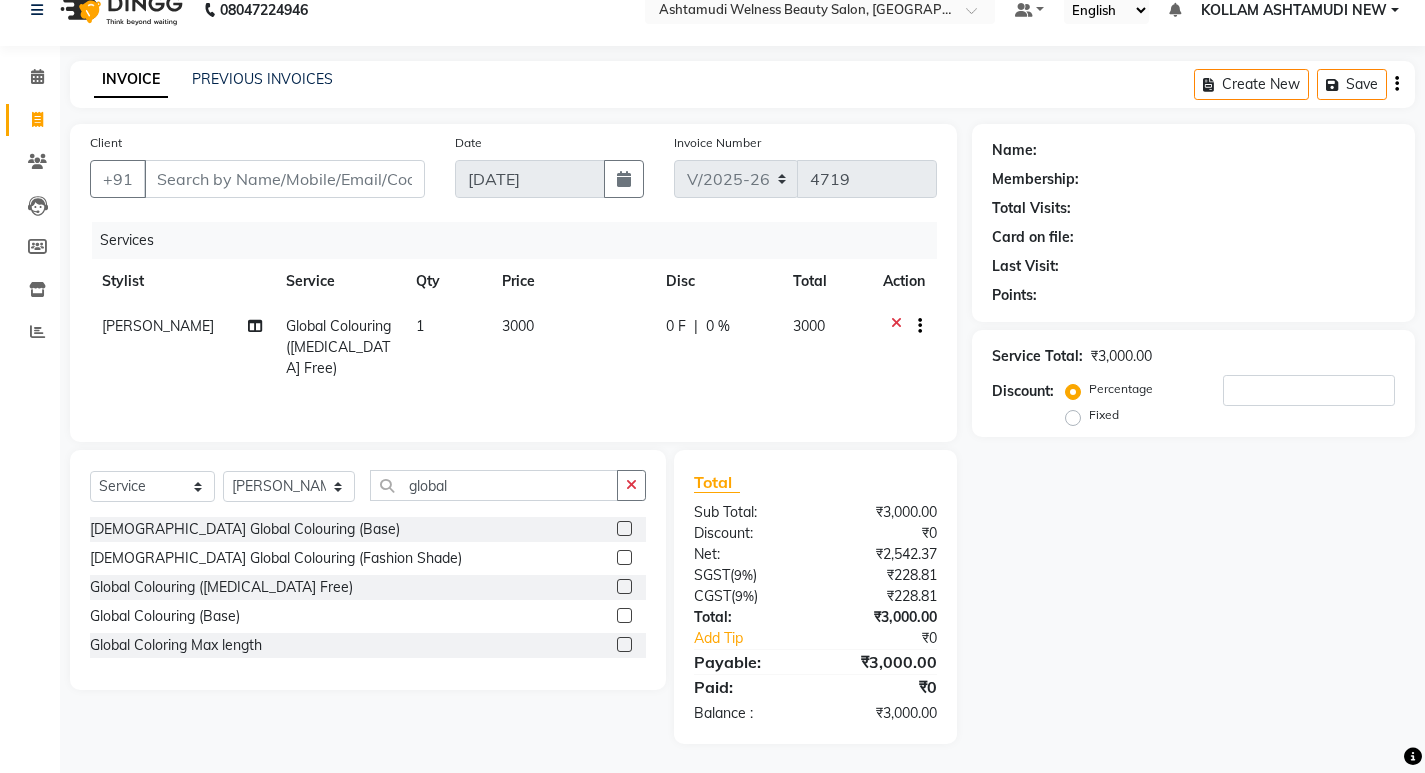 scroll, scrollTop: 27, scrollLeft: 0, axis: vertical 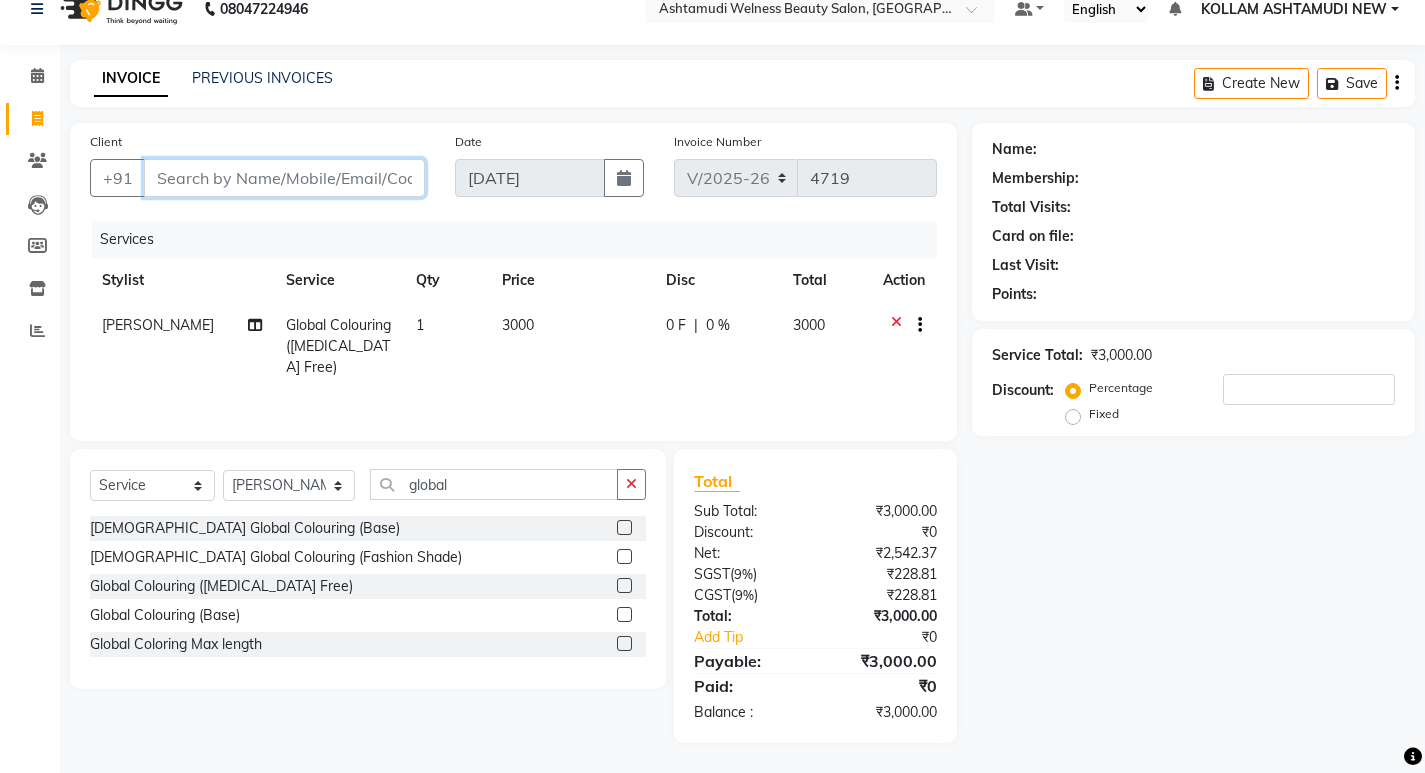 click on "Client" at bounding box center (284, 178) 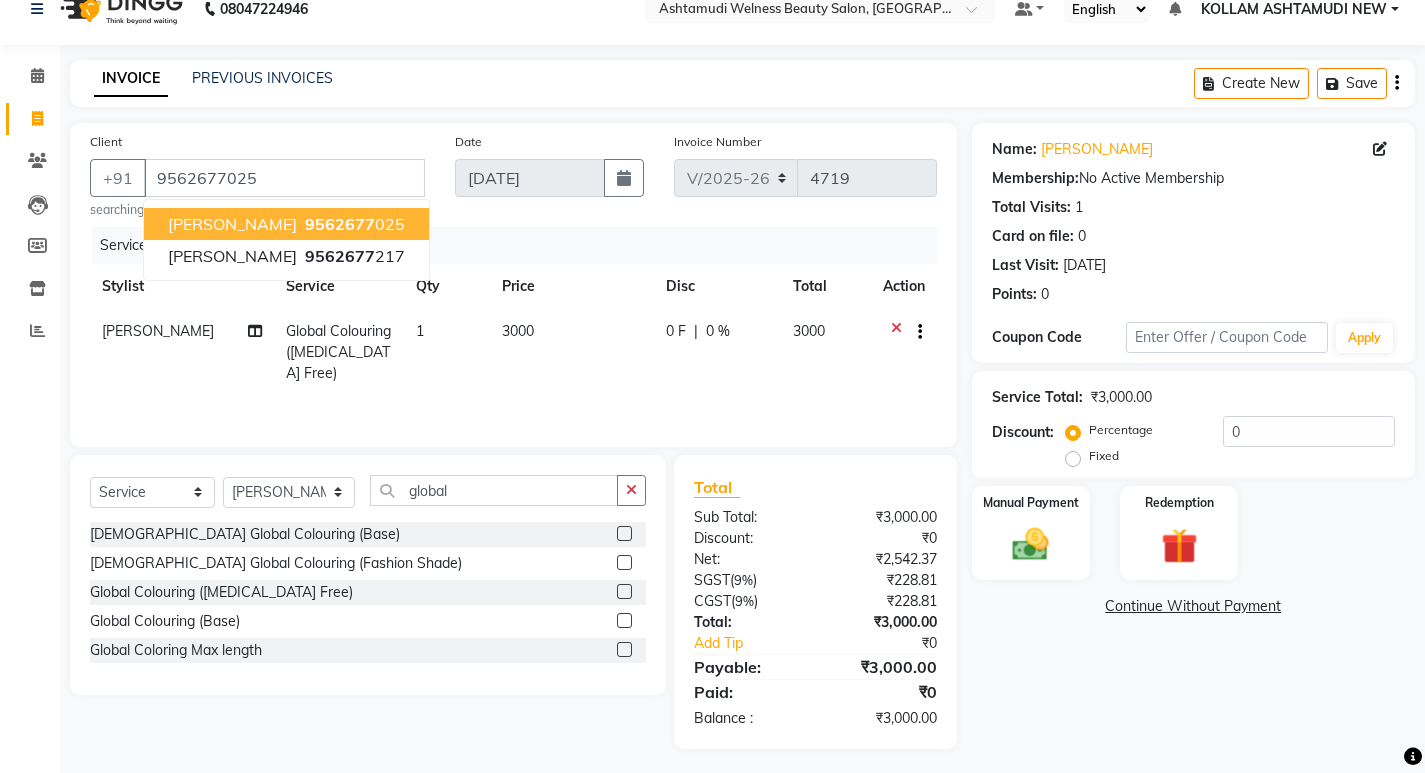 click on "Services" 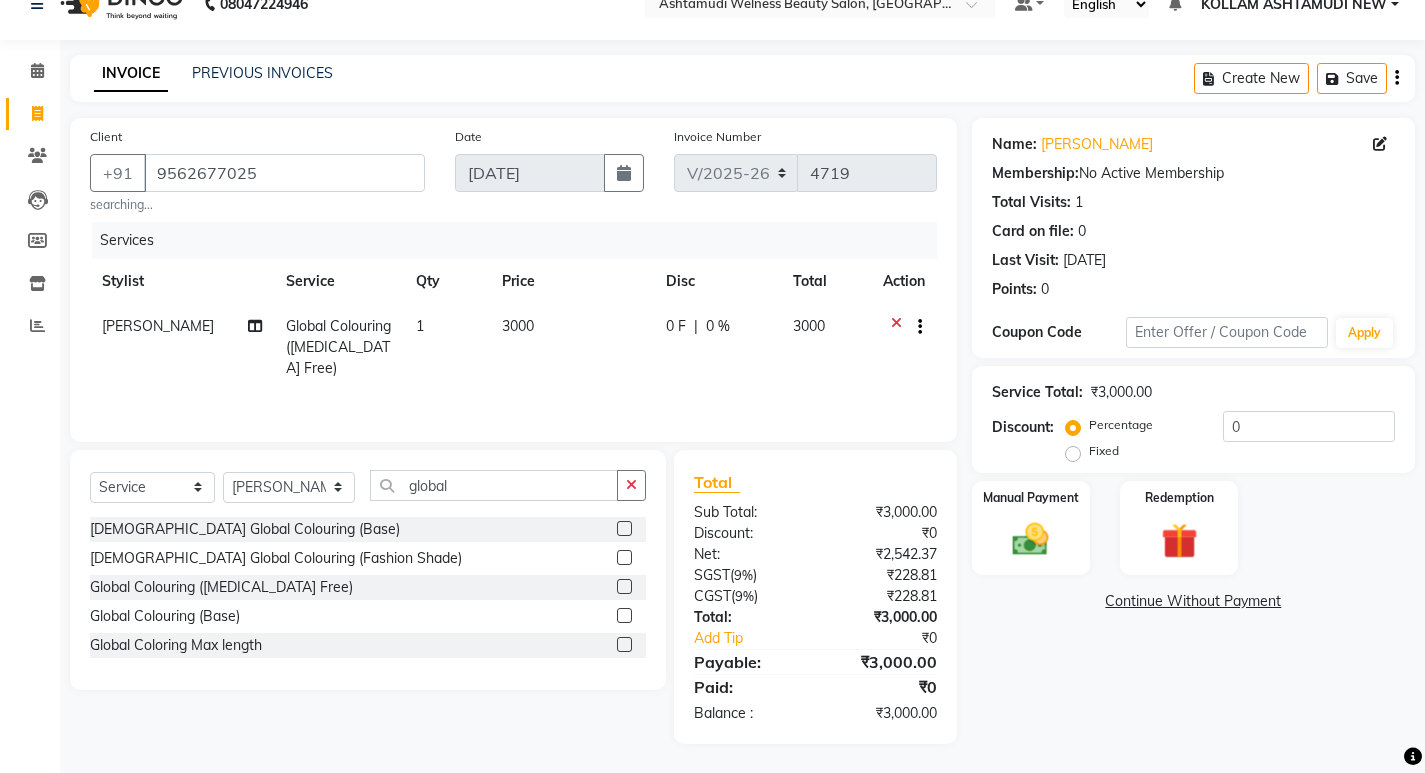 scroll, scrollTop: 33, scrollLeft: 0, axis: vertical 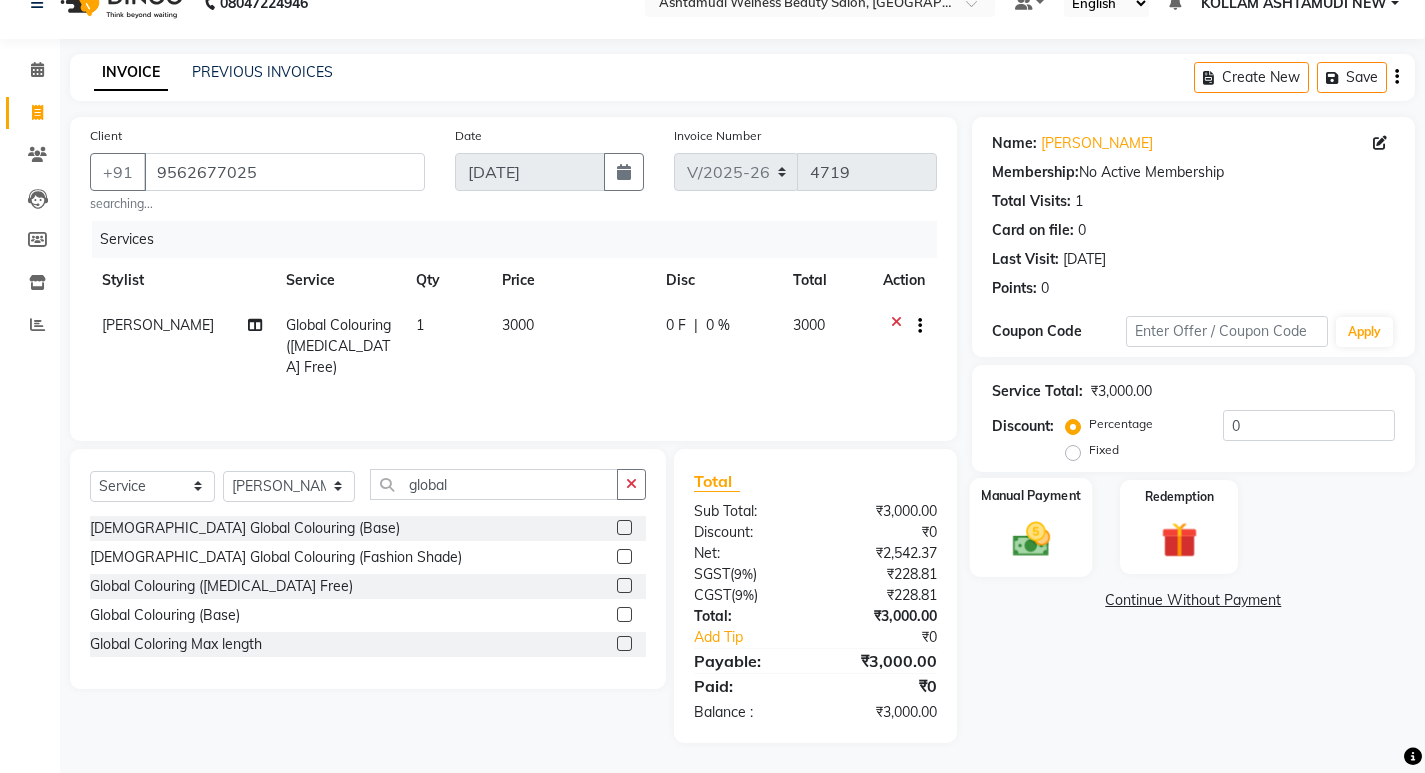 click 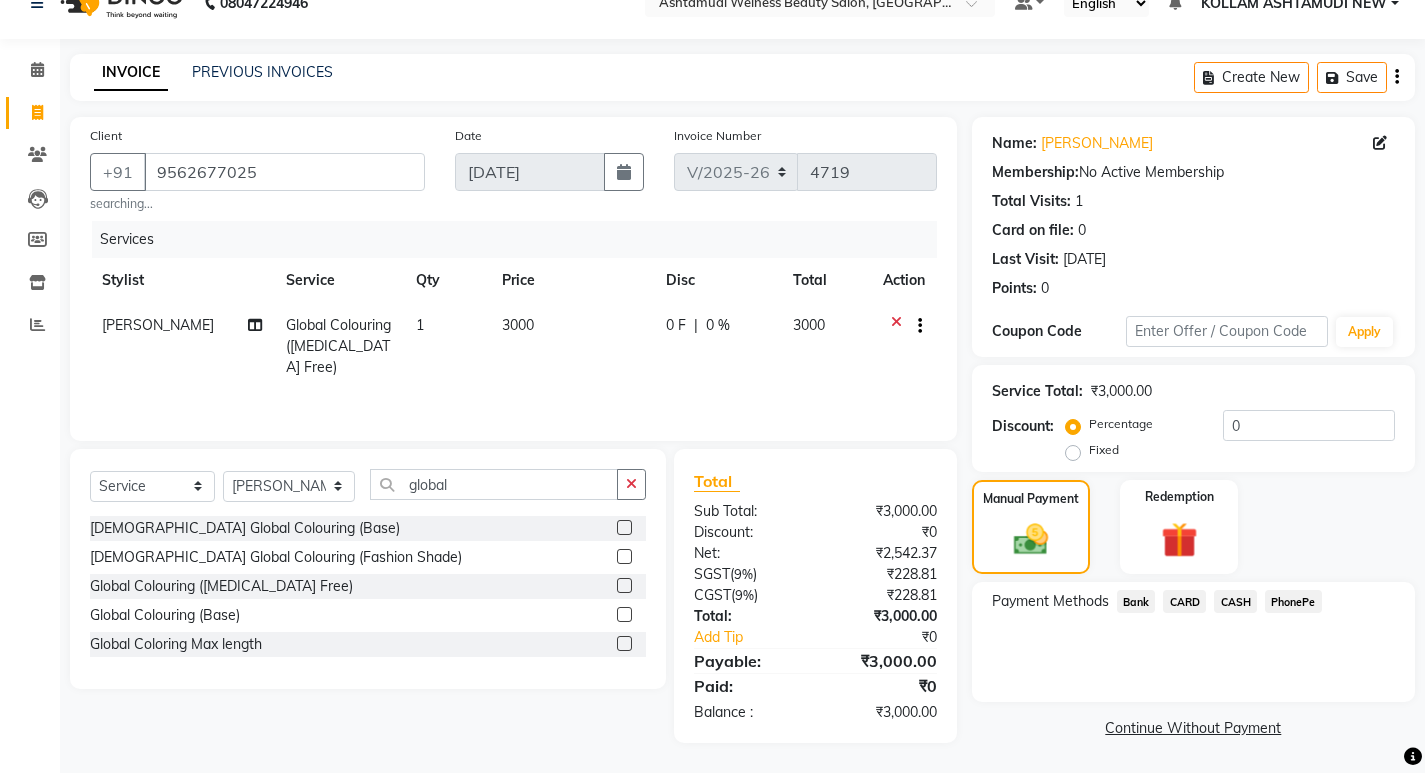 click on "CASH" 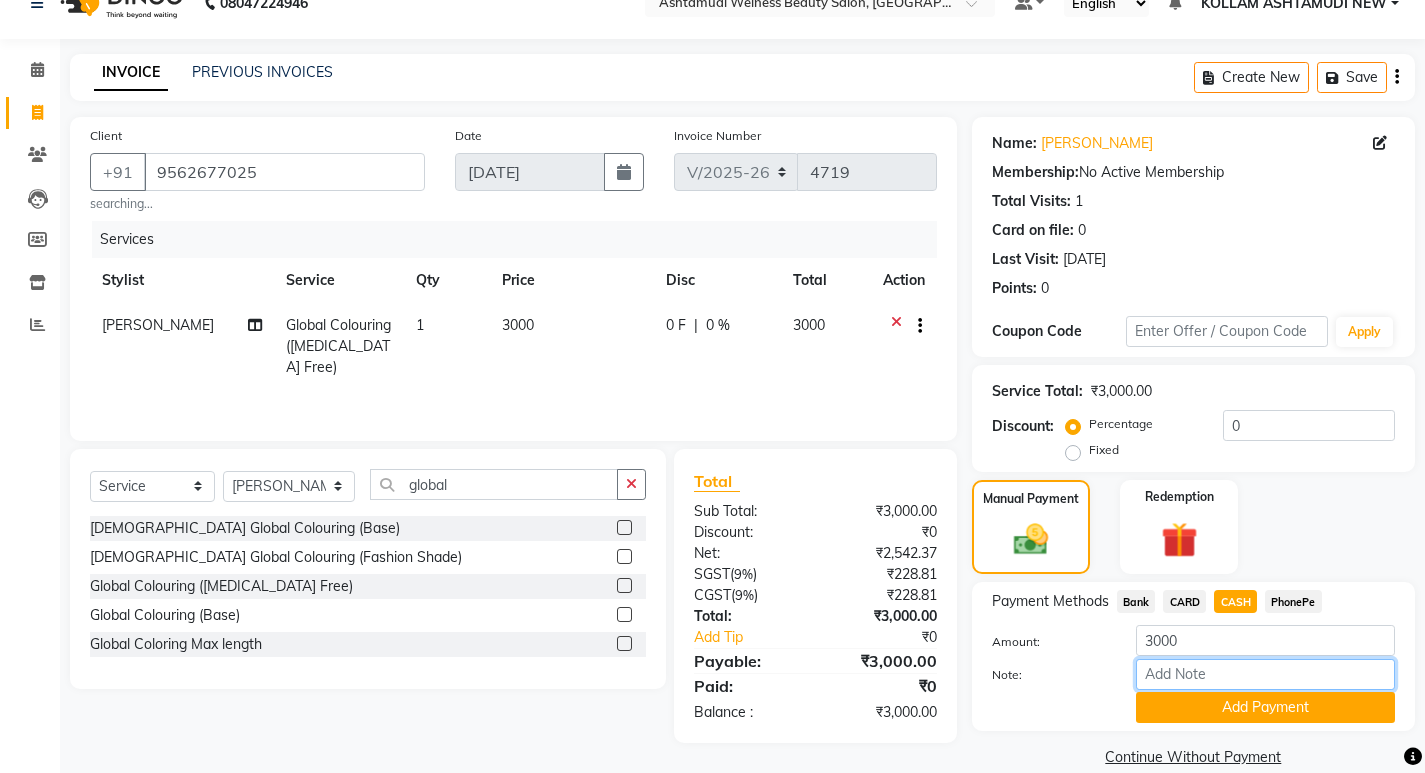 click on "Note:" at bounding box center (1265, 674) 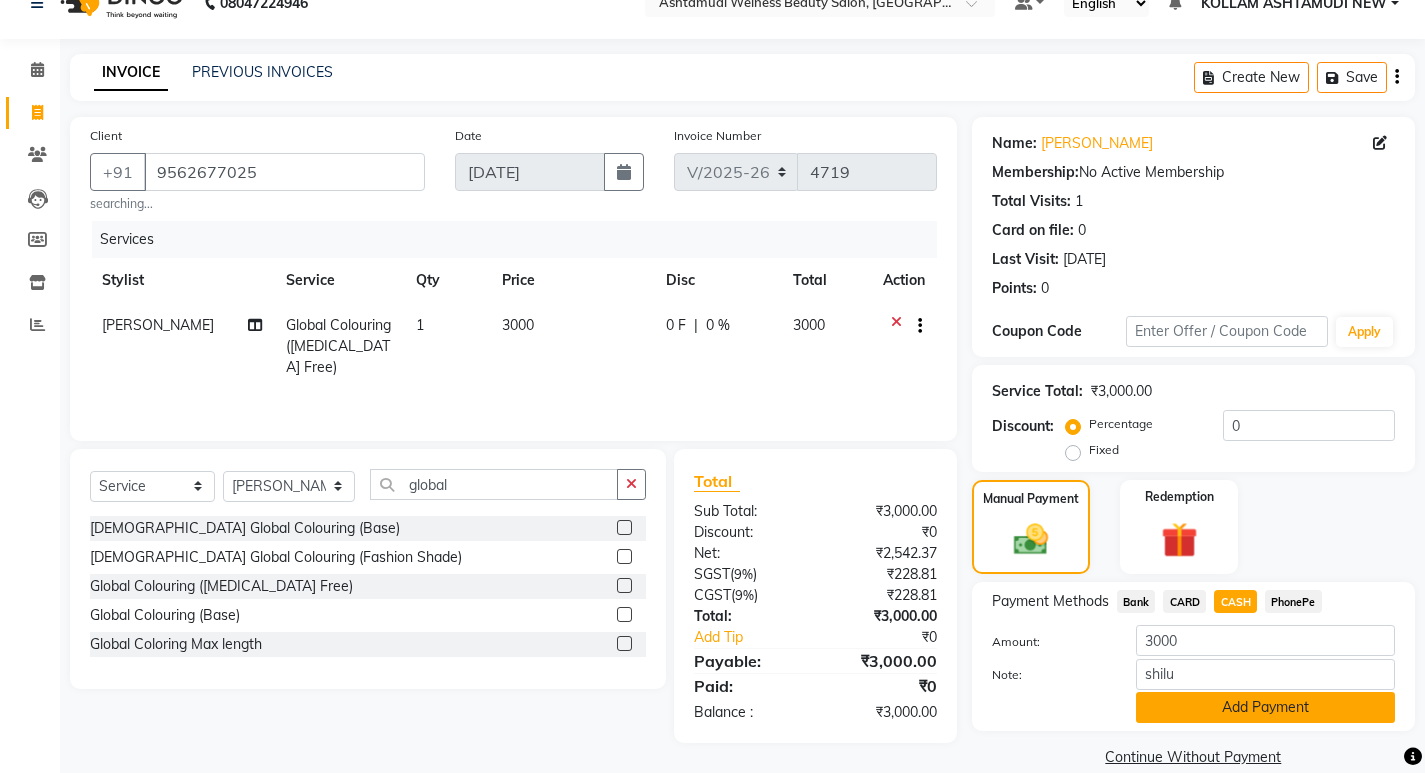click on "Add Payment" 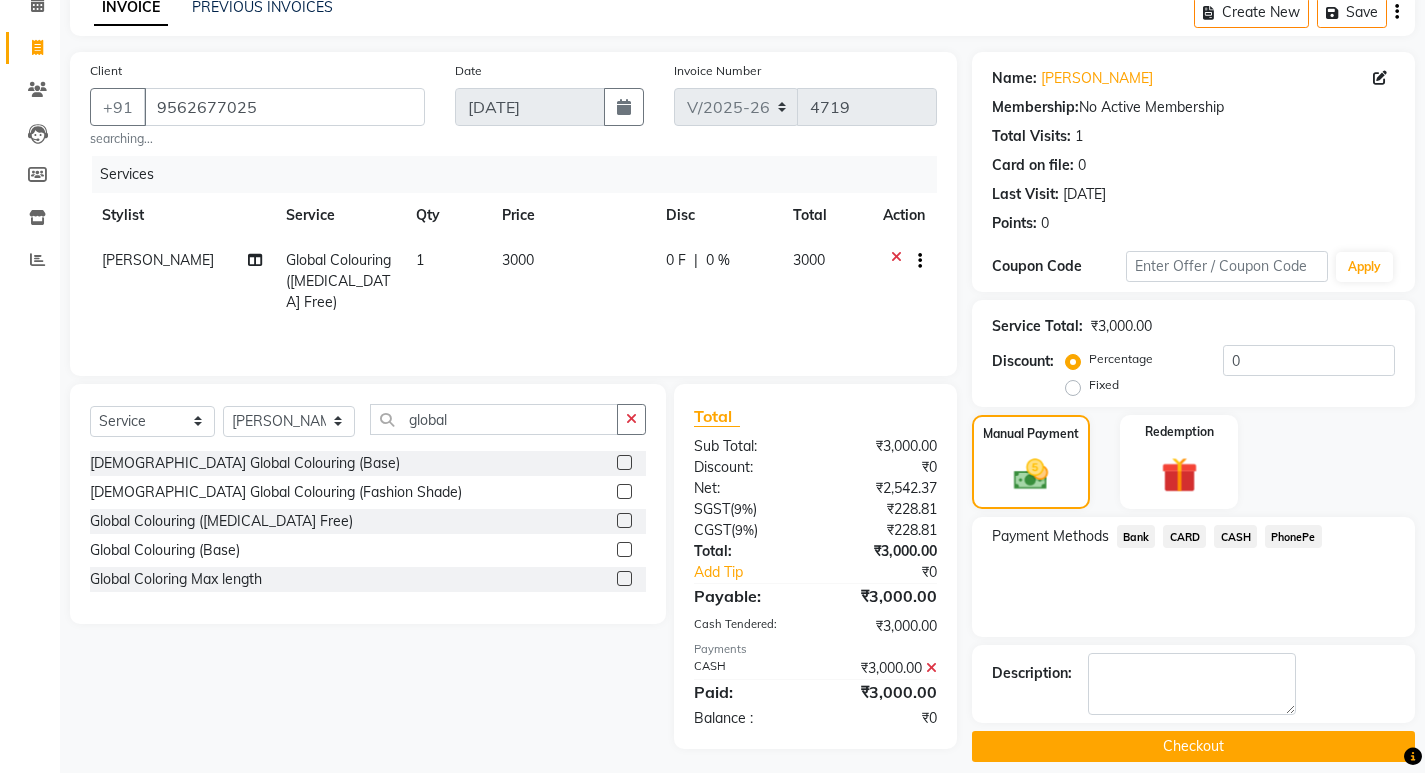 scroll, scrollTop: 117, scrollLeft: 0, axis: vertical 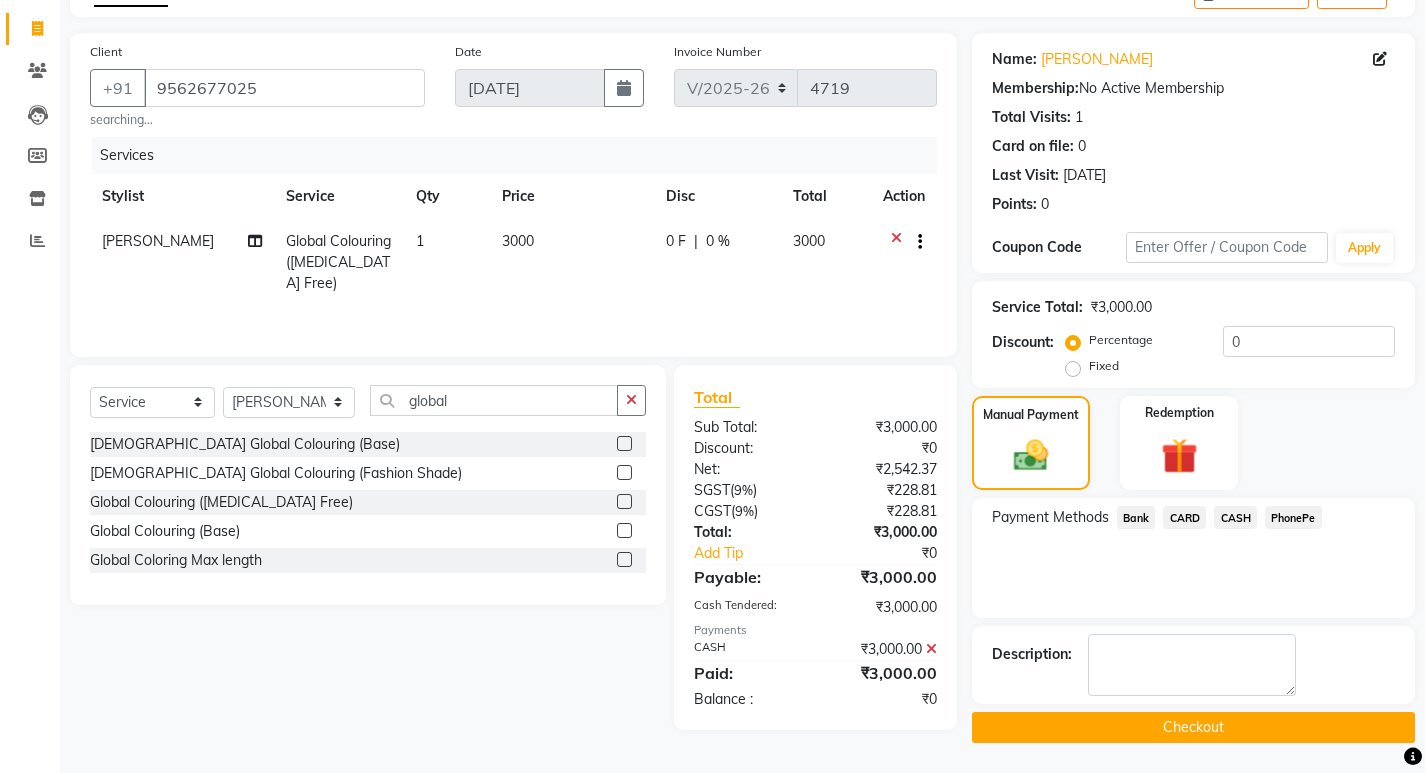 click on "Checkout" 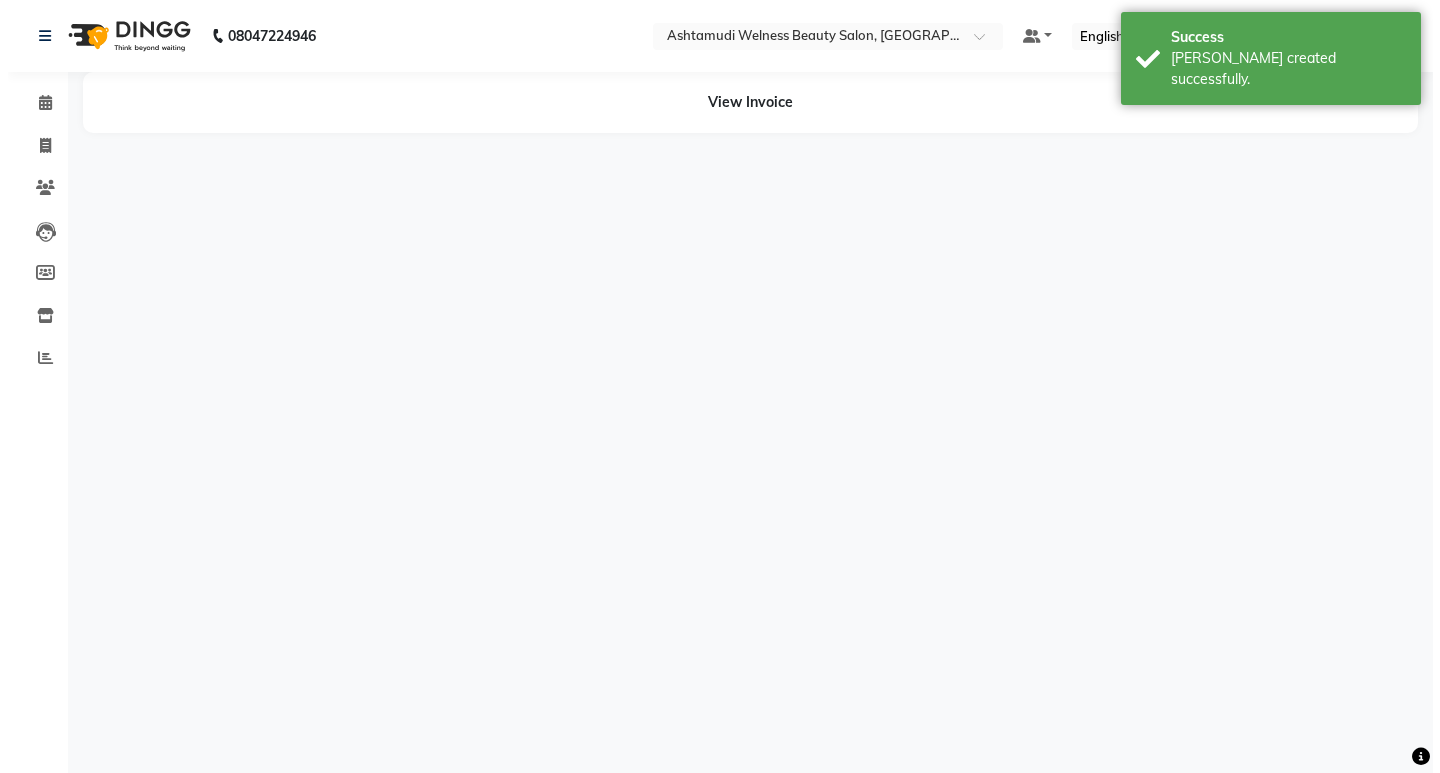 scroll, scrollTop: 0, scrollLeft: 0, axis: both 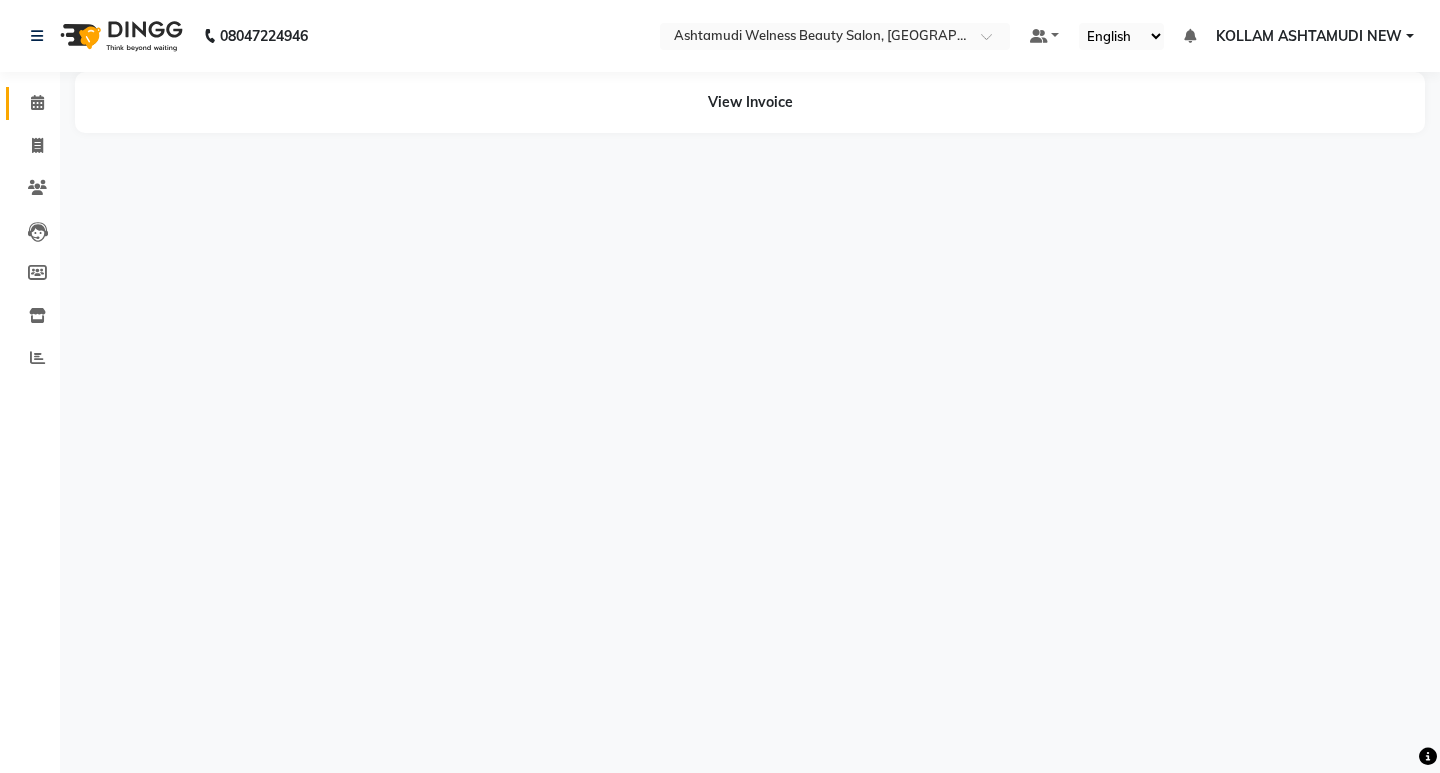 click 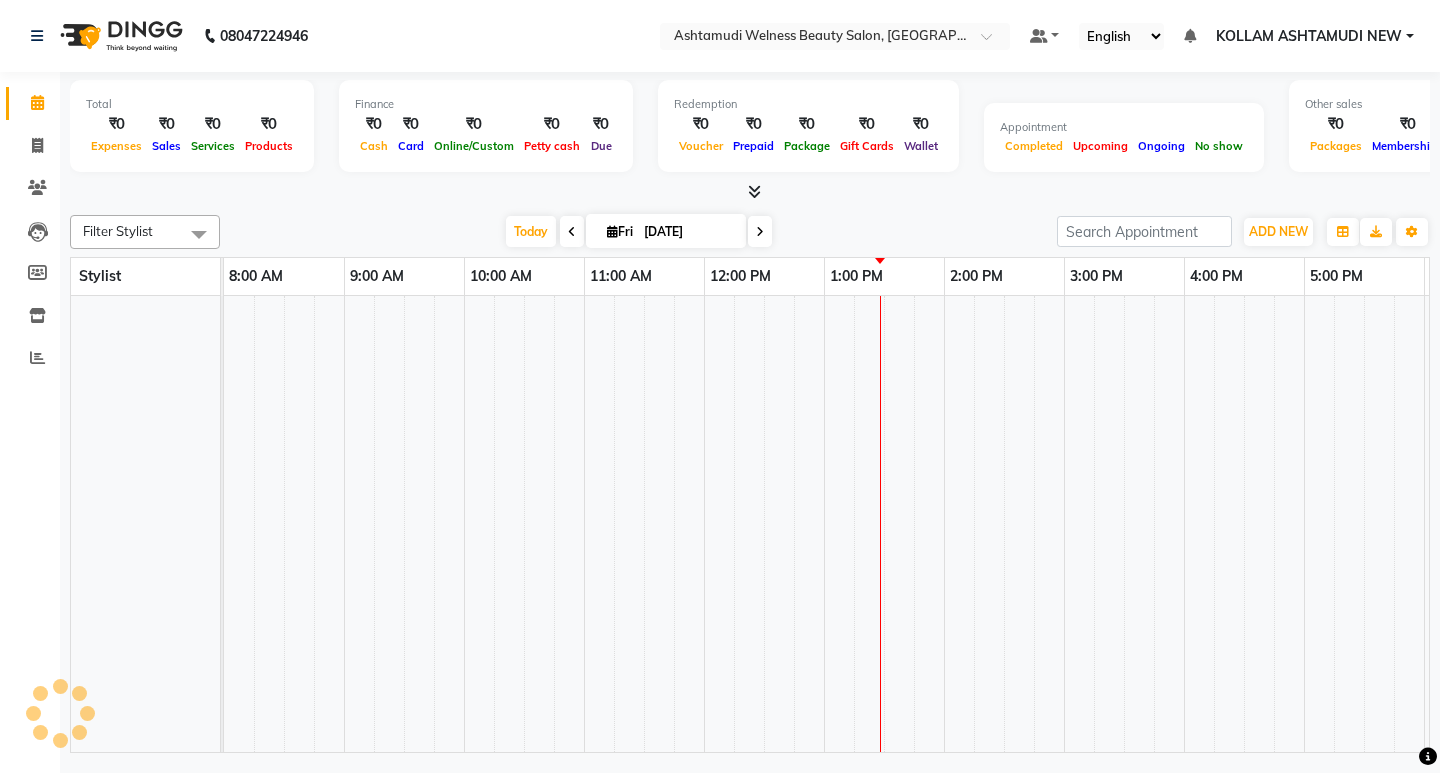 scroll, scrollTop: 0, scrollLeft: 0, axis: both 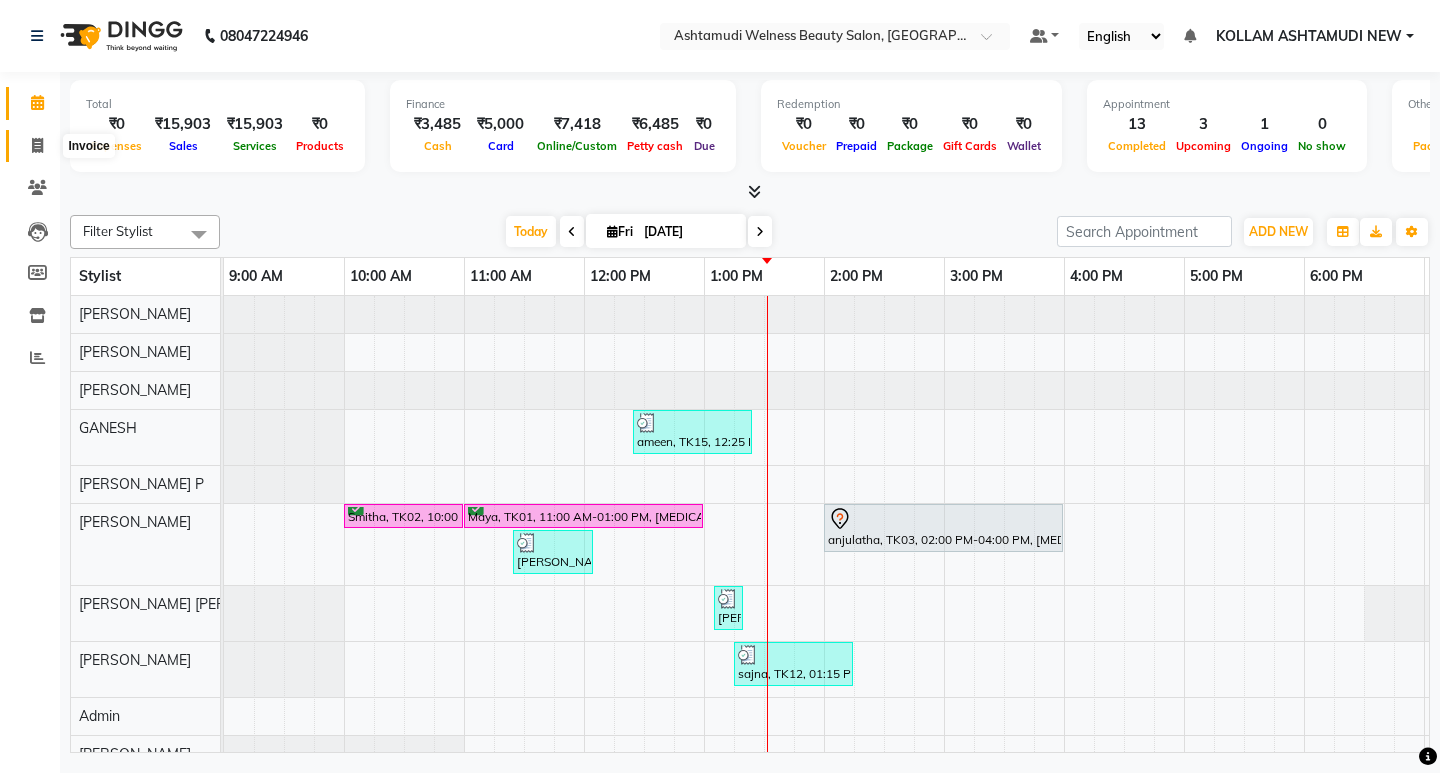 click 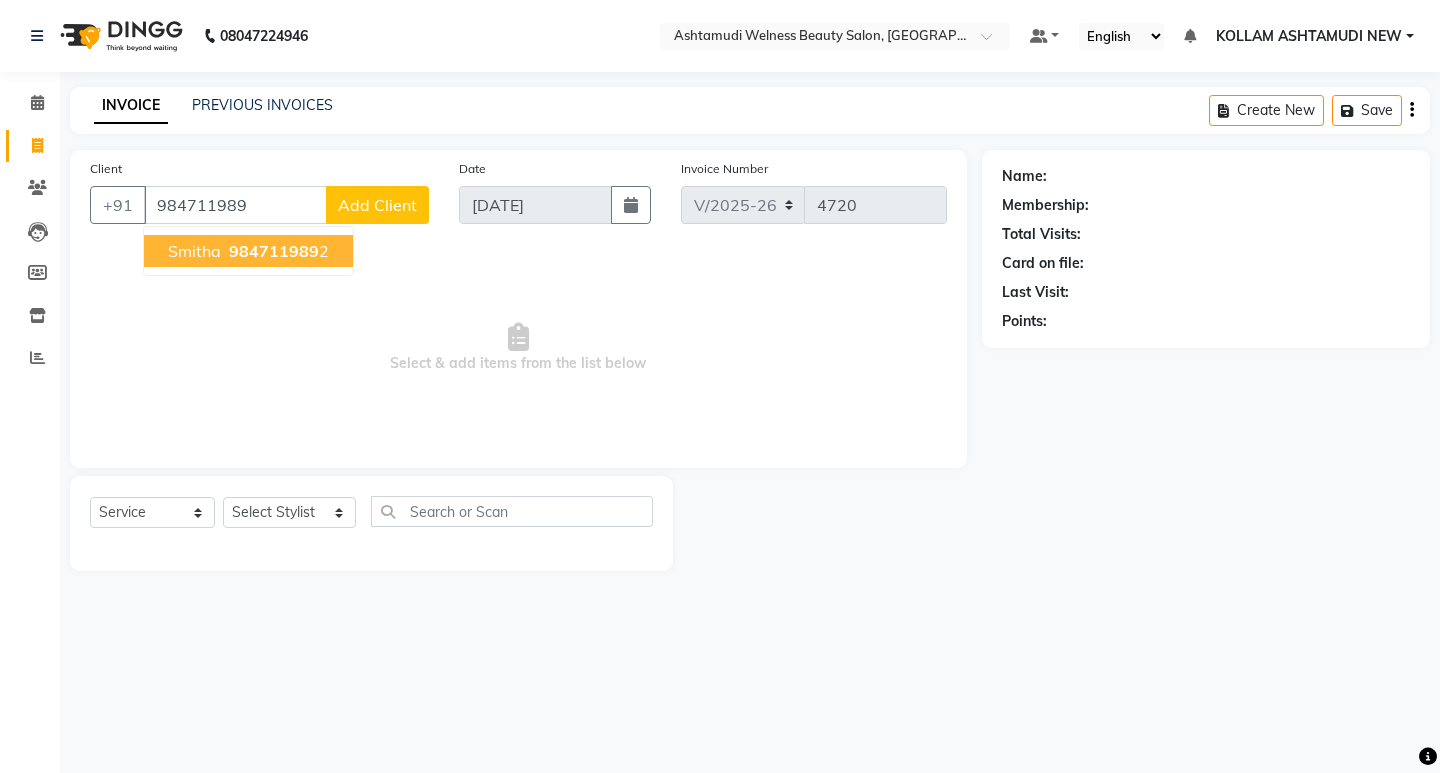 click on "smitha   984711989 2" at bounding box center (248, 251) 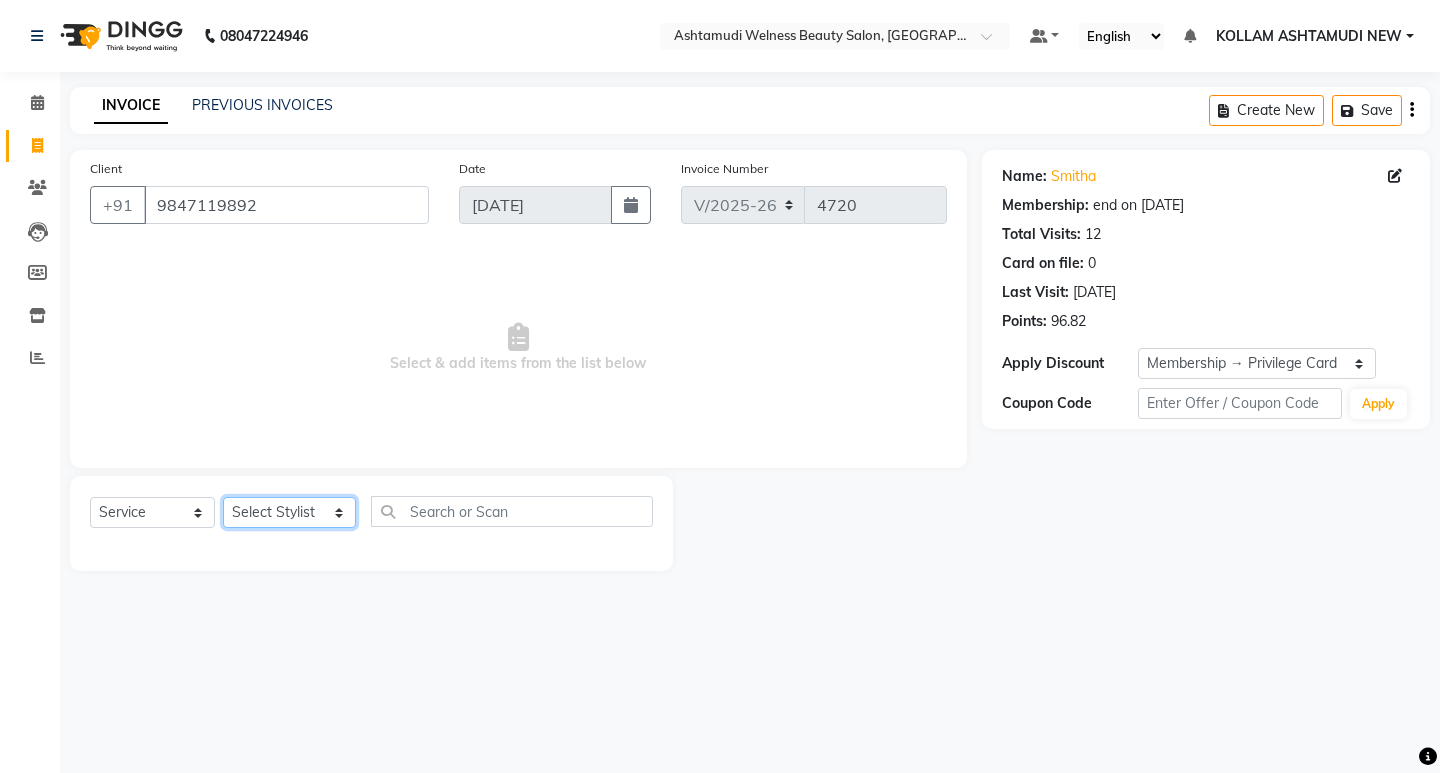 click on "Select Stylist [PERSON_NAME] Admin [PERSON_NAME]  [PERSON_NAME] [PERSON_NAME] [PERSON_NAME]  M [PERSON_NAME]  [PERSON_NAME]  P [PERSON_NAME] ASHTAMUDI KOLLAM ASHTAMUDI NEW  [PERSON_NAME] [PERSON_NAME] [PERSON_NAME]  [PERSON_NAME] [PERSON_NAME] [PERSON_NAME] [PERSON_NAME] [PERSON_NAME] M [PERSON_NAME] SARIGA [PERSON_NAME] [PERSON_NAME] [PERSON_NAME] [PERSON_NAME] [PERSON_NAME] S" 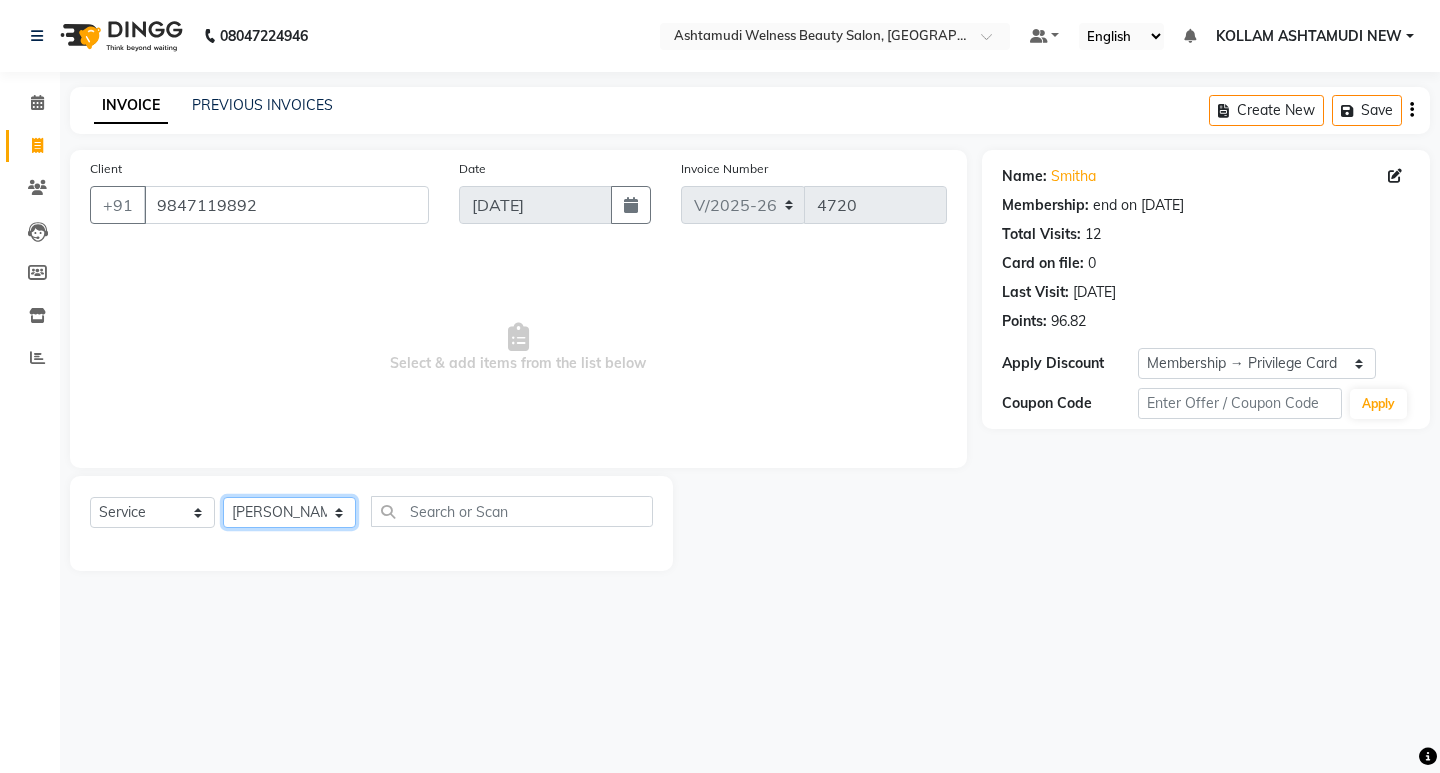 click on "Select Stylist [PERSON_NAME] Admin [PERSON_NAME]  [PERSON_NAME] [PERSON_NAME] [PERSON_NAME]  M [PERSON_NAME]  [PERSON_NAME]  P [PERSON_NAME] ASHTAMUDI KOLLAM ASHTAMUDI NEW  [PERSON_NAME] [PERSON_NAME] [PERSON_NAME]  [PERSON_NAME] [PERSON_NAME] [PERSON_NAME] [PERSON_NAME] [PERSON_NAME] M [PERSON_NAME] SARIGA [PERSON_NAME] [PERSON_NAME] [PERSON_NAME] [PERSON_NAME] [PERSON_NAME] S" 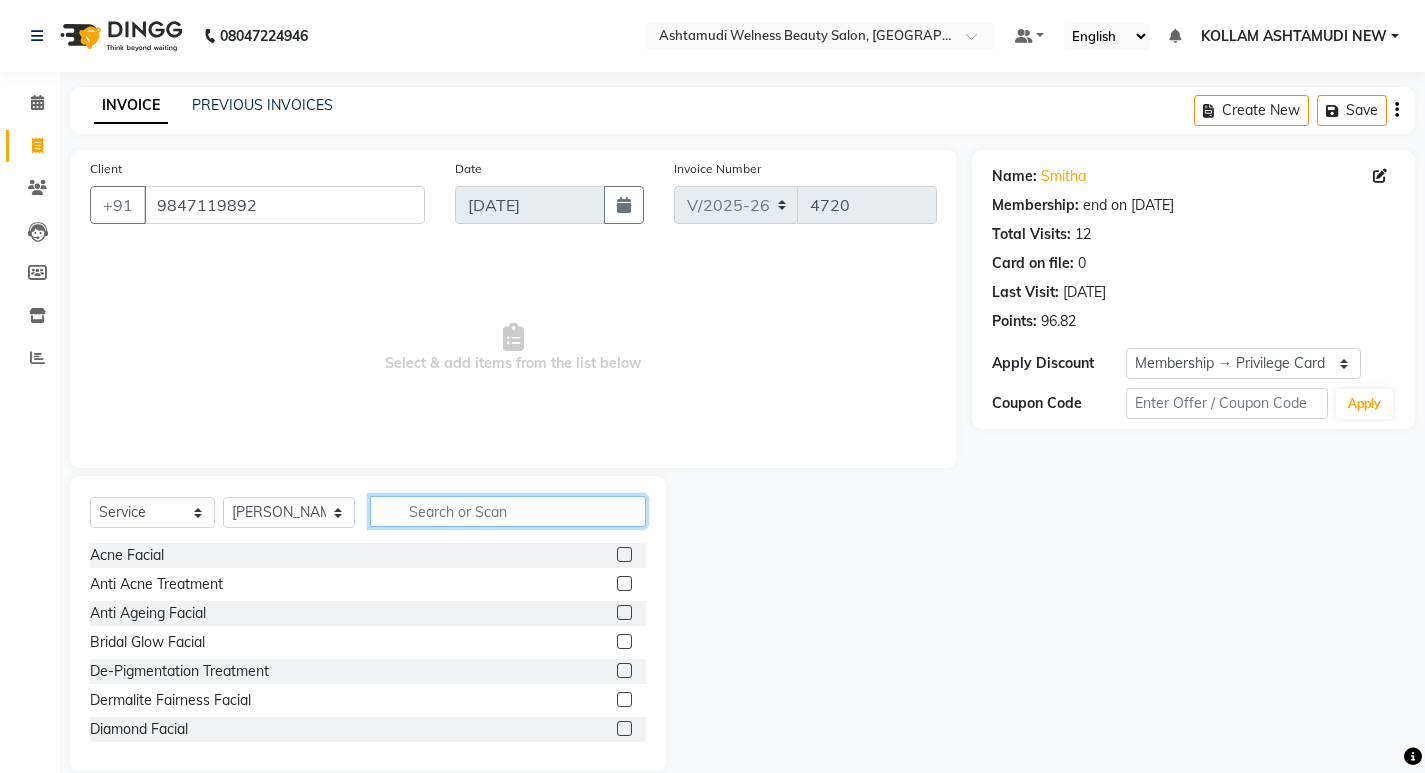 click 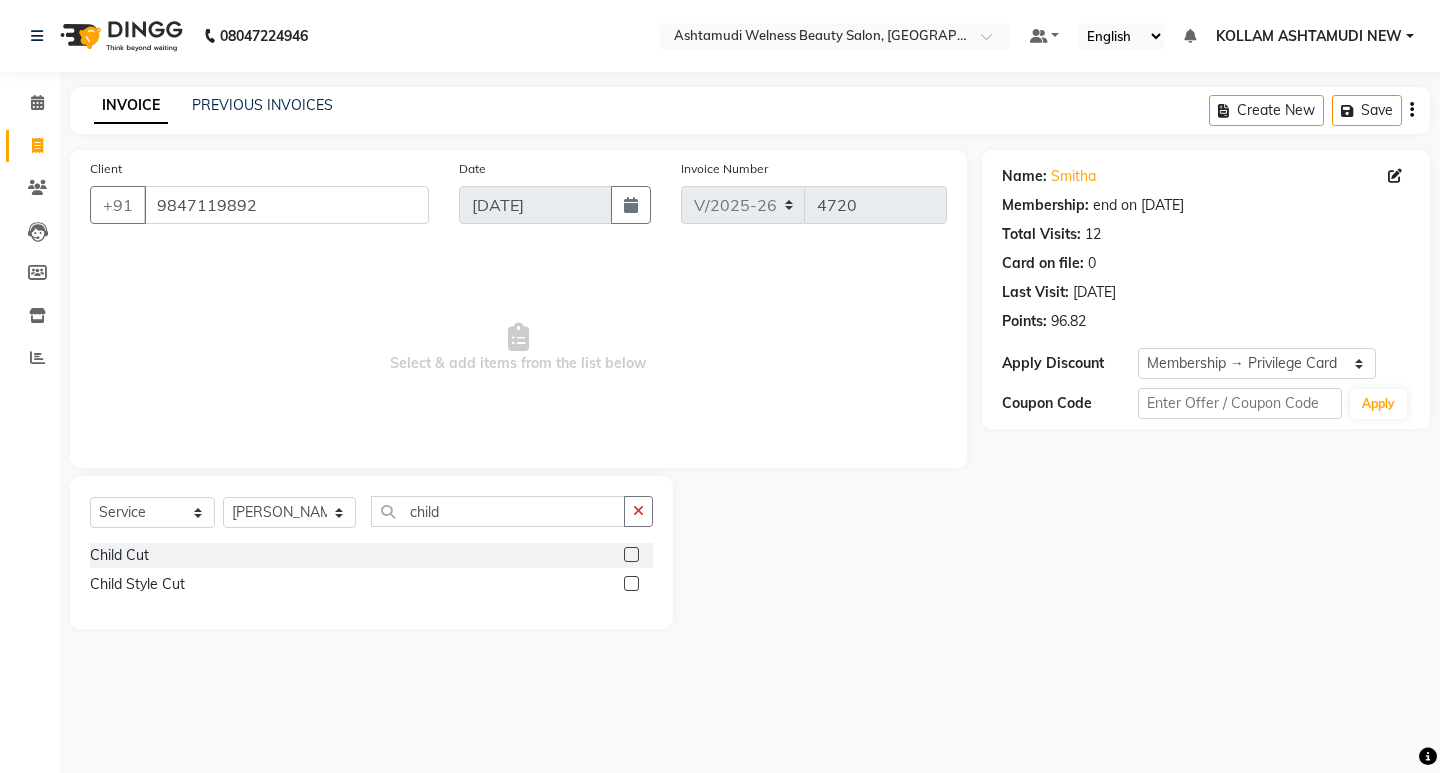click 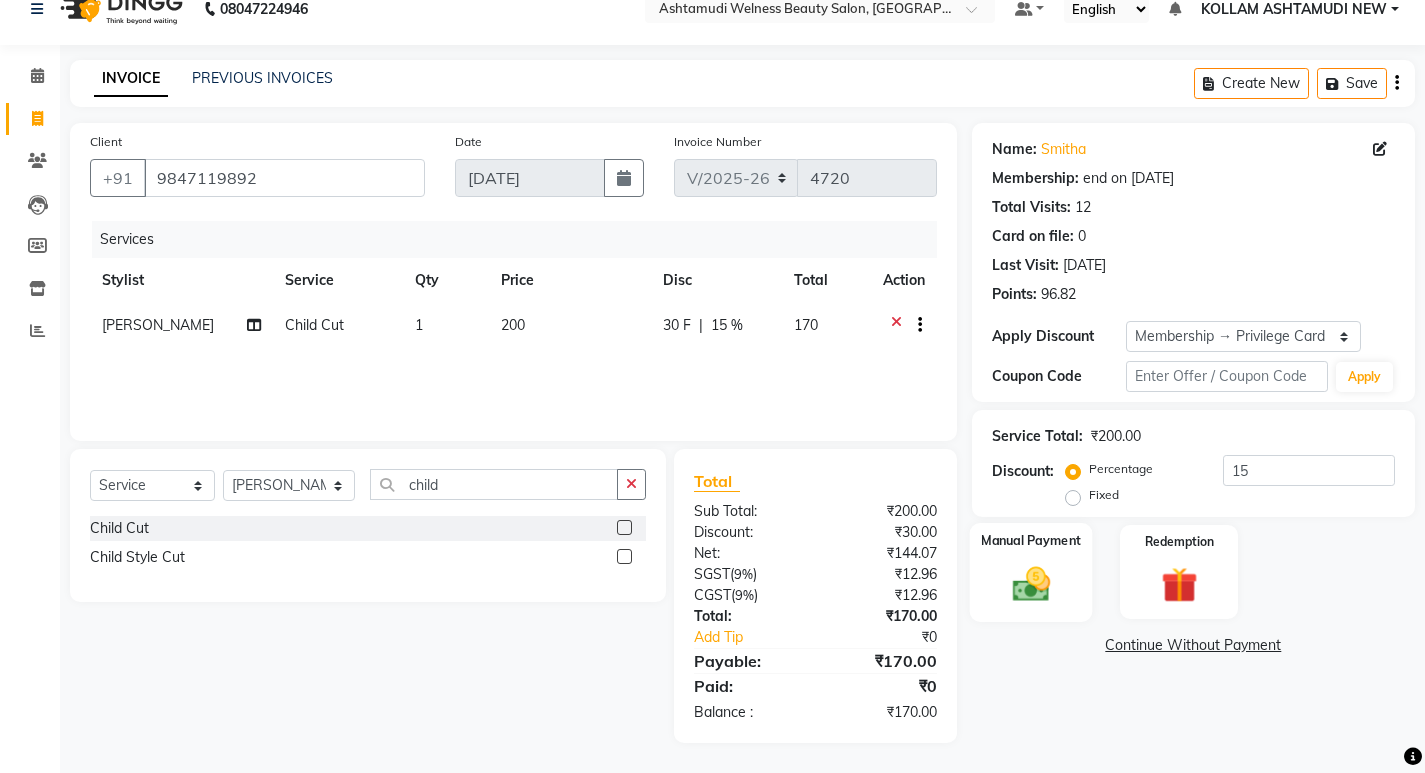 click 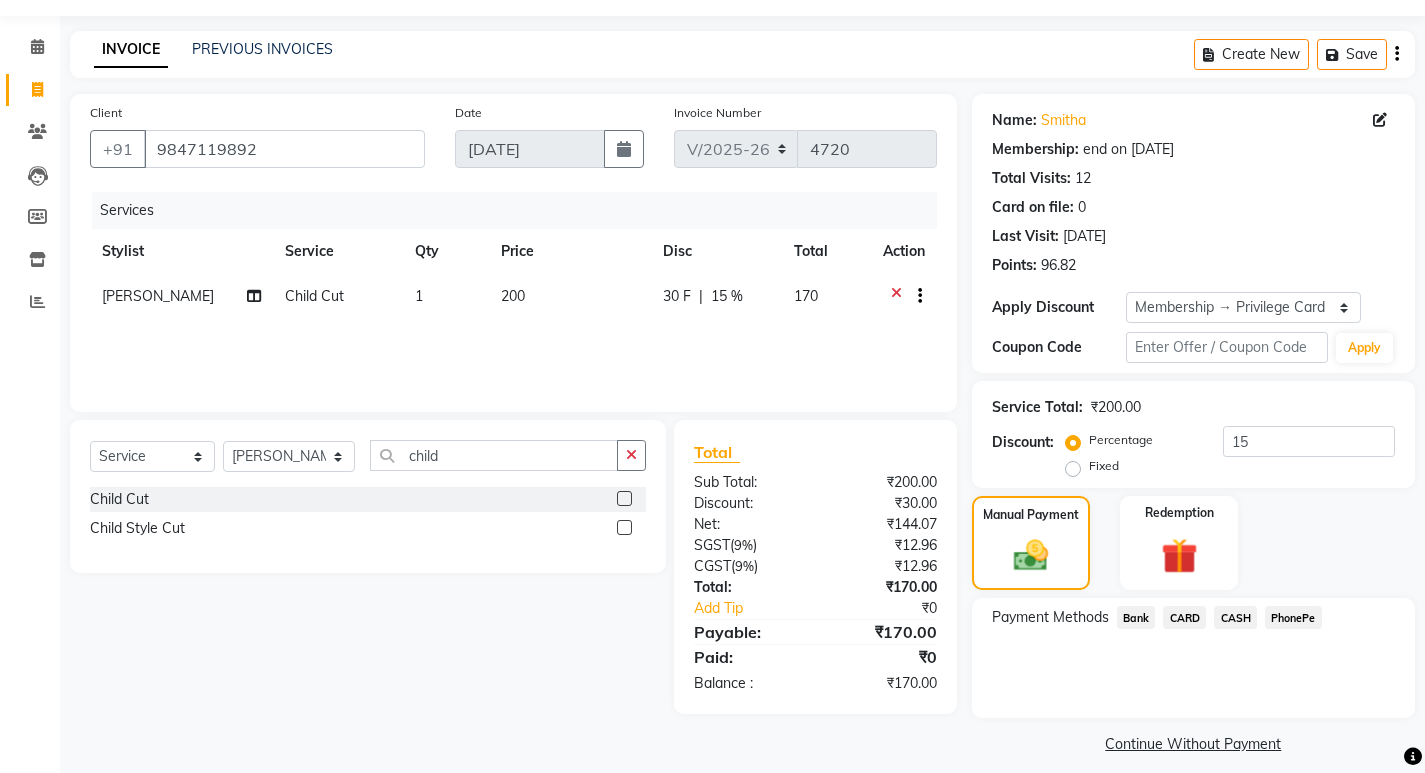 scroll, scrollTop: 72, scrollLeft: 0, axis: vertical 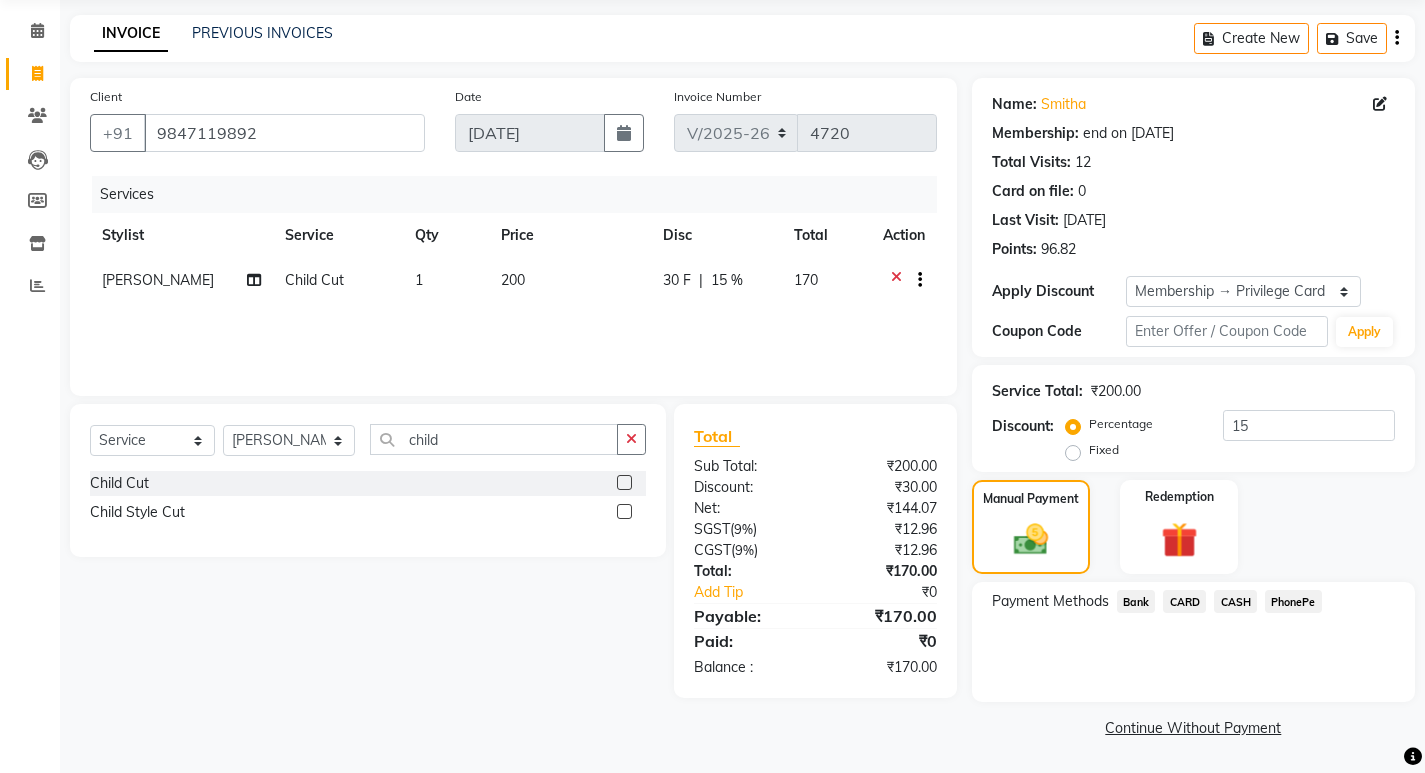 click on "PhonePe" 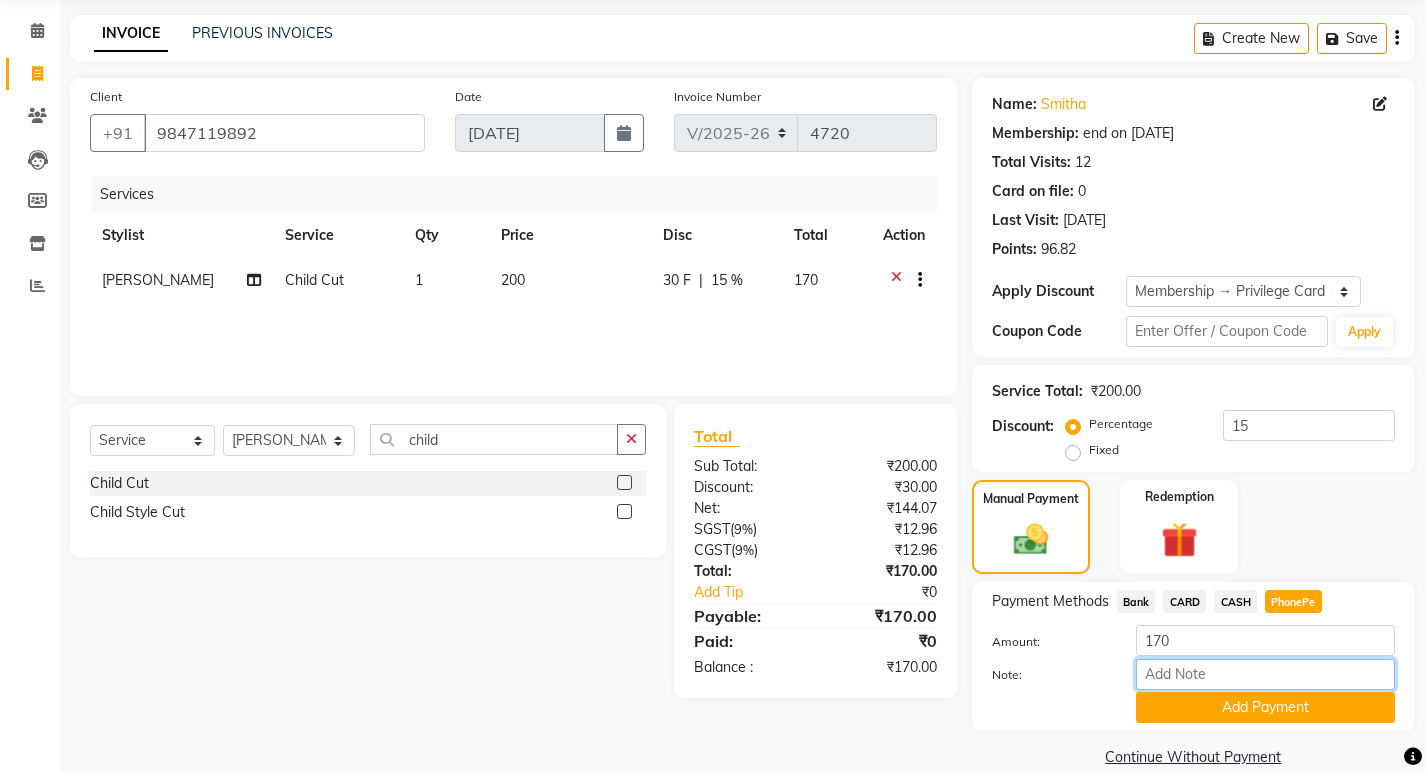 drag, startPoint x: 1223, startPoint y: 684, endPoint x: 1228, endPoint y: 658, distance: 26.476404 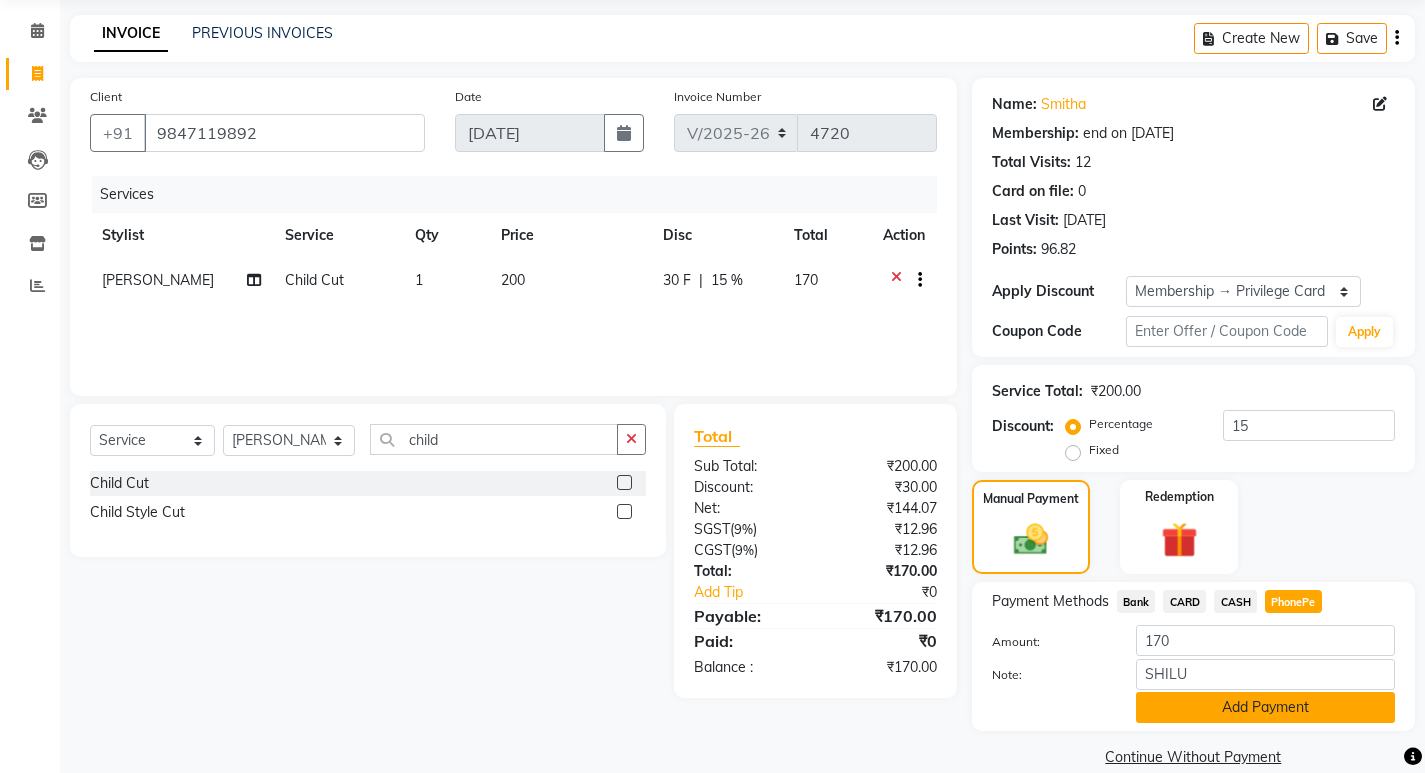 click on "Add Payment" 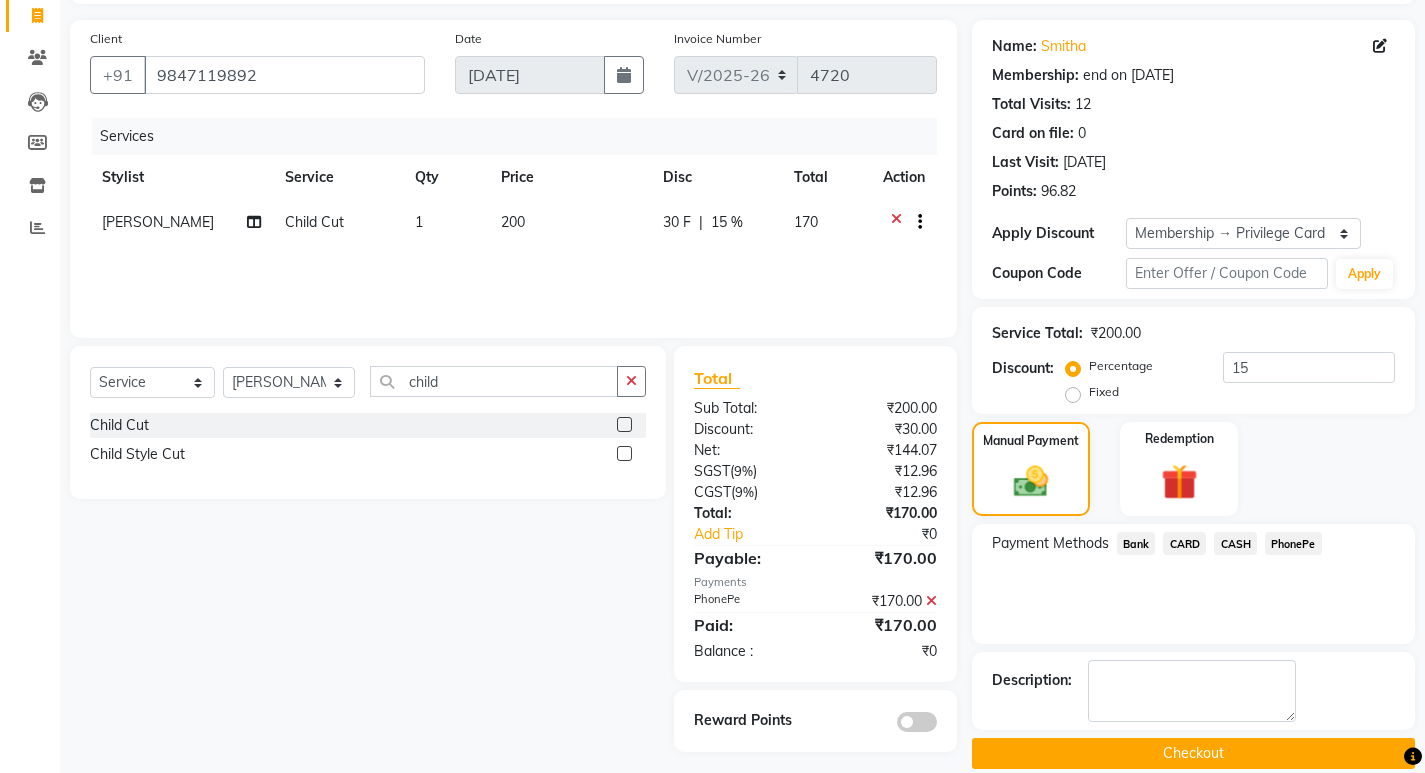 scroll, scrollTop: 156, scrollLeft: 0, axis: vertical 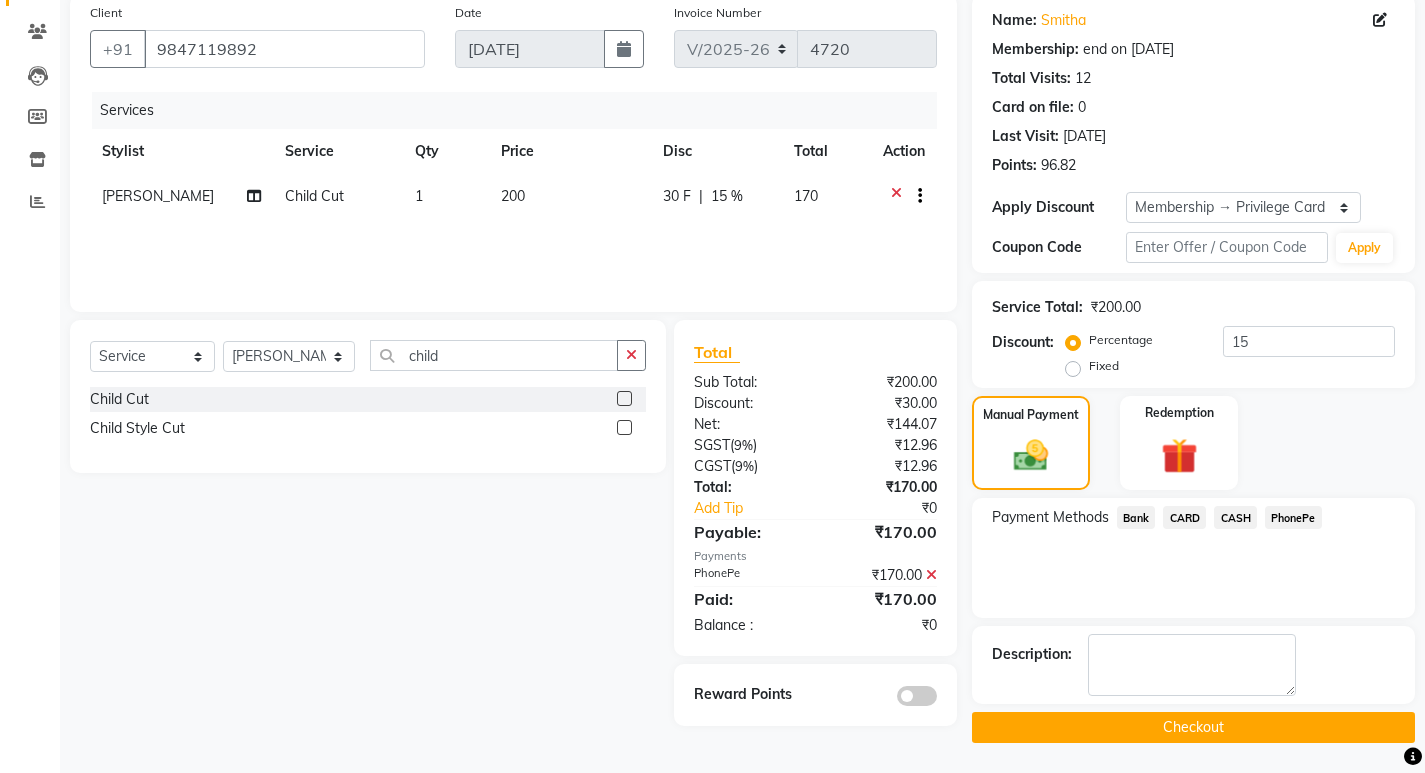 click on "Checkout" 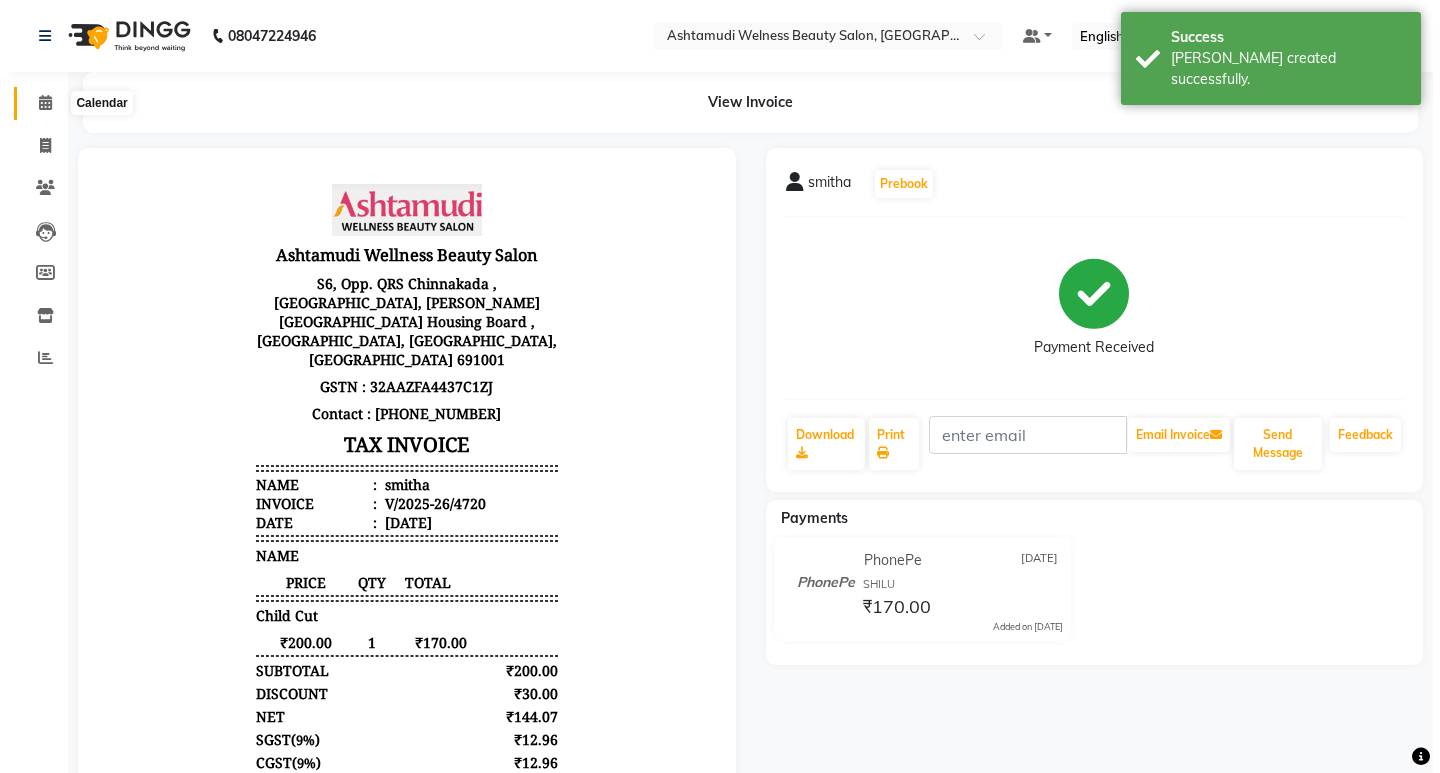 scroll, scrollTop: 0, scrollLeft: 0, axis: both 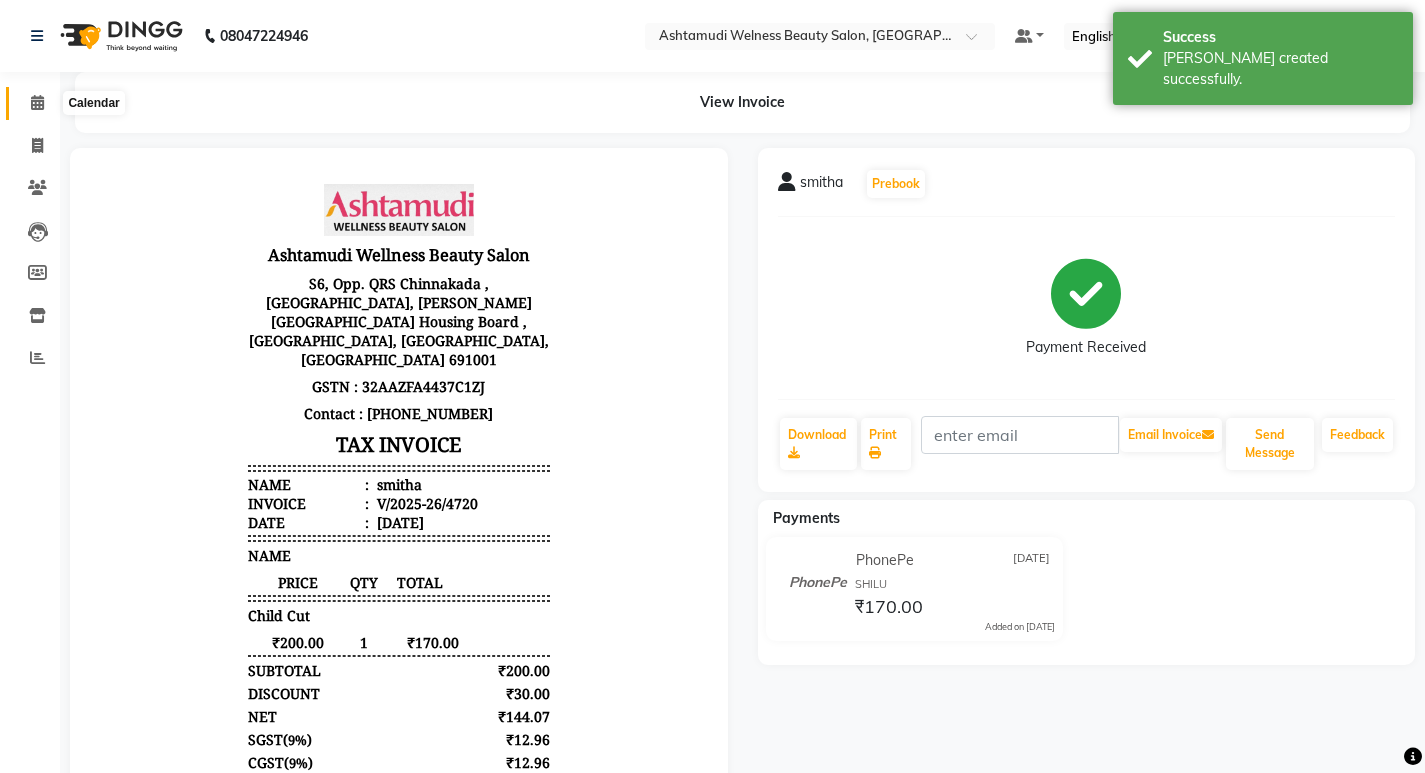 click 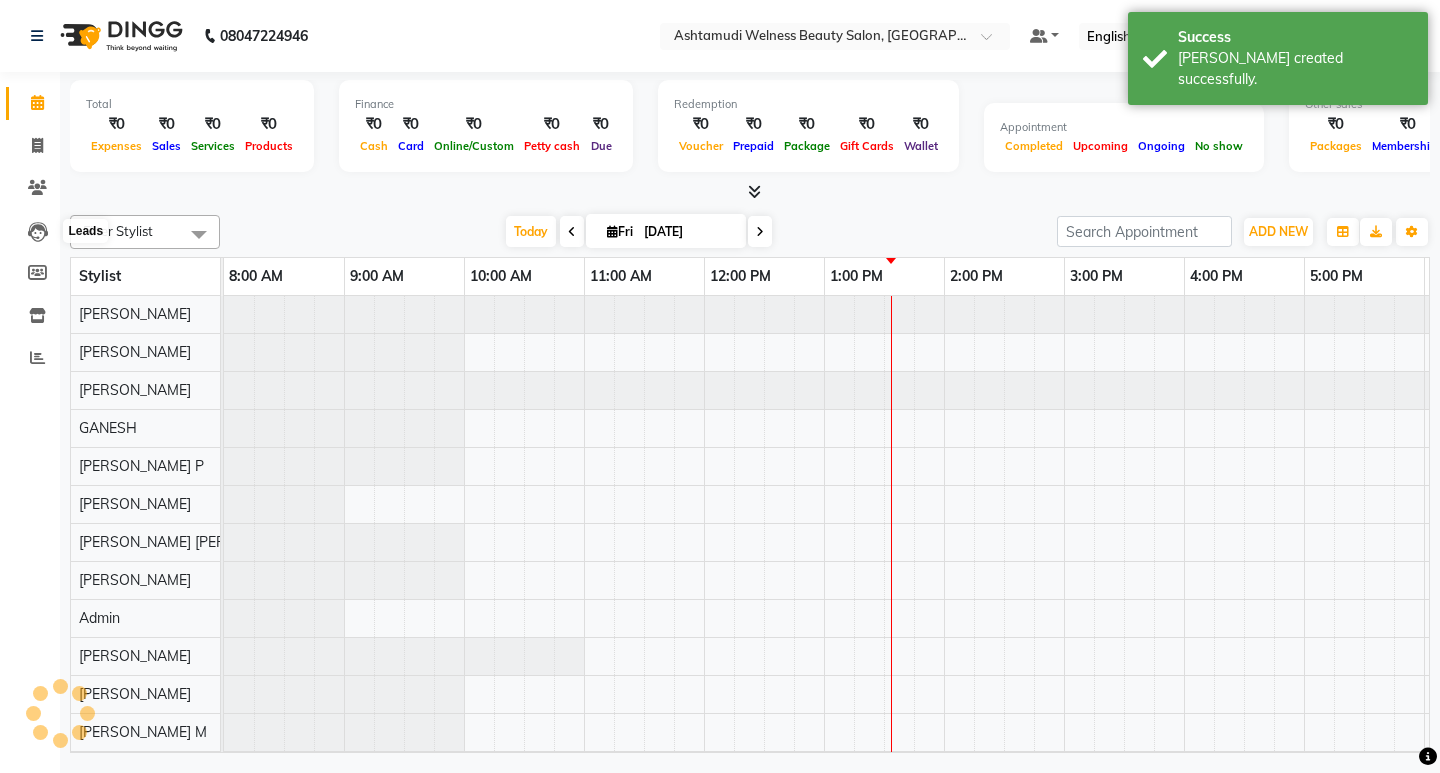 scroll, scrollTop: 0, scrollLeft: 0, axis: both 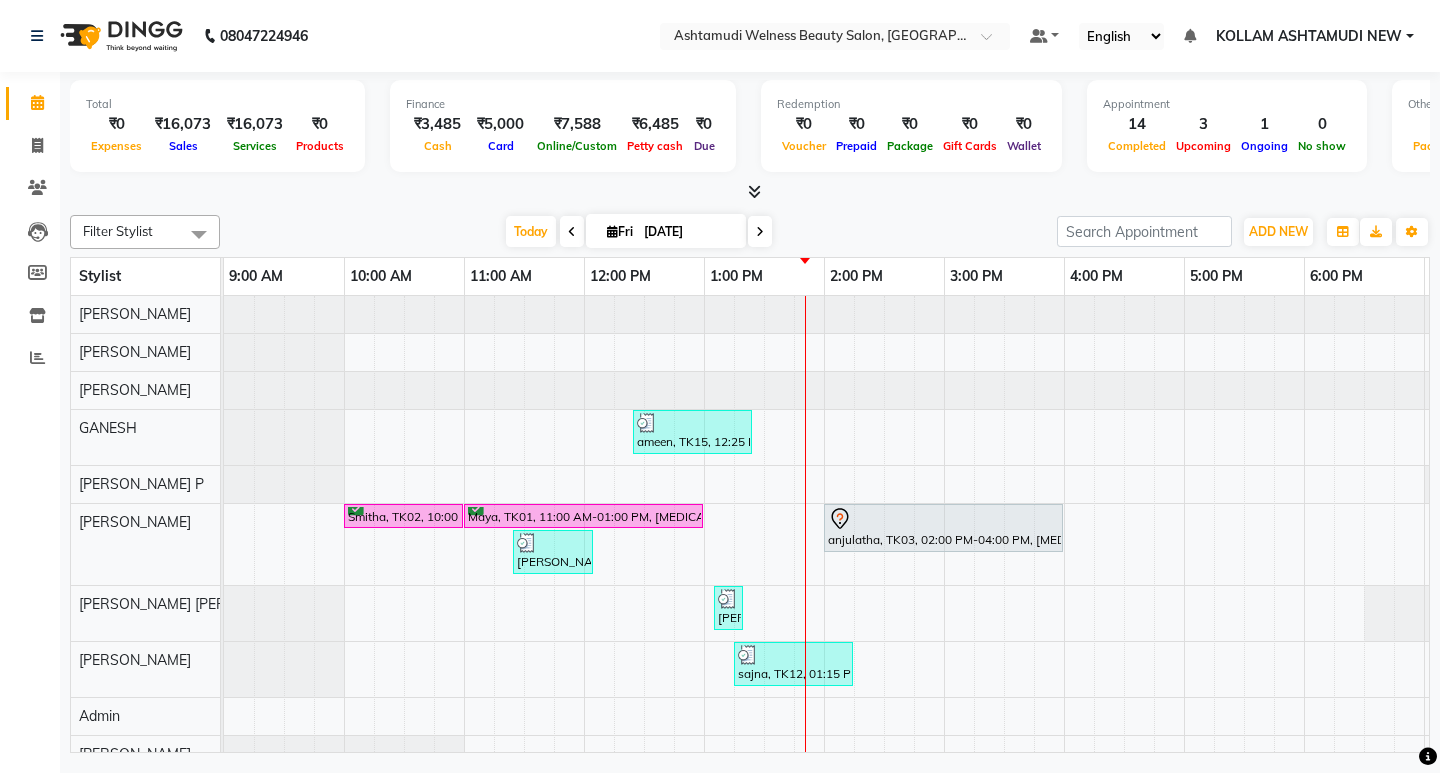 click on "ameen, TK15, 12:25 PM-01:25 PM, Fyc Pure Vit-C Facial     Smitha, TK02, 10:00 AM-11:00 AM, Aroma Pedicure     Maya, TK01, 11:00 AM-01:00 PM, [MEDICAL_DATA] OFFER - ELBOW LENGTH             anjulatha, TK03, 02:00 PM-04:00 PM, [MEDICAL_DATA] OFFER - ELBOW LENGTH     [PERSON_NAME], TK08, 11:25 AM-12:05 PM, Make up     Geetha, TK13, 01:05 PM-01:20 PM, Eyebrows Threading     sajna, TK12, 01:15 PM-02:15 PM, Anti-[MEDICAL_DATA] Treatment With Spa     [PERSON_NAME], TK09, 11:35 AM-12:35 PM, [DEMOGRAPHIC_DATA] Normal Hair Cut,[DEMOGRAPHIC_DATA] [PERSON_NAME] Styling     smitha, TK17, 01:05 PM-01:35 PM, Child Cut     [PERSON_NAME], TK11, 12:55 PM-01:10 PM, Eyebrows Threading     jiju, TK05, 10:55 AM-11:10 AM, Full Face Threading     vinitha, TK14, 11:25 AM-01:20 PM, Layer Cut,Normal Cleanup,Eyebrows Threading     [PERSON_NAME], TK10, 12:25 PM-01:10 PM, Eyebrows Threading,Upper Lip Waxing     niji, TK07, 11:35 AM-11:50 AM, Eyebrows Threading    [PERSON_NAME], TK06, 11:15 AM-01:15 PM, NANOPLASTIA OFFER - ELBOW LENGTH         [PERSON_NAME], TK16, 11:30 AM-01:30 PM, Global Colouring ([MEDICAL_DATA] Free)" at bounding box center [944, 923] 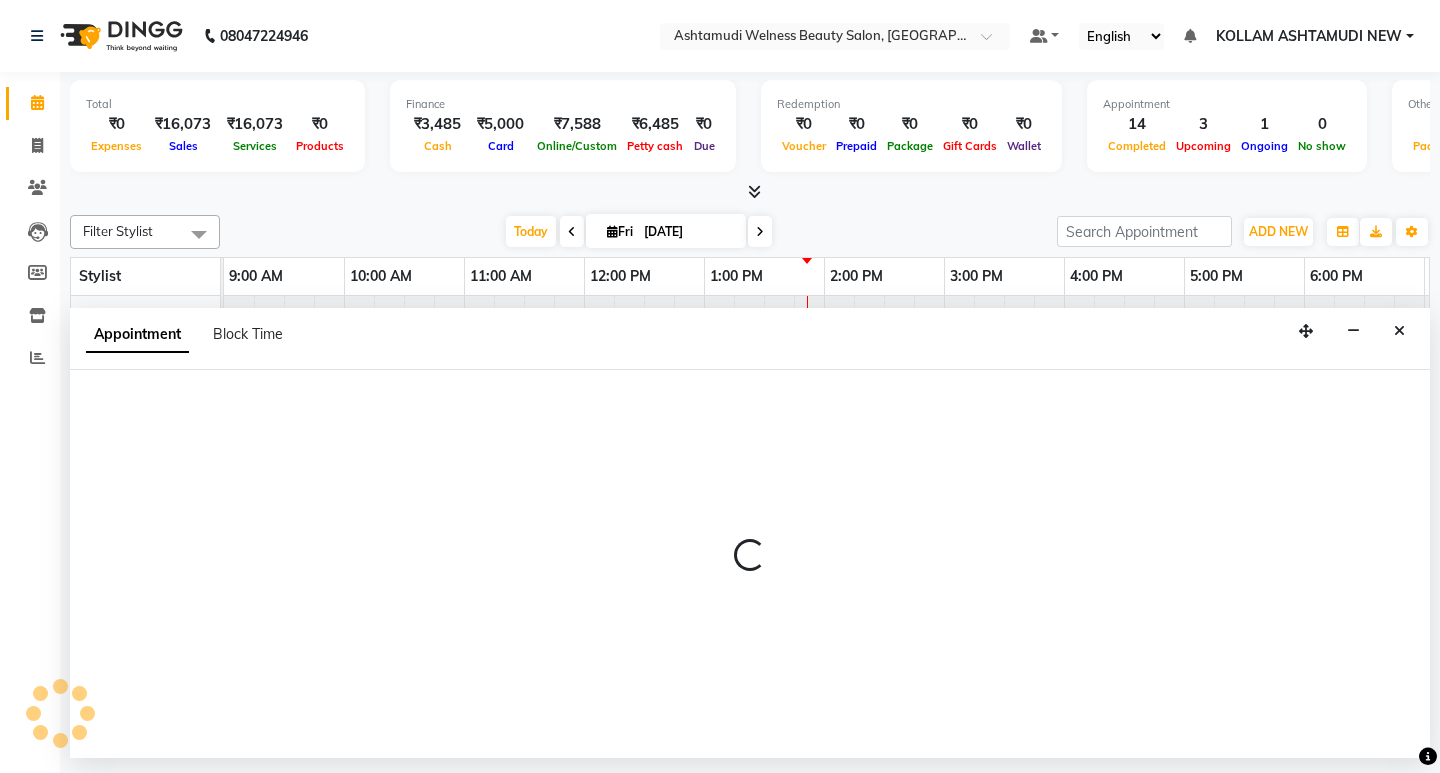 click at bounding box center [750, 564] 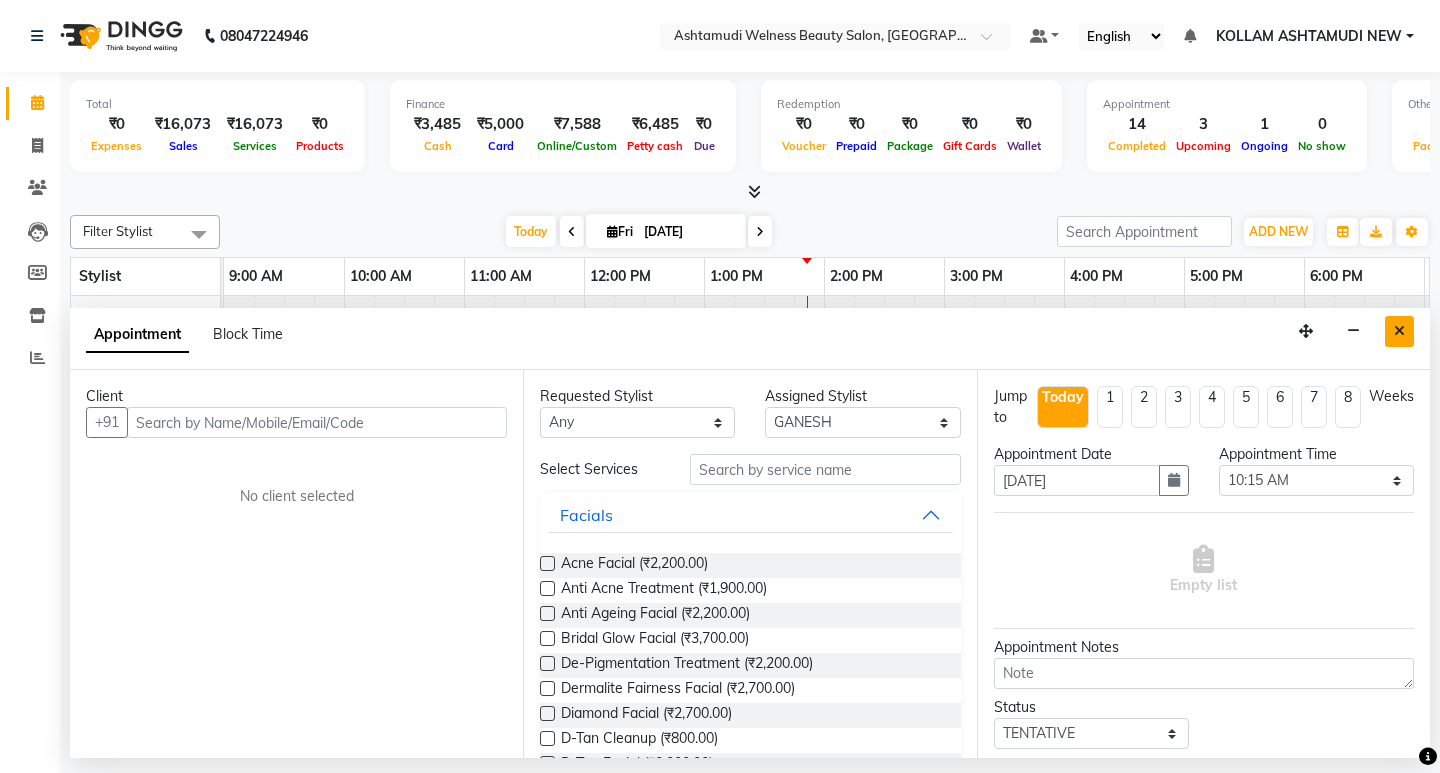 click at bounding box center [1399, 331] 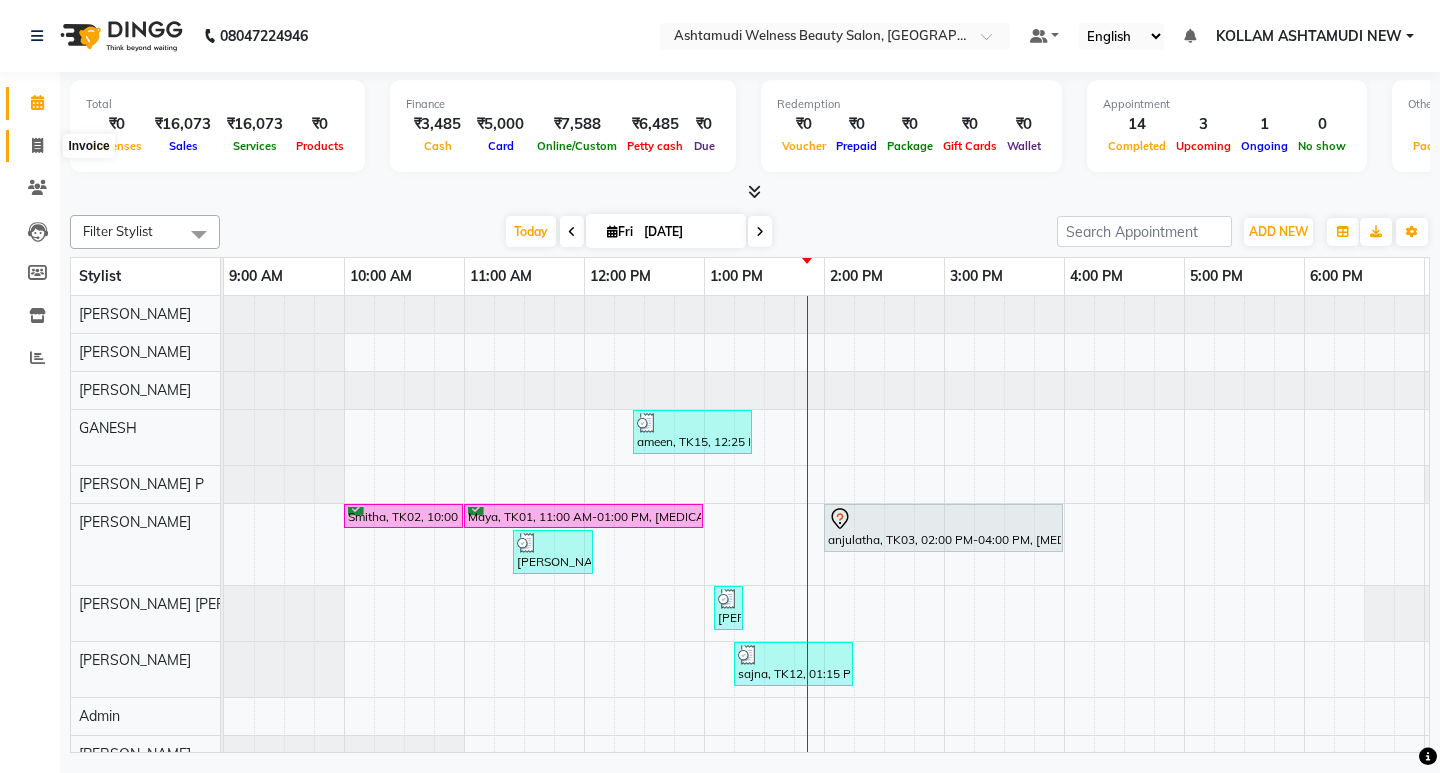 click 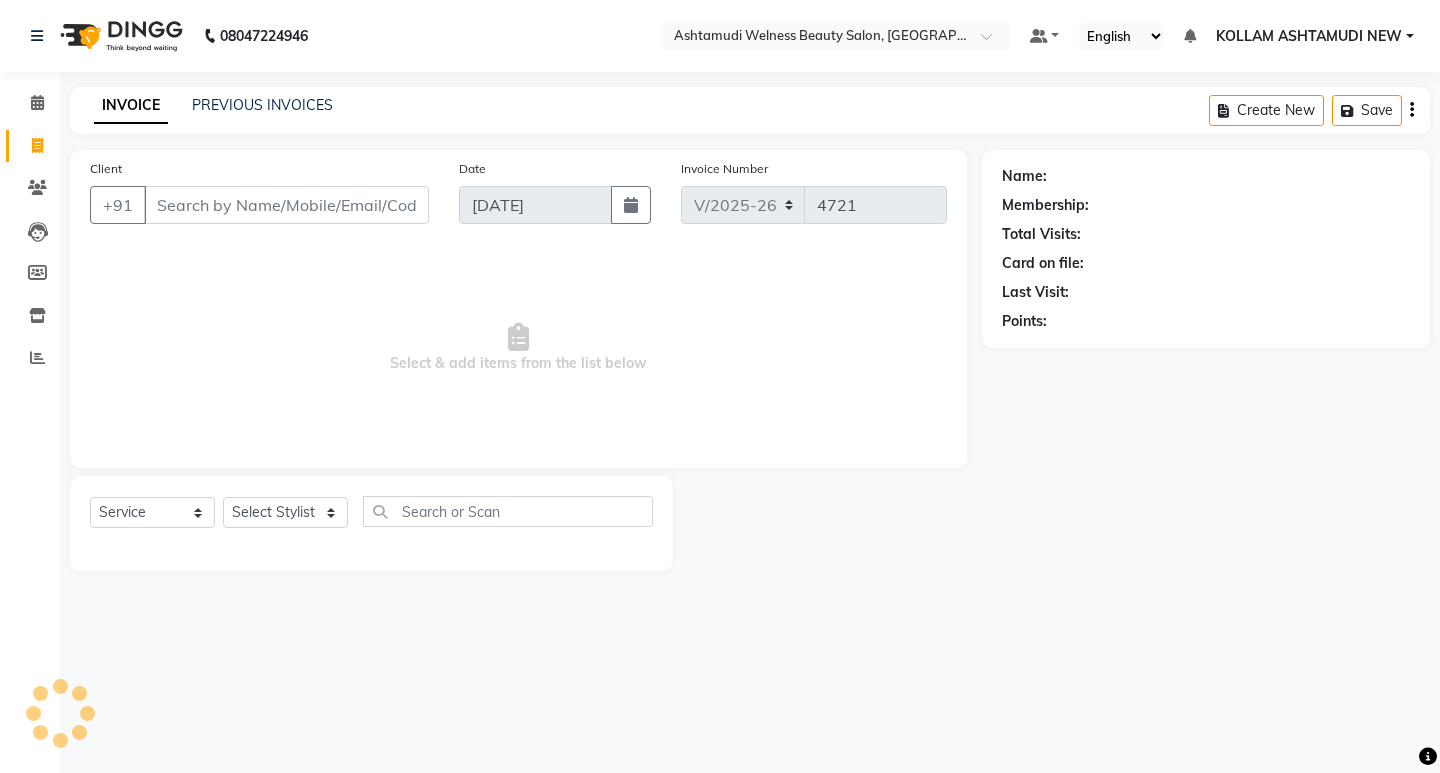 click on "Client" at bounding box center [286, 205] 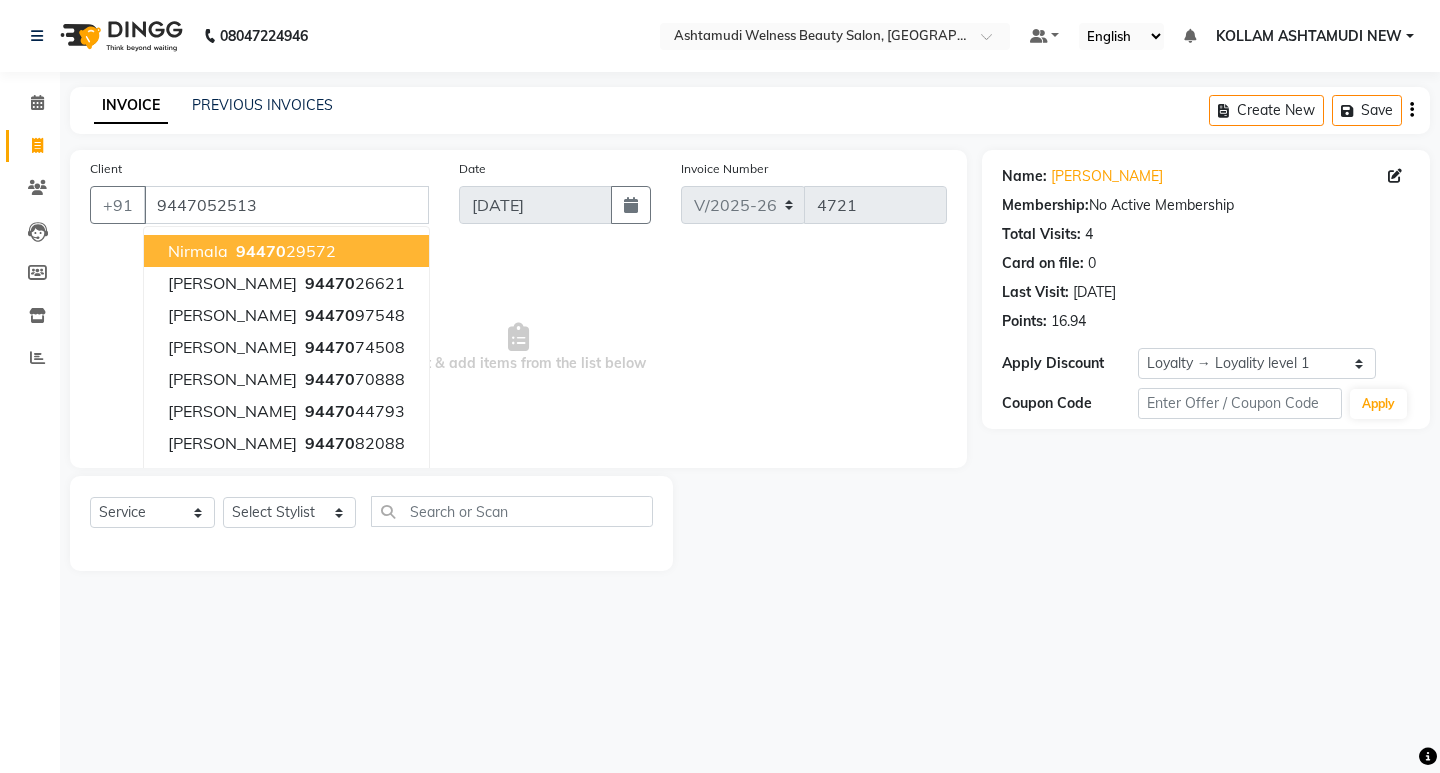 click on "Select & add items from the list below" at bounding box center [518, 348] 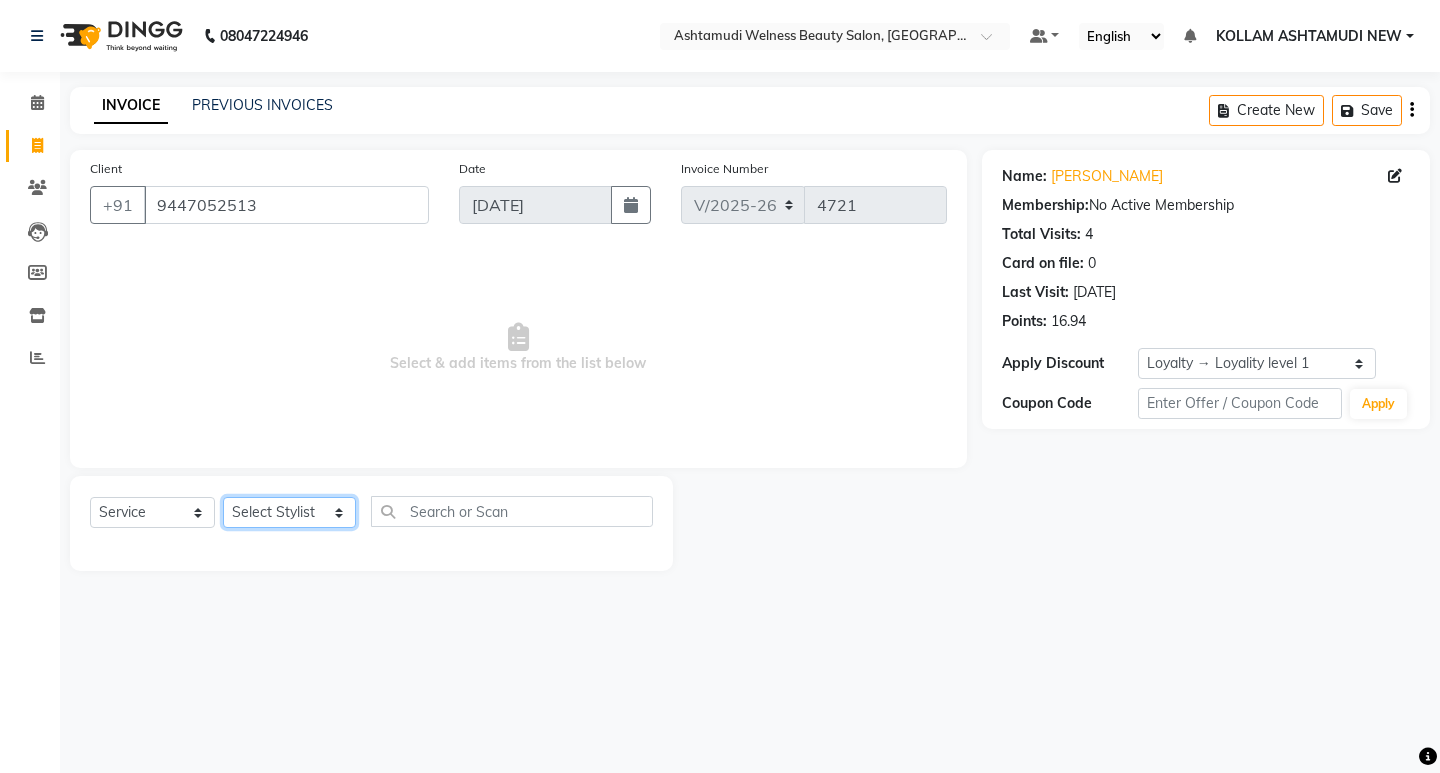 click on "Select Stylist [PERSON_NAME] Admin [PERSON_NAME]  [PERSON_NAME] [PERSON_NAME] [PERSON_NAME]  M [PERSON_NAME]  [PERSON_NAME]  P [PERSON_NAME] ASHTAMUDI KOLLAM ASHTAMUDI NEW  [PERSON_NAME] [PERSON_NAME] [PERSON_NAME]  [PERSON_NAME] [PERSON_NAME] [PERSON_NAME] [PERSON_NAME] [PERSON_NAME] M [PERSON_NAME] SARIGA [PERSON_NAME] [PERSON_NAME] [PERSON_NAME] [PERSON_NAME] [PERSON_NAME] S" 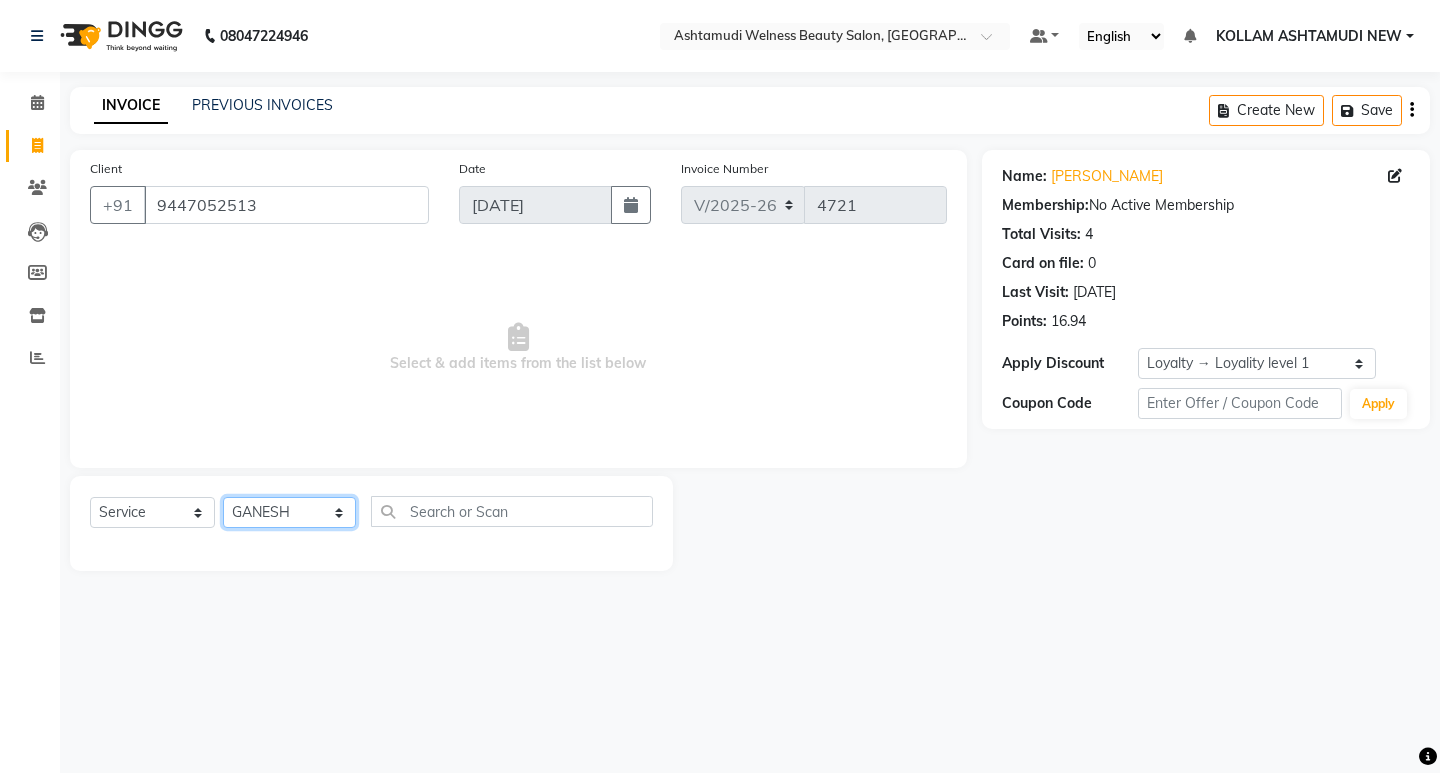 click on "Select Stylist [PERSON_NAME] Admin [PERSON_NAME]  [PERSON_NAME] [PERSON_NAME] [PERSON_NAME]  M [PERSON_NAME]  [PERSON_NAME]  P [PERSON_NAME] ASHTAMUDI KOLLAM ASHTAMUDI NEW  [PERSON_NAME] [PERSON_NAME] [PERSON_NAME]  [PERSON_NAME] [PERSON_NAME] [PERSON_NAME] [PERSON_NAME] [PERSON_NAME] M [PERSON_NAME] SARIGA [PERSON_NAME] [PERSON_NAME] [PERSON_NAME] [PERSON_NAME] [PERSON_NAME] S" 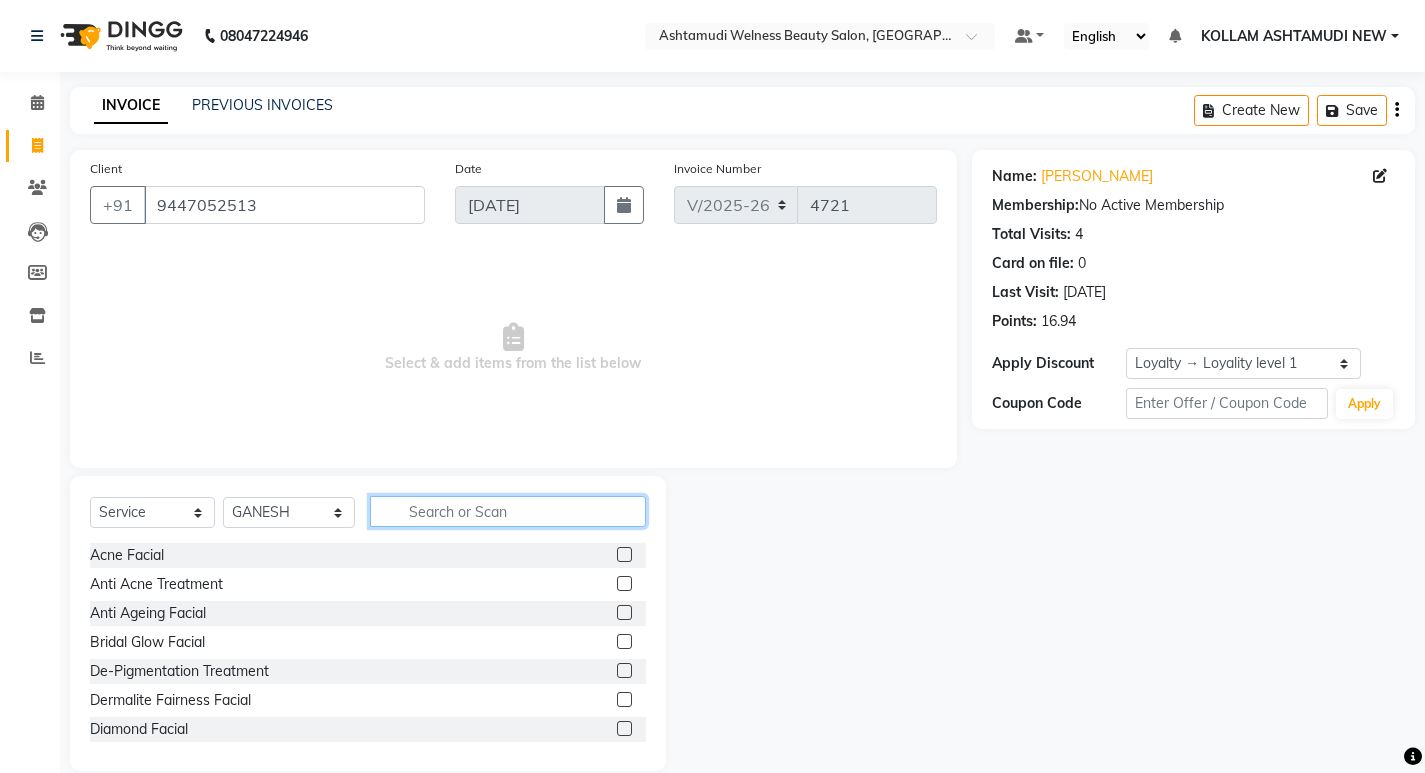click 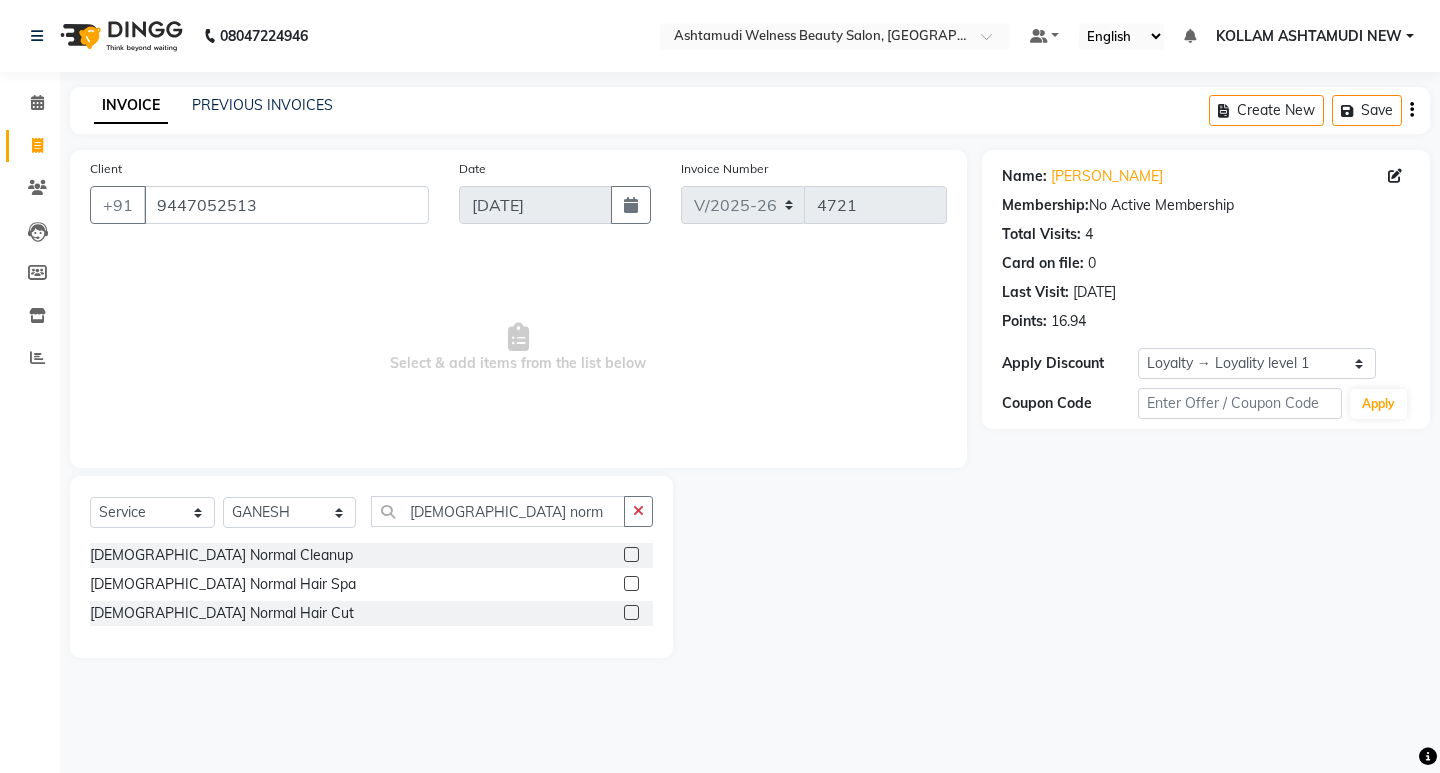 click 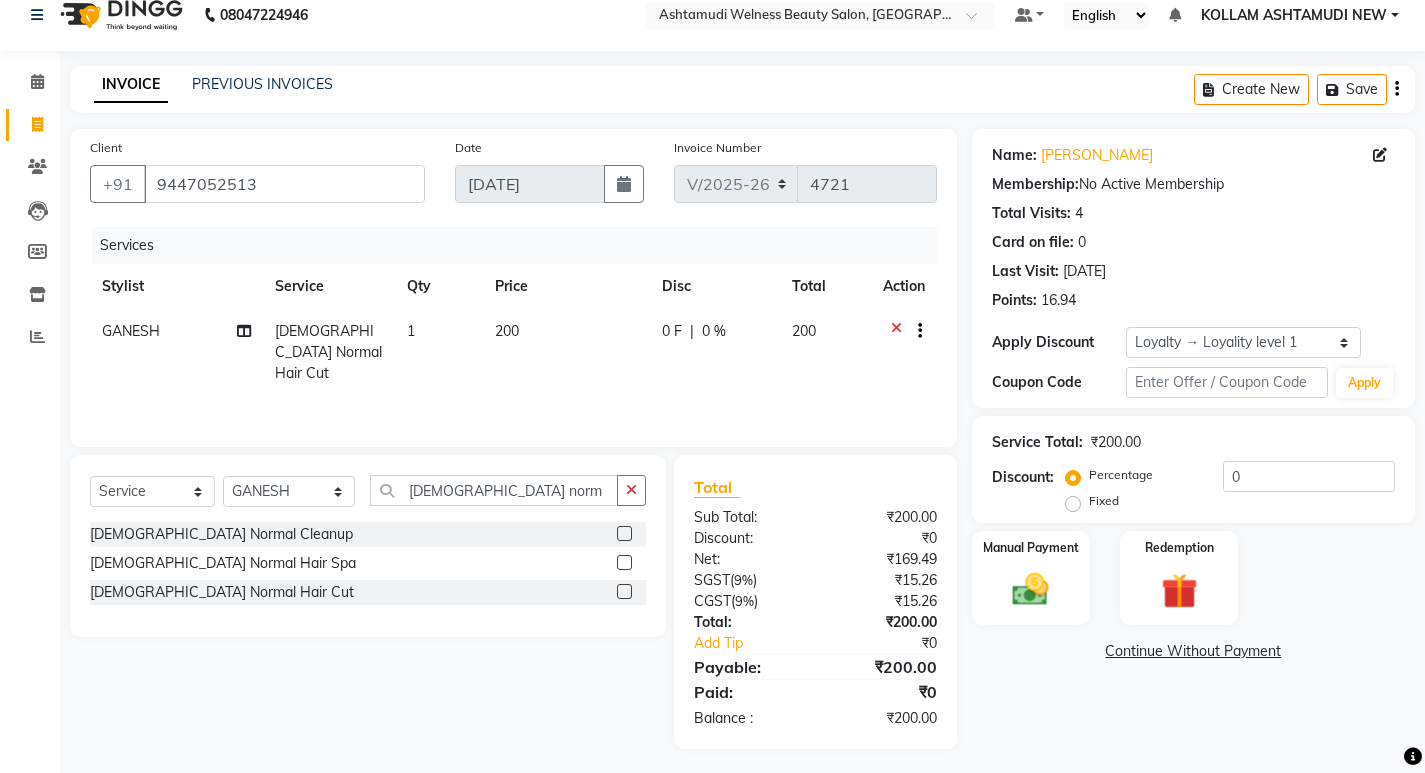 scroll, scrollTop: 27, scrollLeft: 0, axis: vertical 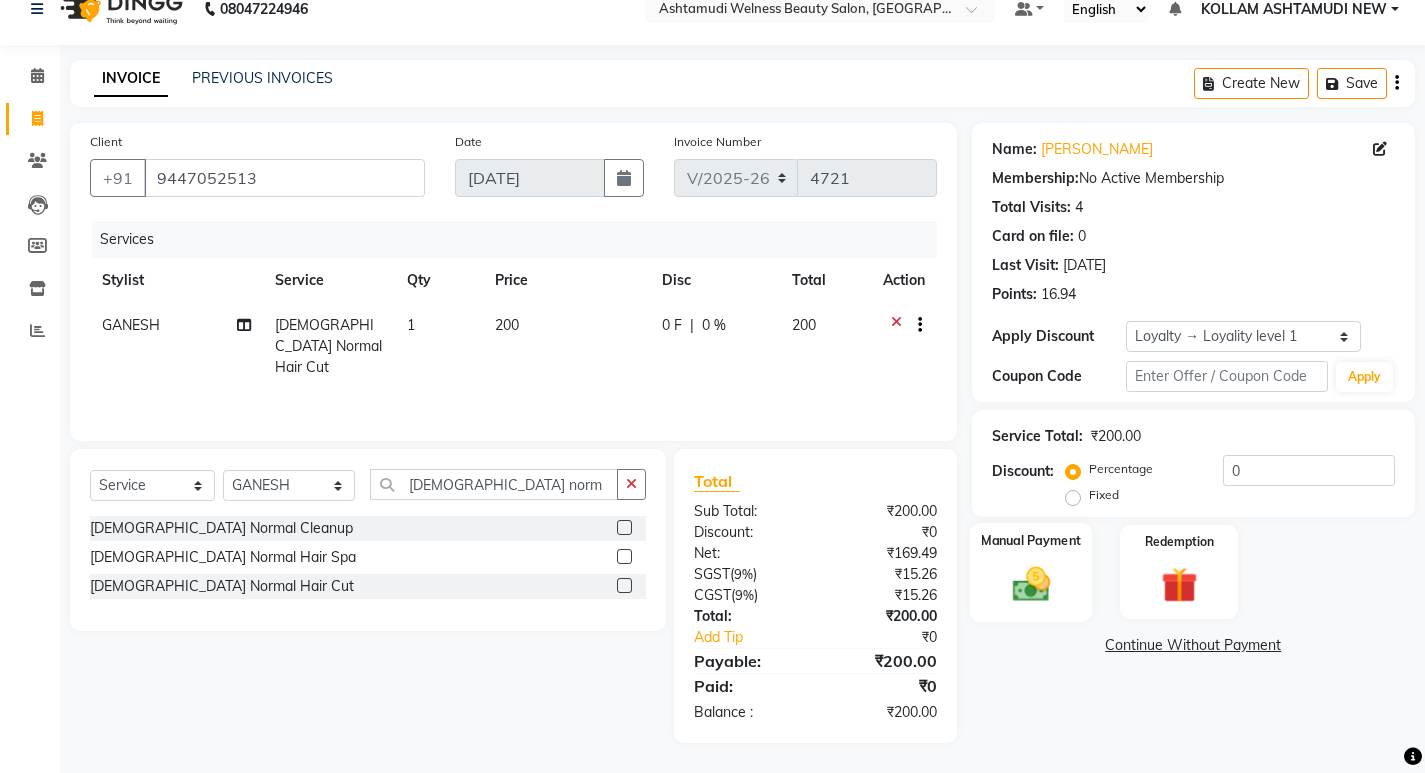click 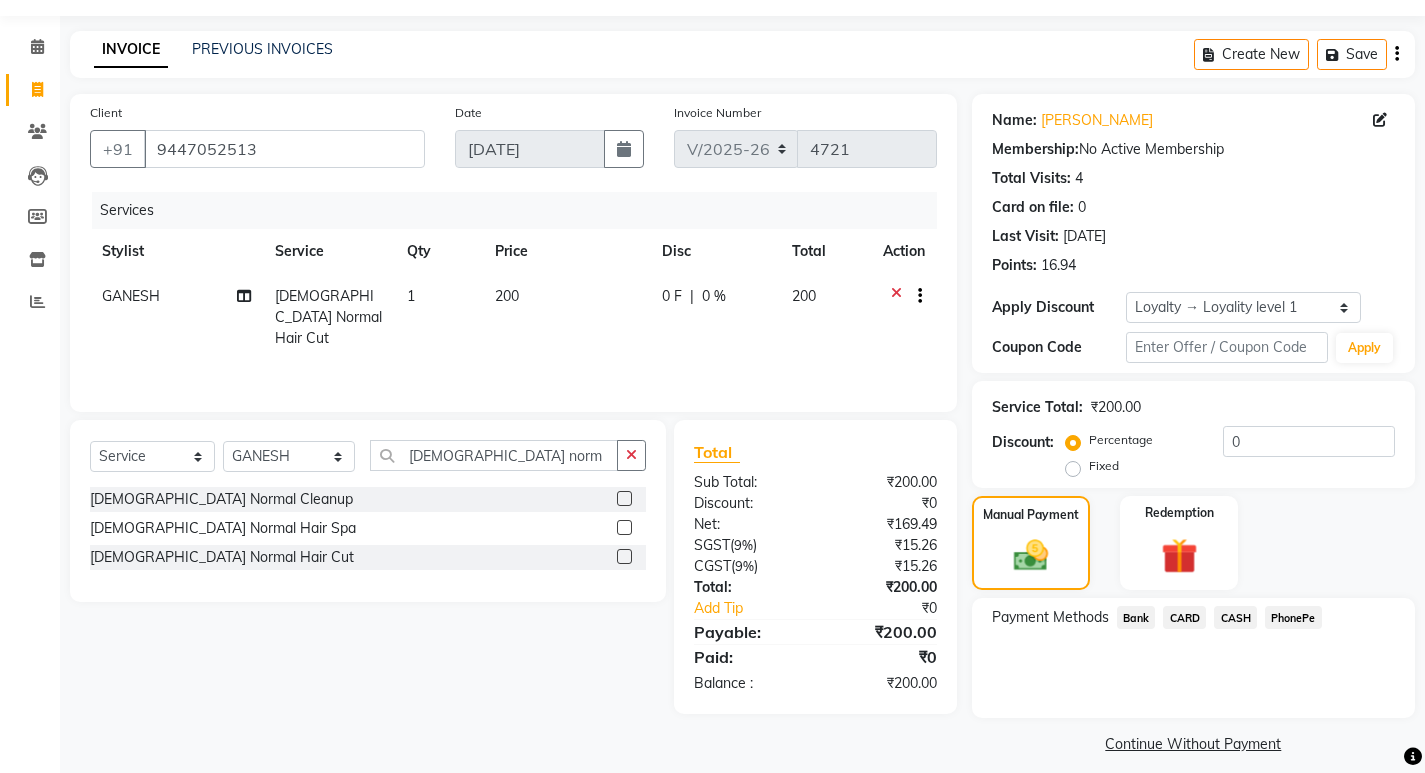 scroll, scrollTop: 72, scrollLeft: 0, axis: vertical 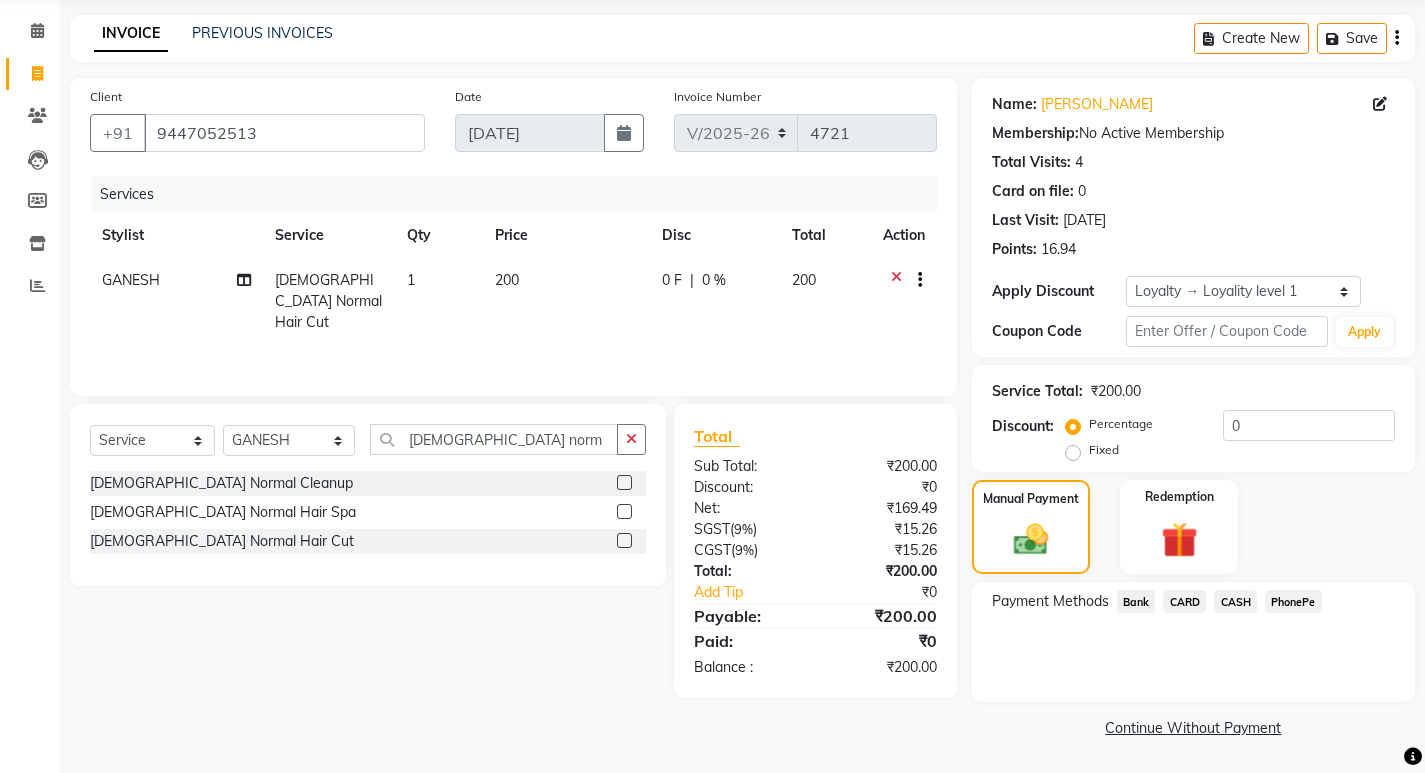 click on "PhonePe" 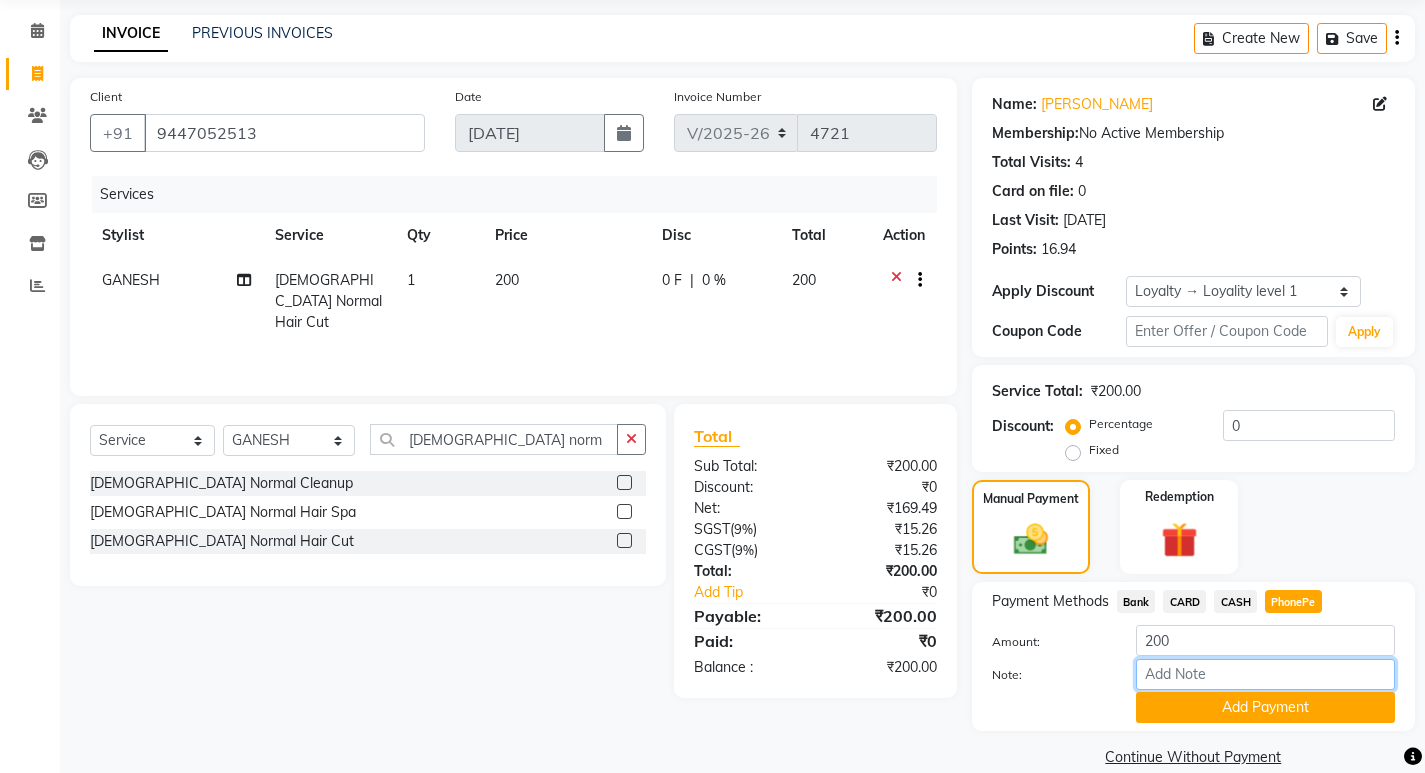 click on "Note:" at bounding box center [1265, 674] 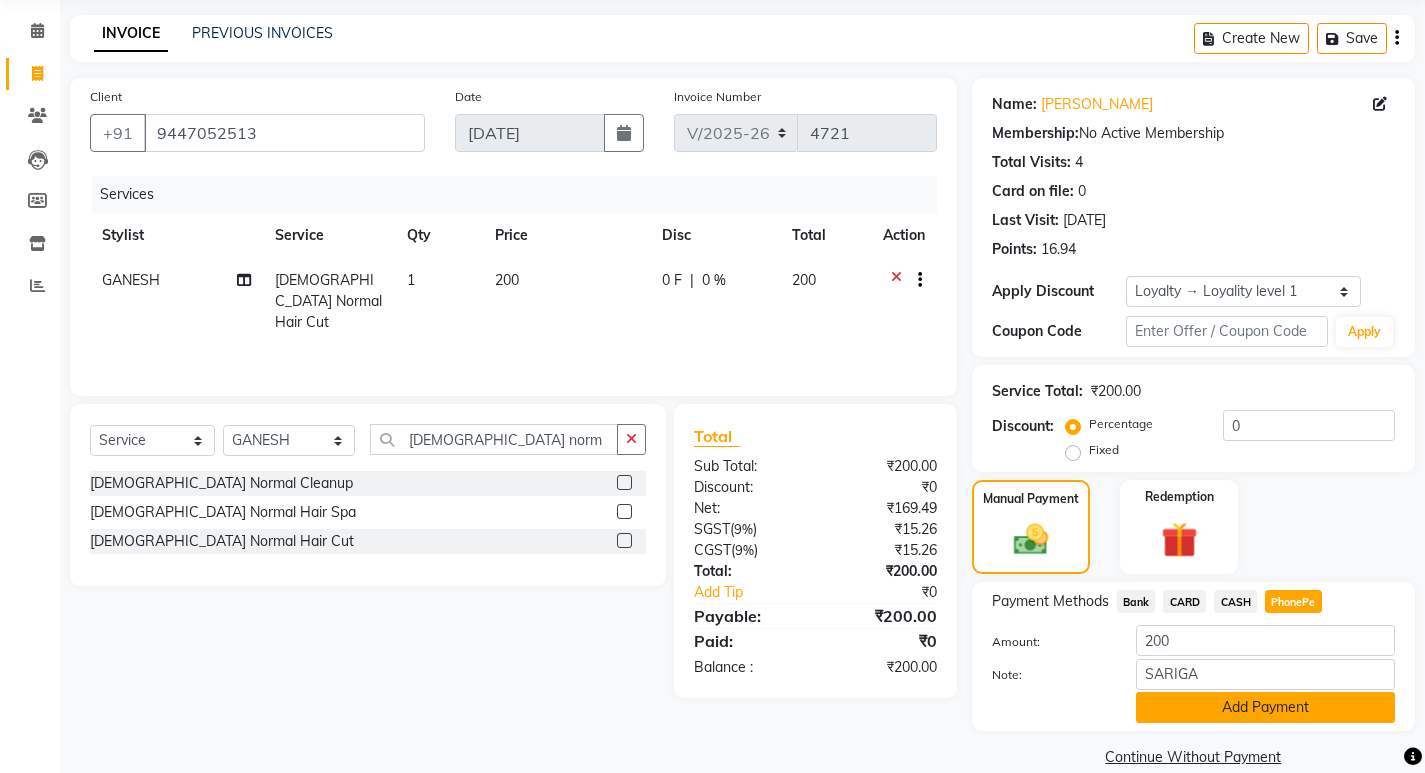 click on "Add Payment" 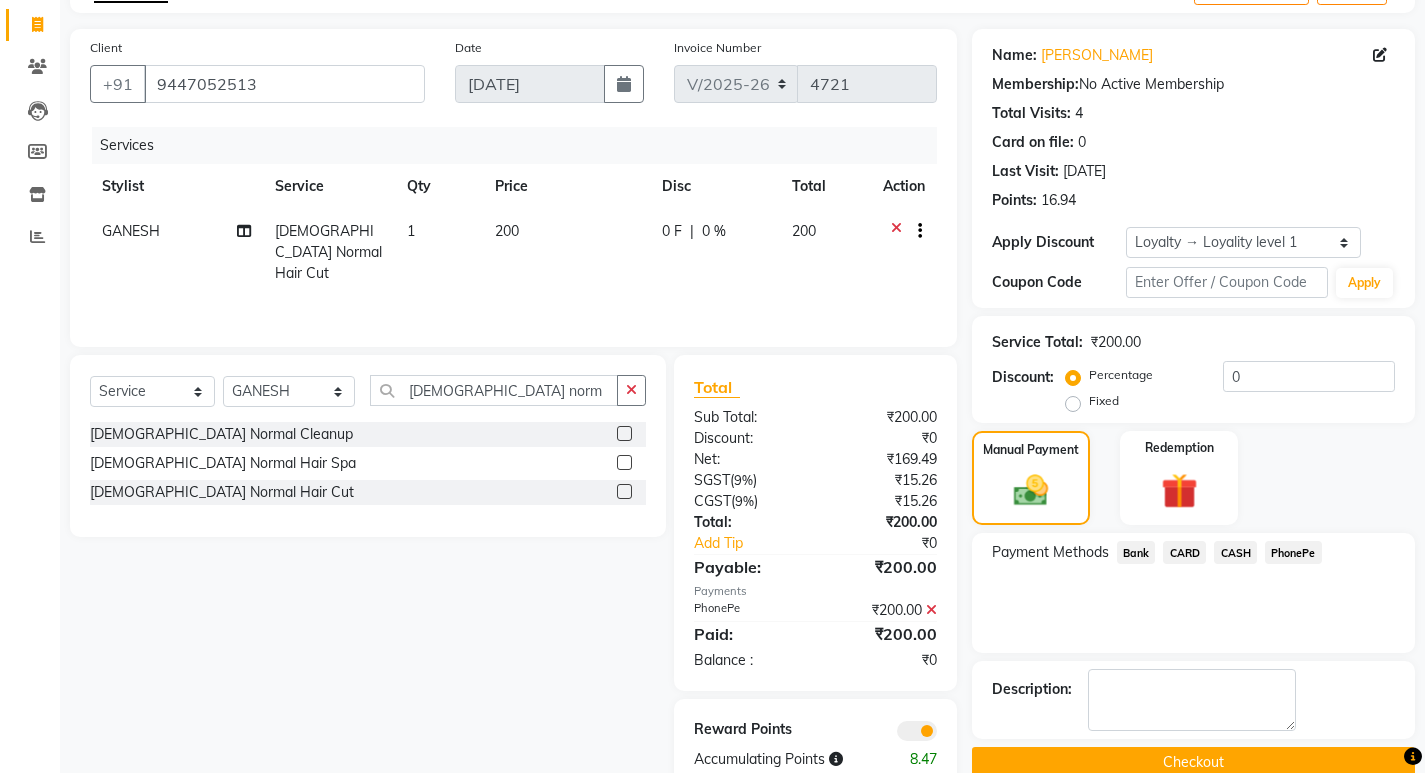 scroll, scrollTop: 168, scrollLeft: 0, axis: vertical 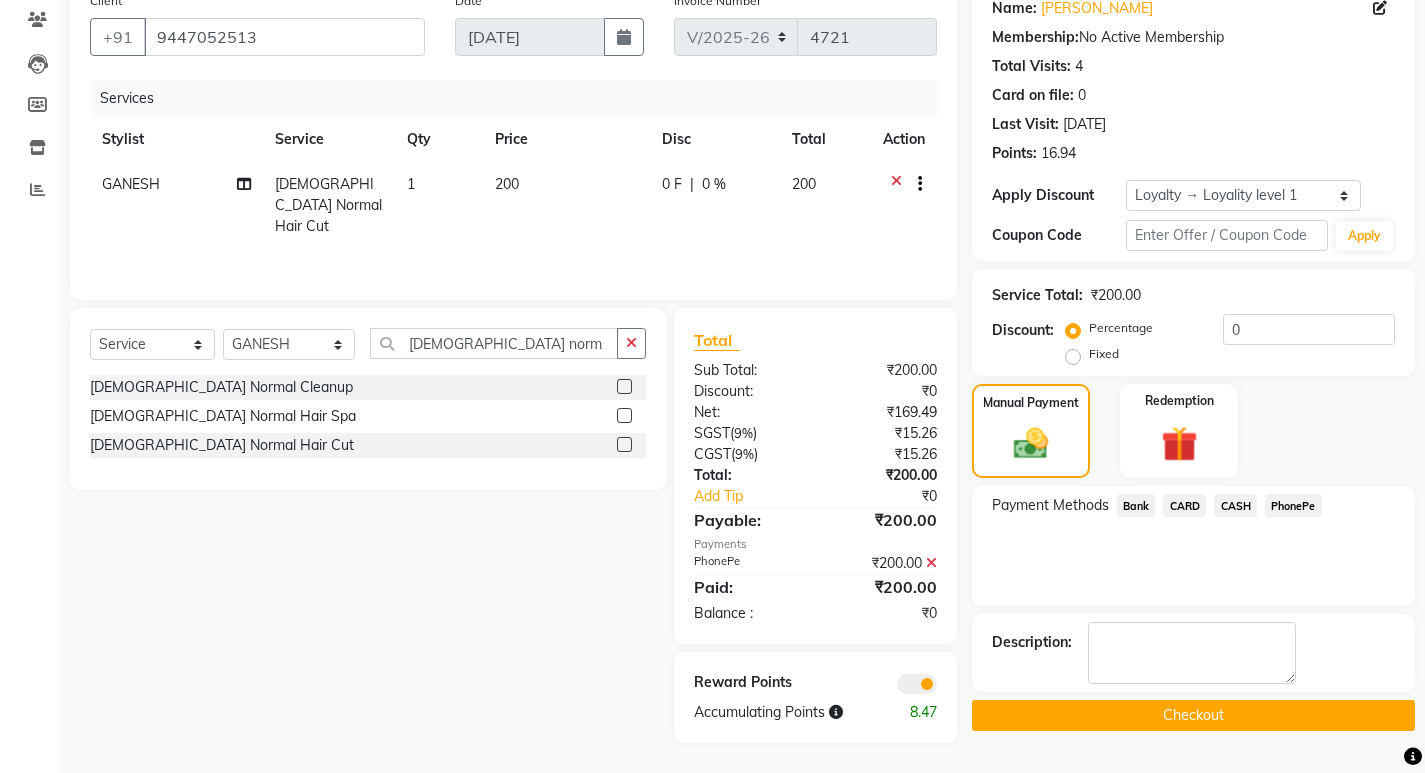 click on "Checkout" 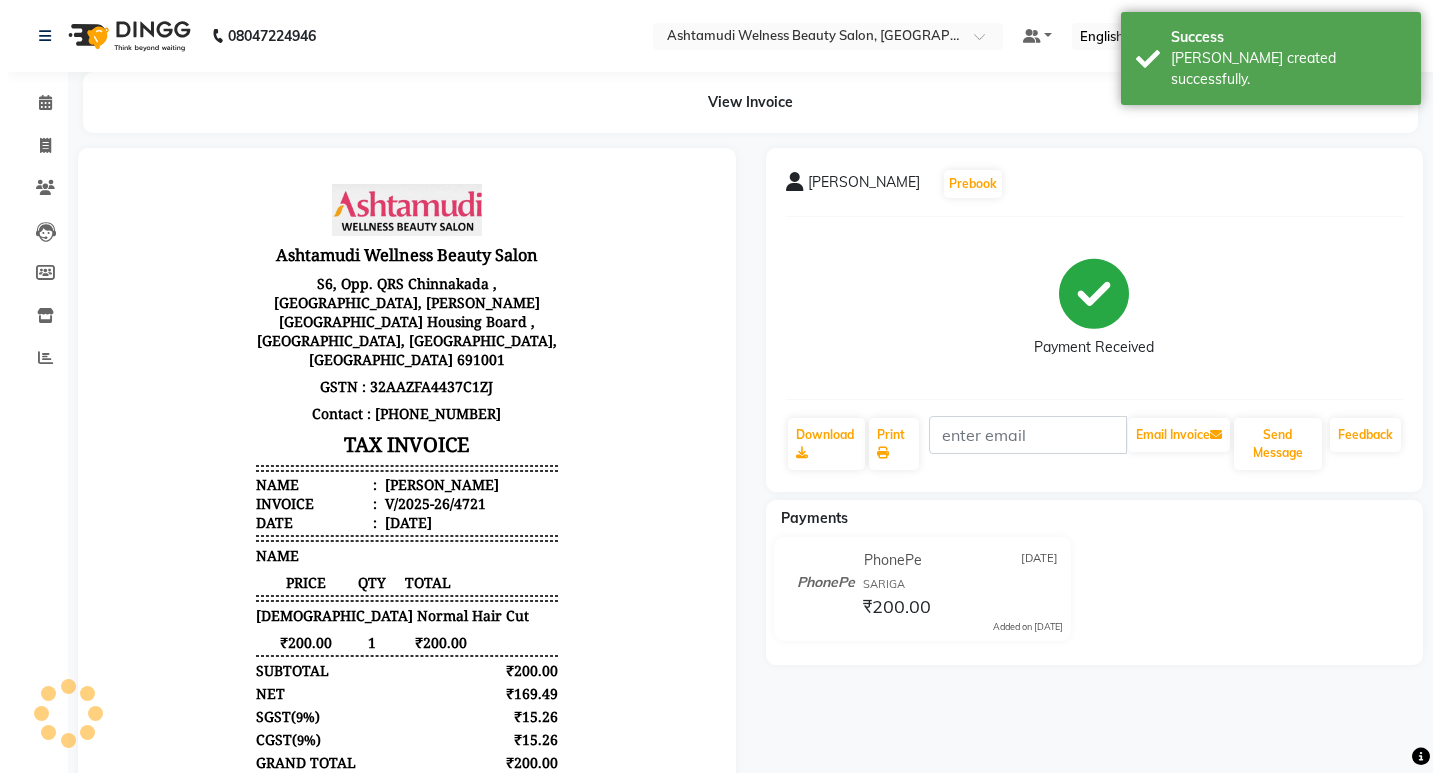 scroll, scrollTop: 0, scrollLeft: 0, axis: both 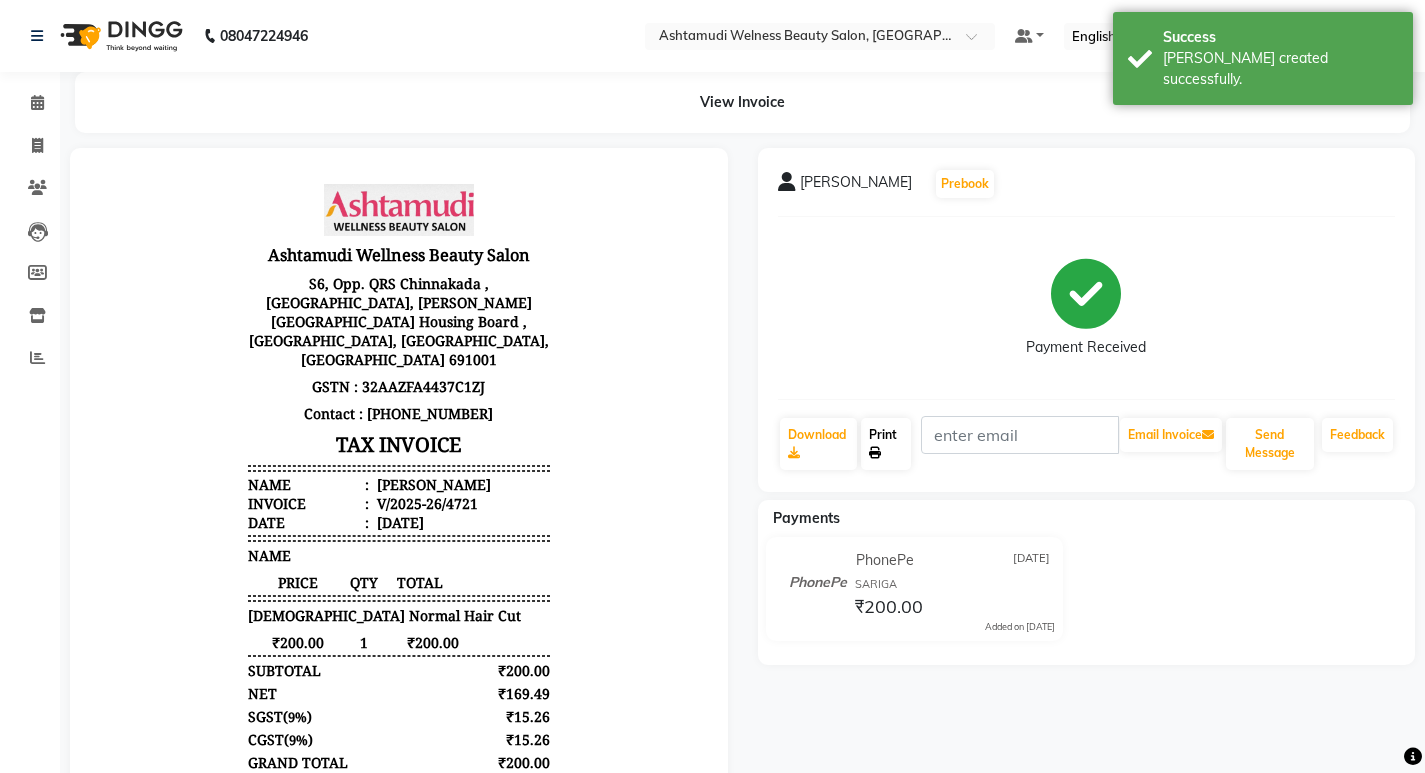 click on "Print" 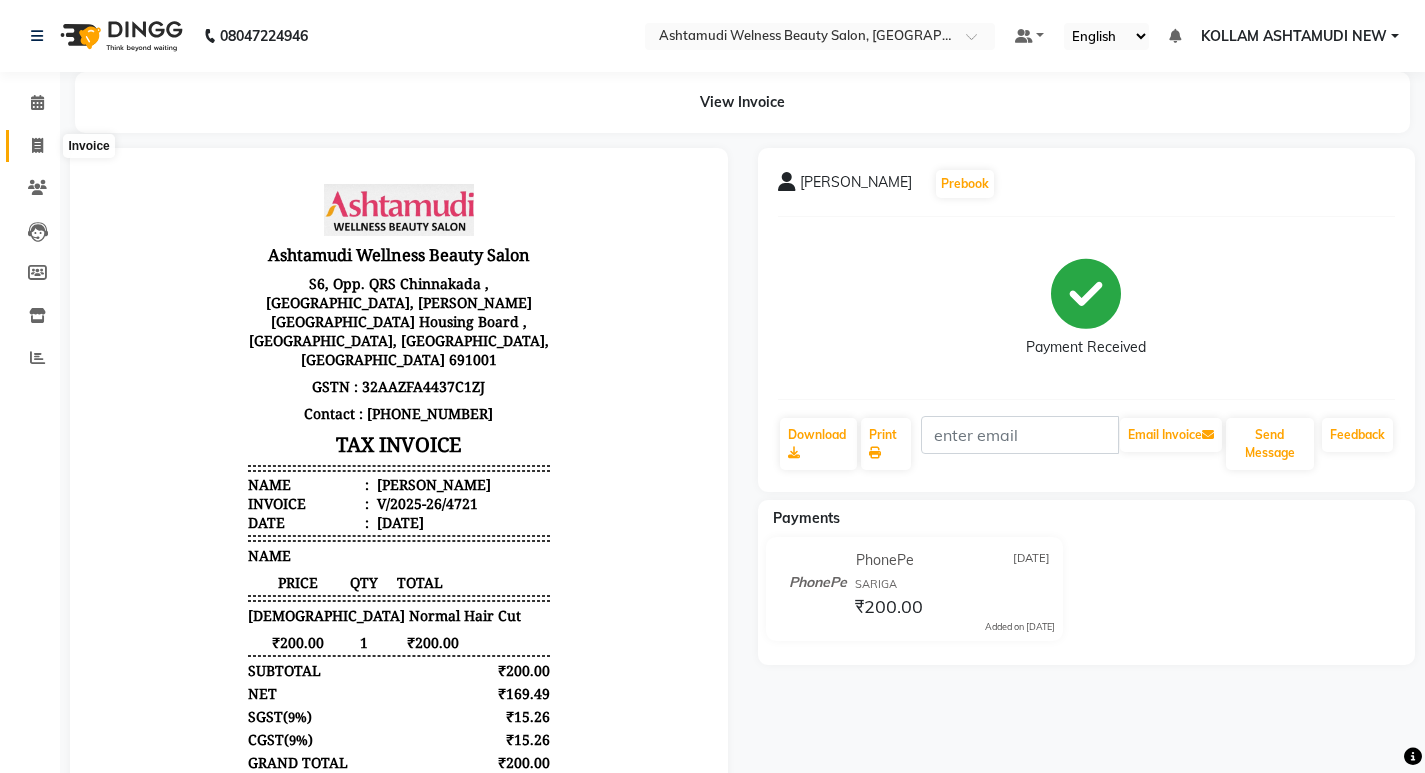 click 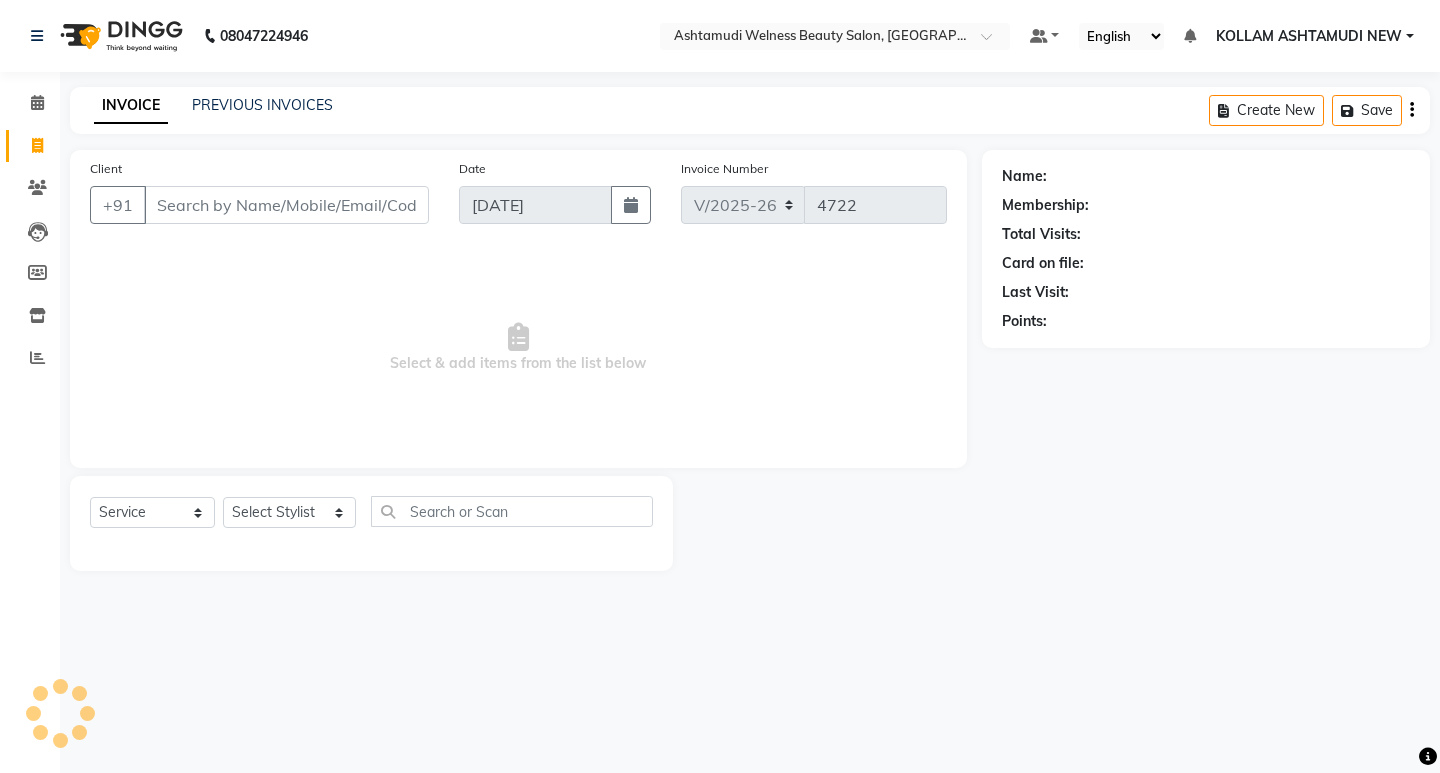 click on "Client" at bounding box center [286, 205] 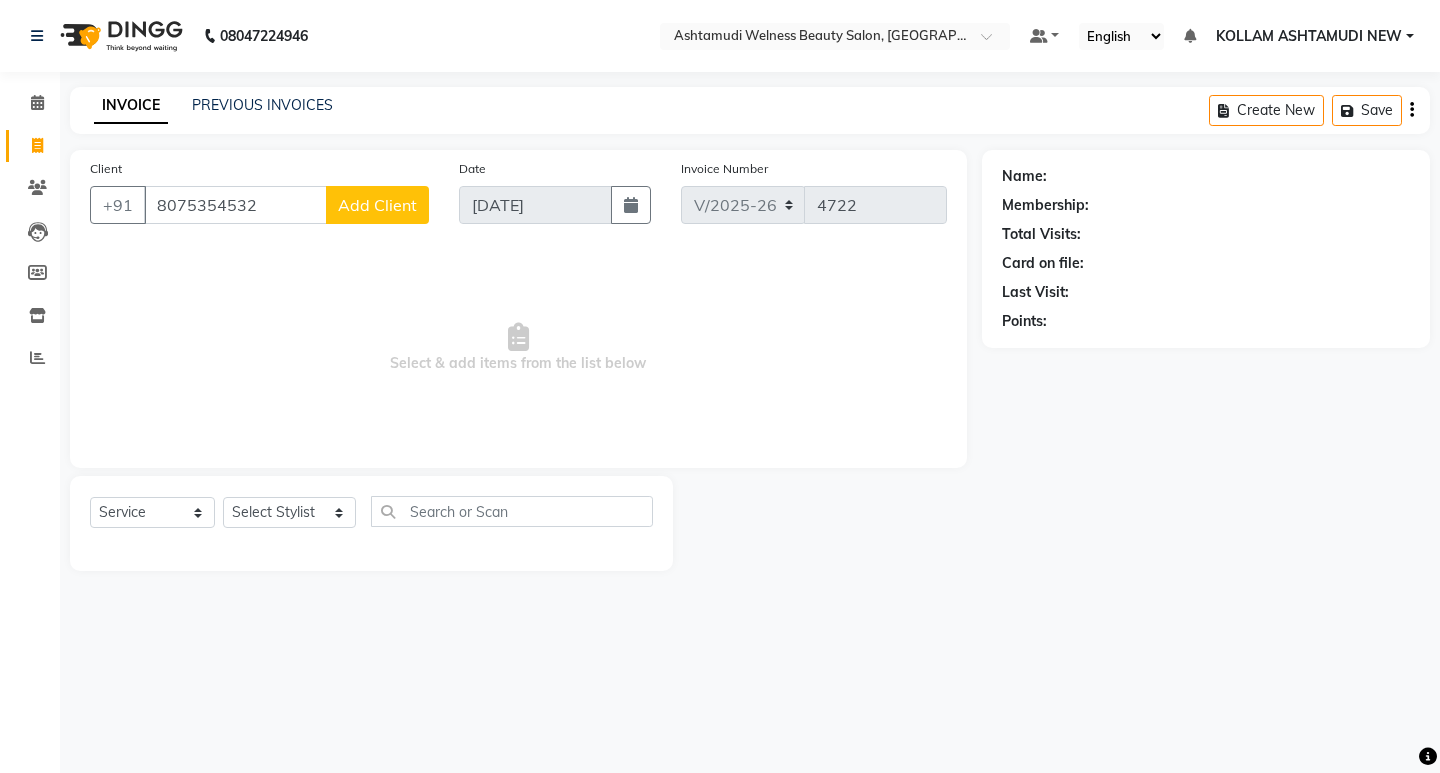click on "Add Client" 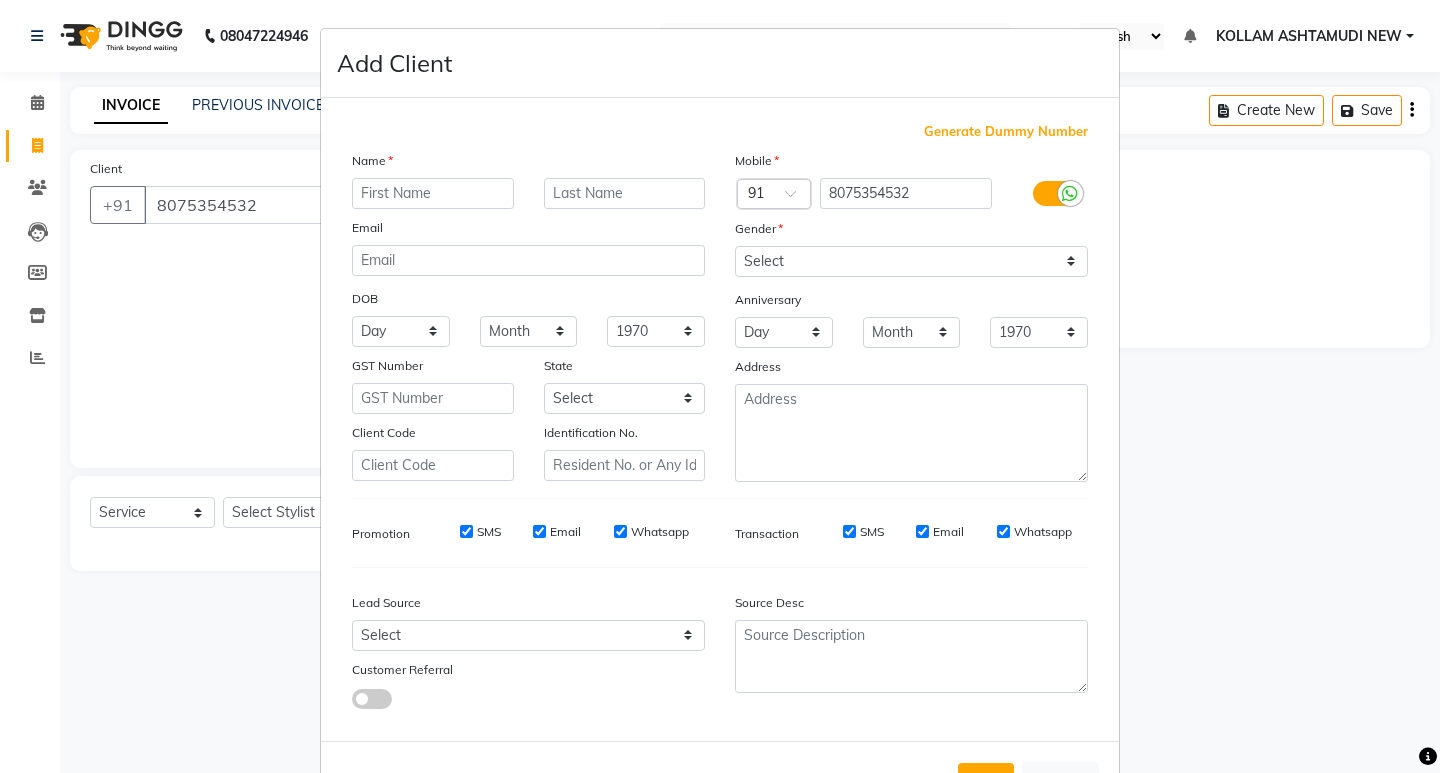 click at bounding box center (433, 193) 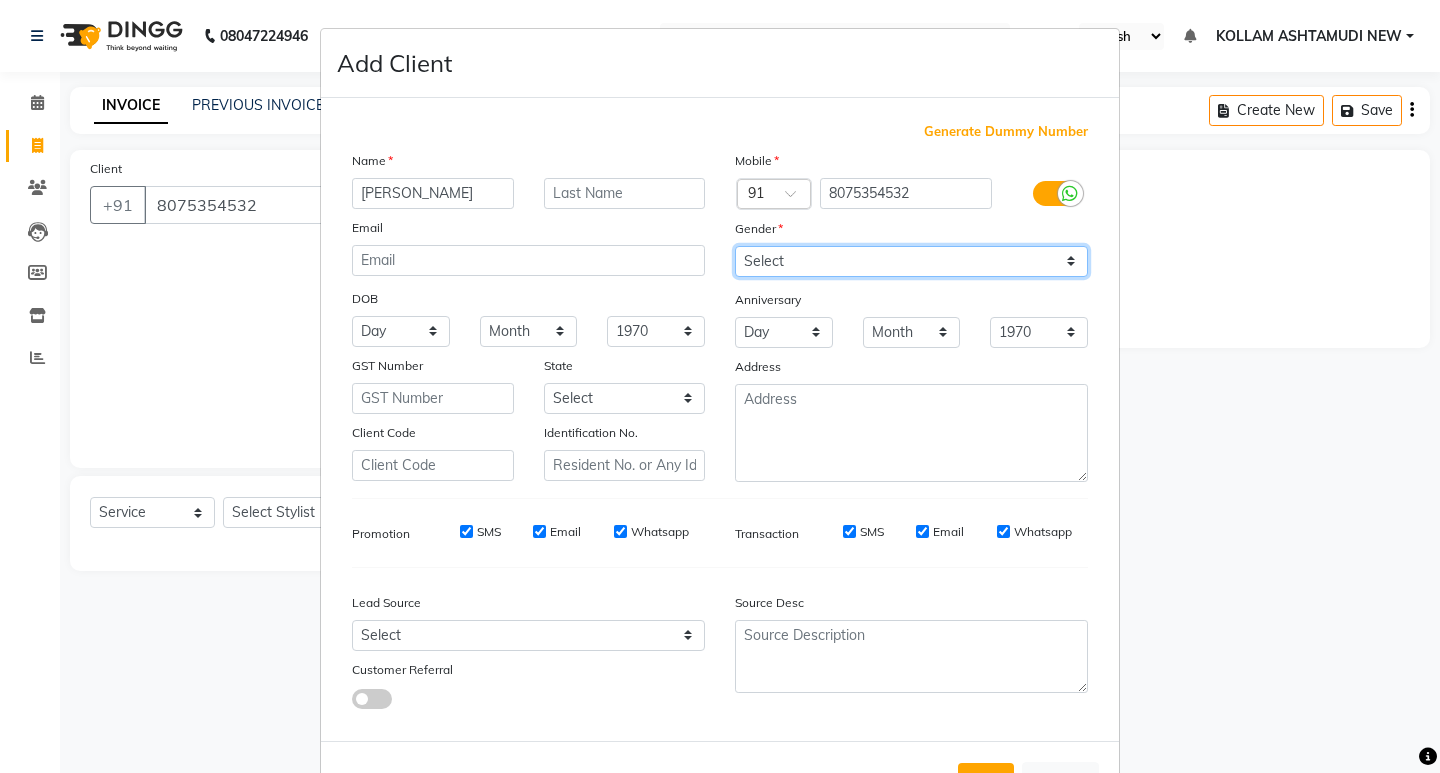 click on "Select [DEMOGRAPHIC_DATA] [DEMOGRAPHIC_DATA] Other Prefer Not To Say" at bounding box center (911, 261) 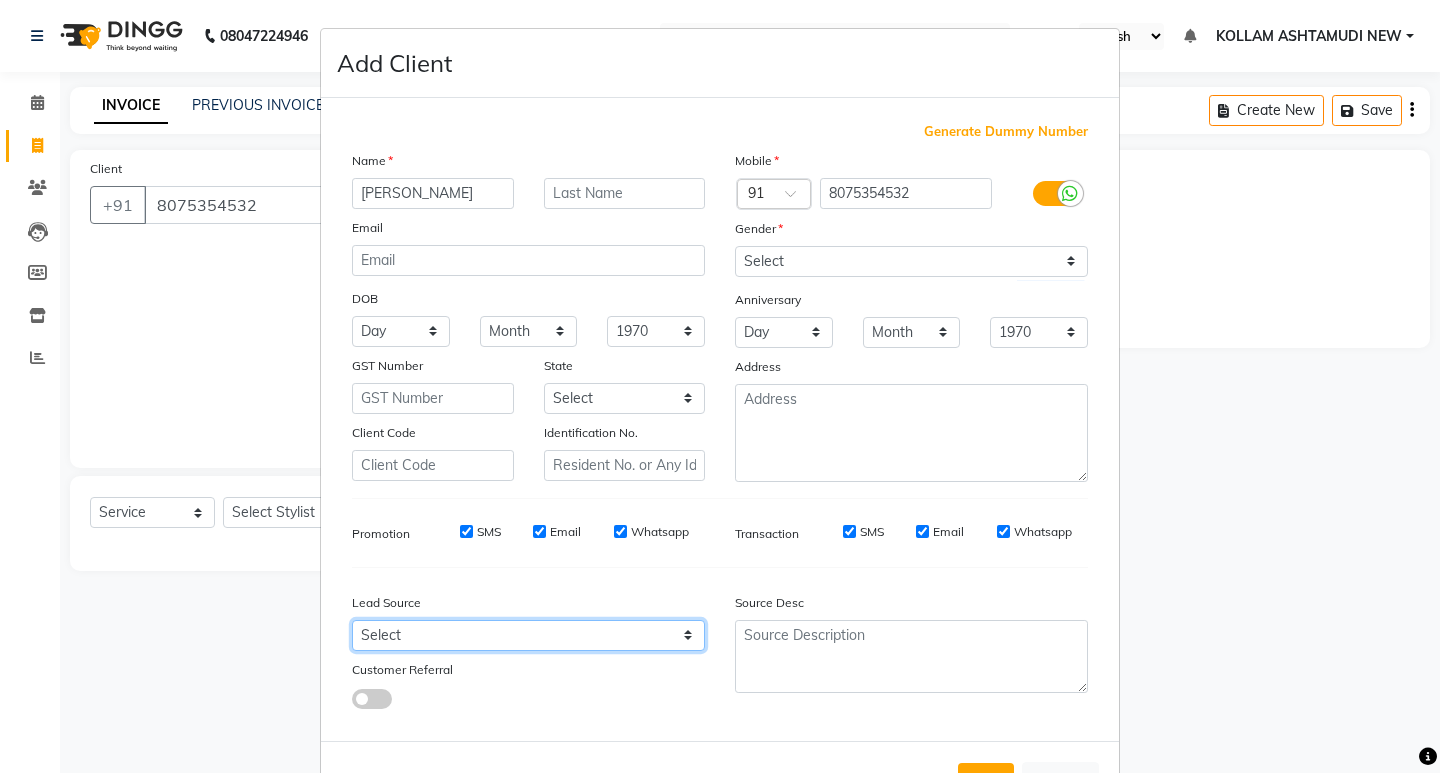 click on "Select Walk-in Referral Internet Friend Word of Mouth Advertisement Facebook JustDial Google Other Instagram  YouTube  WhatsApp" at bounding box center (528, 635) 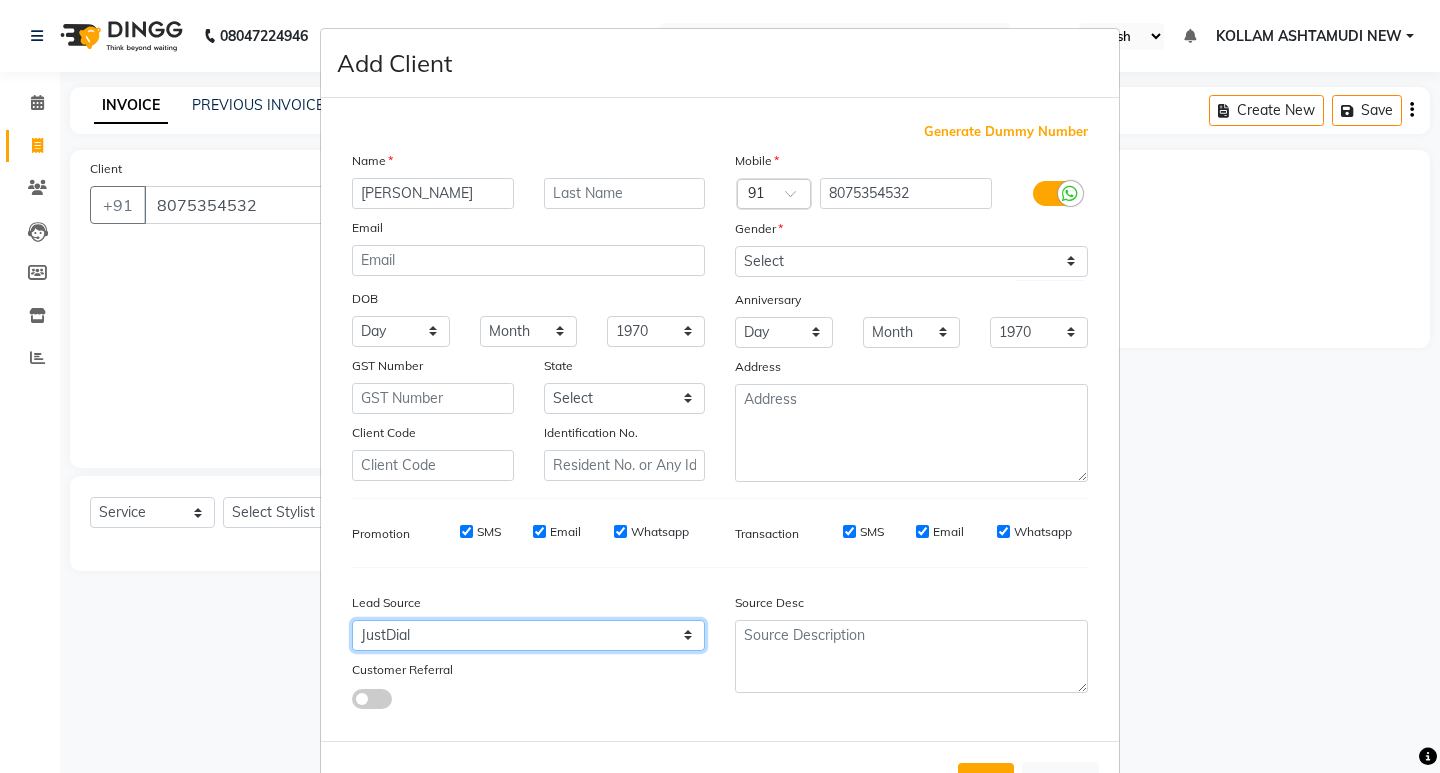 click on "Select Walk-in Referral Internet Friend Word of Mouth Advertisement Facebook JustDial Google Other Instagram  YouTube  WhatsApp" at bounding box center (528, 635) 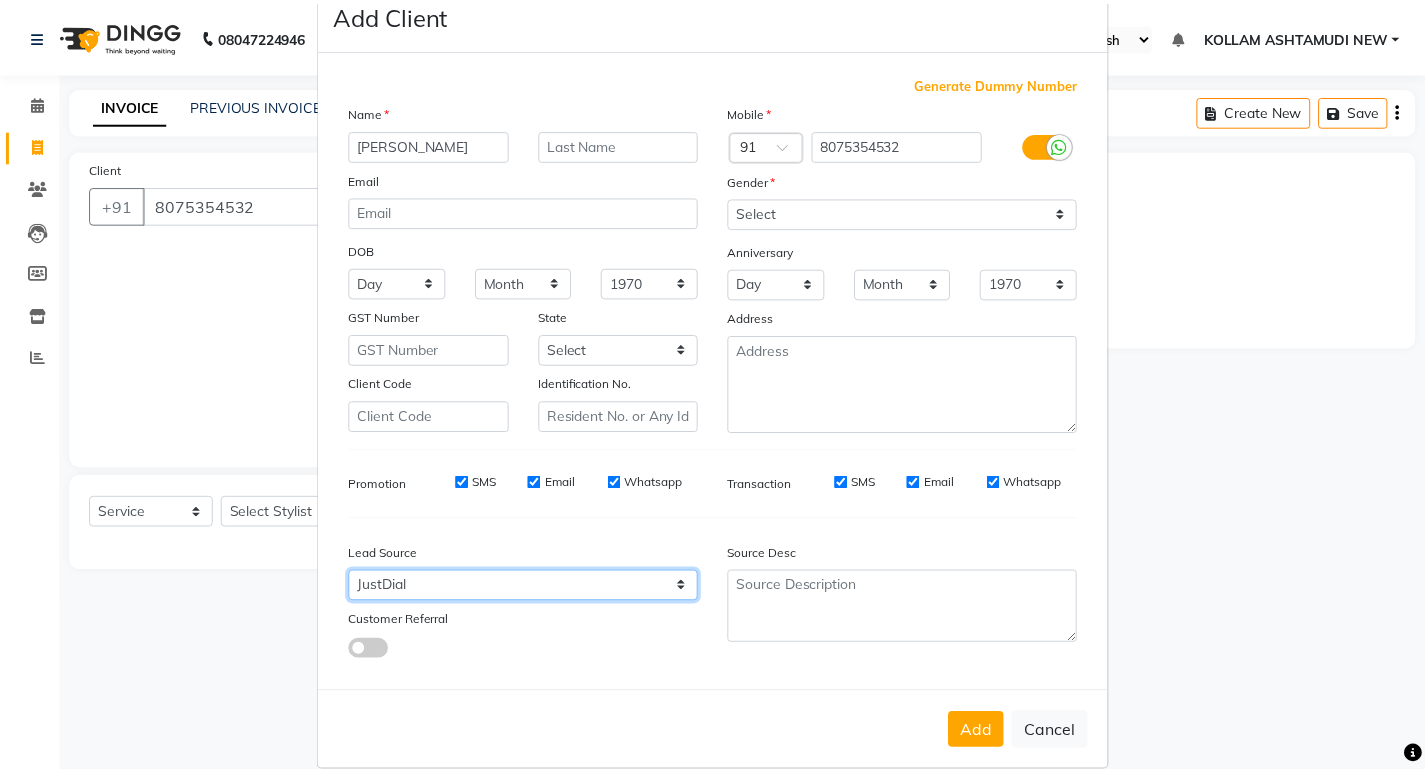 scroll, scrollTop: 76, scrollLeft: 0, axis: vertical 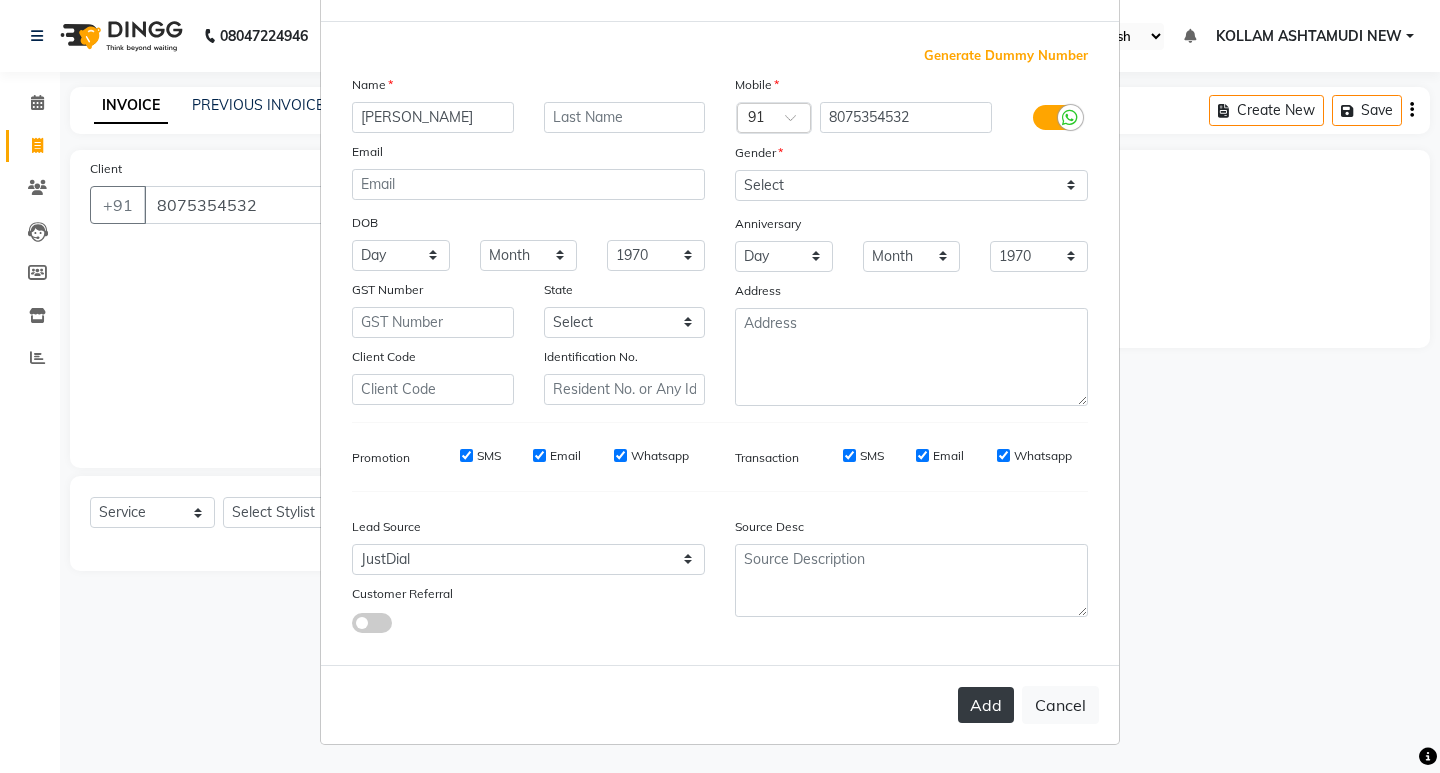 click on "Add" at bounding box center [986, 705] 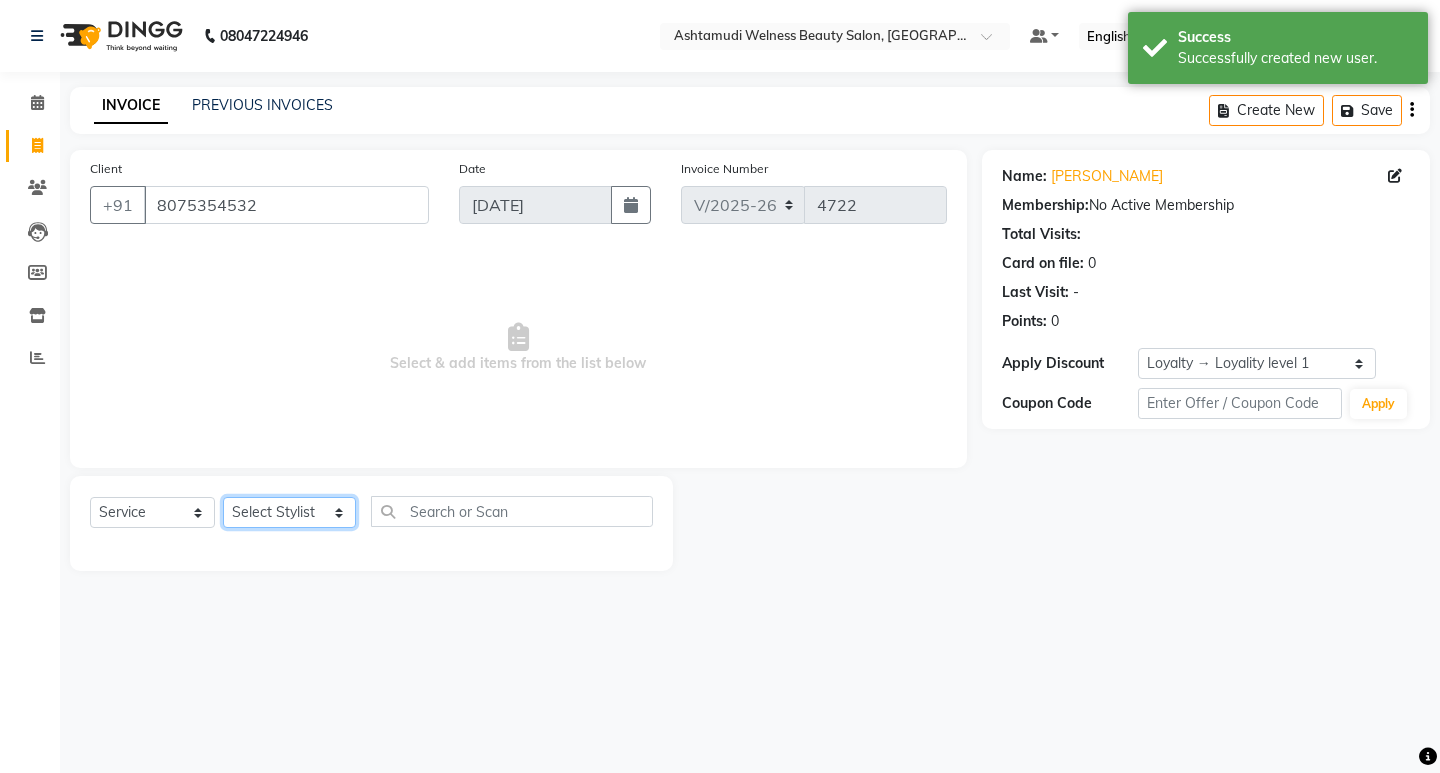 click on "Select Stylist [PERSON_NAME] Admin [PERSON_NAME]  [PERSON_NAME] [PERSON_NAME] [PERSON_NAME]  M [PERSON_NAME]  [PERSON_NAME]  P [PERSON_NAME] ASHTAMUDI KOLLAM ASHTAMUDI NEW  [PERSON_NAME] [PERSON_NAME] [PERSON_NAME]  [PERSON_NAME] [PERSON_NAME] [PERSON_NAME] [PERSON_NAME] [PERSON_NAME] M [PERSON_NAME] SARIGA [PERSON_NAME] [PERSON_NAME] [PERSON_NAME] [PERSON_NAME] [PERSON_NAME] S" 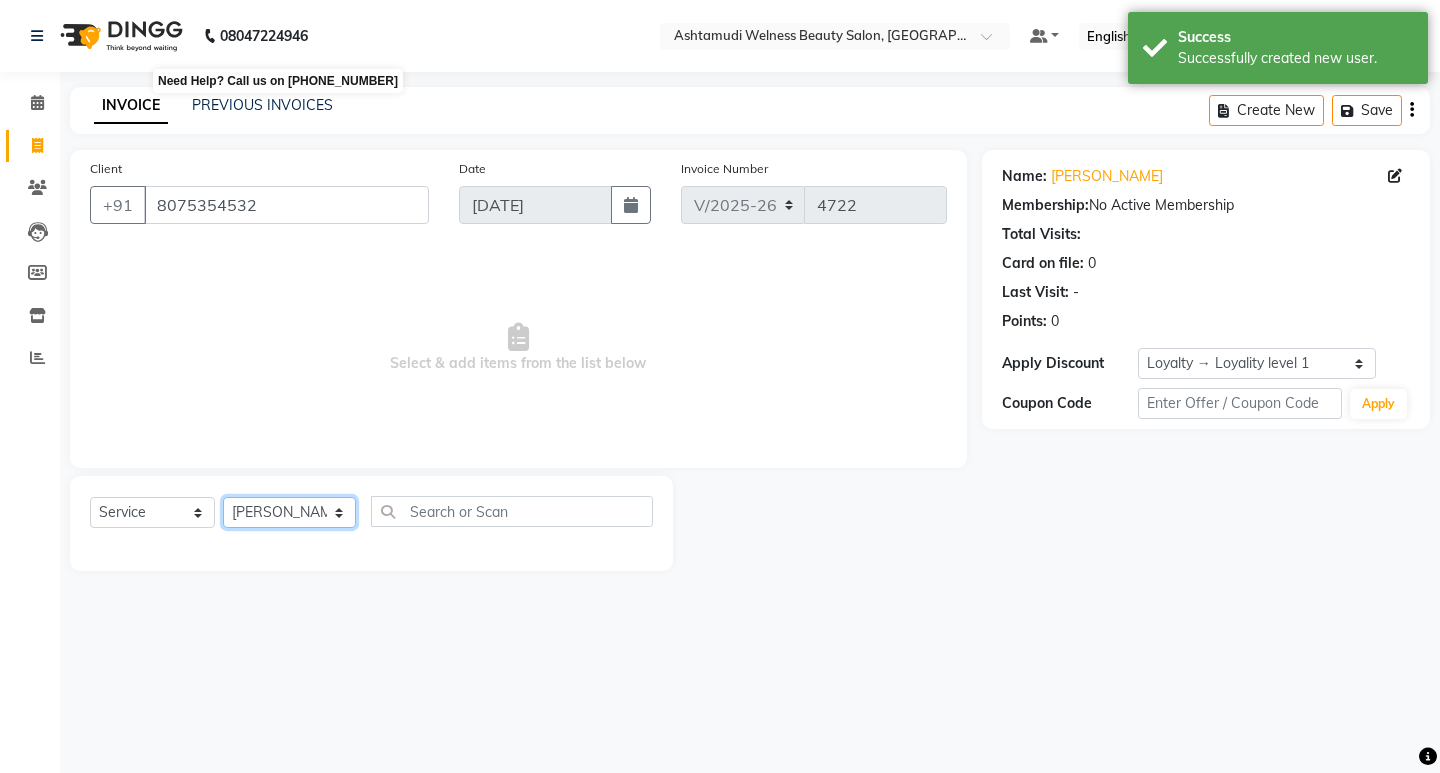 click on "Select Stylist [PERSON_NAME] Admin [PERSON_NAME]  [PERSON_NAME] [PERSON_NAME] [PERSON_NAME]  M [PERSON_NAME]  [PERSON_NAME]  P [PERSON_NAME] ASHTAMUDI KOLLAM ASHTAMUDI NEW  [PERSON_NAME] [PERSON_NAME] [PERSON_NAME]  [PERSON_NAME] [PERSON_NAME] [PERSON_NAME] [PERSON_NAME] [PERSON_NAME] M [PERSON_NAME] SARIGA [PERSON_NAME] [PERSON_NAME] [PERSON_NAME] [PERSON_NAME] [PERSON_NAME] S" 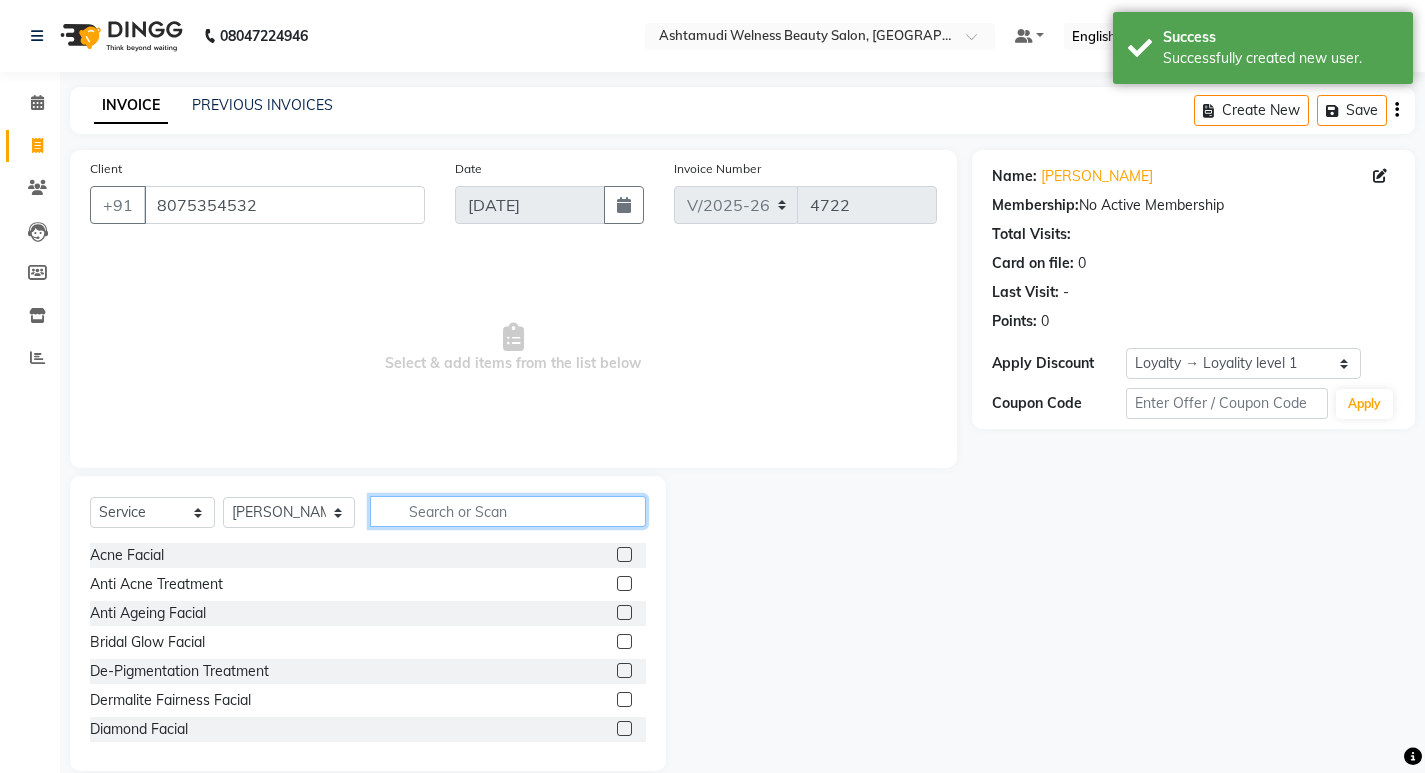 click 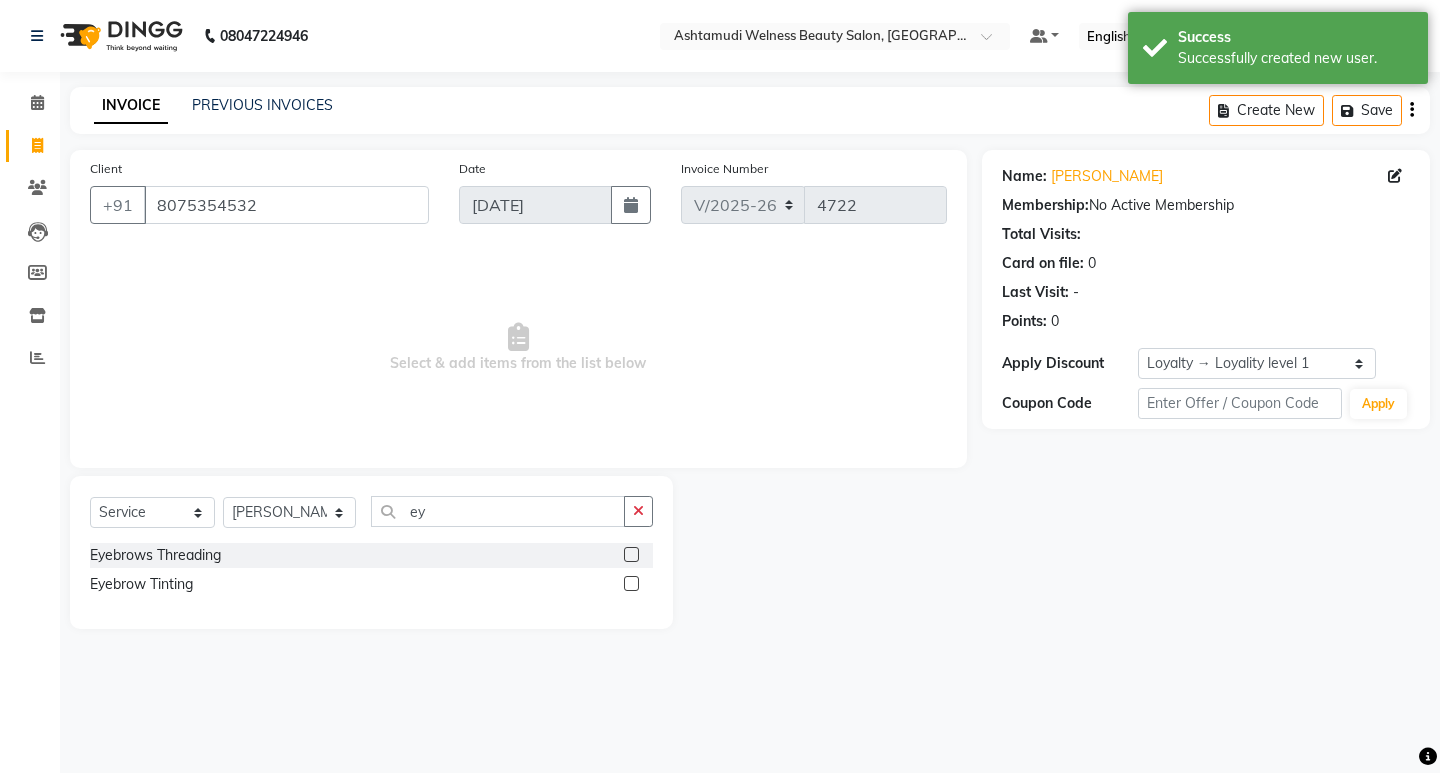 click 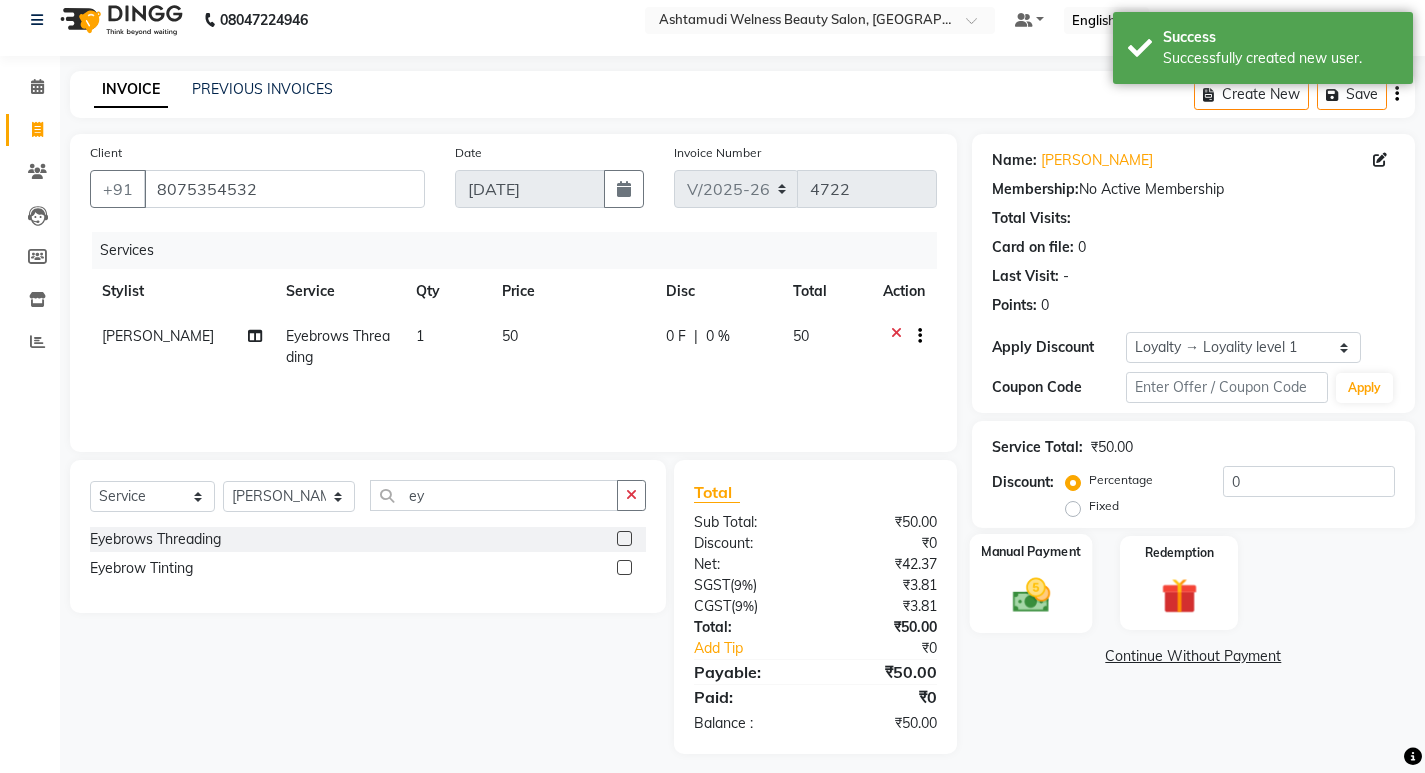 scroll, scrollTop: 0, scrollLeft: 0, axis: both 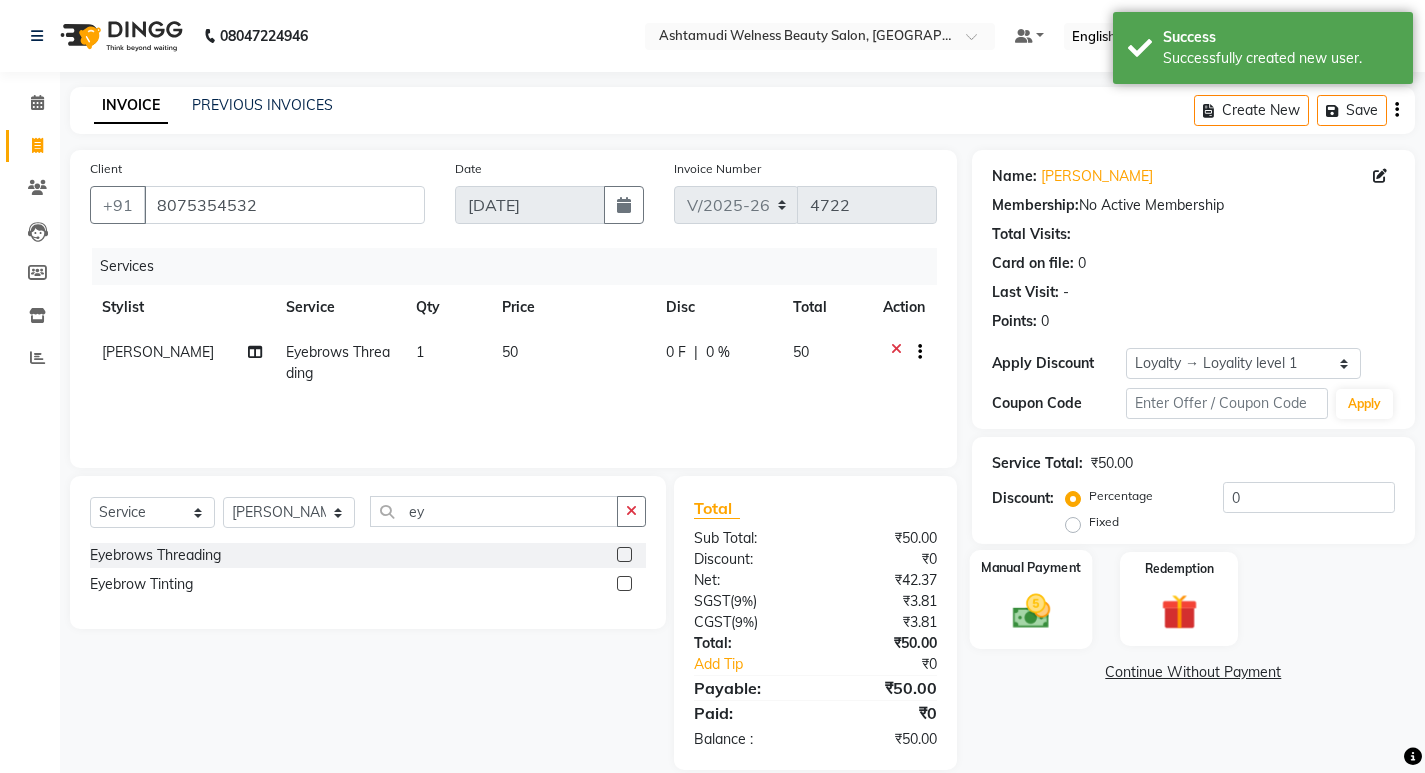 click 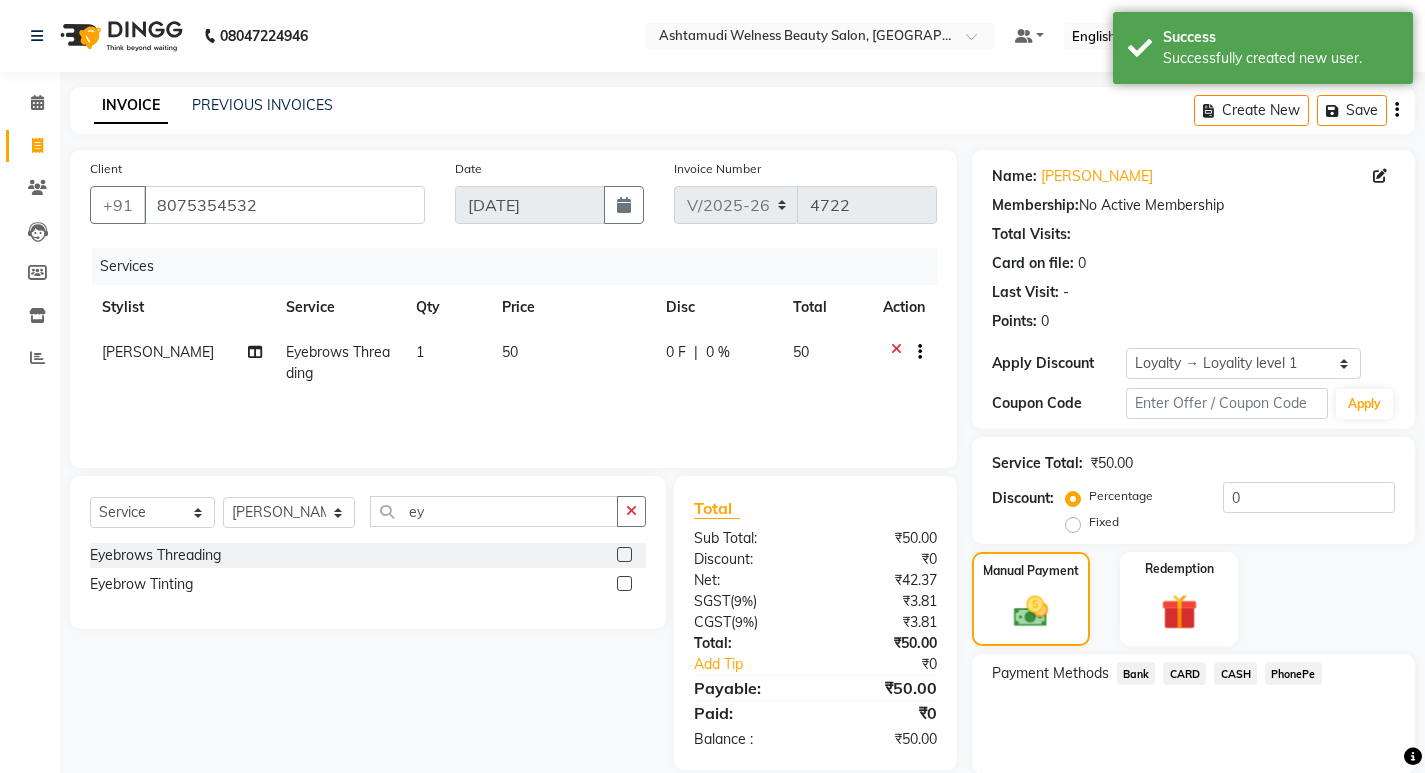 click on "CASH" 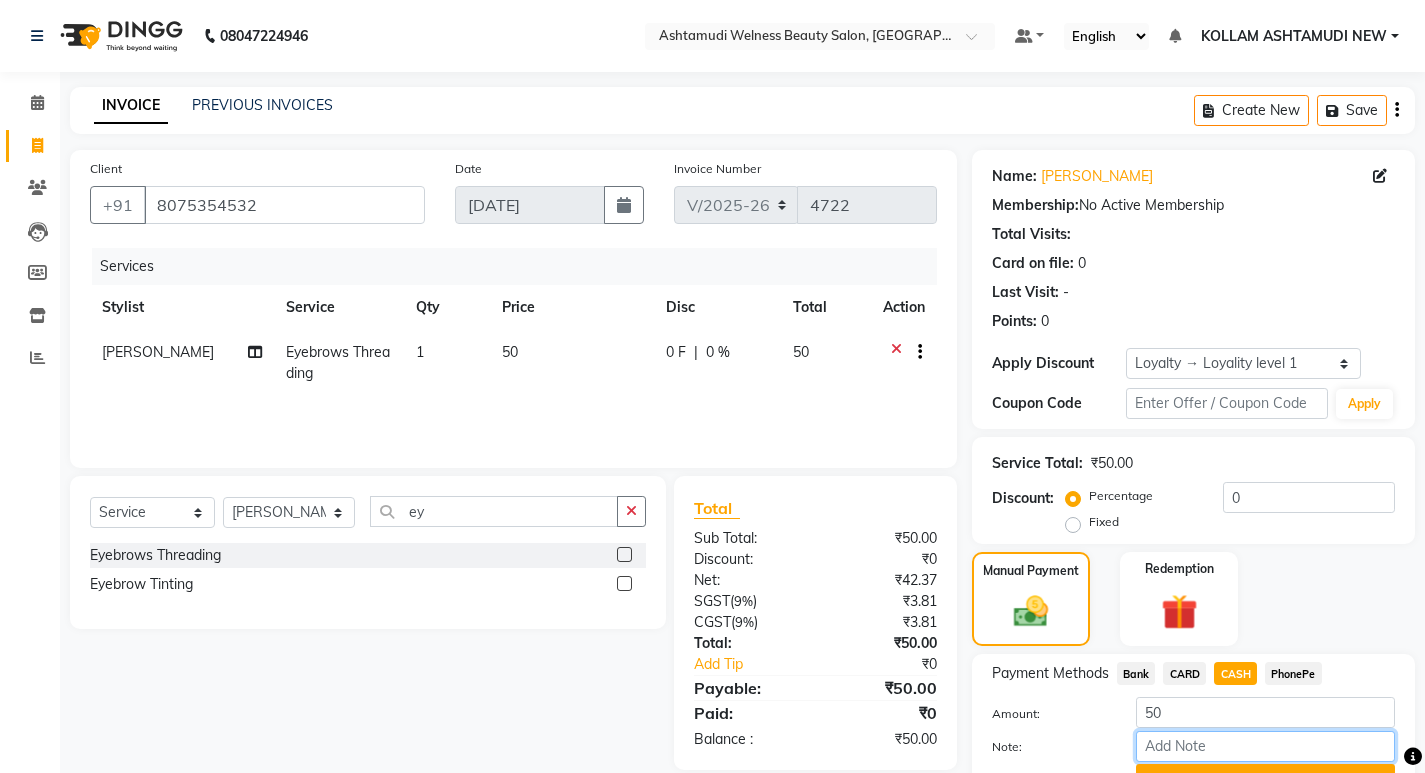 click on "Note:" at bounding box center [1265, 746] 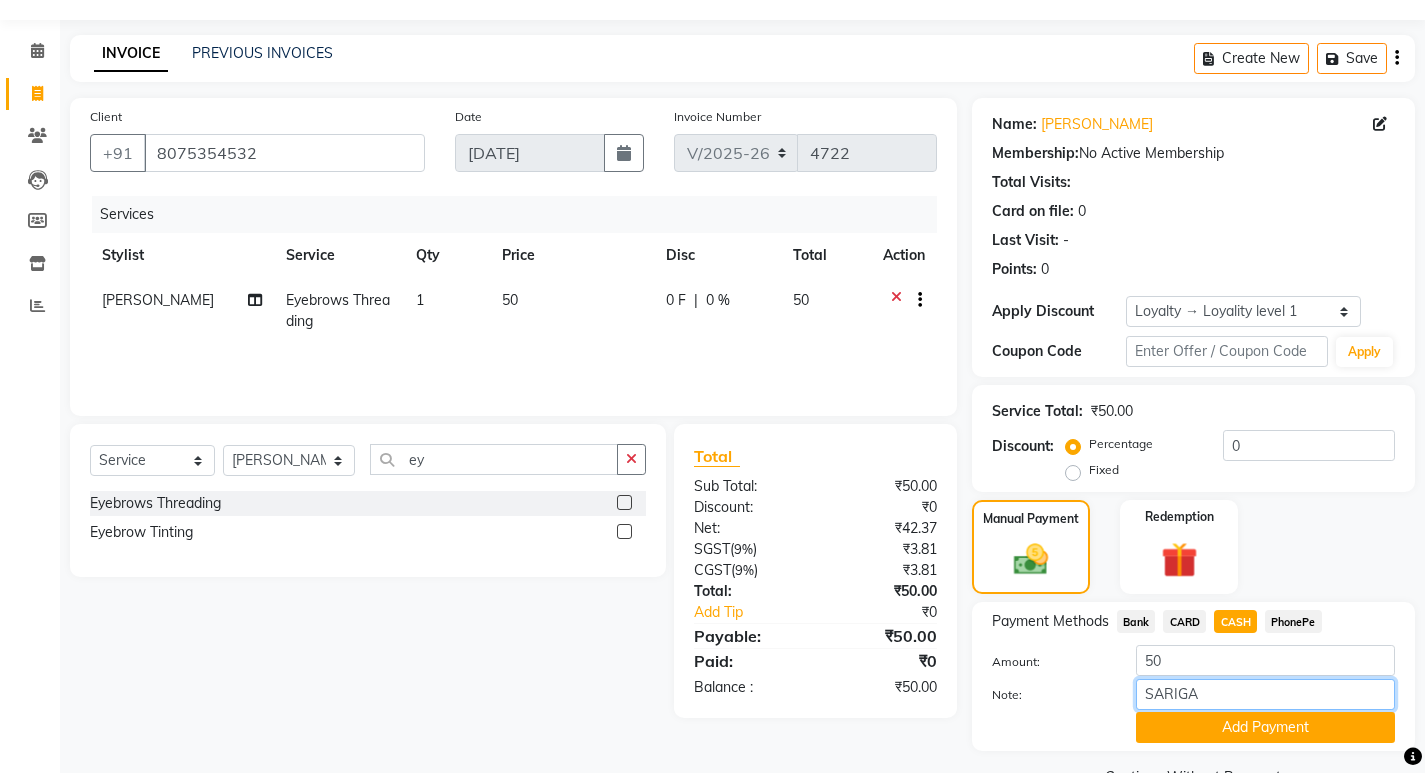 scroll, scrollTop: 101, scrollLeft: 0, axis: vertical 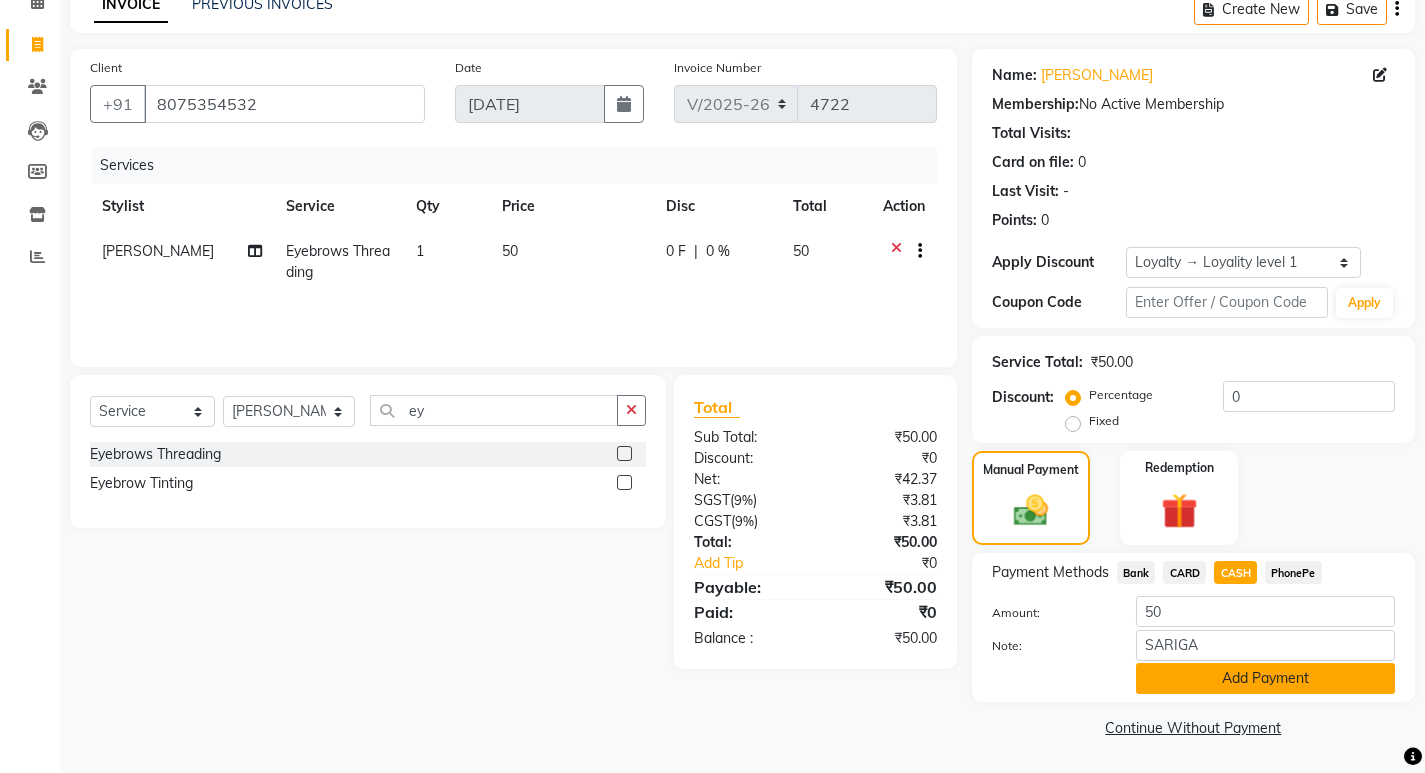 click on "Add Payment" 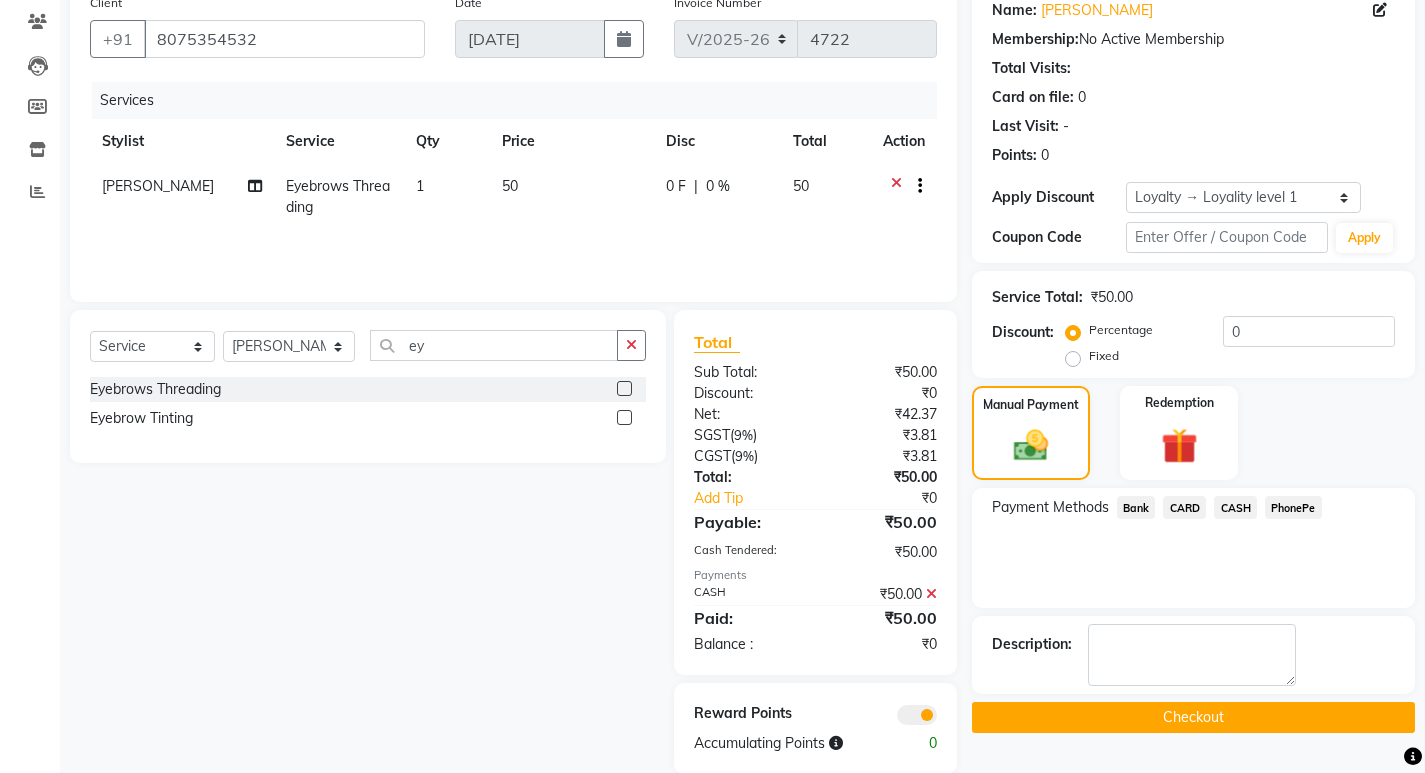 scroll, scrollTop: 197, scrollLeft: 0, axis: vertical 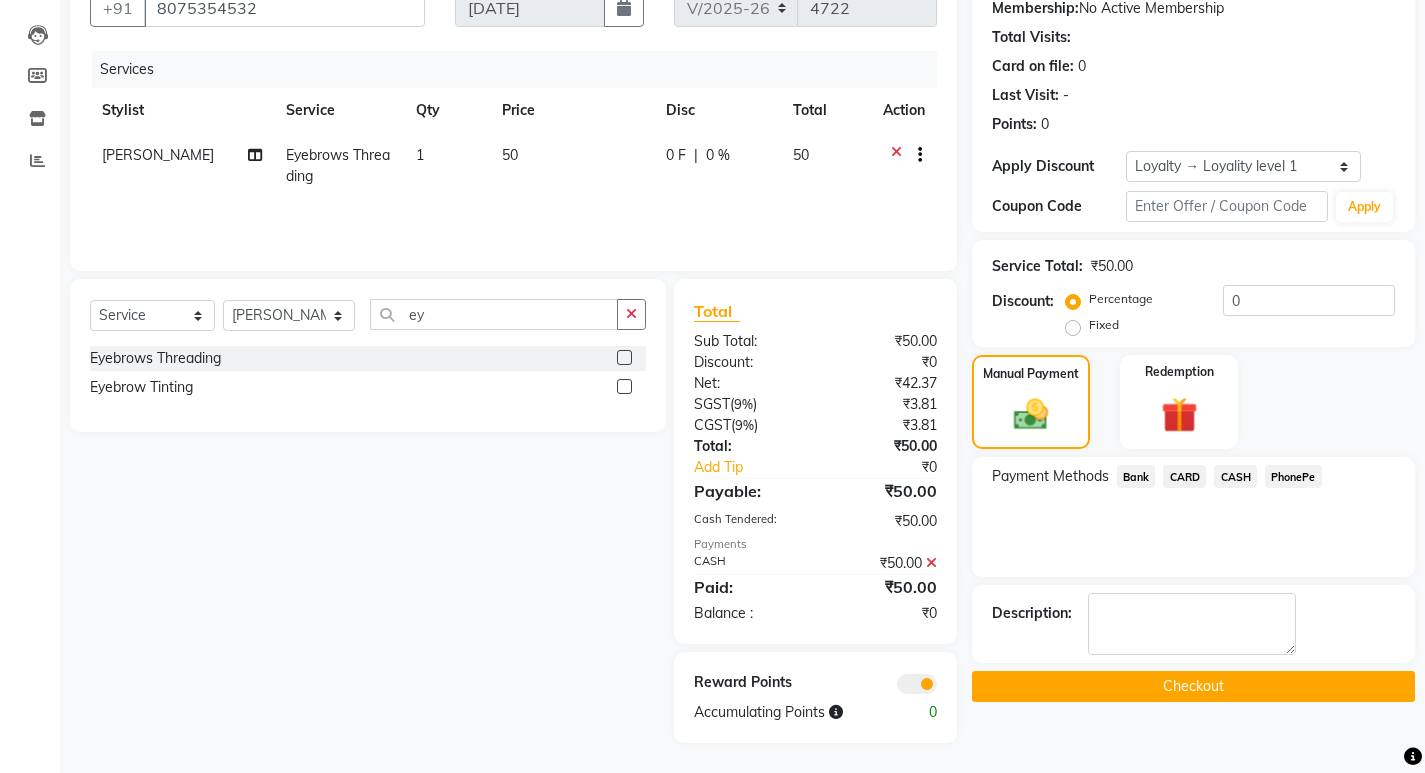 click on "Checkout" 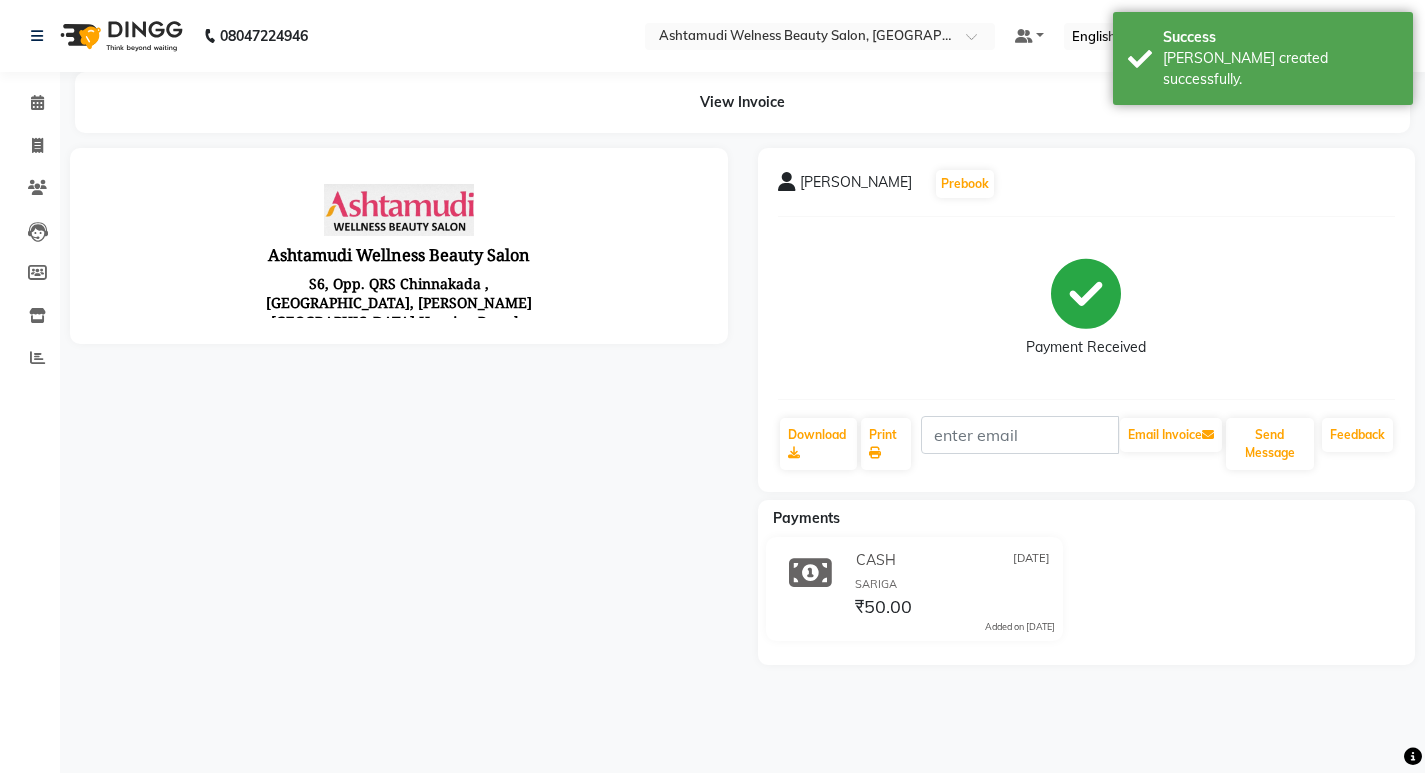 scroll, scrollTop: 0, scrollLeft: 0, axis: both 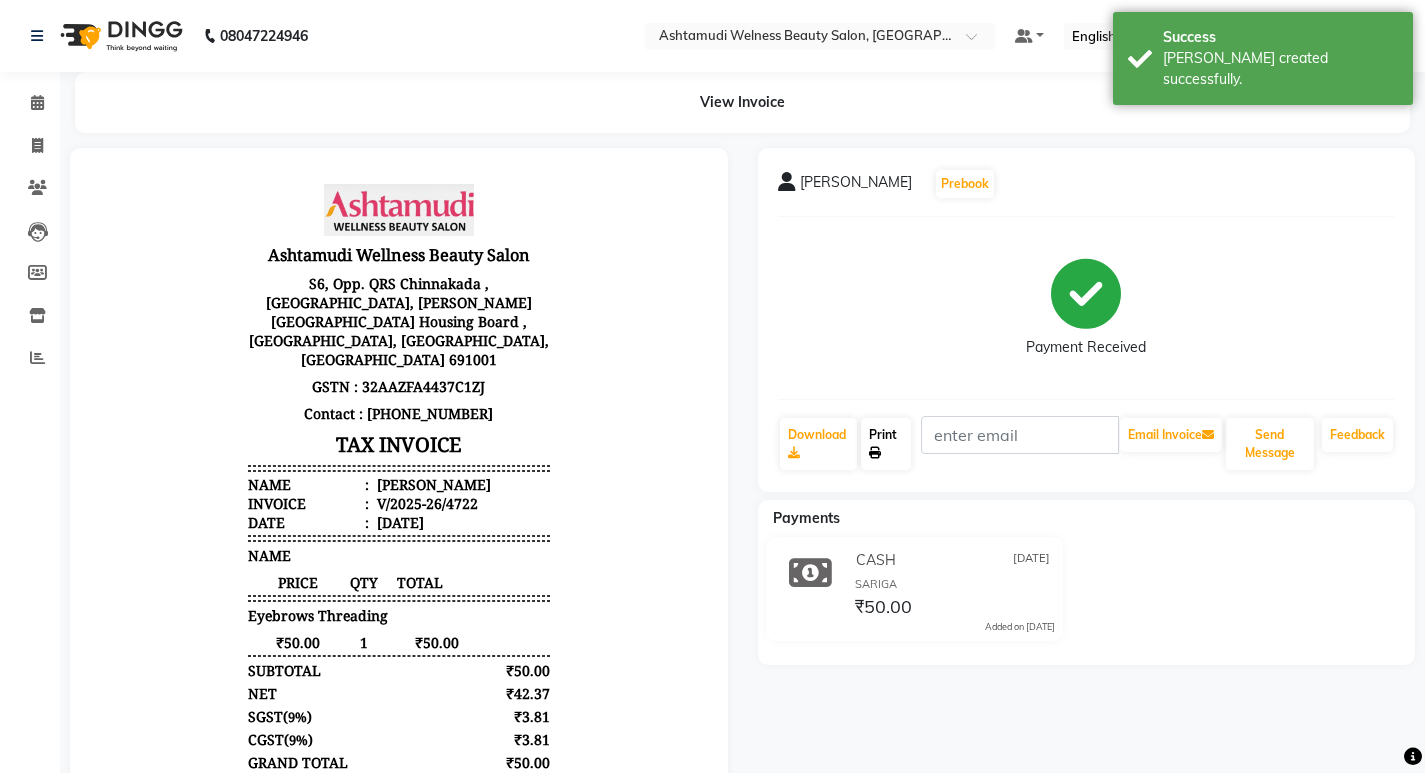 click on "Print" 